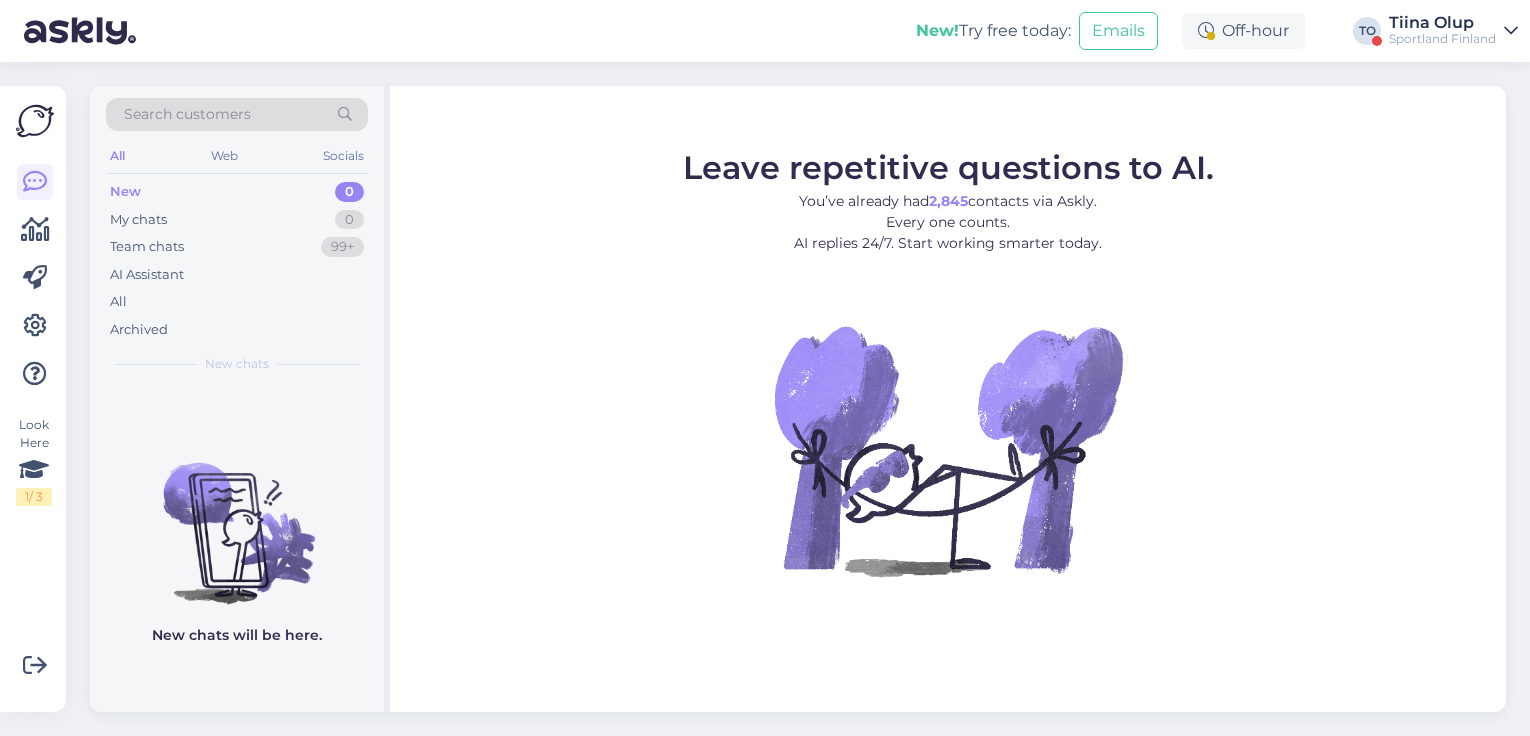 scroll, scrollTop: 0, scrollLeft: 0, axis: both 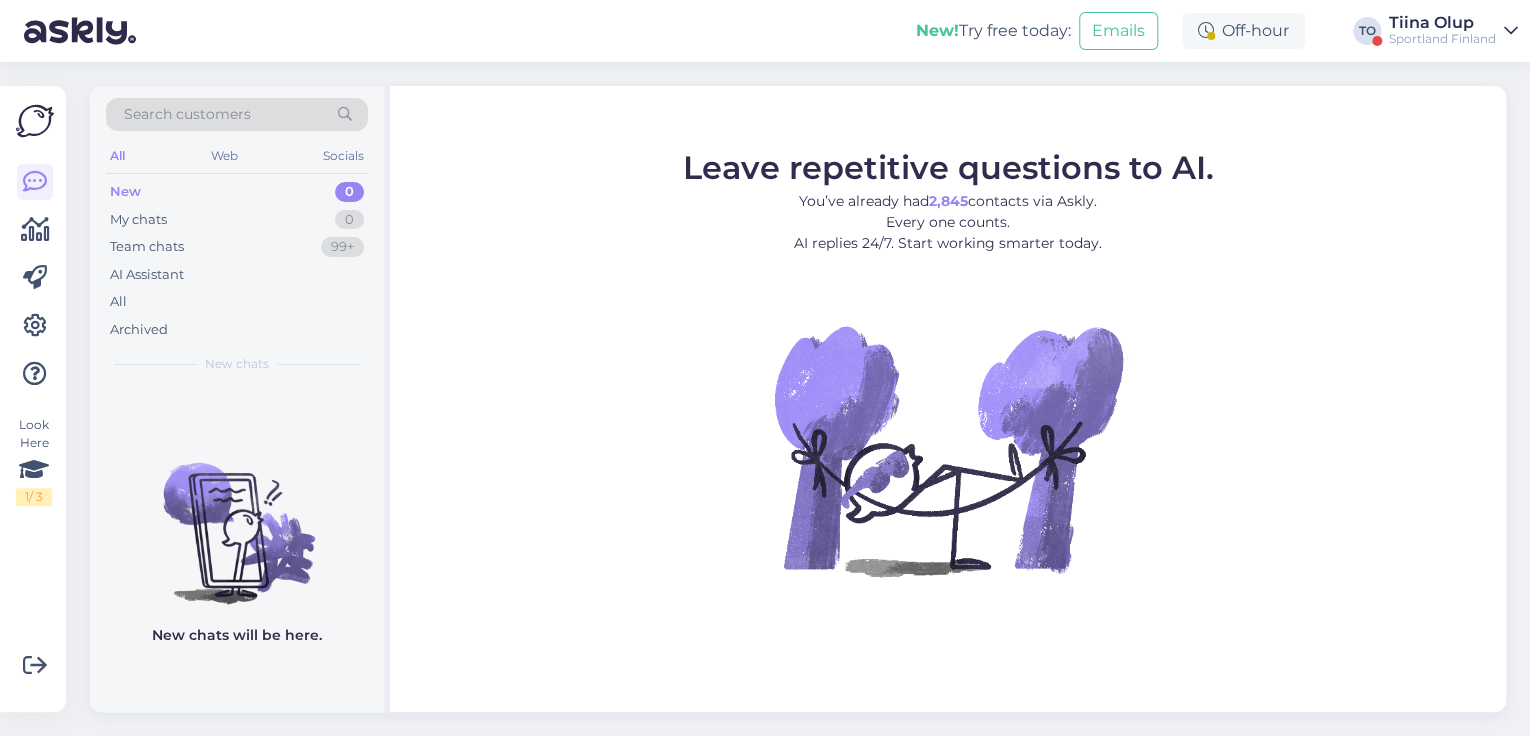 click on "Sportland Finland" at bounding box center [1442, 39] 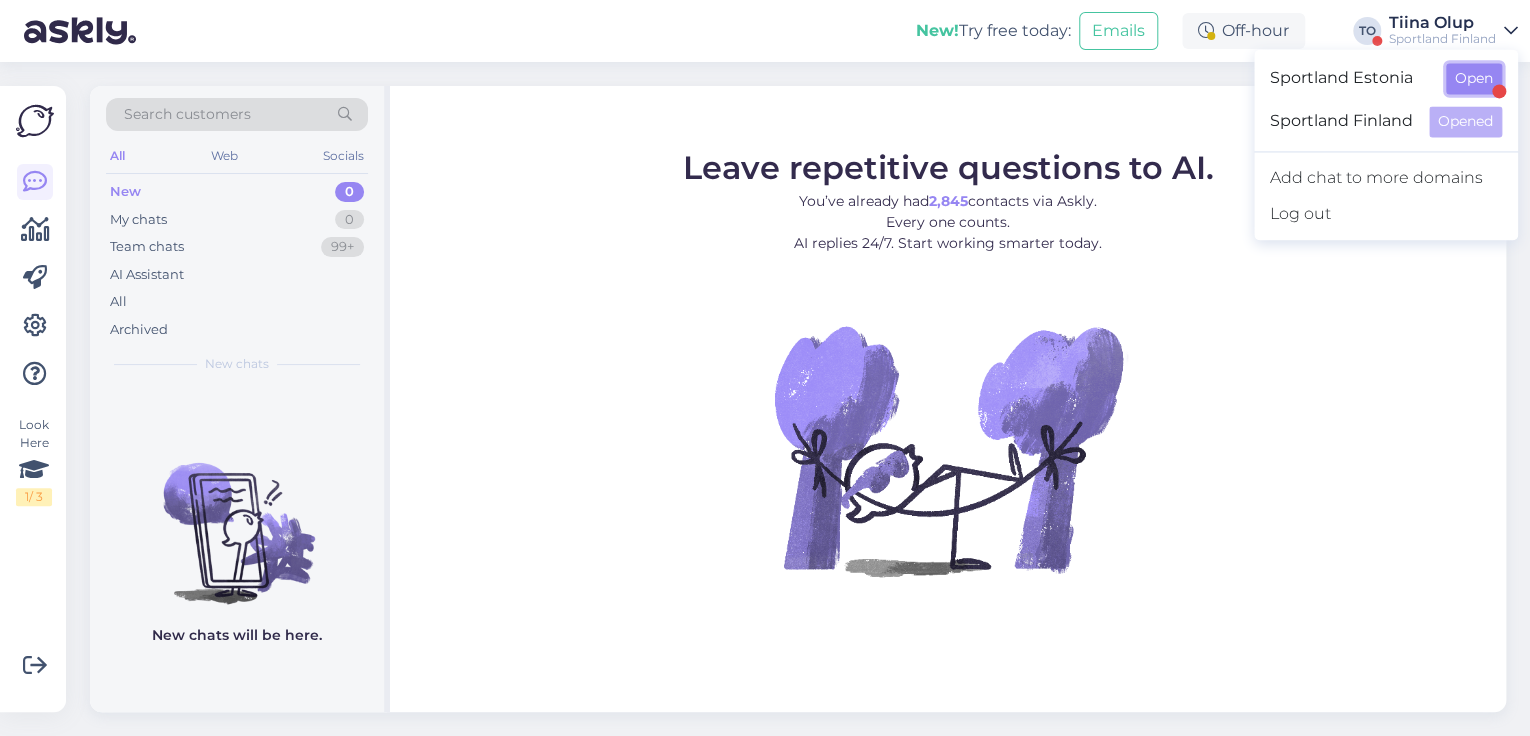 click on "Open" at bounding box center (1474, 78) 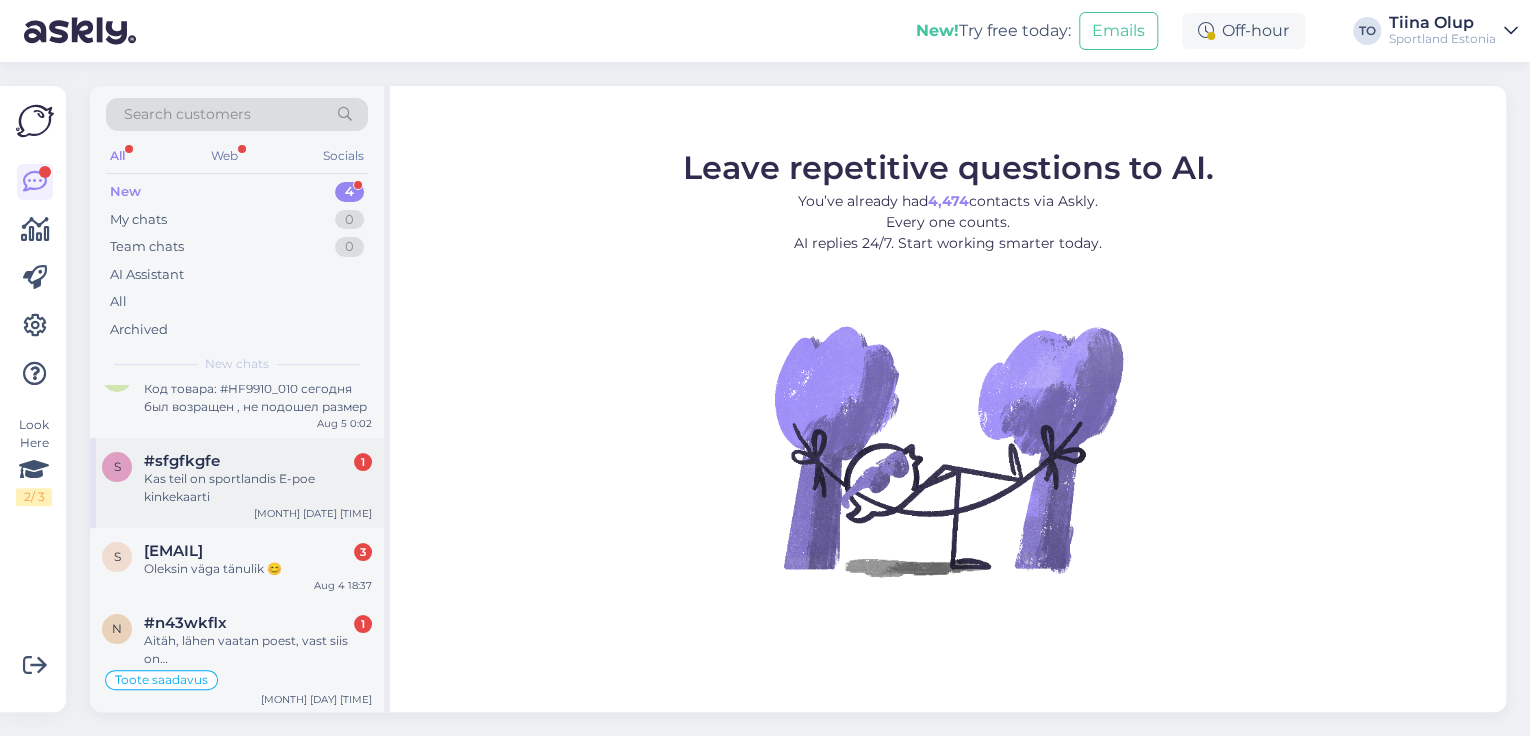scroll, scrollTop: 0, scrollLeft: 0, axis: both 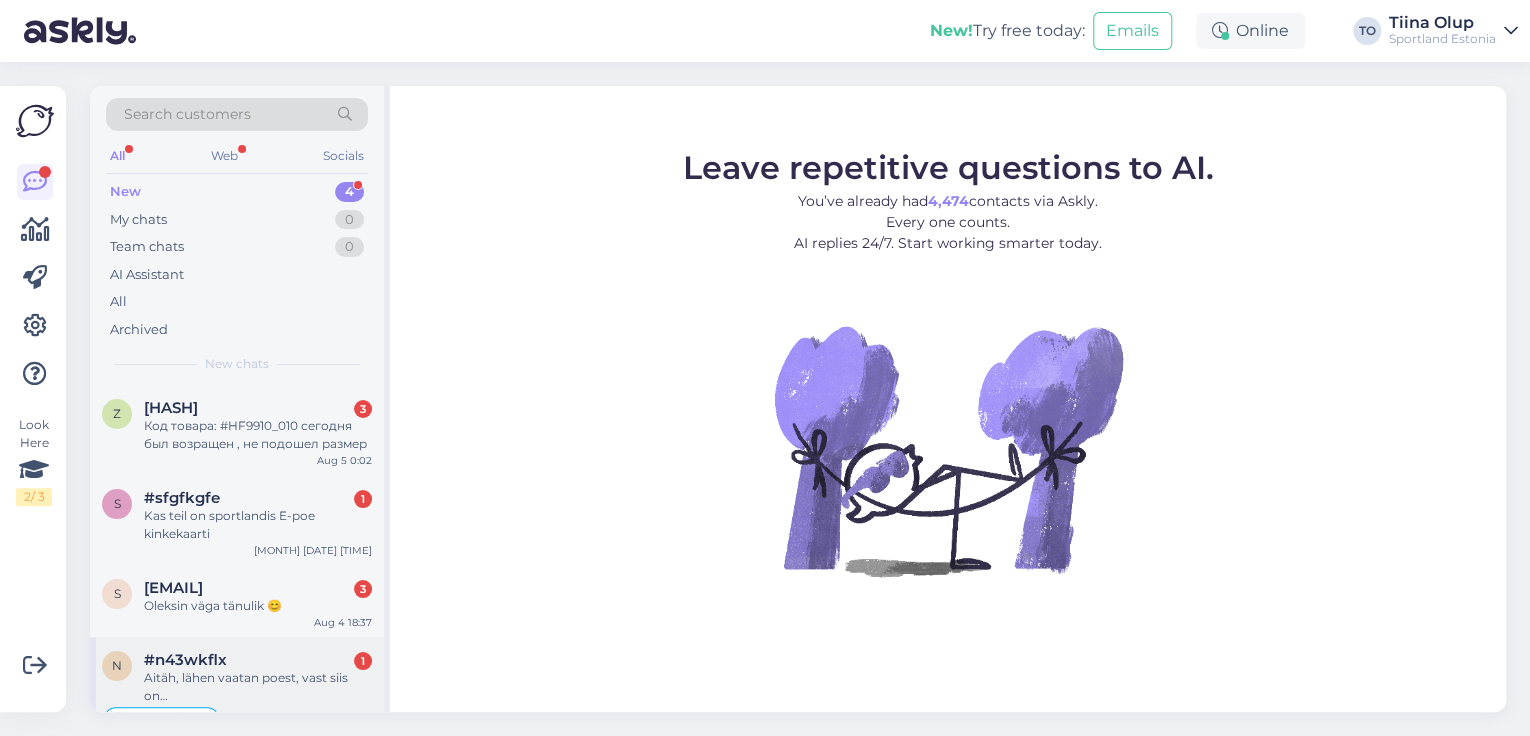 click on "#[ID] [NUMBER]" at bounding box center [258, 660] 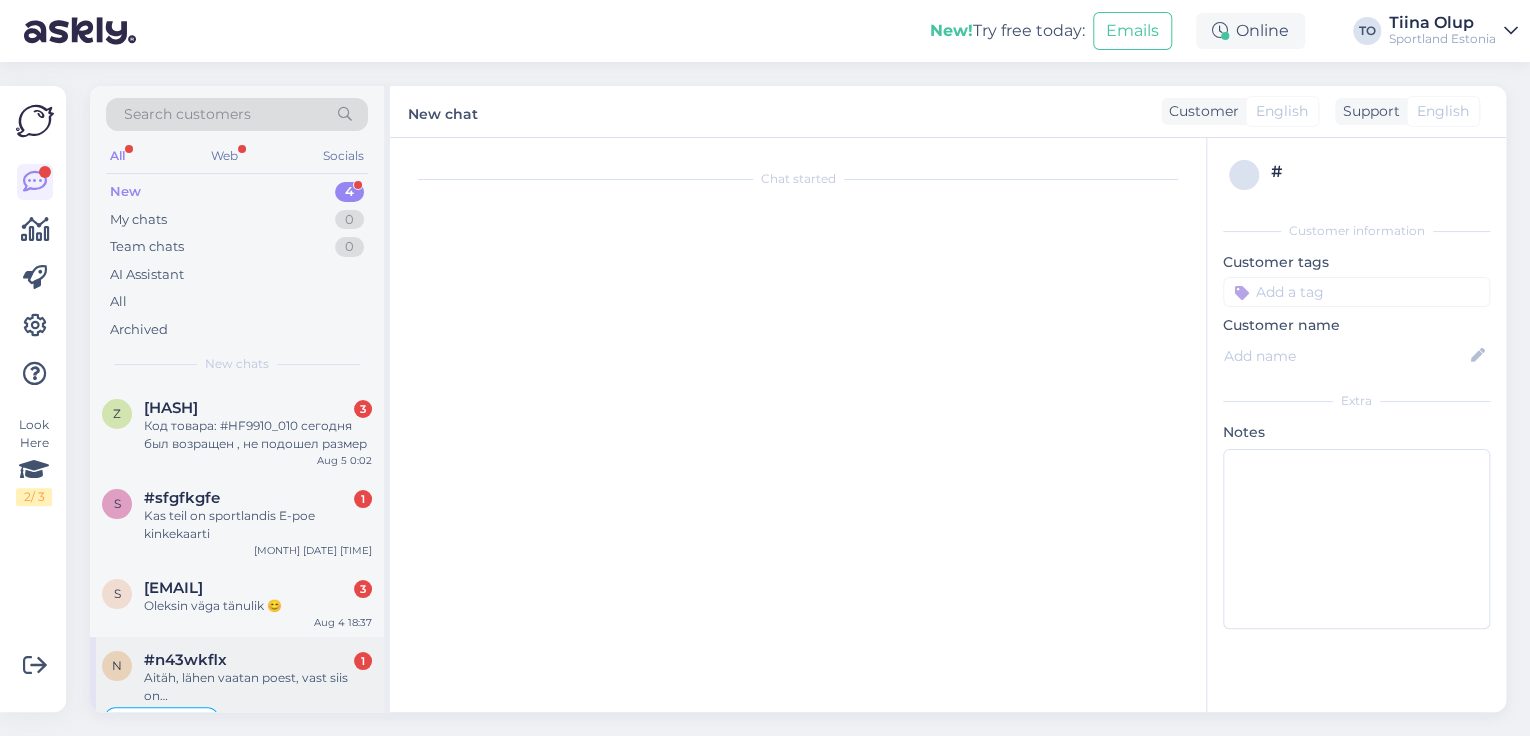 scroll, scrollTop: 540, scrollLeft: 0, axis: vertical 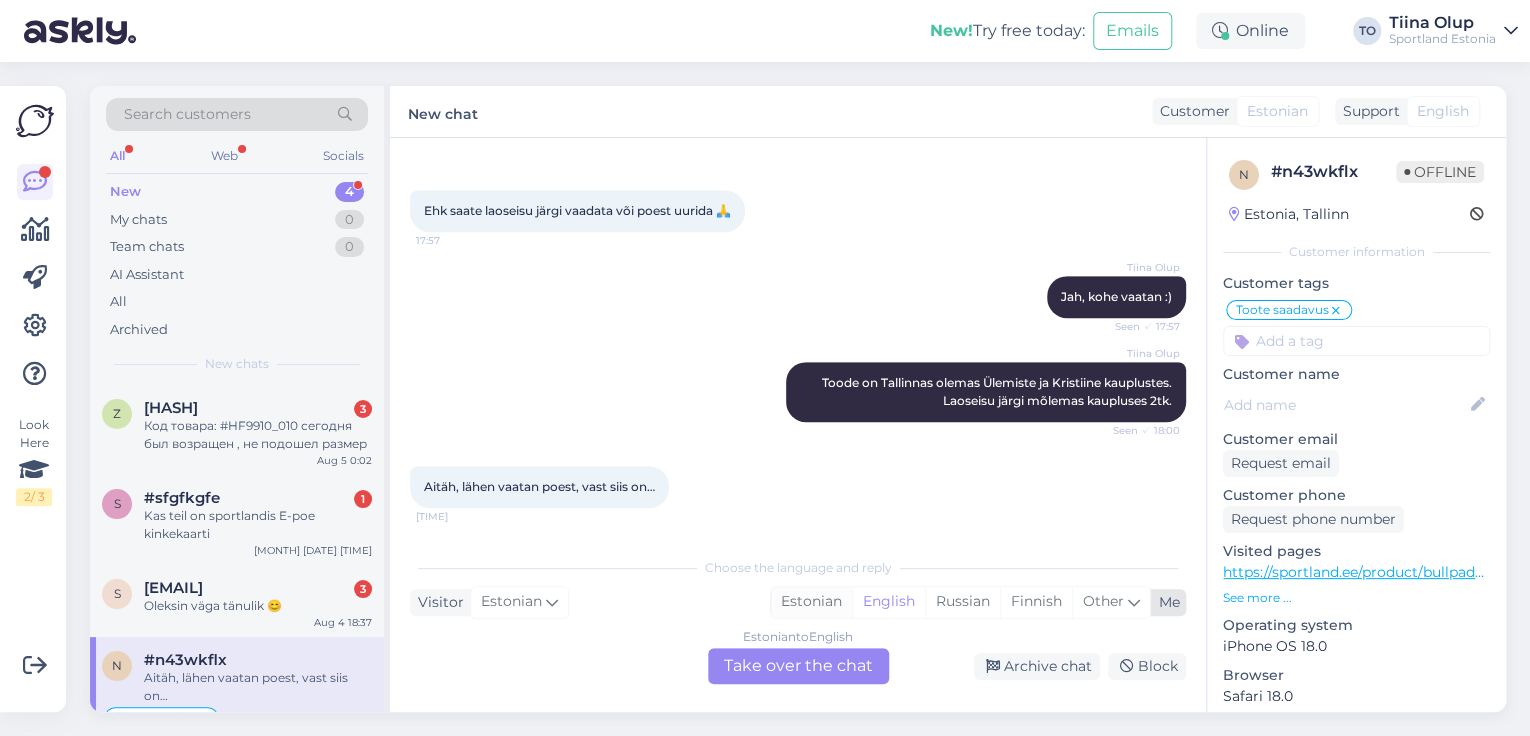 click on "Estonian" at bounding box center [811, 602] 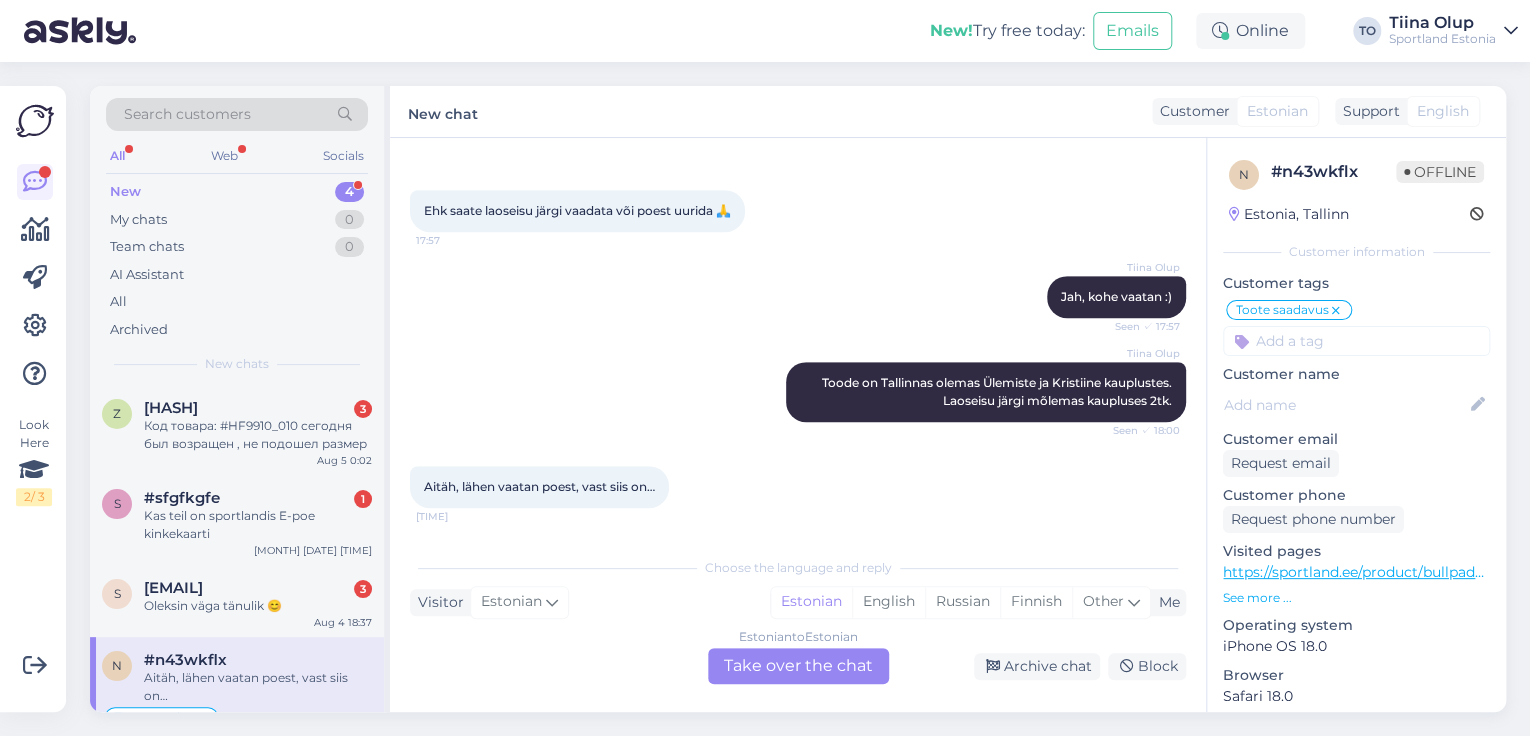 click on "Estonian  to  Estonian Take over the chat" at bounding box center [798, 666] 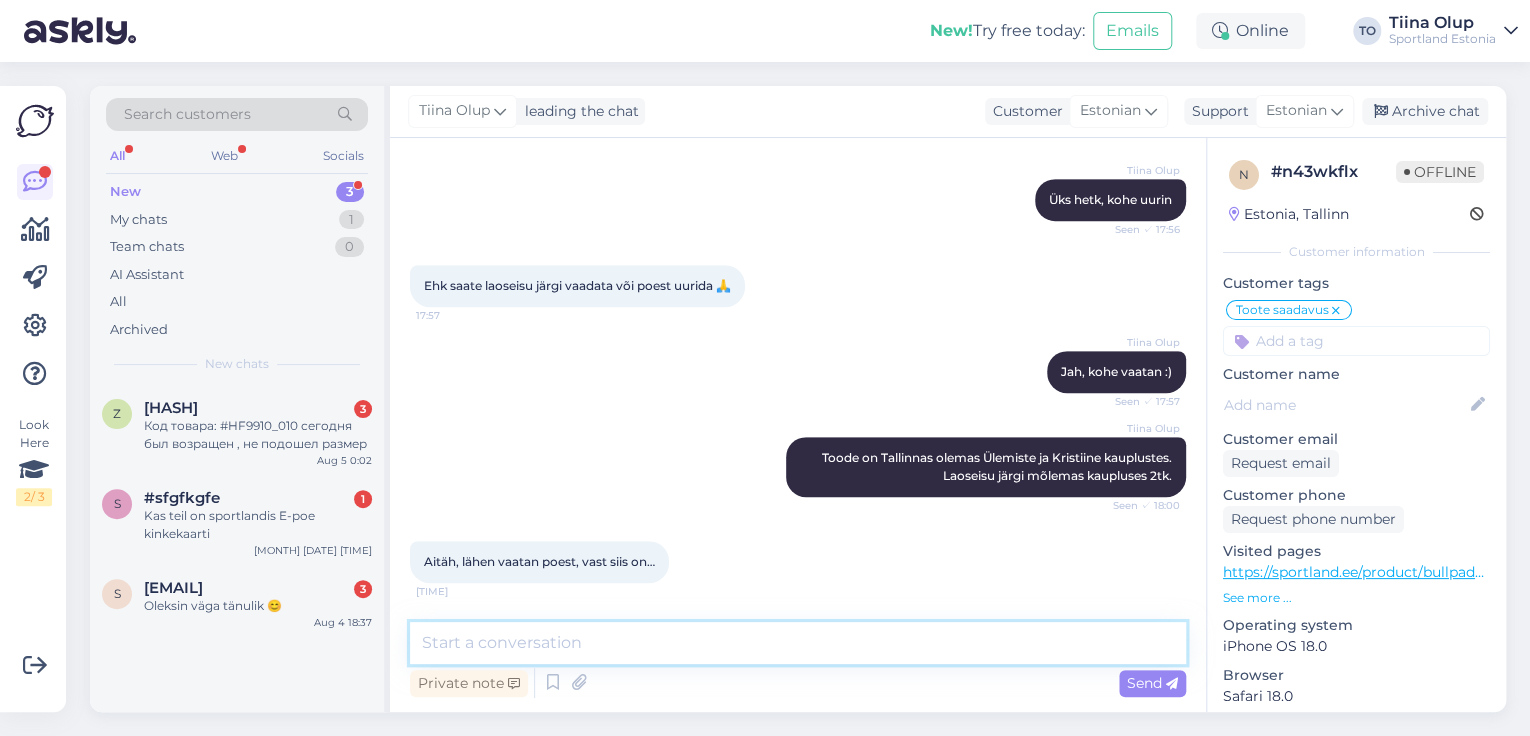 click at bounding box center (798, 643) 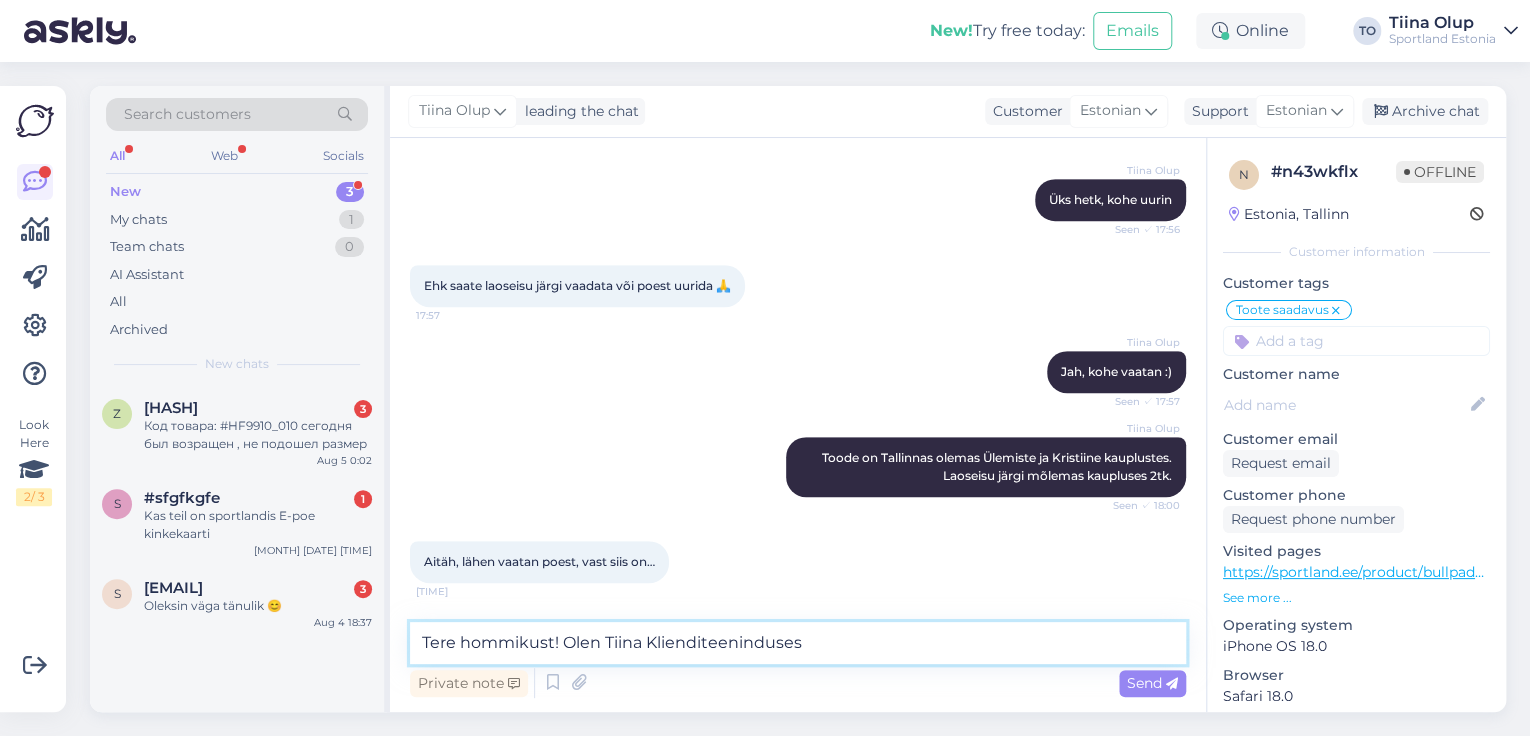 type on "Tere hommikust! Olen Tiina Klienditeenindusest" 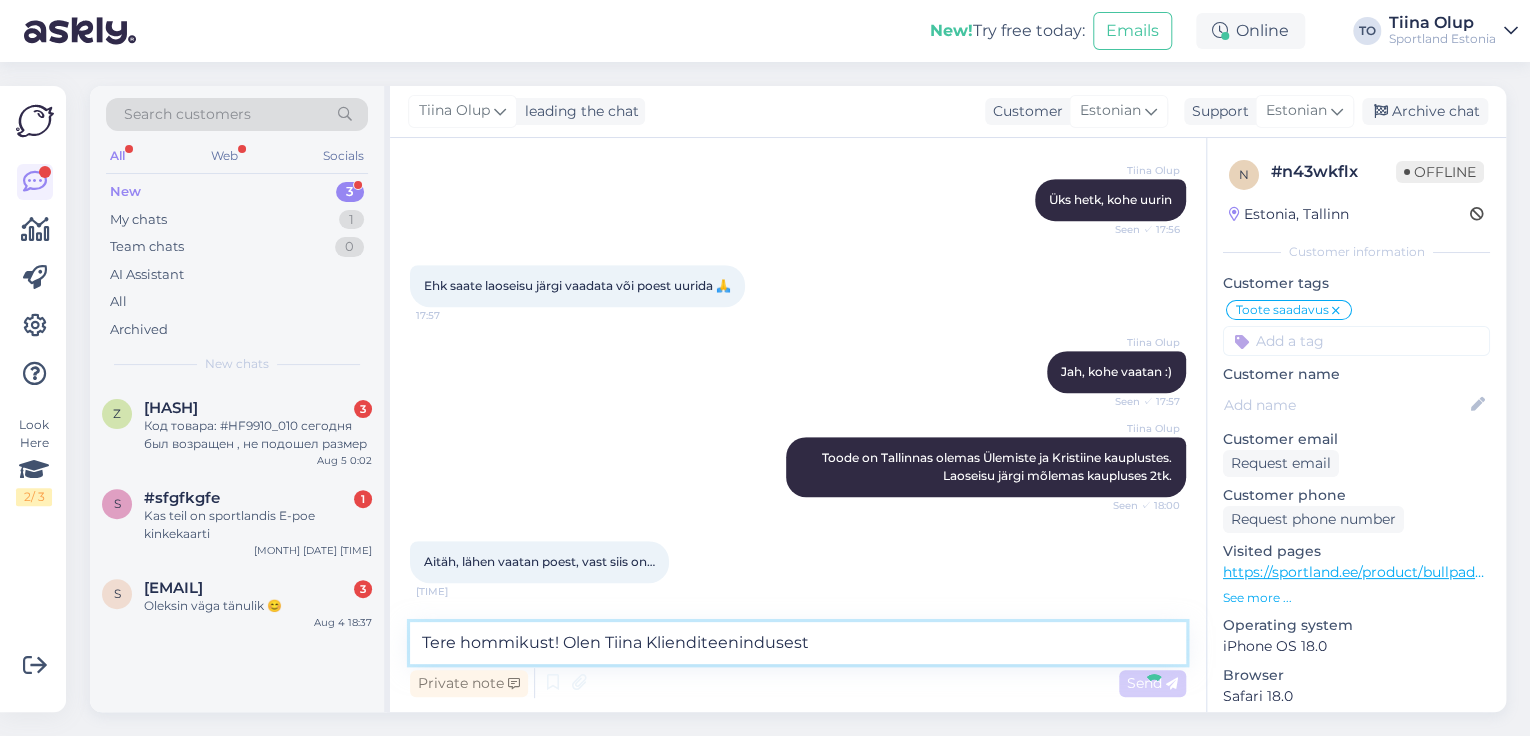 type 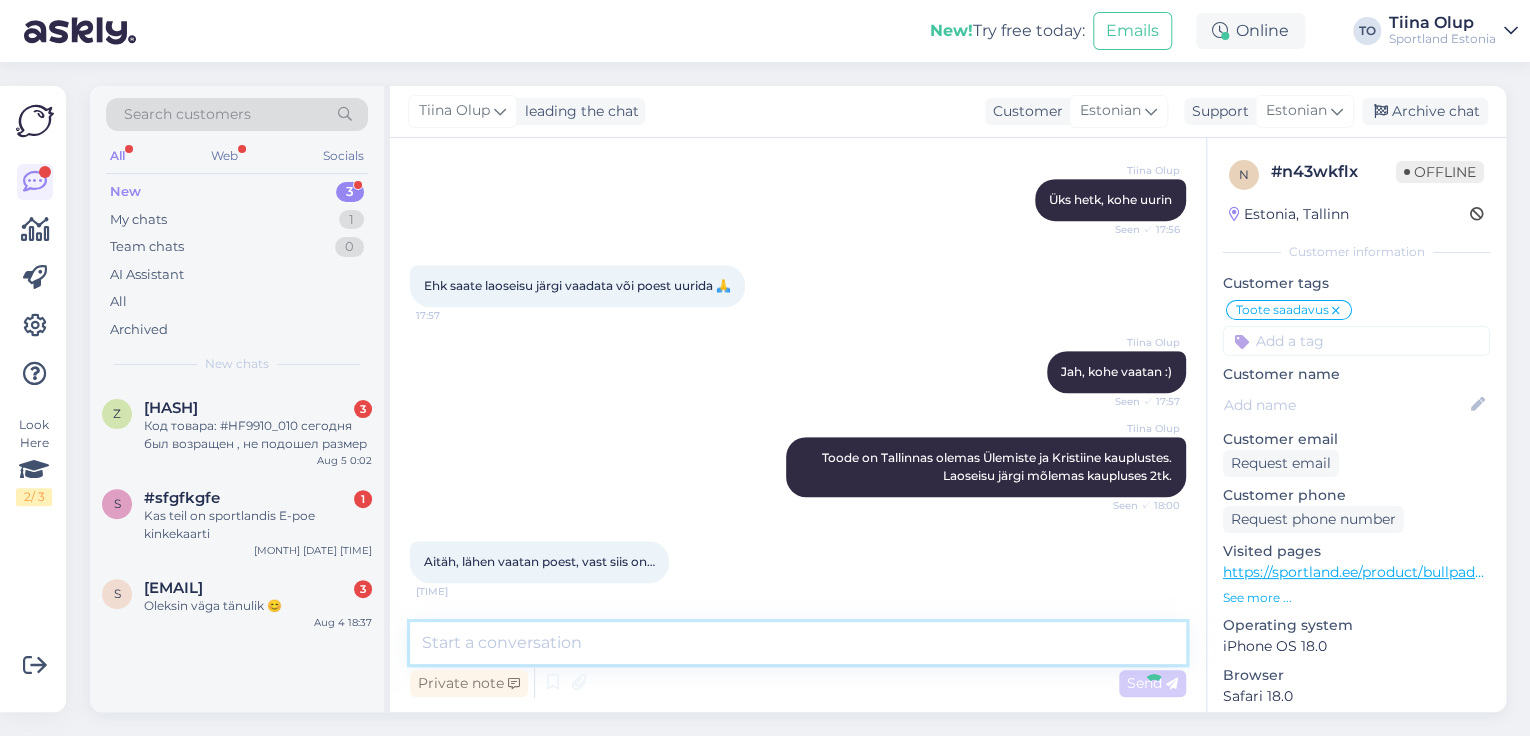 scroll, scrollTop: 593, scrollLeft: 0, axis: vertical 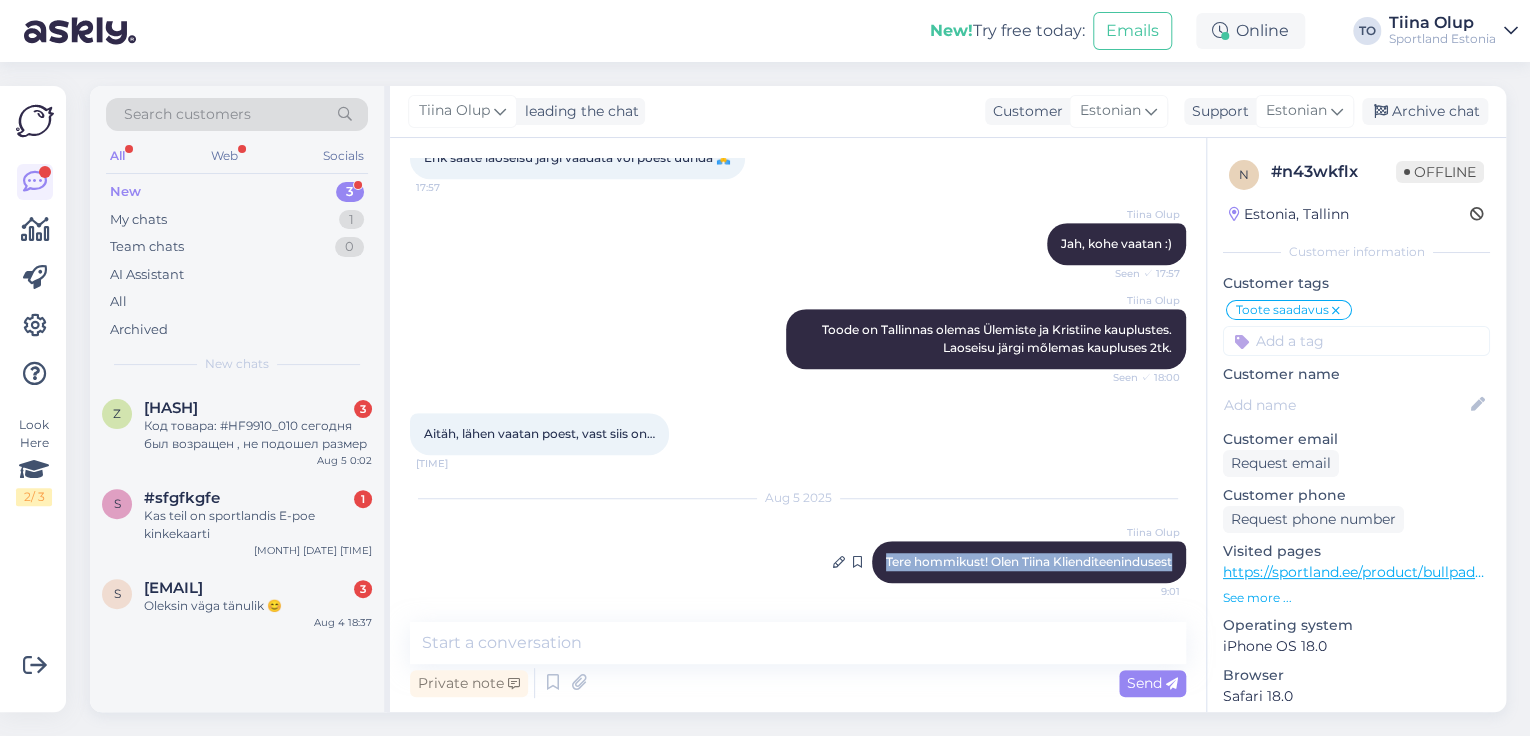 drag, startPoint x: 865, startPoint y: 558, endPoint x: 1160, endPoint y: 558, distance: 295 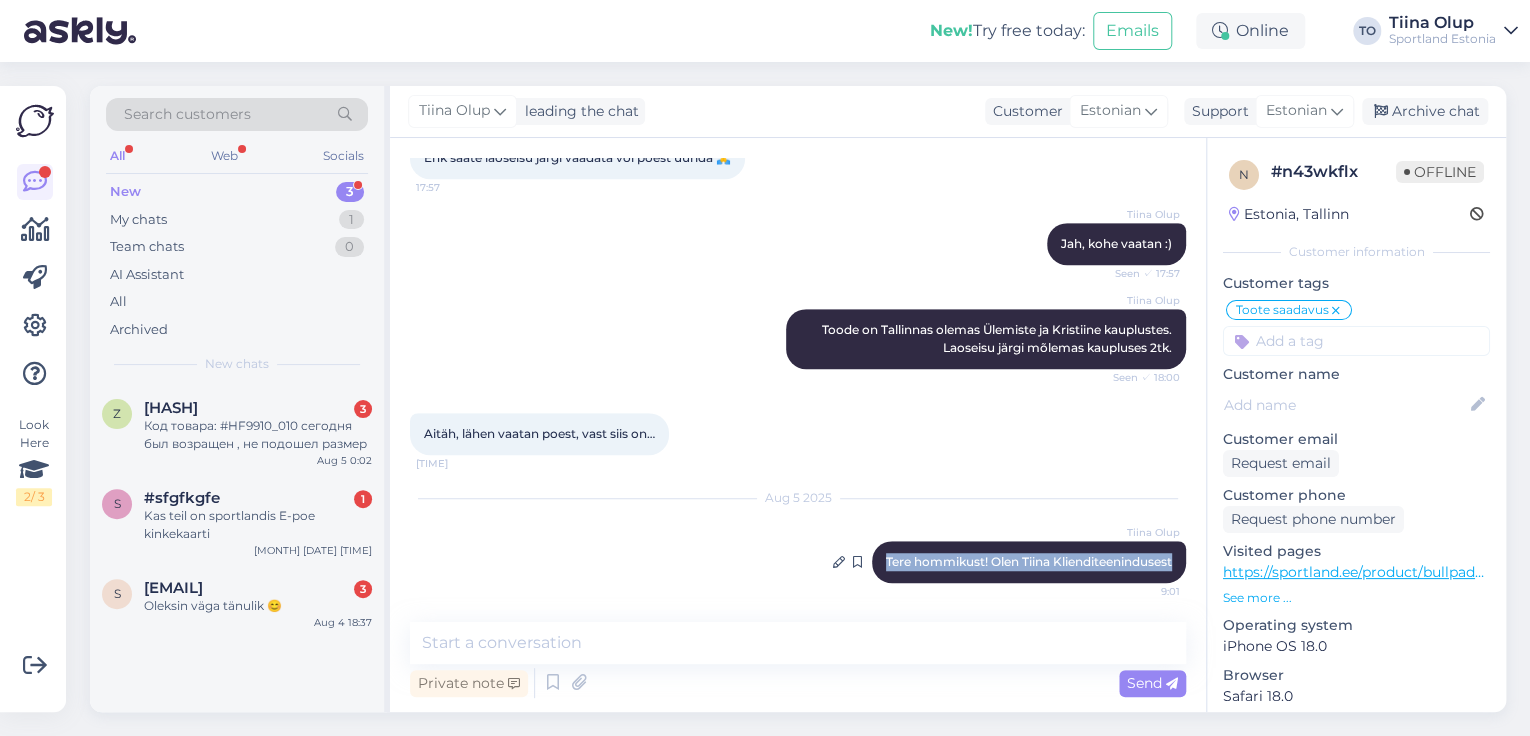 click on "Tiina Olup Tere hommikust! Olen Tiina Klienditeenindusest 9:01" at bounding box center [1029, 562] 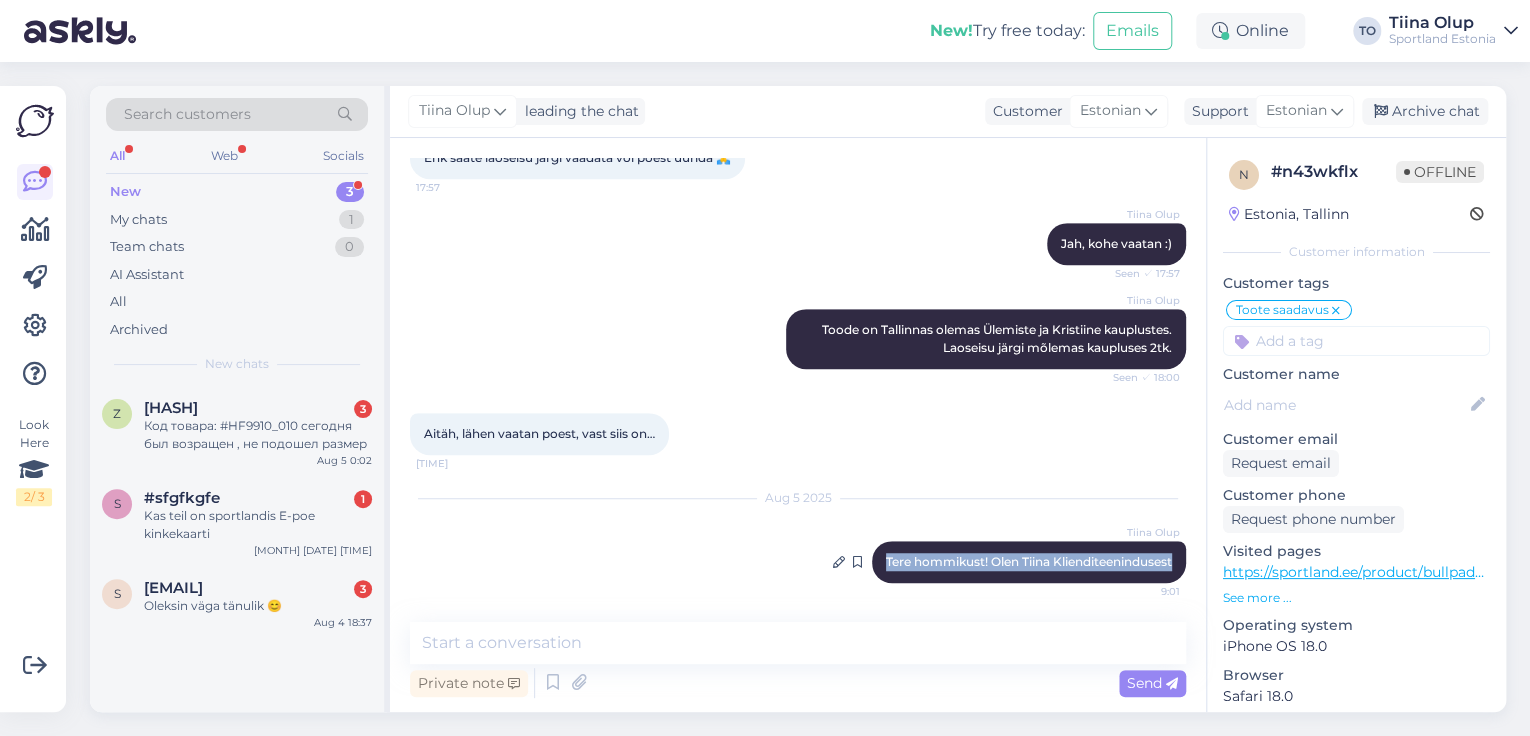copy on "Tere hommikust! Olen Tiina Klienditeenindusest" 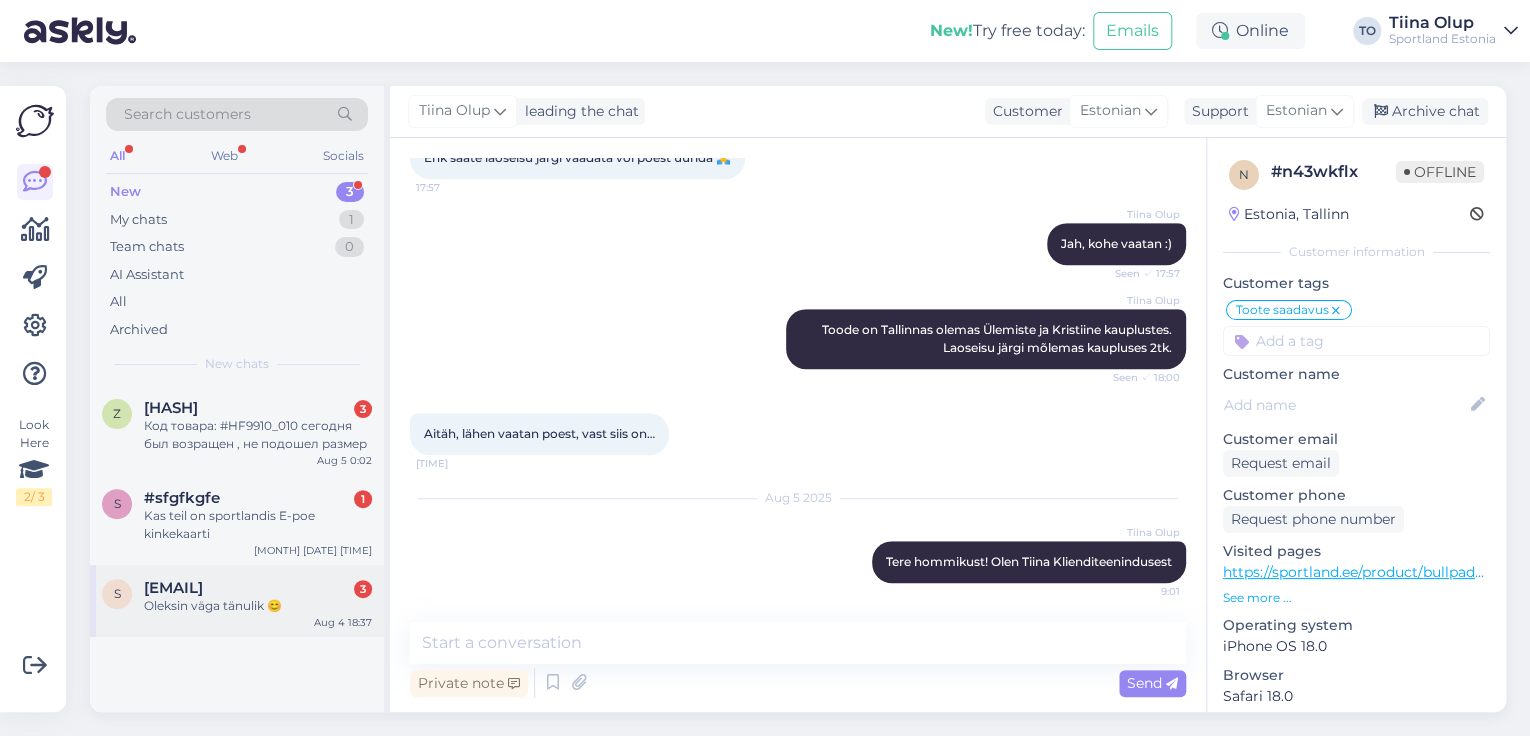 click on "[EMAIL]" at bounding box center (173, 588) 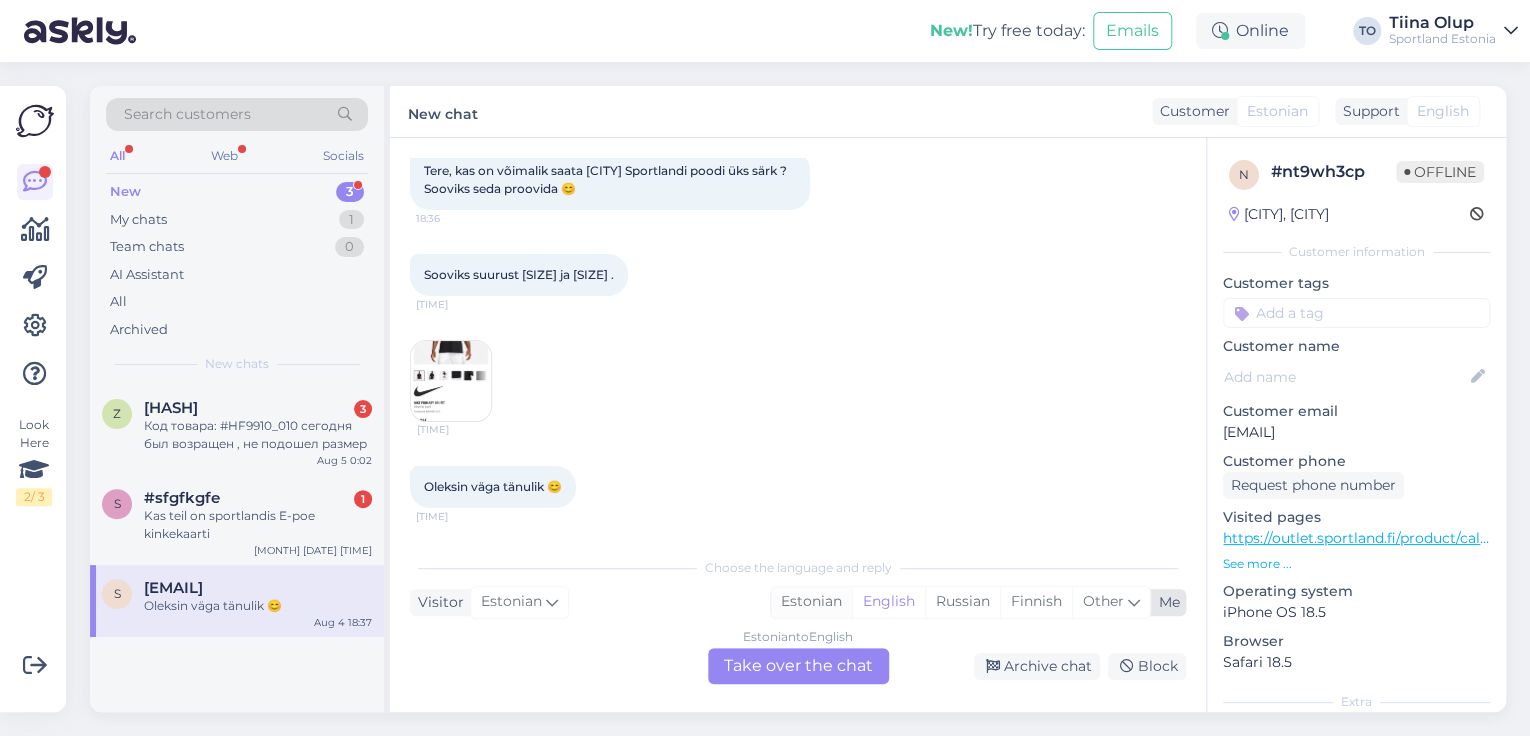 click on "Estonian" at bounding box center (811, 602) 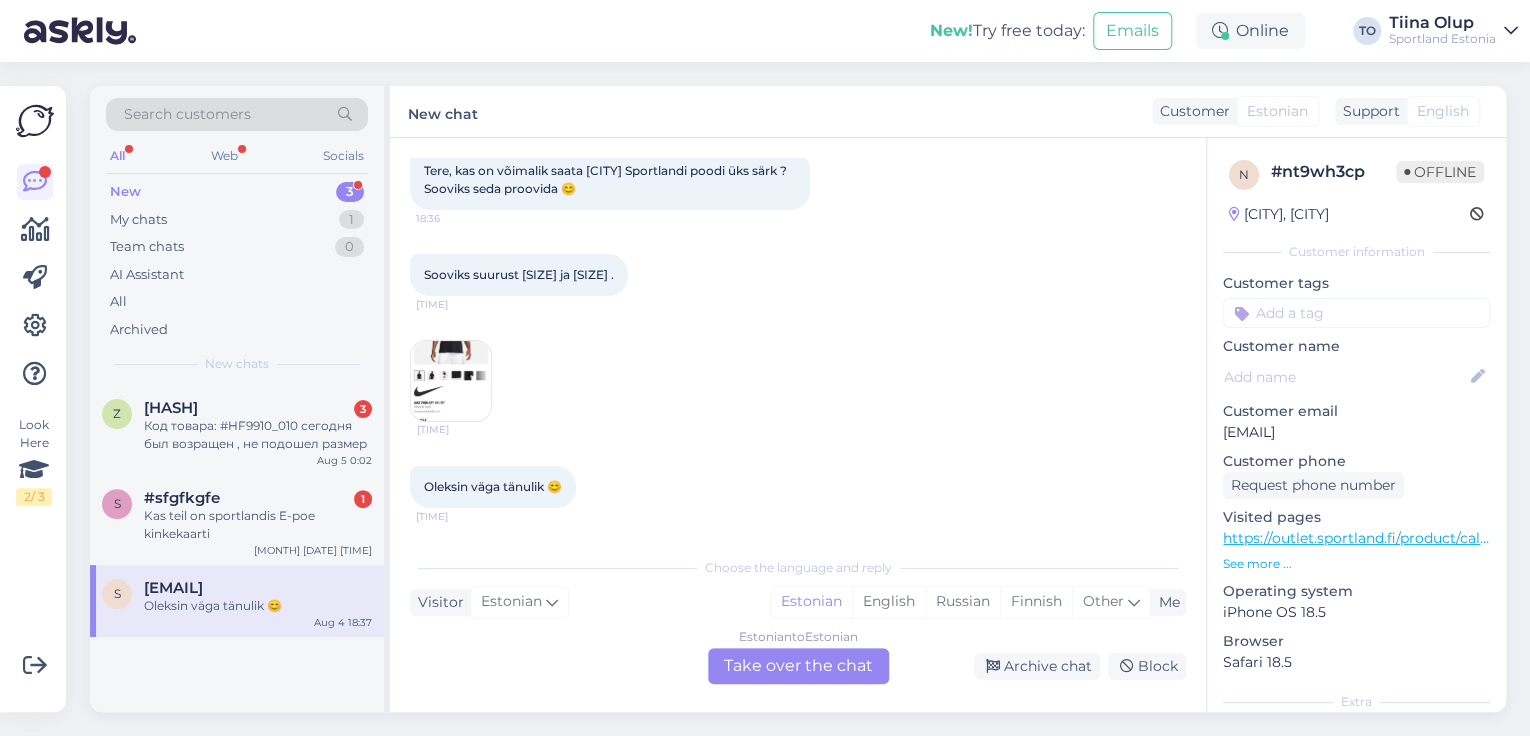 click on "Estonian  to  Estonian Take over the chat" at bounding box center (798, 666) 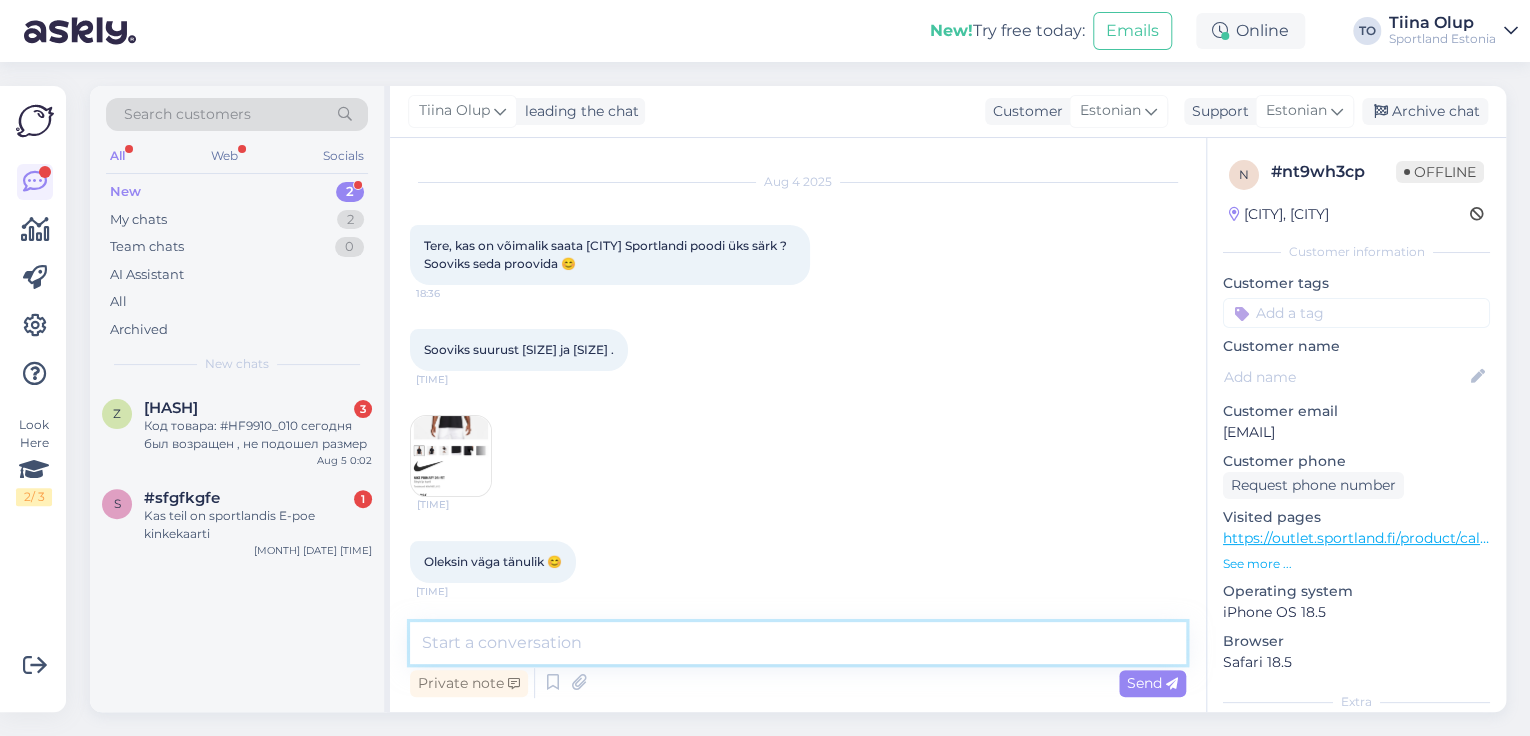 click at bounding box center [798, 643] 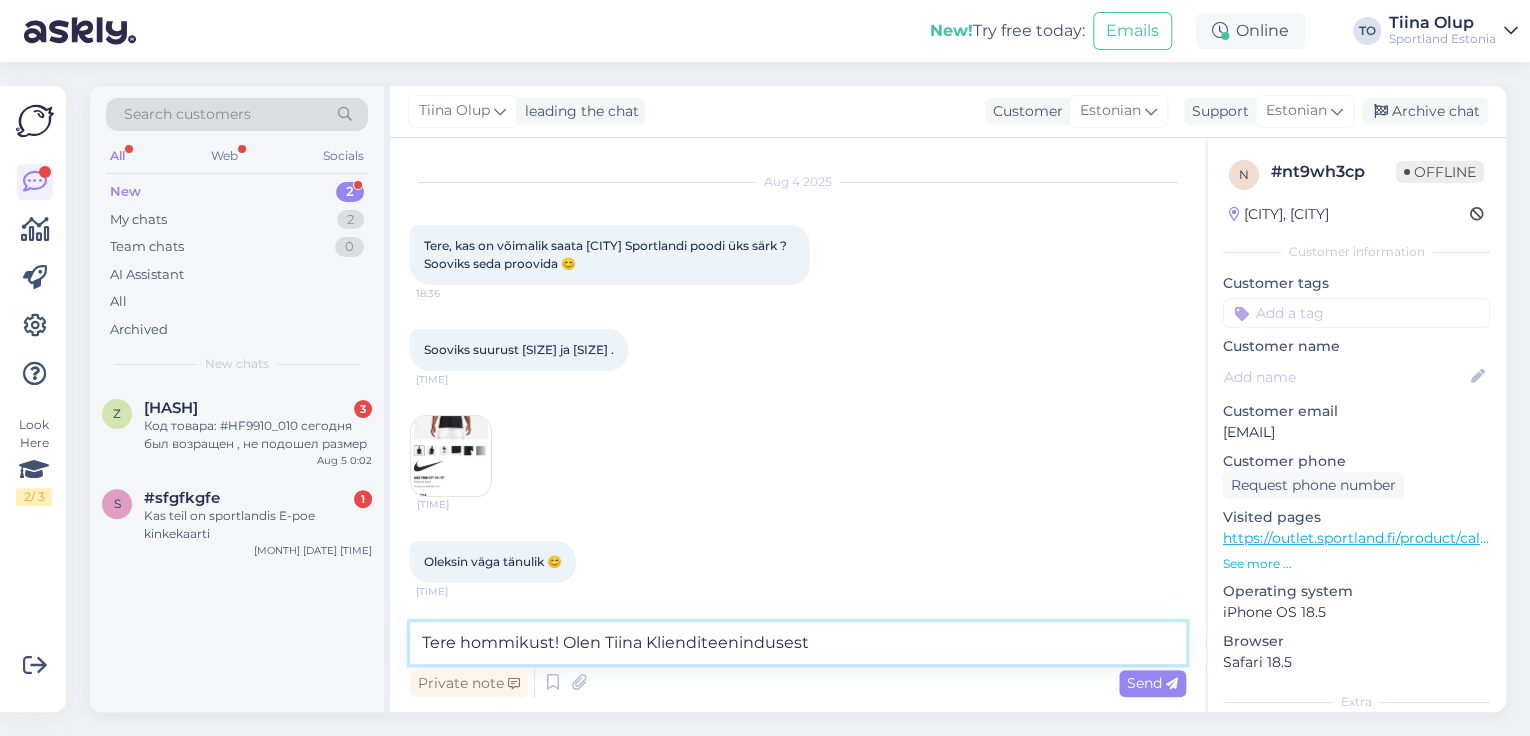 type 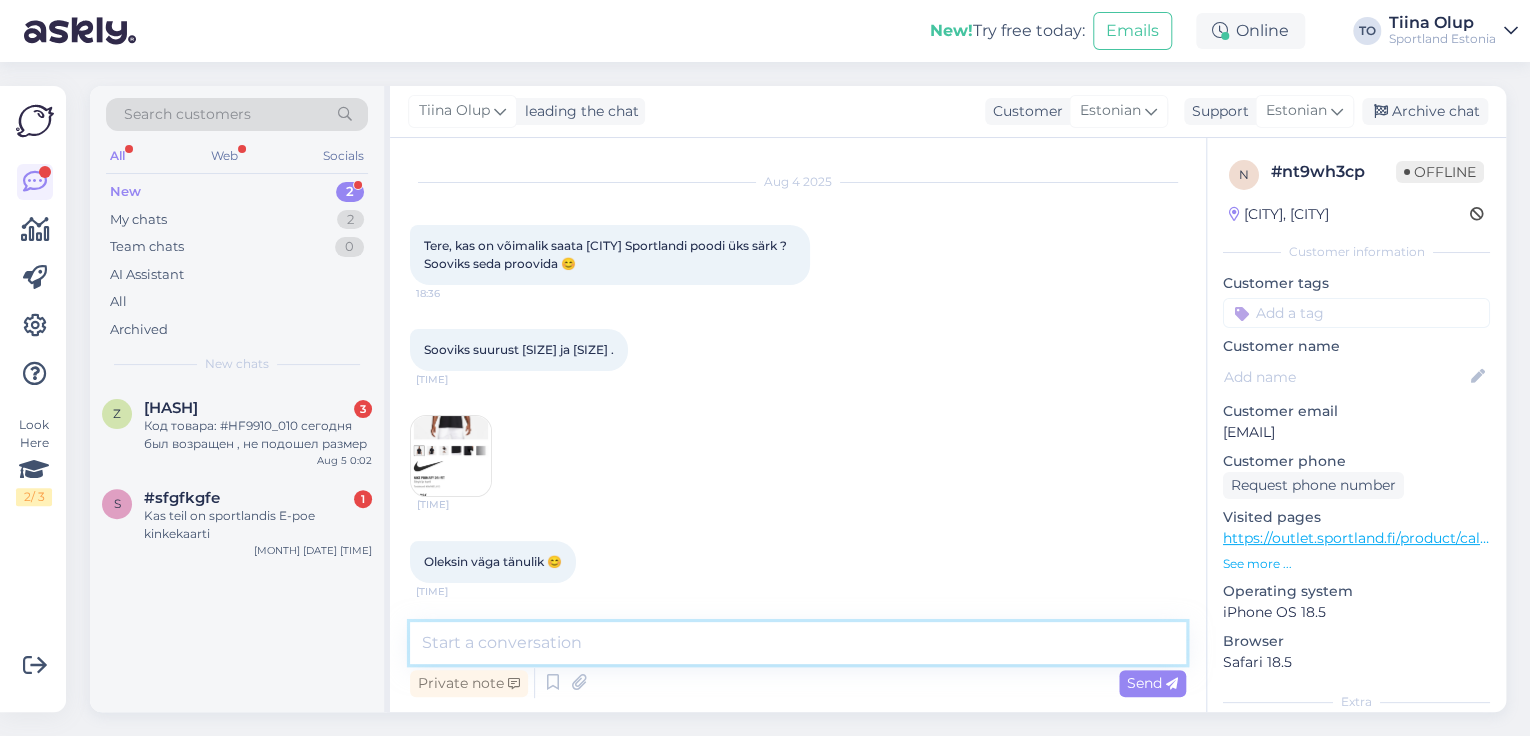 scroll, scrollTop: 167, scrollLeft: 0, axis: vertical 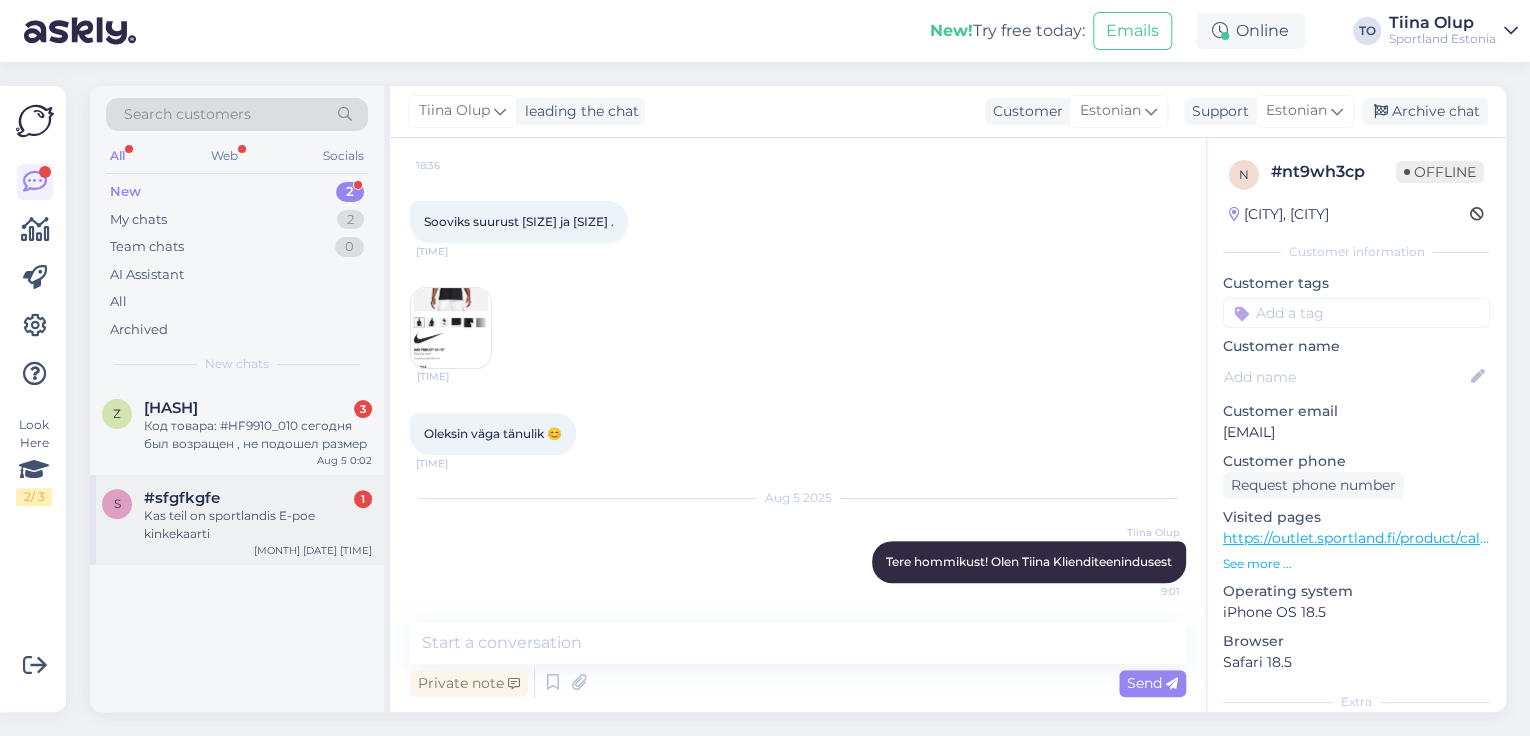 click on "Kas teil on sportlandis E-poe kinkekaarti" at bounding box center [258, 525] 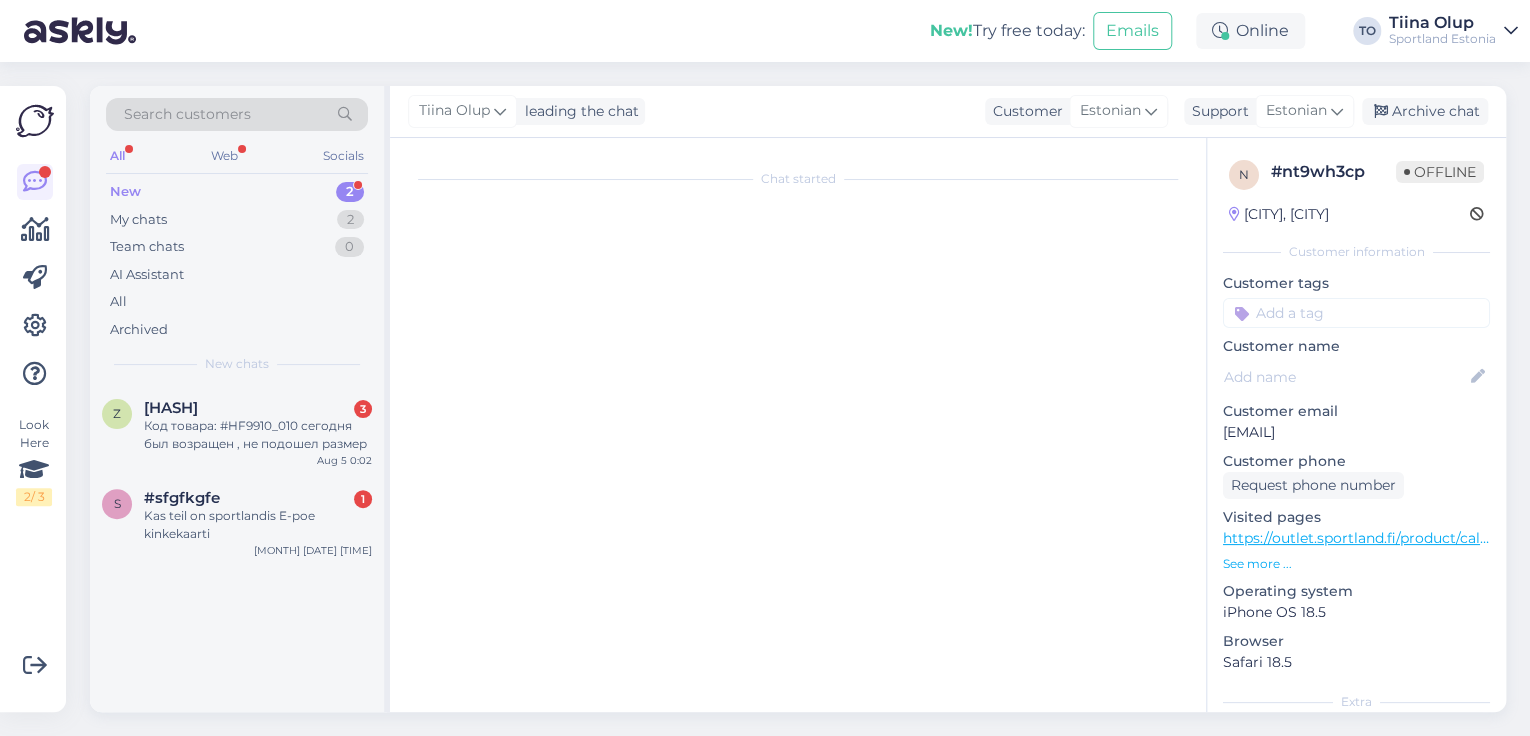 scroll, scrollTop: 0, scrollLeft: 0, axis: both 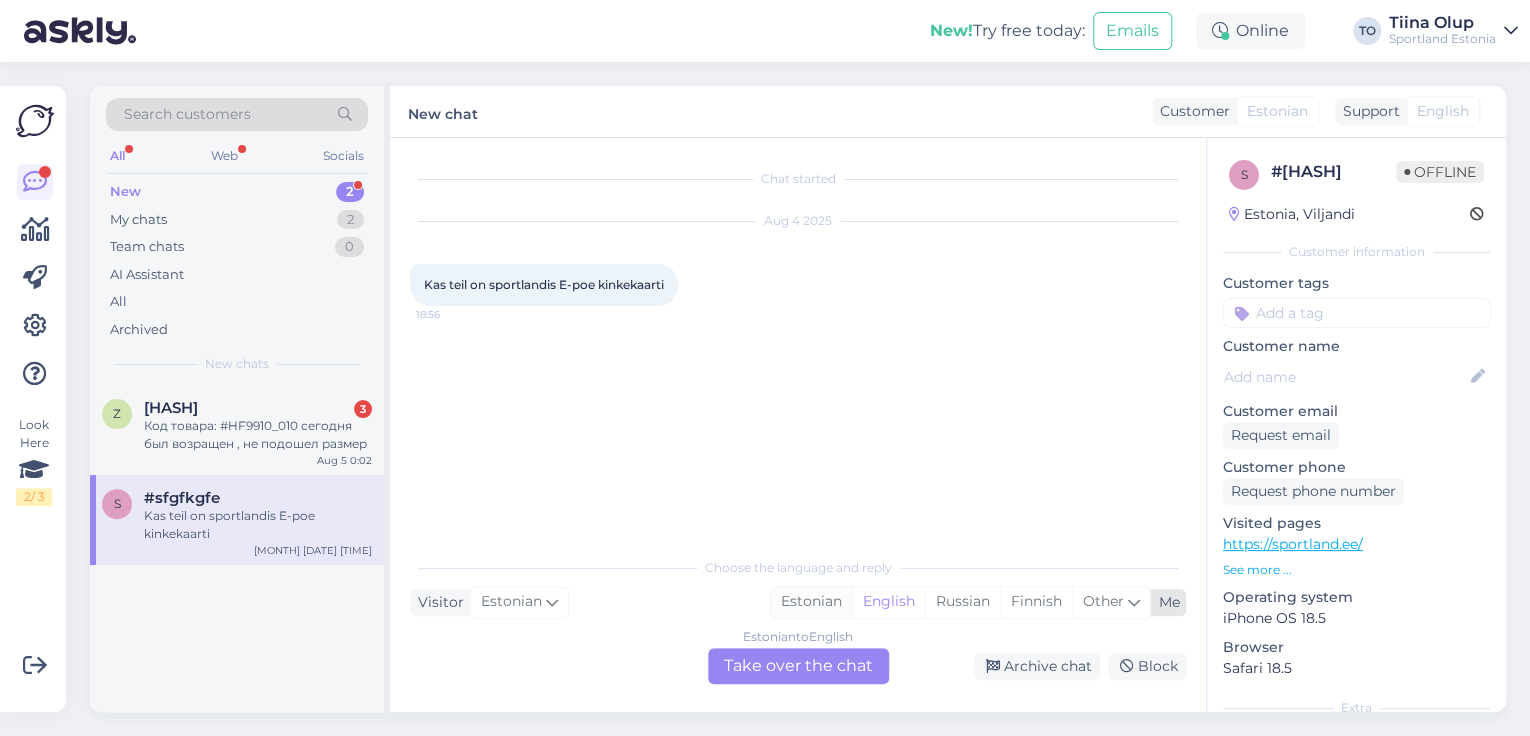drag, startPoint x: 828, startPoint y: 596, endPoint x: 820, endPoint y: 654, distance: 58.549126 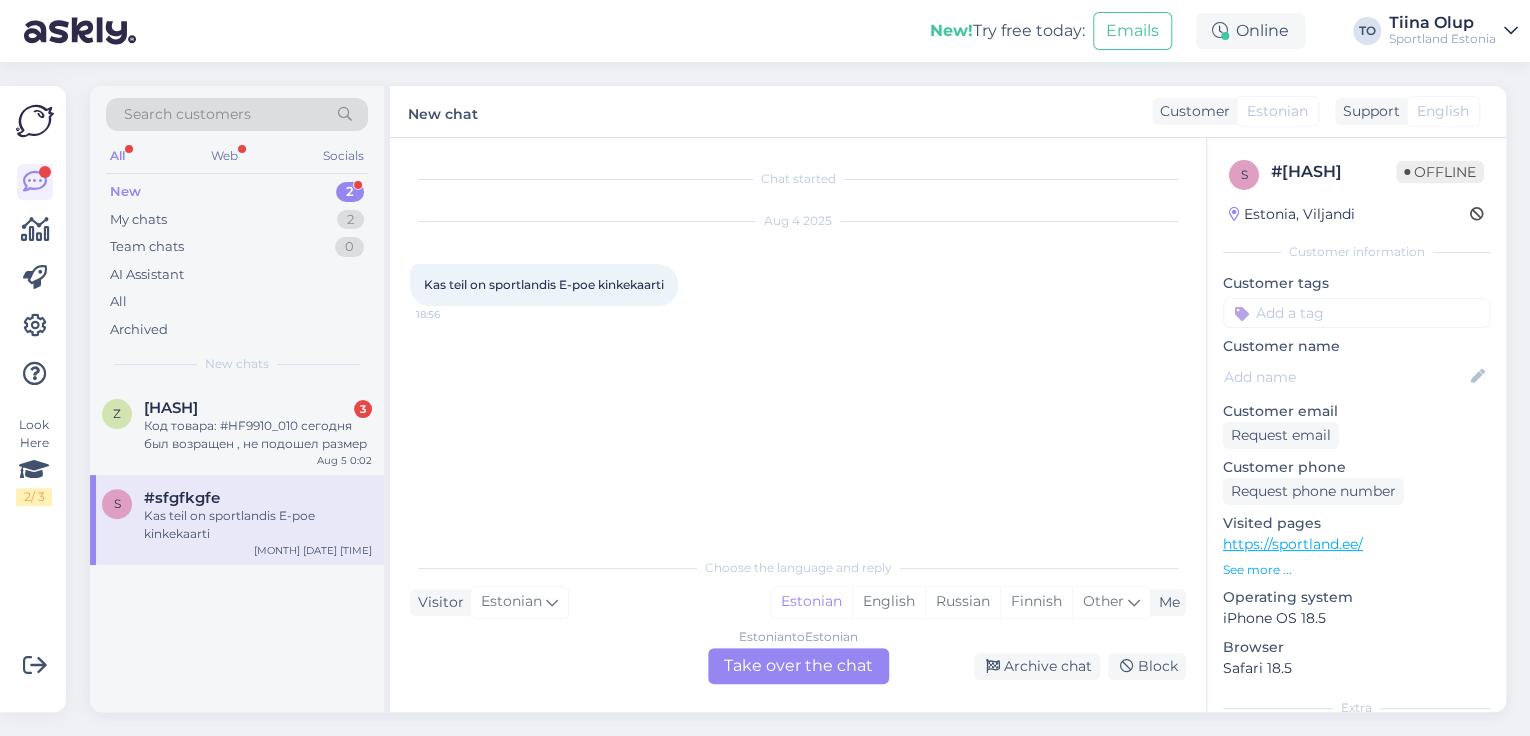 click on "Estonian  to  Estonian Take over the chat" at bounding box center [798, 666] 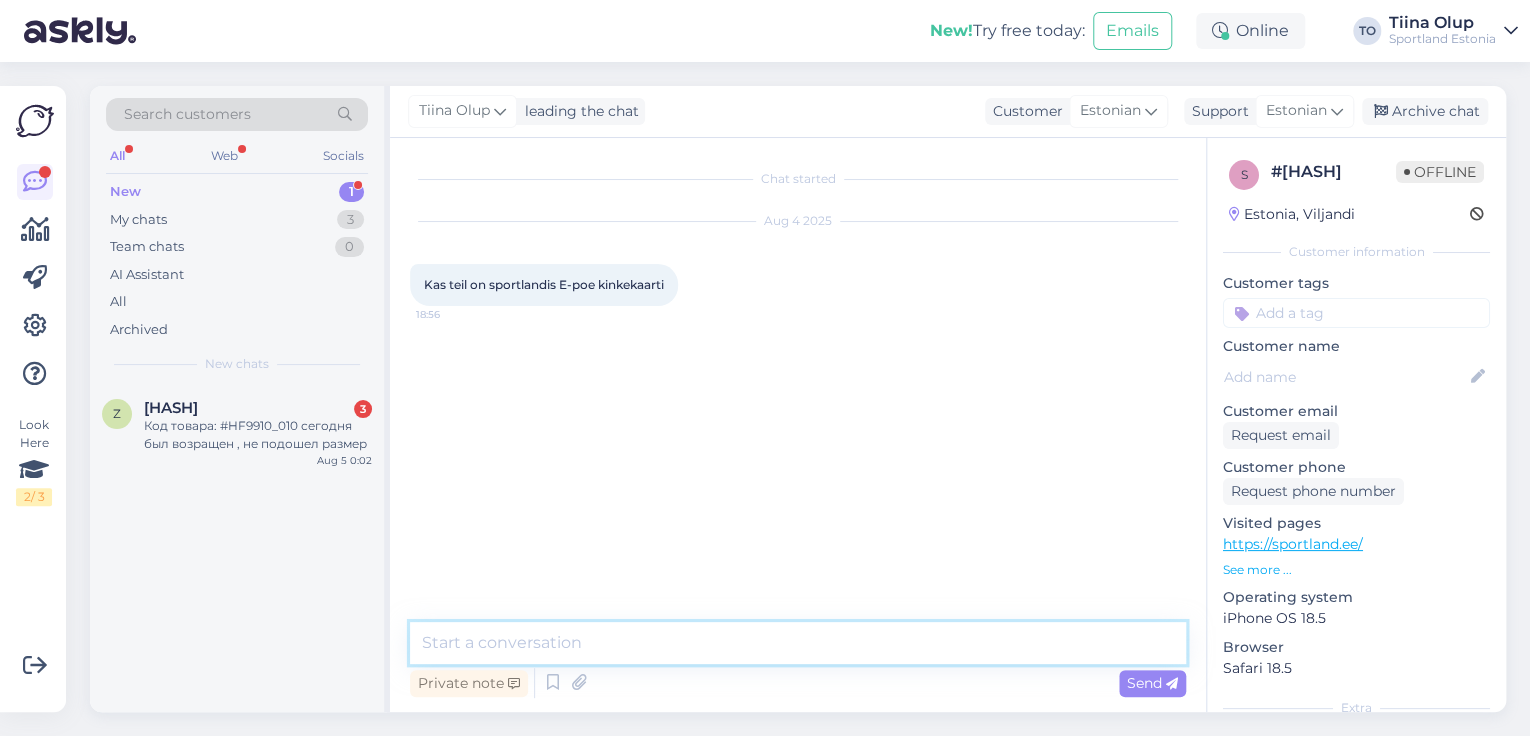 click at bounding box center [798, 643] 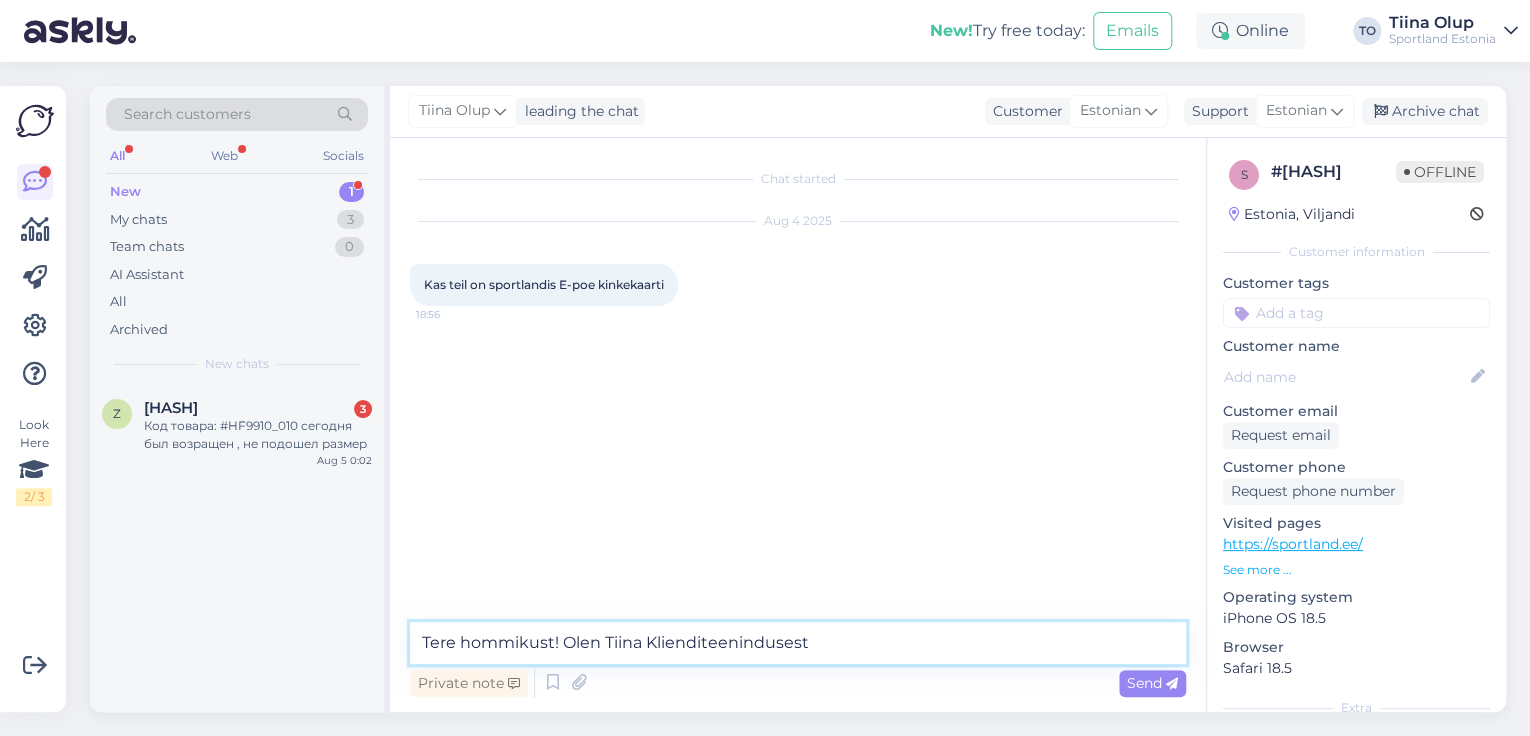 type 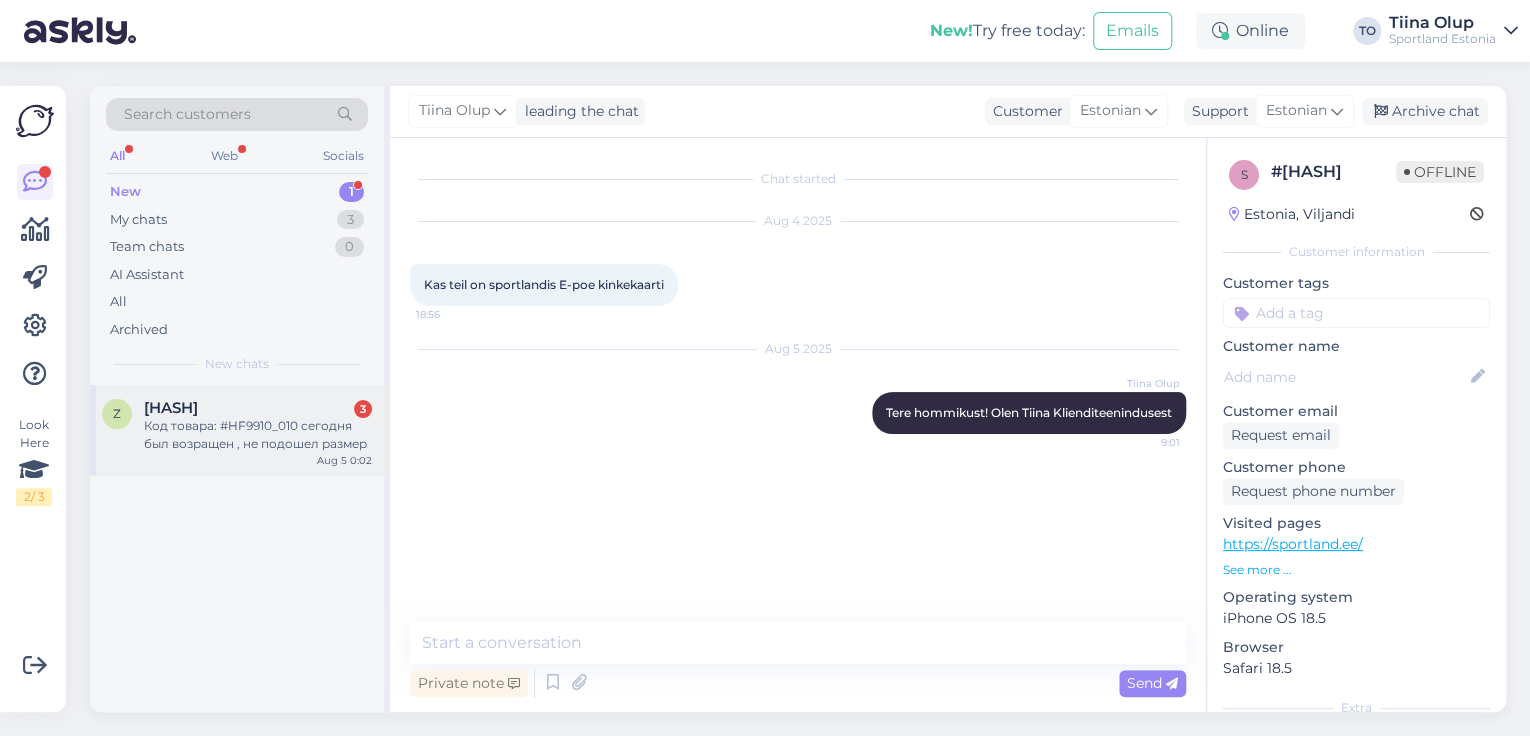 click on "Код товара: #HF9910_010 сегодня был возращен , не подошел размер" at bounding box center (258, 435) 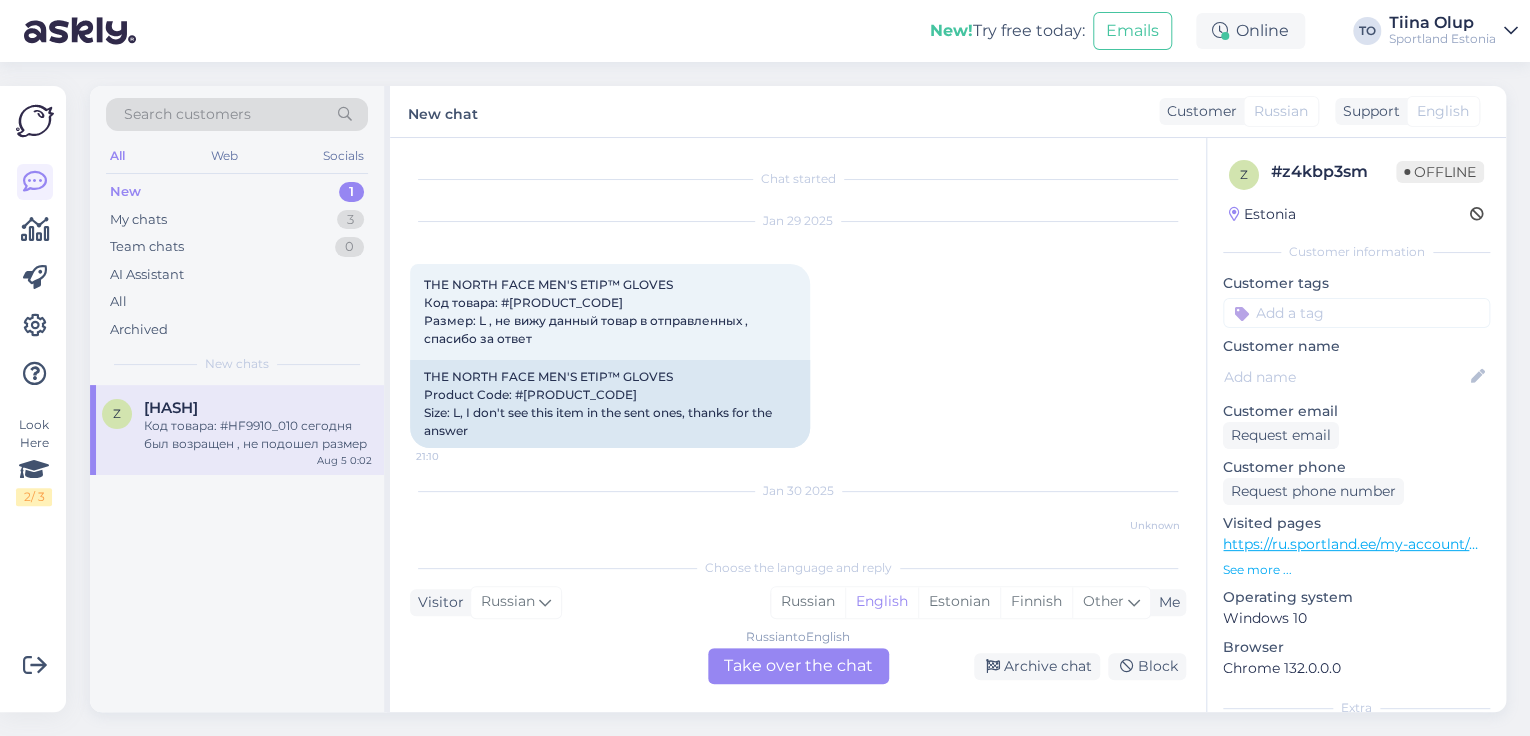 scroll, scrollTop: 1387, scrollLeft: 0, axis: vertical 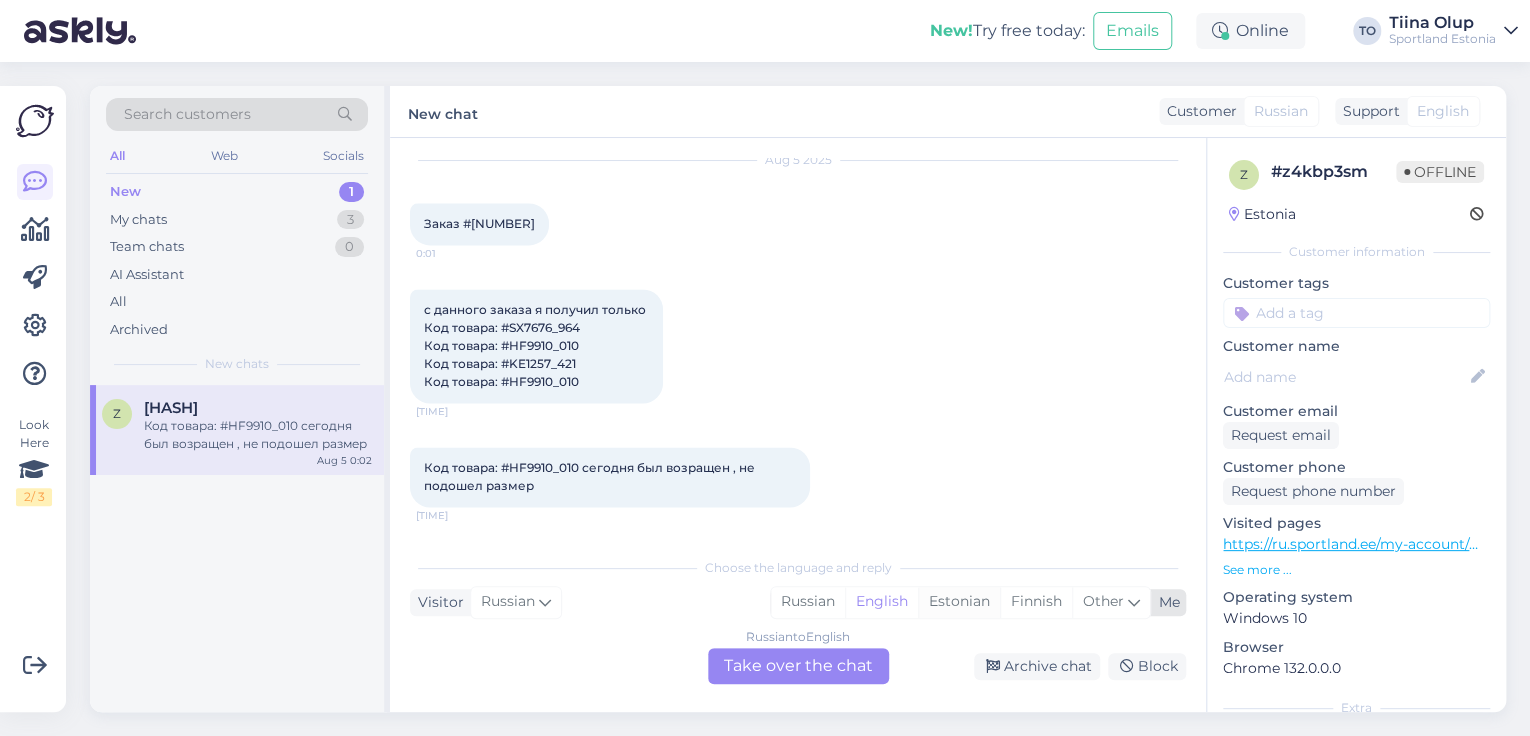 click on "Estonian" at bounding box center [959, 602] 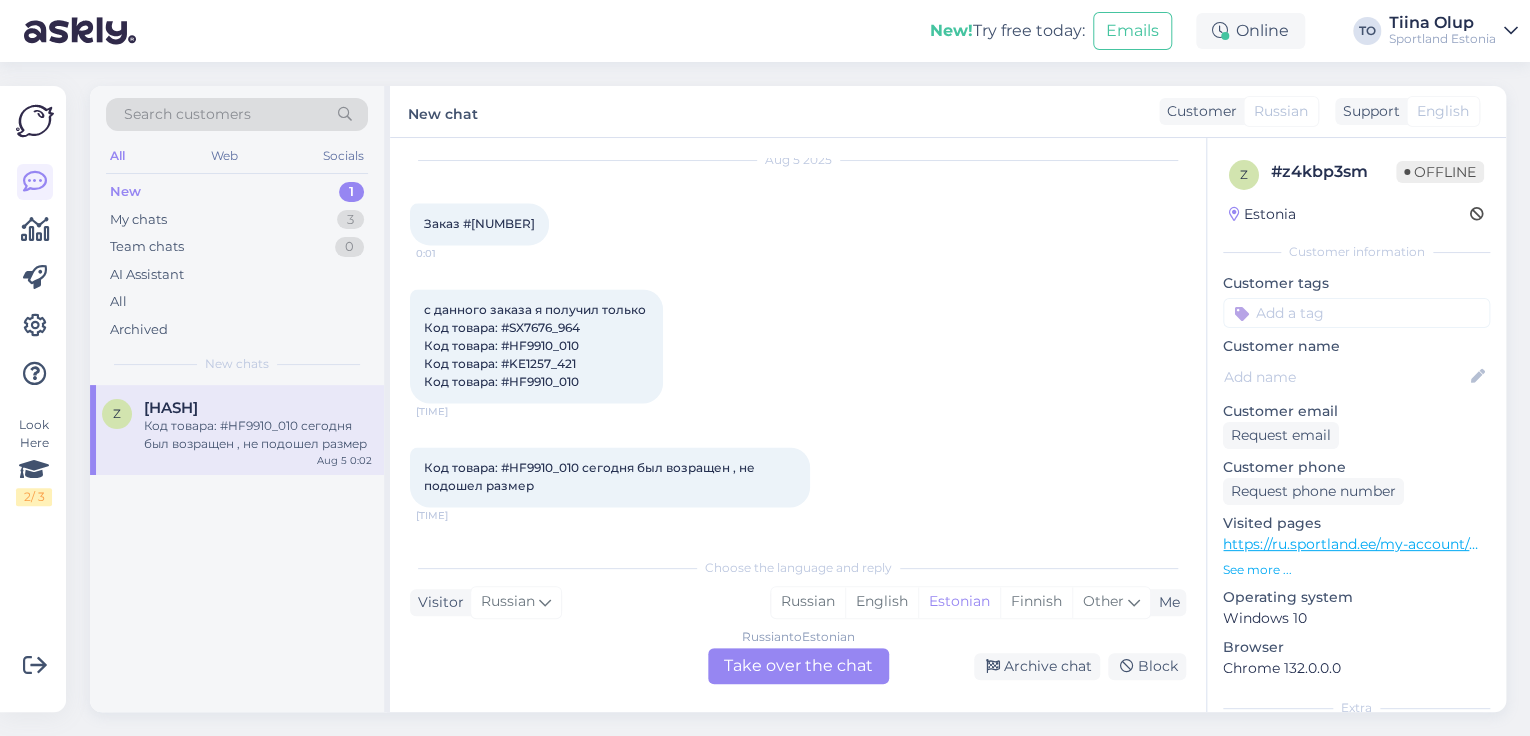 click on "Russian  to  Estonian Take over the chat" at bounding box center (798, 666) 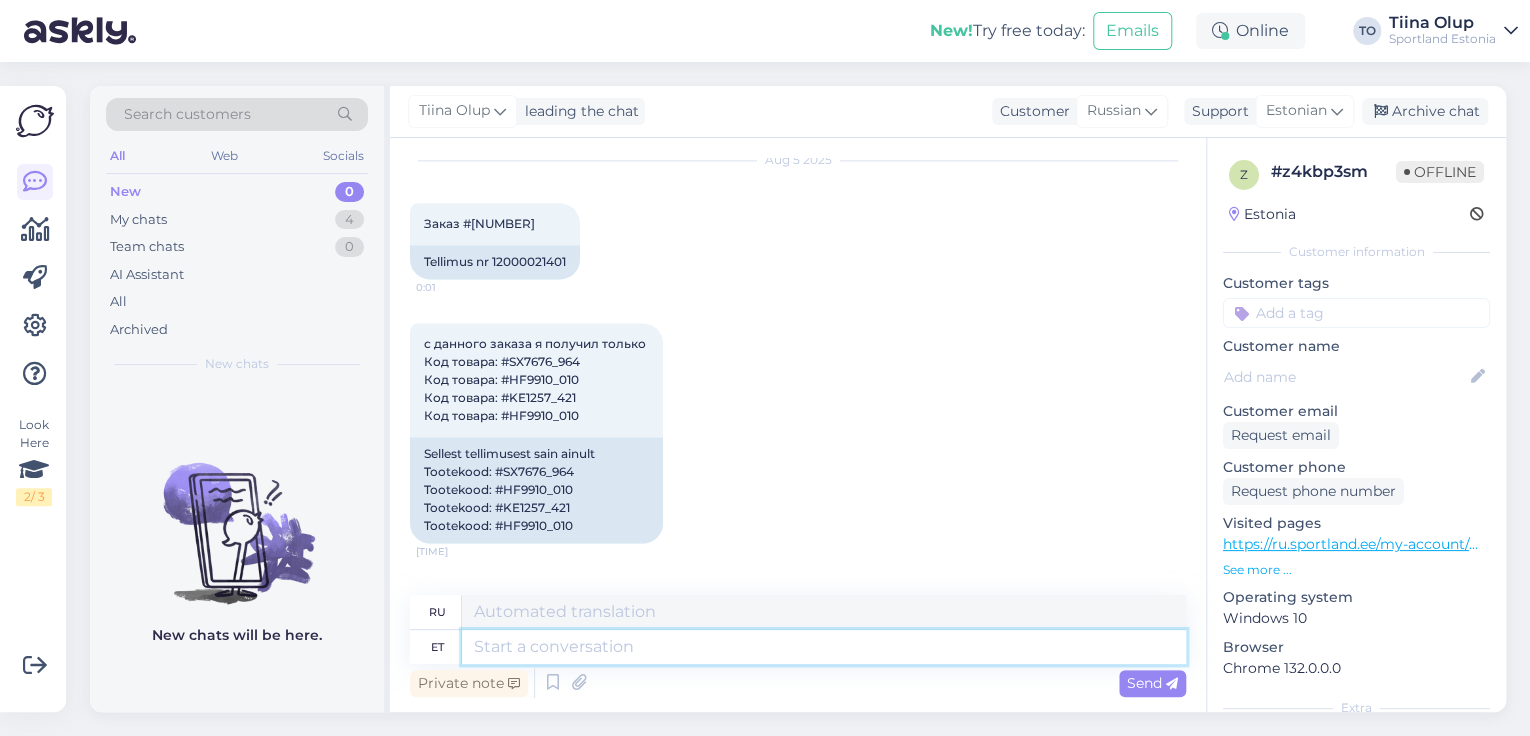 click at bounding box center (824, 647) 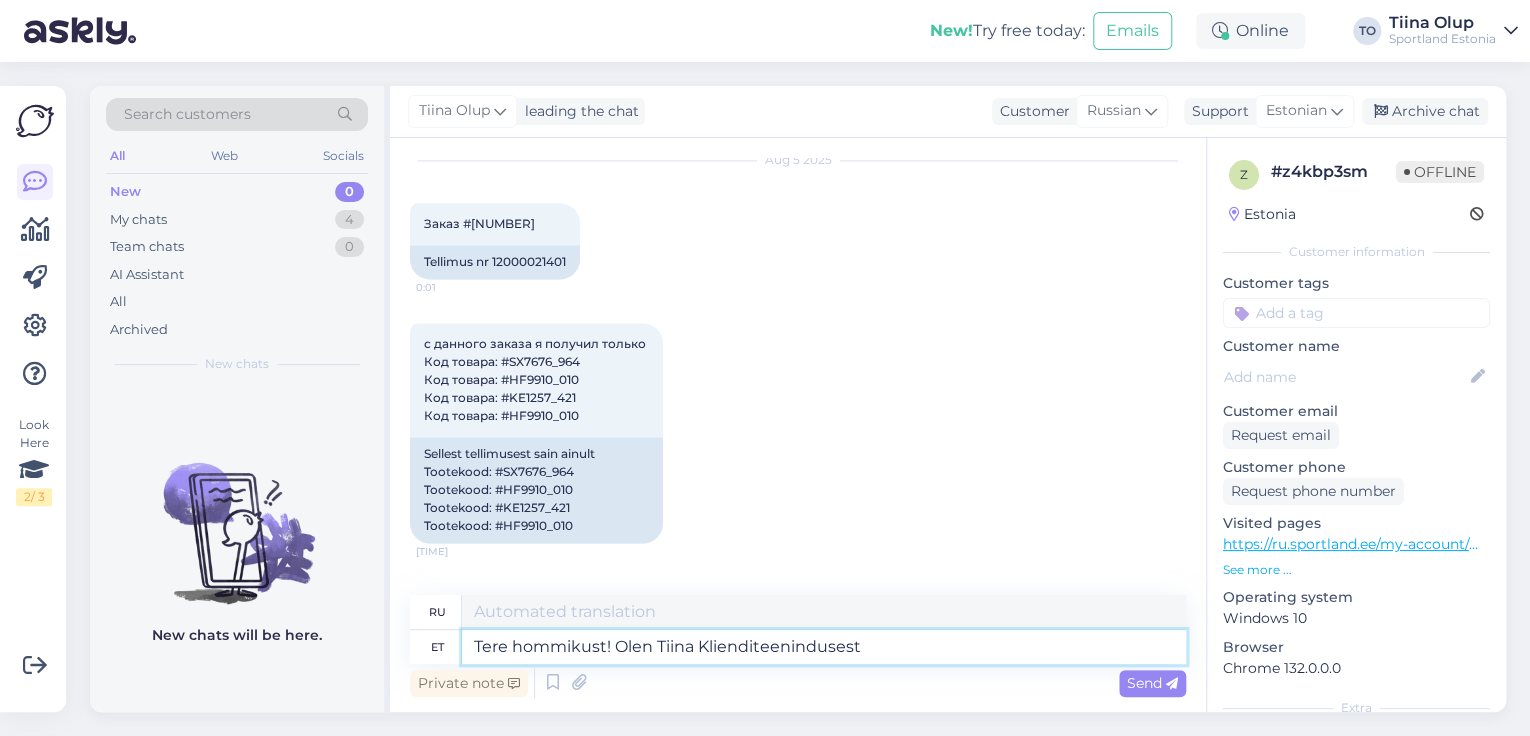 type on "Доброе утро! Меня зовут Тиина, я из службы поддержки клиентов." 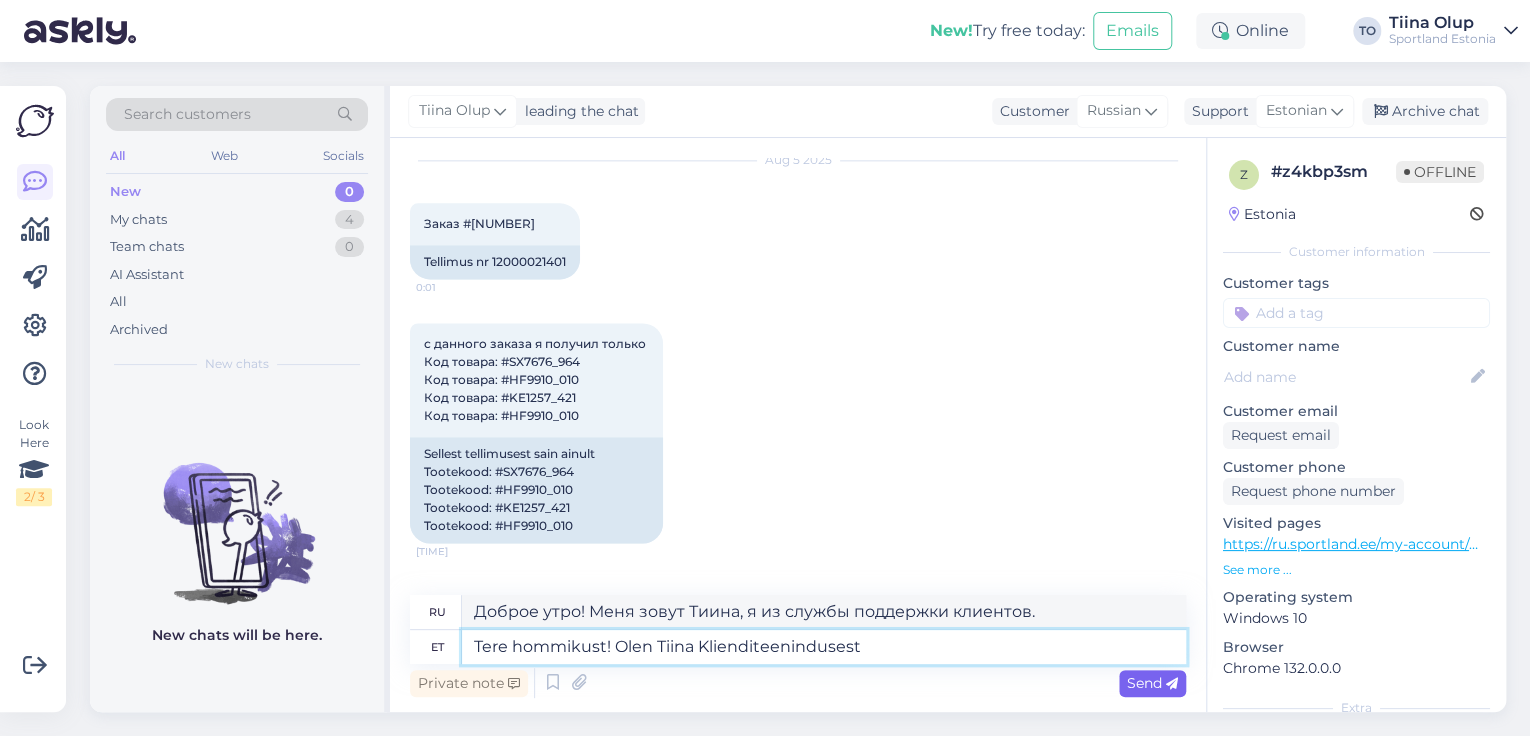 type on "Tere hommikust! Olen Tiina Klienditeenindusest" 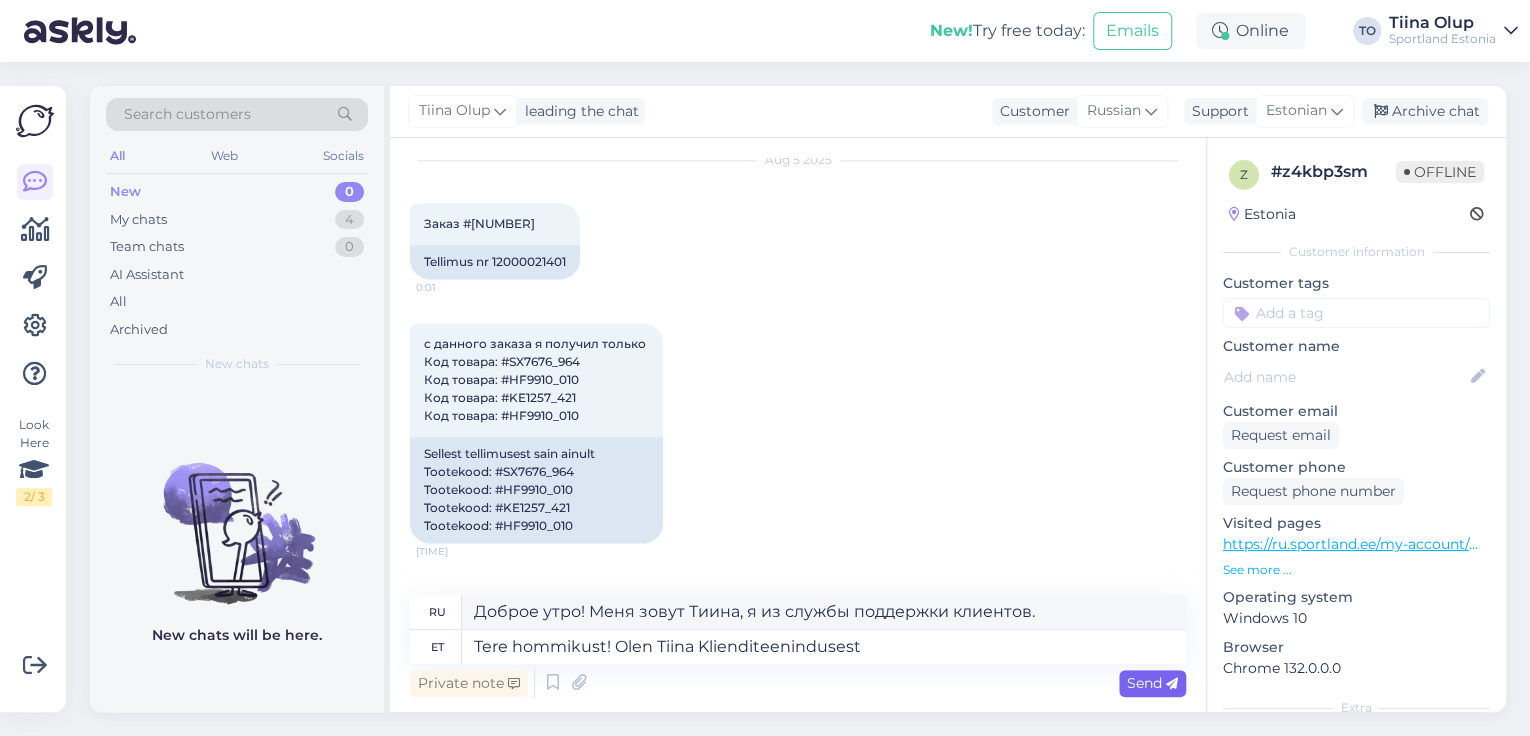 click on "Send" at bounding box center [1152, 683] 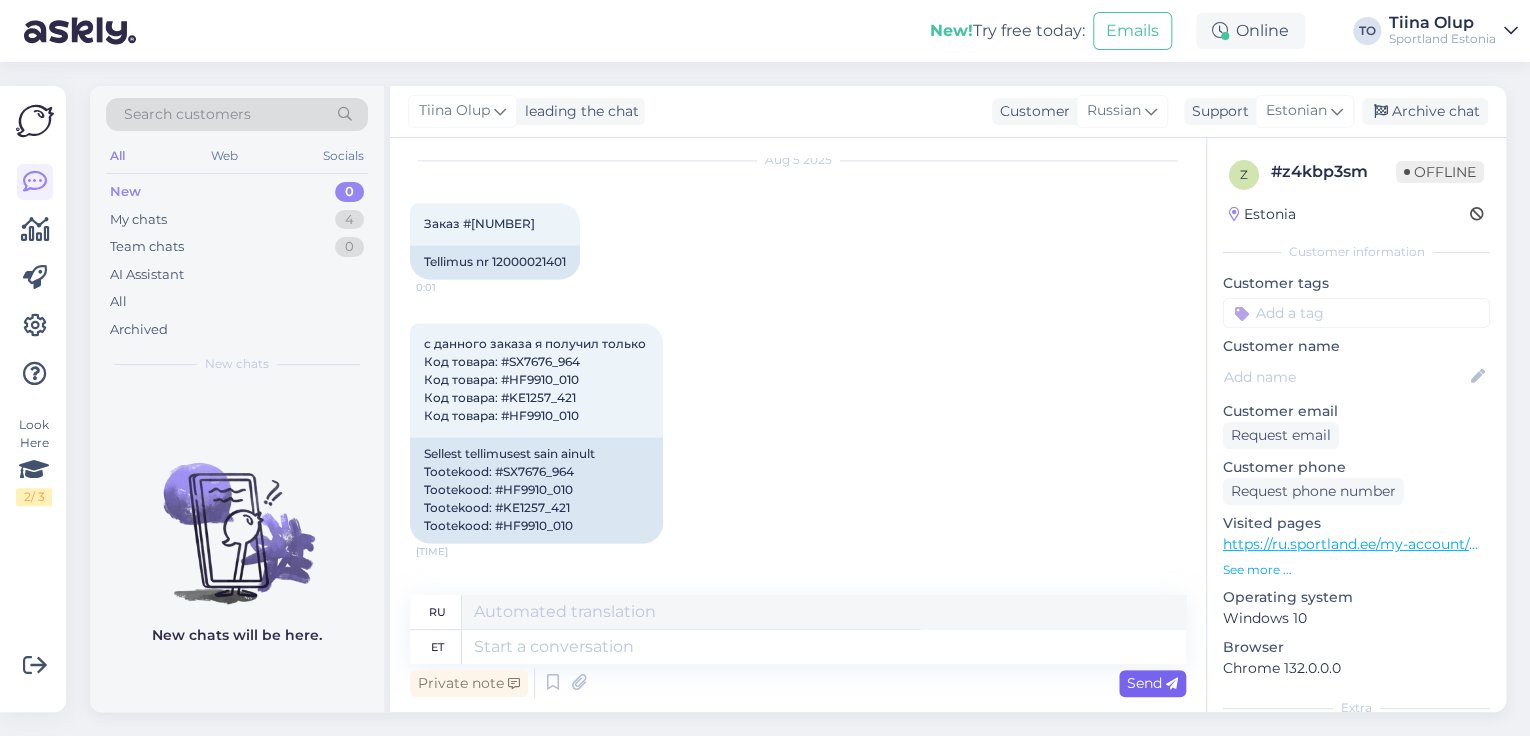 scroll, scrollTop: 1651, scrollLeft: 0, axis: vertical 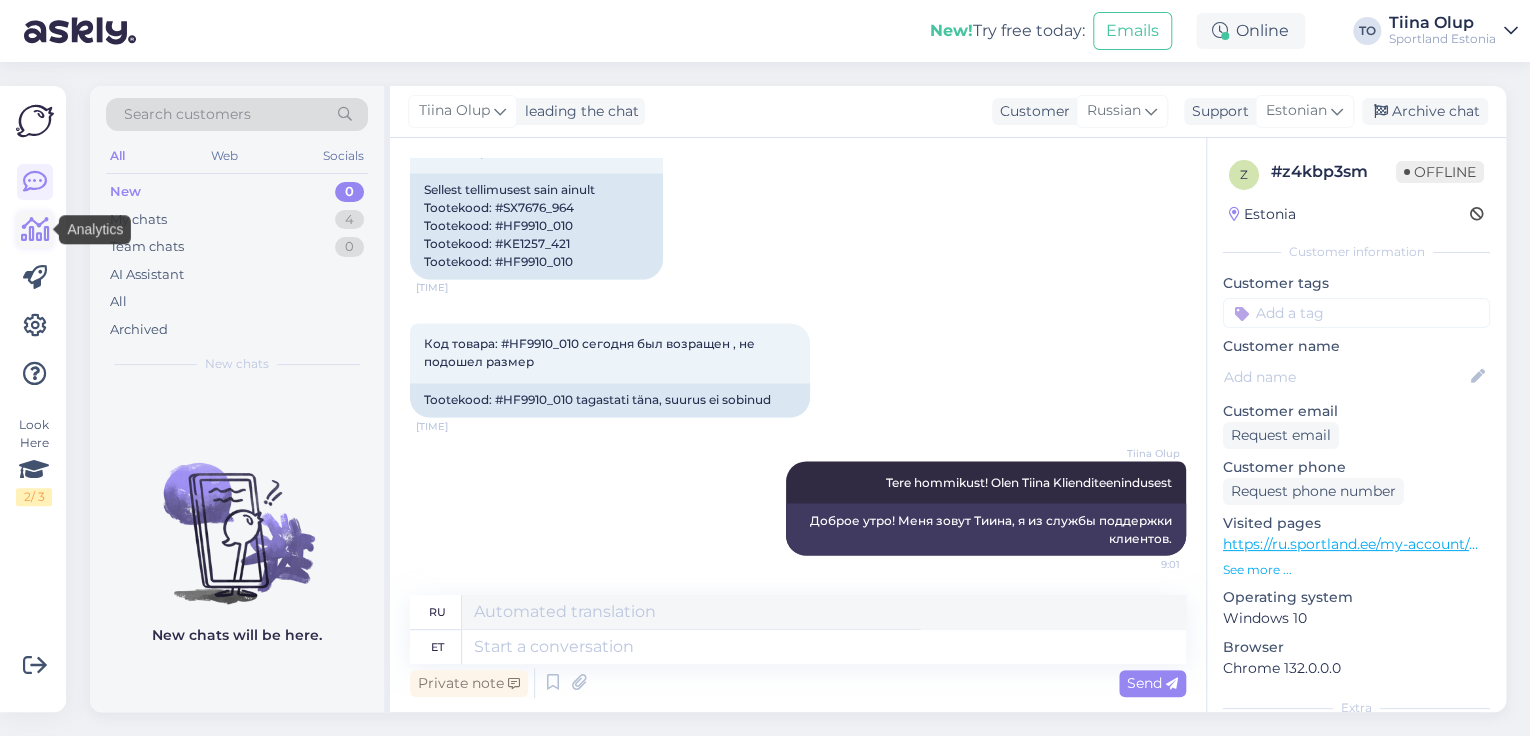 click at bounding box center [35, 230] 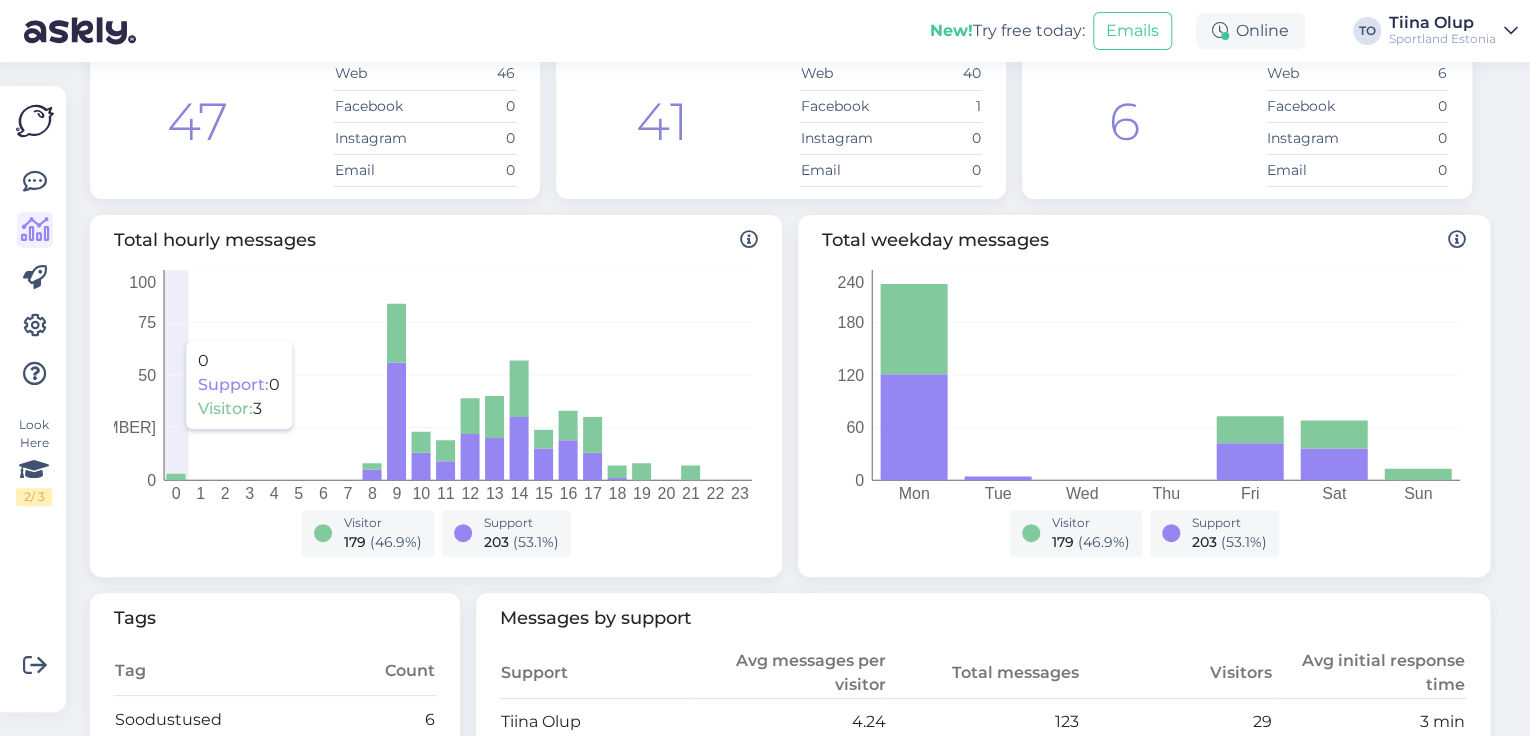 scroll, scrollTop: 160, scrollLeft: 0, axis: vertical 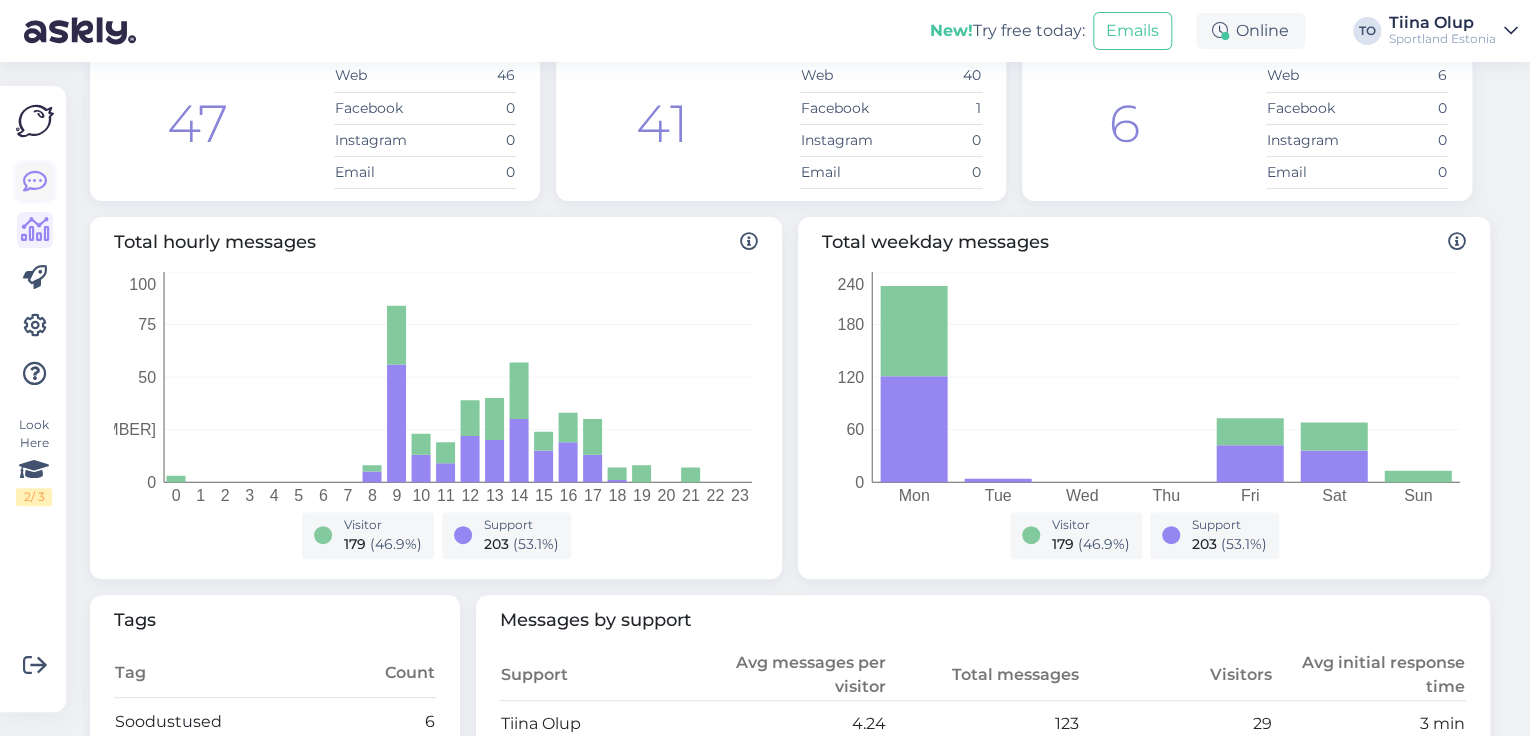 click at bounding box center [35, 182] 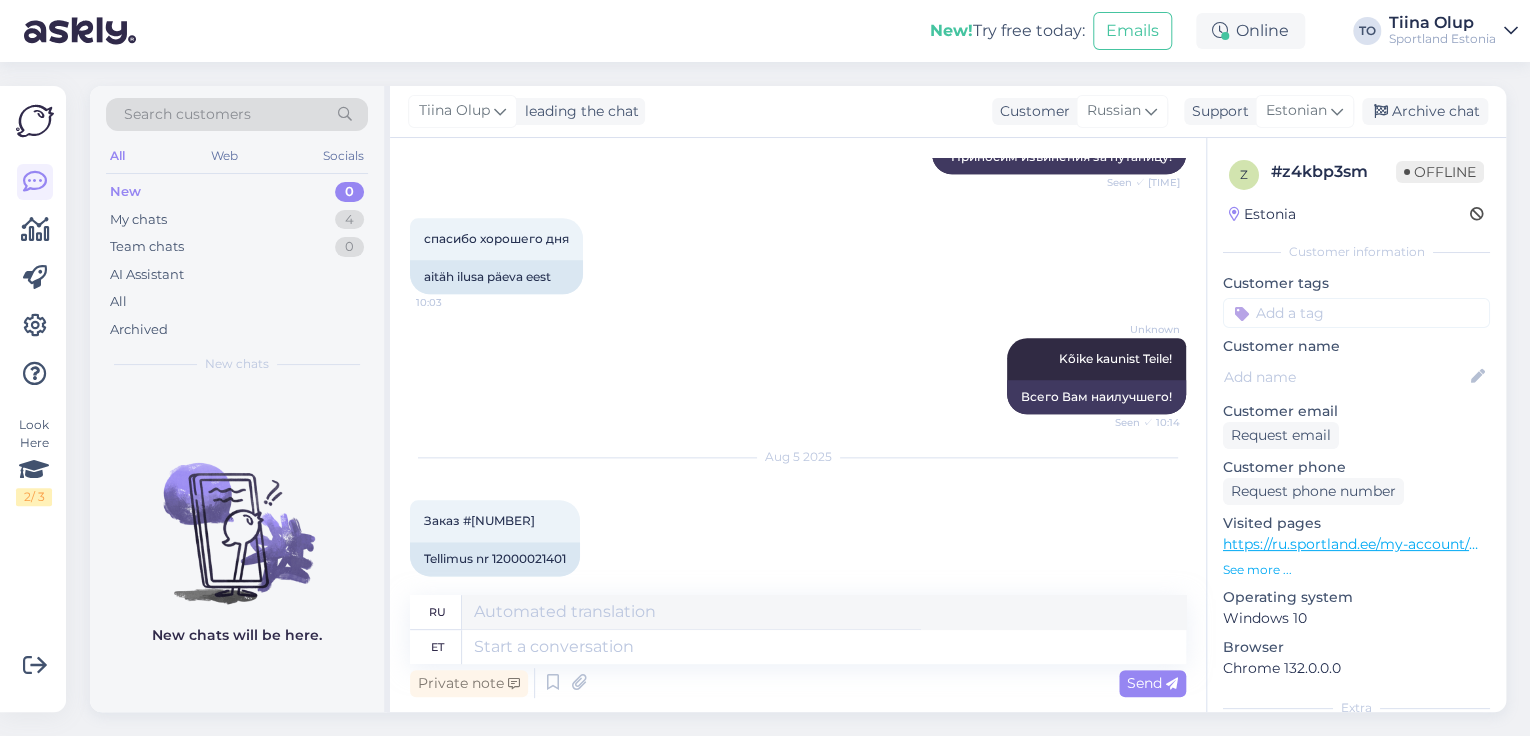 scroll, scrollTop: 770, scrollLeft: 0, axis: vertical 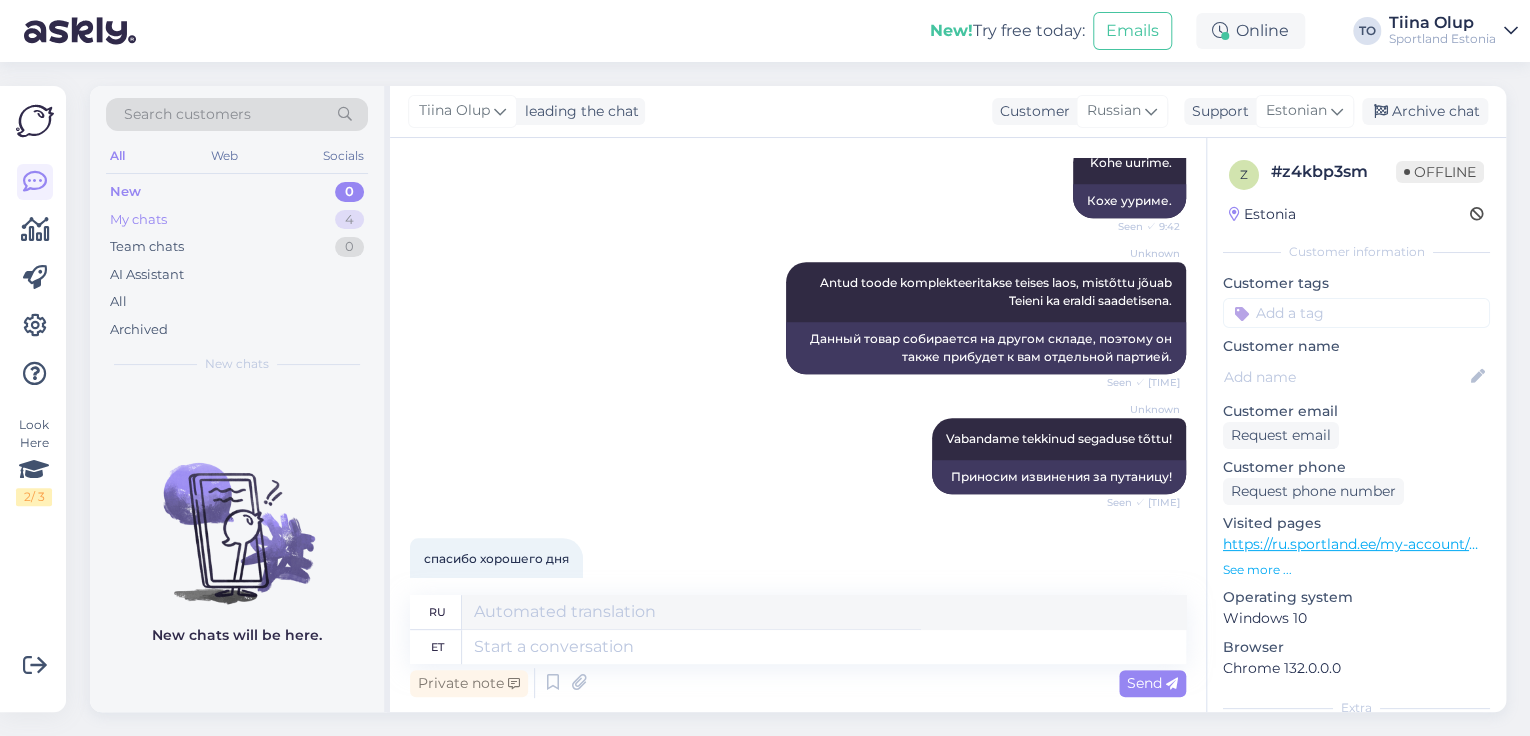 click on "My chats 4" at bounding box center [237, 220] 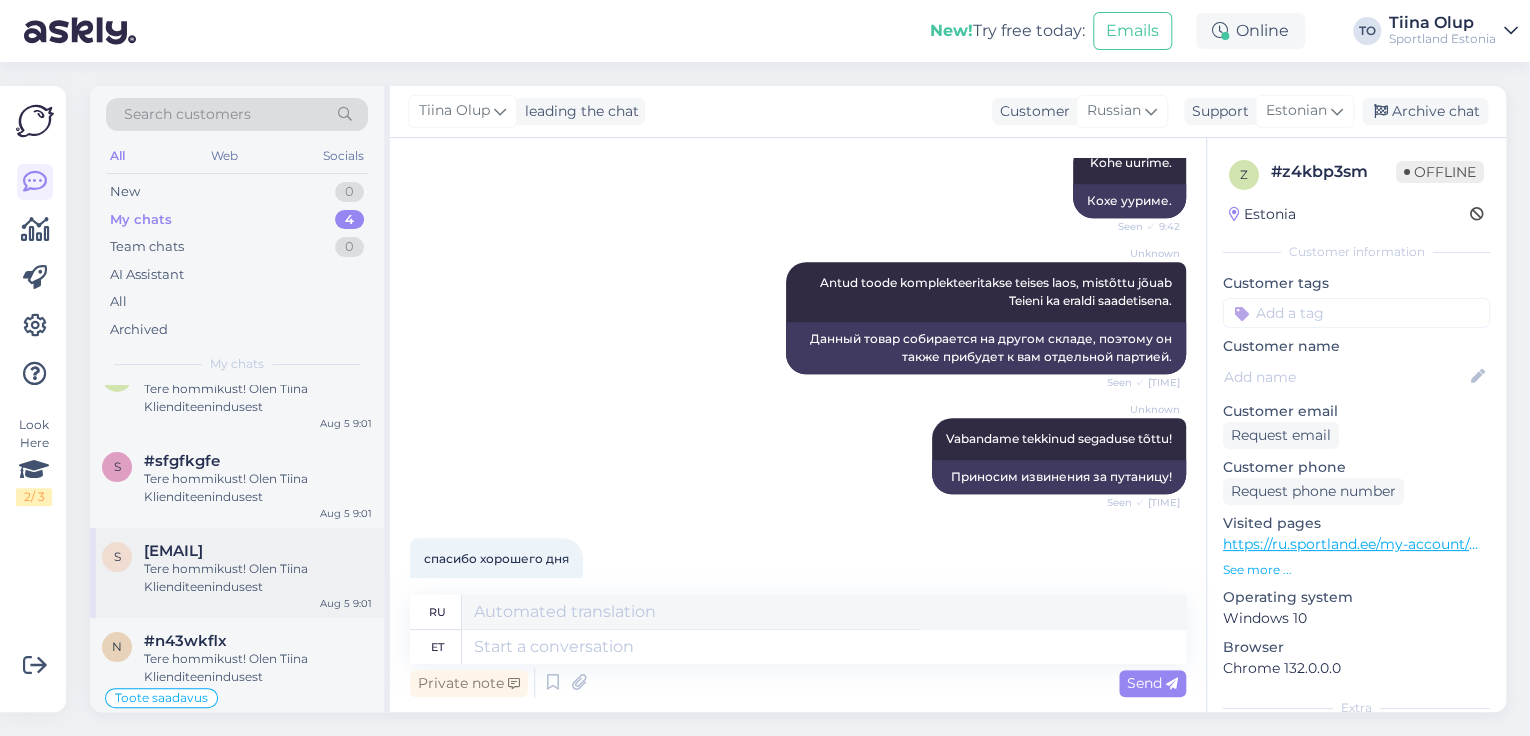 scroll, scrollTop: 56, scrollLeft: 0, axis: vertical 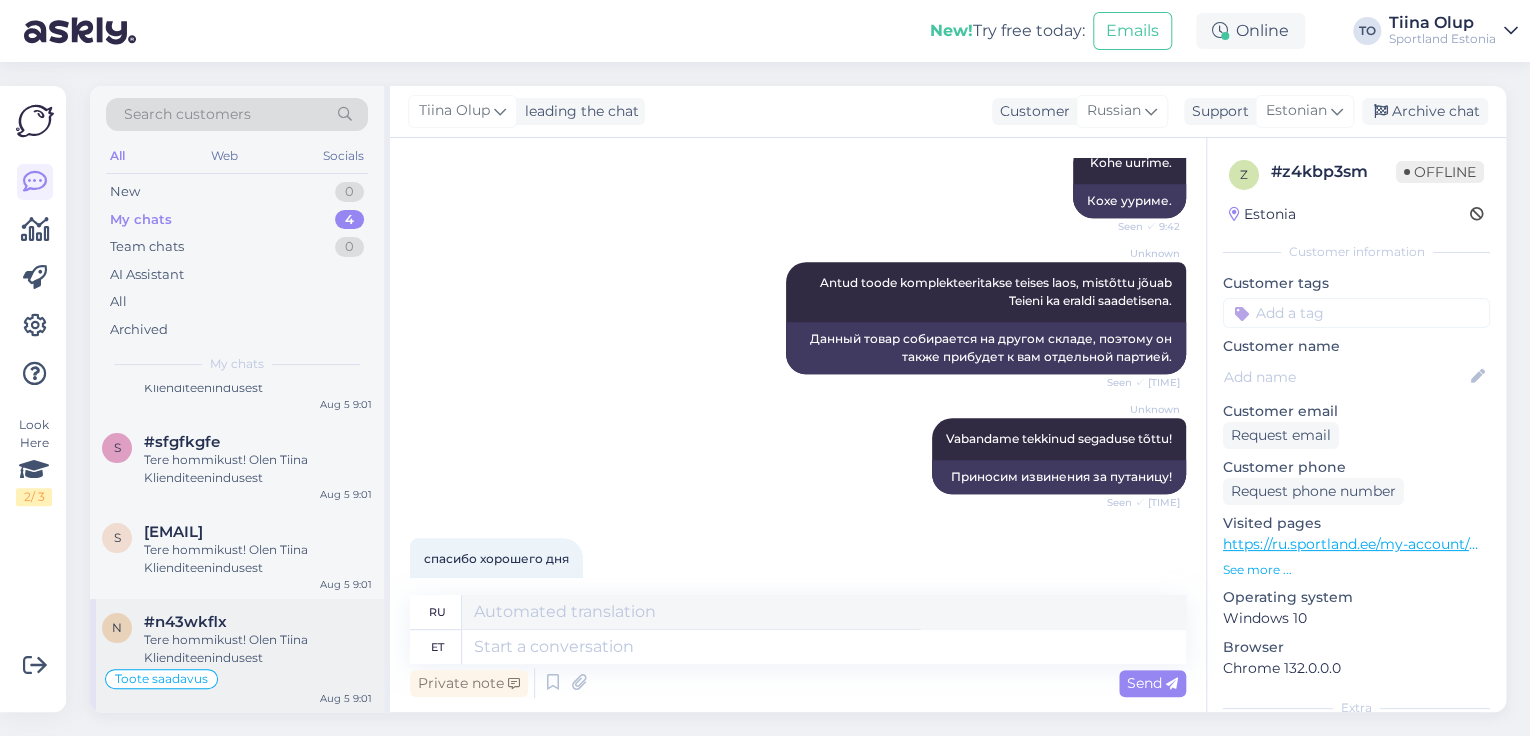 click on "Tere hommikust! Olen Tiina Klienditeenindusest" at bounding box center (258, 649) 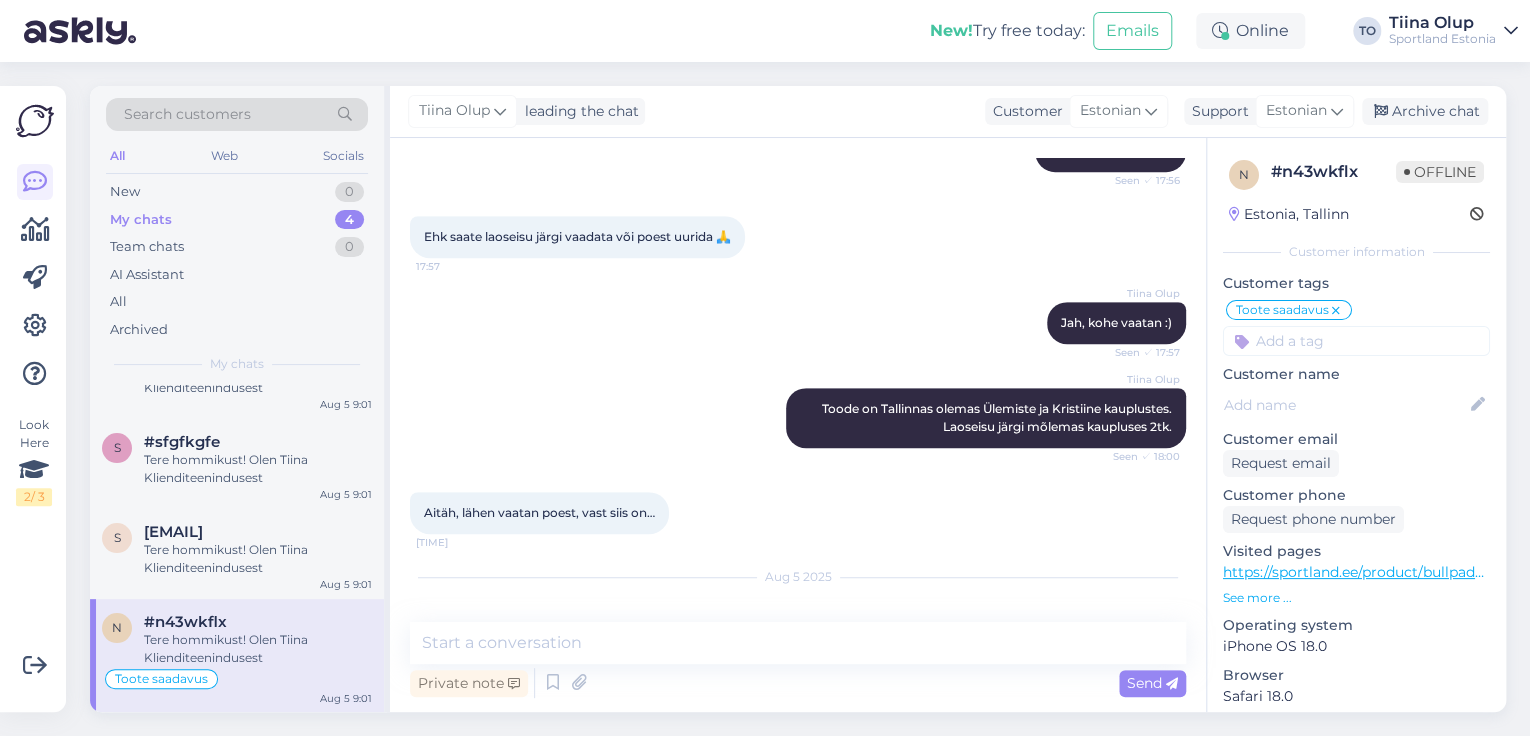 scroll, scrollTop: 593, scrollLeft: 0, axis: vertical 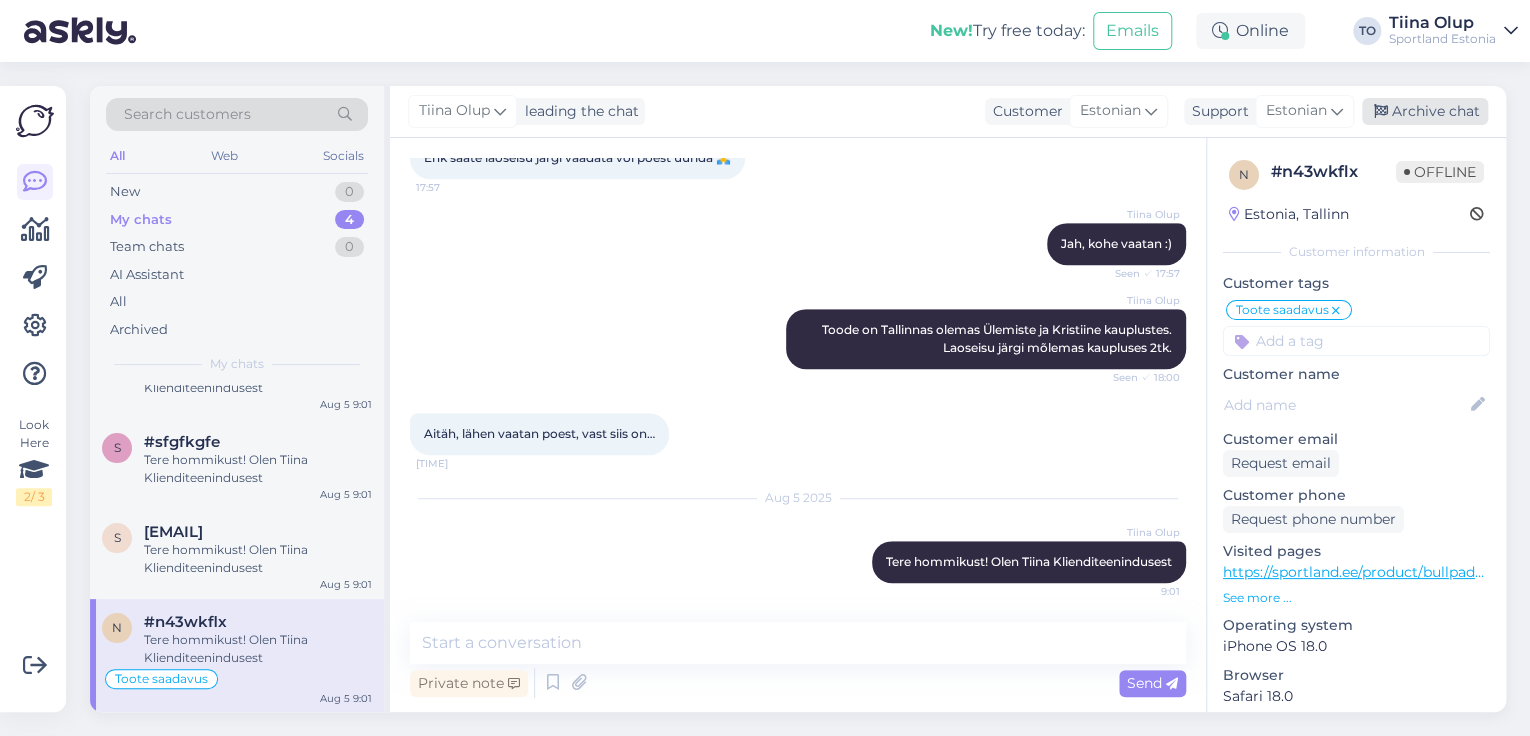 click on "Archive chat" at bounding box center [1425, 111] 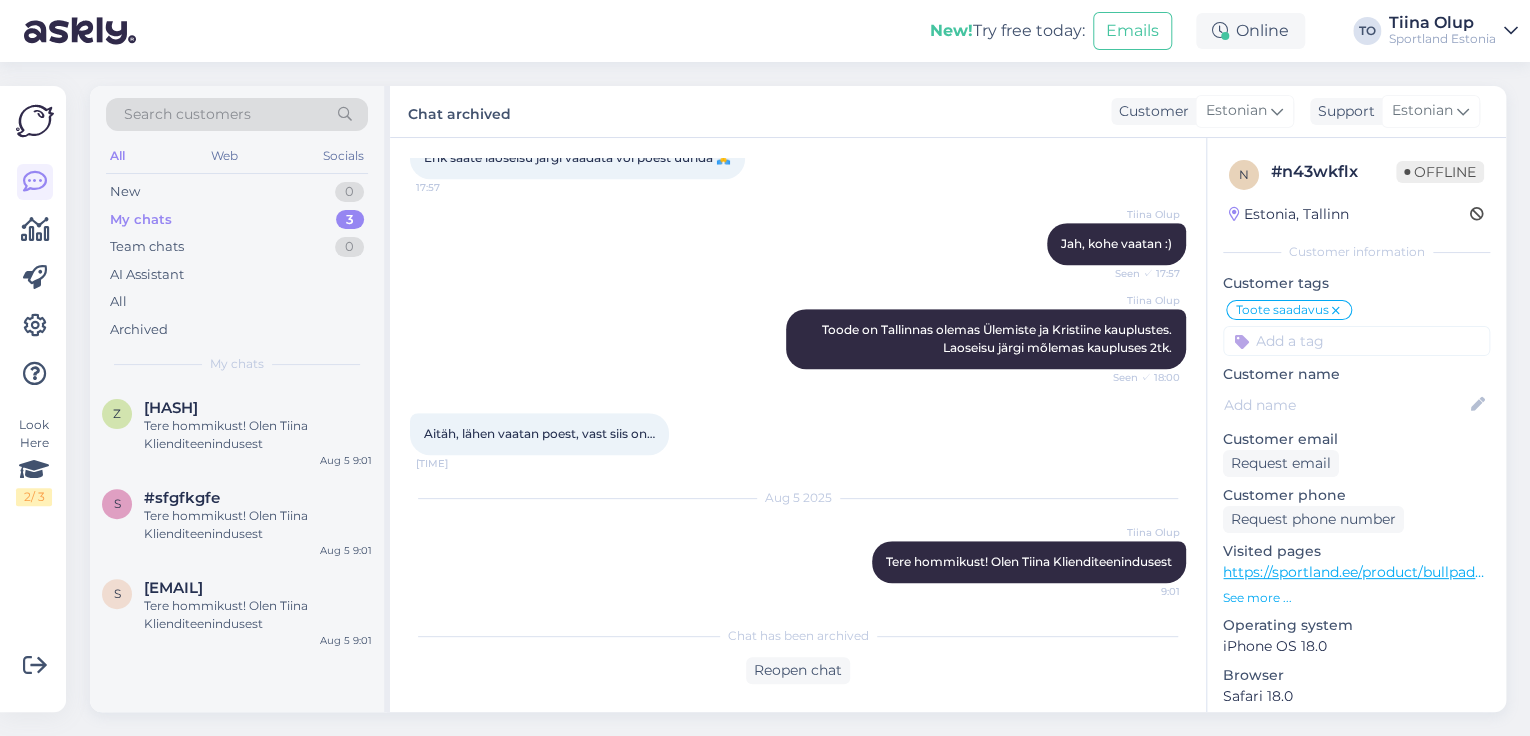 scroll, scrollTop: 0, scrollLeft: 0, axis: both 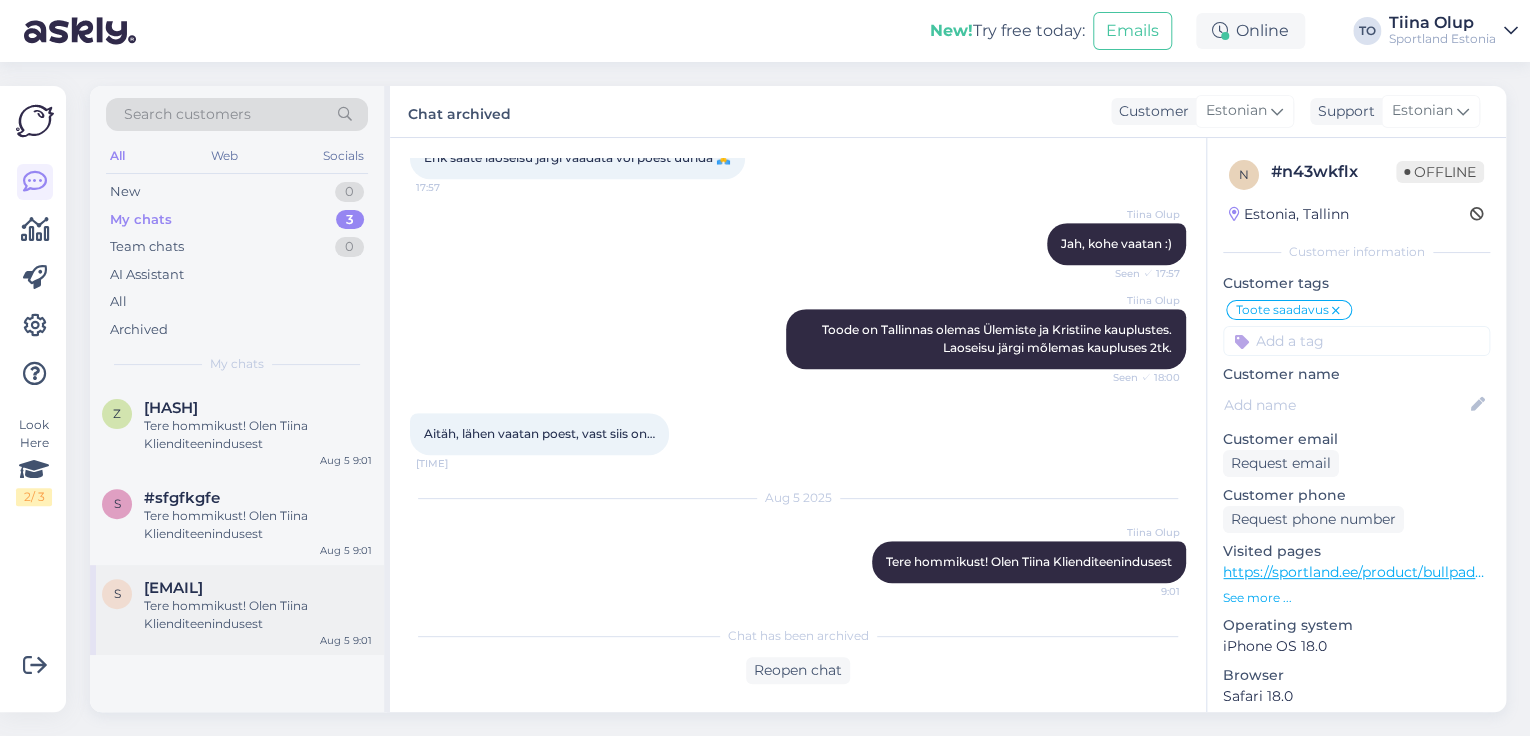 click on "Tere hommikust! Olen Tiina Klienditeenindusest" at bounding box center [258, 615] 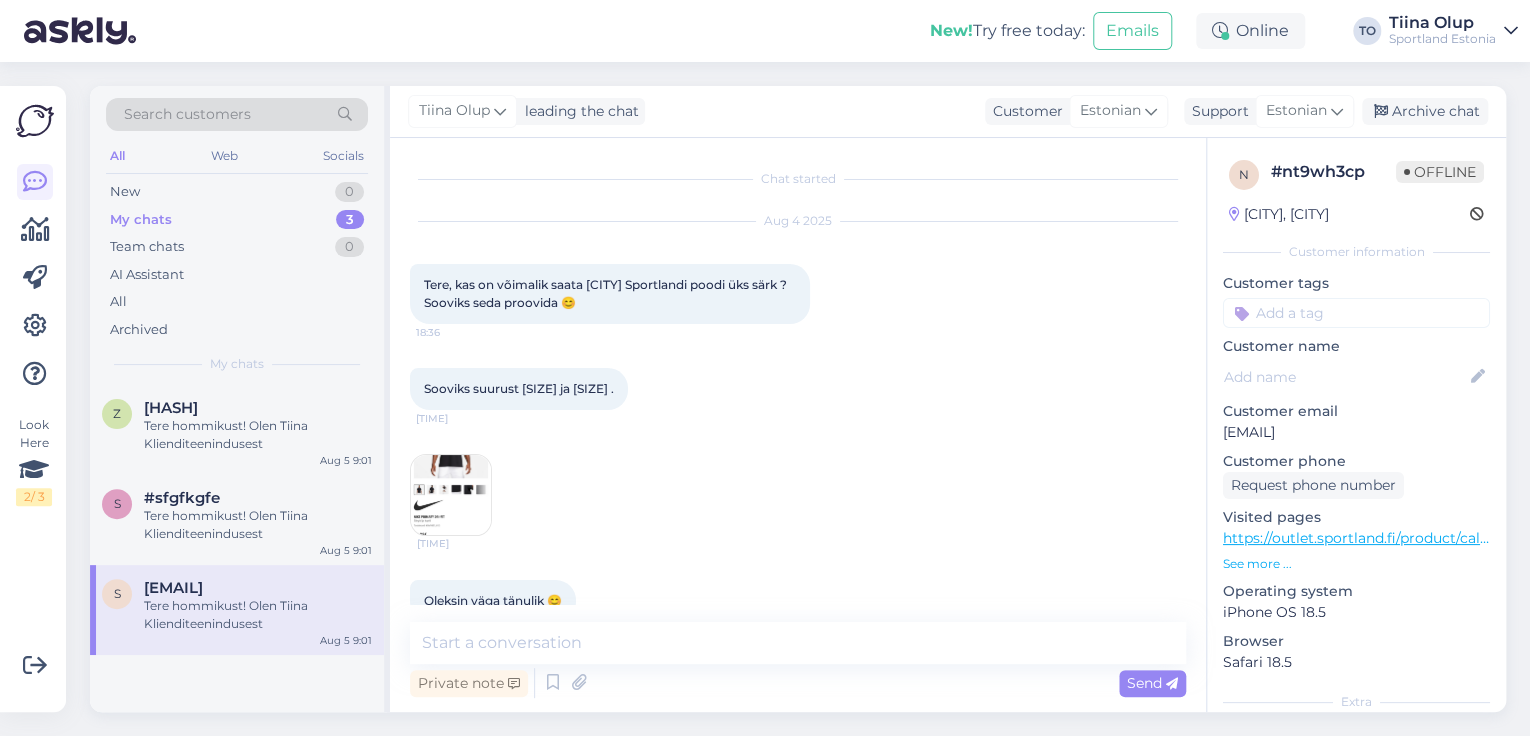 scroll, scrollTop: 167, scrollLeft: 0, axis: vertical 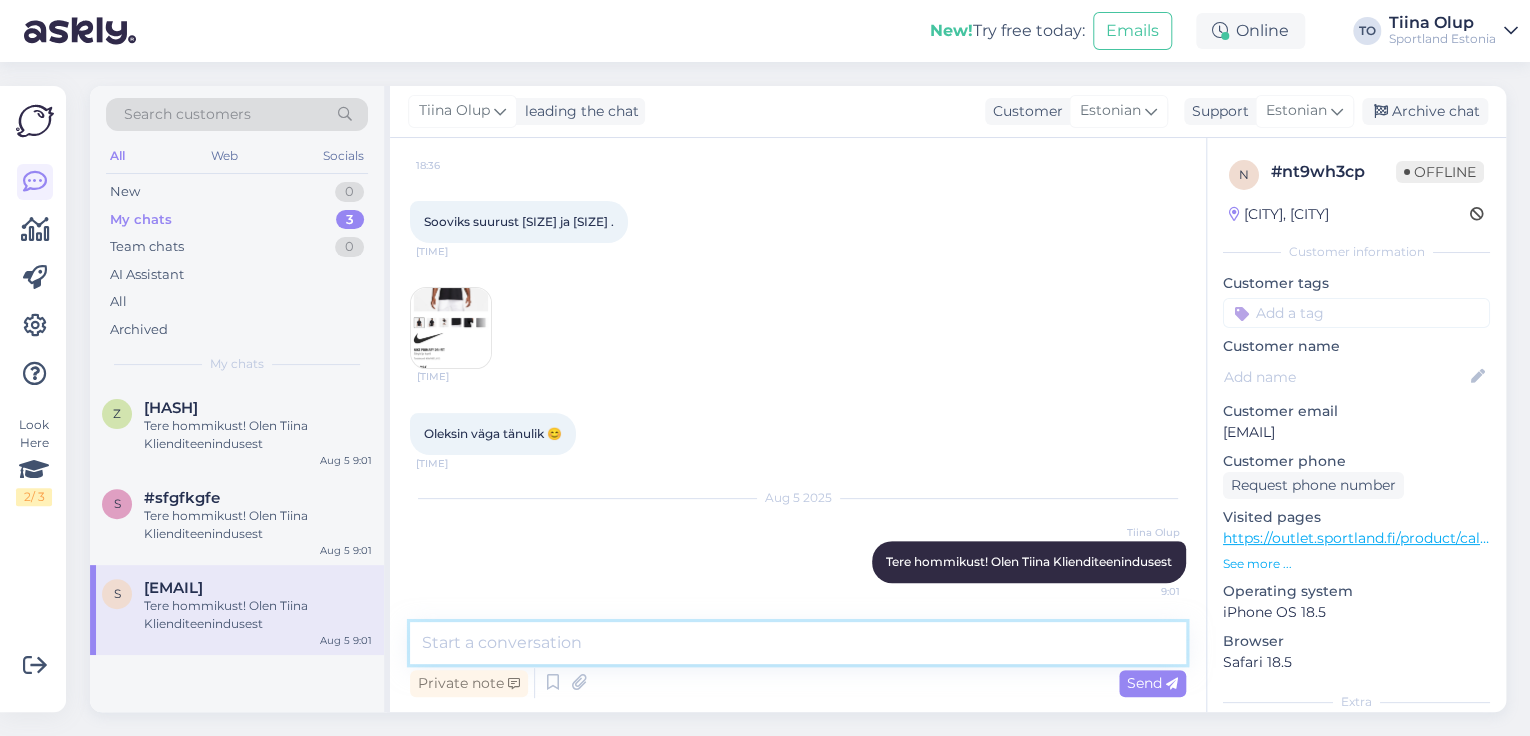 click at bounding box center (798, 643) 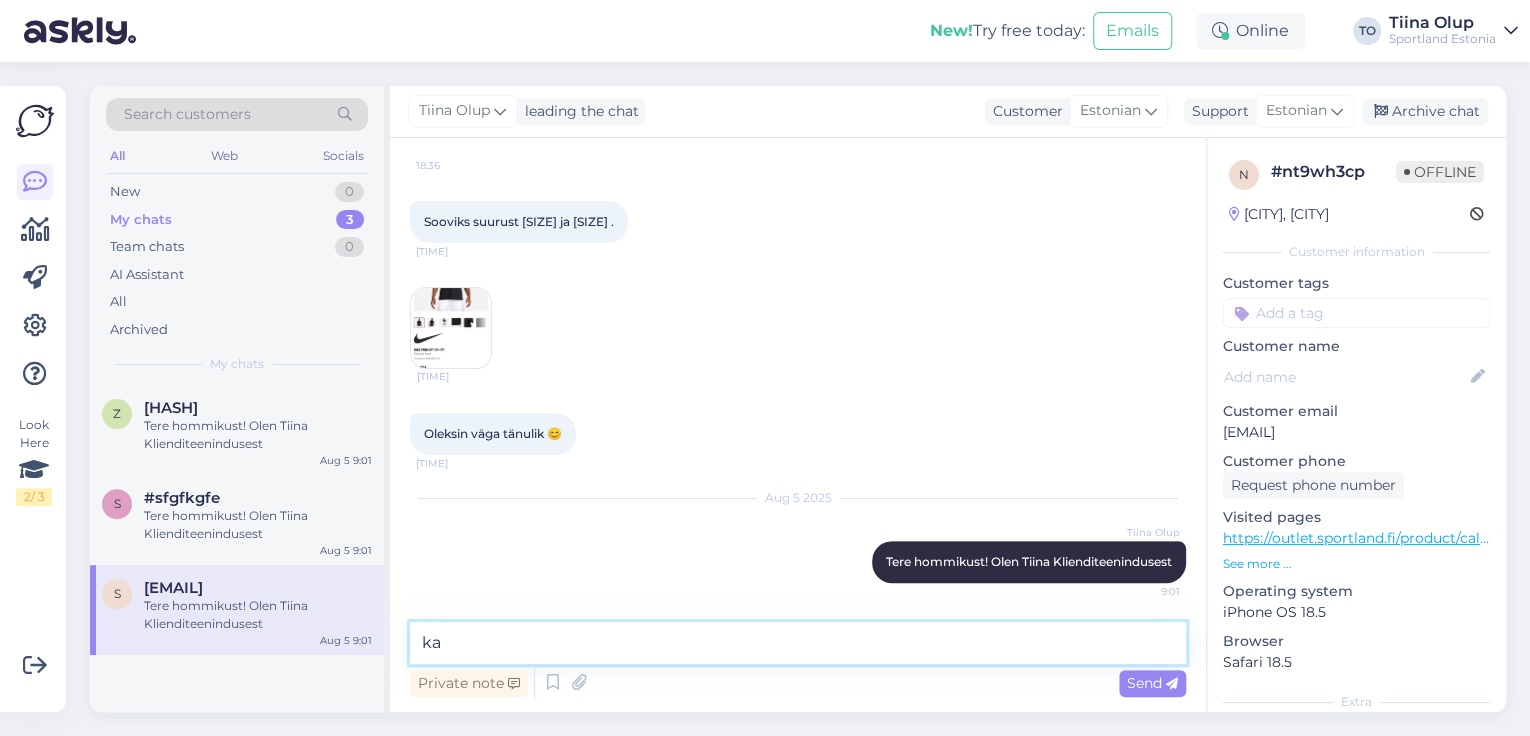 type on "k" 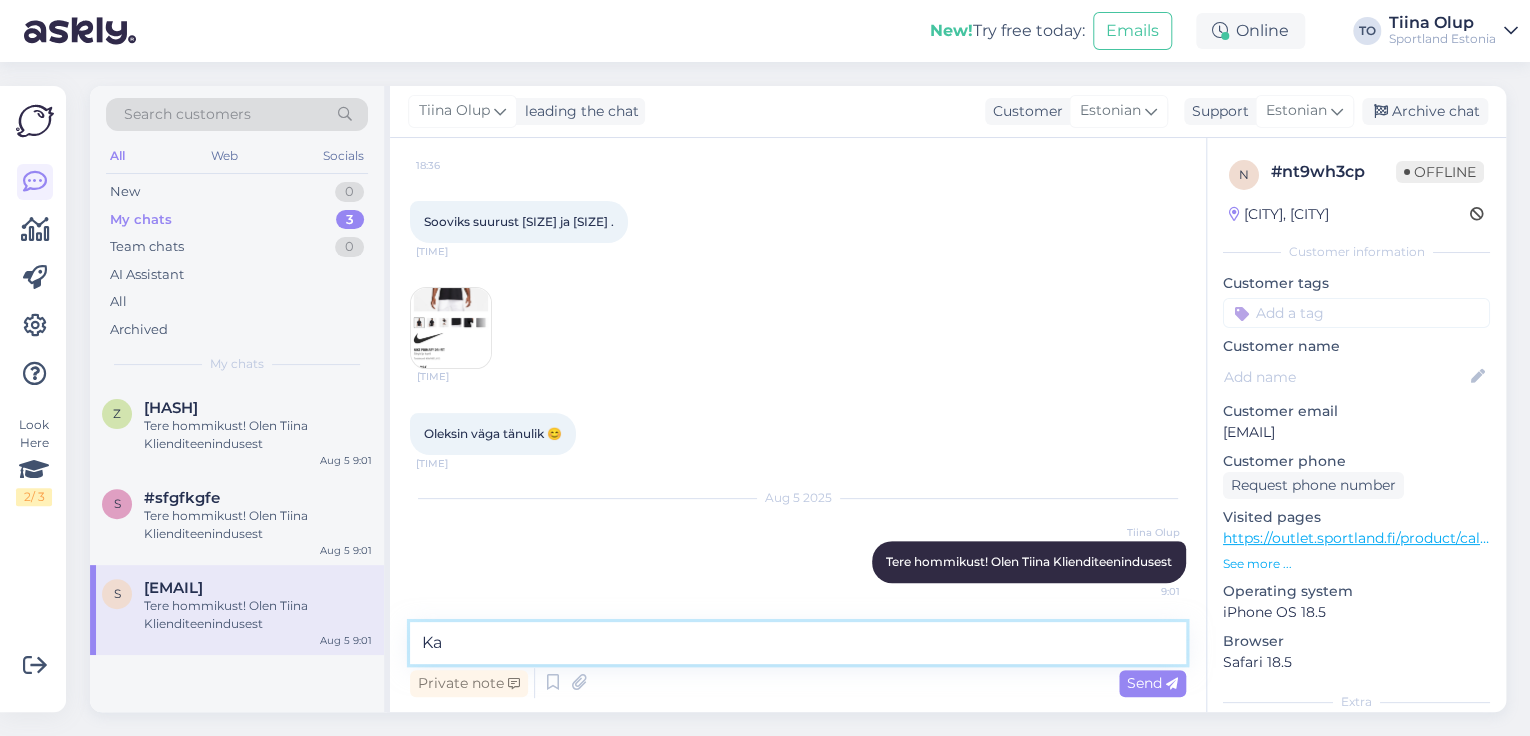 type on "K" 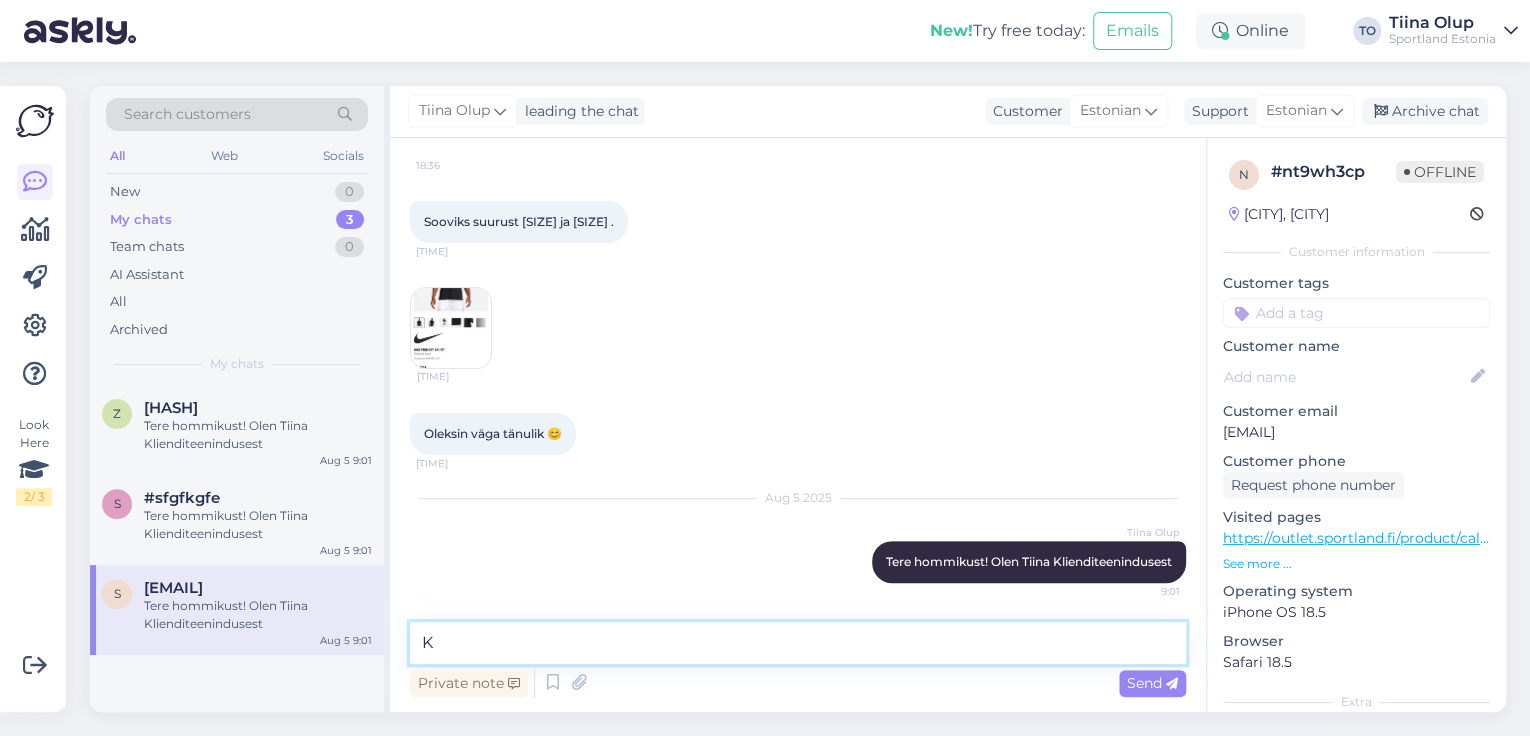 type 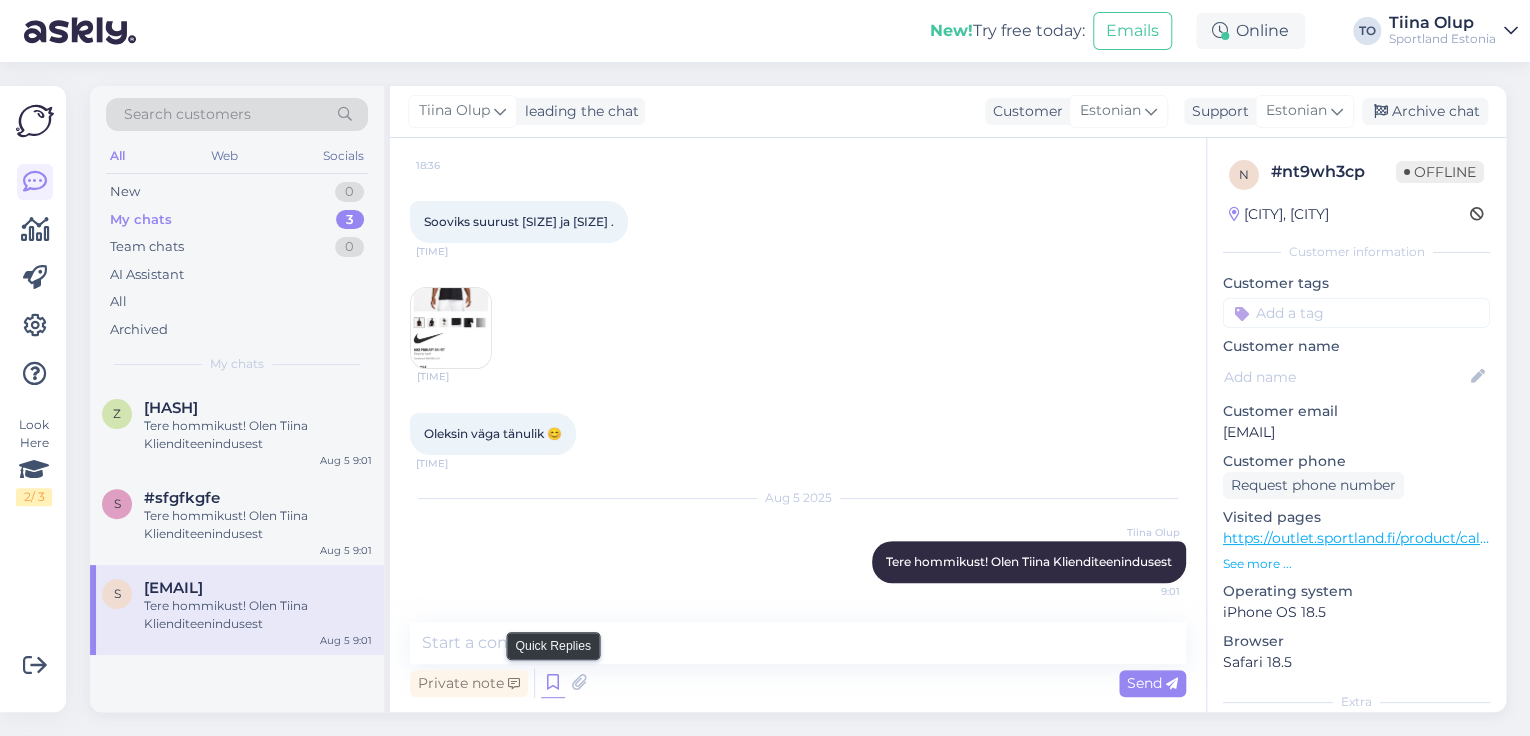 click at bounding box center [553, 683] 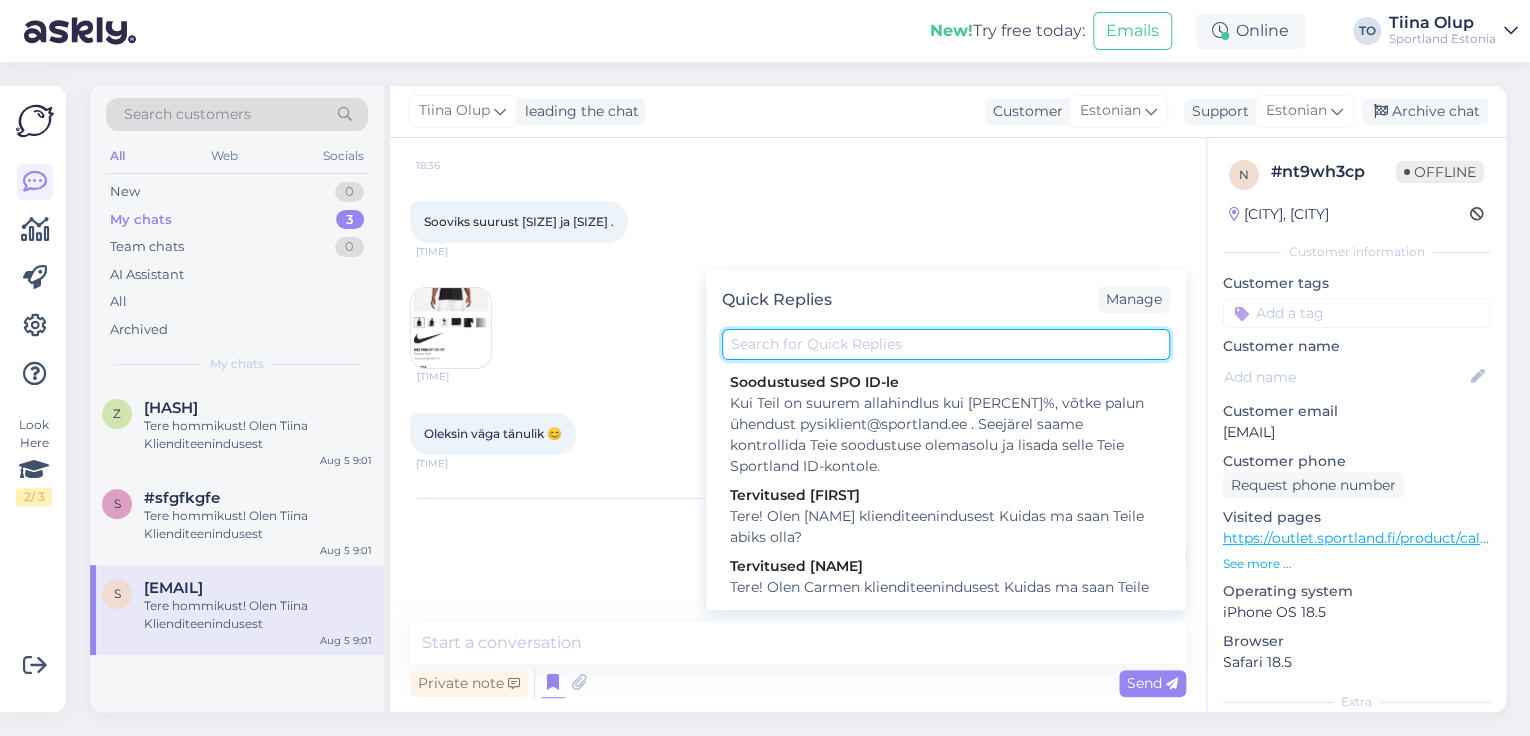 click at bounding box center (946, 344) 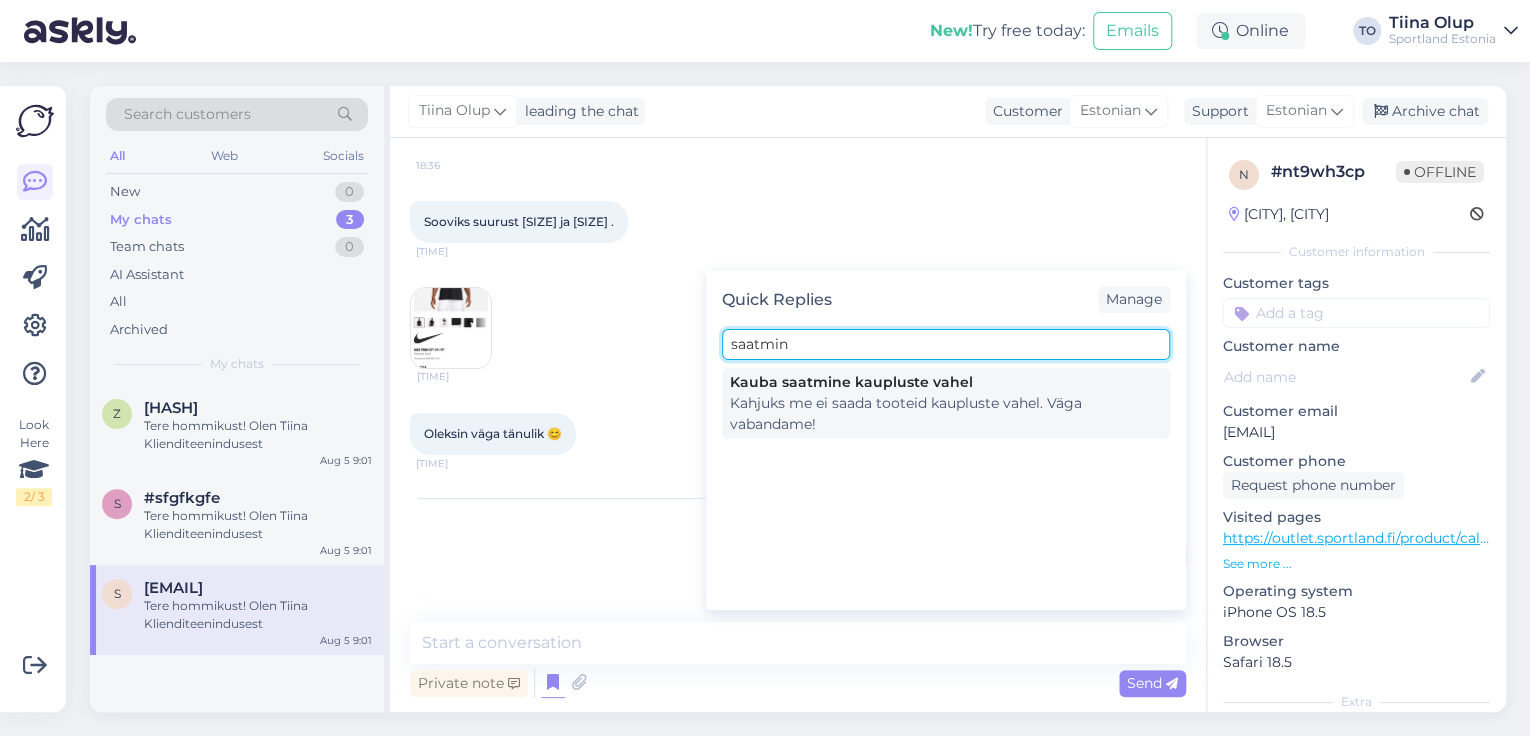 type on "saatmin" 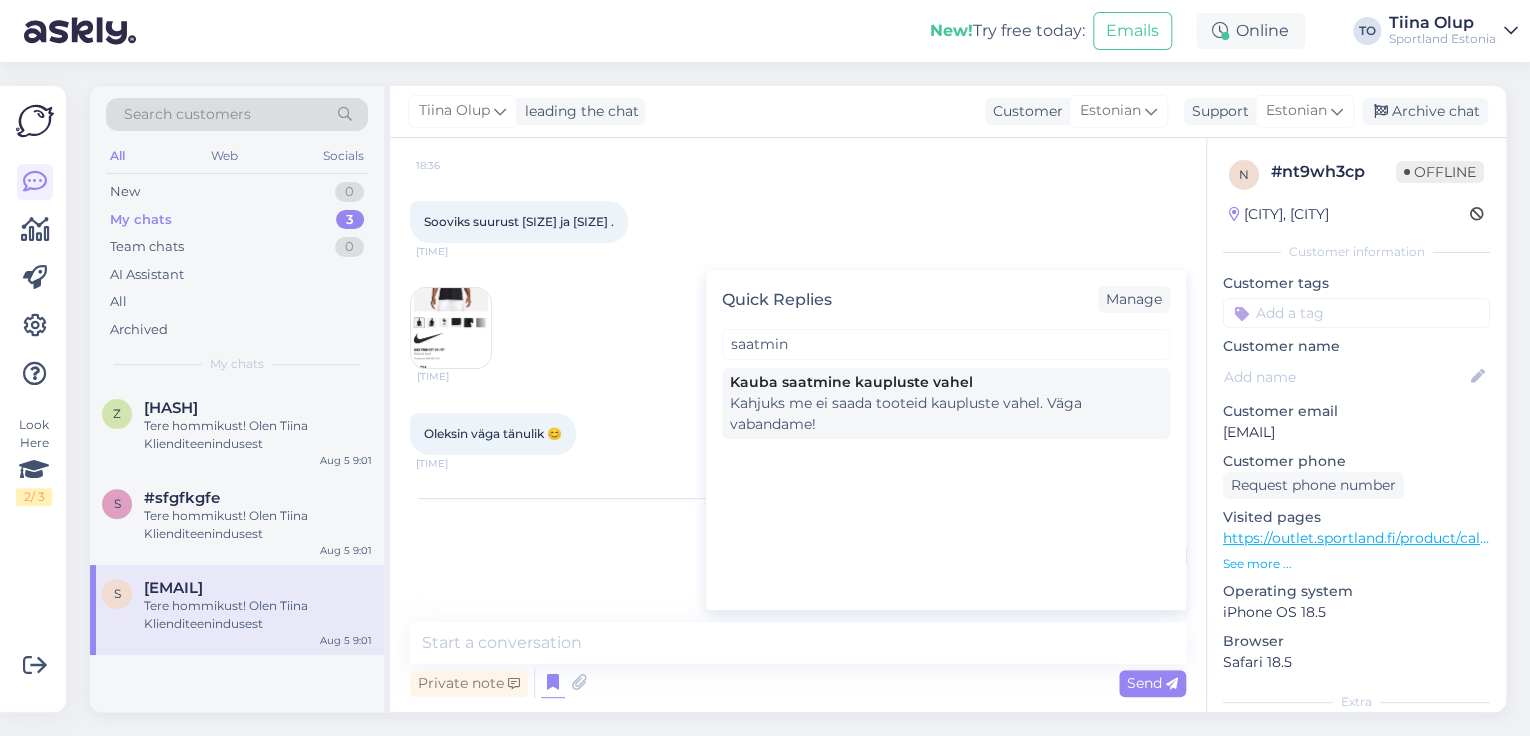 click on "Kauba saatmine kaupluste vahel" at bounding box center [946, 382] 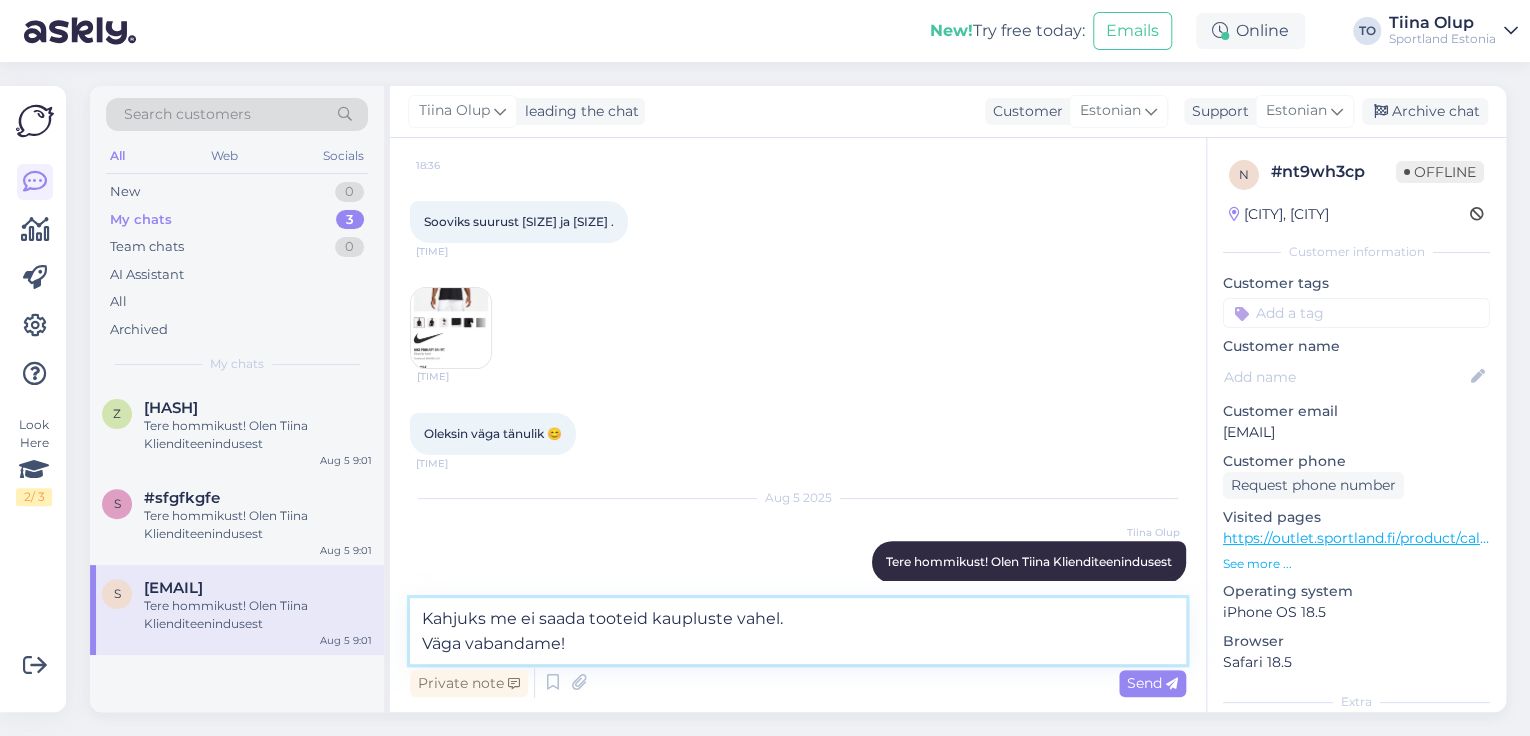 click on "Kahjuks me ei saada tooteid kaupluste vahel.
Väga vabandame!" at bounding box center (798, 631) 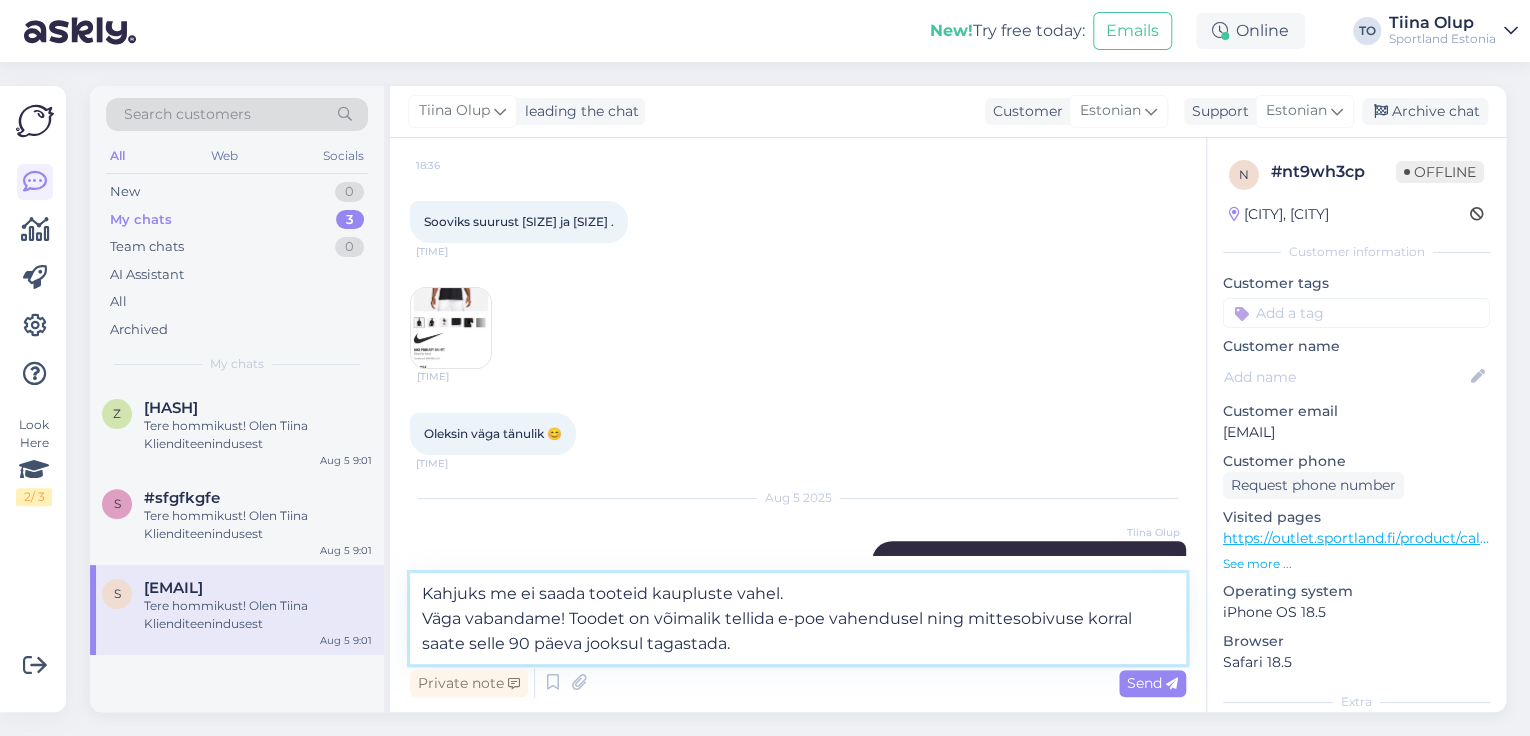click on "Kahjuks me ei saada tooteid kaupluste vahel.
Väga vabandame! Toodet on võimalik tellida e-poe vahendusel ning mittesobivuse korral saate selle 90 päeva jooksul tagastada." at bounding box center [798, 618] 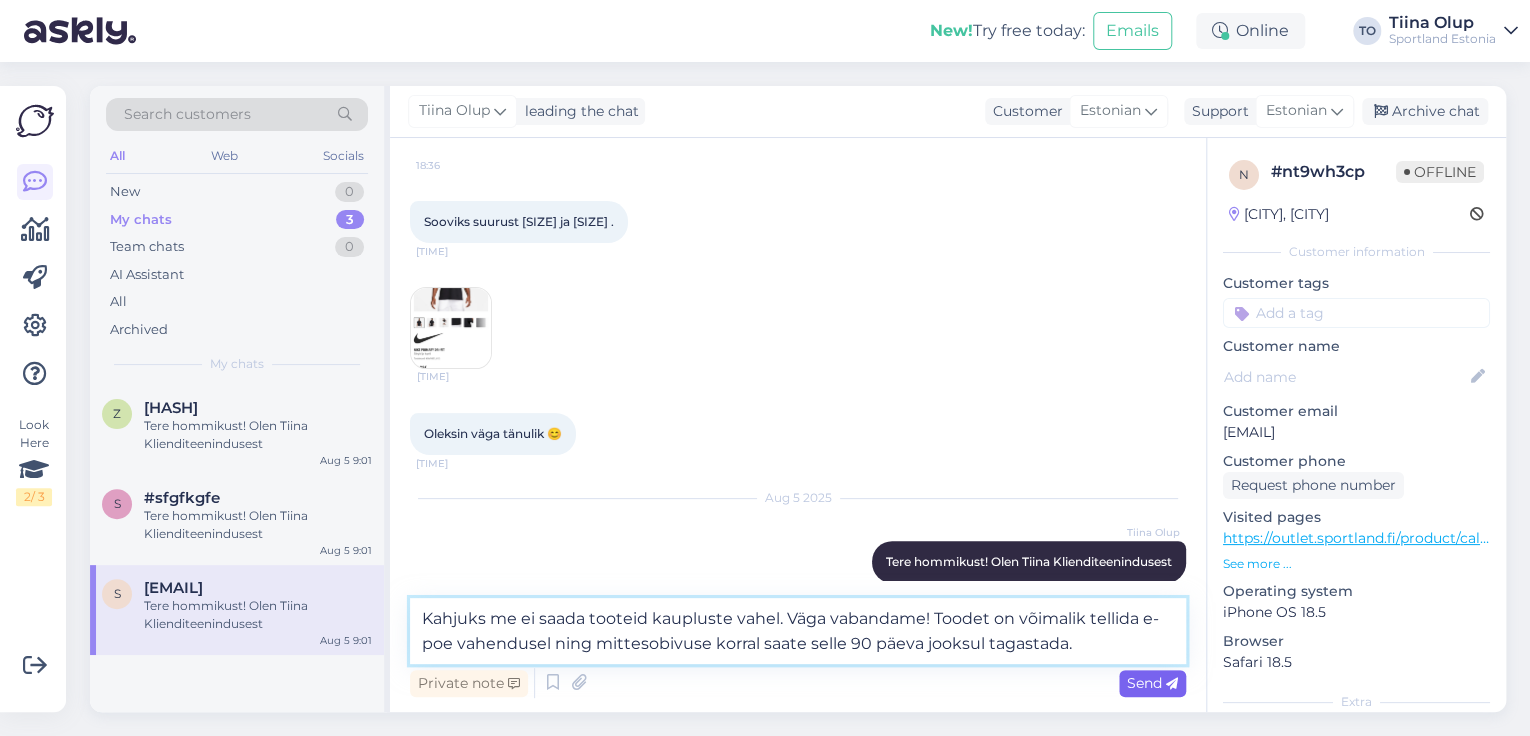 type on "Kahjuks me ei saada tooteid kaupluste vahel. Väga vabandame! Toodet on võimalik tellida e-poe vahendusel ning mittesobivuse korral saate selle 90 päeva jooksul tagastada." 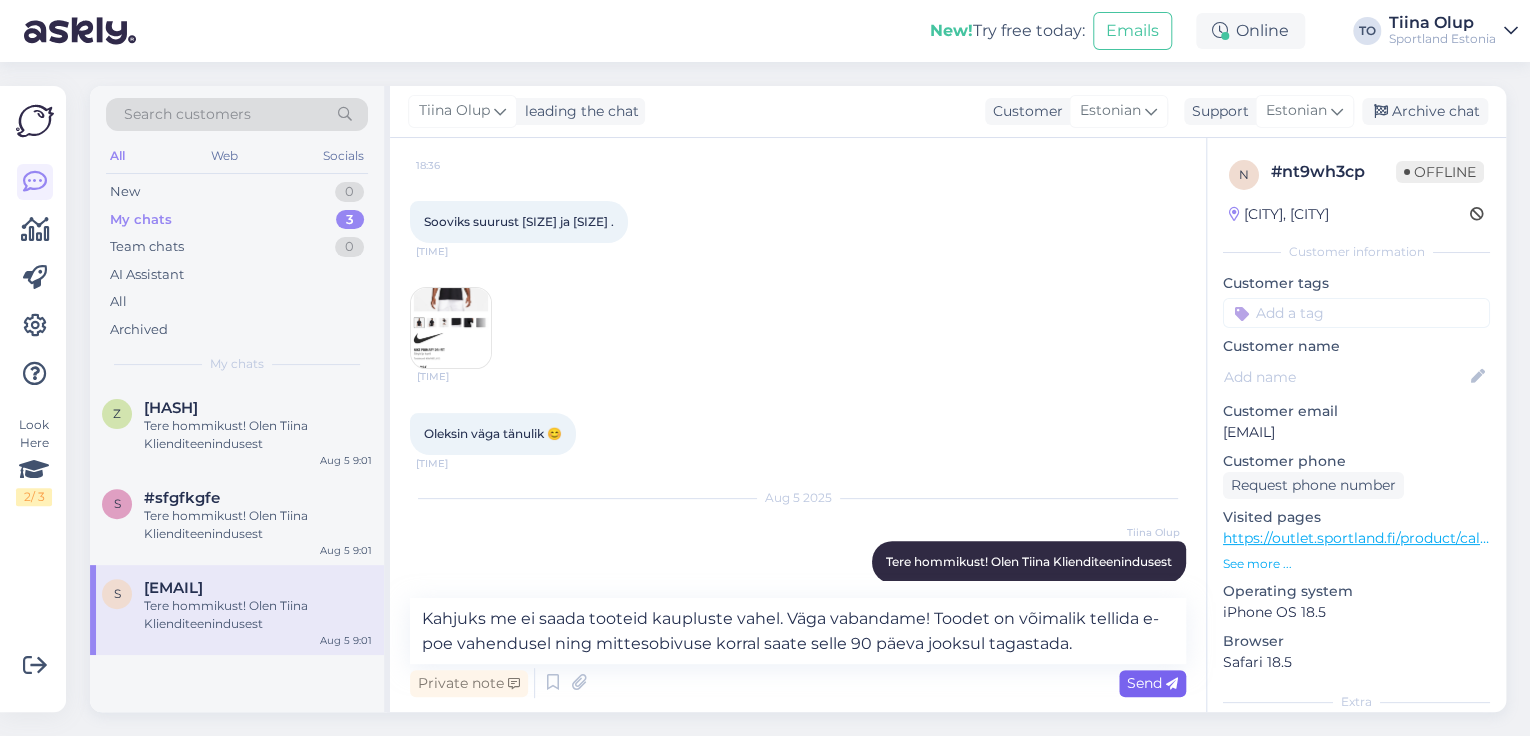 click on "Send" at bounding box center (1152, 683) 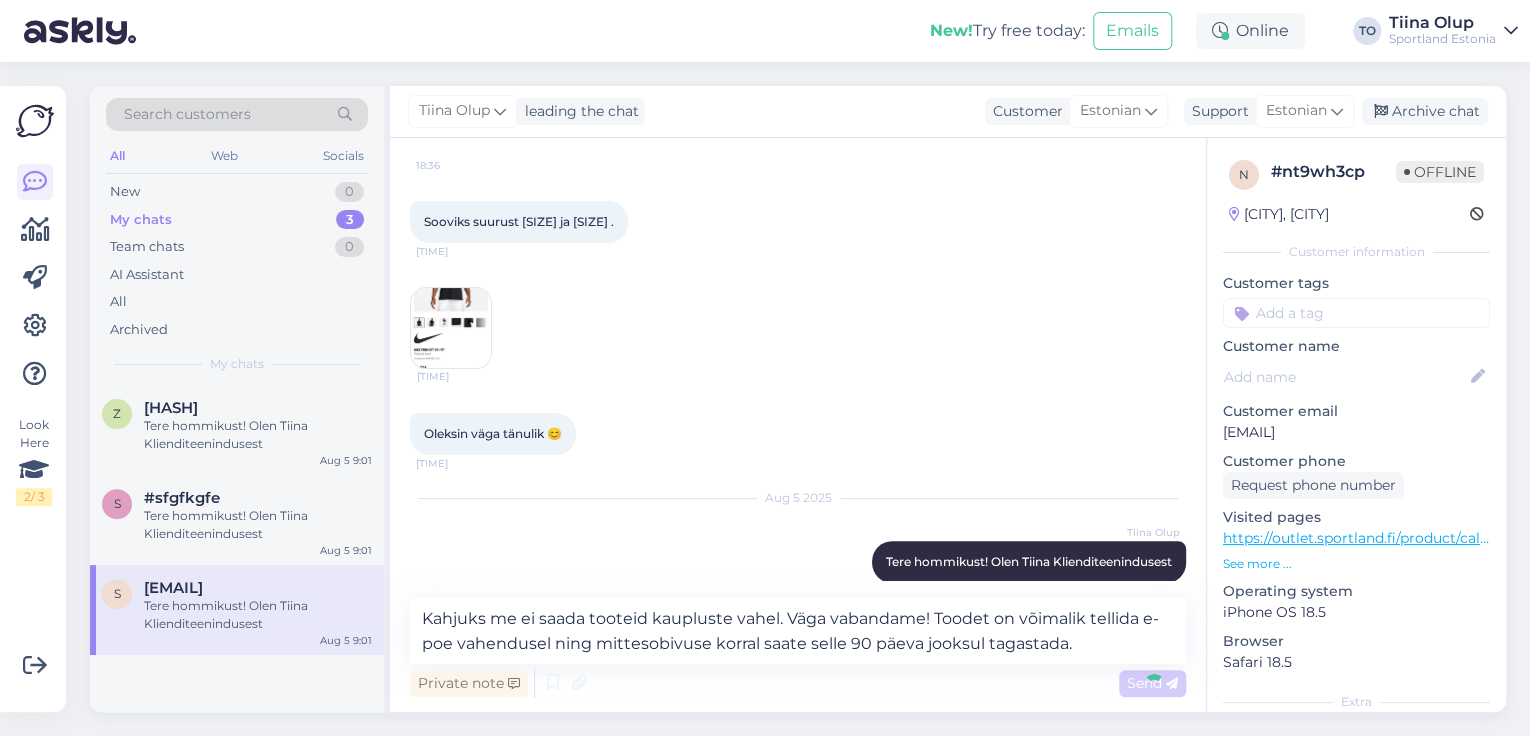 type 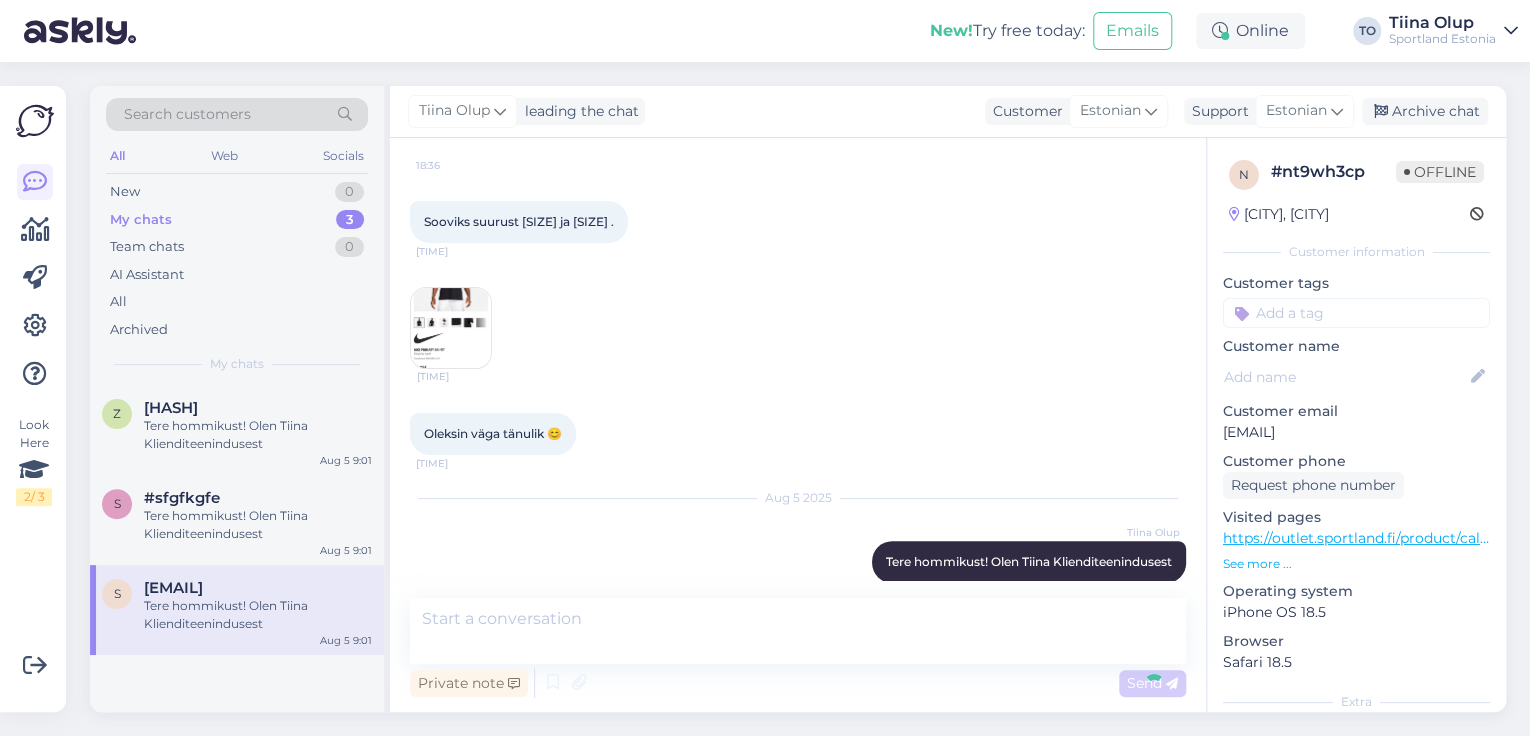 scroll, scrollTop: 307, scrollLeft: 0, axis: vertical 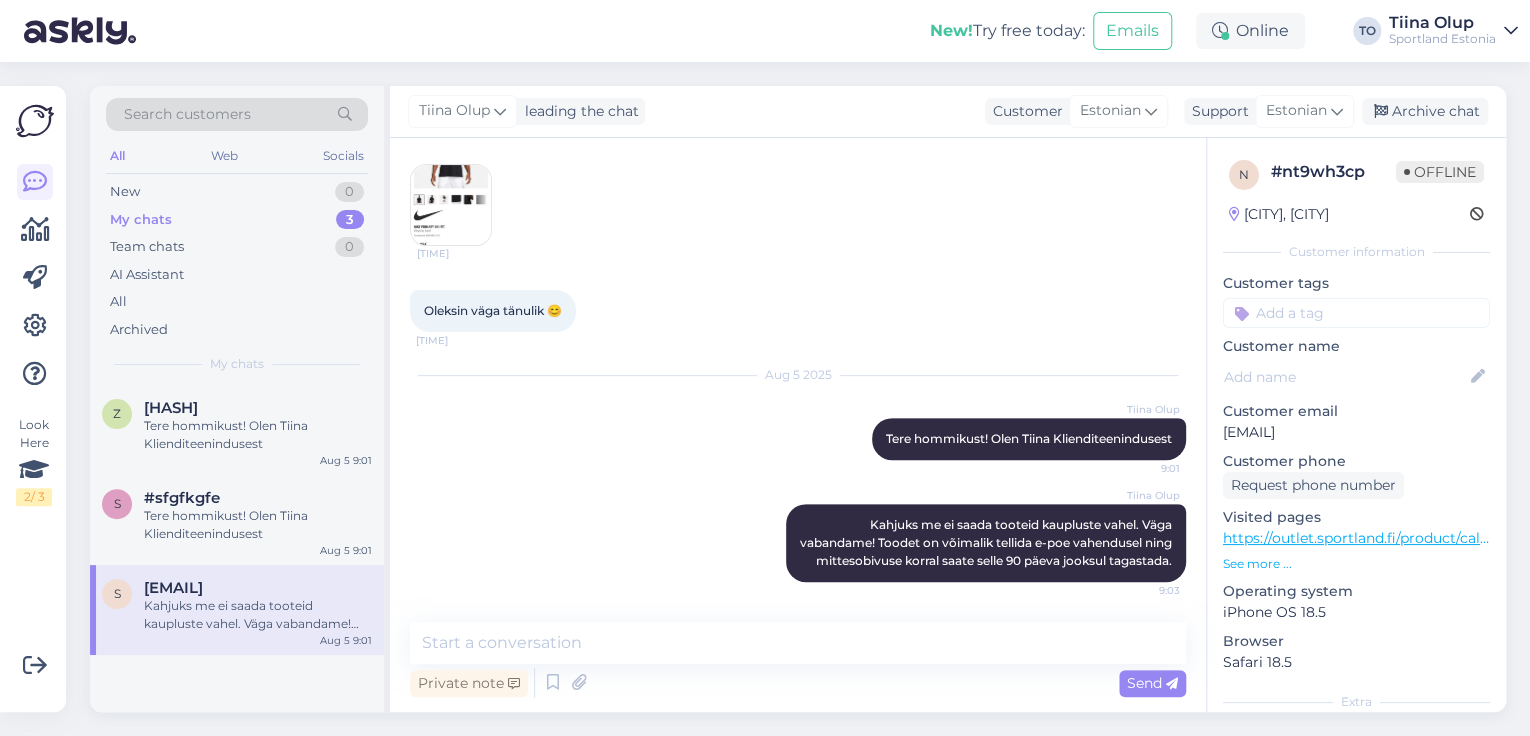click at bounding box center (1356, 313) 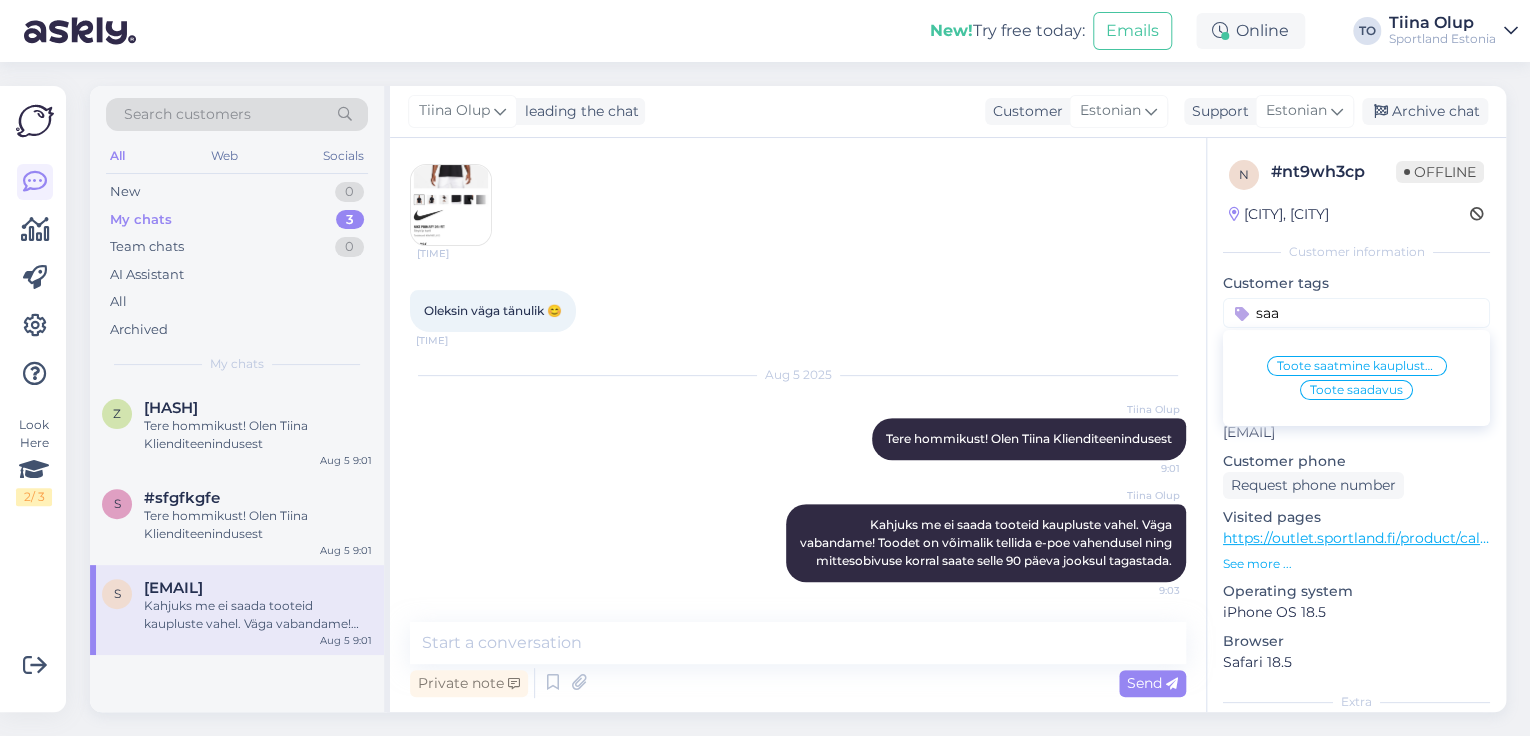 type on "saa" 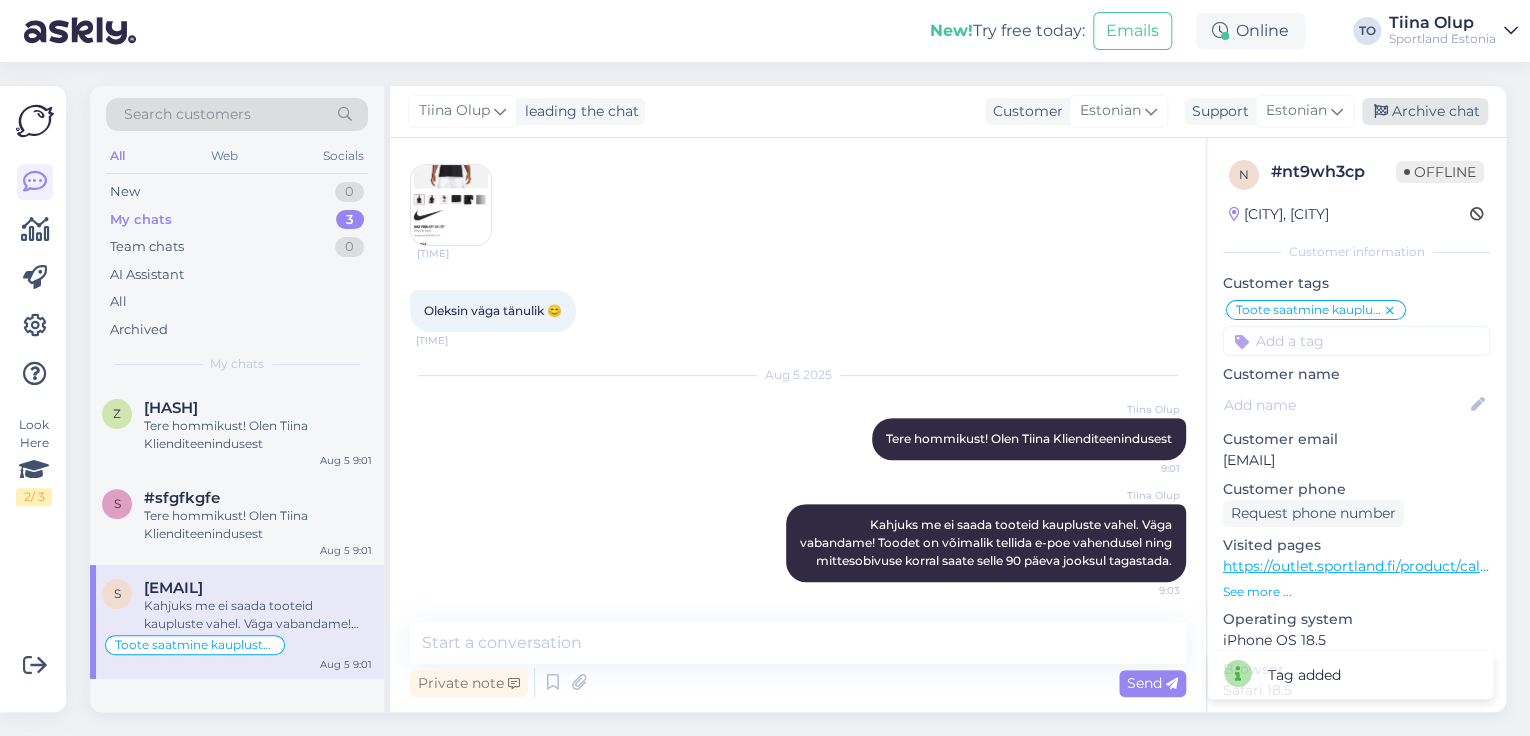 click on "Archive chat" at bounding box center (1425, 111) 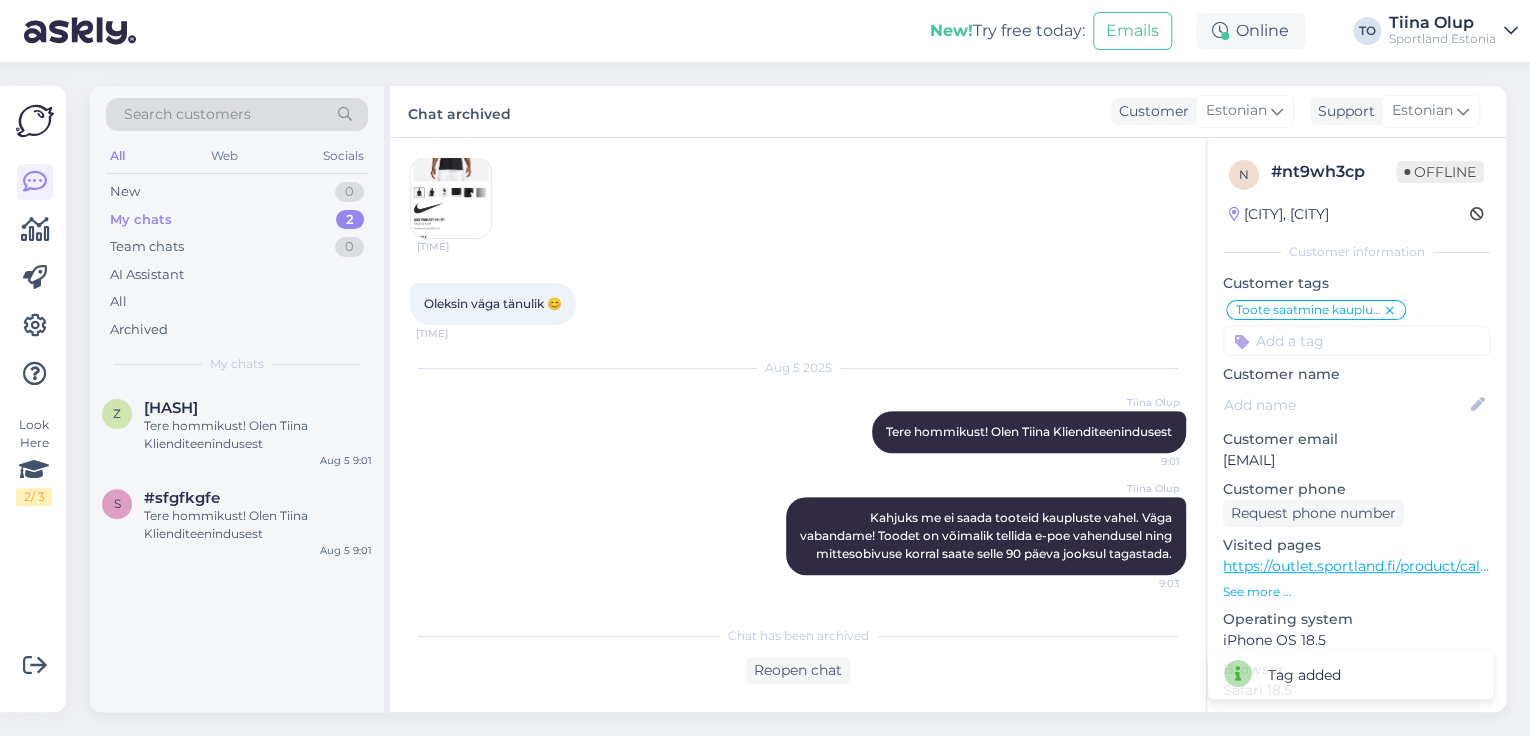 scroll, scrollTop: 314, scrollLeft: 0, axis: vertical 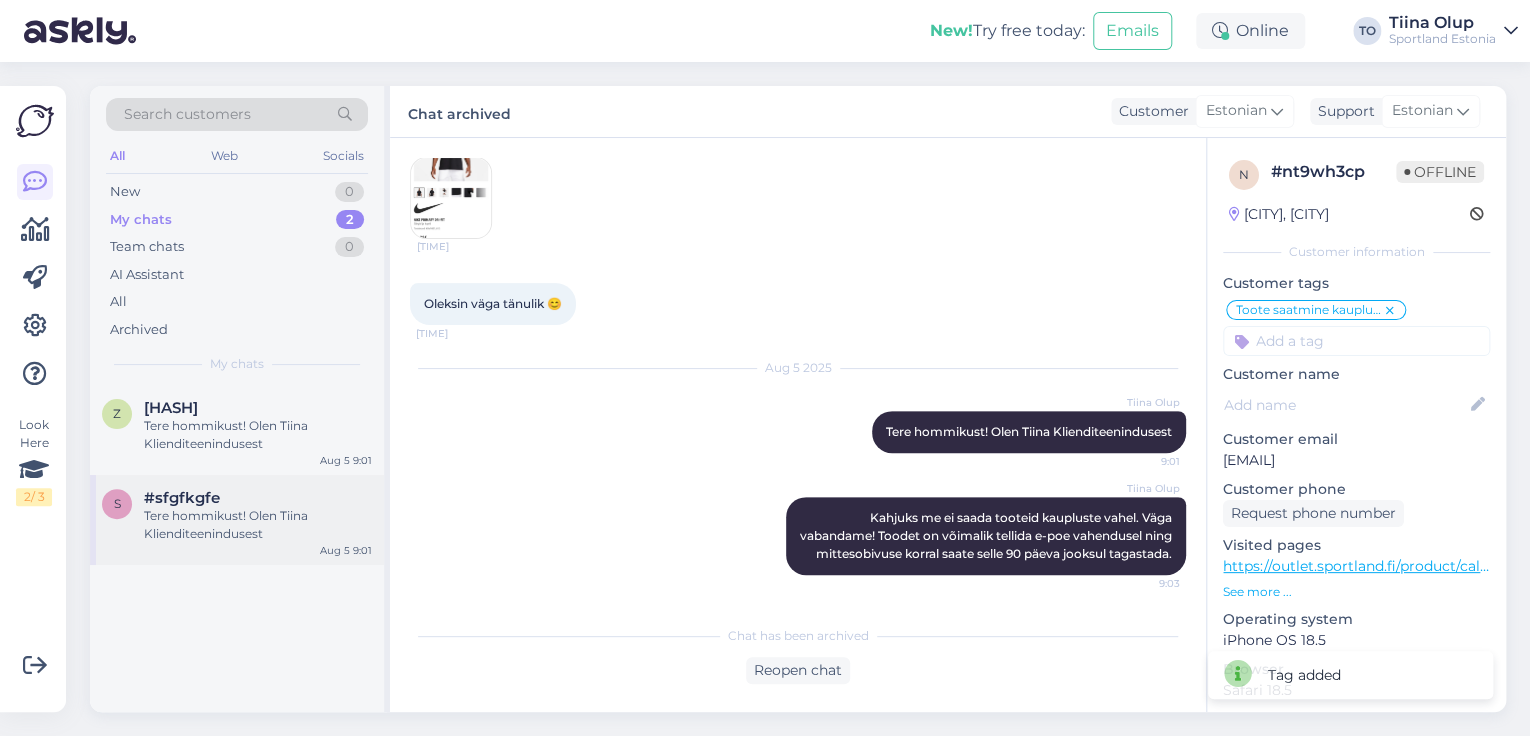 click on "Tere hommikust! Olen Tiina Klienditeenindusest" at bounding box center [258, 525] 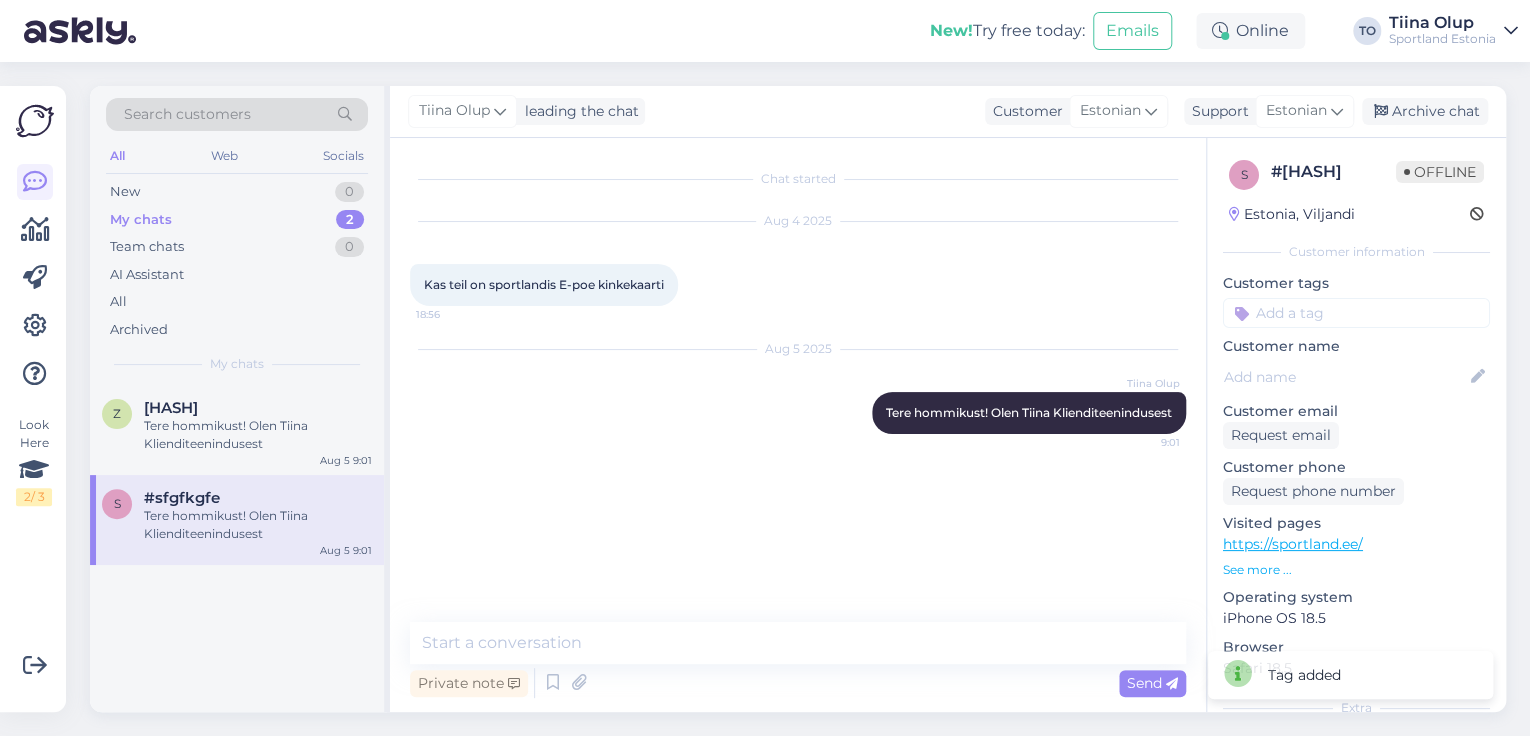 scroll, scrollTop: 0, scrollLeft: 0, axis: both 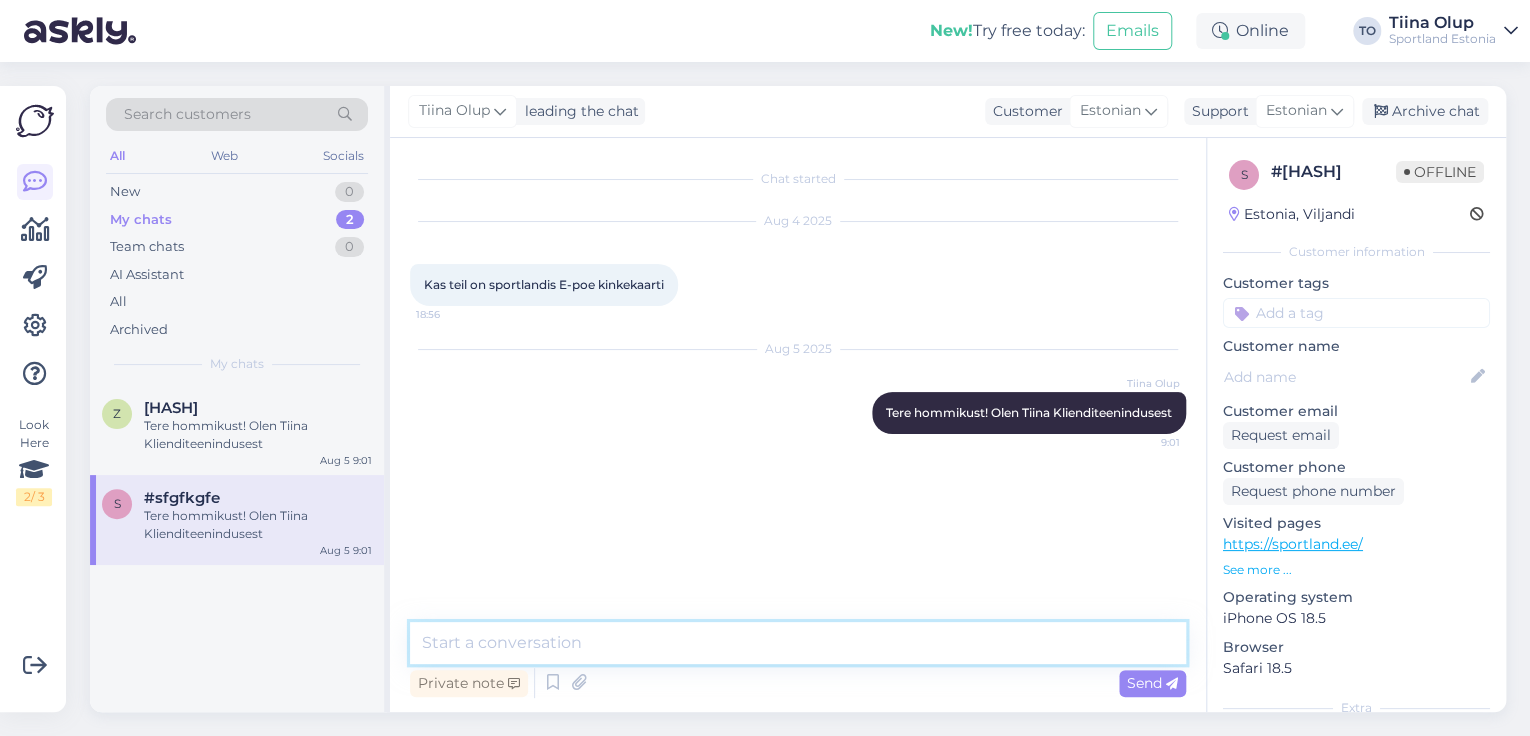 click at bounding box center [798, 643] 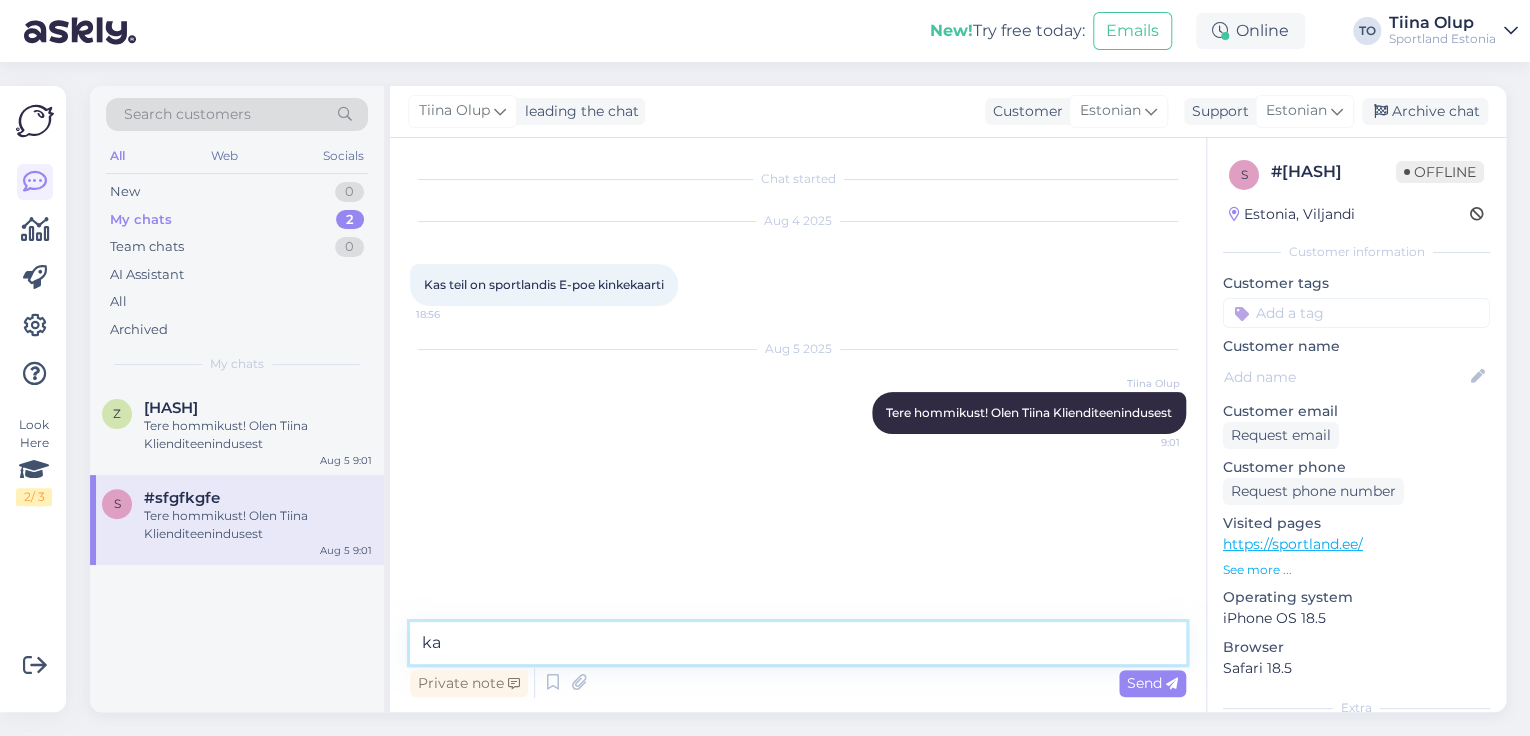 type on "k" 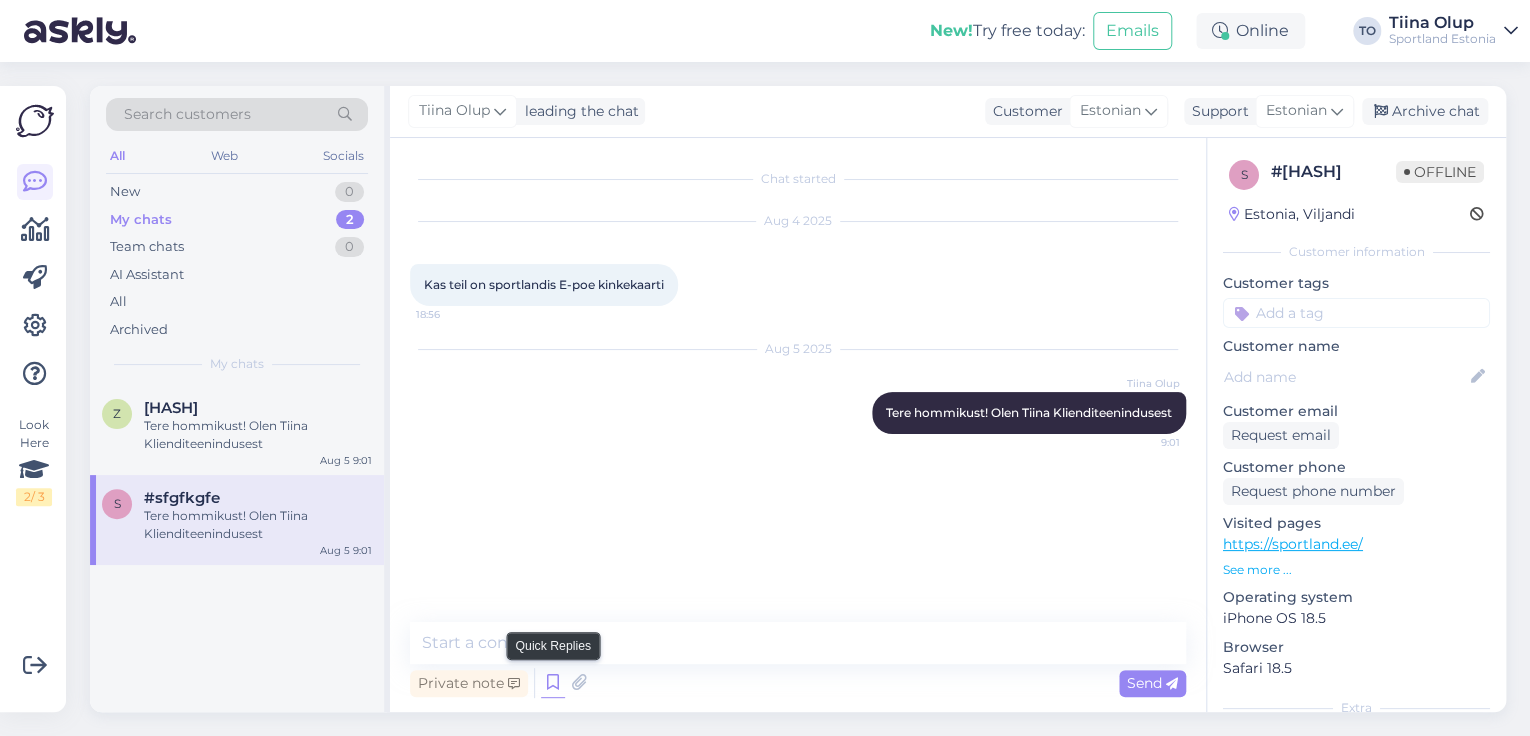 click at bounding box center [553, 683] 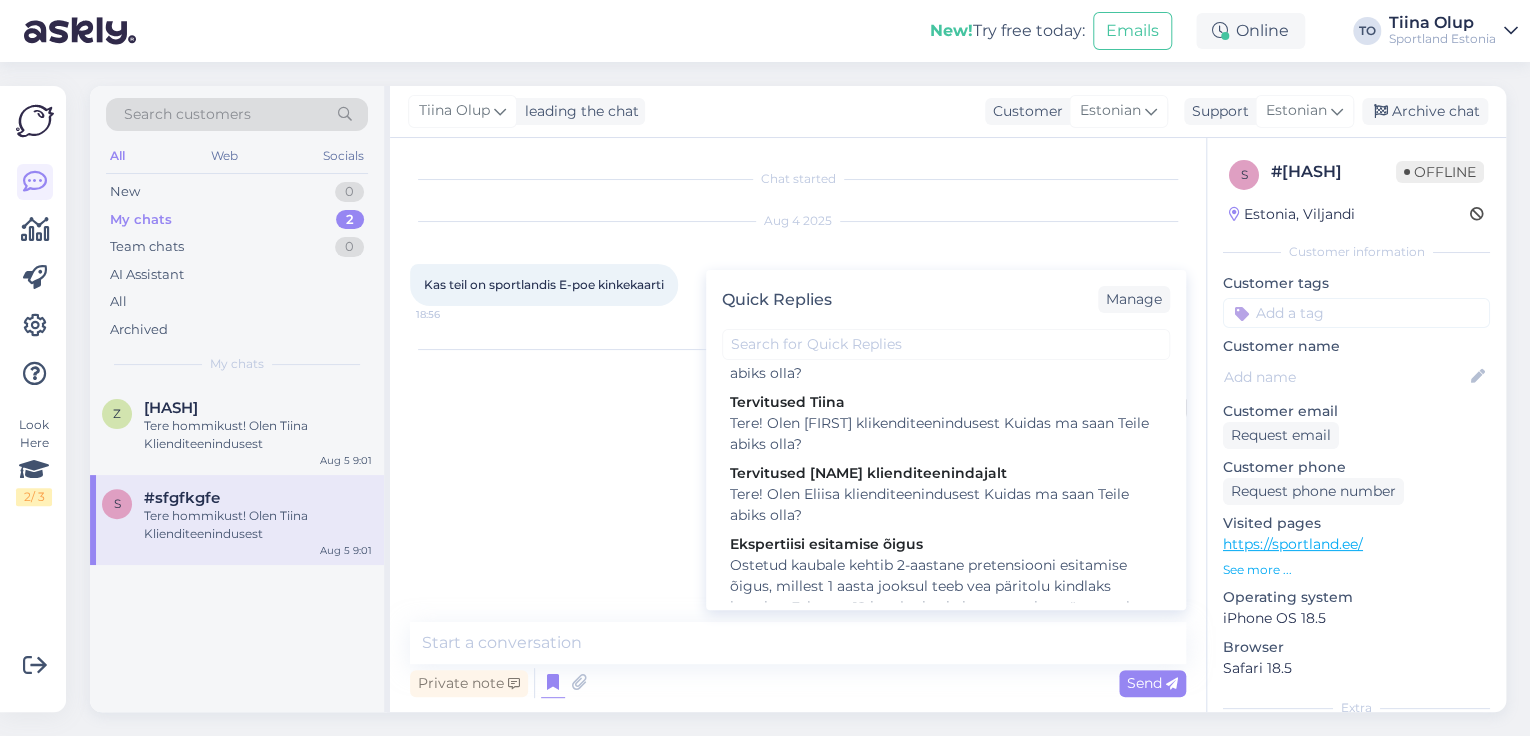 scroll, scrollTop: 240, scrollLeft: 0, axis: vertical 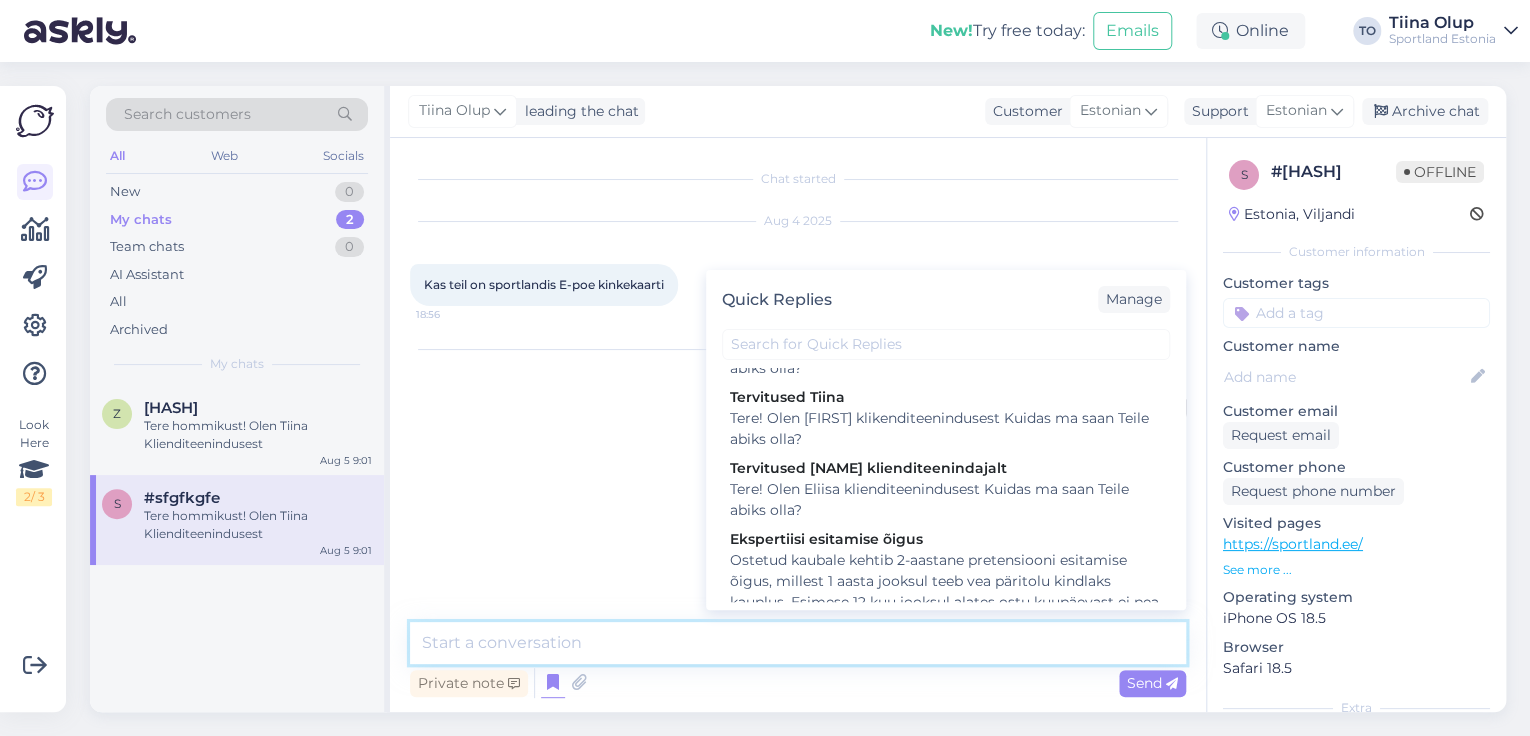 click at bounding box center (798, 643) 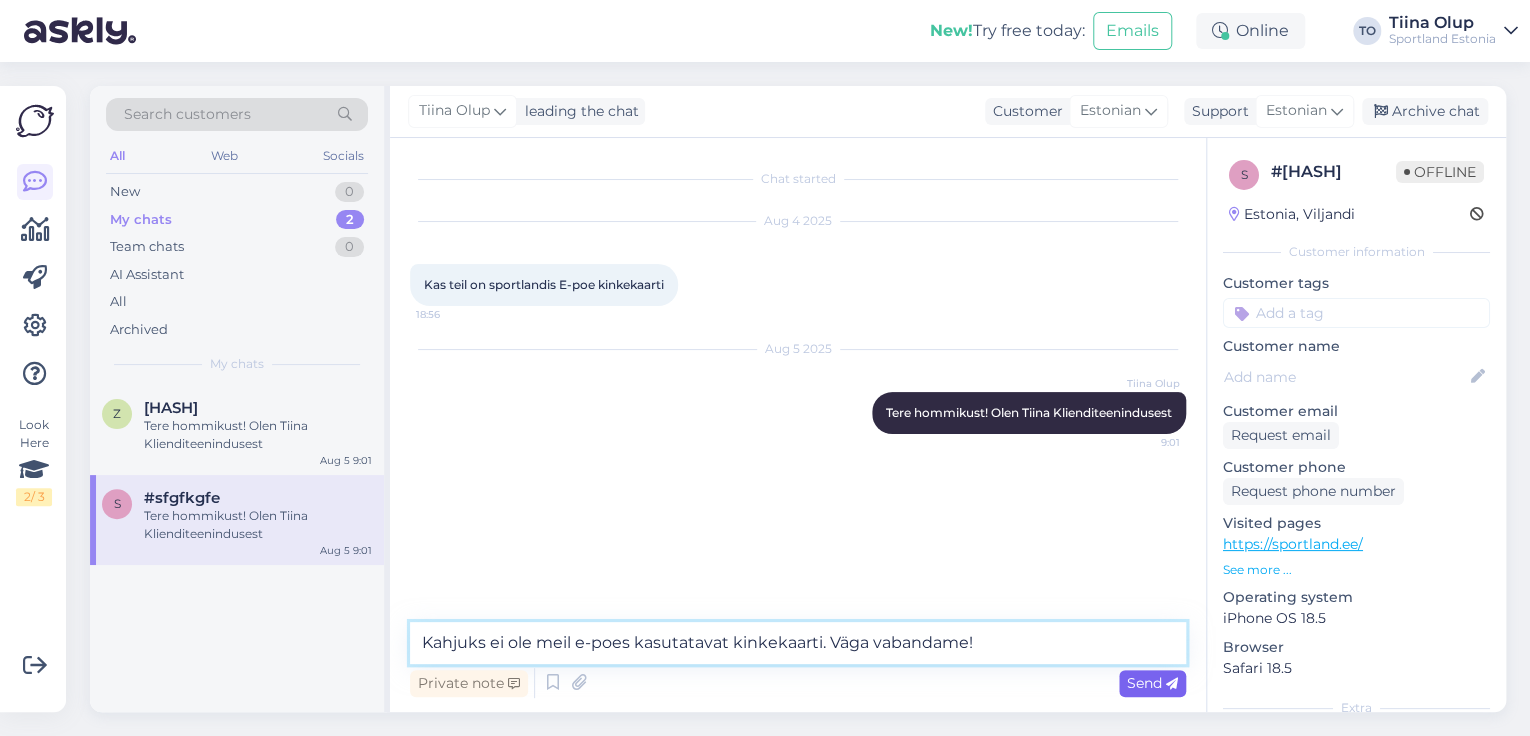 type on "Kahjuks ei ole meil e-poes kasutatavat kinkekaarti. Väga vabandame!" 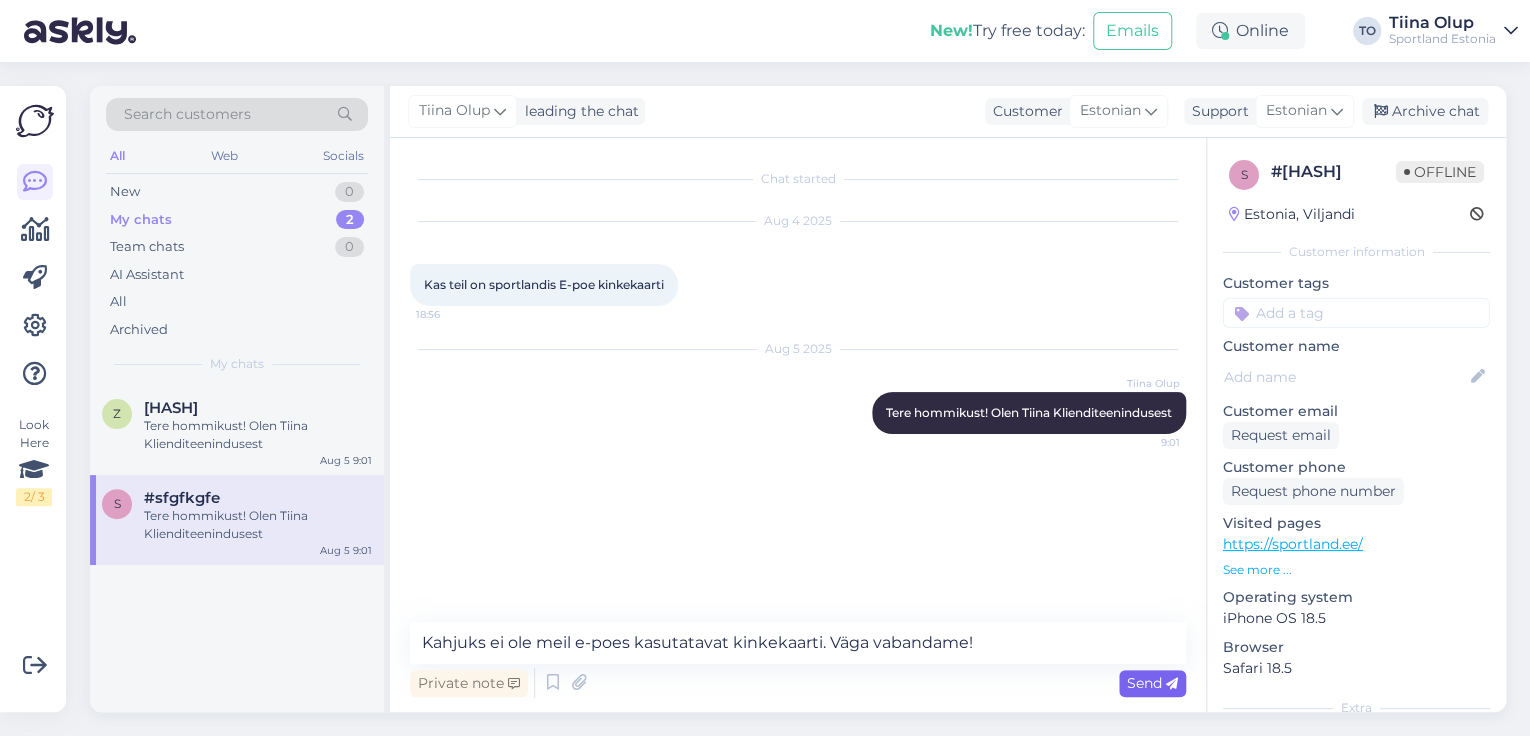 click at bounding box center [1172, 684] 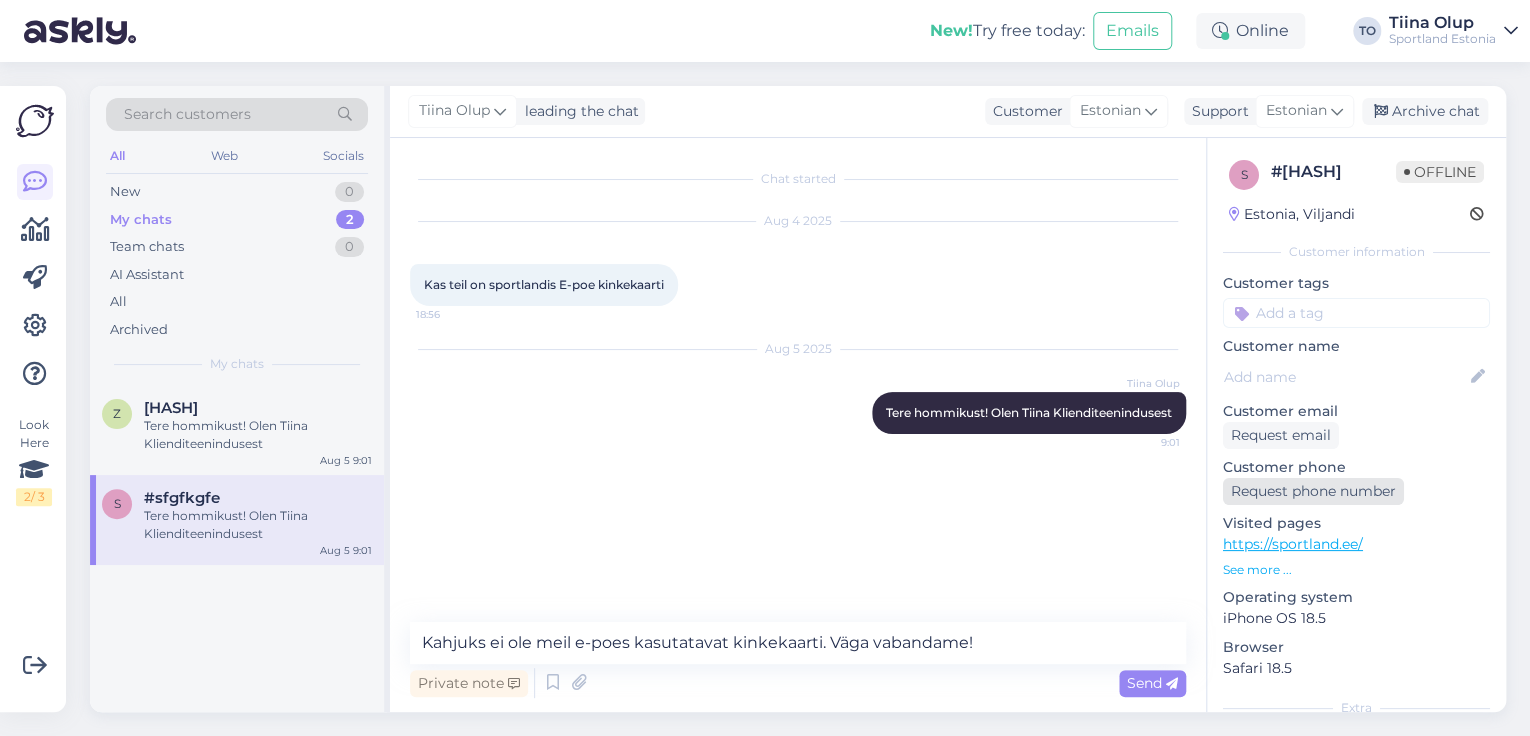 type 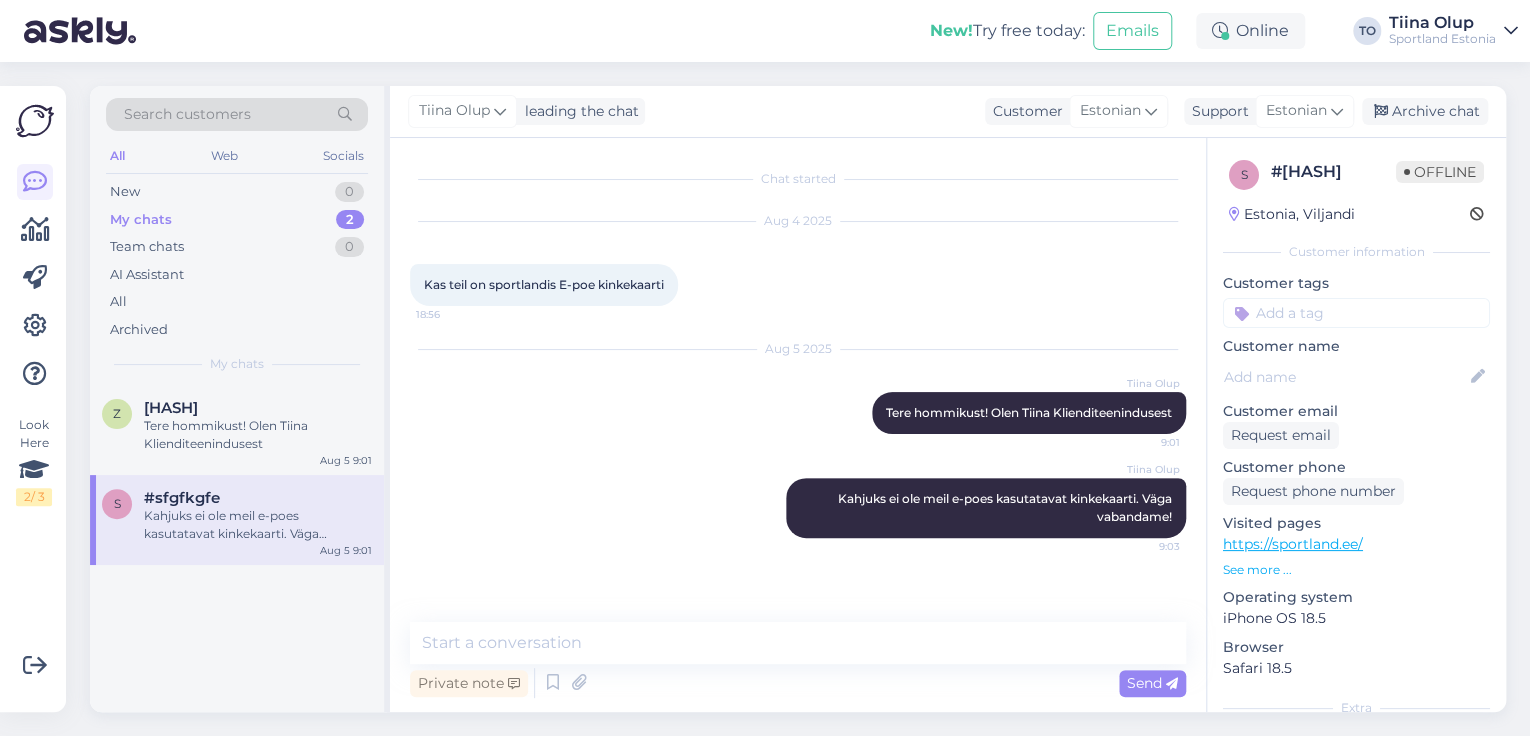 click at bounding box center [1356, 313] 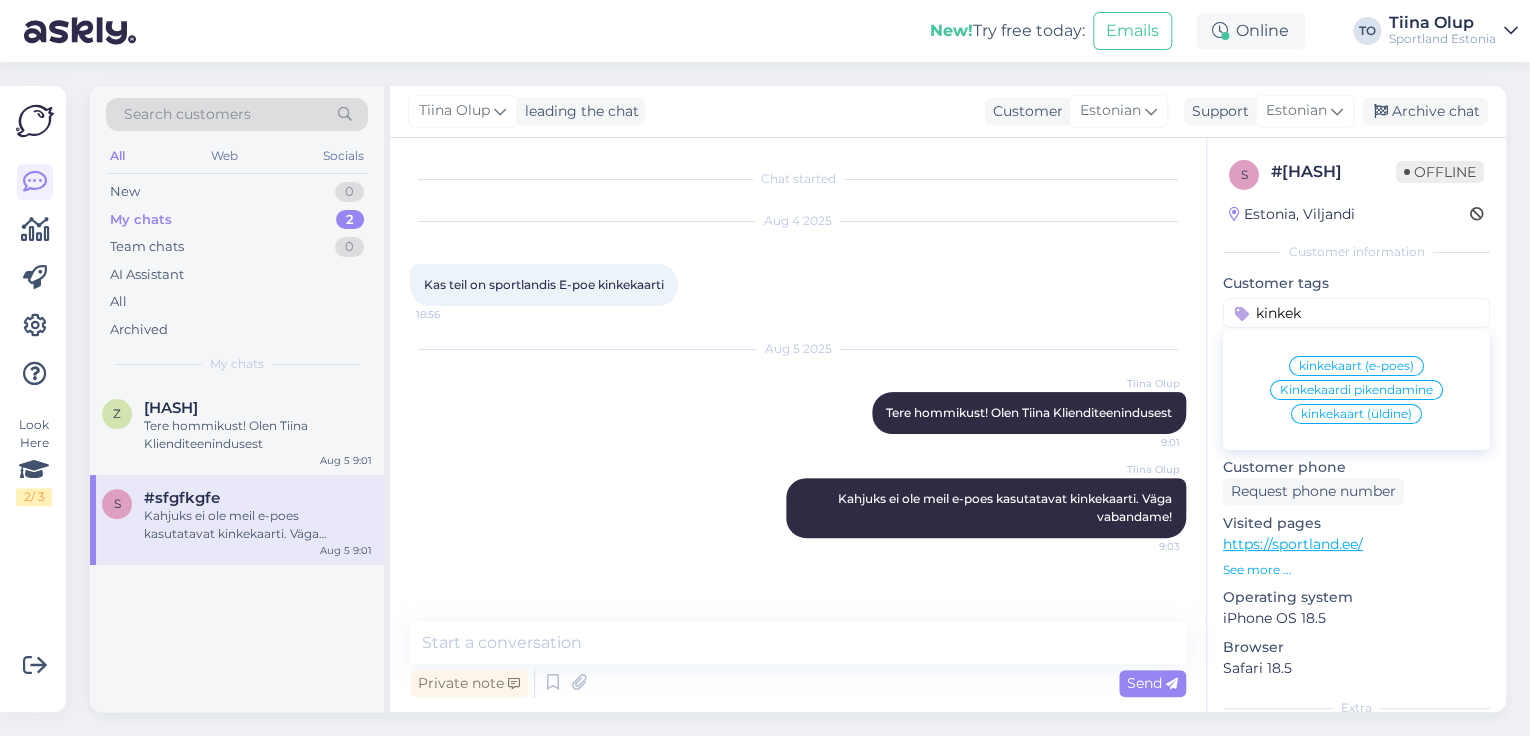 type on "kinkek" 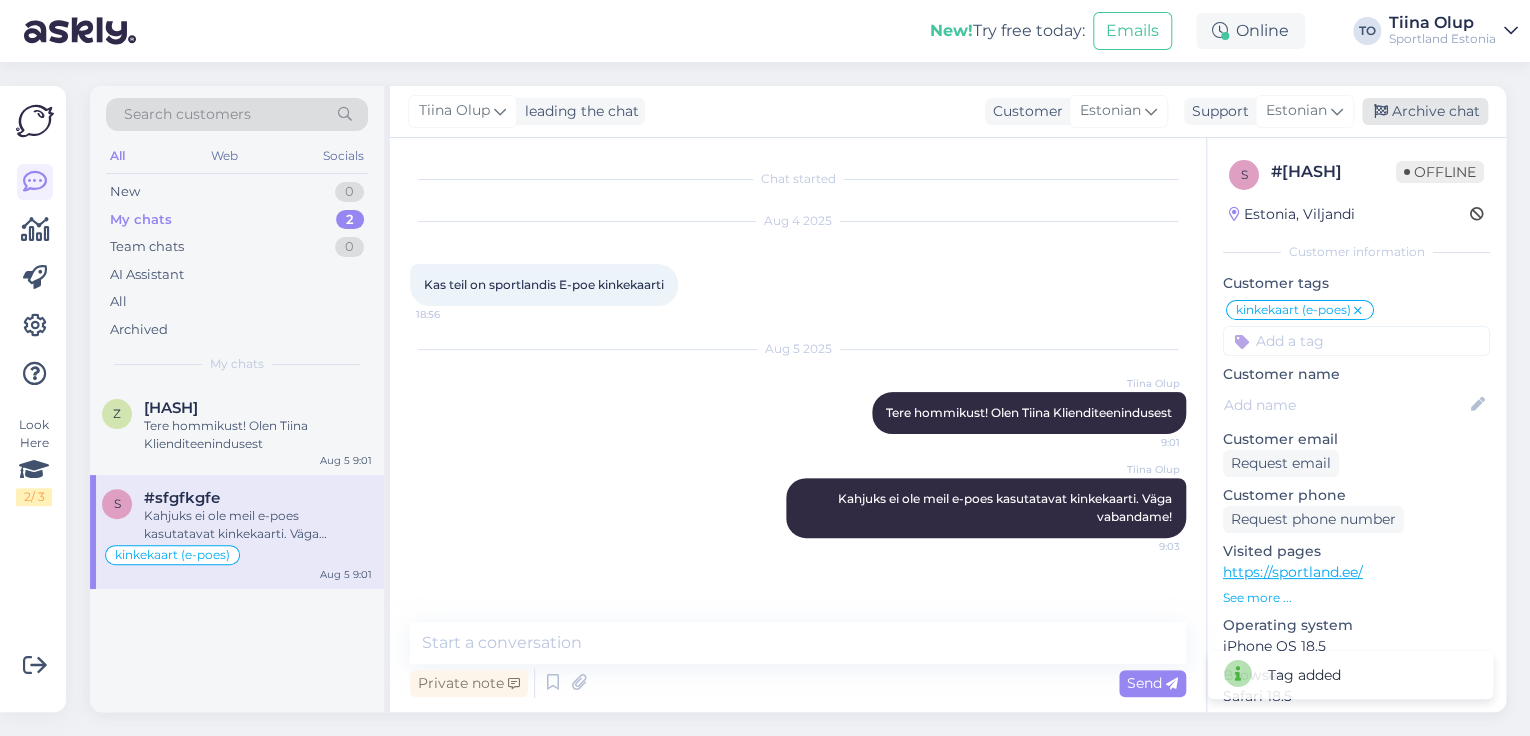 click on "Archive chat" at bounding box center [1425, 111] 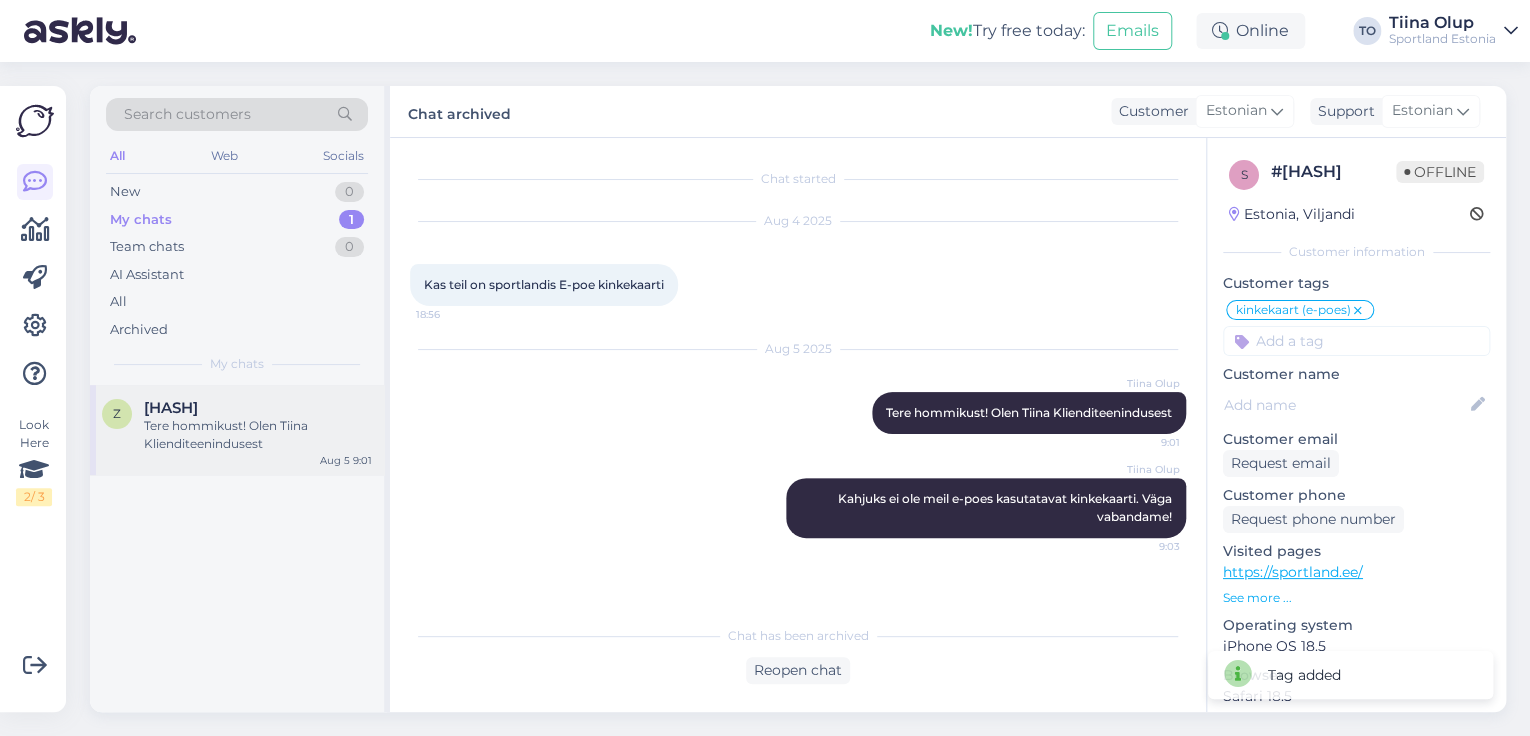 click on "Tere hommikust! Olen Tiina Klienditeenindusest" at bounding box center [258, 435] 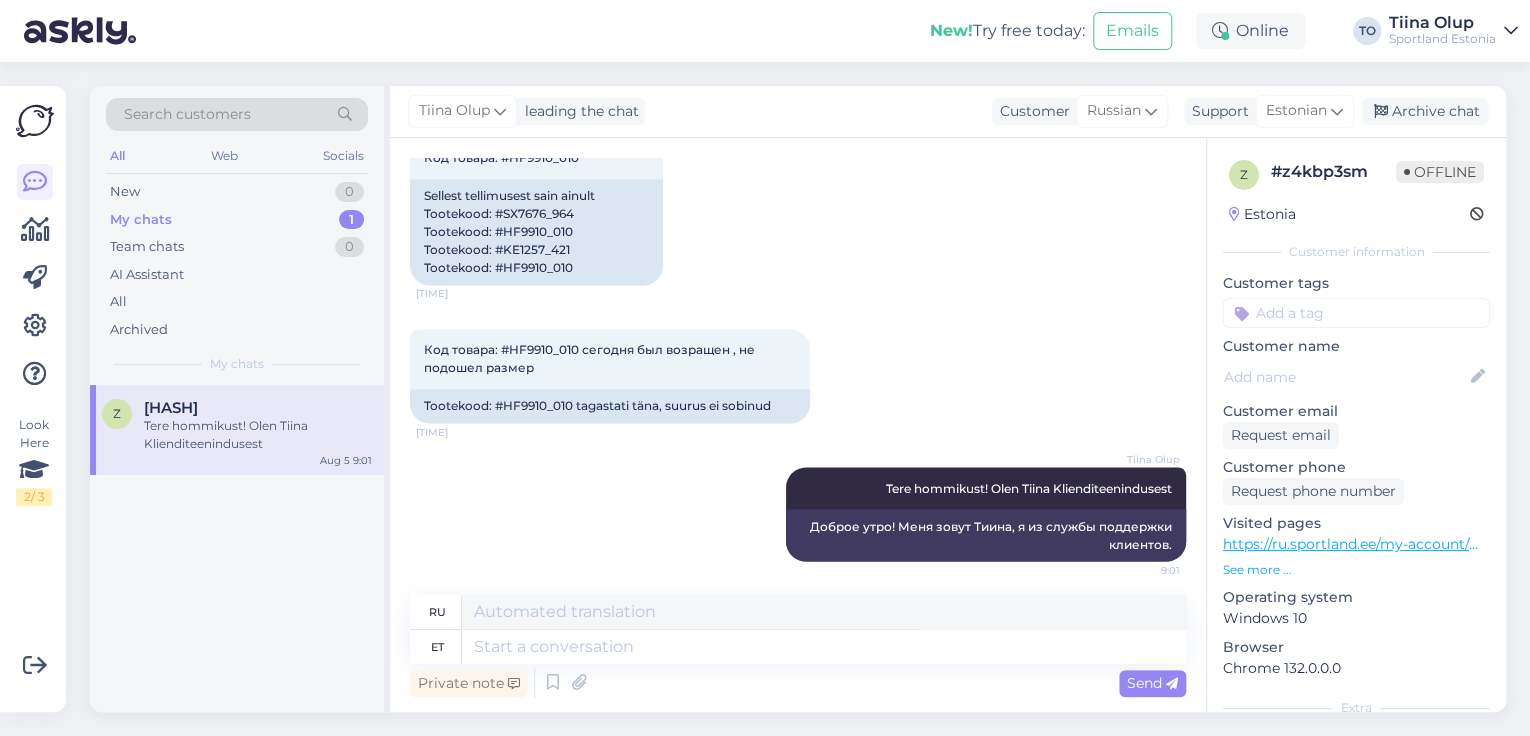 scroll, scrollTop: 1650, scrollLeft: 0, axis: vertical 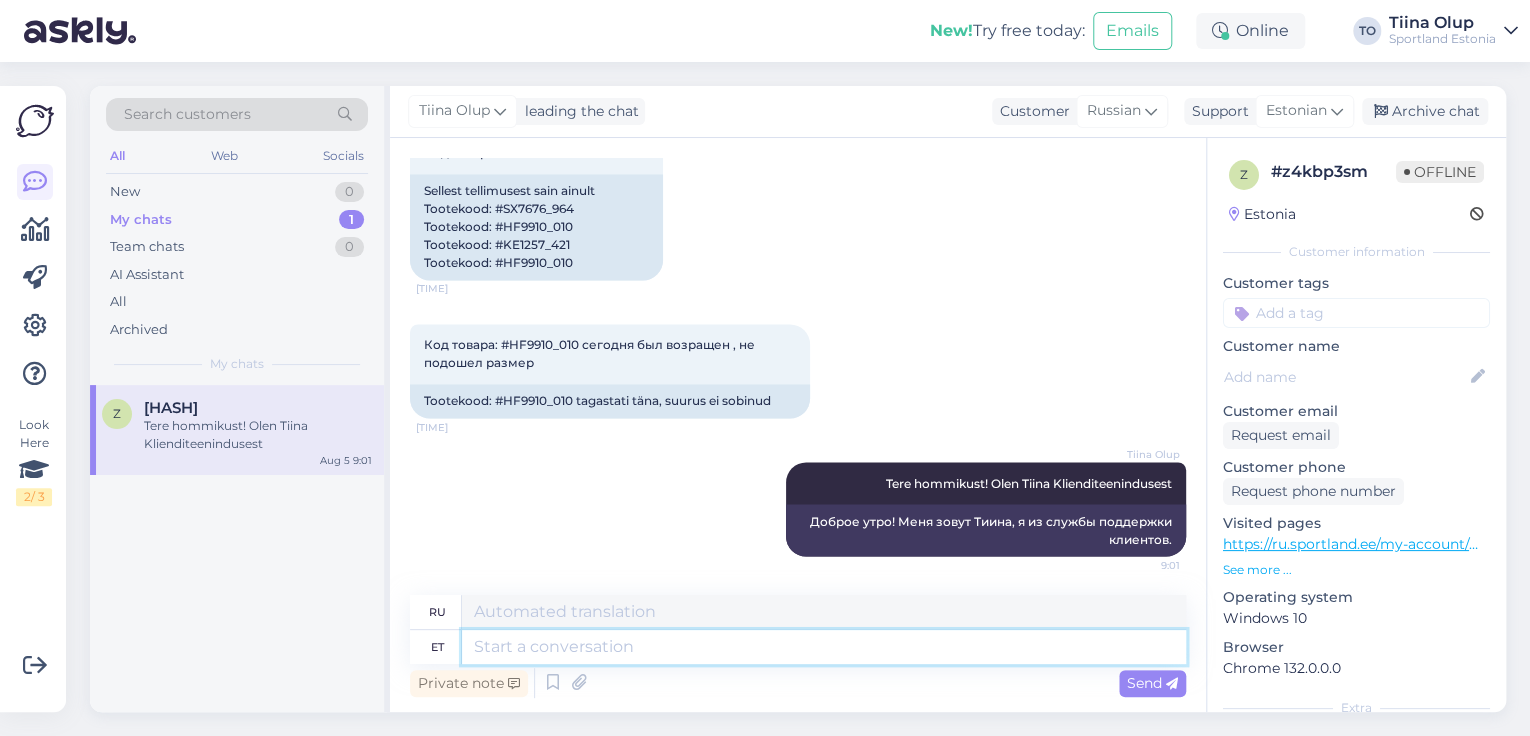click at bounding box center (824, 647) 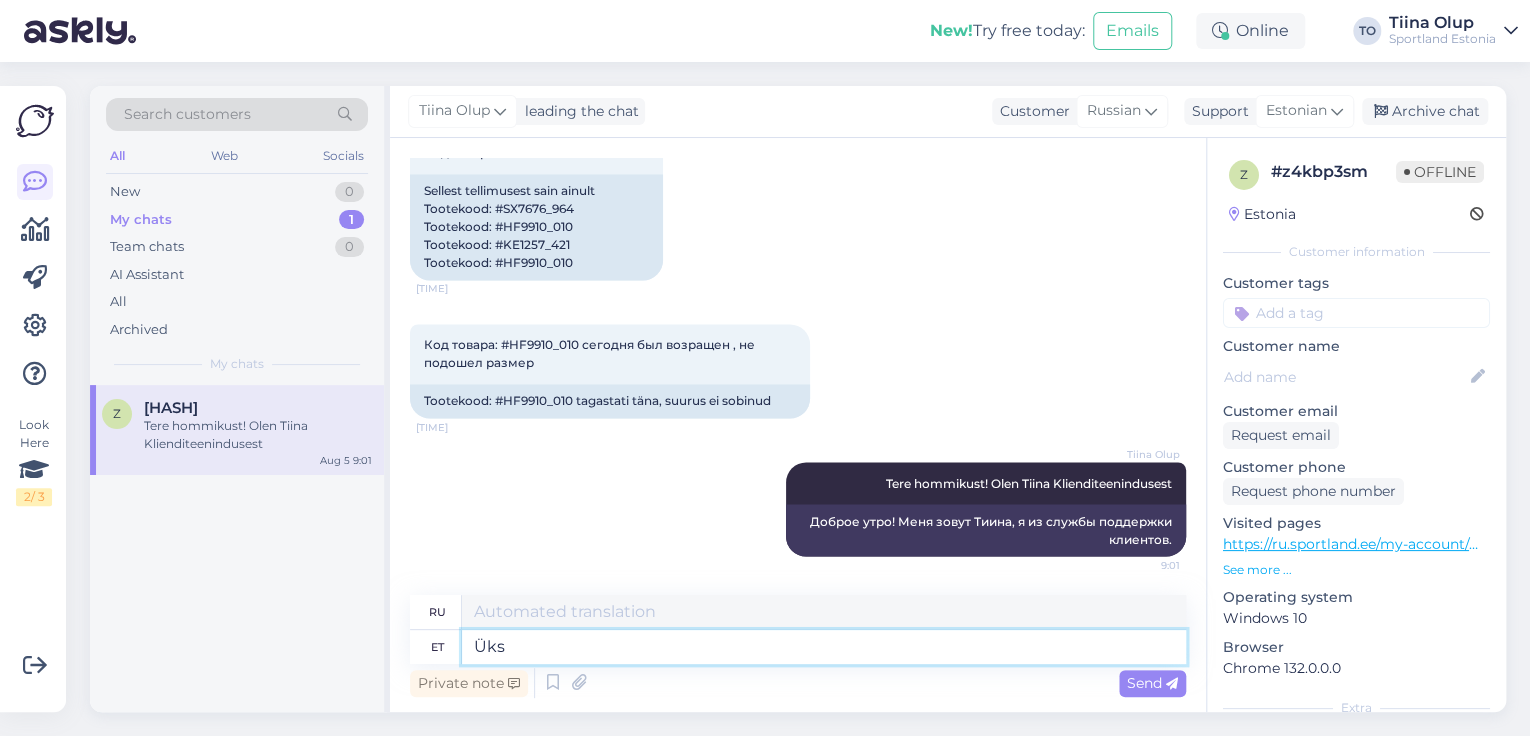 type on "Üks" 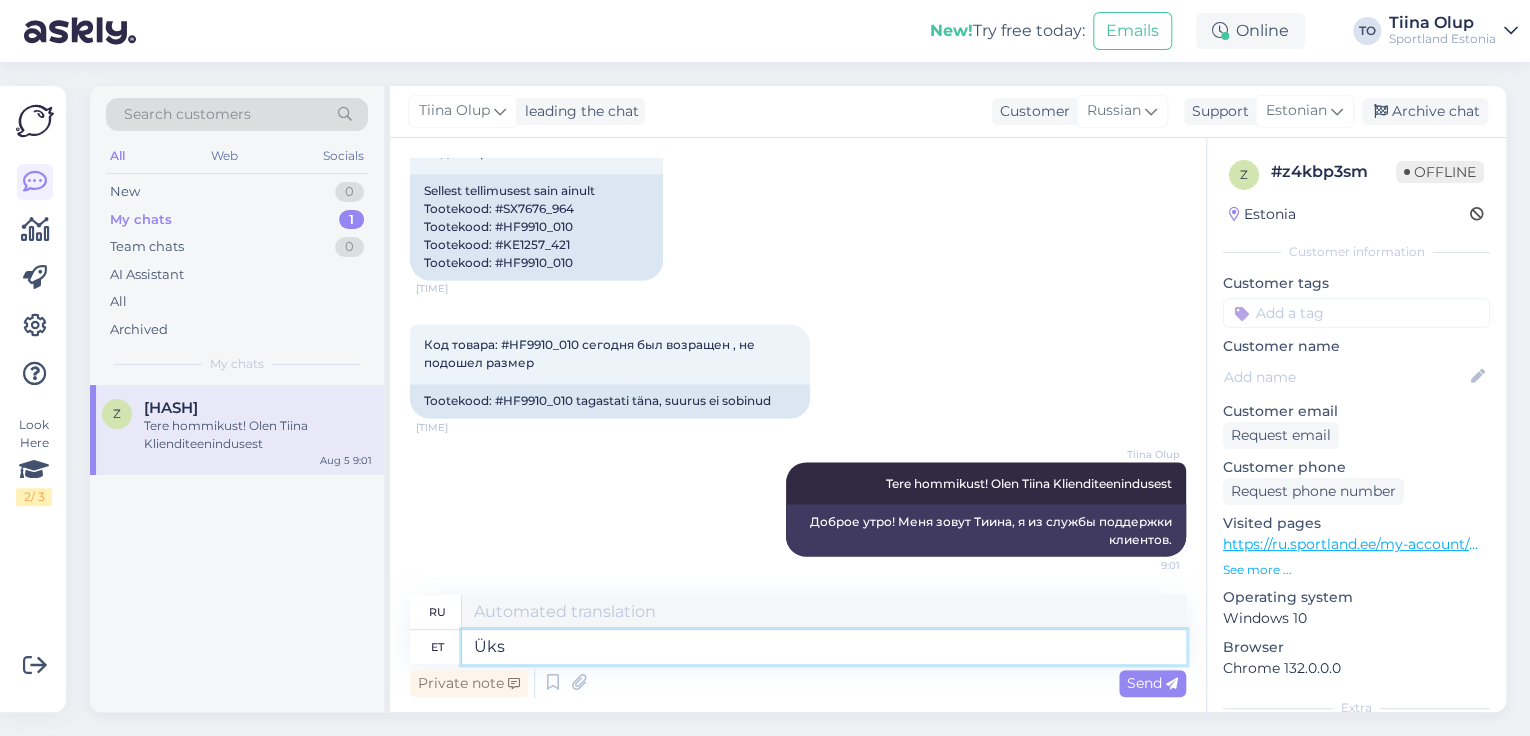type on "Один" 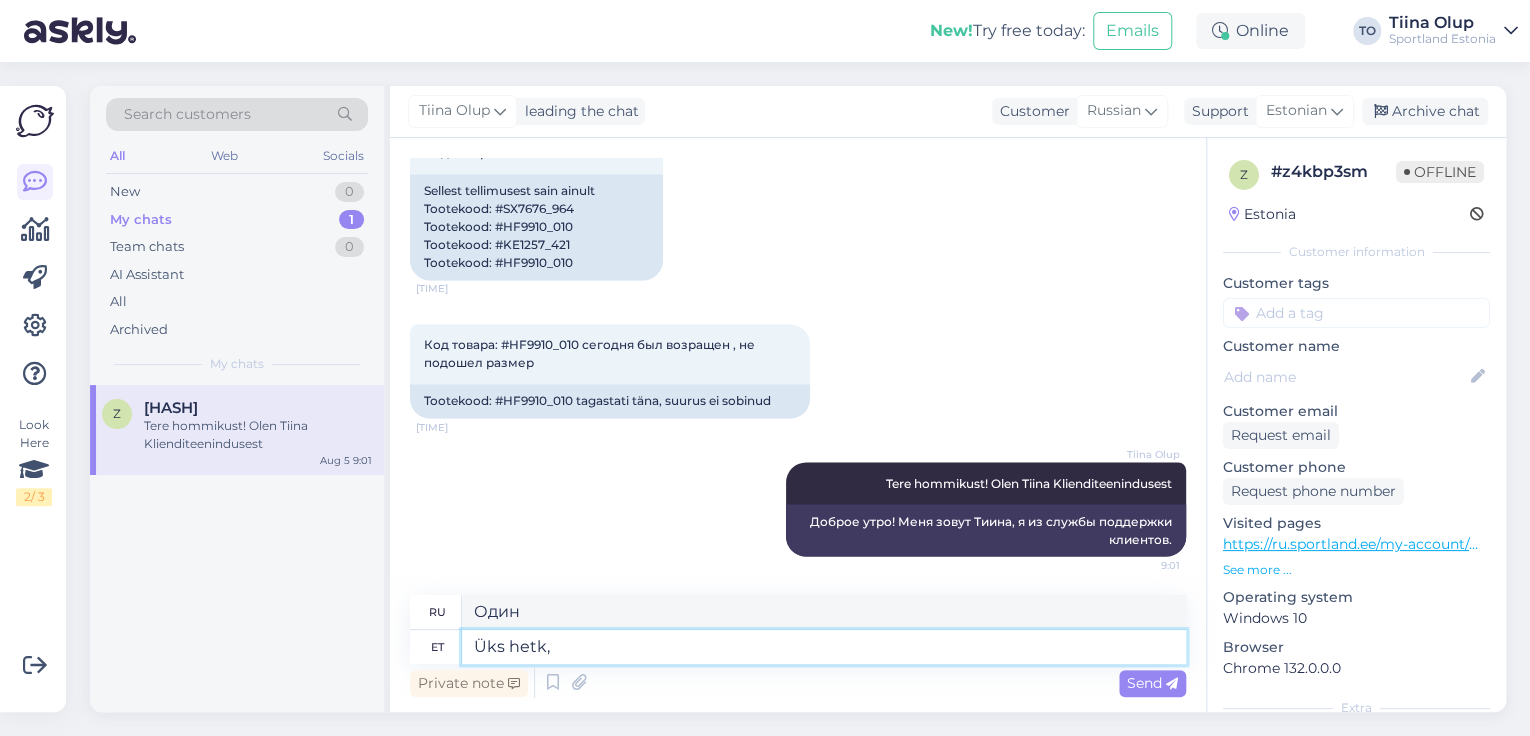 type on "Üks hetk," 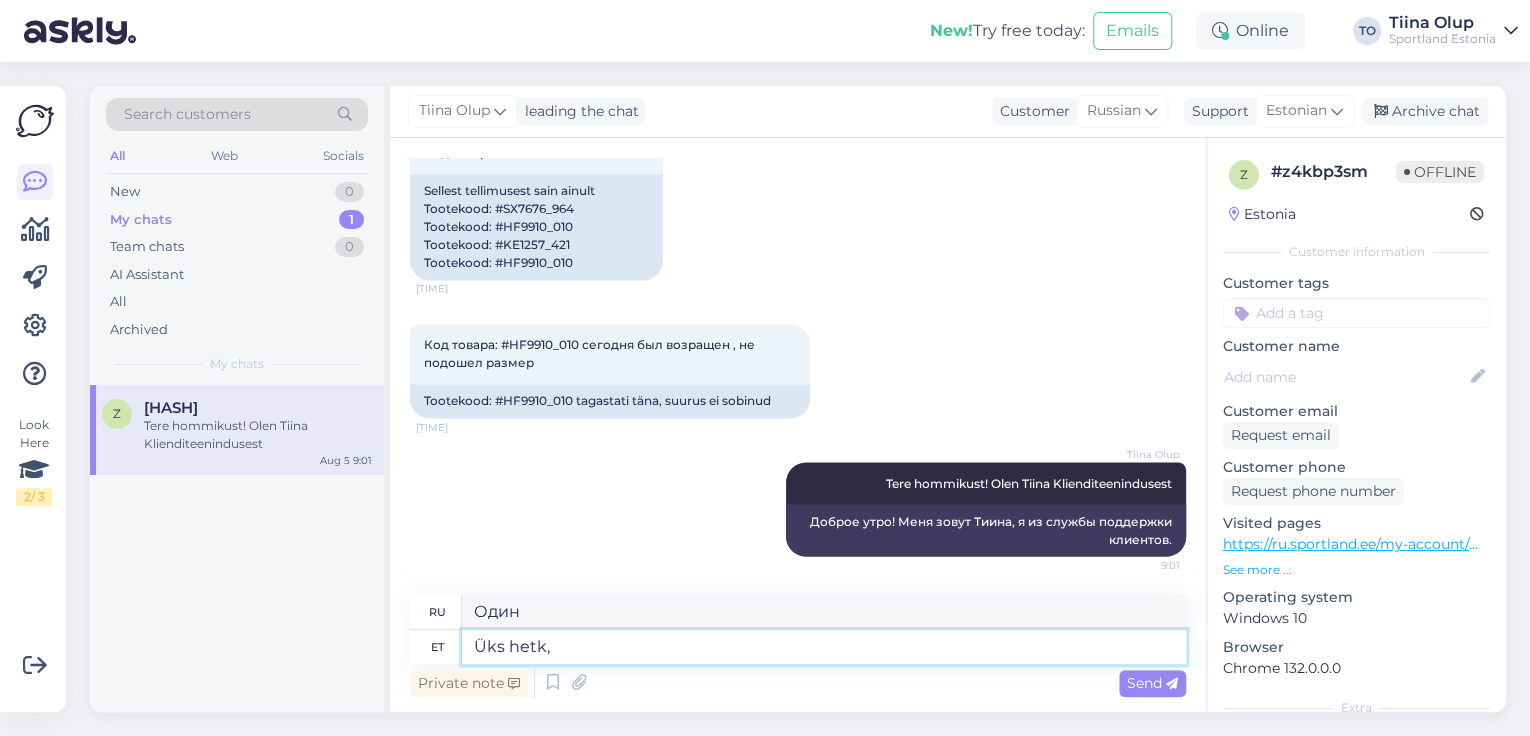 type on "Одну минуту," 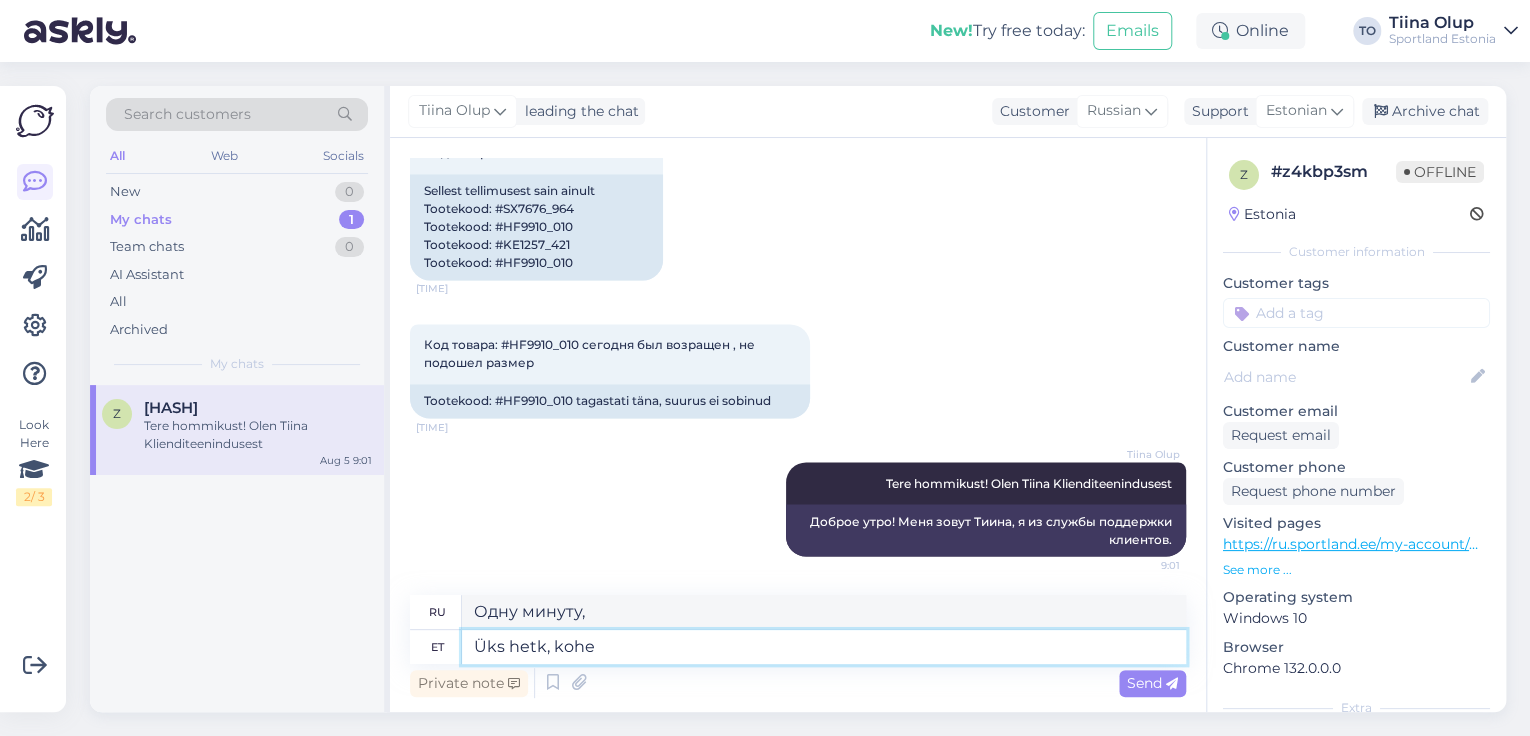 type on "Üks hetk, kohe" 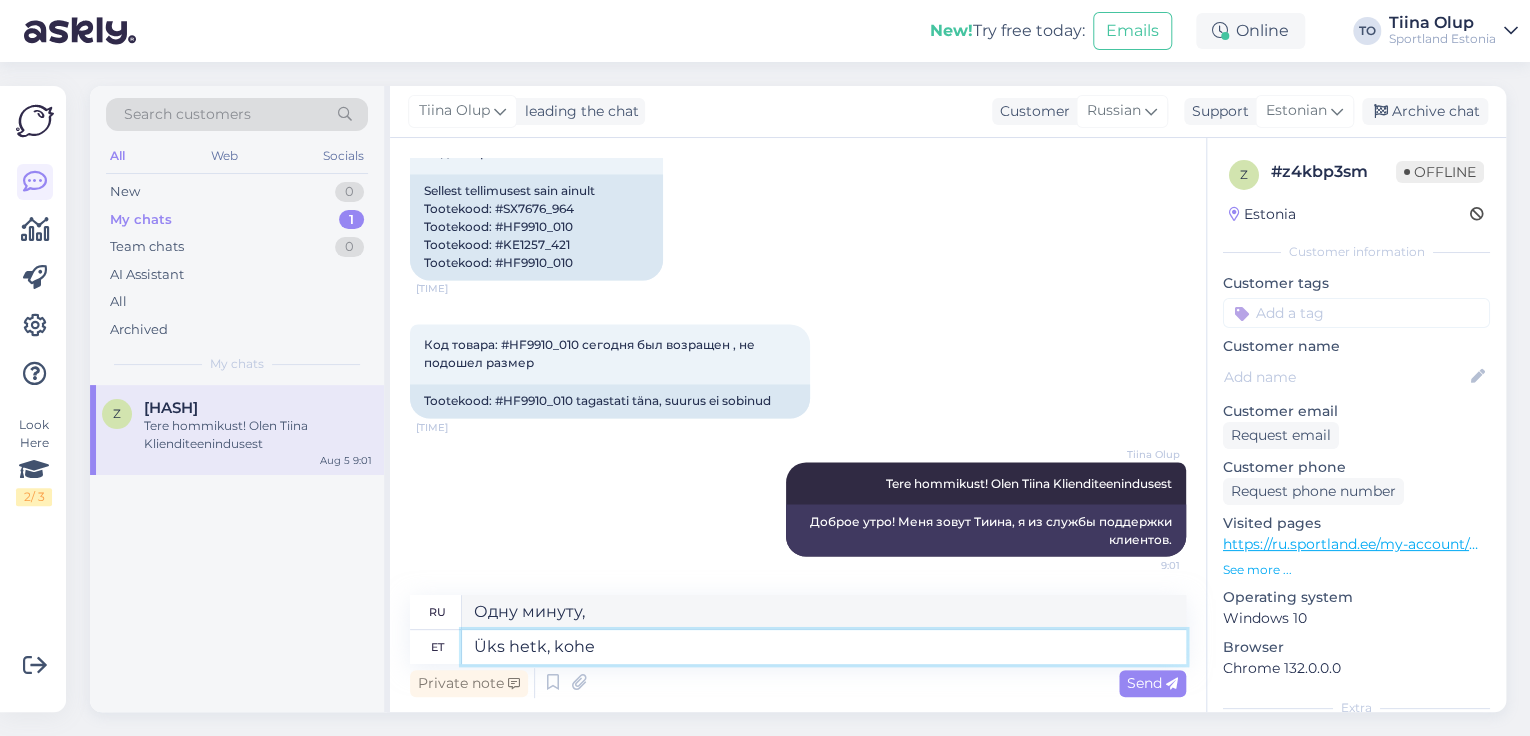 type on "Одну минуту, прямо сейчас" 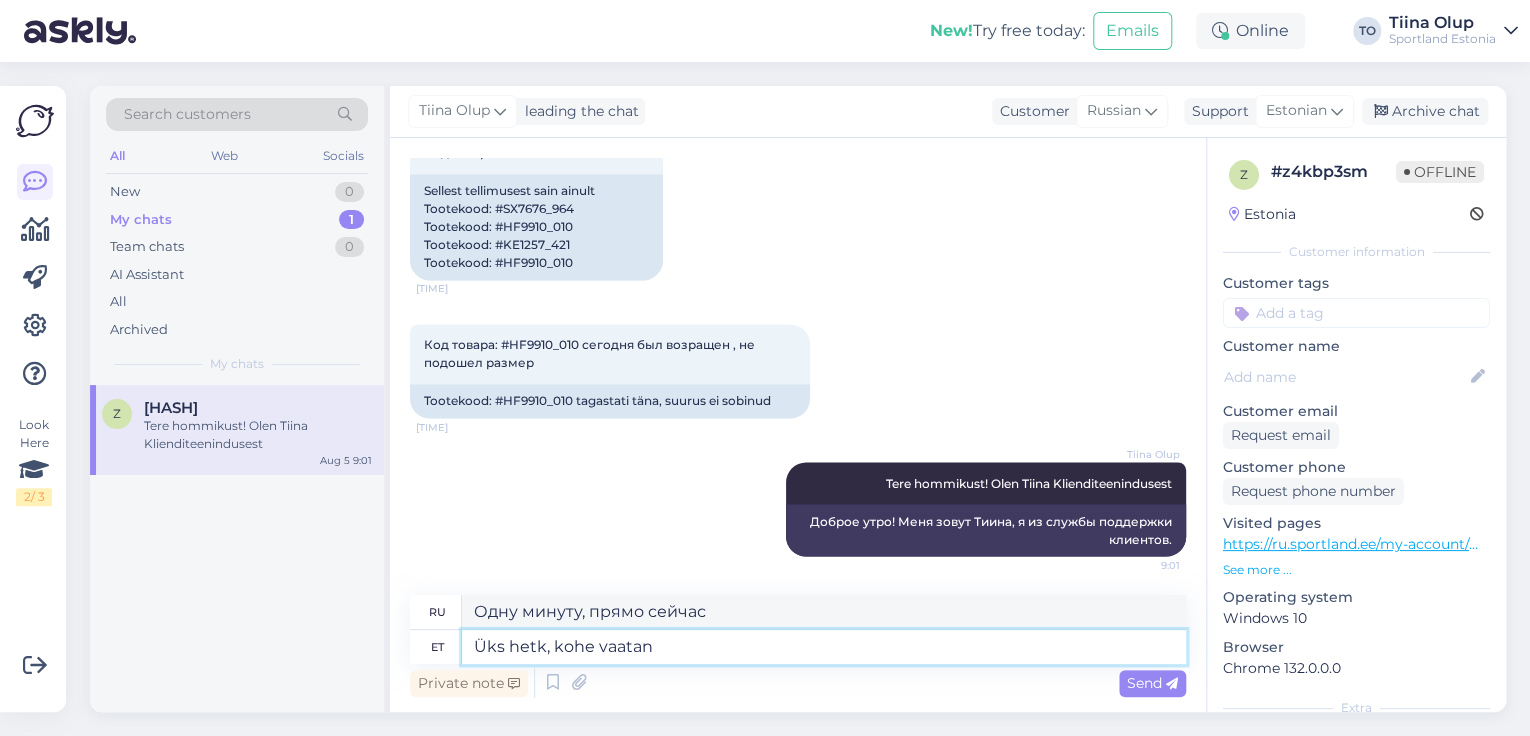 type on "Üks hetk, kohe vaatan" 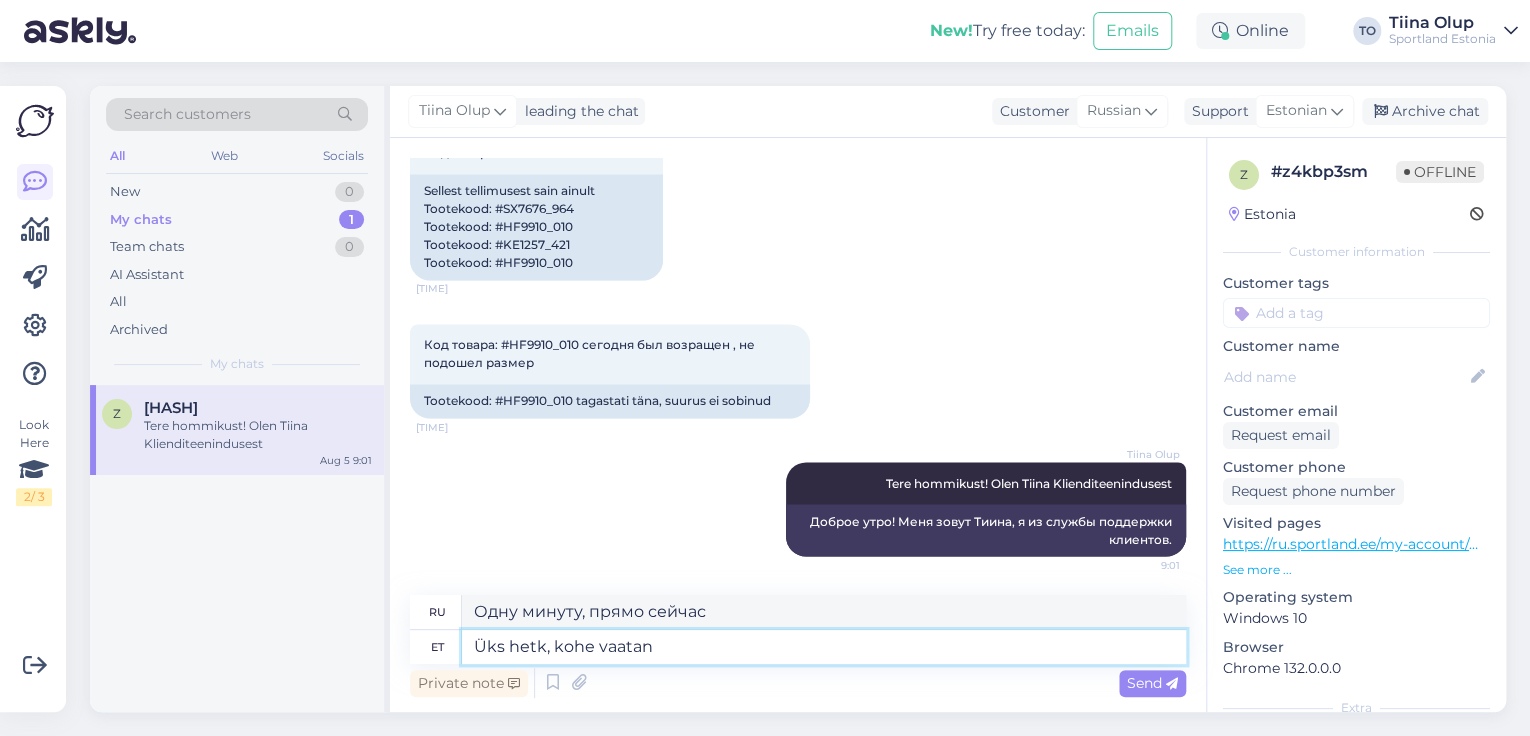 type on "Одну минуту, я проверю." 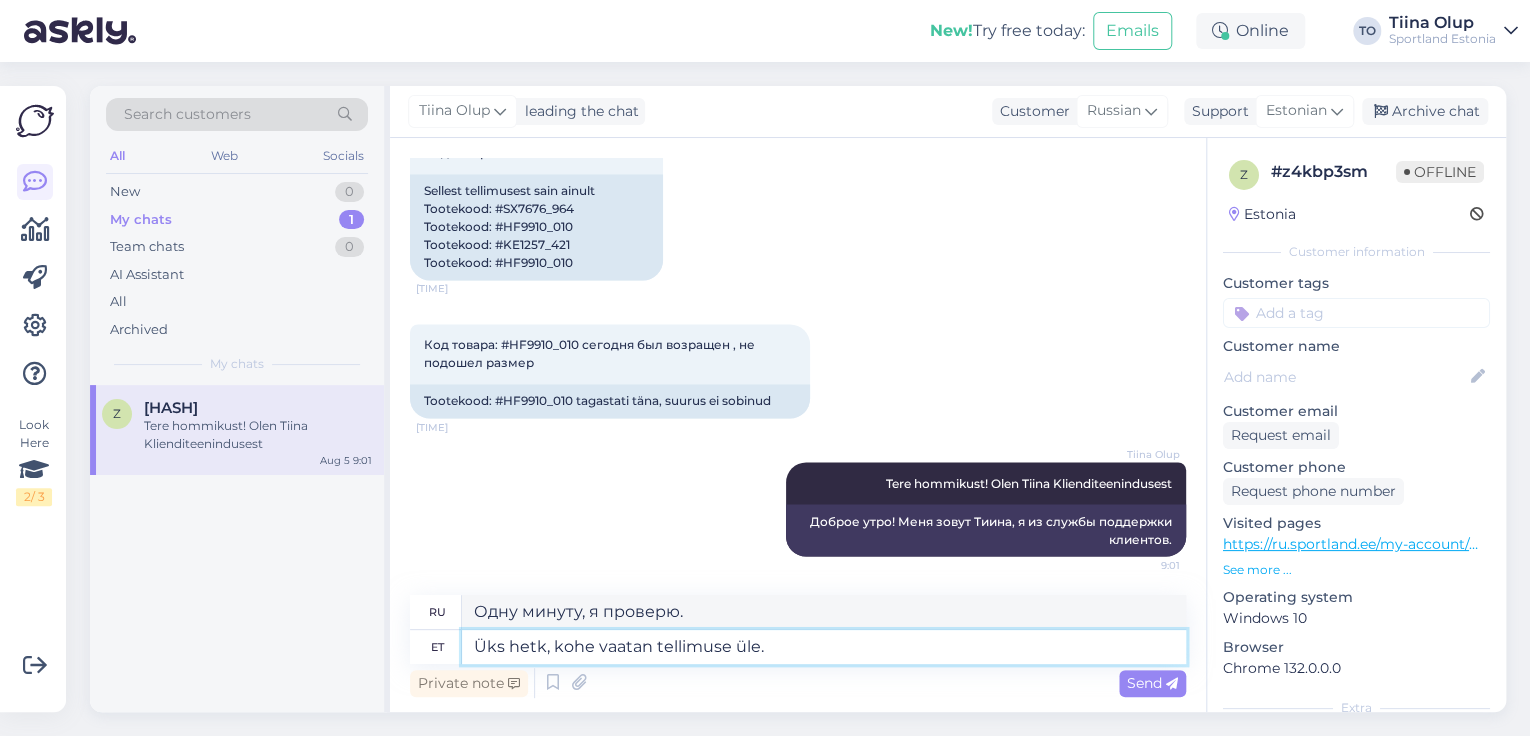 type on "Üks hetk, kohe vaatan tellimuse üle." 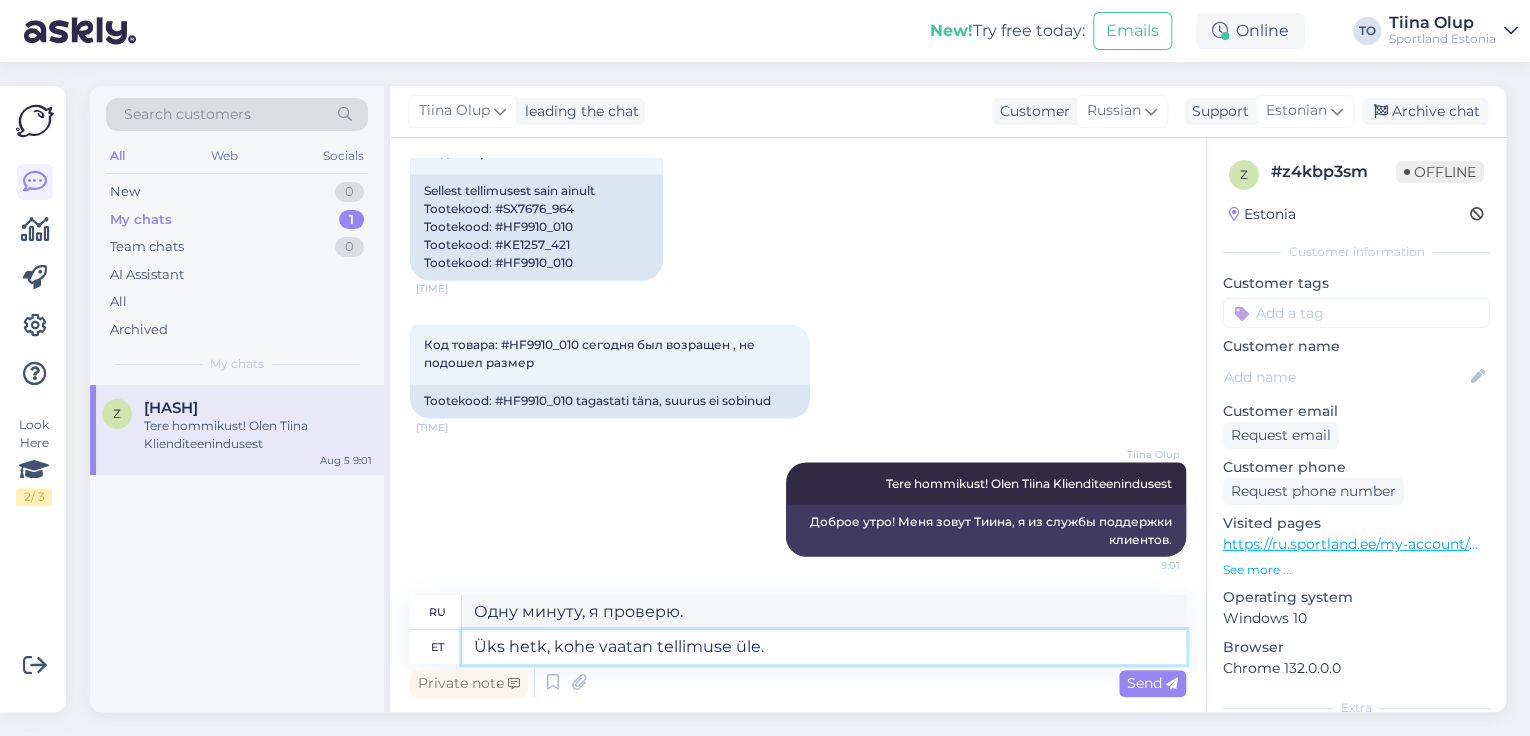 type on "Одну минуту, я сейчас проверю заказ." 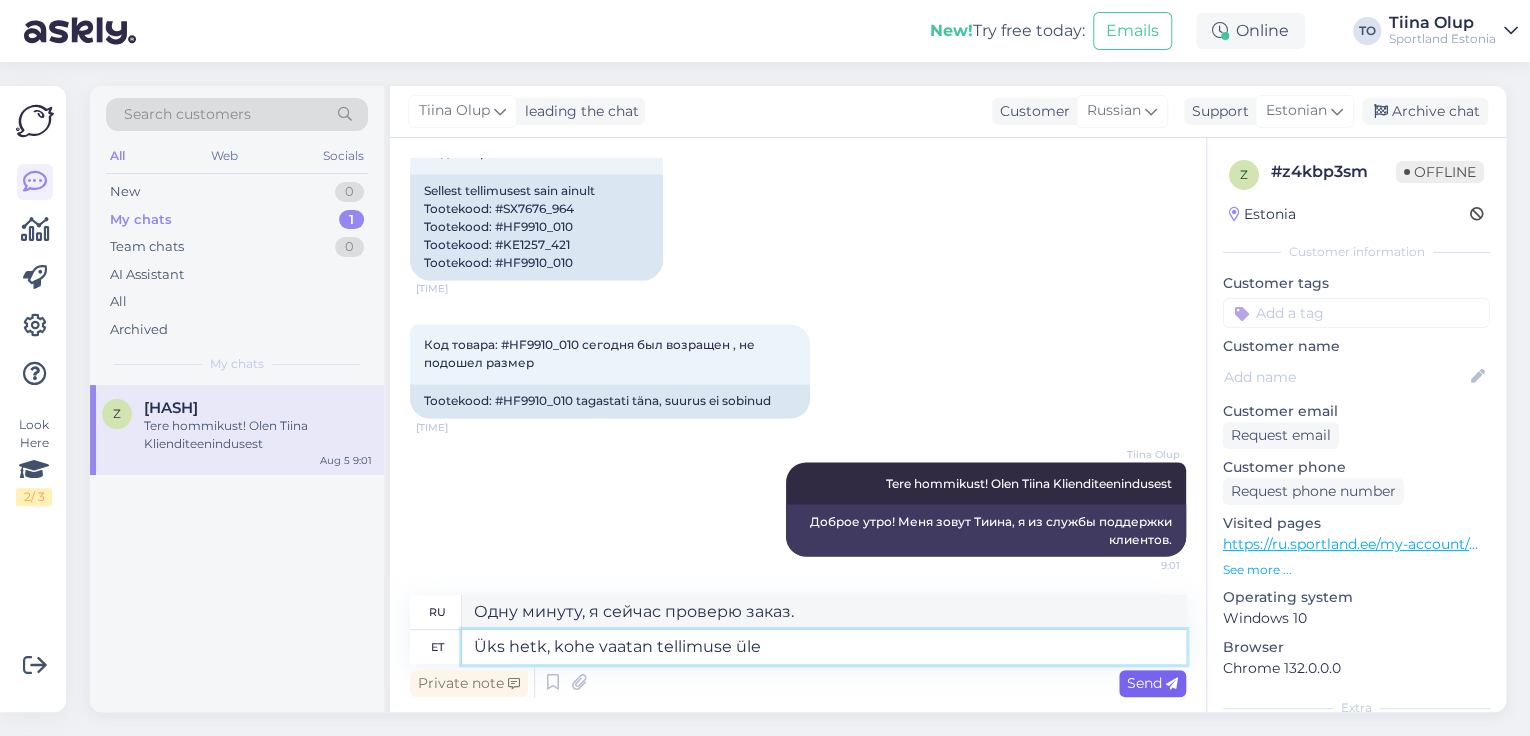 type on "Üks hetk, kohe vaatan tellimuse üle" 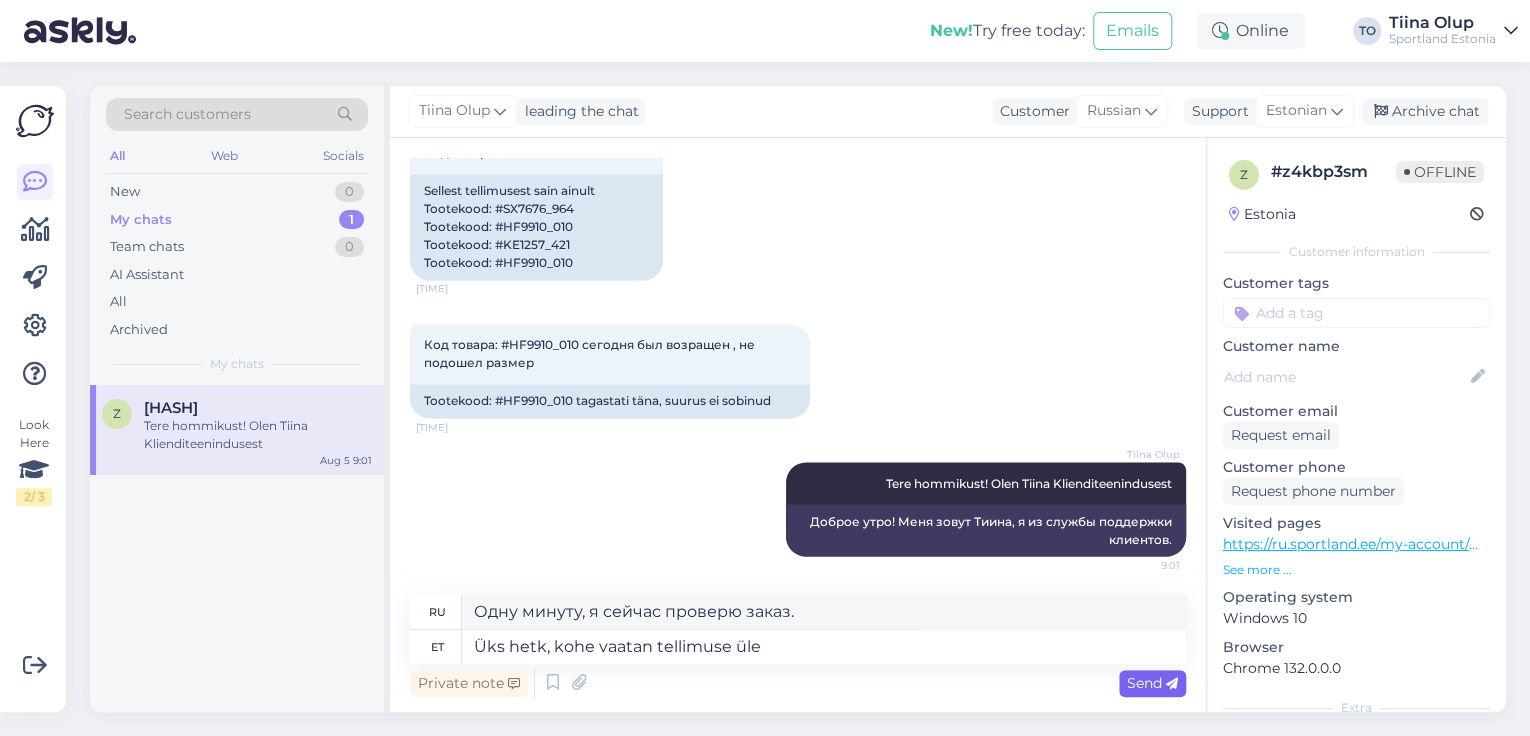 click on "Send" at bounding box center (1152, 683) 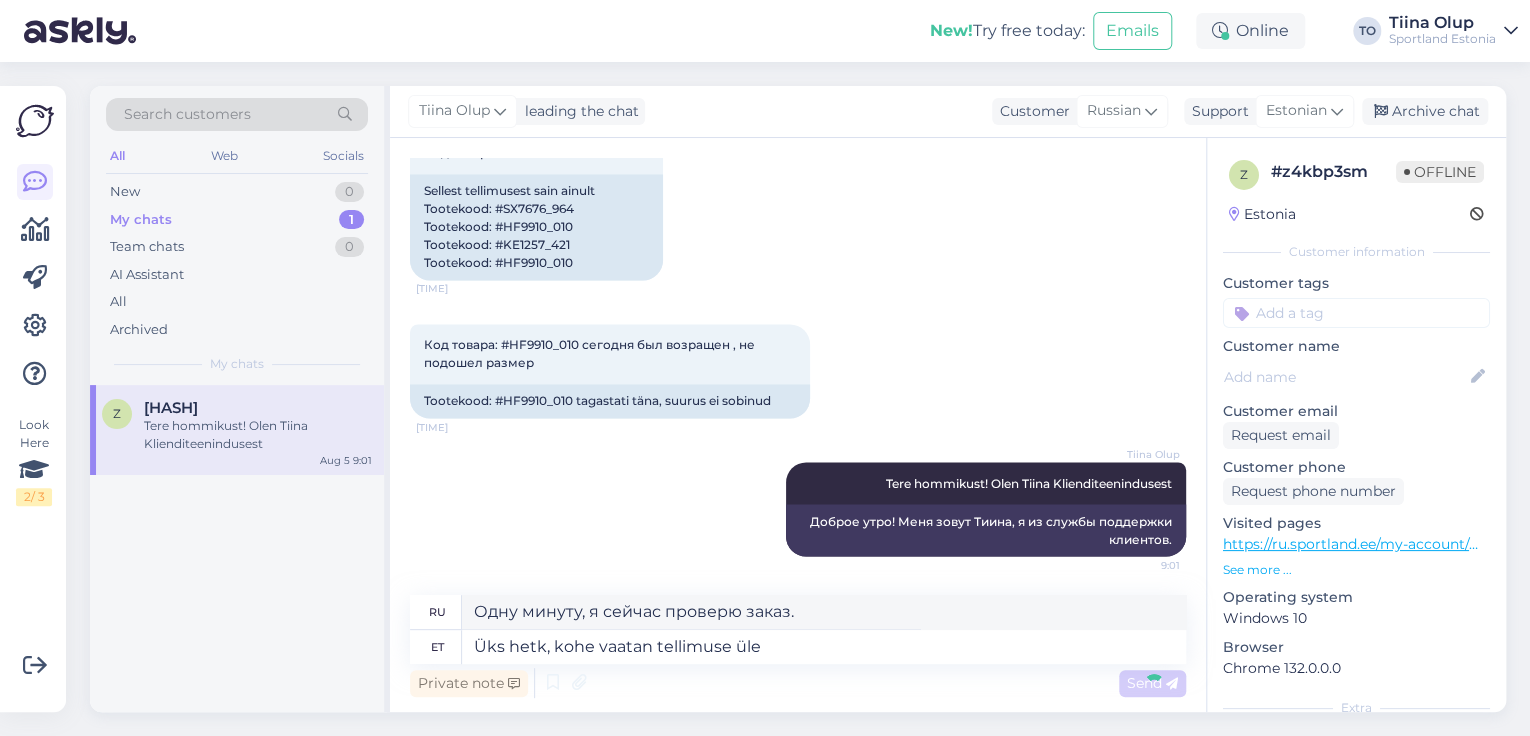 type 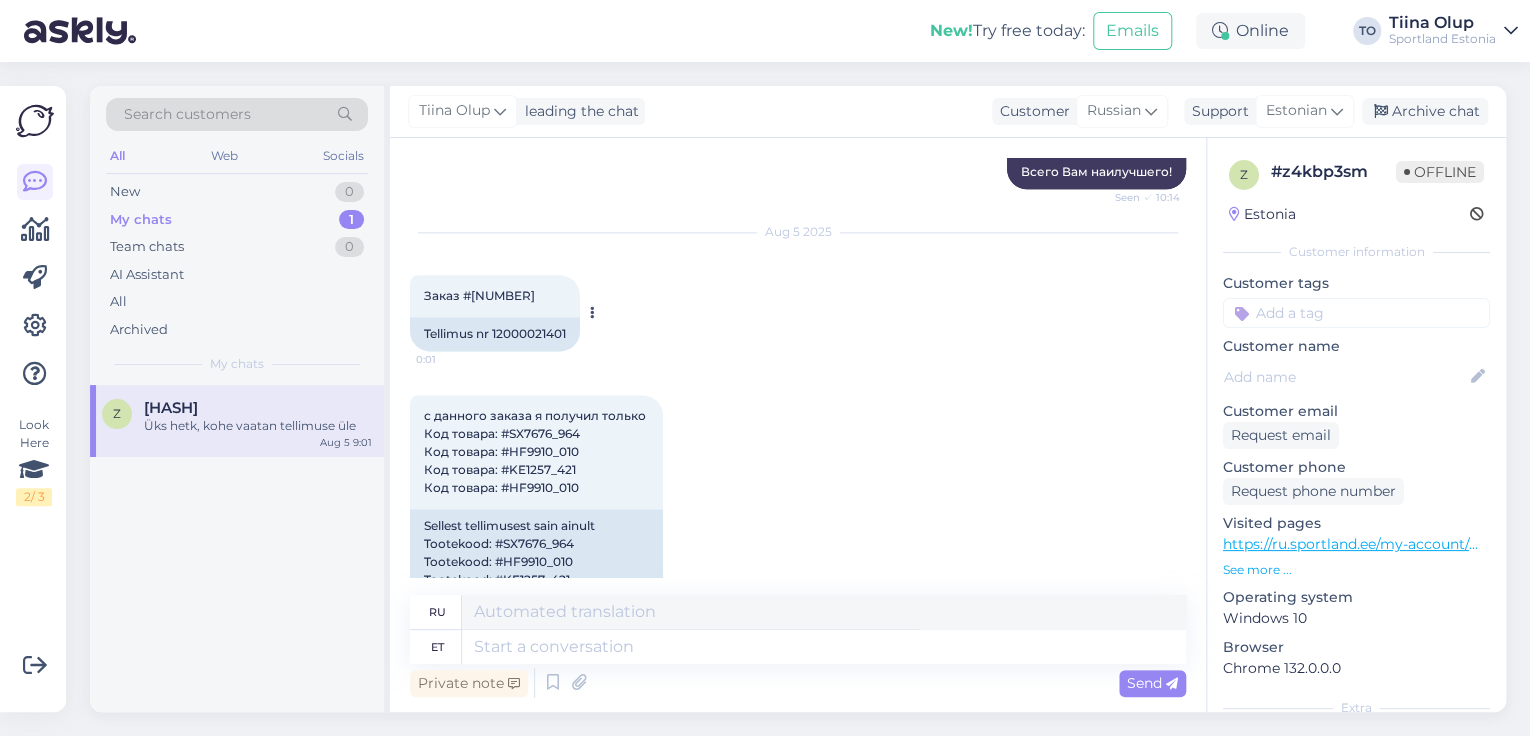 scroll, scrollTop: 1290, scrollLeft: 0, axis: vertical 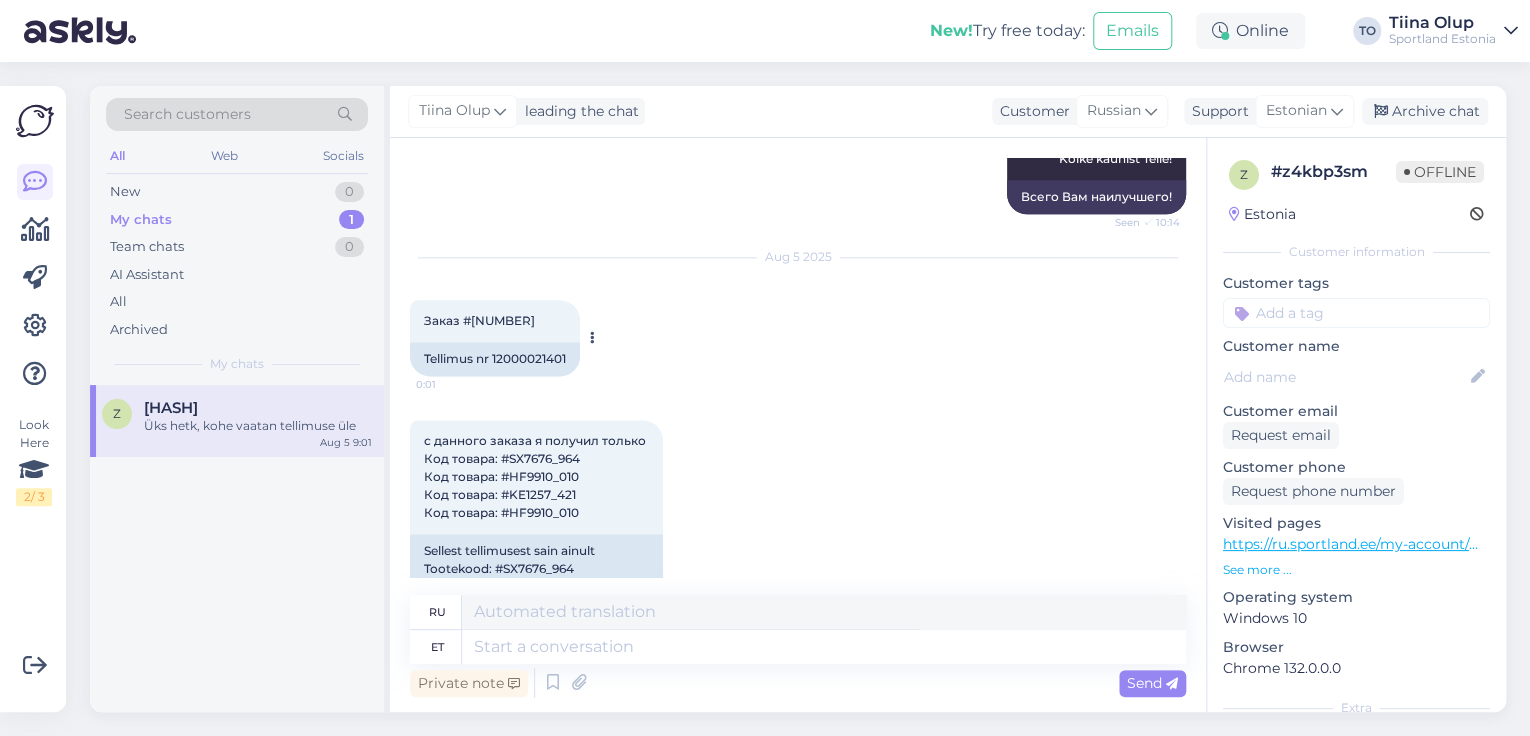 drag, startPoint x: 471, startPoint y: 318, endPoint x: 542, endPoint y: 320, distance: 71.02816 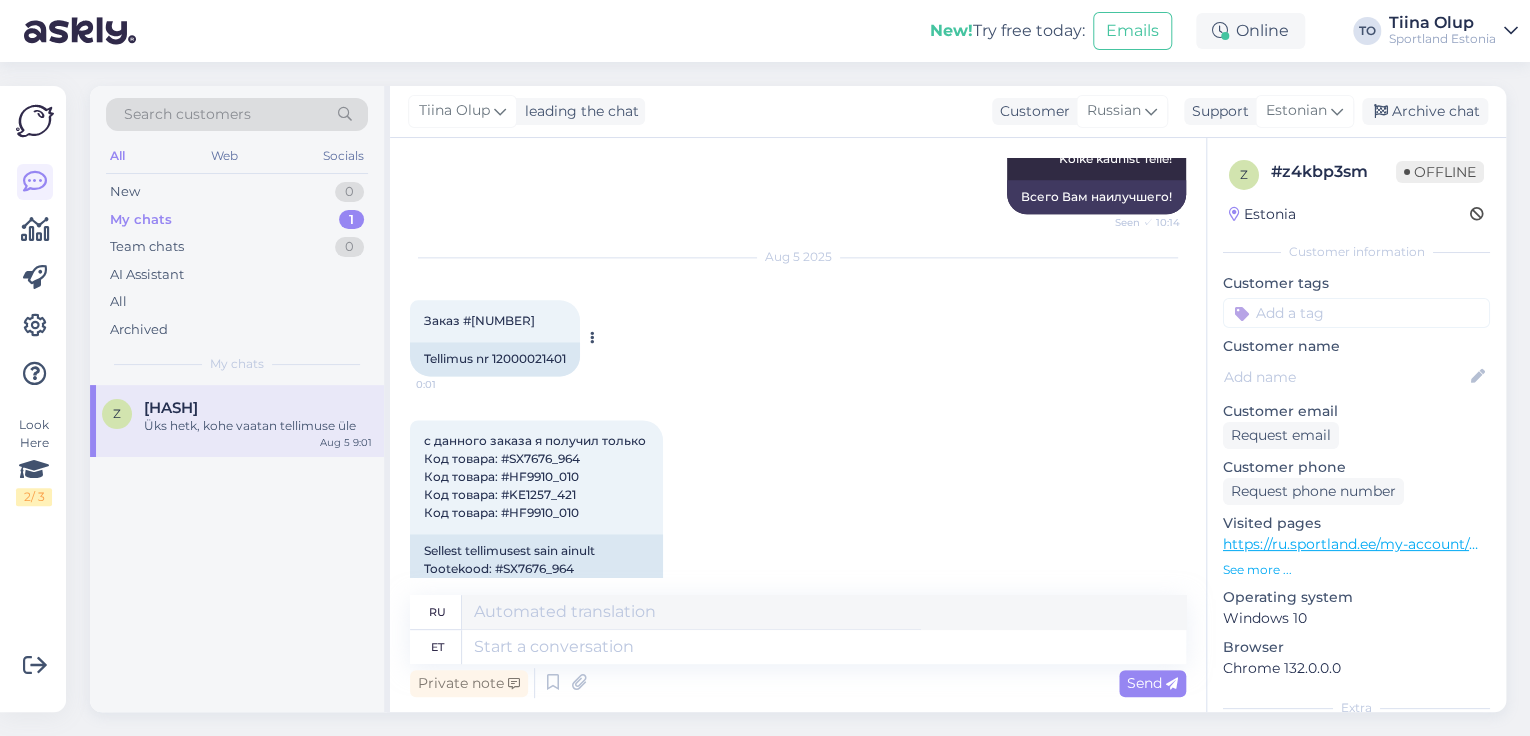 click on "Заказ #[NUMBER]" at bounding box center (479, 320) 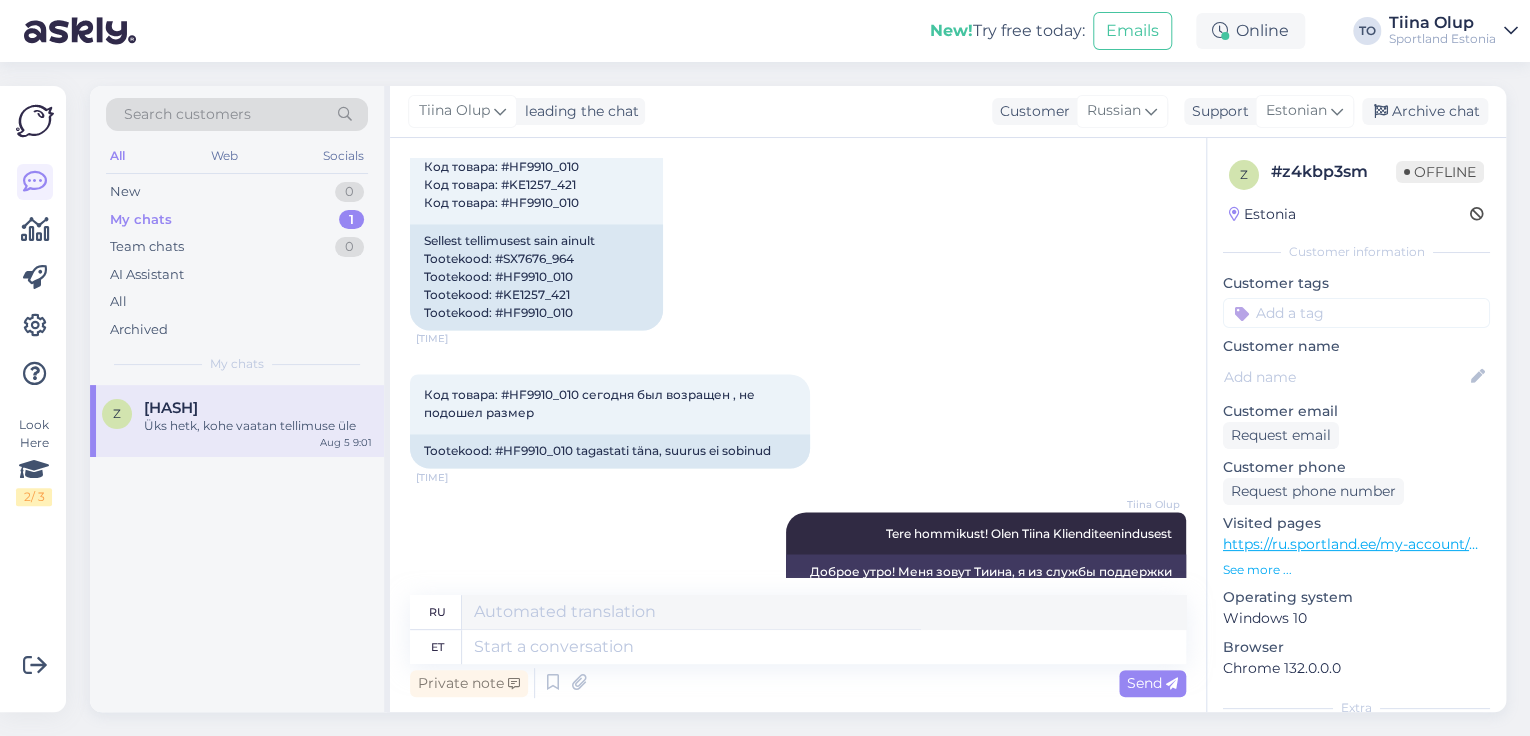 scroll, scrollTop: 1610, scrollLeft: 0, axis: vertical 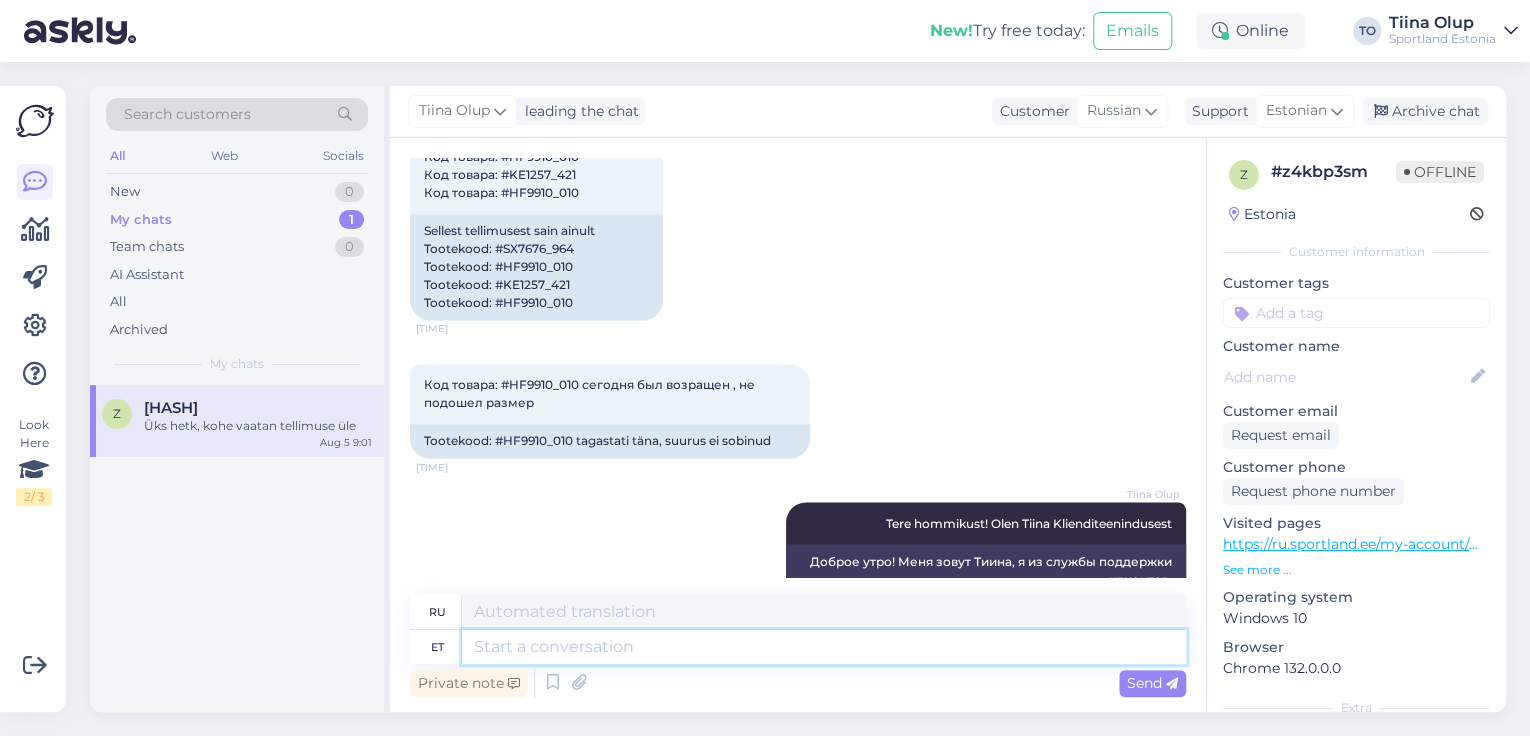click at bounding box center [824, 647] 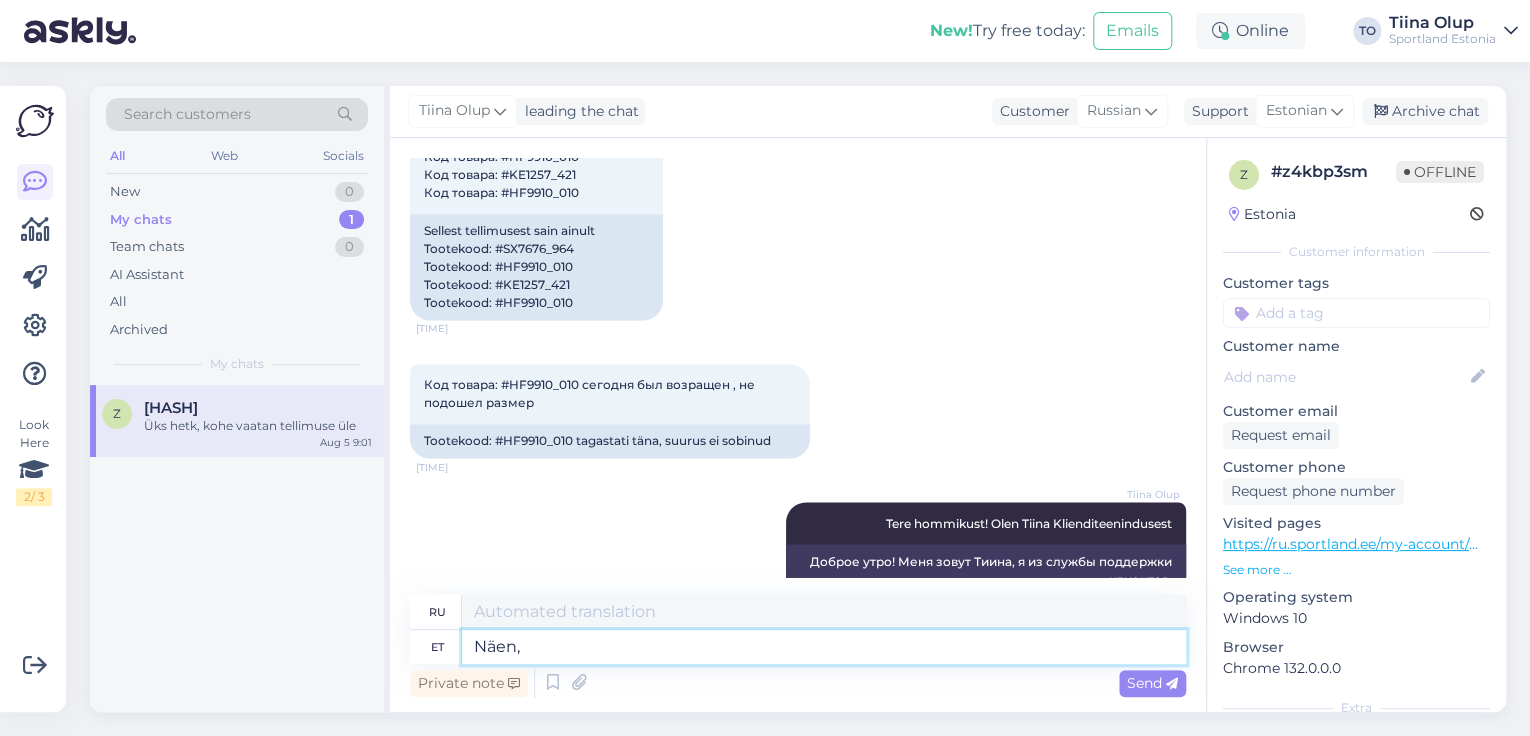 type on "Näen," 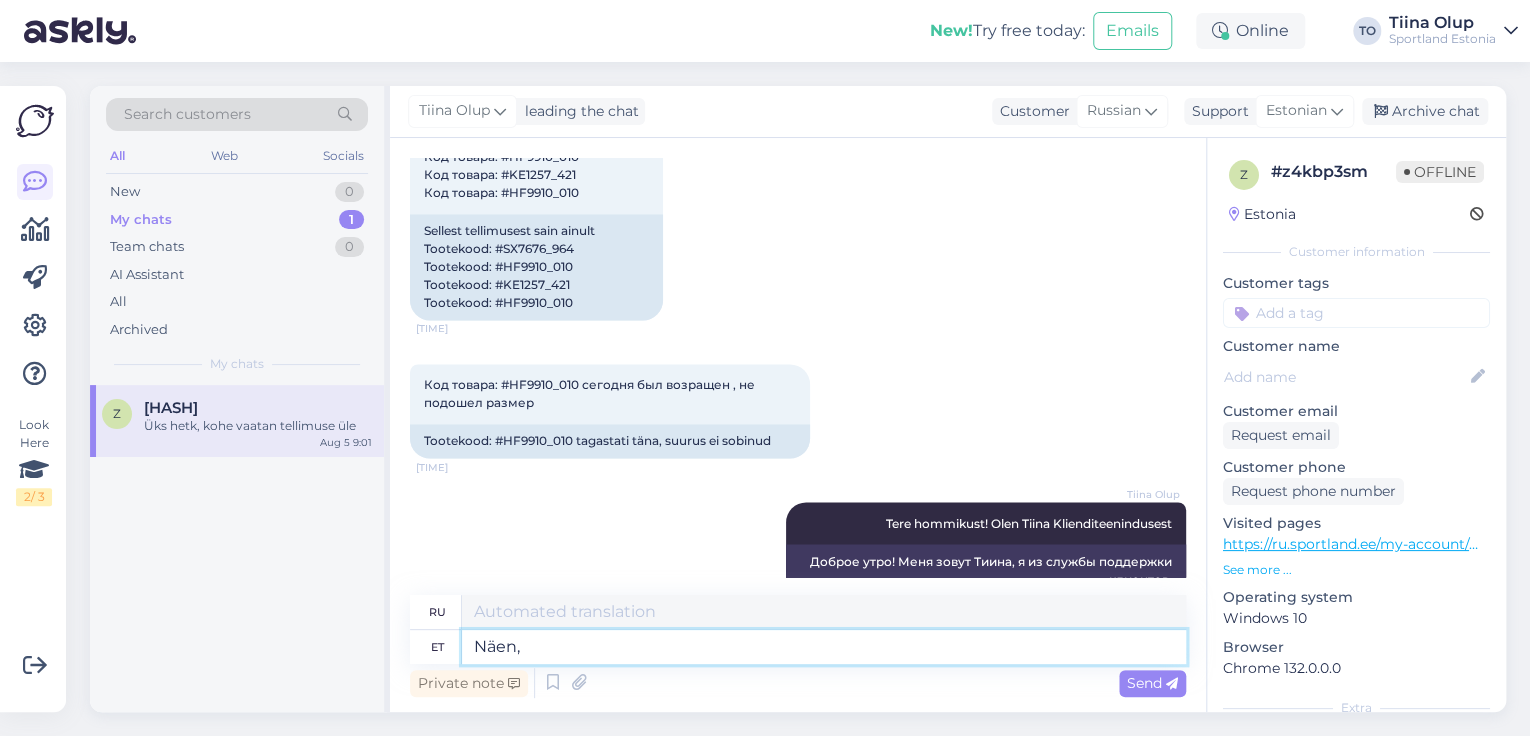 type on "Я понимаю," 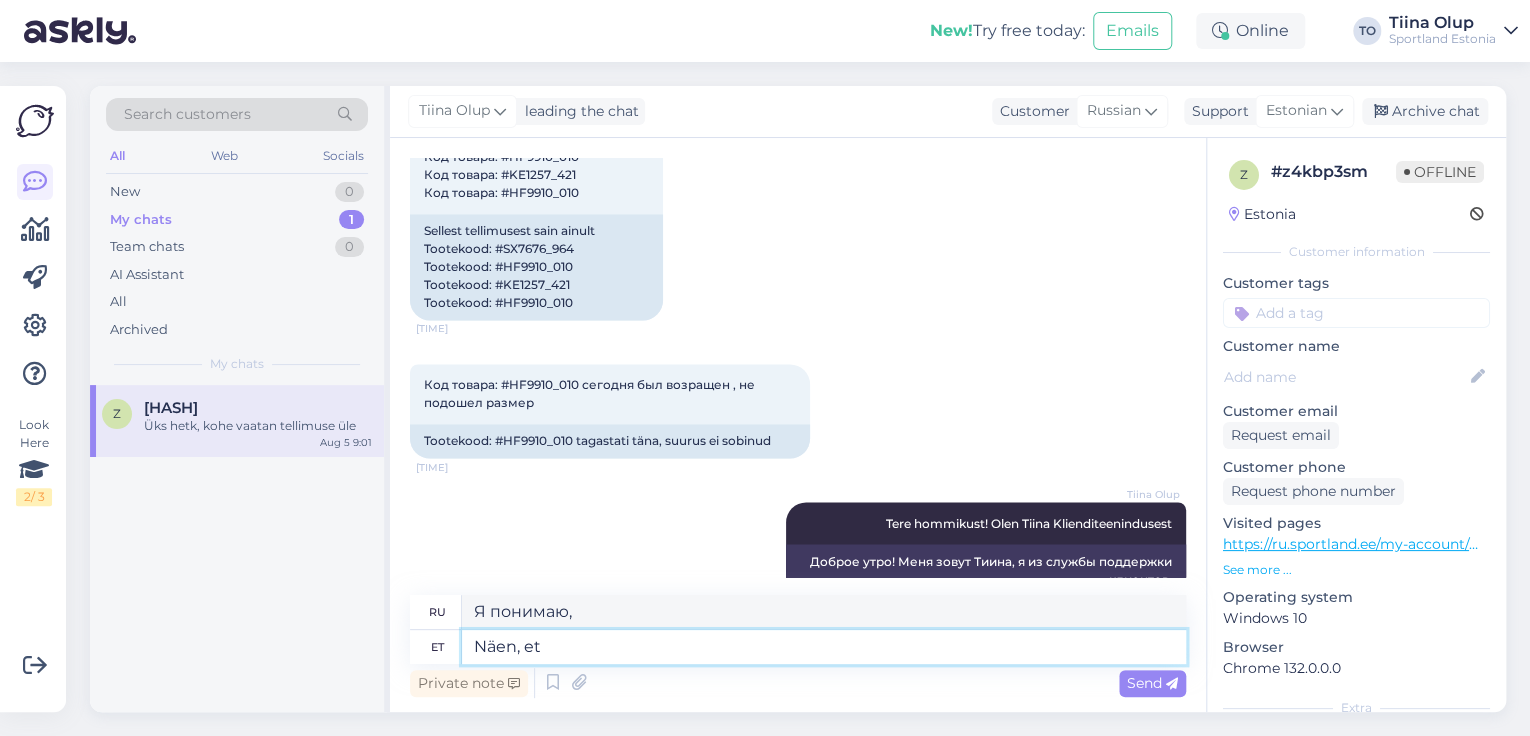 type on "Näen, et t" 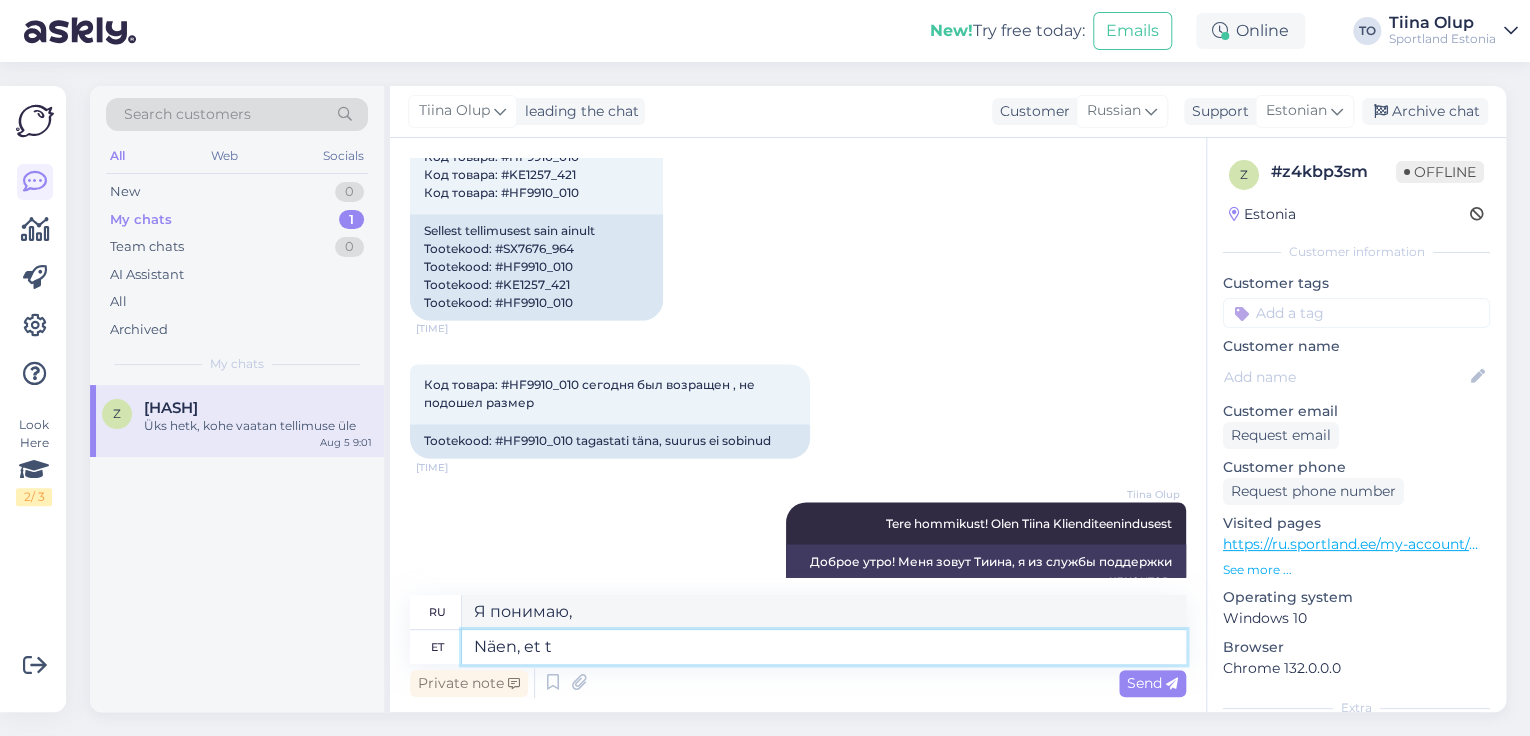 type on "Я вижу, что" 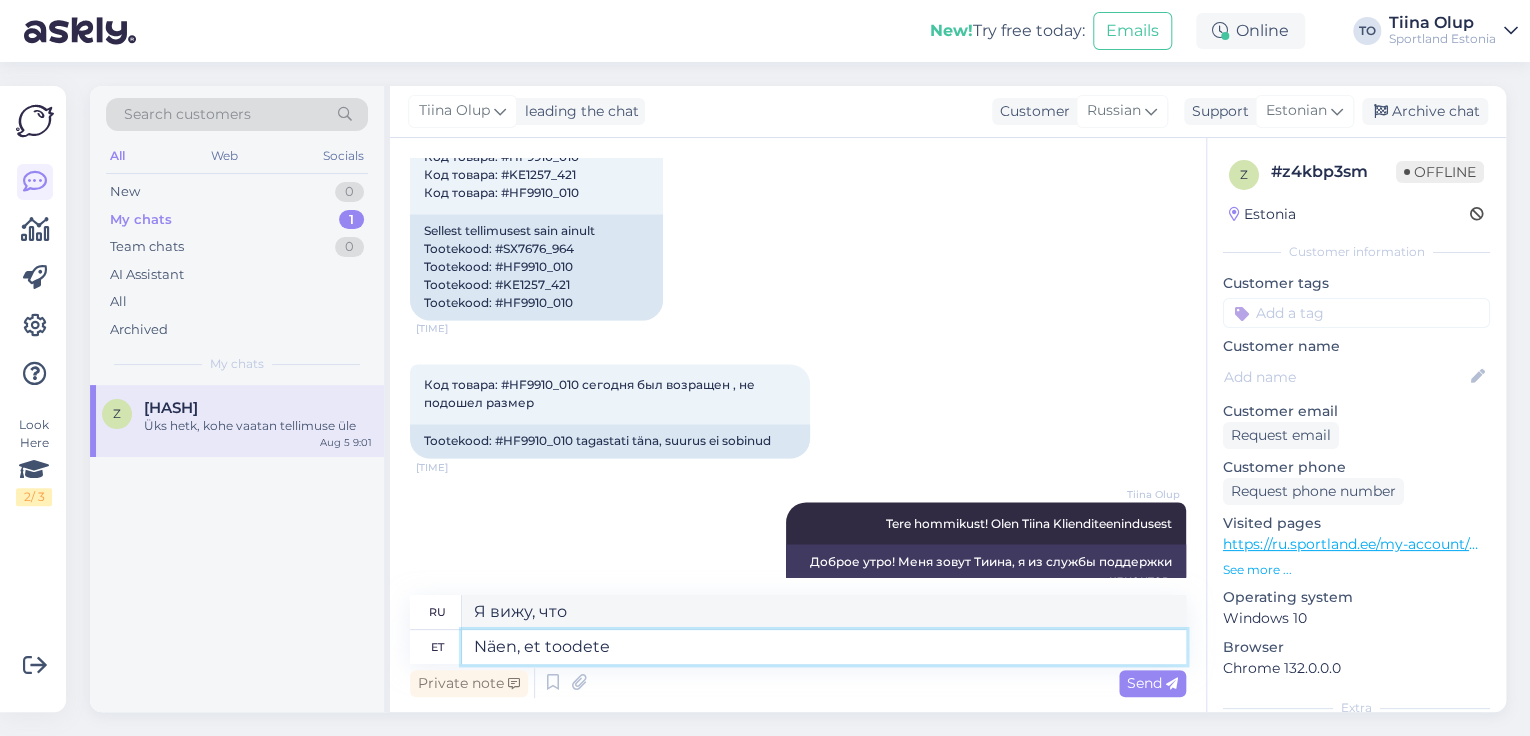 type on "Näen, et toodete" 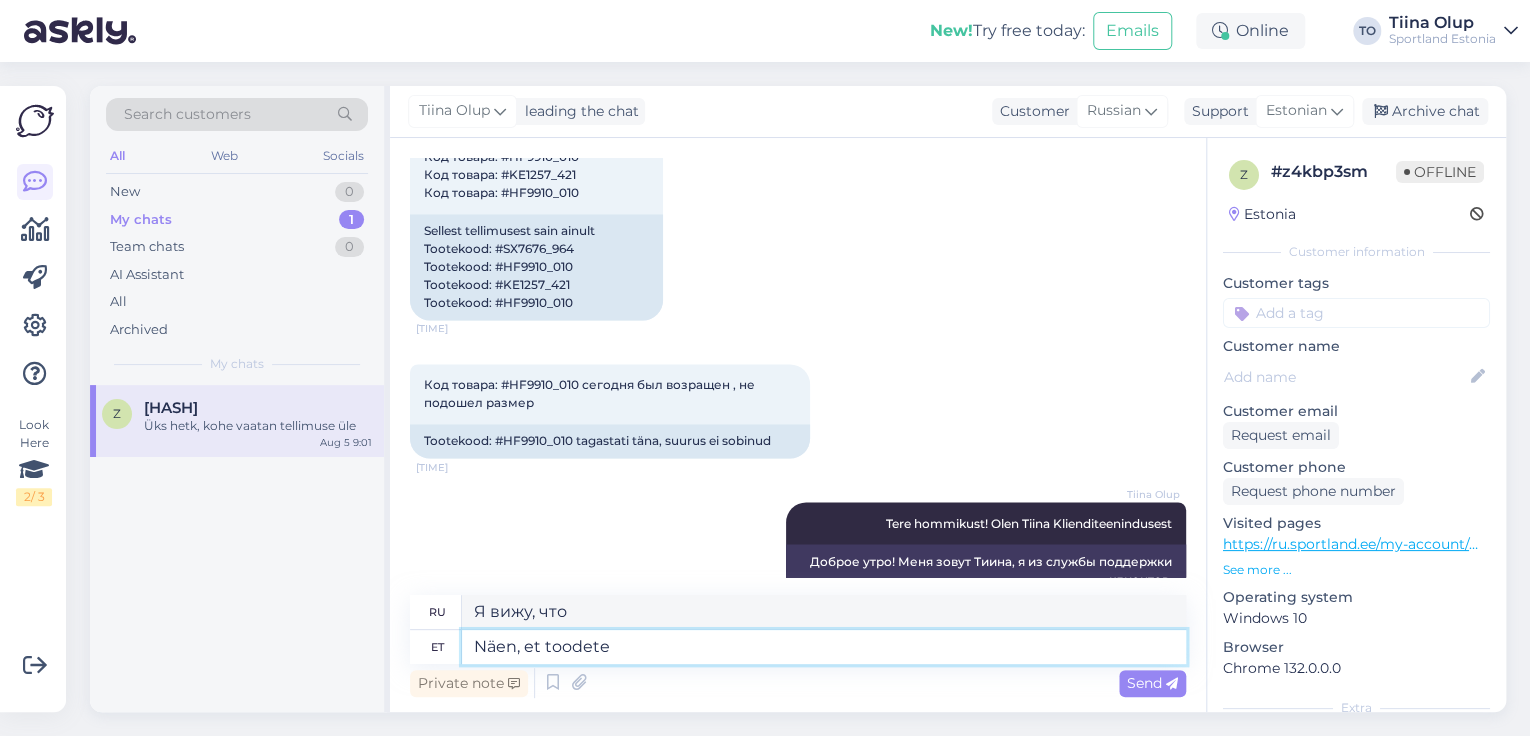 type on "Я вижу, что продукты" 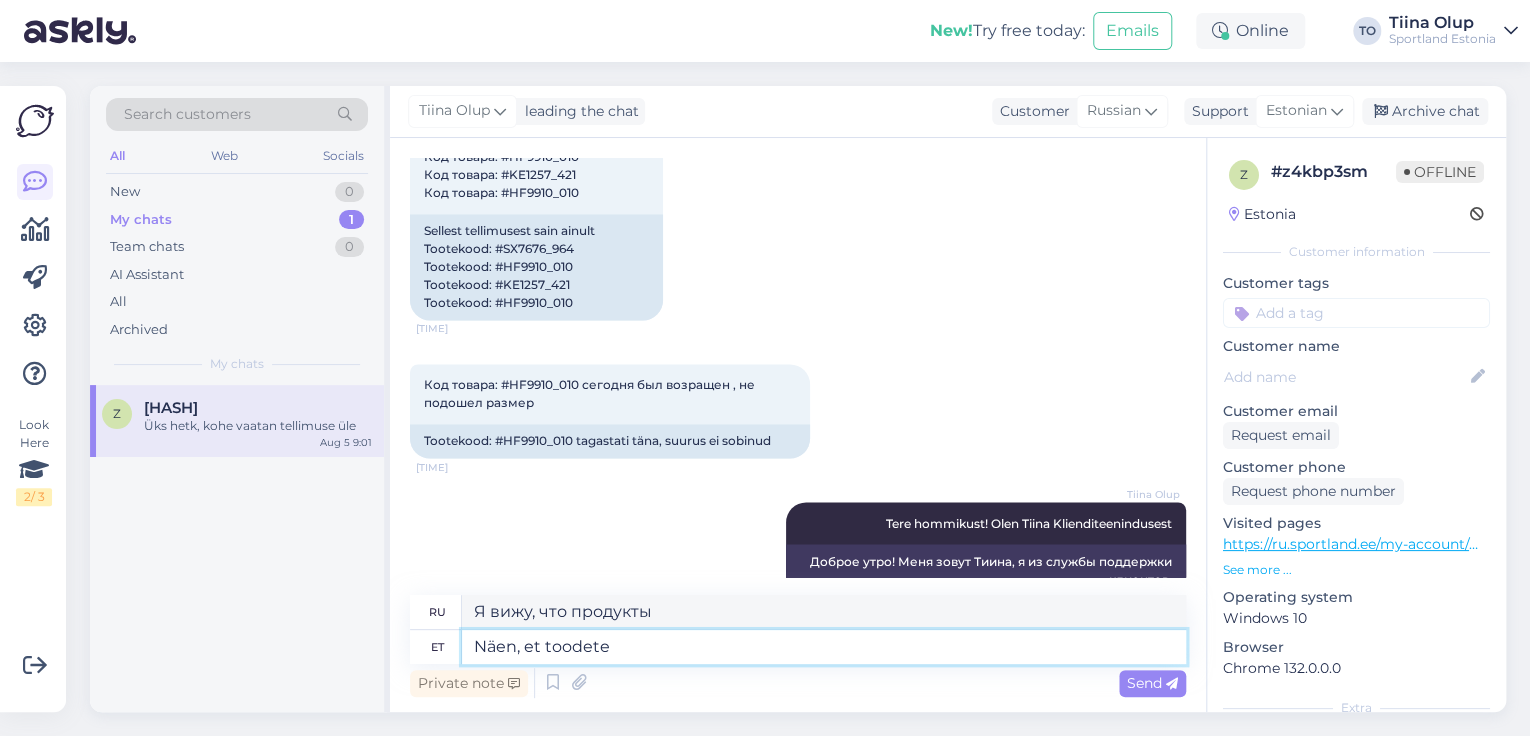 click on "Näen, et toodete" at bounding box center (824, 647) 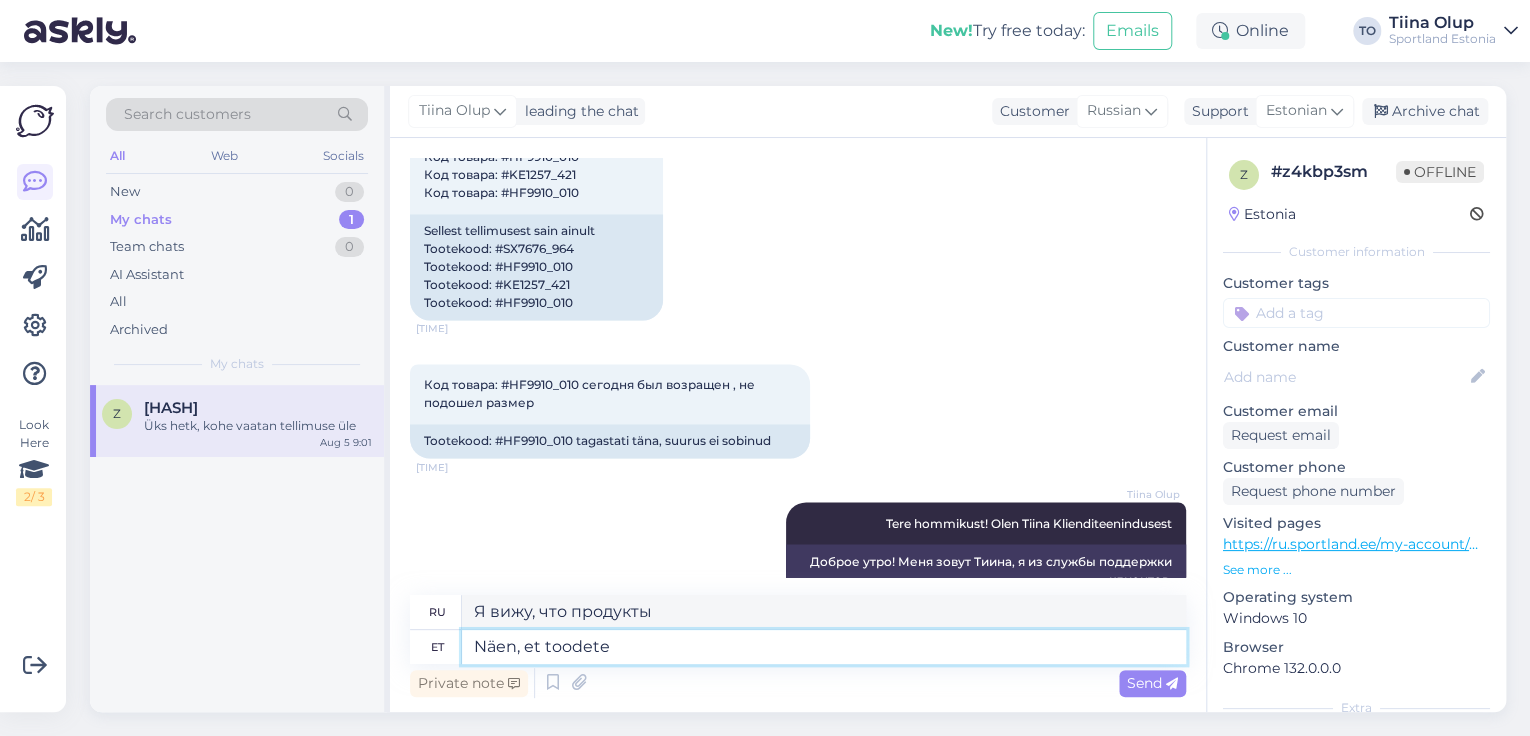 paste on "NIKE PRO MEN'S DRI-FIT FITNESS TOP" 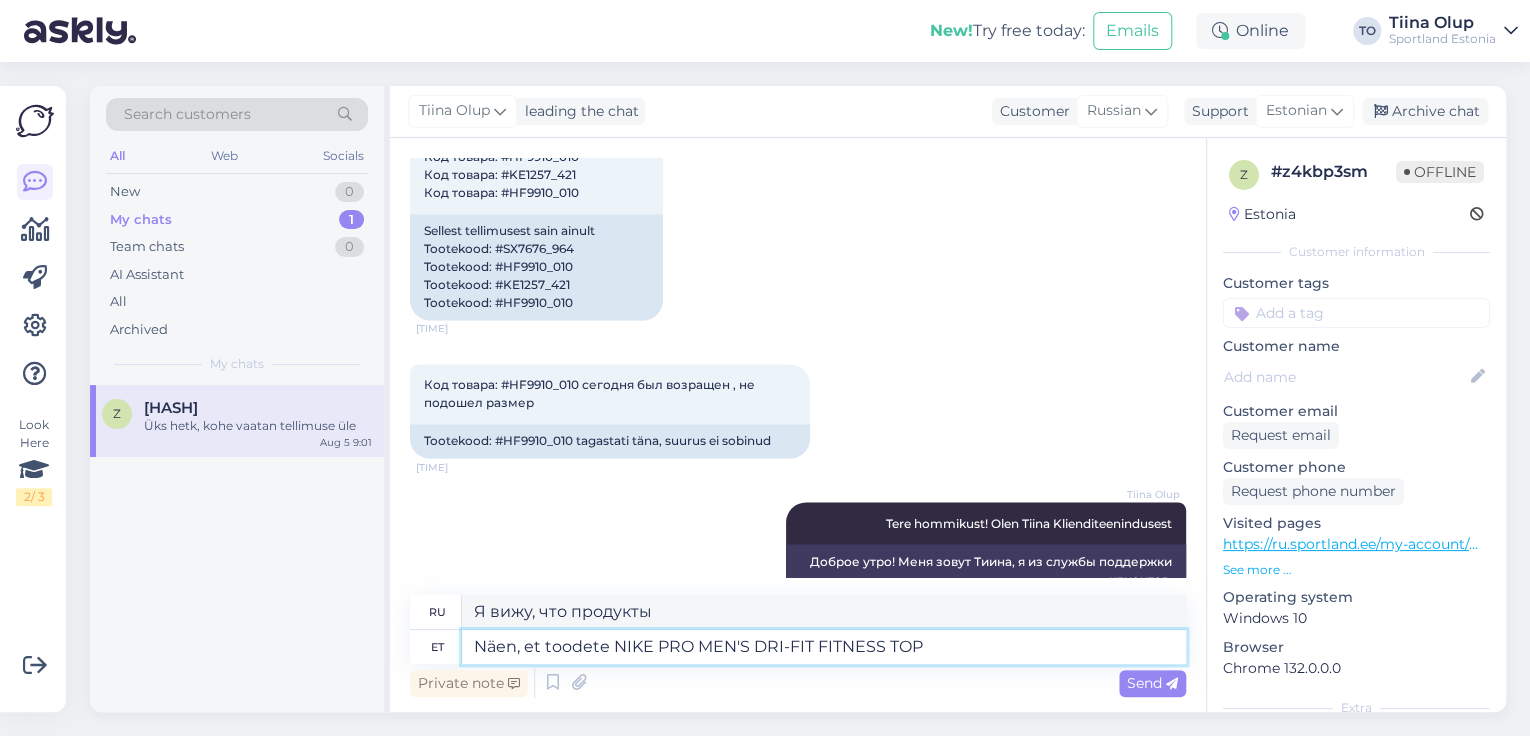 type on "Näen, et toodete NIKE PRO MEN'S DRI-FIT FITNESS TOP" 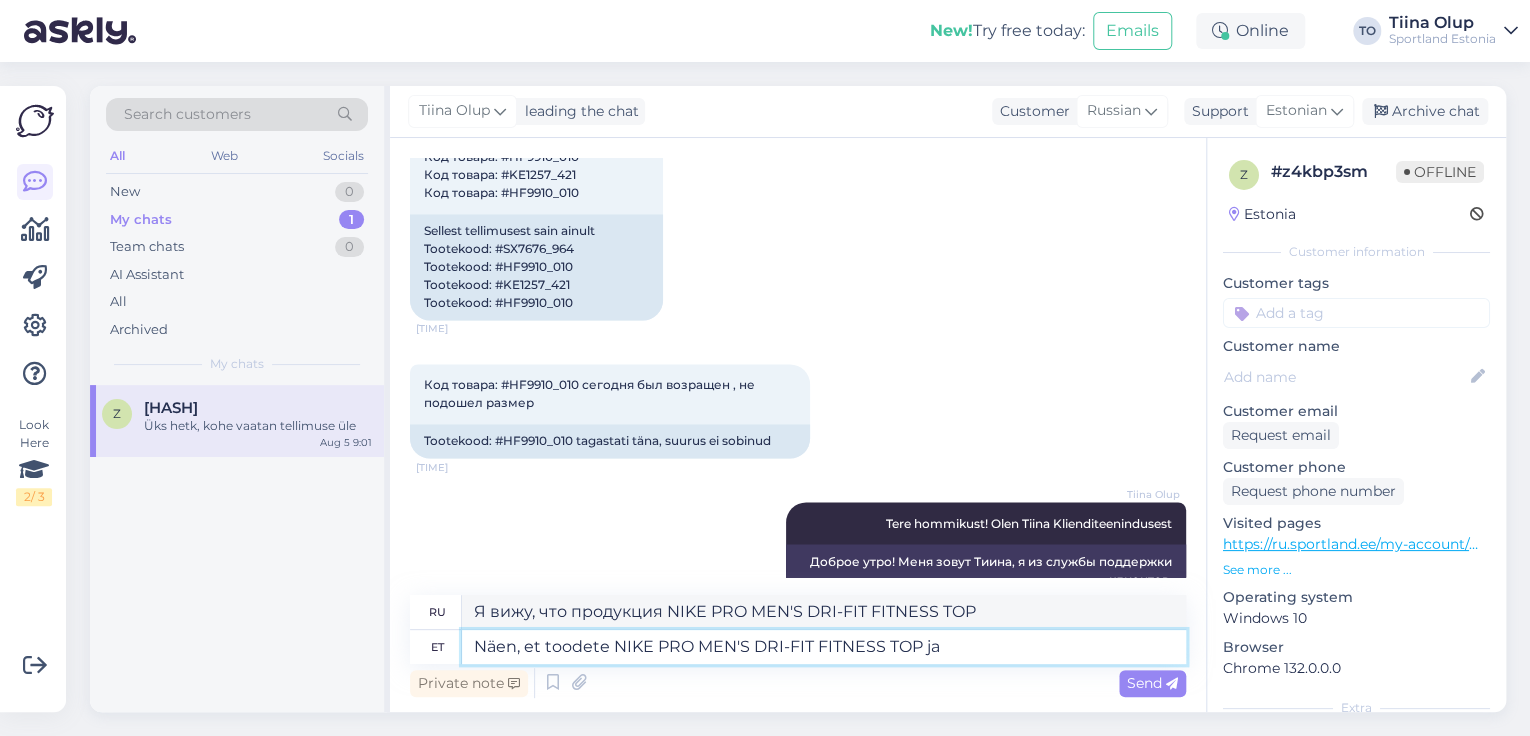 type on "Näen, et toodete NIKE PRO MEN'S DRI-FIT FITNESS TOP ja" 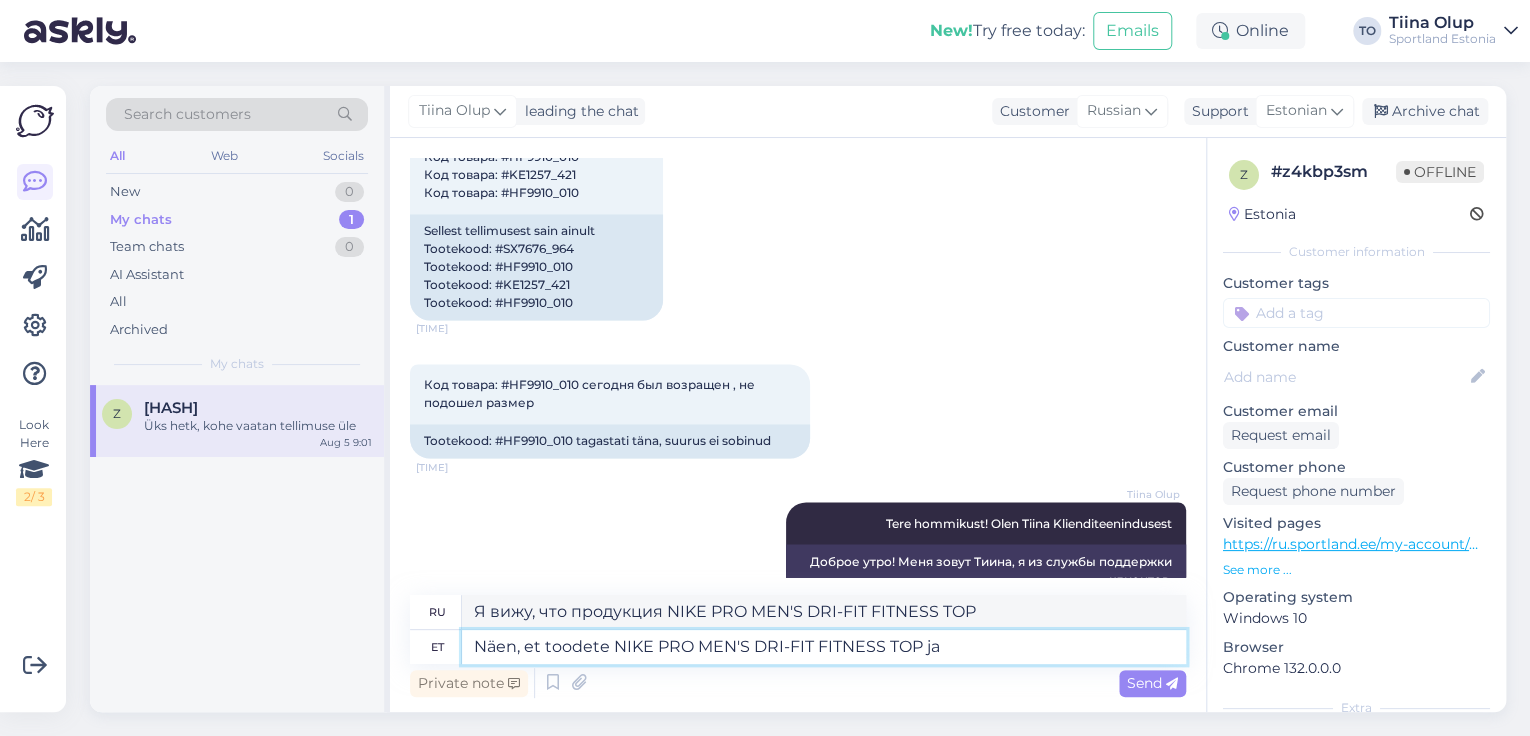 type on "Я вижу, что продукция NIKE PRO MEN'S DRI-FIT FITNESS TOP ja" 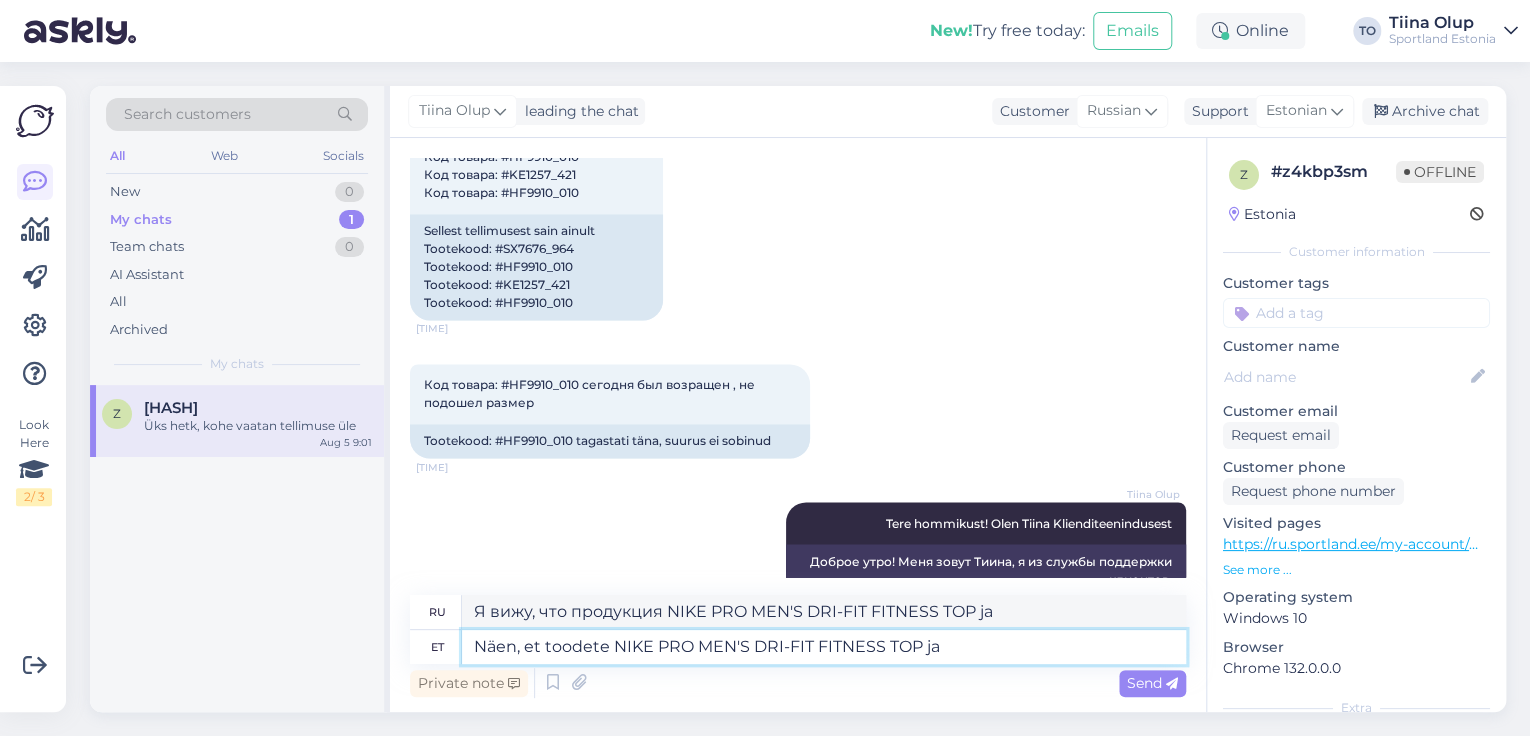 click on "Näen, et toodete NIKE PRO MEN'S DRI-FIT FITNESS TOP ja" at bounding box center (824, 647) 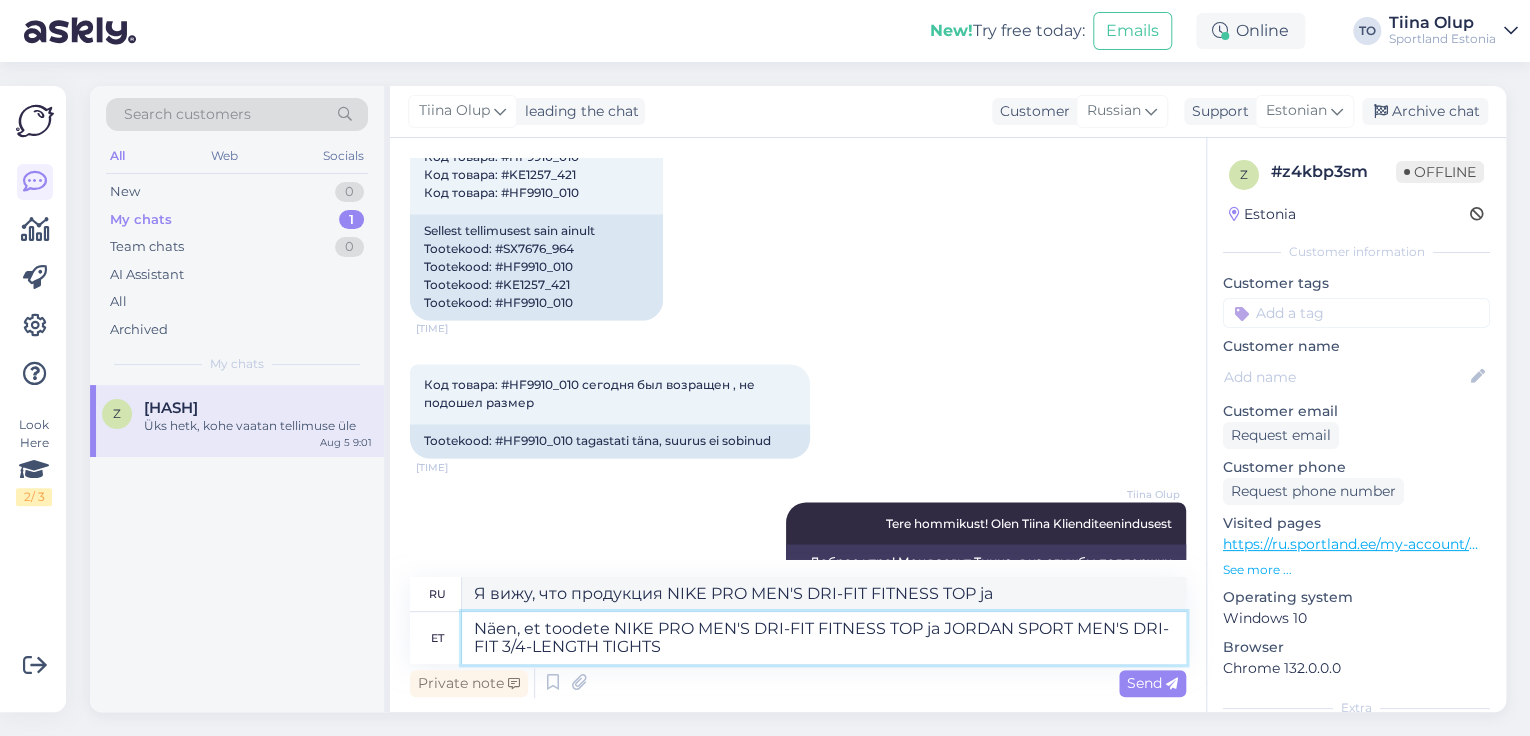 type on "Näen, et toodete NIKE PRO MEN'S DRI-FIT FITNESS TOP ja JORDAN SPORT MEN'S DRI-FIT 3/4-LENGTH TIGHTS" 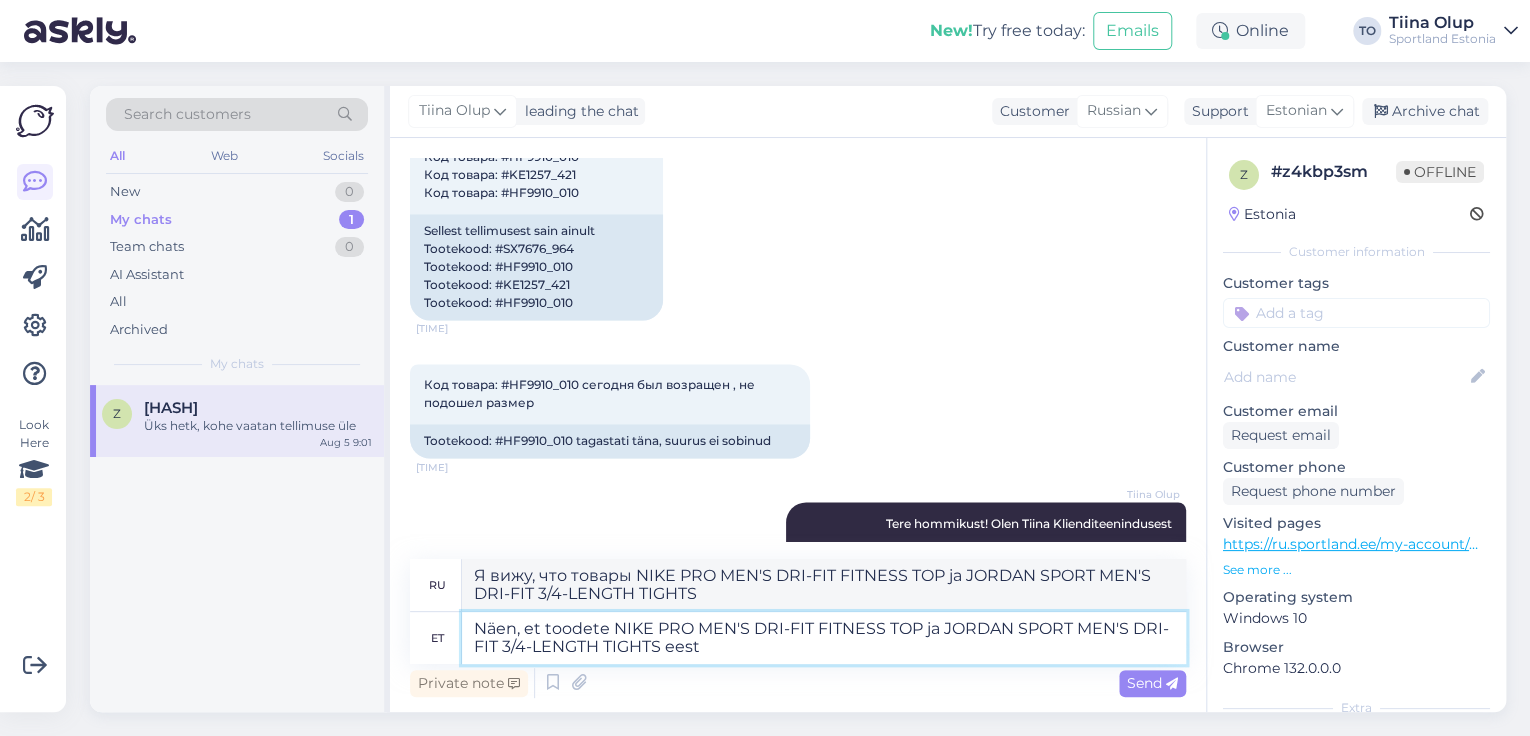 type on "Näen, et toodete NIKE PRO MEN'S DRI-FIT FITNESS TOP ja JORDAN SPORT MEN'S DRI-FIT 3/4-LENGTH TIGHTS eest" 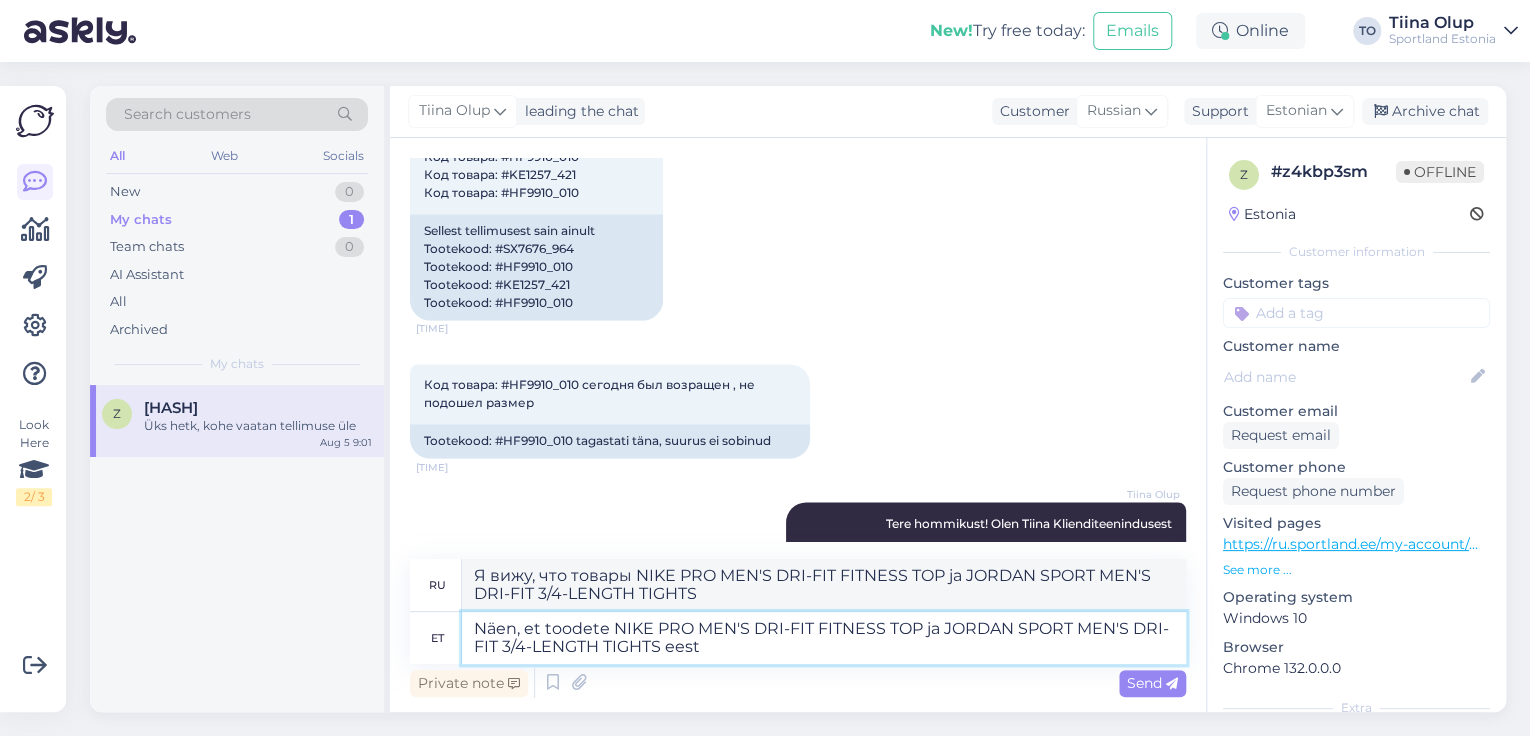 type on "Я вижу, что для товаров NIKE PRO MEN'S DRI-FIT FITNESS TOP и JORDAN SPORT MEN'S DRI-FIT 3/4-LENGTH TIGHTS" 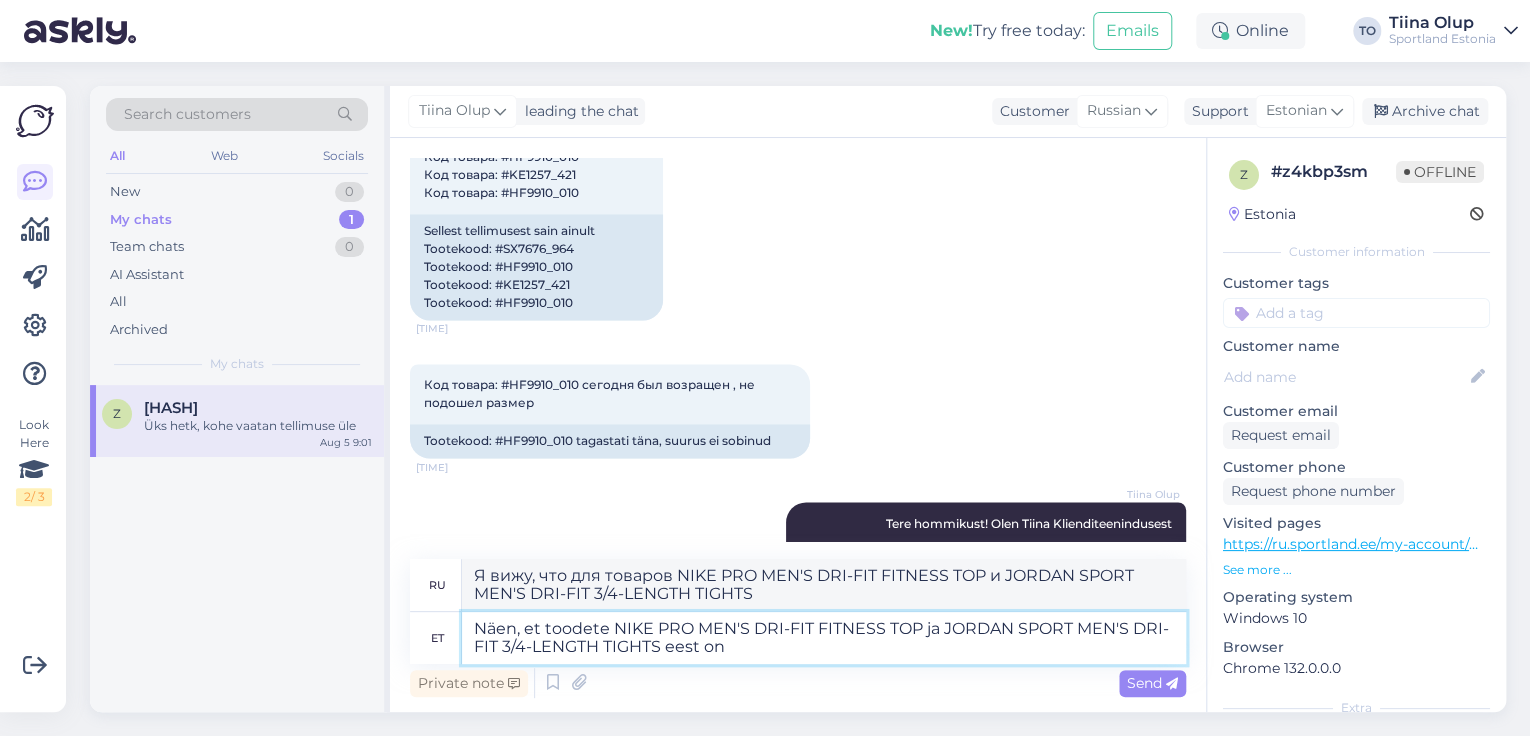 type on "Näen, et toodete NIKE PRO MEN'S DRI-FIT FITNESS TOP ja JORDAN SPORT MEN'S DRI-FIT 3/4-LENGTH TIGHTS eest on v" 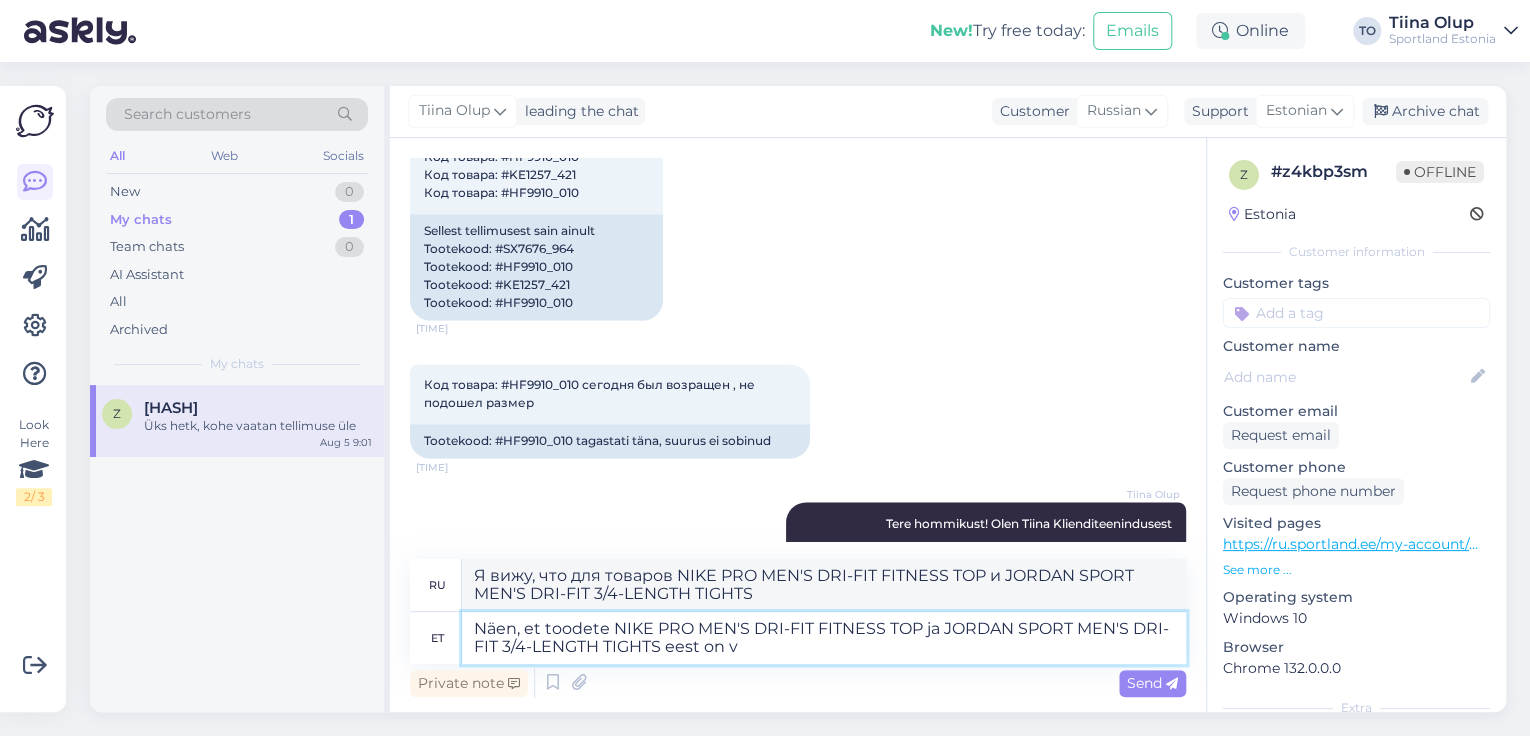 type on "Я вижу, что мужской фитнес-топ NIKE PRO DRI-FIT и мужские тайтсы JORDAN SPORT DRI-FIT длиной 3/4 — это" 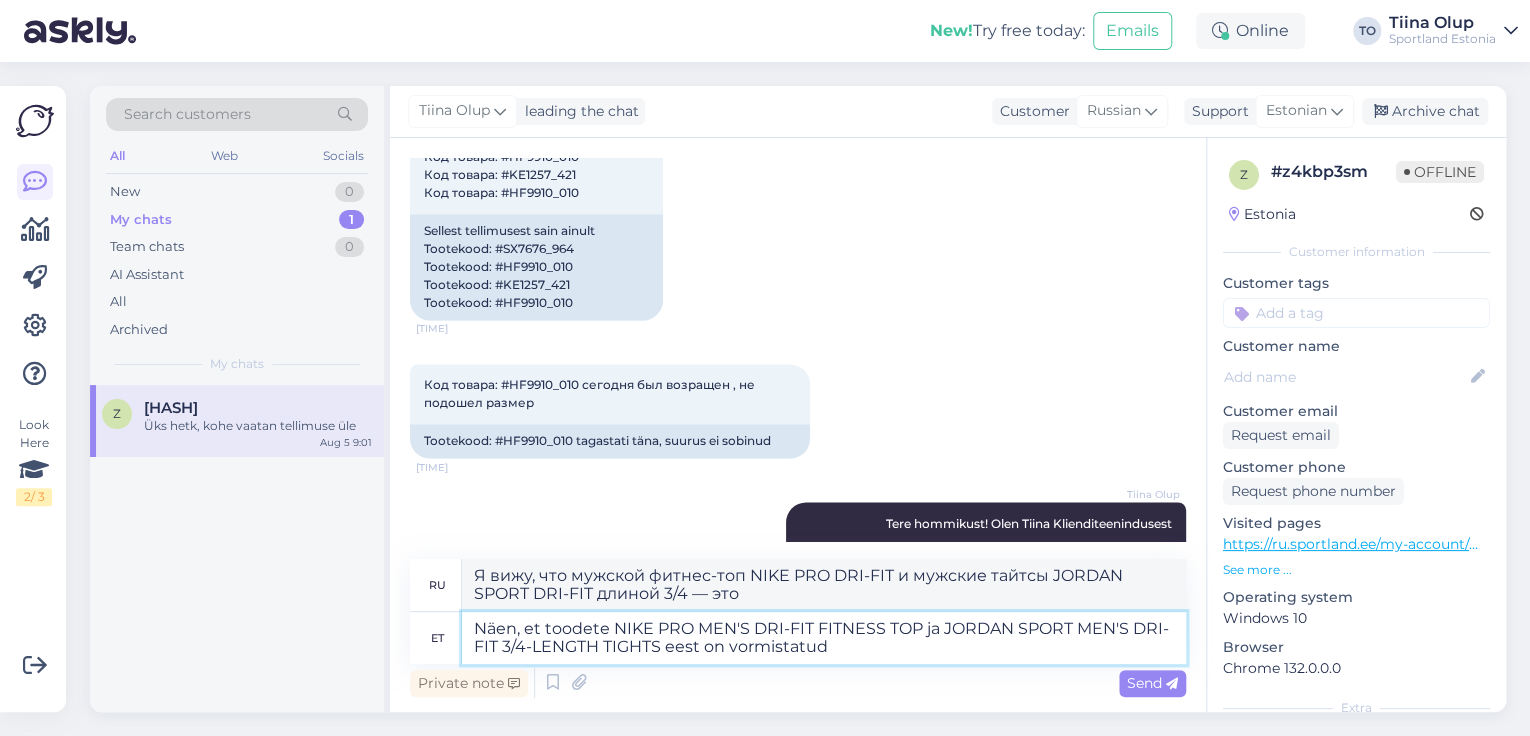 type on "Näen, et toodete NIKE PRO MEN'S DRI-FIT FITNESS TOP ja JORDAN SPORT MEN'S DRI-FIT 3/4-LENGTH TIGHTS eest on vormistatud t" 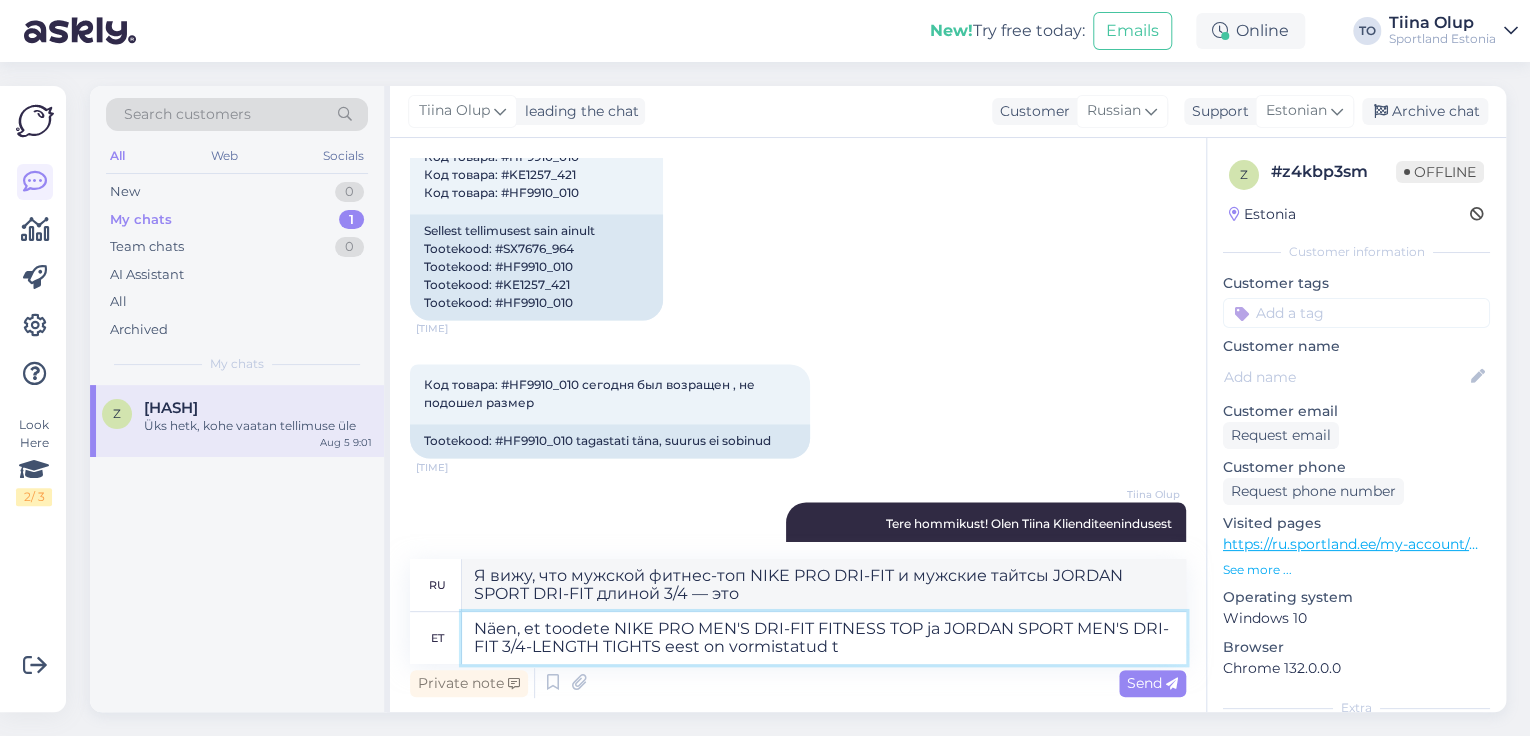 type on "Я вижу, что работа над мужским фитнес-топом NIKE PRO DRI-FIT и мужскими тайтсами JORDAN SPORT DRI-FIT длиной 3/4 завершена." 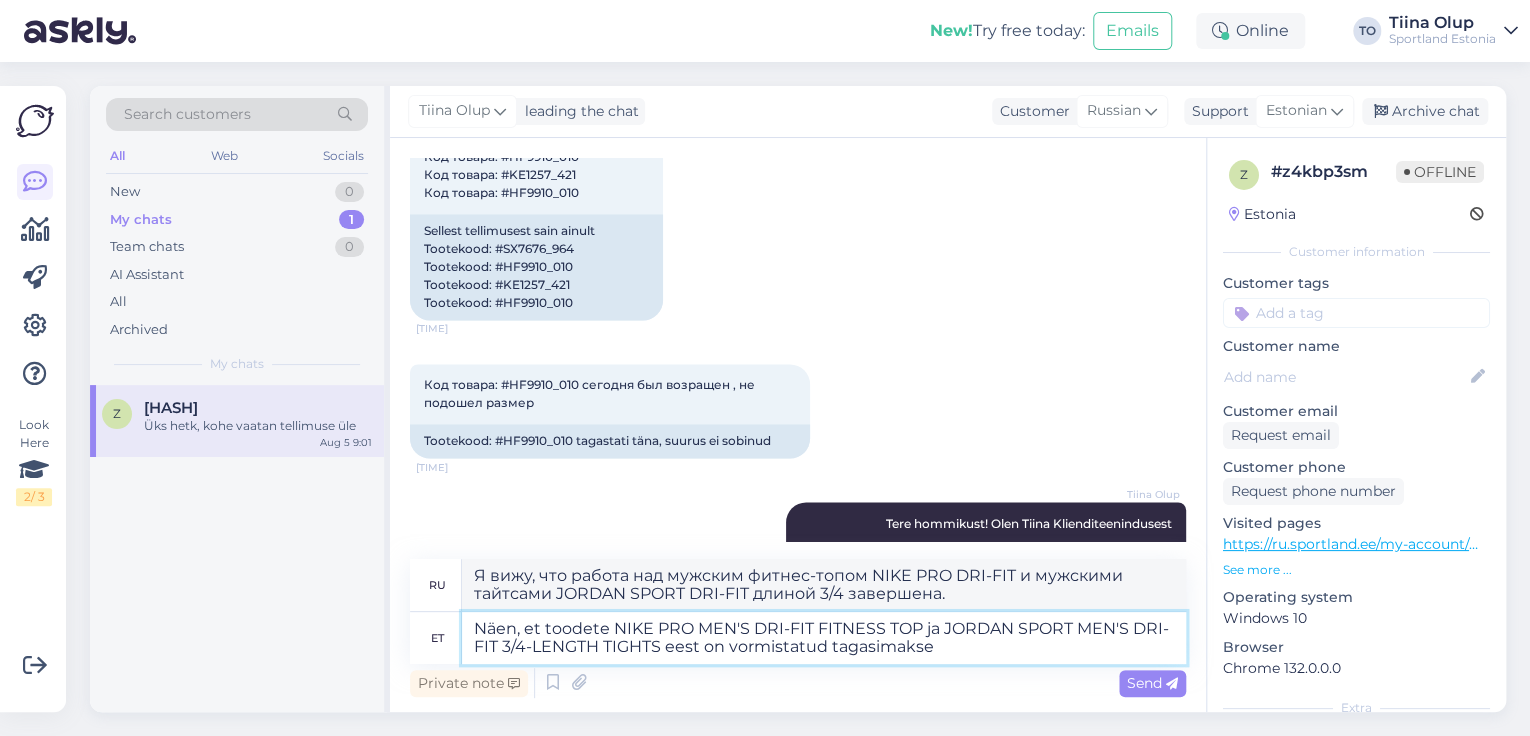 type on "Näen, et toodete NIKE PRO MEN'S DRI-FIT FITNESS TOP ja JORDAN SPORT MEN'S DRI-FIT 3/4-LENGTH TIGHTS eest on vormistatud tagasimakse," 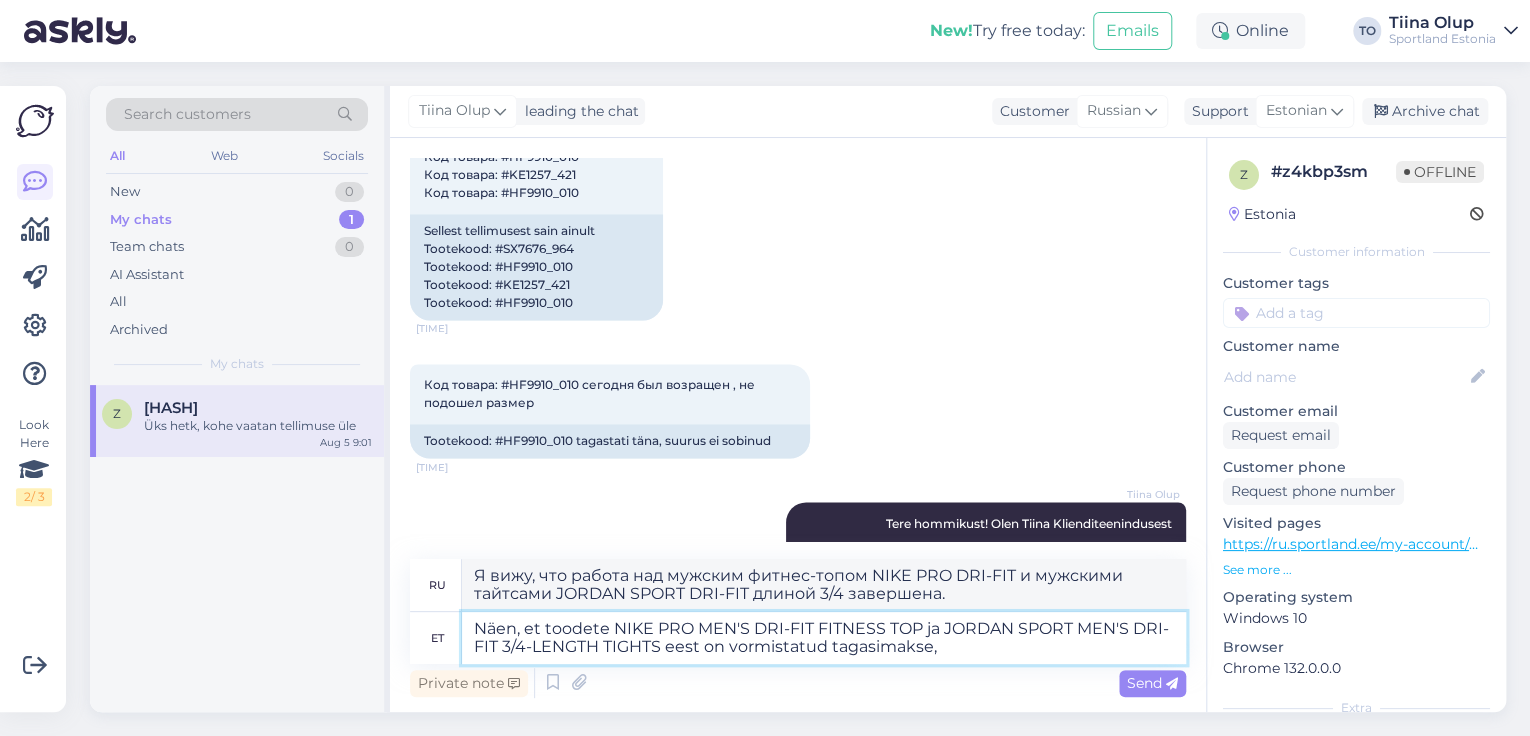type on "Я вижу, что возврат средств был произведен за мужской фитнес-топ NIKE PRO DRI-FIT и мужские тайтсы JORDAN SPORT DRI-FIT длиной 3/4." 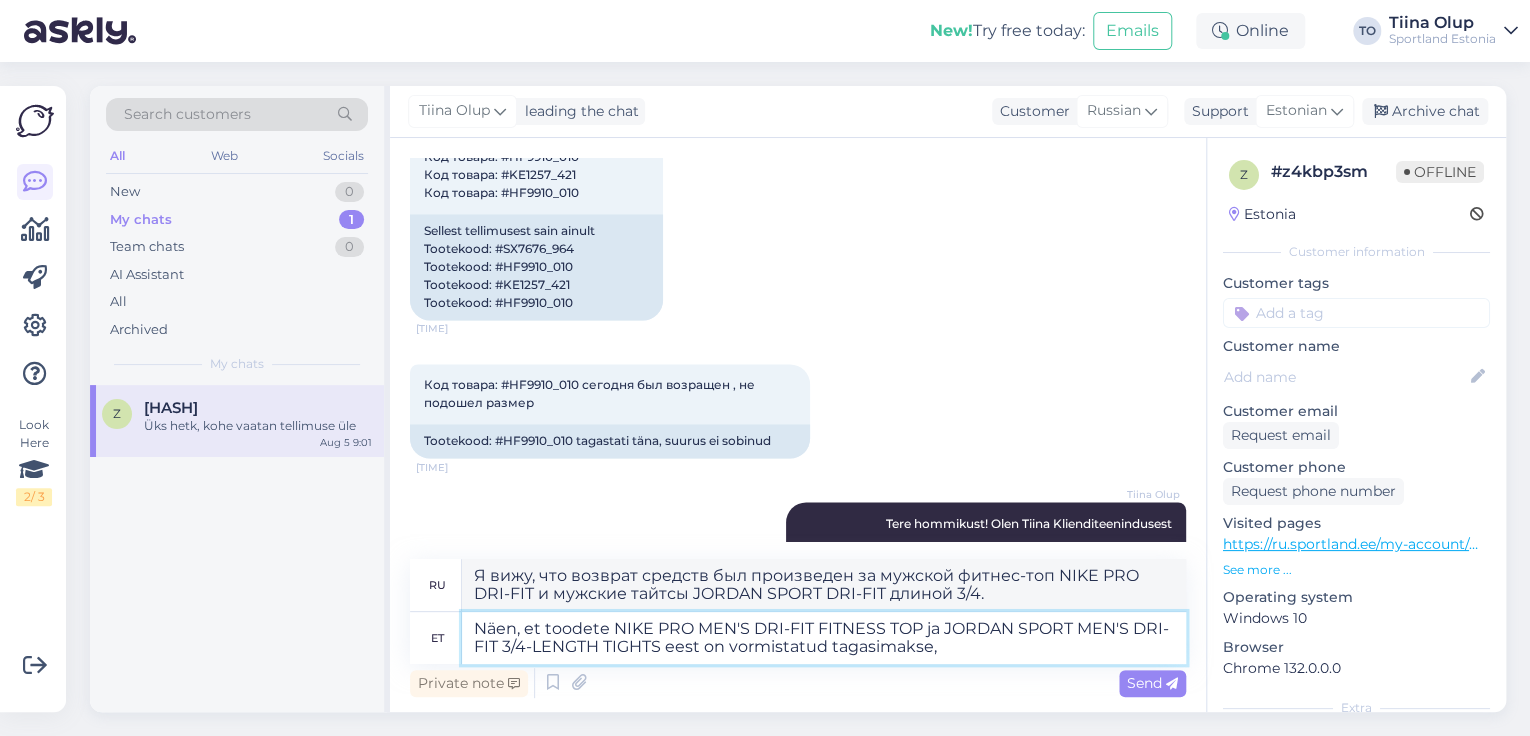 type on "Näen, et toodete NIKE PRO MEN'S DRI-FIT FITNESS TOP ja JORDAN SPORT MEN'S DRI-FIT 3/4-LENGTH TIGHTS eest on vormistatud tagasimakse," 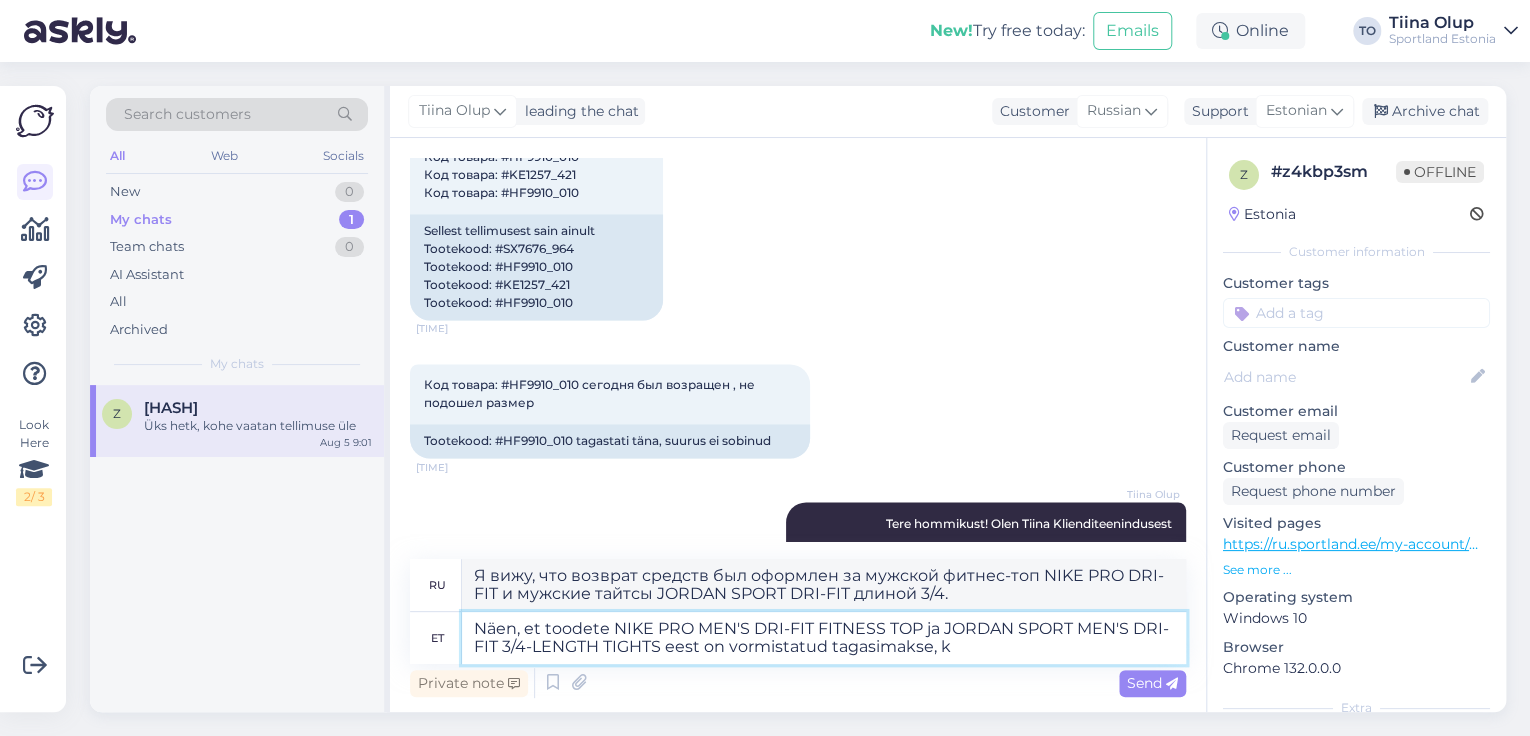 type on "Näen, et toodete NIKE PRO MEN'S DRI-FIT FITNESS TOP ja JORDAN SPORT MEN'S DRI-FIT 3/4-LENGTH TIGHTS eest on vormistatud tagasimakse, ku" 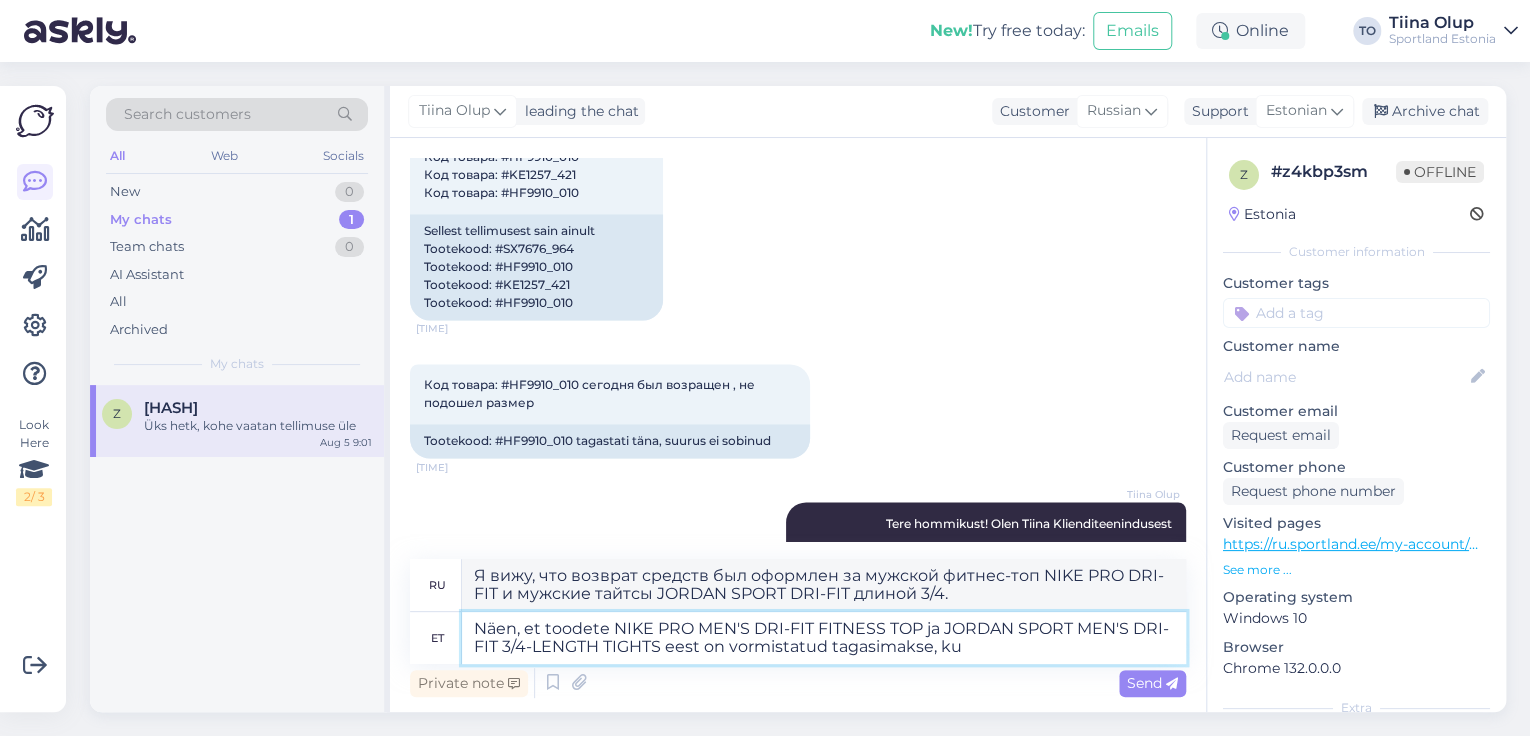 type on "Я вижу, что был оформлен возврат средств за мужской фитнес-топ NIKE PRO DRI-FIT и мужские тайтсы JORDAN SPORT DRI-FIT длиной 3/4." 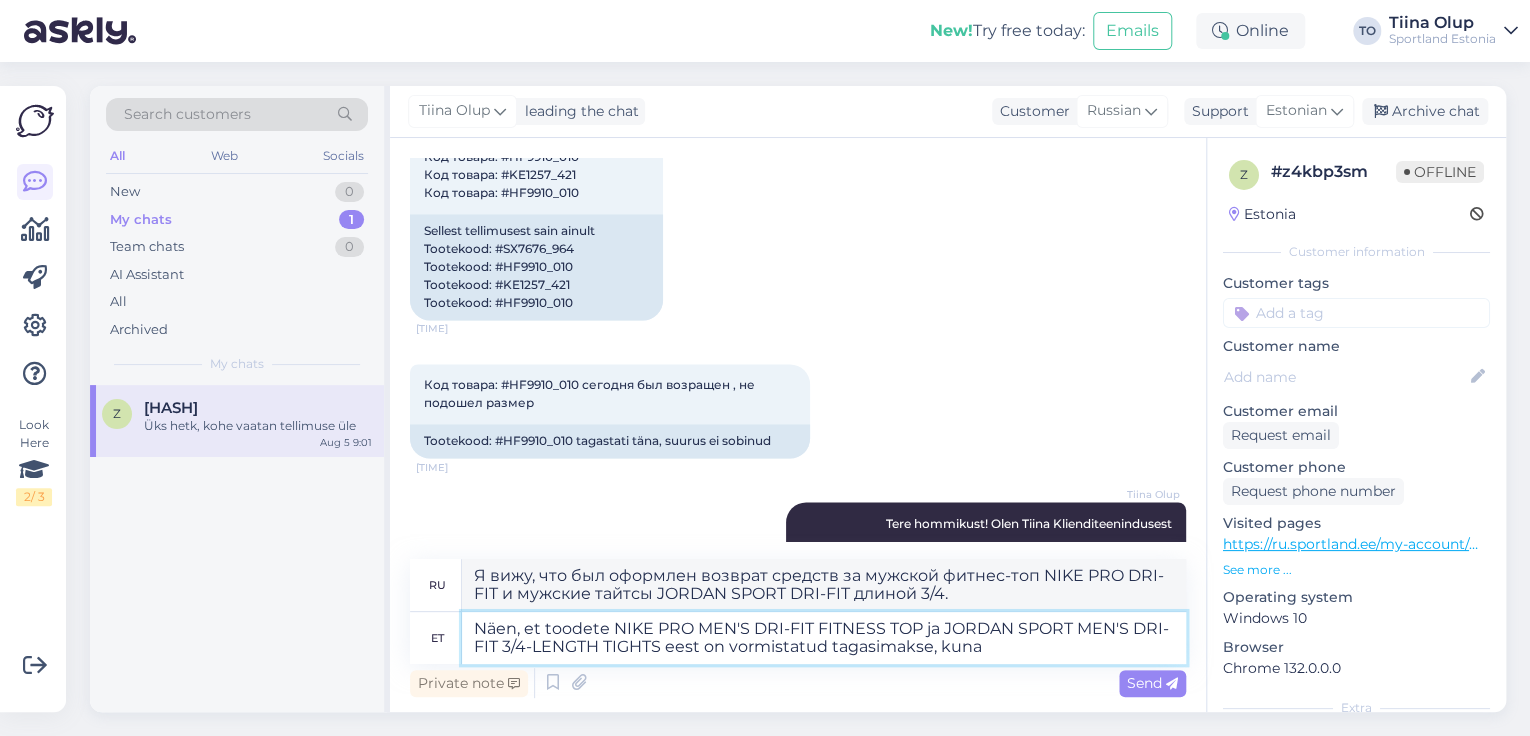 type on "Näen, et toodete NIKE PRO MEN'S DRI-FIT FITNESS TOP ja JORDAN SPORT MEN'S DRI-FIT 3/4-LENGTH TIGHTS eest on vormistatud tagasimakse, kuna" 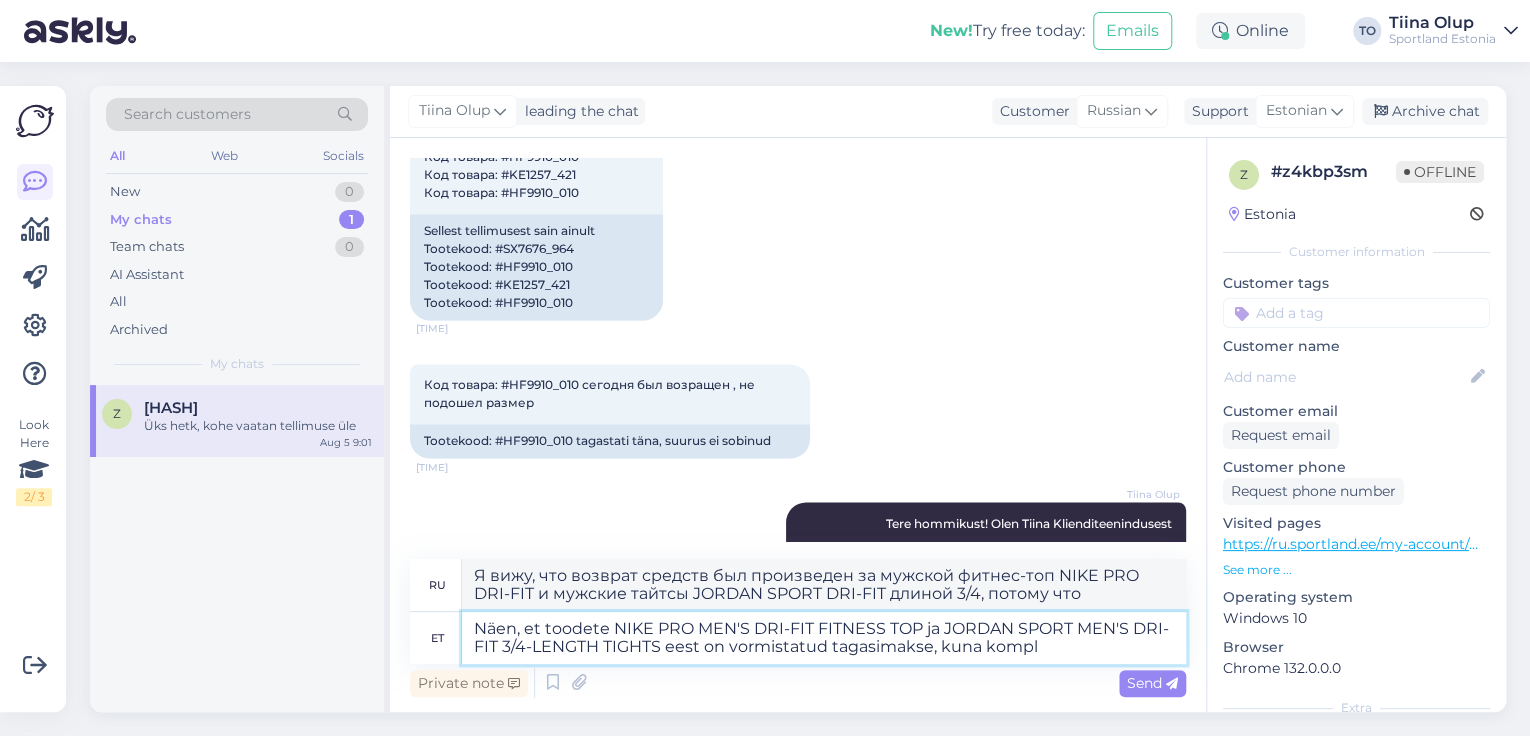 type on "Näen, et toodete NIKE PRO MEN'S DRI-FIT FITNESS TOP ja JORDAN SPORT MEN'S DRI-FIT 3/4-LENGTH TIGHTS eest on vormistatud tagasimakse, kuna komple" 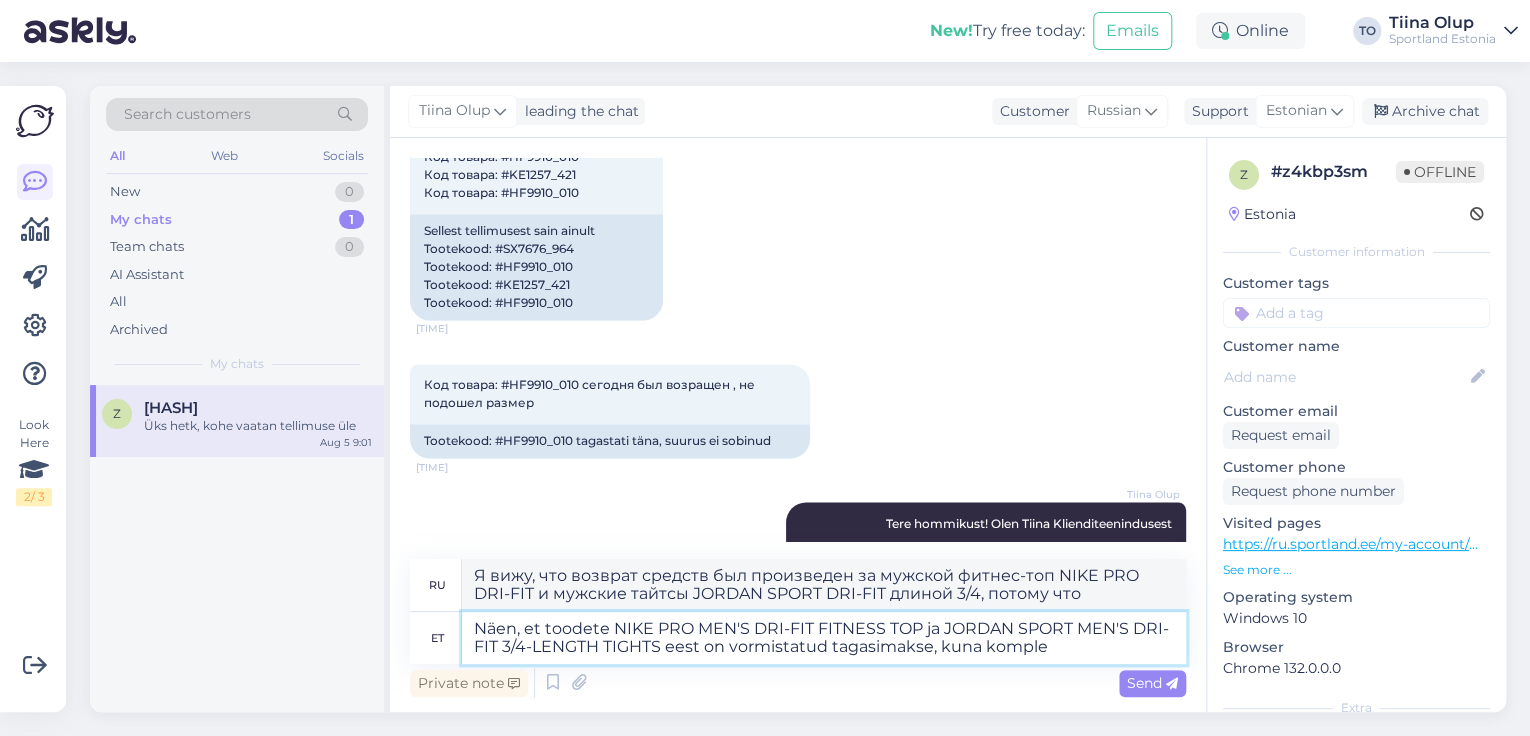 type on "Я вижу, что был оформлен возврат средств за мужской фитнес-топ NIKE PRO DRI-FIT и мужские тайтсы JORDAN SPORT DRI-FIT длиной 3/4, потому что полный" 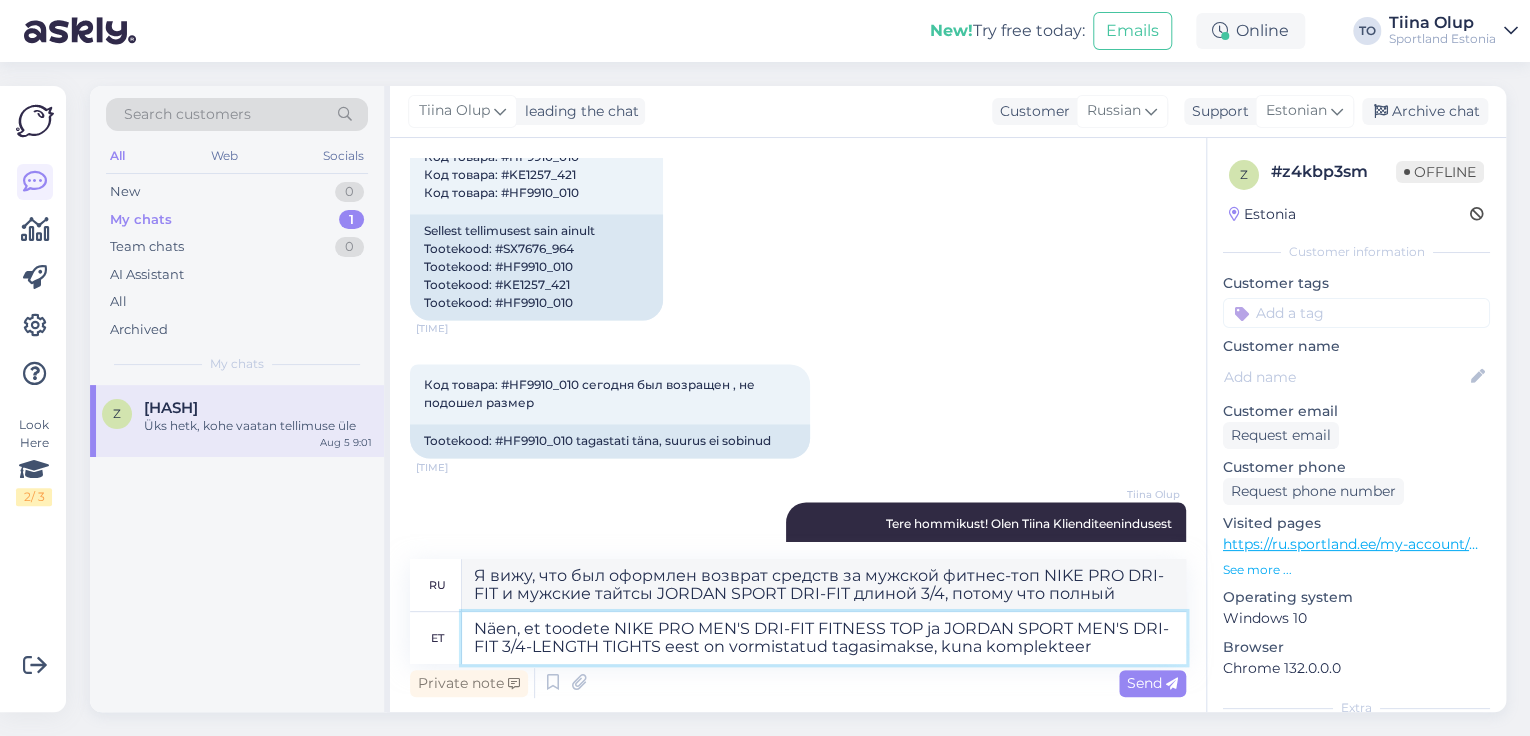 type on "Näen, et toodete NIKE PRO MEN'S DRI-FIT FITNESS TOP ja JORDAN SPORT MEN'S DRI-FIT 3/4-LENGTH TIGHTS eest on vormistatud tagasimakse, kuna komplekteeri" 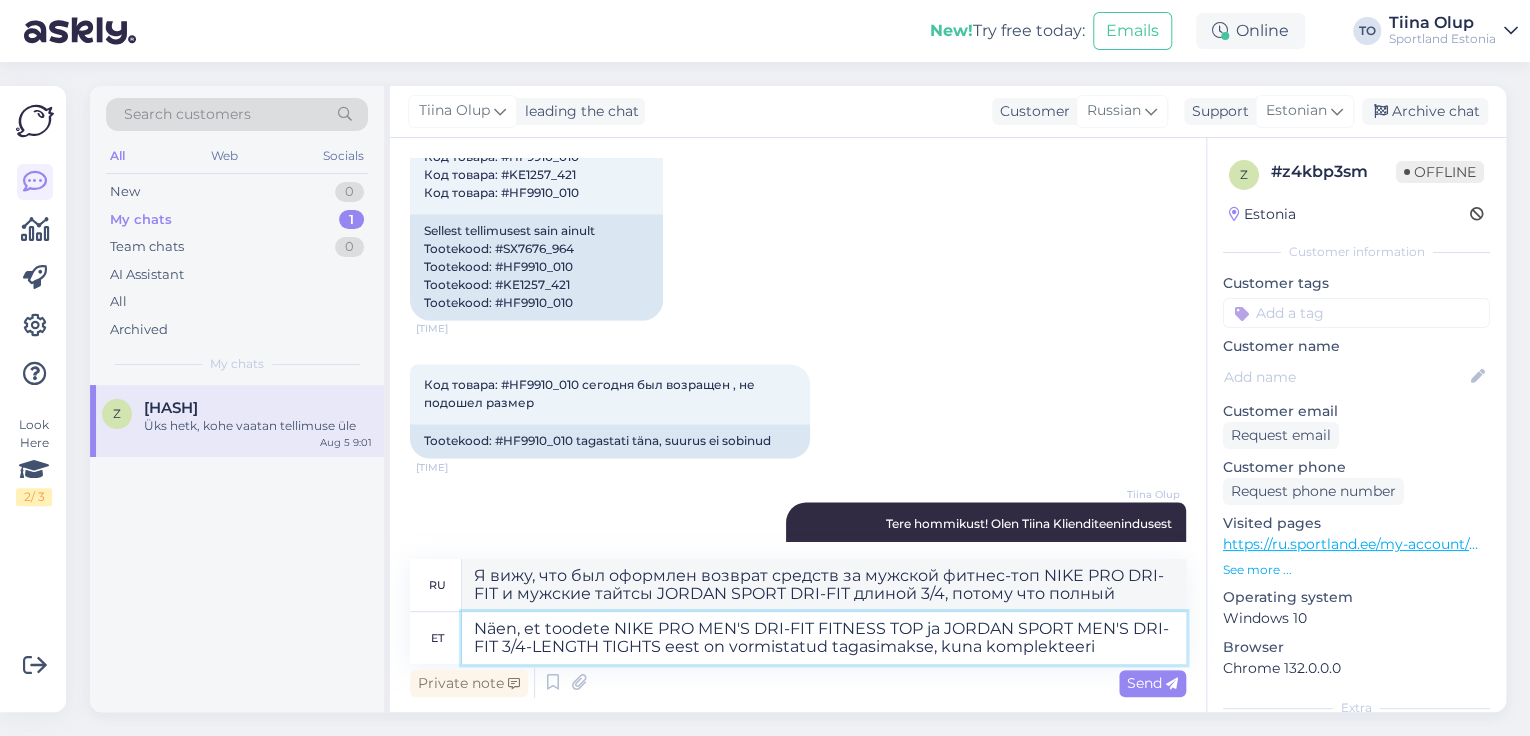 type on "Я вижу, что возврат средств был произведен за мужской фитнес-топ NIKE PRO DRI-FIT и мужские тайтсы JORDAN SPORT DRI-FIT длиной 3/4, поскольку упаковка" 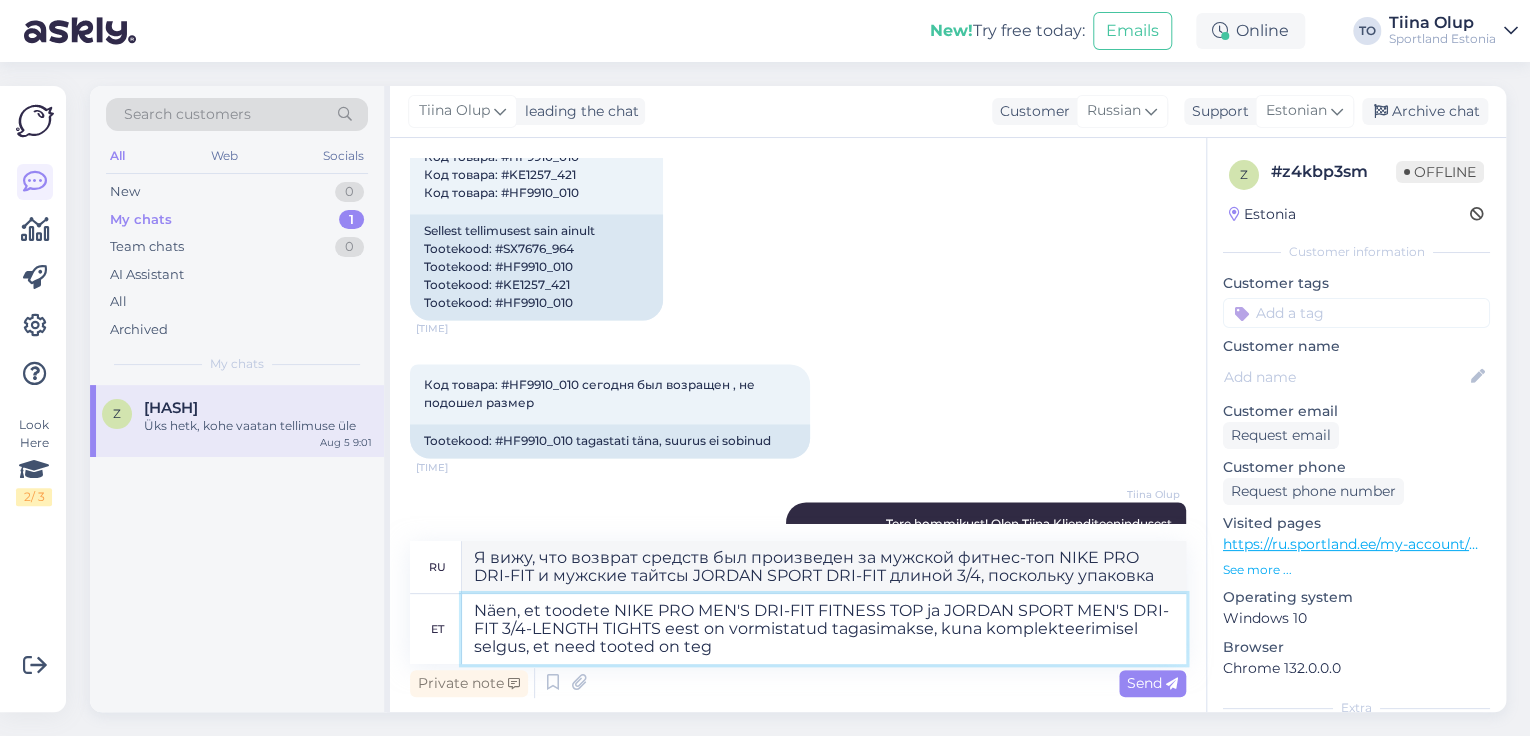 type on "Näen, et toodete NIKE PRO MEN'S DRI-FIT FITNESS TOP ja JORDAN SPORT MEN'S DRI-FIT 3/4-LENGTH TIGHTS eest on vormistatud tagasimakse, kuna komplekteerimisel selgus, et need tooted on teg" 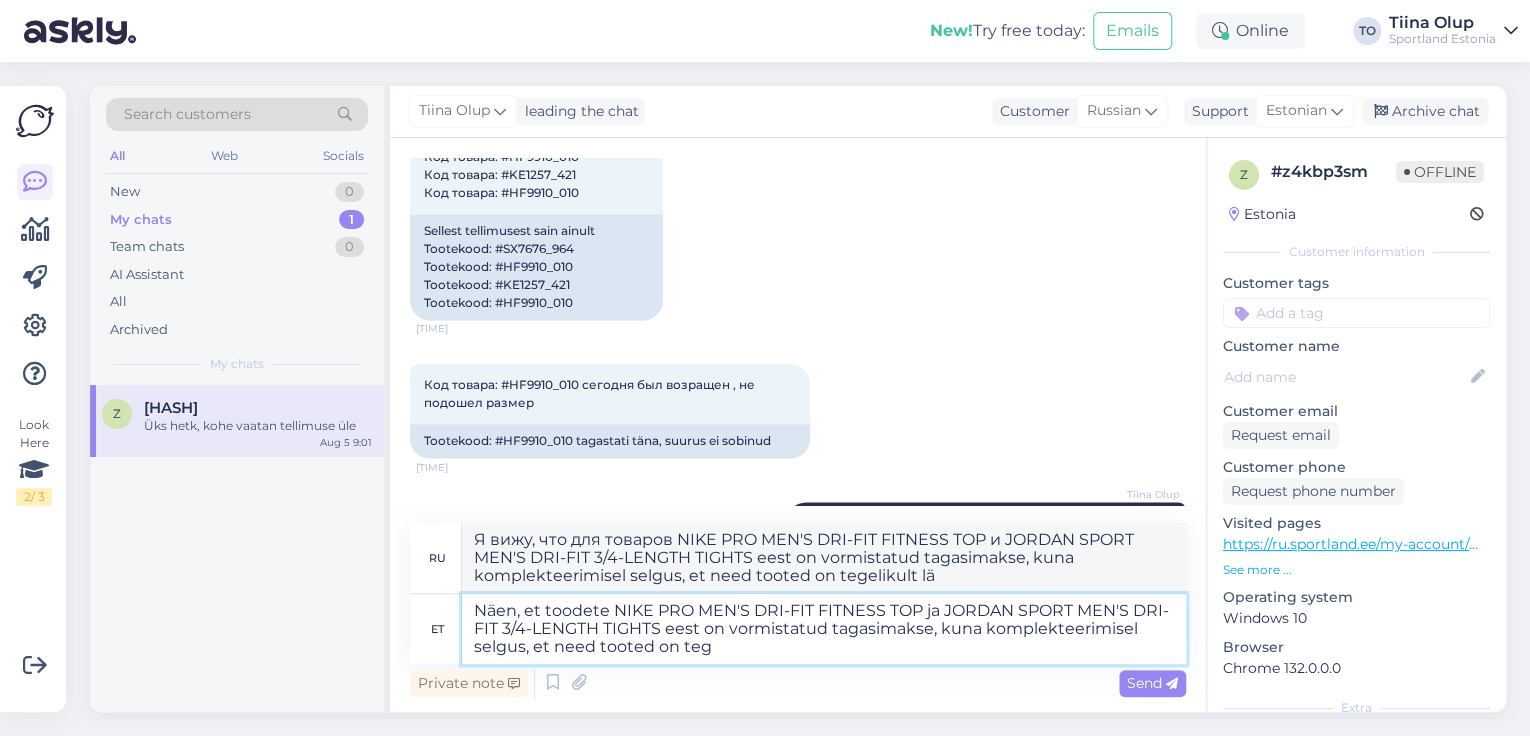 type on "Я вижу, что был оформлен возврат средств за мужской фитнес-топ NIKE PRO DRI-FIT и мужские тайтсы JORDAN SPORT DRI-FIT 3/4-LENGTH, поскольку в процессе сборки они оказались дефектными." 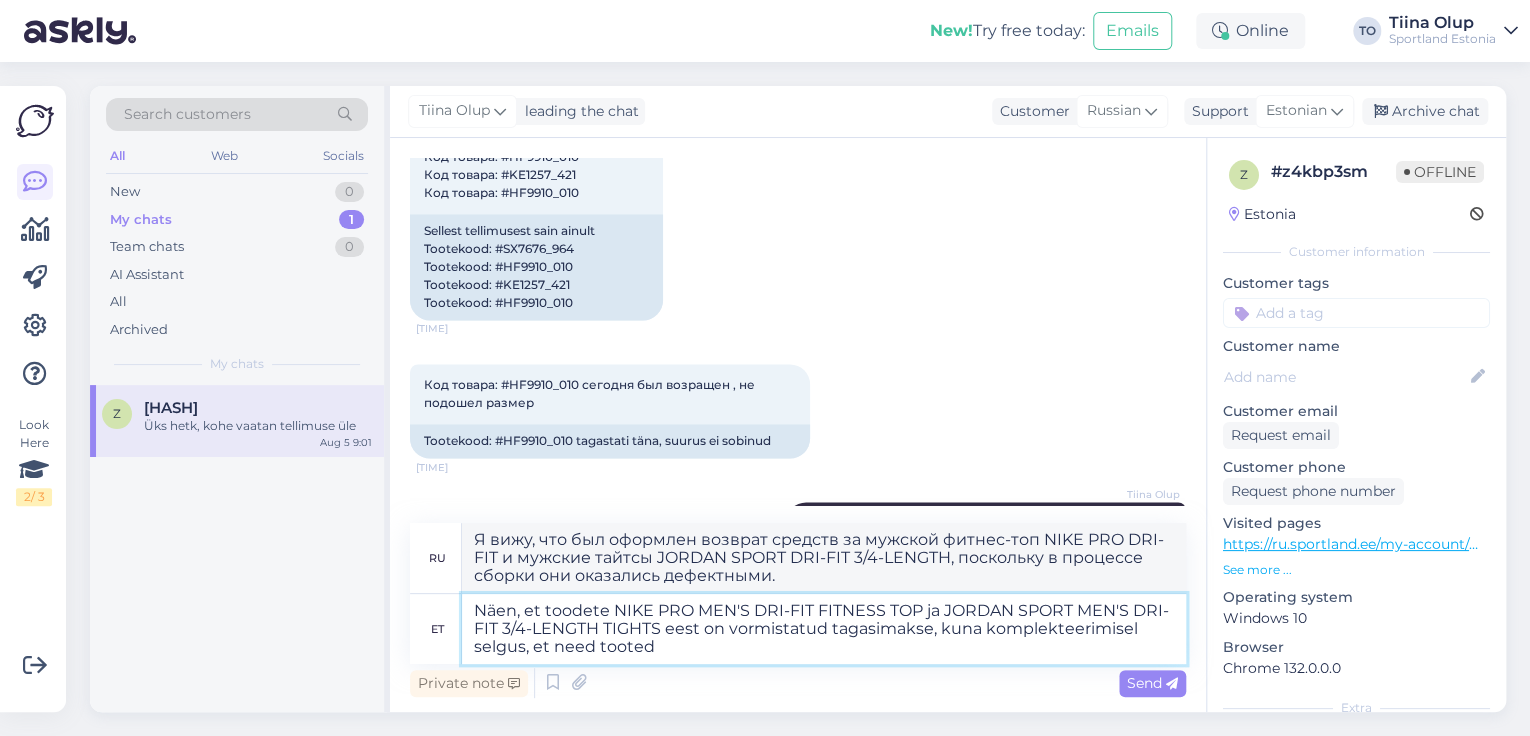 type on "Näen, et toodete NIKE PRO MEN'S DRI-FIT FITNESS TOP ja JORDAN SPORT MEN'S DRI-FIT 3/4-LENGTH TIGHTS eest on vormistatud tagasimakse, kuna komplekteerimisel selgus, et need tooted" 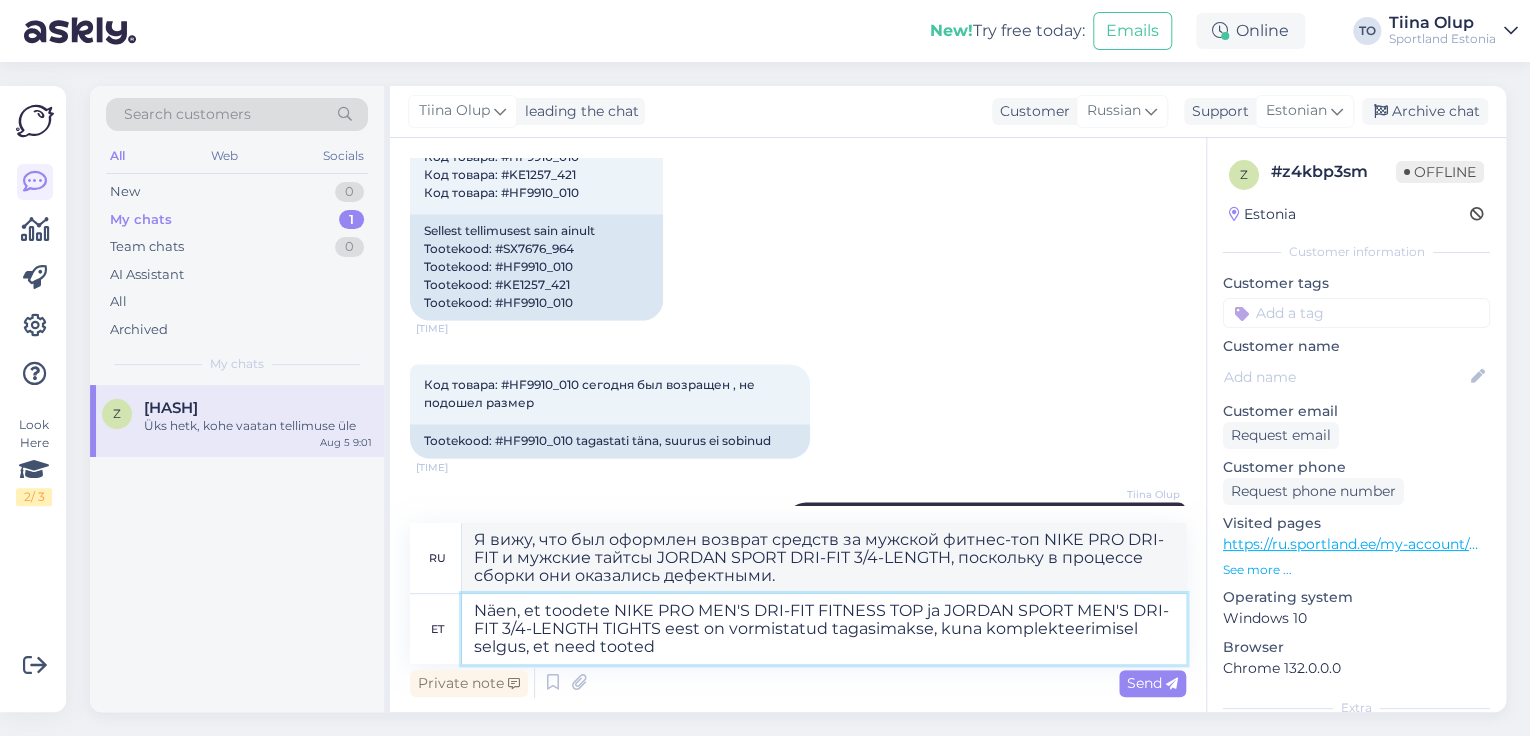 type on "Я вижу, что был оформлен возврат средств за товары NIKE PRO MEN'S DRI-FIT FITNESS TOP и JORDAN SPORT MEN'S DRI-FIT 3/4-LENGTH TIGHTS, поскольку во время сборки было обнаружено, что эти товары" 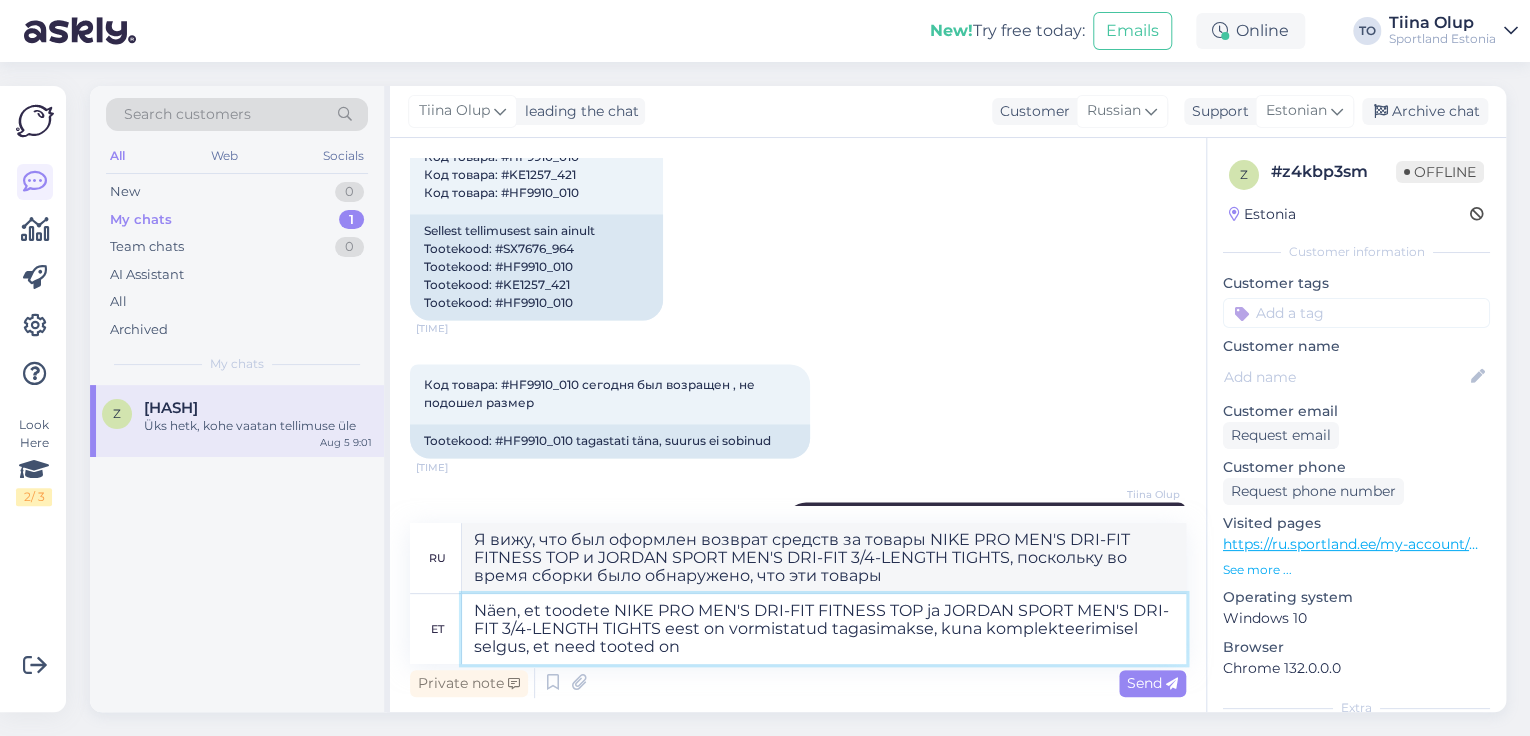 type on "Näen, et toodete NIKE PRO MEN'S DRI-FIT FITNESS TOP ja JORDAN SPORT MEN'S DRI-FIT 3/4-LENGTH TIGHTS eest on vormistatud tagasimakse, kuna komplekteerimisel selgus, et need tooted on" 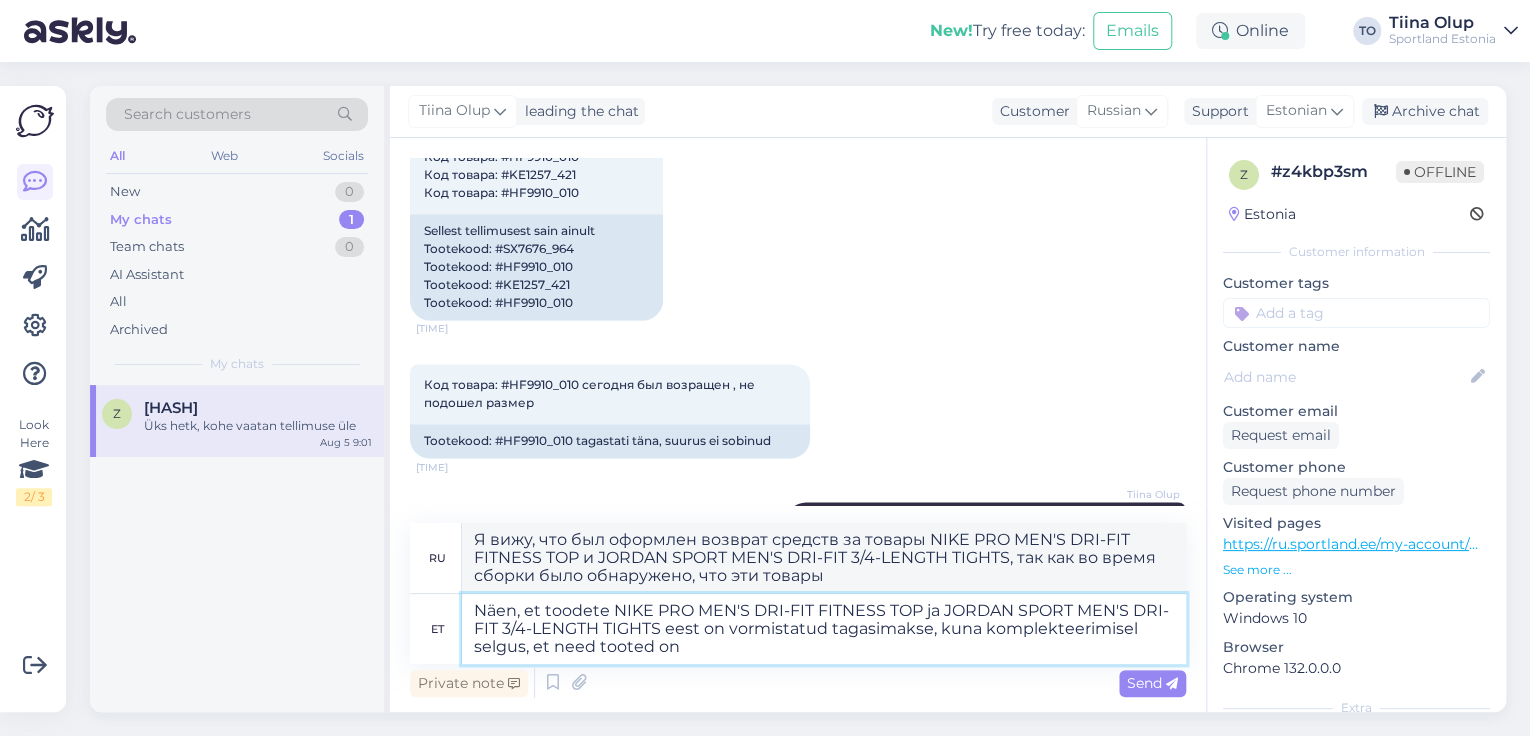 type on "Я вижу, что был оформлен возврат средств за мужской фитнес-топ NIKE PRO DRI-FIT и мужские тайтсы JORDAN SPORT DRI-FIT длиной 3/4, поскольку во время сборки было обнаружено, что эти товары" 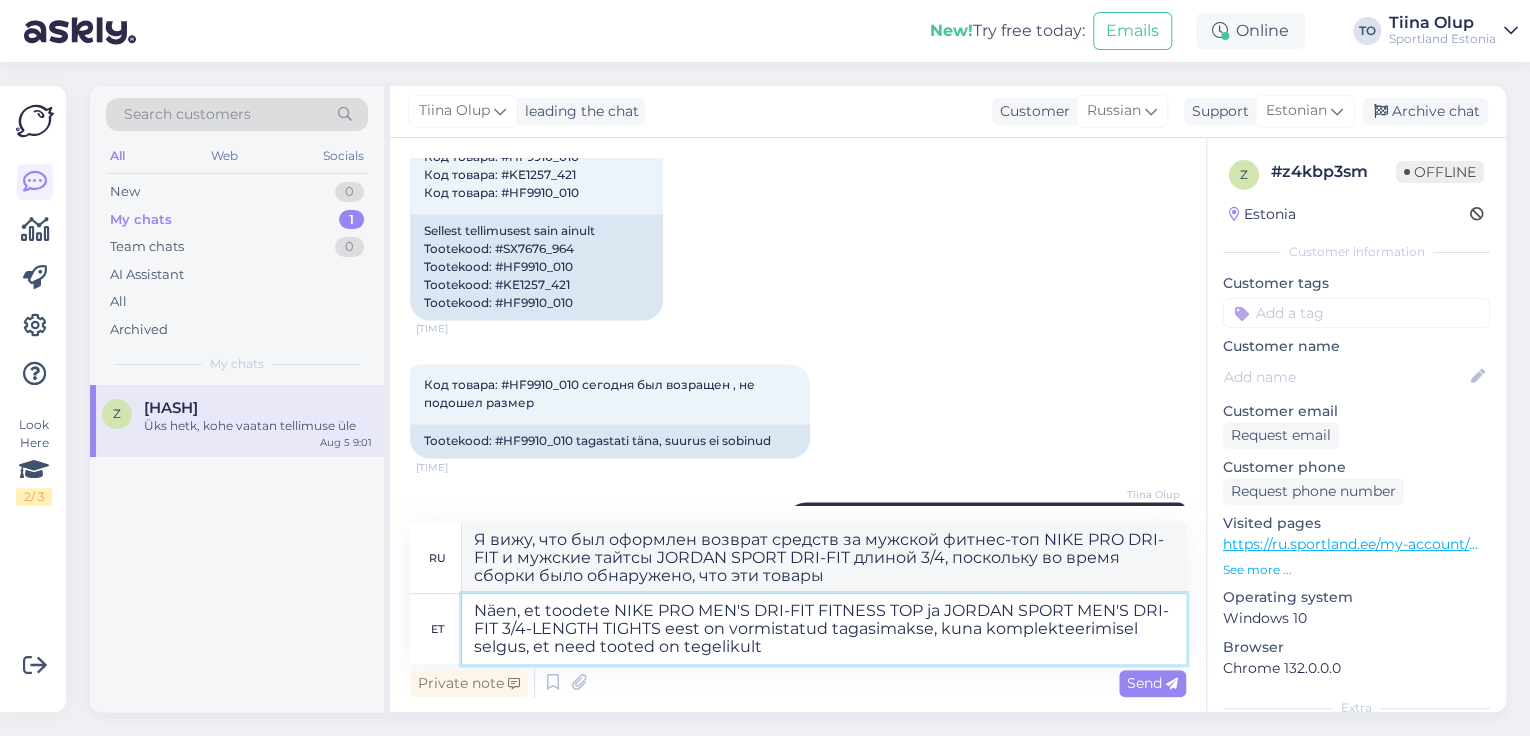 type on "Näen, et toodete NIKE PRO MEN'S DRI-FIT FITNESS TOP ja JORDAN SPORT MEN'S DRI-FIT 3/4-LENGTH TIGHTS eest on vormistatud tagasimakse, kuna komplekteerimisel selgus, et need tooted on tegelikult" 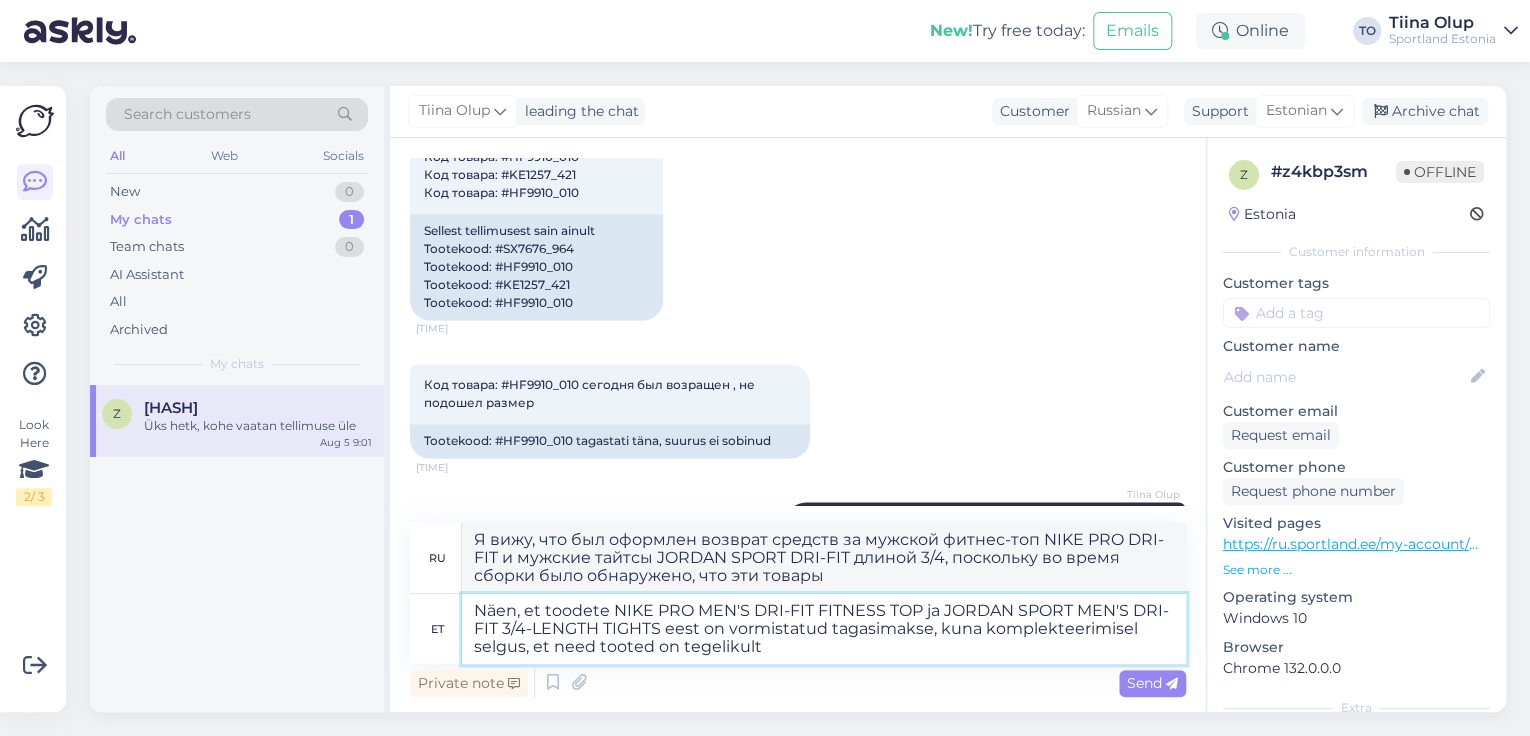 type on "Я вижу, что был оформлен возврат средств за мужской фитнес-топ NIKE PRO DRI-FIT и мужские тайтсы JORDAN SPORT DRI-FIT длиной 3/4, поскольку во время сборки было обнаружено, что эти товары на самом деле" 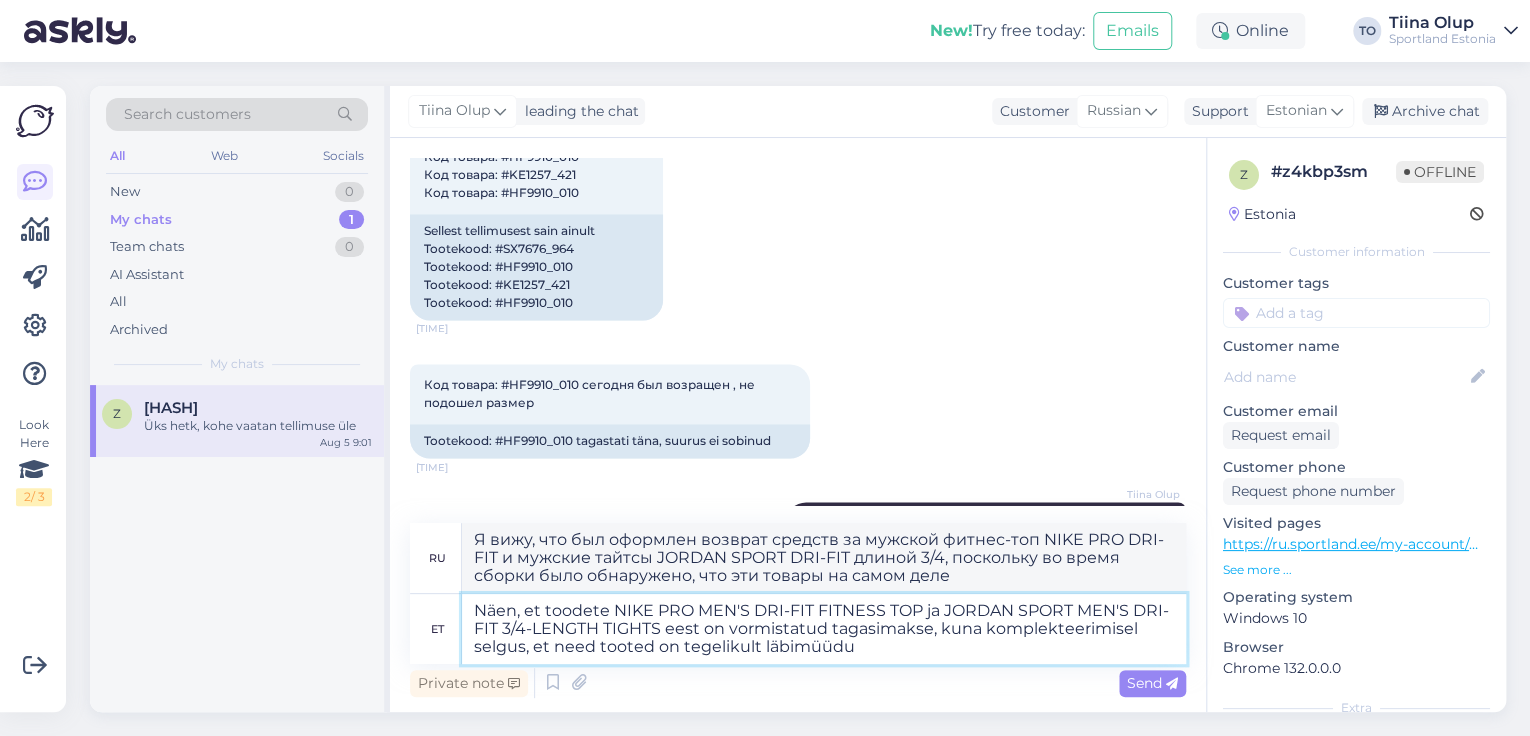 type on "Näen, et toodete NIKE PRO MEN'S DRI-FIT FITNESS TOP ja JORDAN SPORT MEN'S DRI-FIT 3/4-LENGTH TIGHTS eest on vormistatud tagasimakse, kuna komplekteerimisel selgus, et need tooted on tegelikult läbimüüdud" 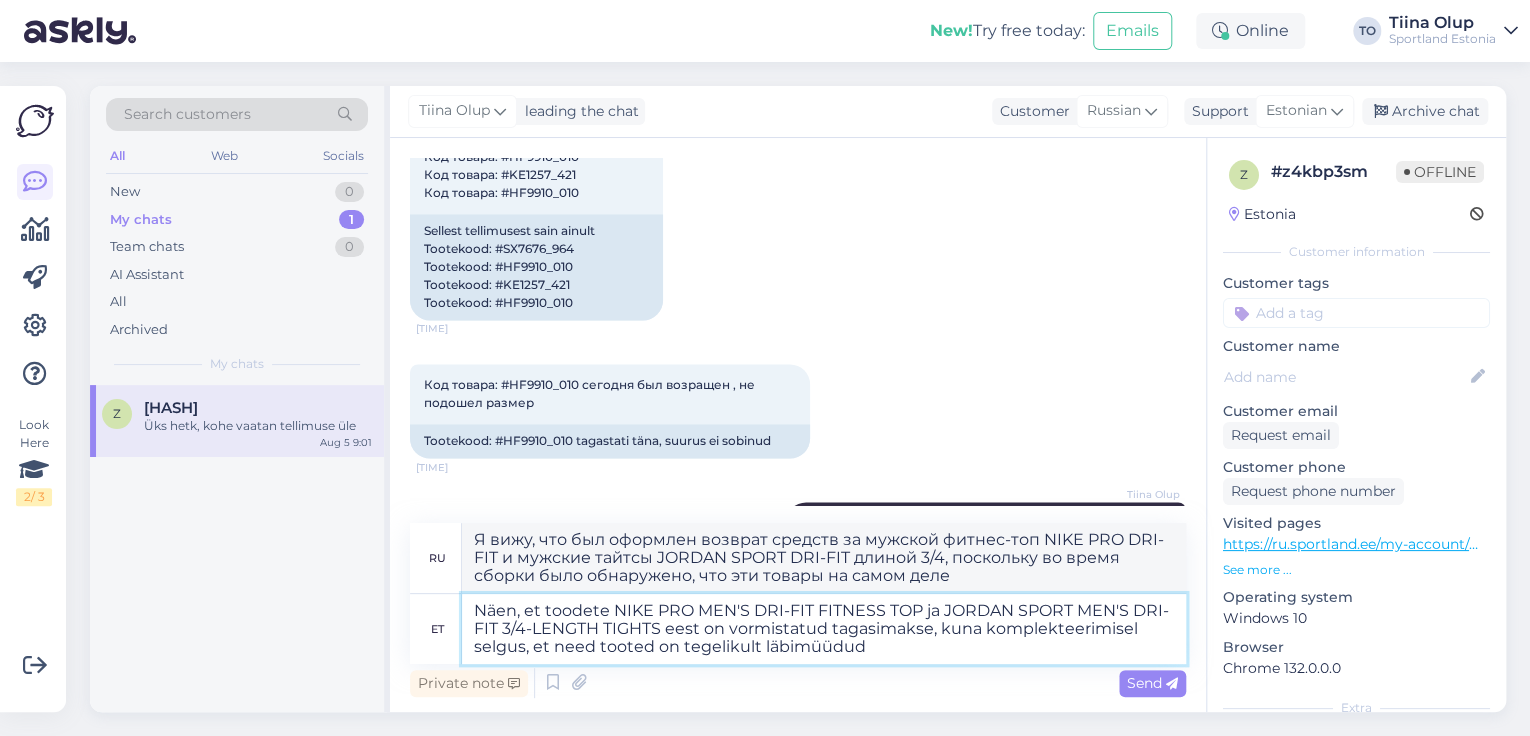 type on "Я вижу, что был произведен возврат средств за мужской фитнес-топ NIKE PRO DRI-FIT и мужские тайтсы JORDAN SPORT DRI-FIT 3/4-LENGTH, поскольку во время сборки выяснилось, что эти товары на самом деле распроданы." 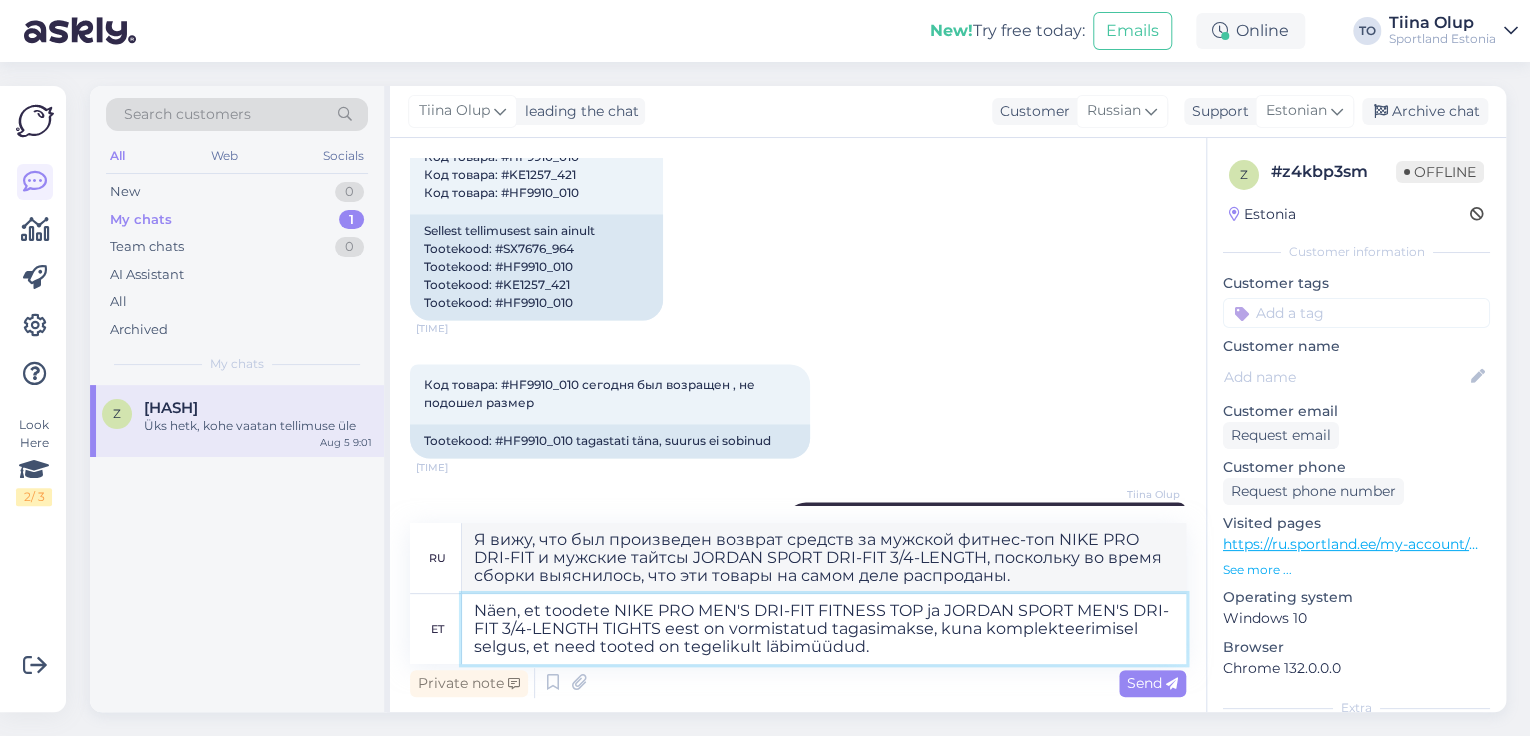 type on "Näen, et toodete NIKE PRO MEN'S DRI-FIT FITNESS TOP ja JORDAN SPORT MEN'S DRI-FIT 3/4-LENGTH TIGHTS eest on vormistatud tagasimakse, kuna komplekteerimisel selgus, et need tooted on tegelikult läbimüüdud." 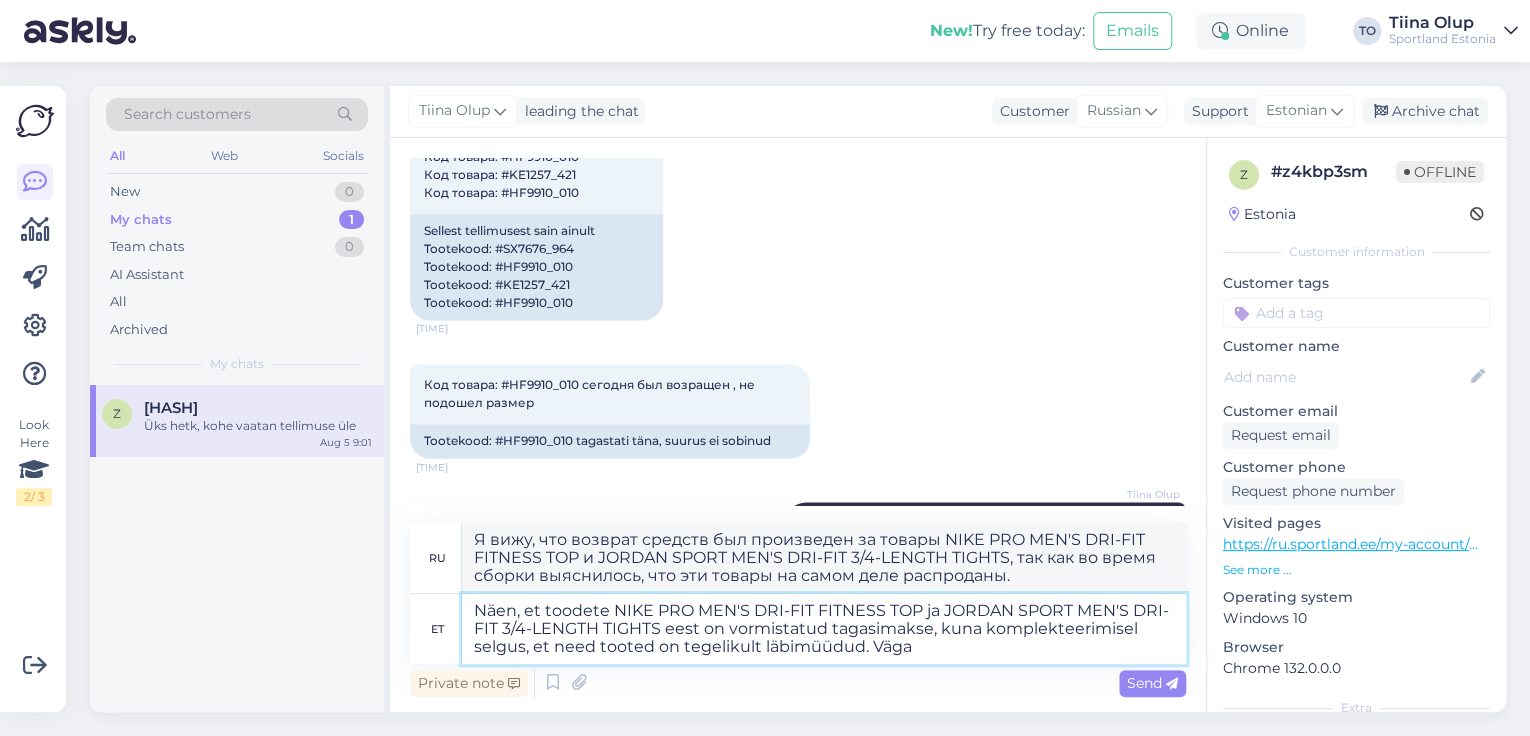 type on "Näen, et toodete NIKE PRO MEN'S DRI-FIT FITNESS TOP ja JORDAN SPORT MEN'S DRI-FIT 3/4-LENGTH TIGHTS eest on vormistatud tagasimakse, kuna komplekteerimisel selgus, et need tooted on tegelikult läbimüüdud. Väga" 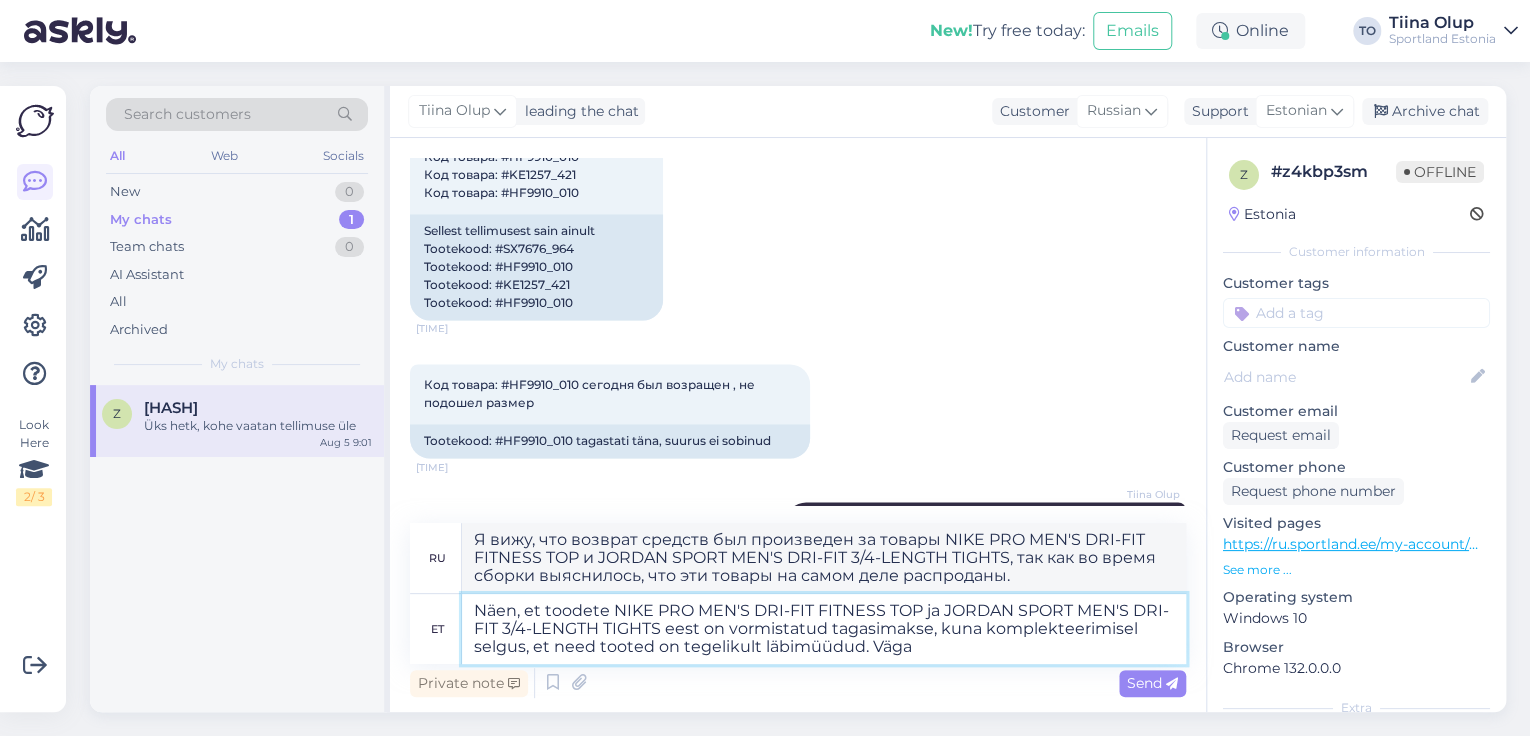type on "Я вижу, что возврат средств был оформлен за мужской фитнес-топ NIKE PRO DRI-FIT и мужские тайтсы JORDAN SPORT DRI-FIT длиной 3/4, поскольку во время сборки выяснилось, что эти товары фактически распроданы. Очень" 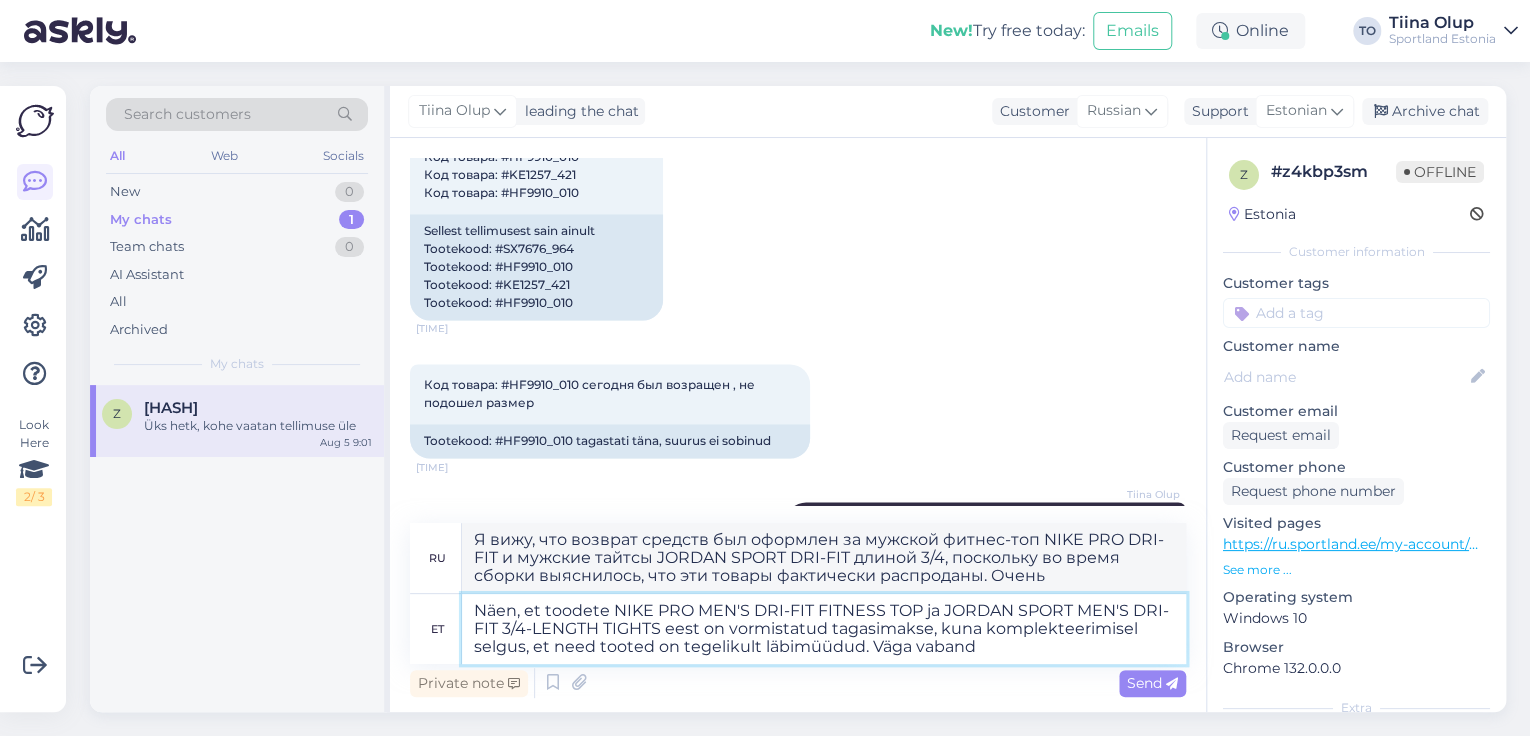 type on "Näen, et toodete NIKE PRO MEN'S DRI-FIT FITNESS TOP ja JORDAN SPORT MEN'S DRI-FIT 3/4-LENGTH TIGHTS eest on vormistatud tagasimakse, kuna komplekteerimisel selgus, et need tooted on tegelikult läbimüüdud. Väga vabanda" 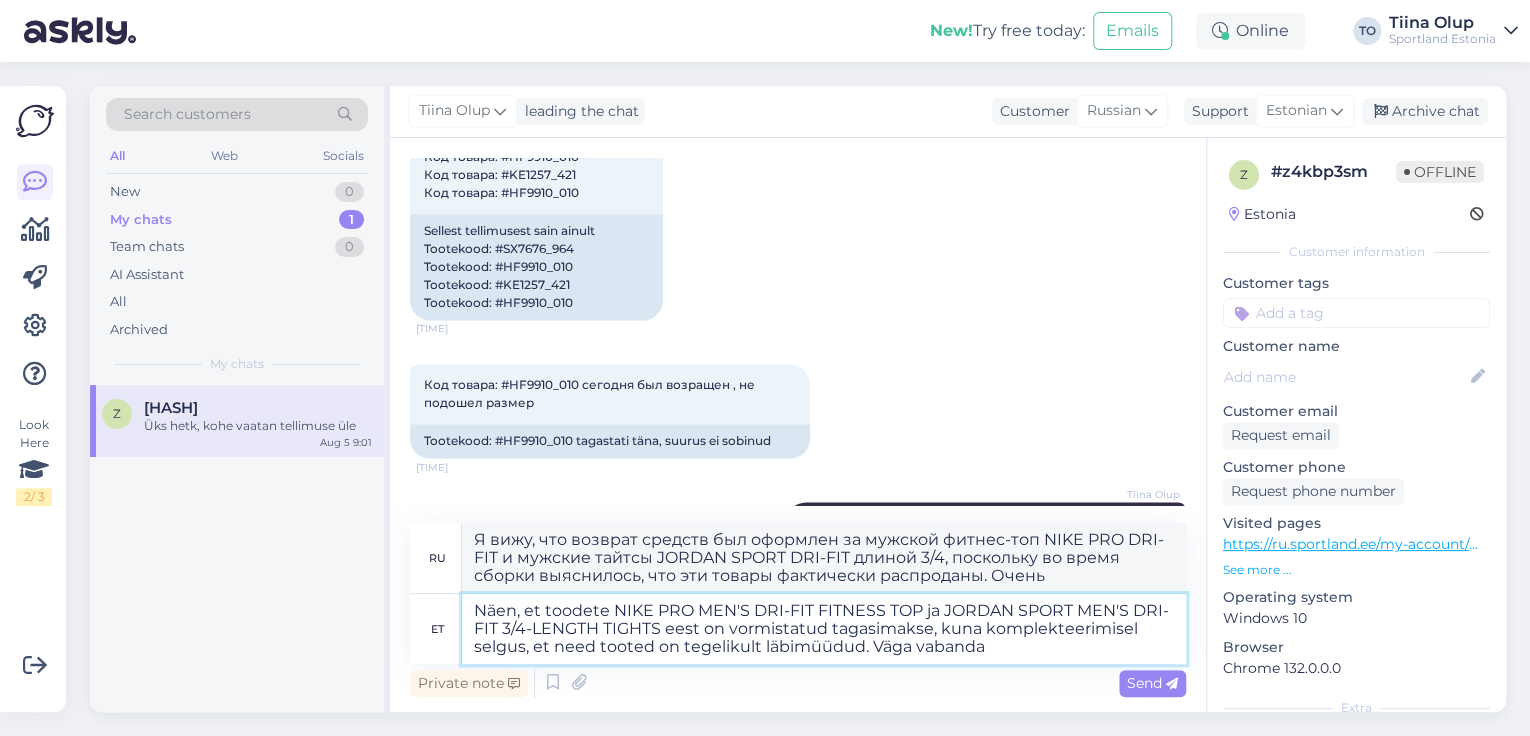 type on "Я вижу, что возврат средств за мужской топ для фитнеса NIKE PRO DRI-FIT и мужские тайтсы JORDAN SPORT DRI-FIT длиной 3/4 был оформлен, поскольку во время сборки выяснилось, что эти товары фактически распроданы. Мне очень жаль." 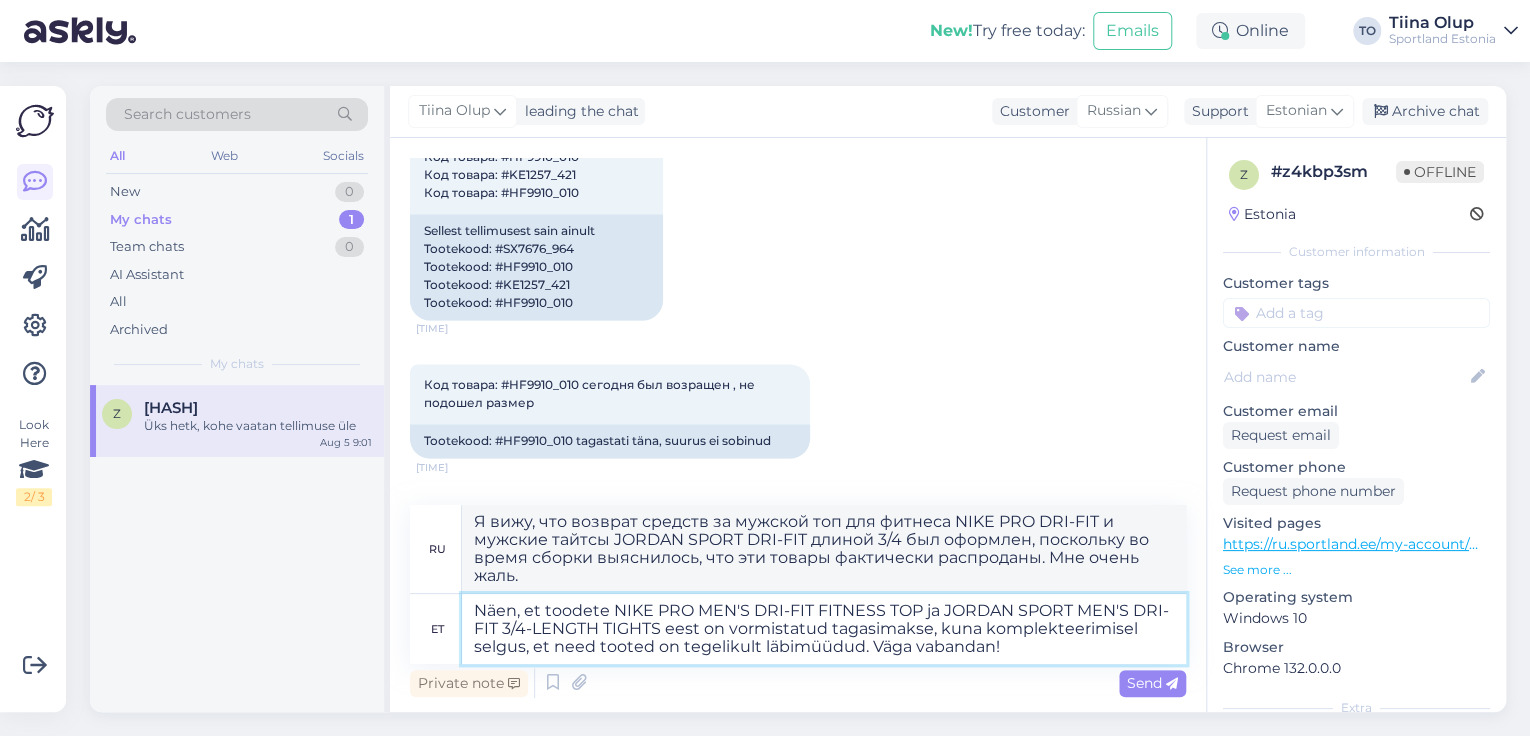 type on "Näen, et toodete NIKE PRO MEN'S DRI-FIT FITNESS TOP ja JORDAN SPORT MEN'S DRI-FIT 3/4-LENGTH TIGHTS eest on vormistatud tagasimakse, kuna komplekteerimisel selgus, et need tooted on tegelikult läbimüüdud. Väga vabanda" 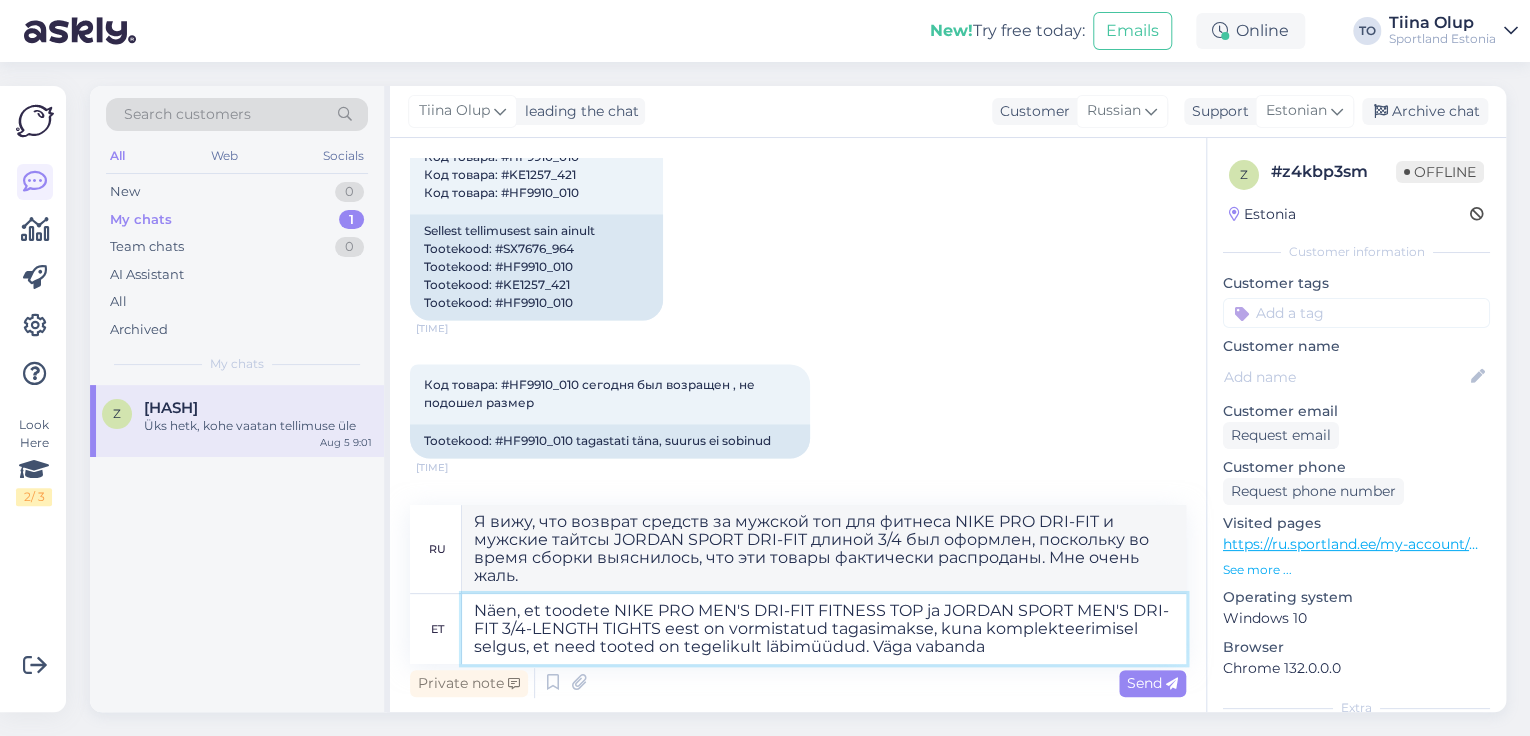 type on "Я вижу, что был оформлен возврат средств за мужской топ NIKE PRO DRI-FIT FITNESS TOP и мужские тайтсы JORDAN SPORT DRI-FIT 3/4-LENGTH TIGHTS, поскольку при сборке выяснилось, что эти товары распроданы. Мне очень жаль." 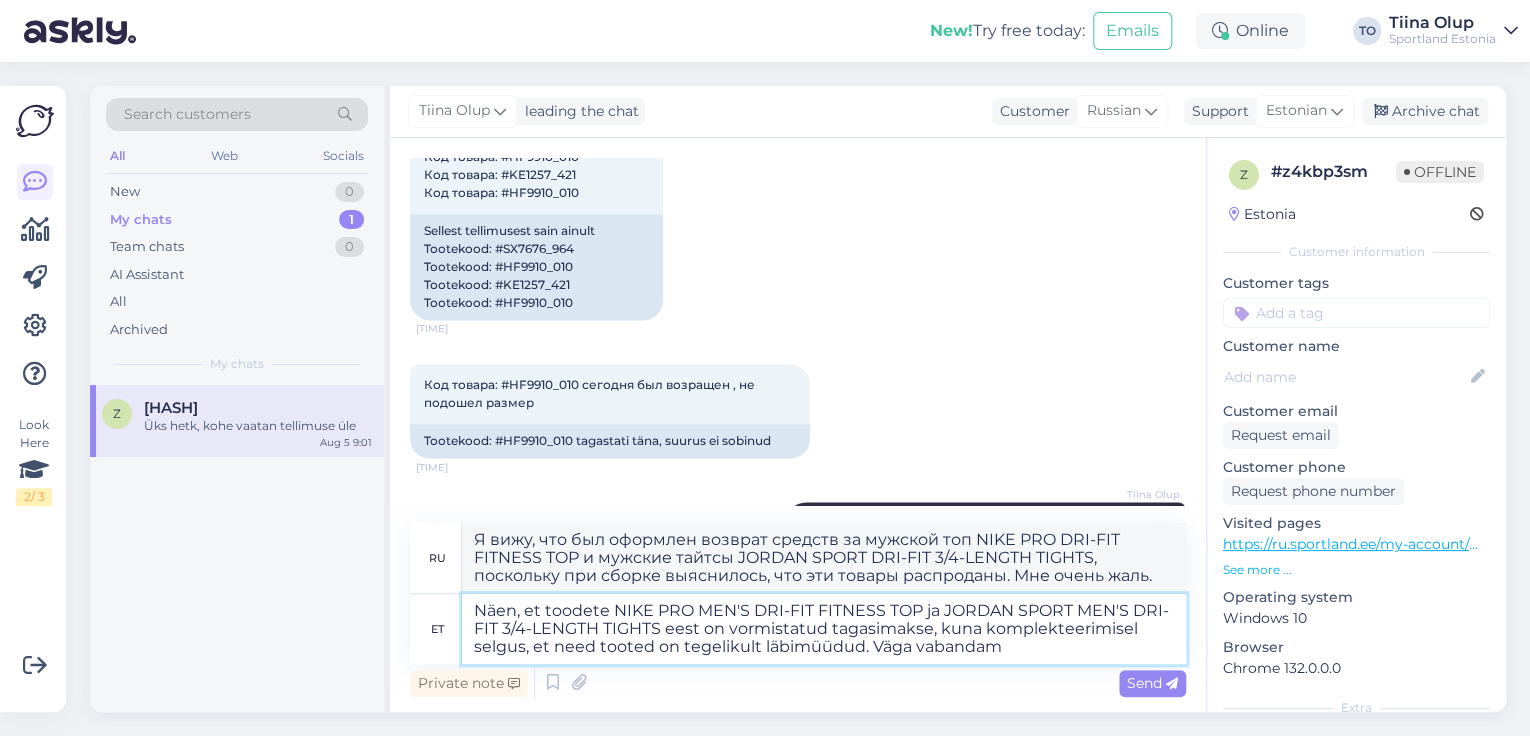 type on "Näen, et toodete NIKE PRO MEN'S DRI-FIT FITNESS TOP ja JORDAN SPORT MEN'S DRI-FIT 3/4-LENGTH TIGHTS eest on vormistatud tagasimakse, kuna komplekteerimisel selgus, et need tooted on tegelikult läbimüüdud. Väga vabandame" 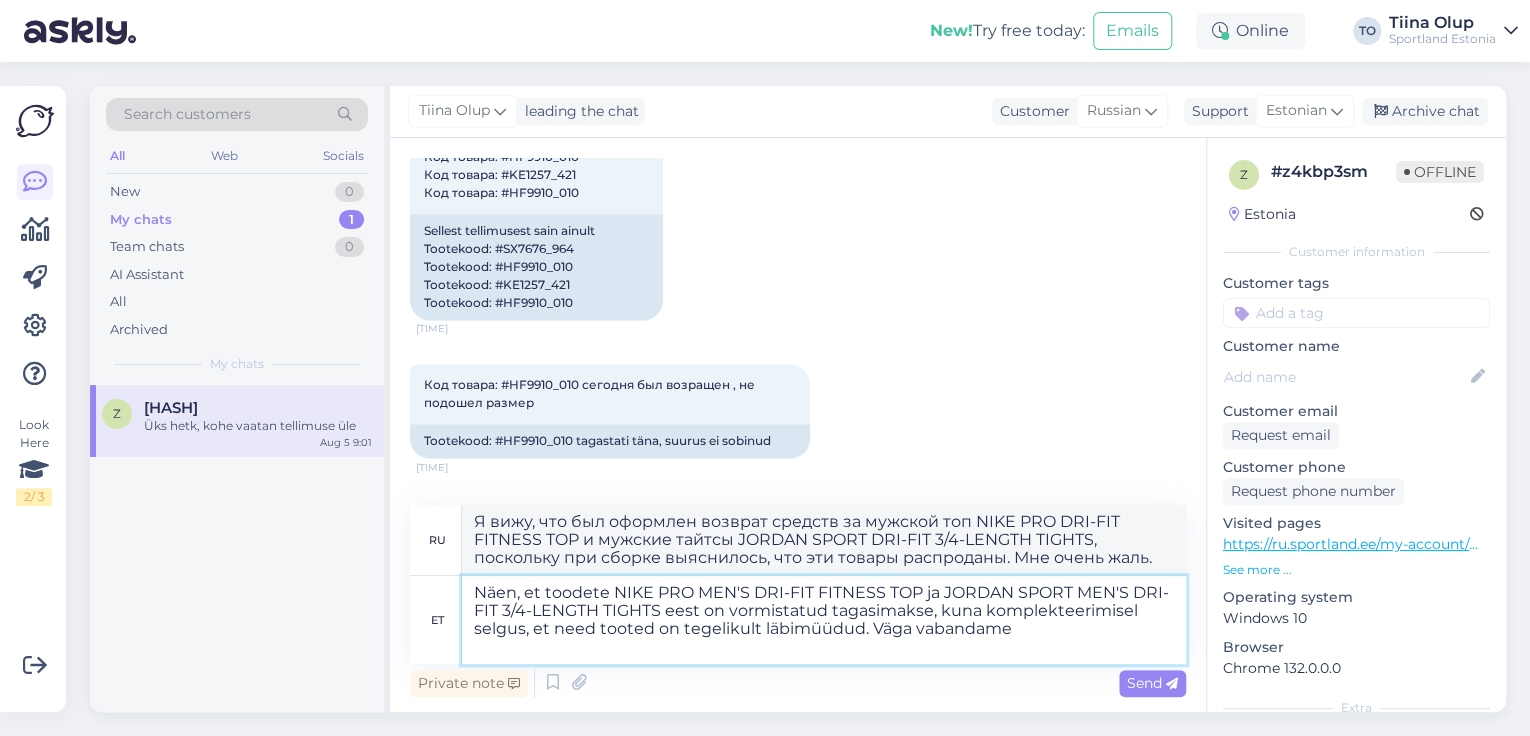 type on "Я вижу, что возврат средств за мужской топ NIKE PRO DRI-FIT FITNESS TOP и мужские тайтсы JORDAN SPORT DRI-FIT 3/4-LENGTH был оформлен, поскольку при сборке выяснилось, что эти товары фактически распроданы. Приносим извинения." 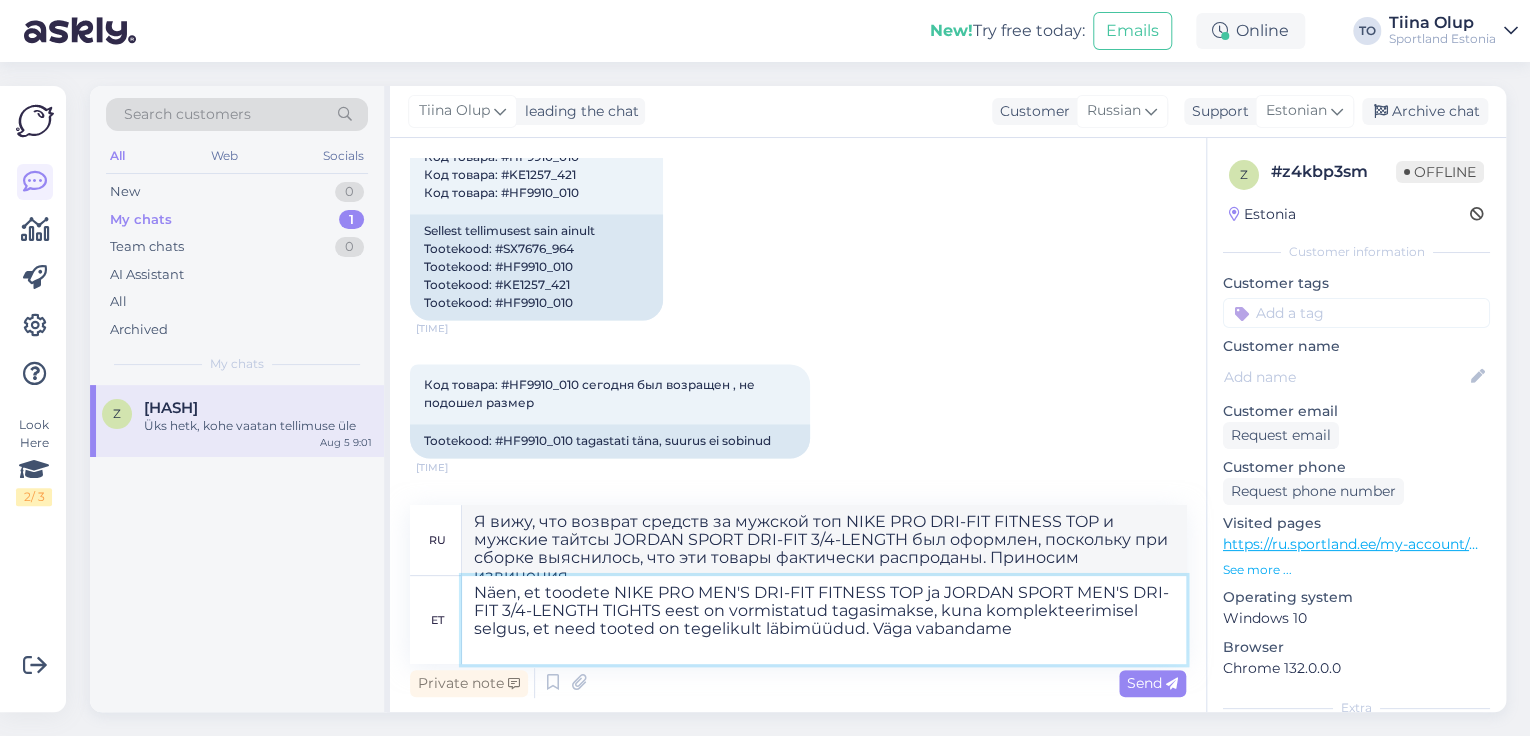 type on "Näen, et toodete NIKE PRO MEN'S DRI-FIT FITNESS TOP ja JORDAN SPORT MEN'S DRI-FIT 3/4-LENGTH TIGHTS eest on vormistatud tagasimakse, kuna komplekteerimisel selgus, et need tooted on tegelikult läbimüüdud. Väga vabandame!" 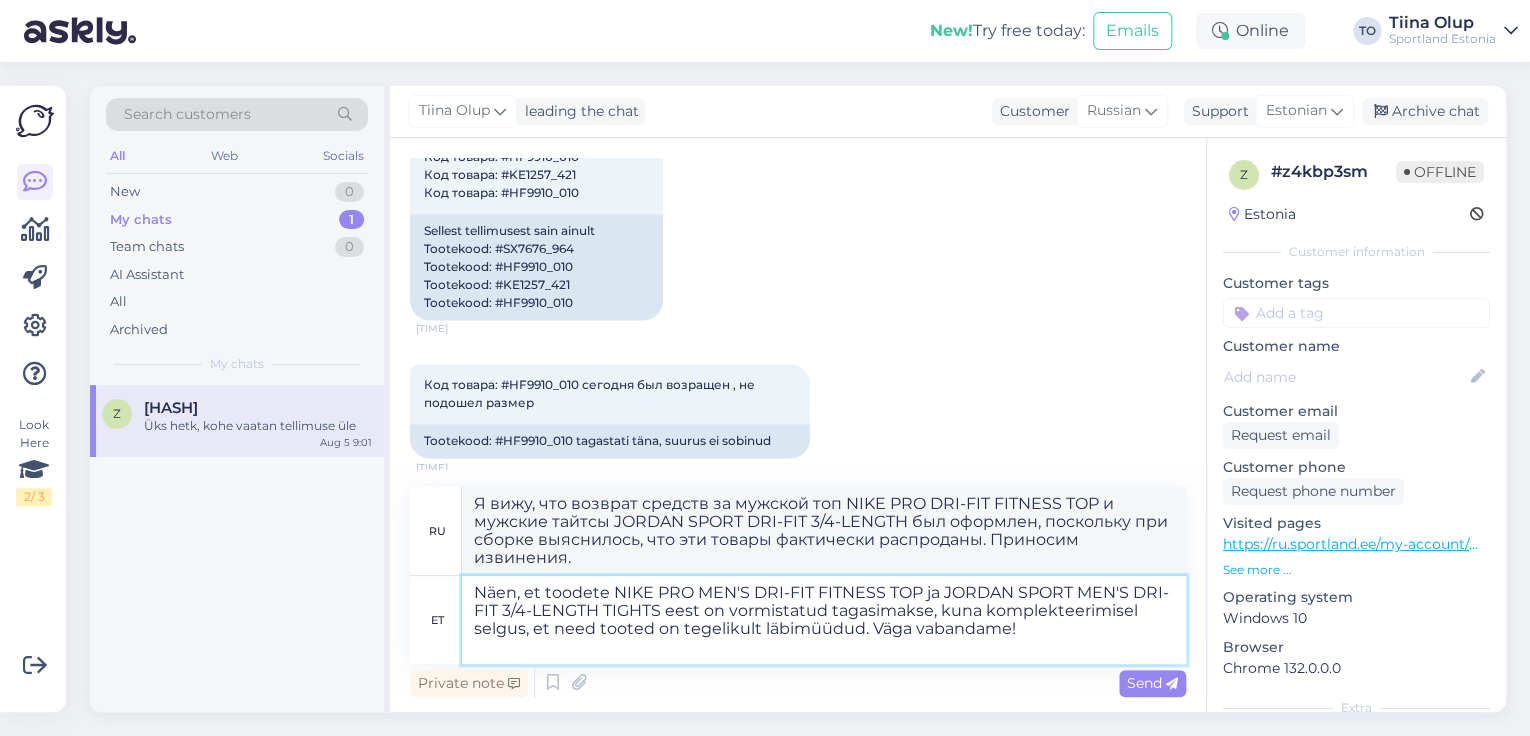 type on "Вижу, что возврат средств за товары NIKE PRO MEN'S DRI-FIT FITNESS TOP и JORDAN SPORT MEN'S DRI-FIT 3/4-LENGTH TIGHTS был оформлен. При сборке выяснилось, что эти товары распроданы. Приносим извинения!" 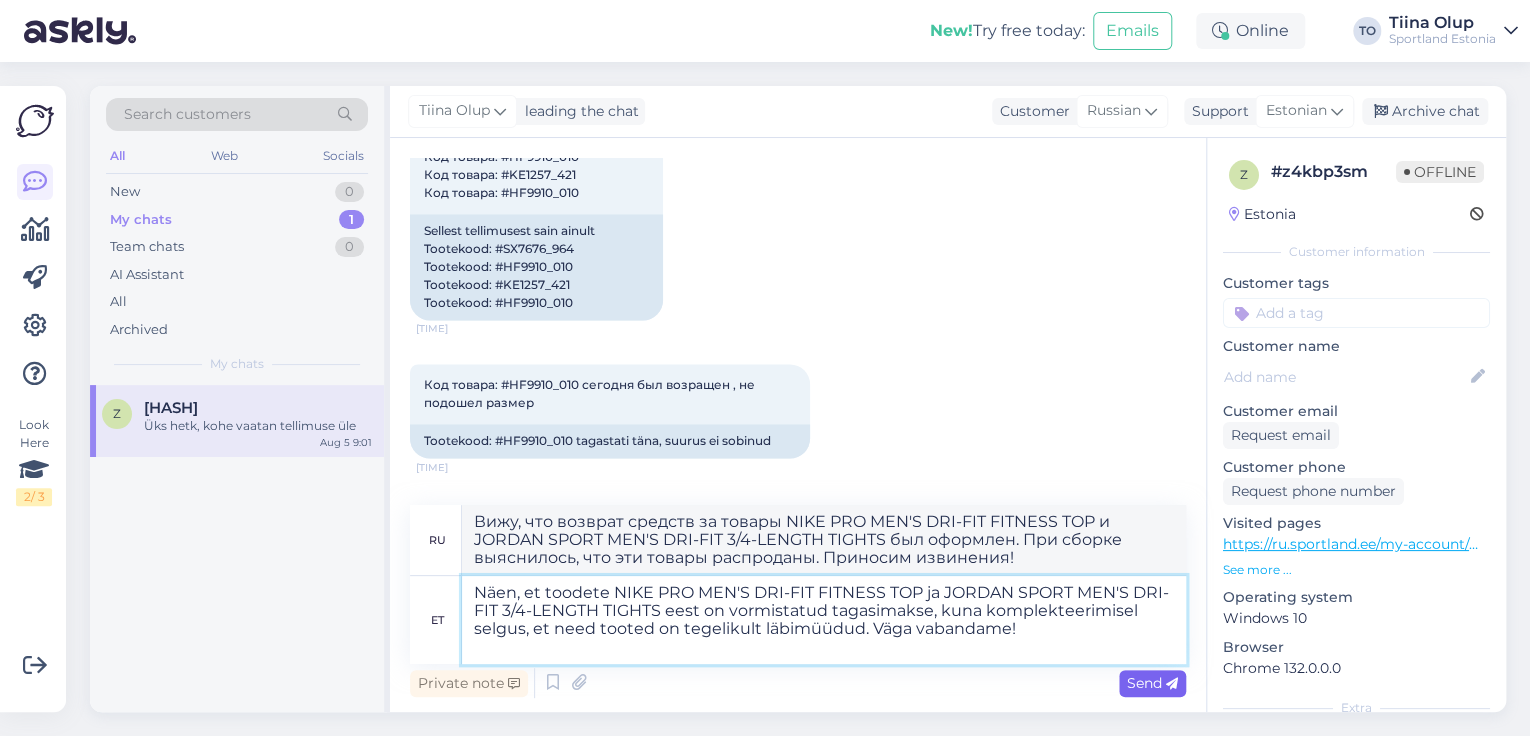 type on "Näen, et toodete NIKE PRO MEN'S DRI-FIT FITNESS TOP ja JORDAN SPORT MEN'S DRI-FIT 3/4-LENGTH TIGHTS eest on vormistatud tagasimakse, kuna komplekteerimisel selgus, et need tooted on tegelikult läbimüüdud. Väga vabandame!" 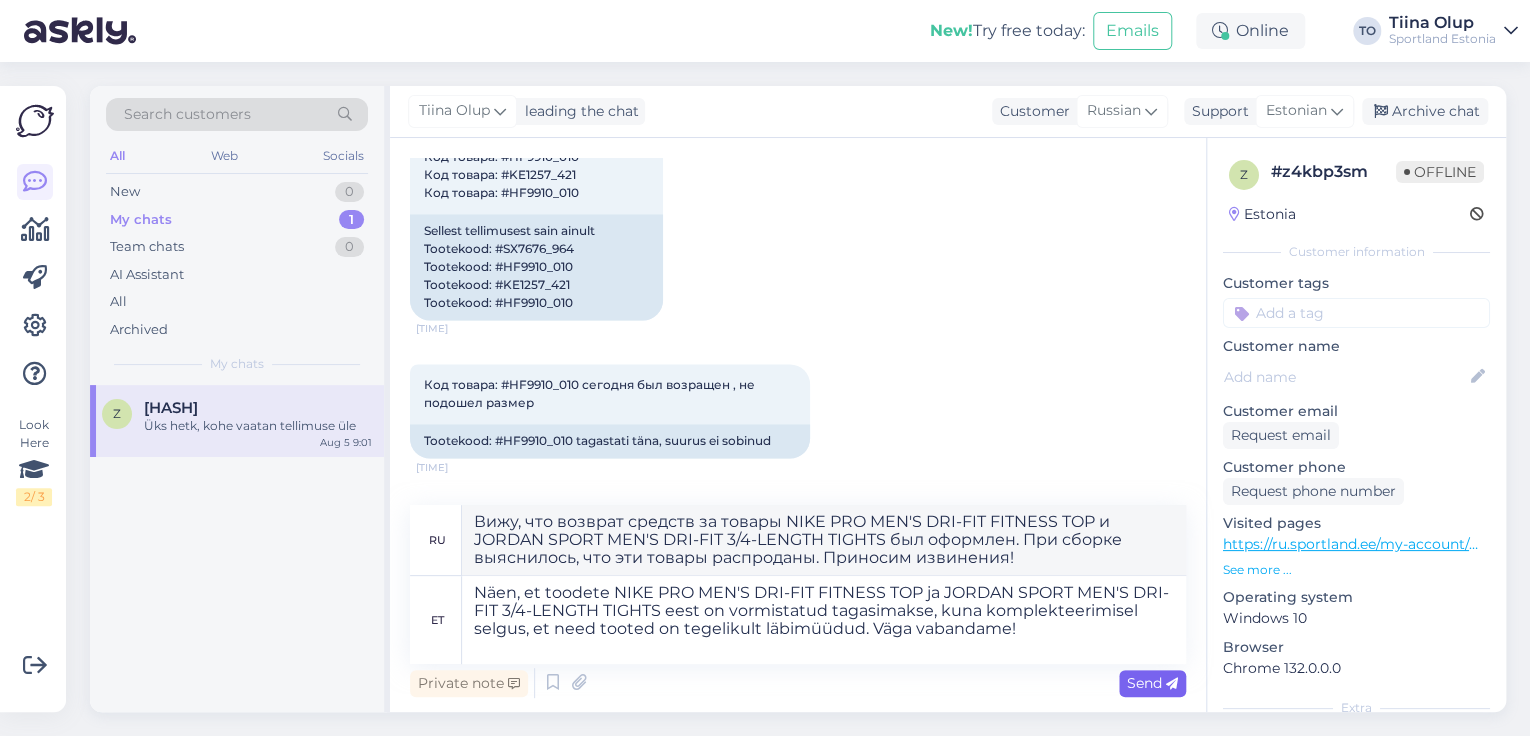 click on "Send" at bounding box center [1152, 683] 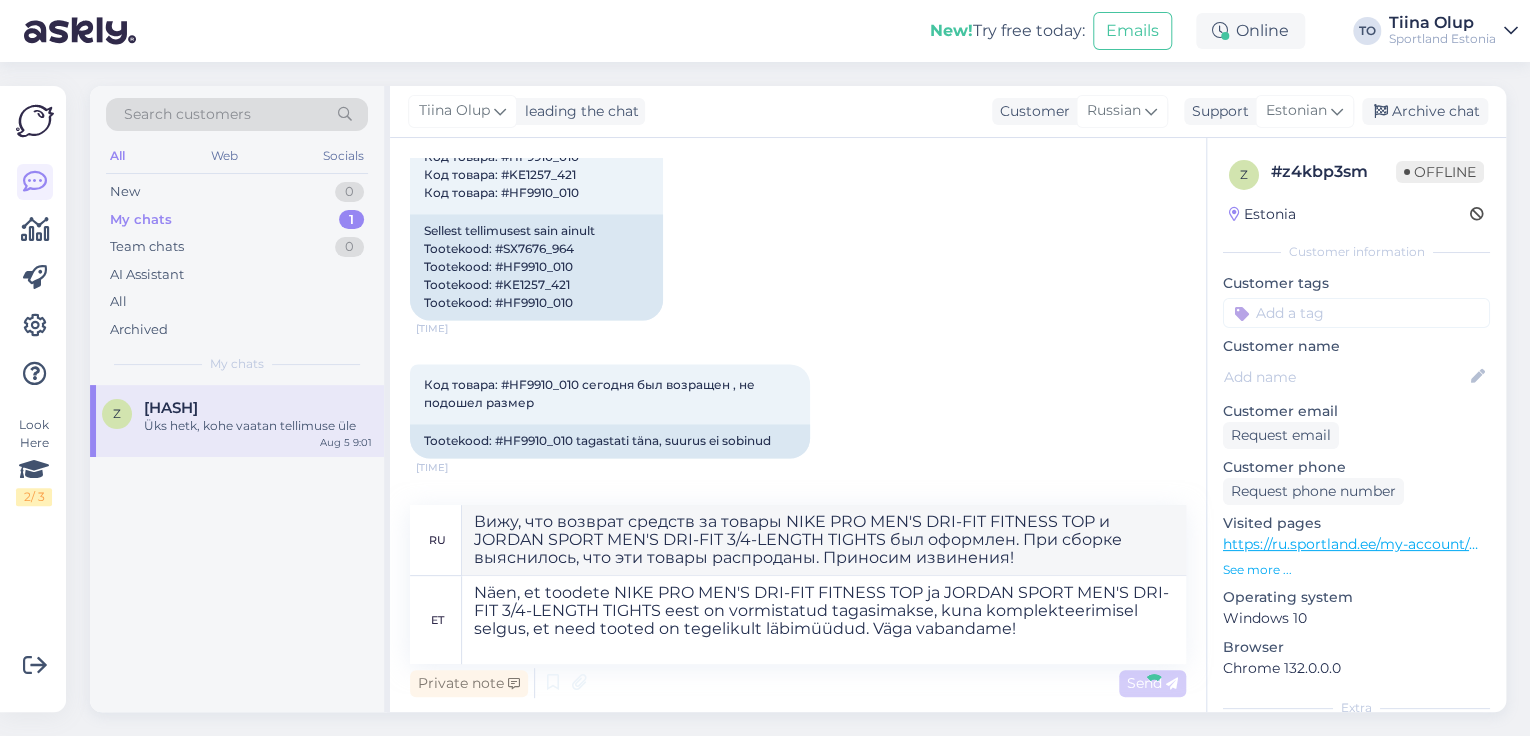 type 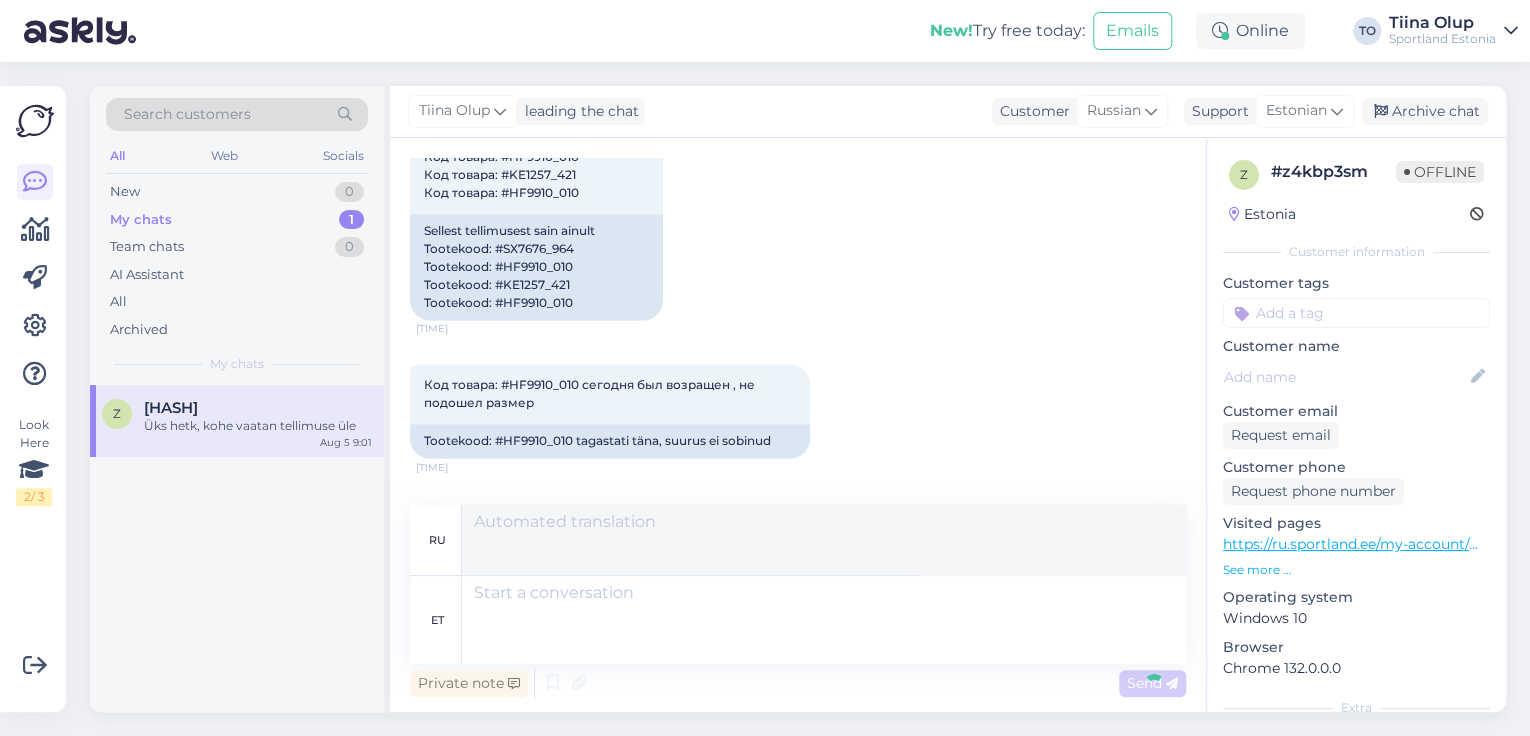 scroll, scrollTop: 1999, scrollLeft: 0, axis: vertical 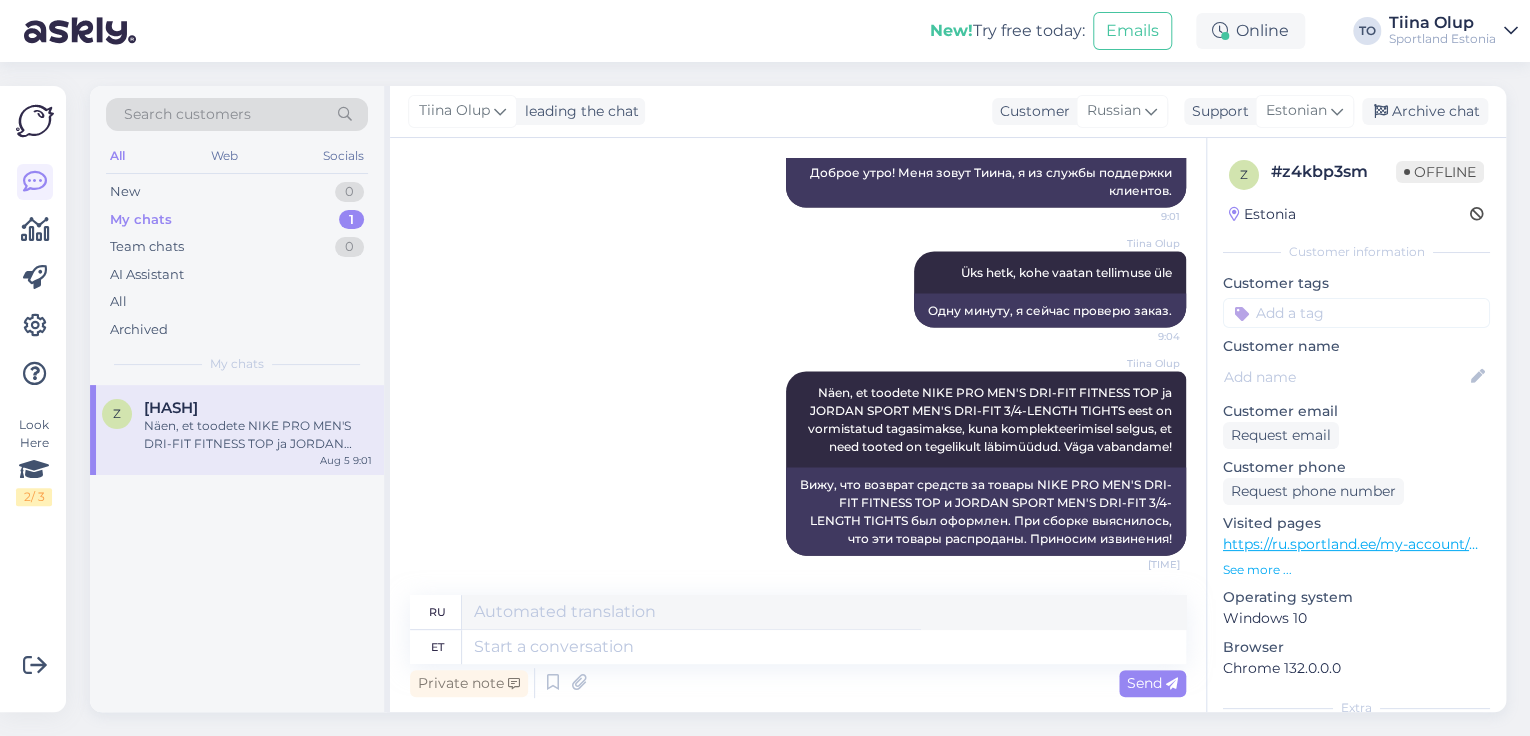 click at bounding box center [1356, 313] 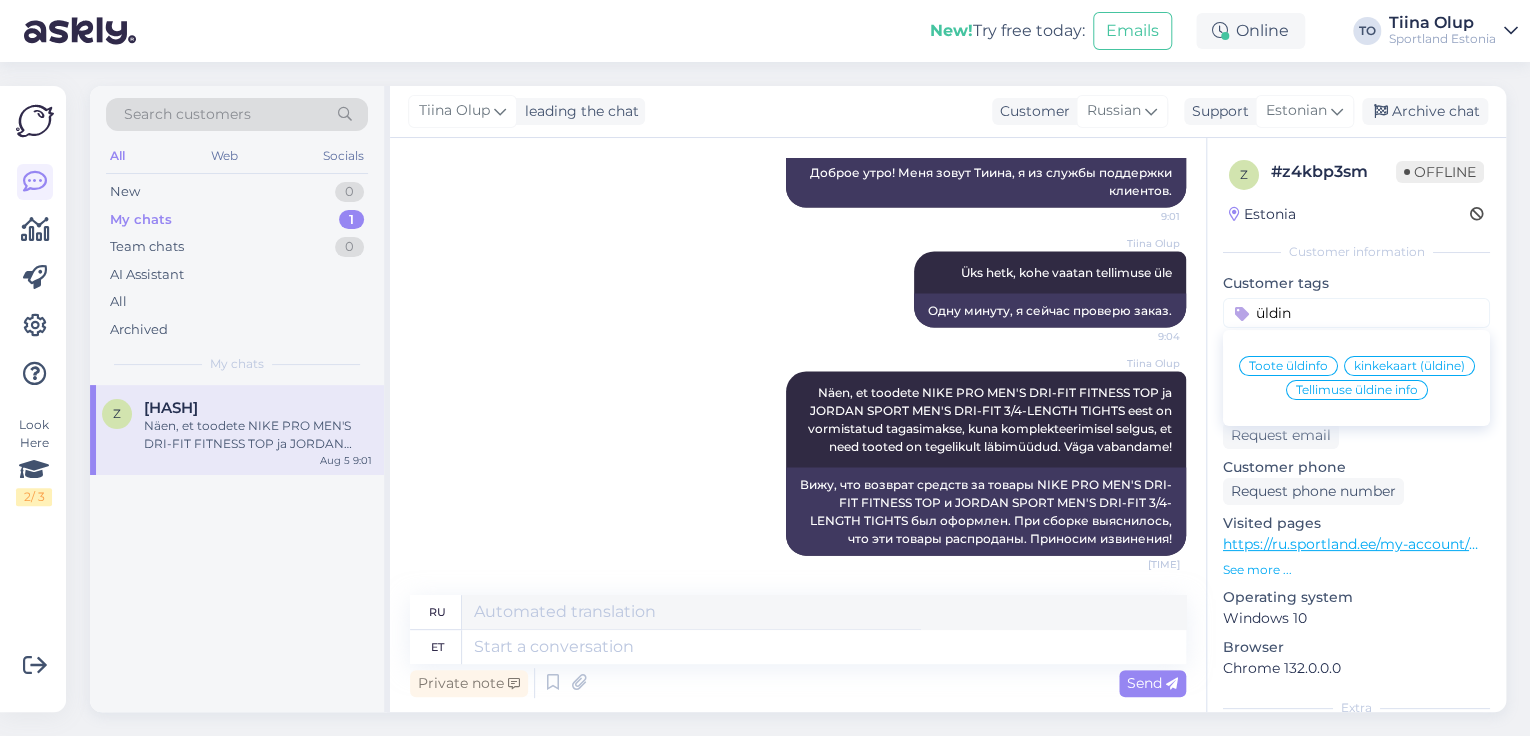 type on "üldin" 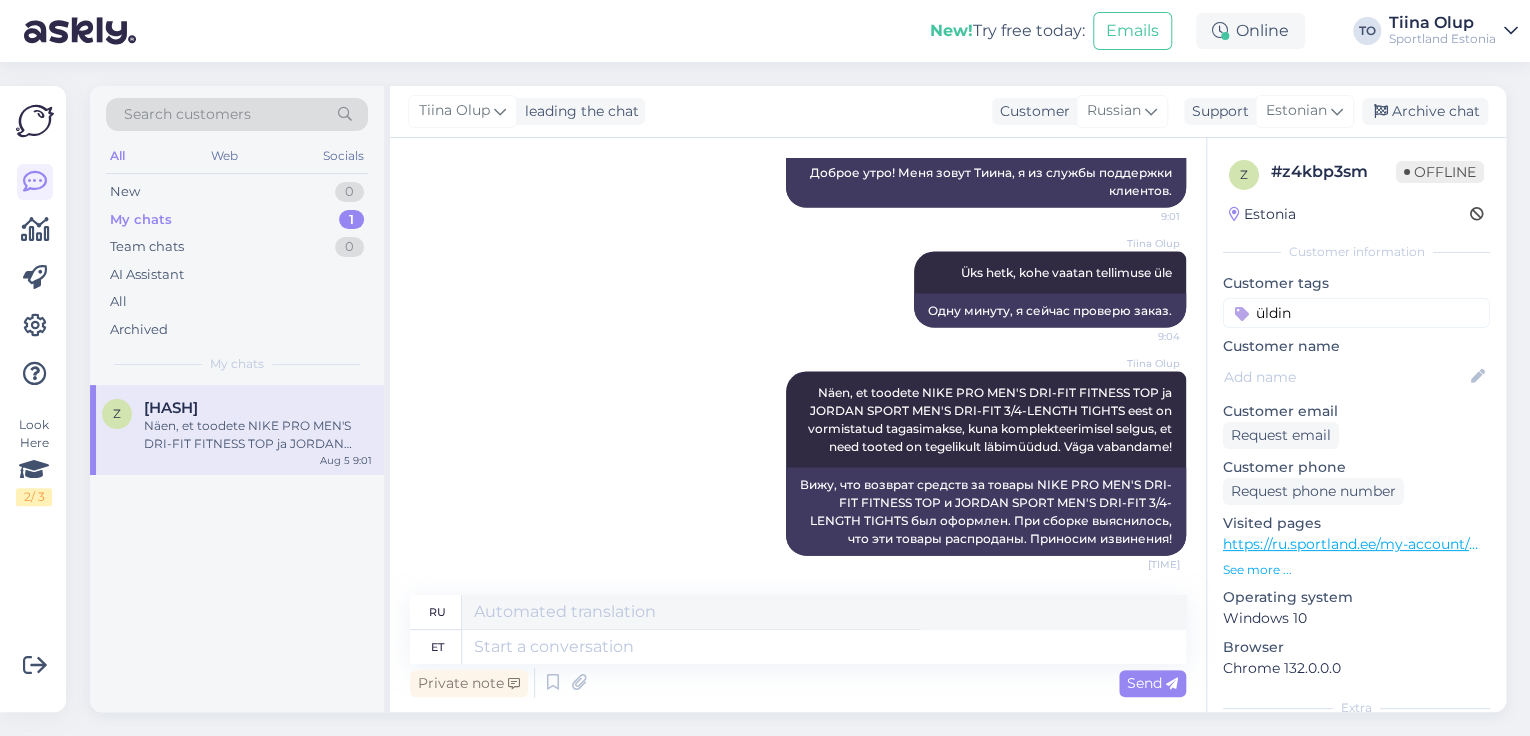 type 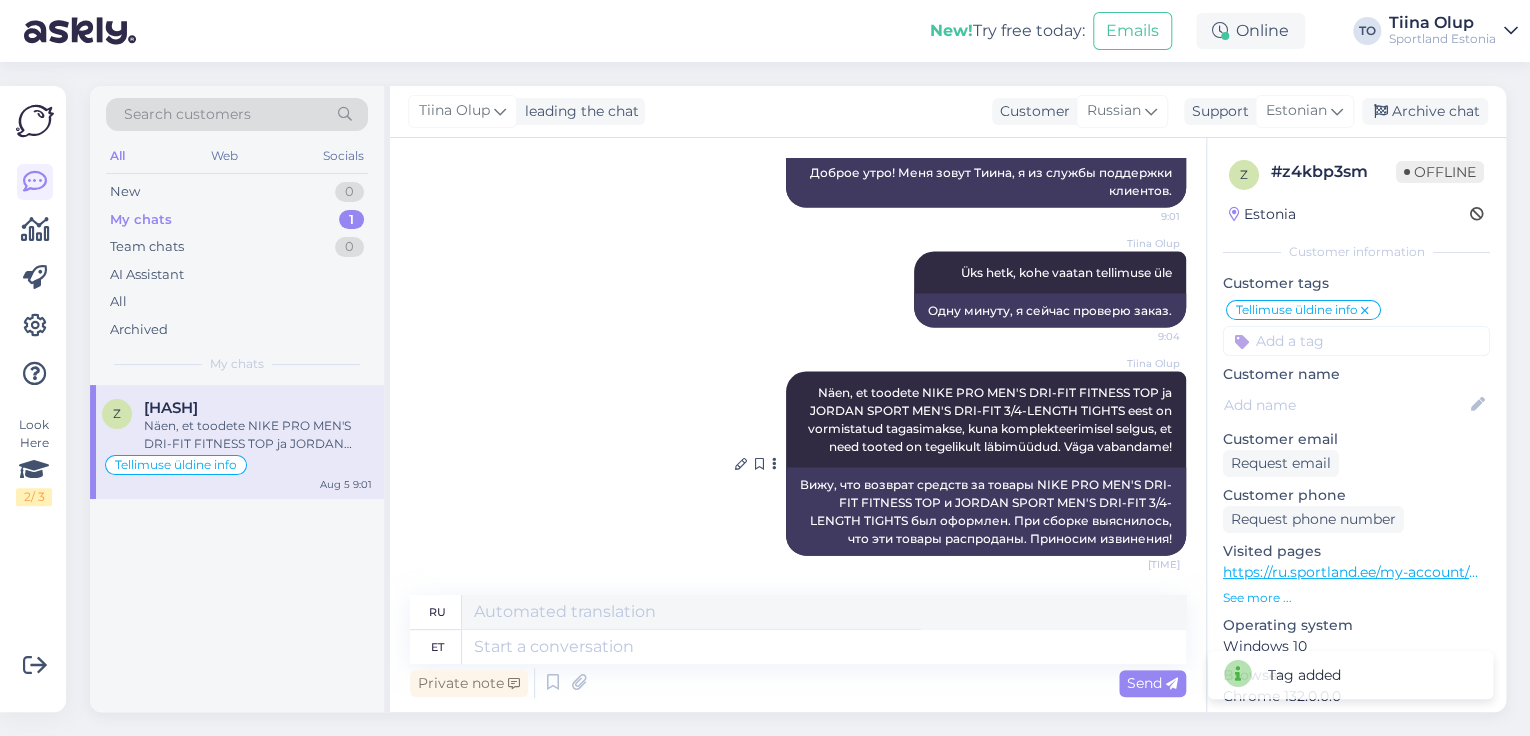 scroll, scrollTop: 1998, scrollLeft: 0, axis: vertical 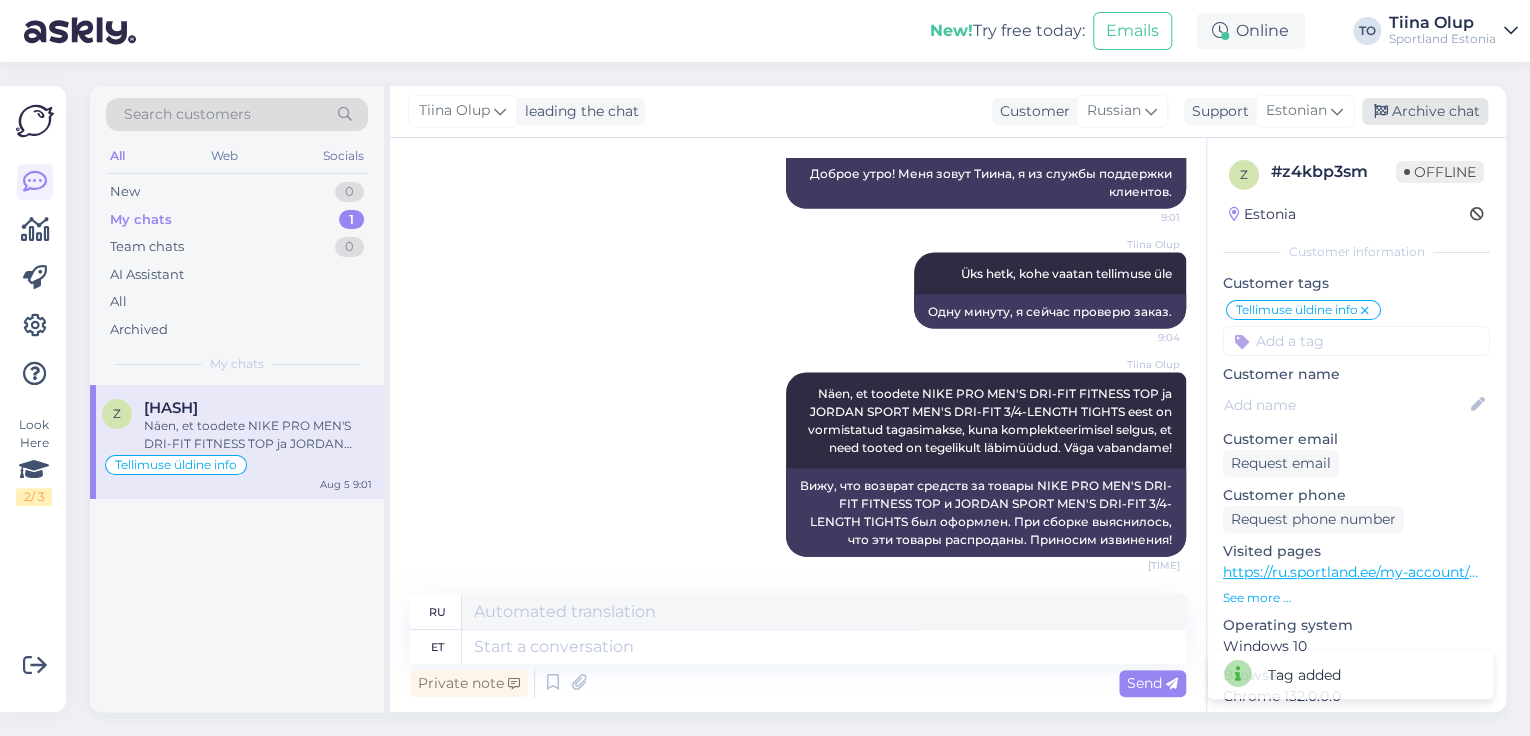 click on "Archive chat" at bounding box center (1425, 111) 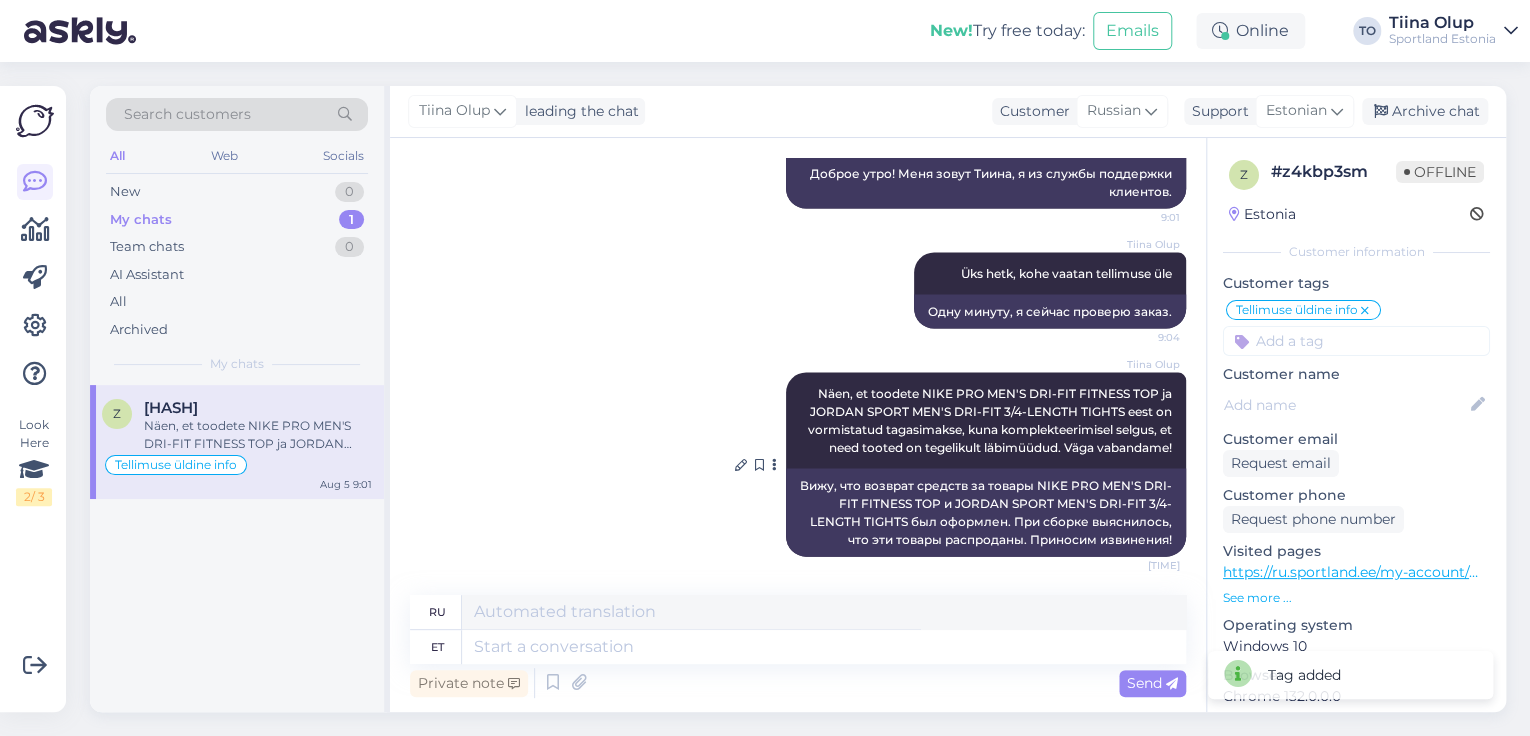 scroll, scrollTop: 1979, scrollLeft: 0, axis: vertical 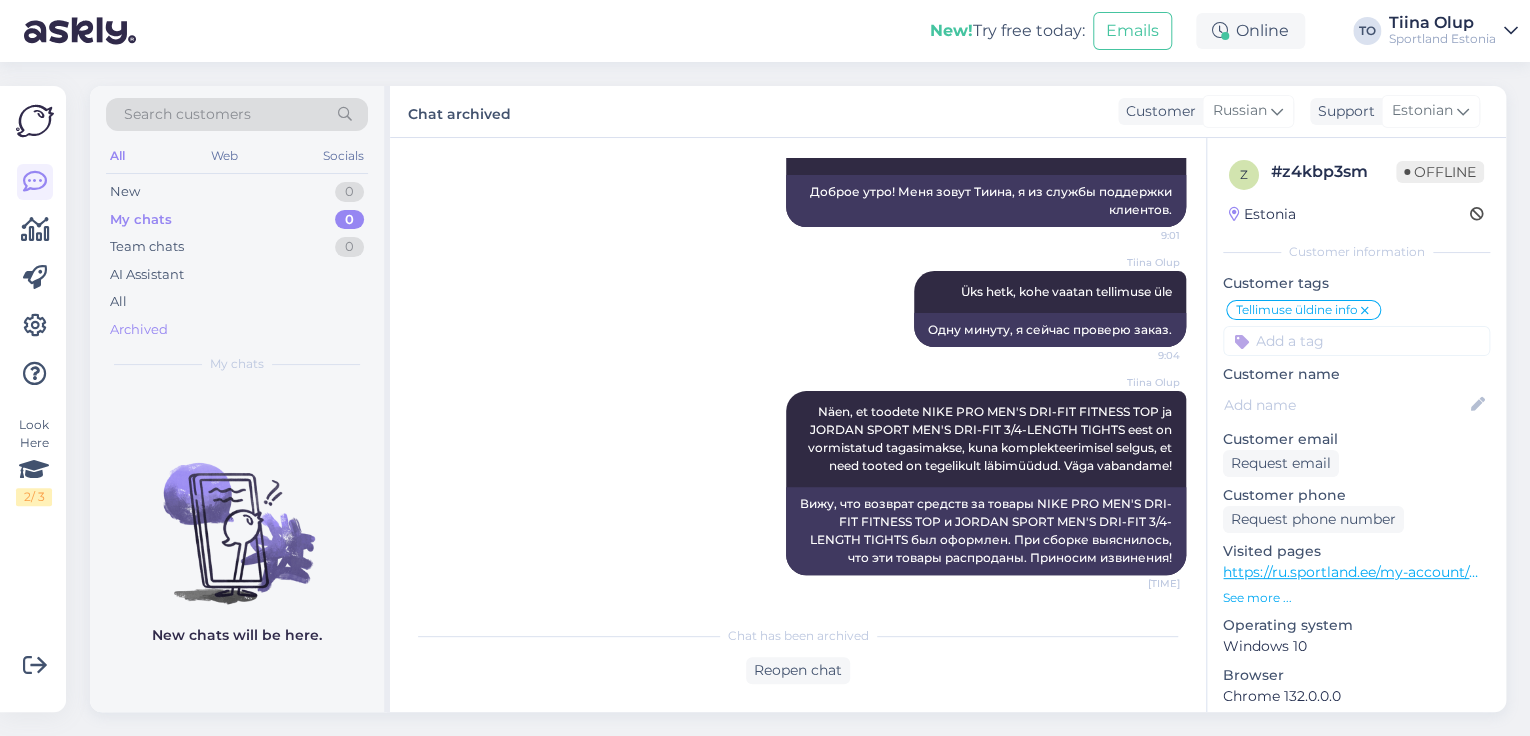 click on "Archived" at bounding box center [237, 330] 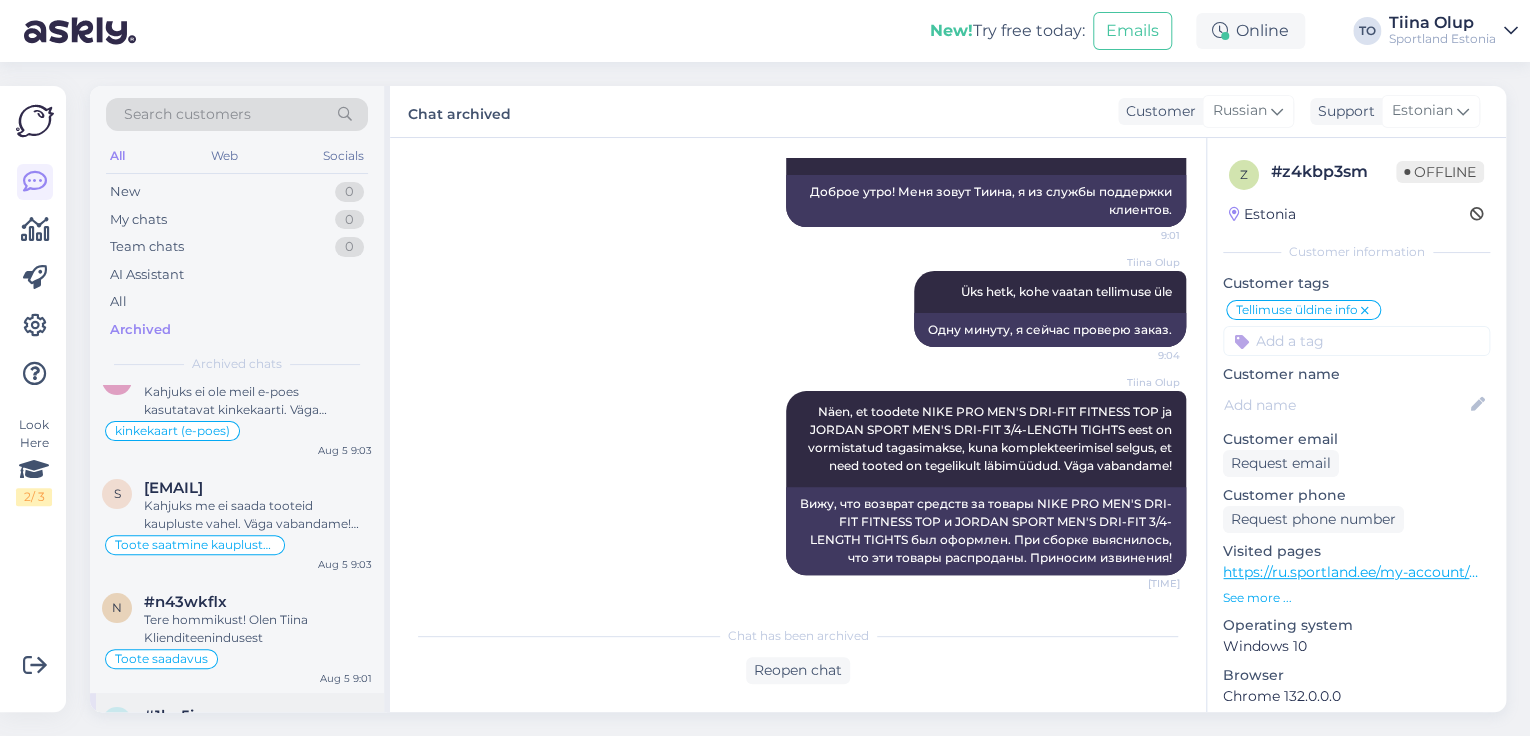 scroll, scrollTop: 240, scrollLeft: 0, axis: vertical 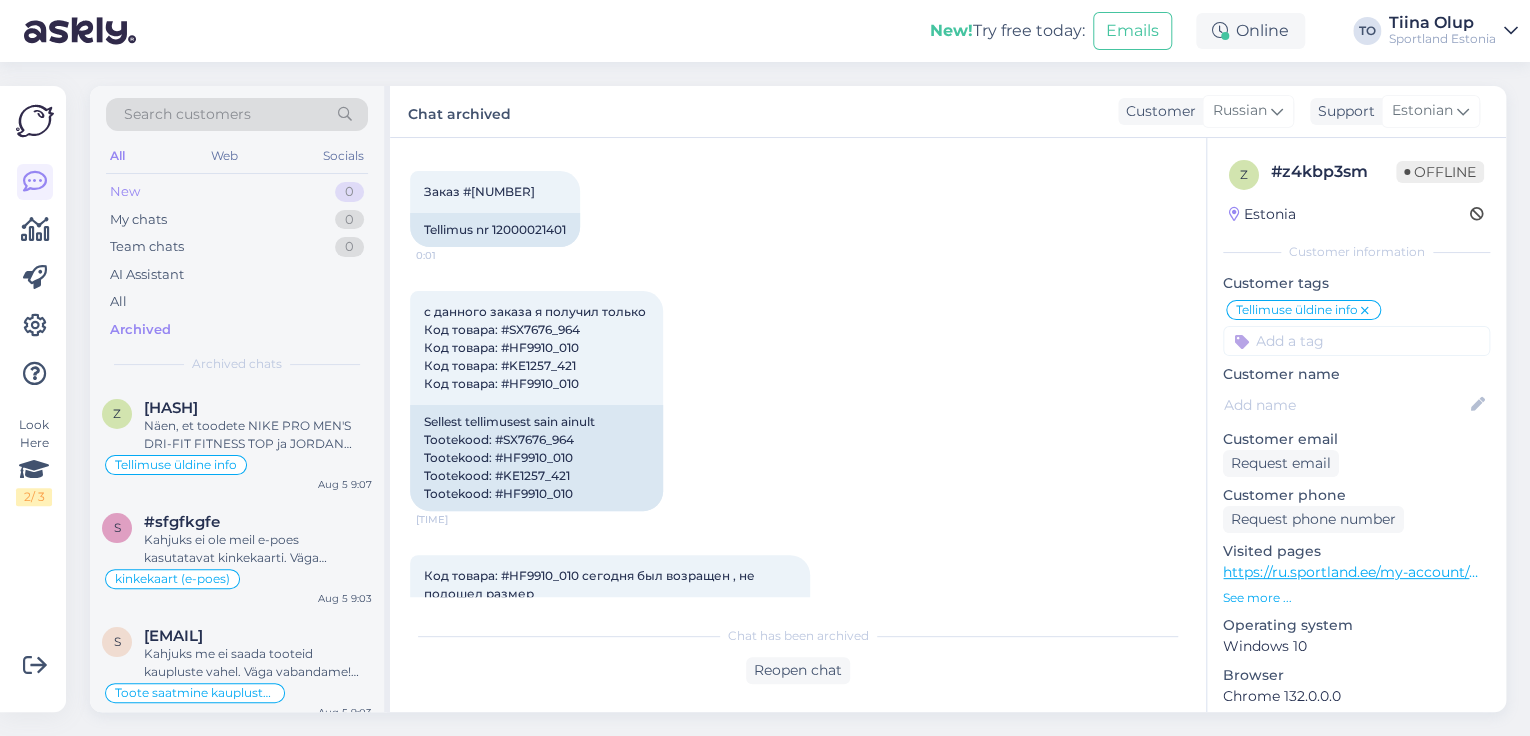 click on "New 0" at bounding box center (237, 192) 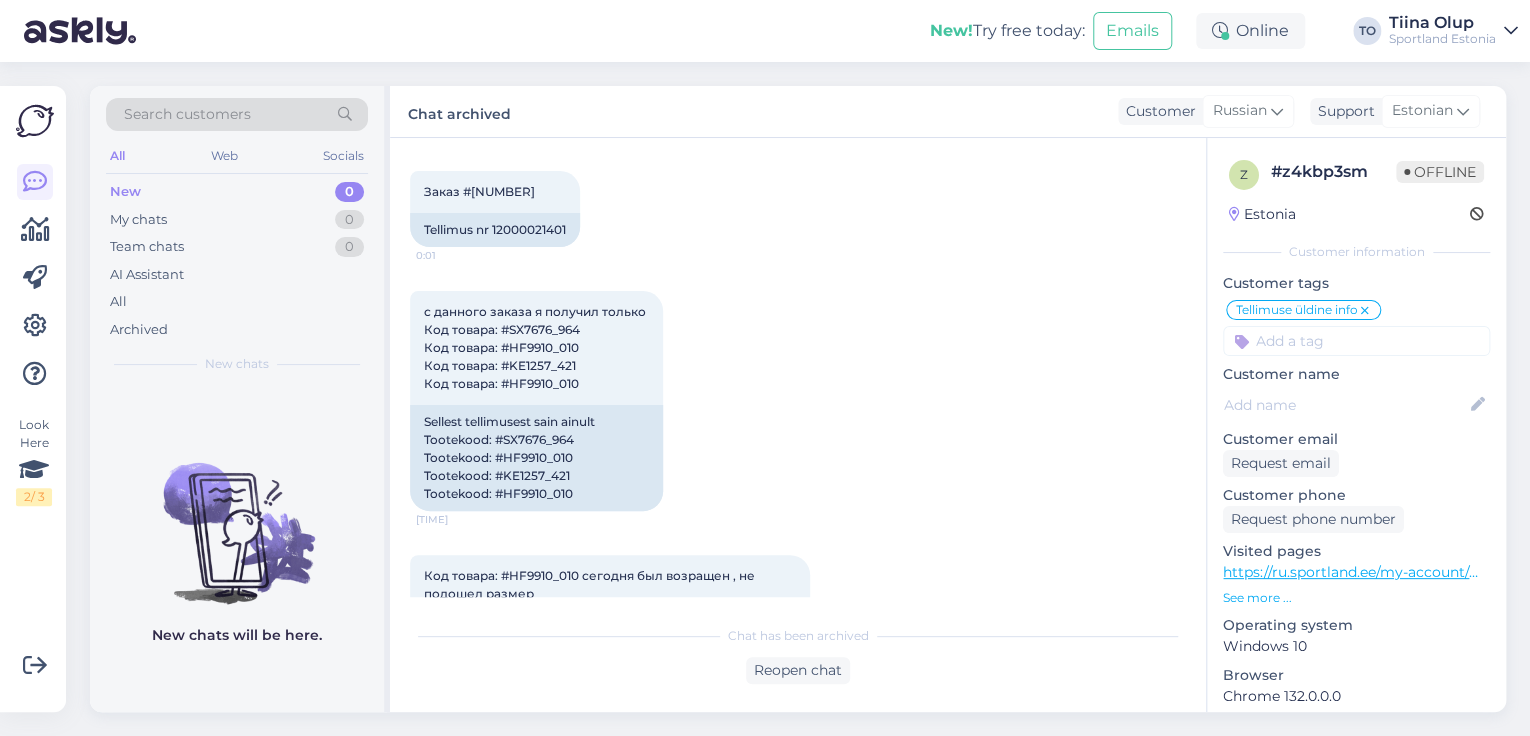 click on "Sportland Estonia" at bounding box center (1442, 39) 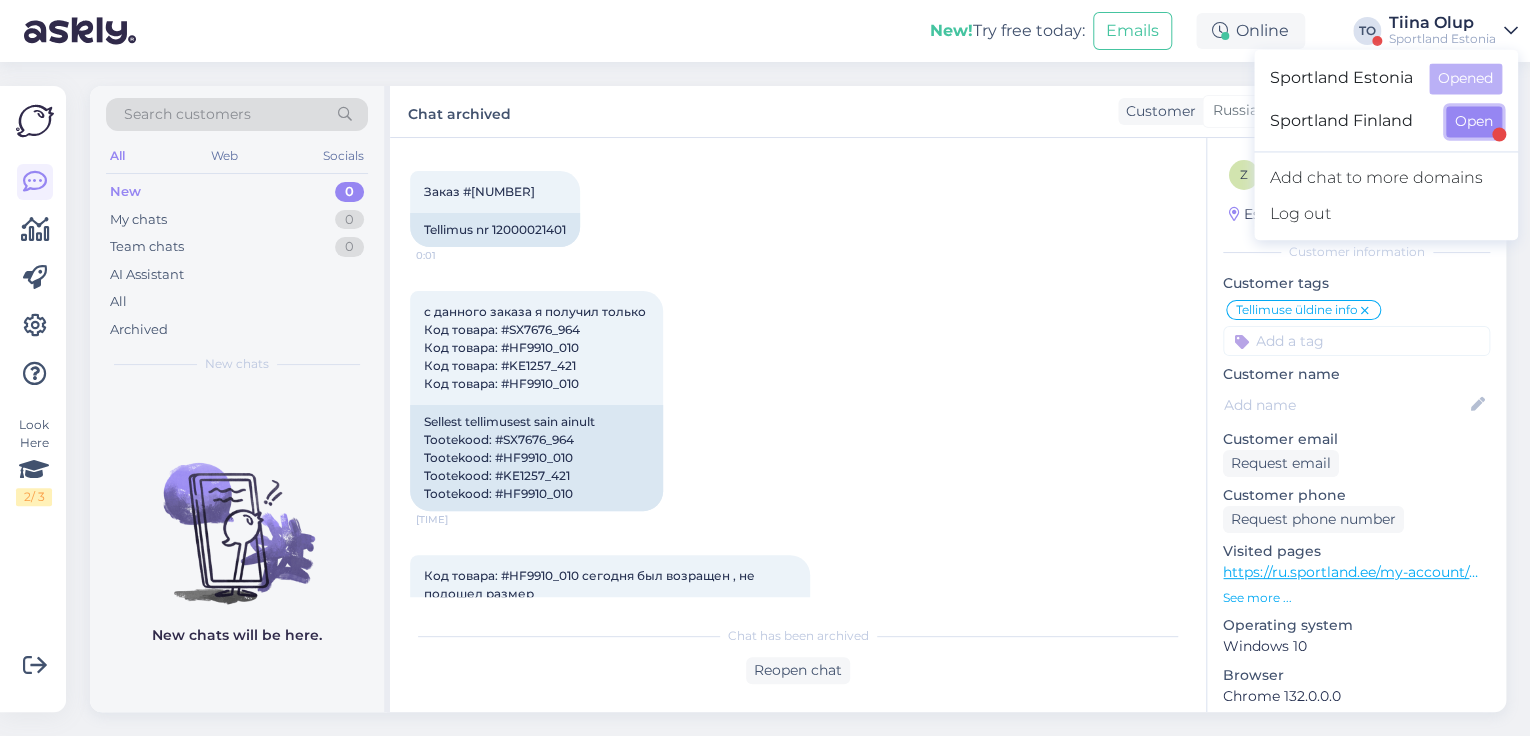 click on "Open" at bounding box center (1474, 121) 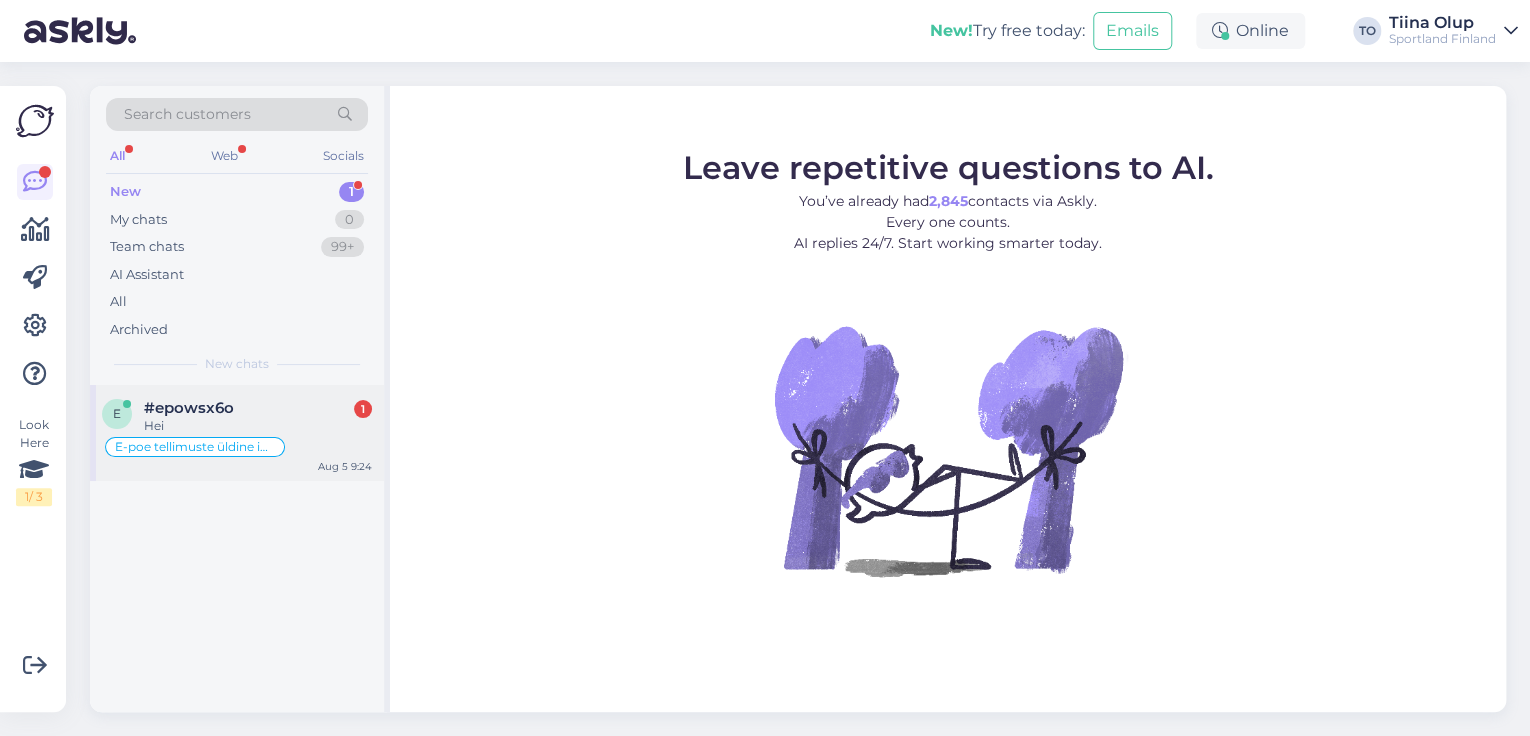 click on "#epowsx6o 1" at bounding box center (258, 408) 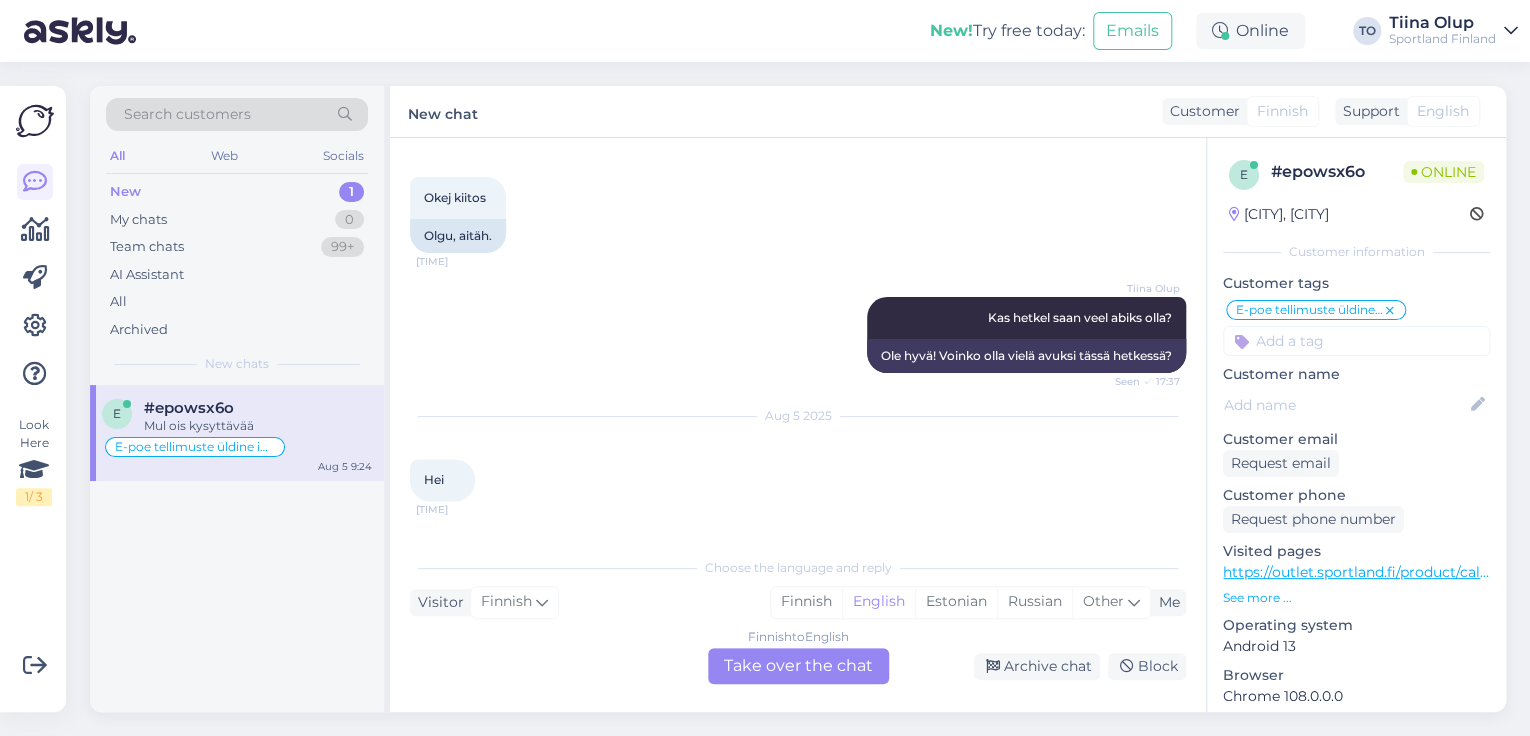 scroll, scrollTop: 1439, scrollLeft: 0, axis: vertical 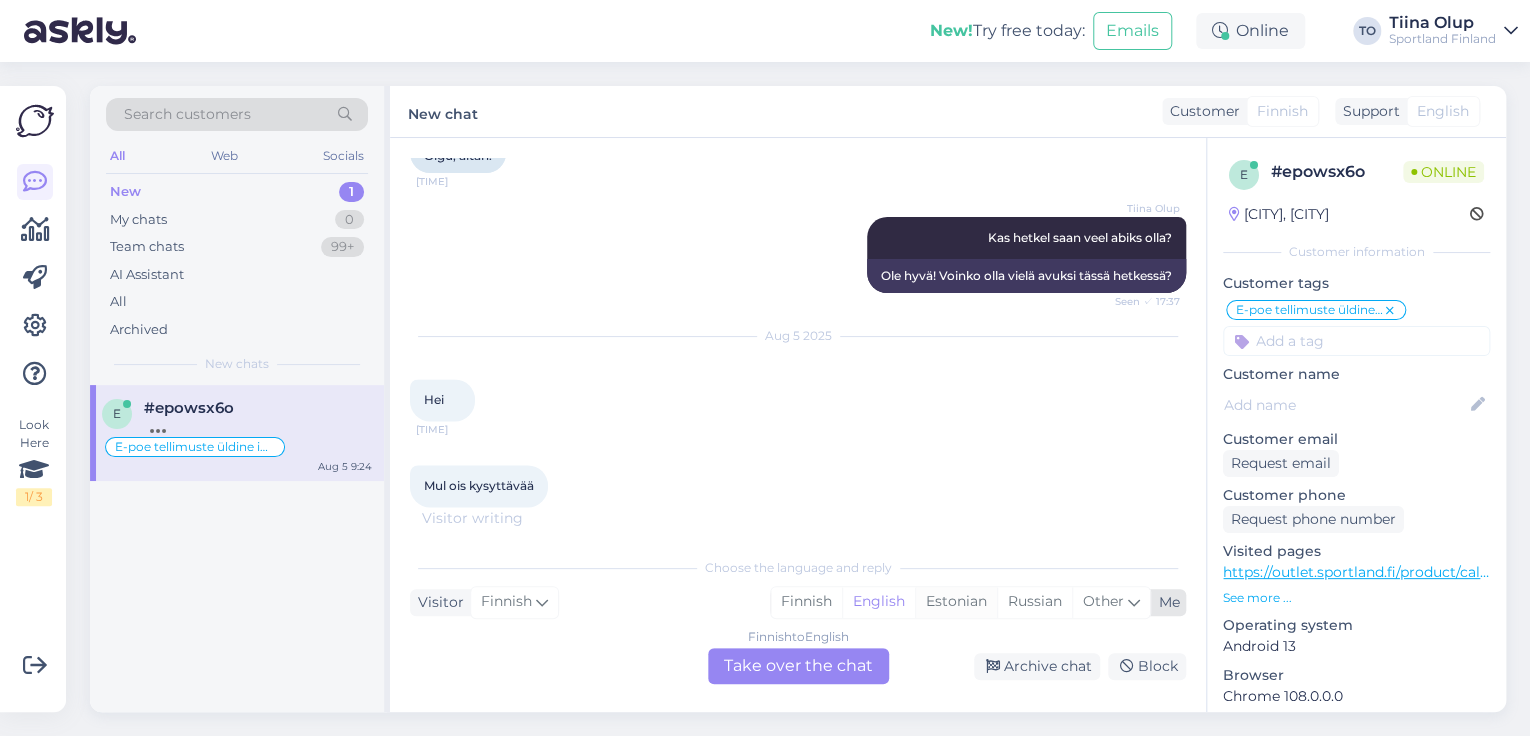 click on "Estonian" at bounding box center (956, 602) 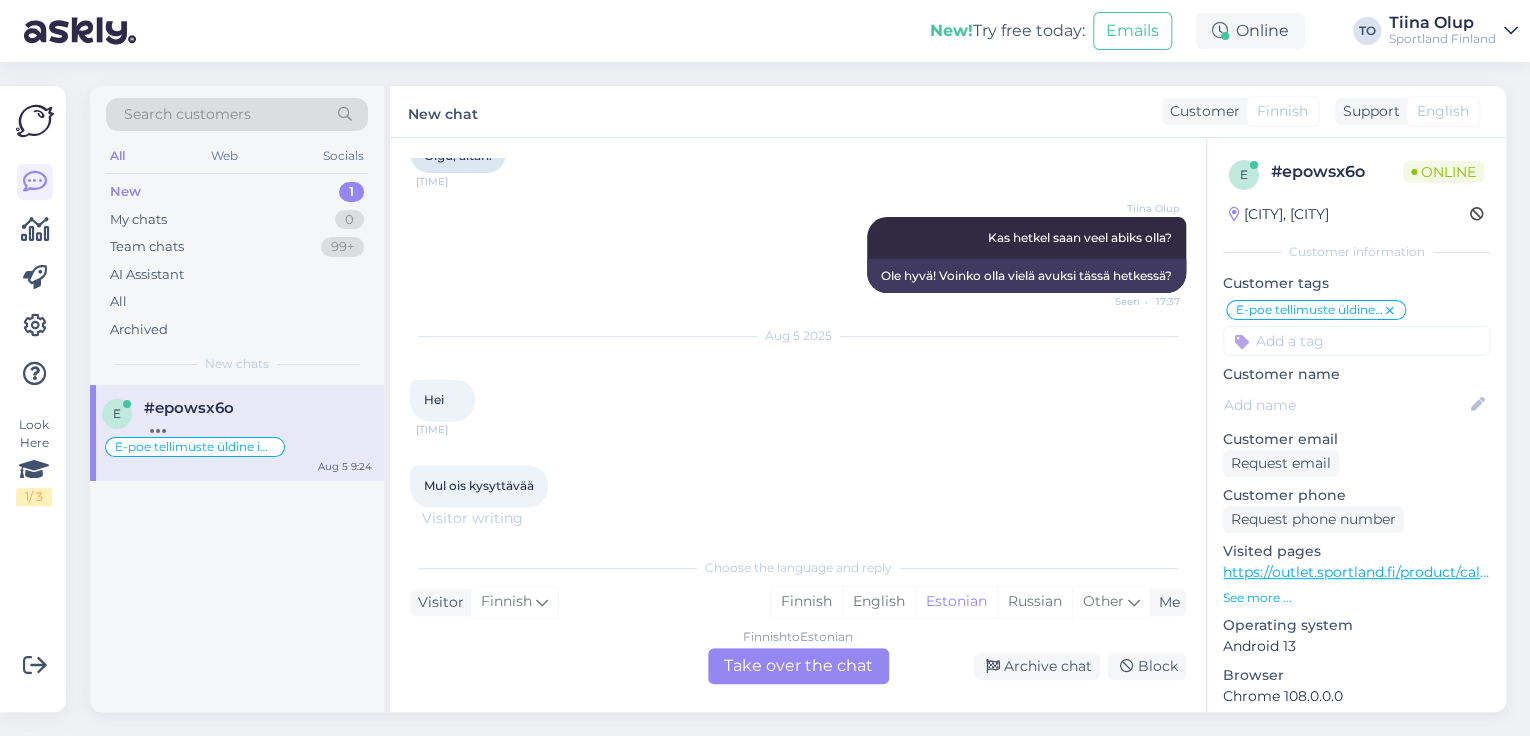 click on "Finnish  to  Estonian Take over the chat" at bounding box center (798, 666) 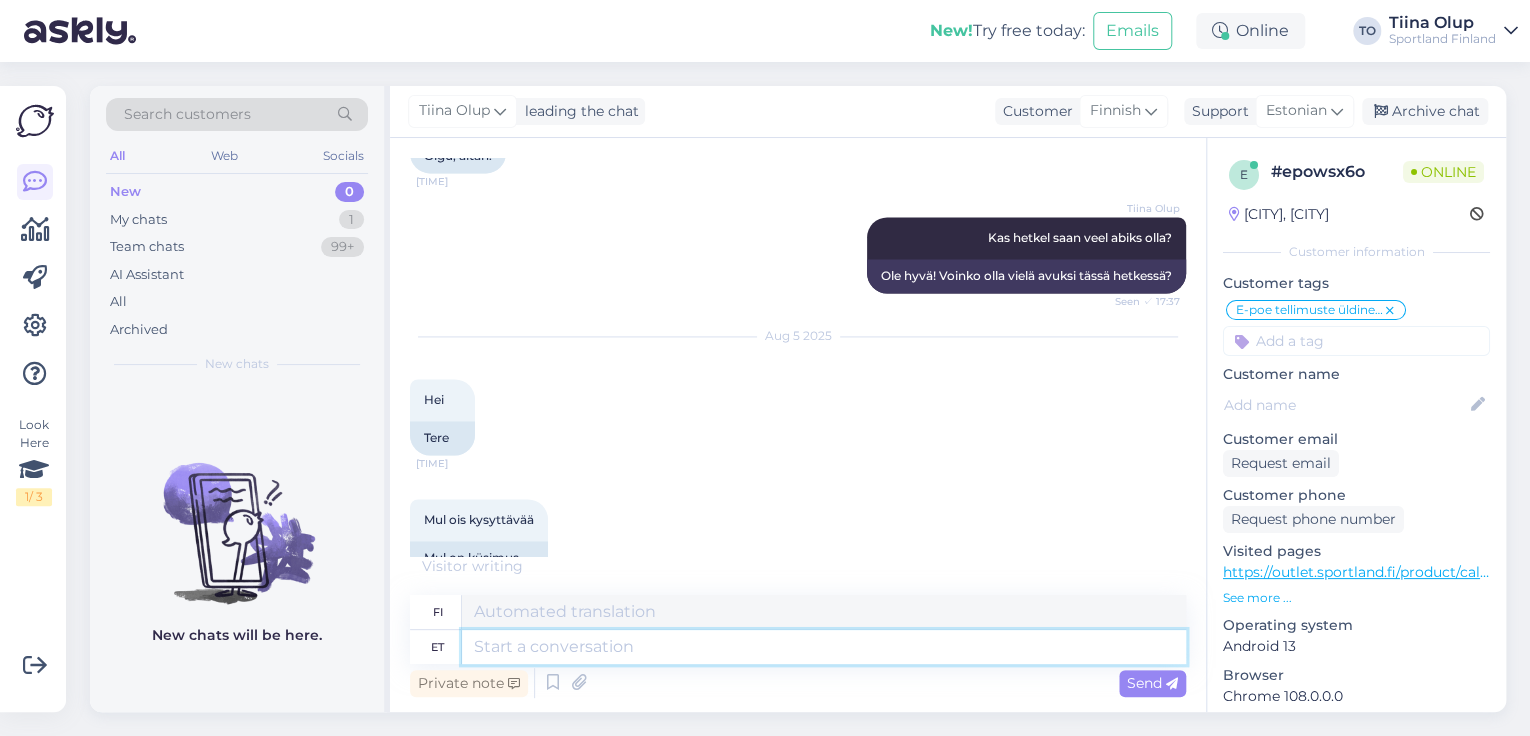 click at bounding box center [824, 647] 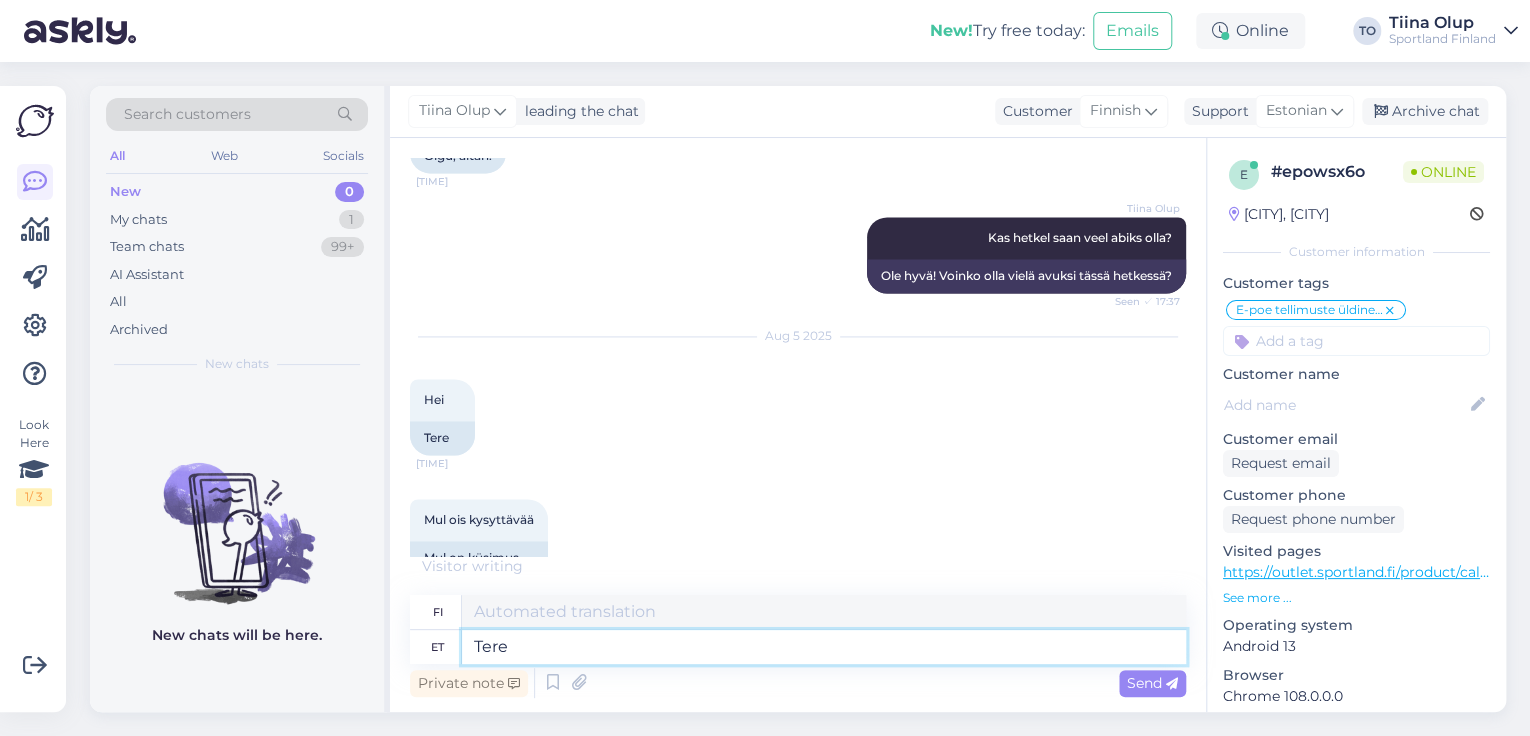 type on "Tere!" 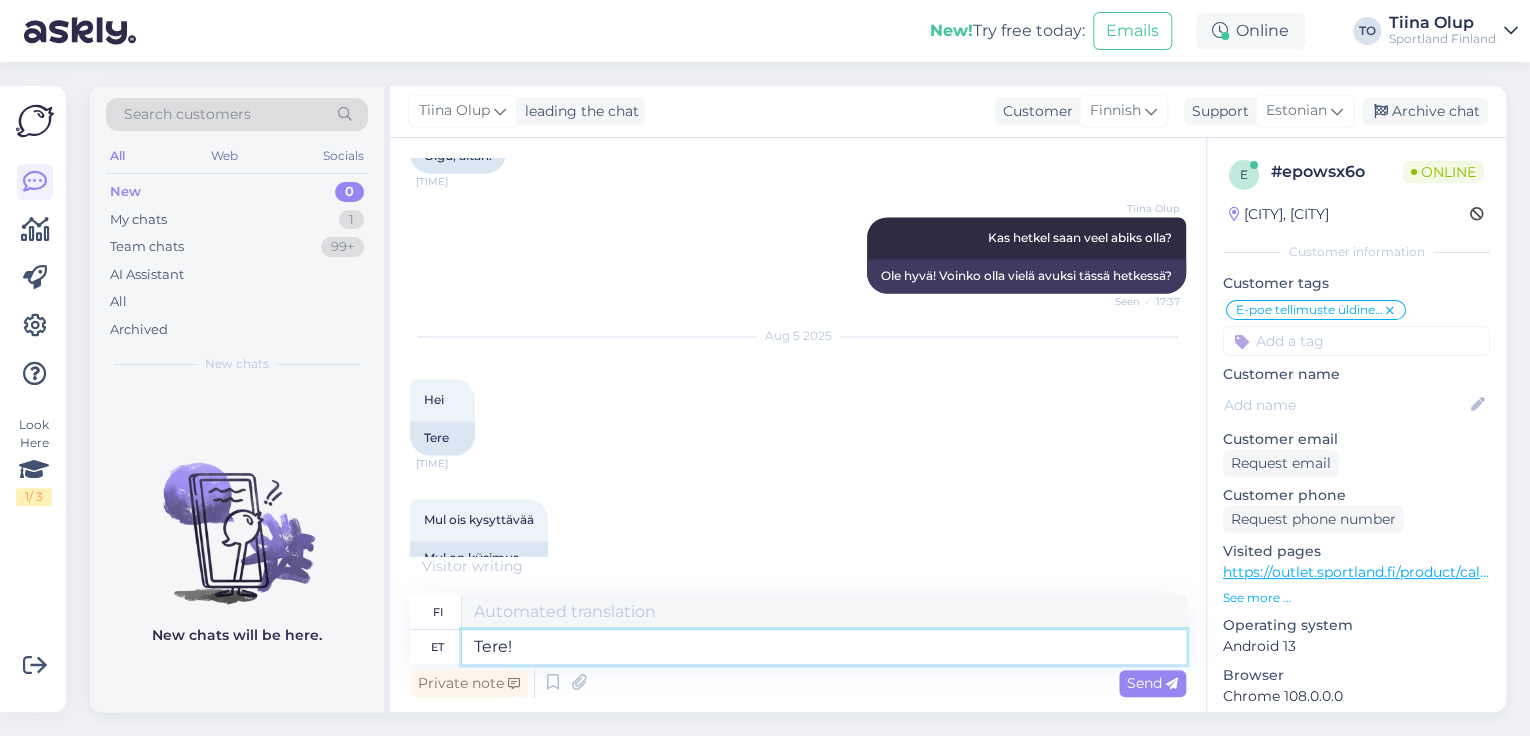 type on "Hei!" 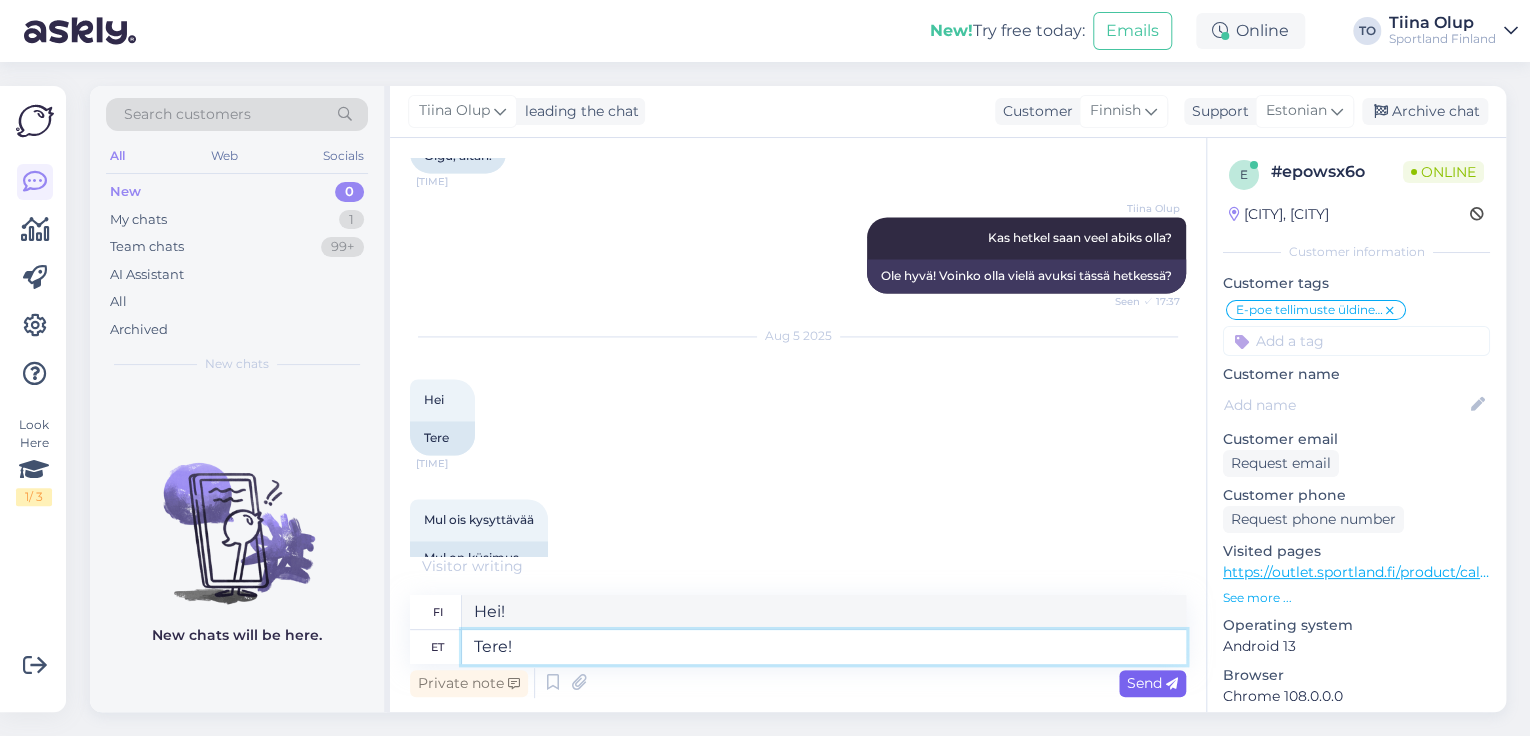 type on "Tere!" 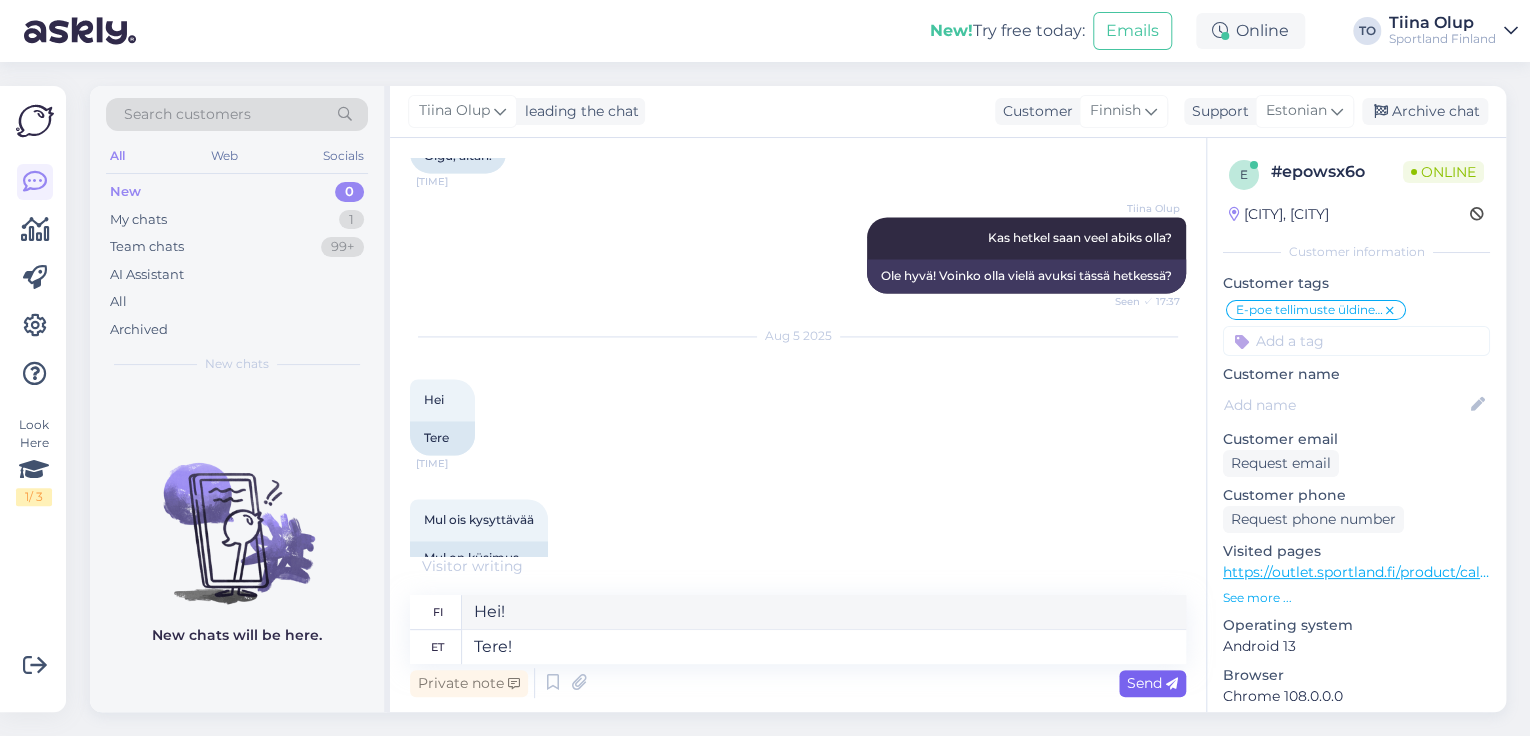 click on "Send" at bounding box center [1152, 683] 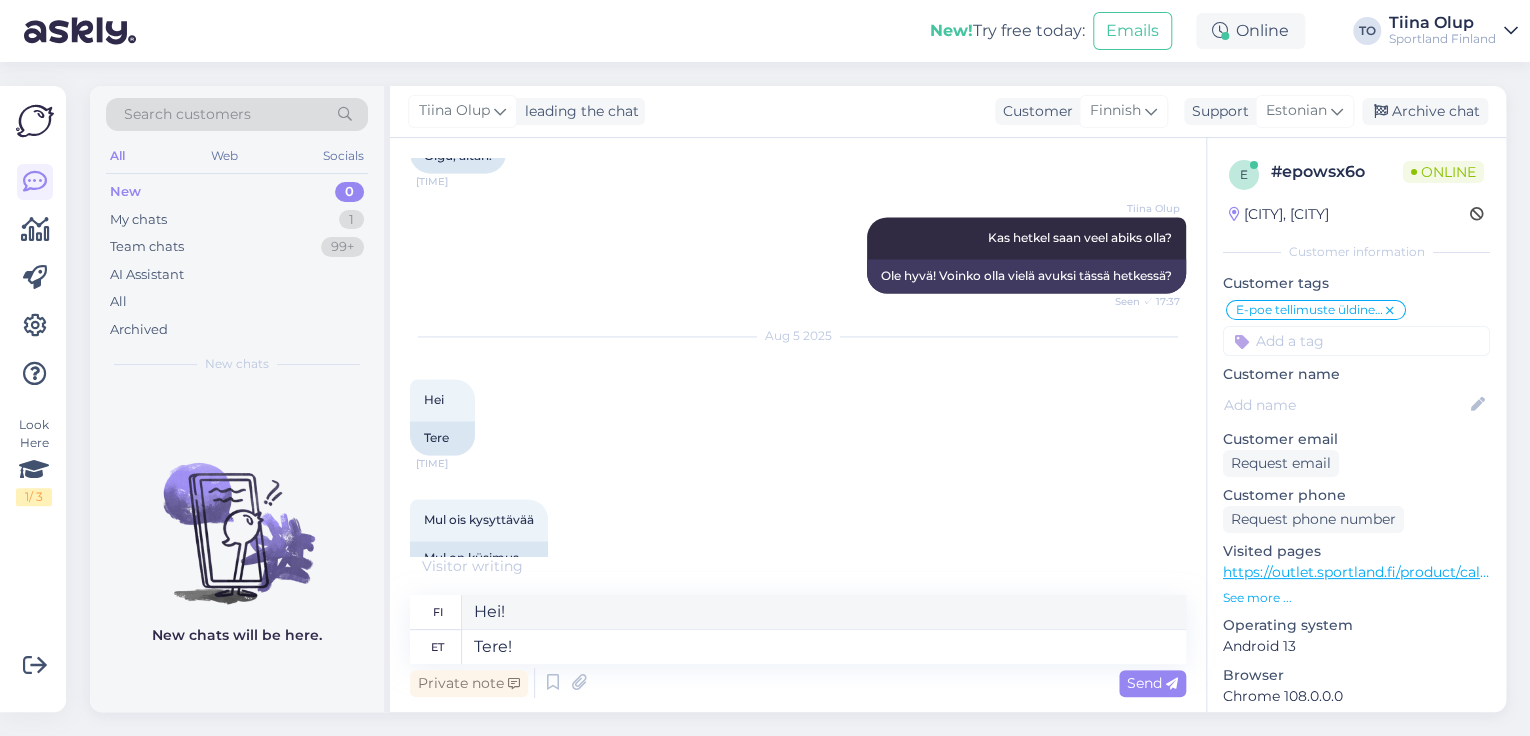 type 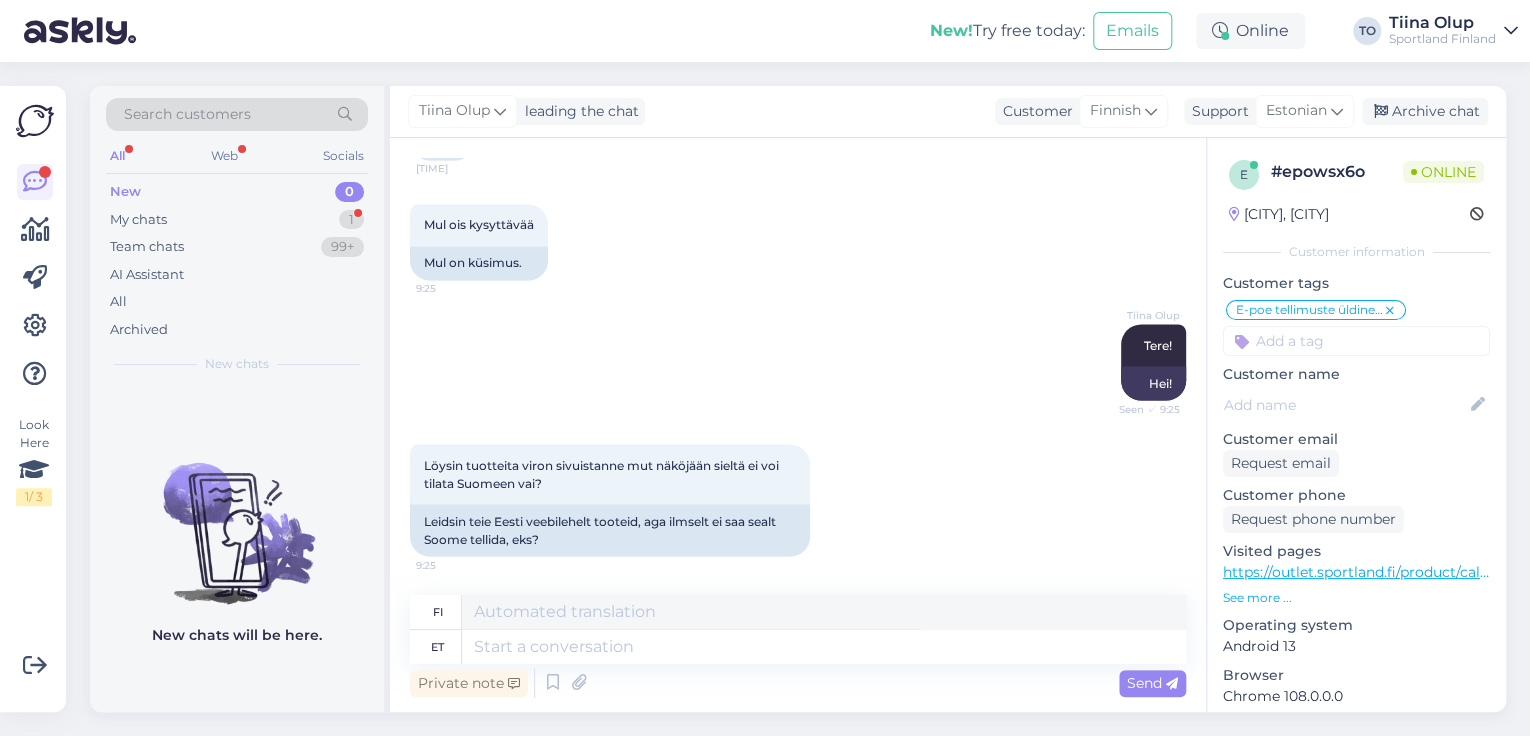 scroll, scrollTop: 1855, scrollLeft: 0, axis: vertical 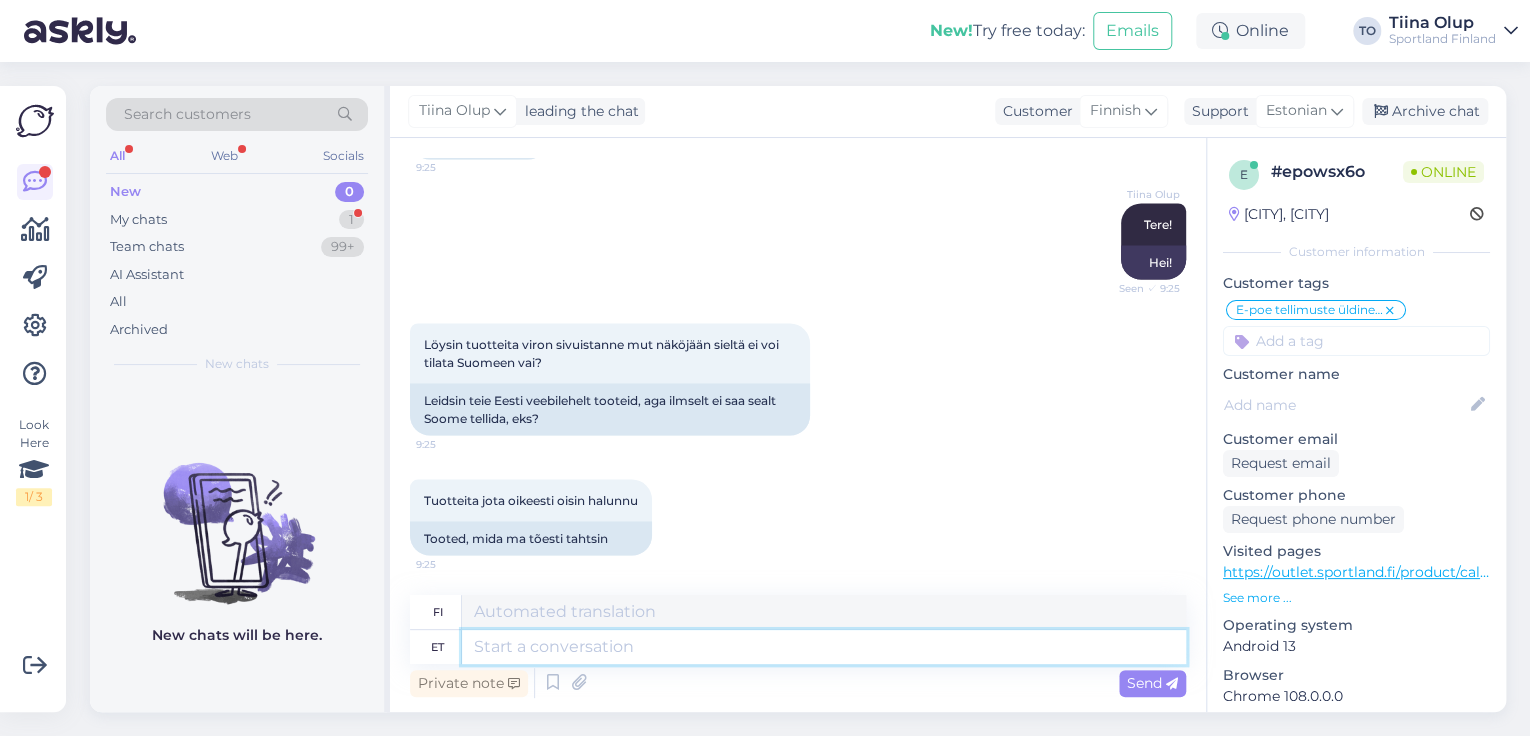click at bounding box center [824, 647] 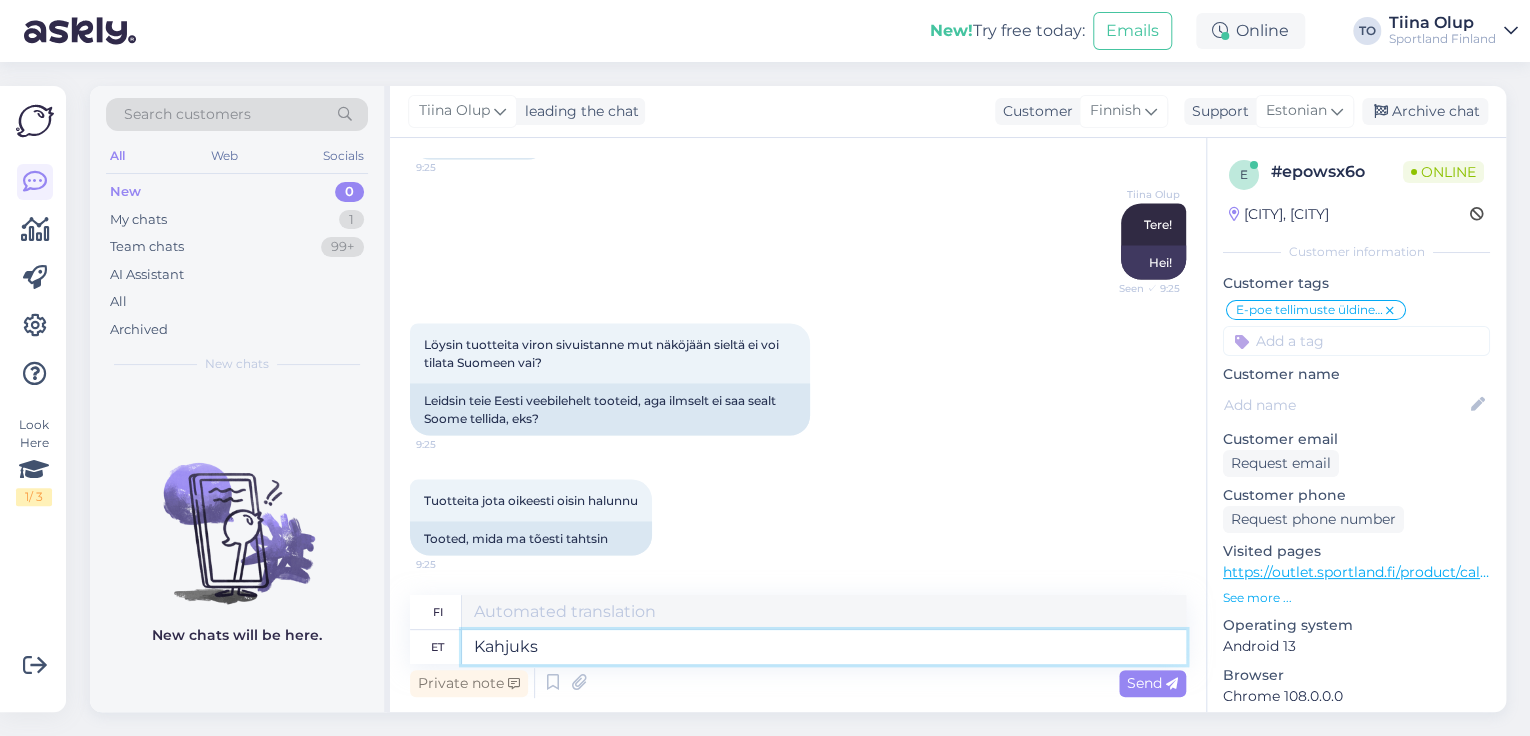 type on "Kahjuks" 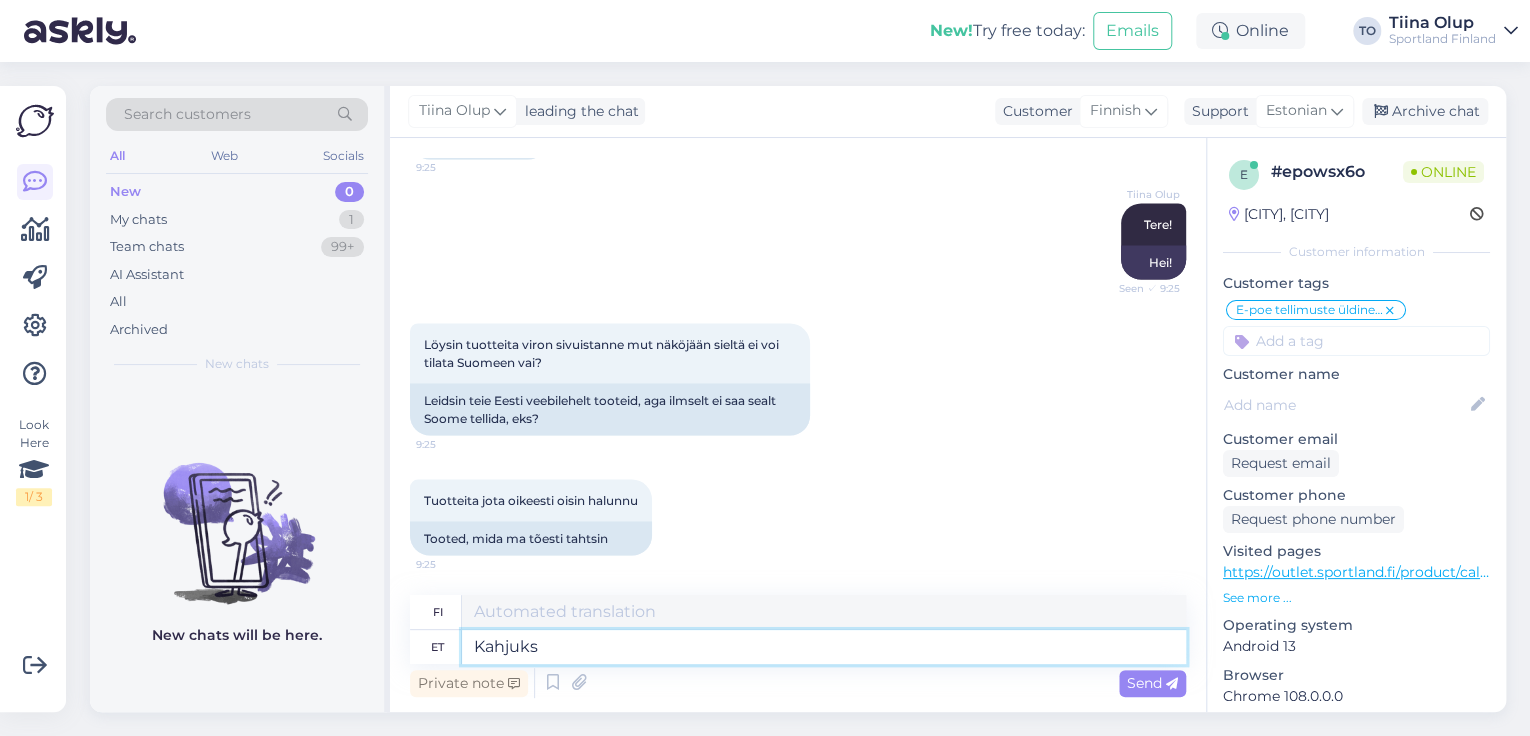 type on "Valitettavasti" 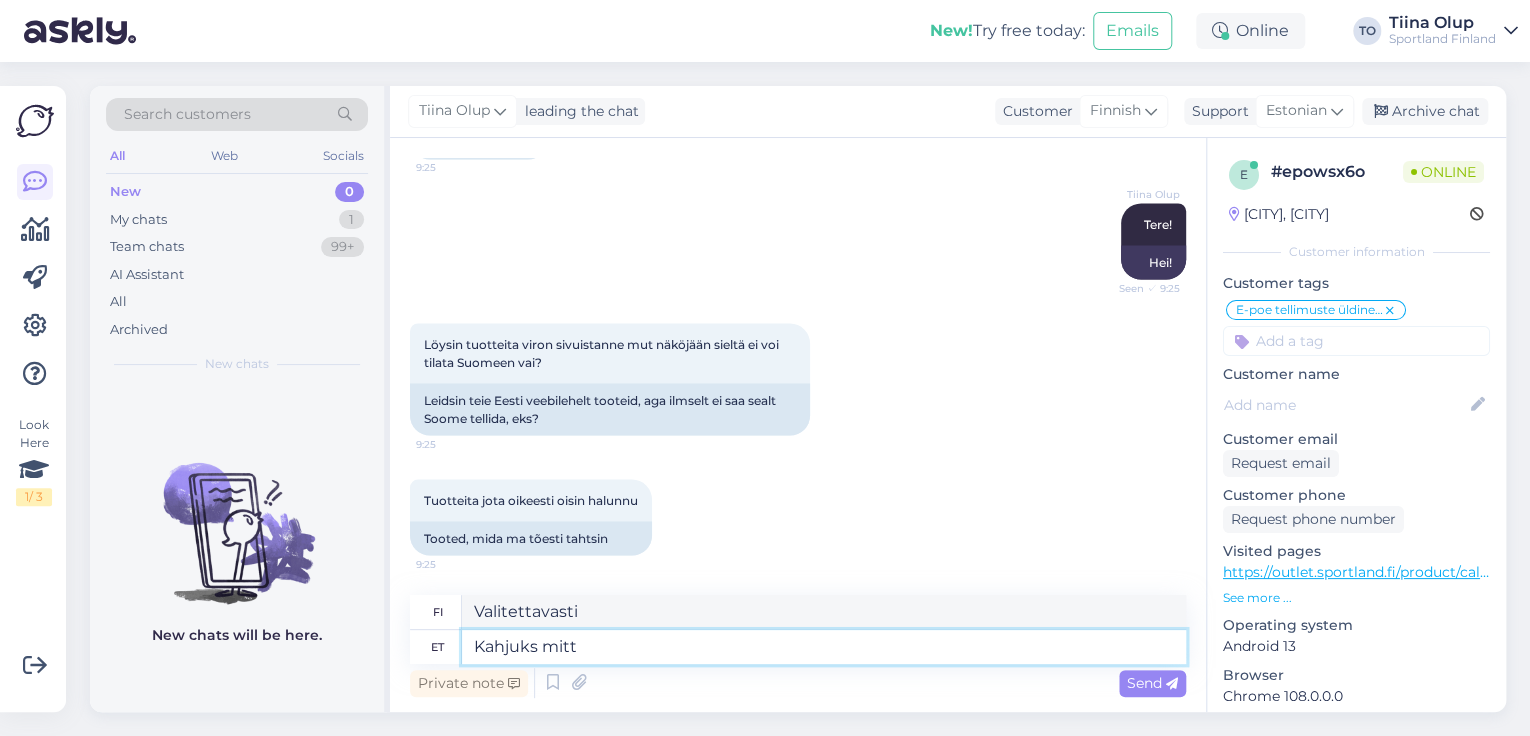 type on "Kahjuks mitte" 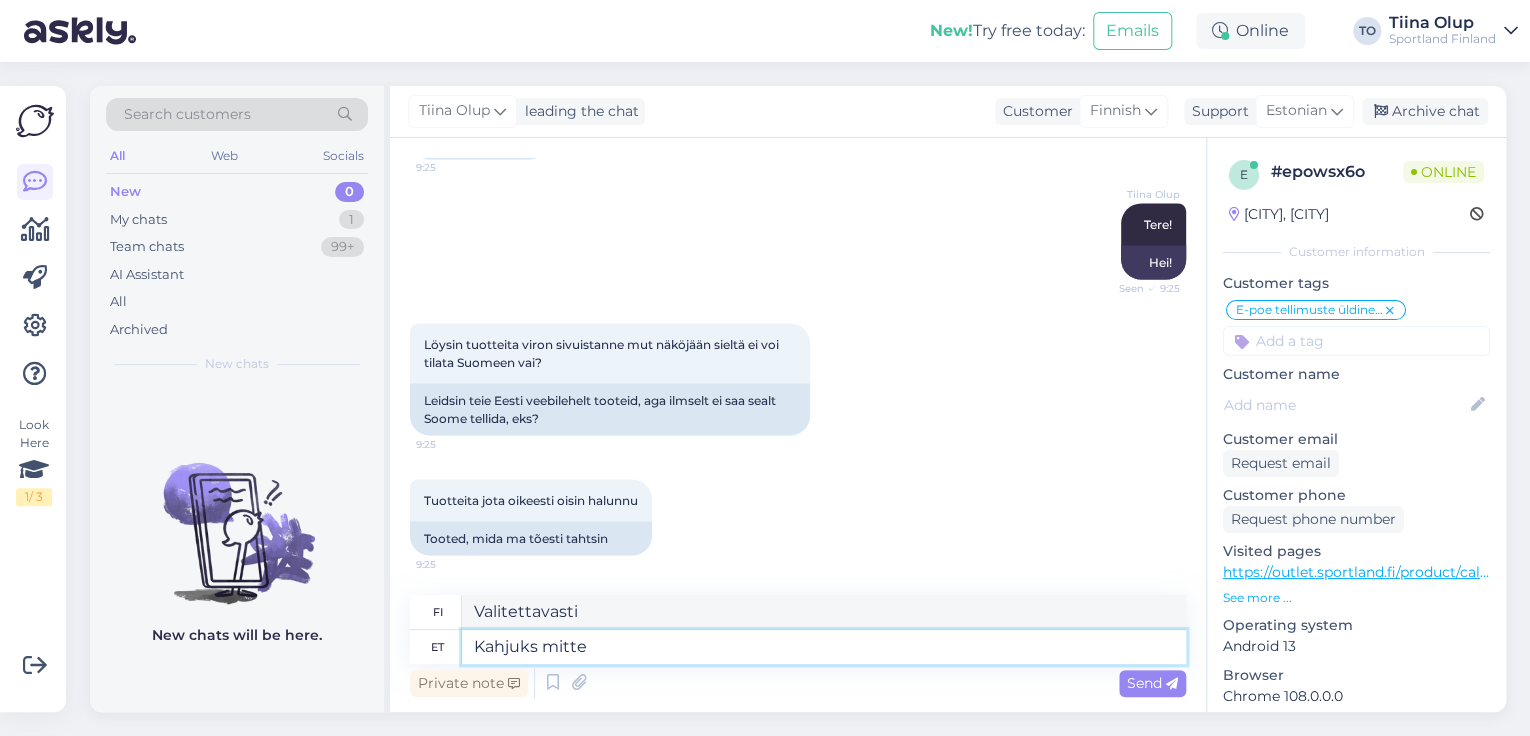 type on "Valitettavasti ei" 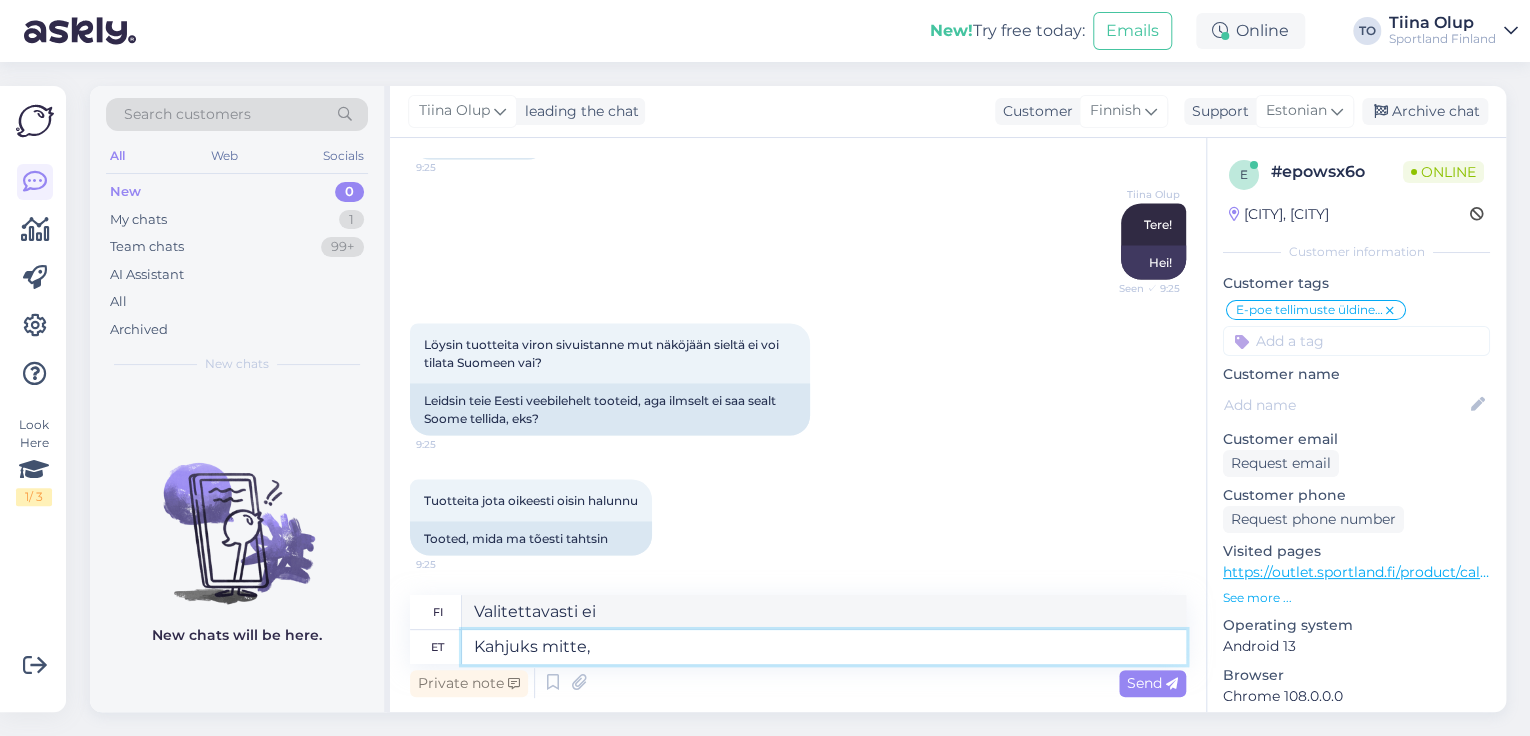 type on "Kahjuks mitte," 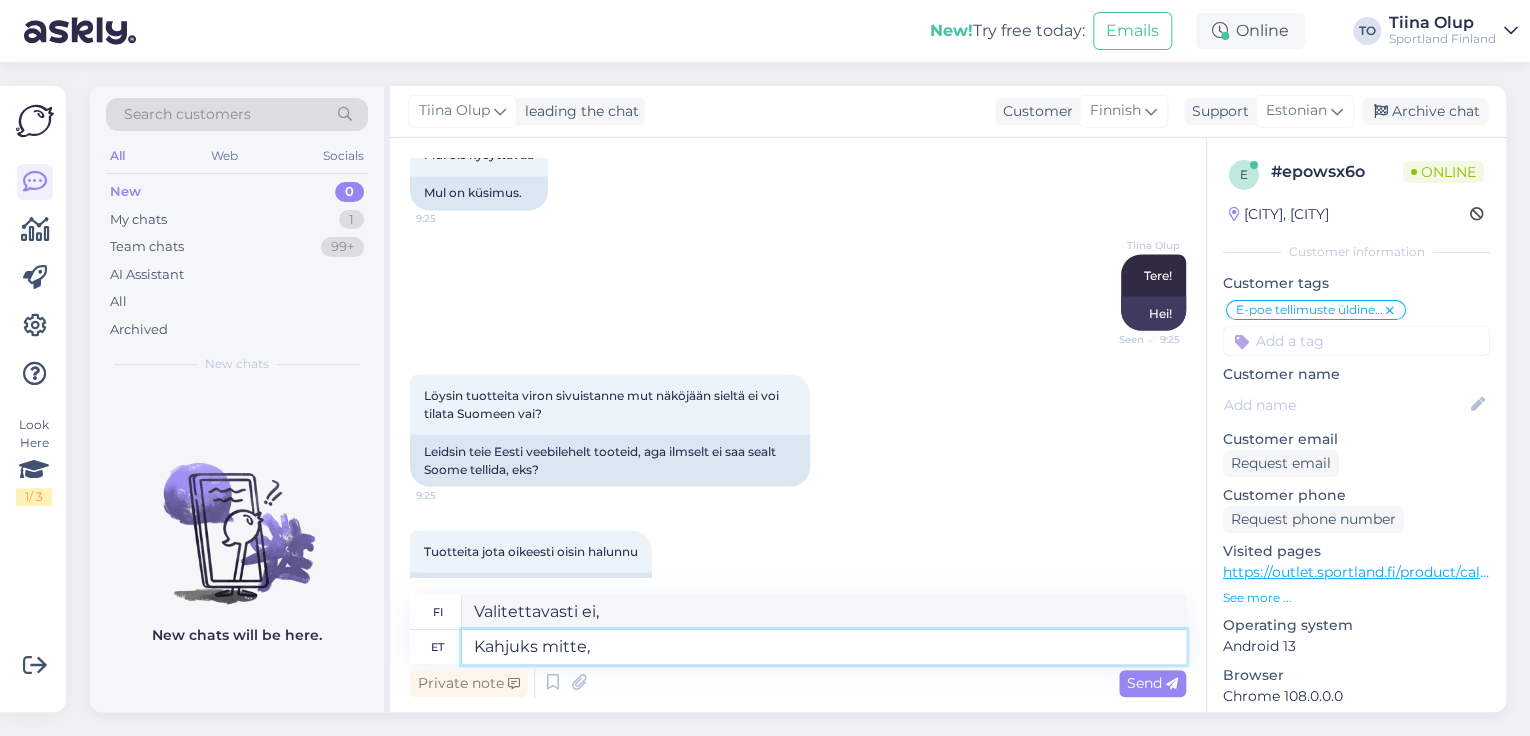 scroll, scrollTop: 1854, scrollLeft: 0, axis: vertical 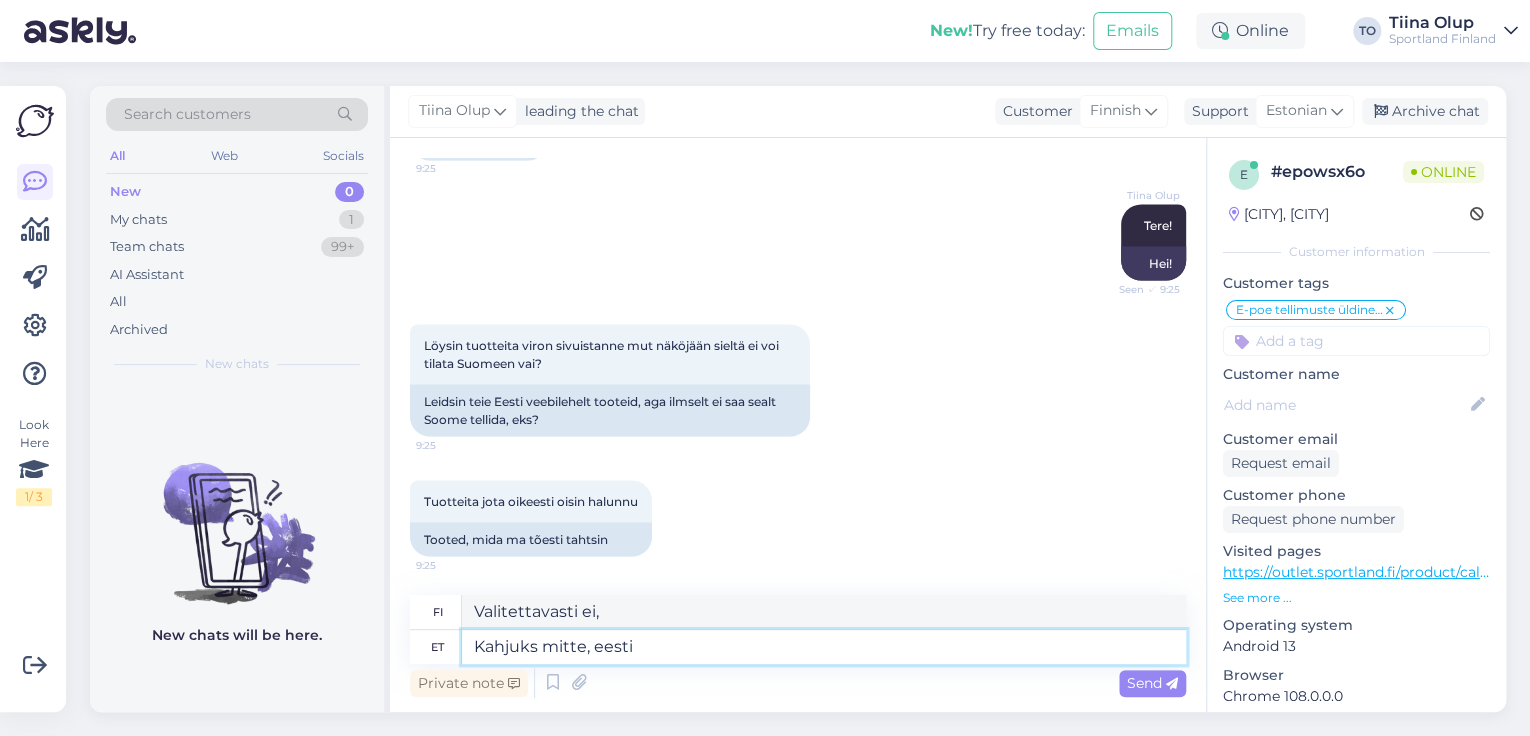 type on "Kahjuks mitte, eesti e" 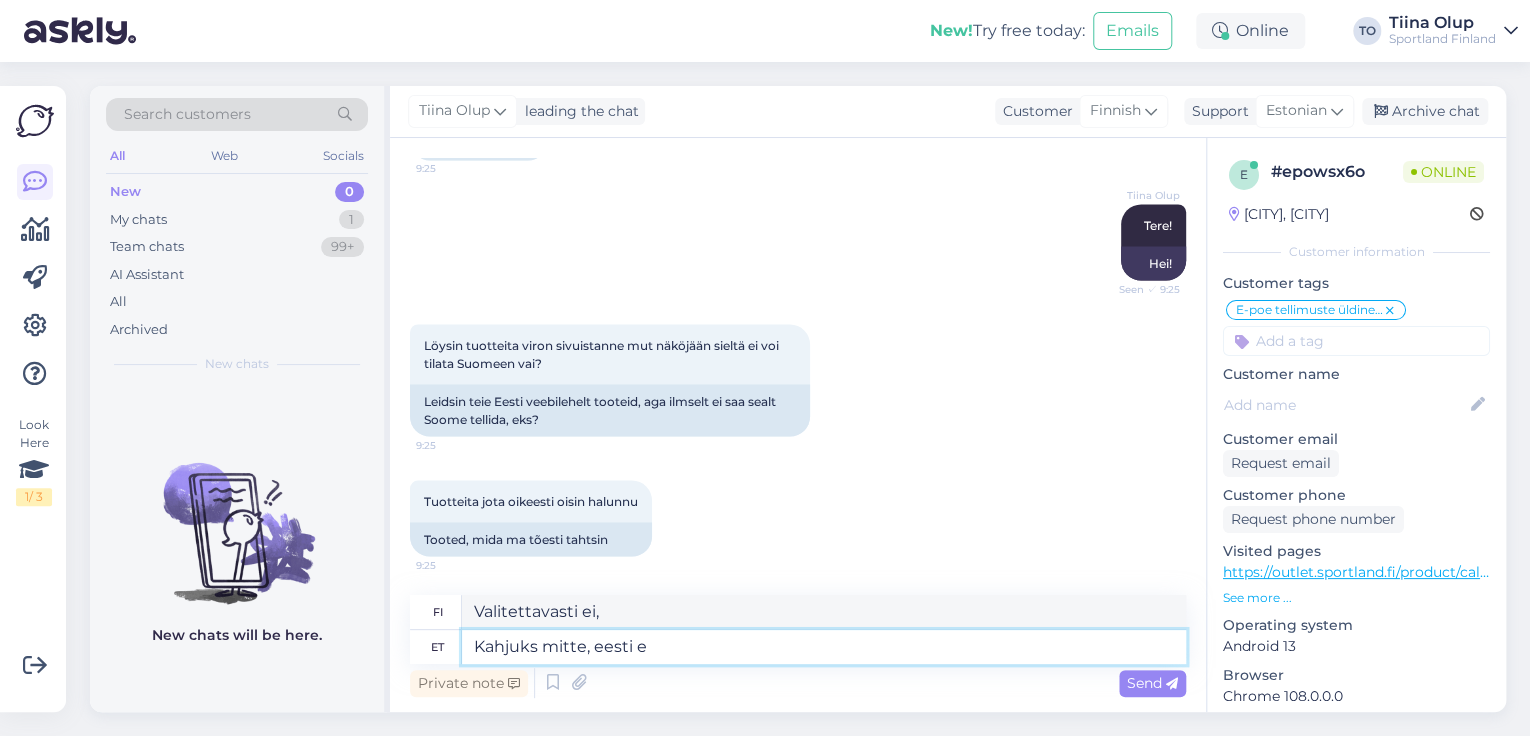 type on "Valitettavasti ei, virolainen" 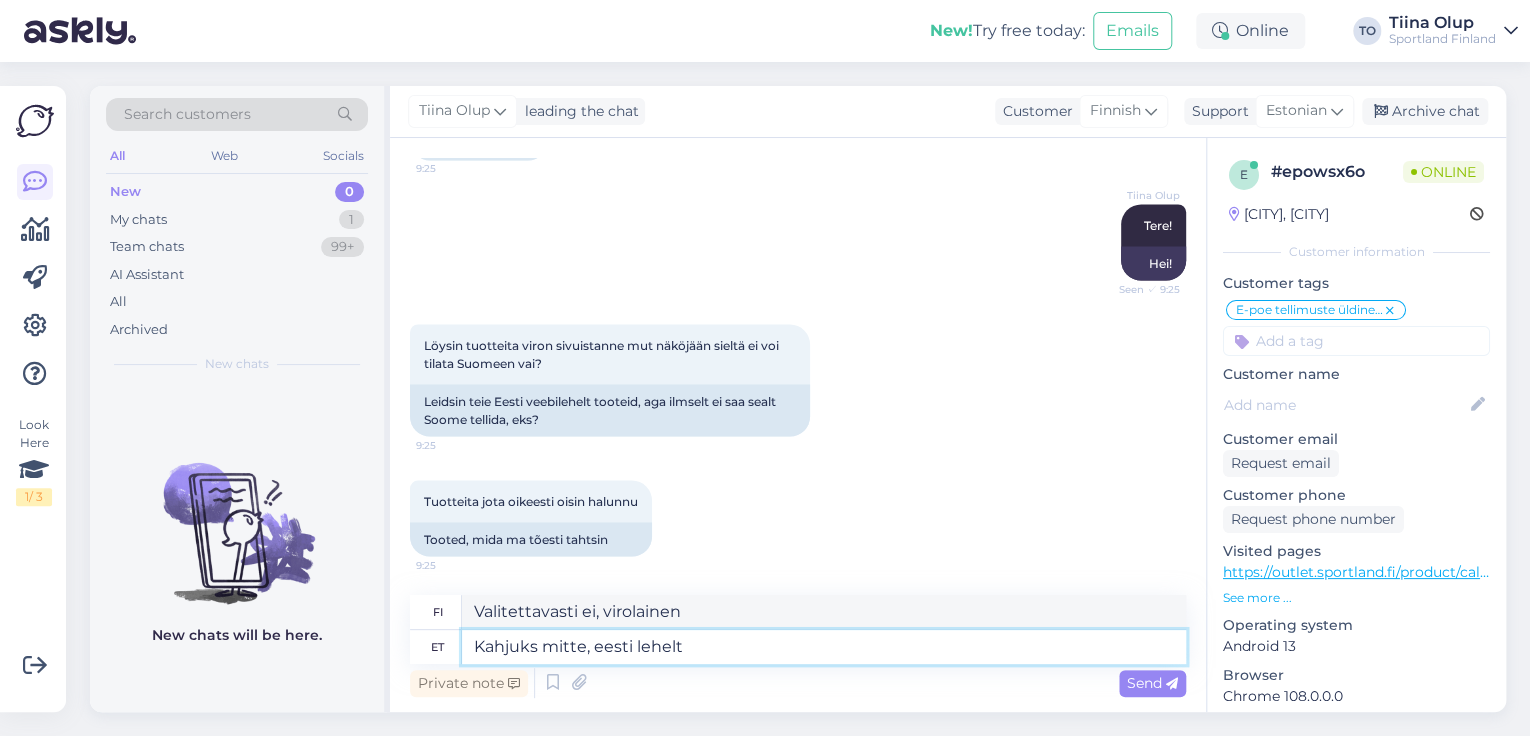 type on "Kahjuks mitte, eesti lehelt e" 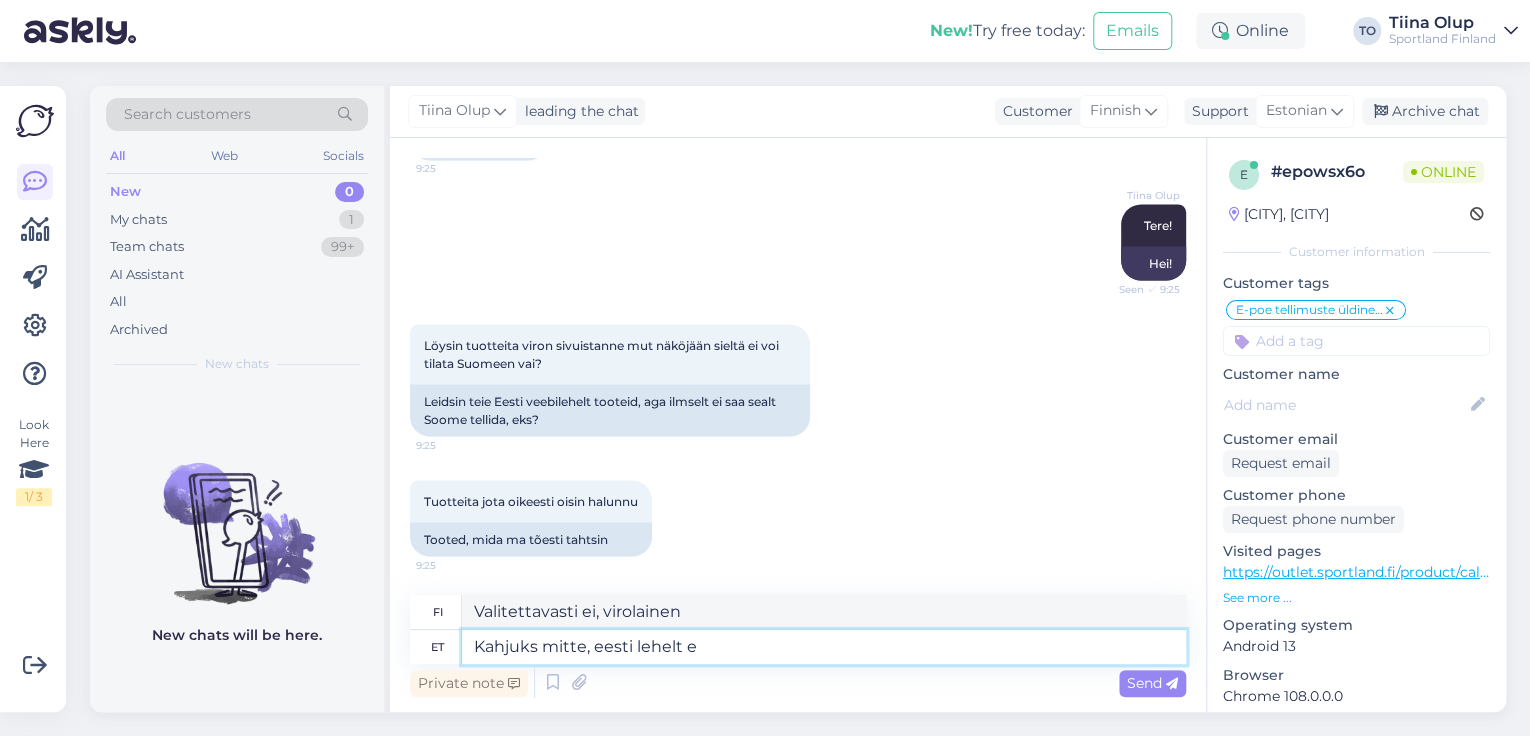 type on "Valitettavasti ei, virolaiselta sivulta" 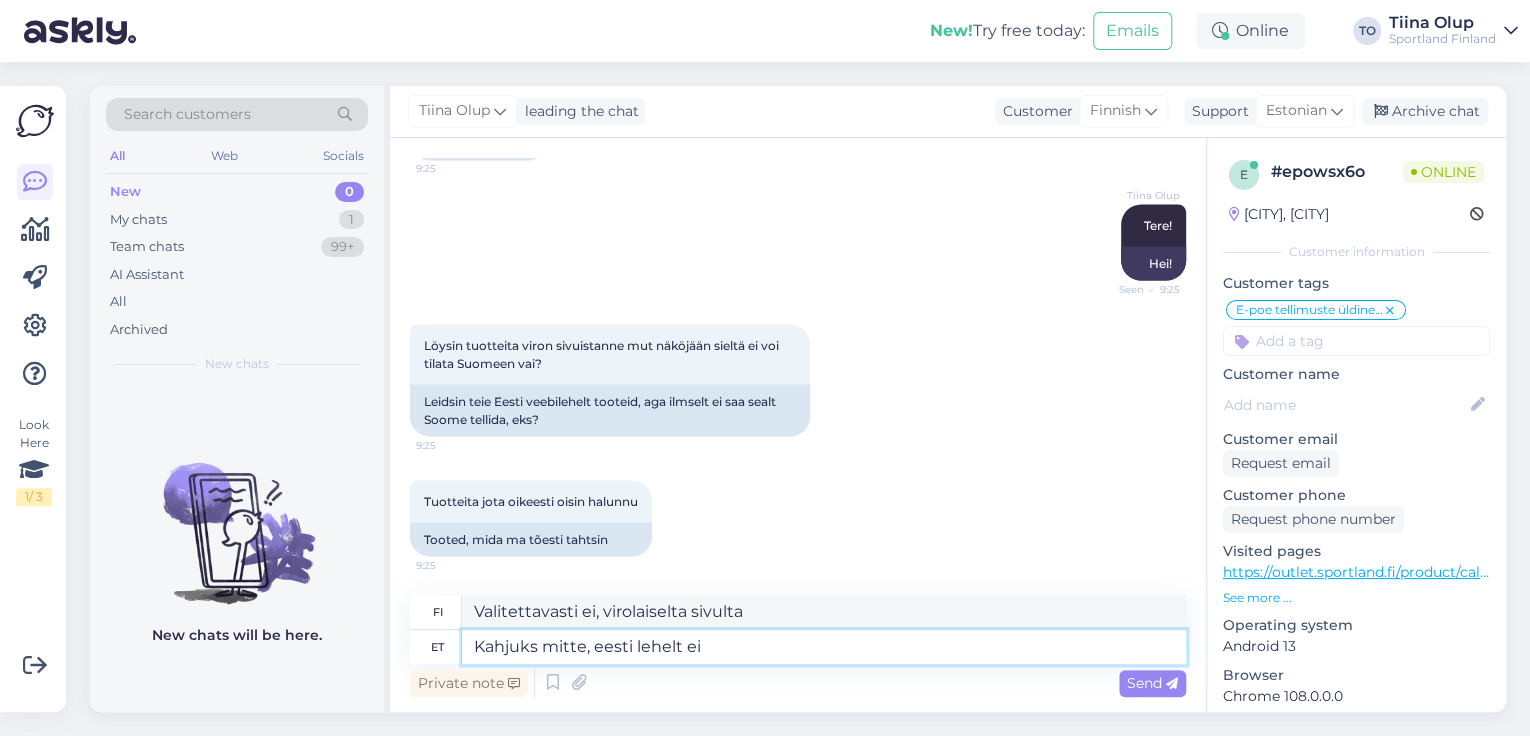 type on "Kahjuks mitte, eesti lehelt ei s" 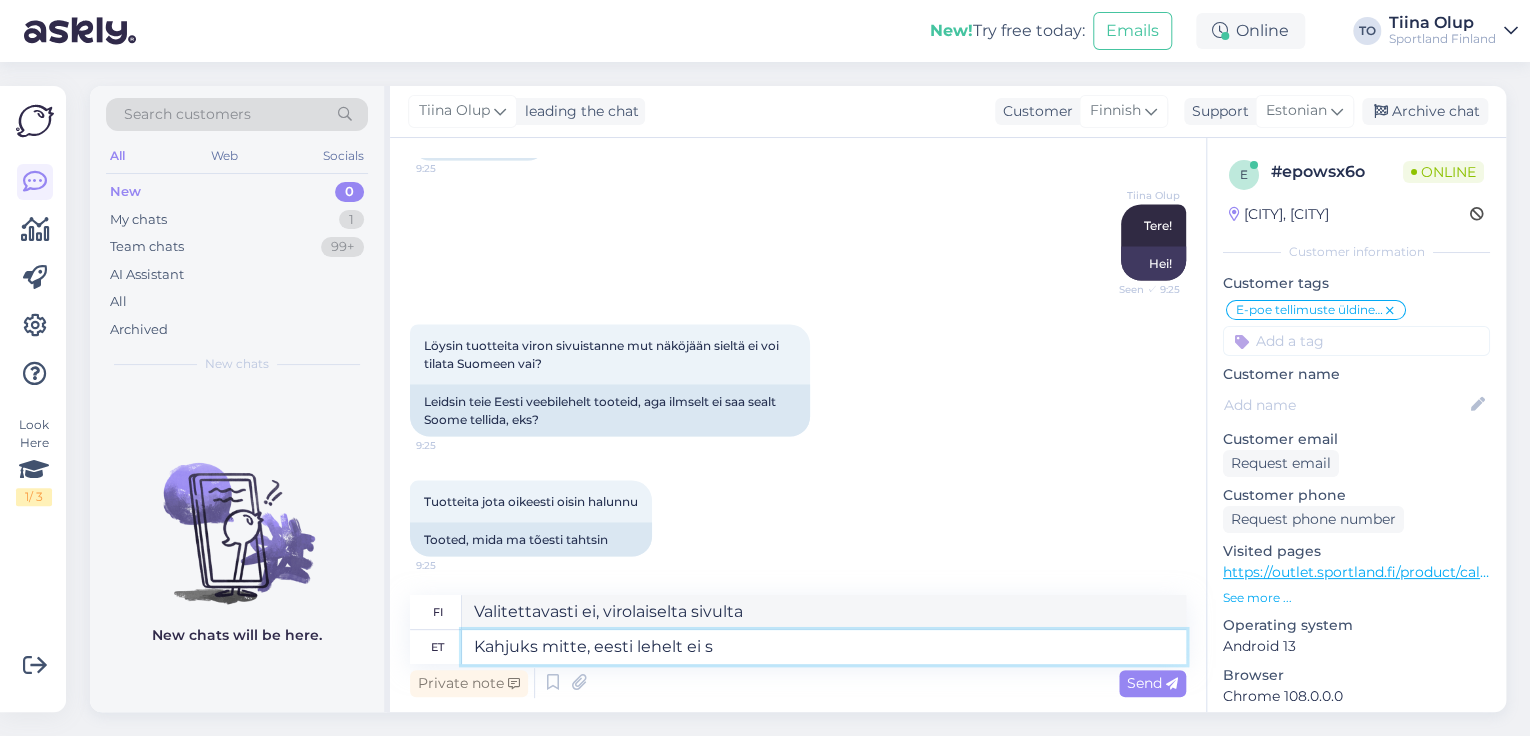 type on "Valitettavasti ei, ei virolaiselta sivulta." 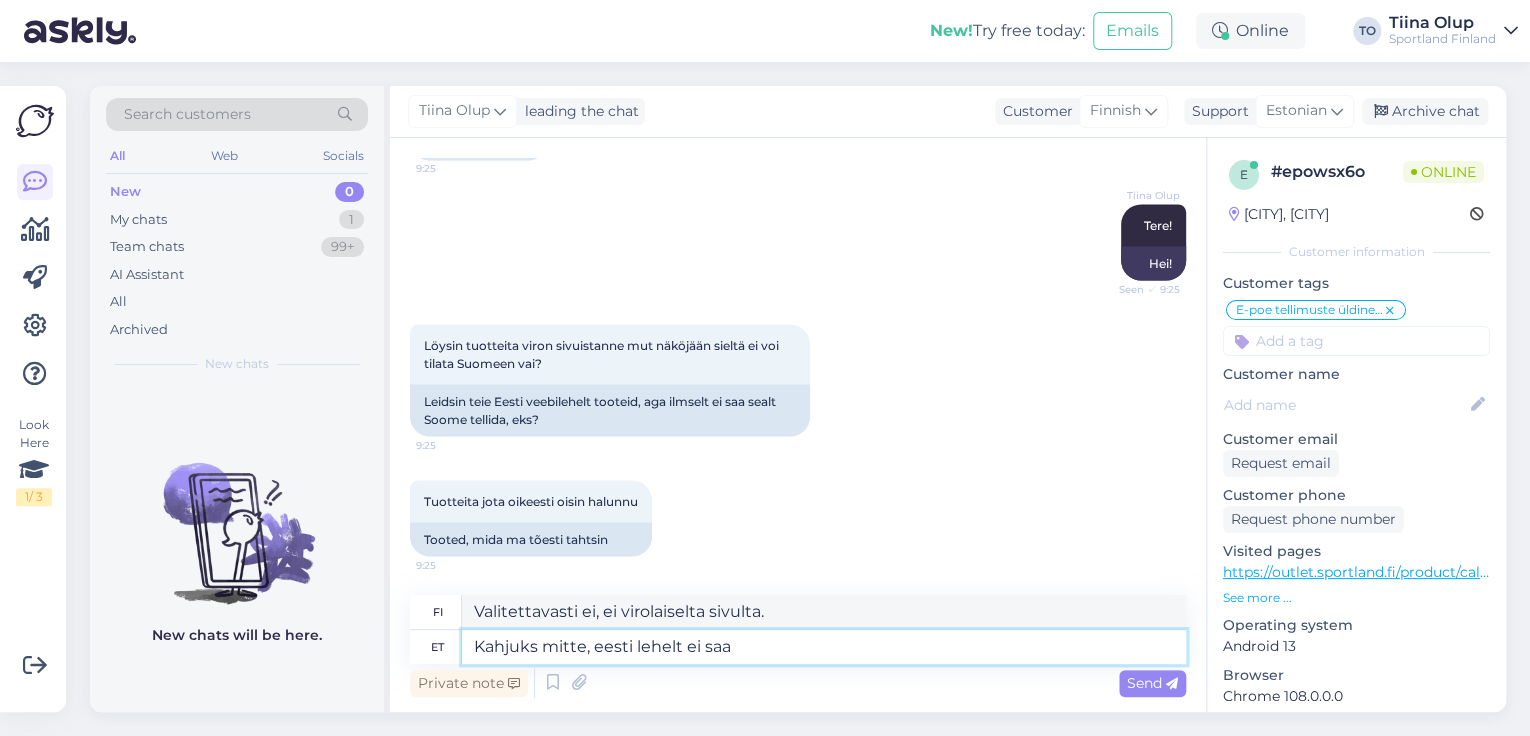 type on "Kahjuks mitte, eesti lehelt ei saa" 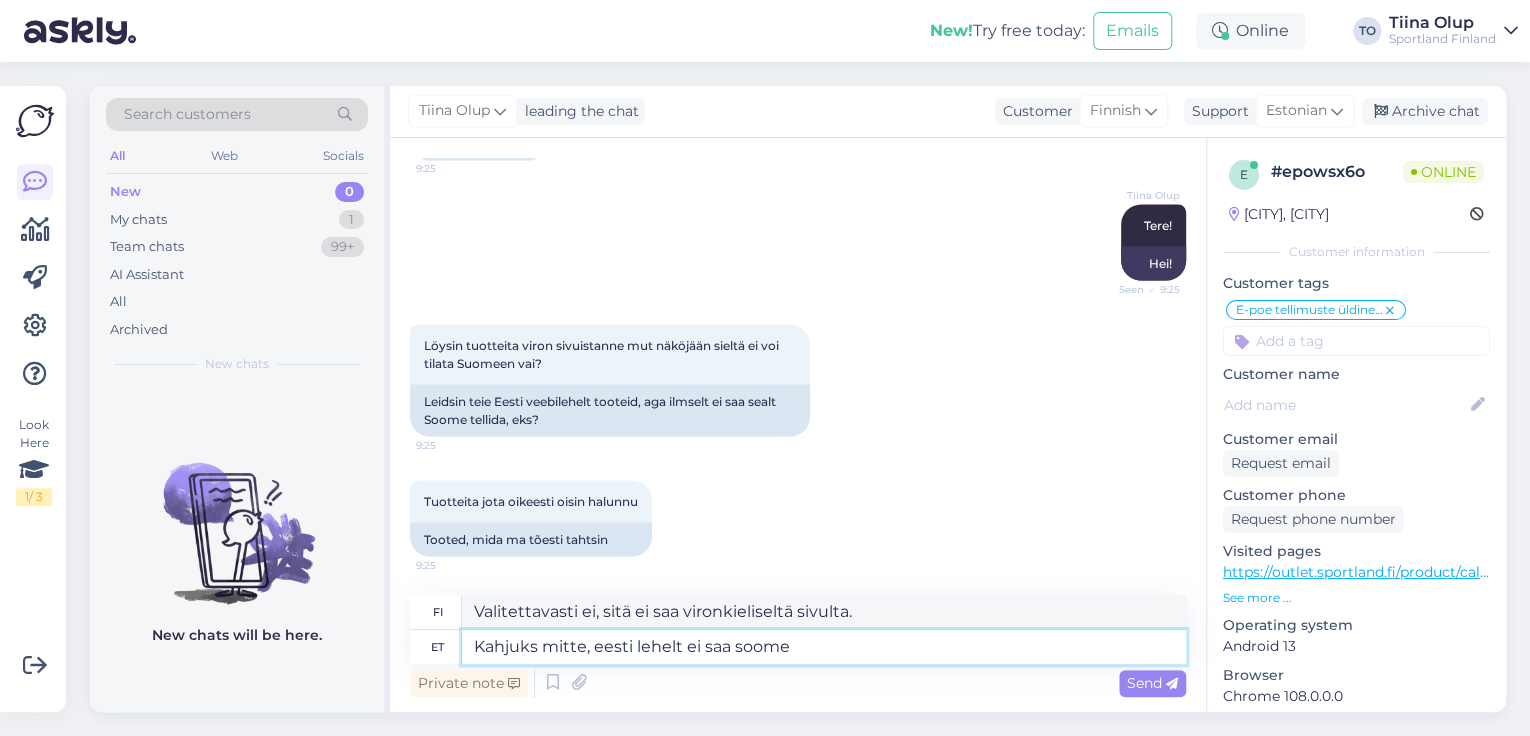 type on "Kahjuks mitte, eesti lehelt ei saa soome" 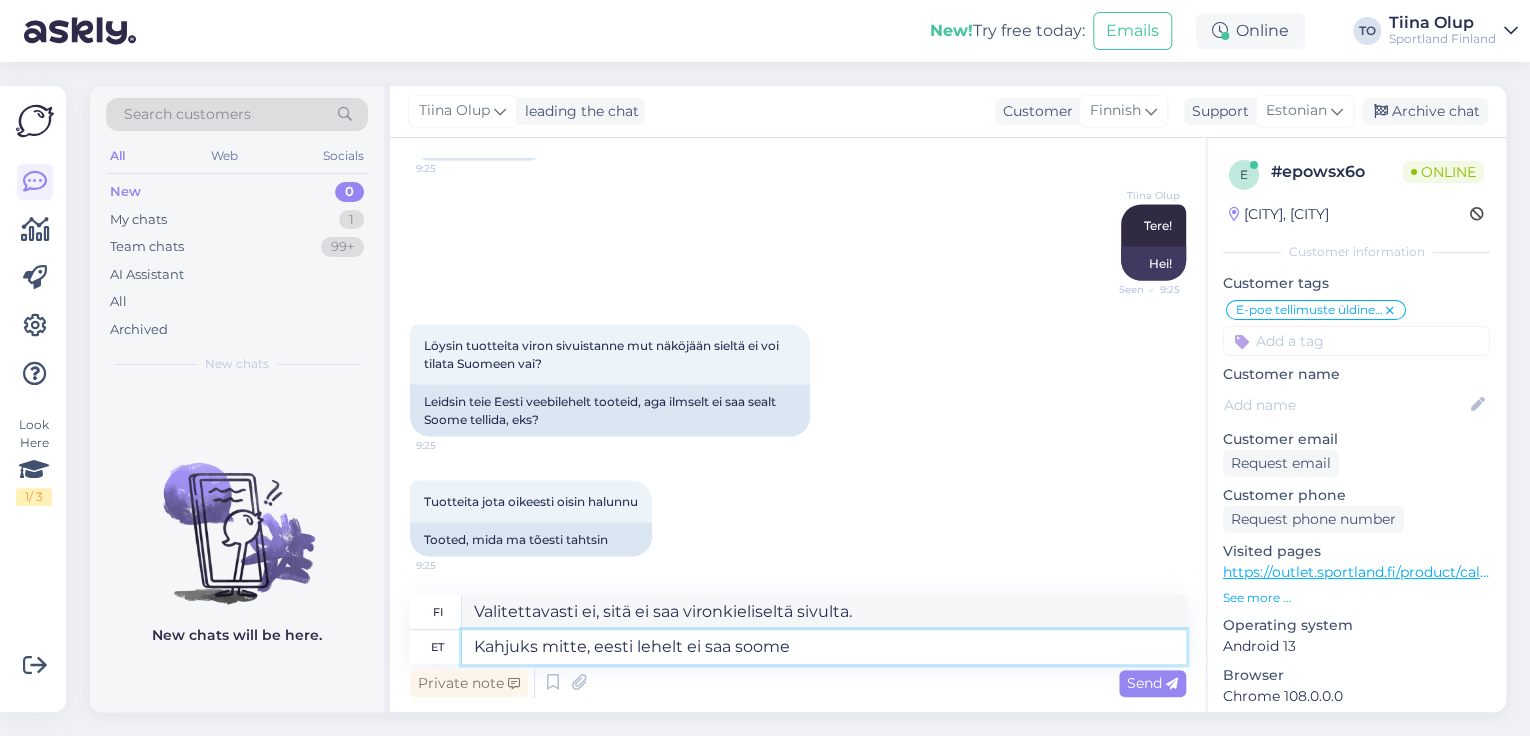 type on "Valitettavasti ei, vironkielisellä sivulla ei ole suomea." 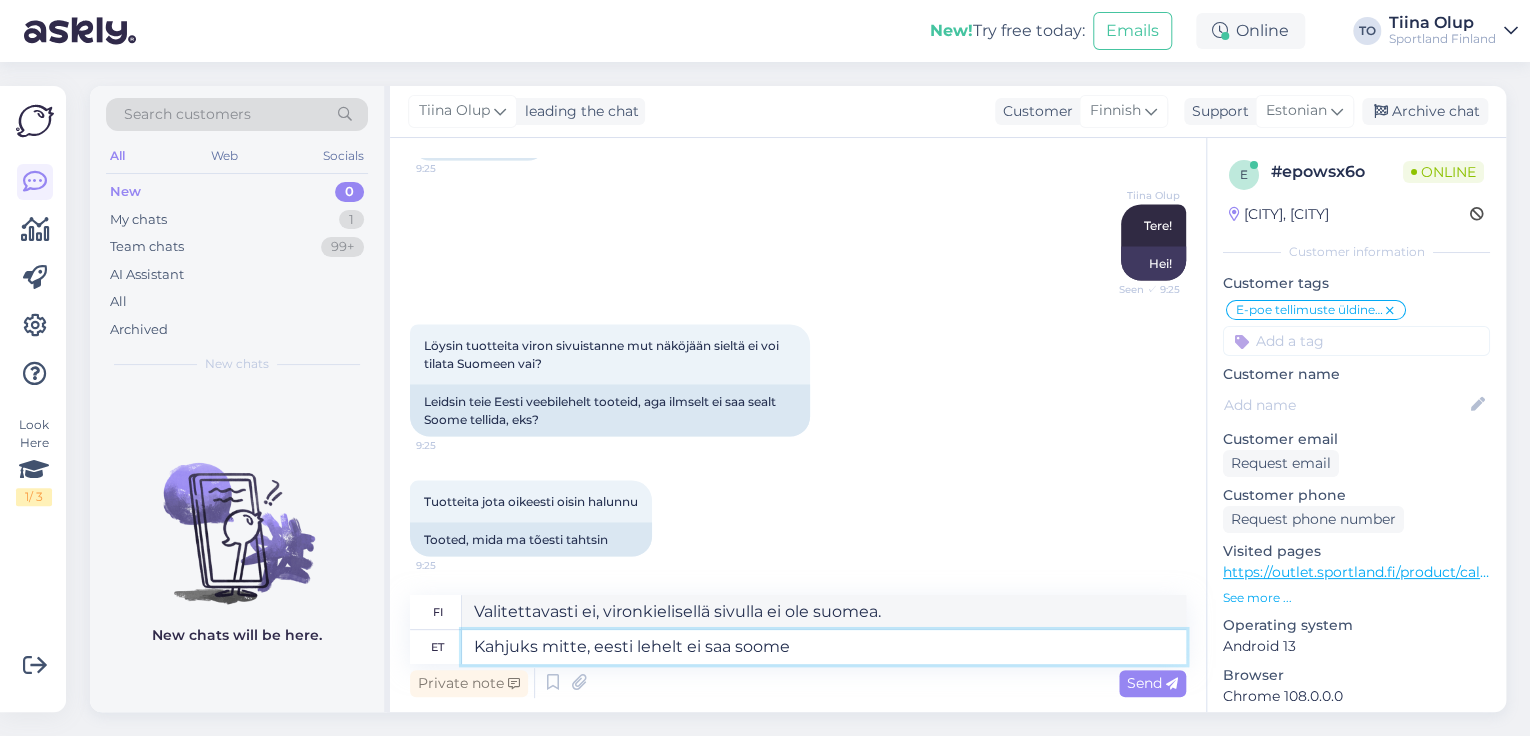 type on "Kahjuks mitte, eesti lehelt ei saa soome t" 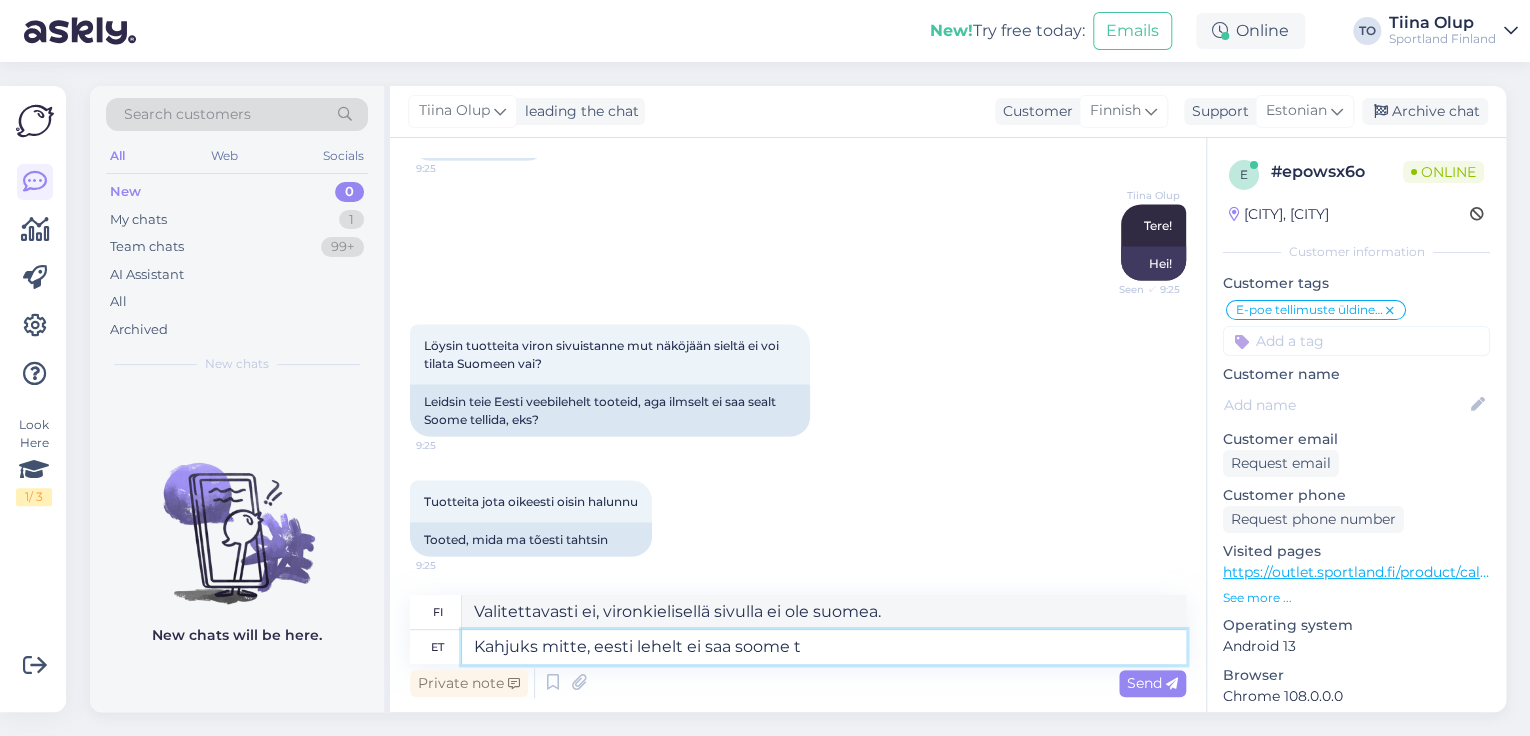 type on "Valitettavasti ei, vironkieliseltä sivulta ei saa suomea." 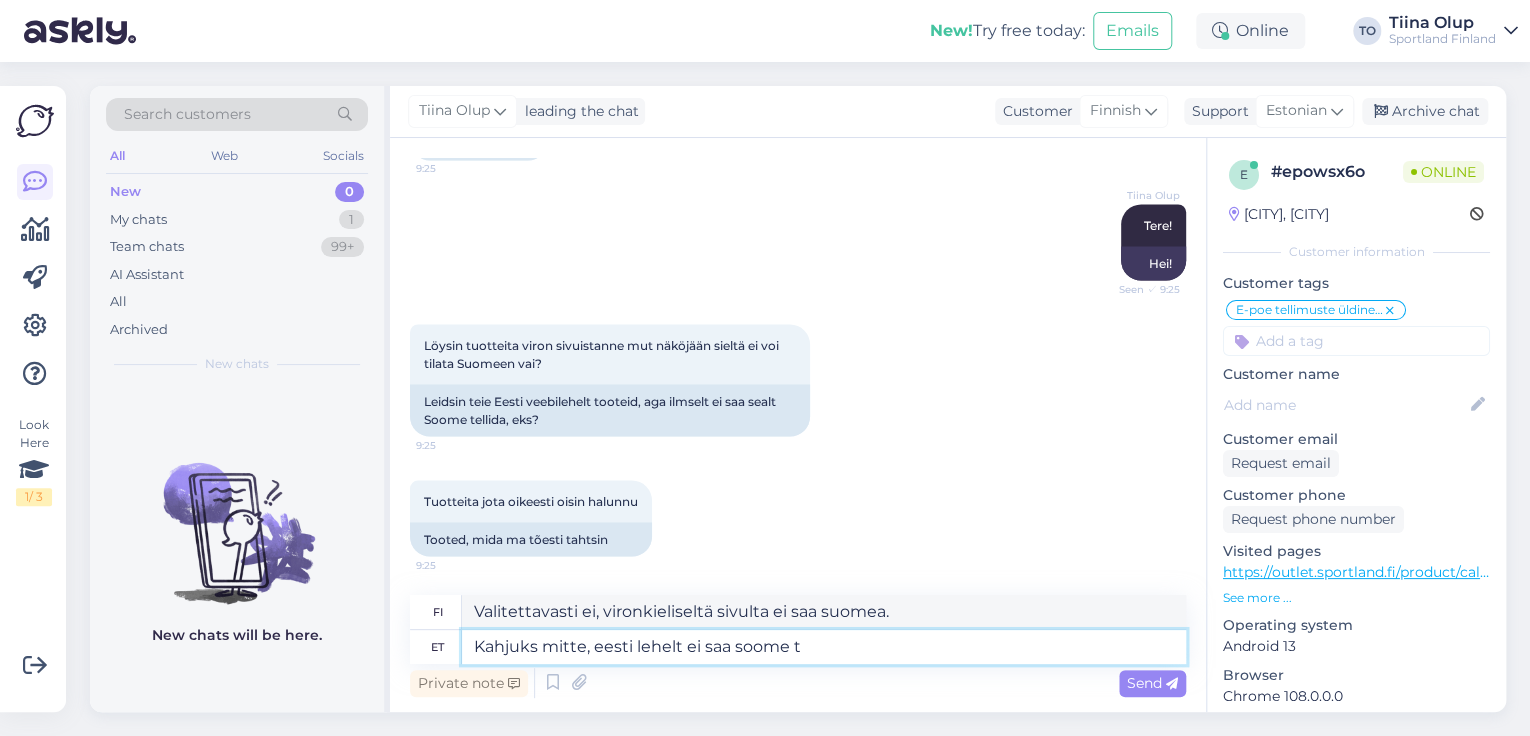type on "Kahjuks mitte, eesti lehelt ei saa soome" 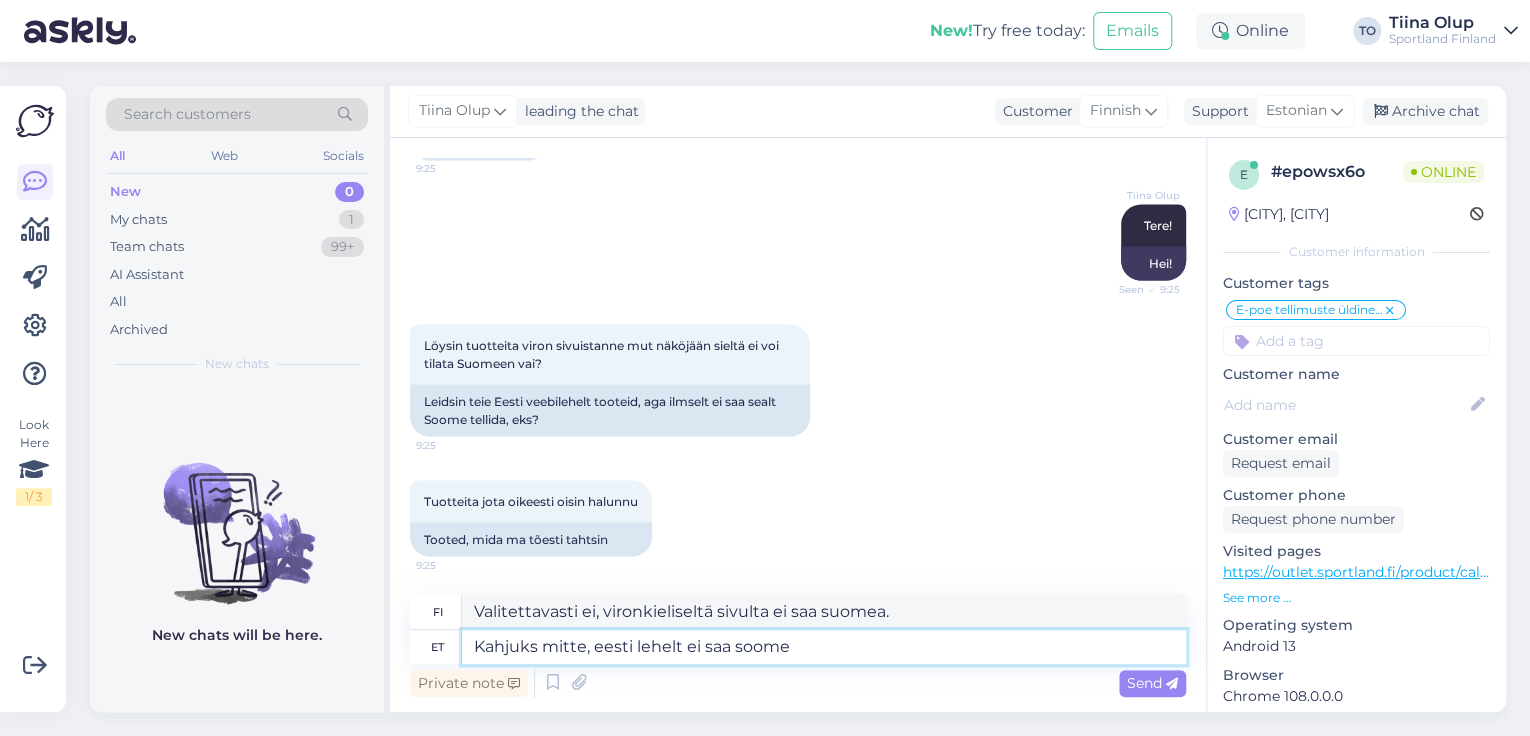 type on "Valitettavasti ei, vironkielisellä sivulla ei ole suomea." 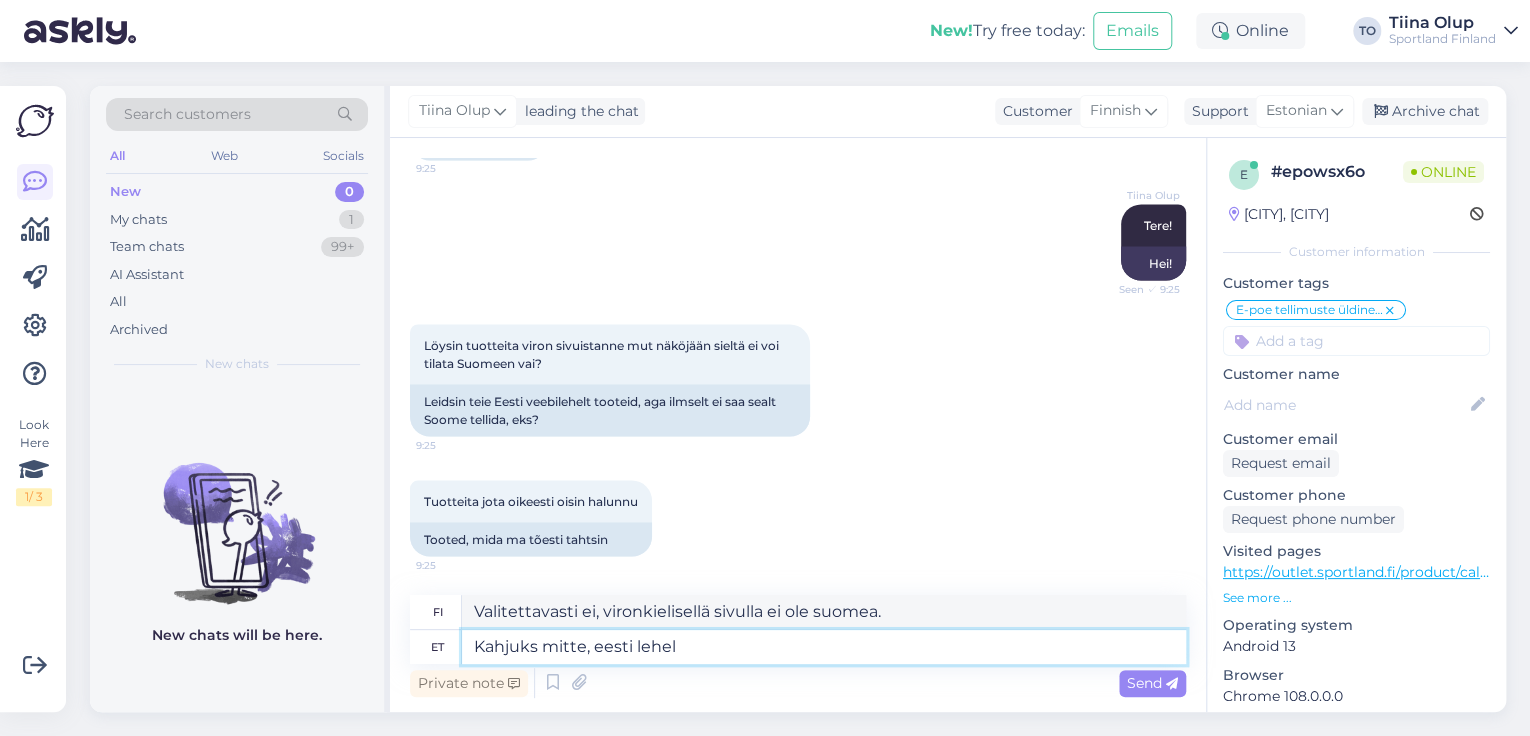 type on "Kahjuks mitte, eesti lehe" 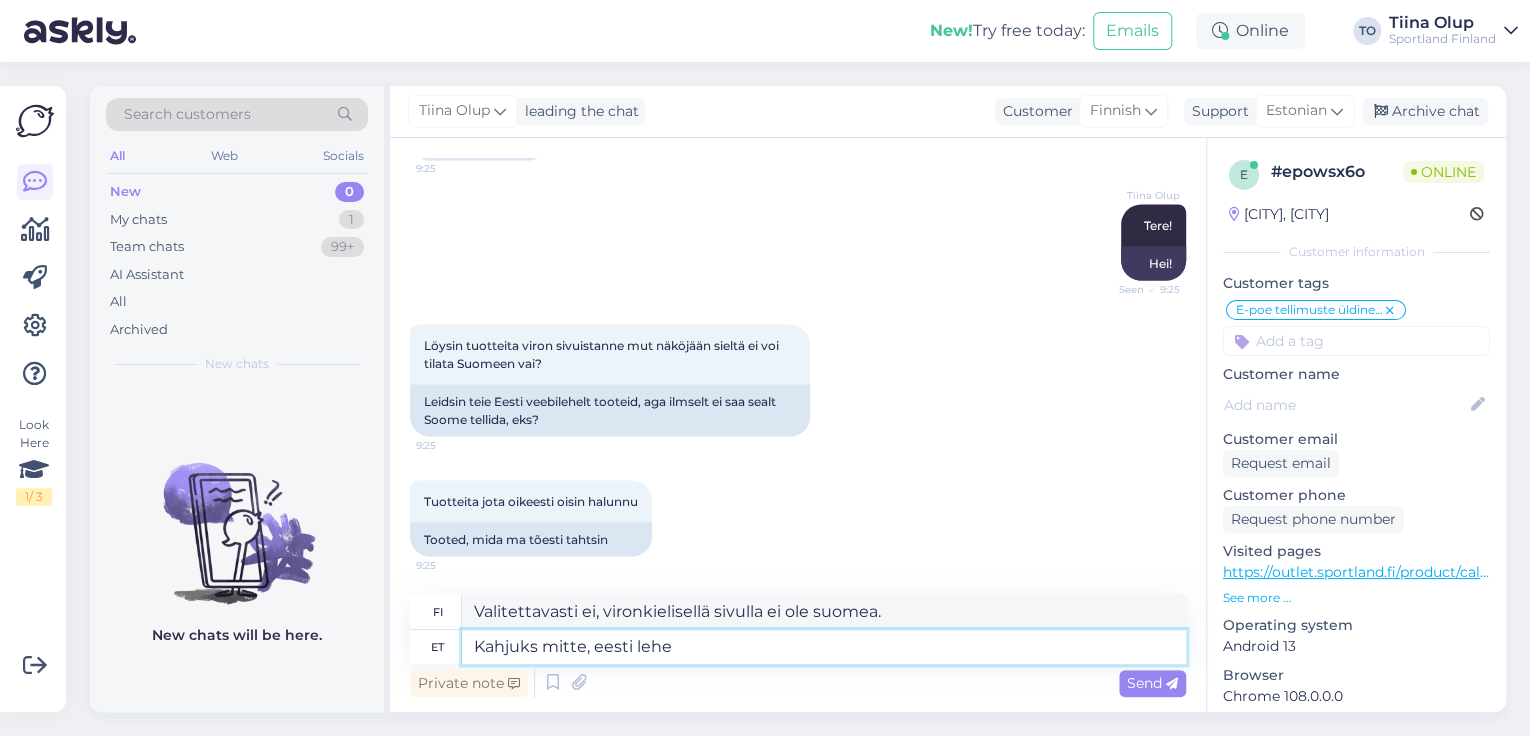 type on "Valitettavasti ei, sitä ei saa vironkieliseltä sivulta." 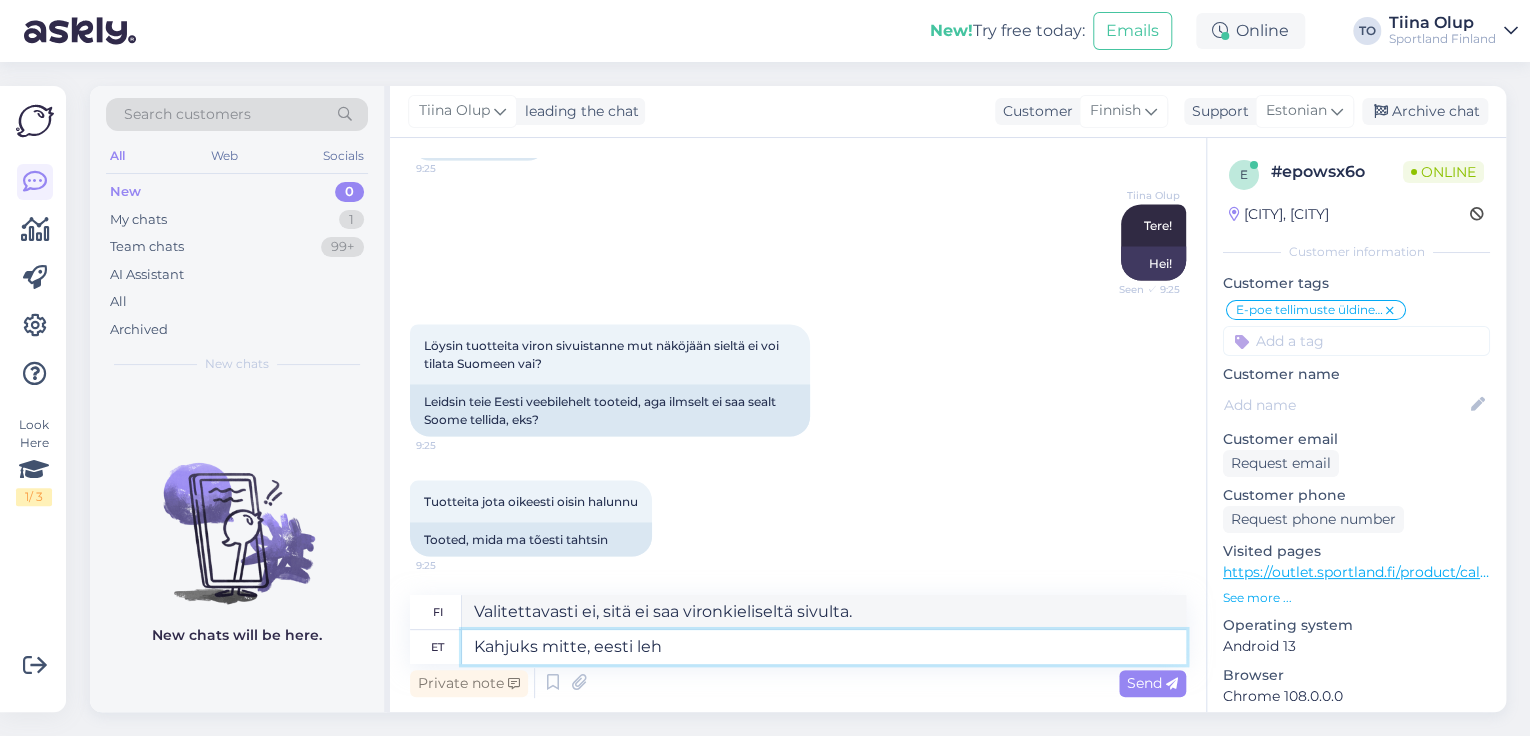 type on "Kahjuks mitte, eesti le" 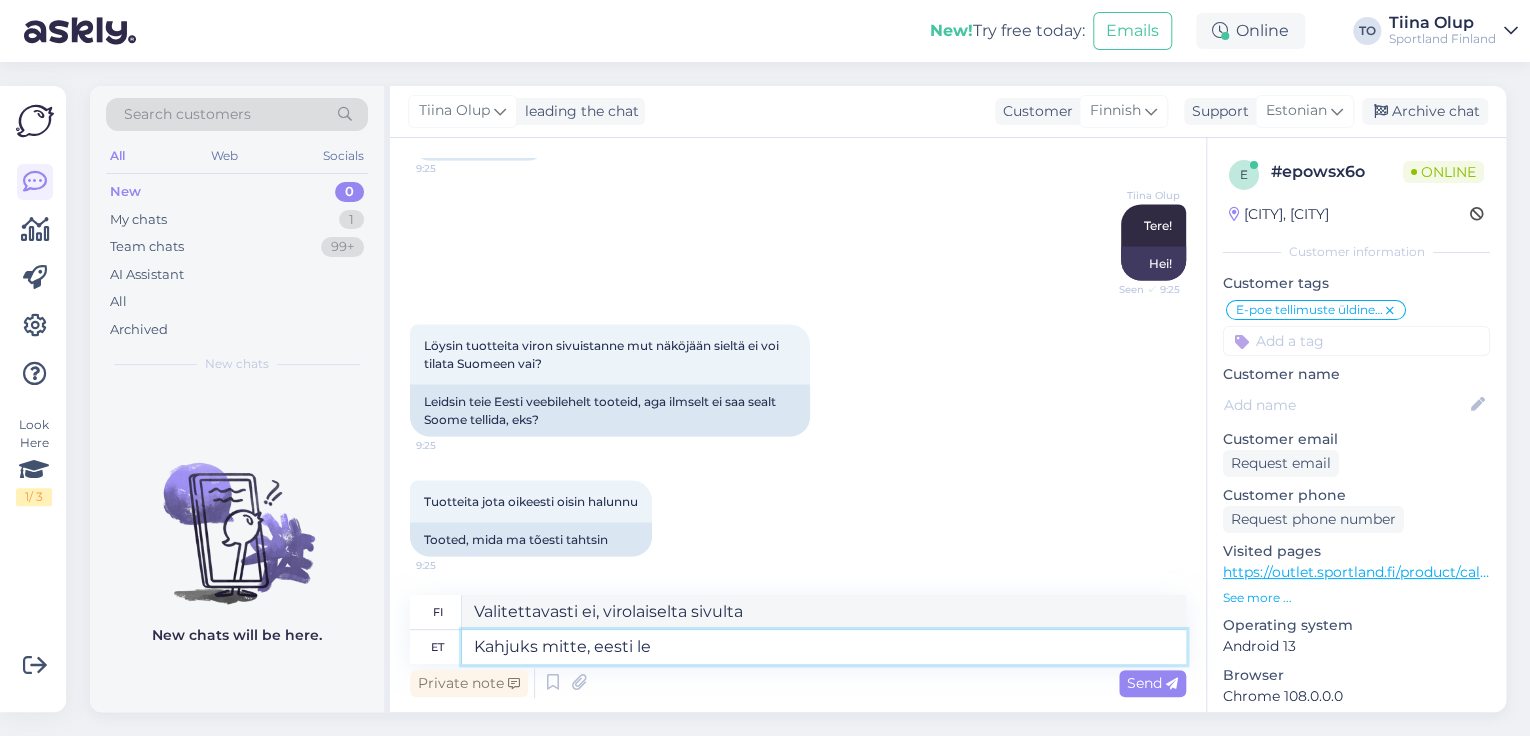 type on "Valitettavasti ei, ei virolaiselta sivulta." 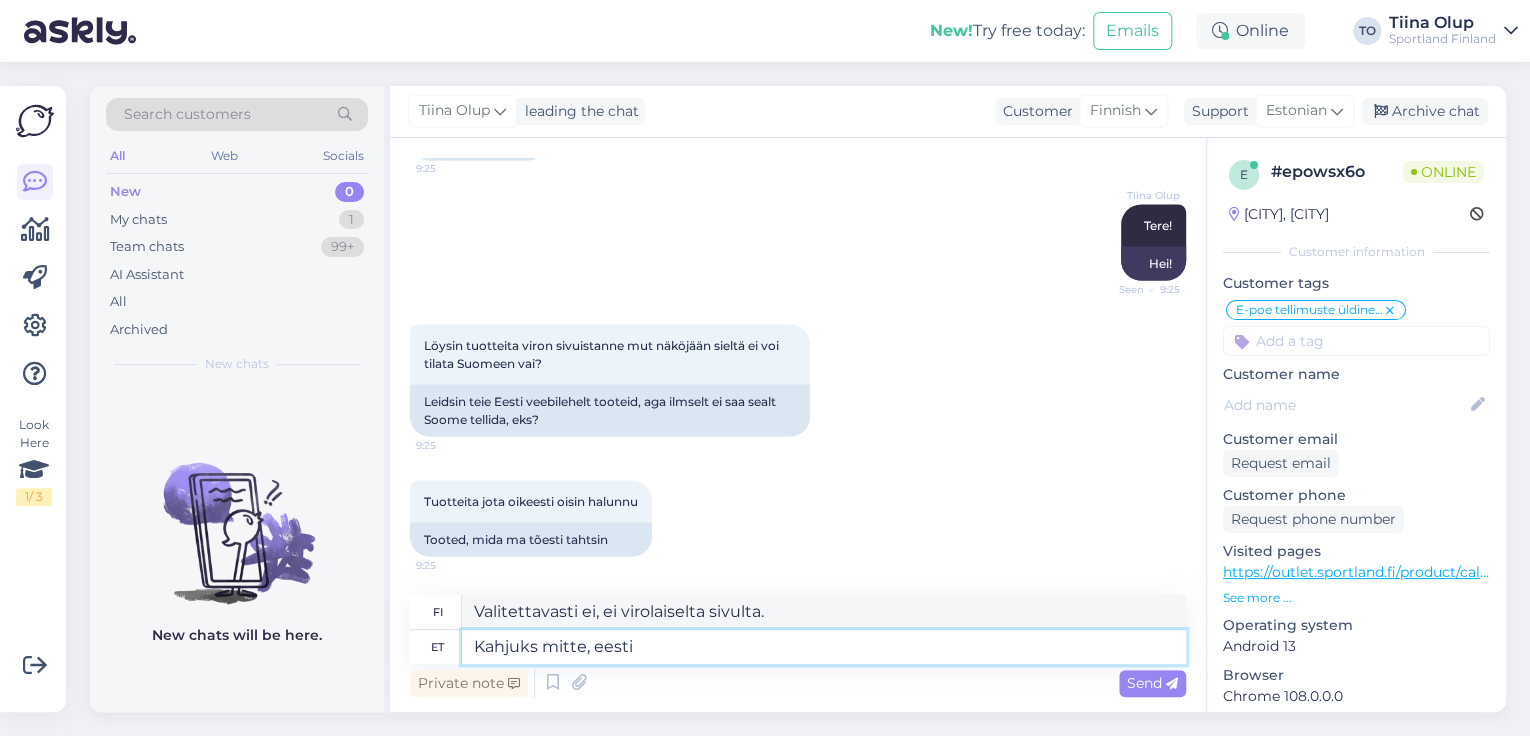 type on "Kahjuks mitte, eest" 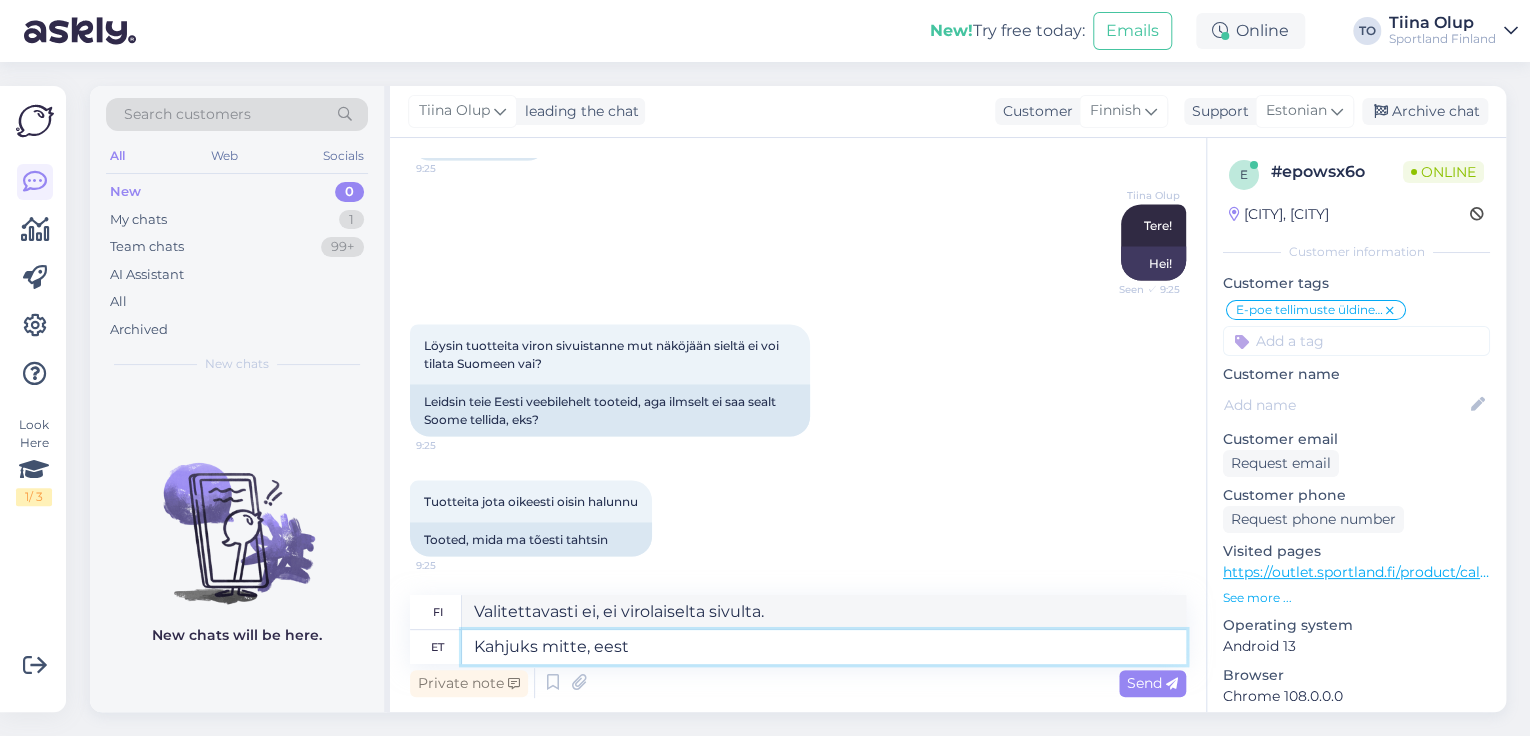 type on "Valitettavasti ei, virolainen" 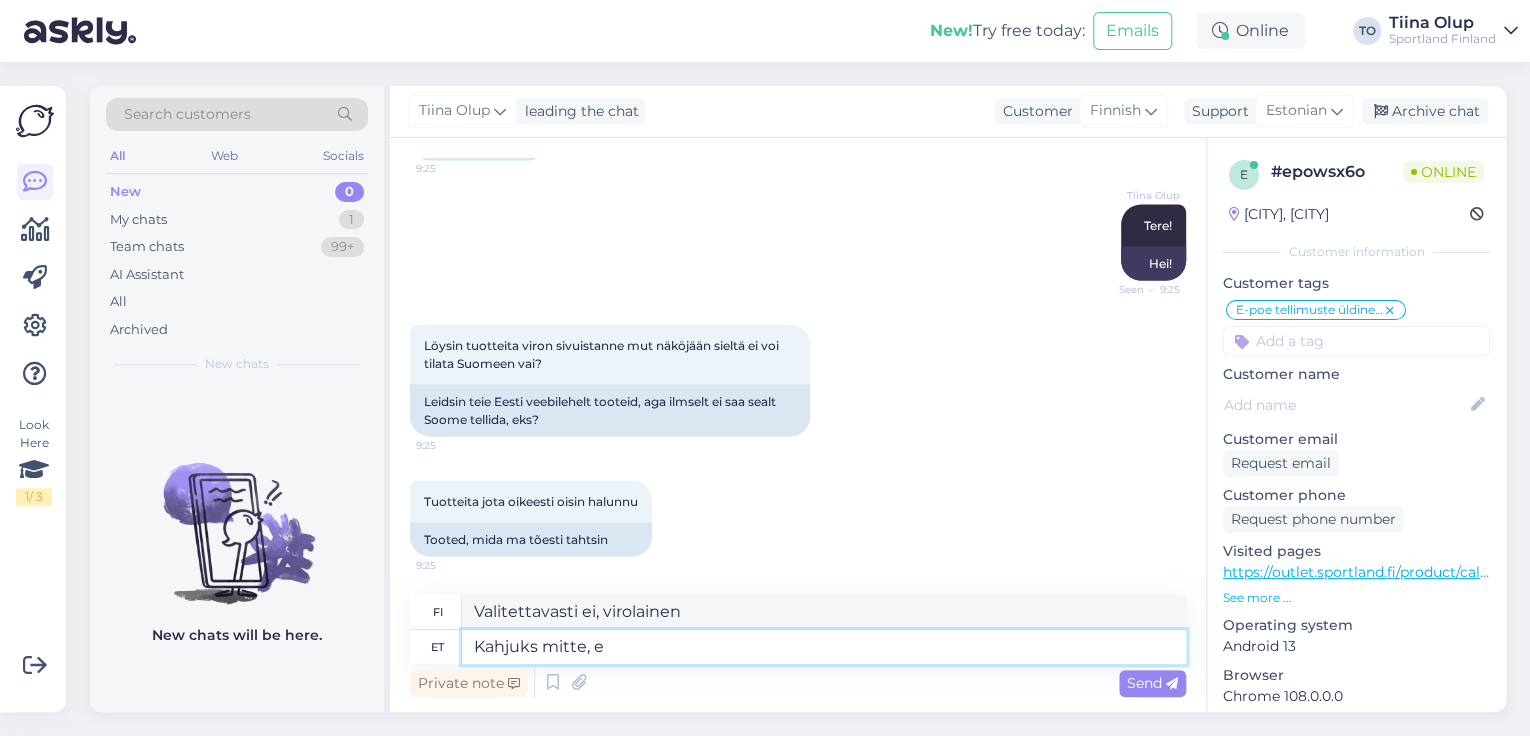 type on "Kahjuks mitte," 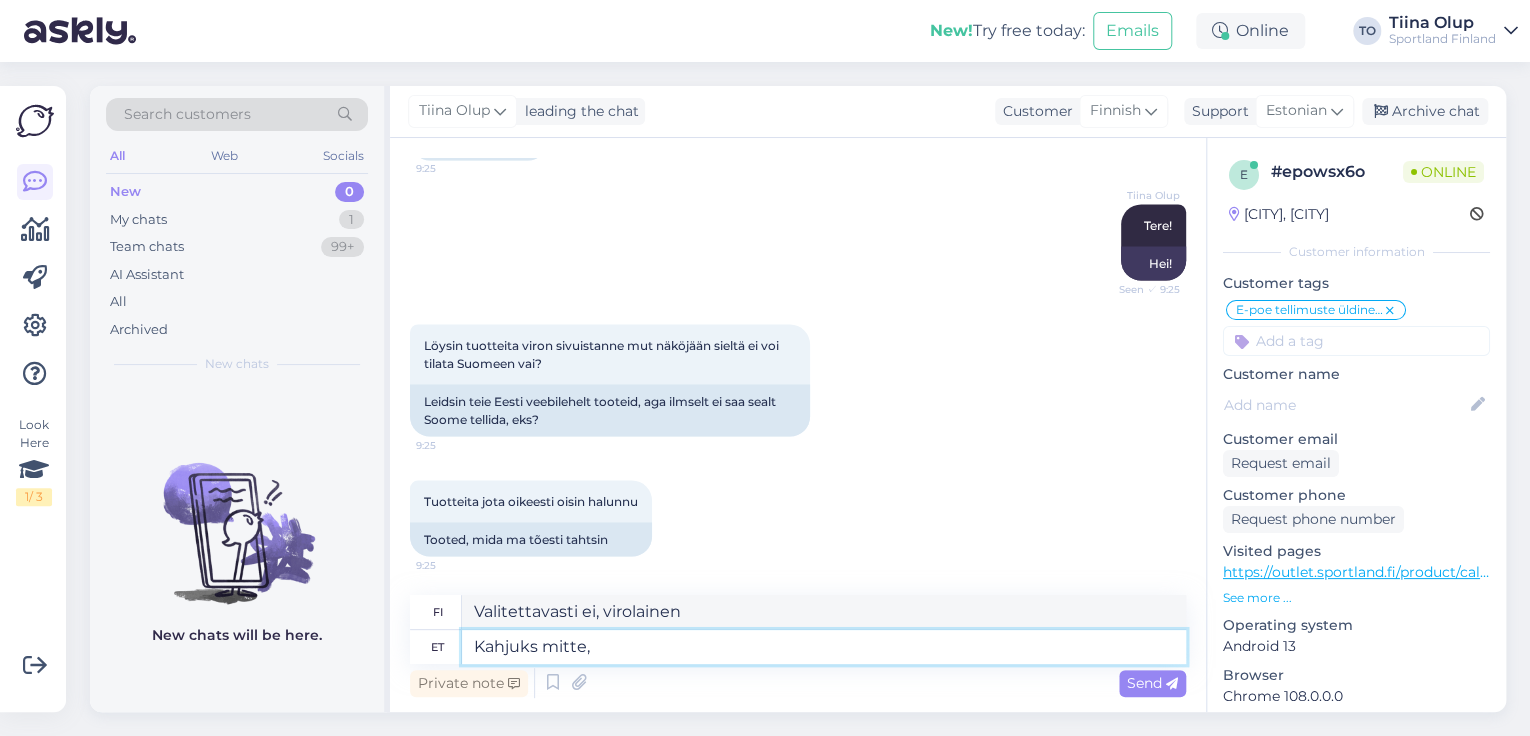 type on "Valitettavasti ei," 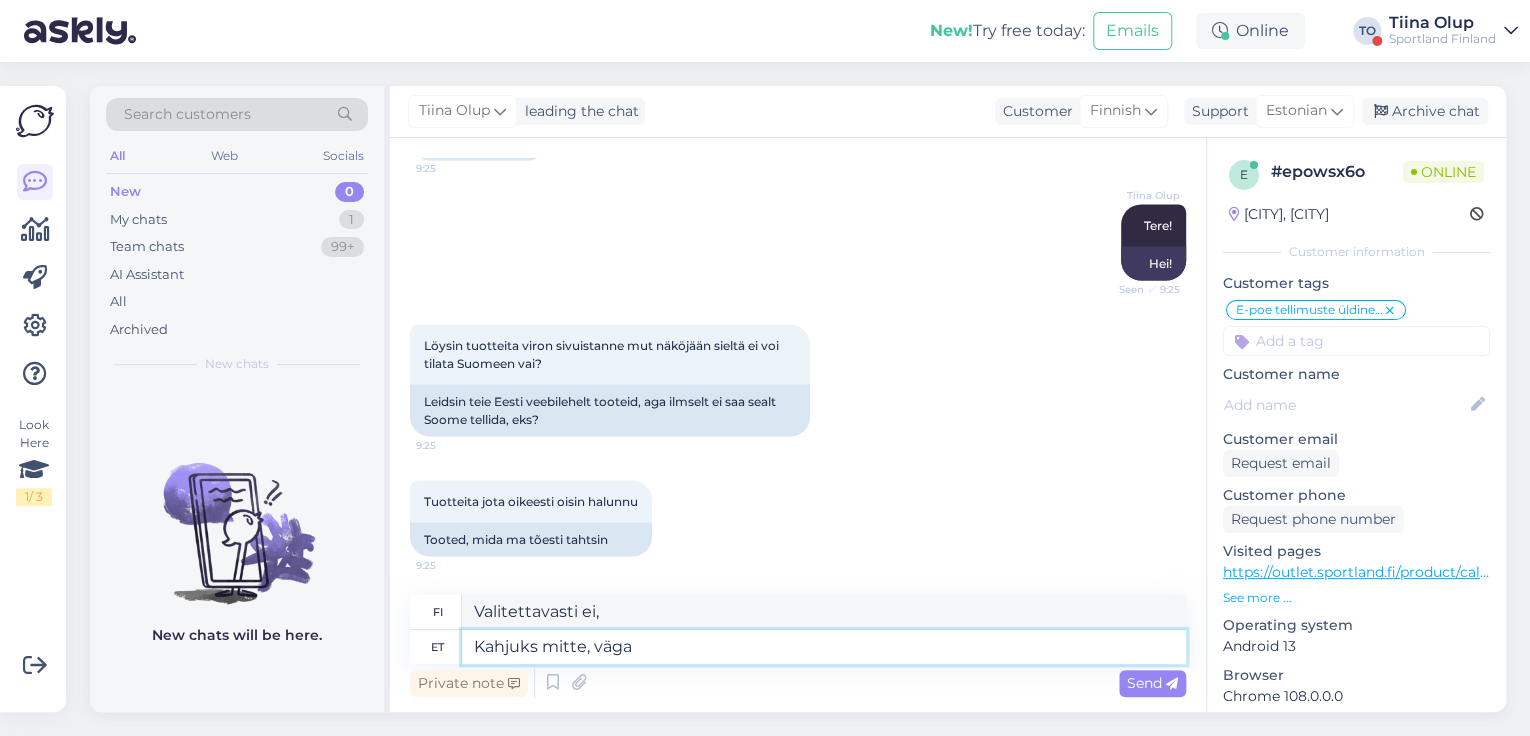 type on "Kahjuks mitte, väga" 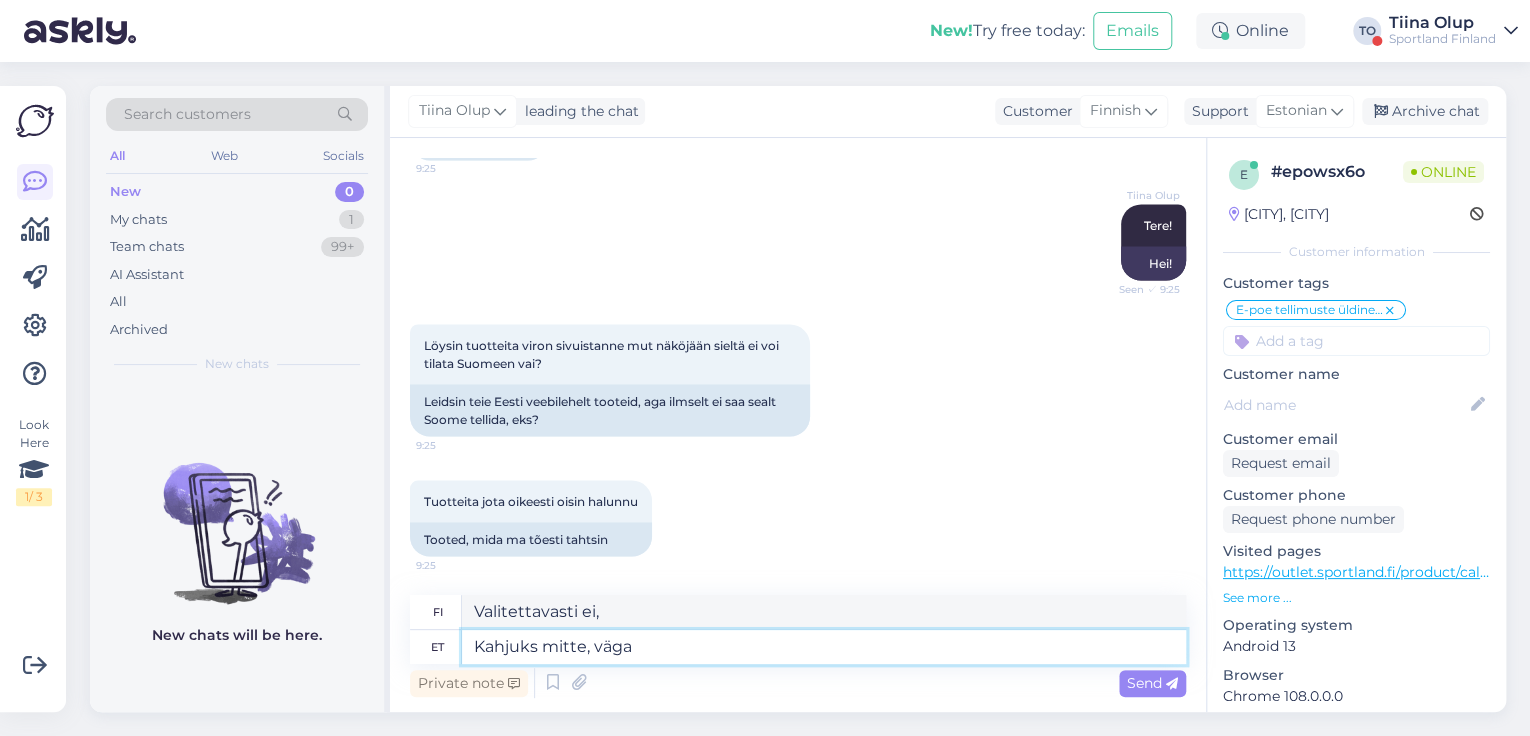 type on "Valitettavasti ei kovin paljon" 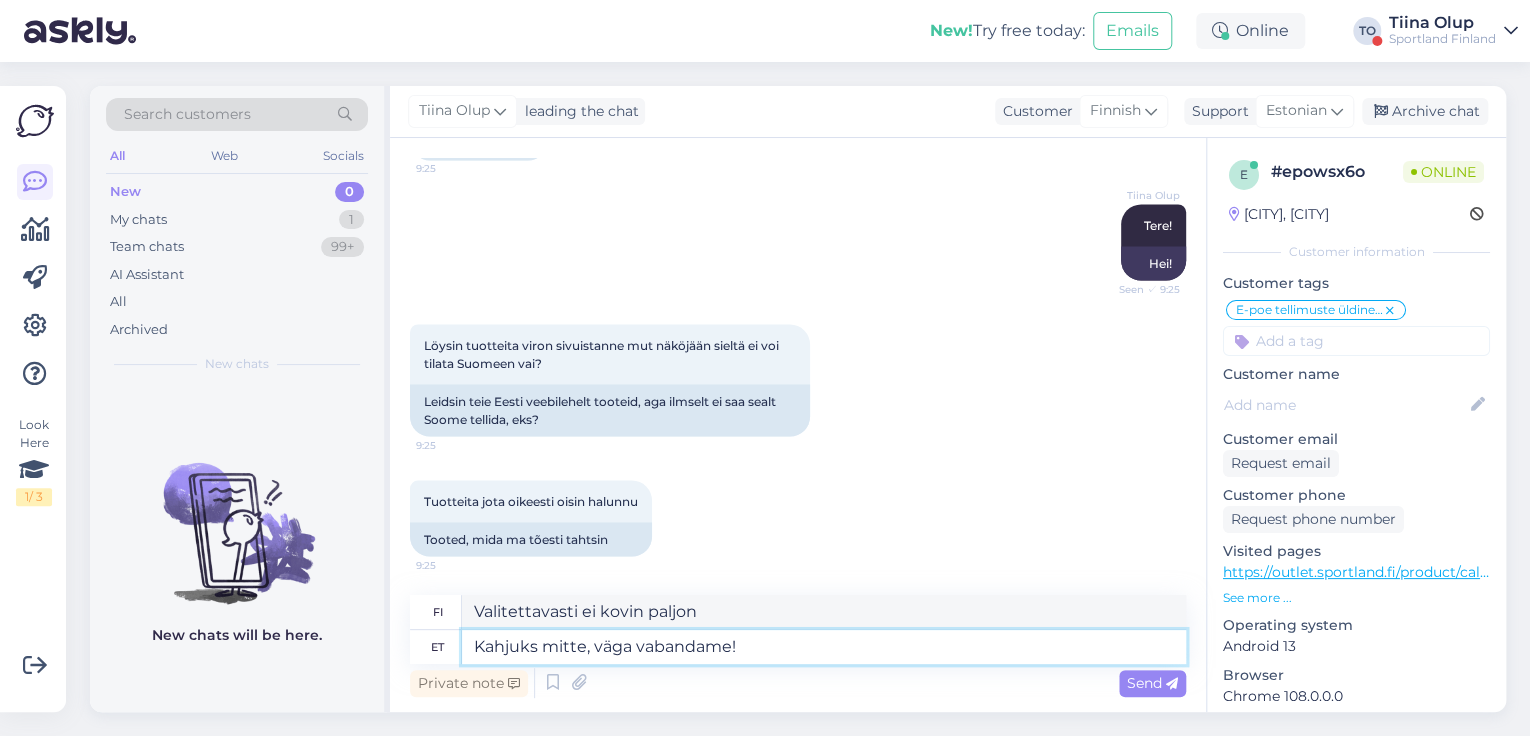 type on "Kahjuks mitte, väga vabandame!" 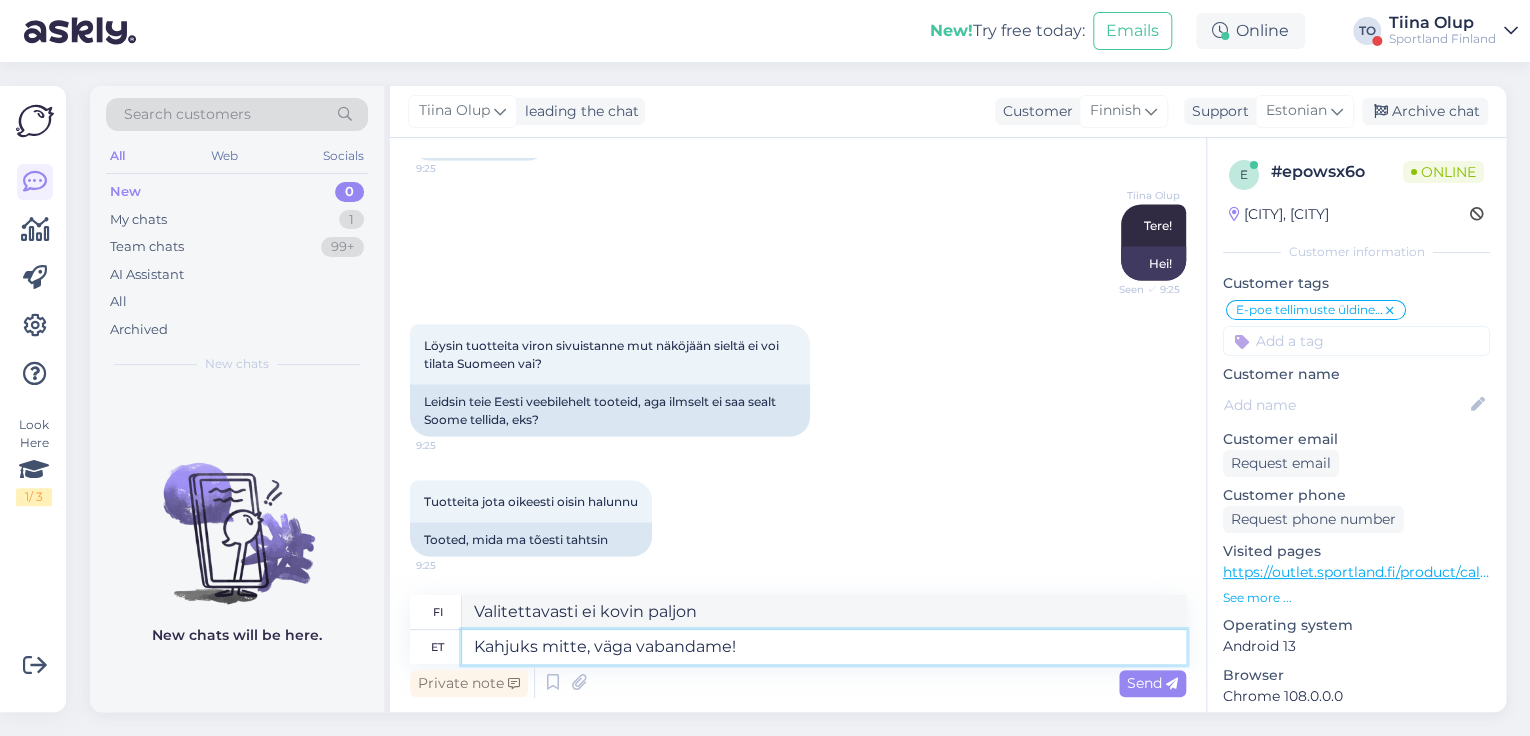 type on "Valitettavasti ei, olemme todella pahoillamme!" 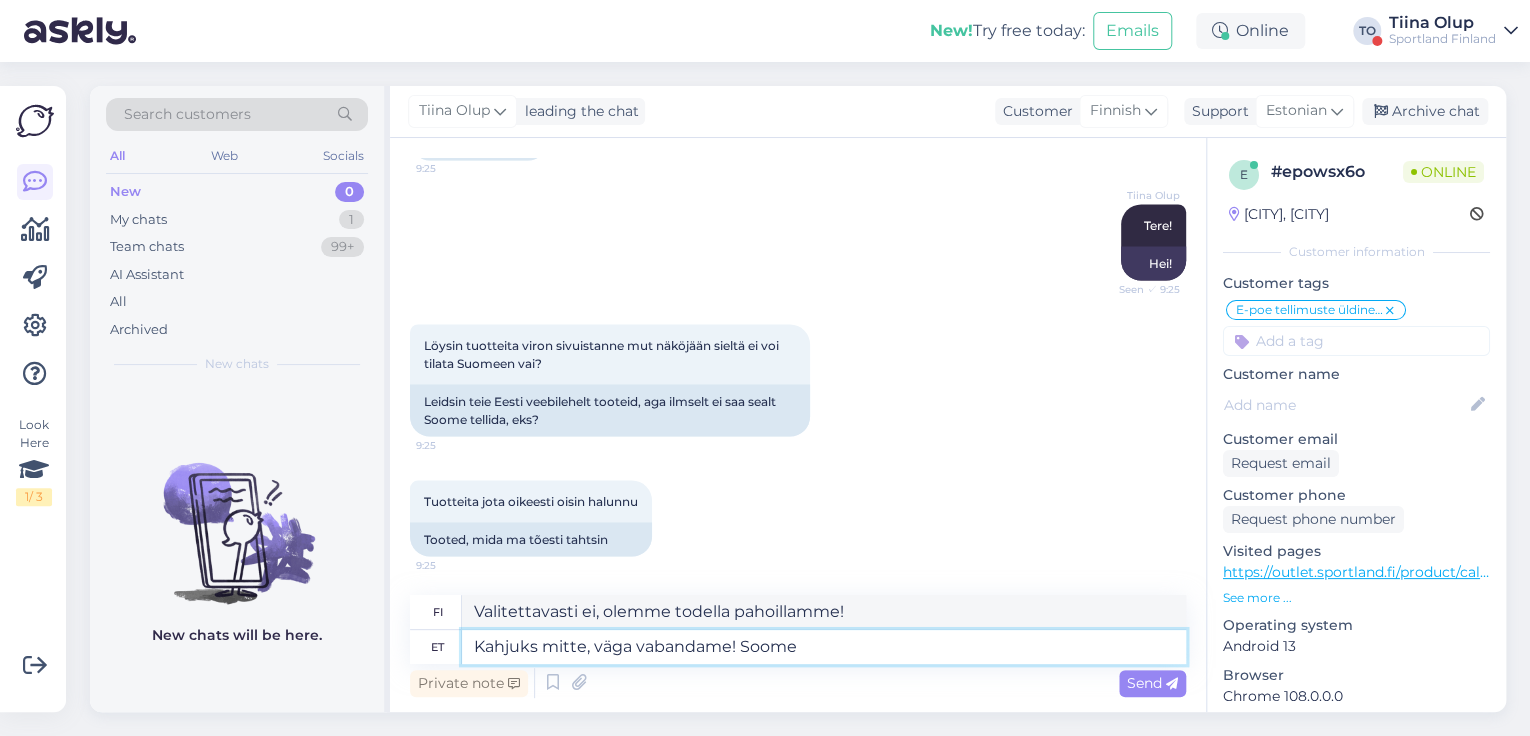type on "Kahjuks mitte, väga vabandame! Soome" 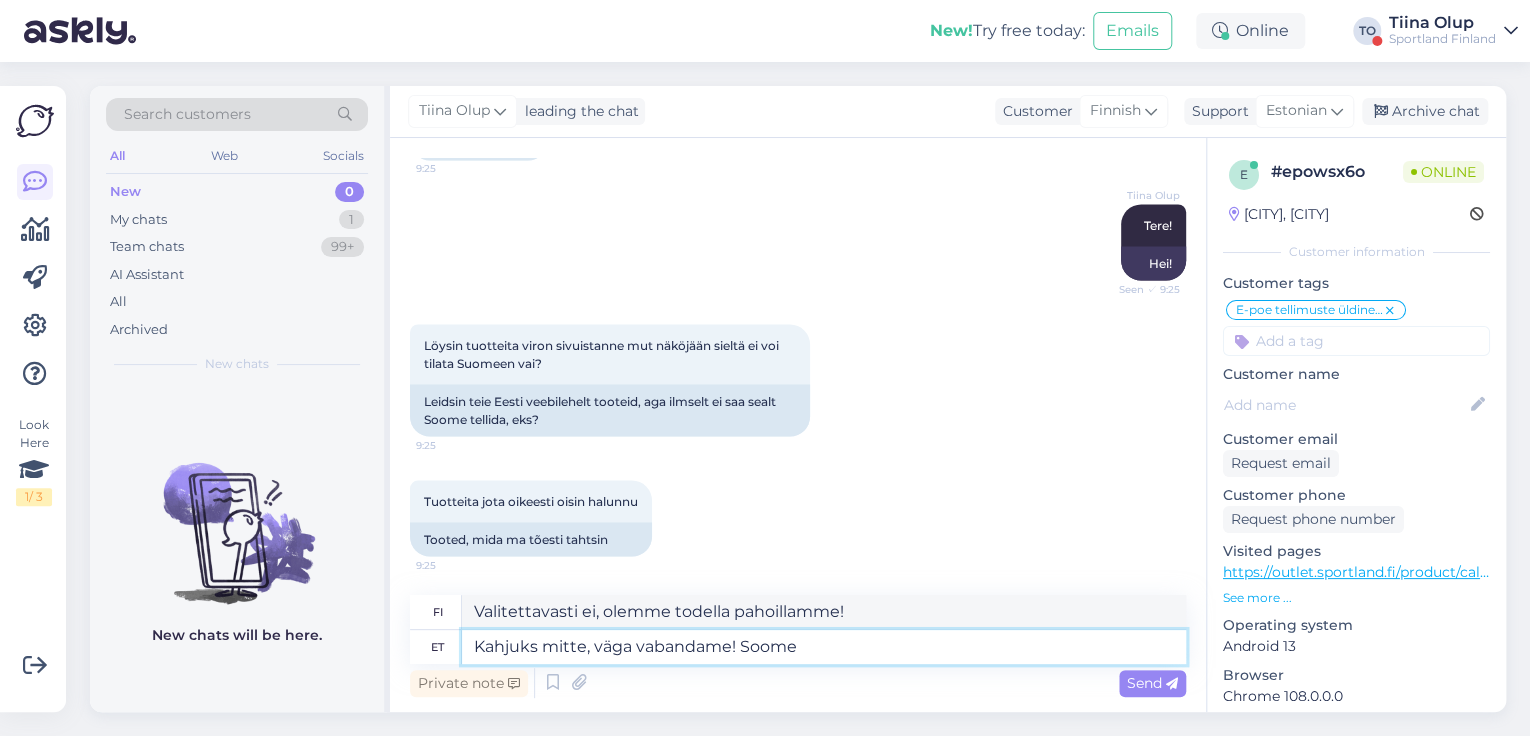 type on "Valitettavasti ei, olemme todella pahoillamme! Suomi" 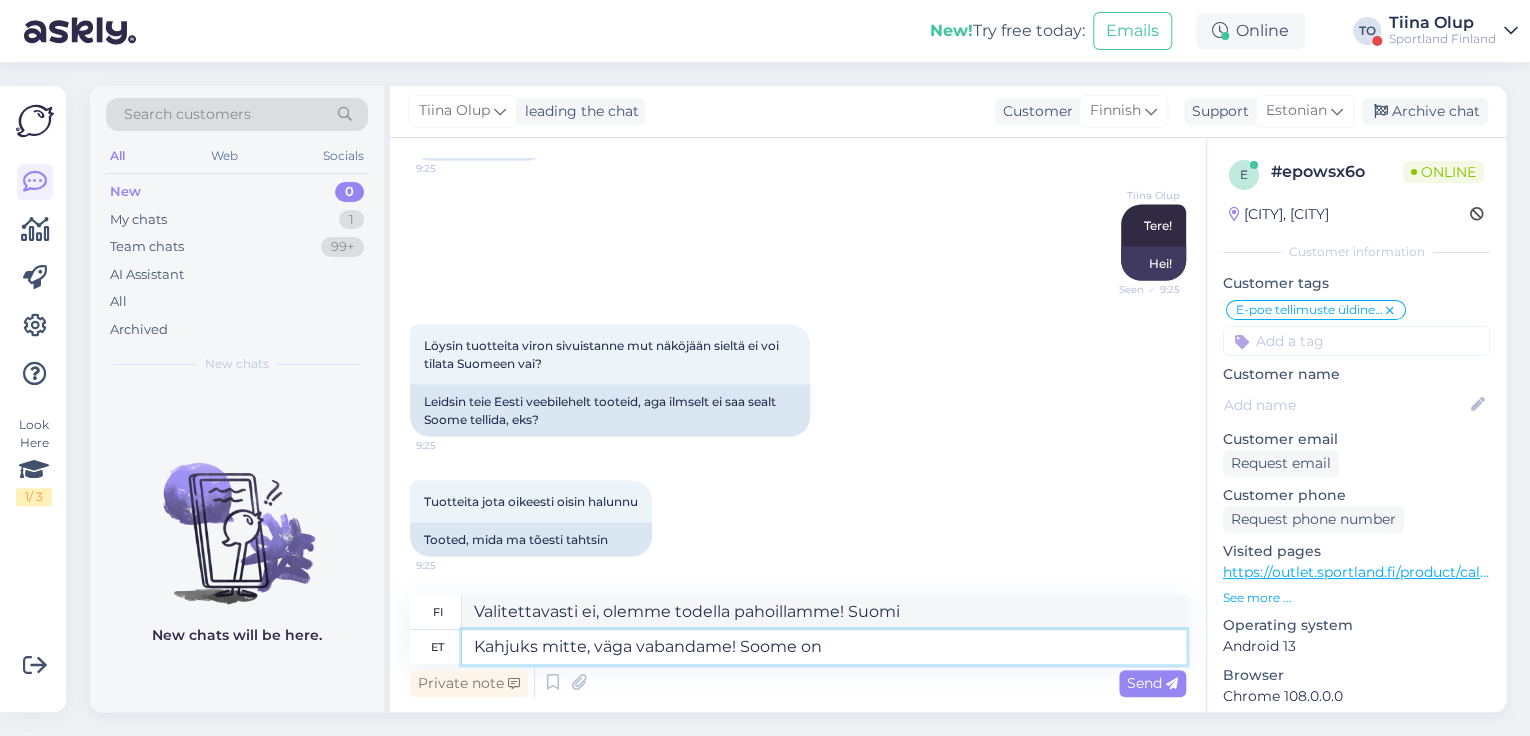 type on "Kahjuks mitte, väga vabandame! Soome on" 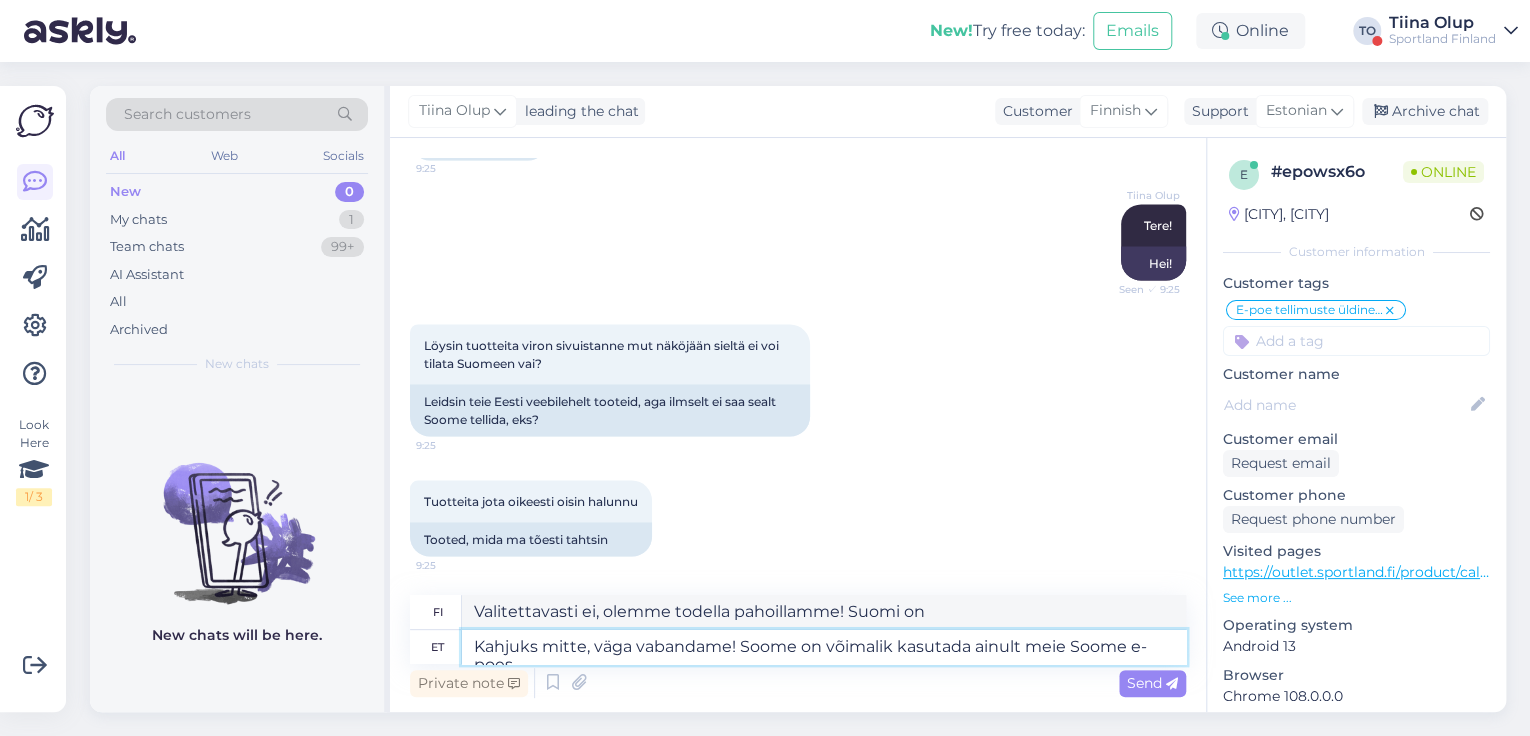 type on "Kahjuks mitte, väga vabandame! Soome on võimalik kasutada ainult meie Soome e-poes." 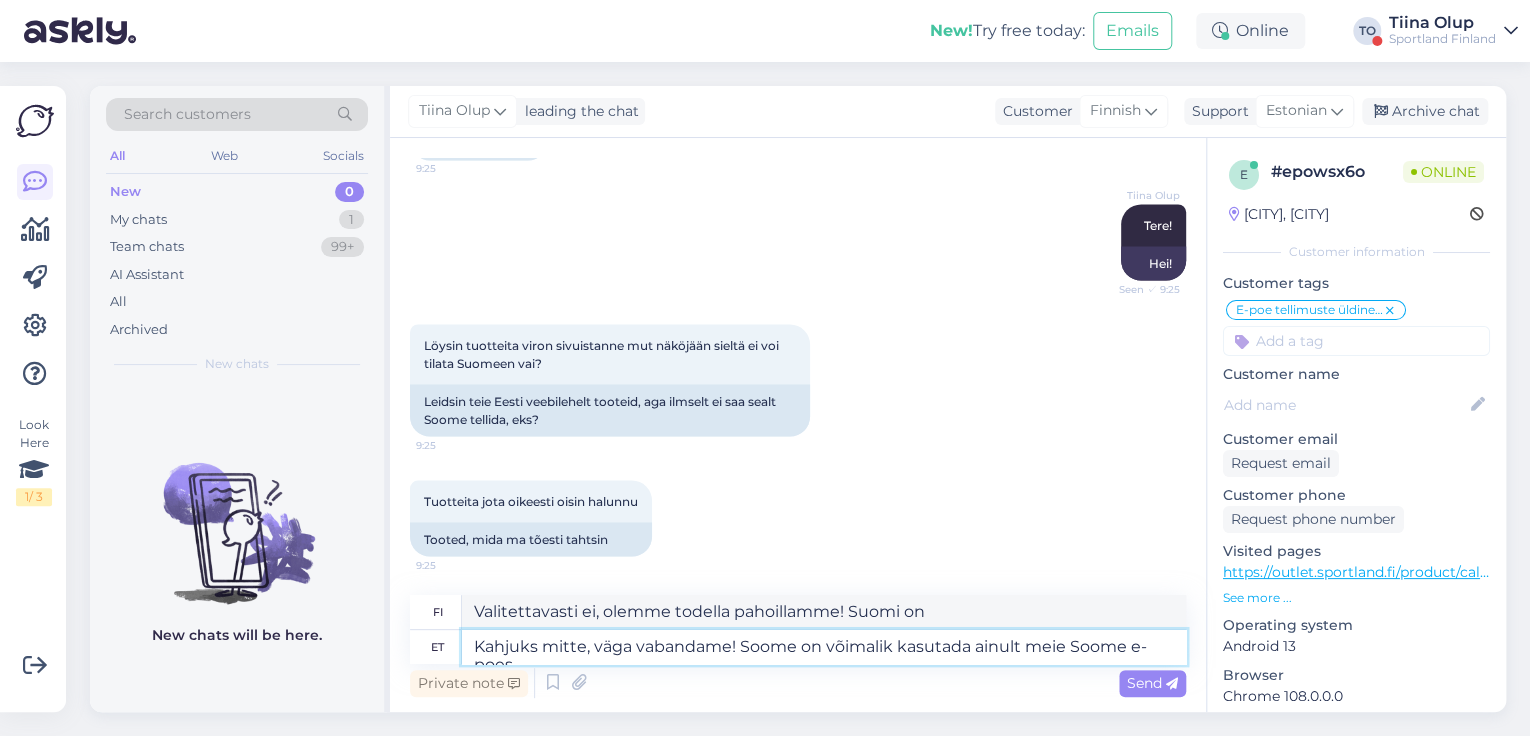 type on "Valitettavasti ei, olemme todella pahoillamme! Suomi on mahdollinen" 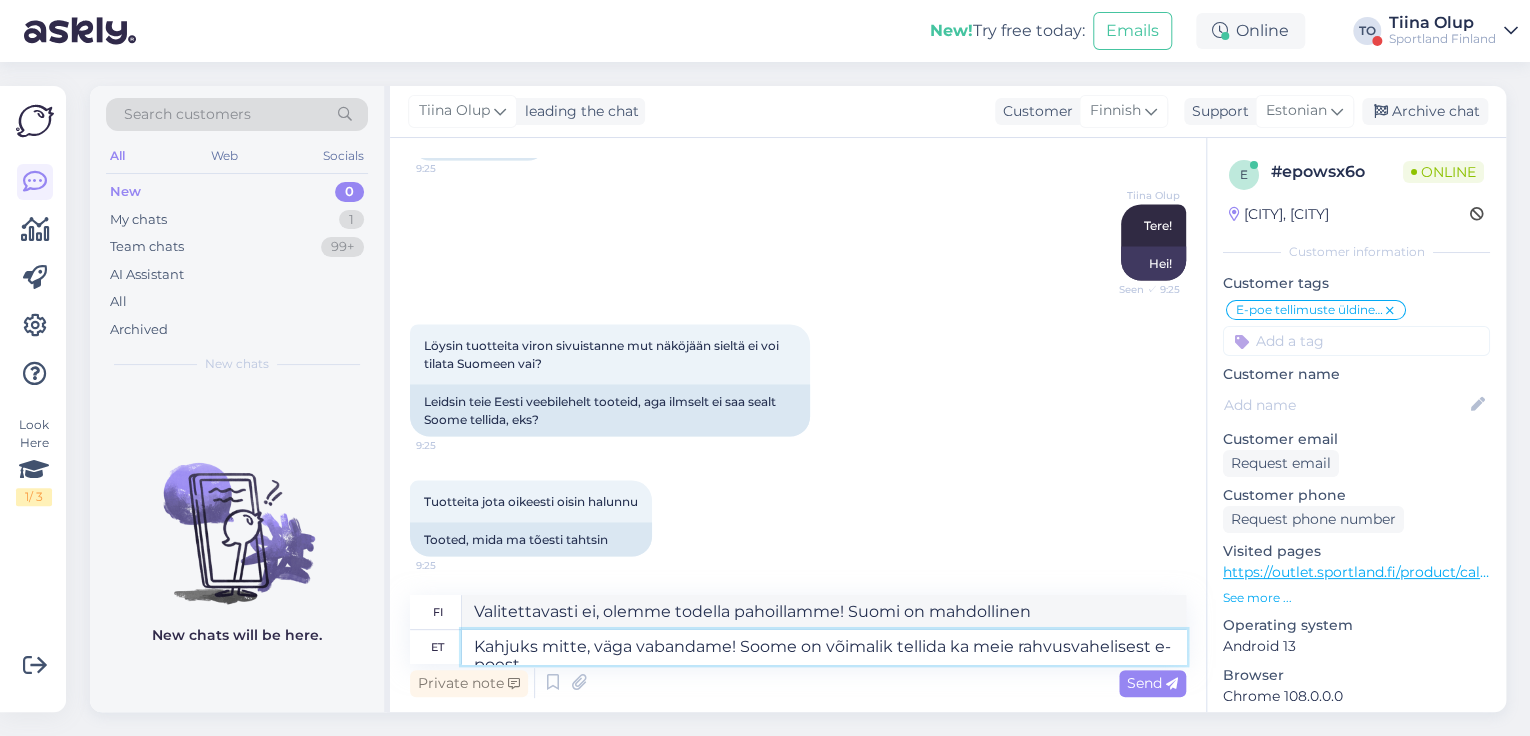 type on "Kahjuks mitte, väga vabandame! Soome on võimalik tellida k" 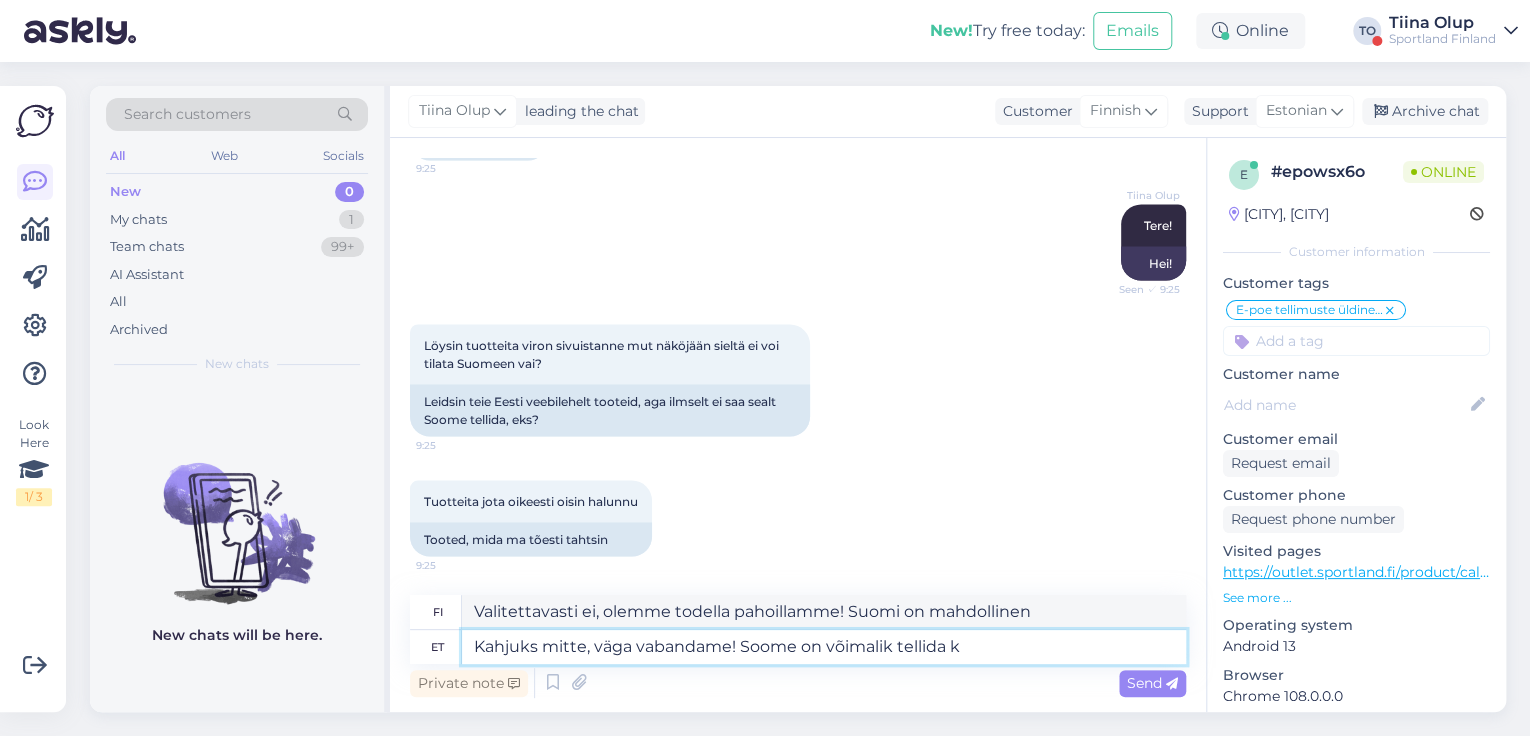 type on "Valitettavasti ei, olemme todella pahoillamme! Tilaus Suomeen on mahdollista." 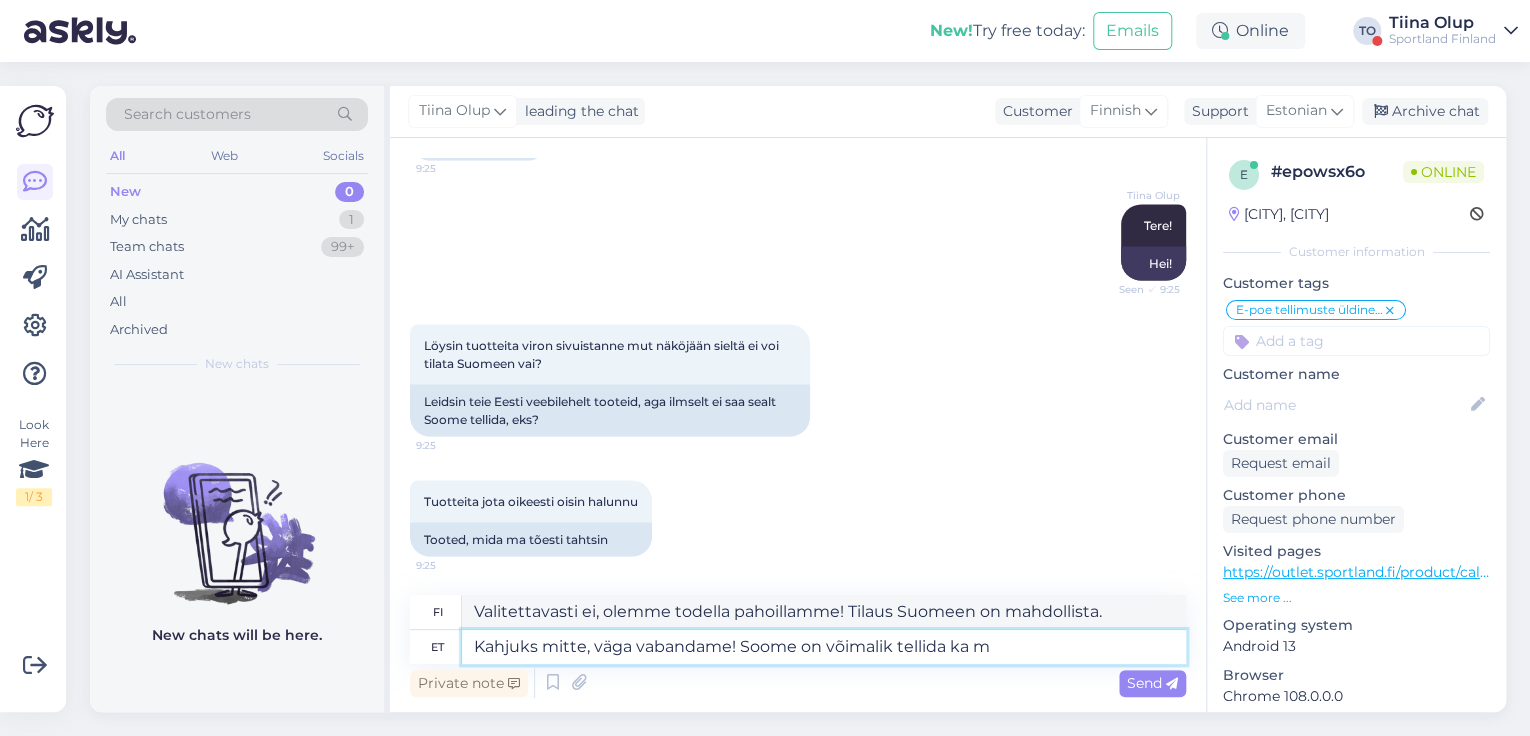 type on "Kahjuks mitte, väga vabandame! Soome on võimalik tellida ka me" 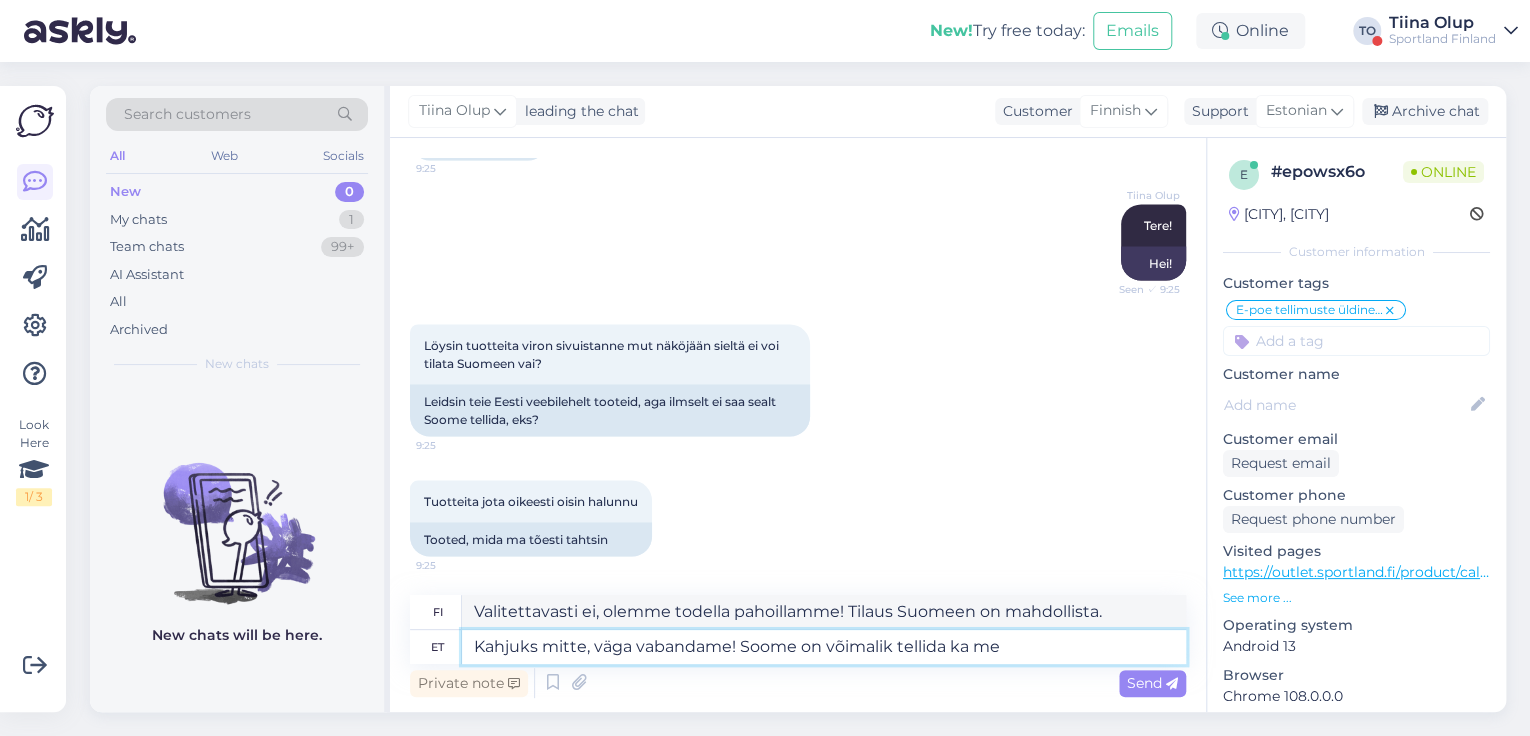 type on "Valitettavasti ei, olemme todella pahoillamme! Tilaus on mahdollista myös Suomeen." 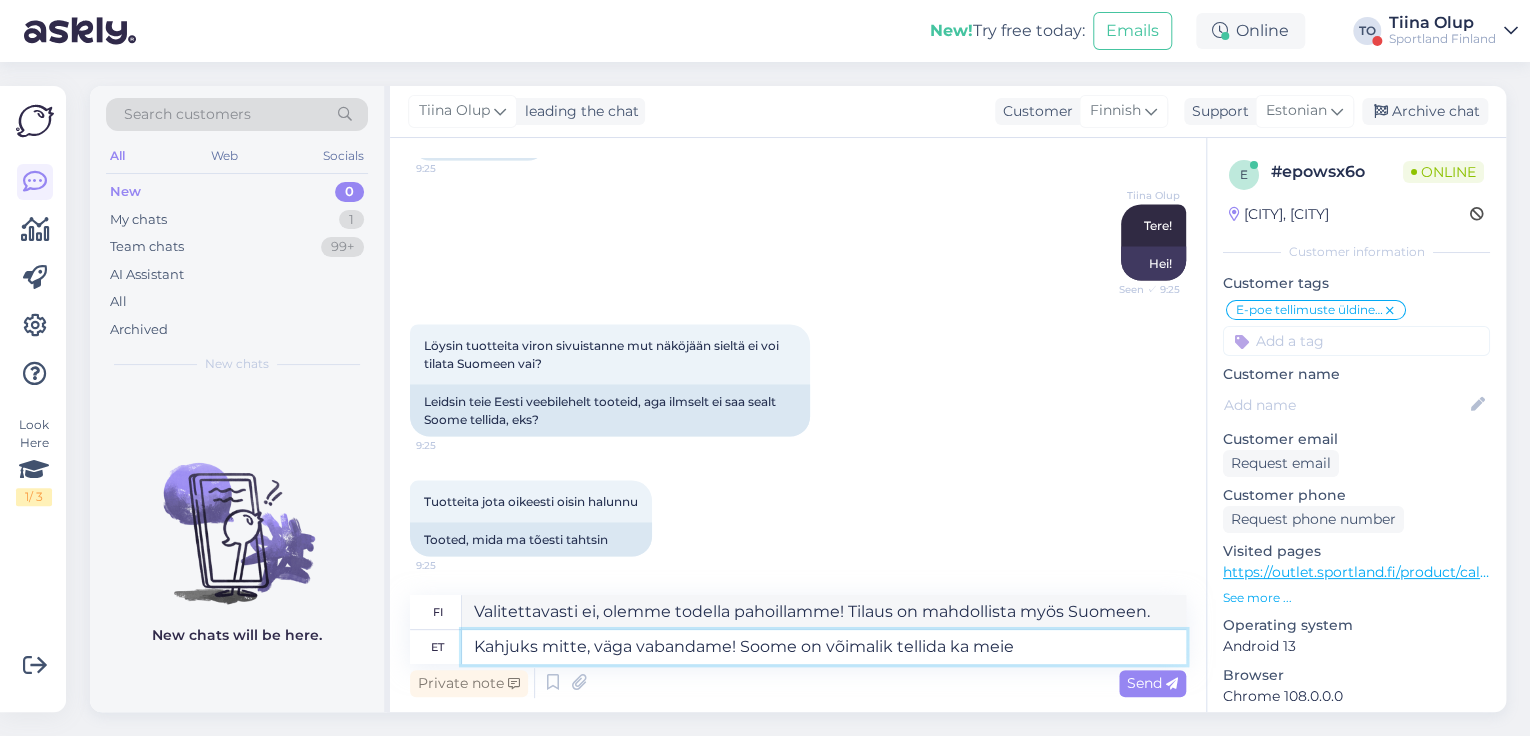 type on "Kahjuks mitte, väga vabandame! Soome on võimalik tellida ka meie" 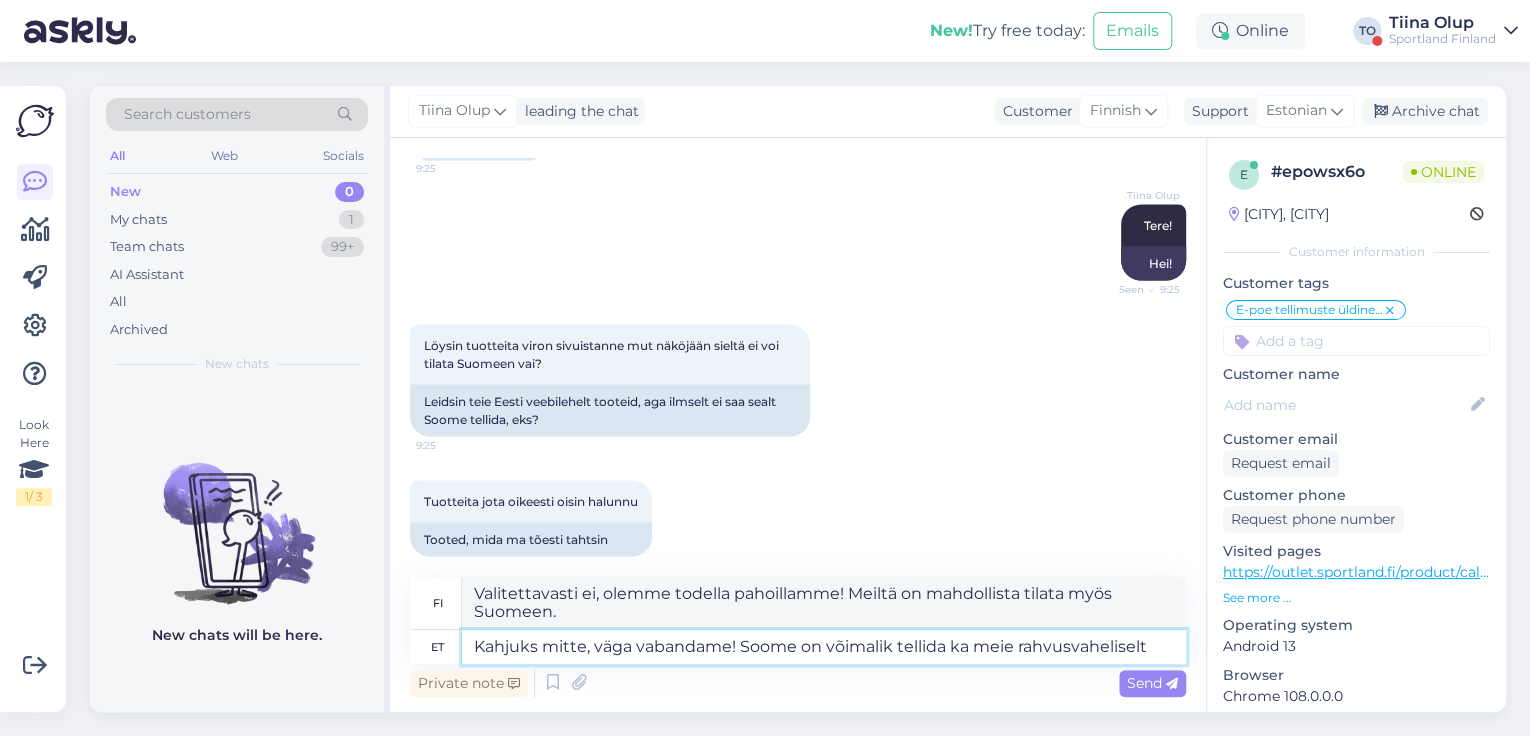 type on "Kahjuks mitte, väga vabandame! Soome on võimalik tellida ka meie rahvusvaheliselt l" 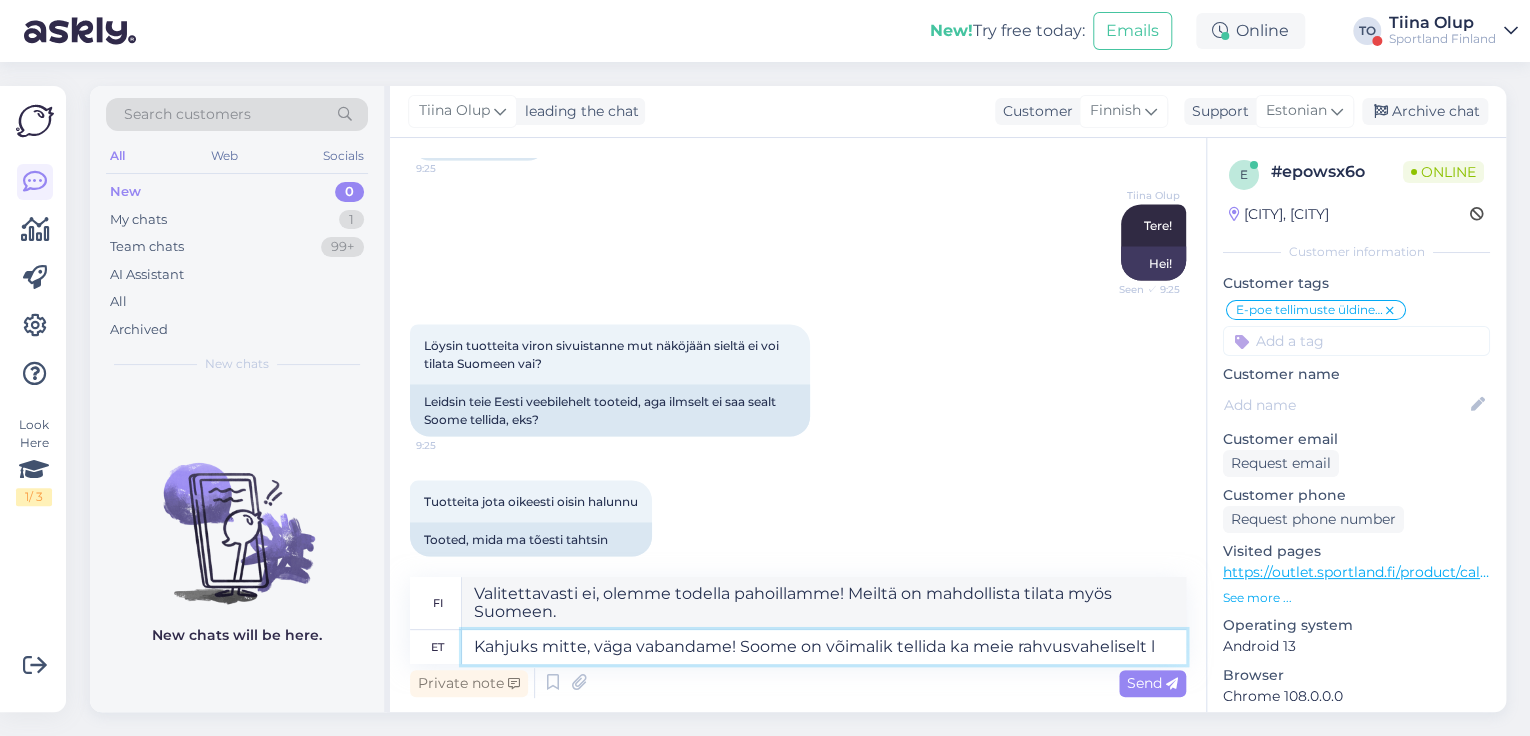 type on "Valitettavasti emme, olemme todella pahoillamme! Voit tilata myös kansainvälisiltä toimipisteiltämme." 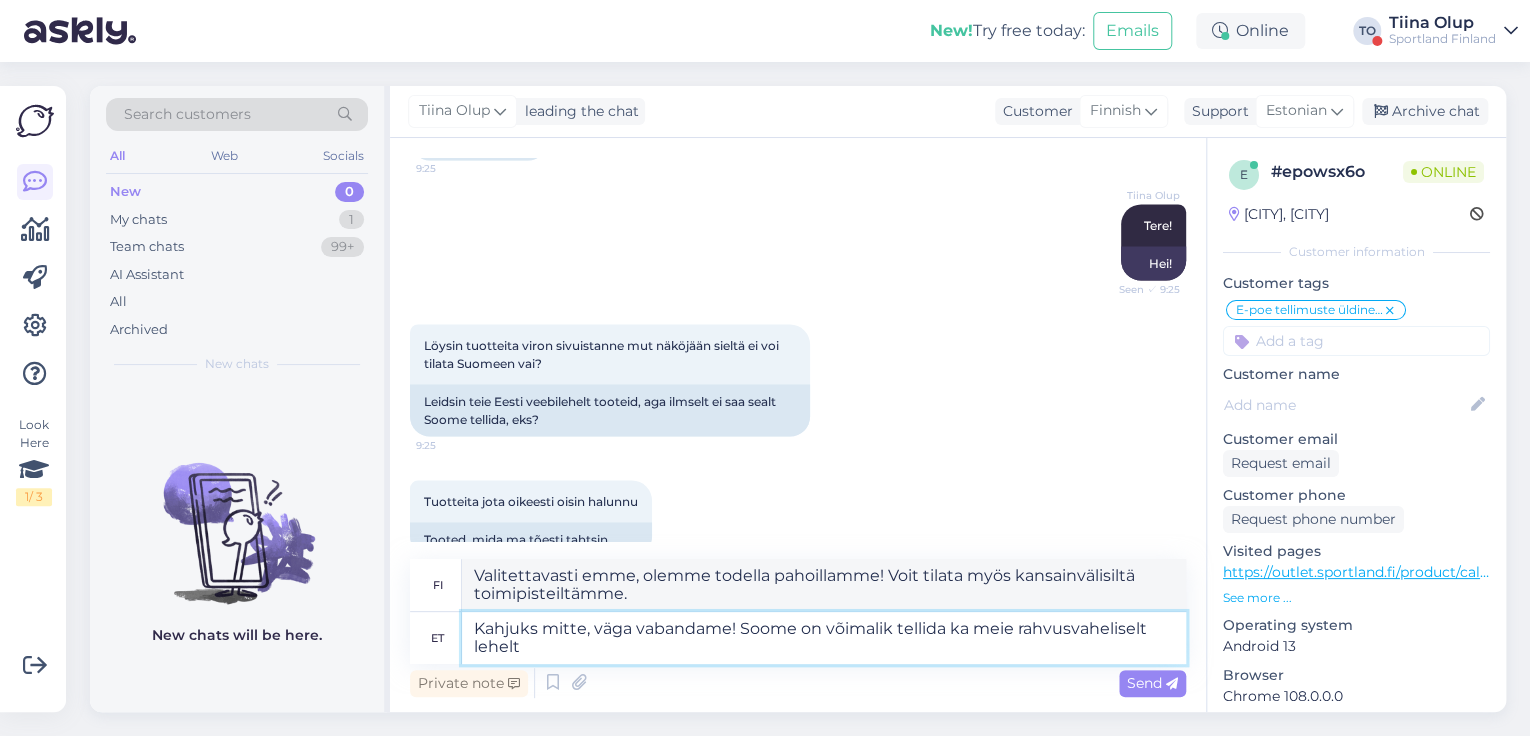 type on "Kahjuks mitte, väga vabandame! Soome on võimalik tellida ka meie rahvusvaheliselt lehelt" 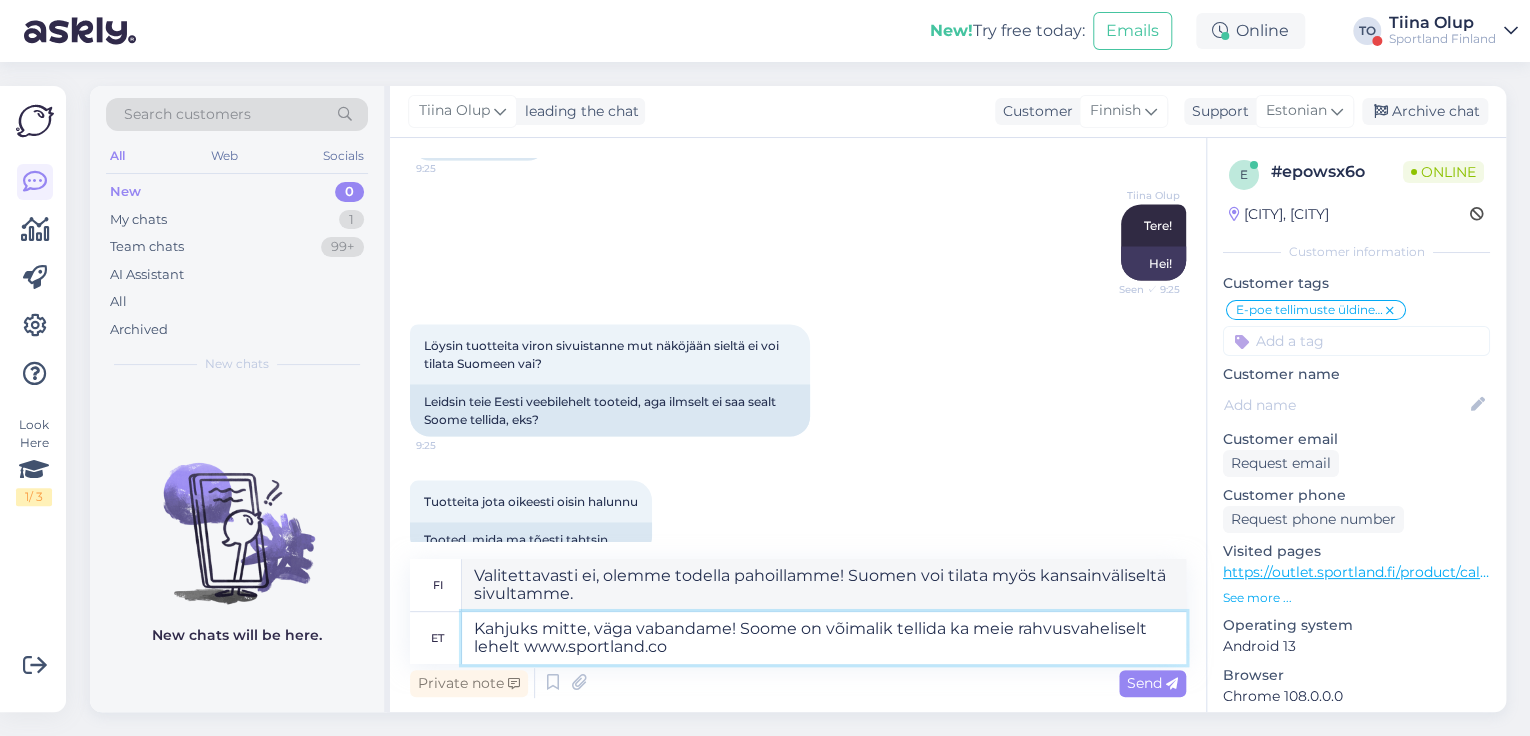 type on "Kahjuks mitte, väga vabandame! Soome on võimalik tellida ka meie rahvusvaheliselt lehelt www.sportland.com" 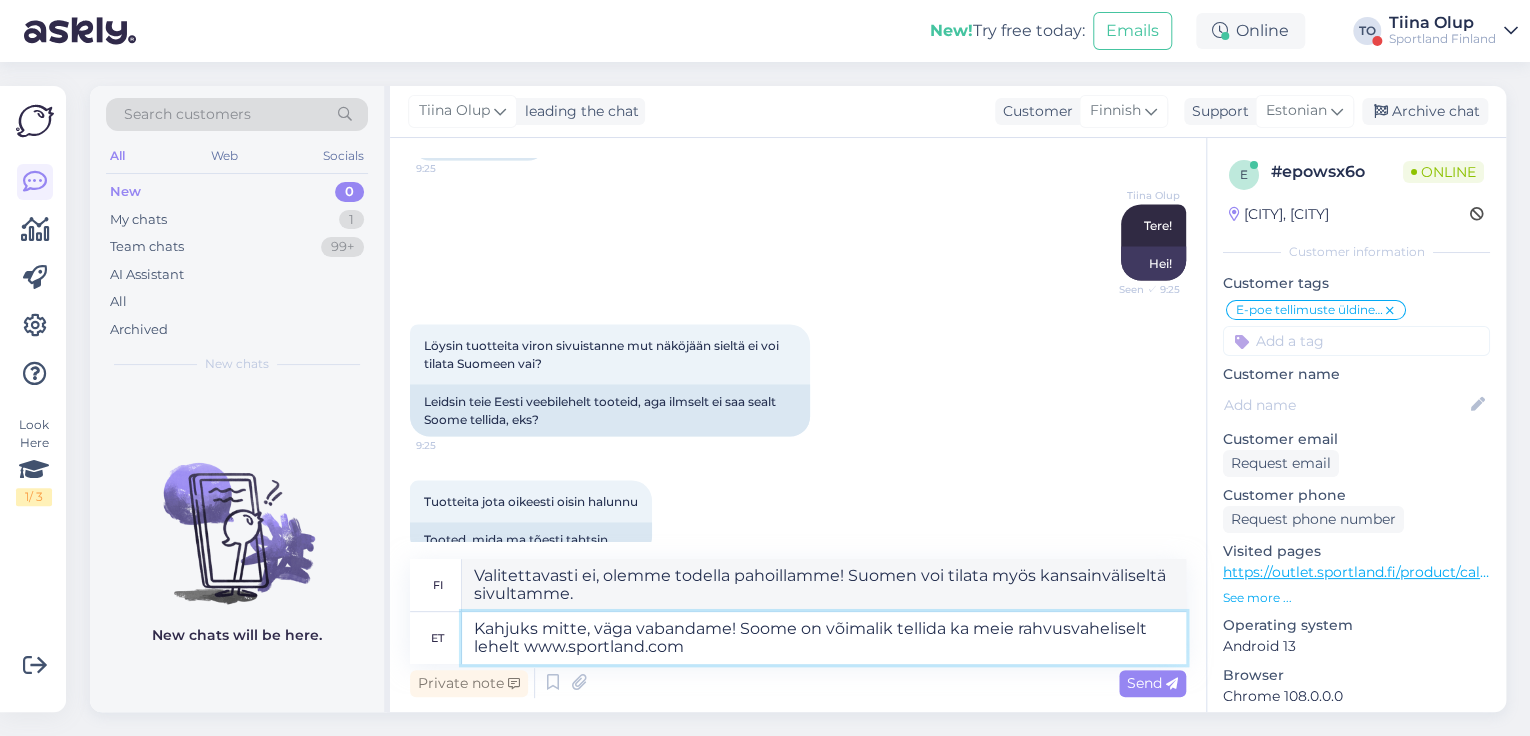 type on "Valitettavasti ei, olemme todella pahoillamme! Suomen voi tilata myös kansainväliseltä verkkosivustoltamme www.sportland.com" 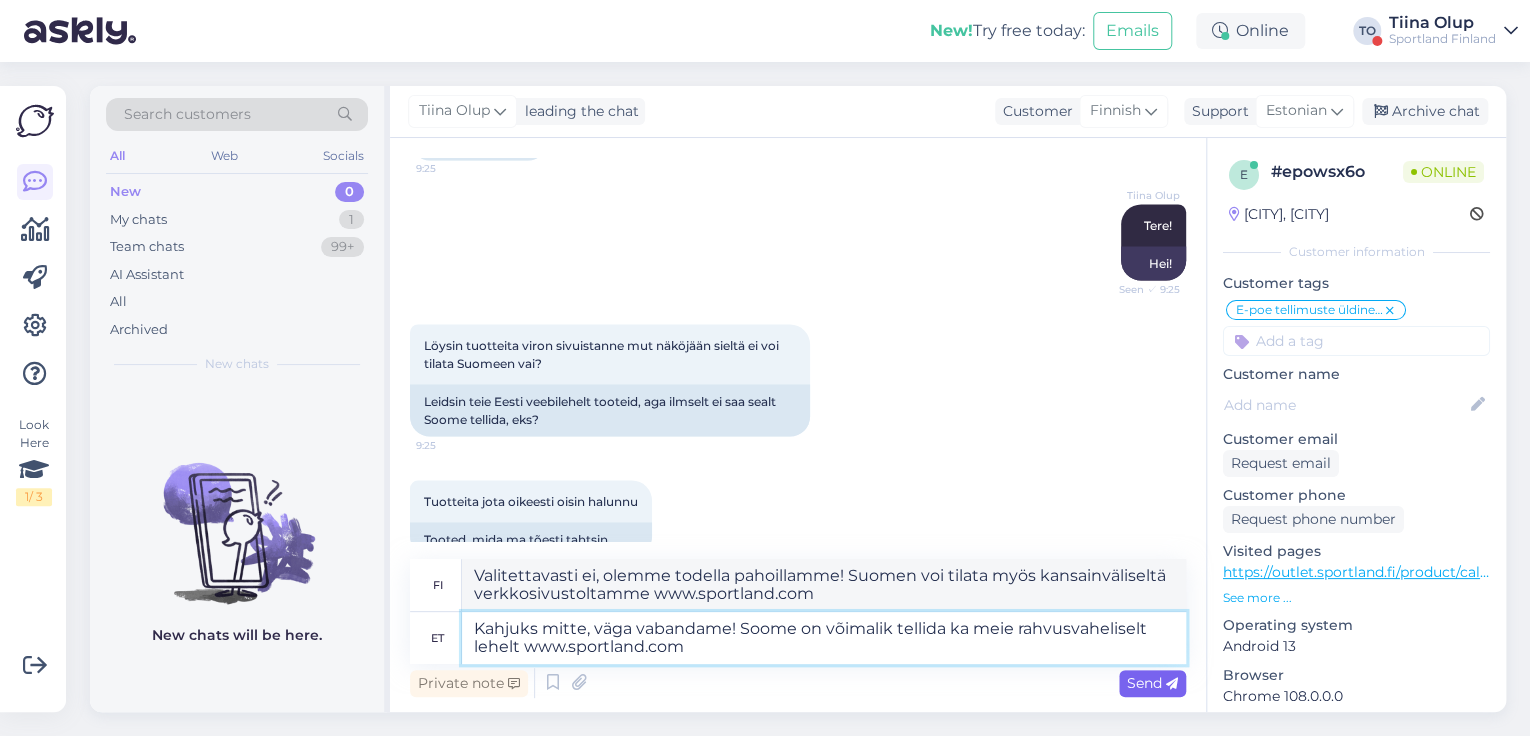 type on "Kahjuks mitte, väga vabandame! Soome on võimalik tellida ka meie rahvusvaheliselt lehelt www.sportland.com" 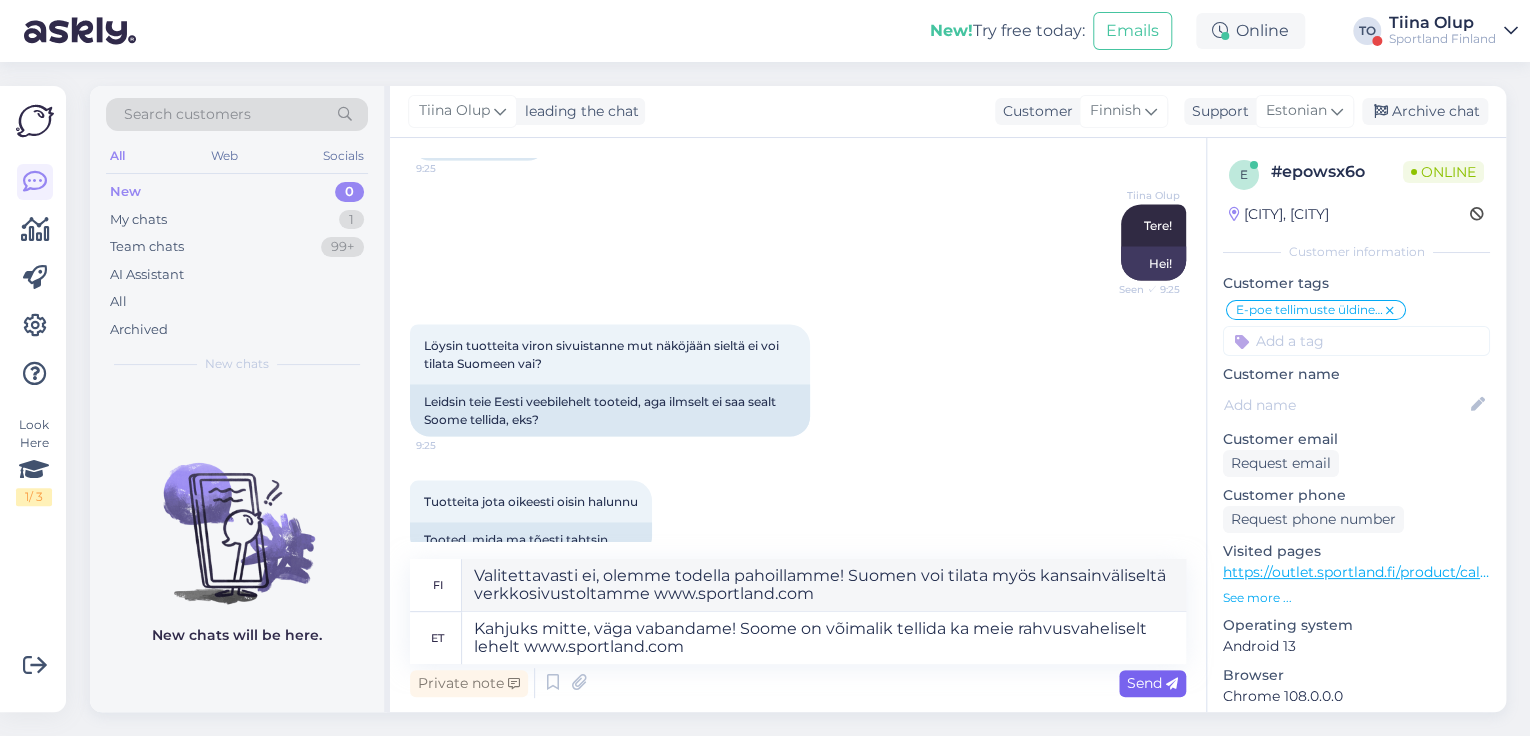 click on "Send" at bounding box center [1152, 683] 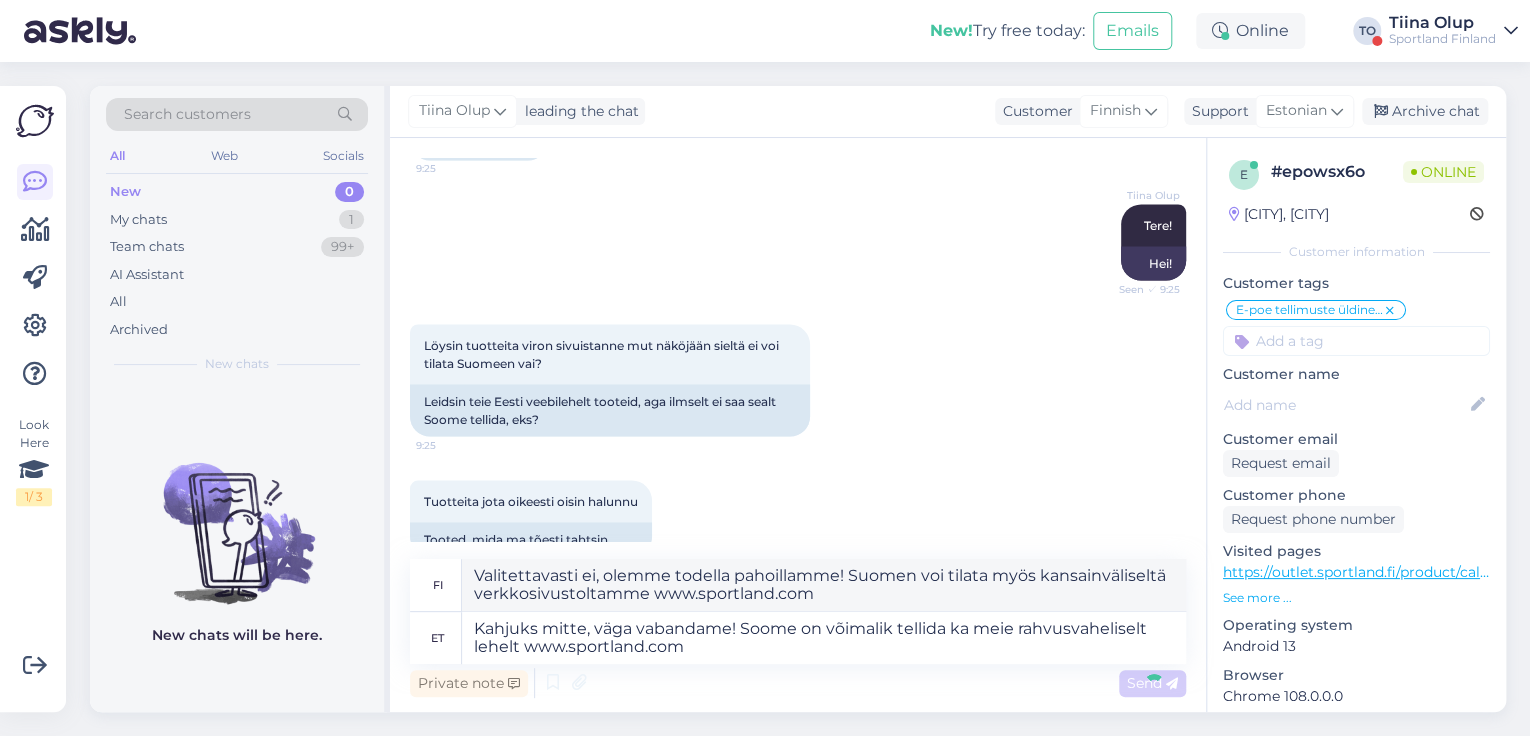 type 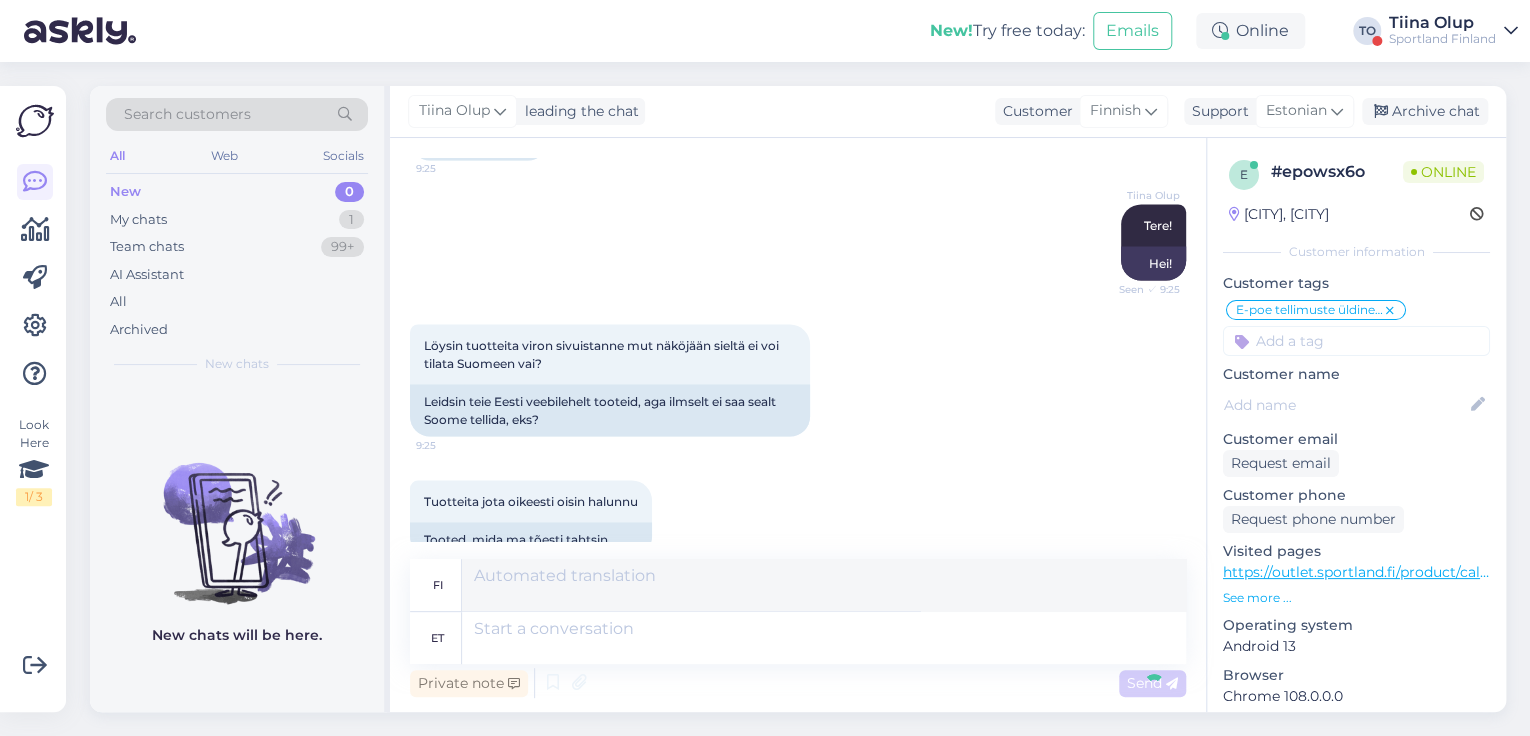 scroll, scrollTop: 2028, scrollLeft: 0, axis: vertical 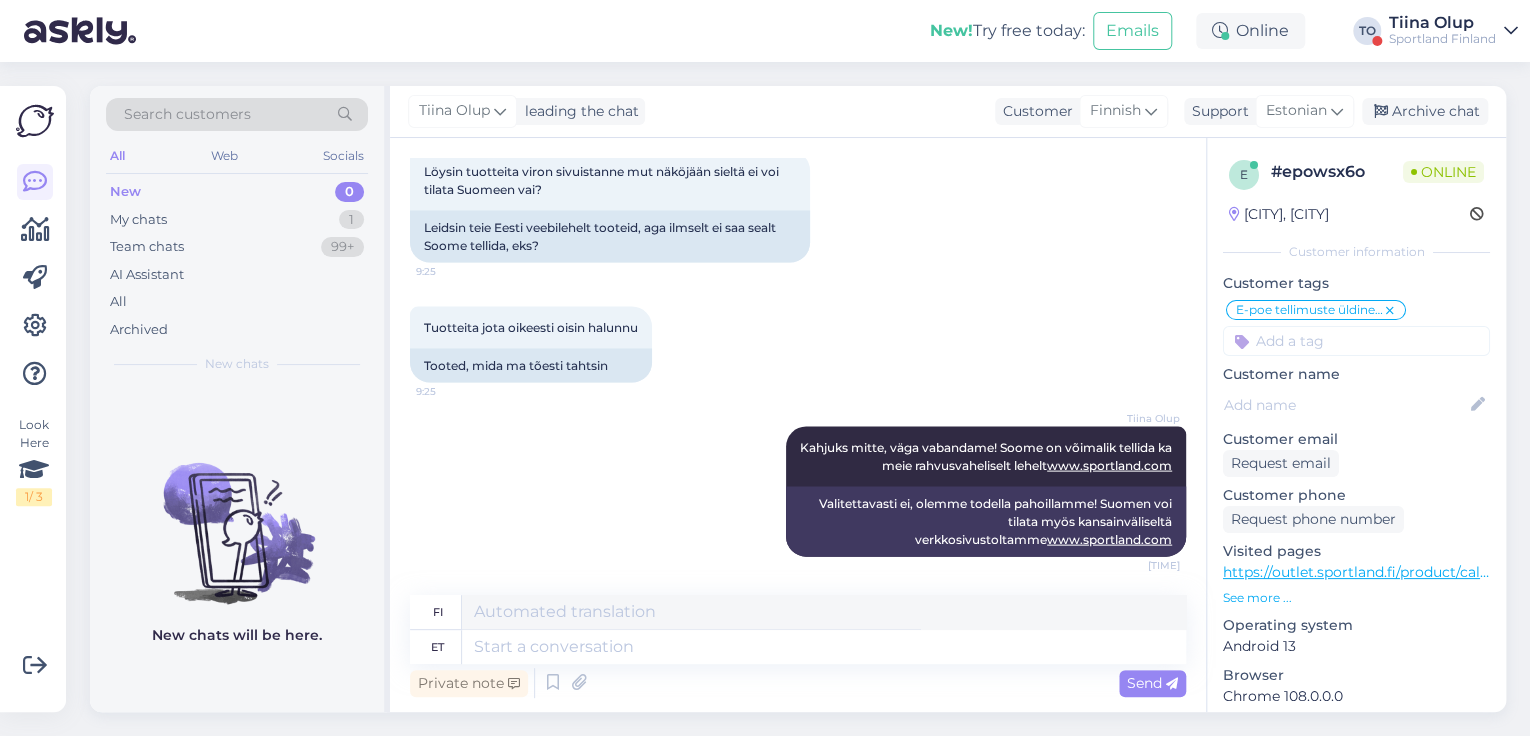 click on "Sportland Finland" at bounding box center [1442, 39] 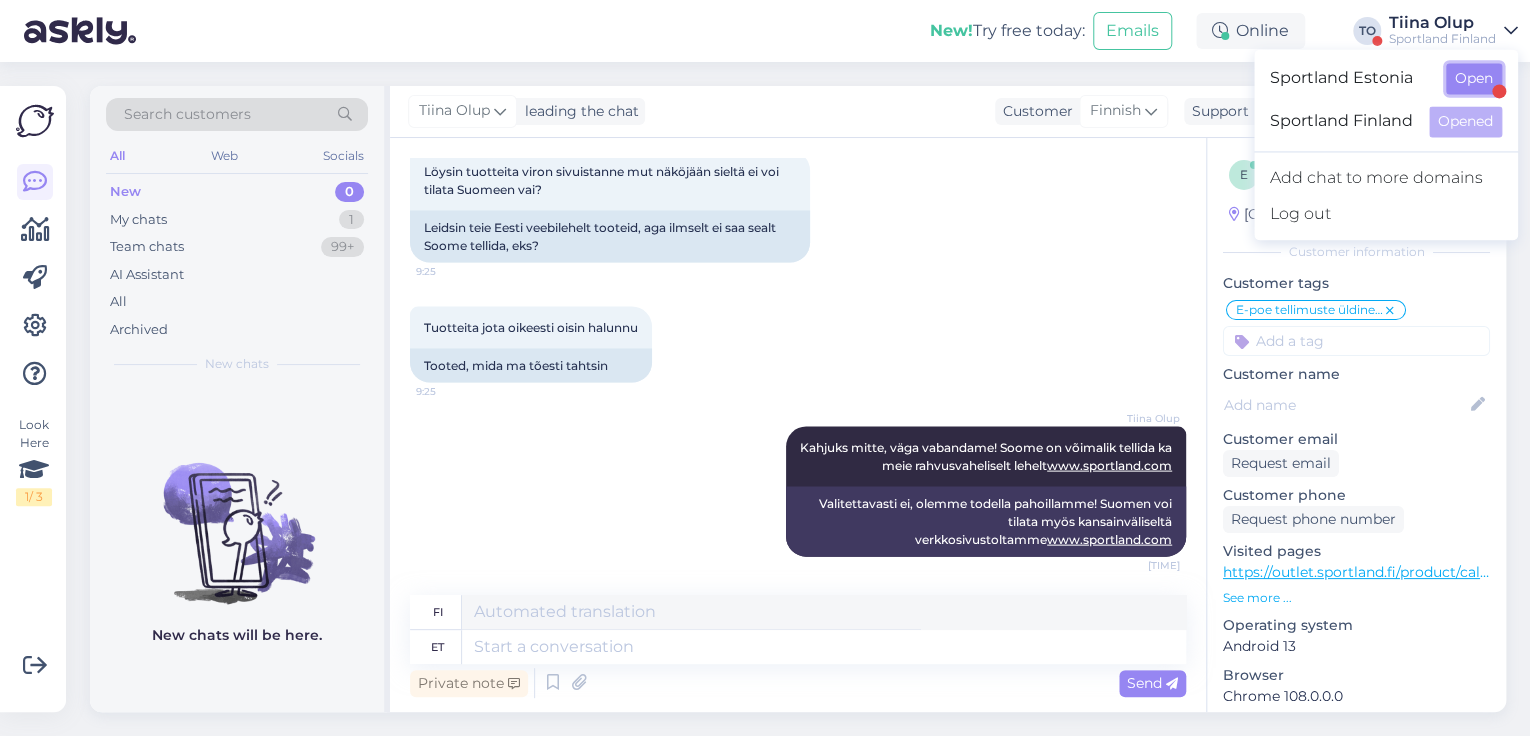 click on "Open" at bounding box center [1474, 78] 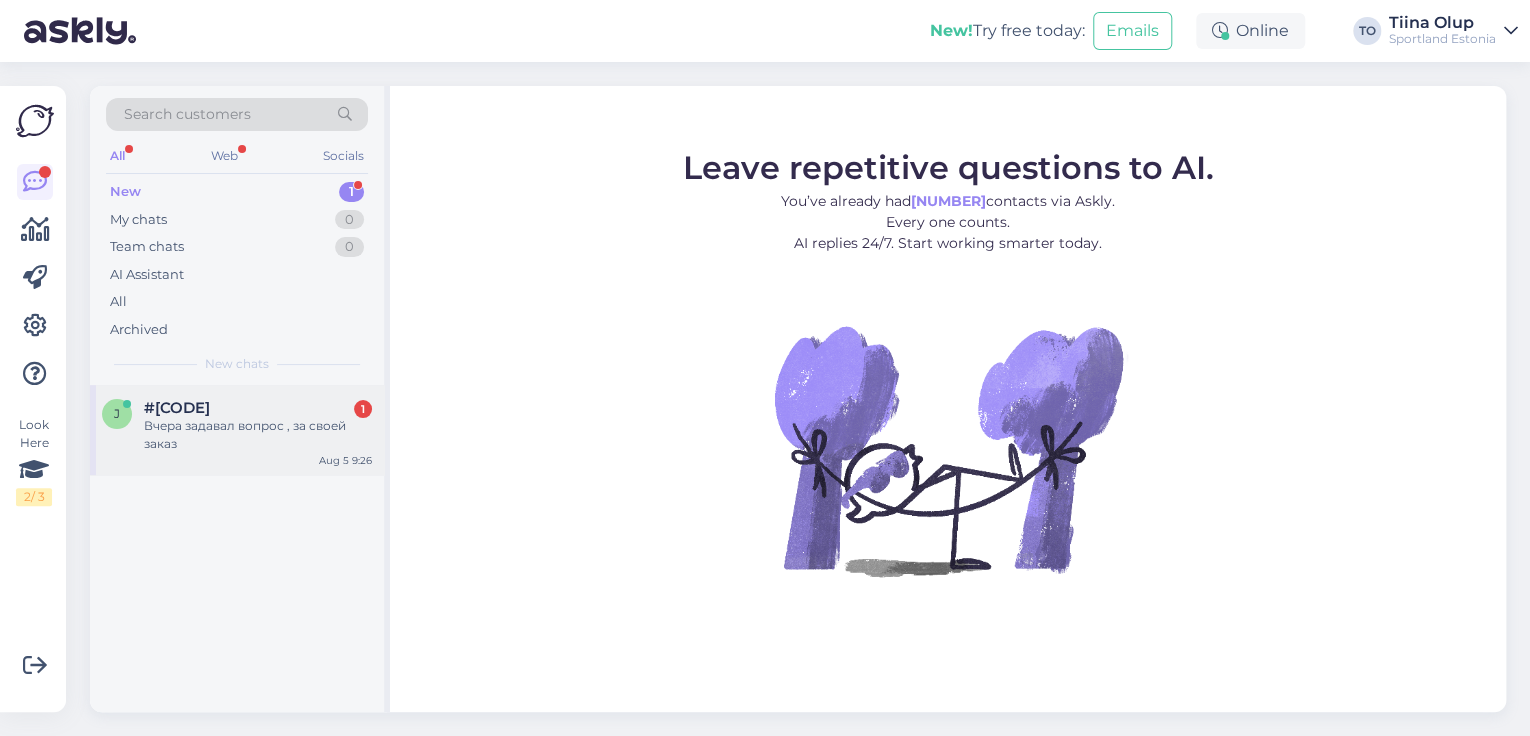 click on "#jtgtz0uw 1" at bounding box center [258, 408] 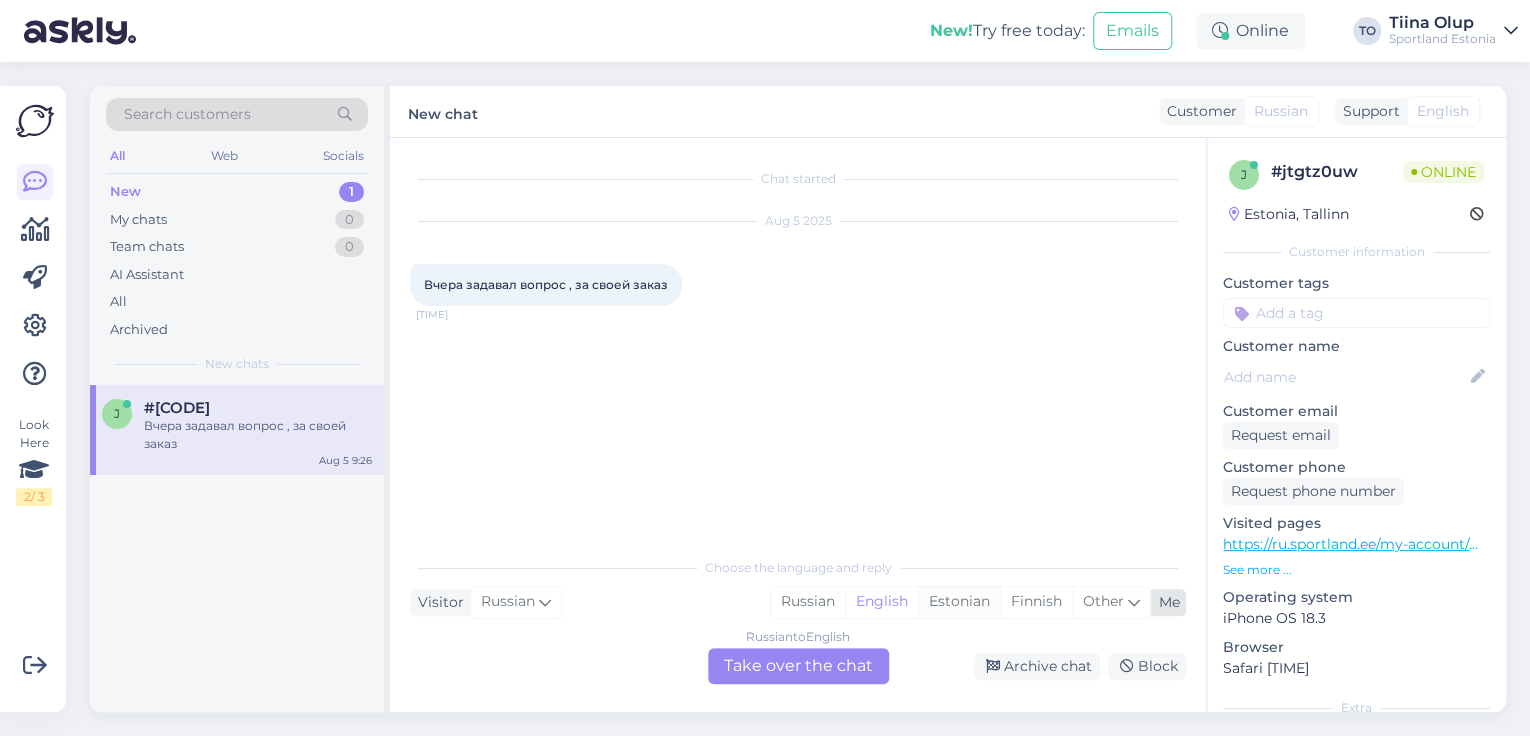 click on "Estonian" at bounding box center (959, 602) 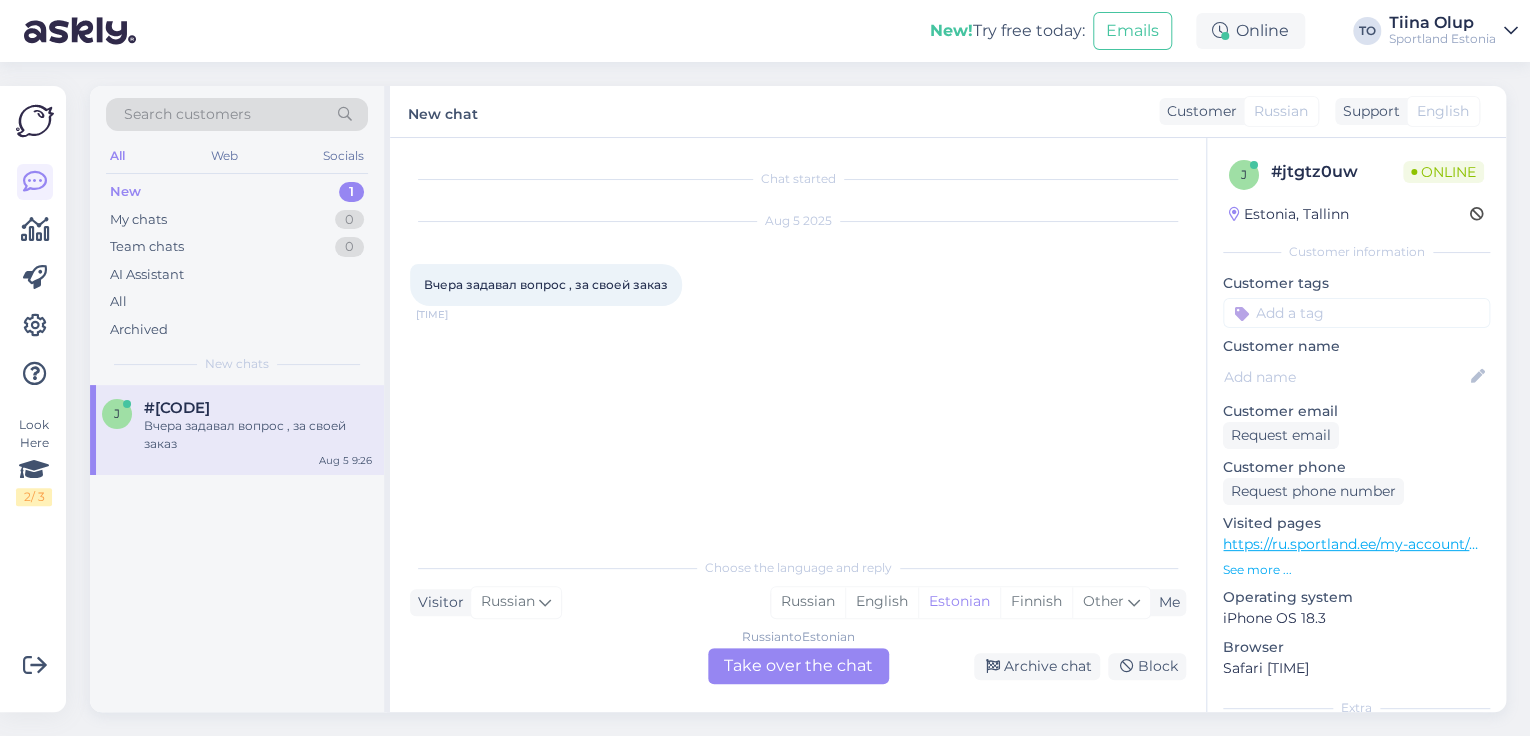 click on "Russian  to  Estonian Take over the chat" at bounding box center (798, 666) 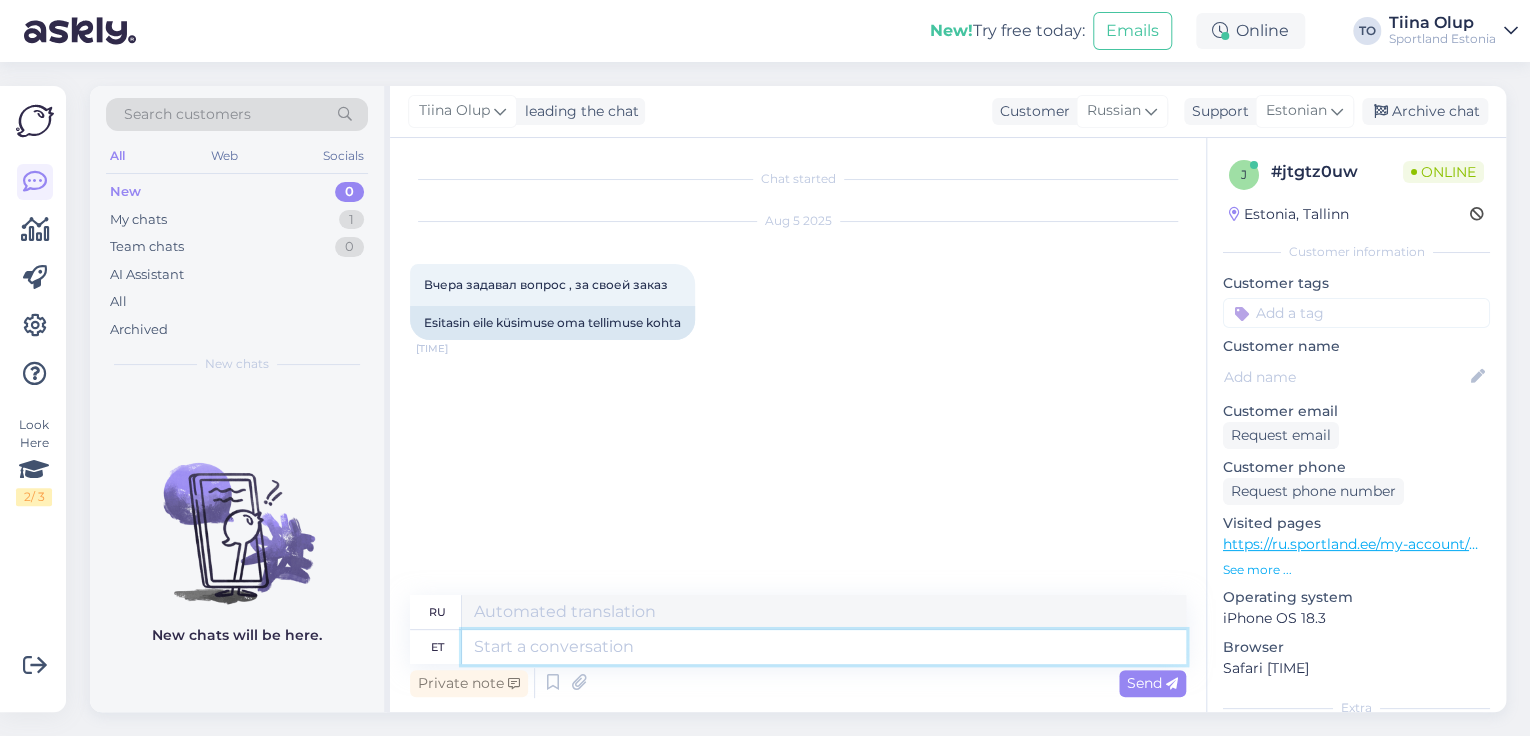 click at bounding box center (824, 647) 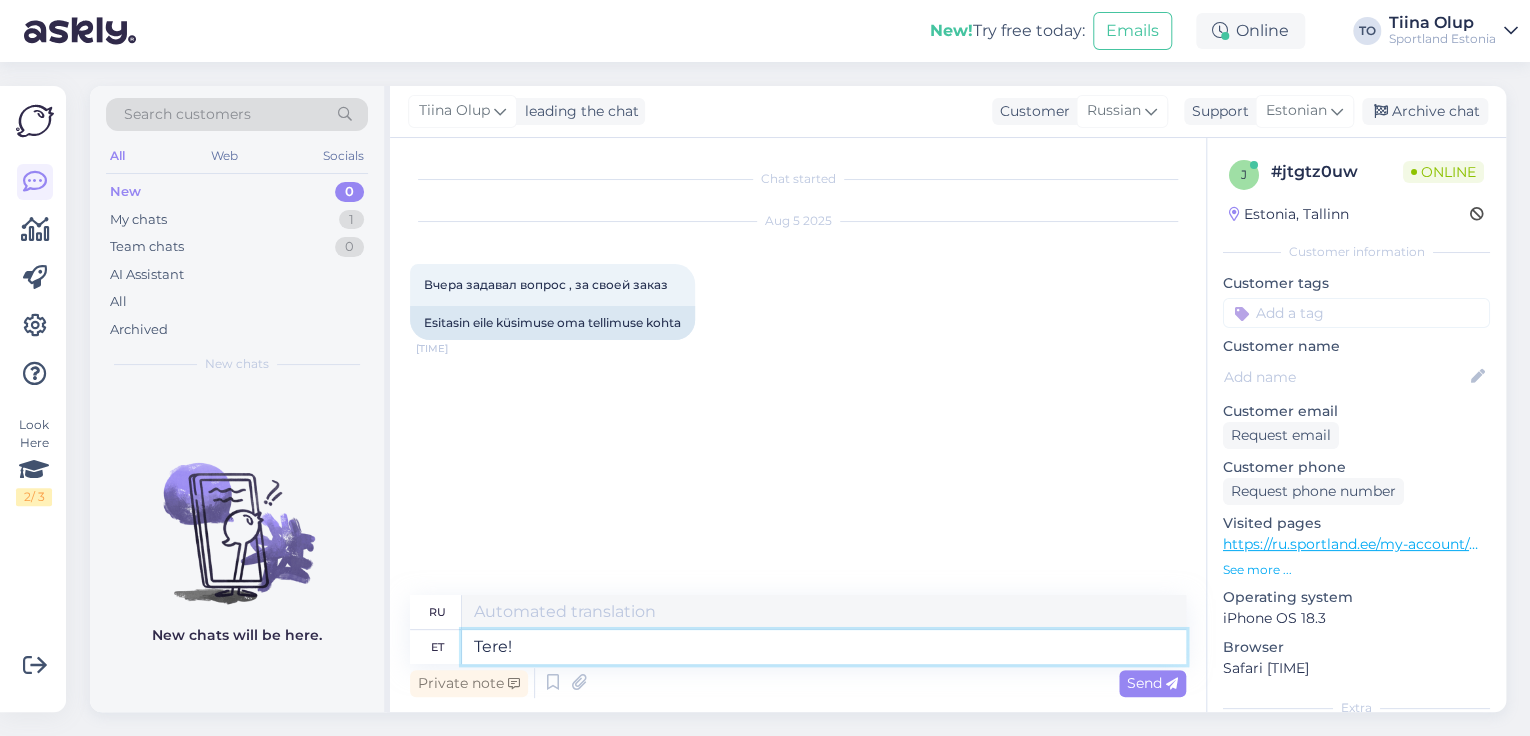 type on "Tere!" 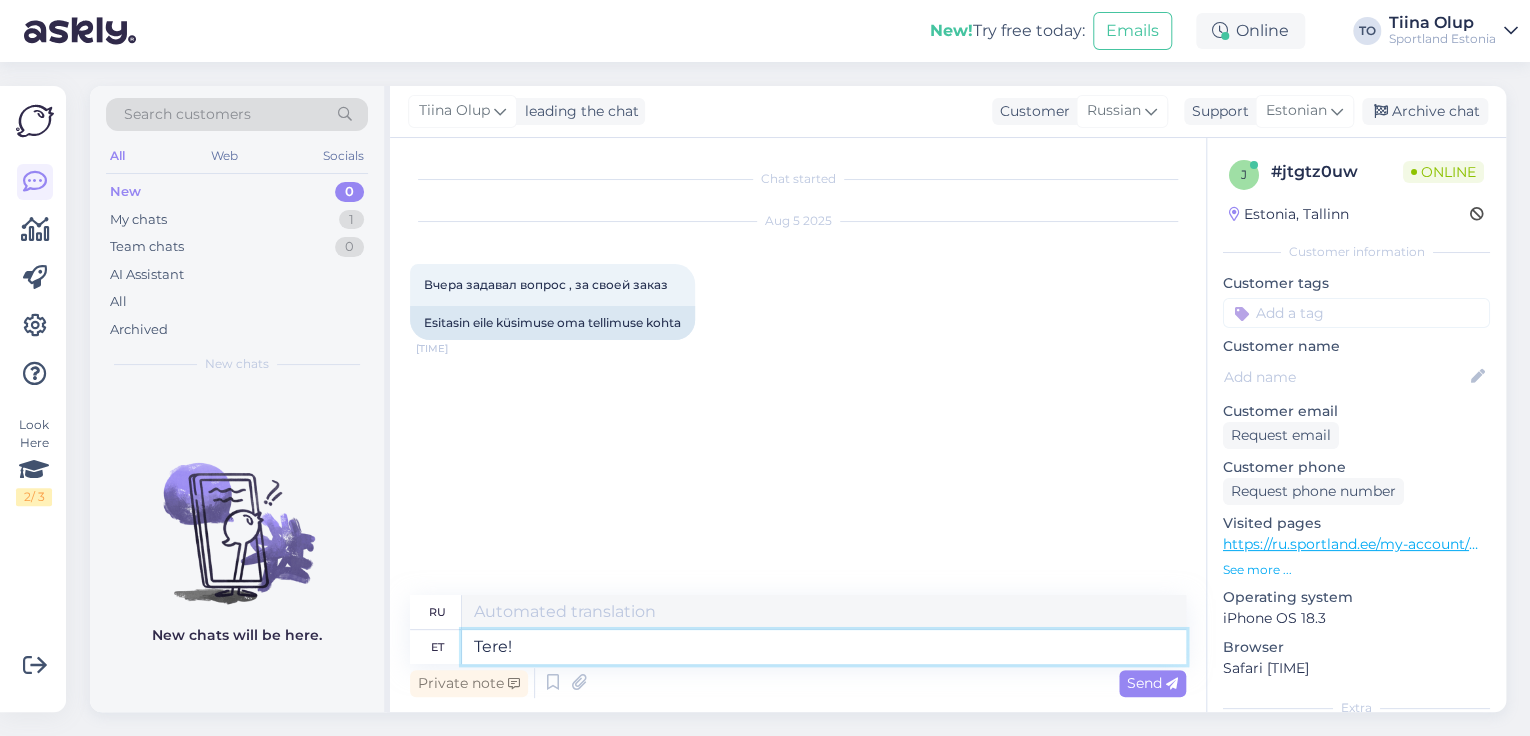 type on "Привет!" 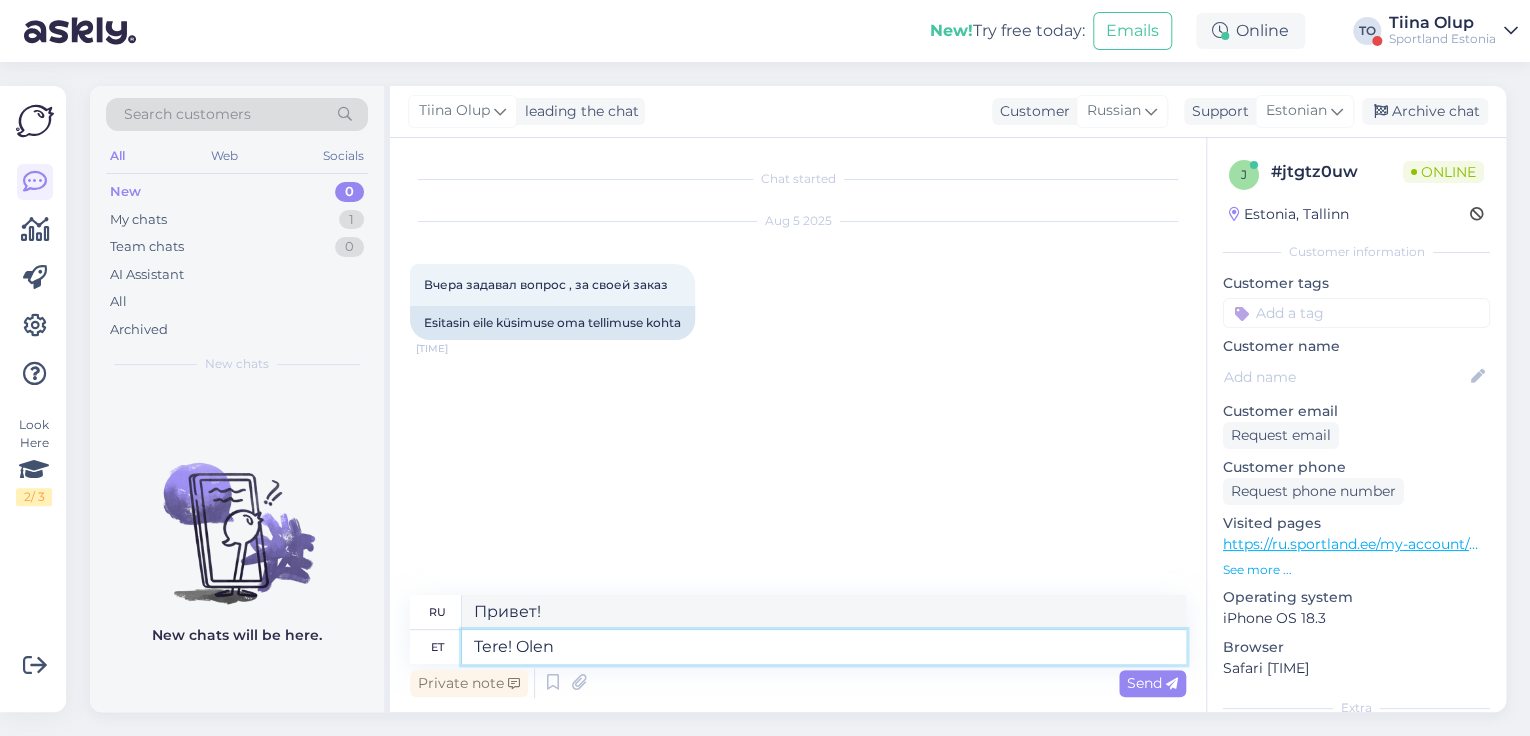 type on "Tere! Olen" 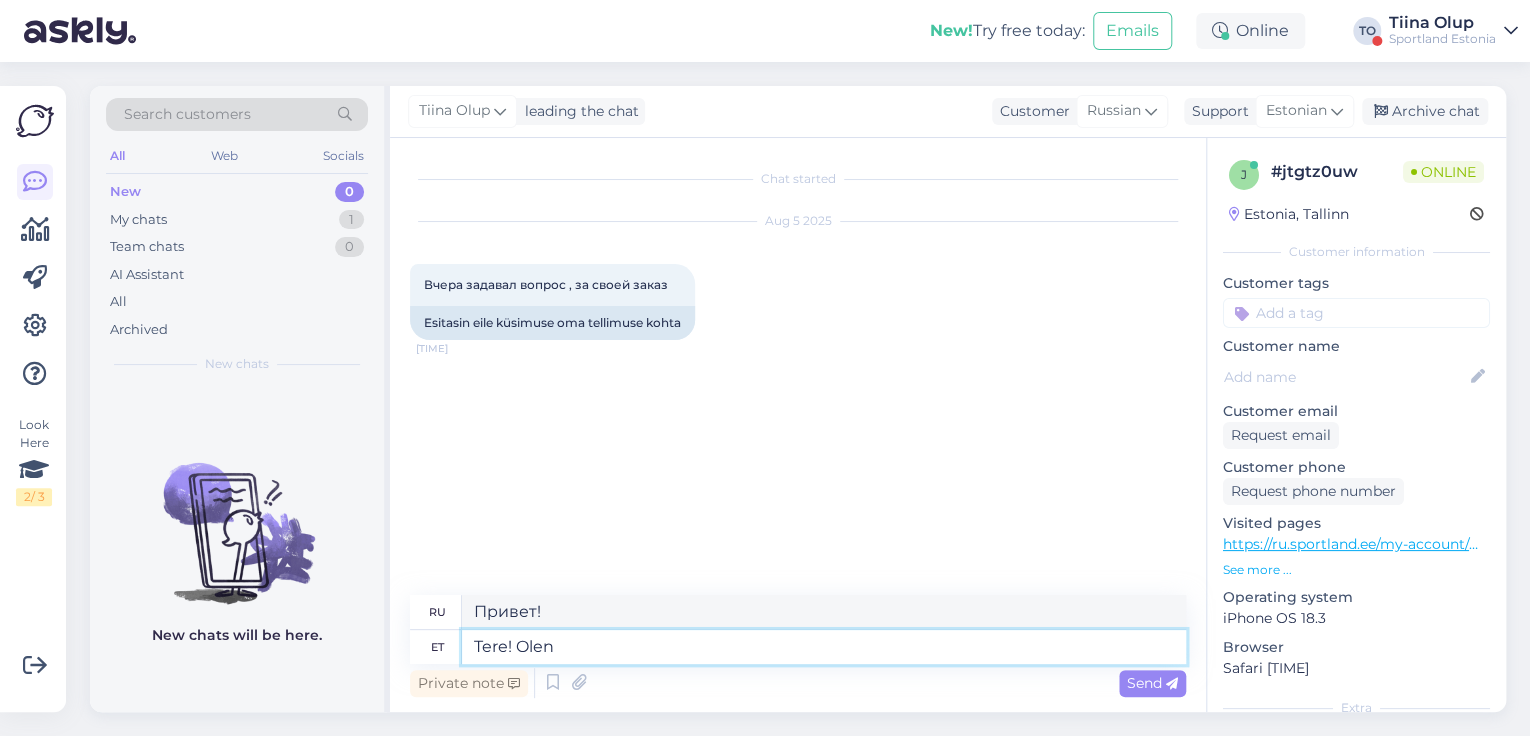 type on "Привет! Я" 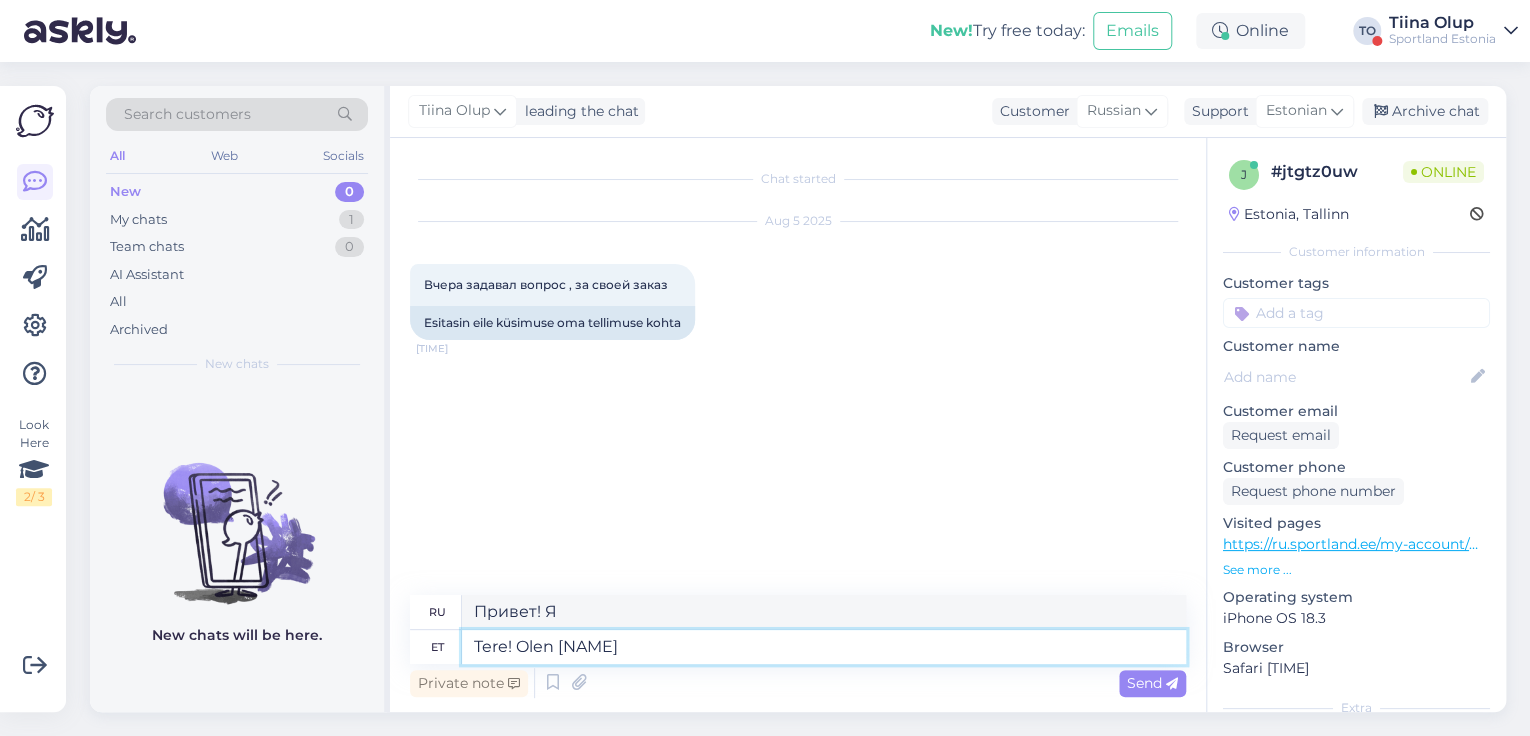 type on "Tere! Olen [NAME]" 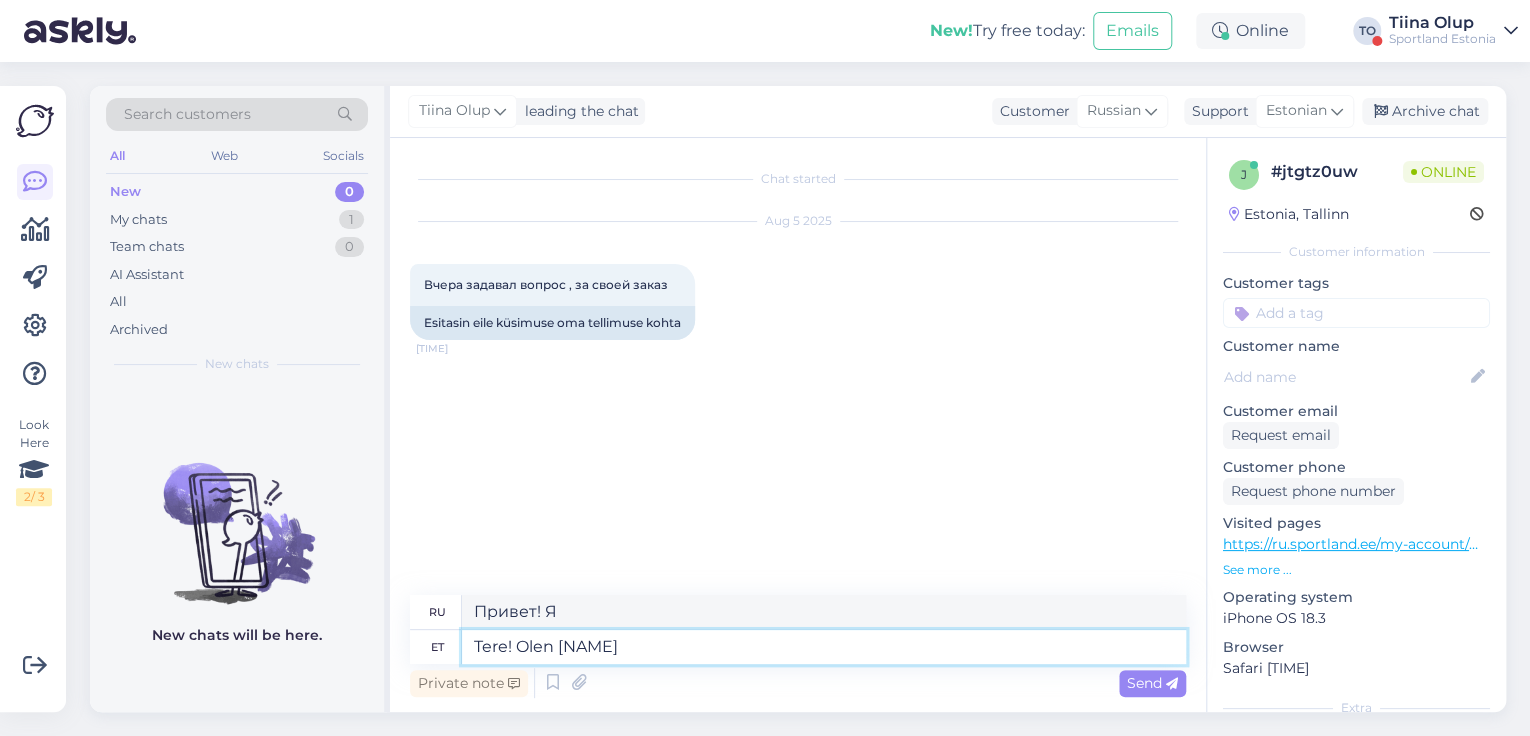 type on "Привет! Меня зовут [NAME]." 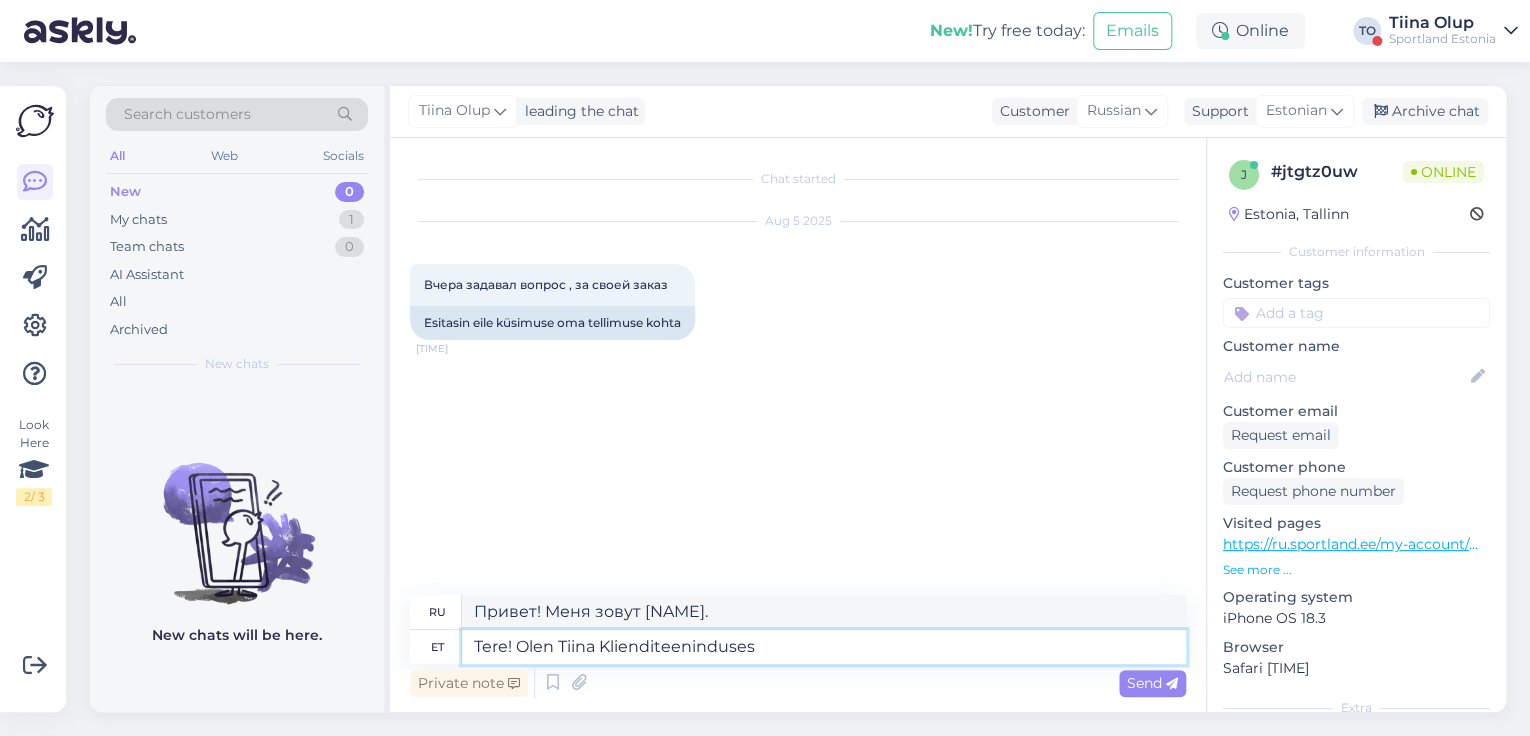 type on "Tere! Olen Tiina Klienditeenindusest" 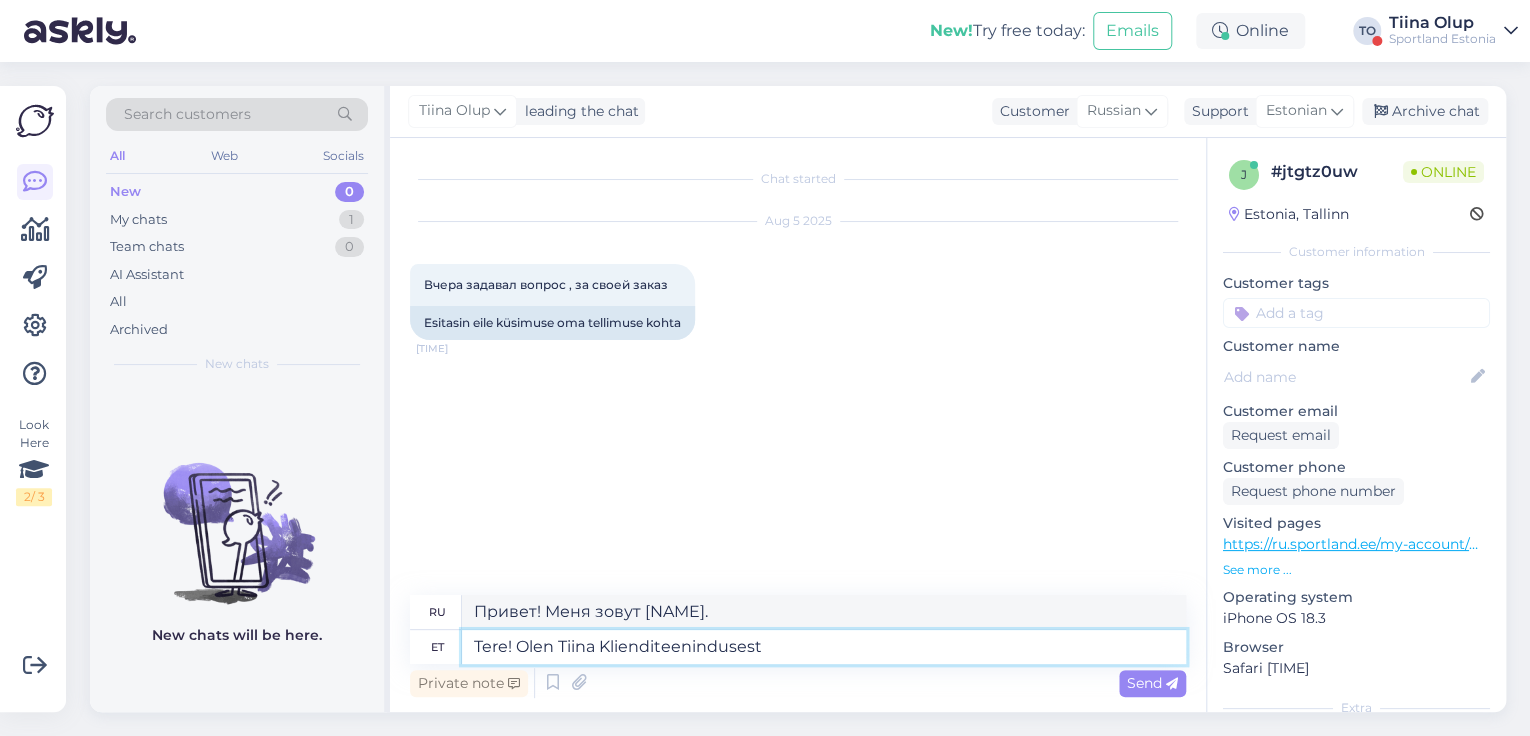 type on "Здравствуйте! Меня зовут [FIRST], я из службы поддержки клиентов." 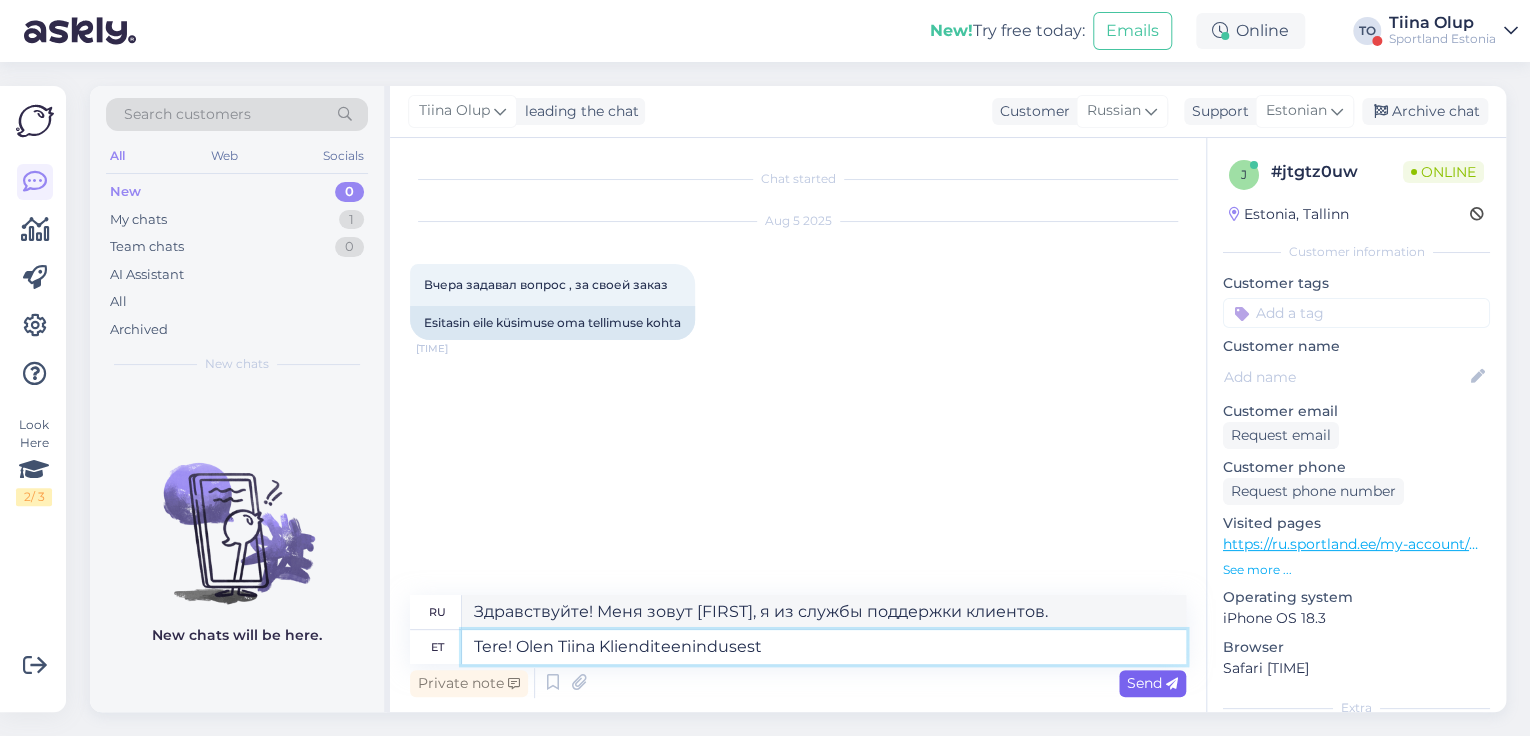 type on "Tere! Olen Tiina Klienditeenindusest" 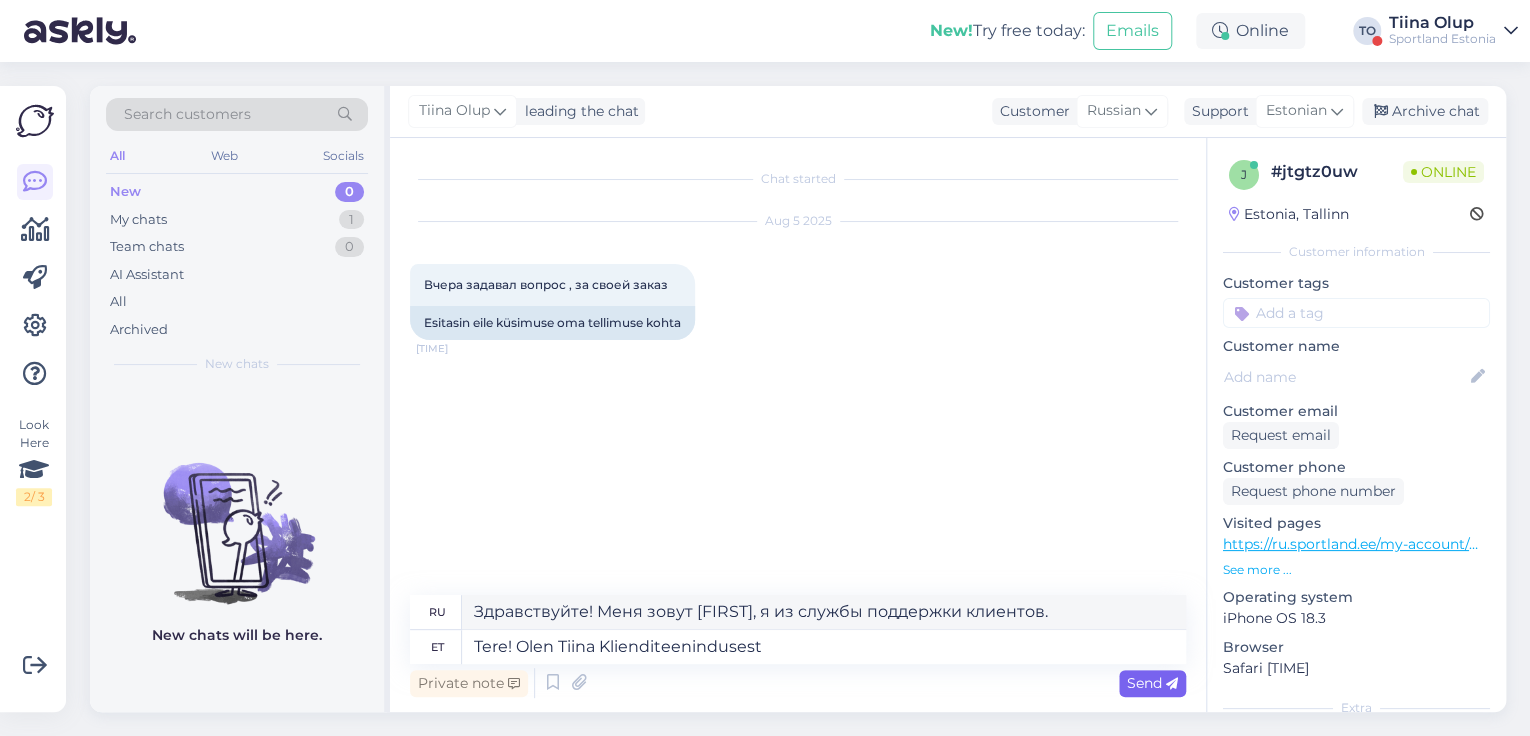 click on "Send" at bounding box center [1152, 683] 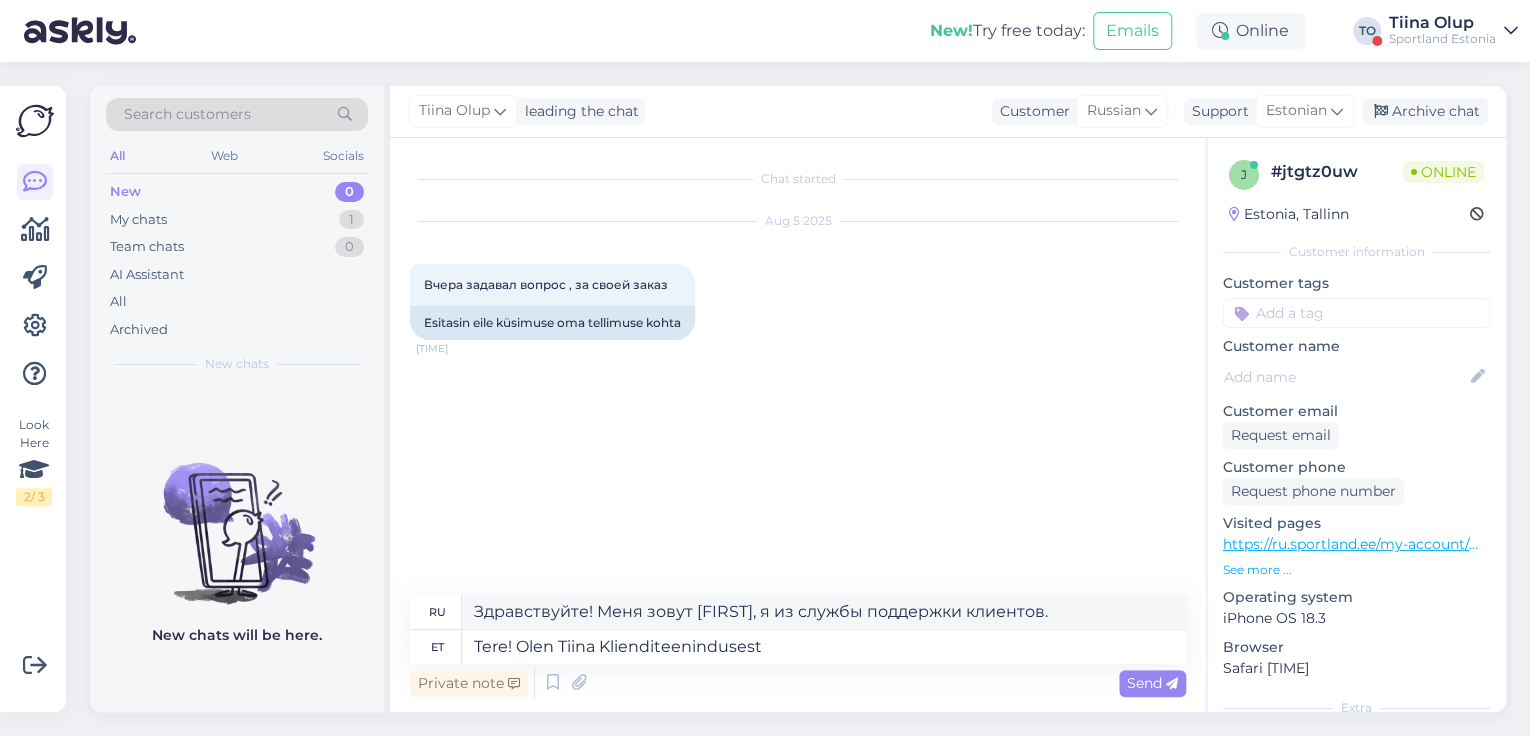 type 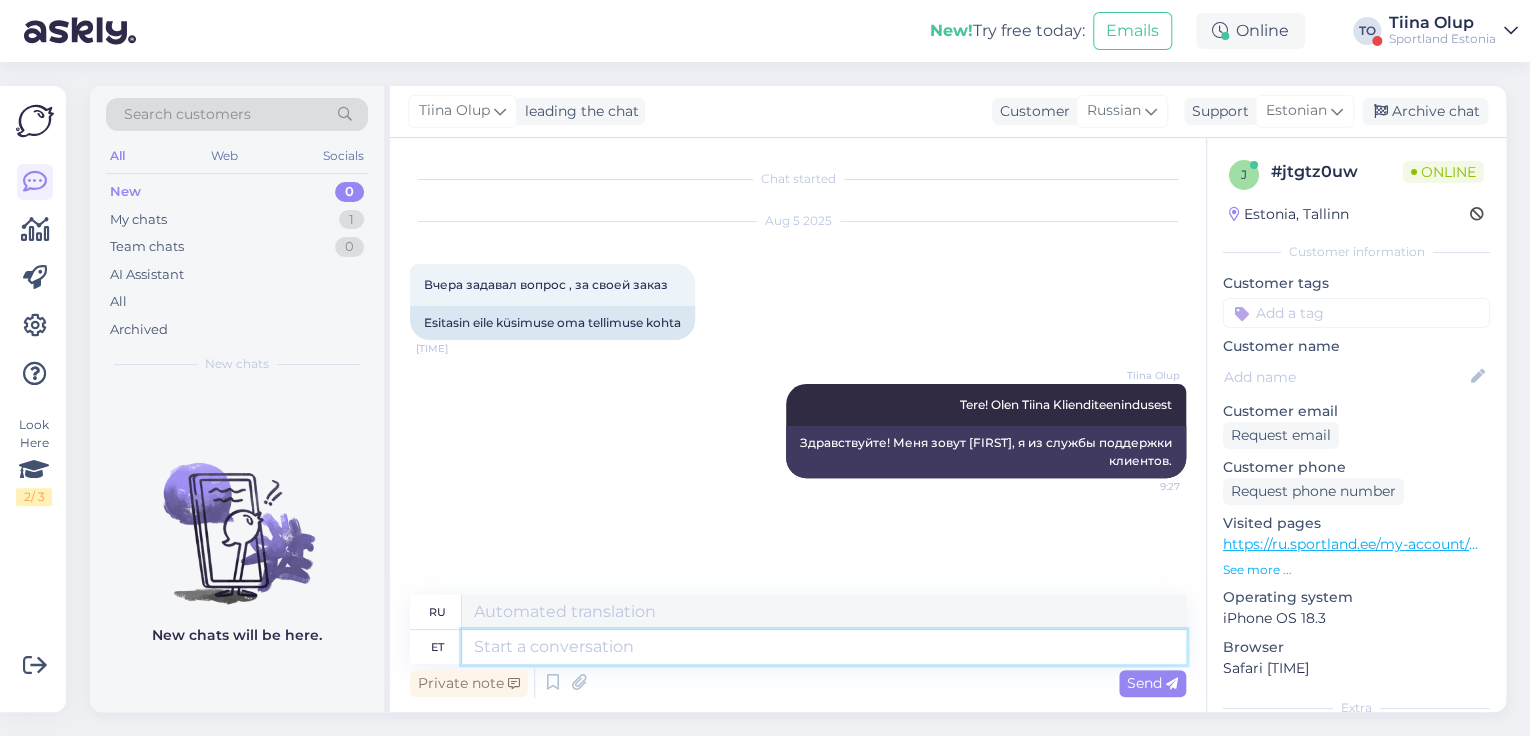 click at bounding box center [824, 647] 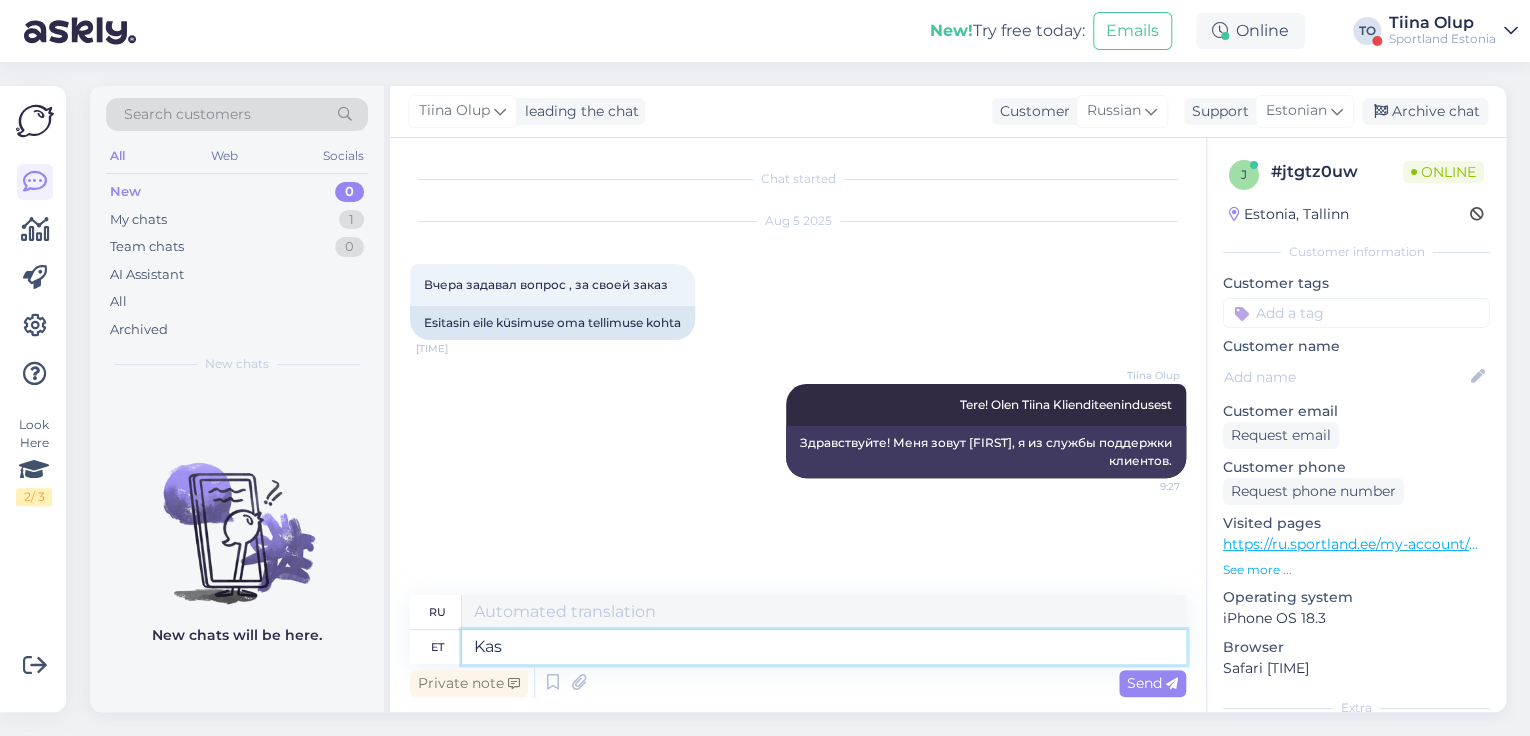 type on "Kas" 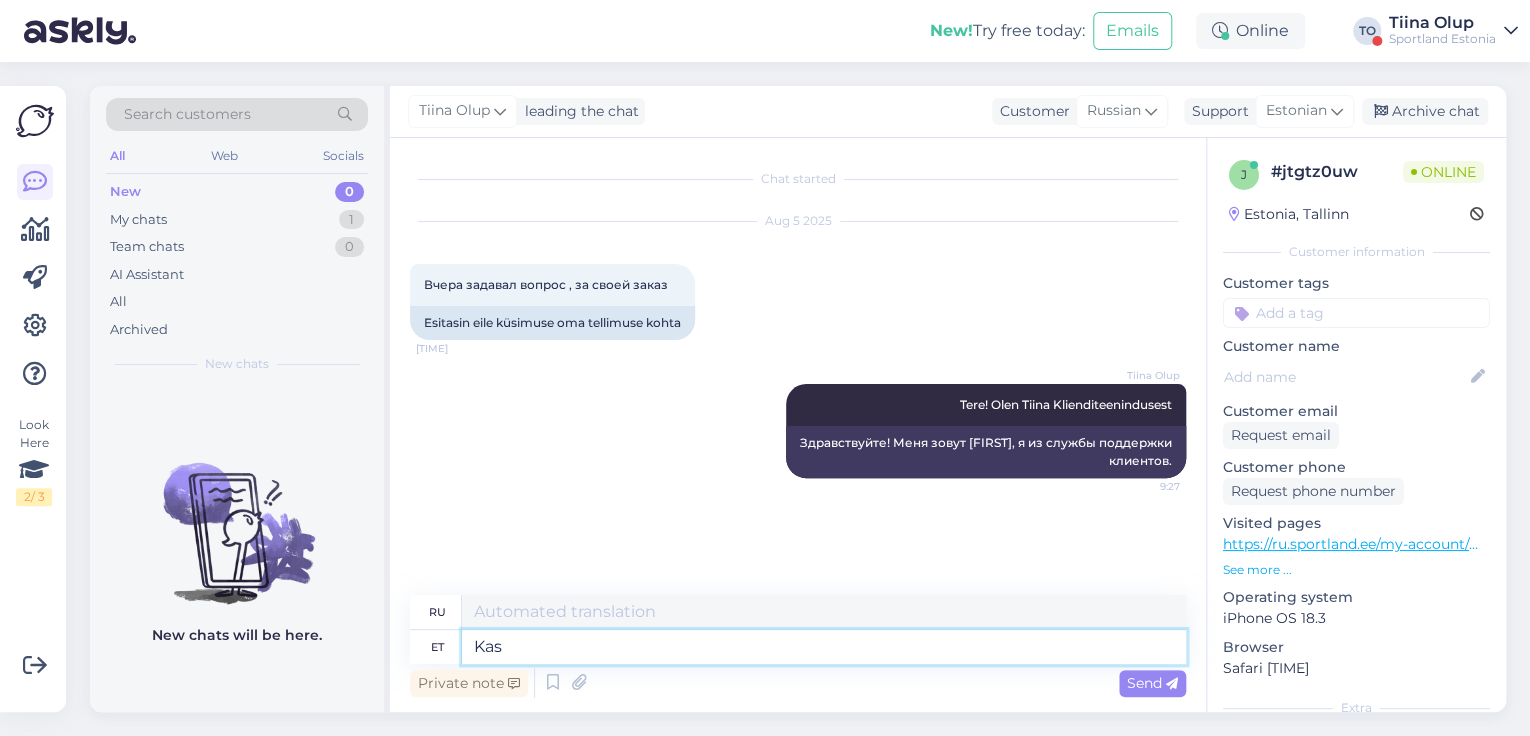 type on "Является" 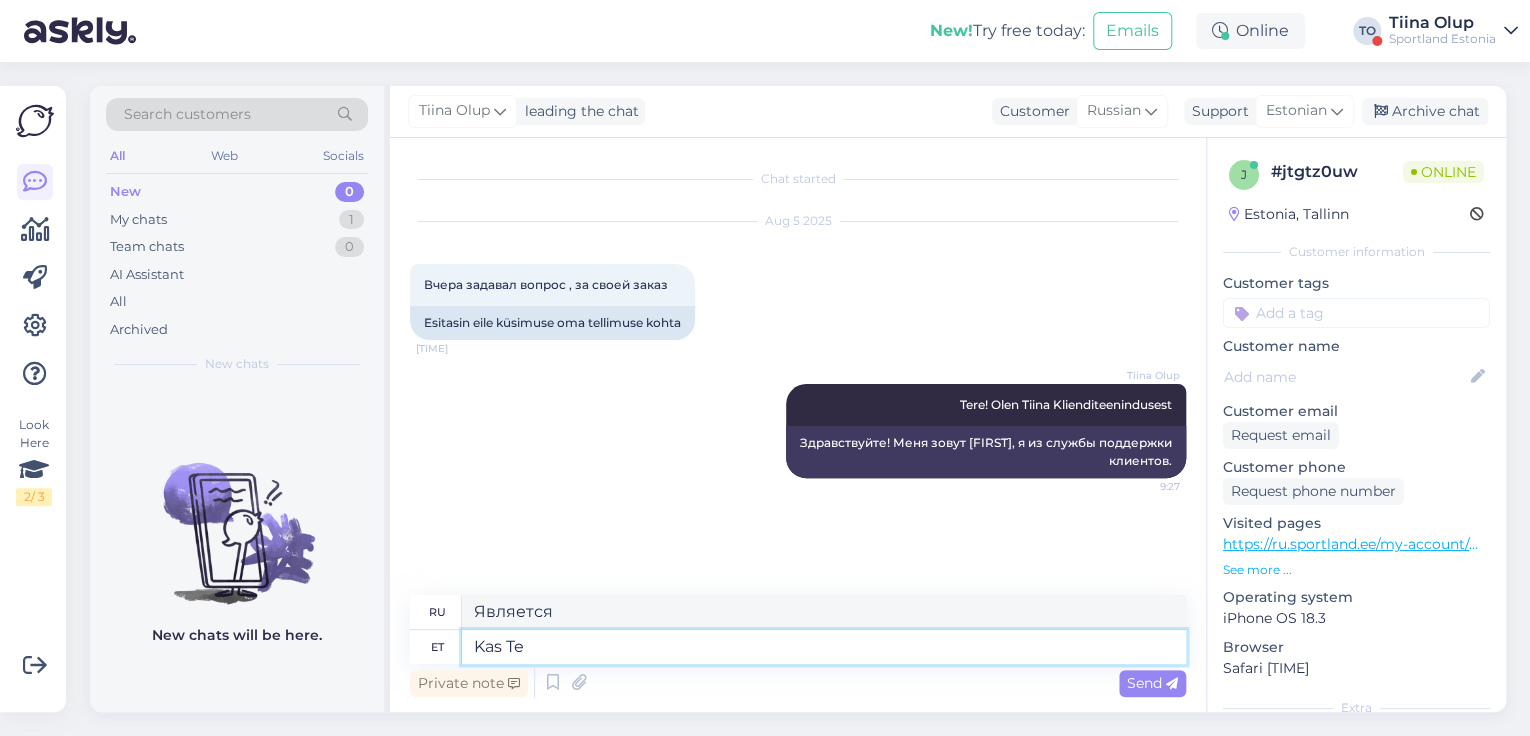 type on "Kas Te s" 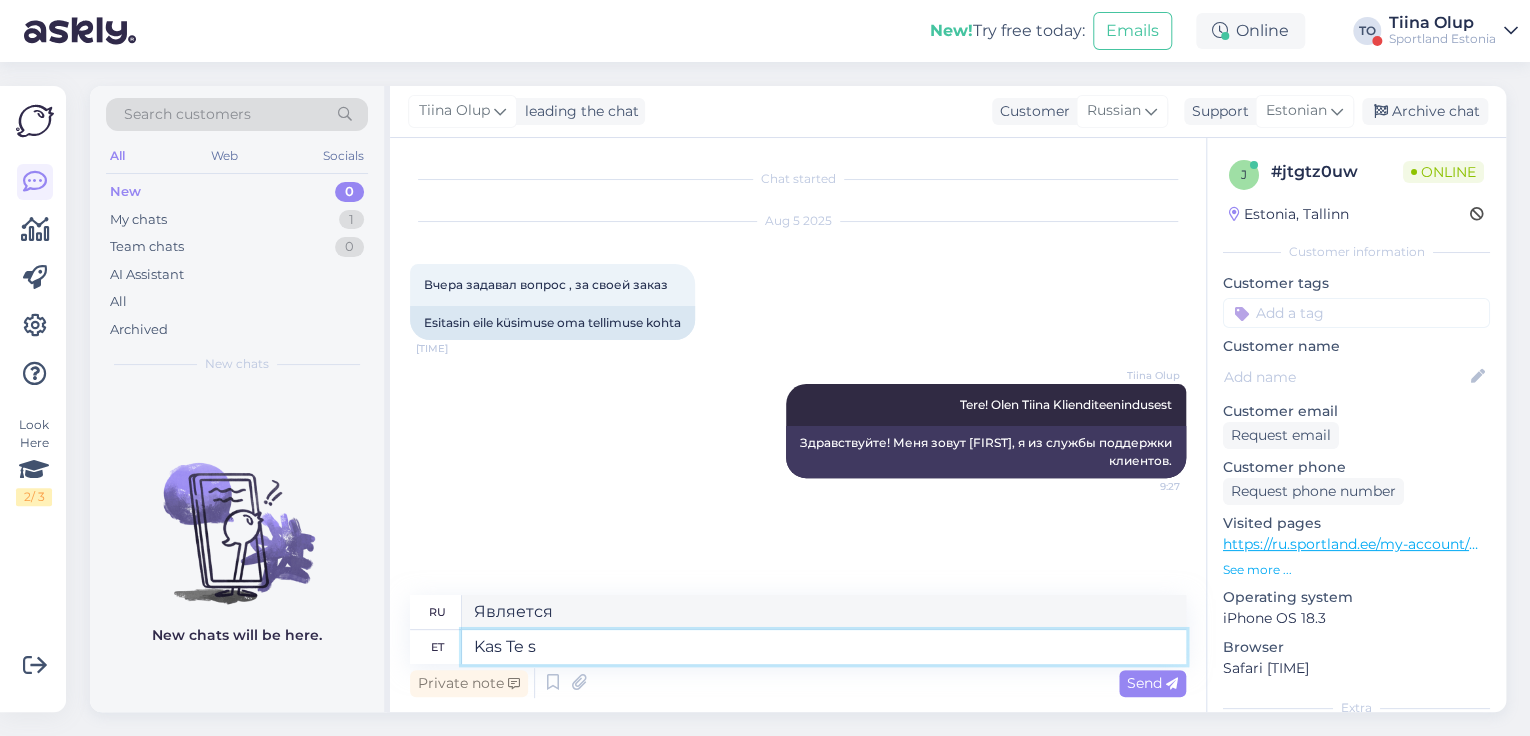 type on "Ты" 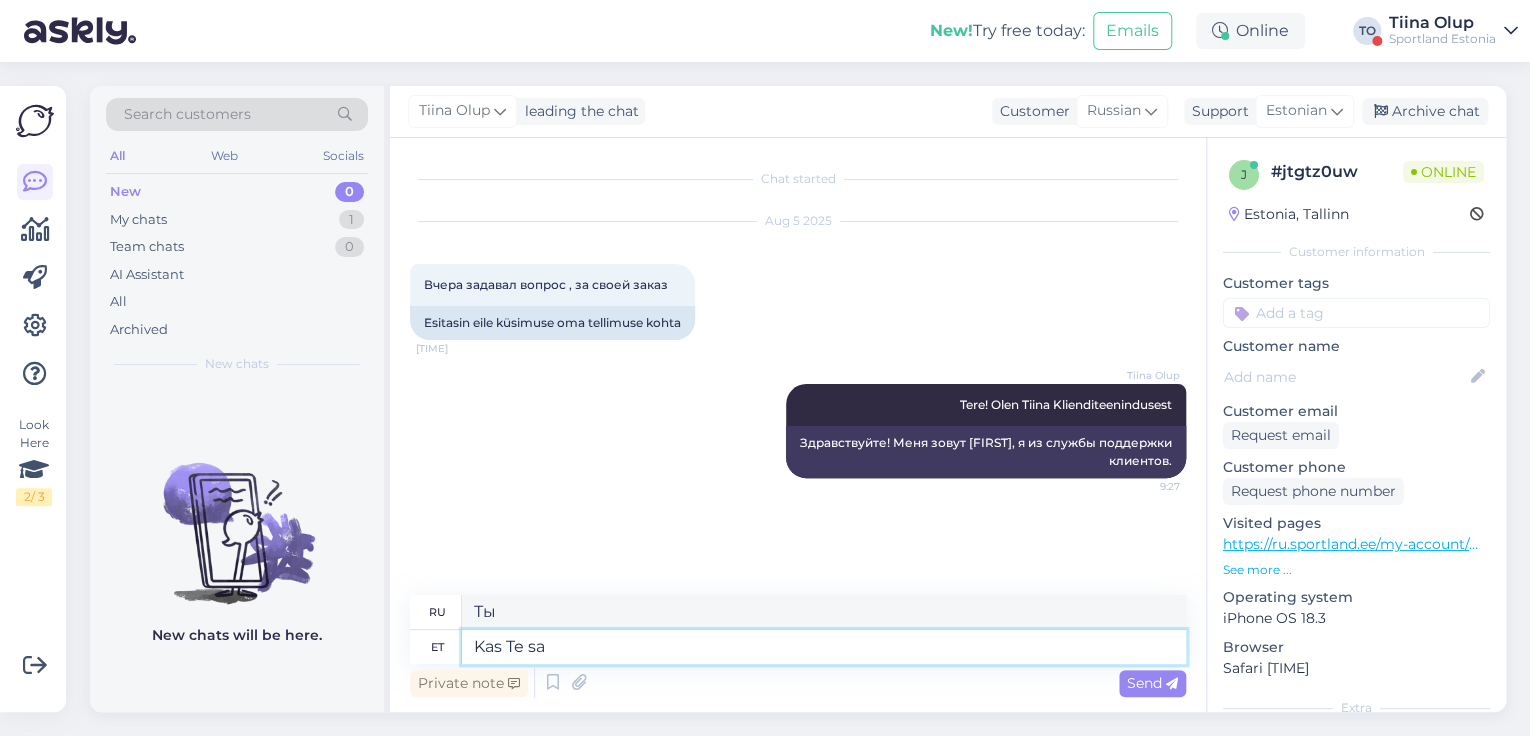 type on "Kas Te saa" 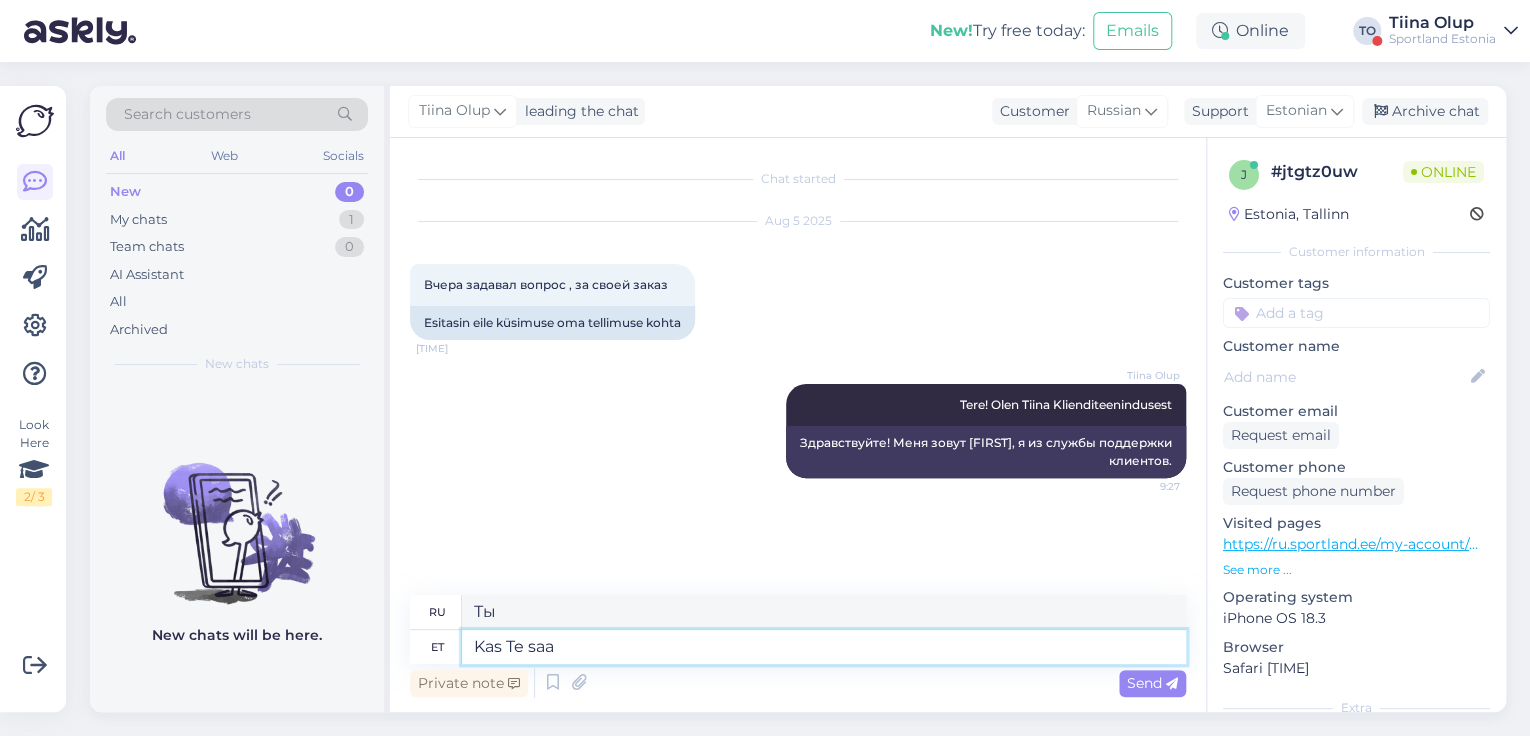 type on "Не могли бы вы" 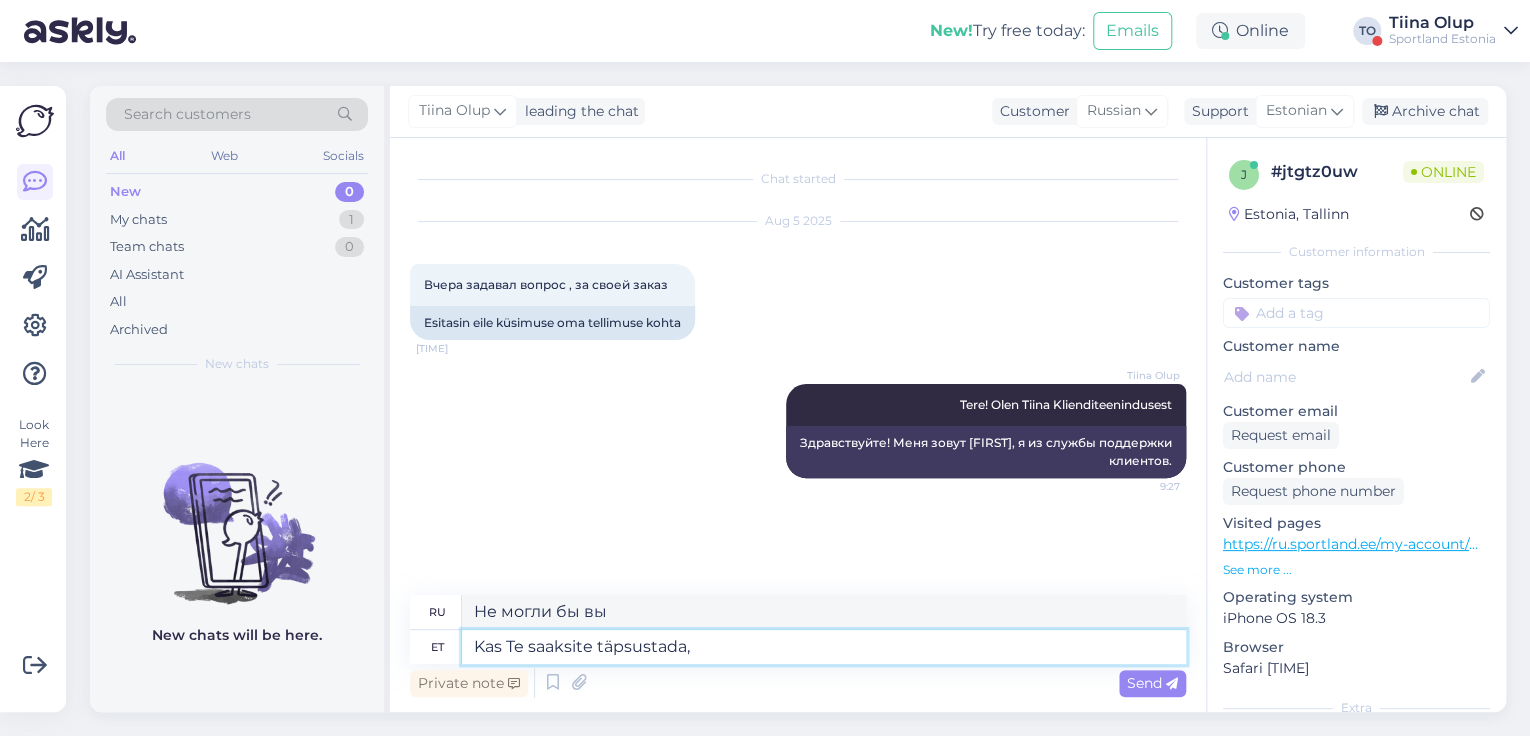 type on "Kas Te saaksite täpsustada, k" 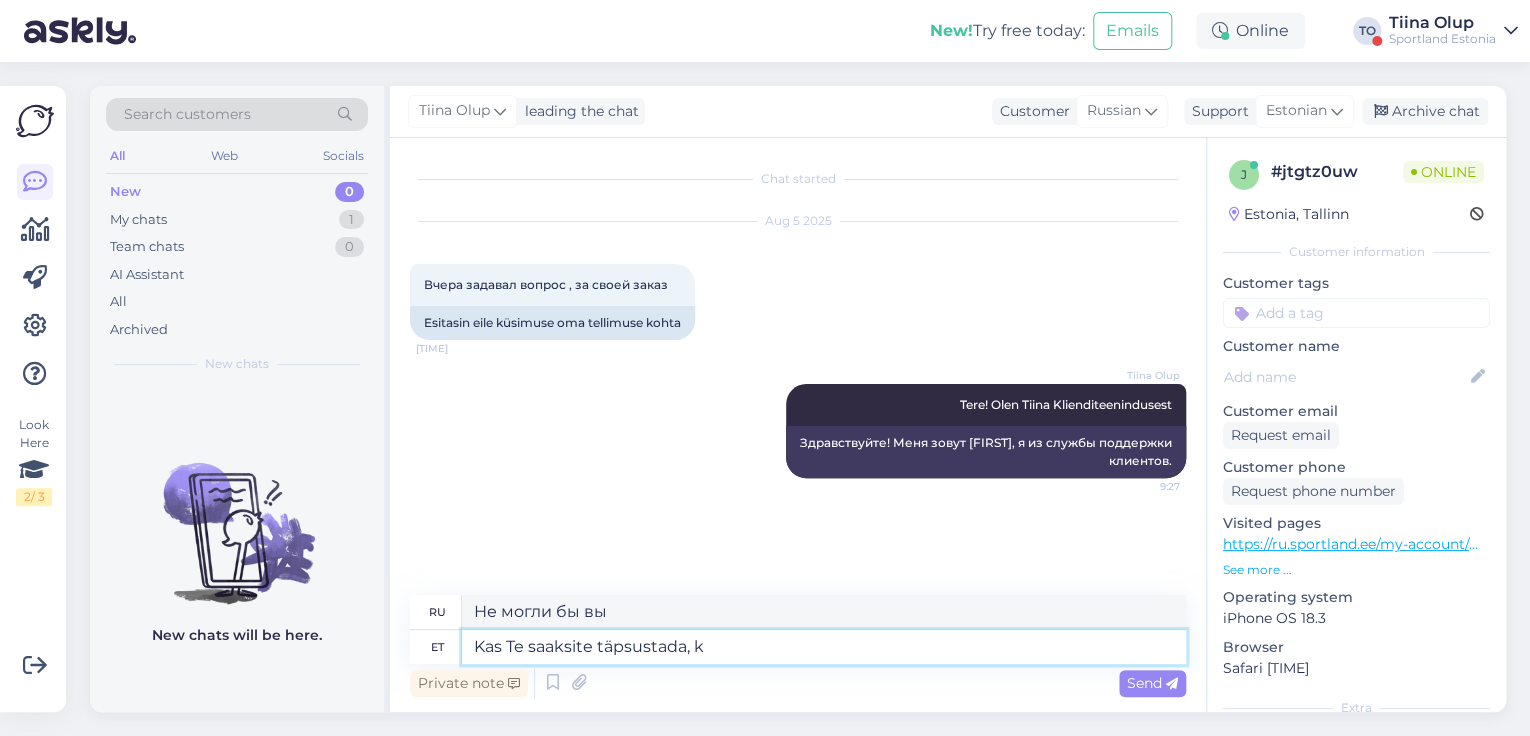 type on "Не могли бы вы пояснить?" 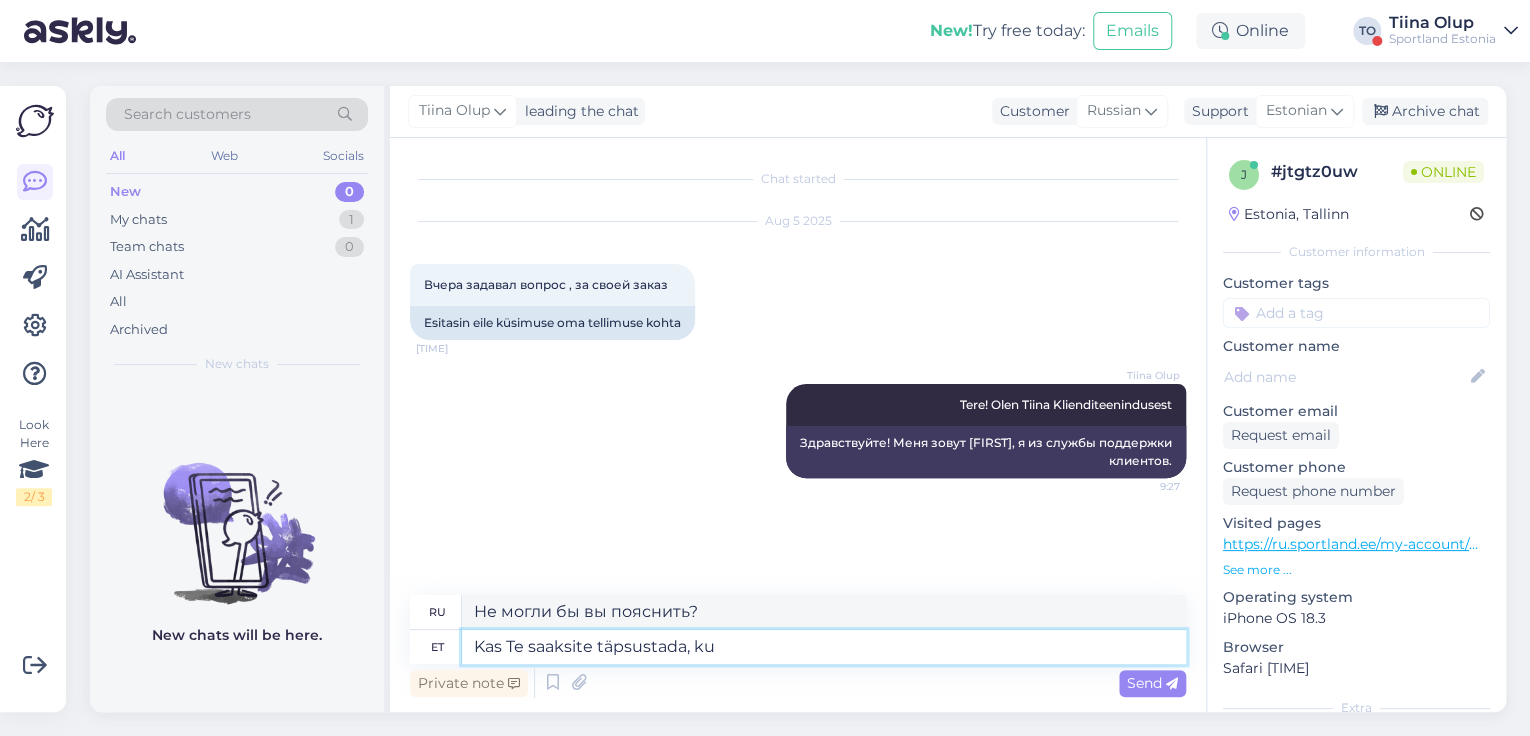 type on "Kas Te saaksite täpsustada, kui" 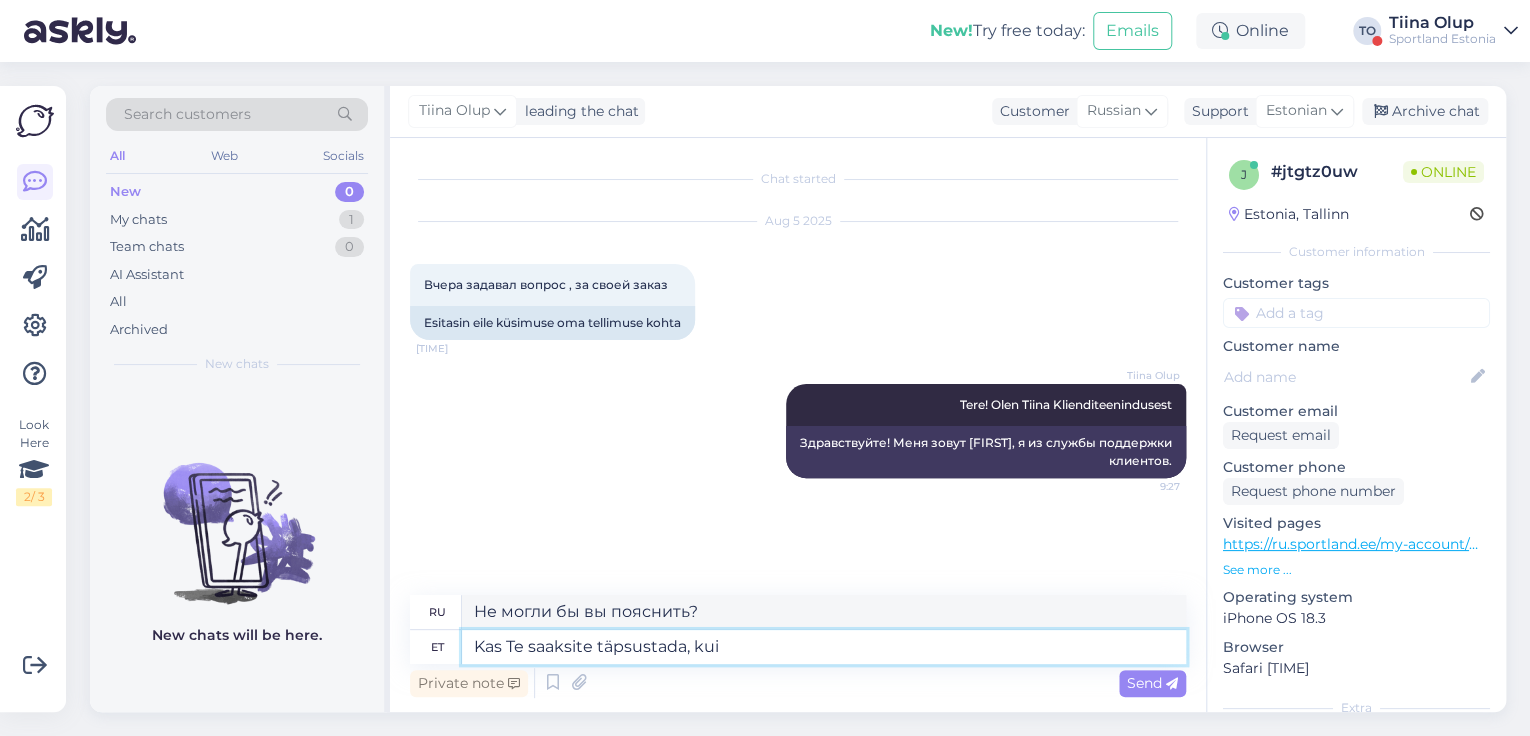 type on "Не могли бы вы уточнить, если" 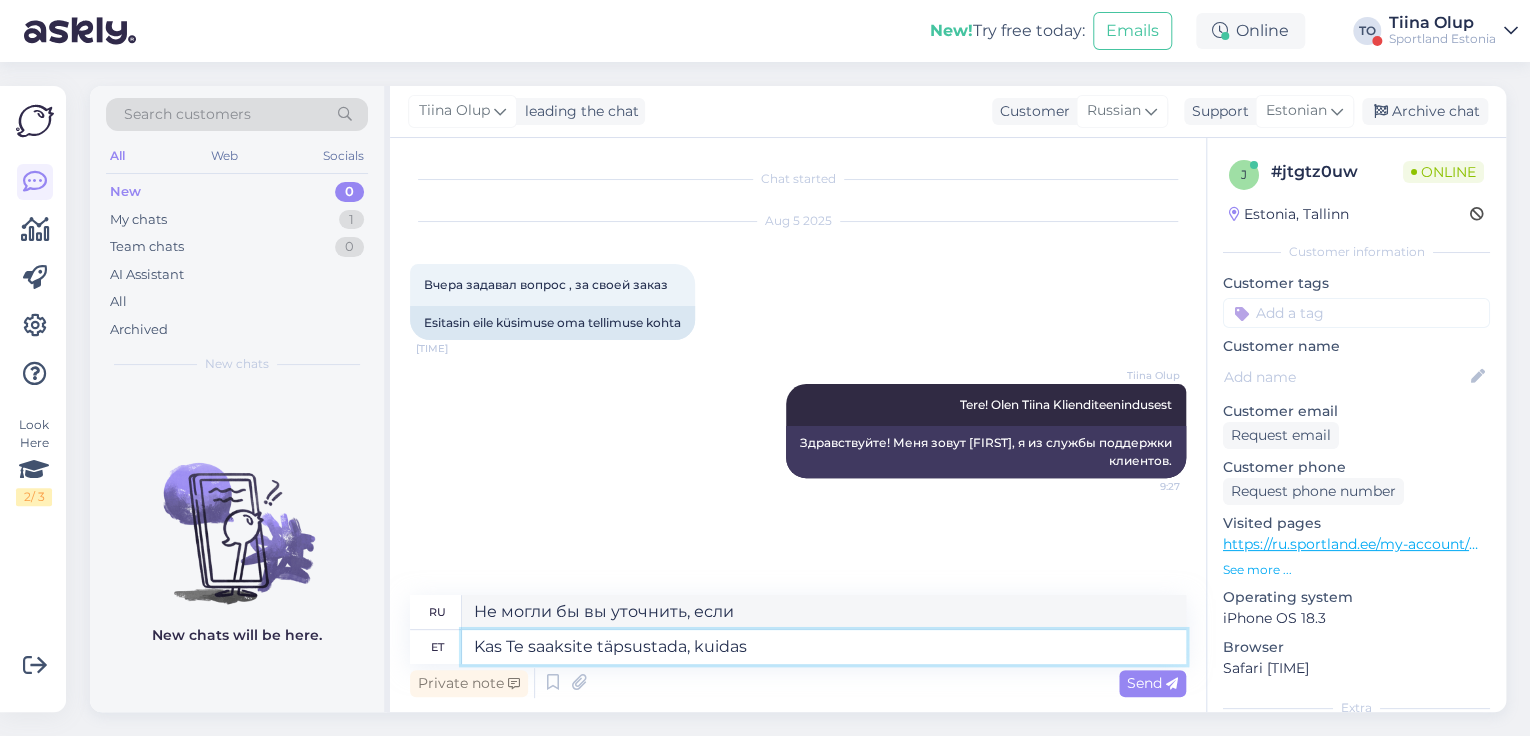 type on "Kas Te saaksite täpsustada, kuidas" 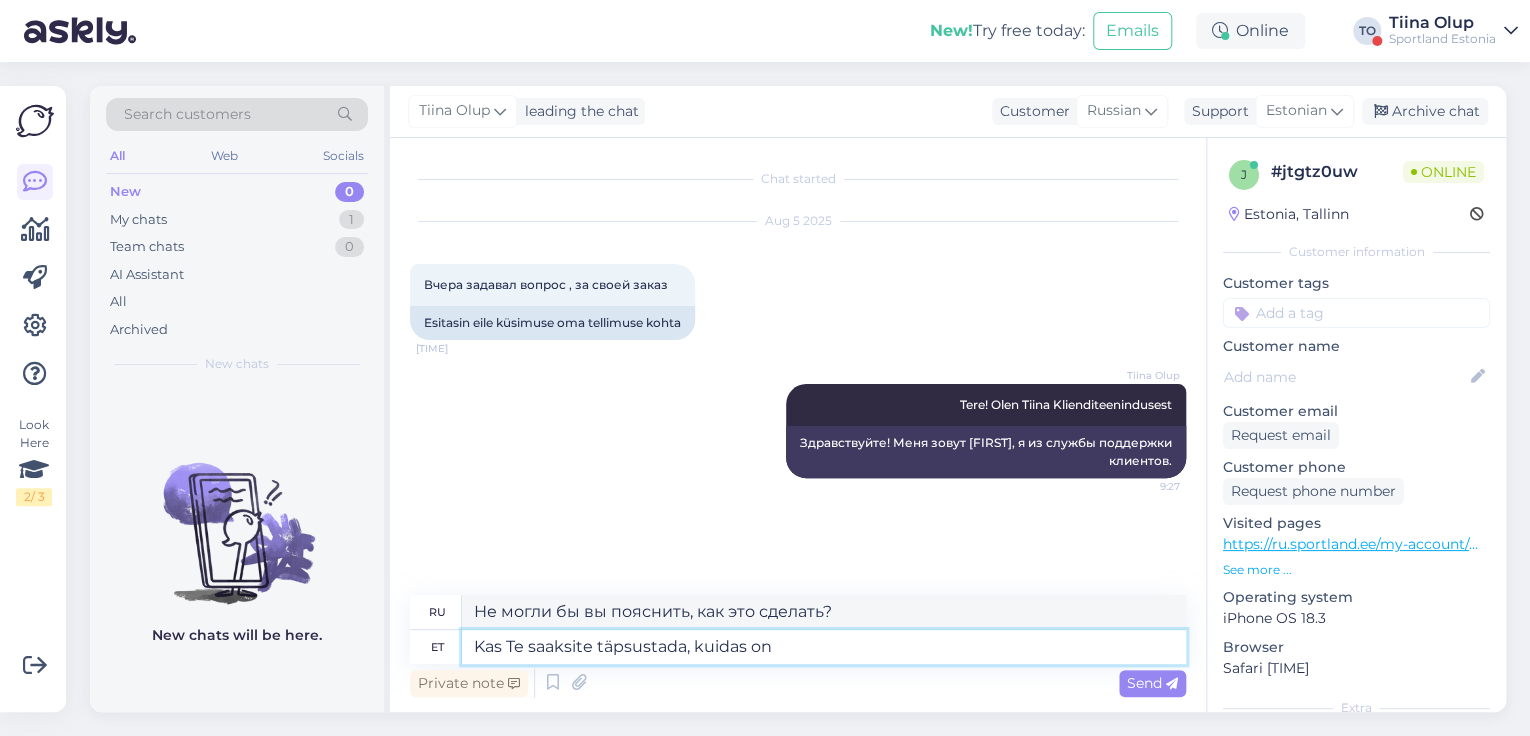 type on "Kas Te saaksite täpsustada, kuidas on" 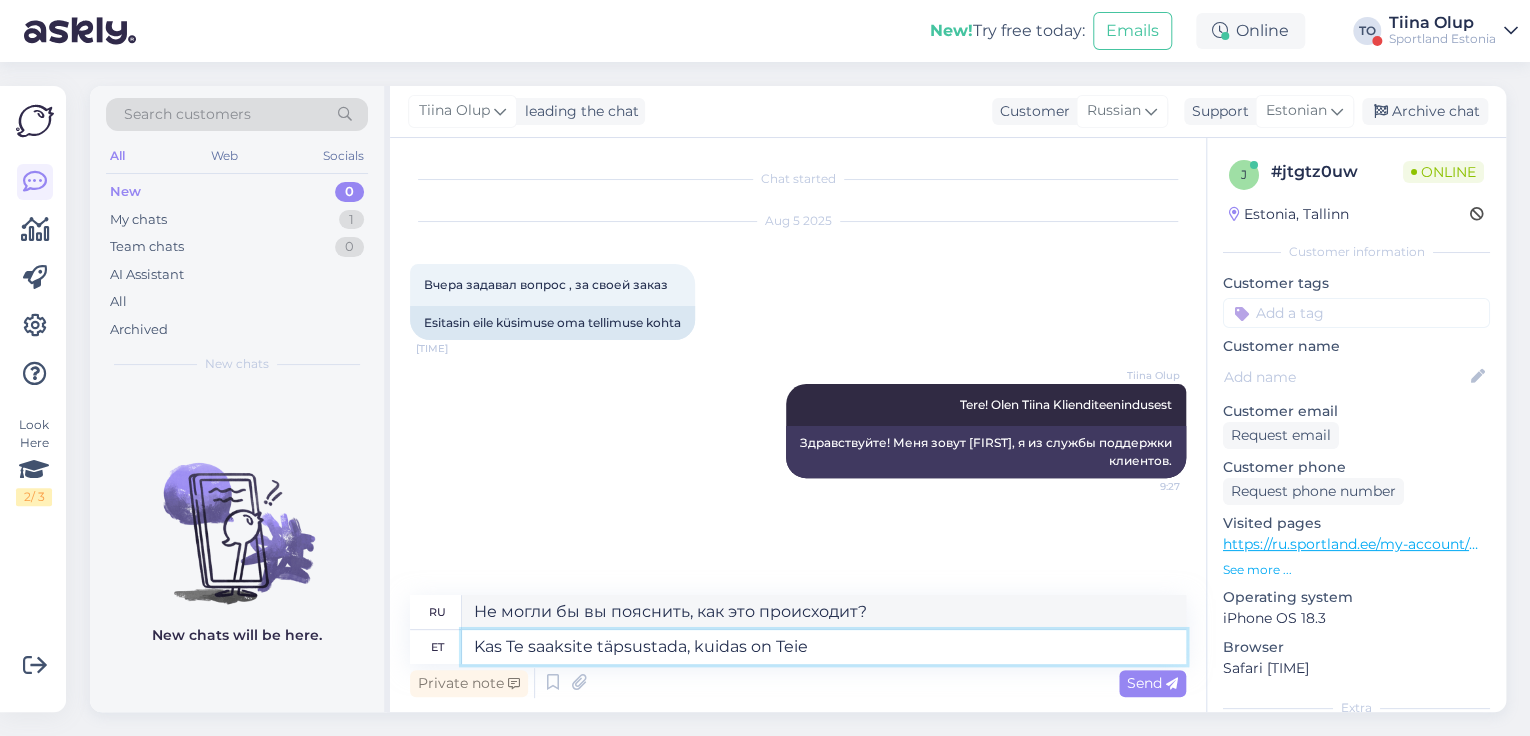 type on "Kas Te saaksite täpsustada, kuidas on Teie" 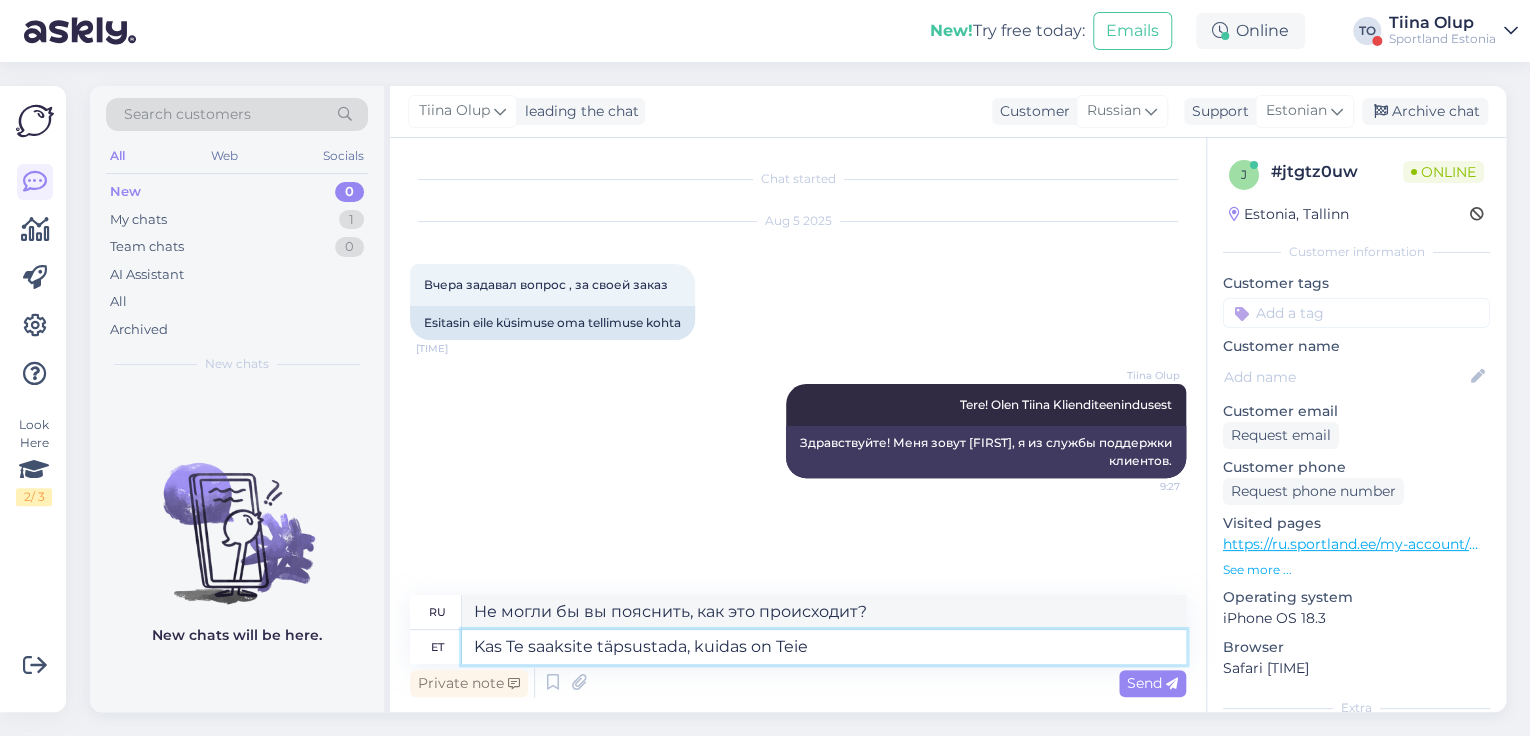 type on "Не могли бы вы рассказать, как у вас дела?" 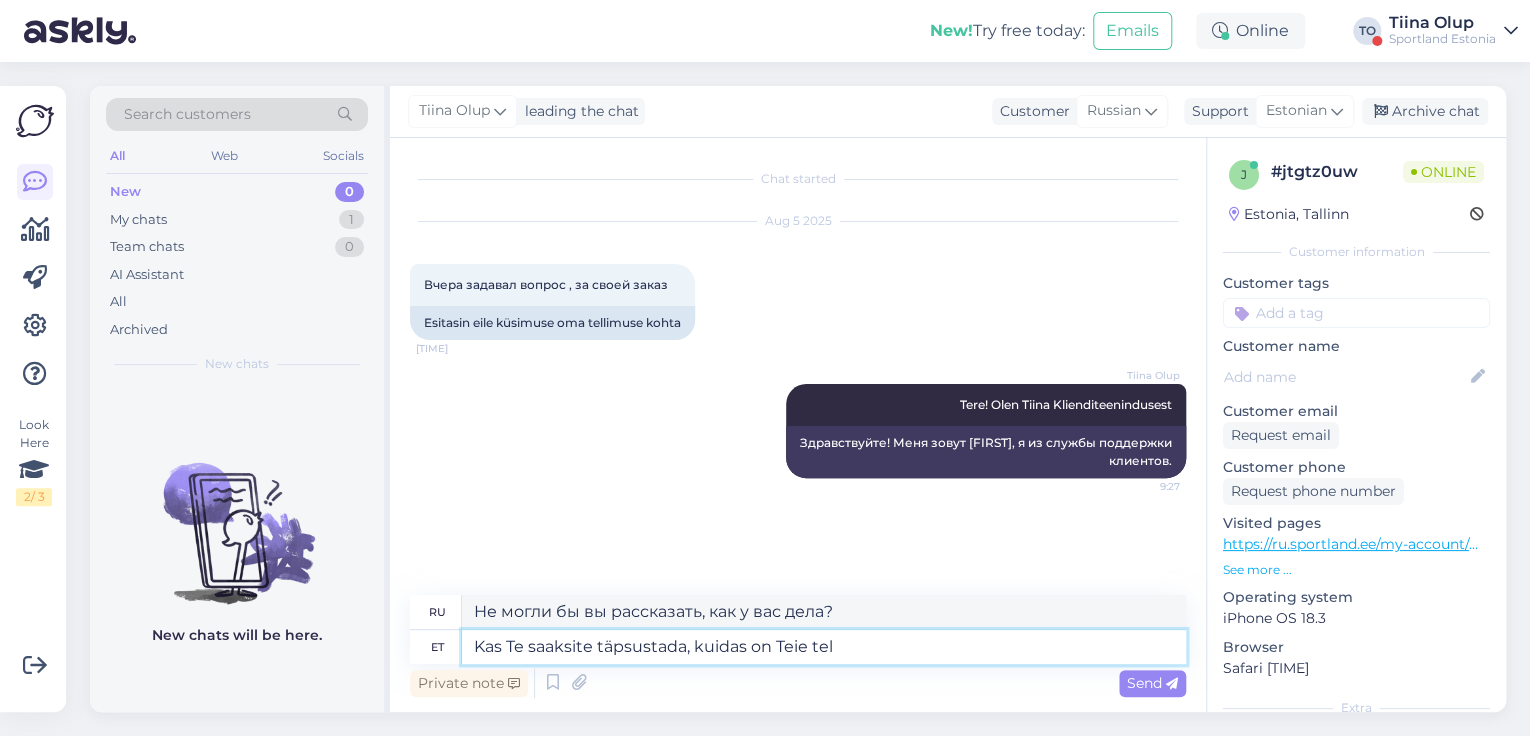 type on "Kas Te saaksite täpsustada, kuidas on Teie tell" 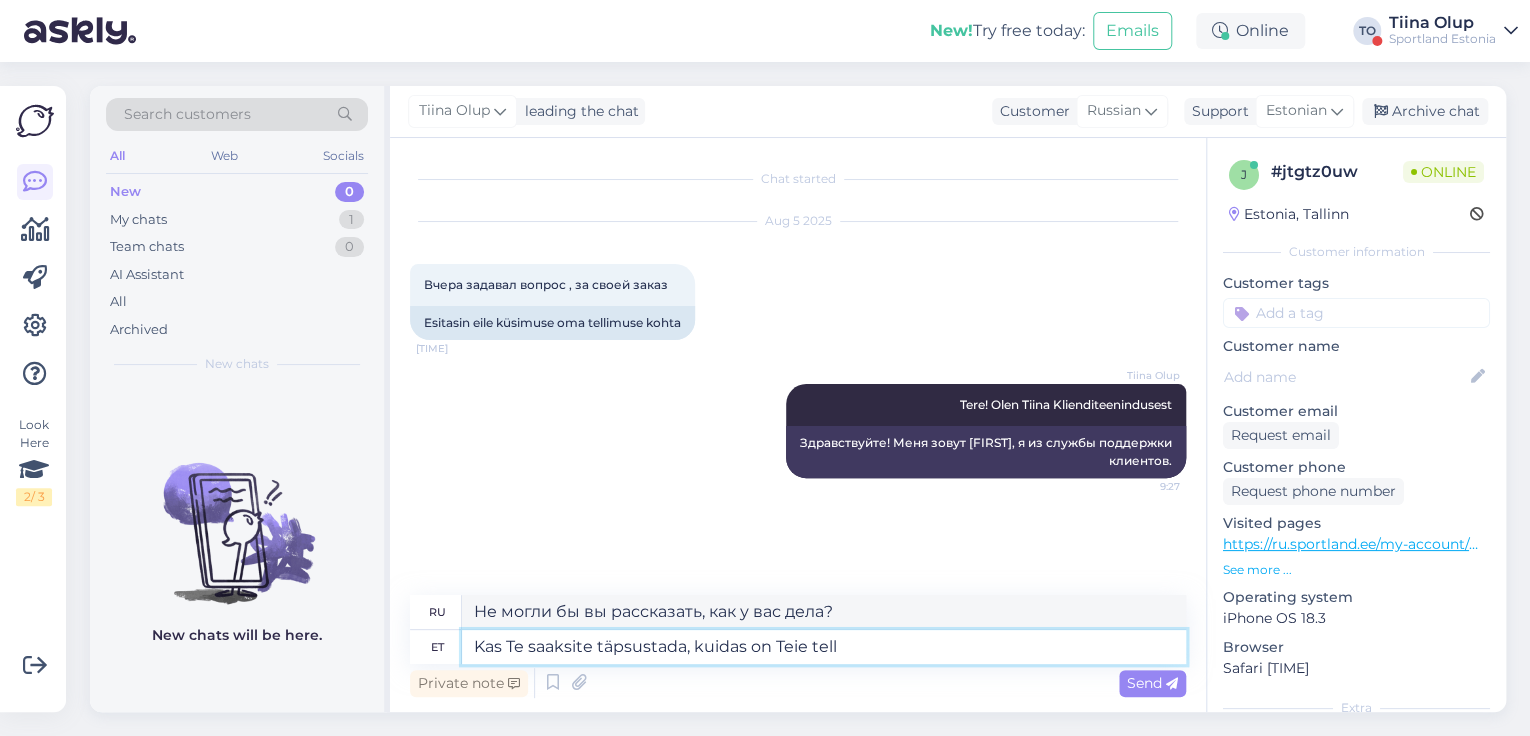 type on "Не могли бы вы уточнить, как обстоят дела с вашим заказом?" 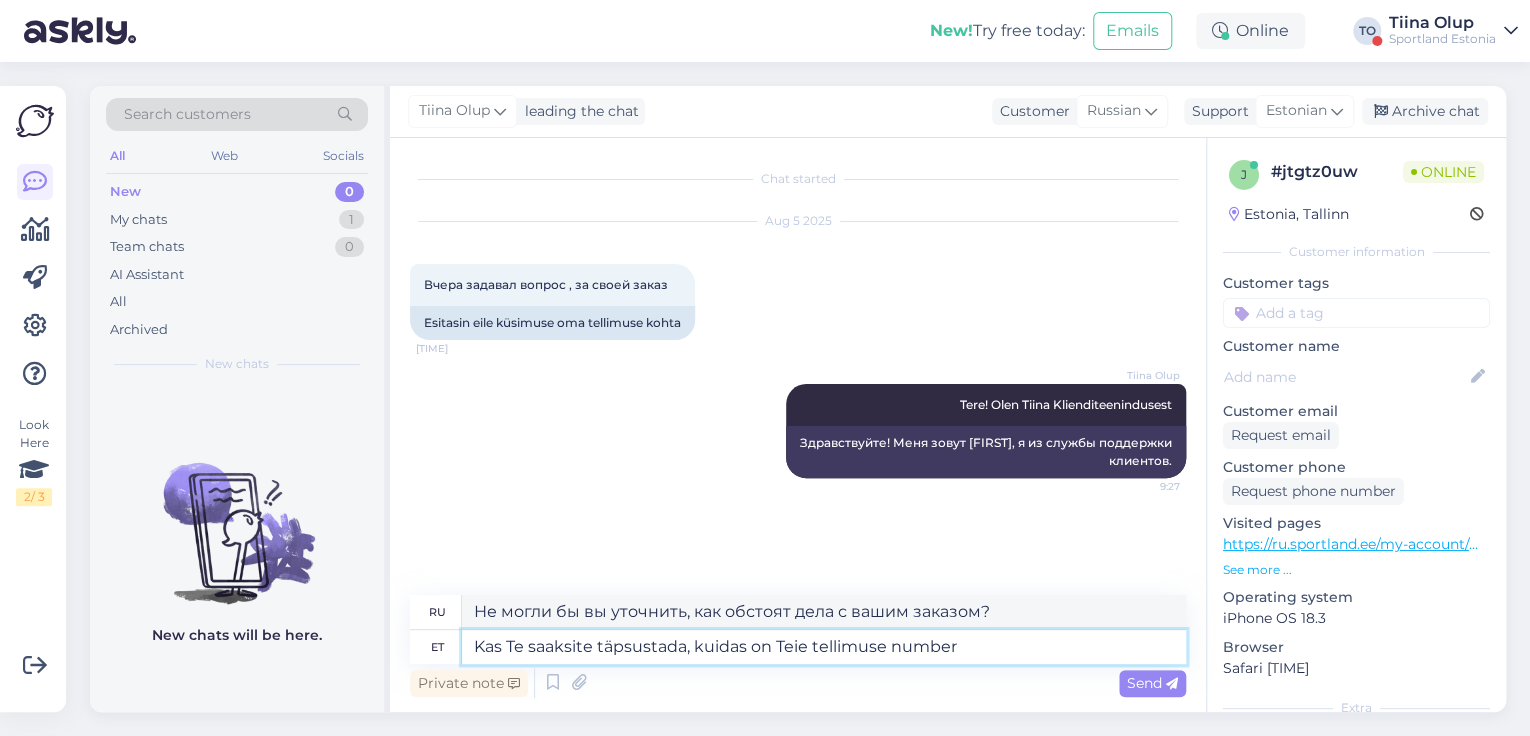 type on "Kas Te saaksite täpsustada, kuidas on Teie tellimuse number?" 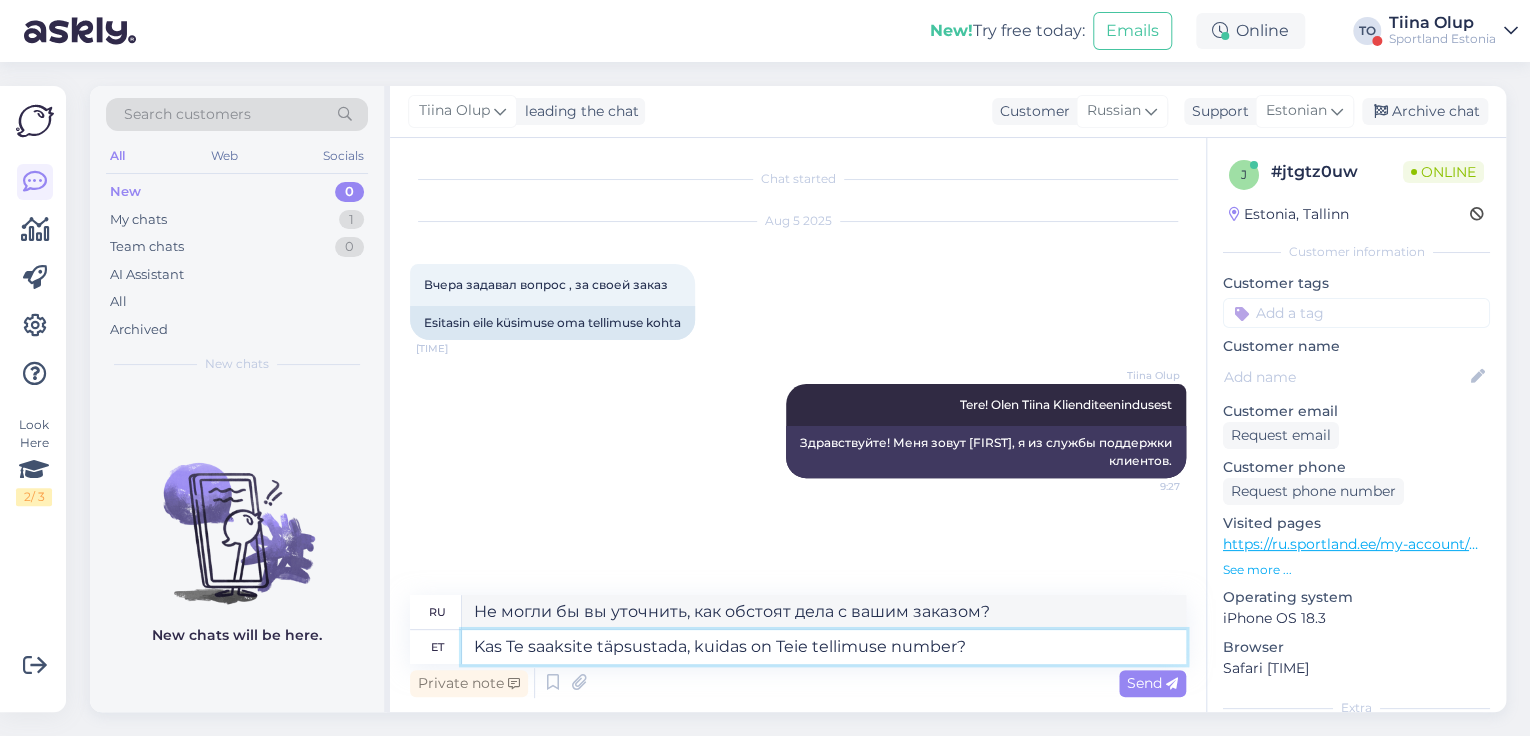 type on "Не могли бы вы уточнить номер вашего заказа?" 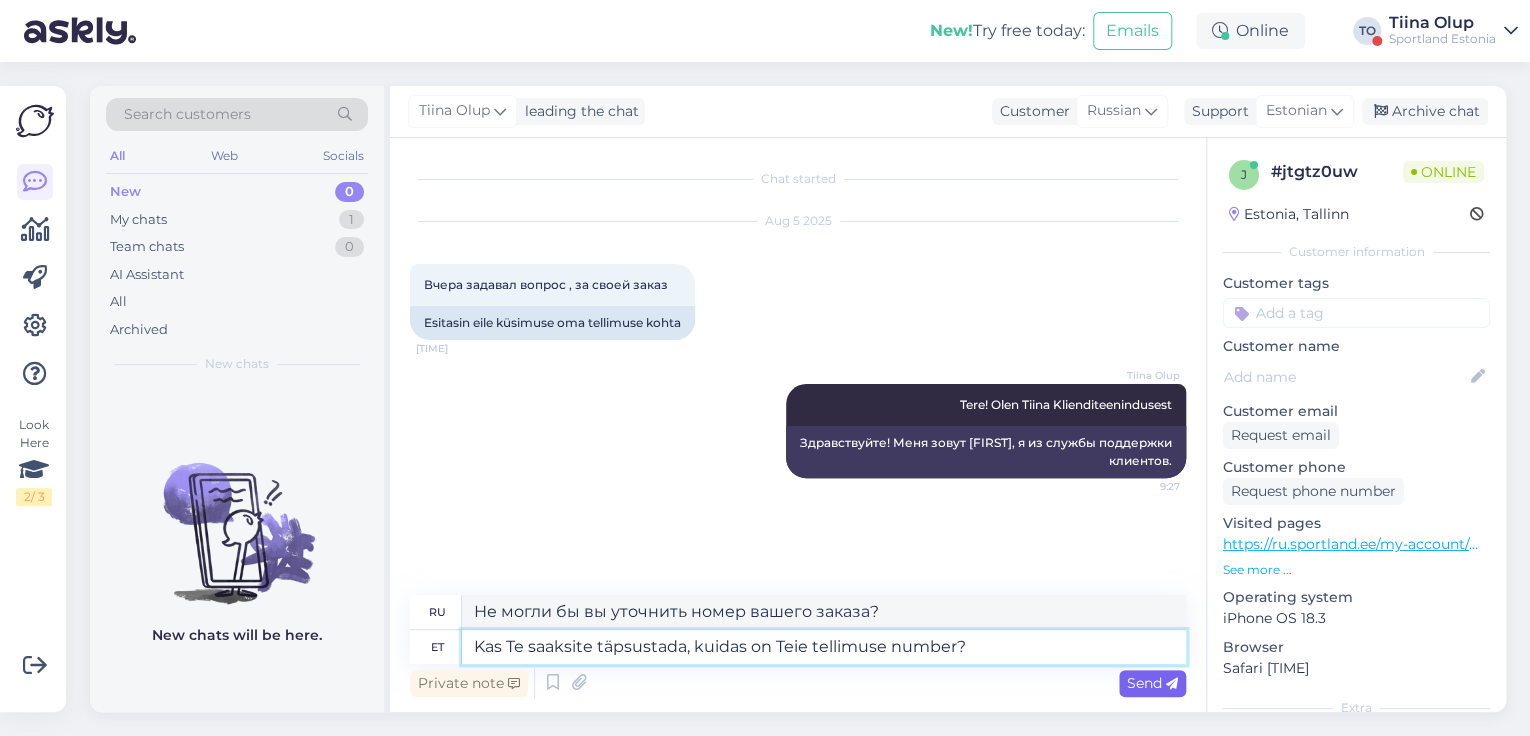 type on "Kas Te saaksite täpsustada, kuidas on Teie tellimuse number?" 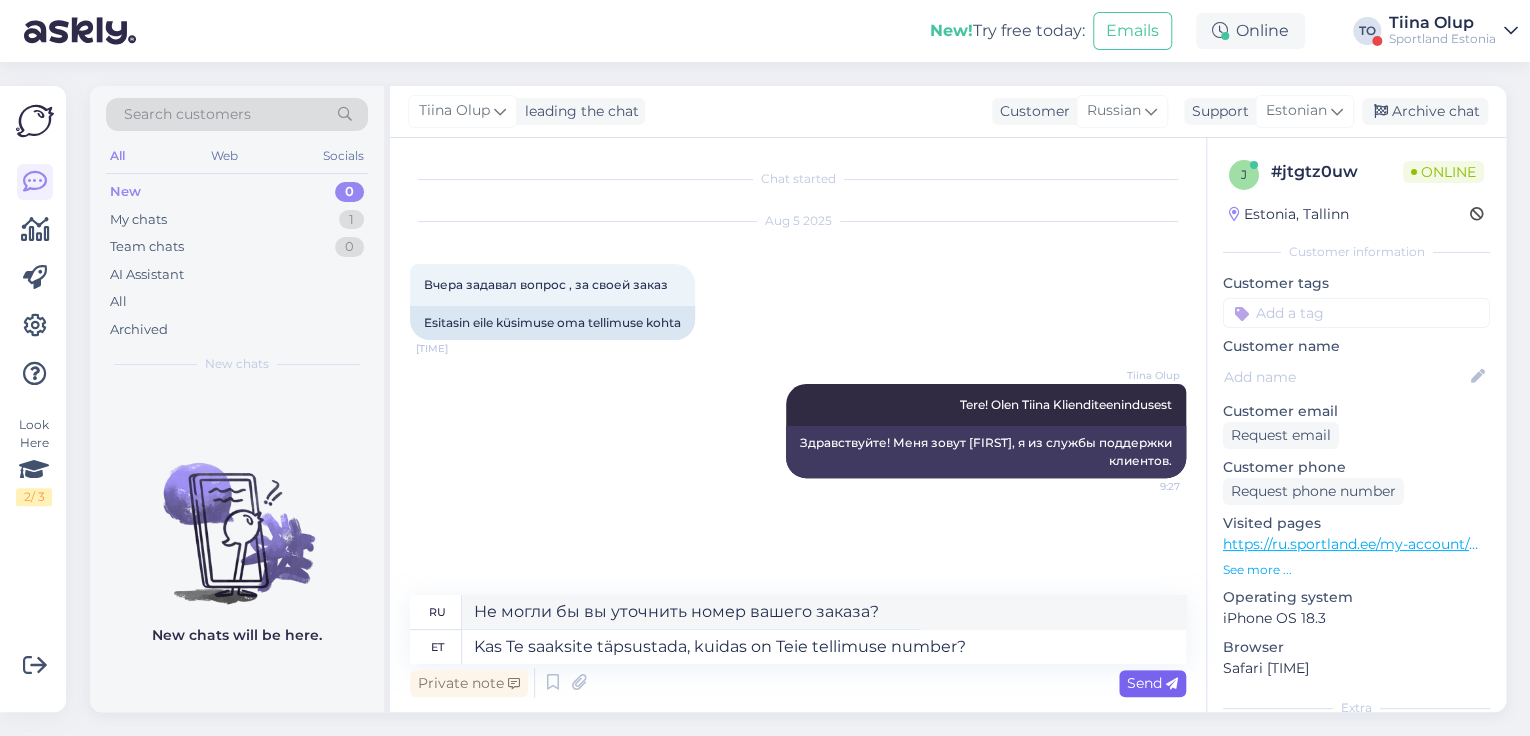 click on "Send" at bounding box center [1152, 683] 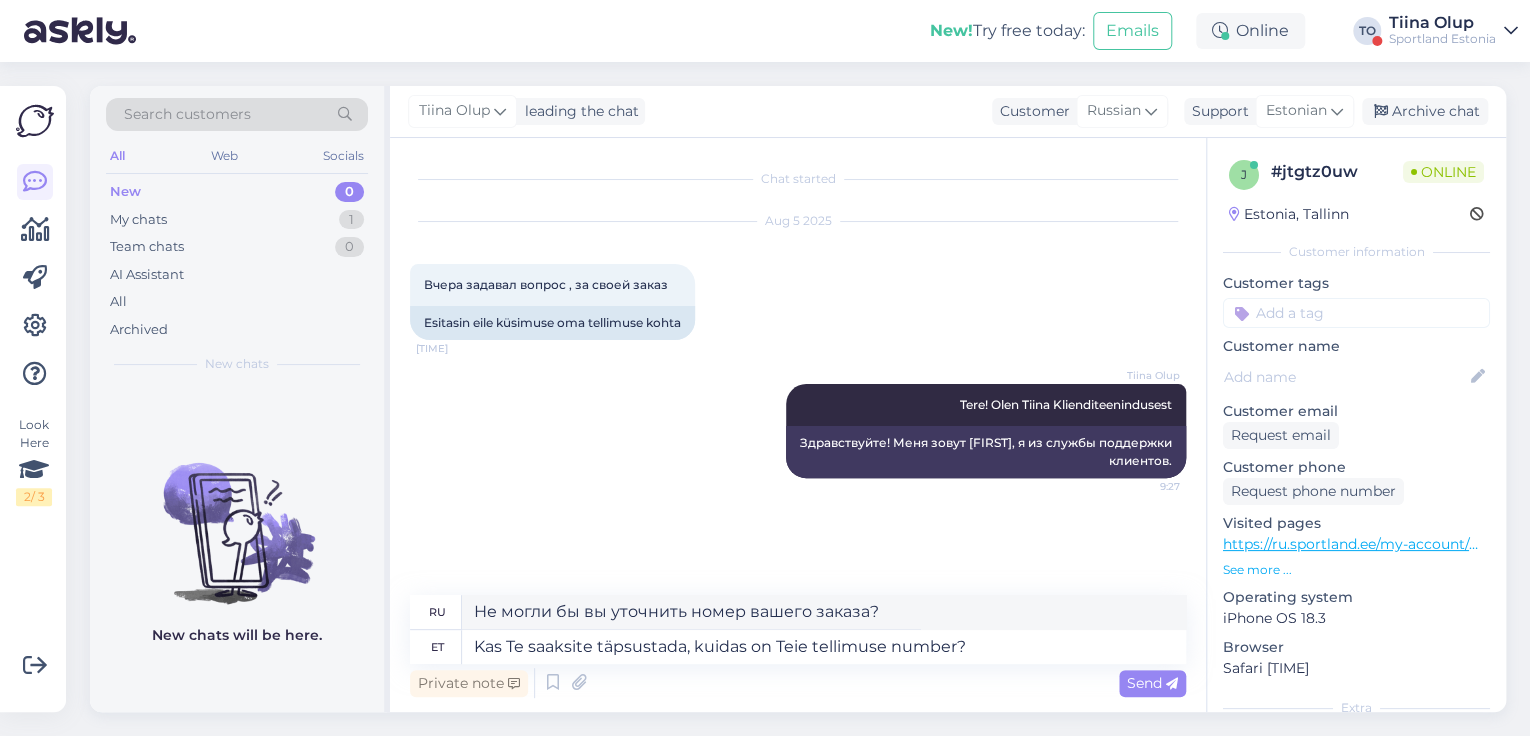 type 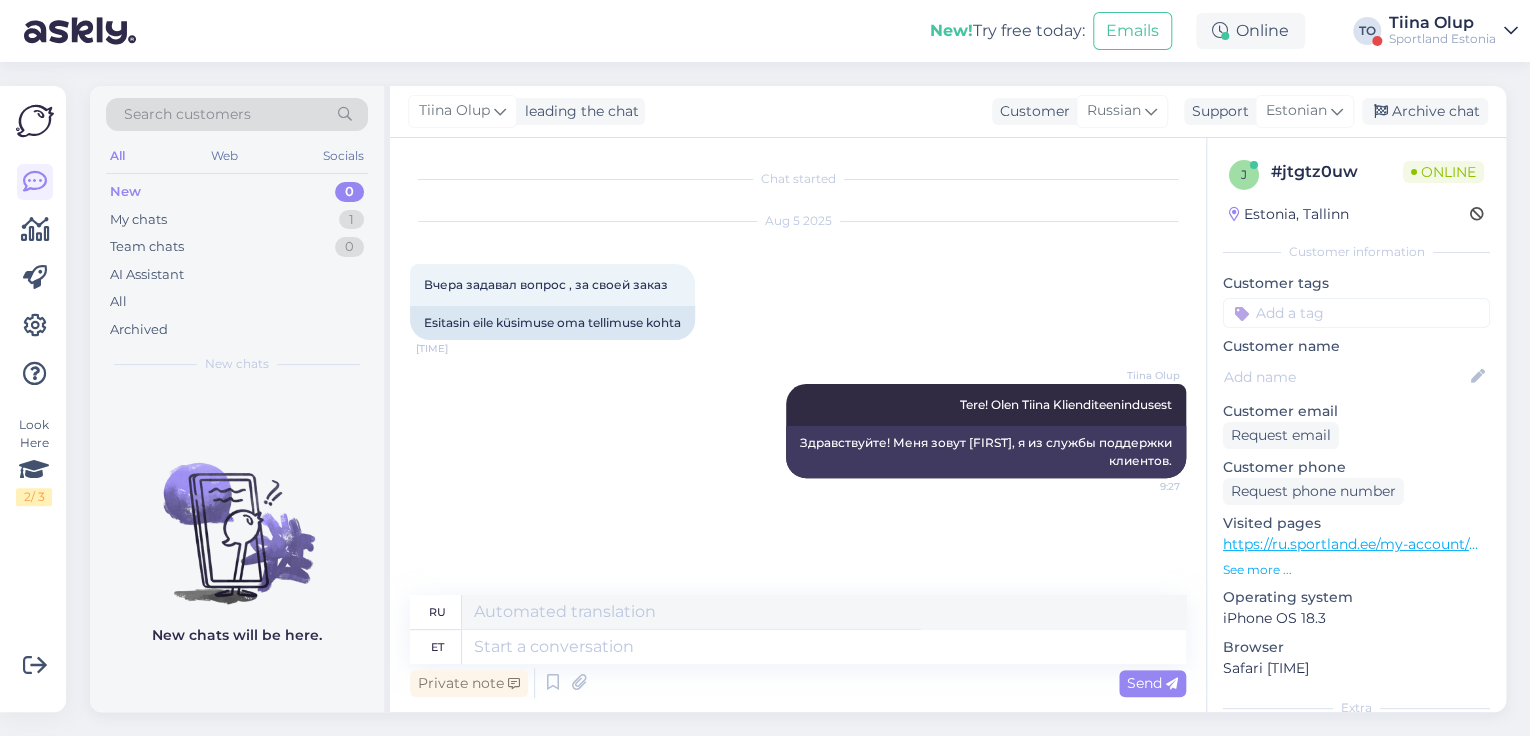 scroll, scrollTop: 60, scrollLeft: 0, axis: vertical 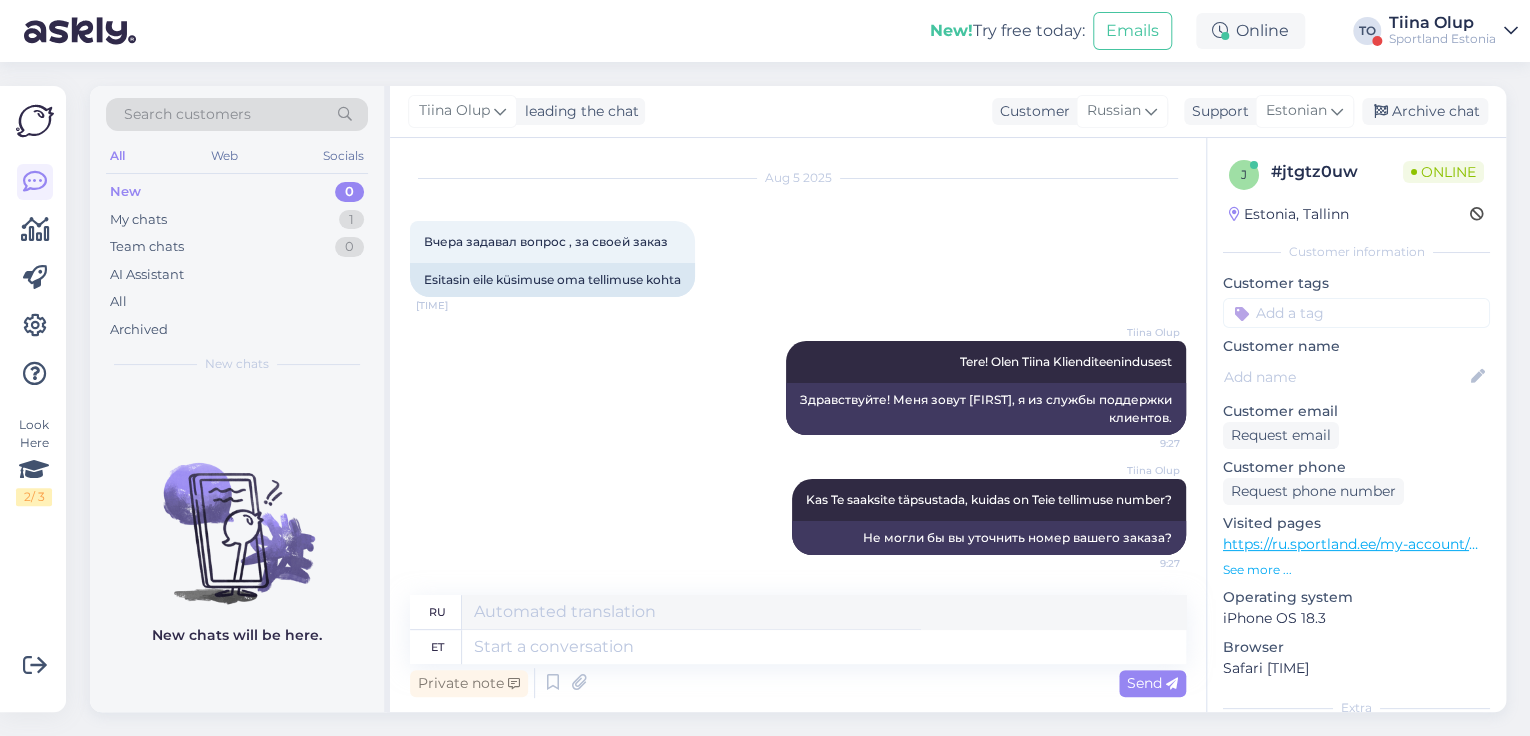 click on "Tiina Olup" at bounding box center [1442, 23] 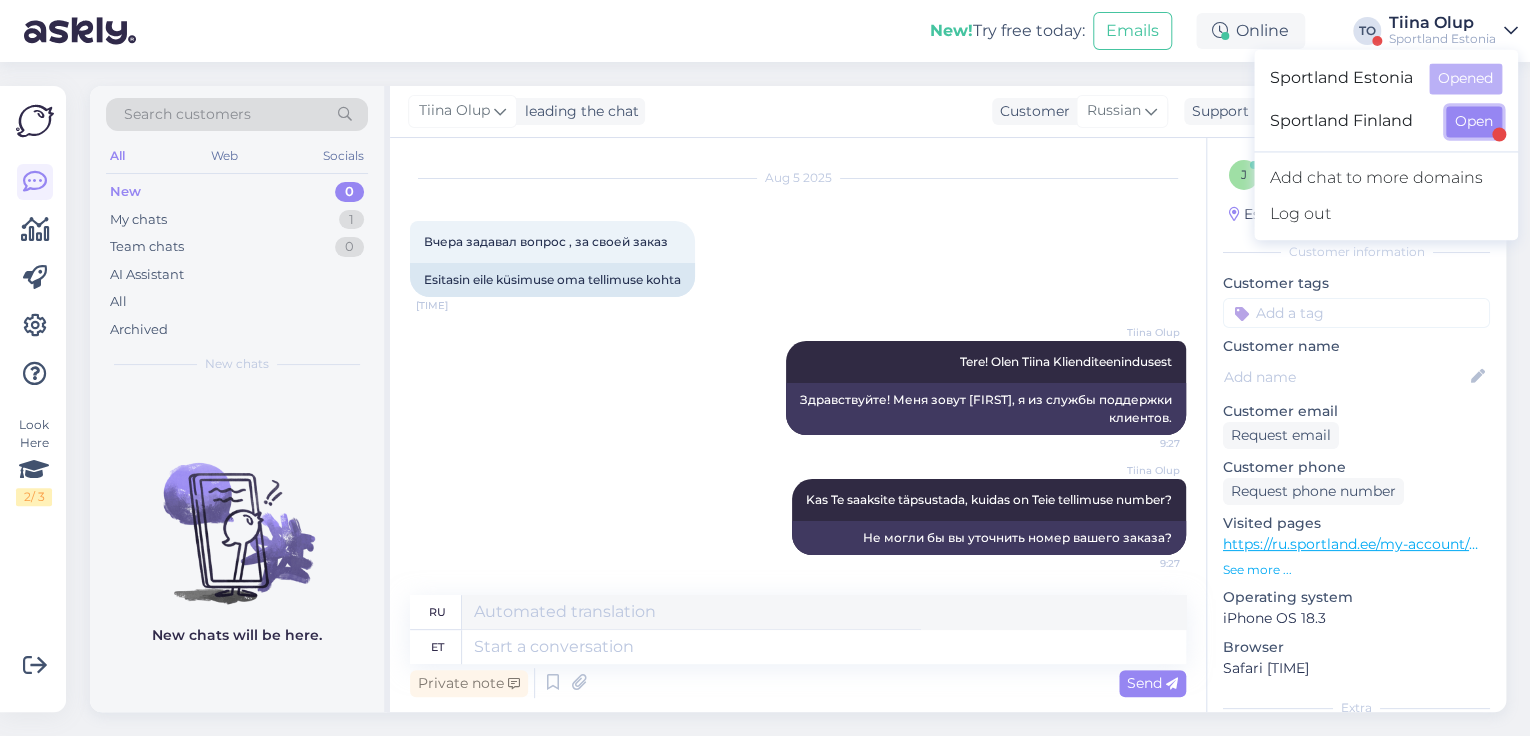 click on "Open" at bounding box center (1474, 121) 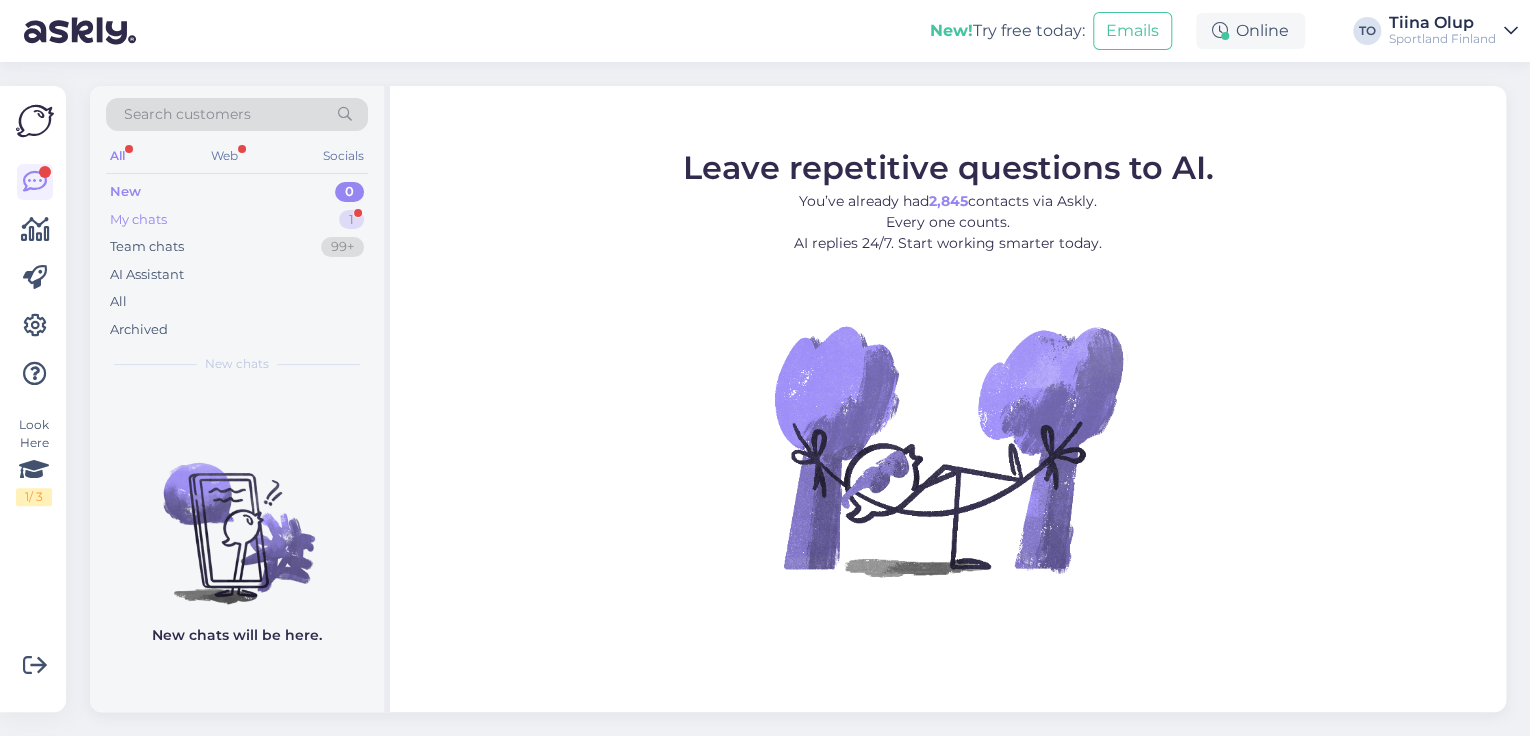 click on "My chats 1" at bounding box center (237, 220) 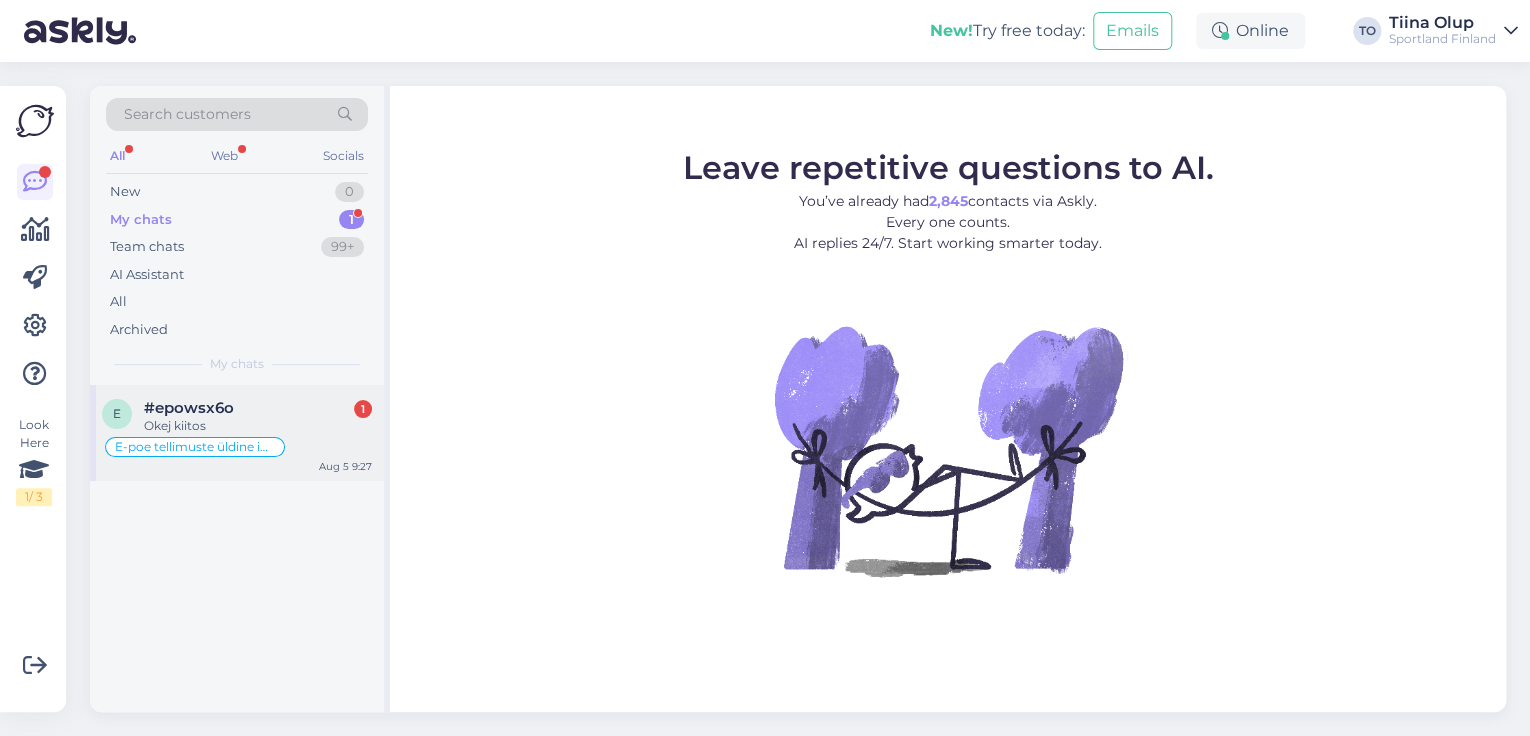 click on "Okej kiitos" at bounding box center [258, 426] 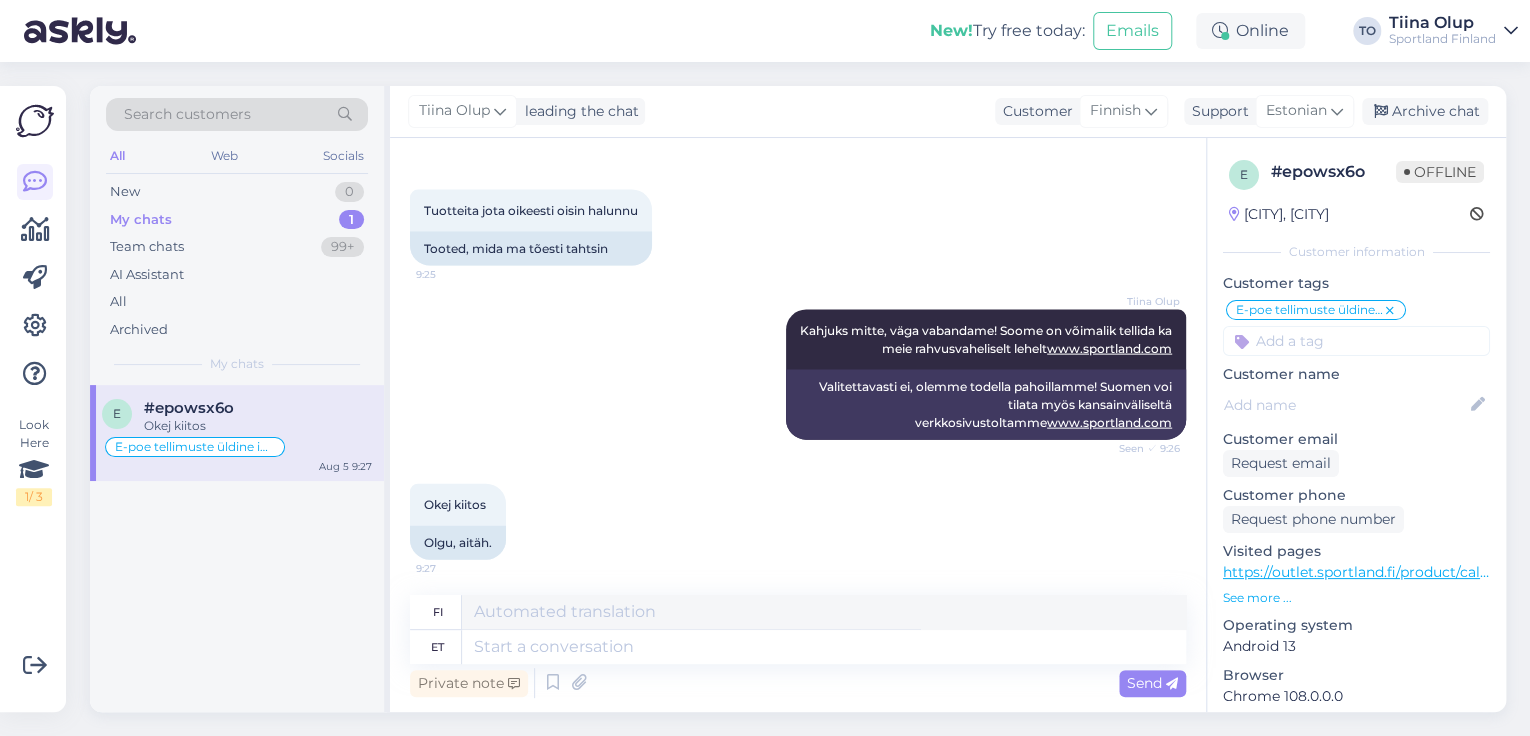 scroll, scrollTop: 2148, scrollLeft: 0, axis: vertical 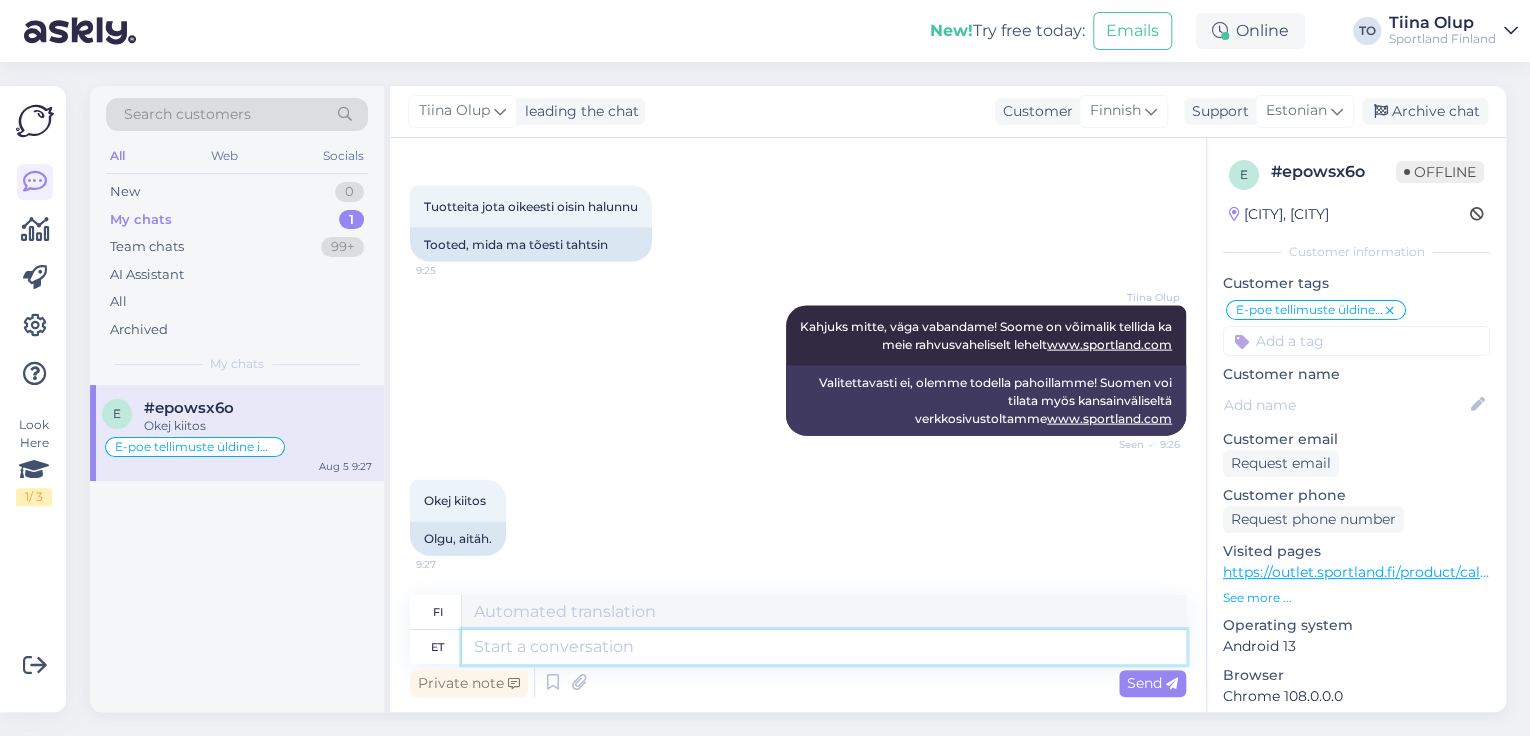 click at bounding box center [824, 647] 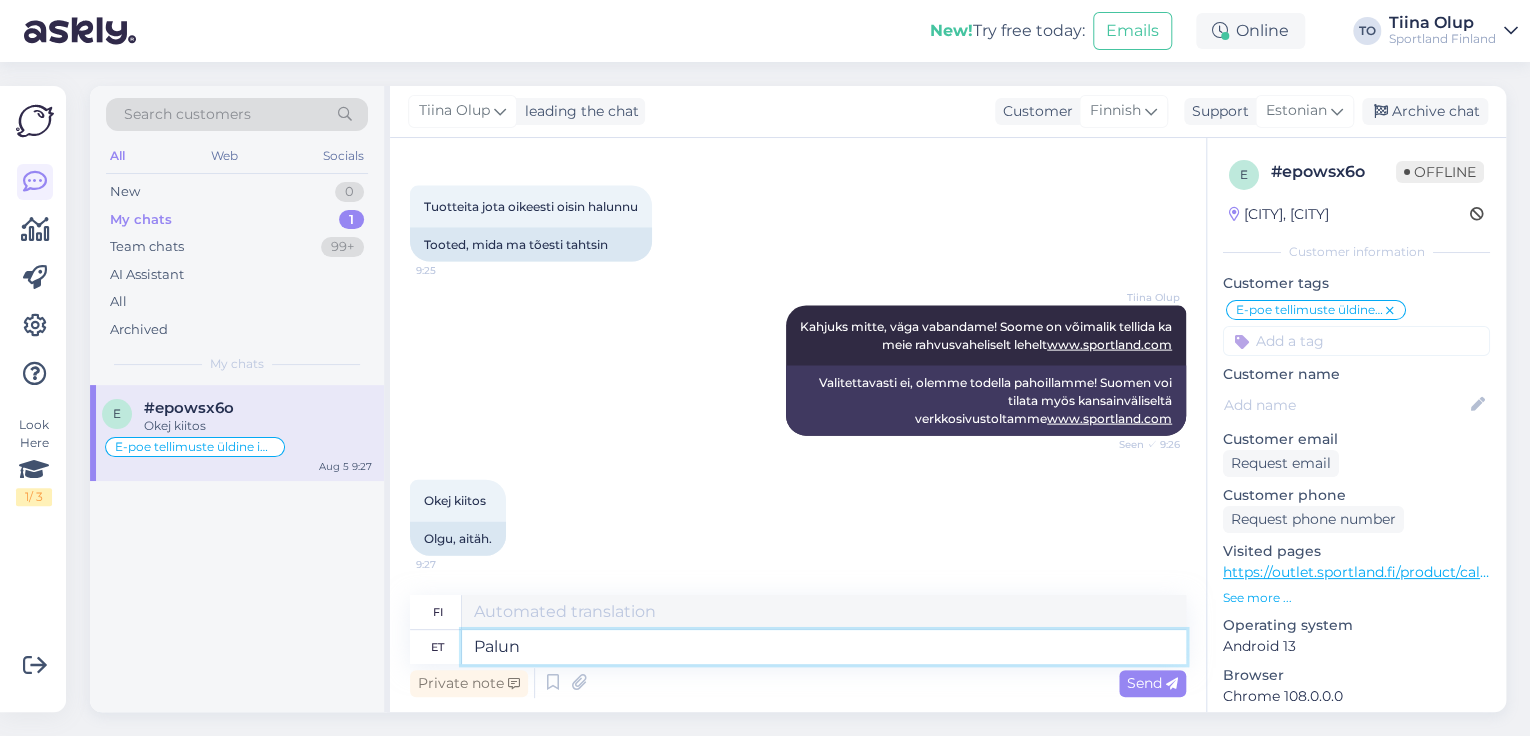 type on "Palun" 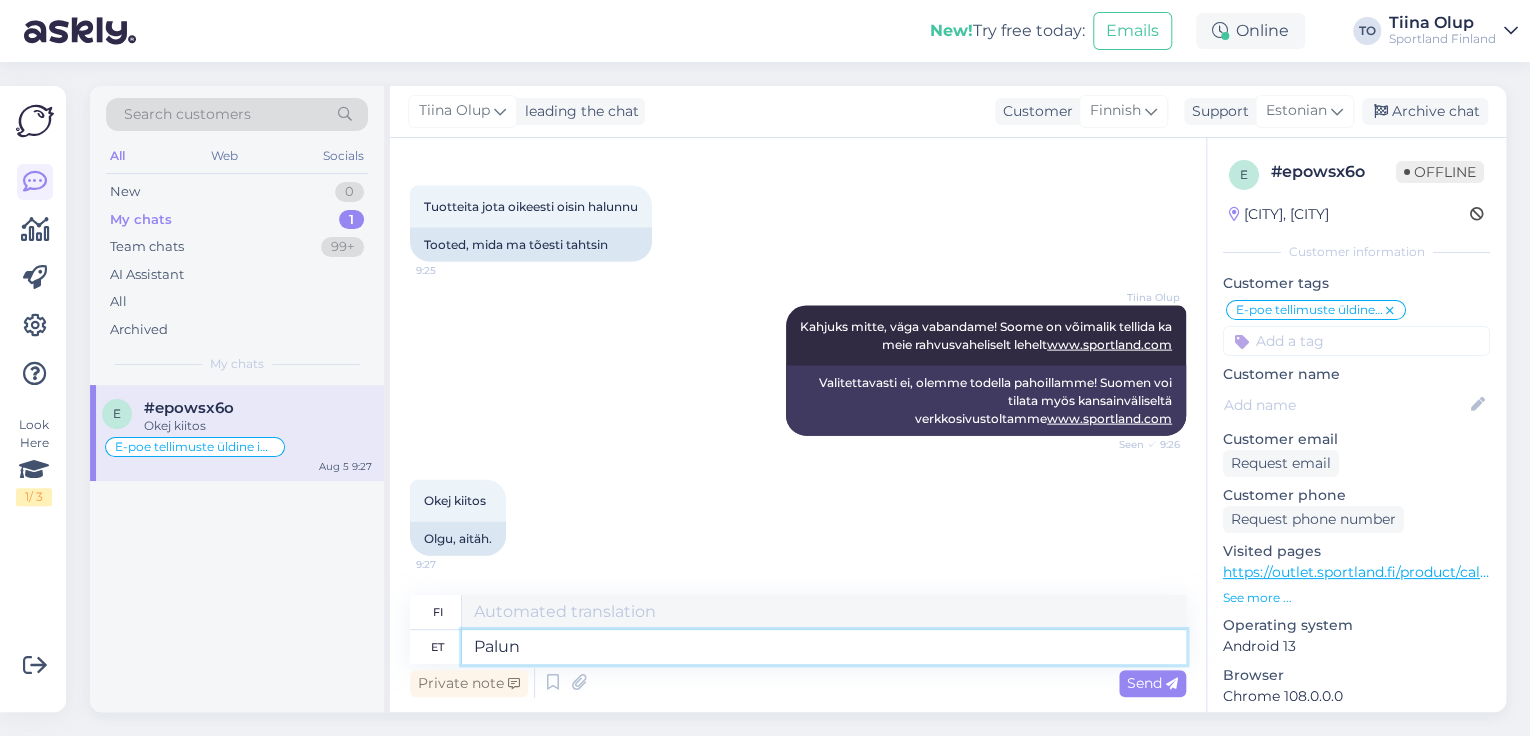 type on "Ole hyvä" 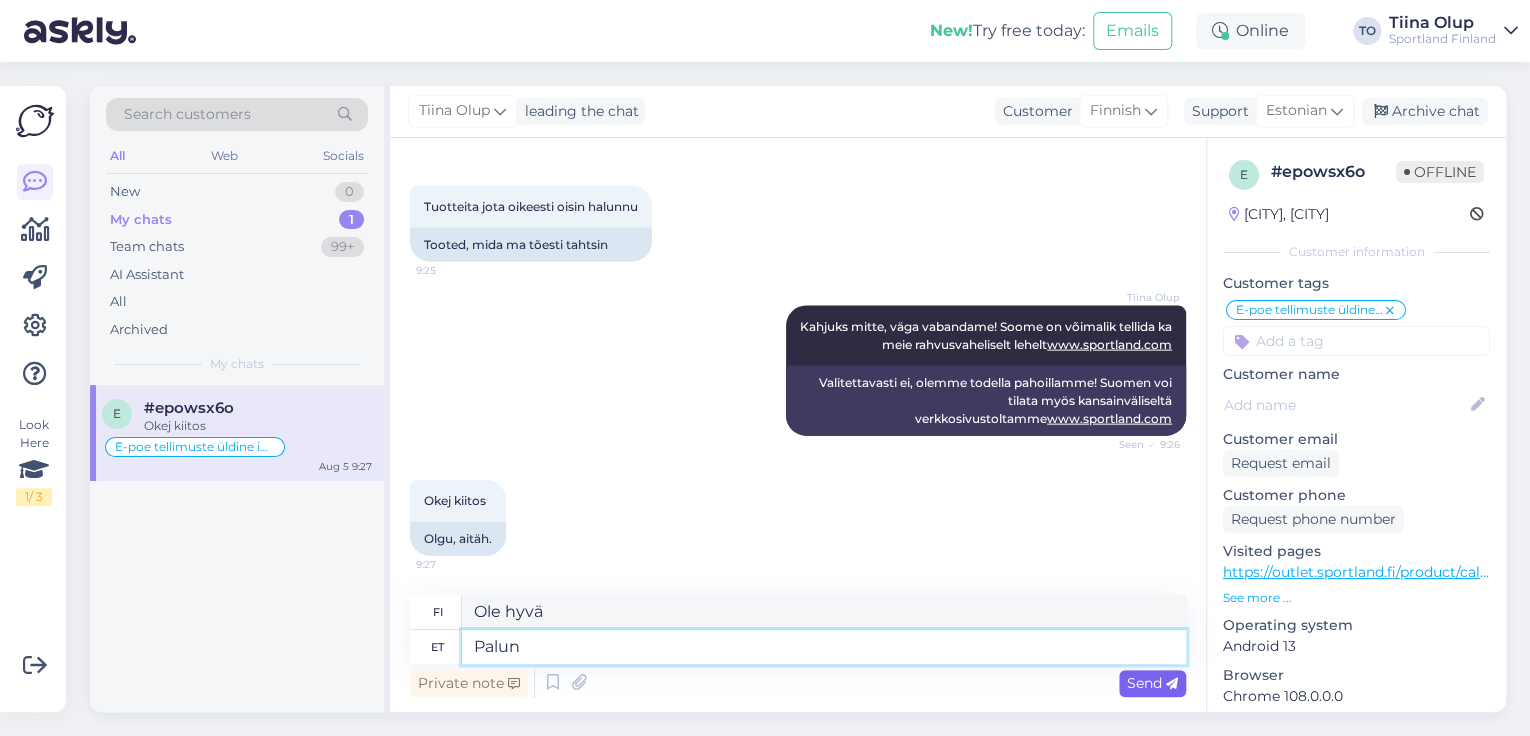 type on "Palun" 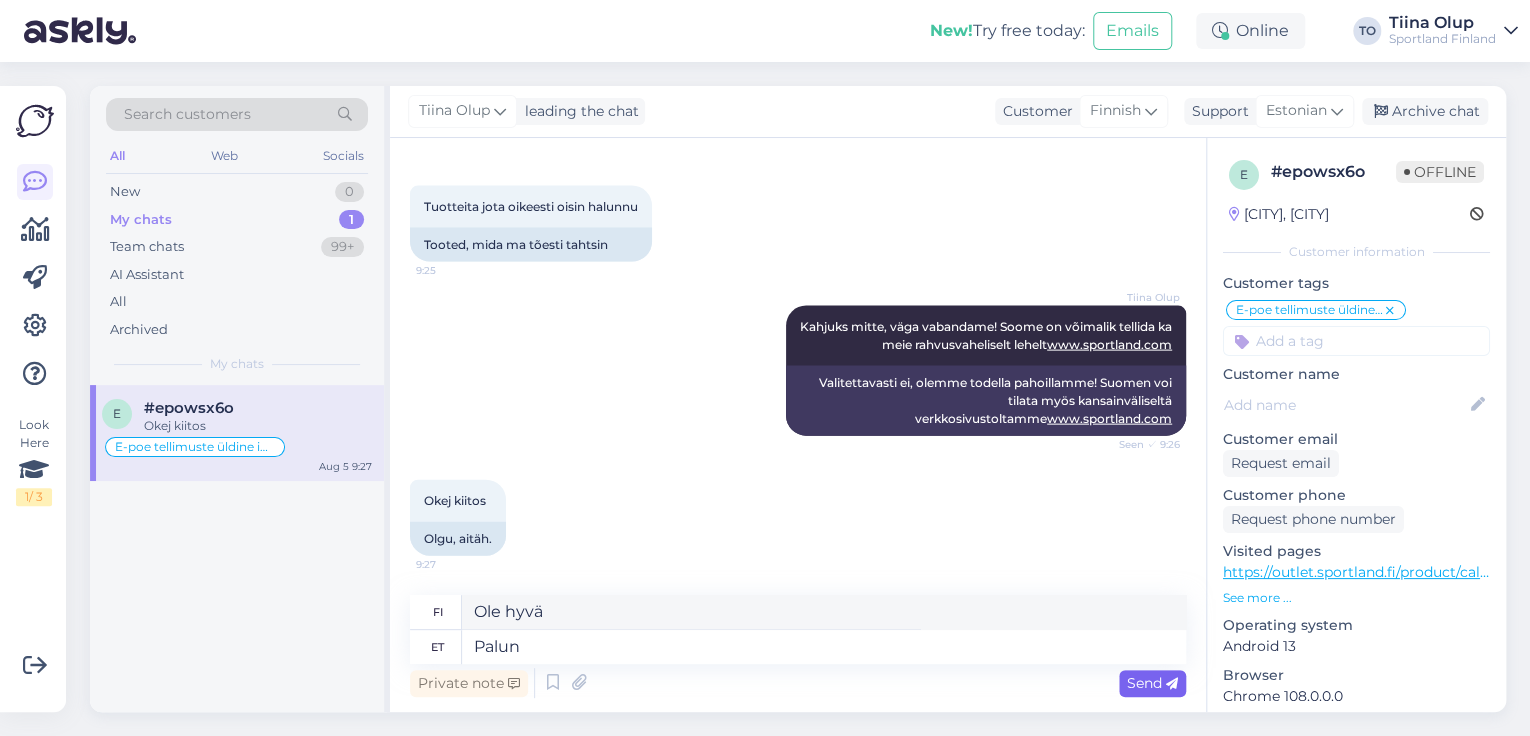 click on "Send" at bounding box center [1152, 683] 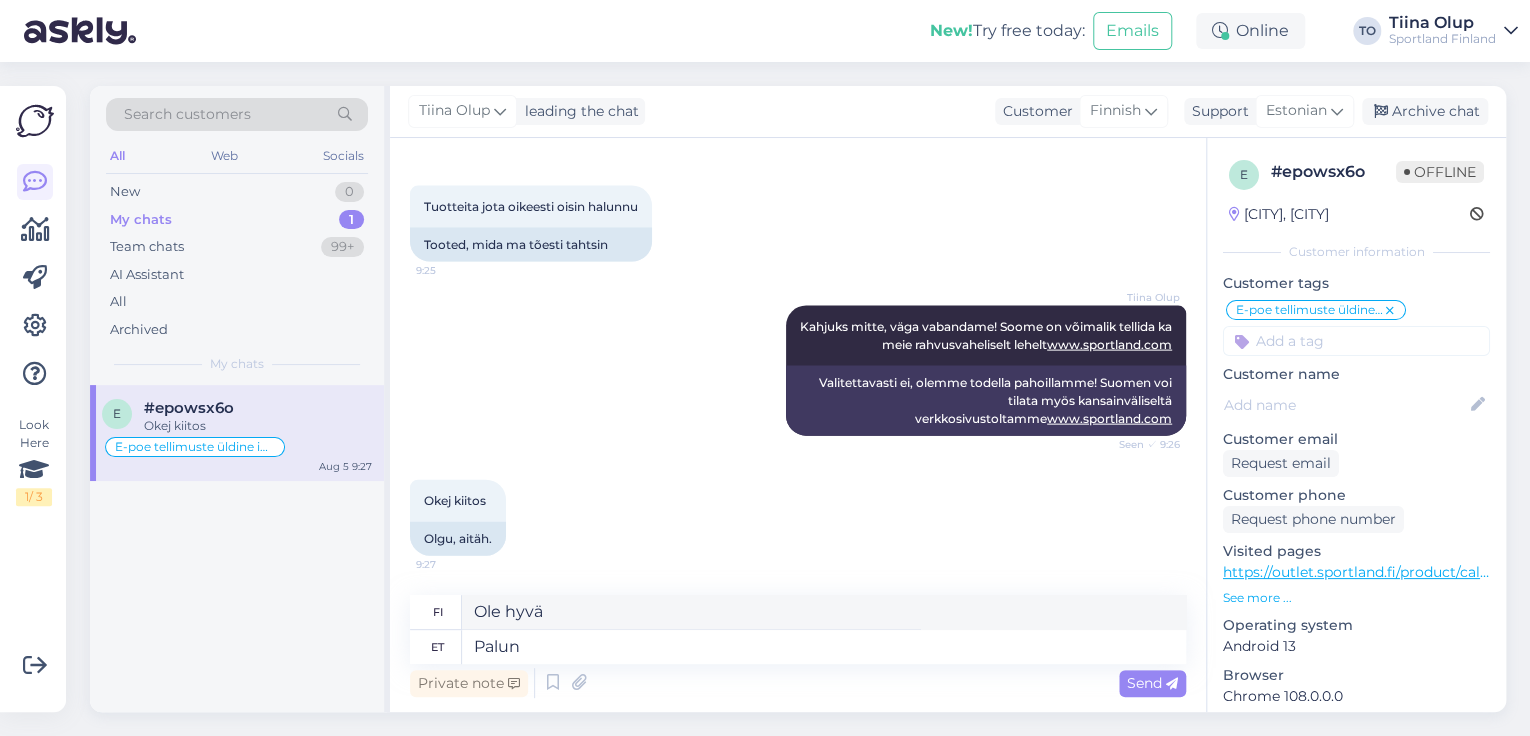 type 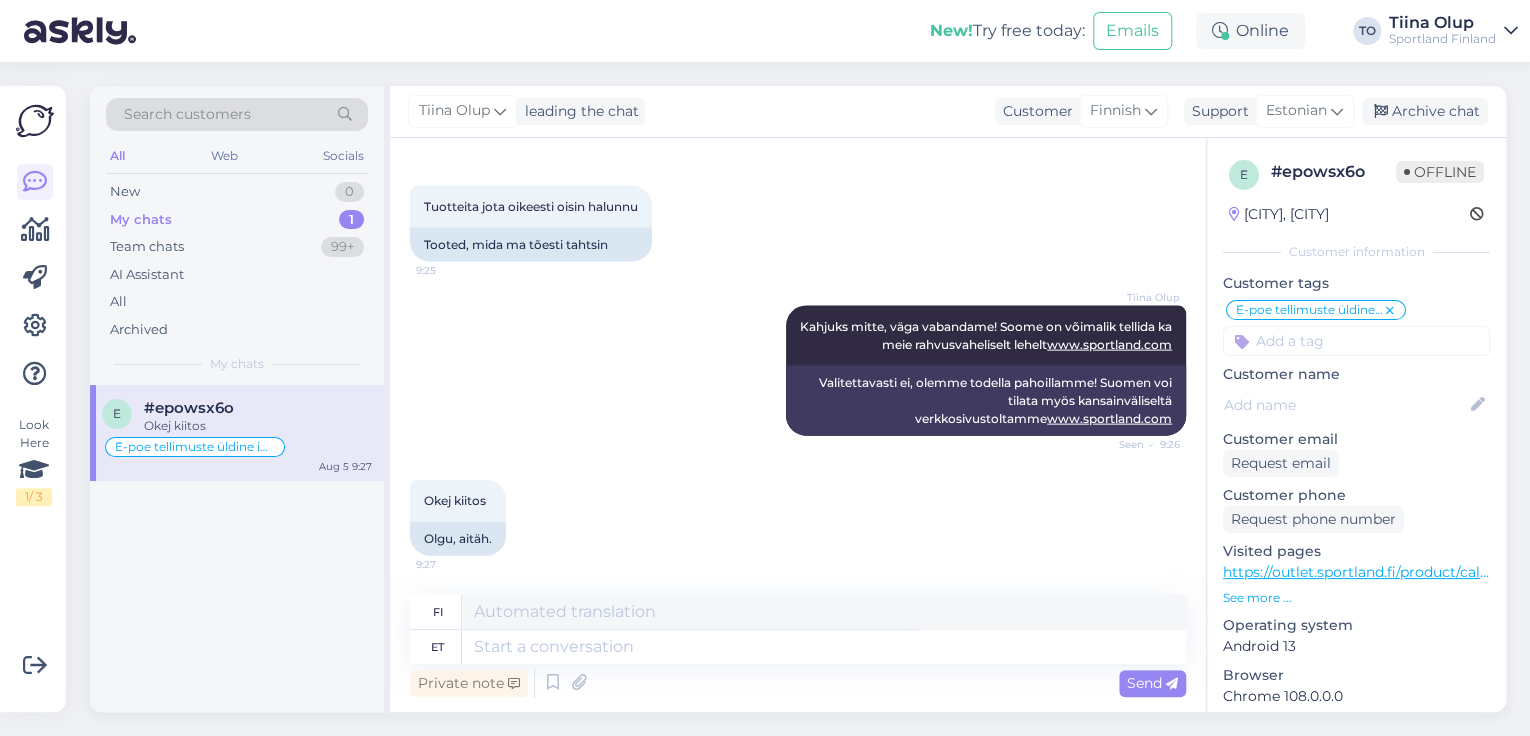 scroll, scrollTop: 2268, scrollLeft: 0, axis: vertical 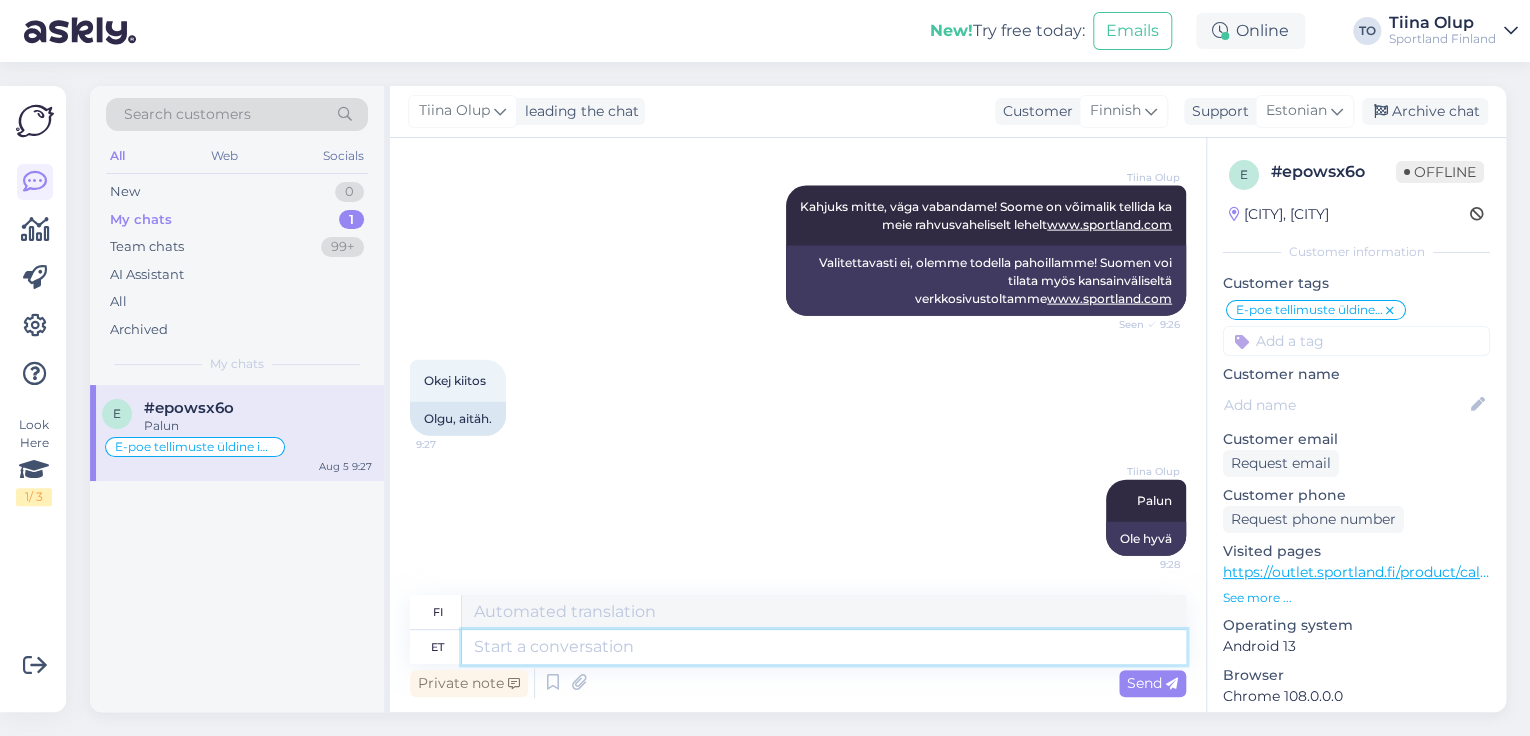 click at bounding box center [824, 647] 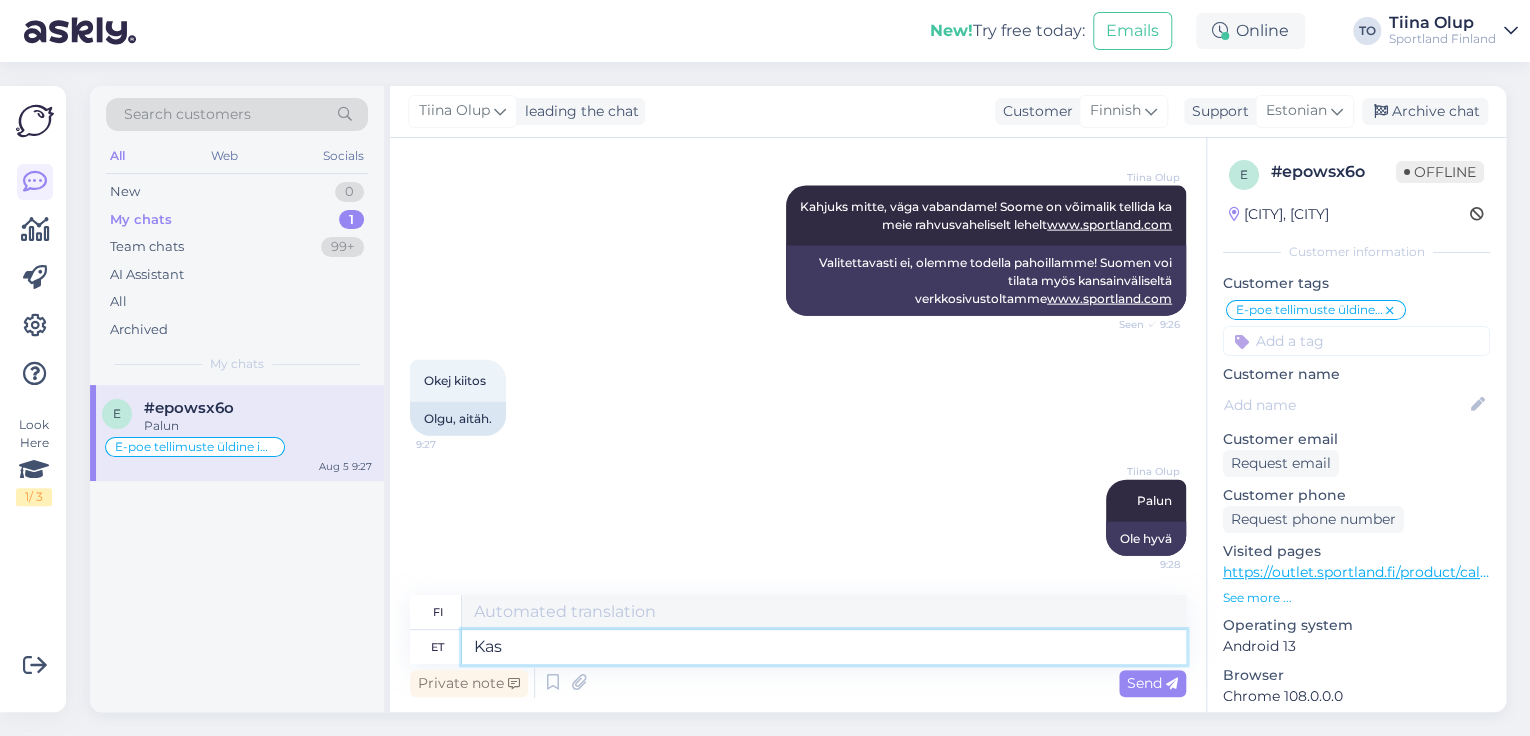 type on "Kas s" 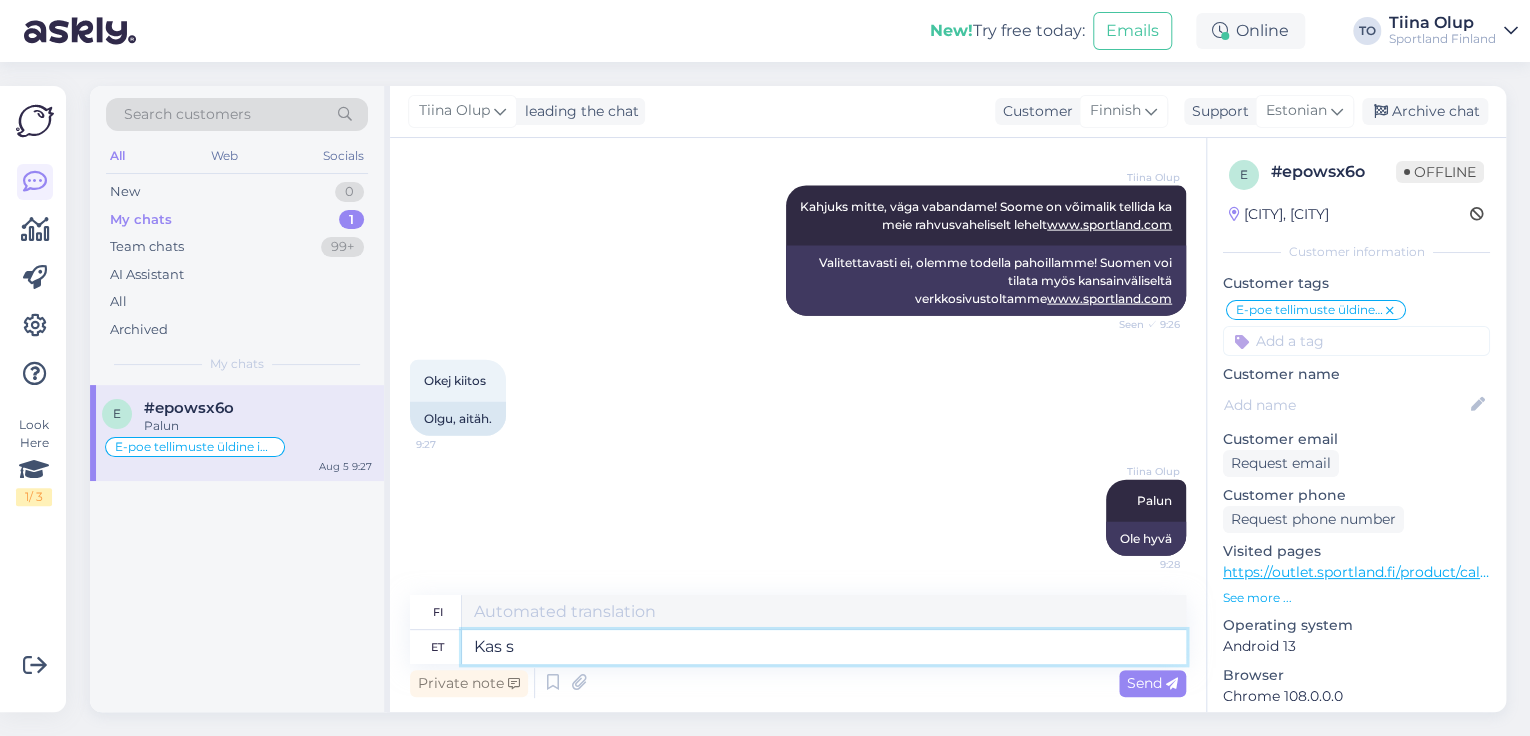 type on "On" 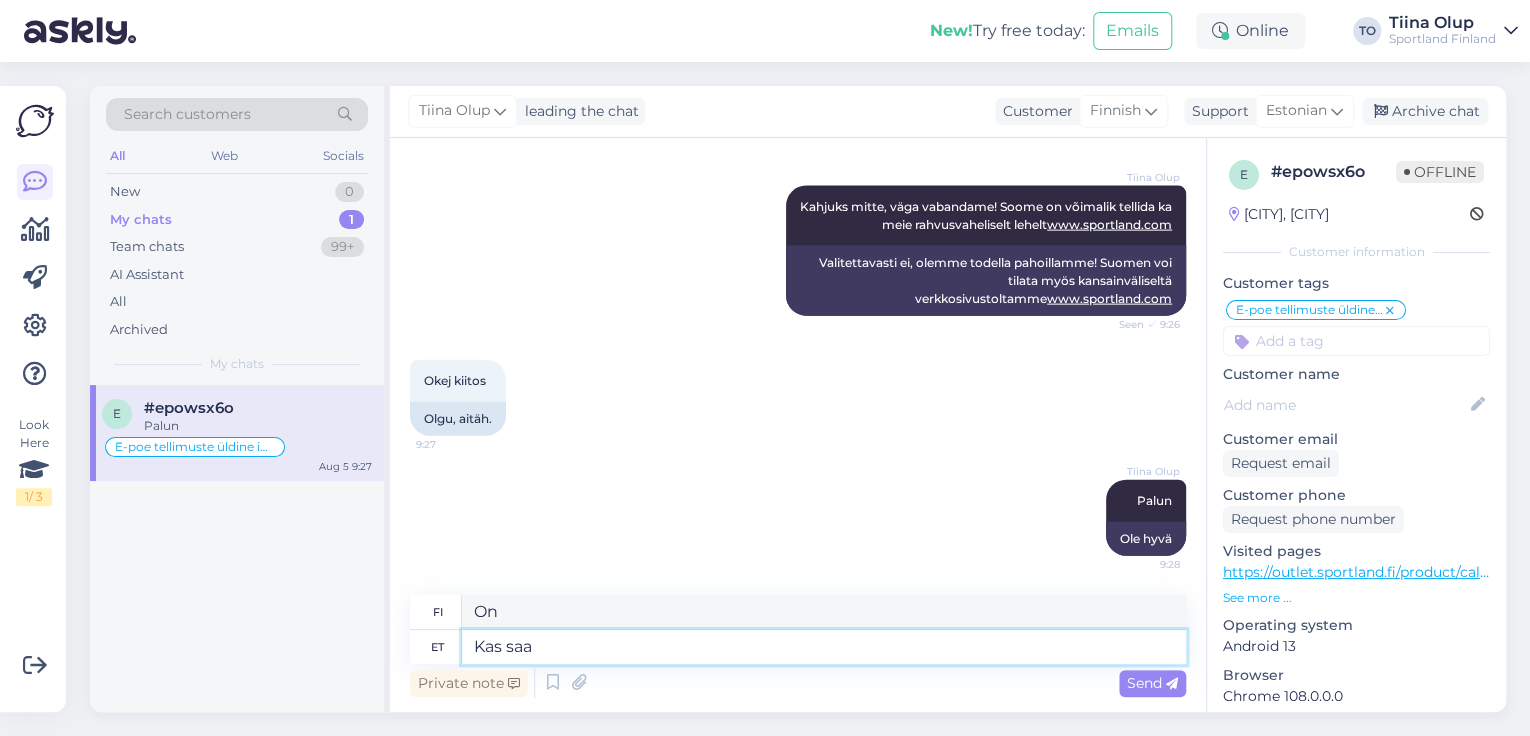 type on "Kas saan" 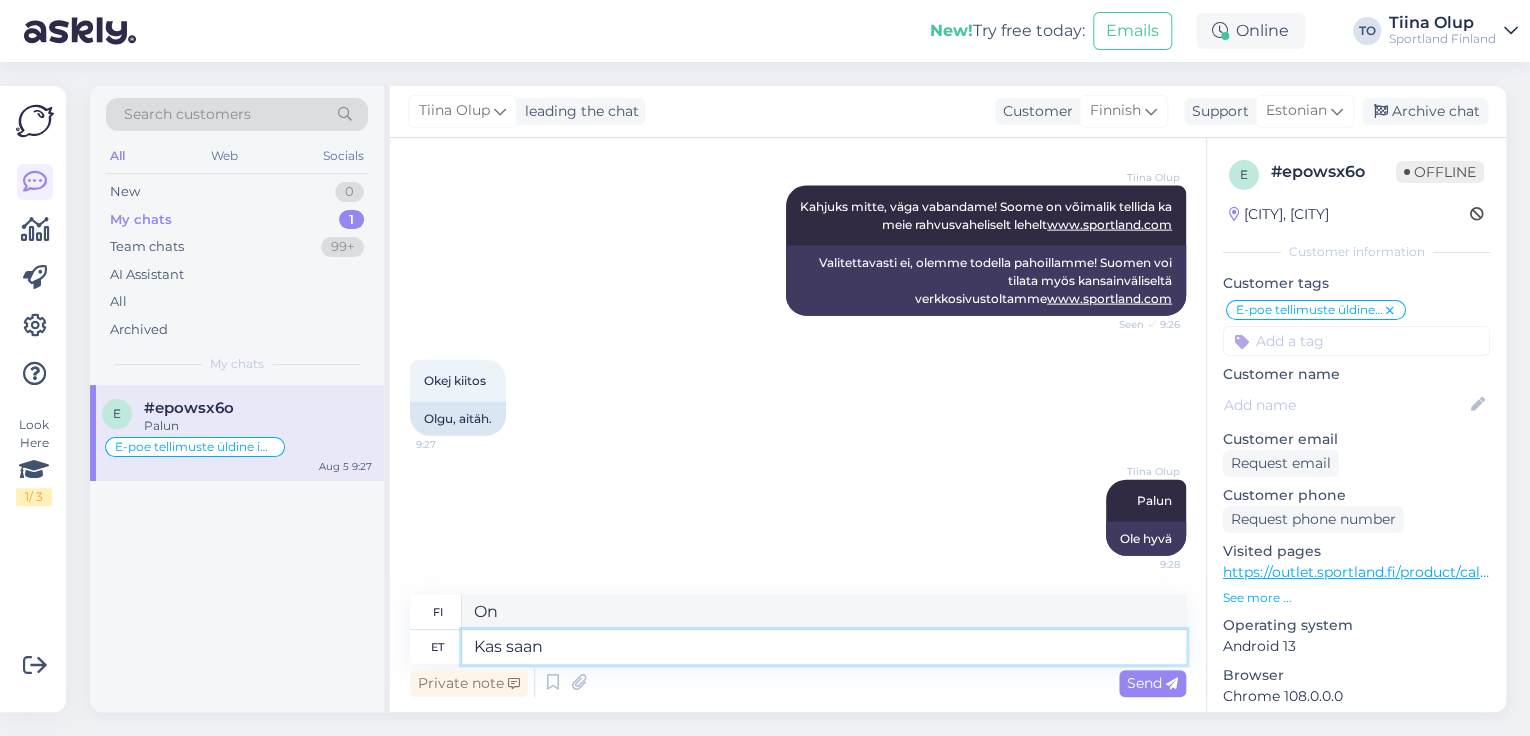 type on "Voinko" 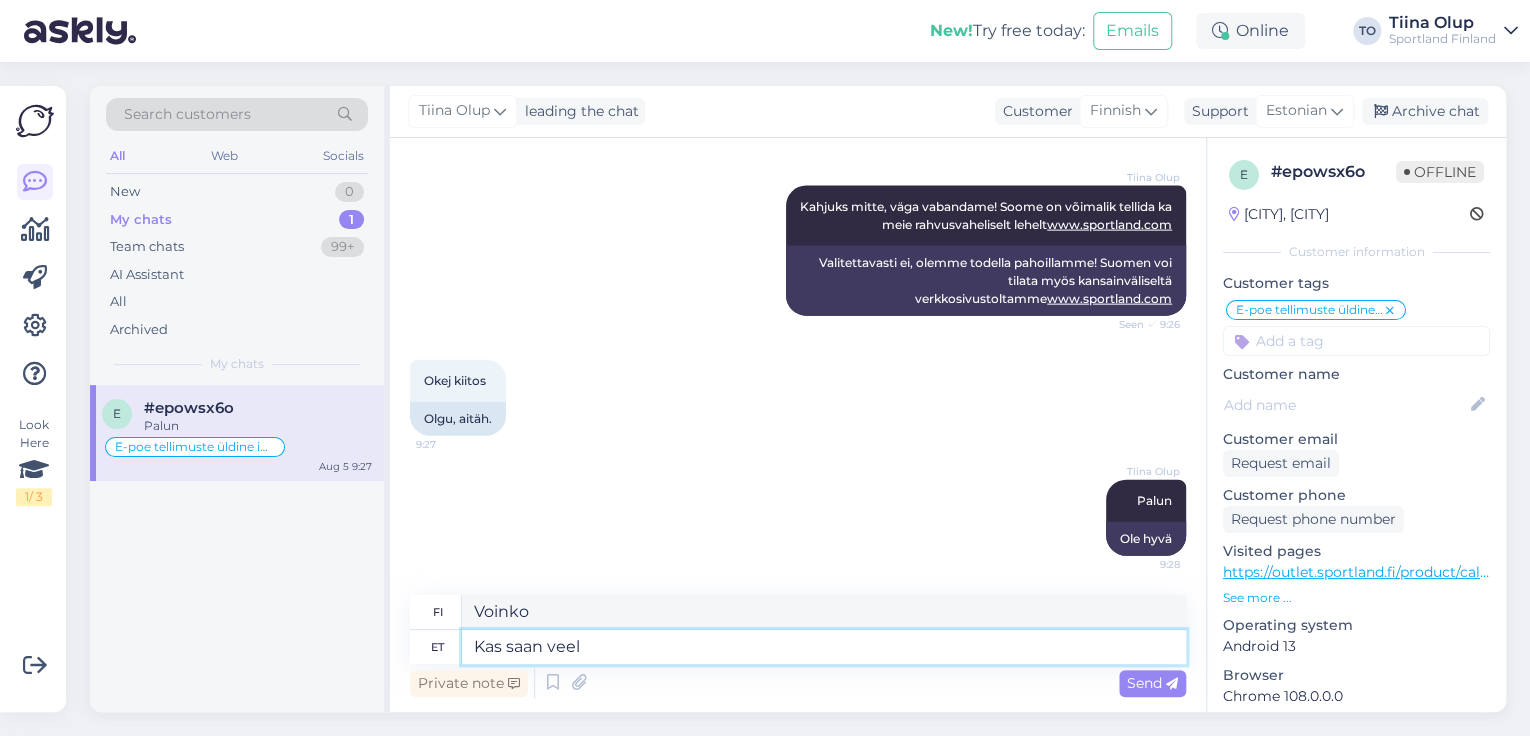 type on "Kas saan veel" 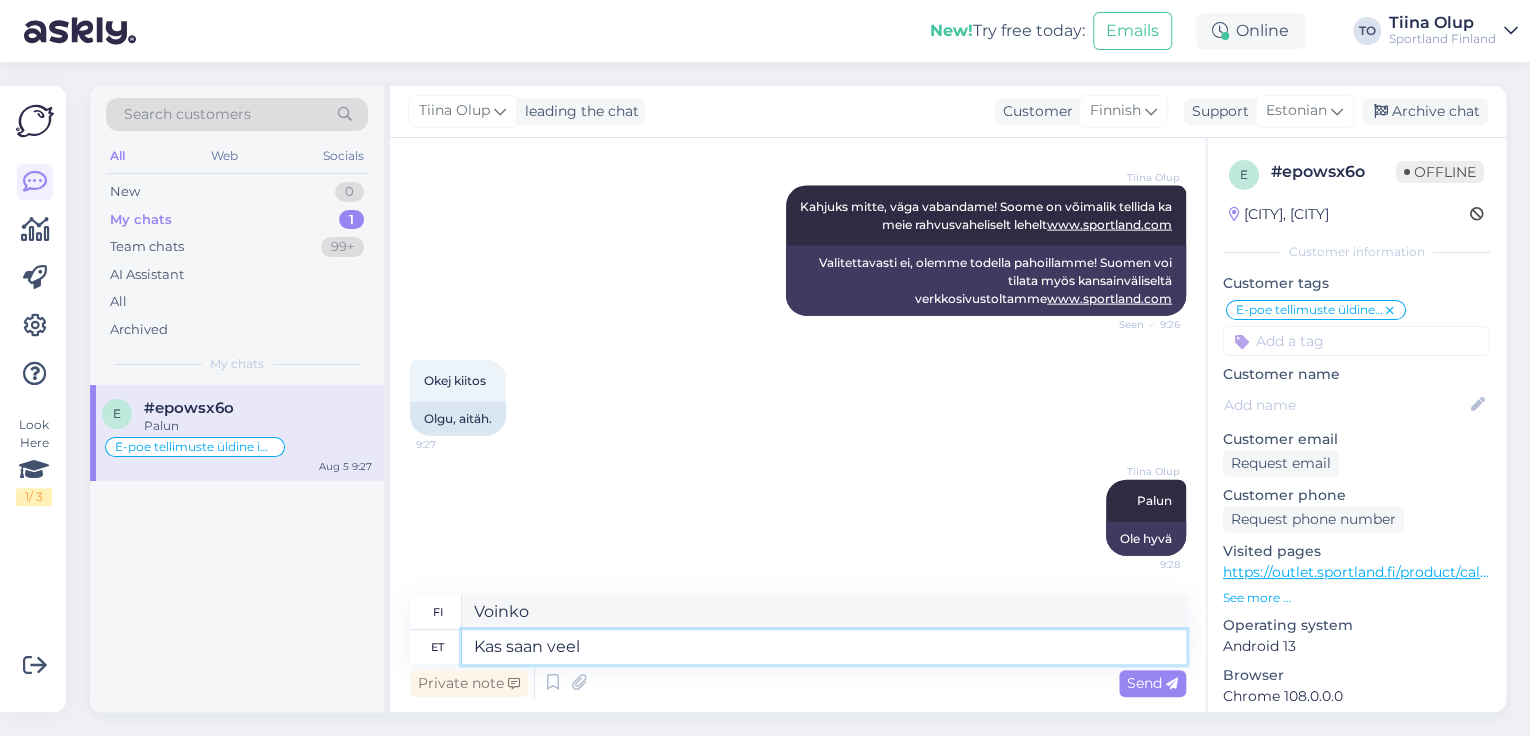 type on "Voinko saada lisää?" 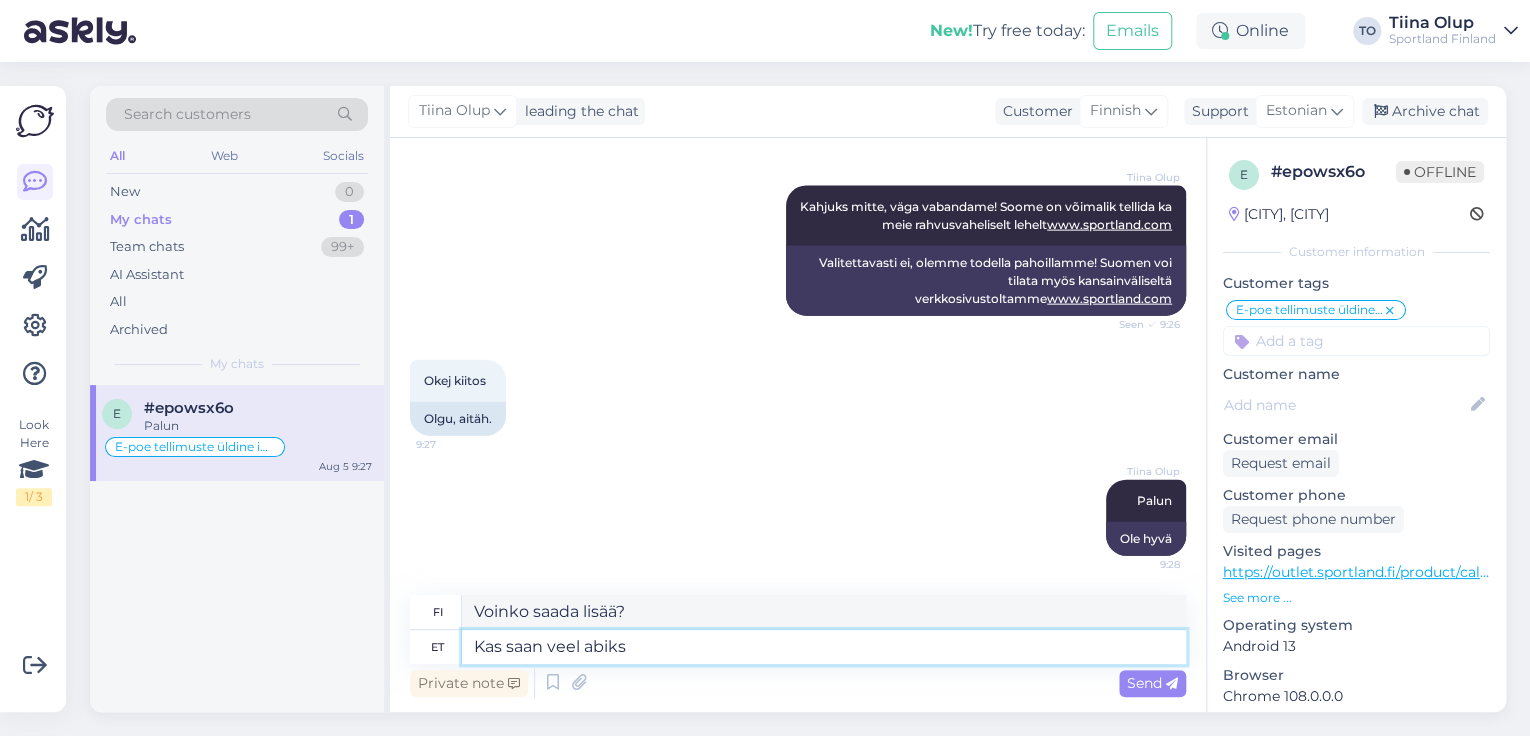 type on "Kas saan veel abiks" 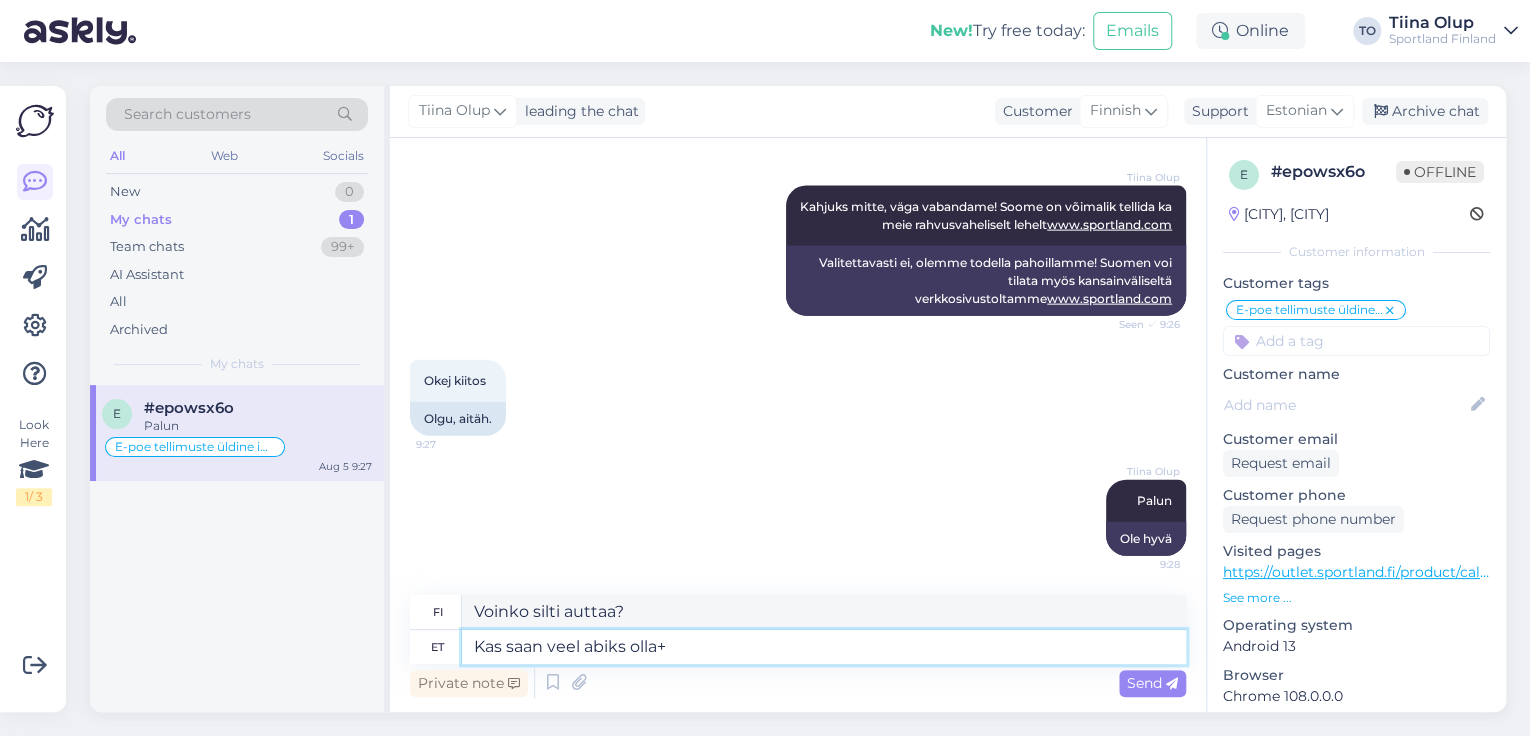 type on "Kas saan veel abiks olla" 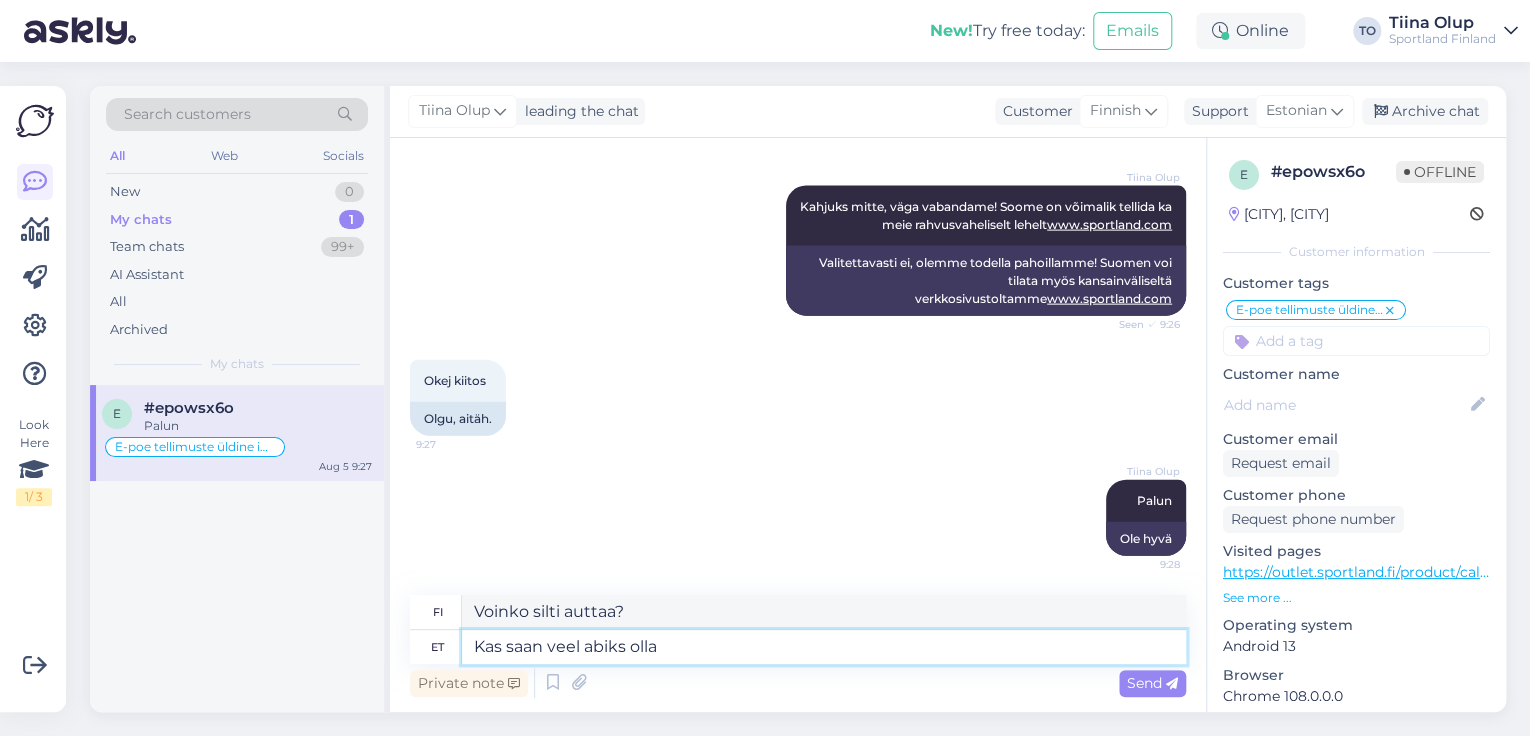type on "Voinko olla avuksi mitenkään lisää?" 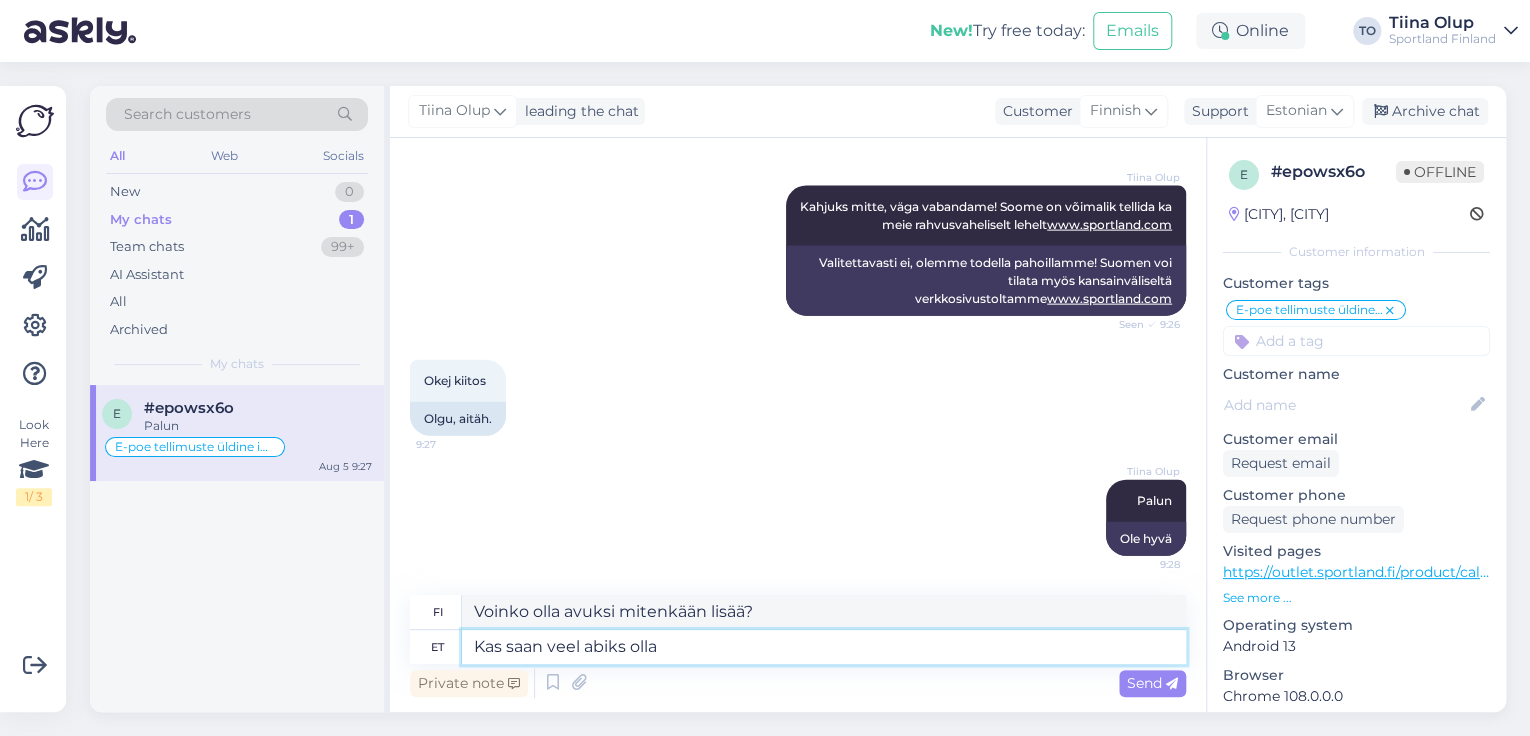 type on "Kas saan veel abiks olla?" 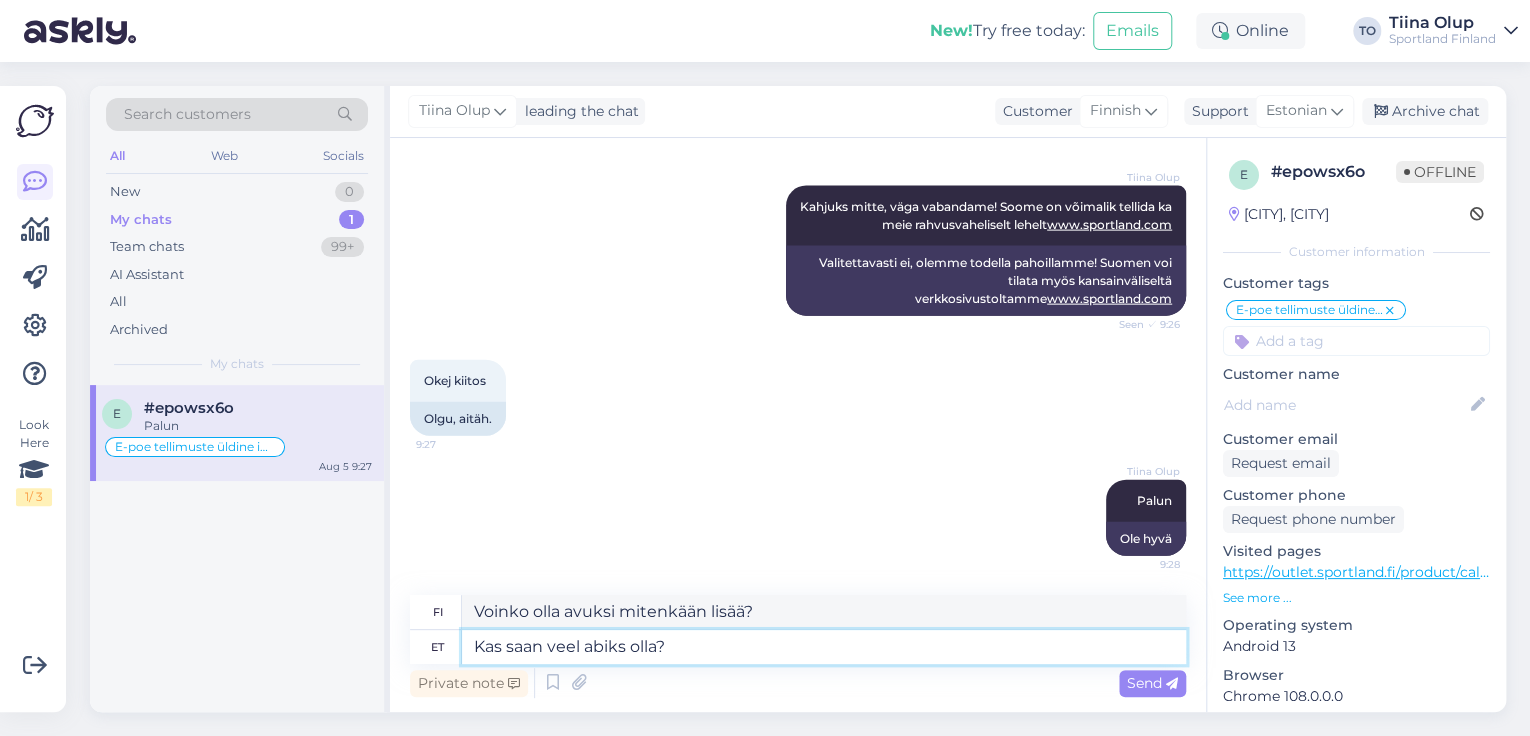 type on "Voinko silti auttaa?" 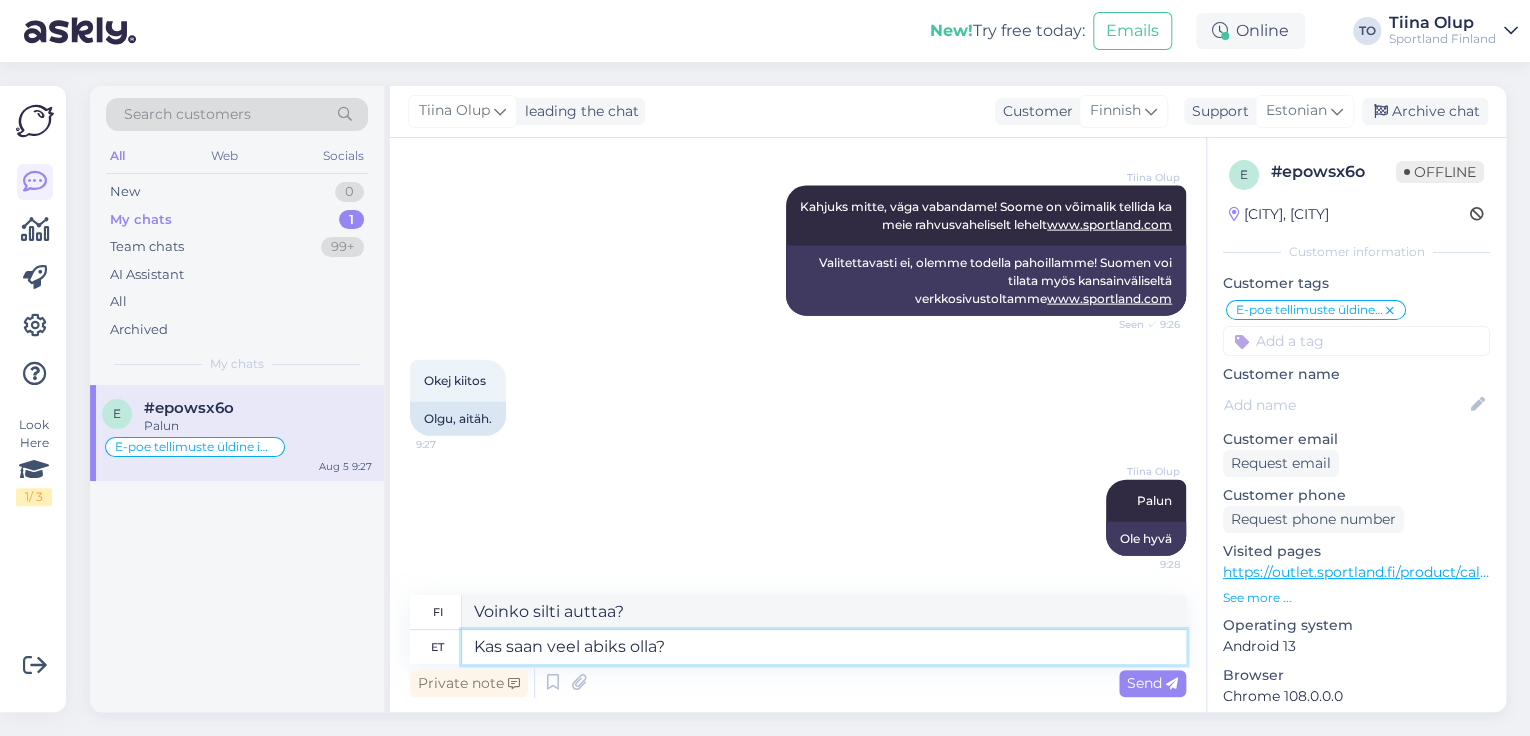 click on "Kas saan veel abiks olla?" at bounding box center (824, 647) 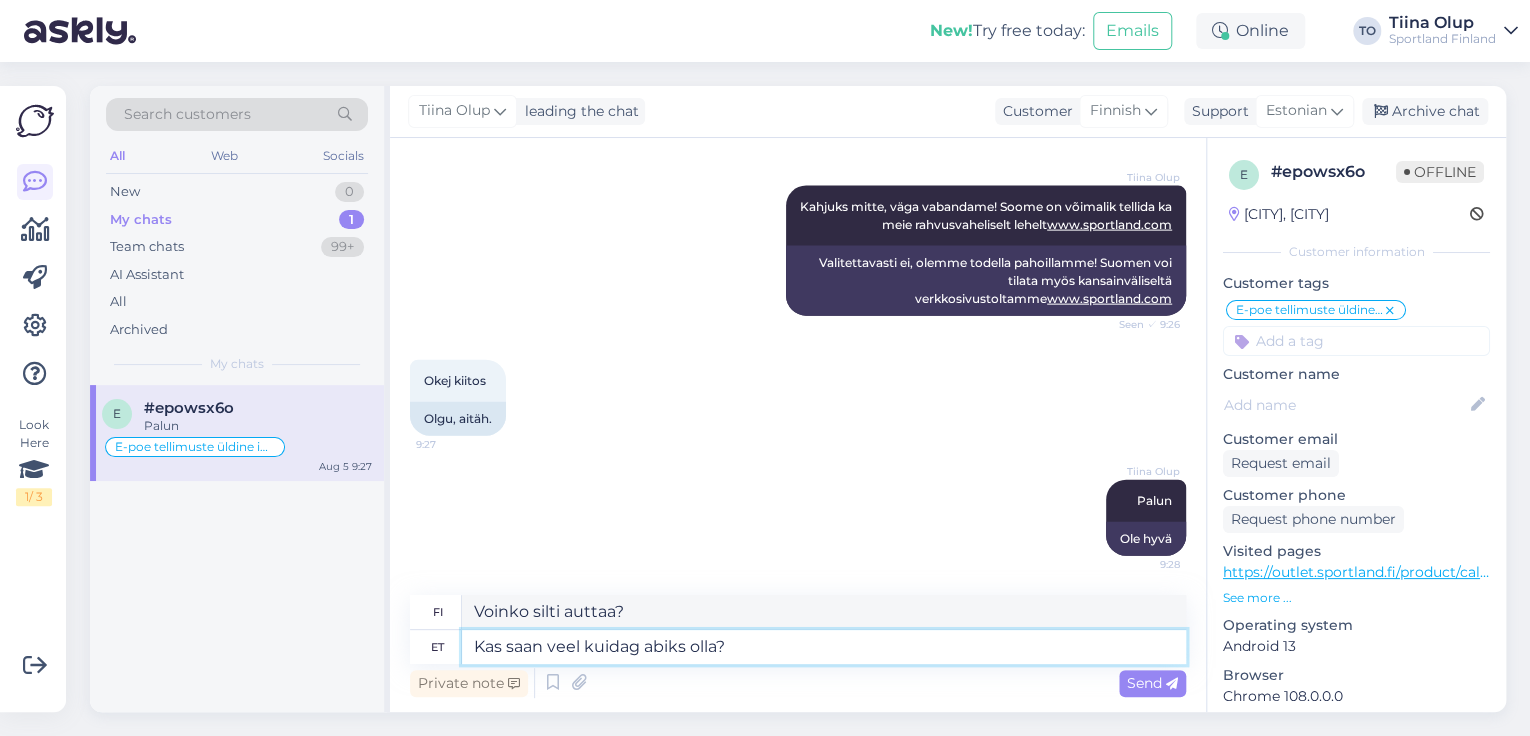 type 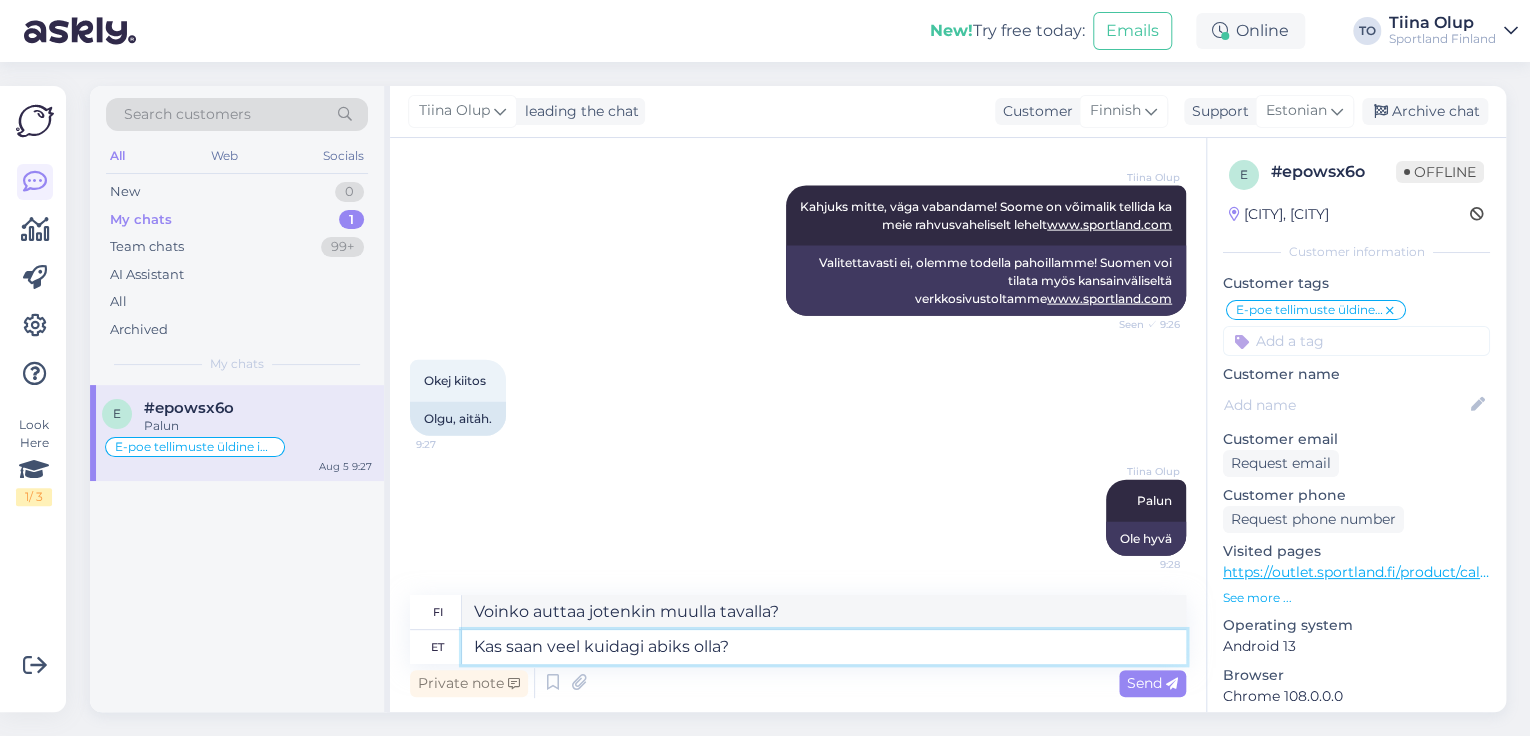 click on "Kas saan veel kuidagi abiks olla?" at bounding box center [824, 647] 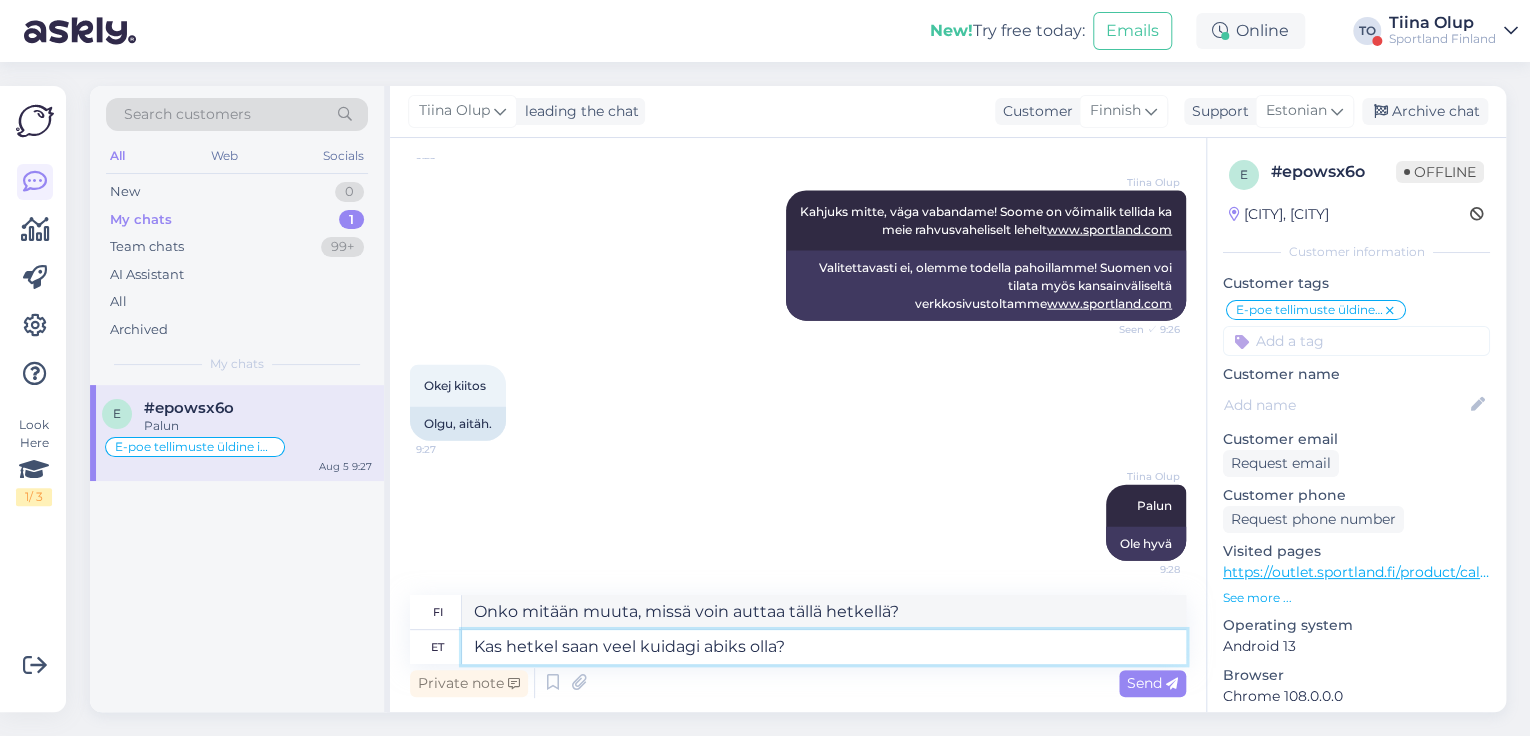 scroll, scrollTop: 2268, scrollLeft: 0, axis: vertical 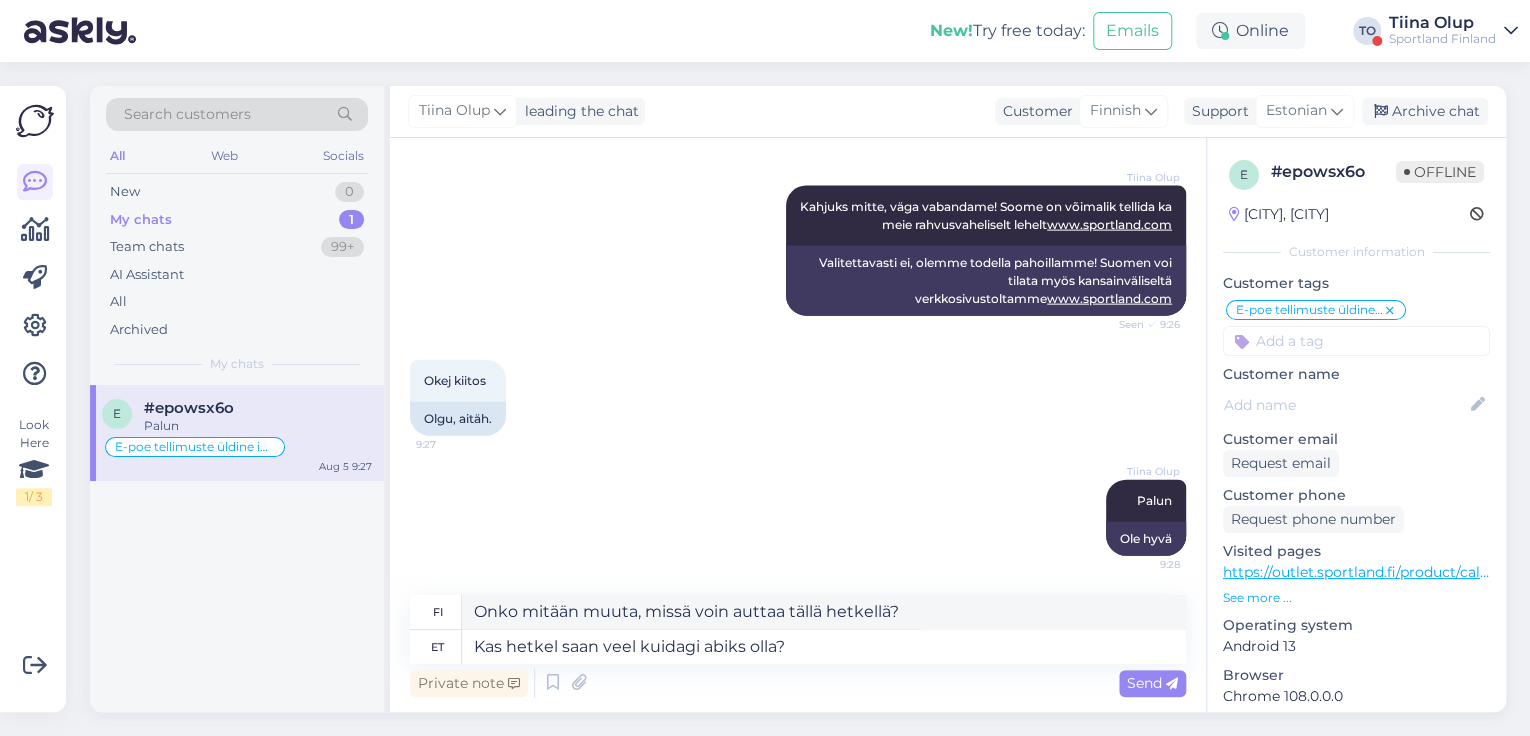 click on "Send" at bounding box center [1152, 683] 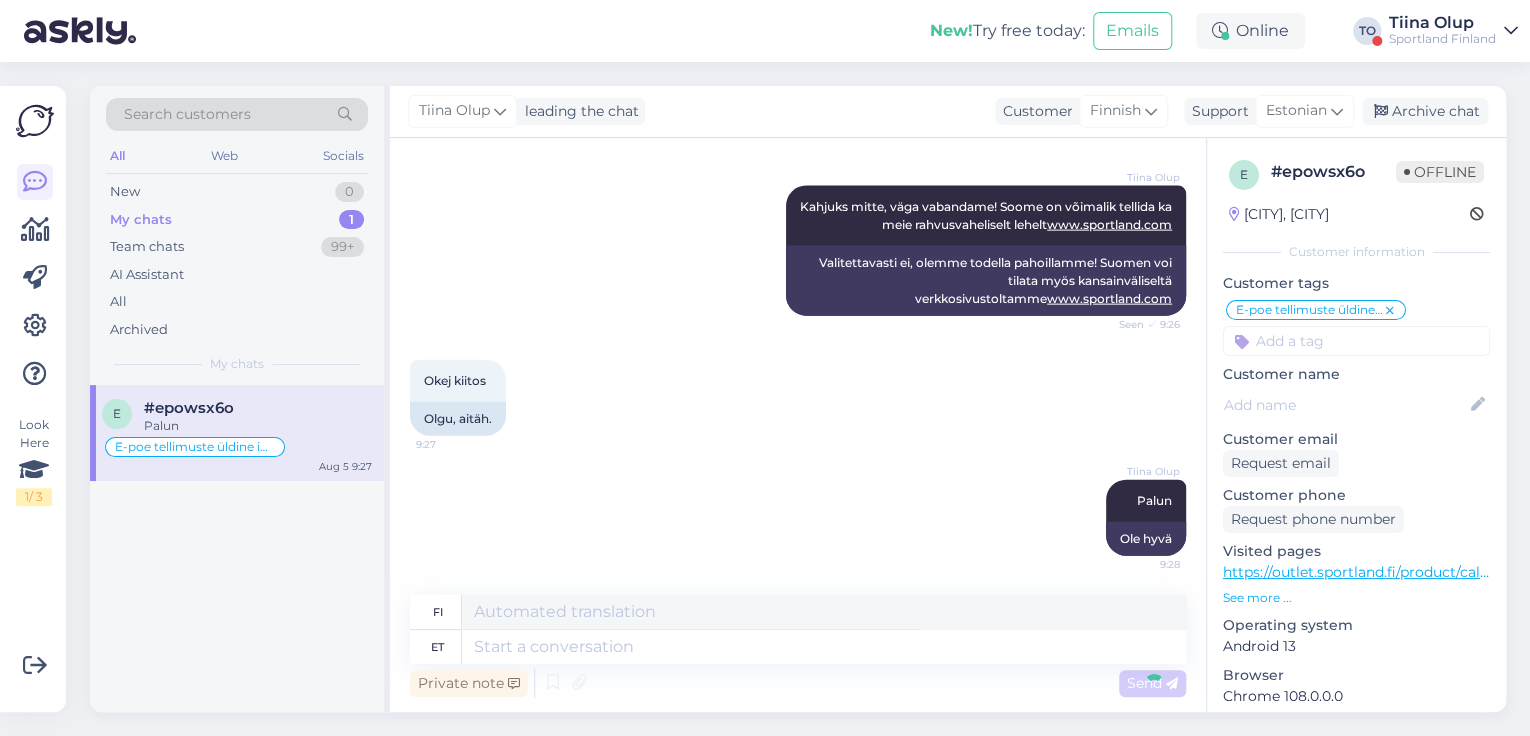 scroll, scrollTop: 2388, scrollLeft: 0, axis: vertical 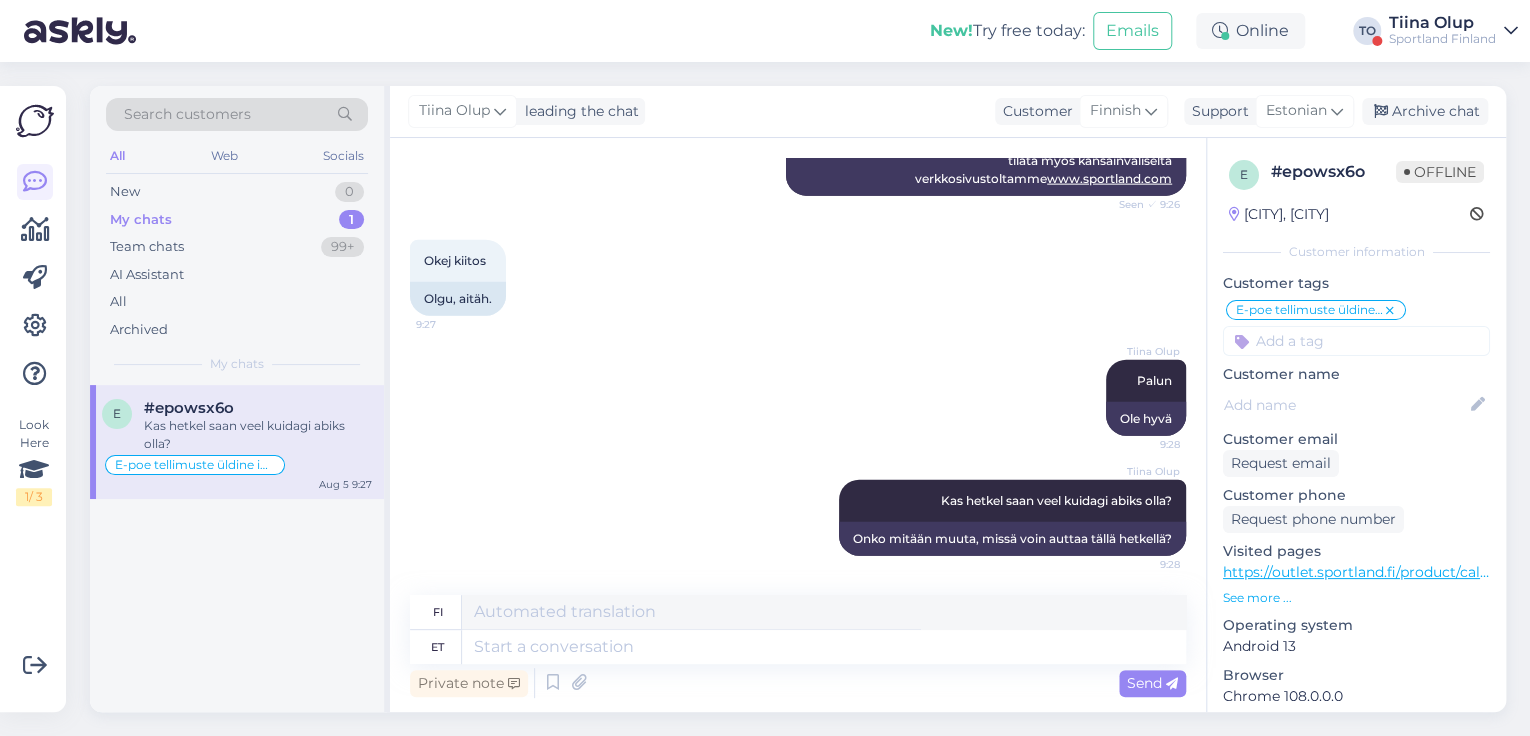 click on "Sportland Finland" at bounding box center (1442, 39) 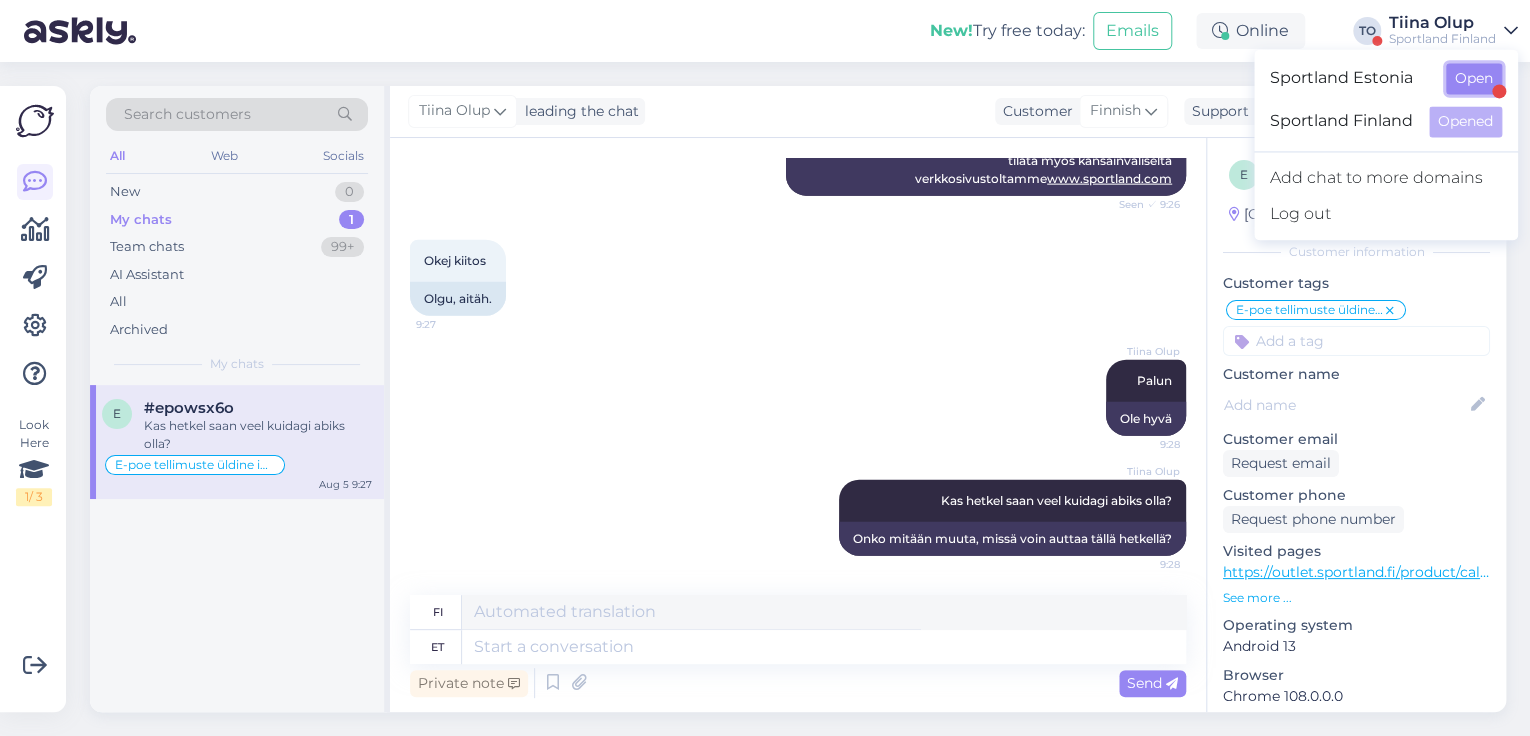 click on "Open" at bounding box center (1474, 78) 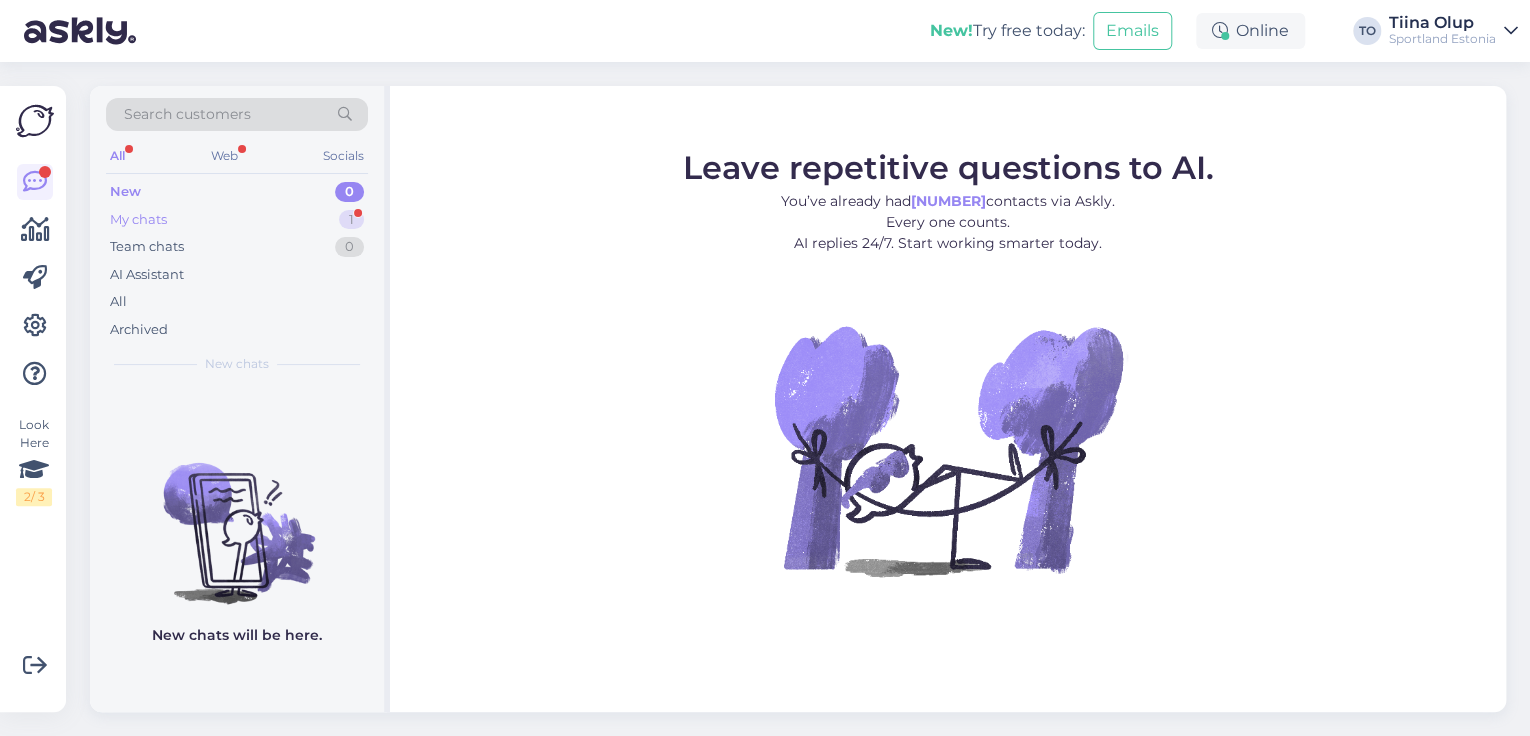 click on "My chats 1" at bounding box center [237, 220] 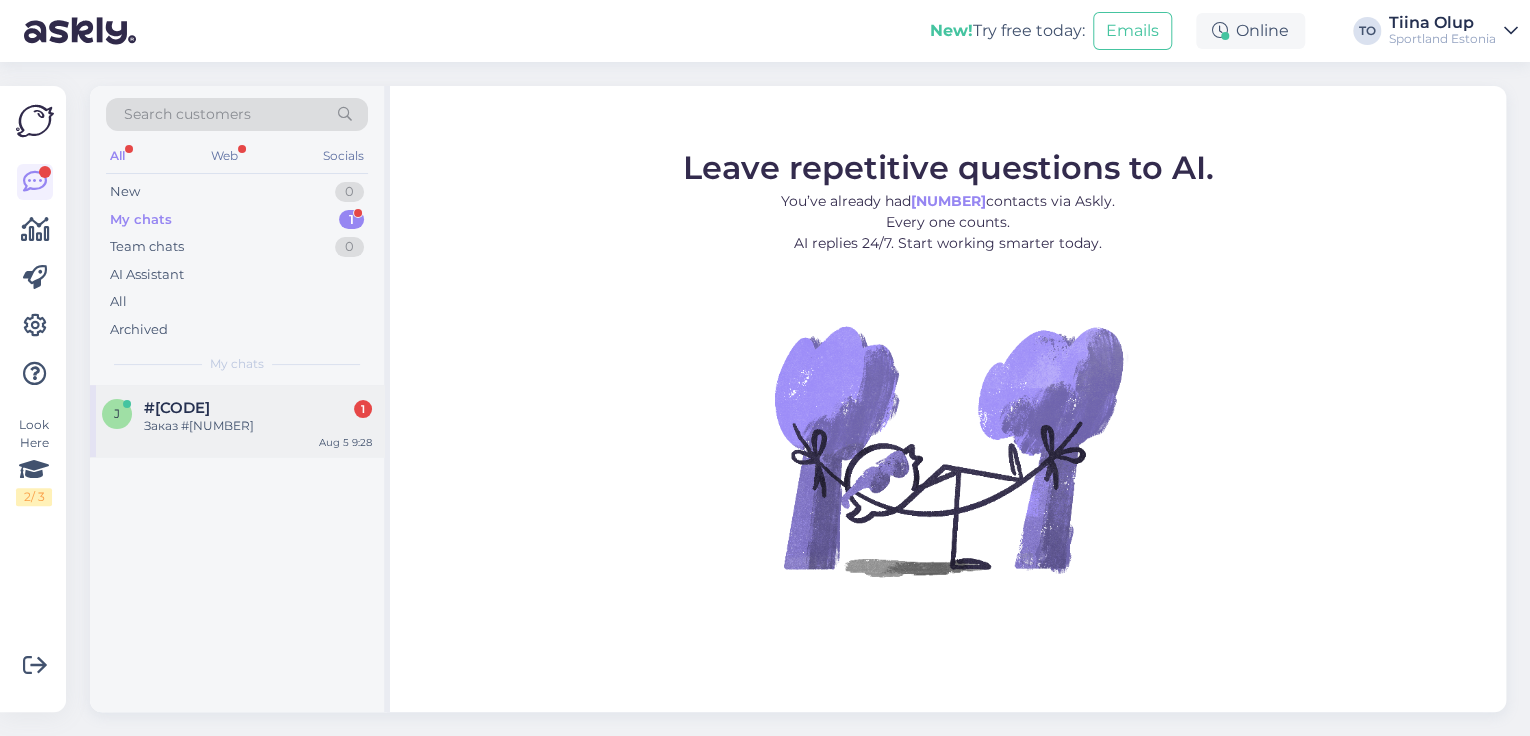 click on "Заказ #[NUMBER]" at bounding box center (258, 426) 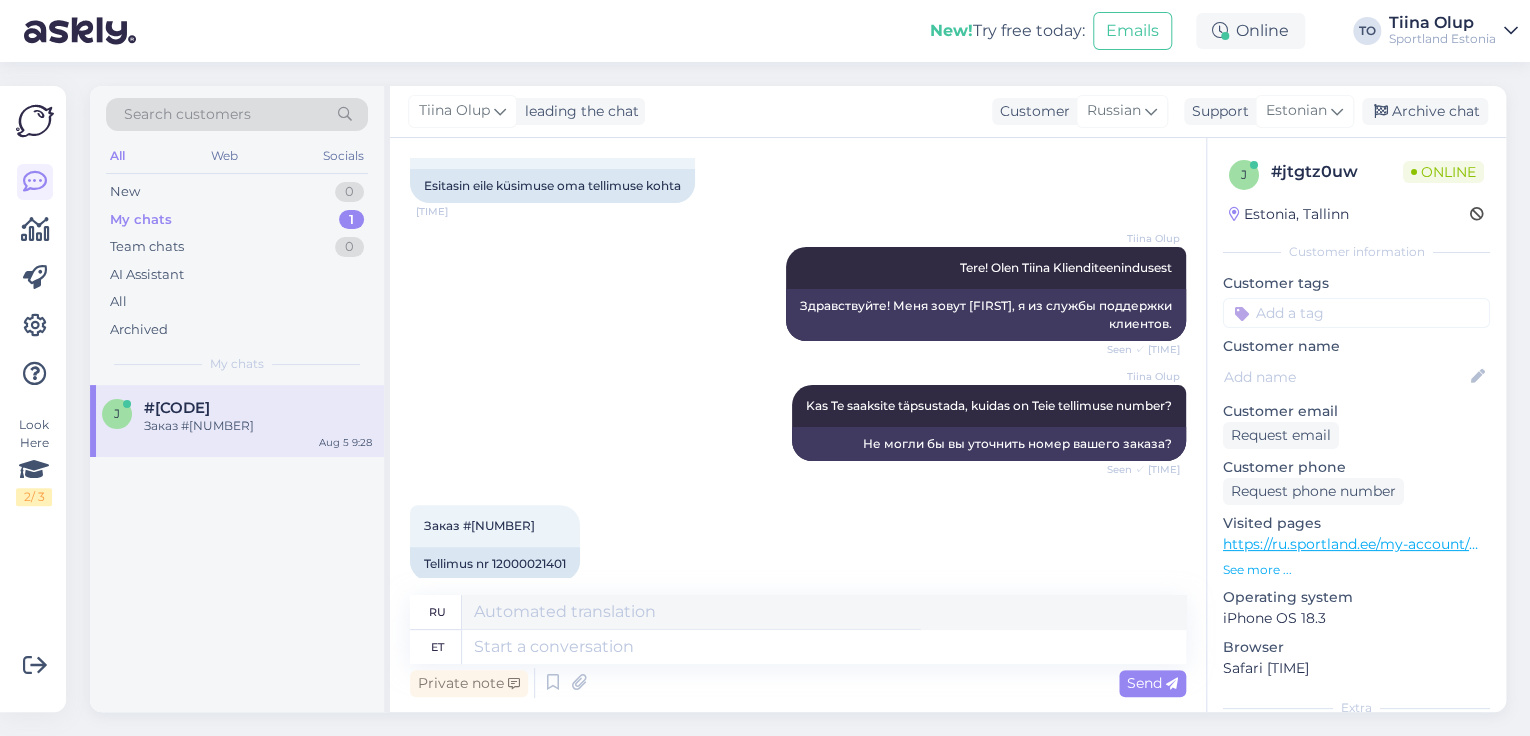 scroll, scrollTop: 180, scrollLeft: 0, axis: vertical 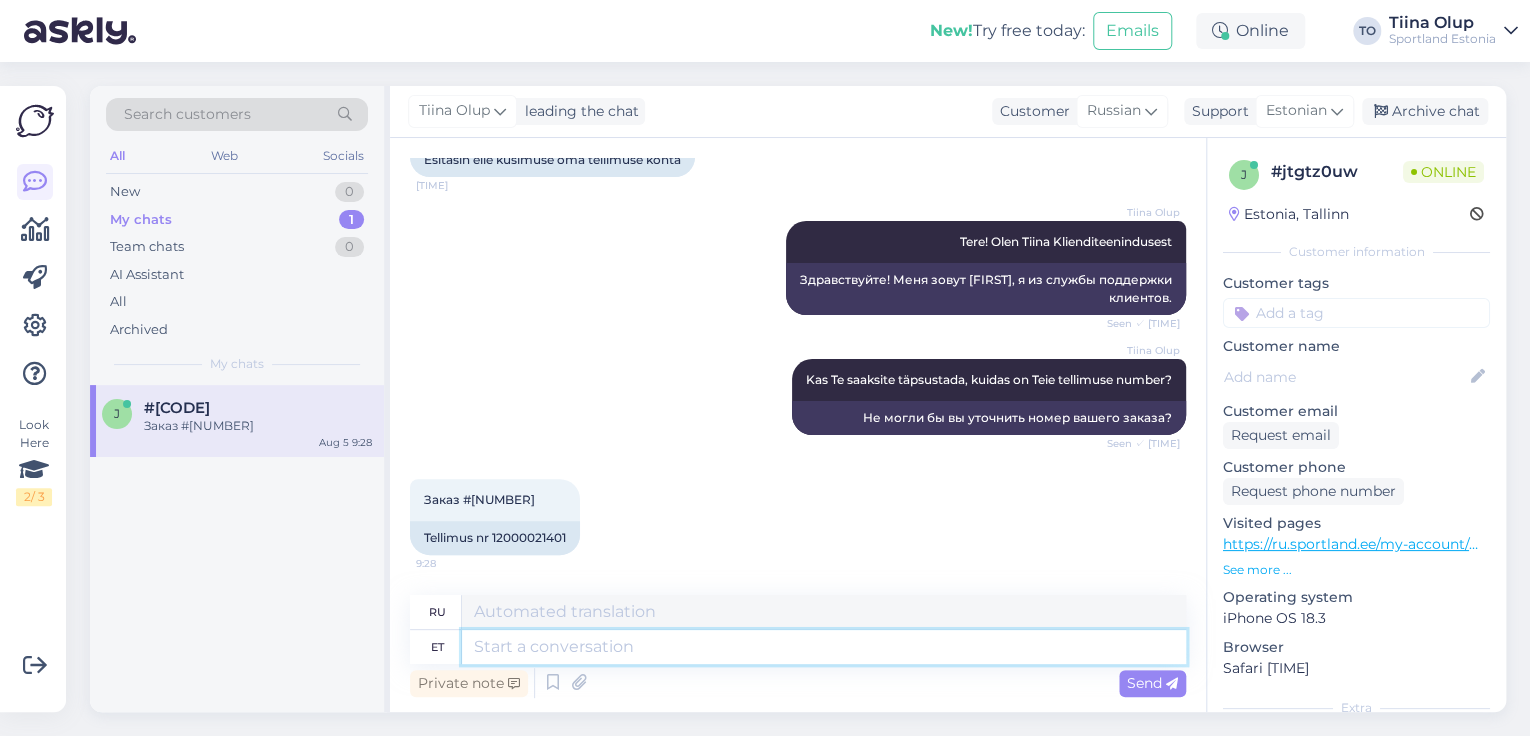 click at bounding box center [824, 647] 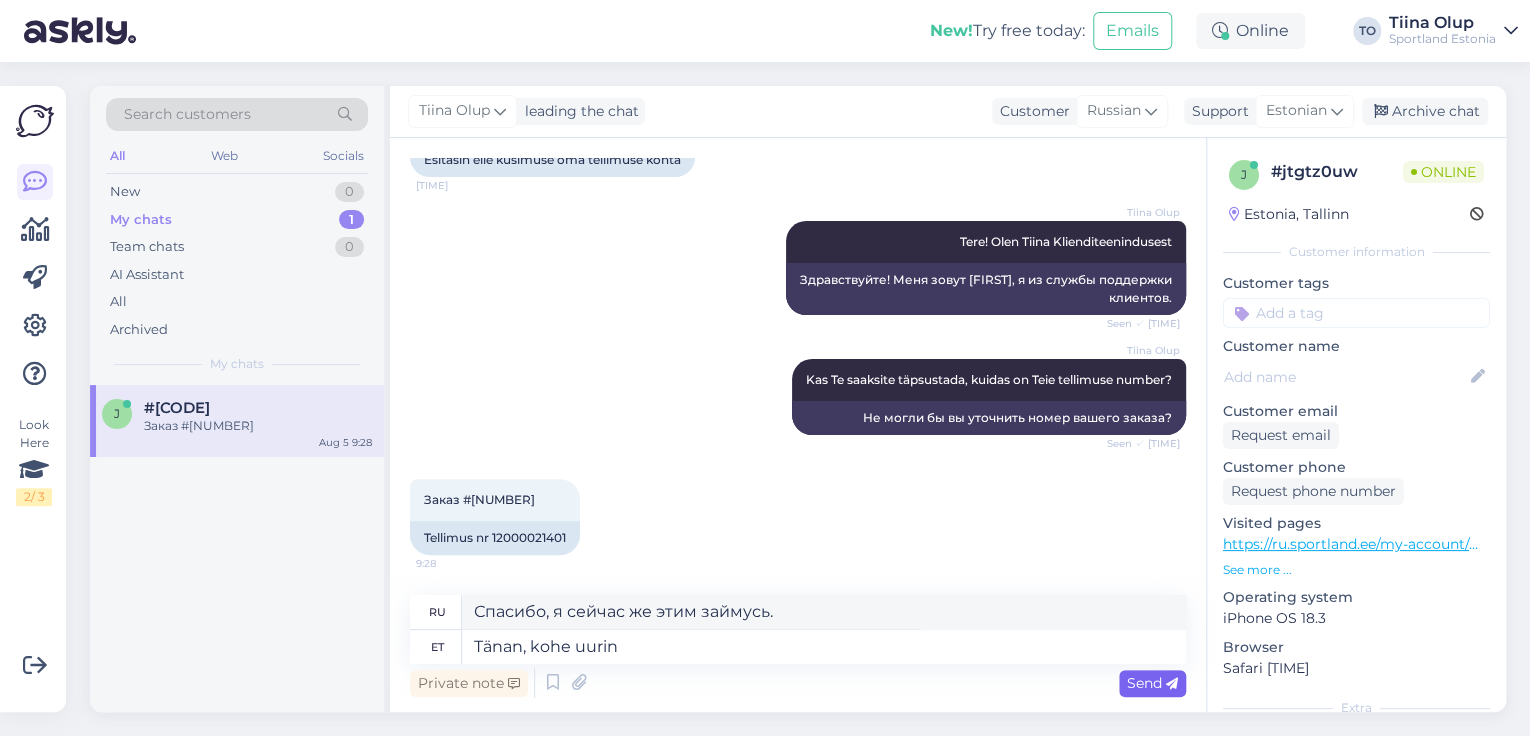 click on "Send" at bounding box center [1152, 683] 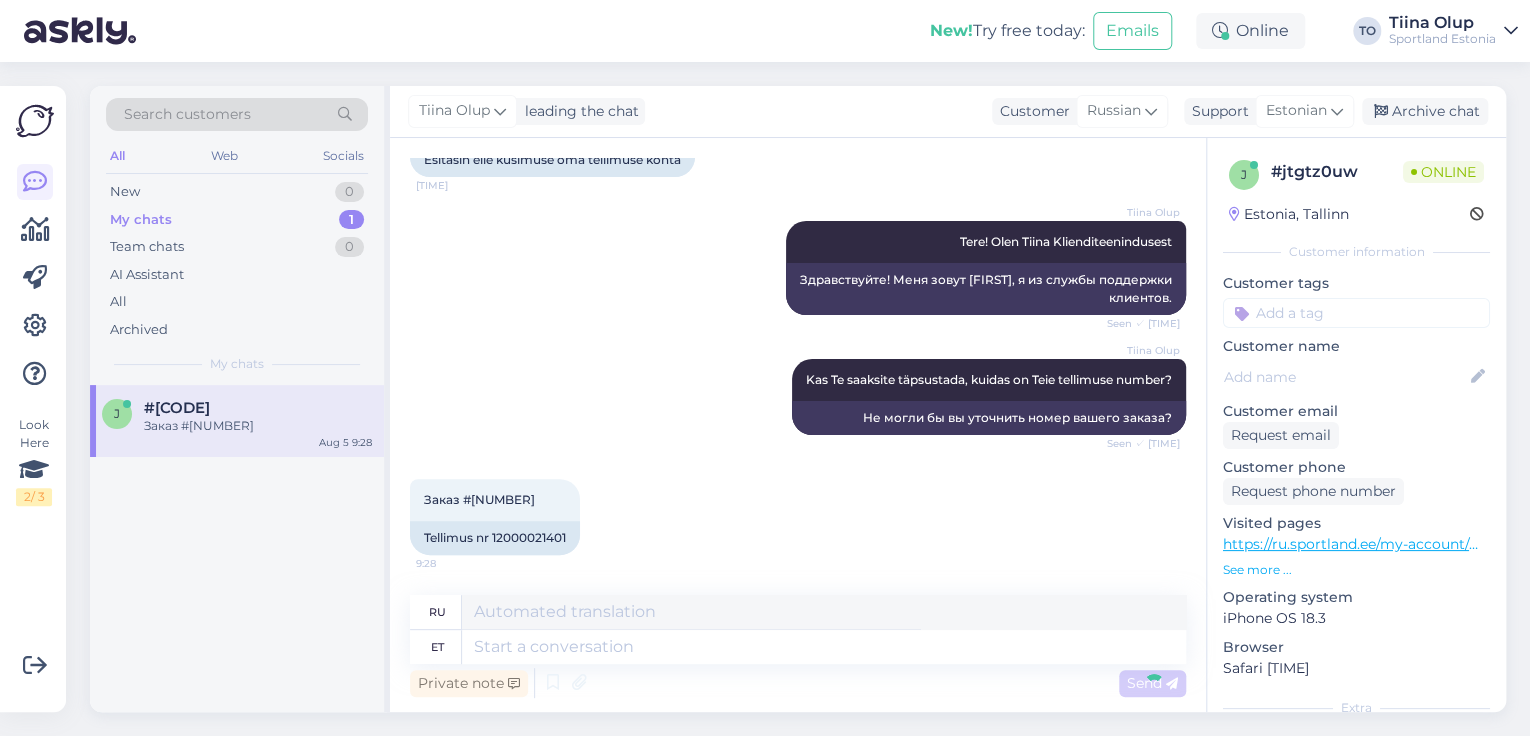 scroll, scrollTop: 300, scrollLeft: 0, axis: vertical 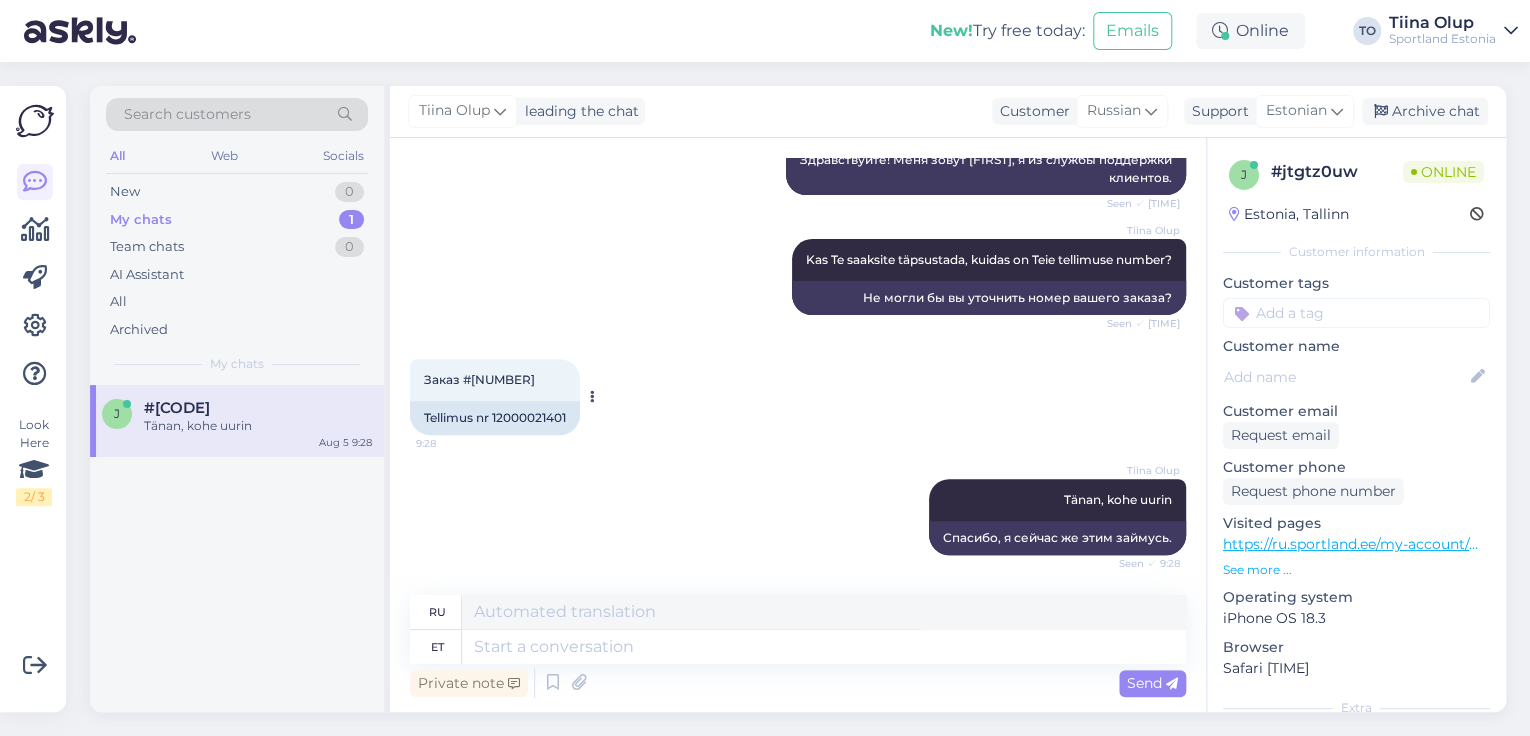 drag, startPoint x: 474, startPoint y: 376, endPoint x: 538, endPoint y: 376, distance: 64 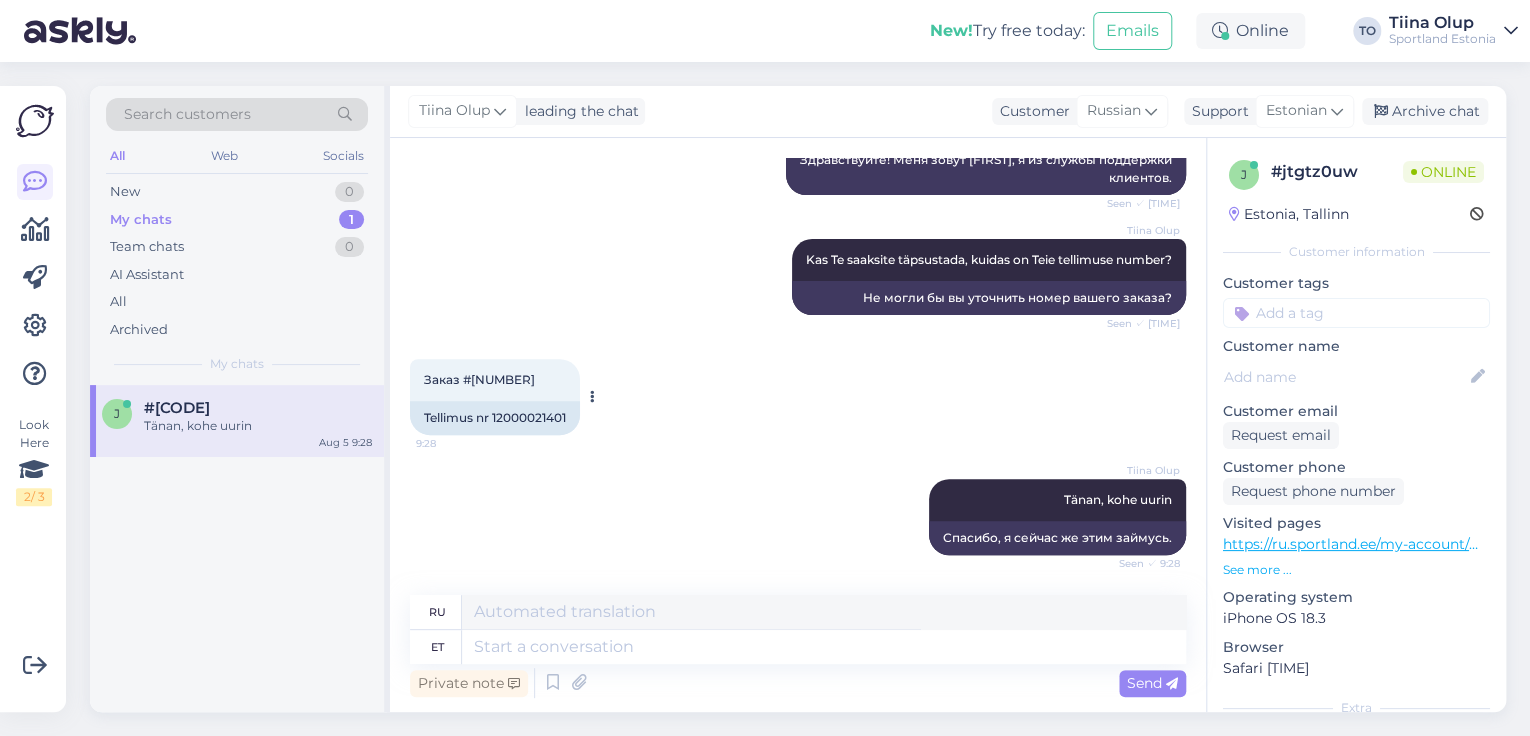 click on "Заказ #[NUMBER]" at bounding box center (479, 379) 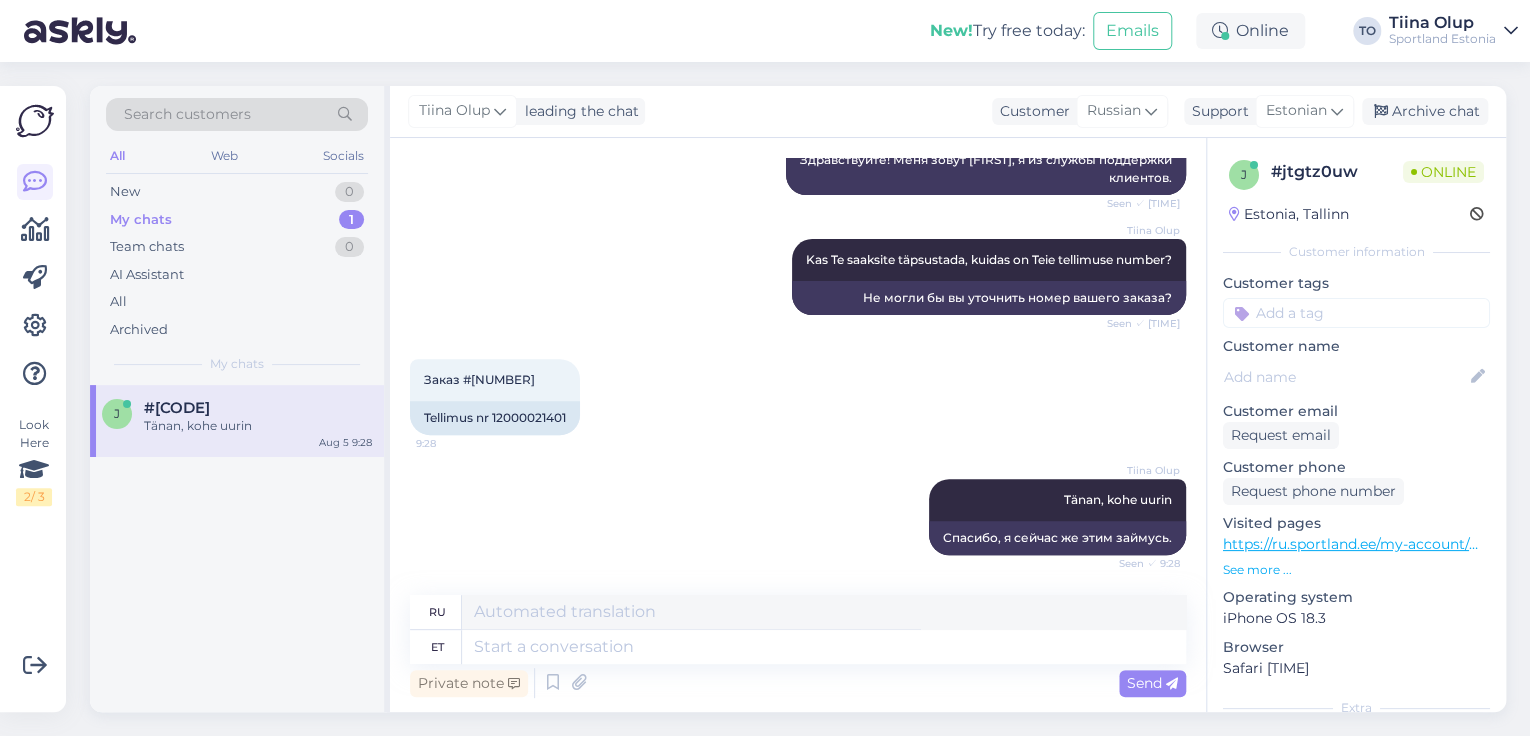 click on "Search customers" at bounding box center [187, 114] 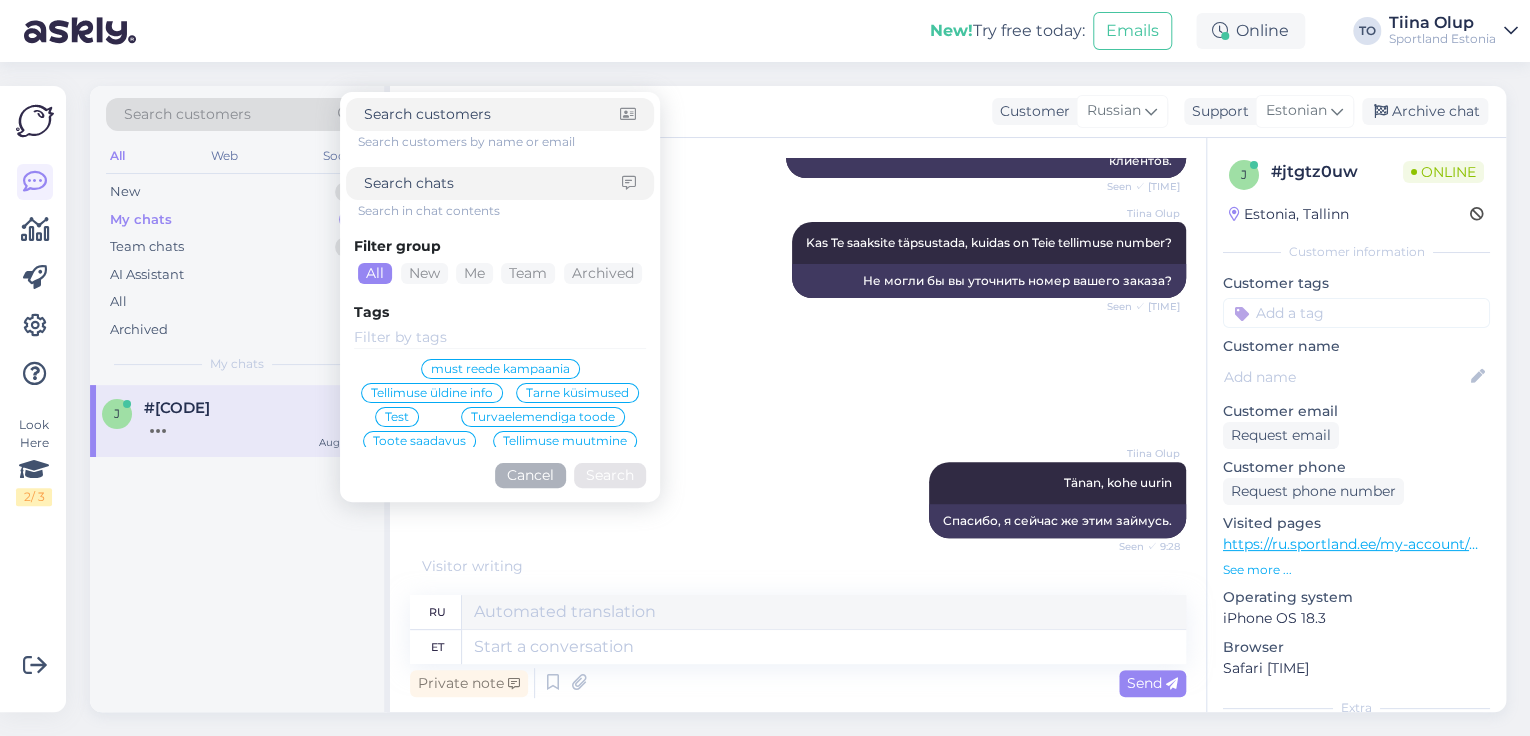 click at bounding box center [493, 183] 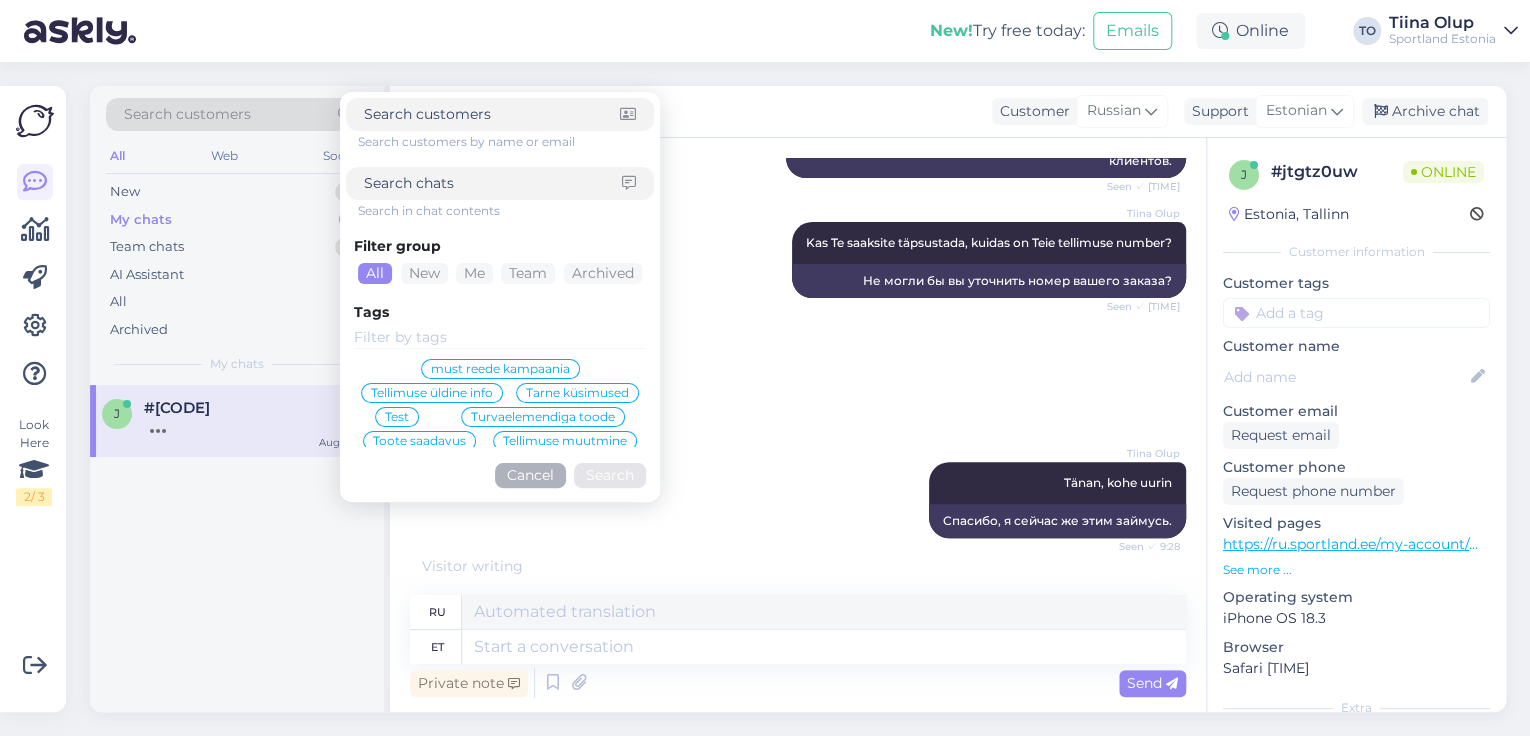 paste on "12000021401" 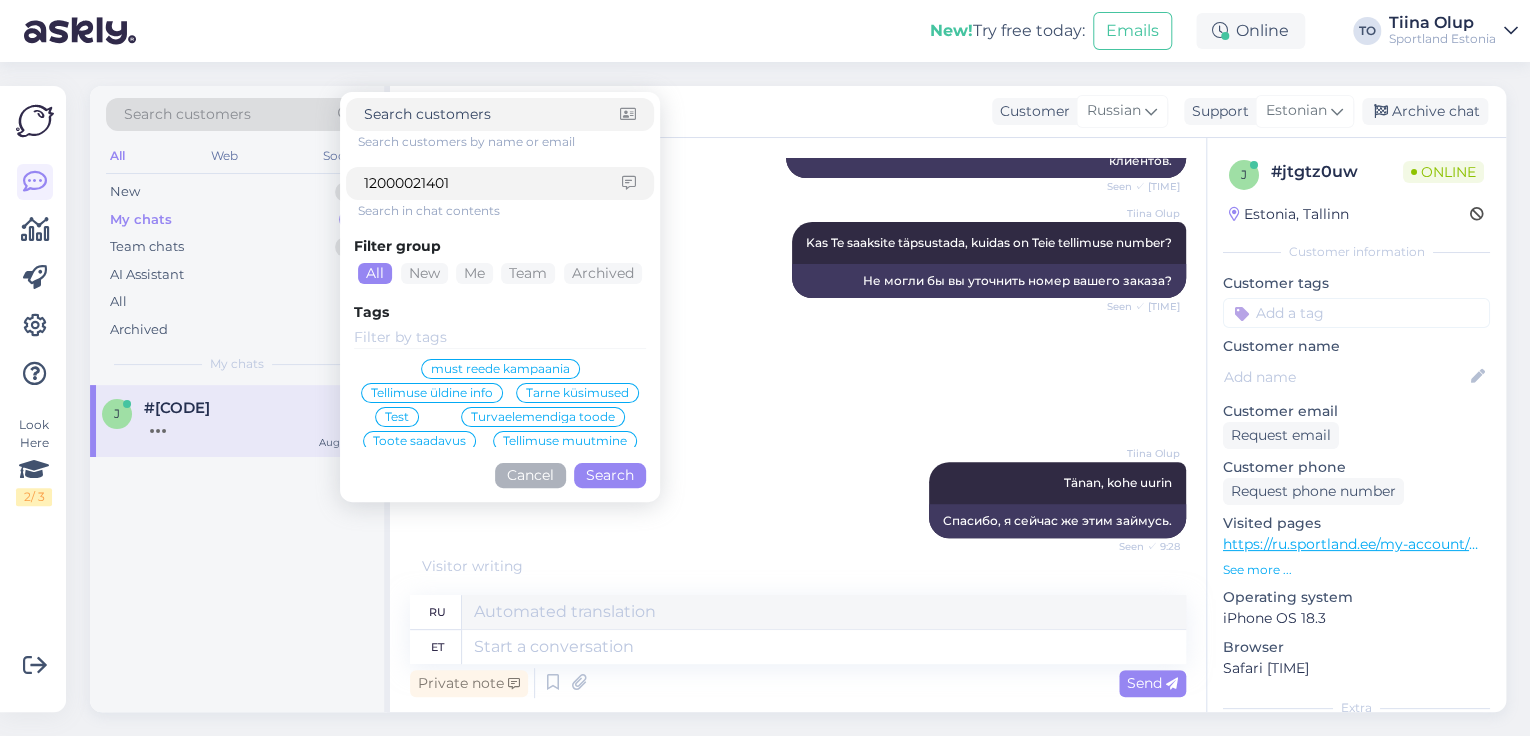 click on "Search" at bounding box center (610, 475) 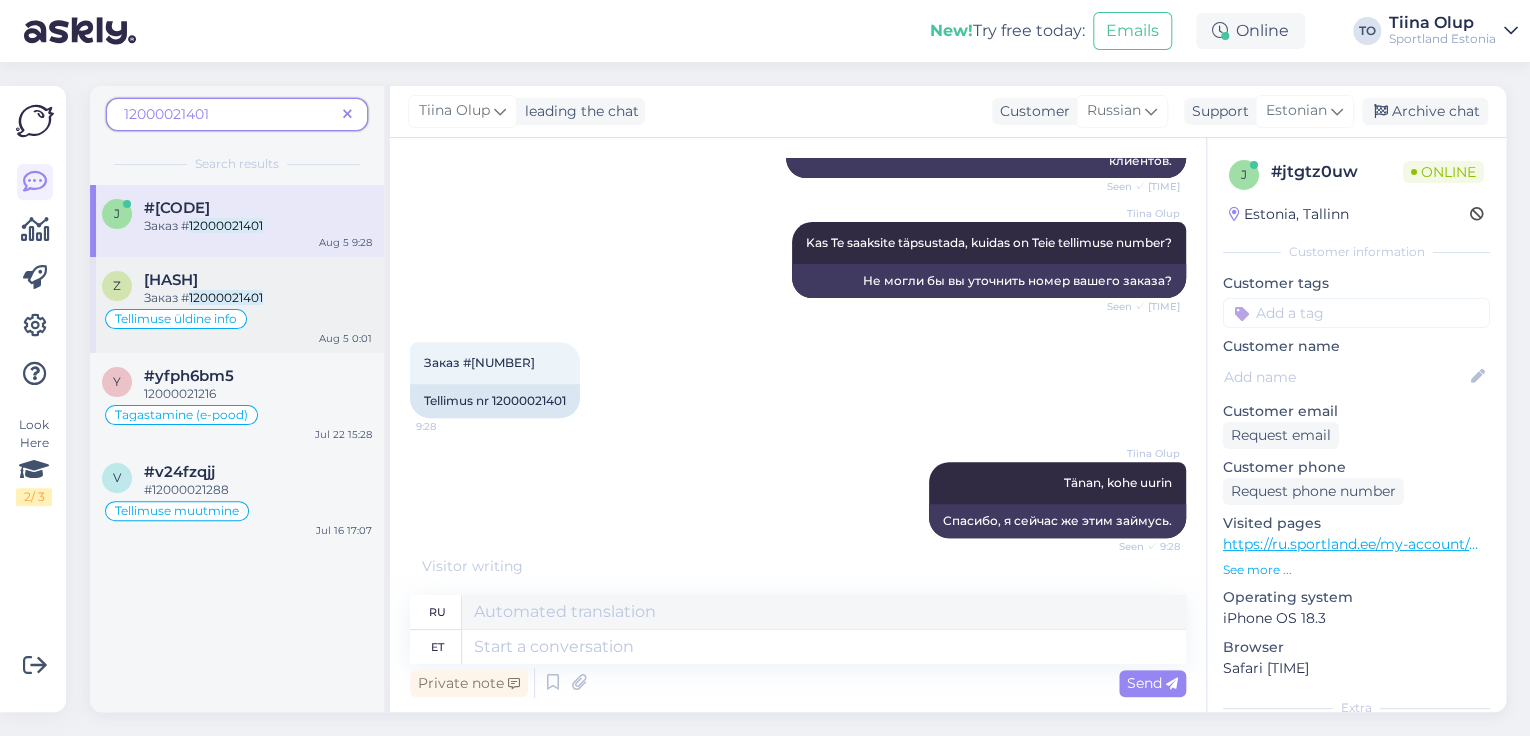click on "Заказ # 12000021401" at bounding box center [258, 298] 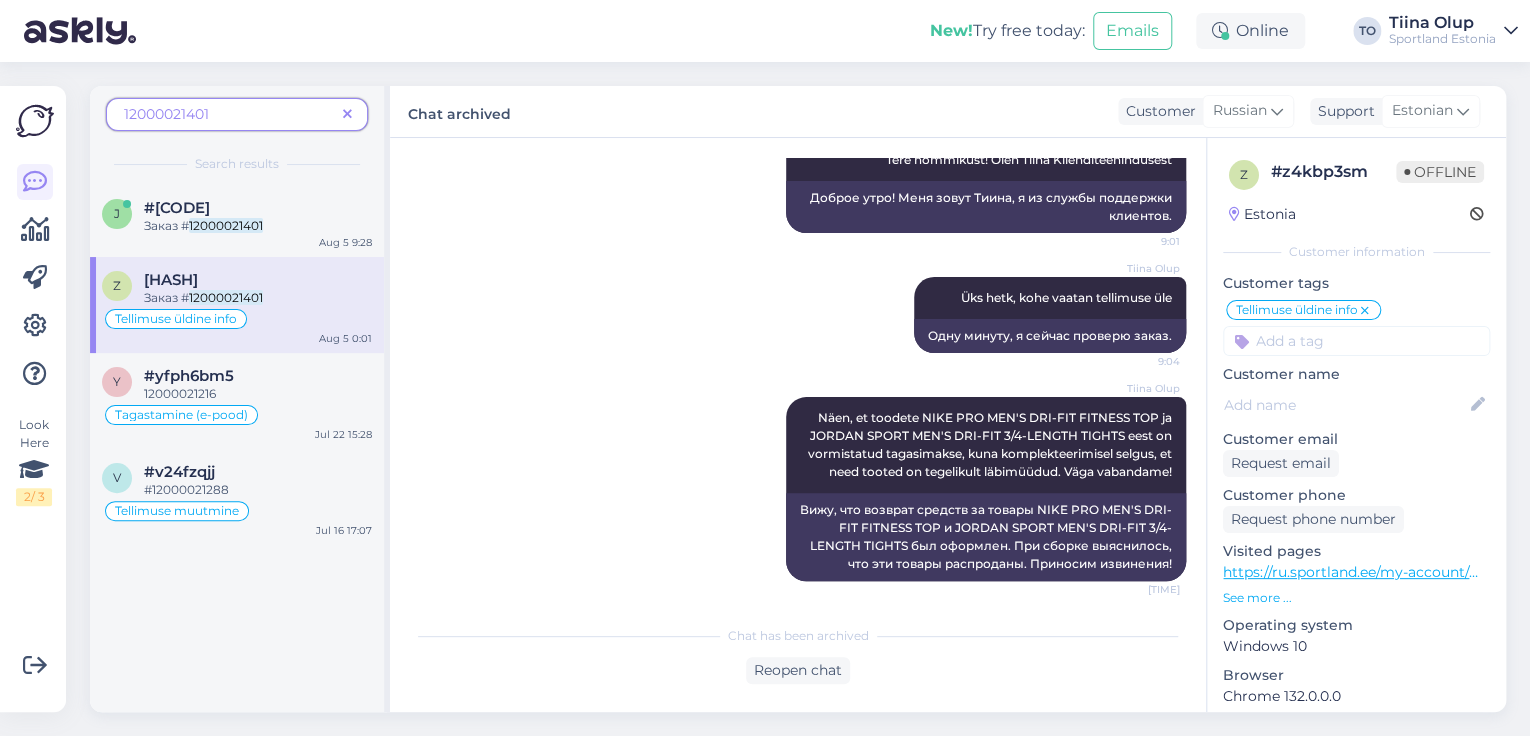 scroll, scrollTop: 1979, scrollLeft: 0, axis: vertical 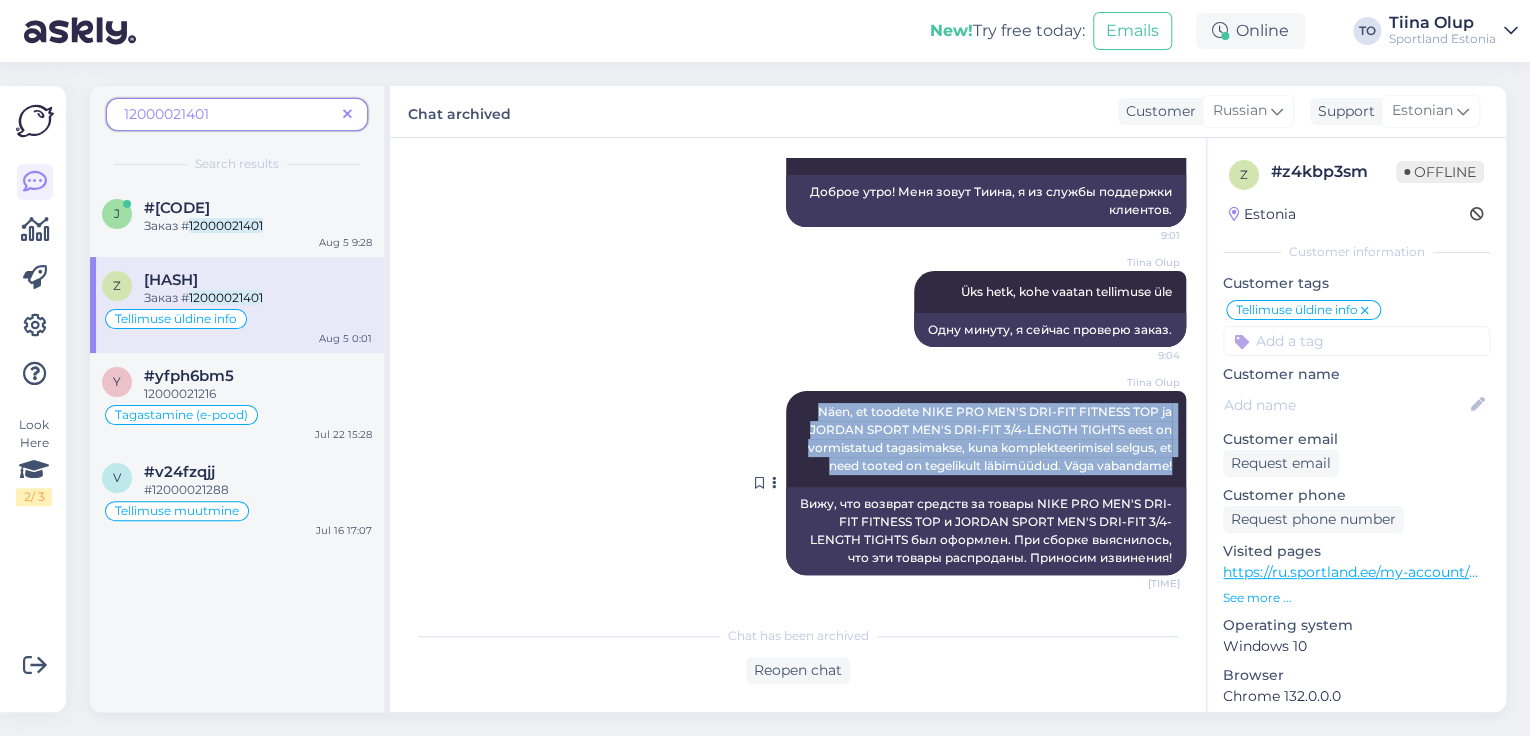 drag, startPoint x: 805, startPoint y: 405, endPoint x: 1163, endPoint y: 462, distance: 362.5093 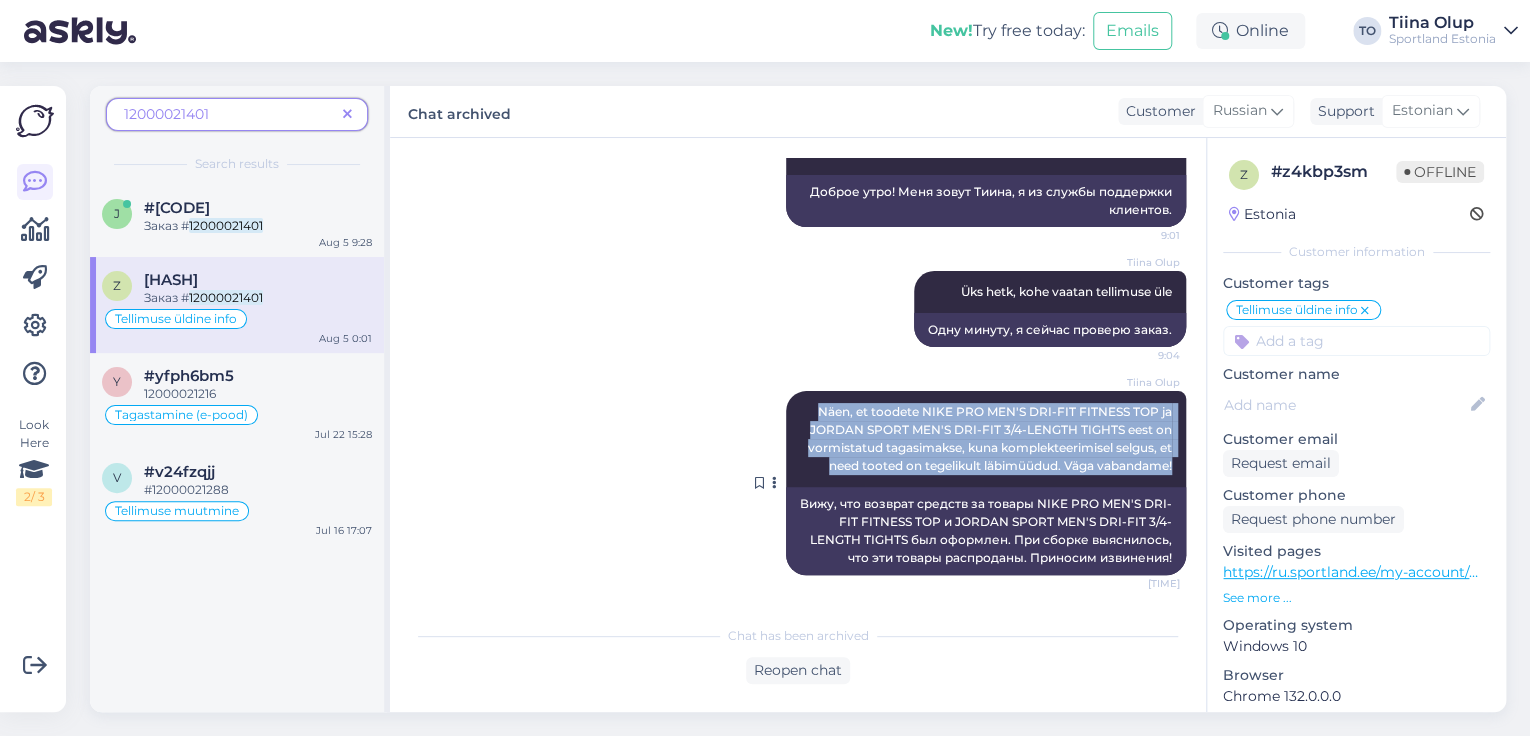 click on "Tiina Olup Näen, et toodete NIKE PRO MEN'S DRI-FIT FITNESS TOP ja JORDAN SPORT MEN'S DRI-FIT 3/4-LENGTH TIGHTS eest on vormistatud tagasimakse, kuna komplekteerimisel selgus, et need tooted on tegelikult läbimüüdud. Väga vabandame! 9:07" at bounding box center (986, 439) 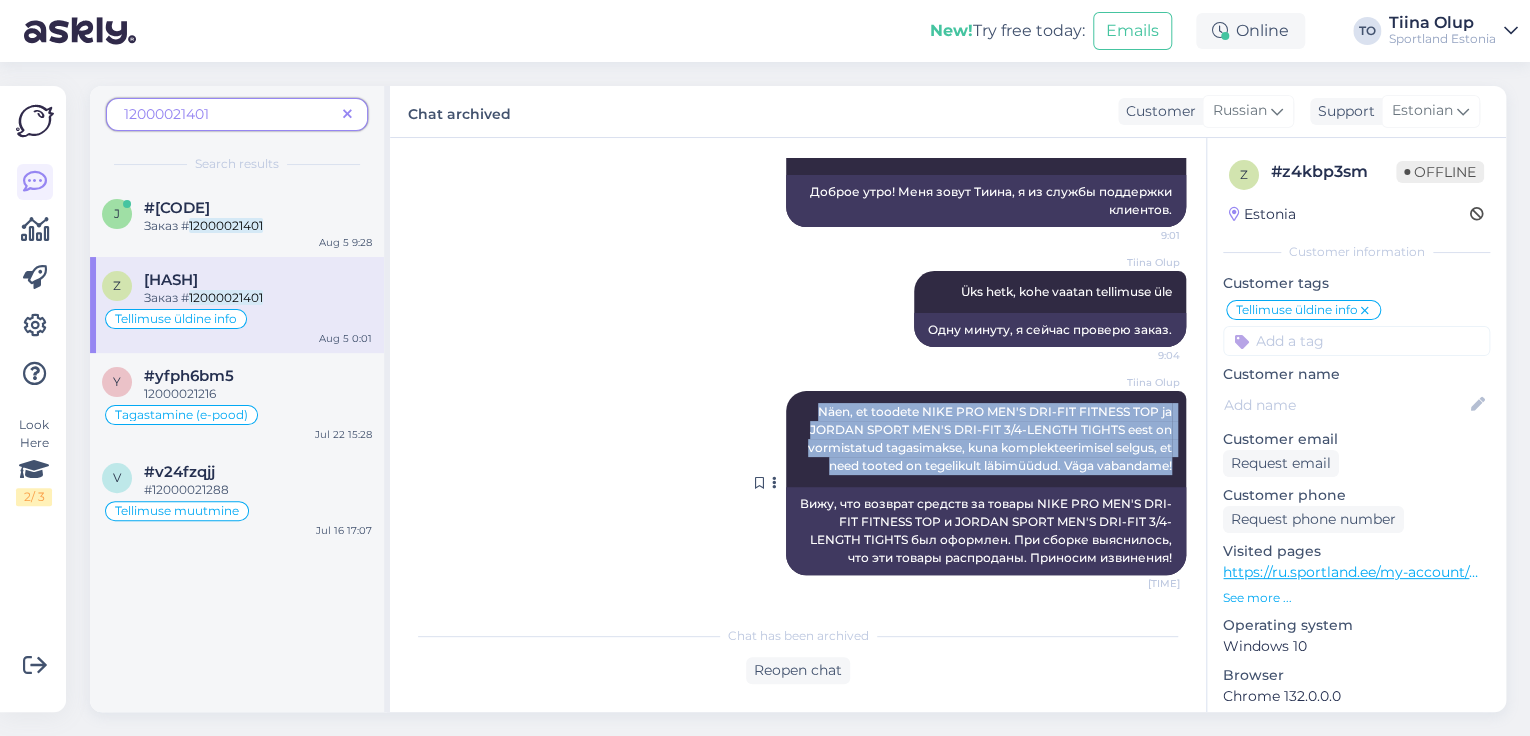 copy on "Näen, et toodete NIKE PRO MEN'S DRI-FIT FITNESS TOP ja JORDAN SPORT MEN'S DRI-FIT 3/4-LENGTH TIGHTS eest on vormistatud tagasimakse, kuna komplekteerimisel selgus, et need tooted on tegelikult läbimüüdud. Väga vabandame!" 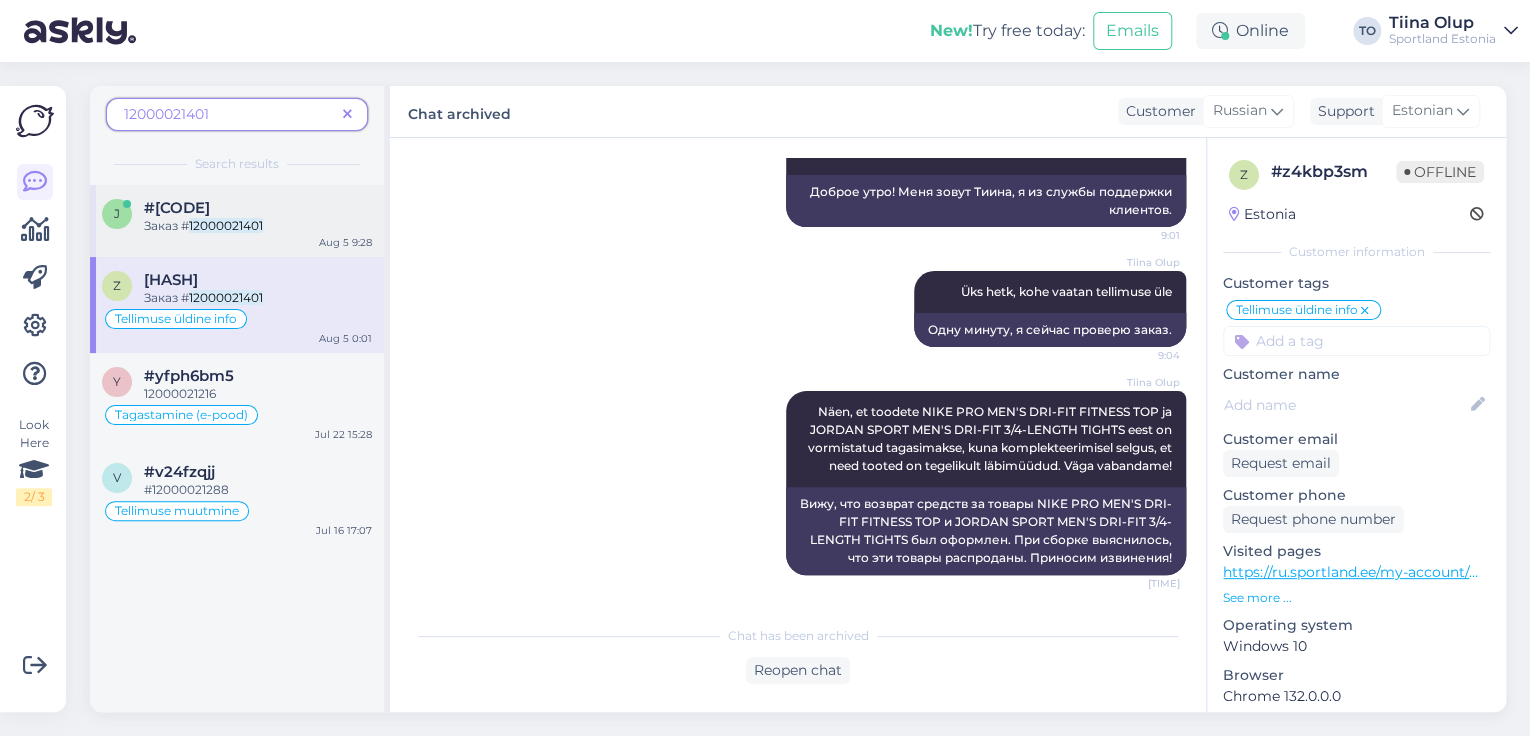 click on "Заказ #" at bounding box center [166, 225] 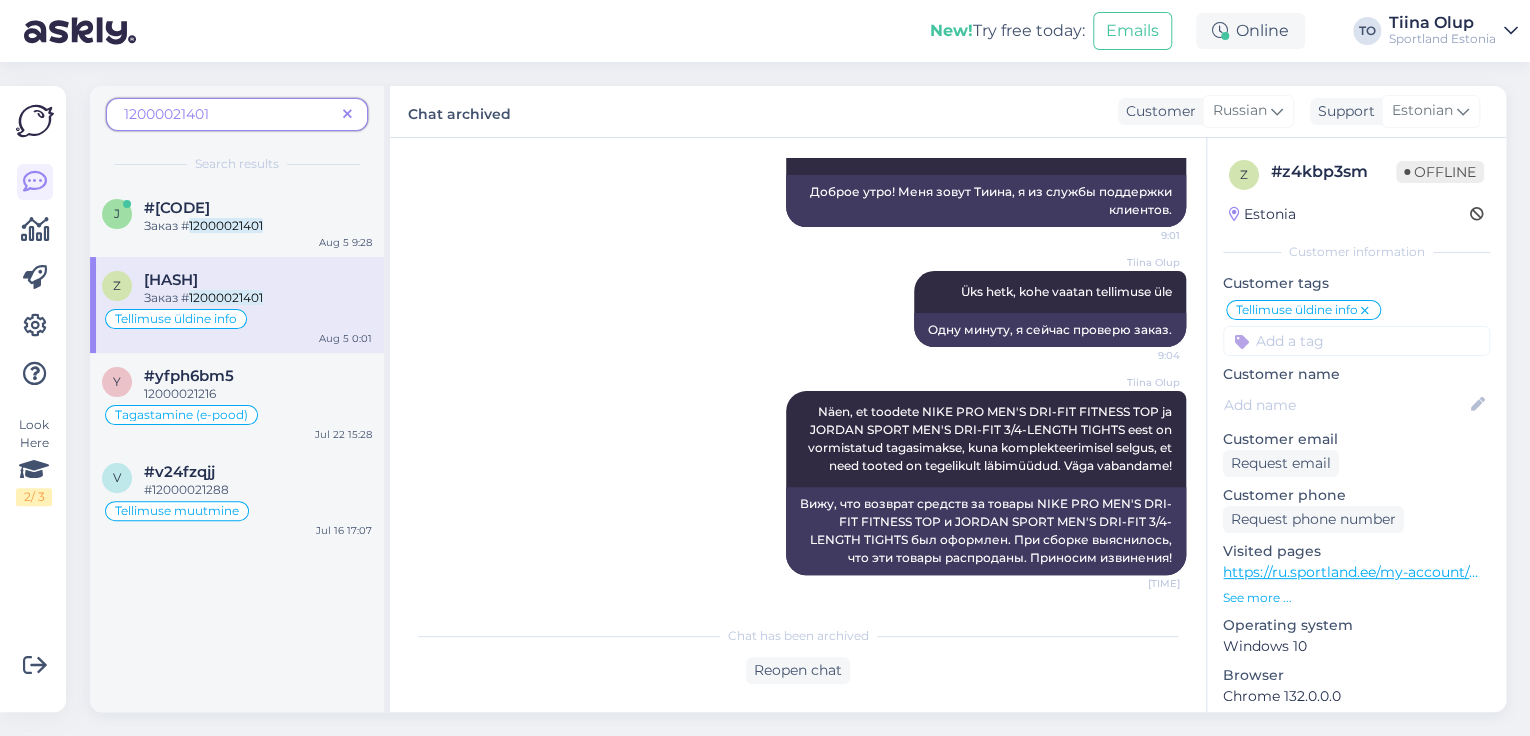 scroll, scrollTop: 300, scrollLeft: 0, axis: vertical 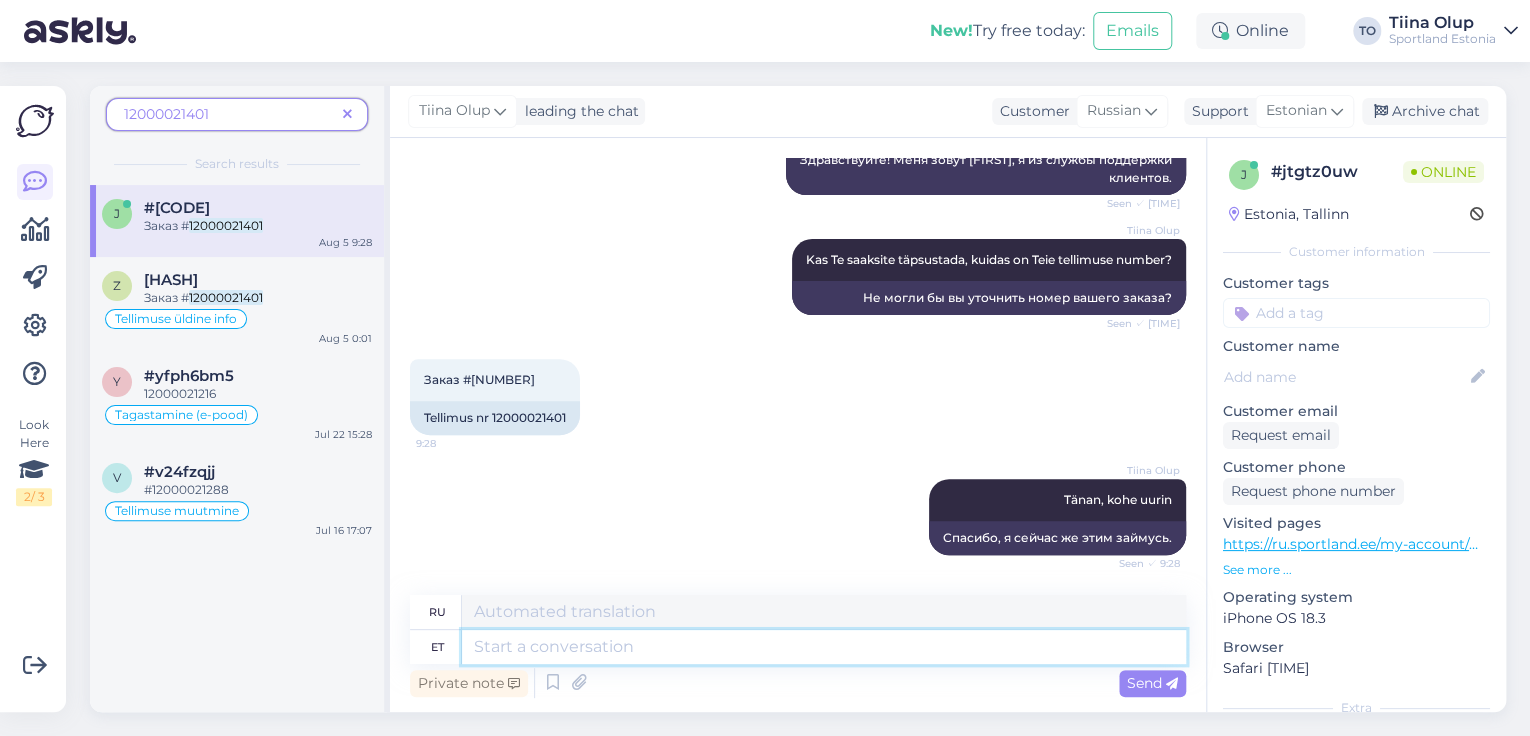 click at bounding box center [824, 647] 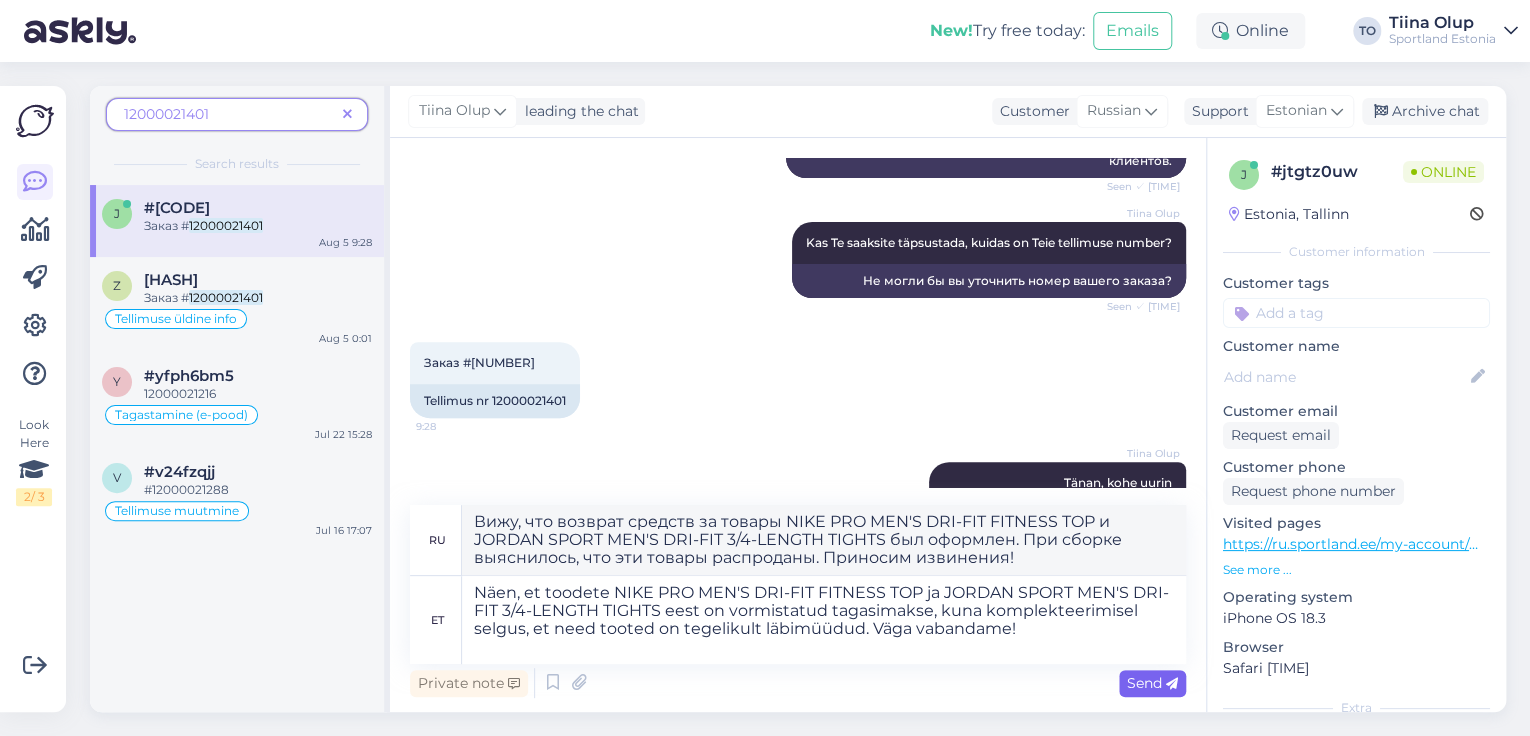 drag, startPoint x: 1154, startPoint y: 692, endPoint x: 1104, endPoint y: 708, distance: 52.49762 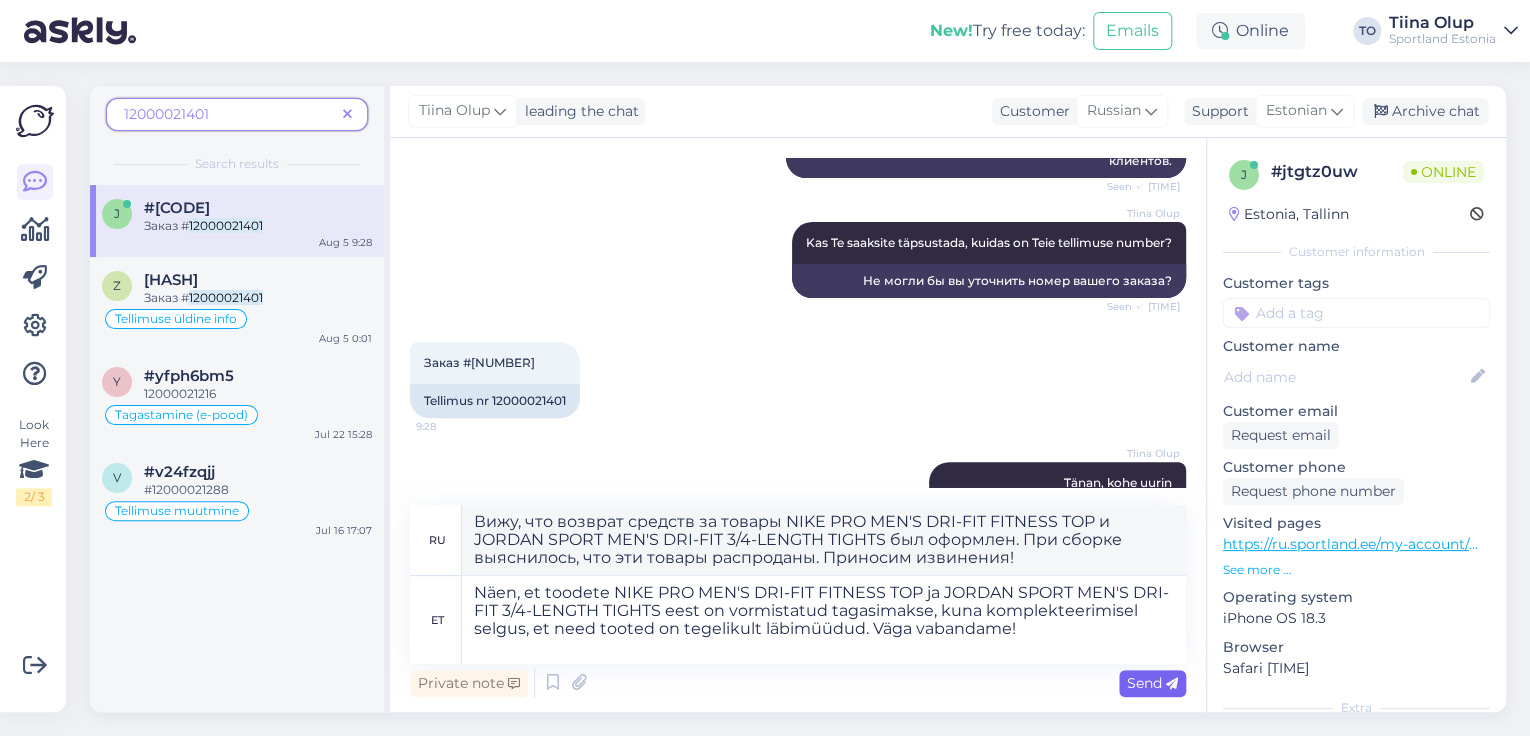 click on "Send" at bounding box center [1152, 683] 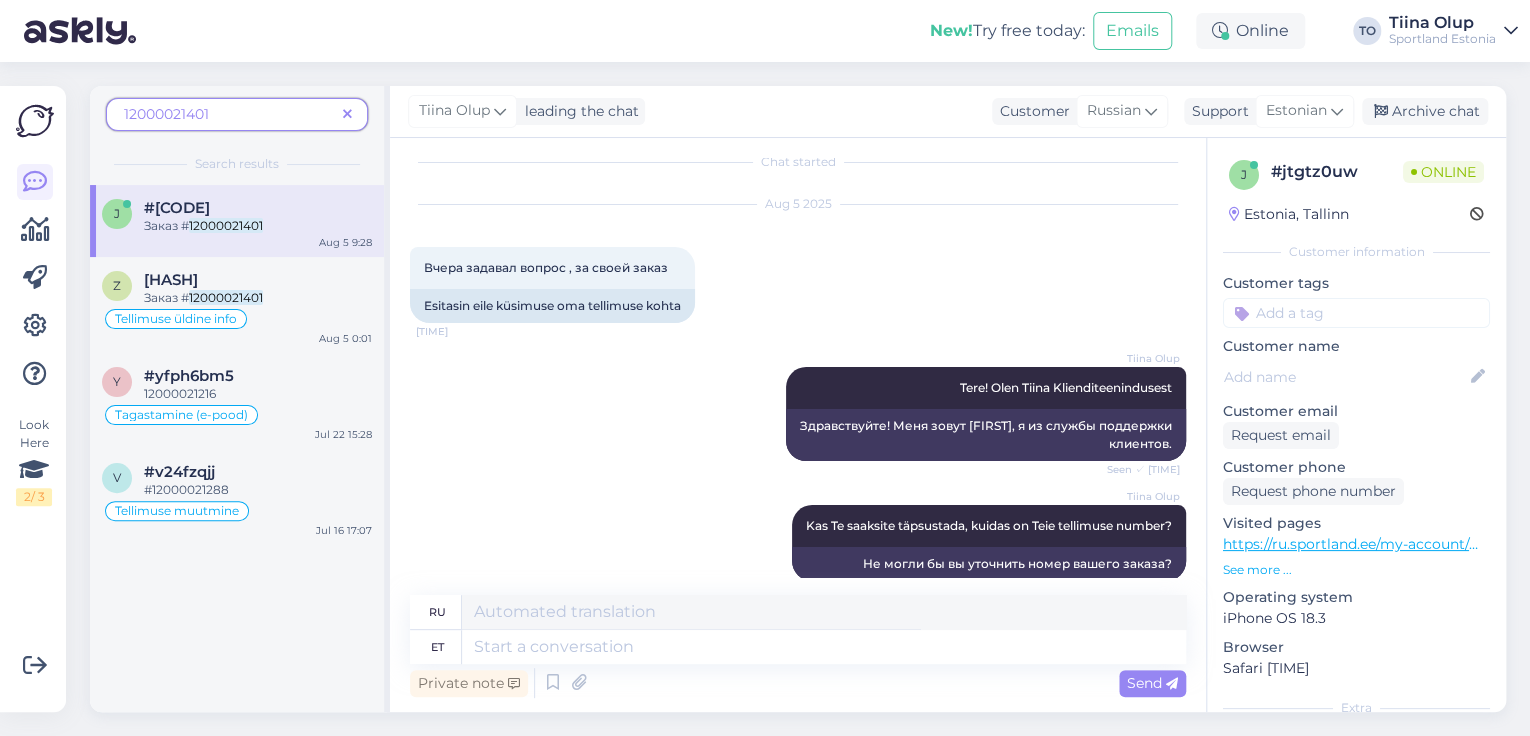 scroll, scrollTop: 0, scrollLeft: 0, axis: both 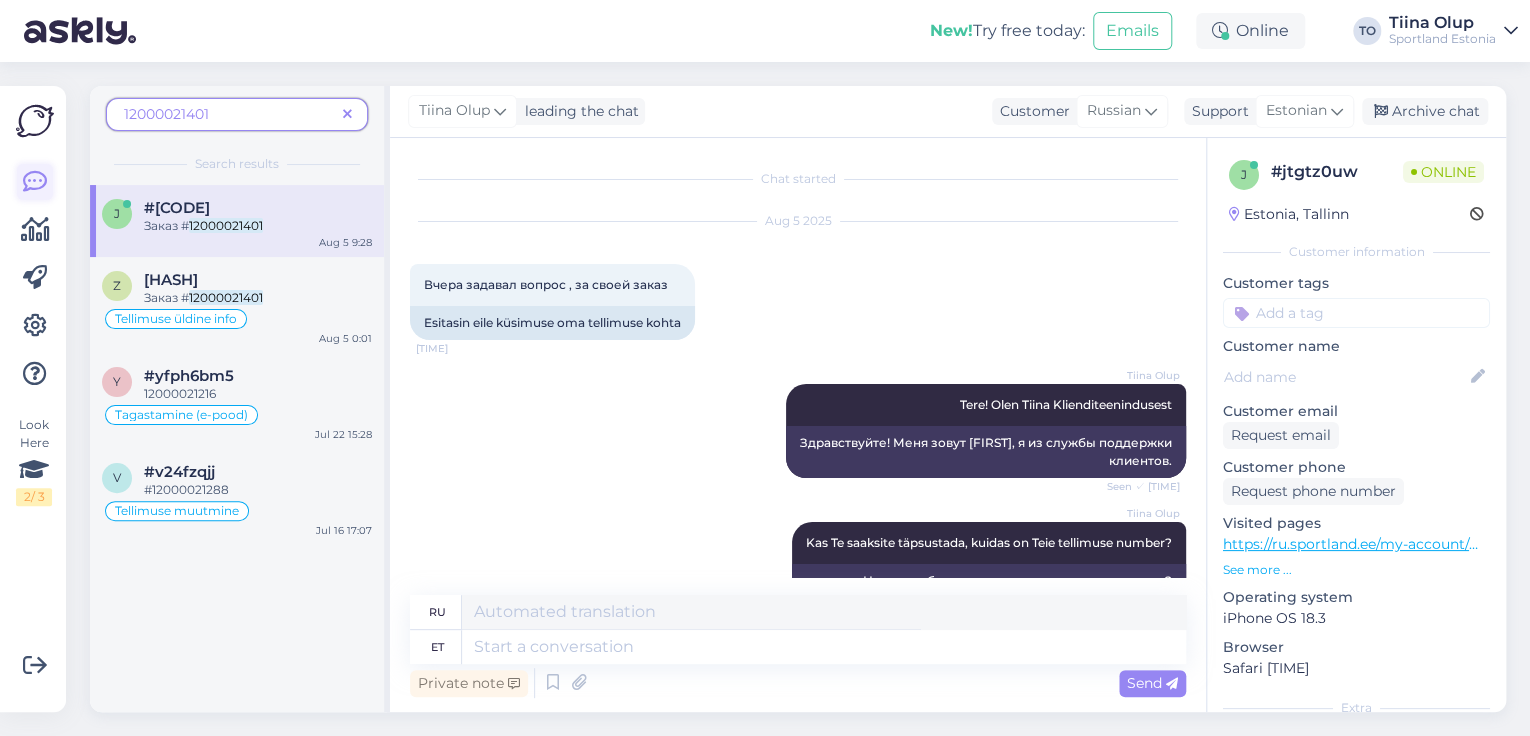 click at bounding box center (35, 182) 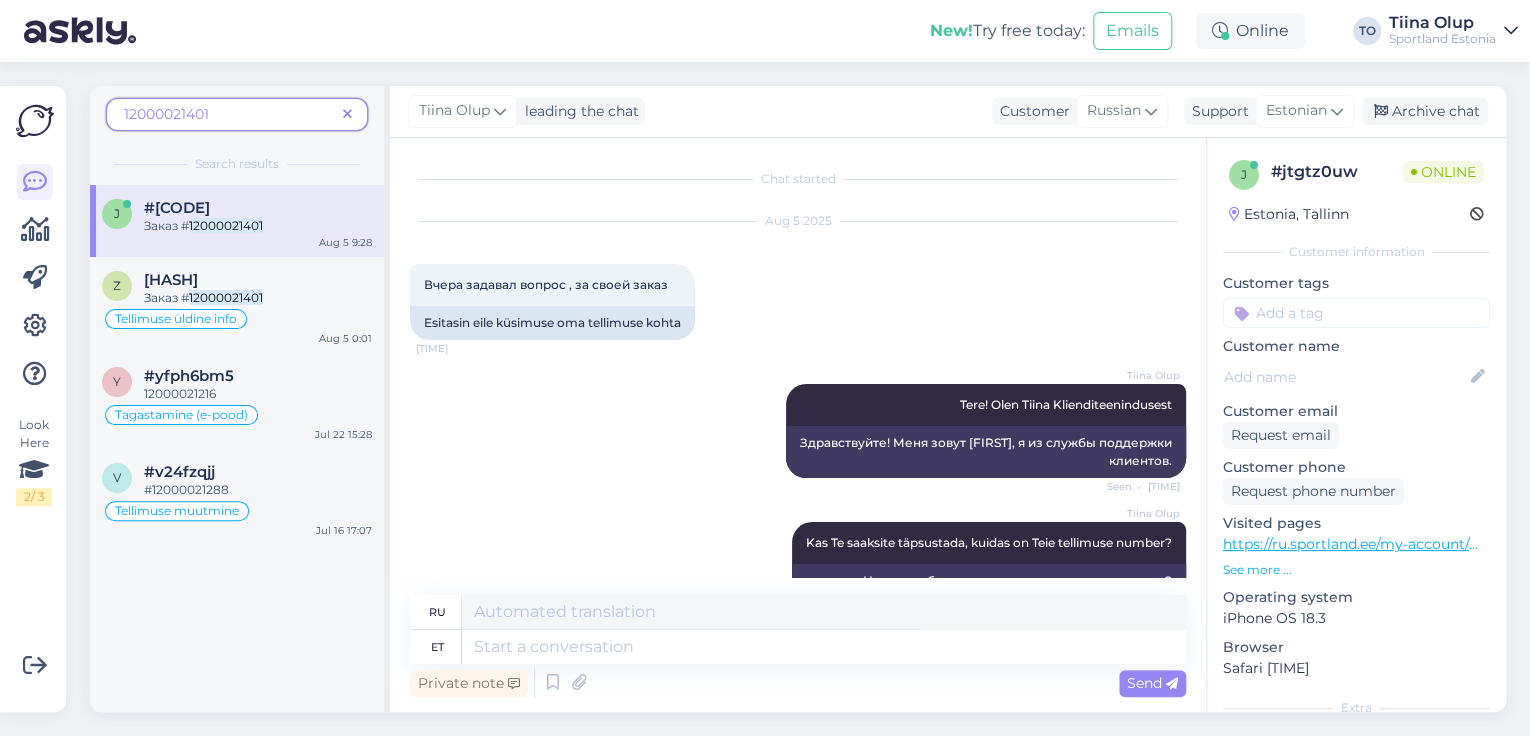 drag, startPoint x: 356, startPoint y: 112, endPoint x: 350, endPoint y: 125, distance: 14.3178215 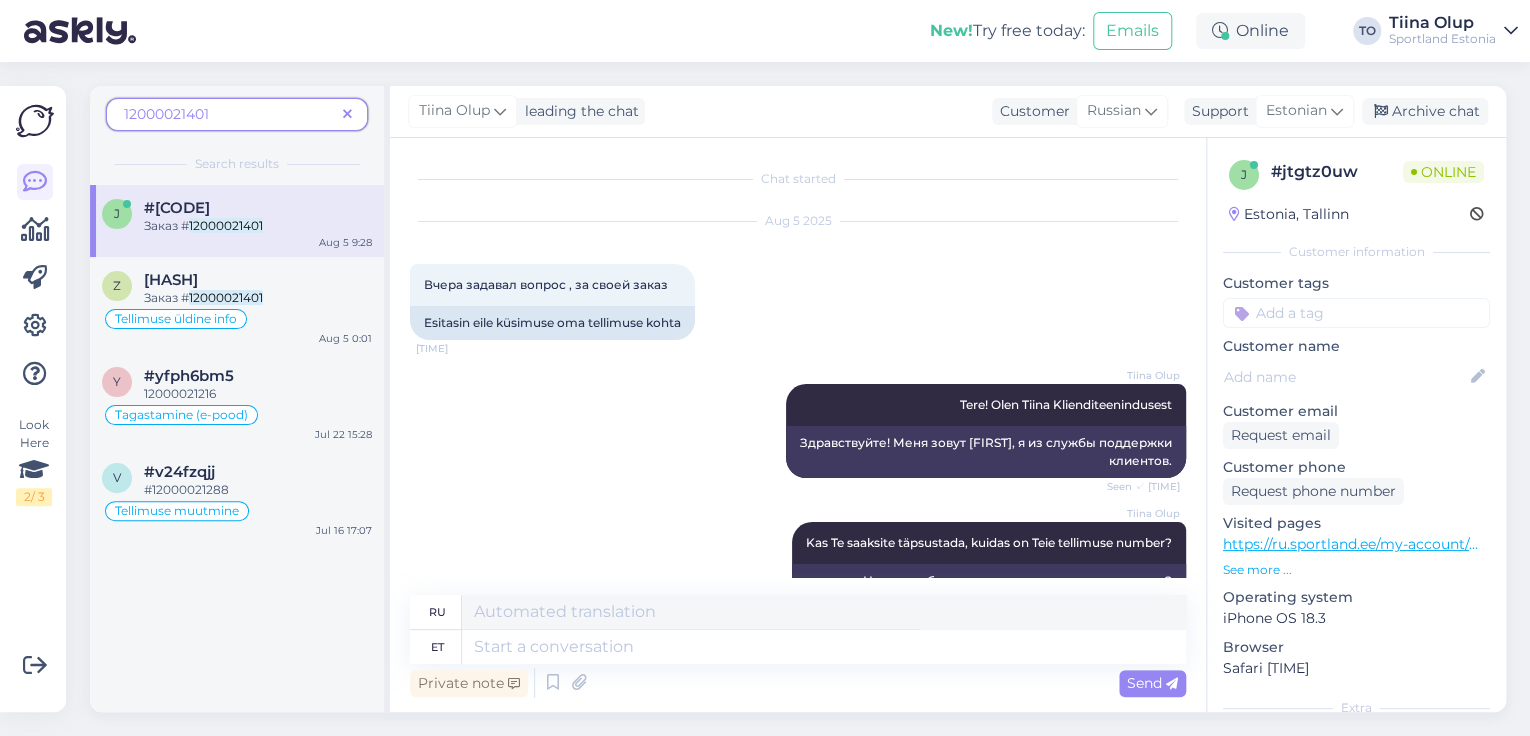 click at bounding box center (347, 114) 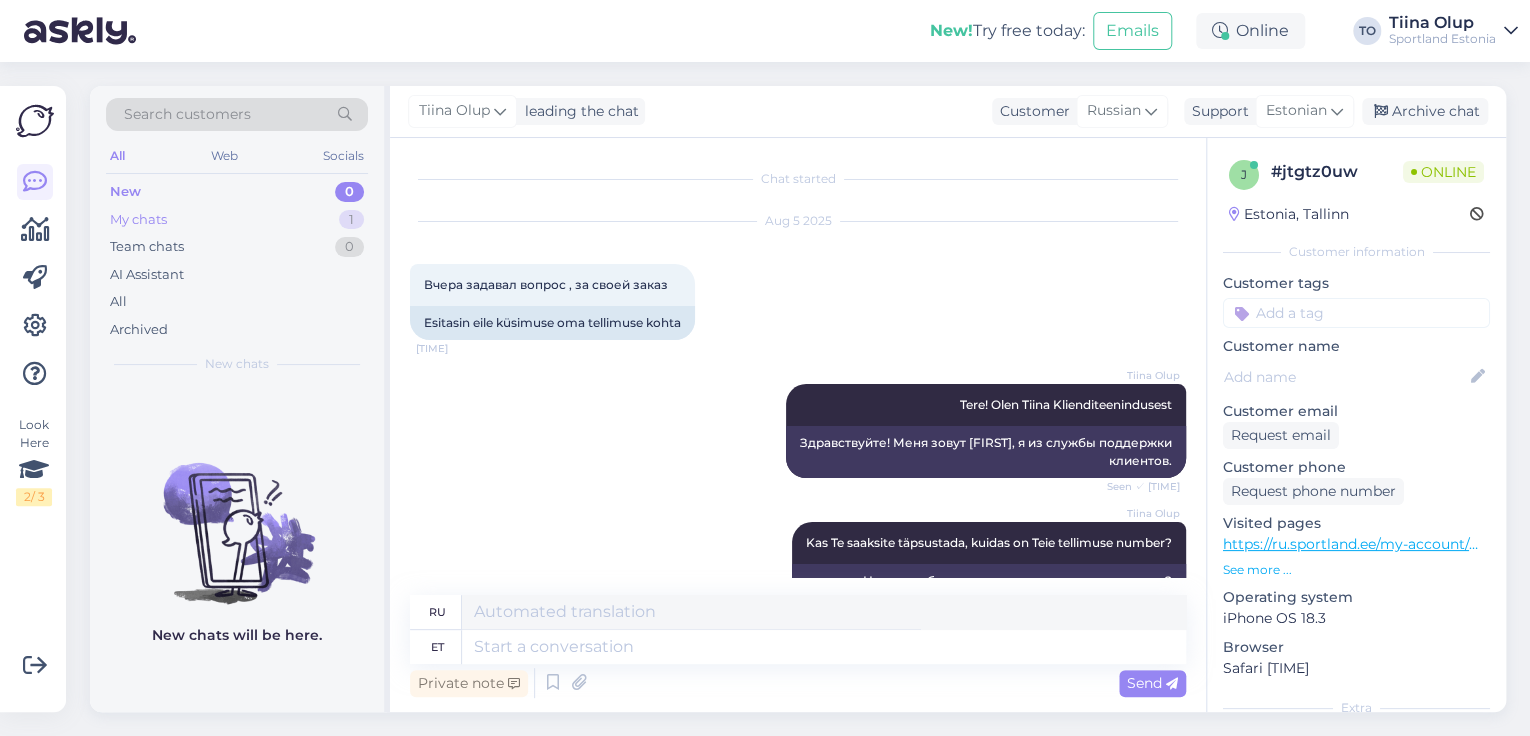 click on "My chats 1" at bounding box center (237, 220) 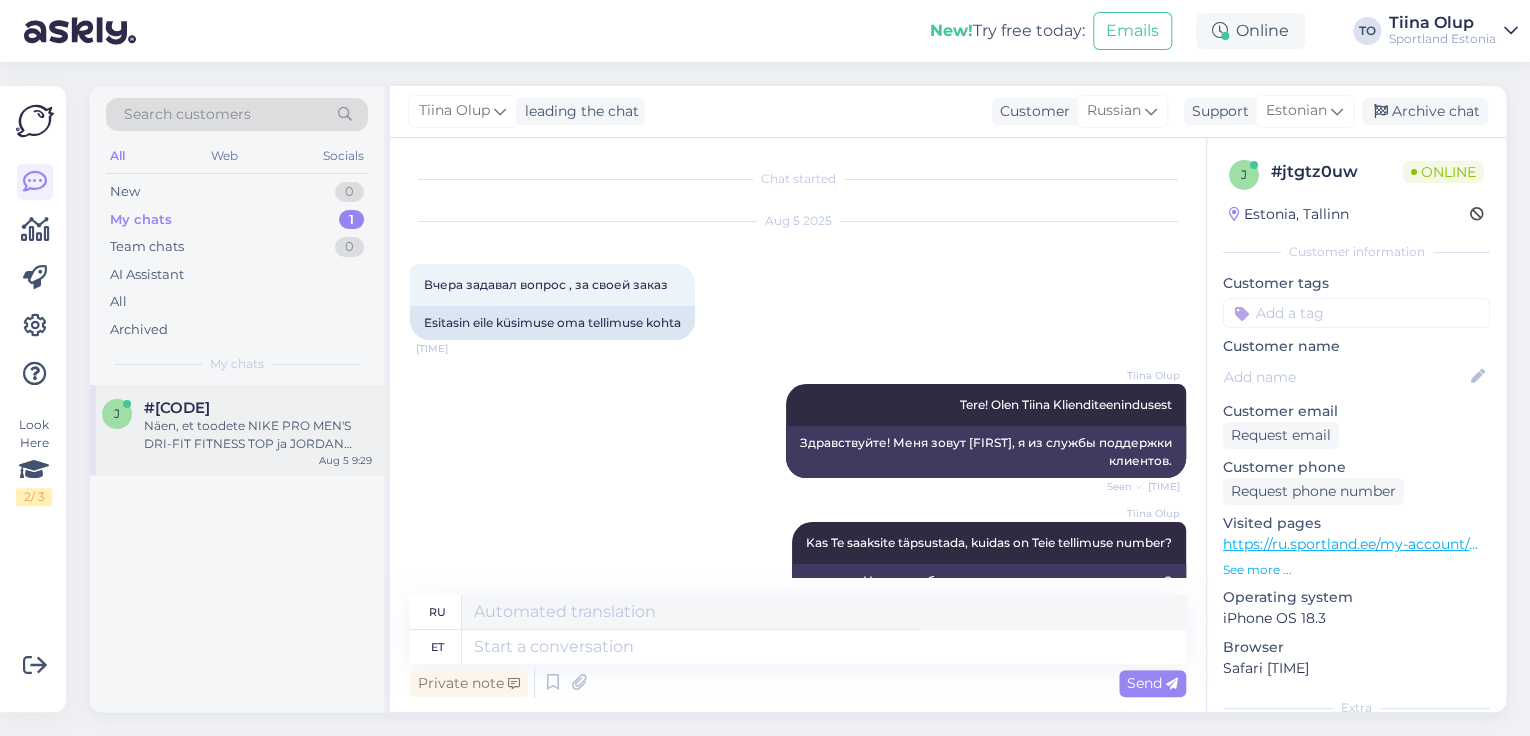 click on "Näen, et toodete NIKE PRO MEN'S DRI-FIT FITNESS TOP ja JORDAN SPORT MEN'S DRI-FIT 3/4-LENGTH TIGHTS eest on vormistatud tagasimakse, kuna komplekteerimisel selgus, et need tooted on tegelikult läbimüüdud. Väga vabandame!" at bounding box center [258, 435] 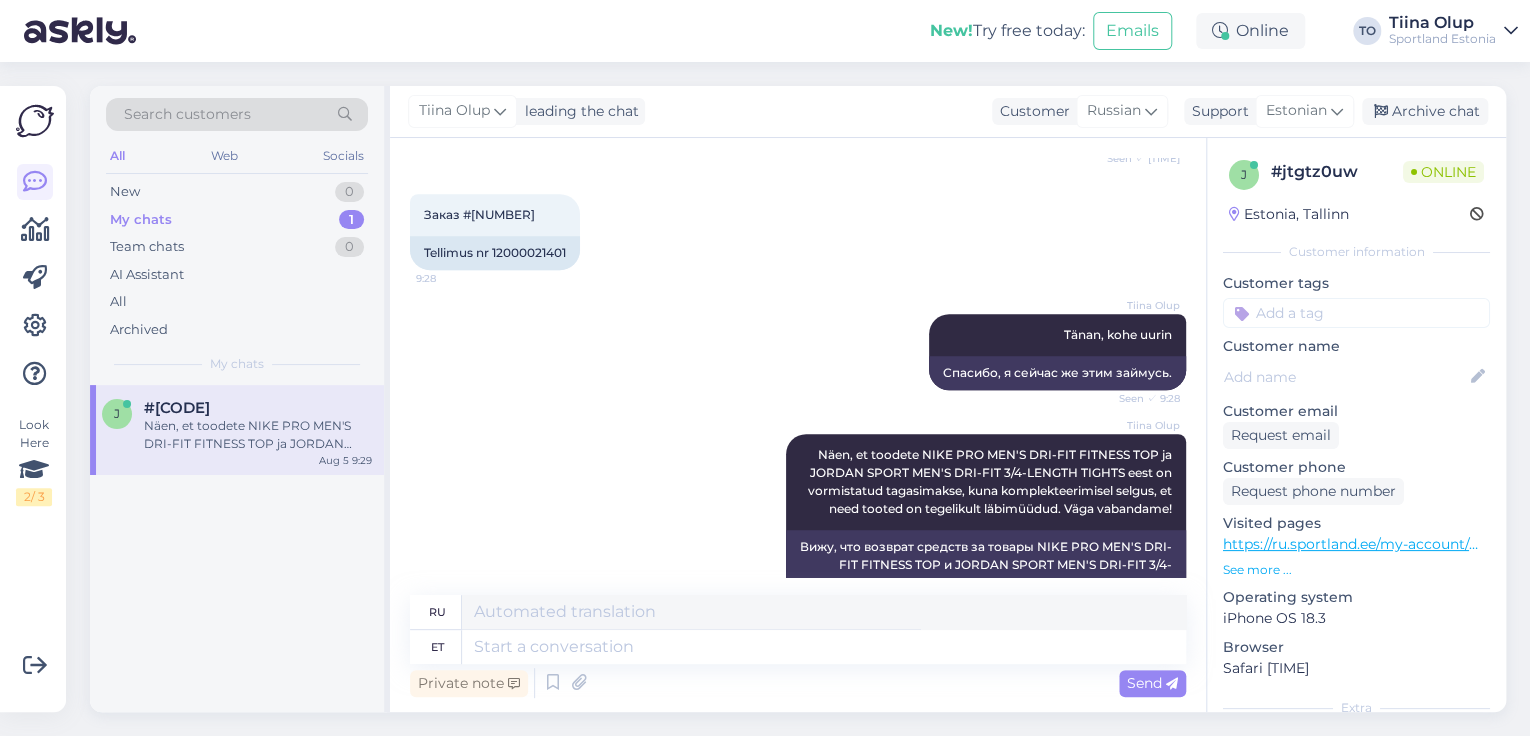 scroll, scrollTop: 528, scrollLeft: 0, axis: vertical 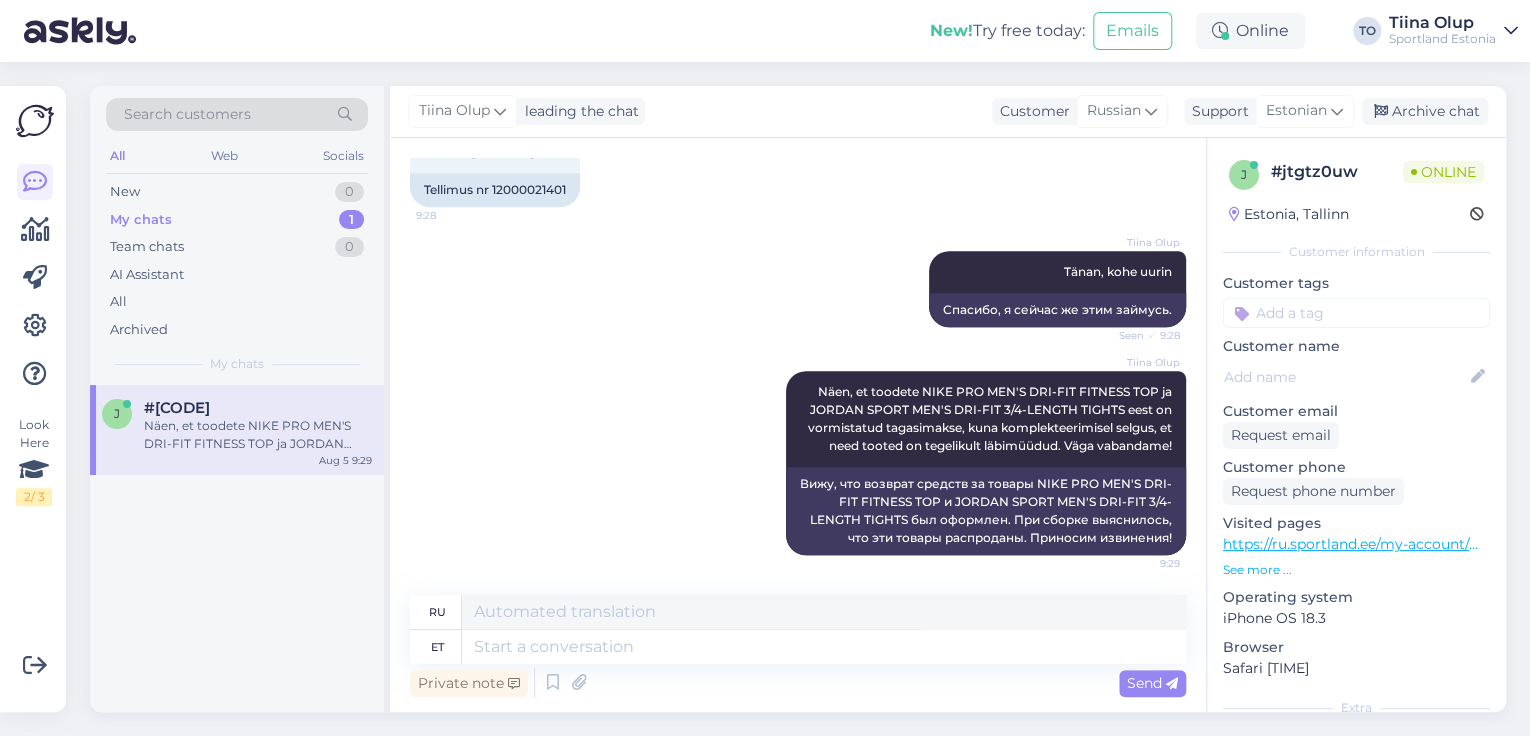 click at bounding box center [1356, 313] 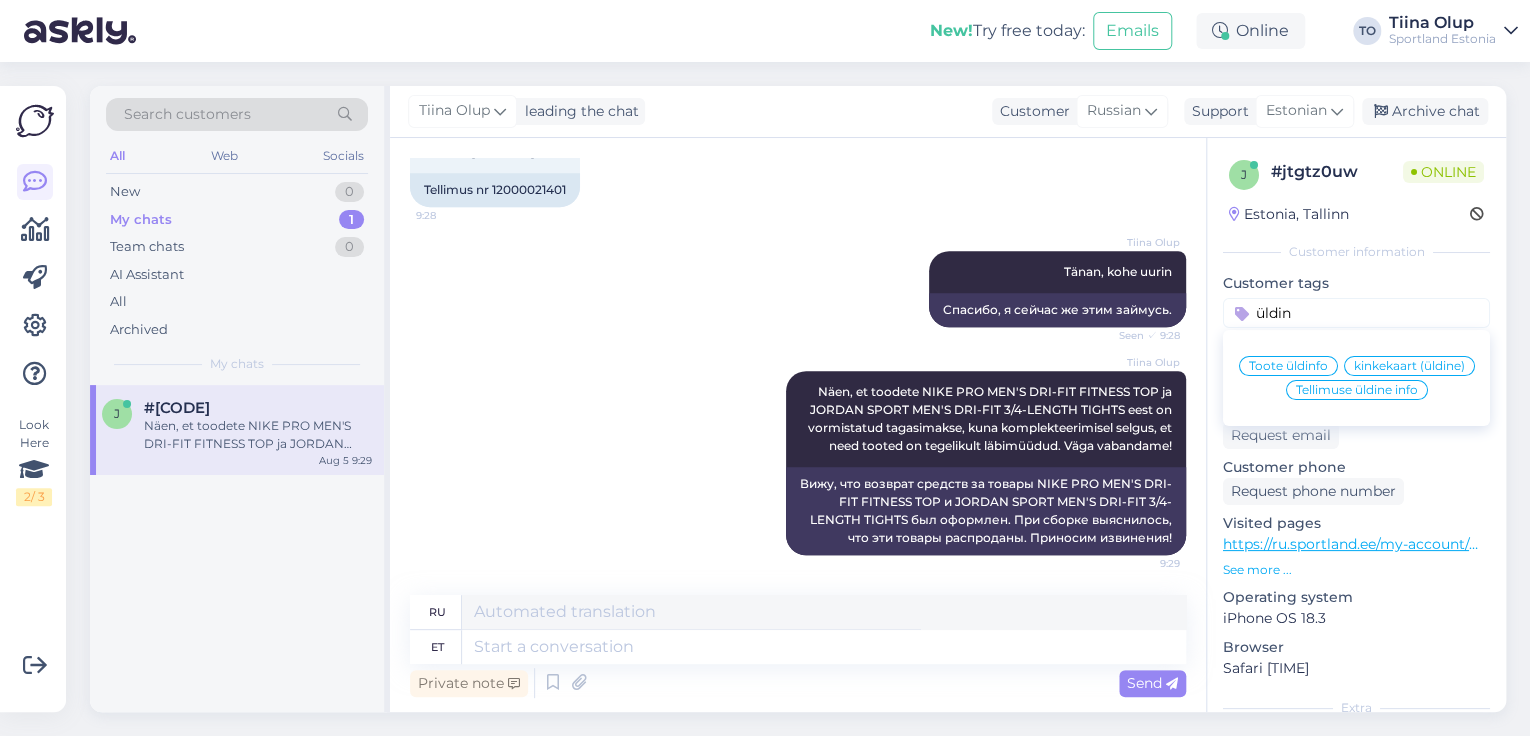 click on "Toote üldinfo" at bounding box center (1288, 366) 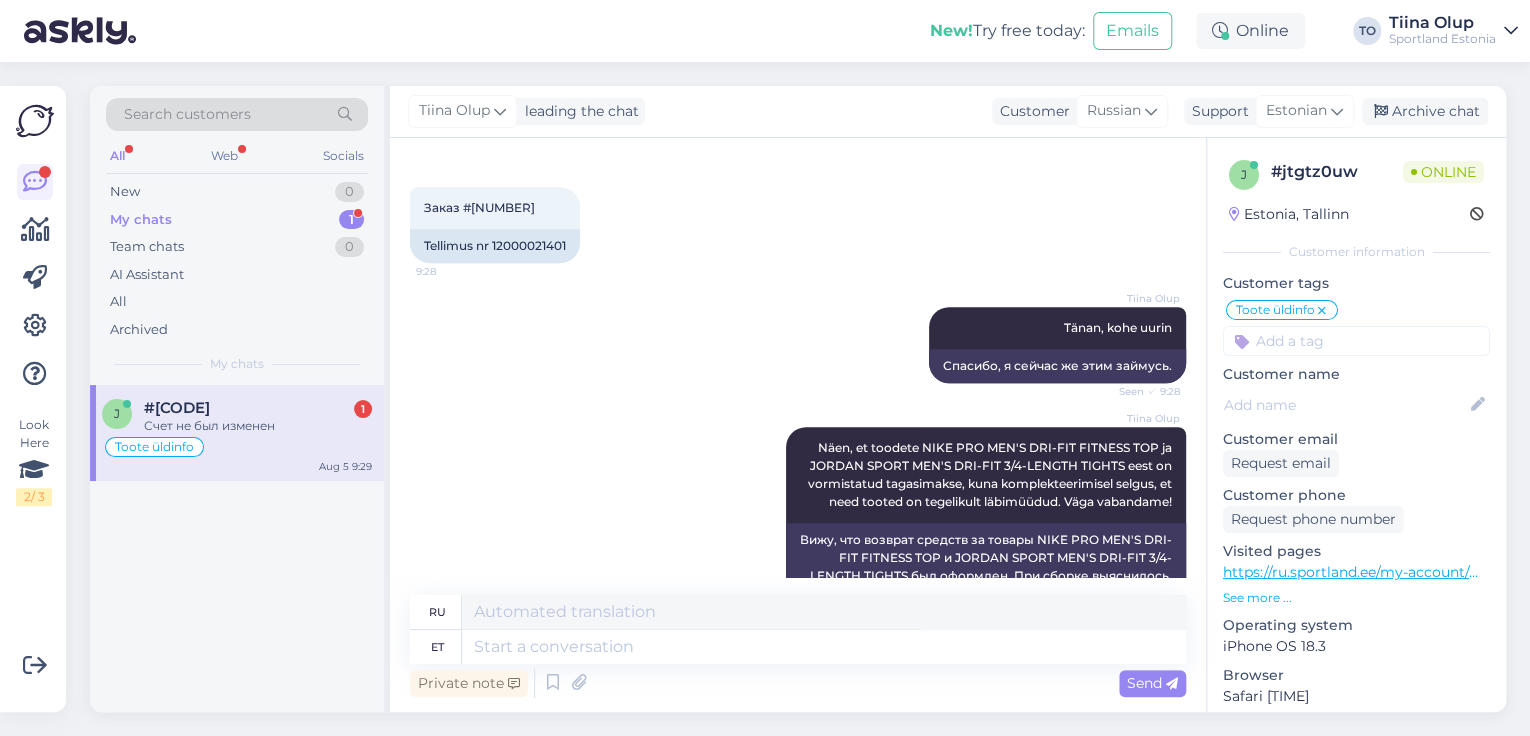 scroll, scrollTop: 648, scrollLeft: 0, axis: vertical 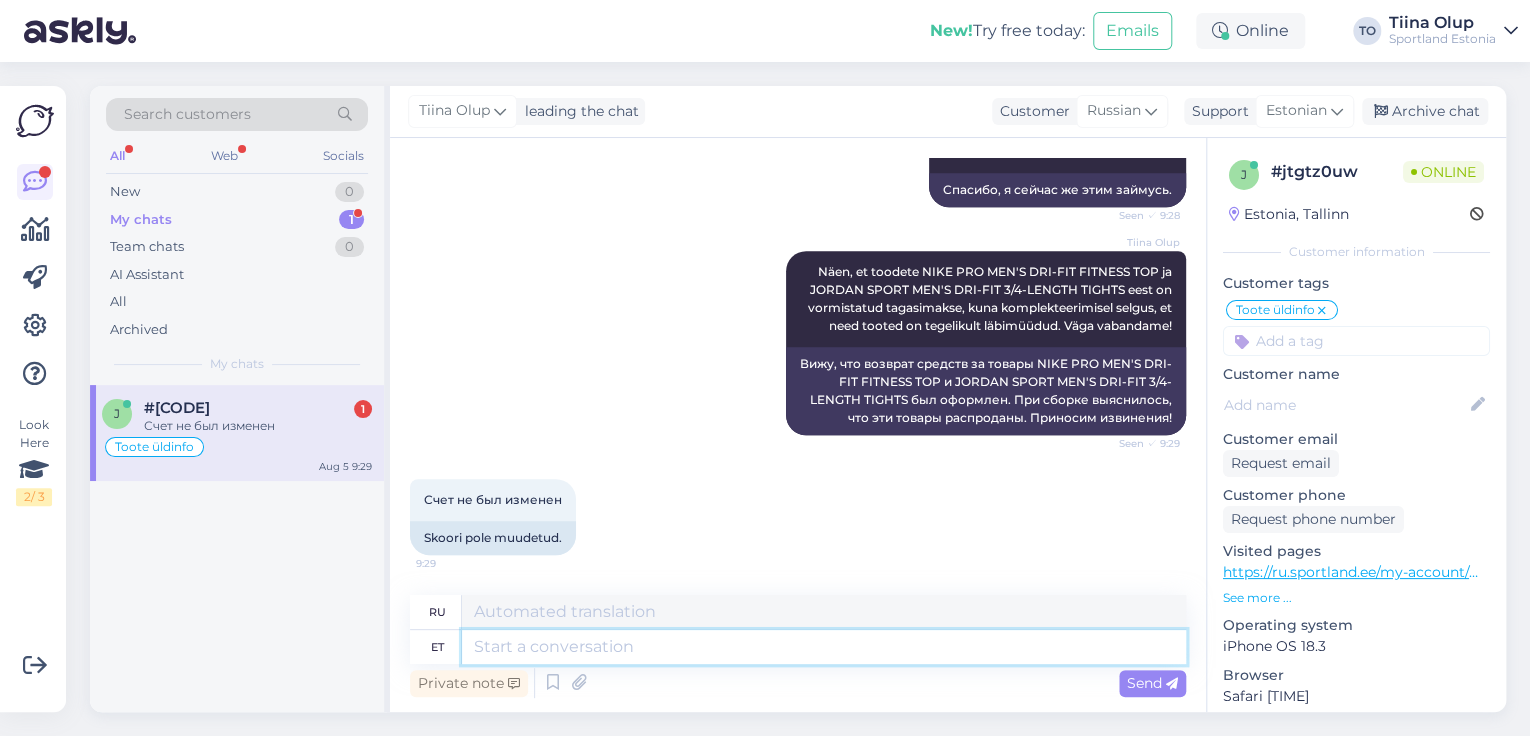 click at bounding box center [824, 647] 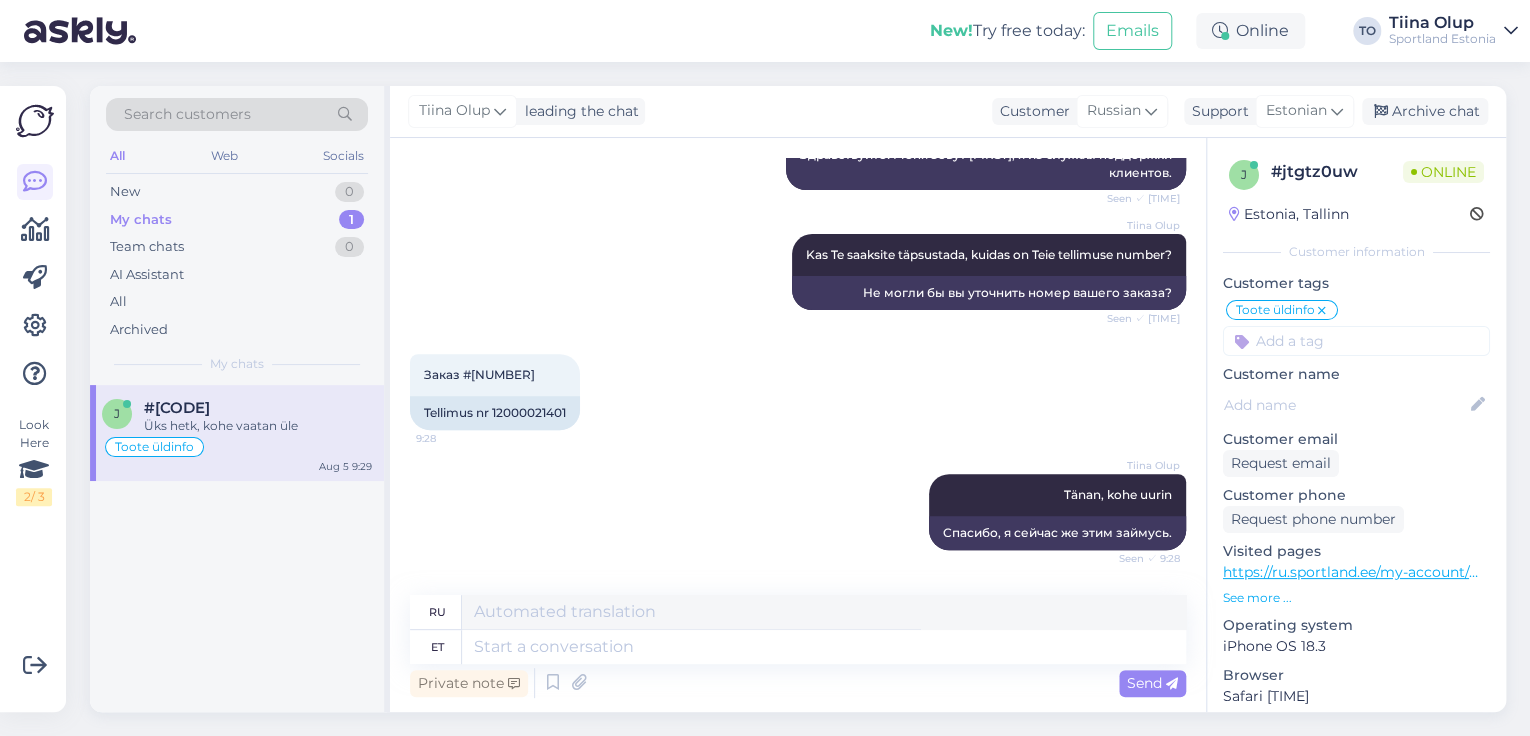 scroll, scrollTop: 924, scrollLeft: 0, axis: vertical 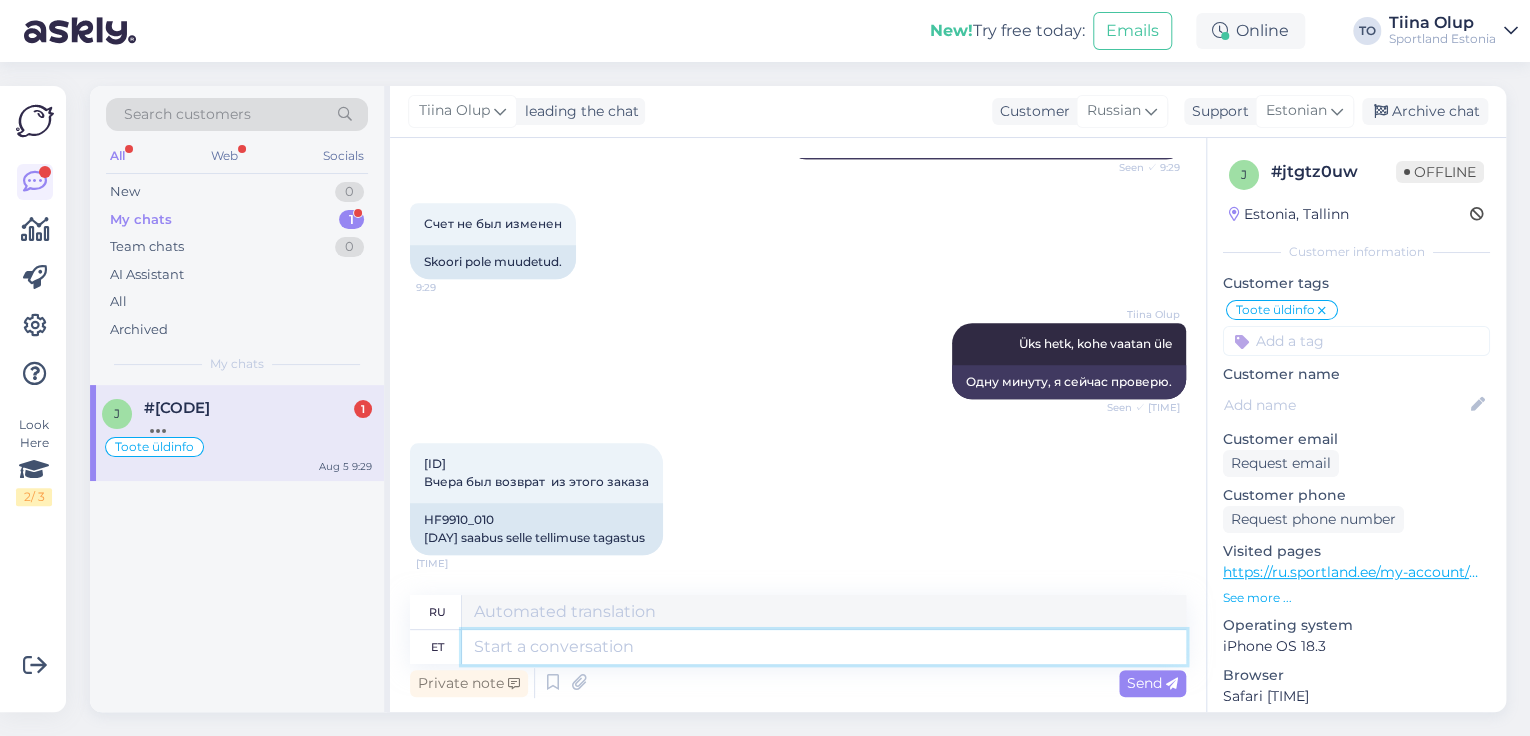 click at bounding box center (824, 647) 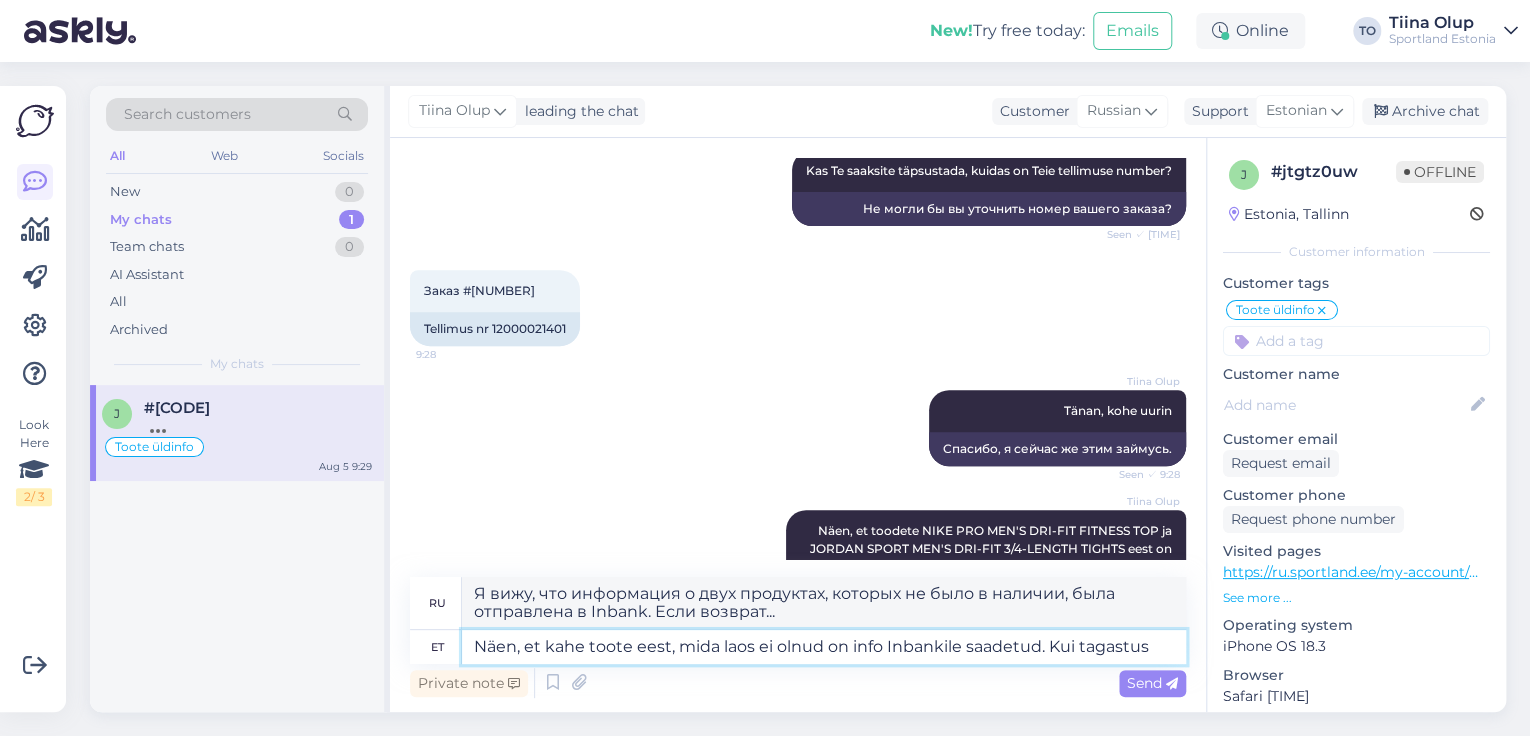 scroll, scrollTop: 524, scrollLeft: 0, axis: vertical 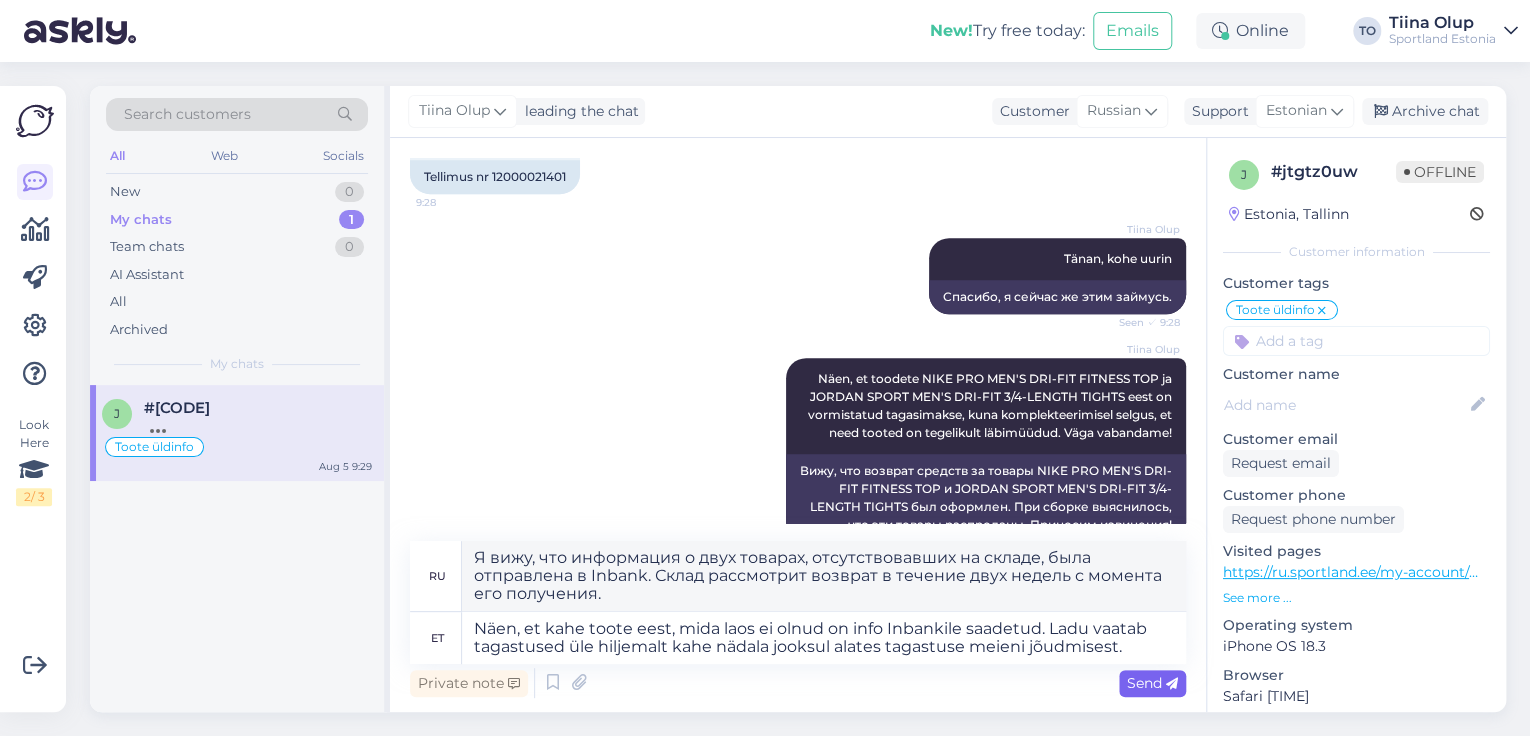 click on "Send" at bounding box center (1152, 683) 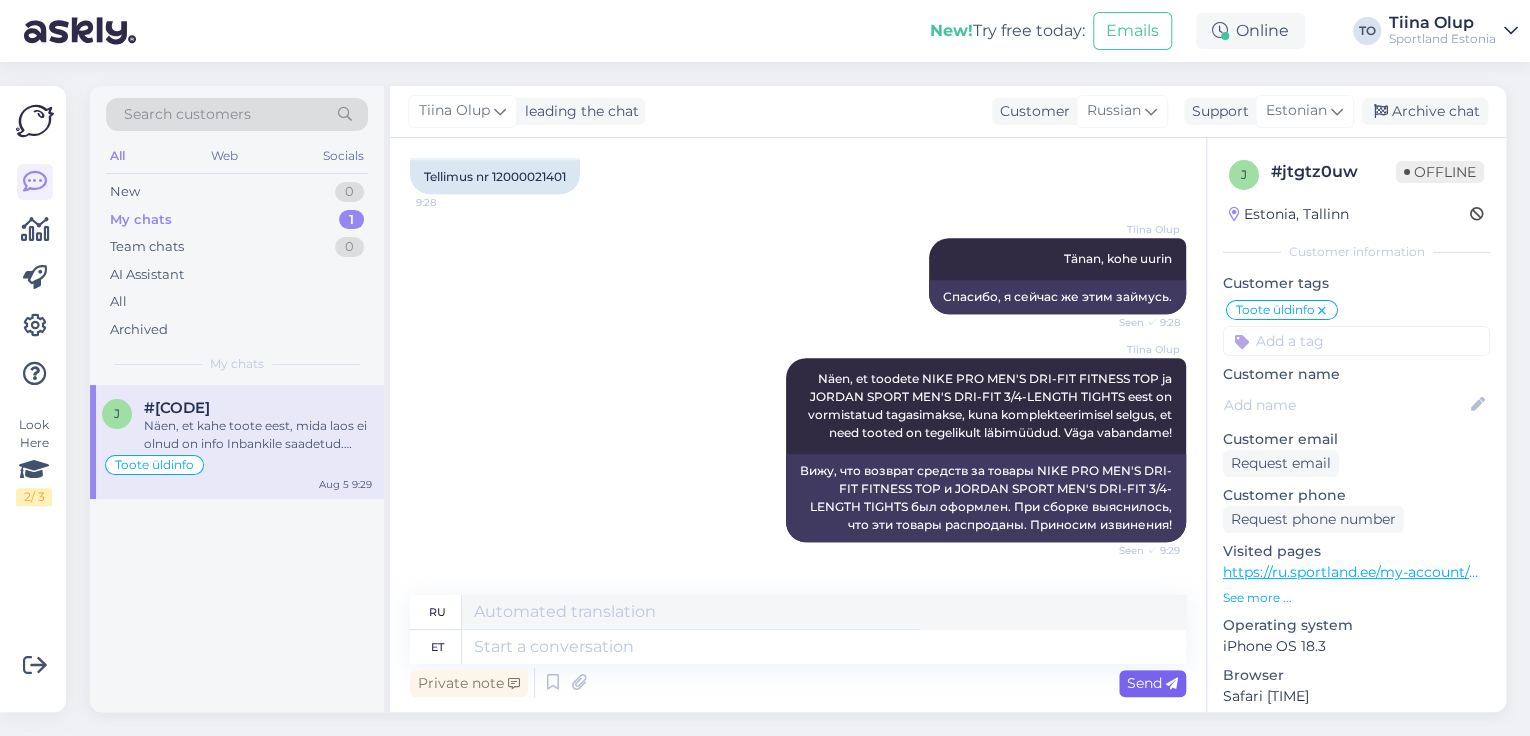 scroll, scrollTop: 1116, scrollLeft: 0, axis: vertical 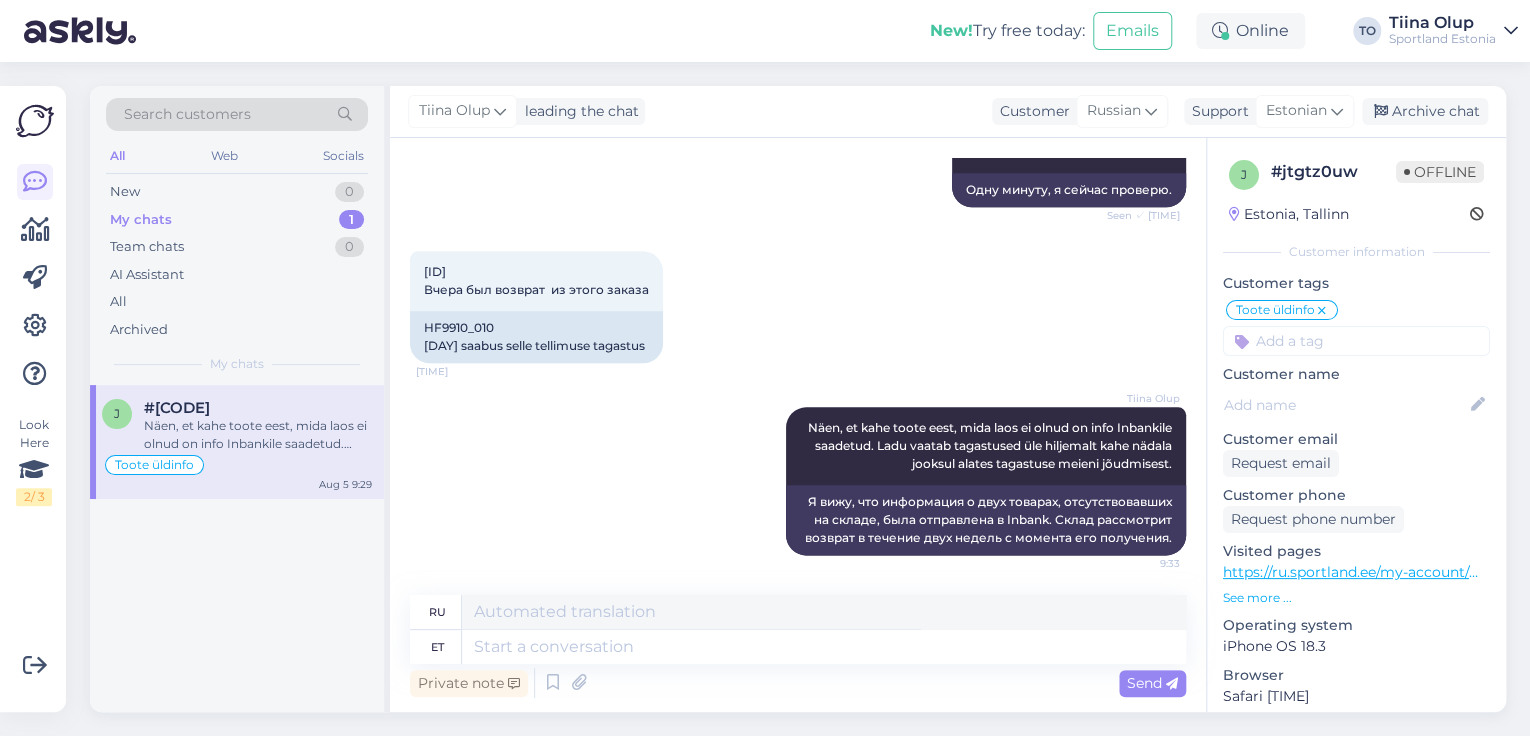 click on "Tiina Olup" at bounding box center [1442, 23] 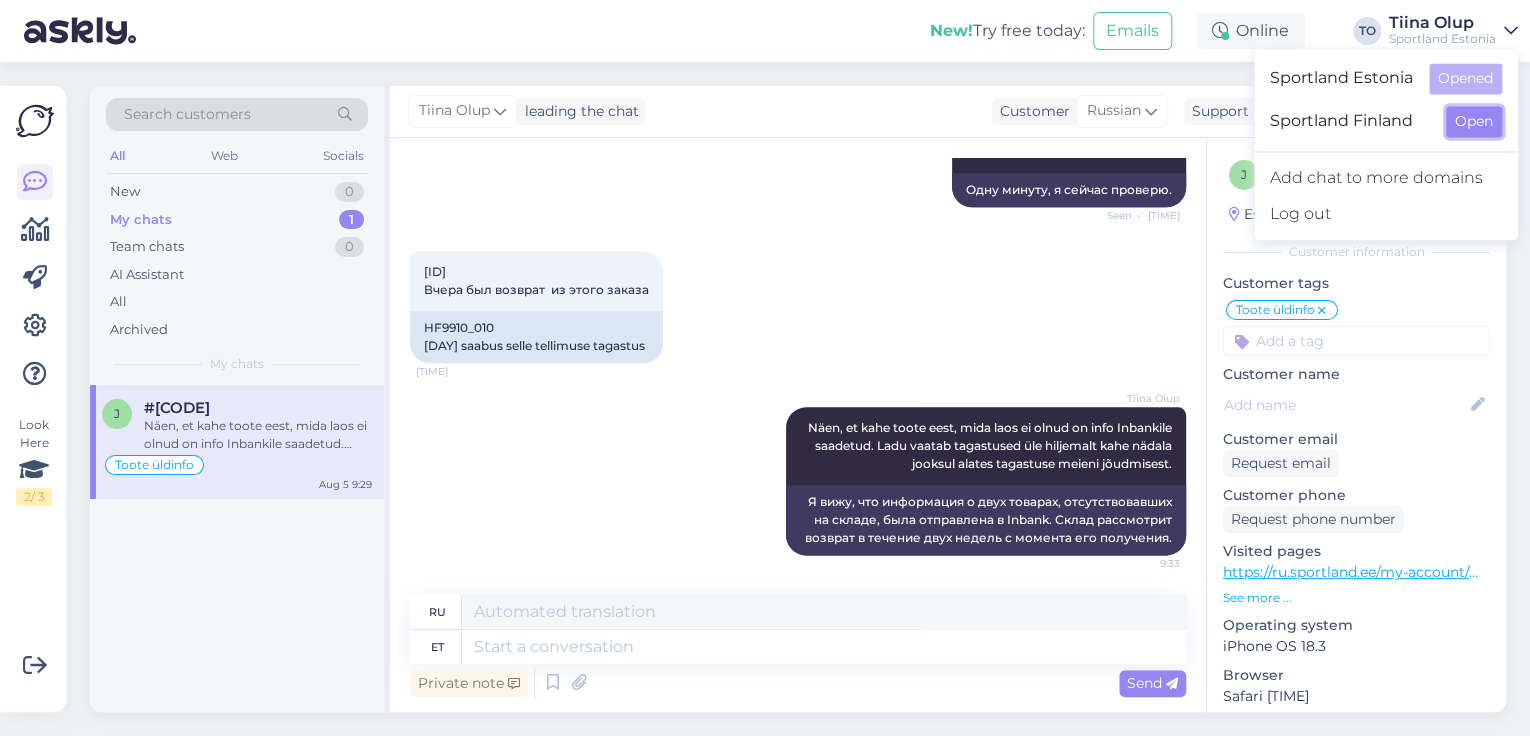 click on "Open" at bounding box center [1474, 121] 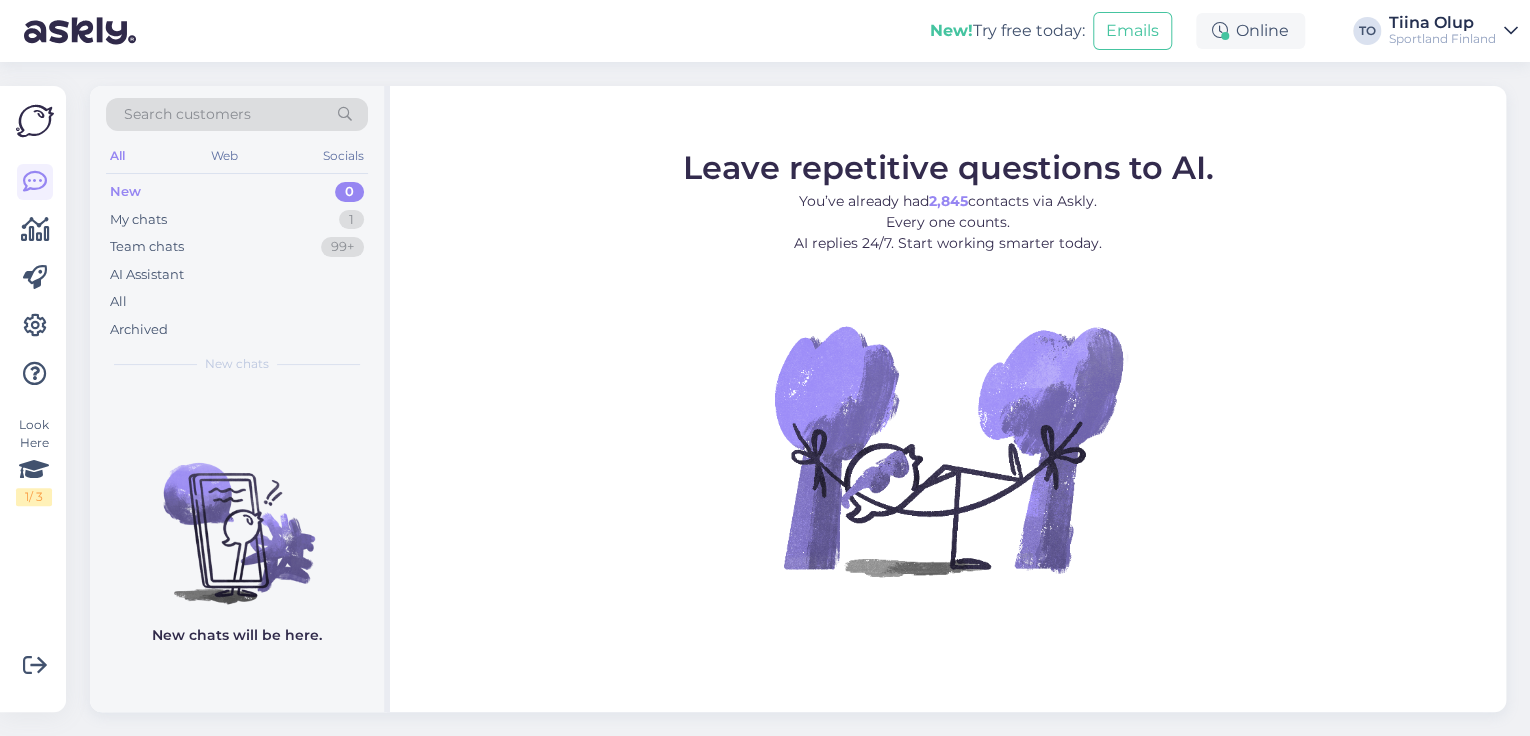 click on "Tiina Olup" at bounding box center (1442, 23) 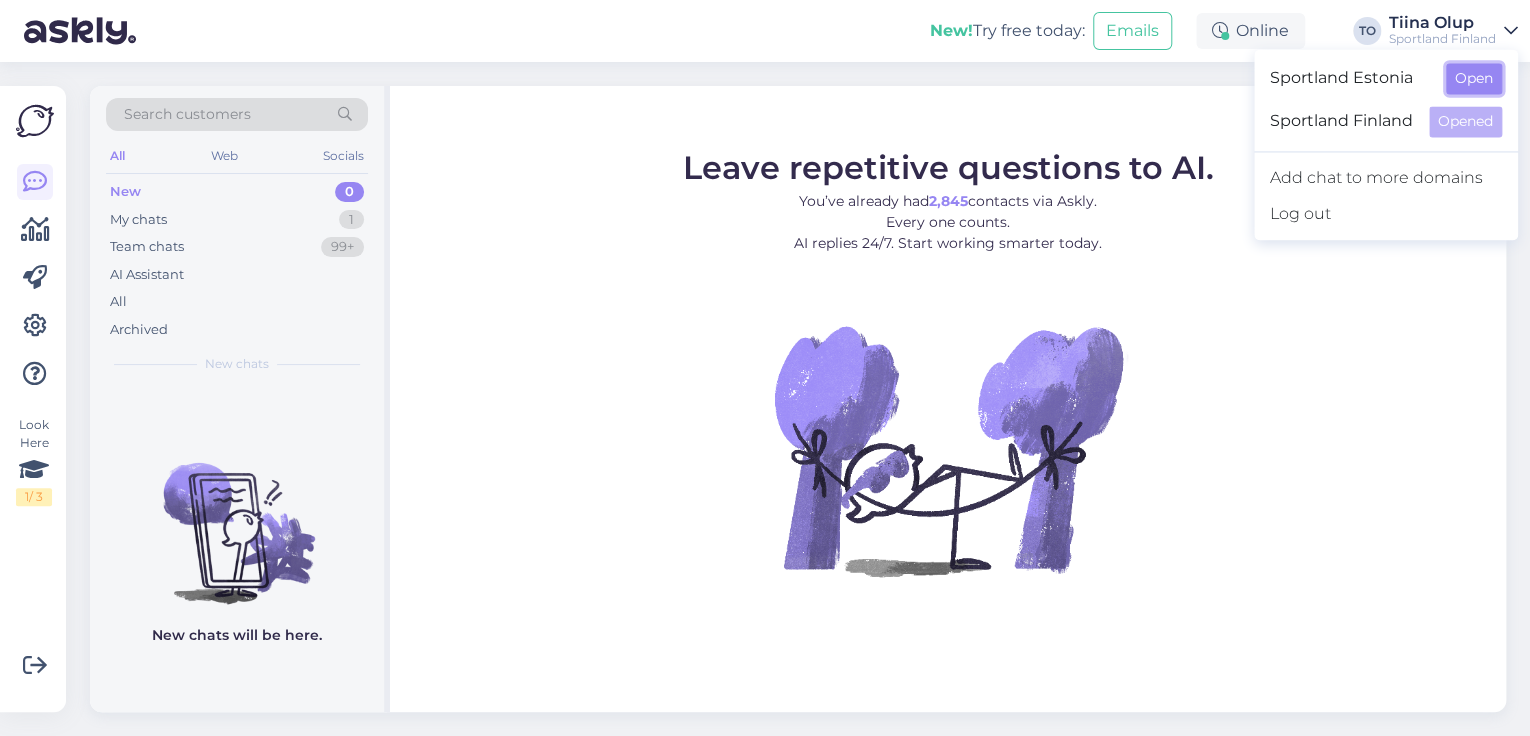 click on "Open" at bounding box center [1474, 78] 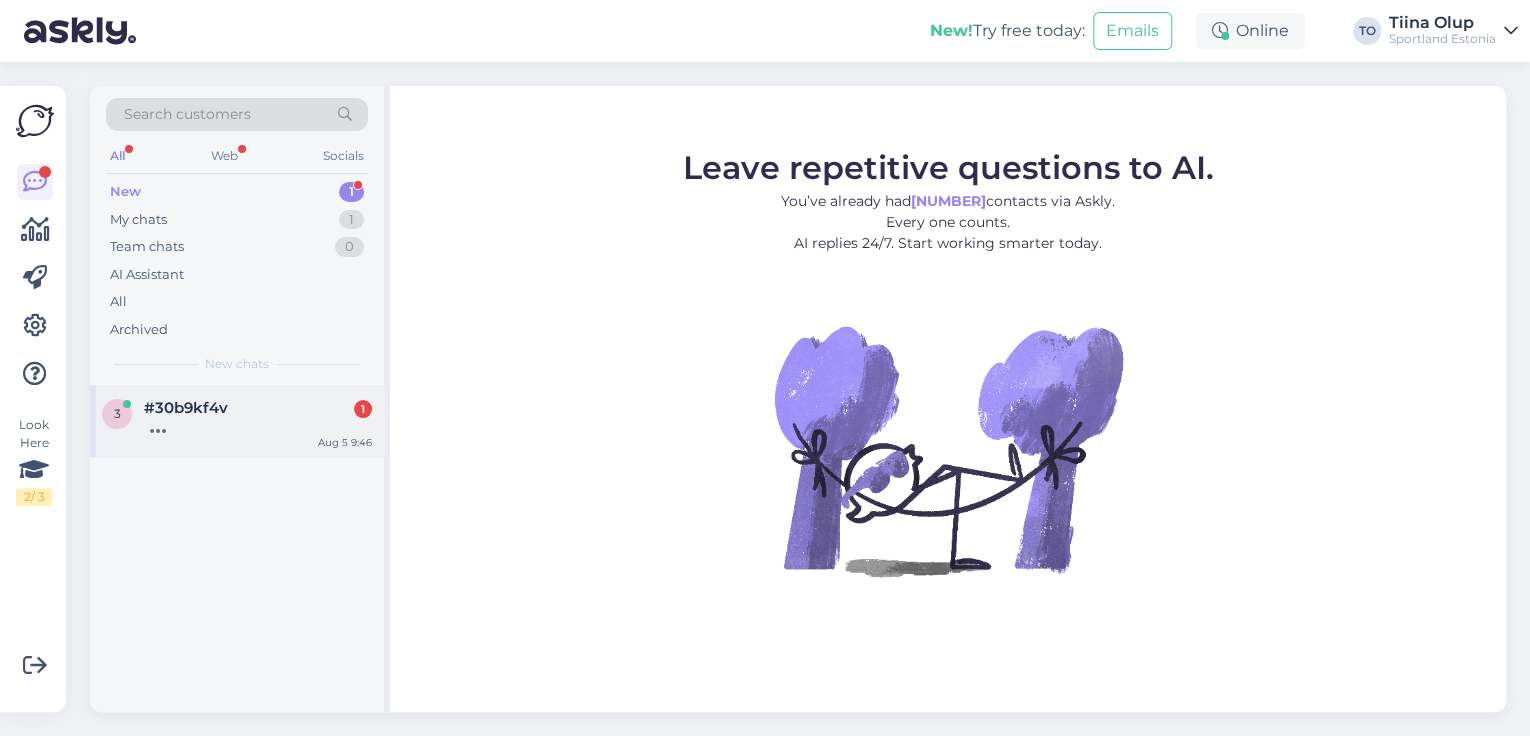 click on "#[CODE] [NUMBER]" at bounding box center [258, 408] 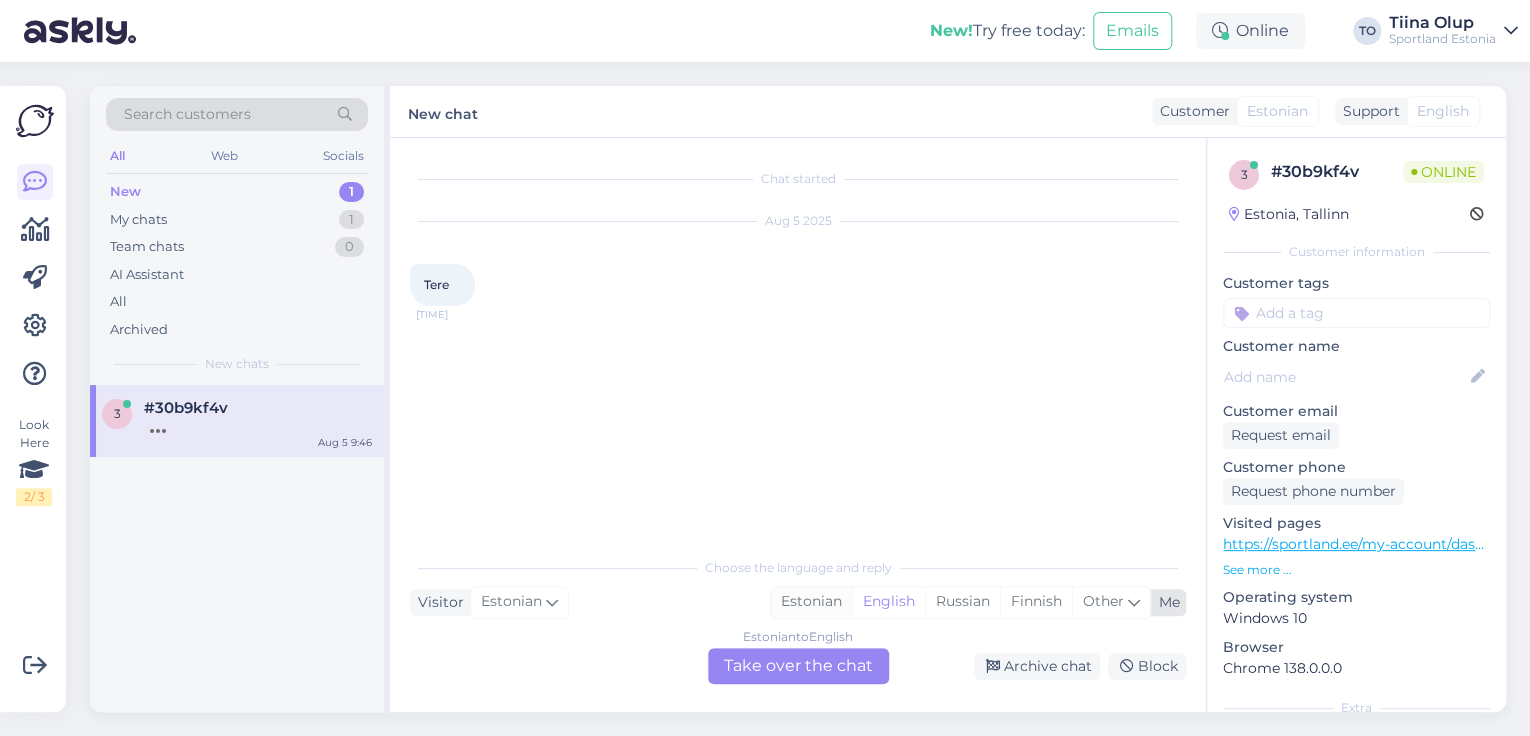 click on "Estonian" at bounding box center (811, 602) 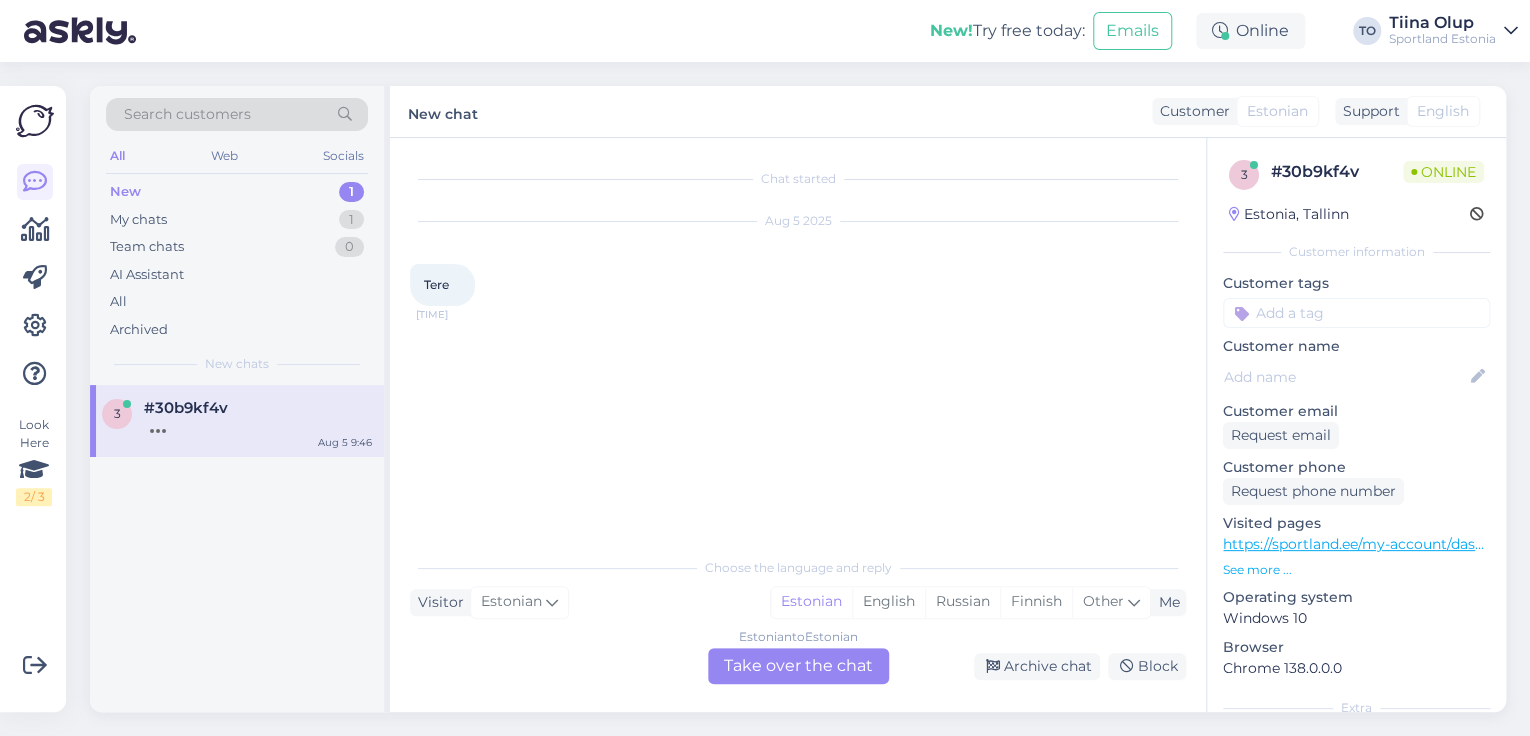 click on "Estonian  to  Estonian Take over the chat" at bounding box center (798, 666) 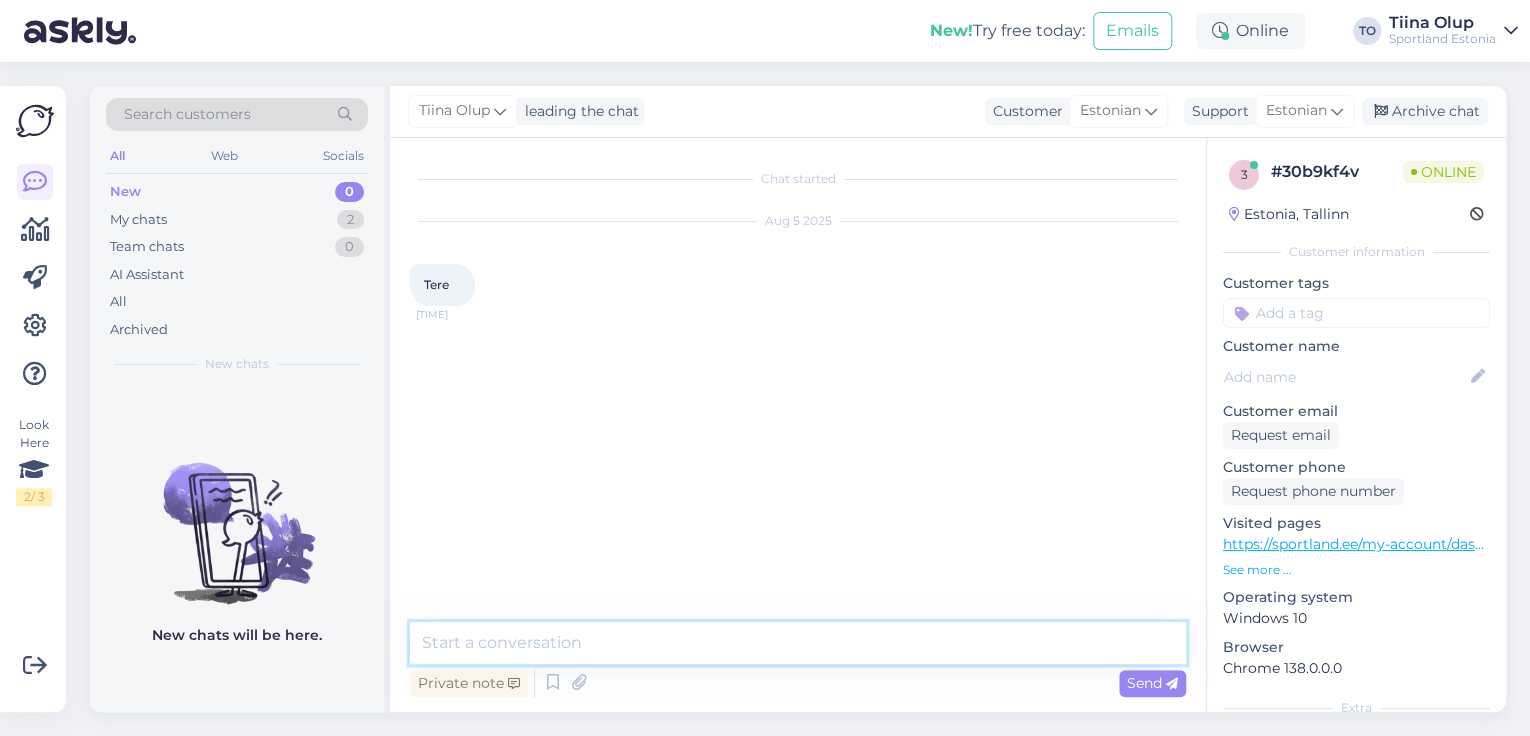 click at bounding box center (798, 643) 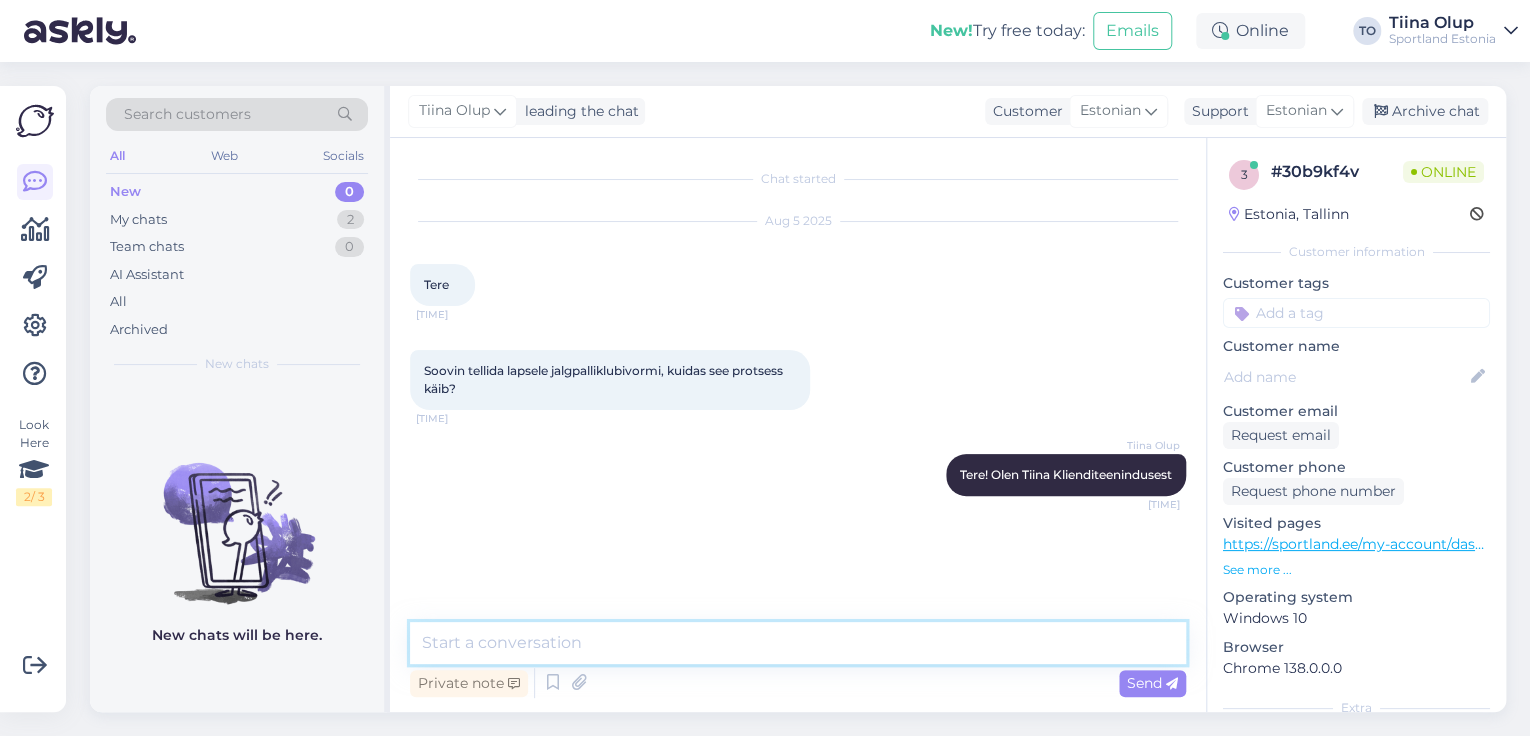 click at bounding box center (798, 643) 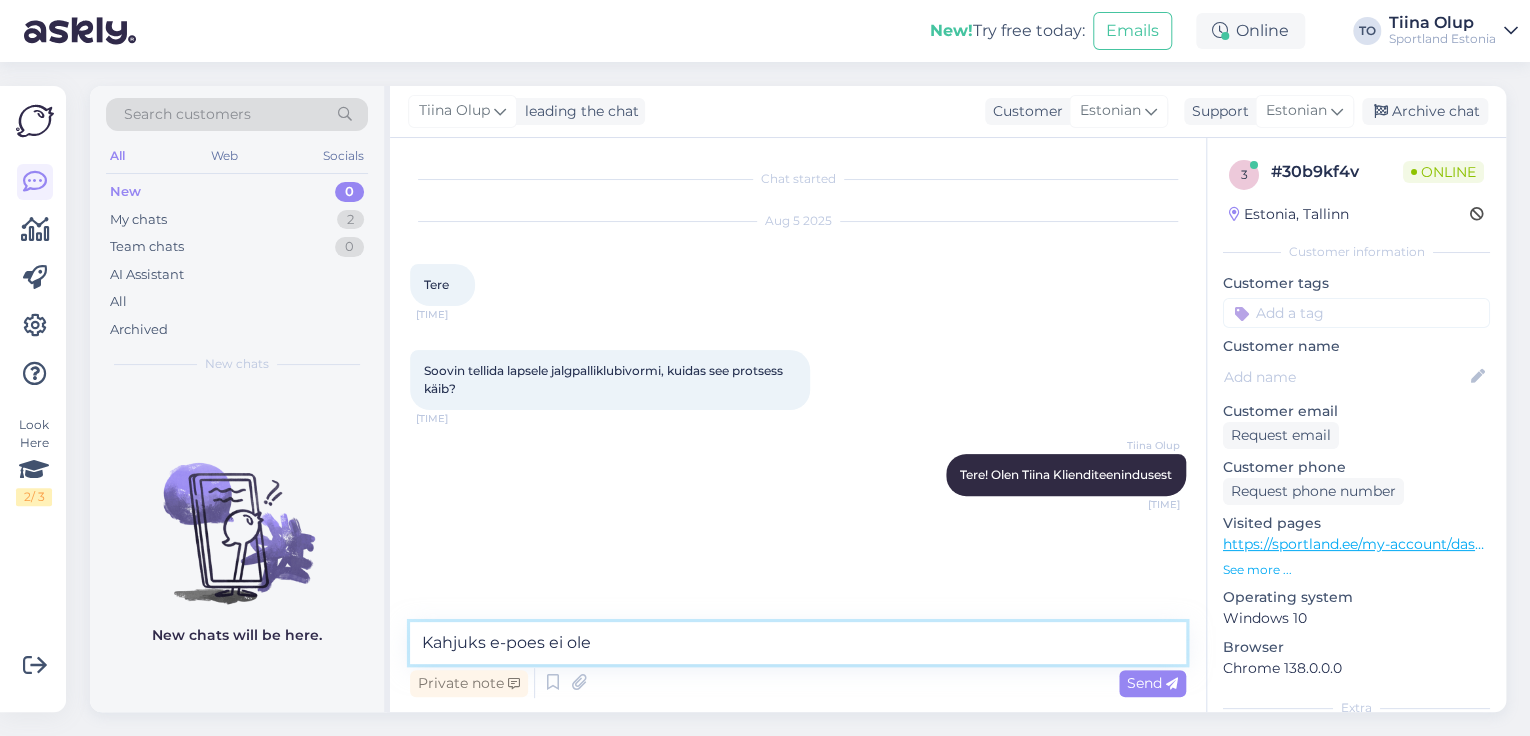 click on "Kahjuks e-poes ei ole" at bounding box center [798, 643] 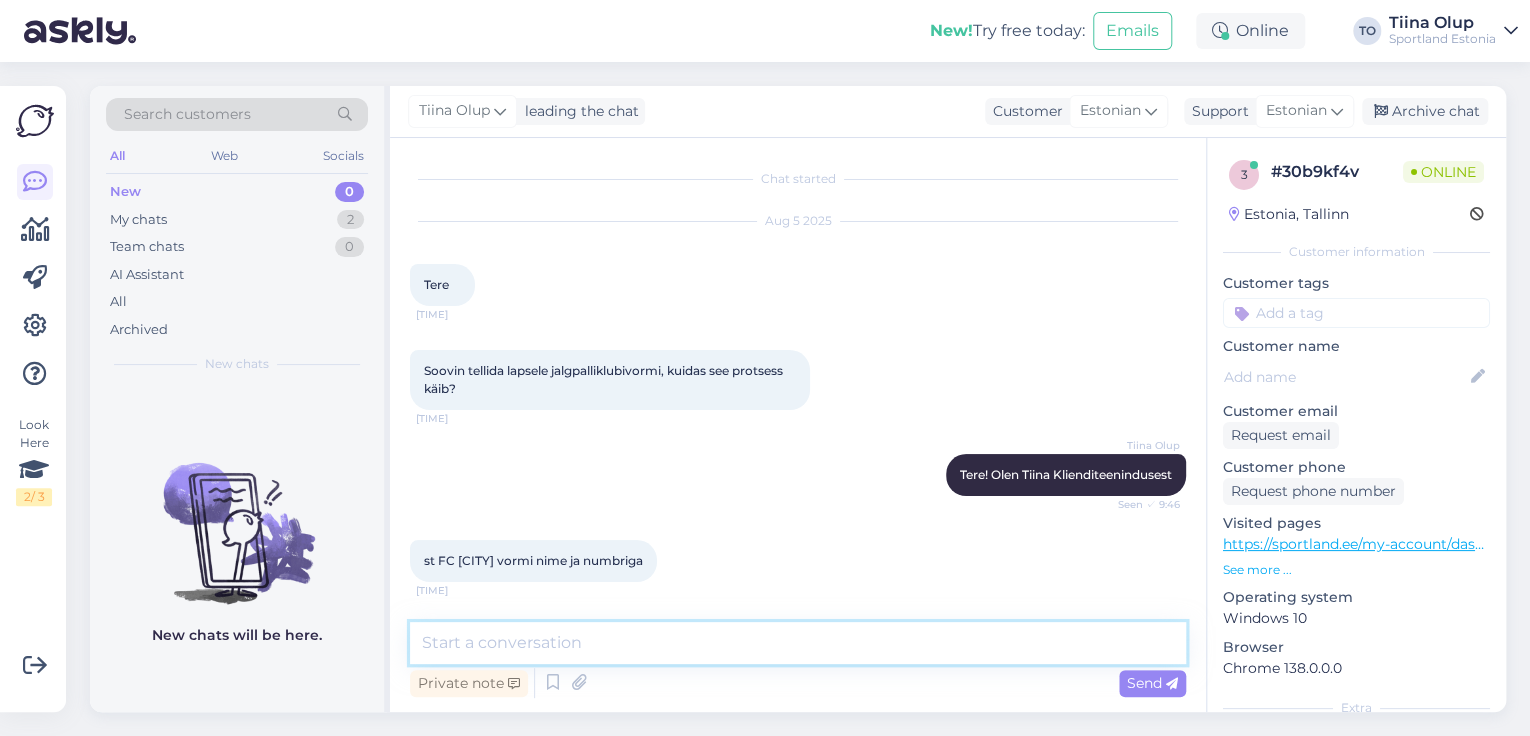 scroll, scrollTop: 85, scrollLeft: 0, axis: vertical 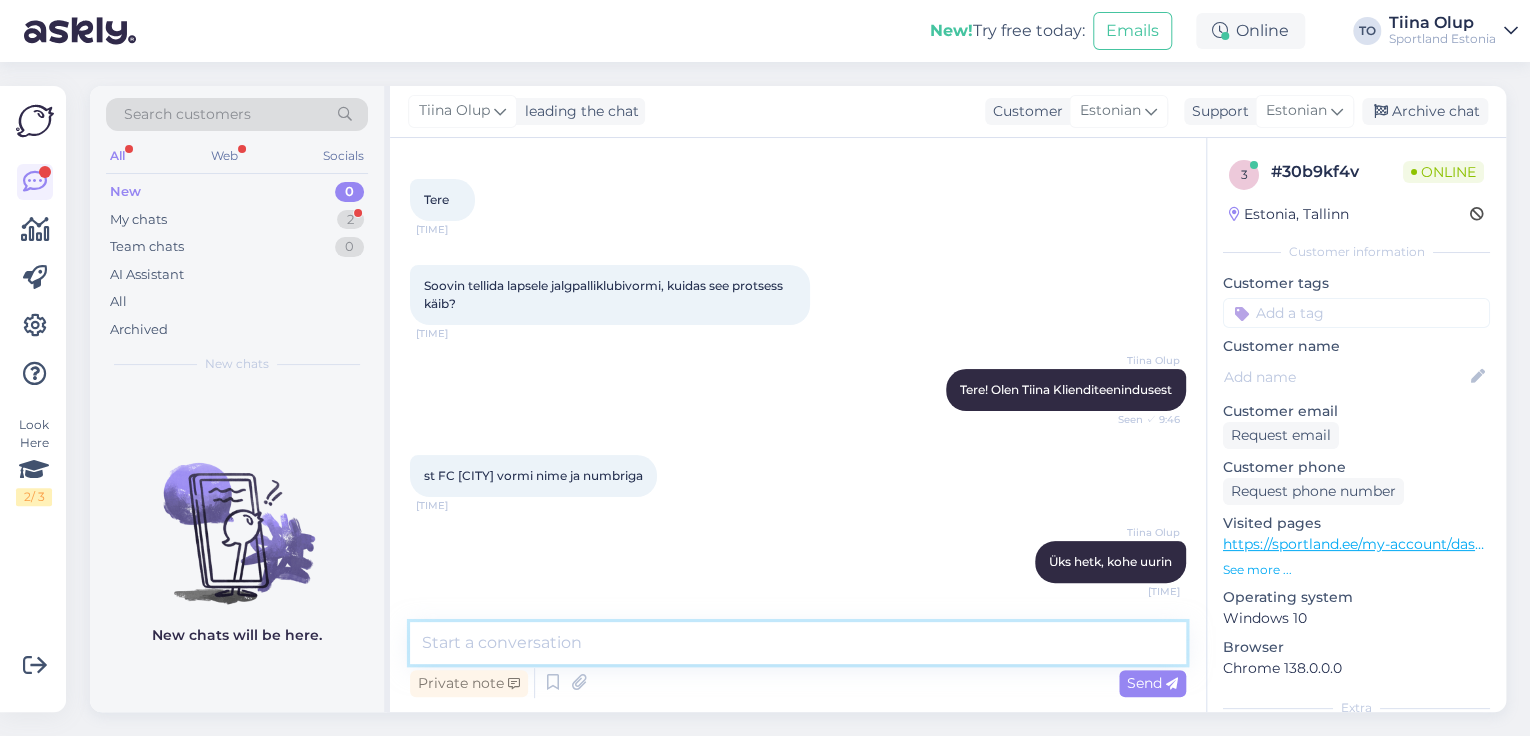 click at bounding box center [798, 643] 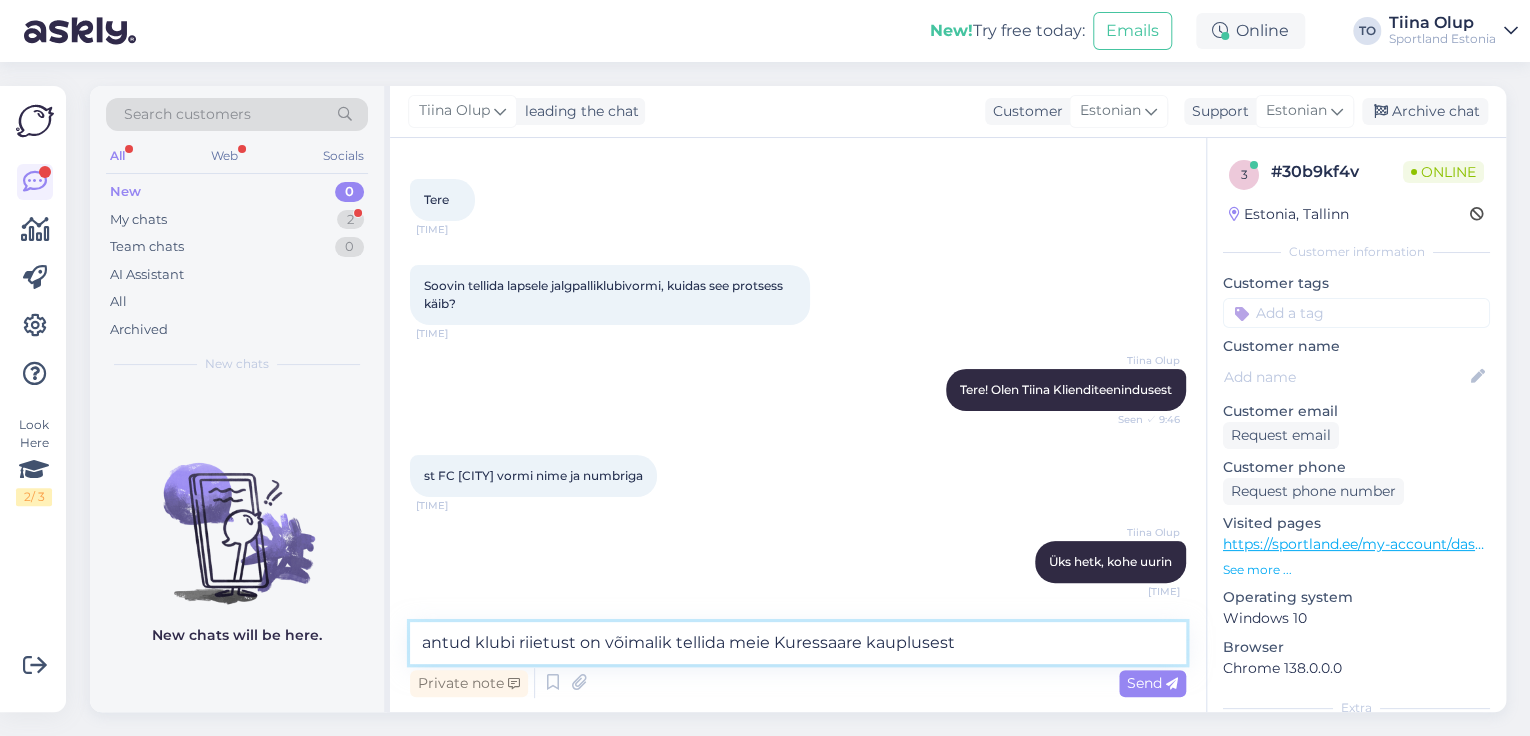 click on "antud klubi riietust on võimalik tellida meie Kuressaare kauplusest" at bounding box center (798, 643) 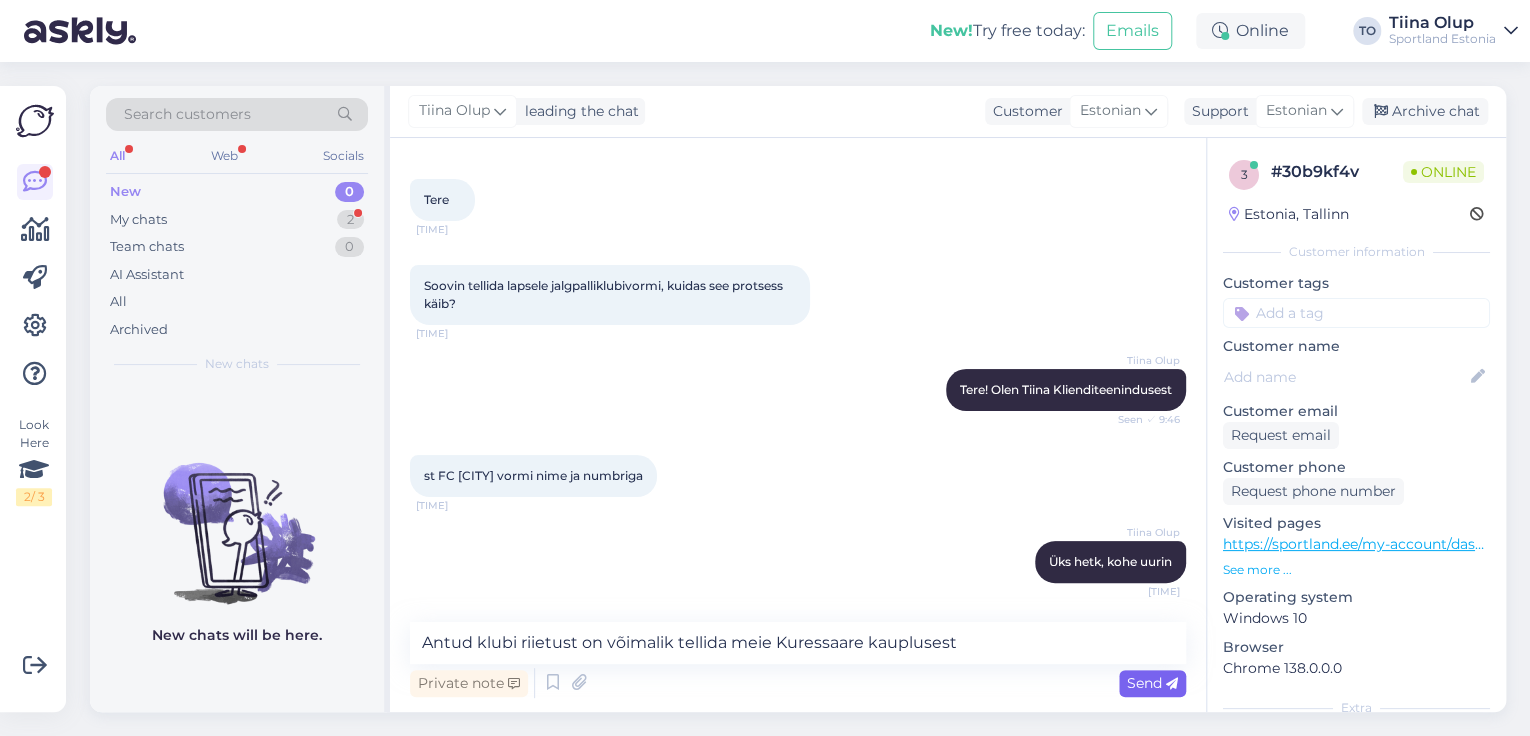 click on "Send" at bounding box center [1152, 683] 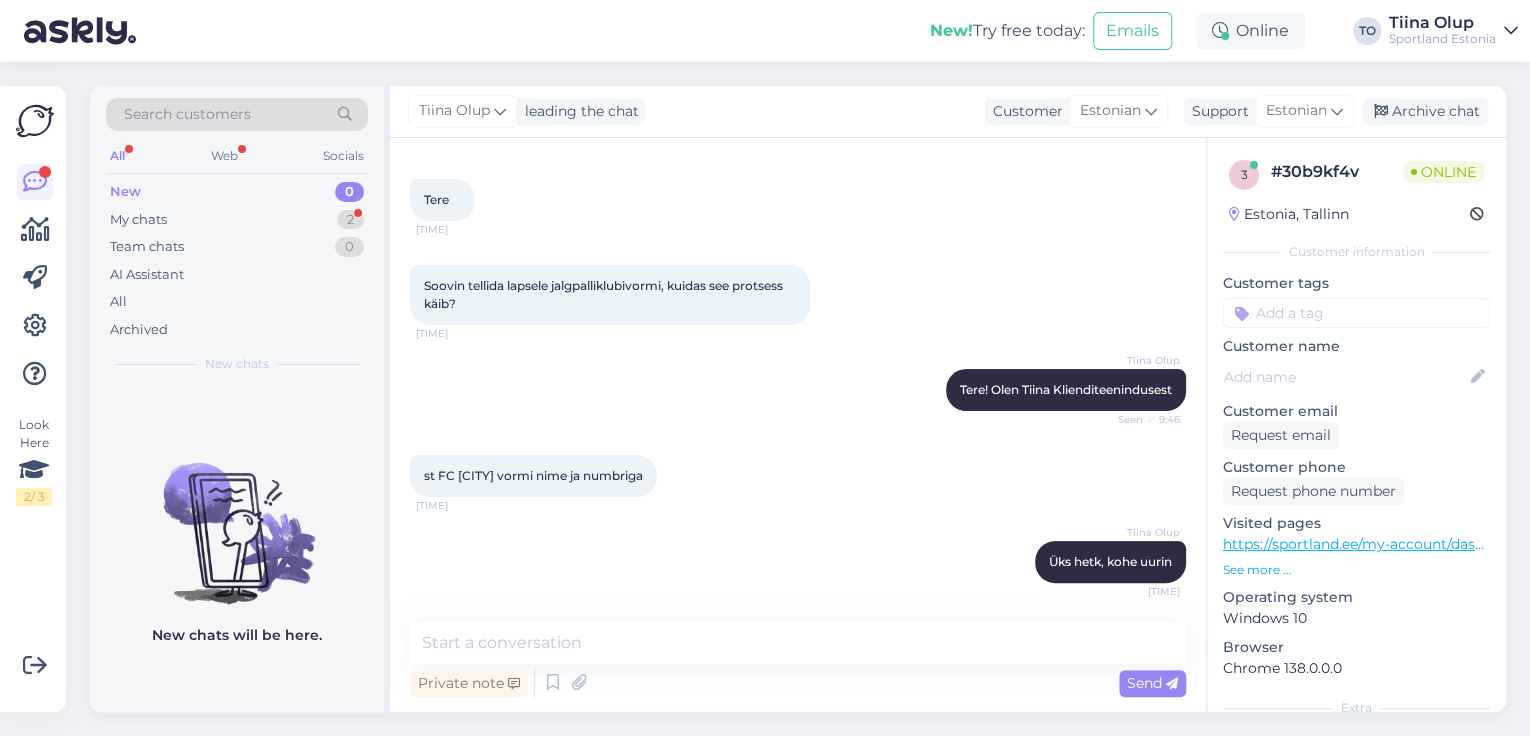 scroll, scrollTop: 189, scrollLeft: 0, axis: vertical 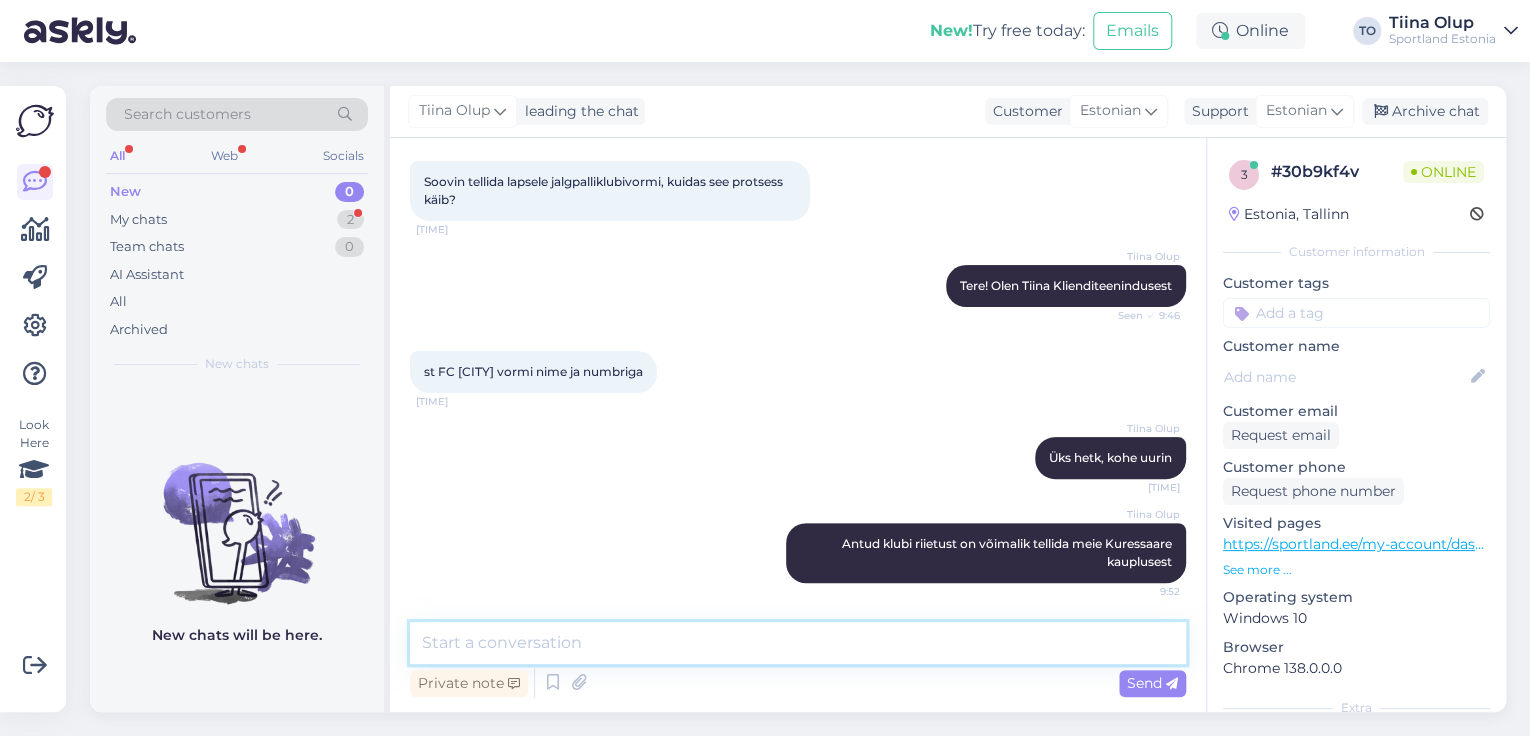 click at bounding box center [798, 643] 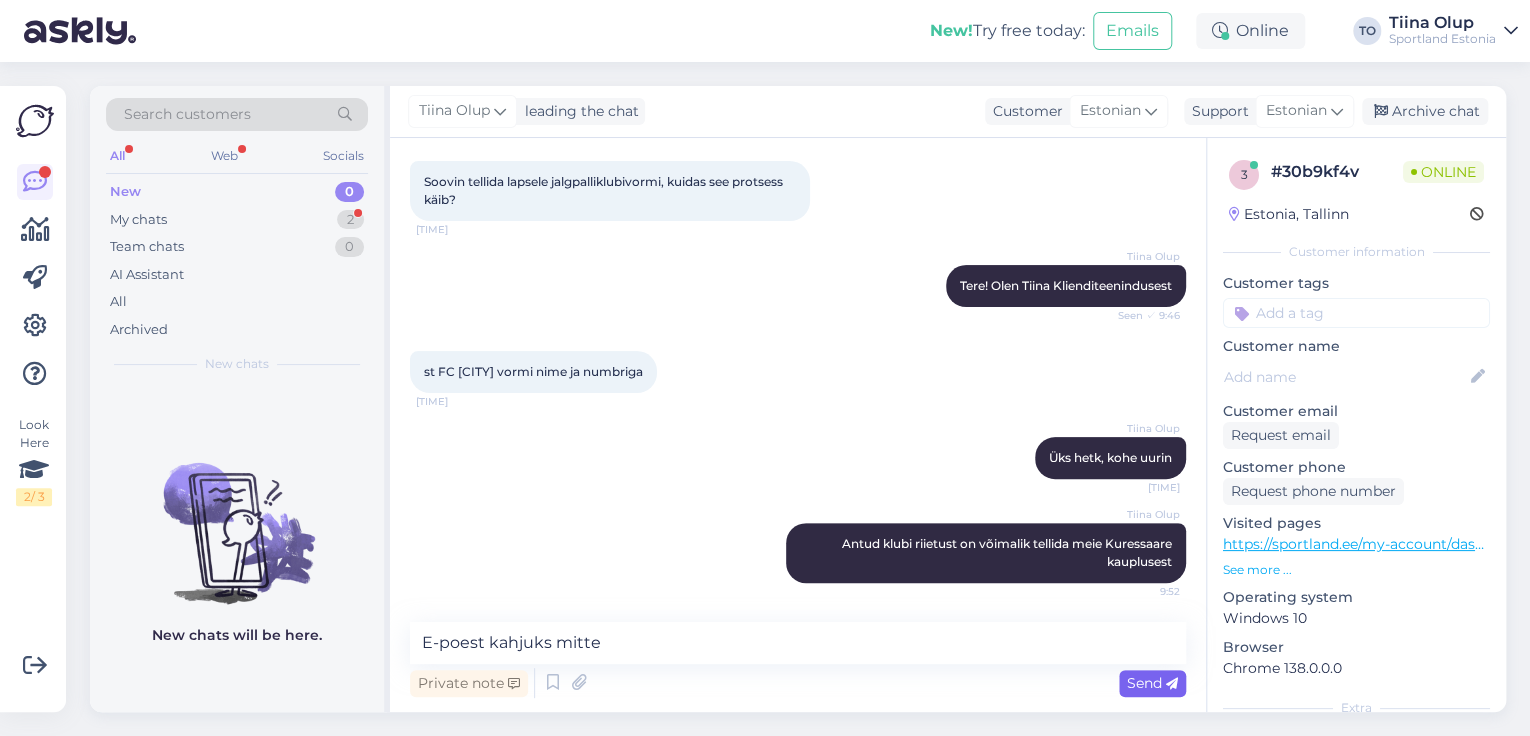 click on "Send" at bounding box center [1152, 683] 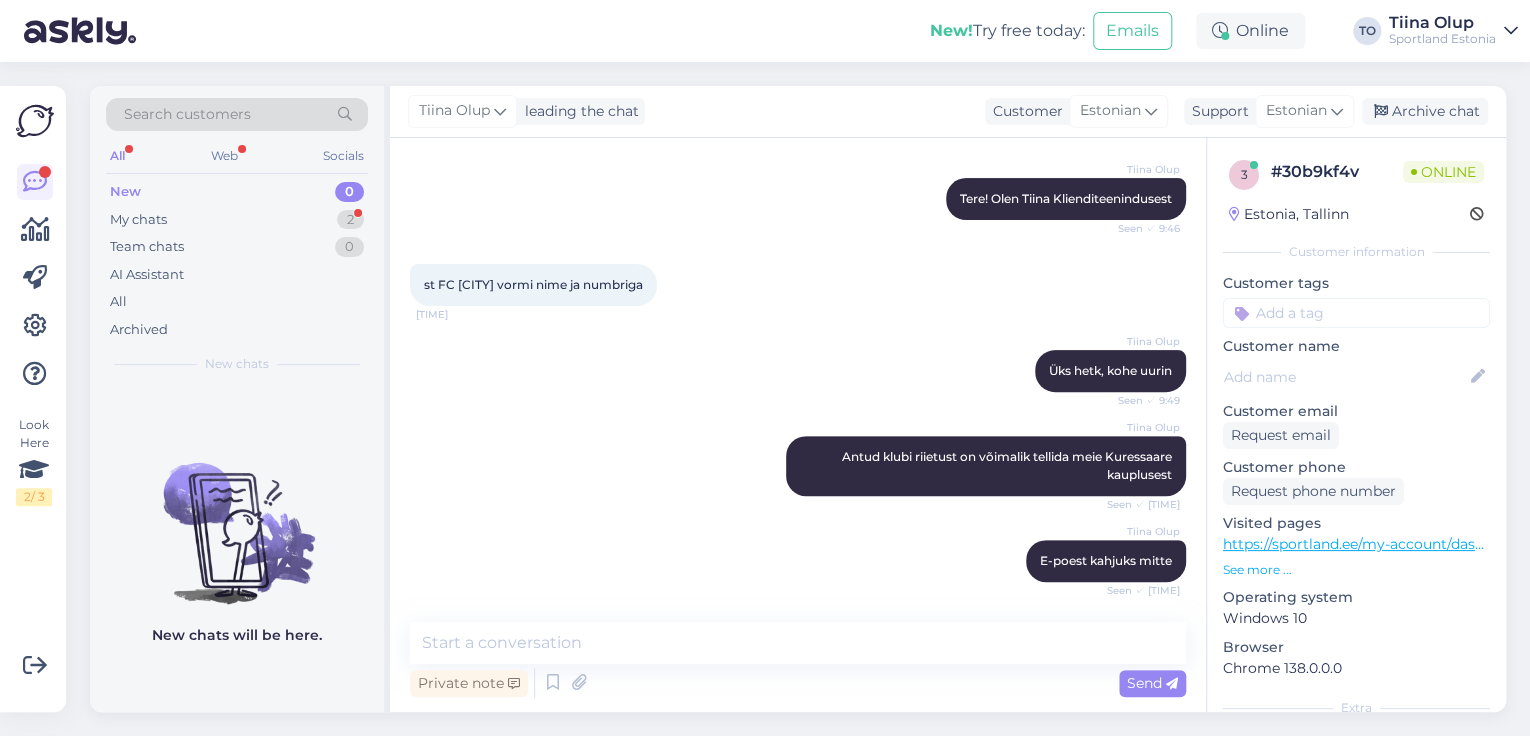 scroll, scrollTop: 361, scrollLeft: 0, axis: vertical 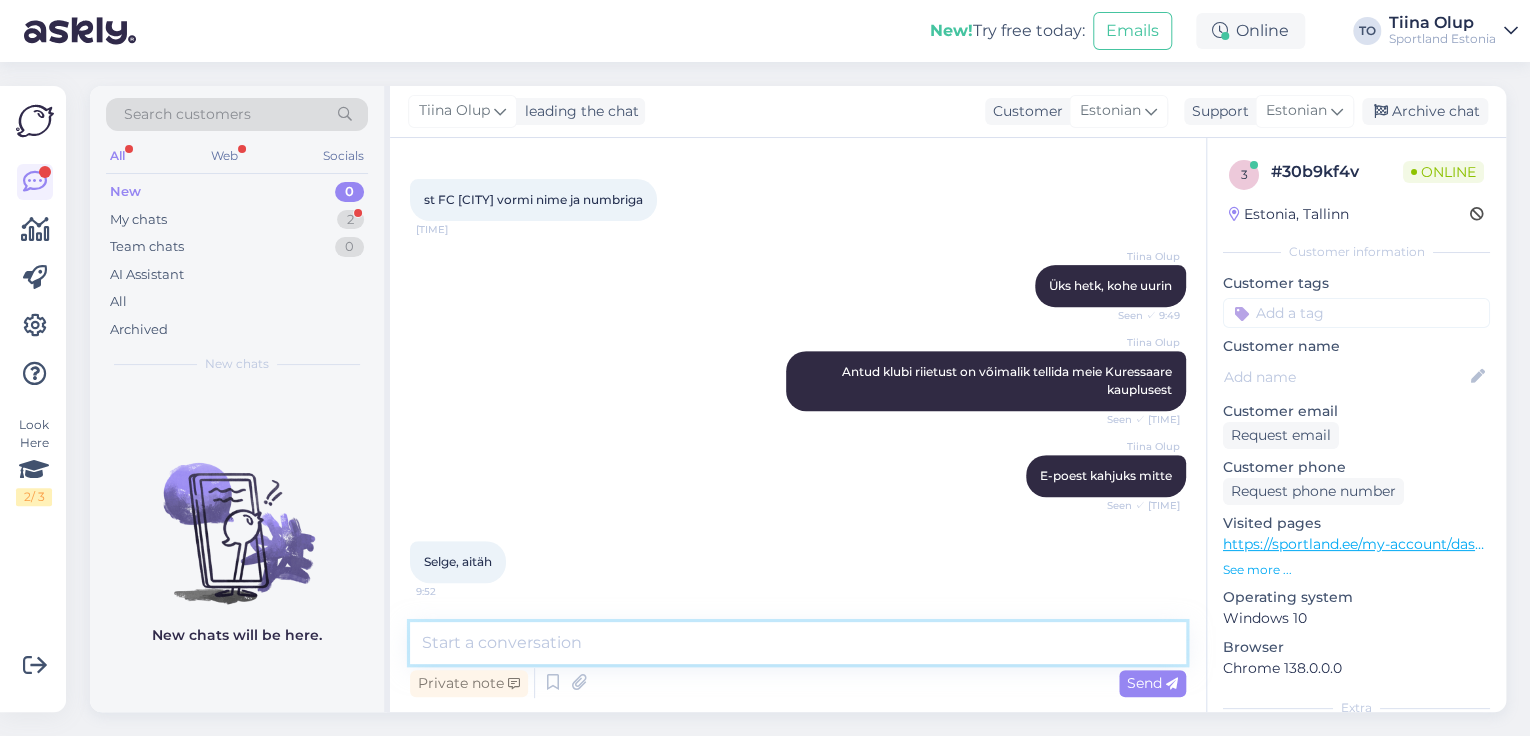 click at bounding box center (798, 643) 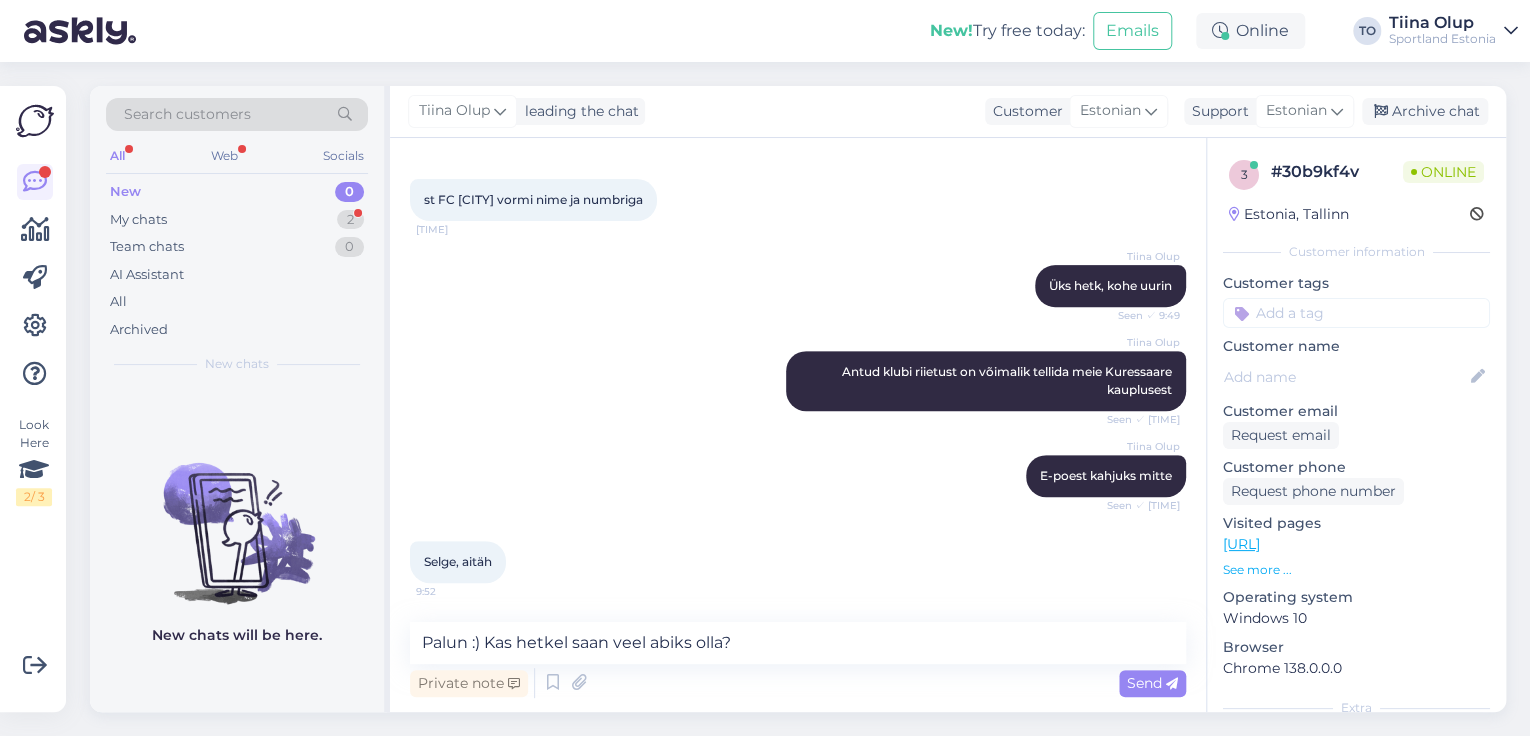 drag, startPoint x: 1132, startPoint y: 677, endPoint x: 1037, endPoint y: 709, distance: 100.2447 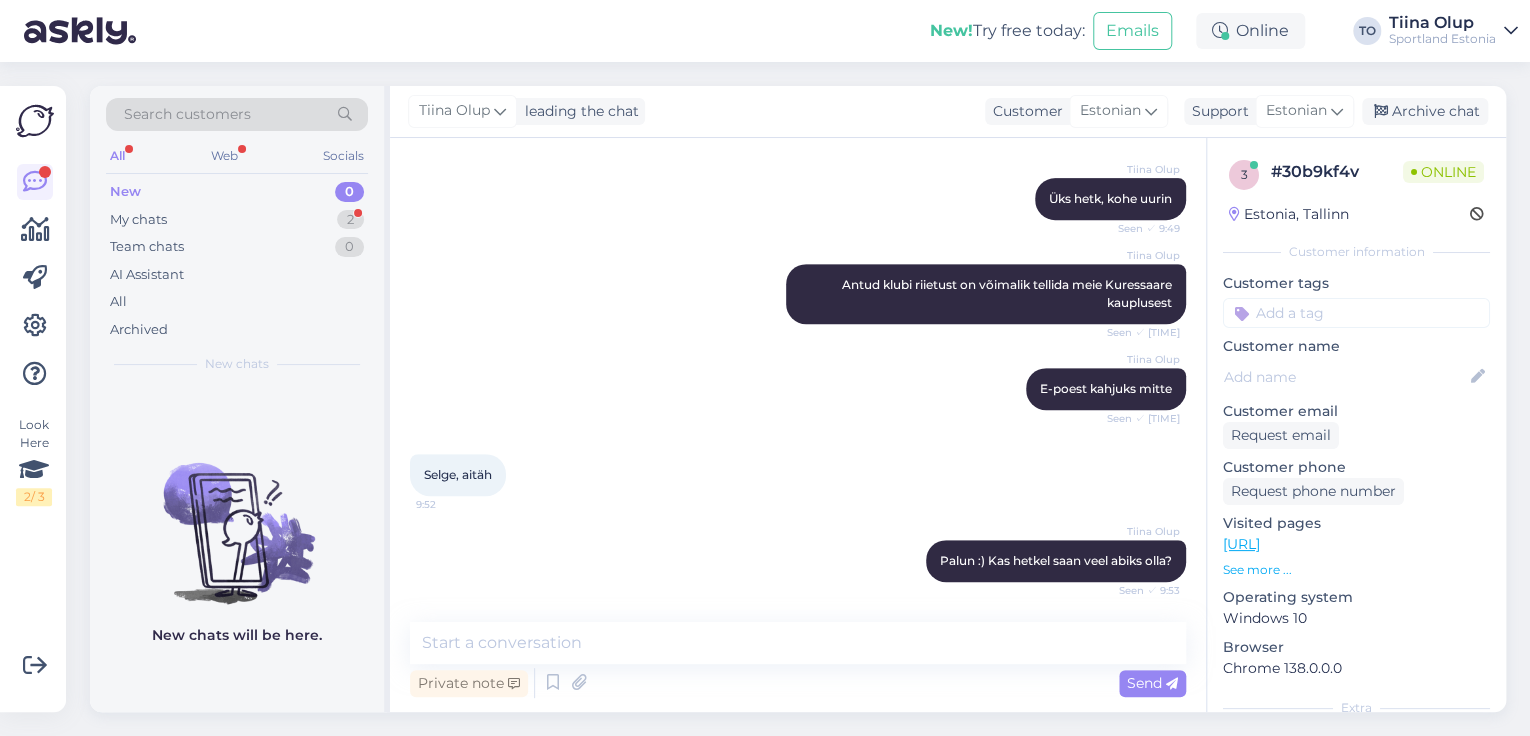 scroll, scrollTop: 533, scrollLeft: 0, axis: vertical 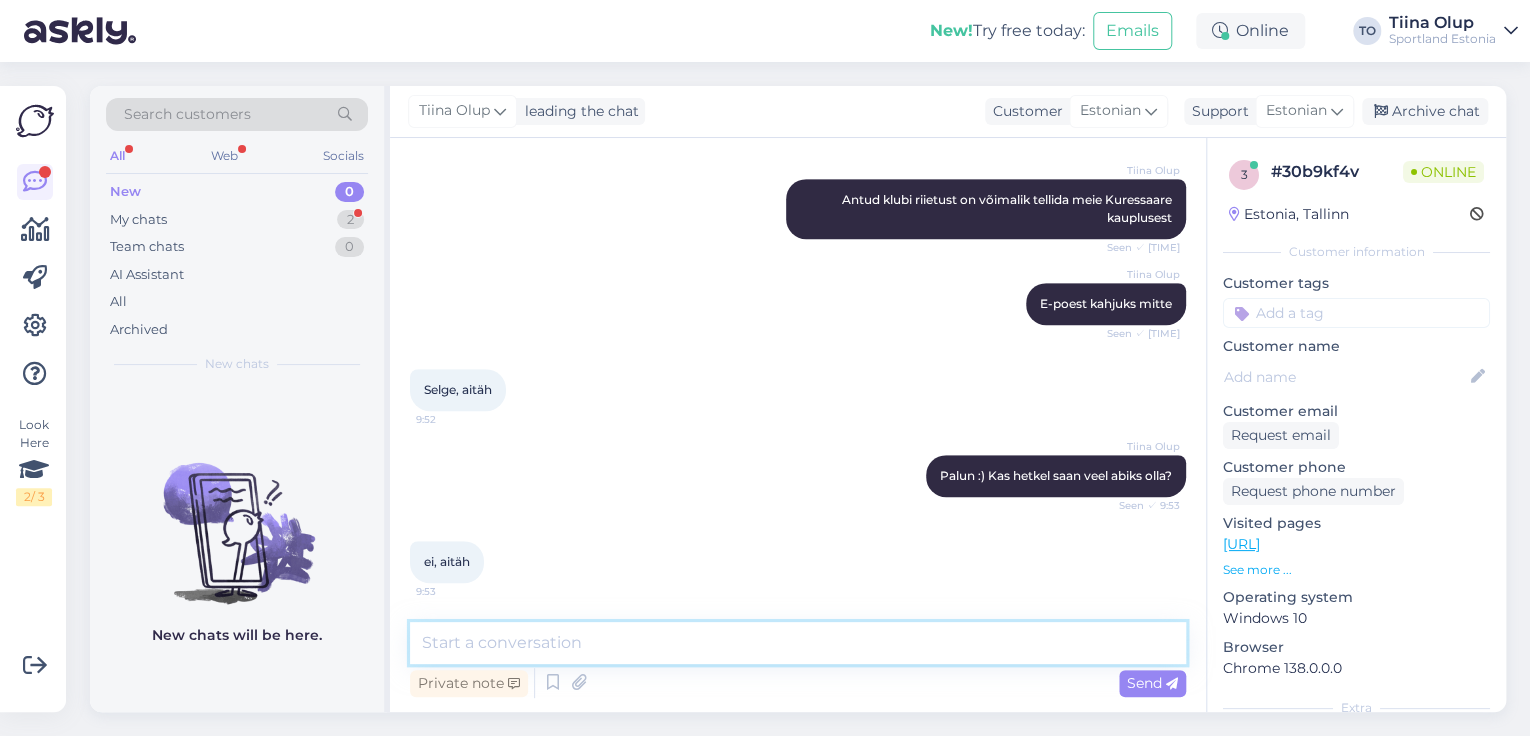 click at bounding box center (798, 643) 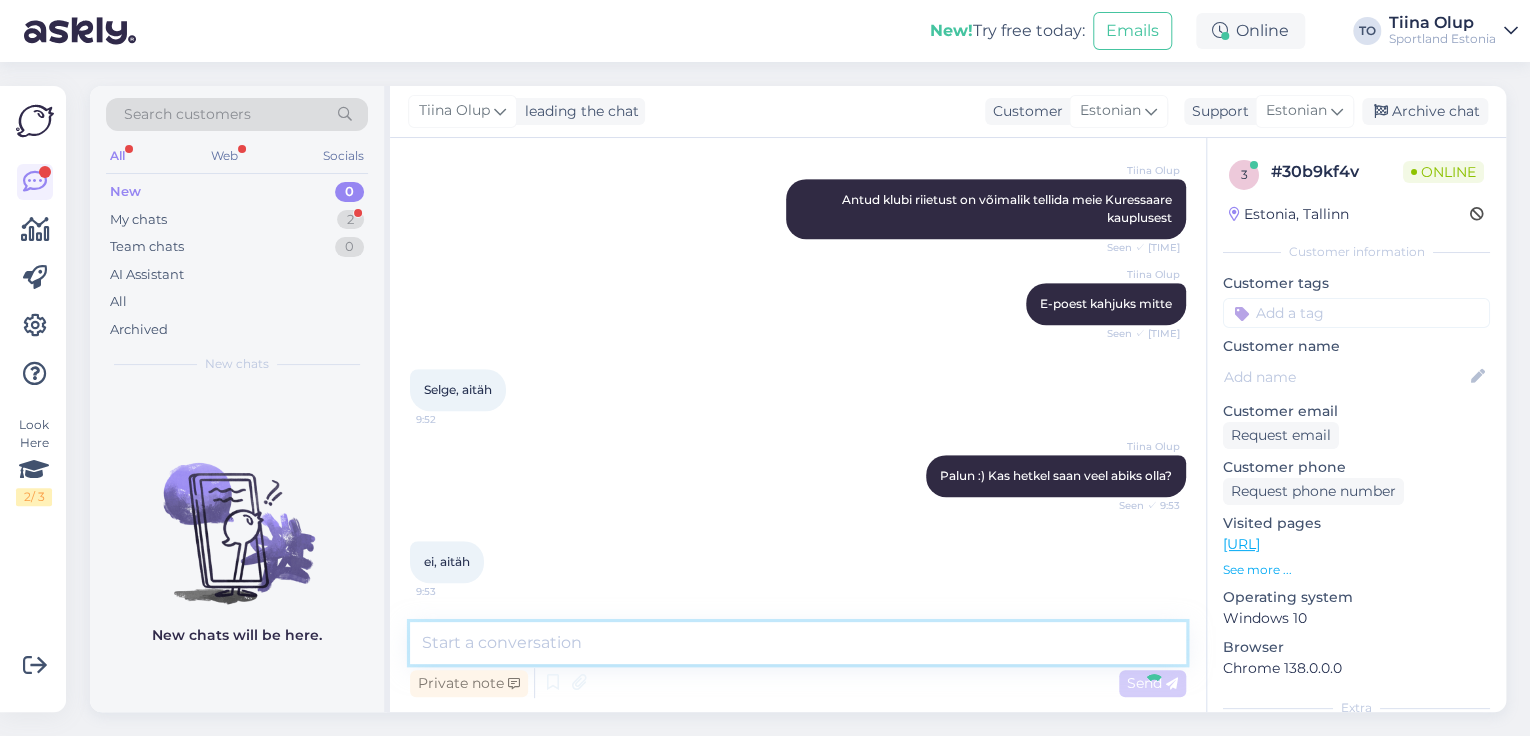 scroll, scrollTop: 620, scrollLeft: 0, axis: vertical 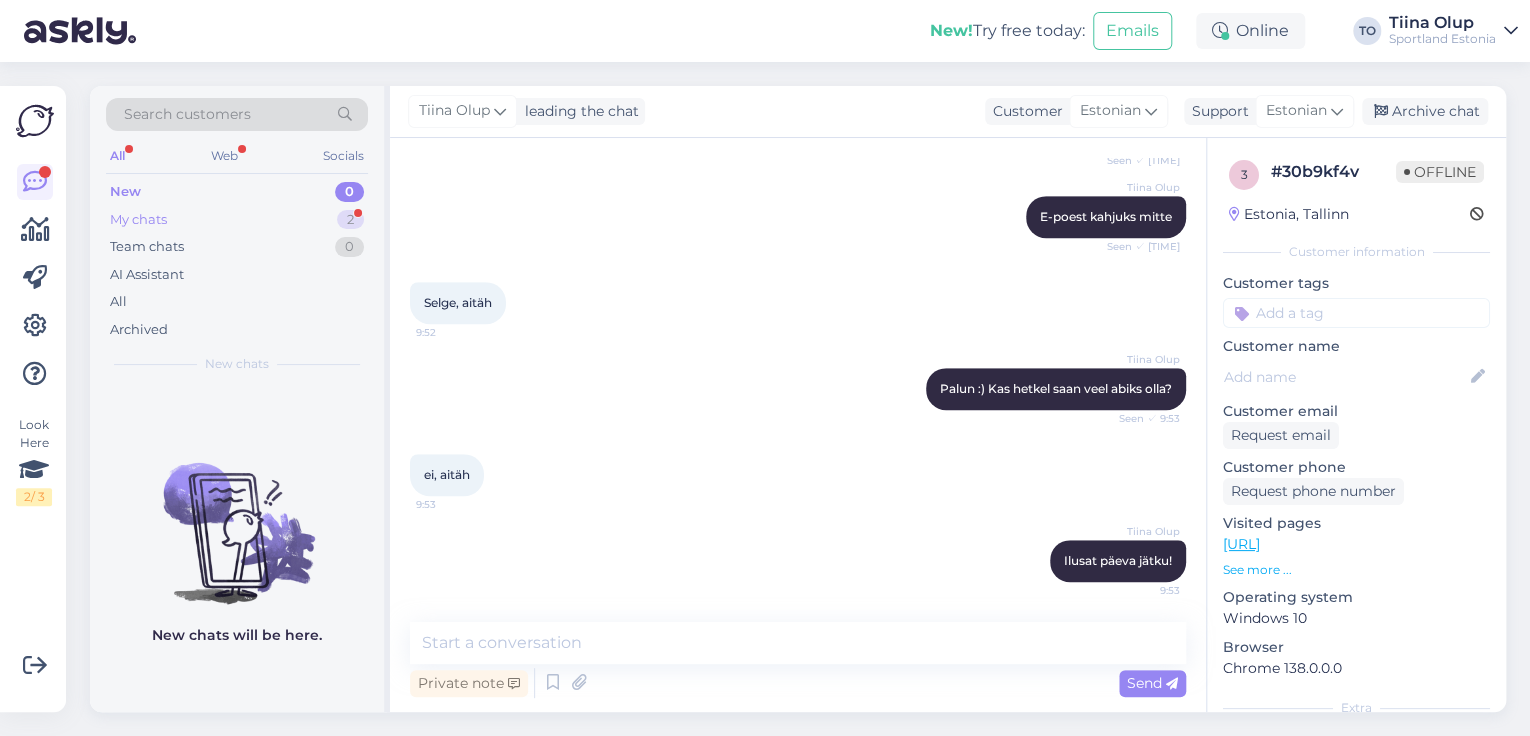 click on "My chats 2" at bounding box center (237, 220) 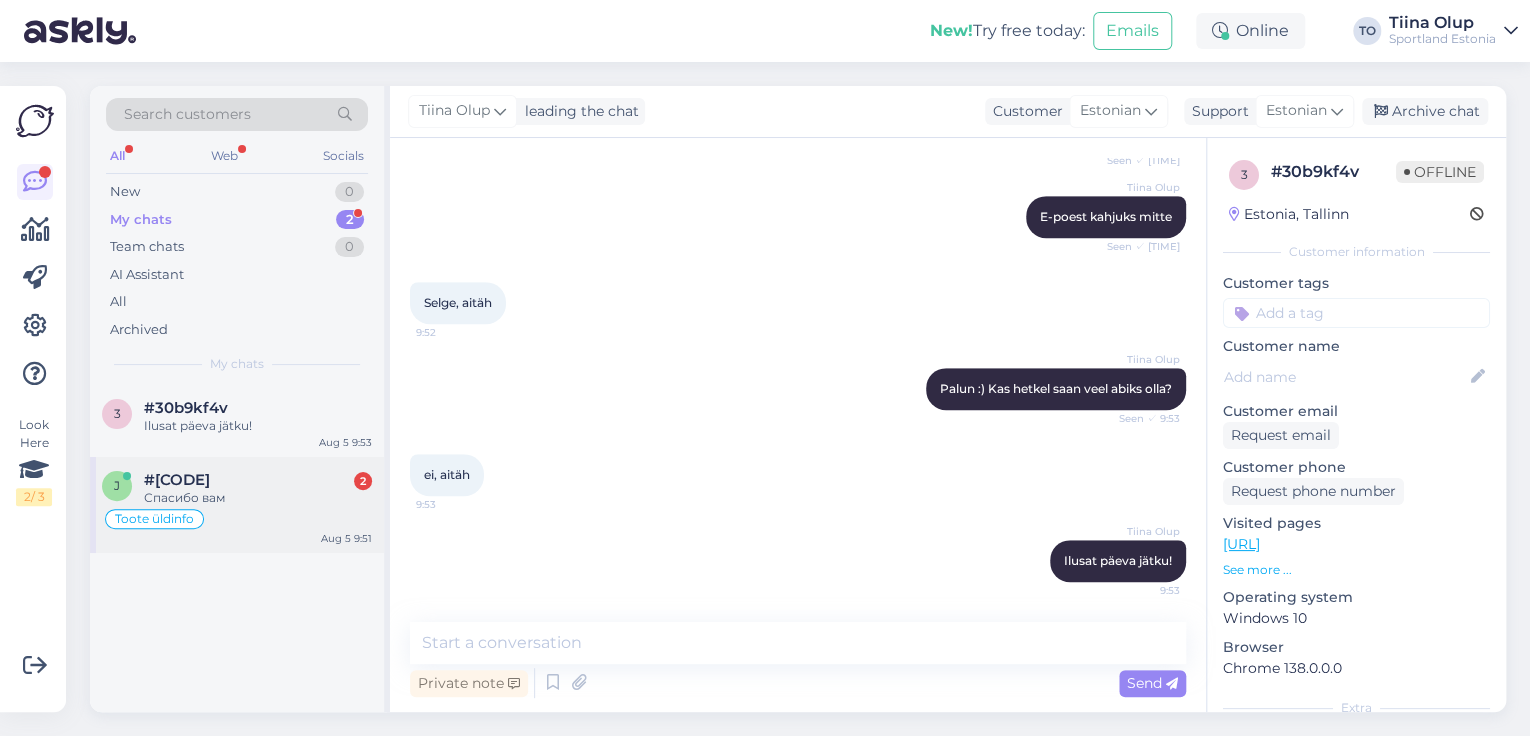 click on "#jtgtz0uw 2" at bounding box center (258, 480) 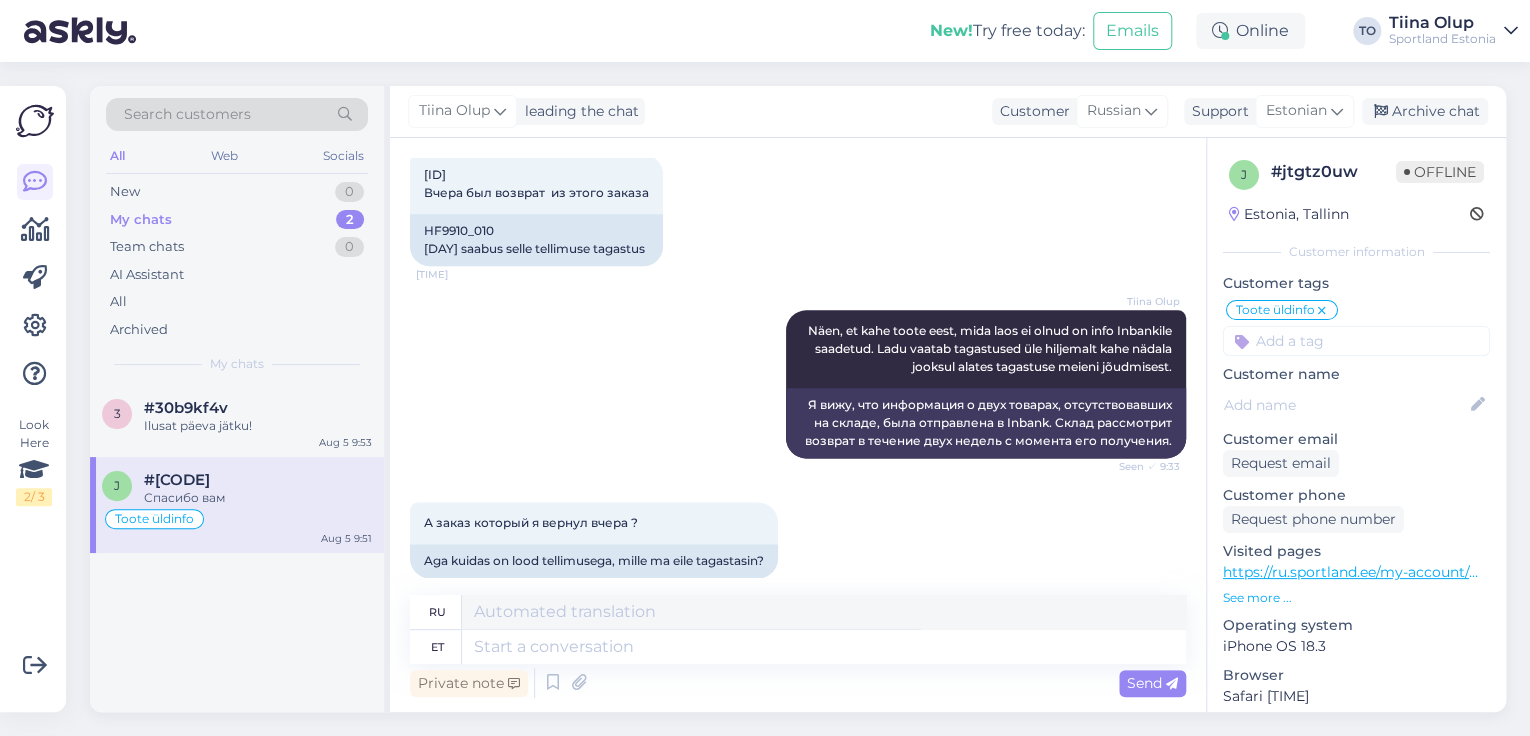 scroll, scrollTop: 1356, scrollLeft: 0, axis: vertical 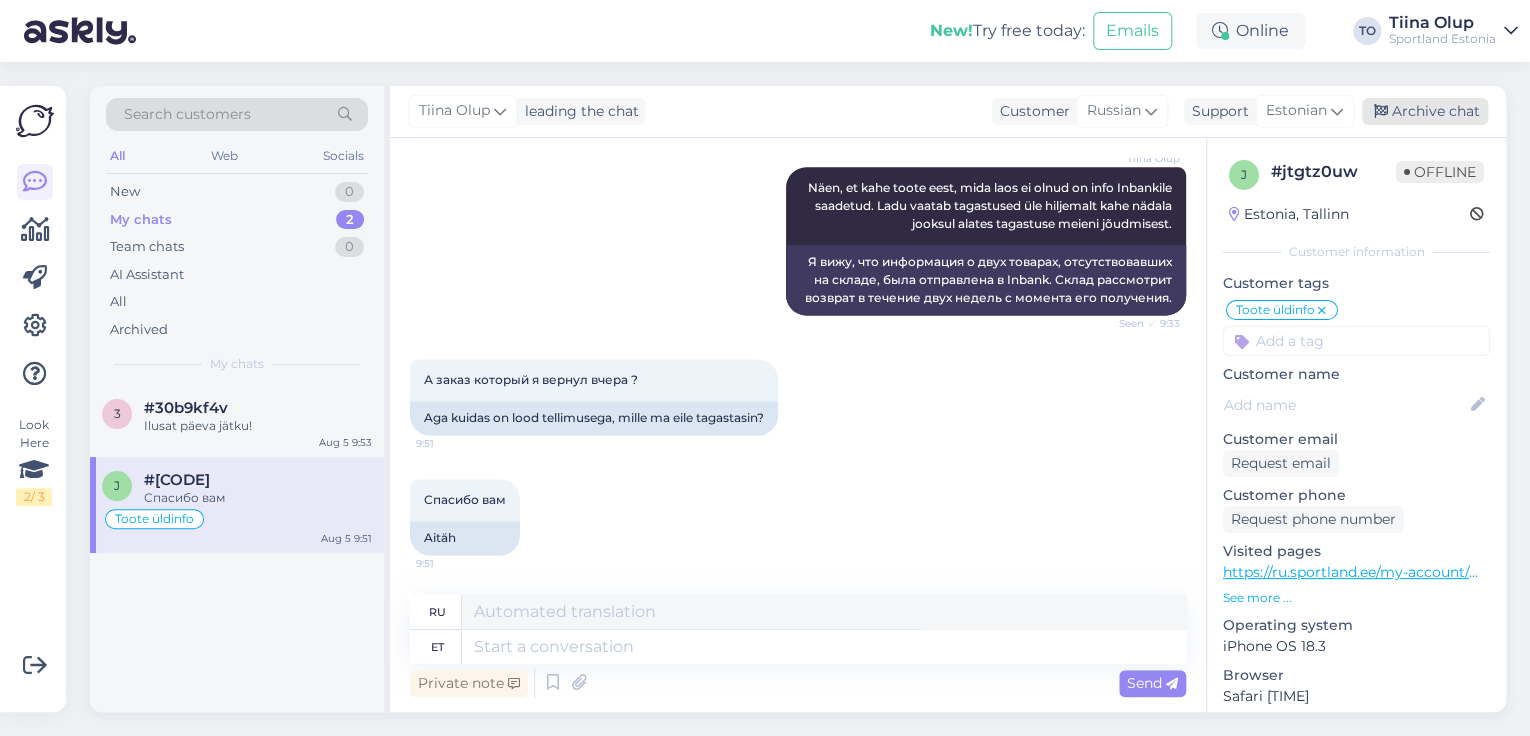 click on "Archive chat" at bounding box center [1425, 111] 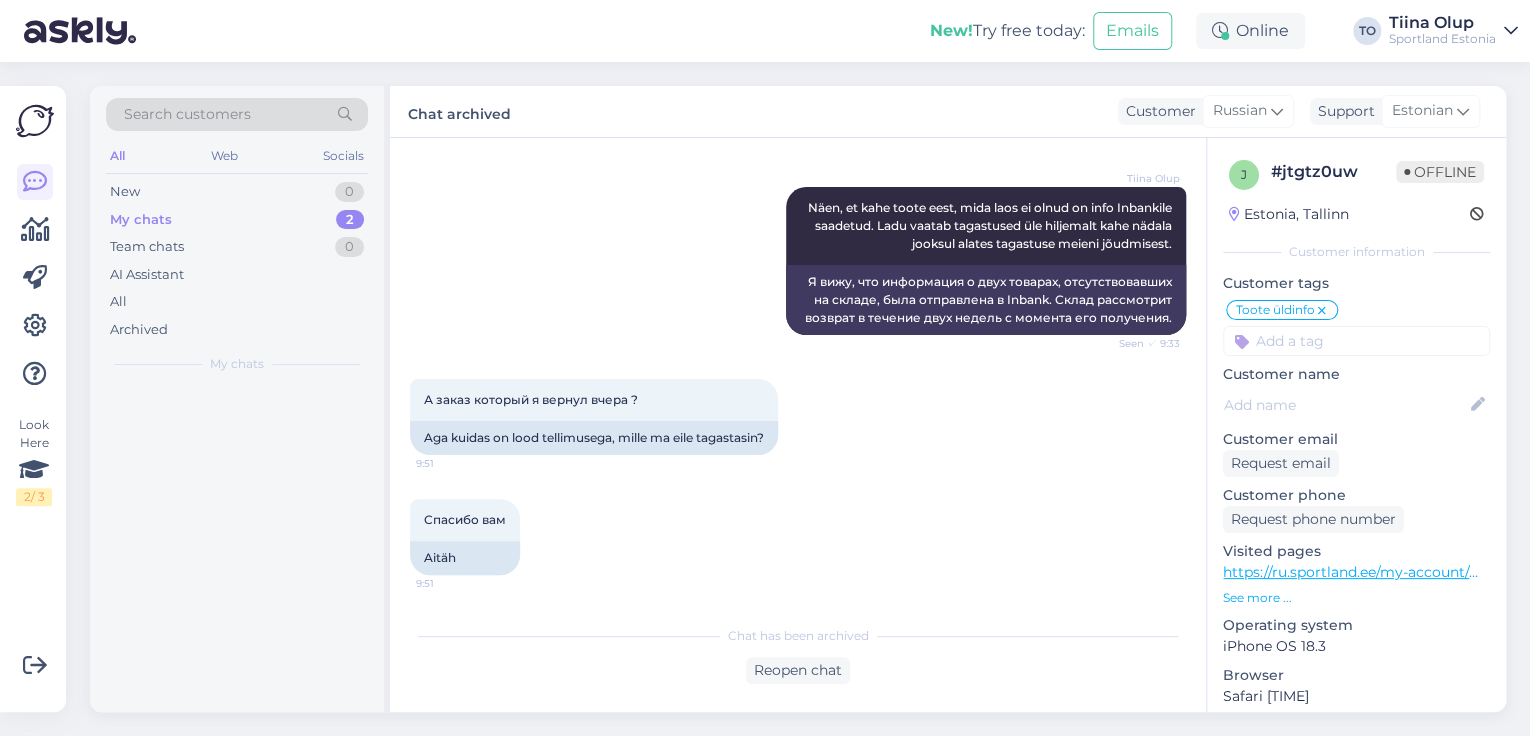 scroll, scrollTop: 1336, scrollLeft: 0, axis: vertical 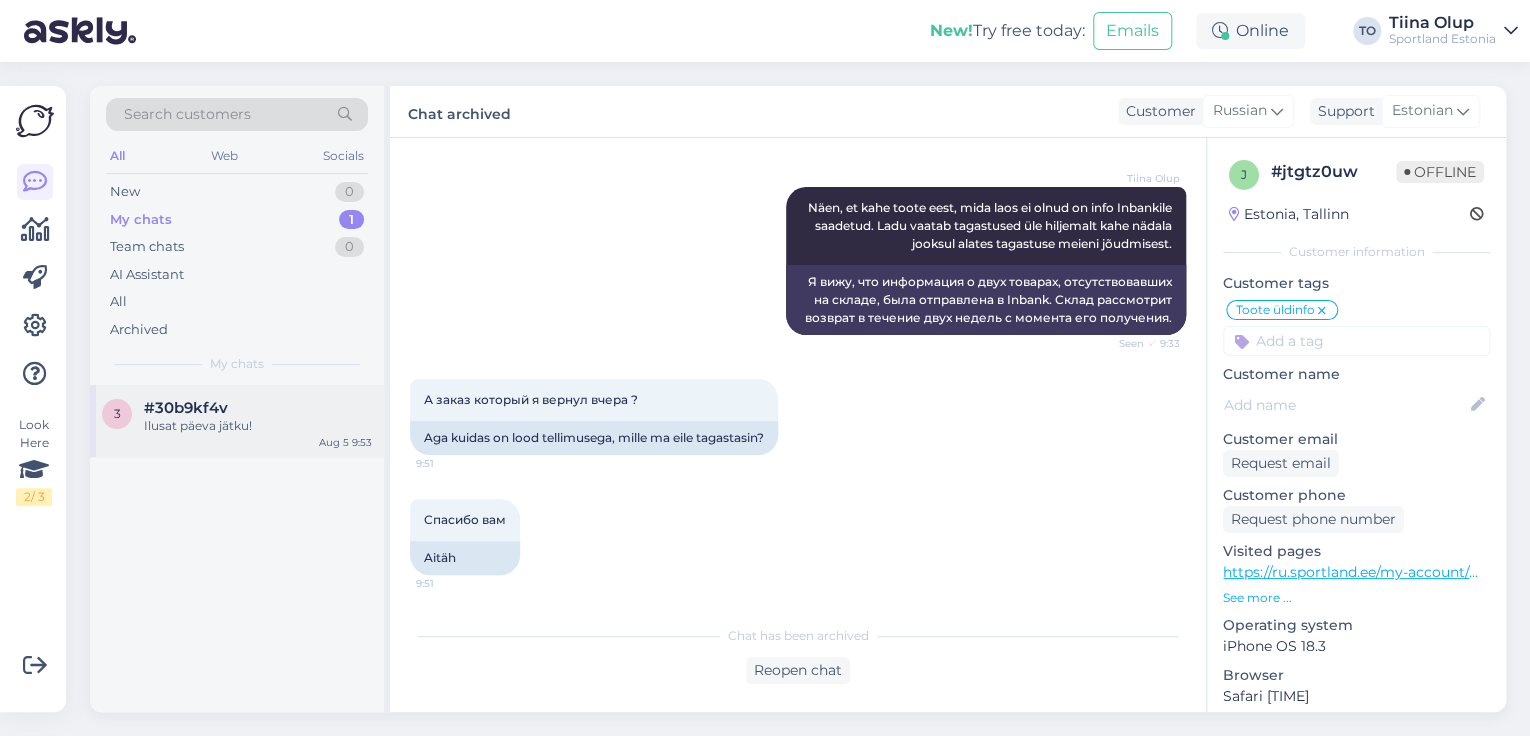 click on "#30b9kf4v" at bounding box center [258, 408] 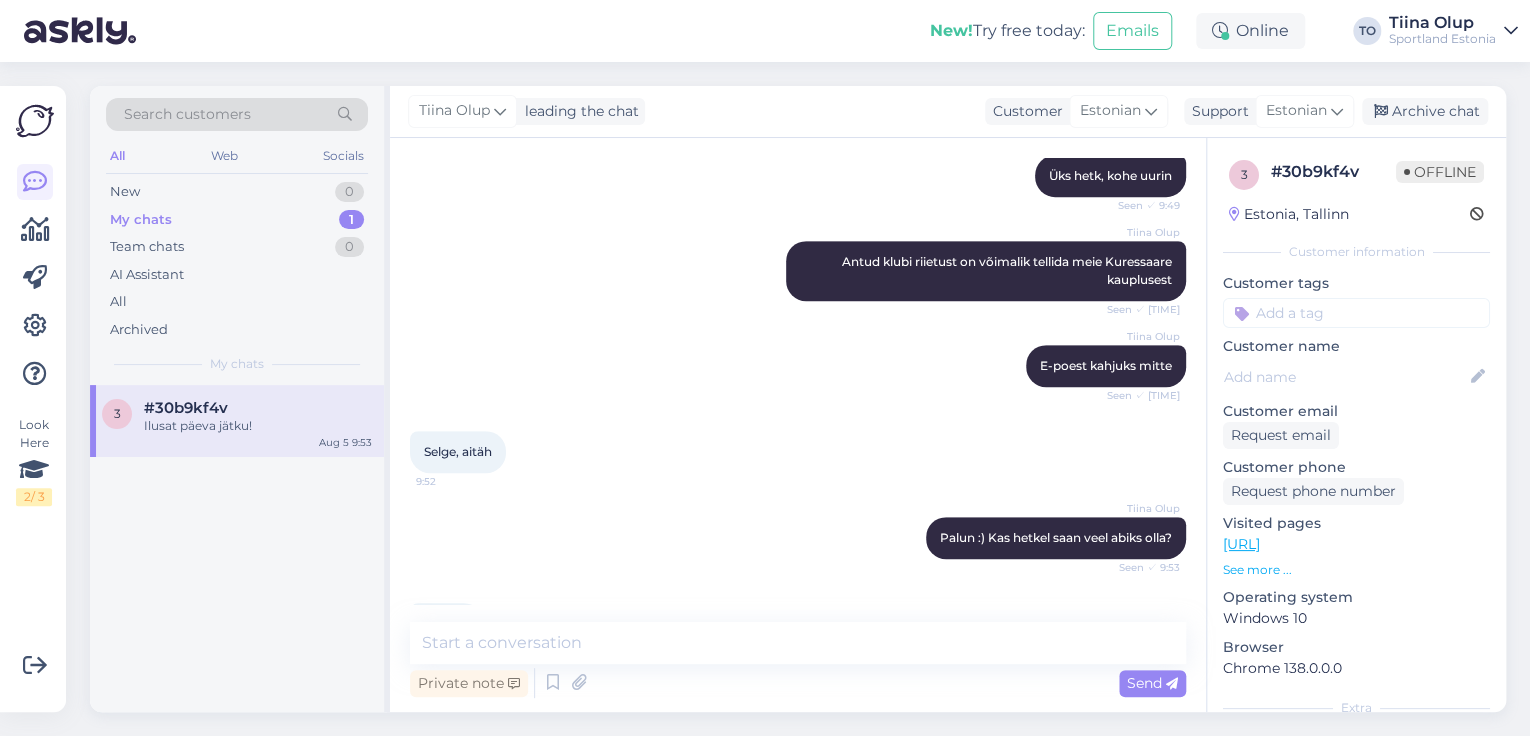 scroll, scrollTop: 620, scrollLeft: 0, axis: vertical 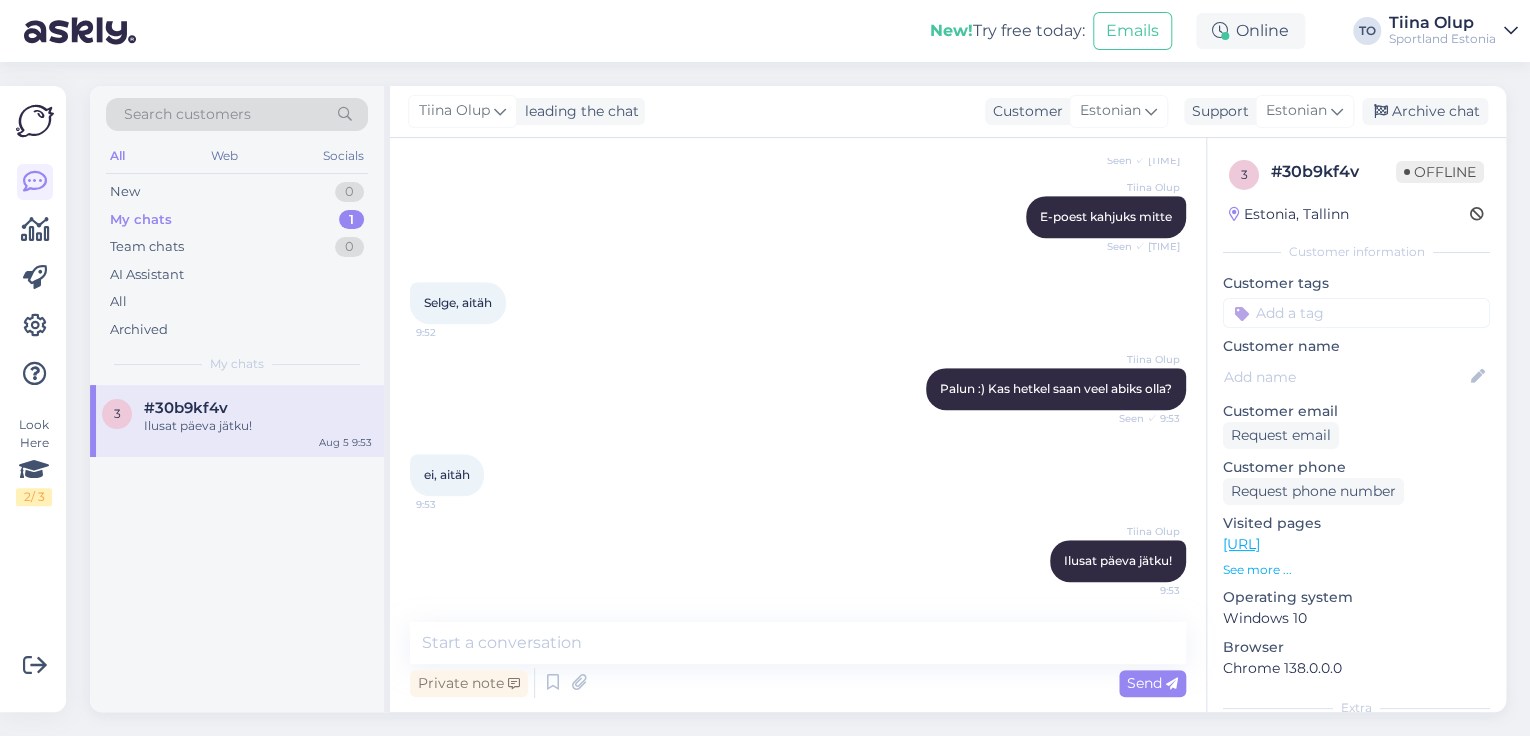 click at bounding box center (1356, 313) 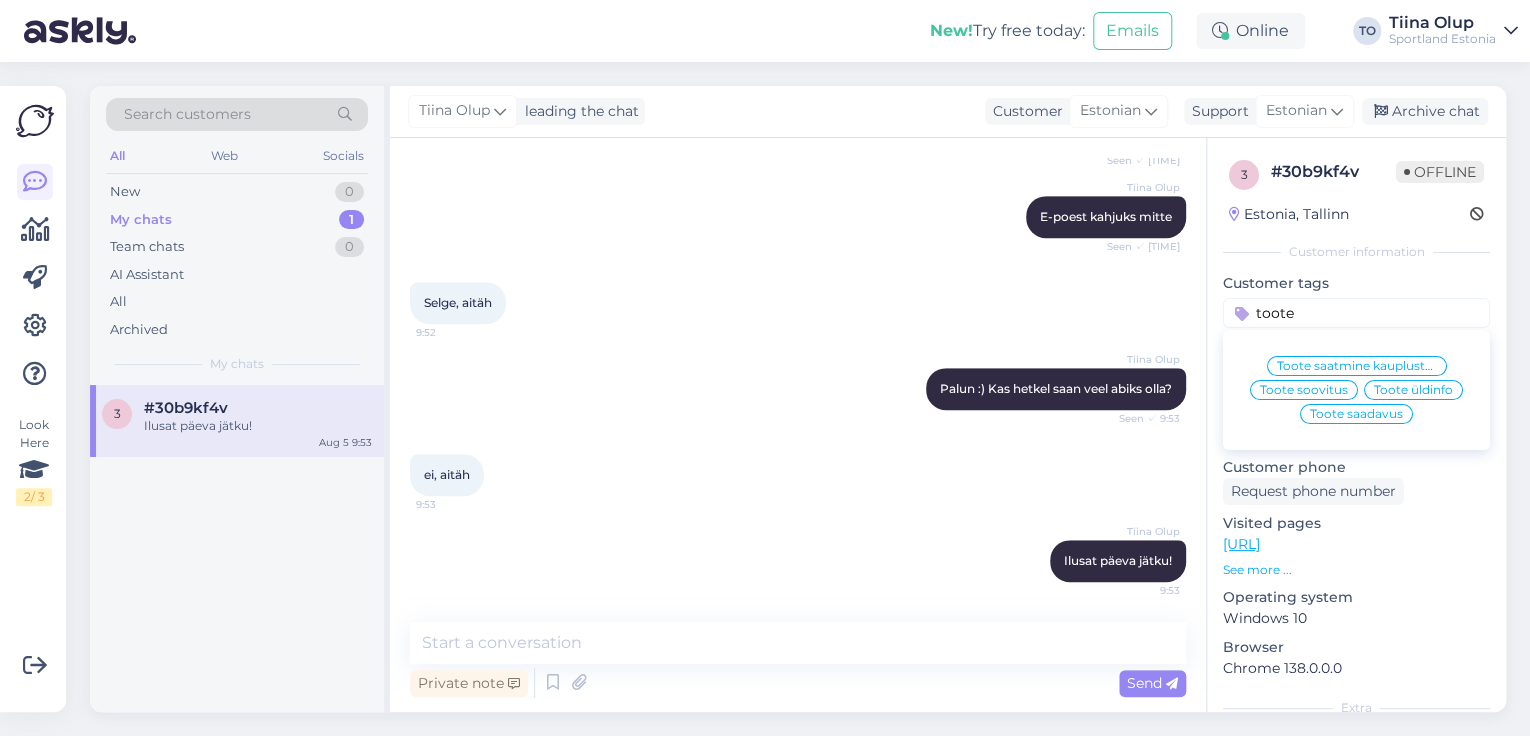 click on "Toote saadavus" at bounding box center [1356, 414] 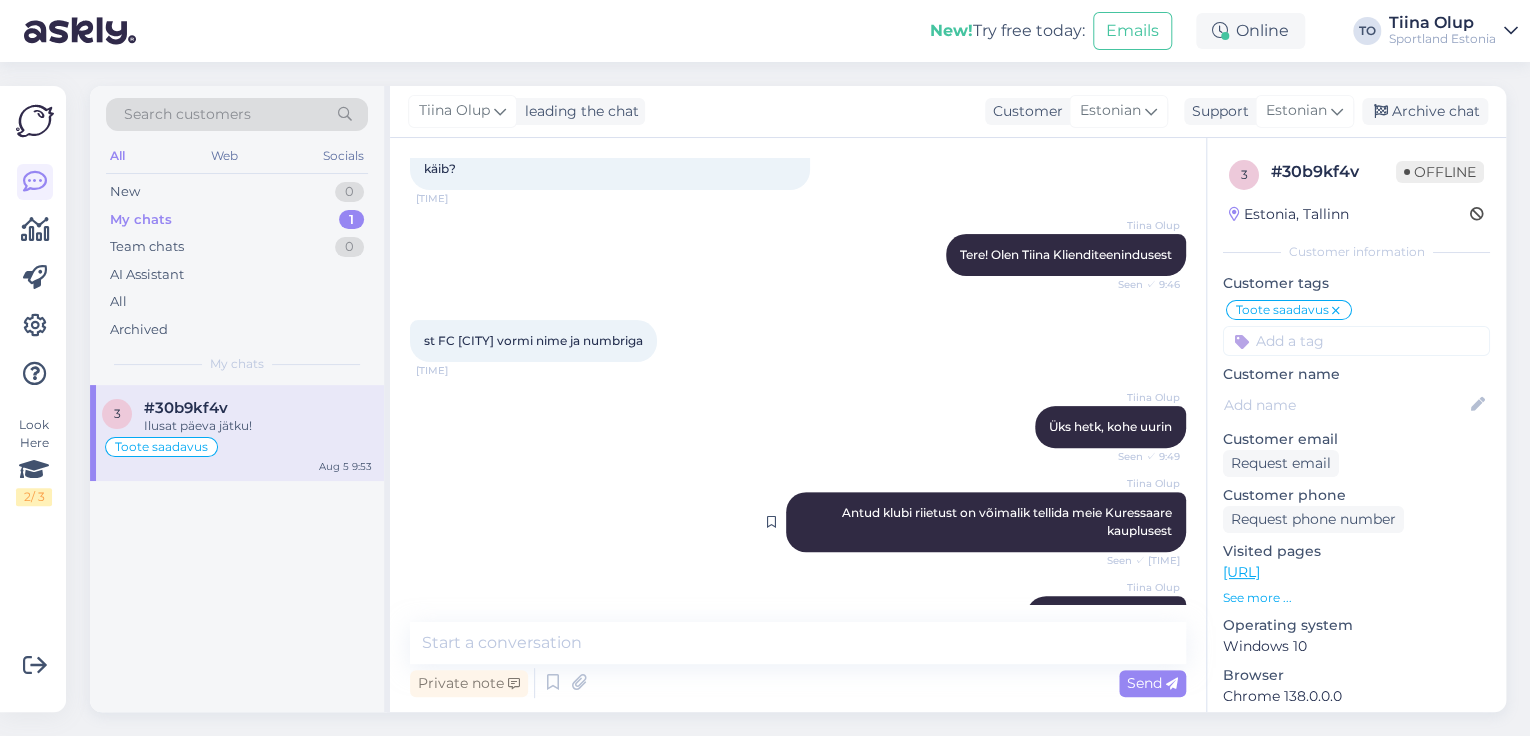 scroll, scrollTop: 0, scrollLeft: 0, axis: both 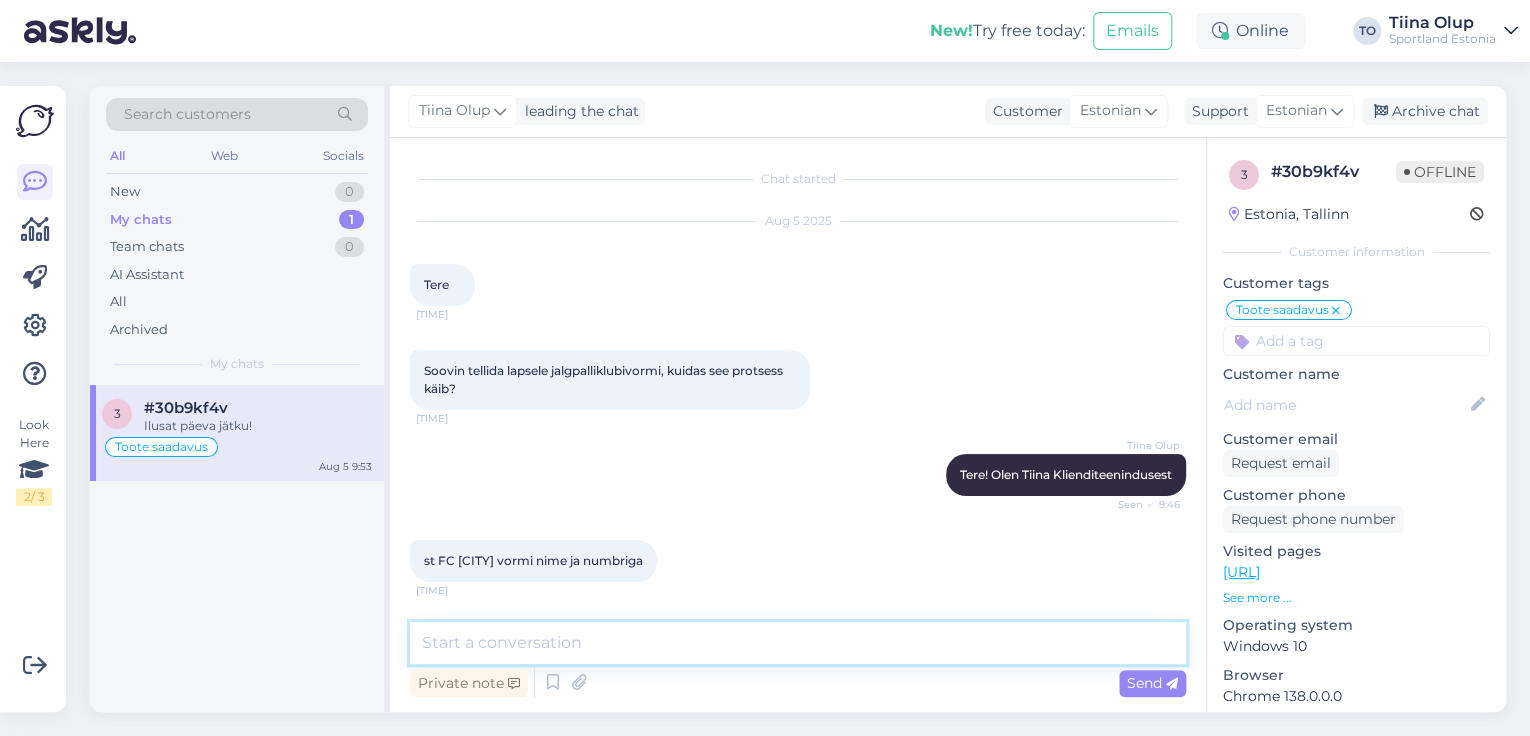 click at bounding box center [798, 643] 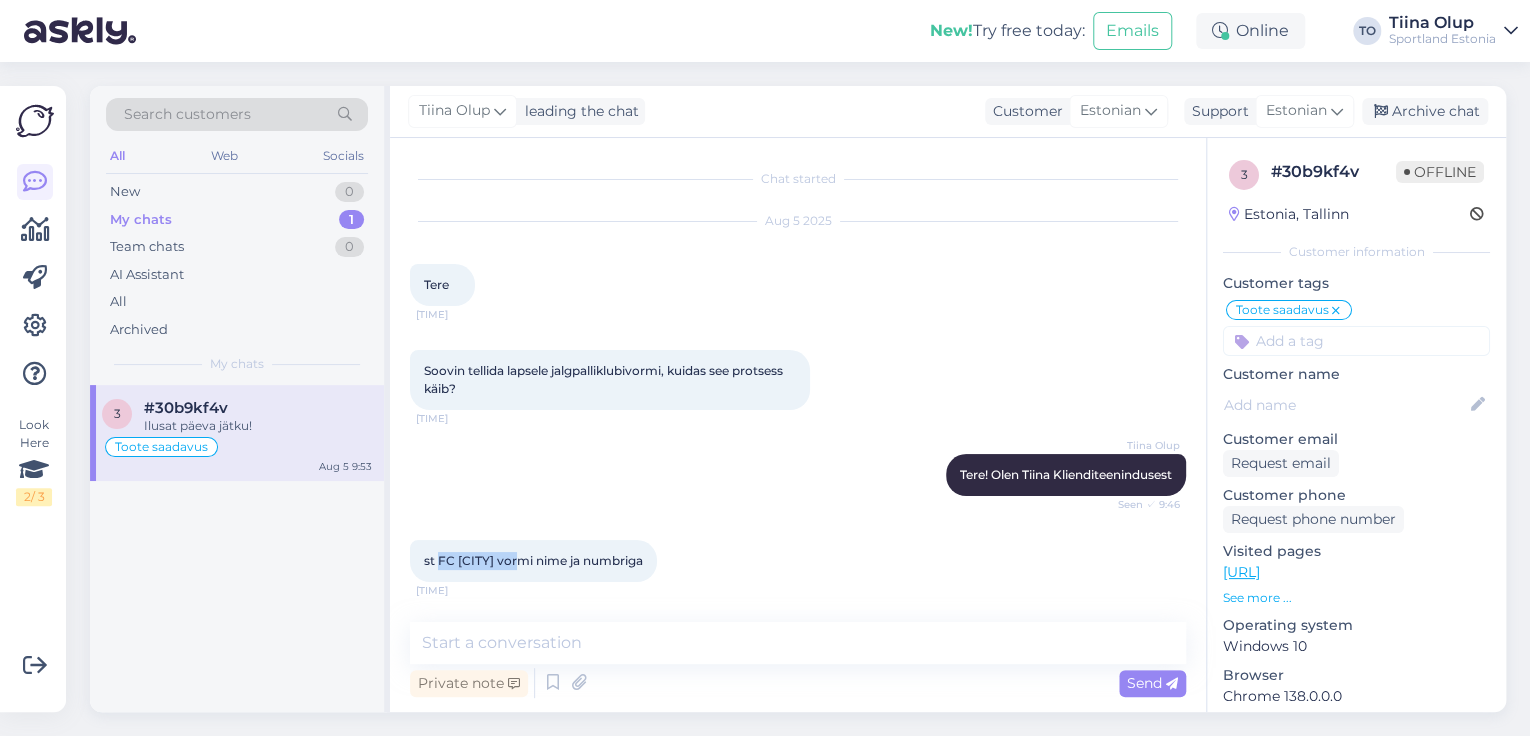 drag, startPoint x: 436, startPoint y: 560, endPoint x: 522, endPoint y: 560, distance: 86 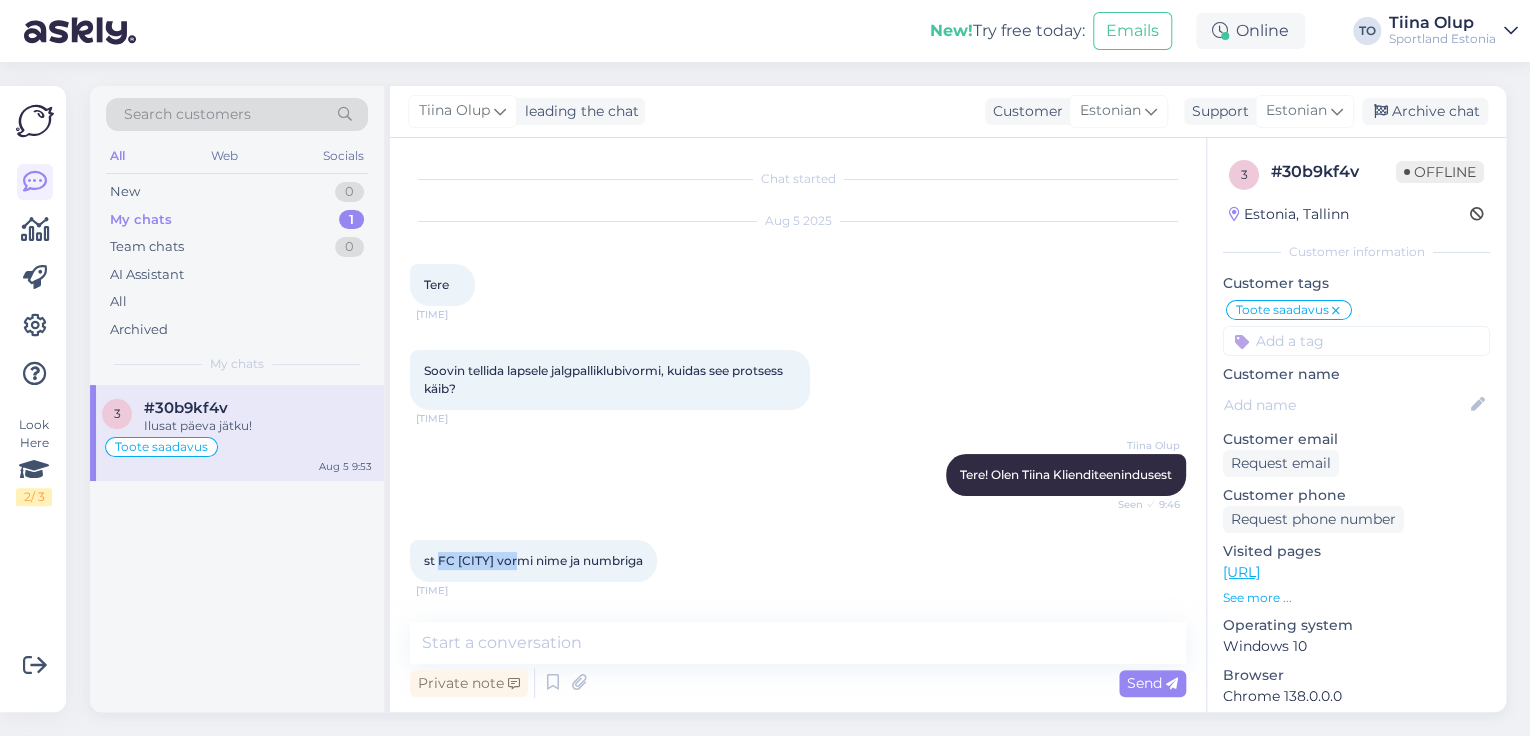 click on "st FC [CITY] vormi nime ja numbriga" at bounding box center [533, 560] 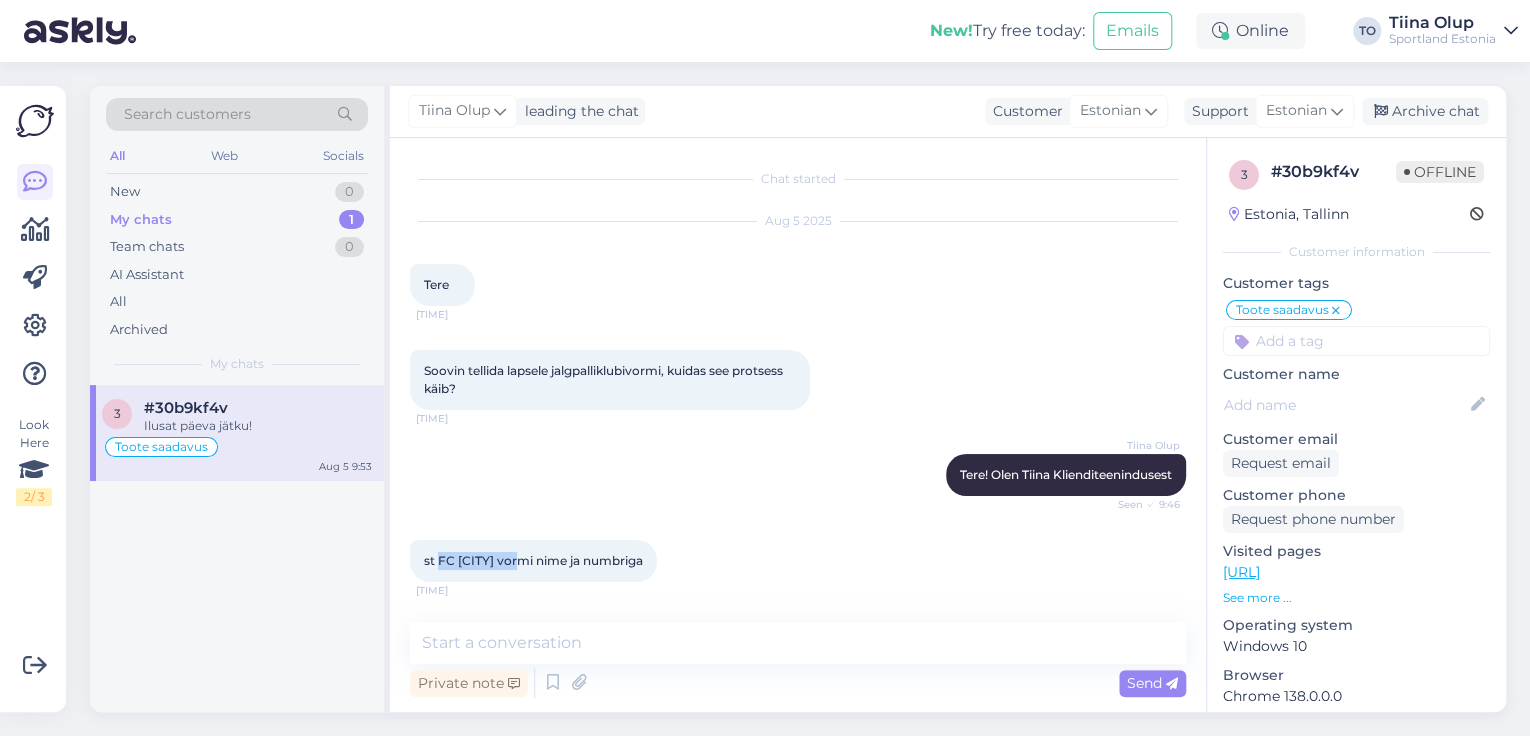 copy on "FC Kuressaare" 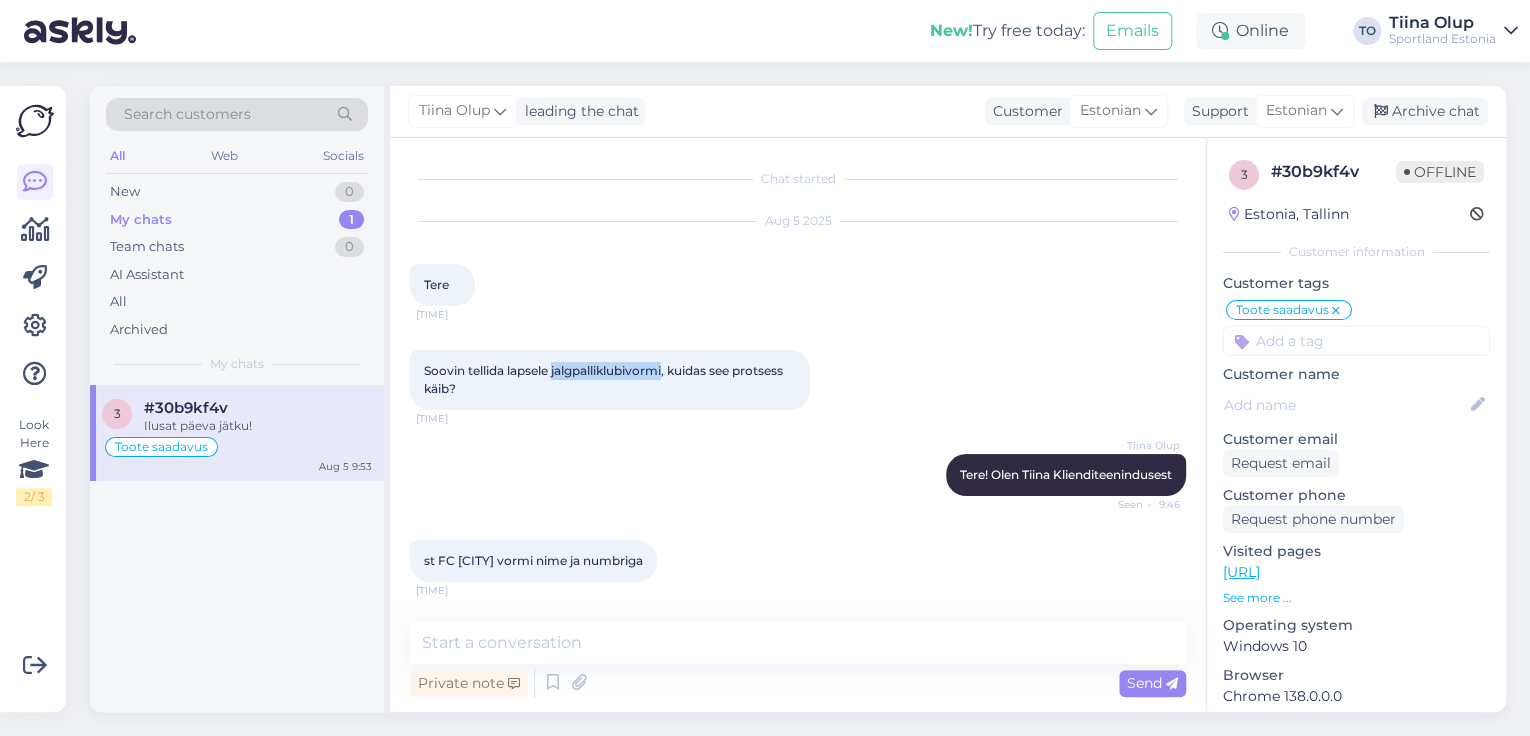 drag, startPoint x: 554, startPoint y: 368, endPoint x: 667, endPoint y: 368, distance: 113 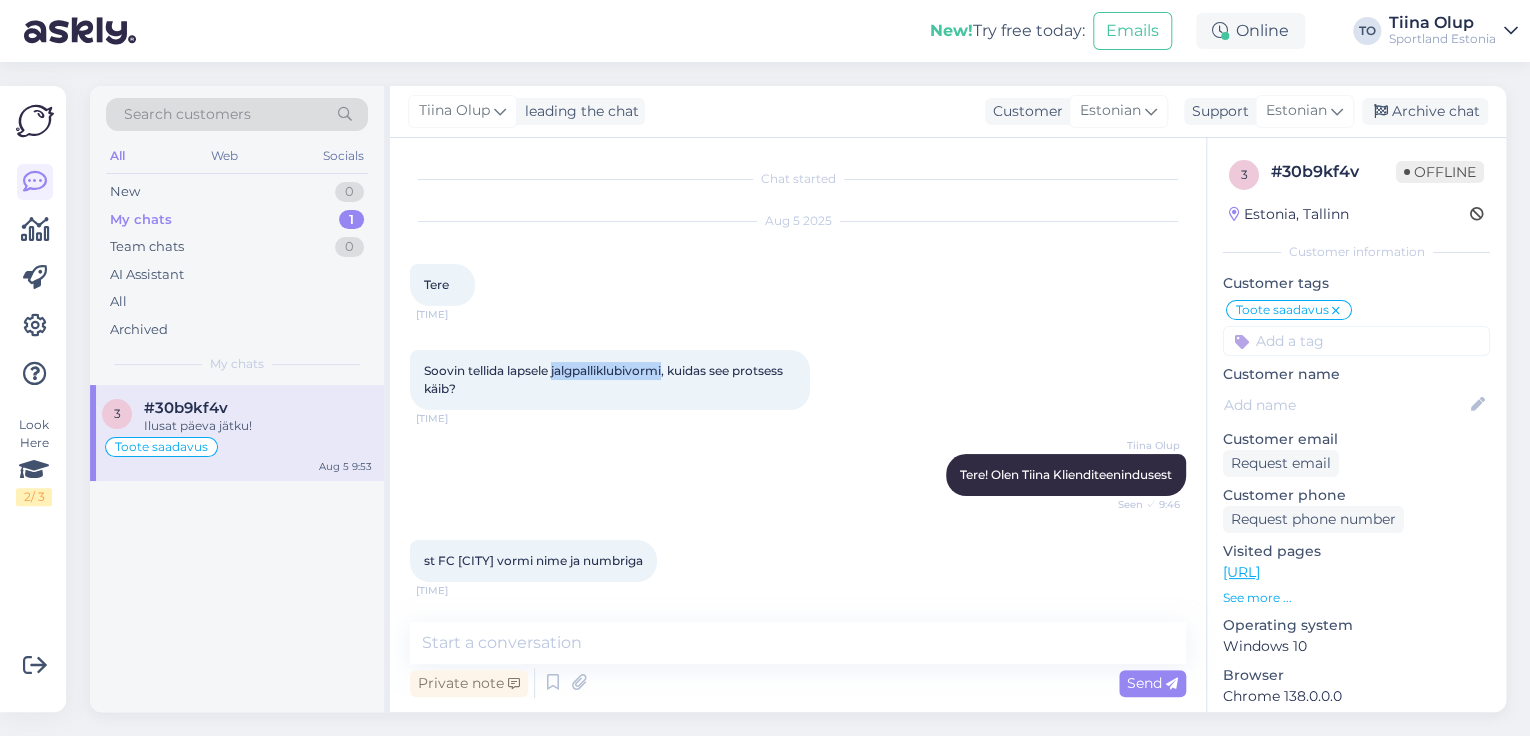 click on "Soovin tellida lapsele jalgpalliklubivormi, kuidas see protsess käib?" at bounding box center [605, 379] 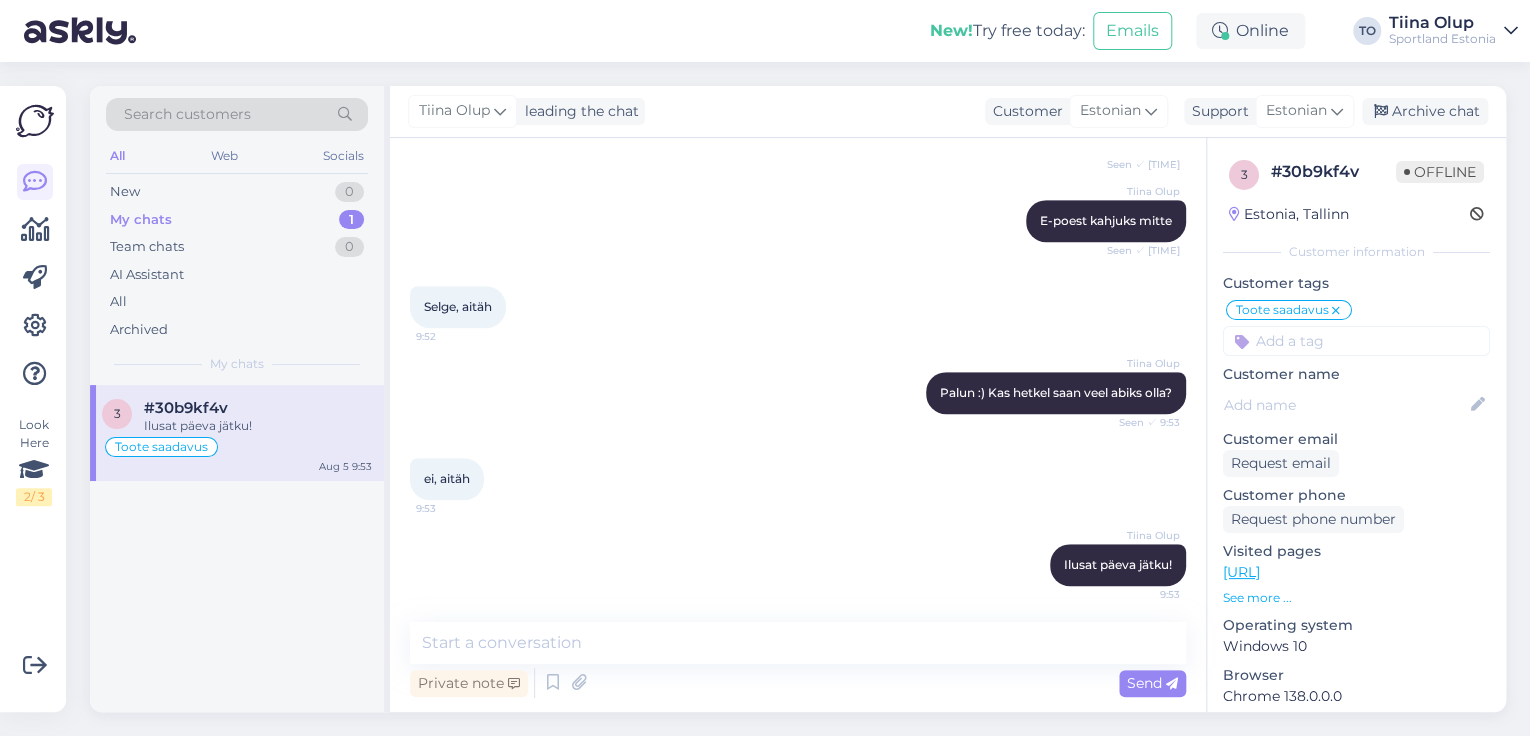 scroll, scrollTop: 620, scrollLeft: 0, axis: vertical 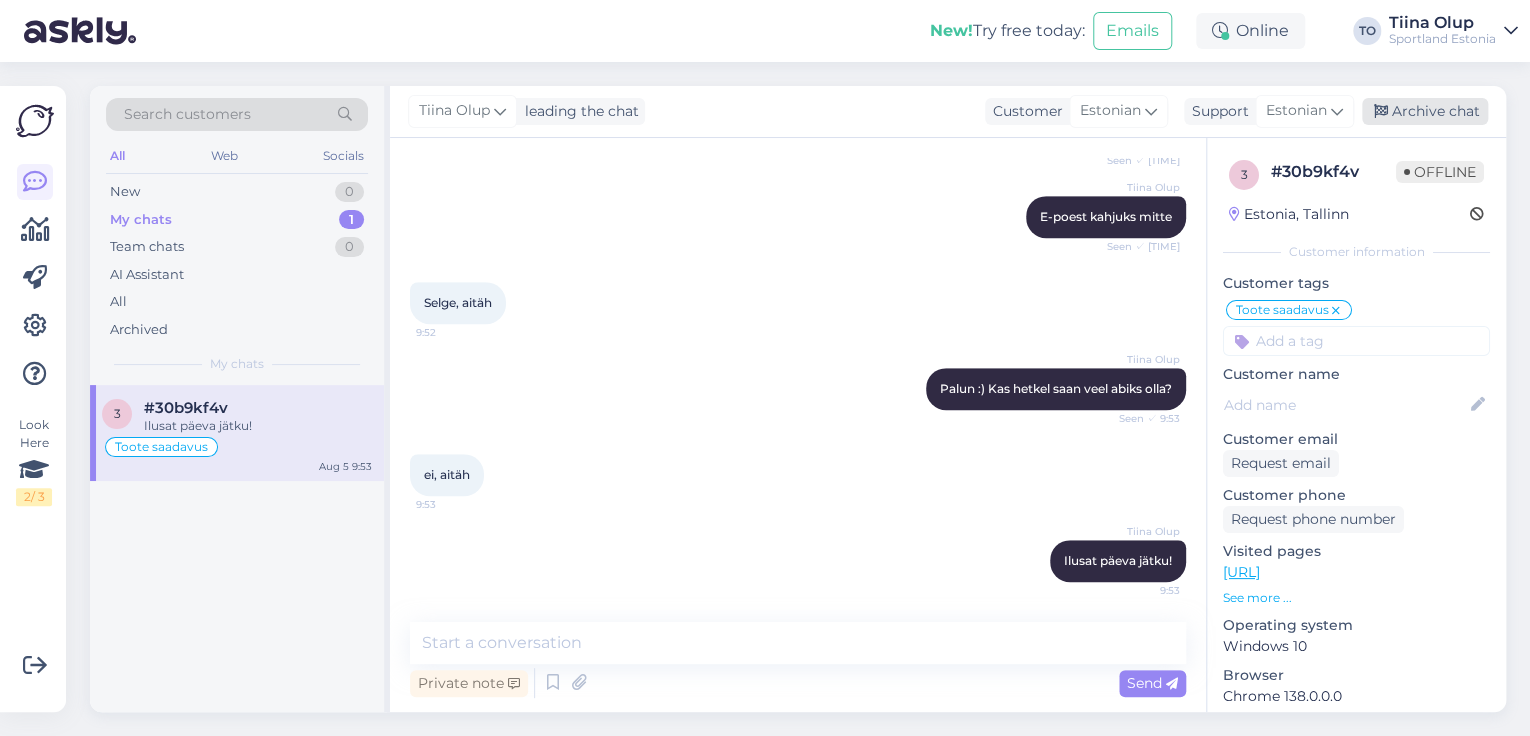 click on "Archive chat" at bounding box center [1425, 111] 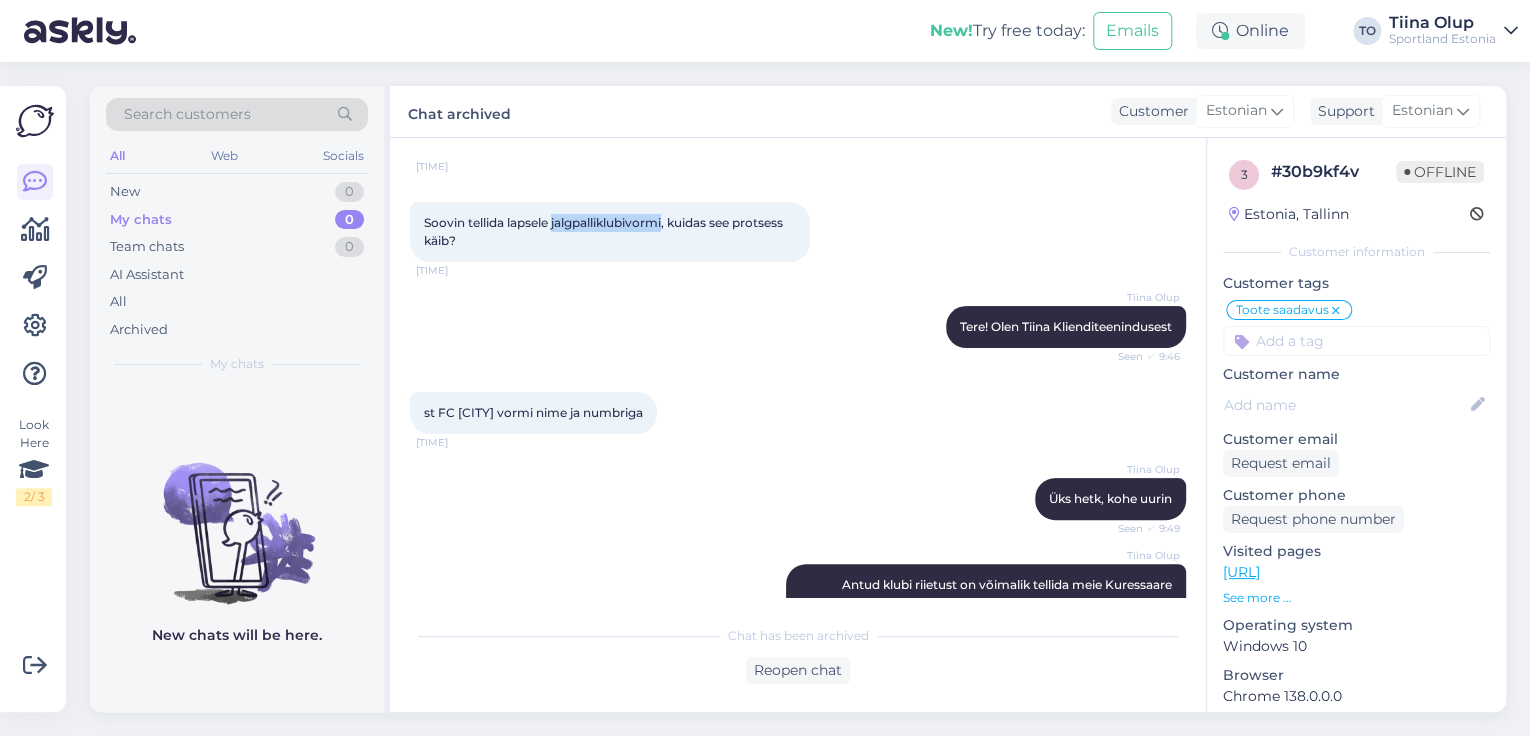scroll, scrollTop: 147, scrollLeft: 0, axis: vertical 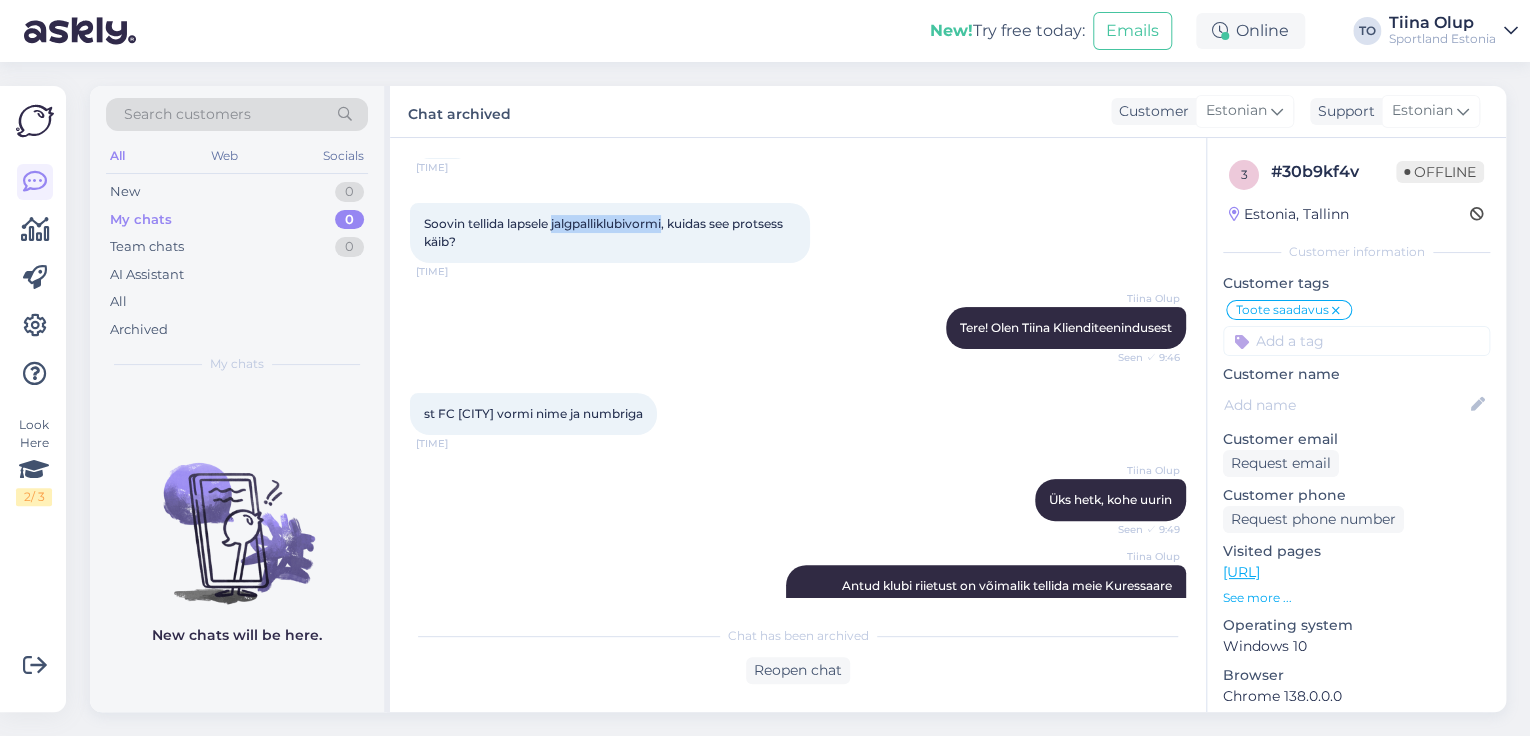 click on "Sportland Estonia" at bounding box center [1442, 39] 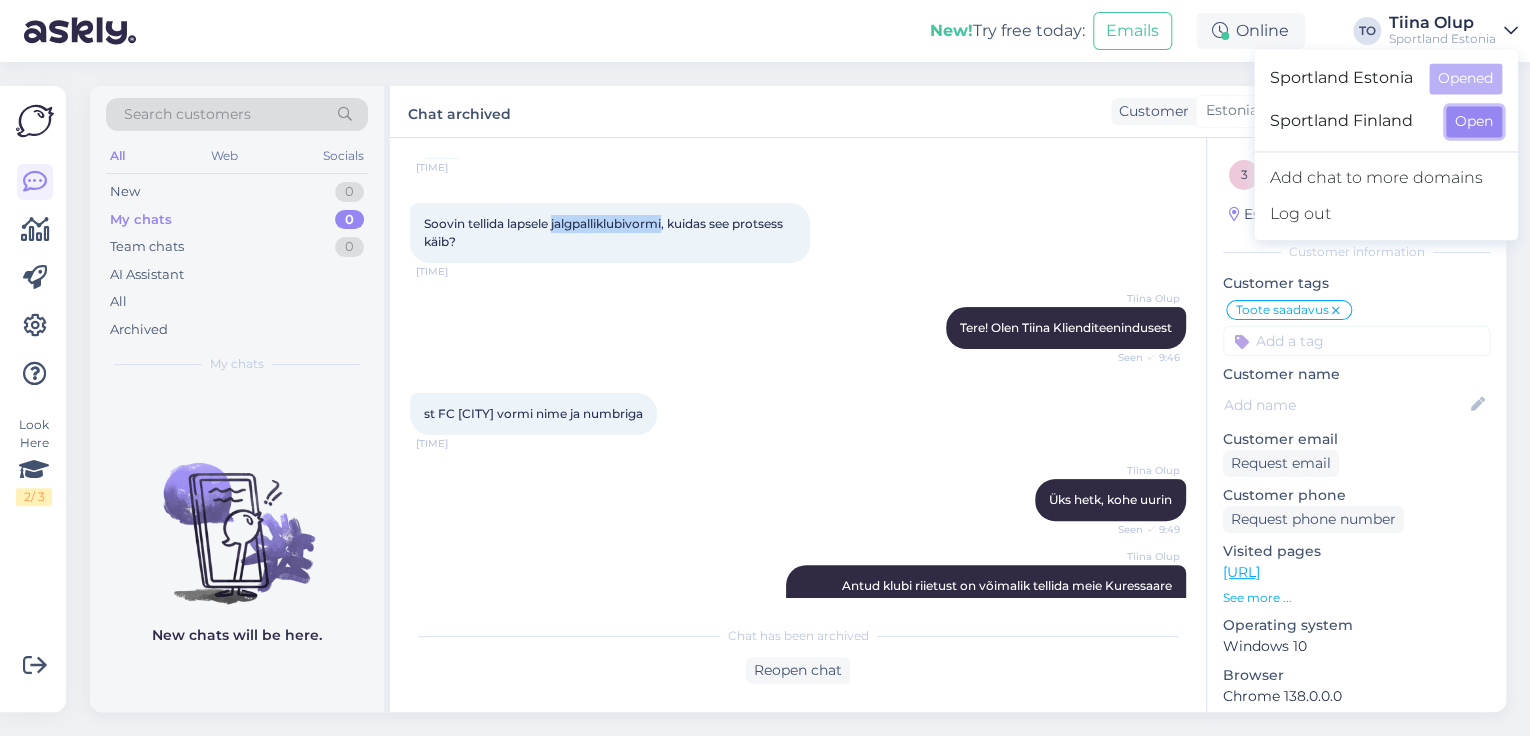 click on "Open" at bounding box center (1474, 121) 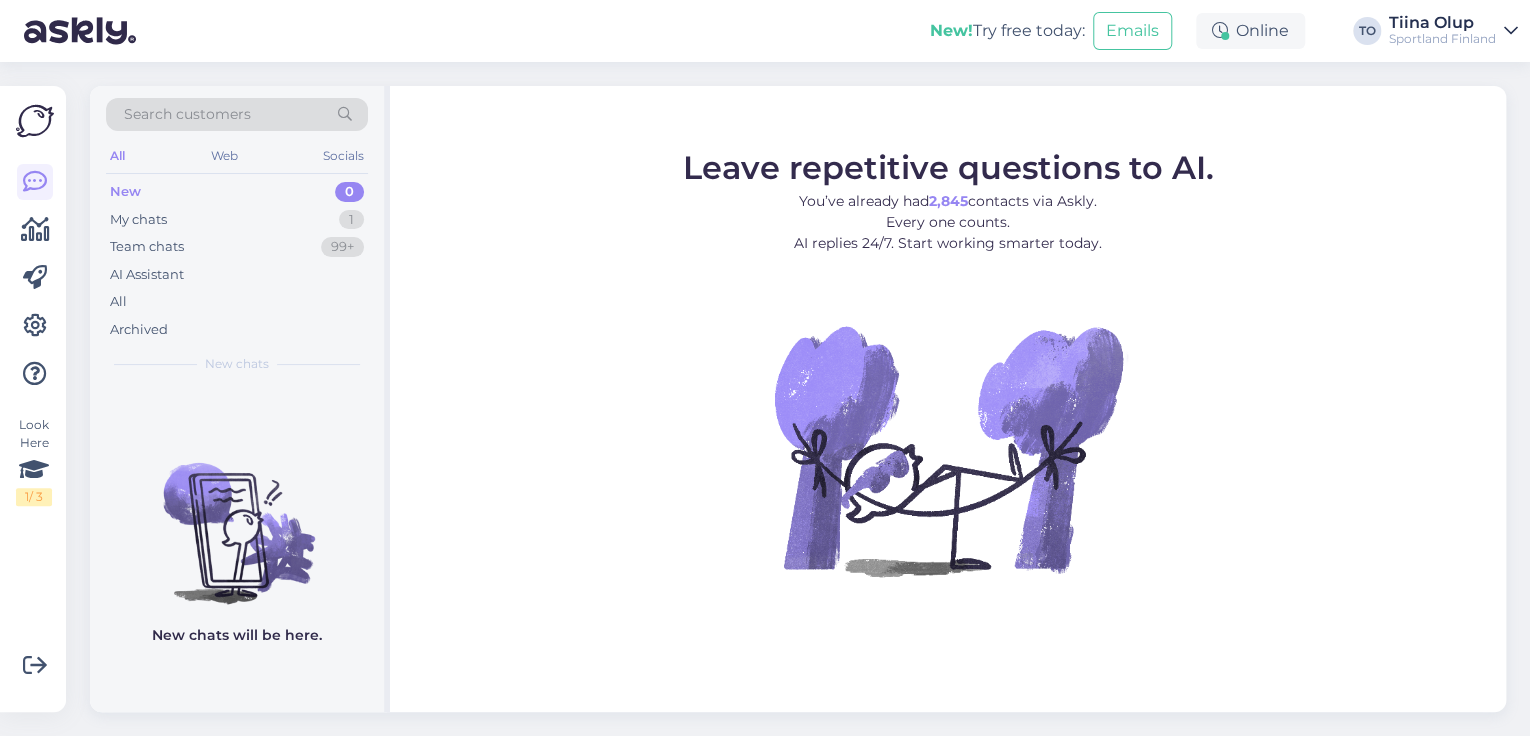 click on "Sportland Finland" at bounding box center [1442, 39] 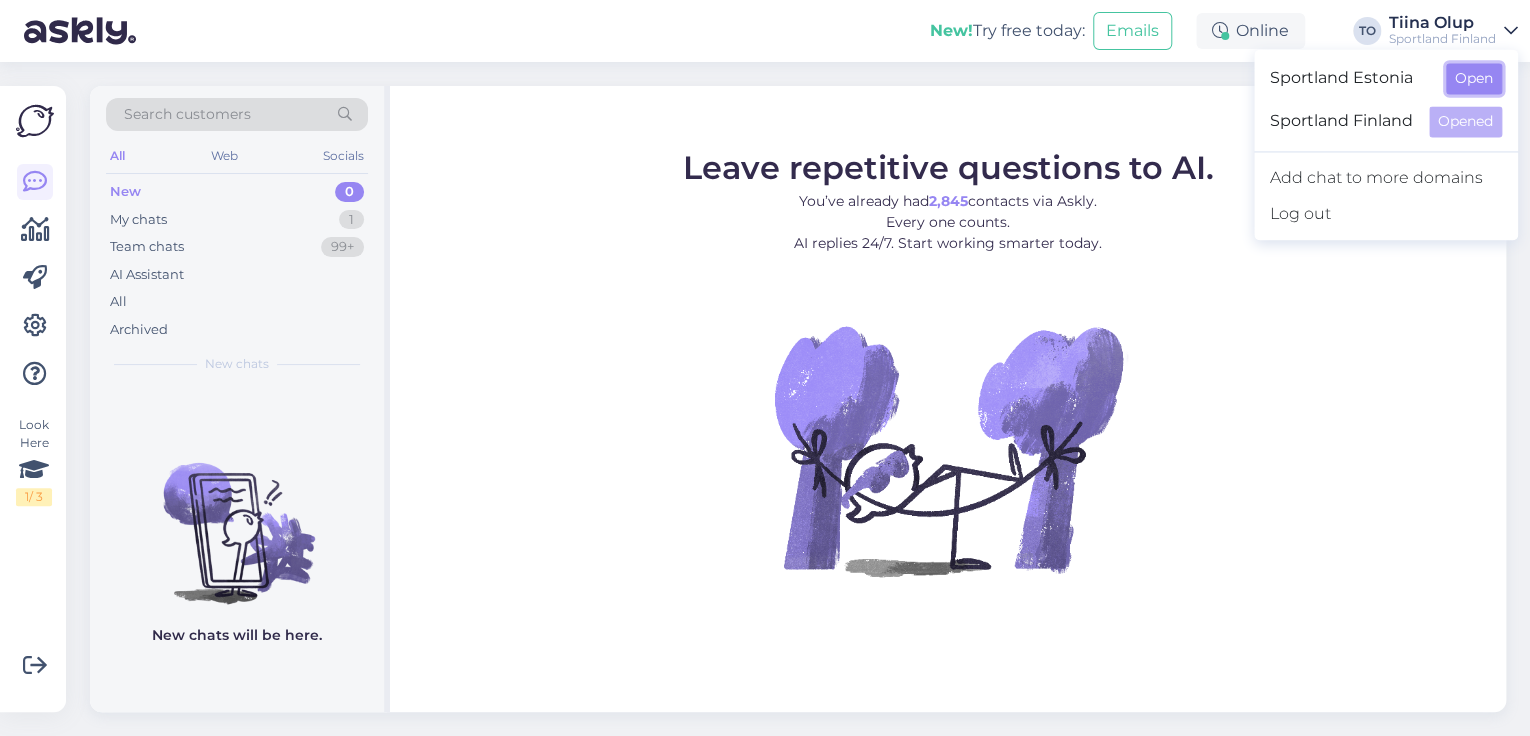 click on "Open" at bounding box center (1474, 78) 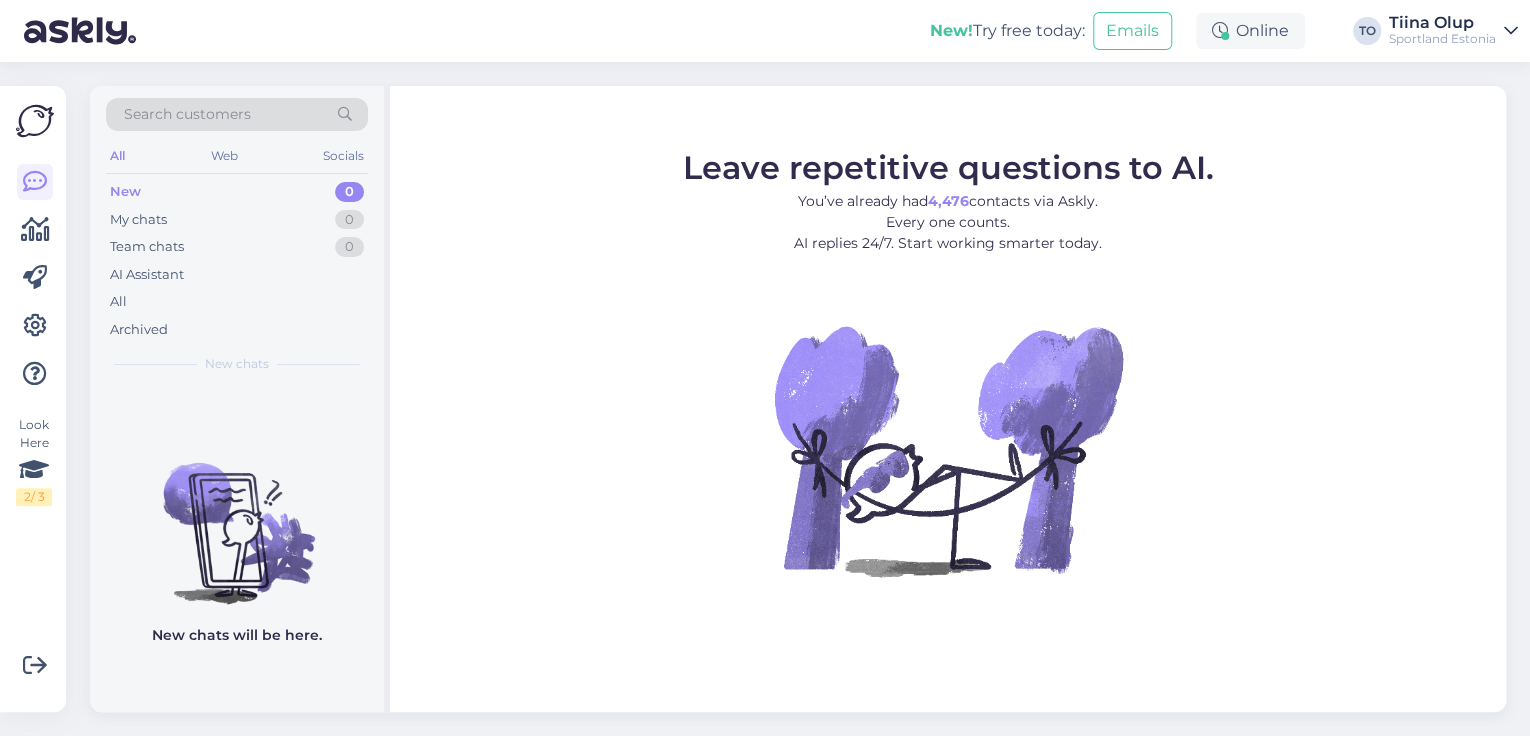 click on "Tiina Olup" at bounding box center (1442, 23) 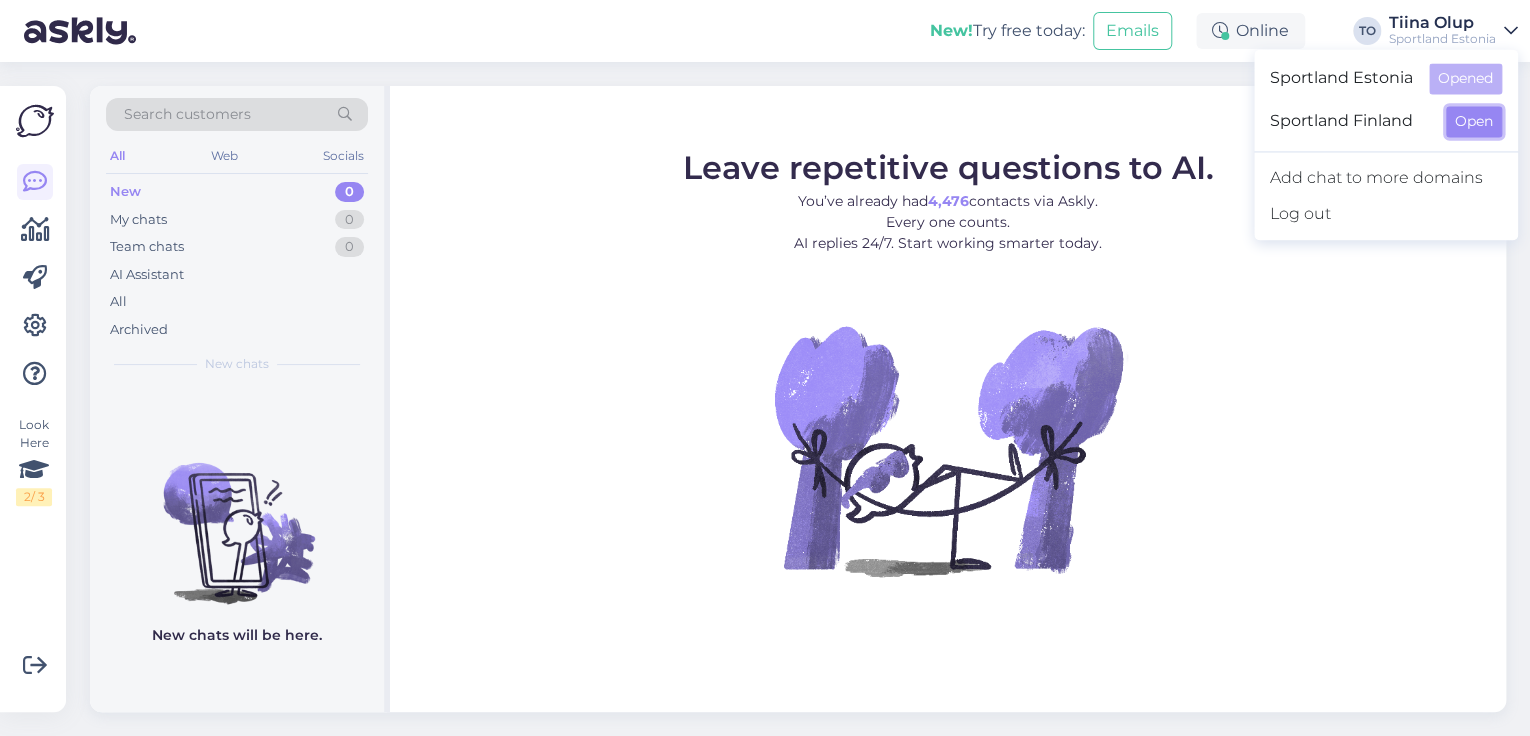 click on "Open" at bounding box center (1474, 121) 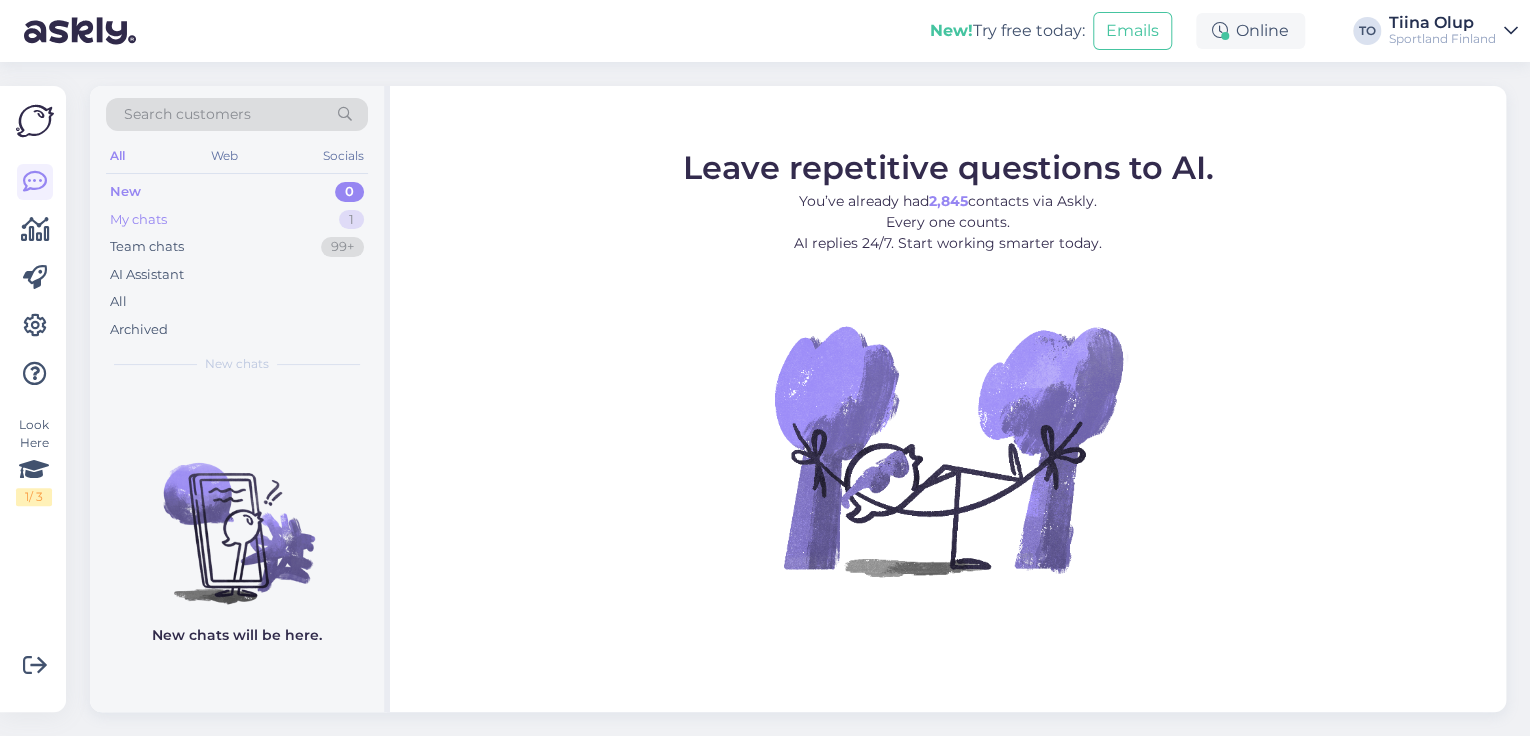 click on "My chats 1" at bounding box center (237, 220) 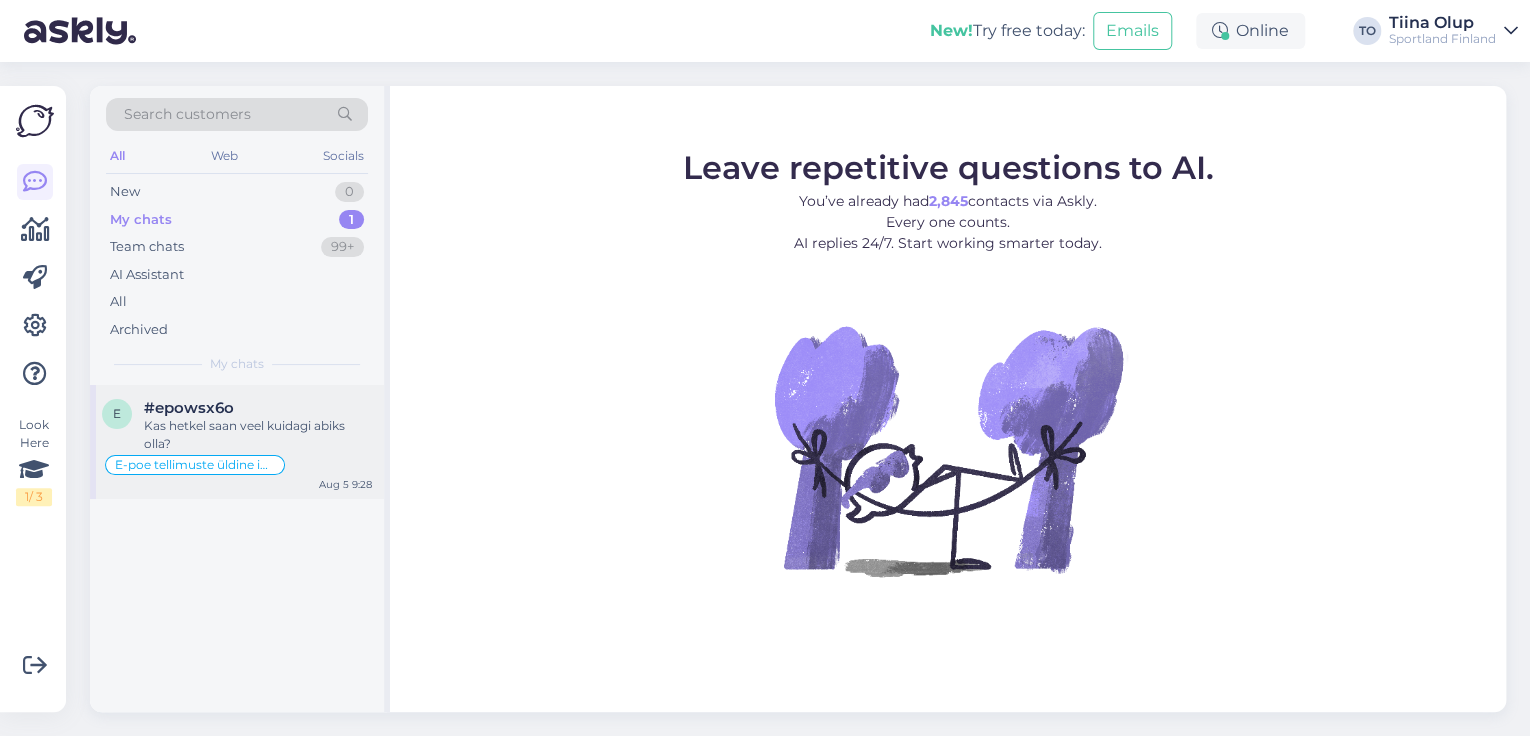 click on "#epowsx6o" at bounding box center (258, 408) 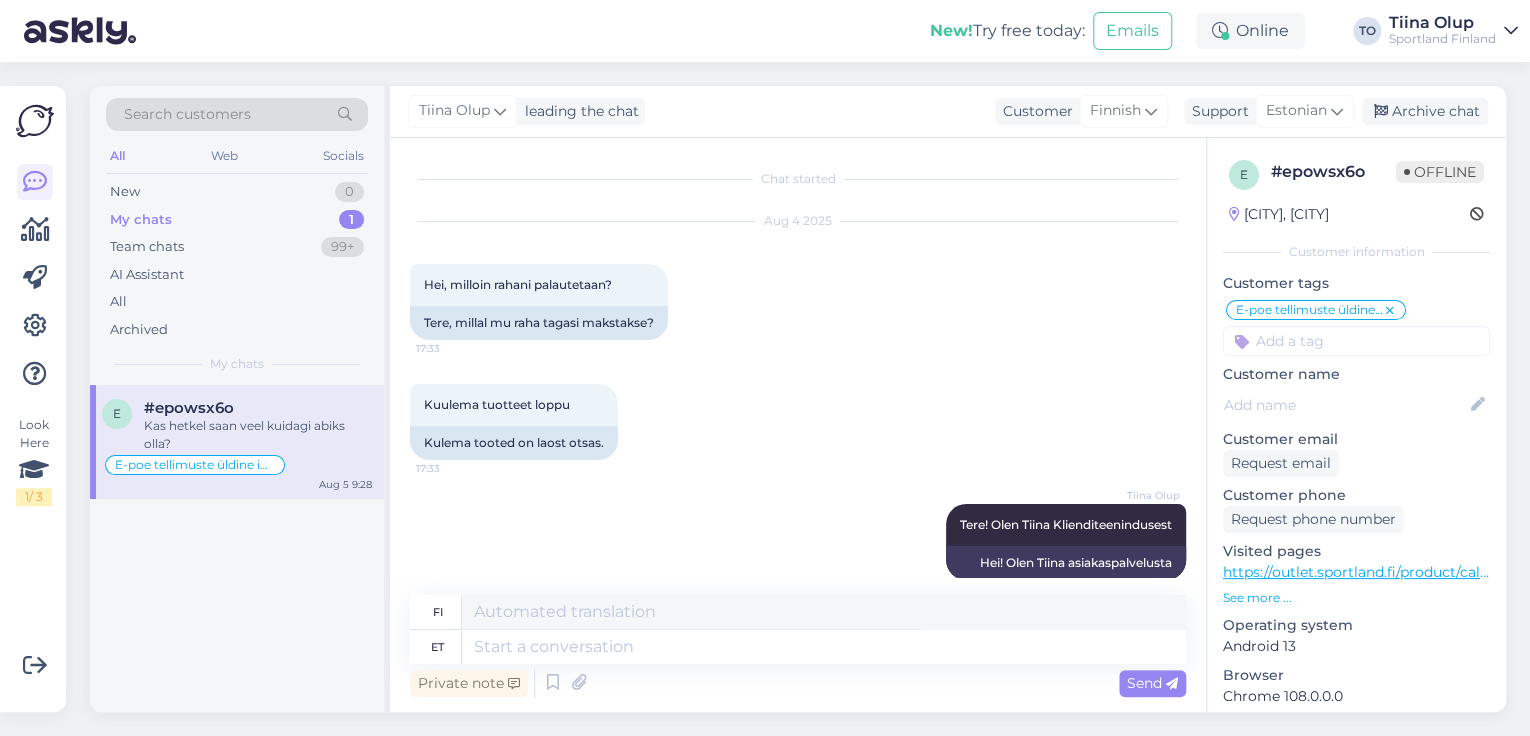 scroll, scrollTop: 2388, scrollLeft: 0, axis: vertical 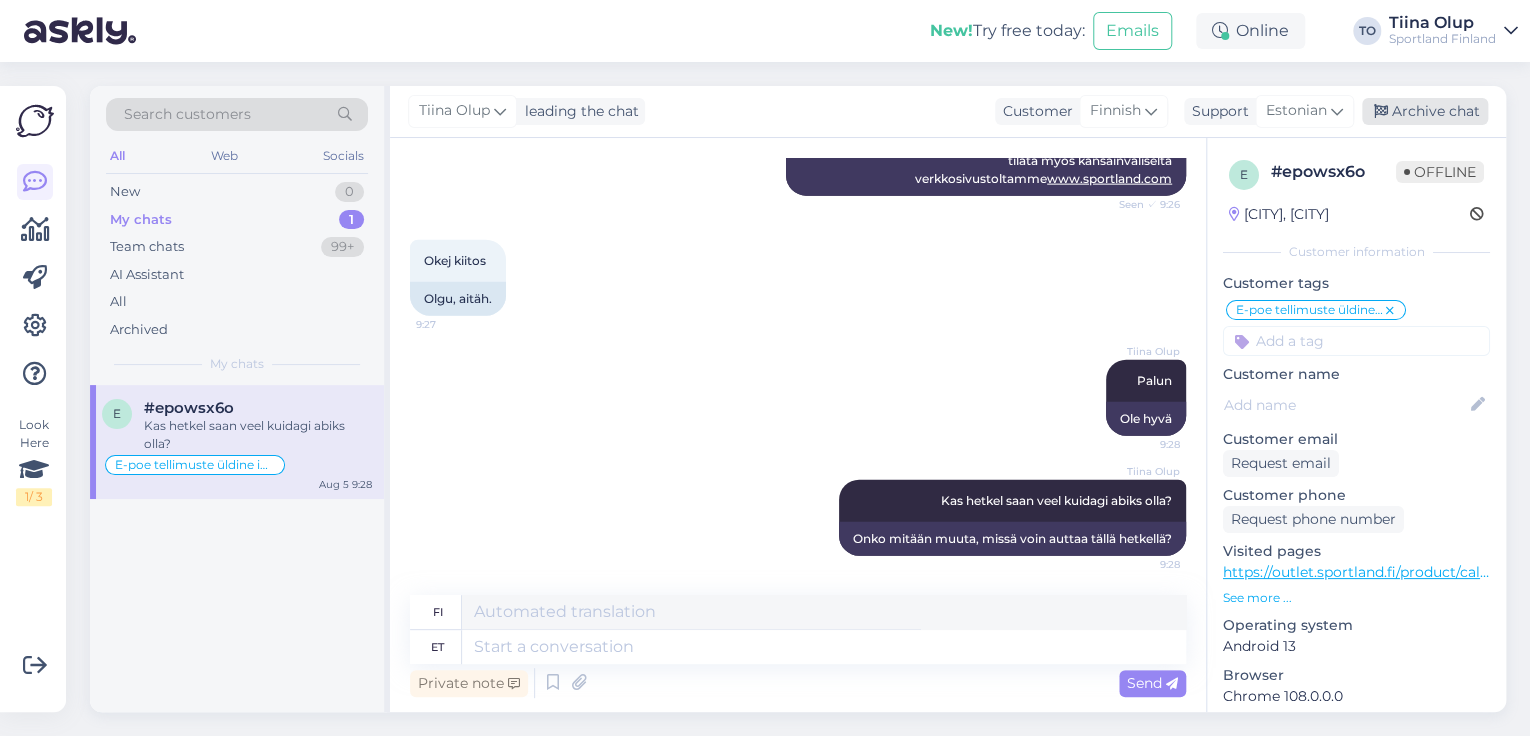 click on "Archive chat" at bounding box center [1425, 111] 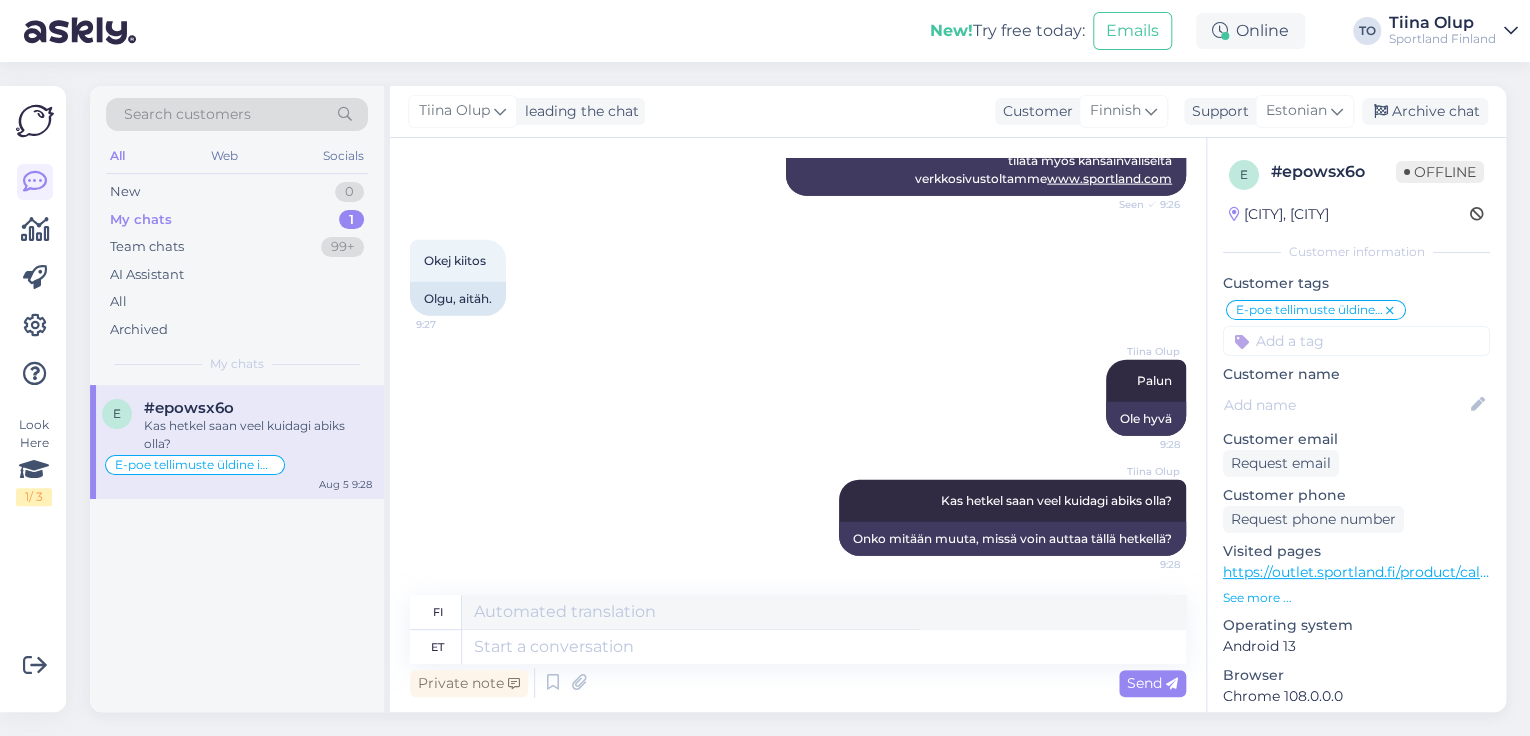 scroll, scrollTop: 2368, scrollLeft: 0, axis: vertical 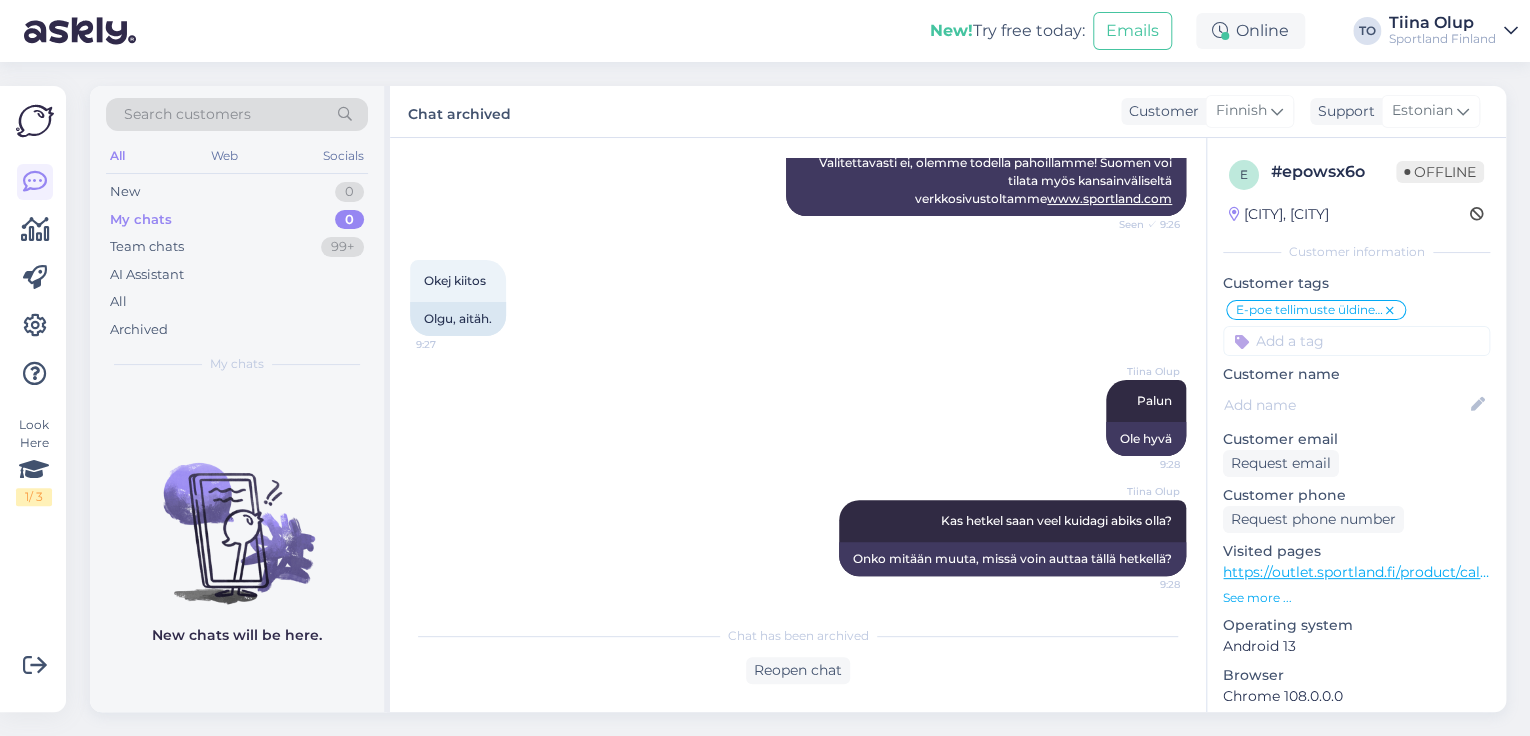 click on "Tiina Olup" at bounding box center (1442, 23) 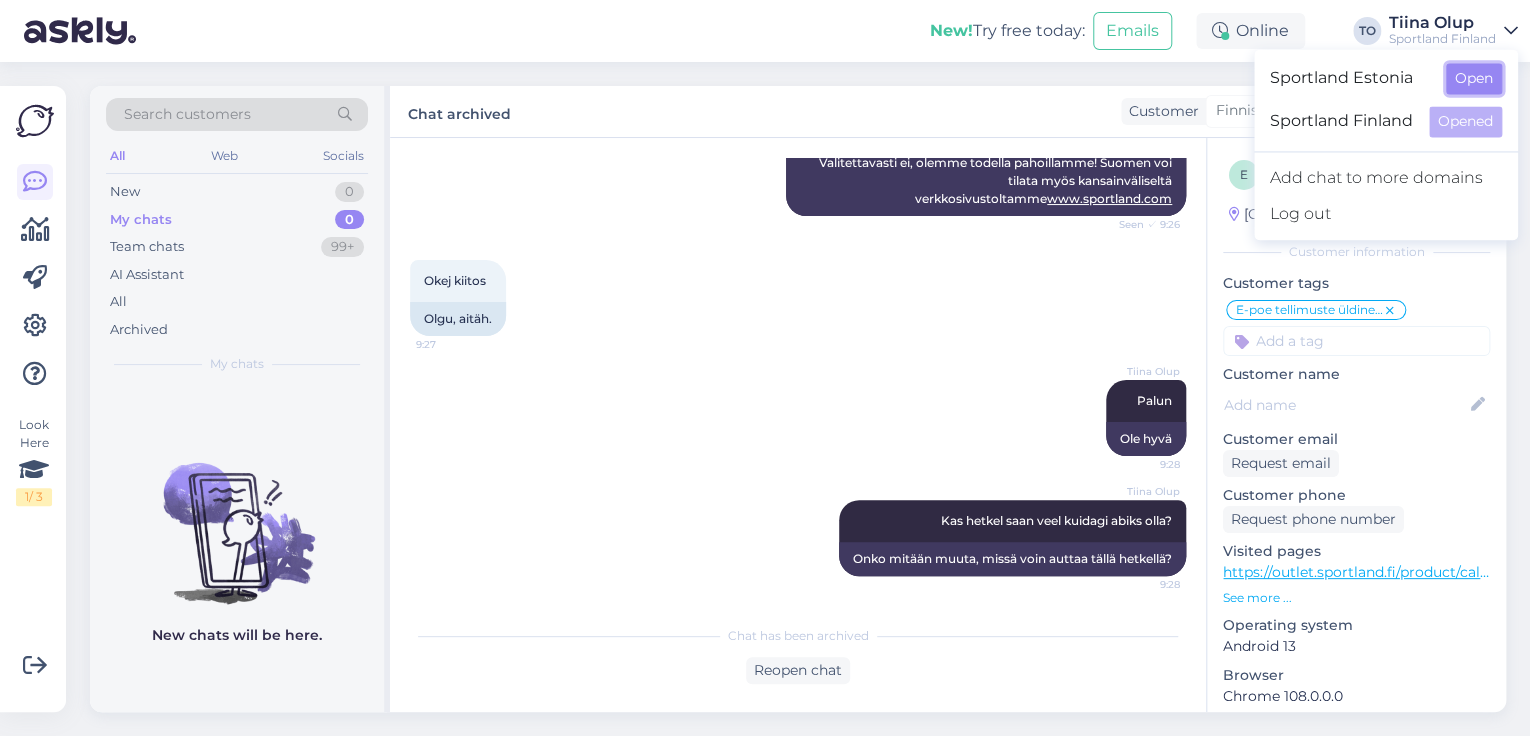 click on "Open" at bounding box center [1474, 78] 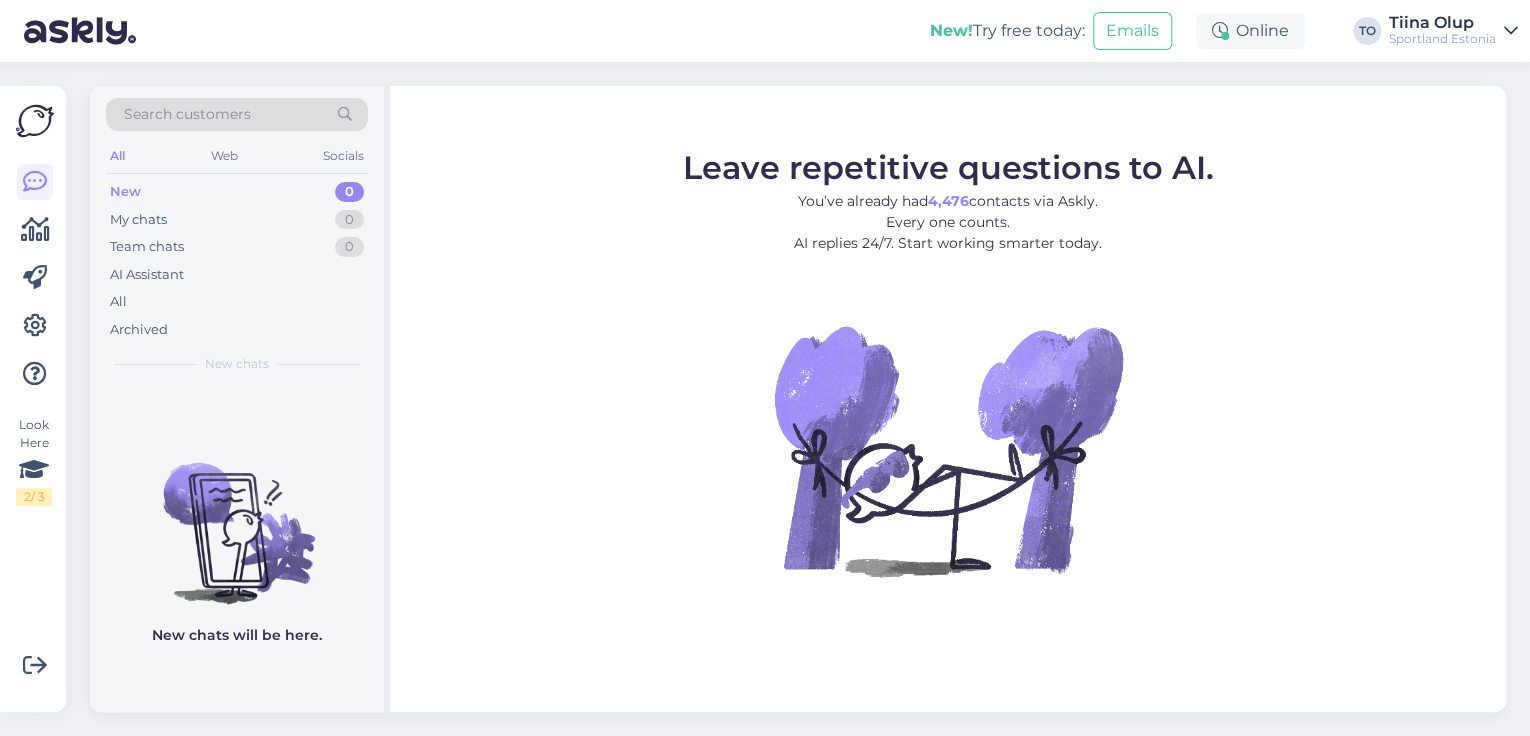 click on "Sportland Estonia" at bounding box center [1442, 39] 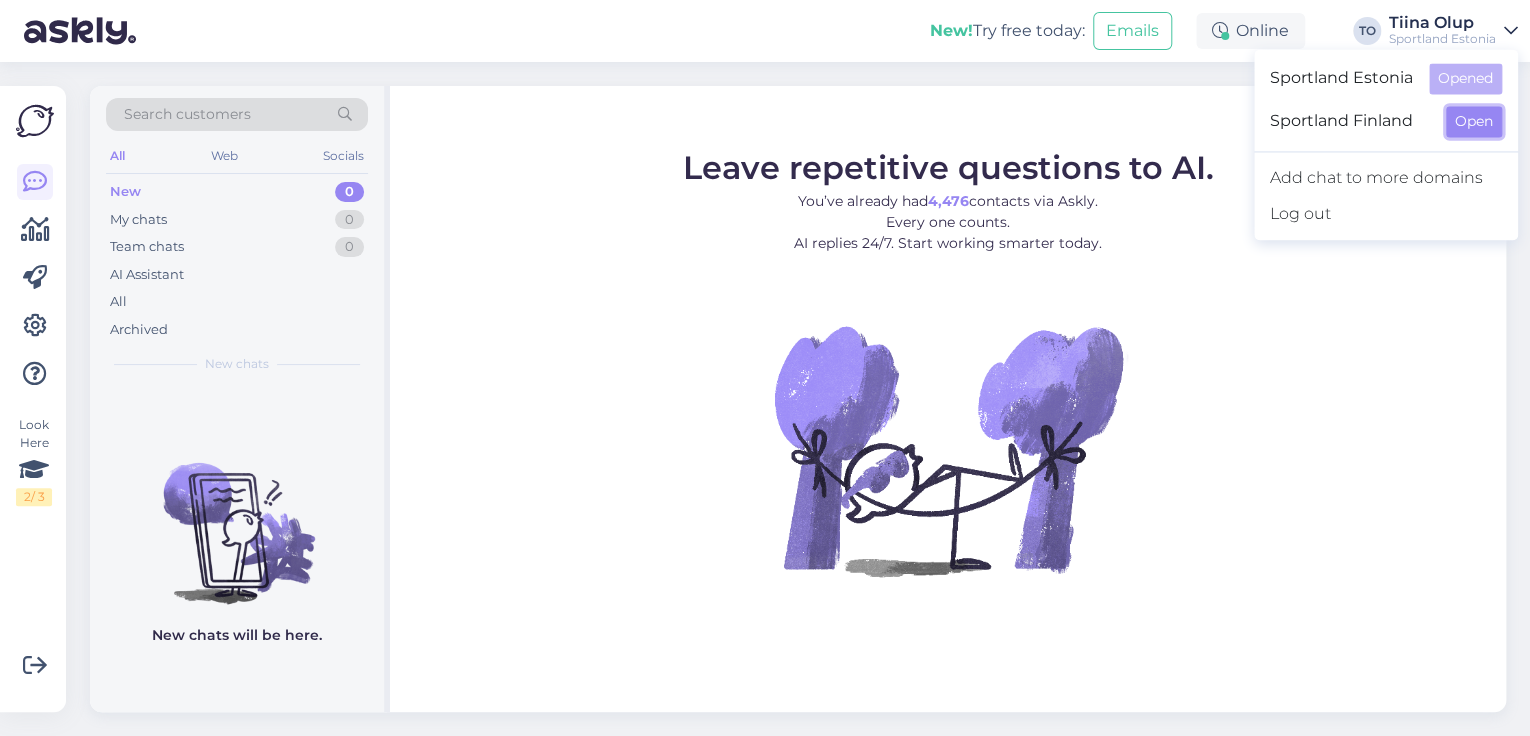 click on "Open" at bounding box center [1474, 121] 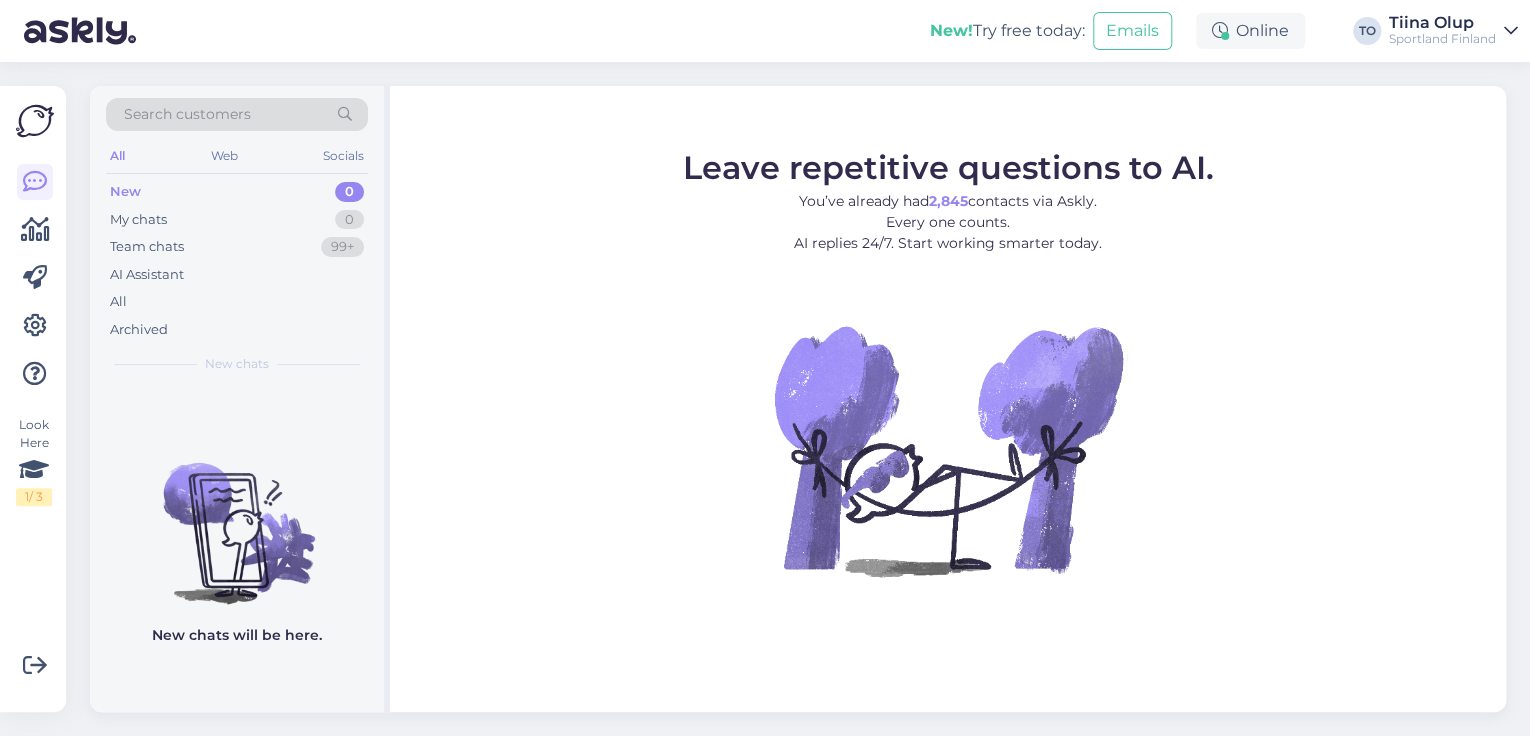 click on "Tiina Olup" at bounding box center [1442, 23] 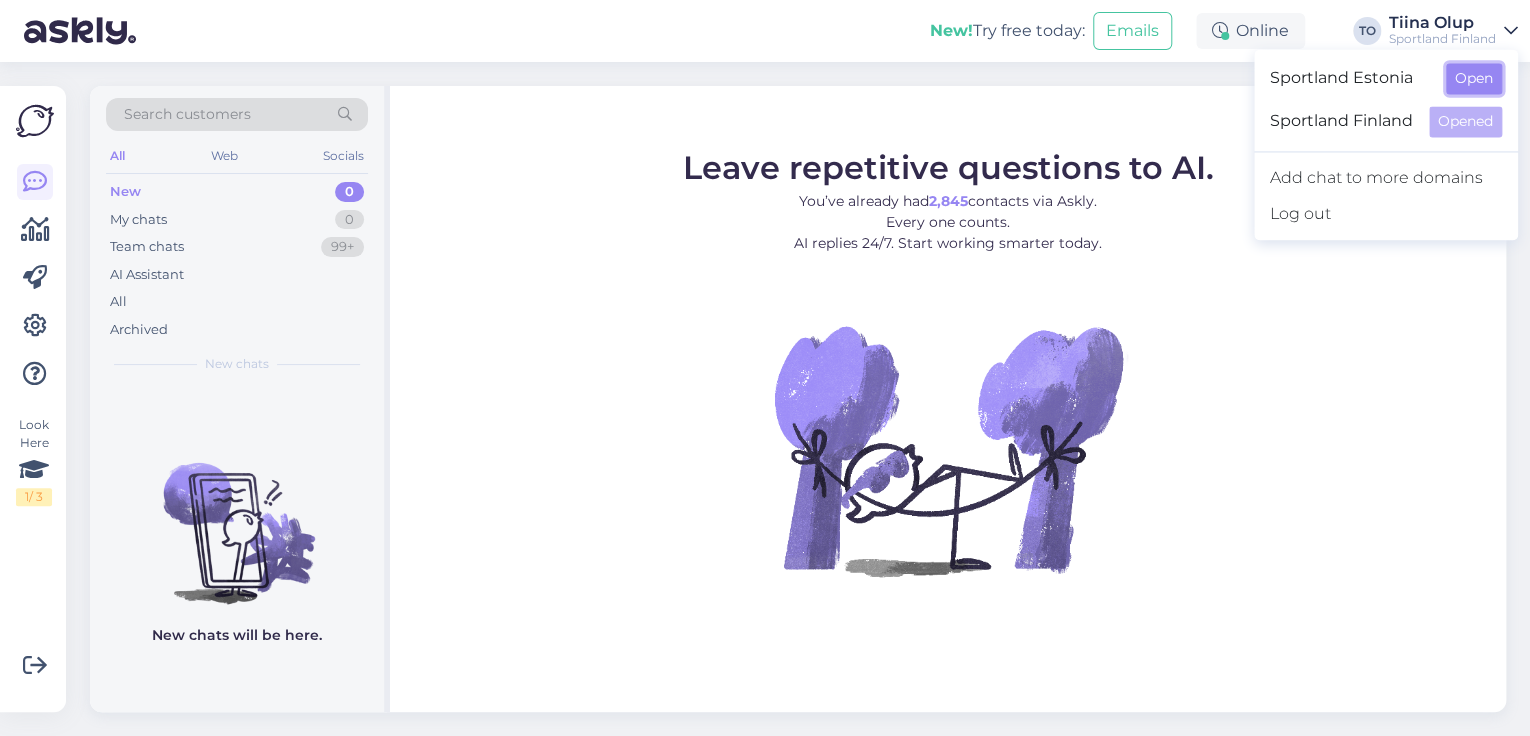 click on "Open" at bounding box center [1474, 78] 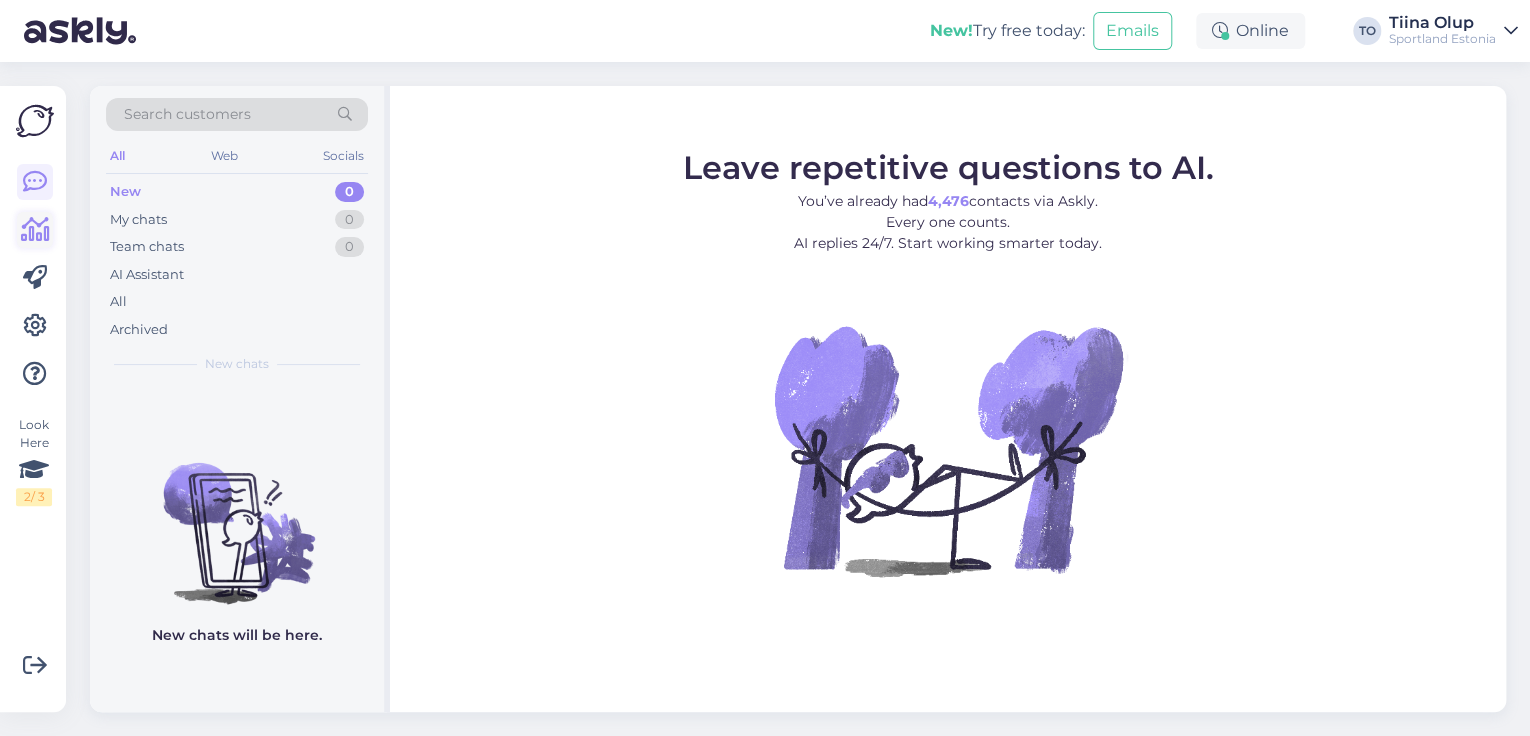 click at bounding box center [35, 230] 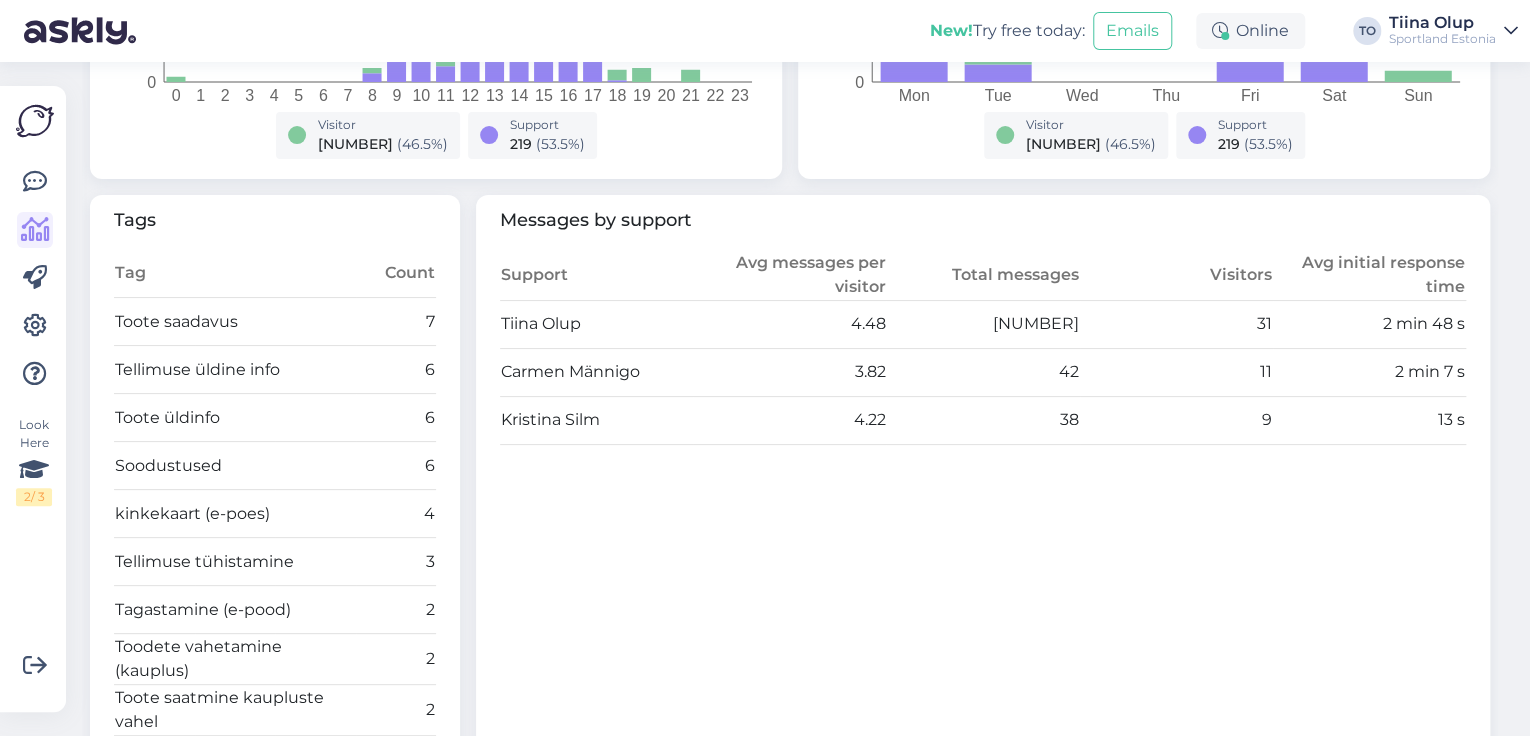 scroll, scrollTop: 0, scrollLeft: 0, axis: both 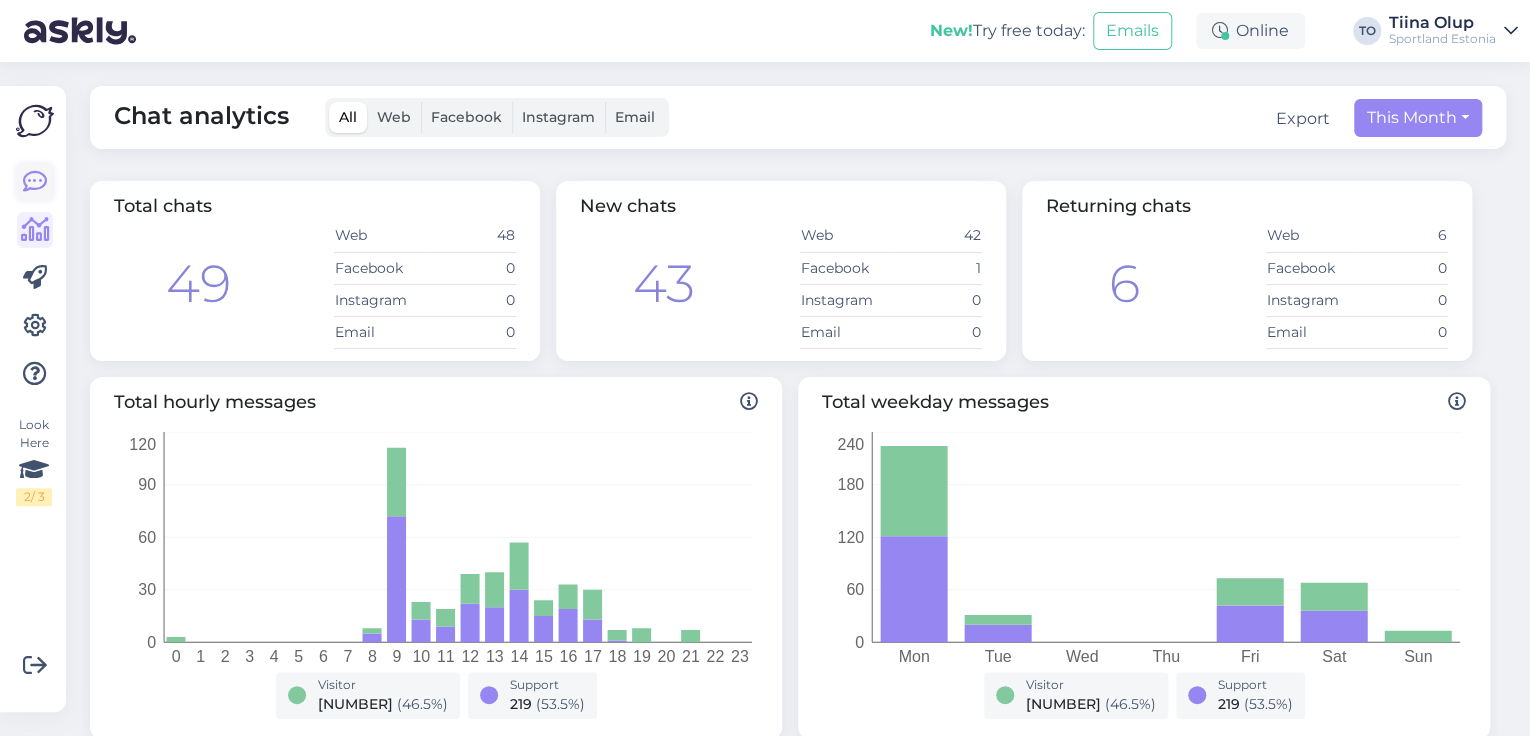 click at bounding box center (35, 182) 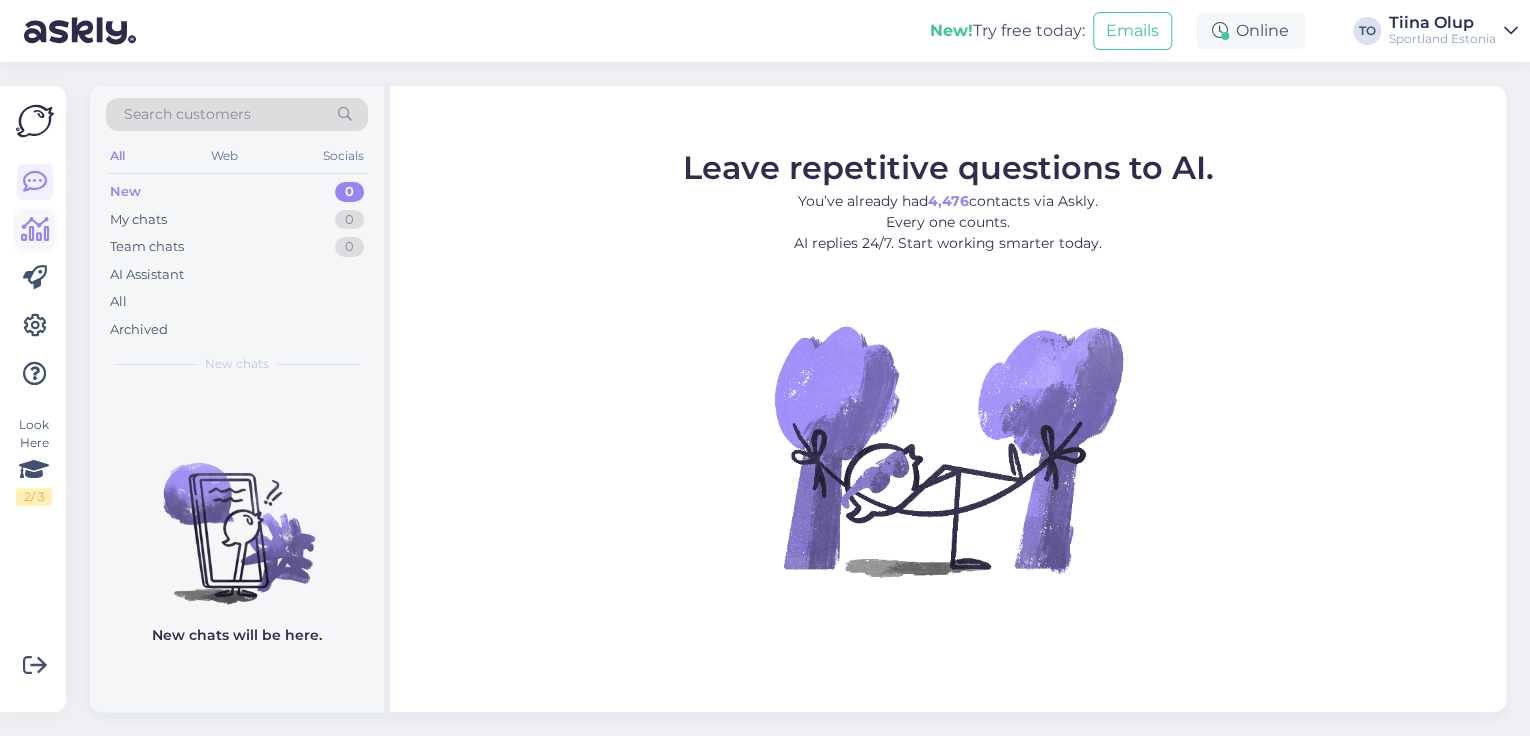 click at bounding box center (35, 230) 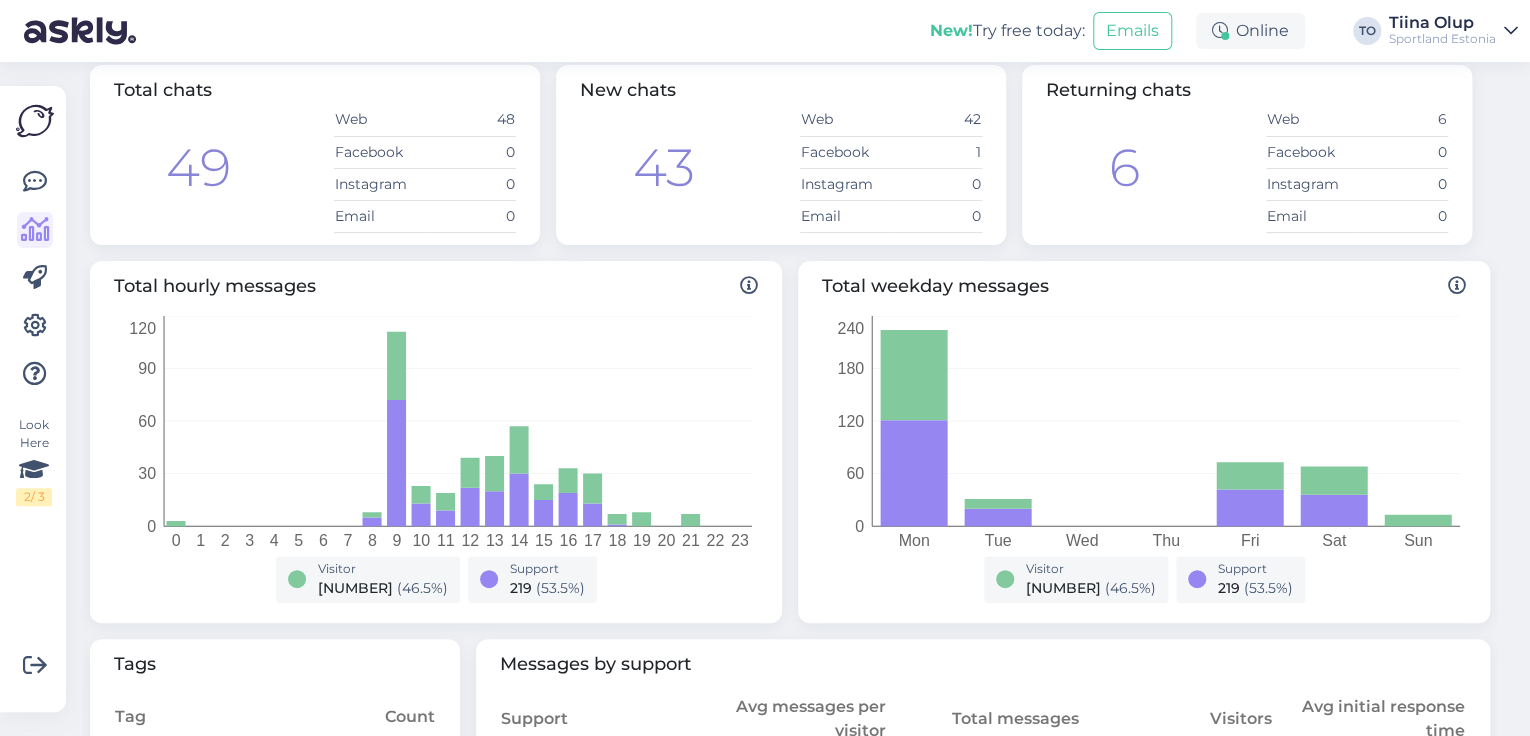 scroll, scrollTop: 0, scrollLeft: 0, axis: both 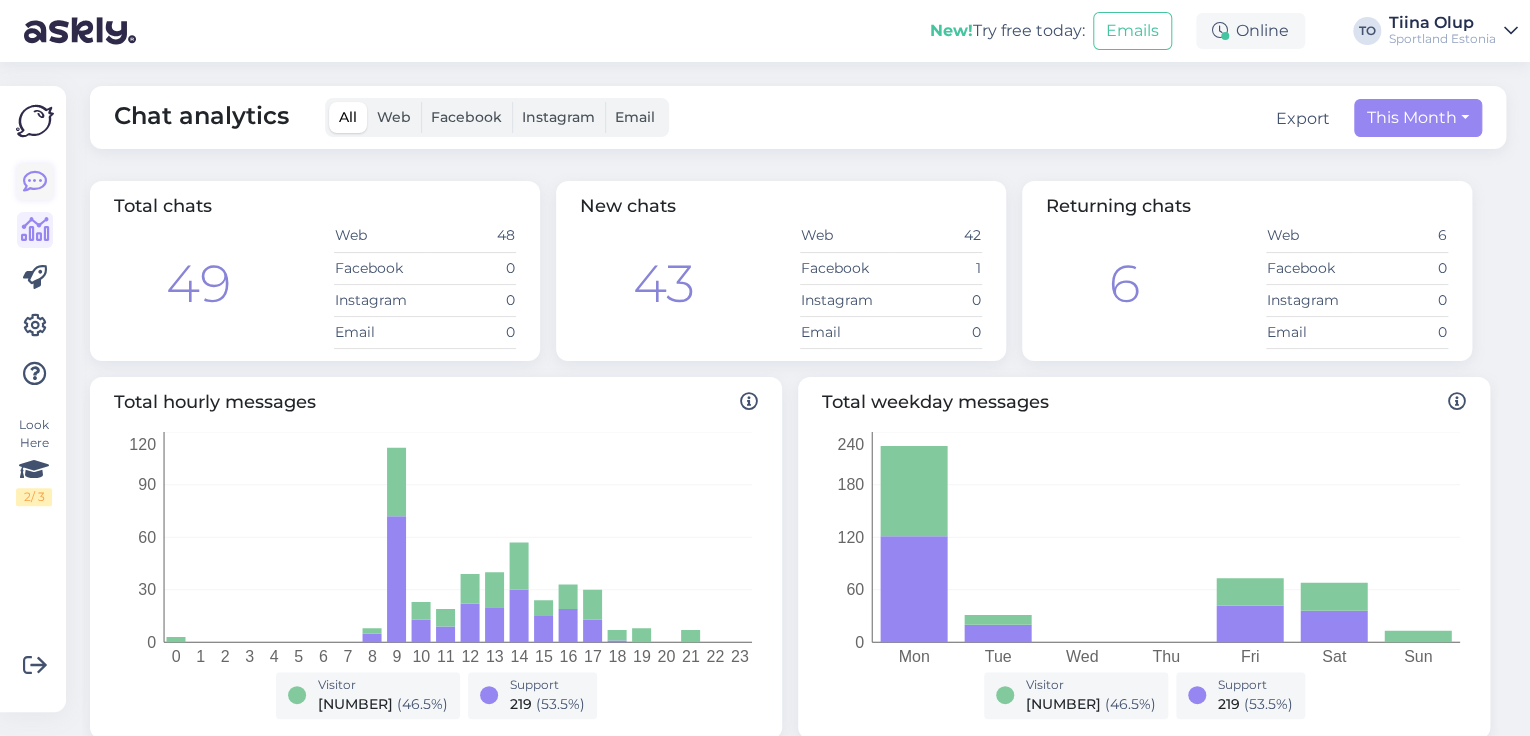 click at bounding box center (35, 182) 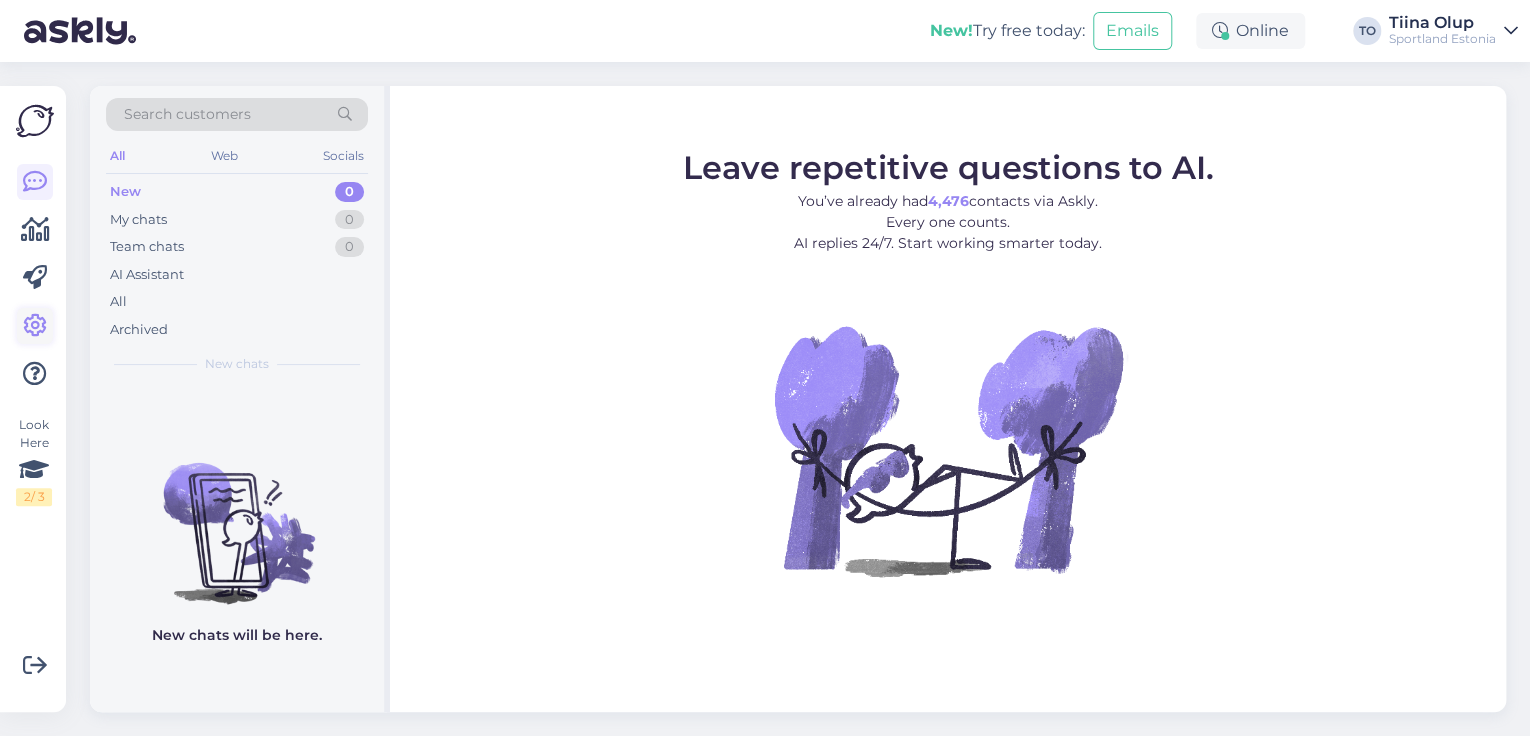 click at bounding box center [35, 326] 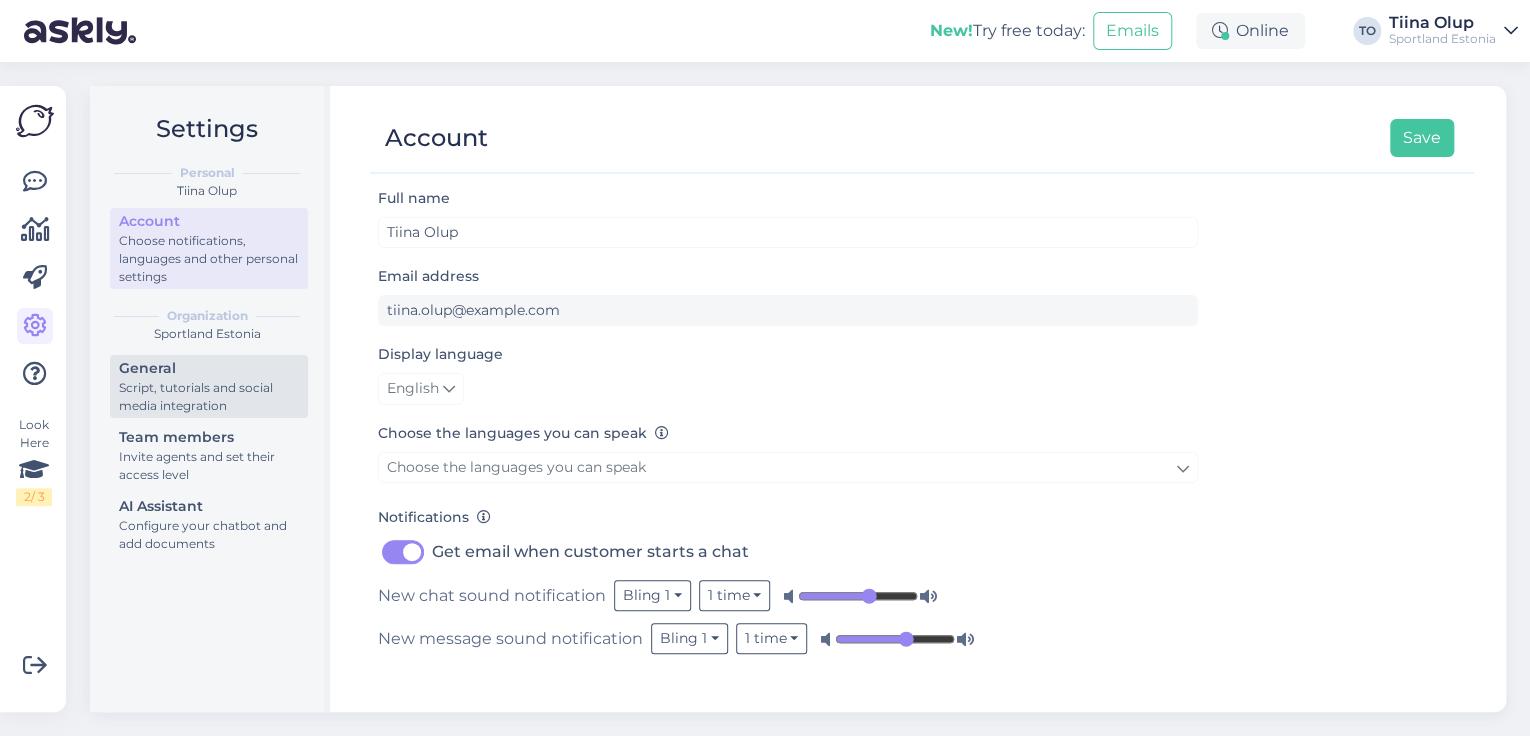 click on "Script, tutorials and social media integration" at bounding box center [209, 397] 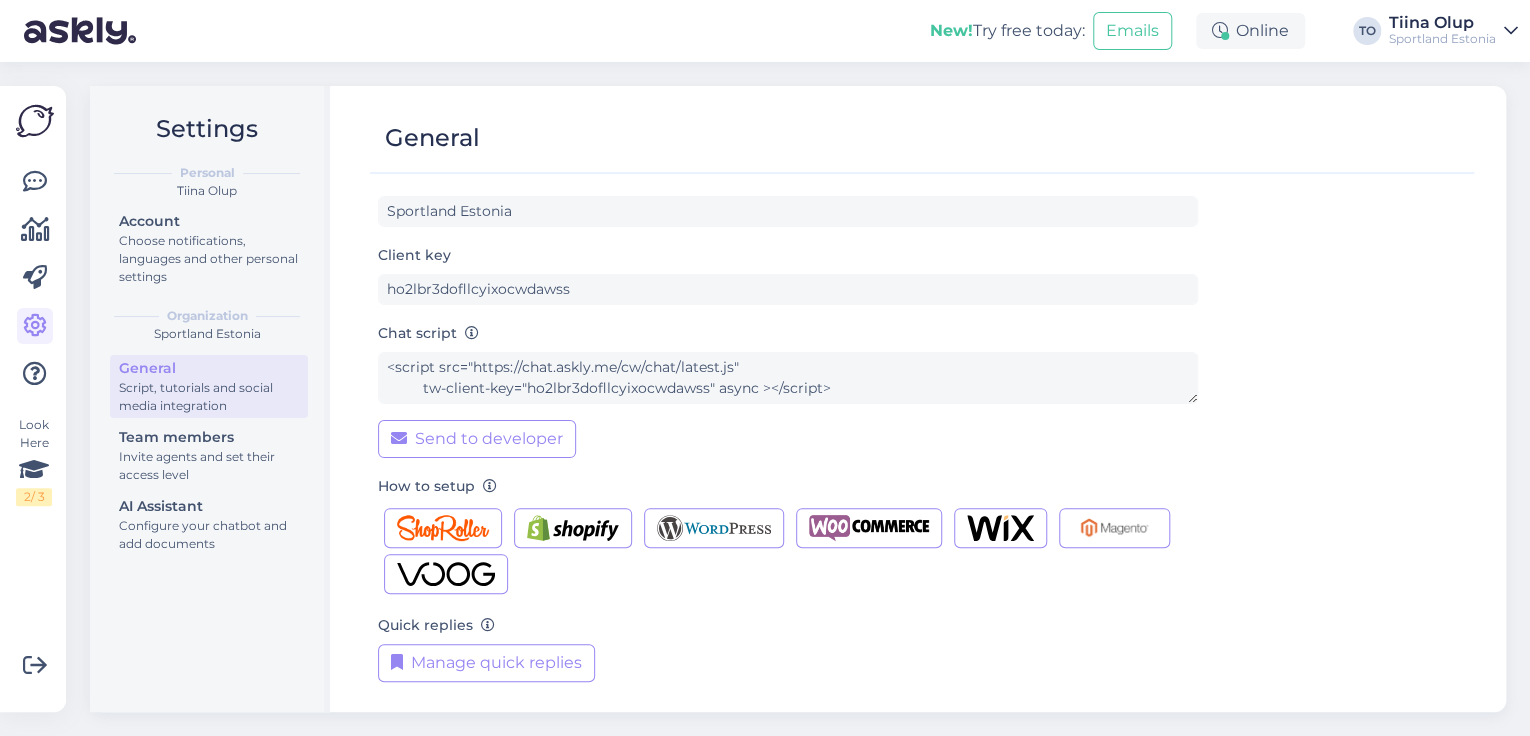 scroll, scrollTop: 24, scrollLeft: 0, axis: vertical 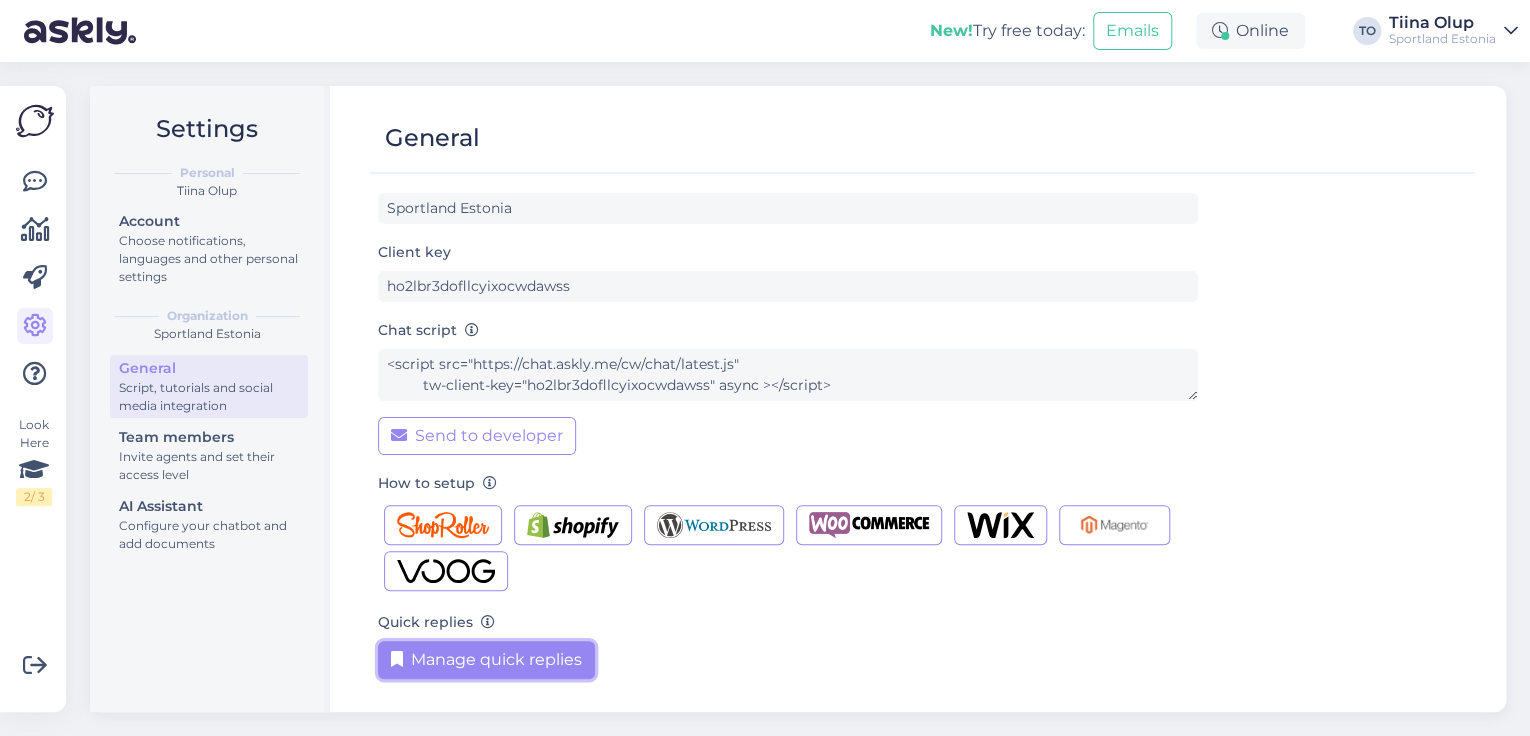 click on "Manage quick replies" at bounding box center (486, 660) 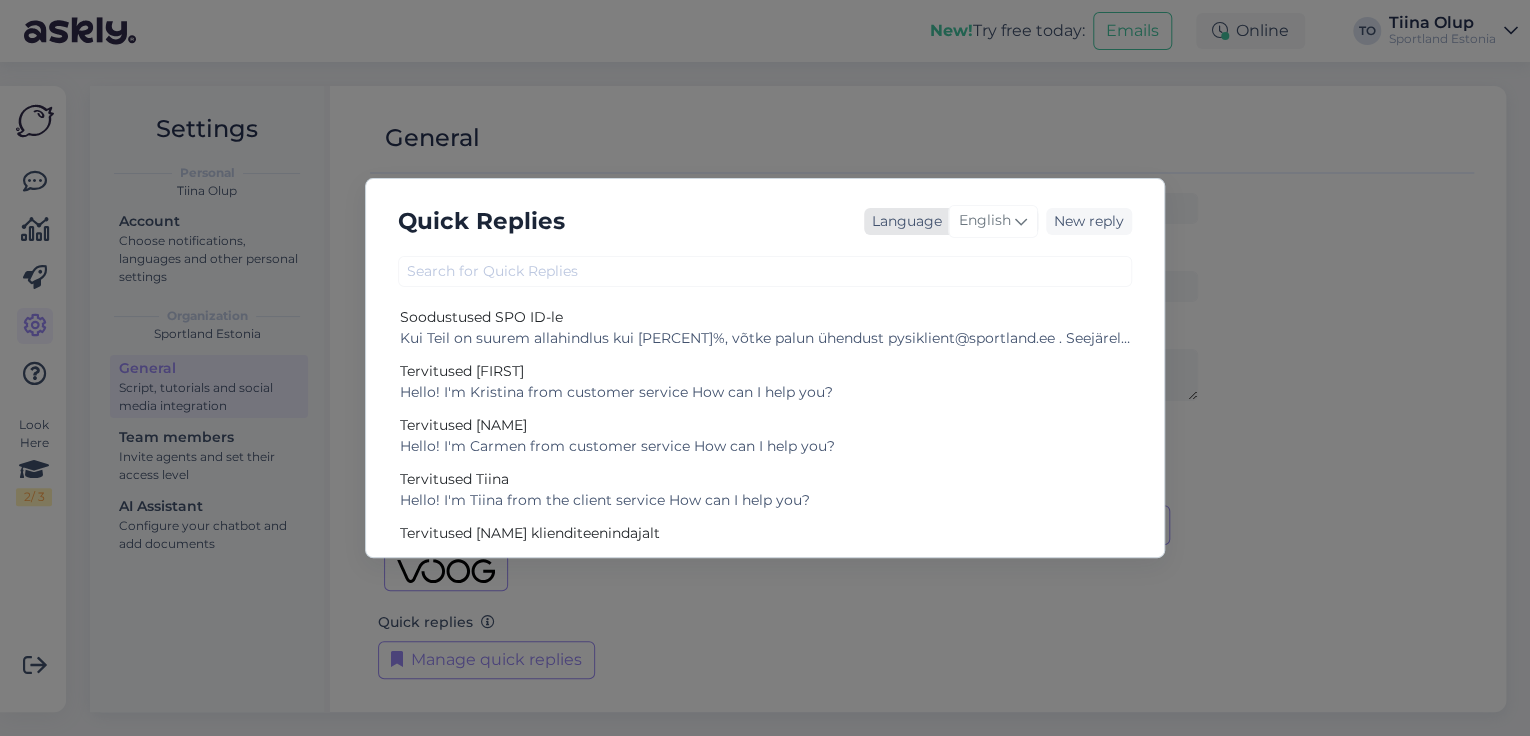 click on "English" at bounding box center [985, 221] 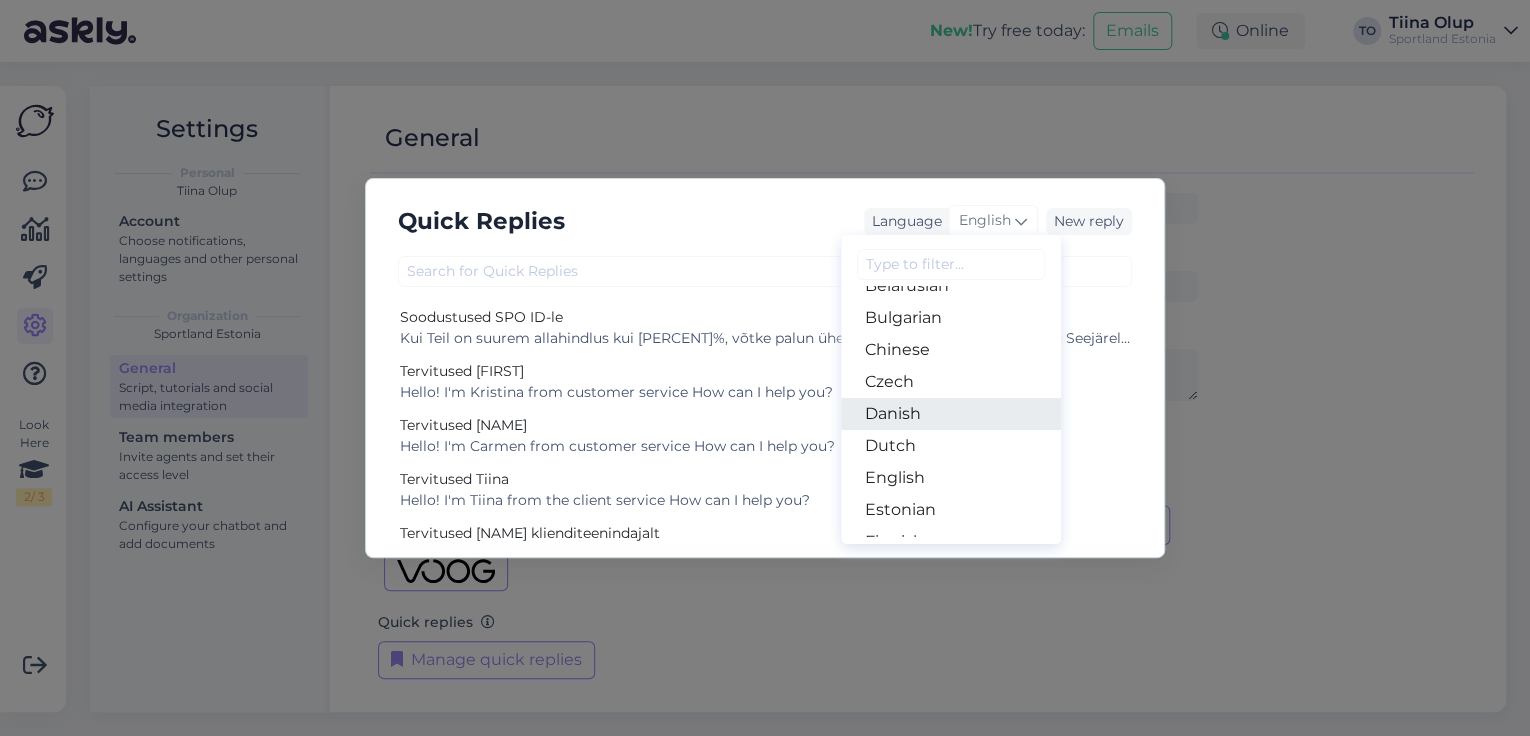 scroll, scrollTop: 80, scrollLeft: 0, axis: vertical 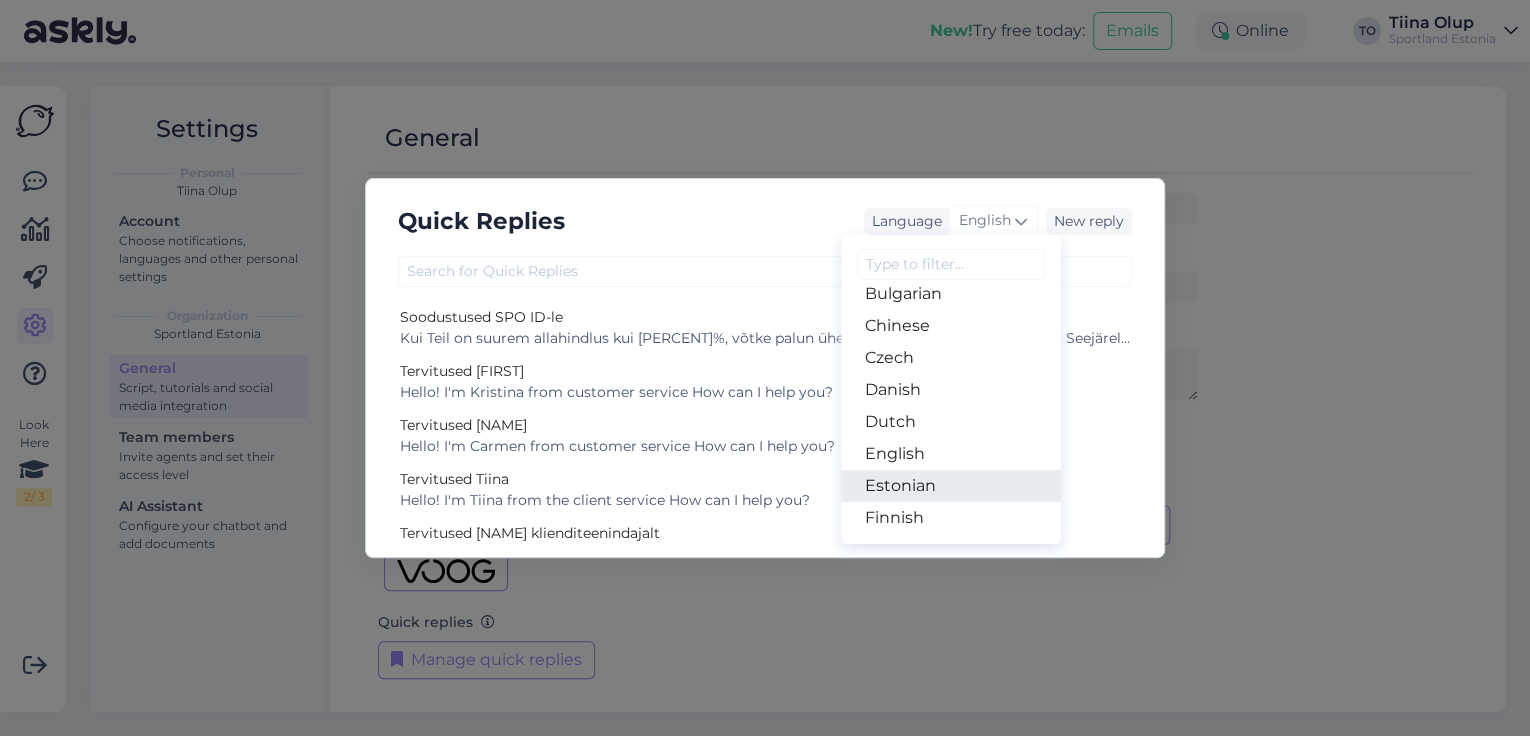 click on "Estonian" at bounding box center [951, 486] 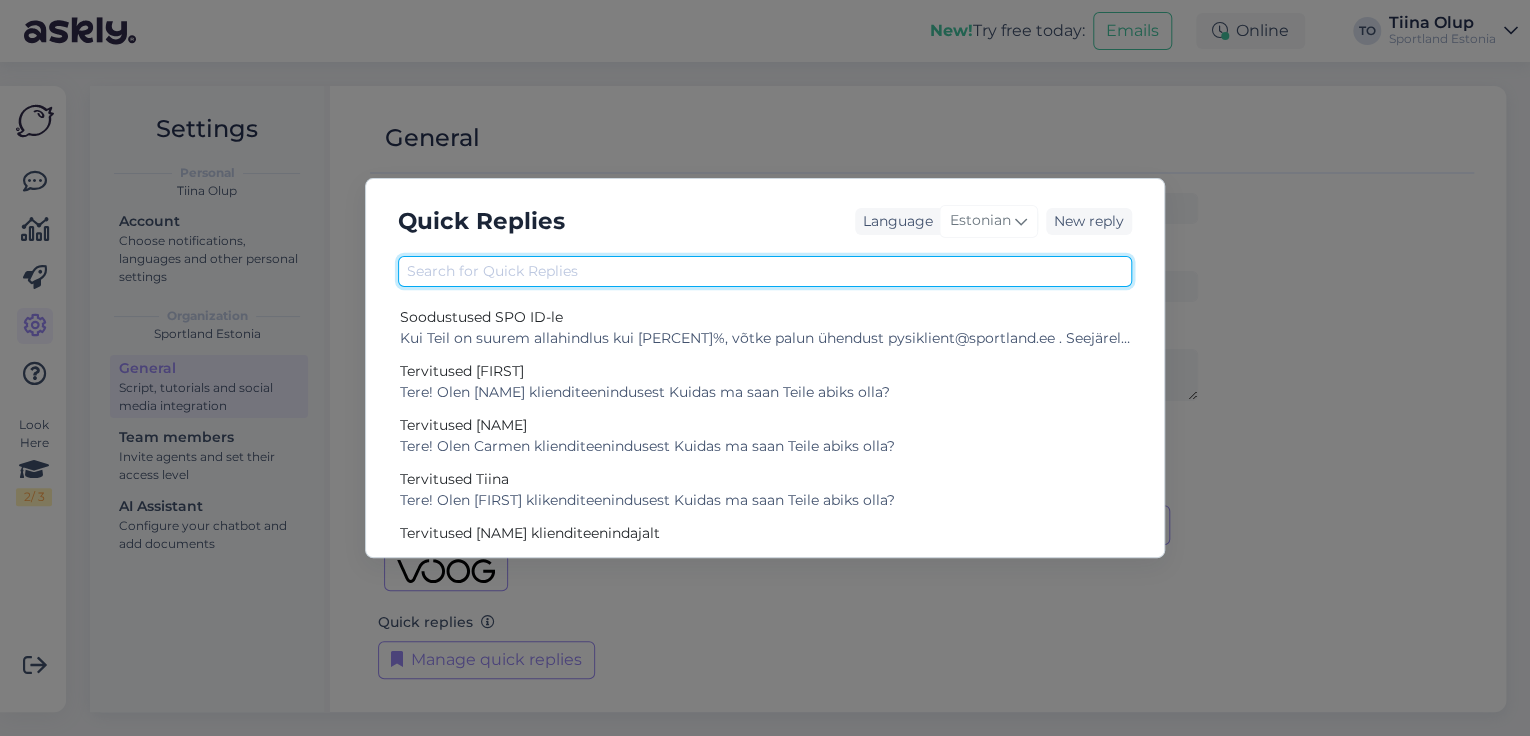 click at bounding box center (765, 271) 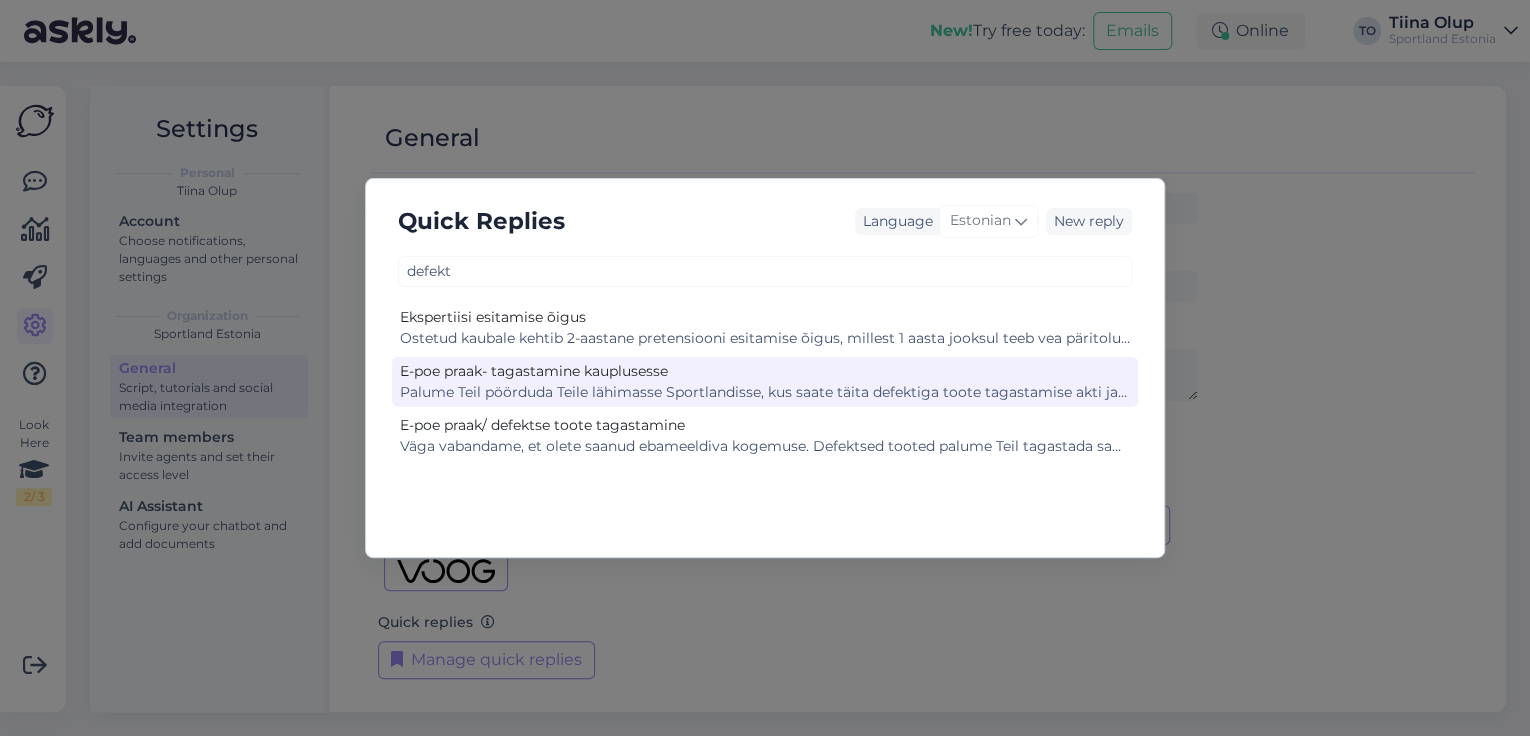 click on "Palume Teil pöörduda Teile lähimasse Sportlandisse, kus saate täita defektiga toote tagastamise akti ja esitada oma pretensiooni. Kindlasti peab kaasas olema ka tellimuse kinnitus. Tagastatud tootele teostatakse ekspertiis ning seejärel kauplus teavitab Teid hiljemalt [NUMBER] kalendripäeva jooksul pretensiooni võimalikust lahendusest." at bounding box center (765, 392) 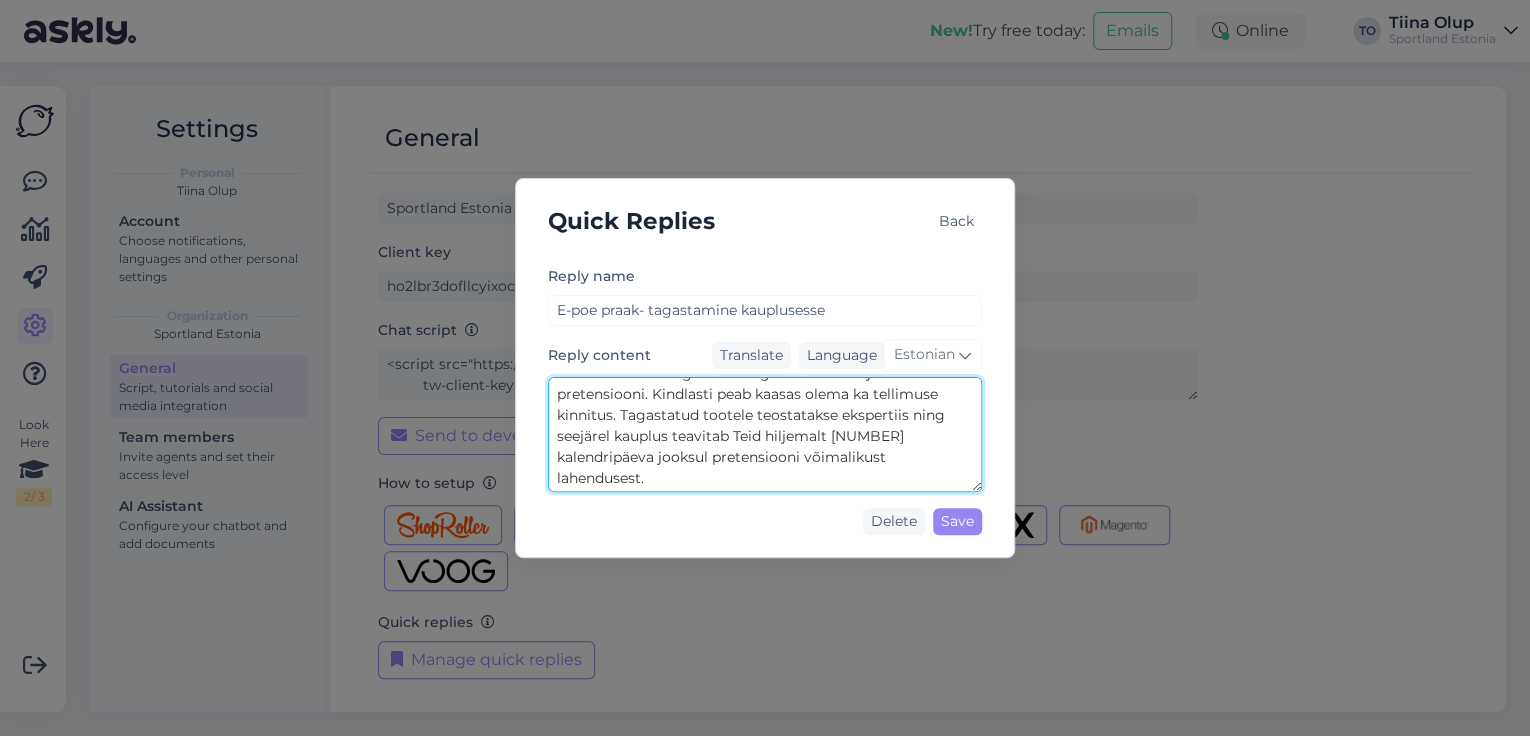 scroll, scrollTop: 42, scrollLeft: 0, axis: vertical 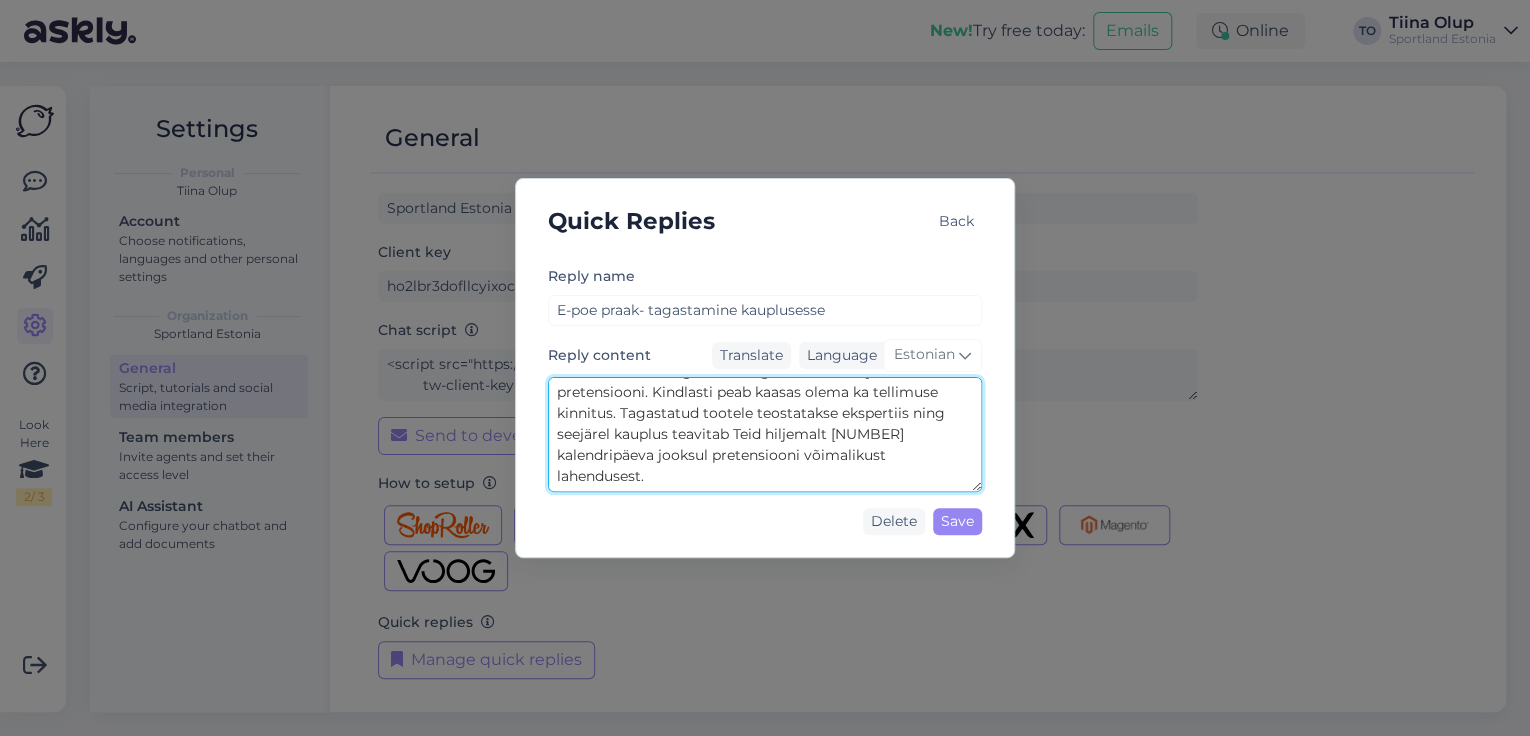 drag, startPoint x: 557, startPoint y: 390, endPoint x: 940, endPoint y: 484, distance: 394.36658 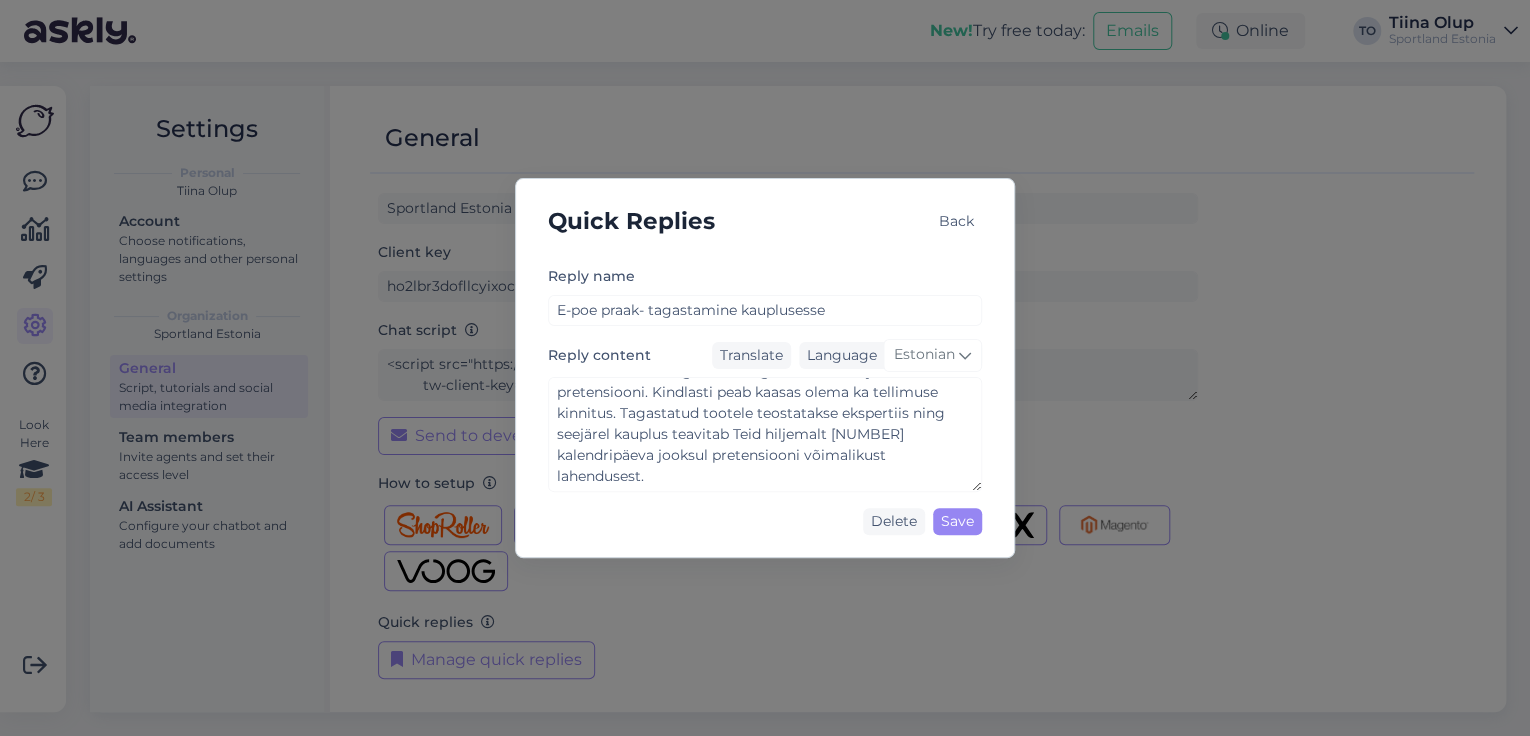 click on "Back" at bounding box center [956, 221] 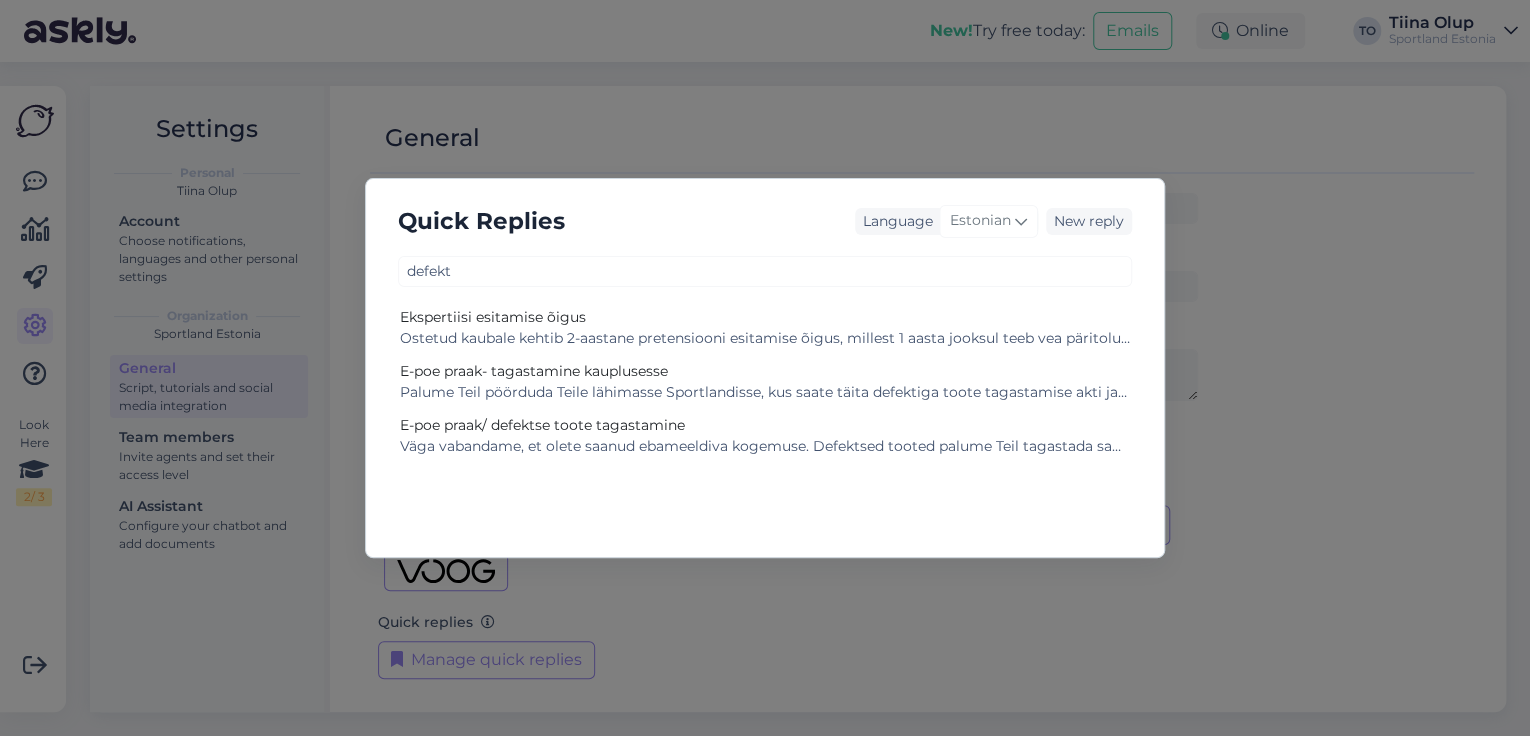 click on "Quick Replies Language Estonian New reply" at bounding box center [765, 221] 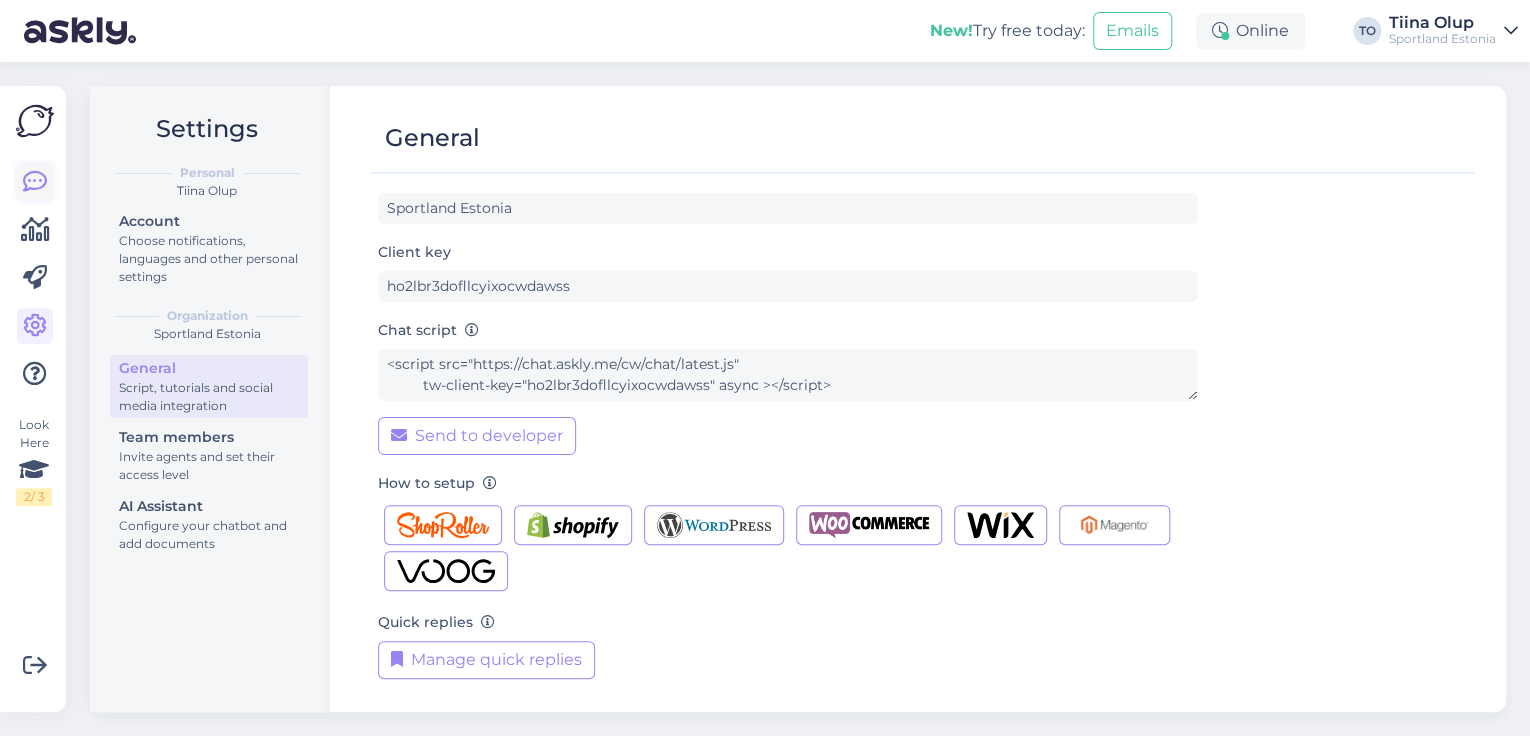 click at bounding box center [35, 182] 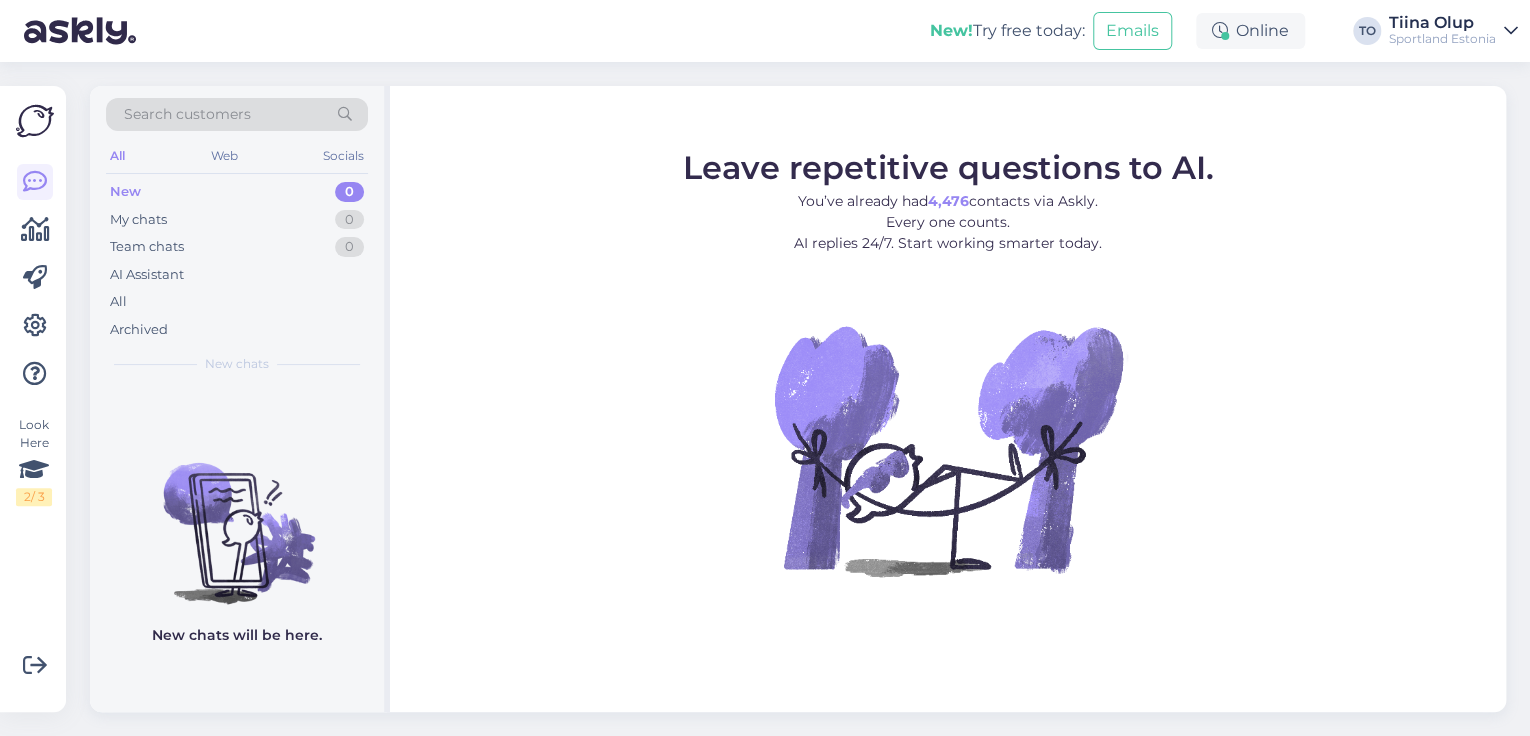 click on "Tiina Olup" at bounding box center (1442, 23) 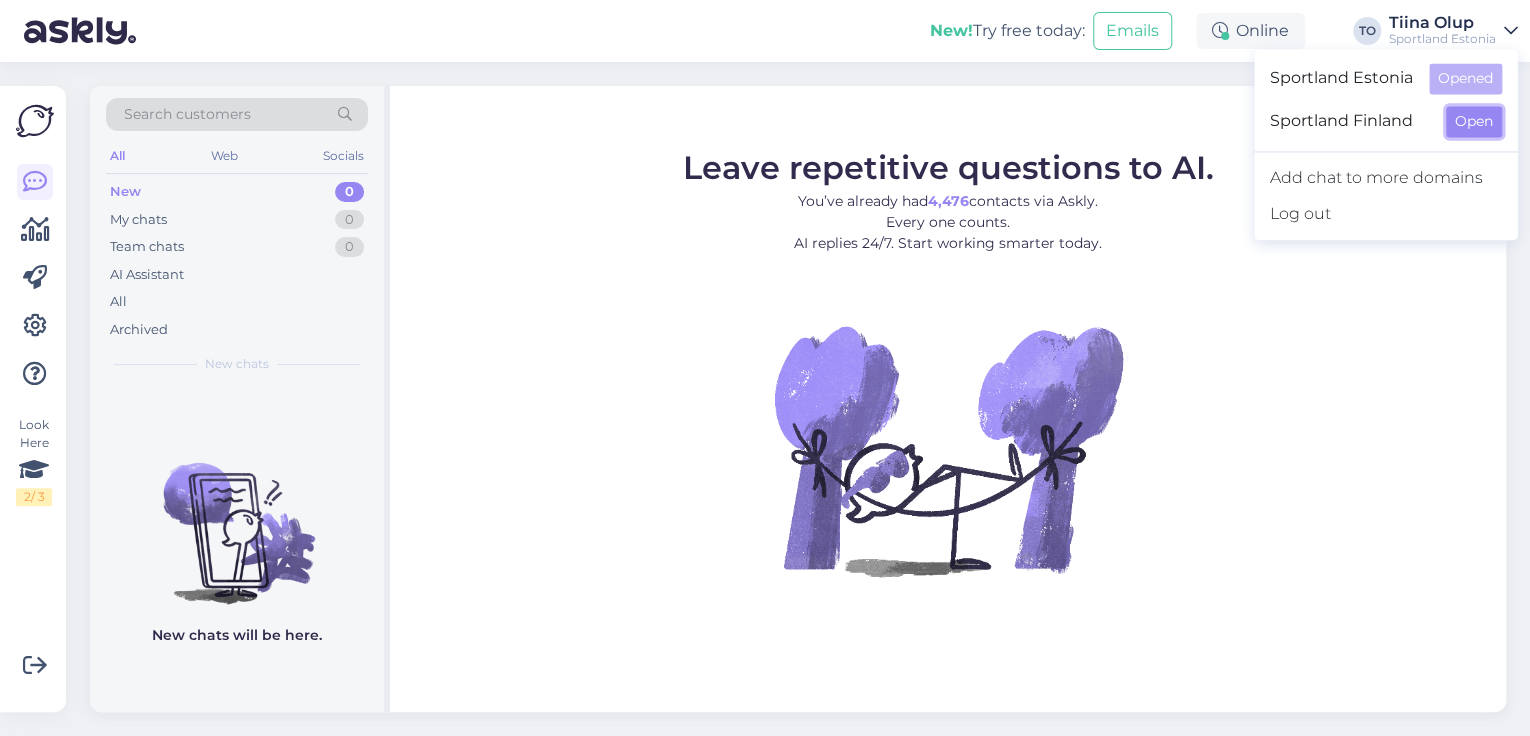 click on "Open" at bounding box center [1474, 121] 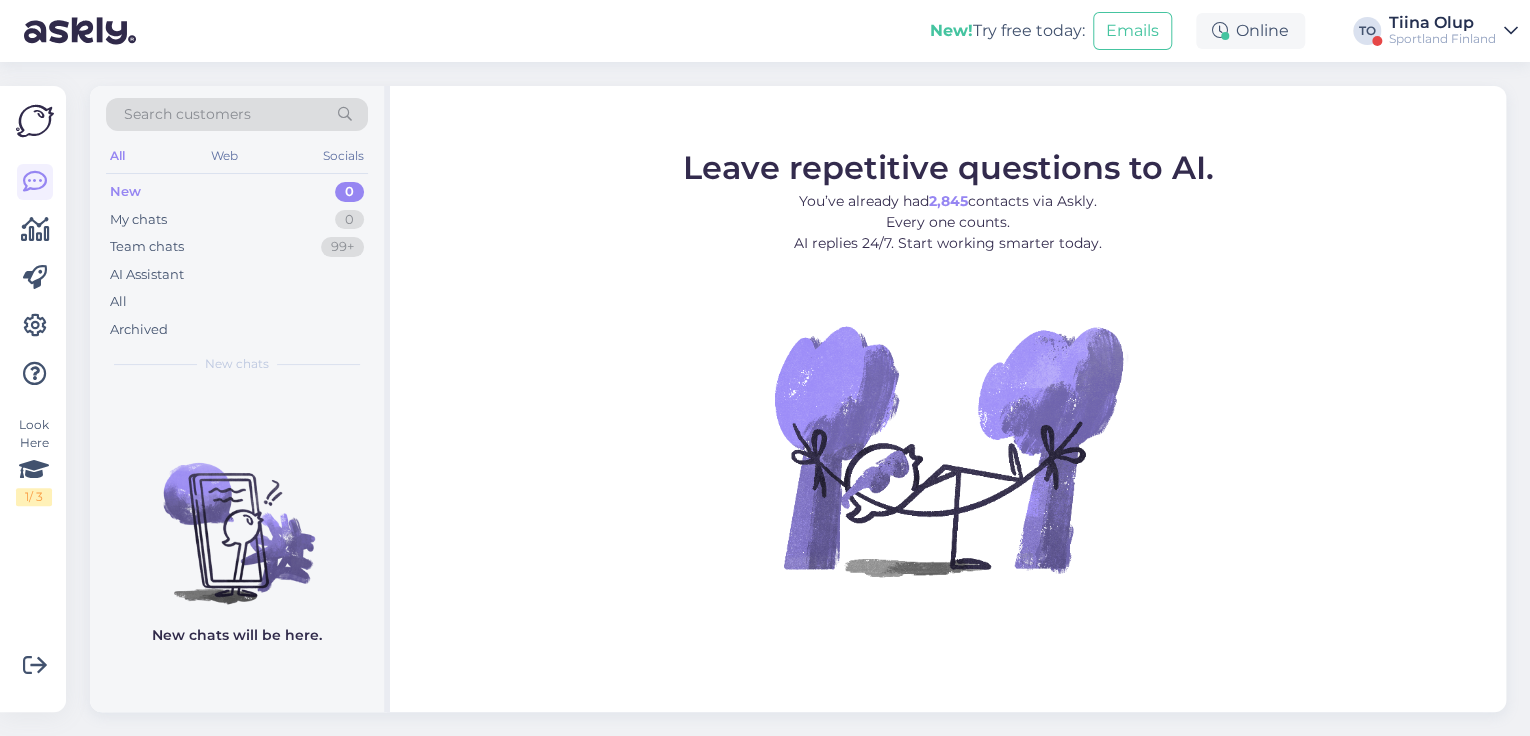 click on "Sportland Finland" at bounding box center (1442, 39) 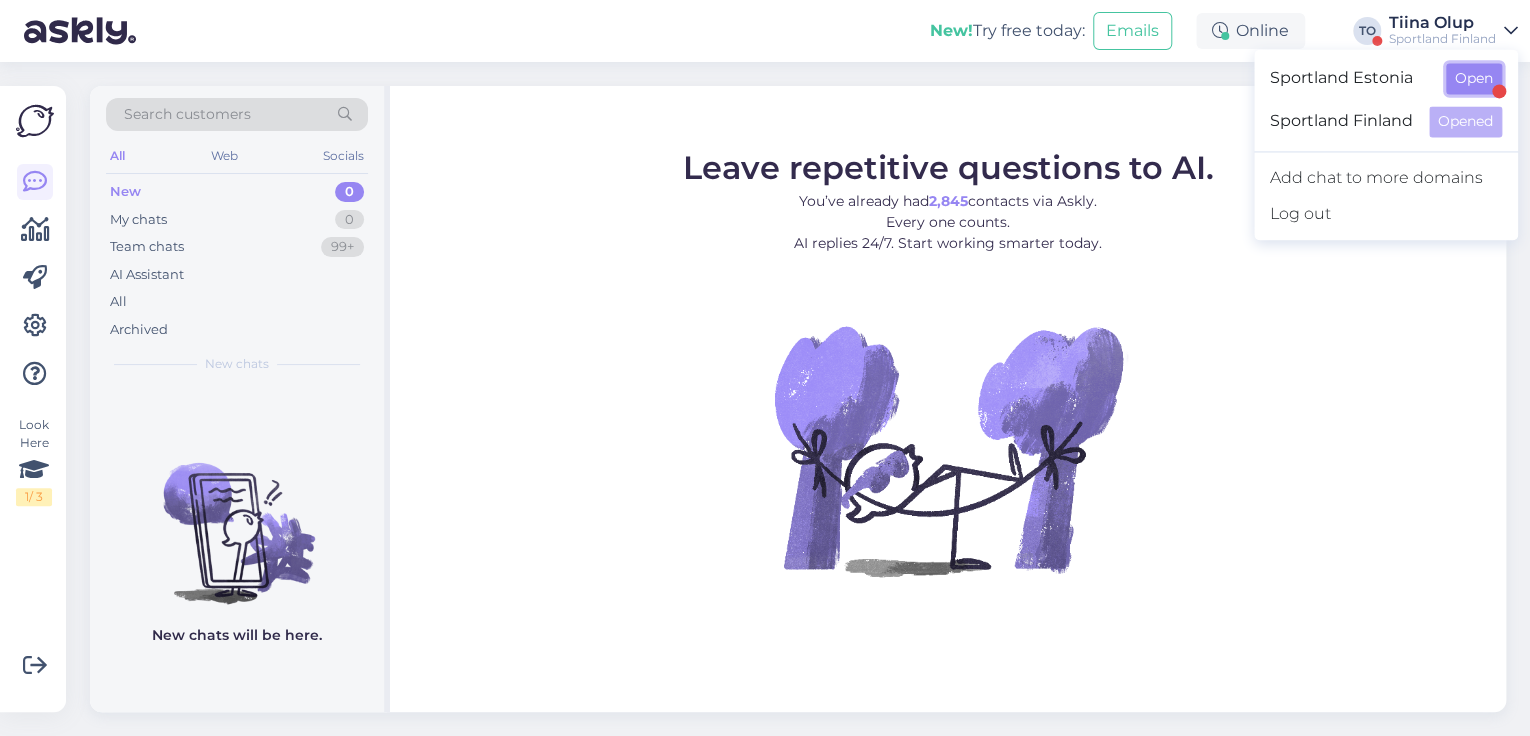 click on "Open" at bounding box center (1474, 78) 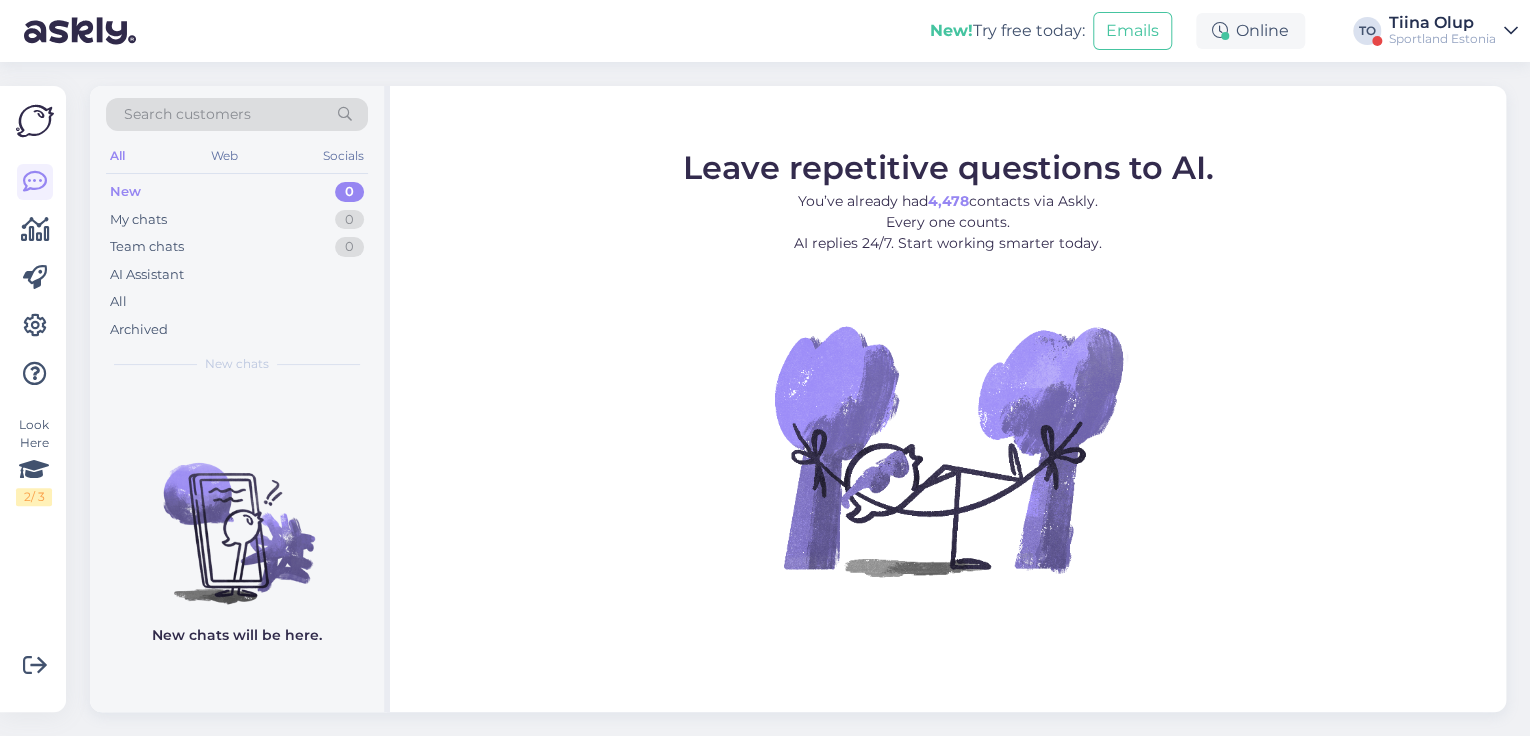 click on "Sportland Estonia" at bounding box center [1442, 39] 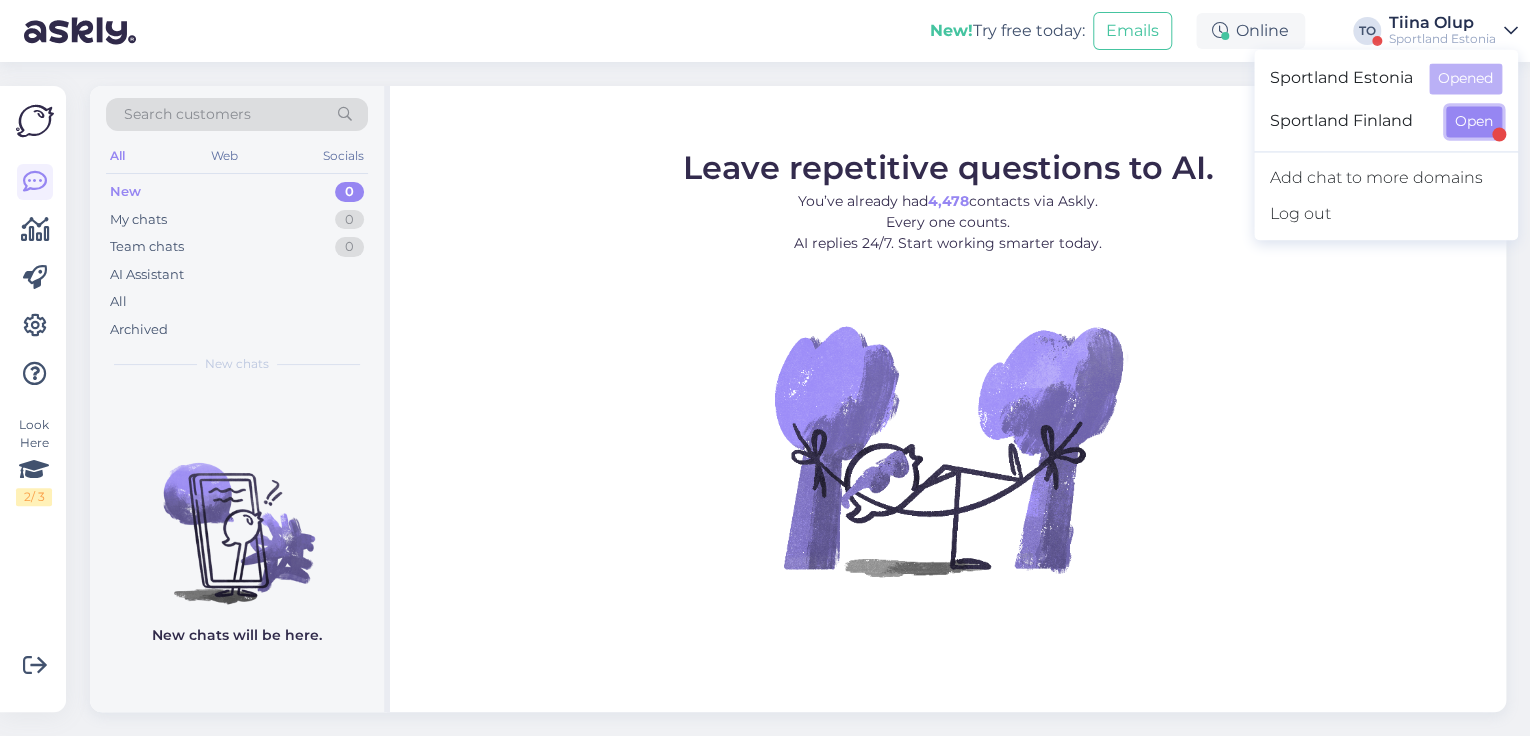 click on "Open" at bounding box center (1474, 121) 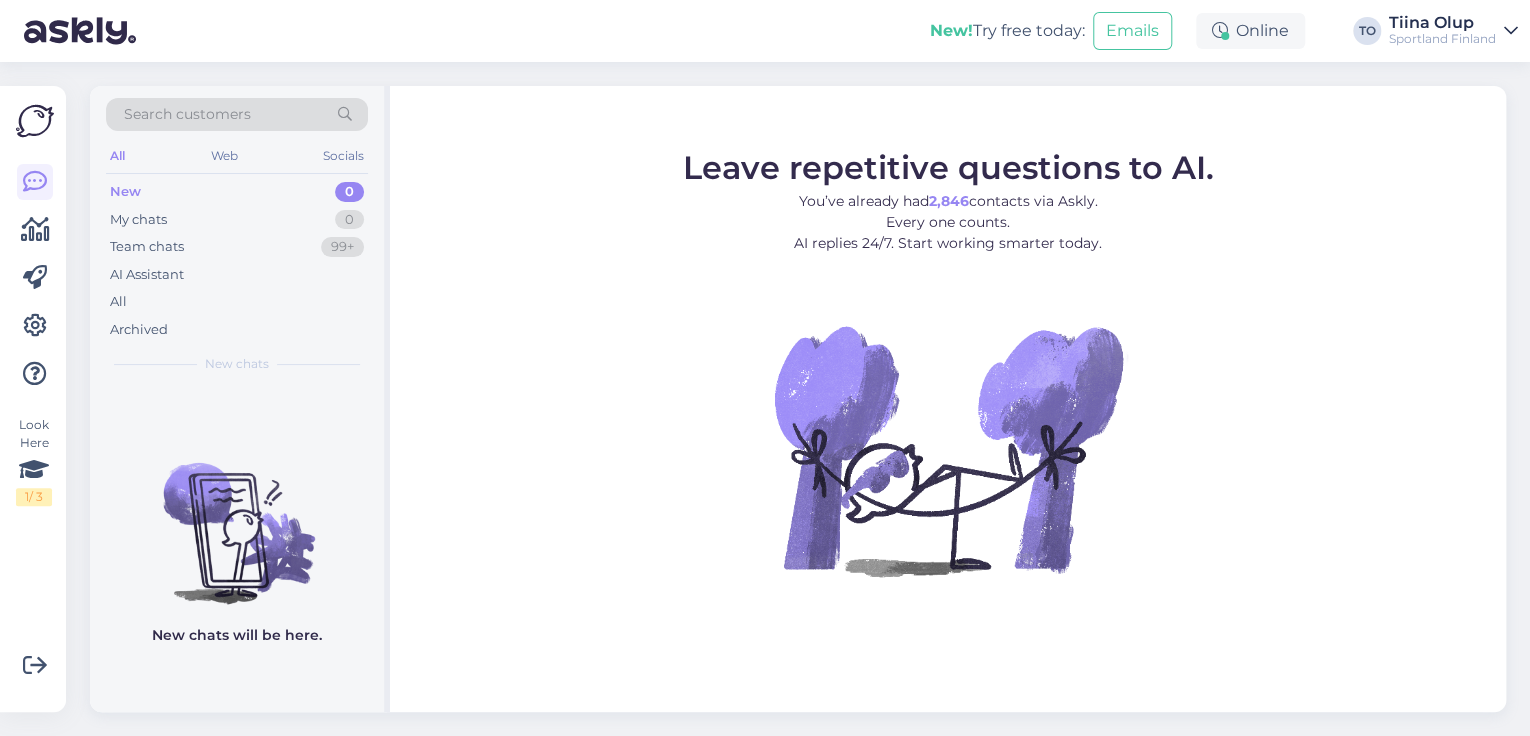 click on "Sportland Finland" at bounding box center (1442, 39) 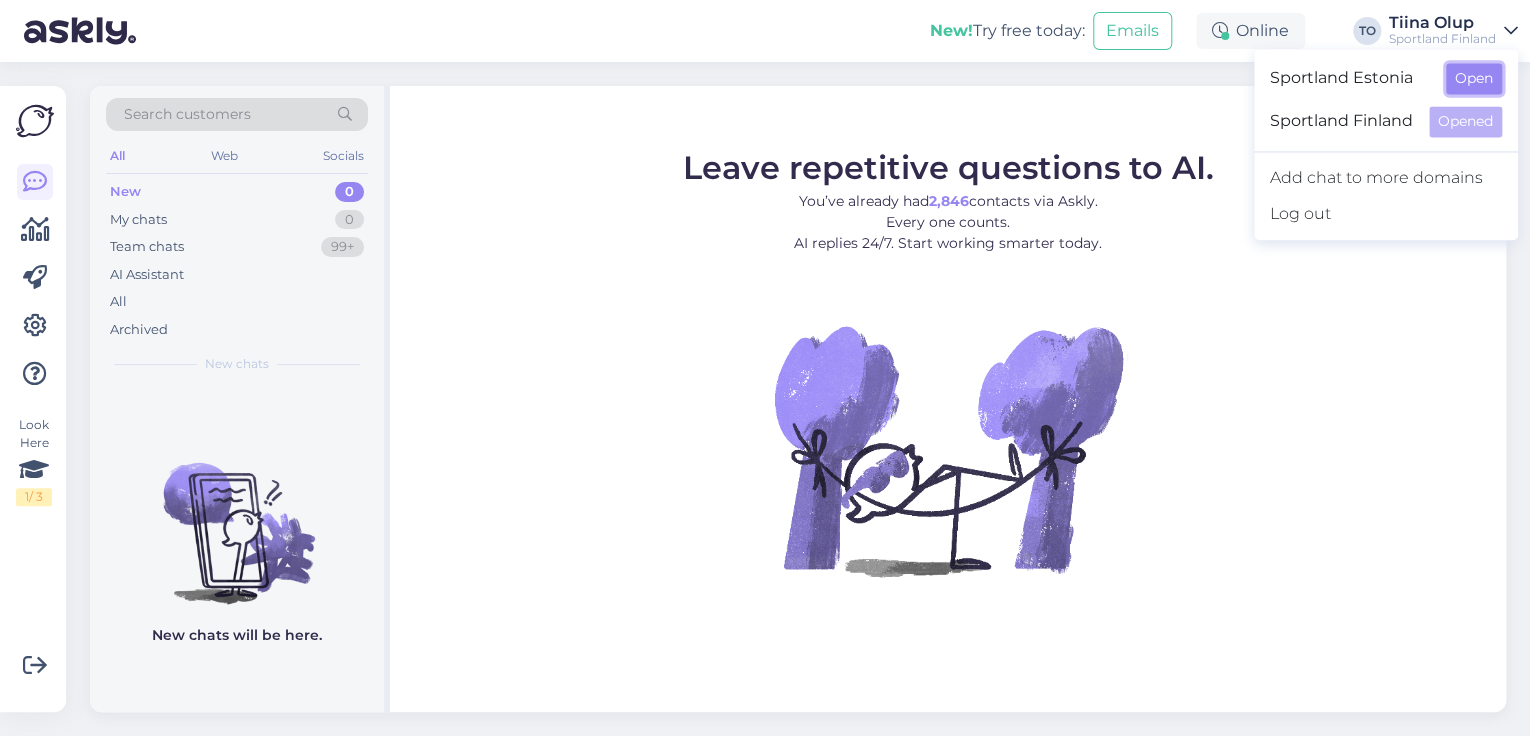 click on "Open" at bounding box center [1474, 78] 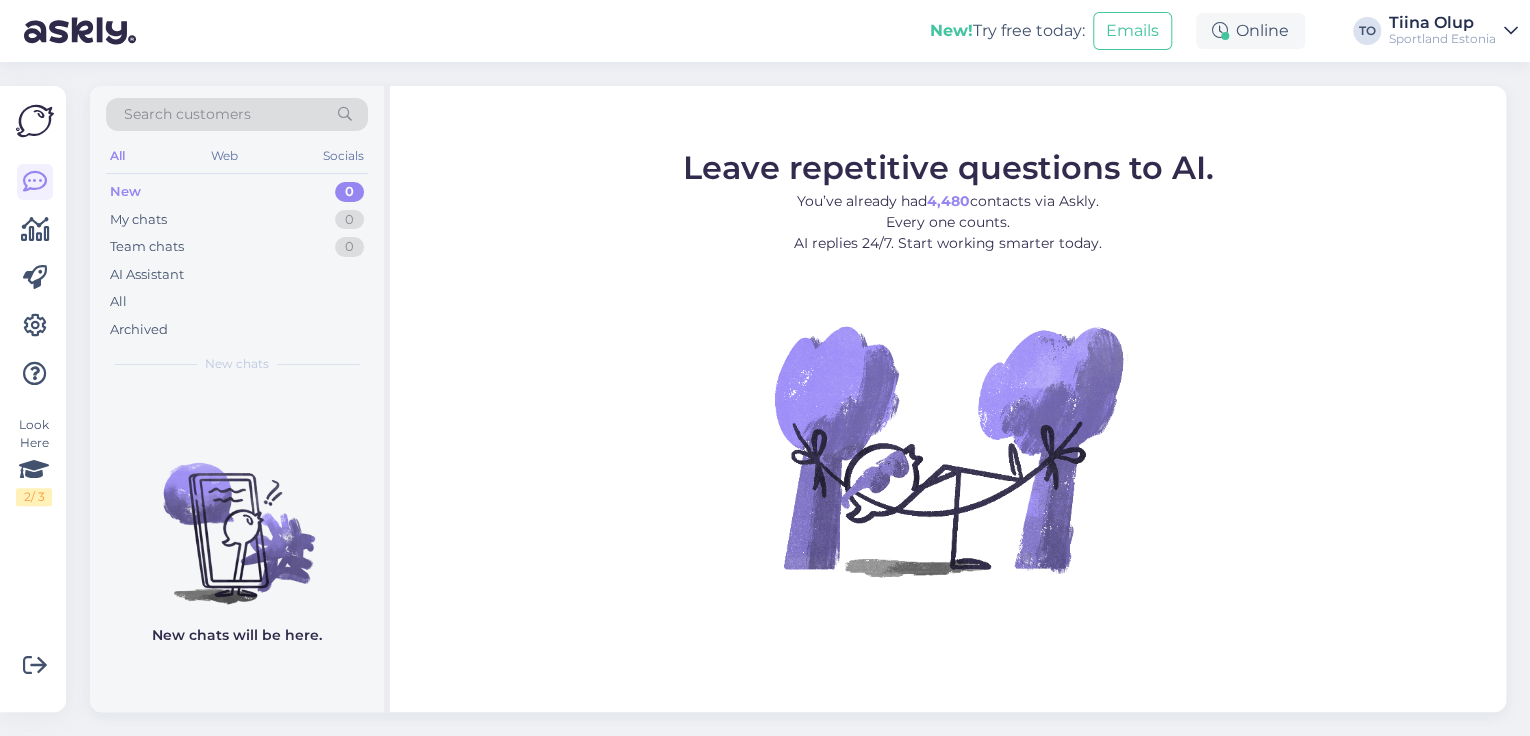 click on "Sportland Estonia" at bounding box center [1442, 39] 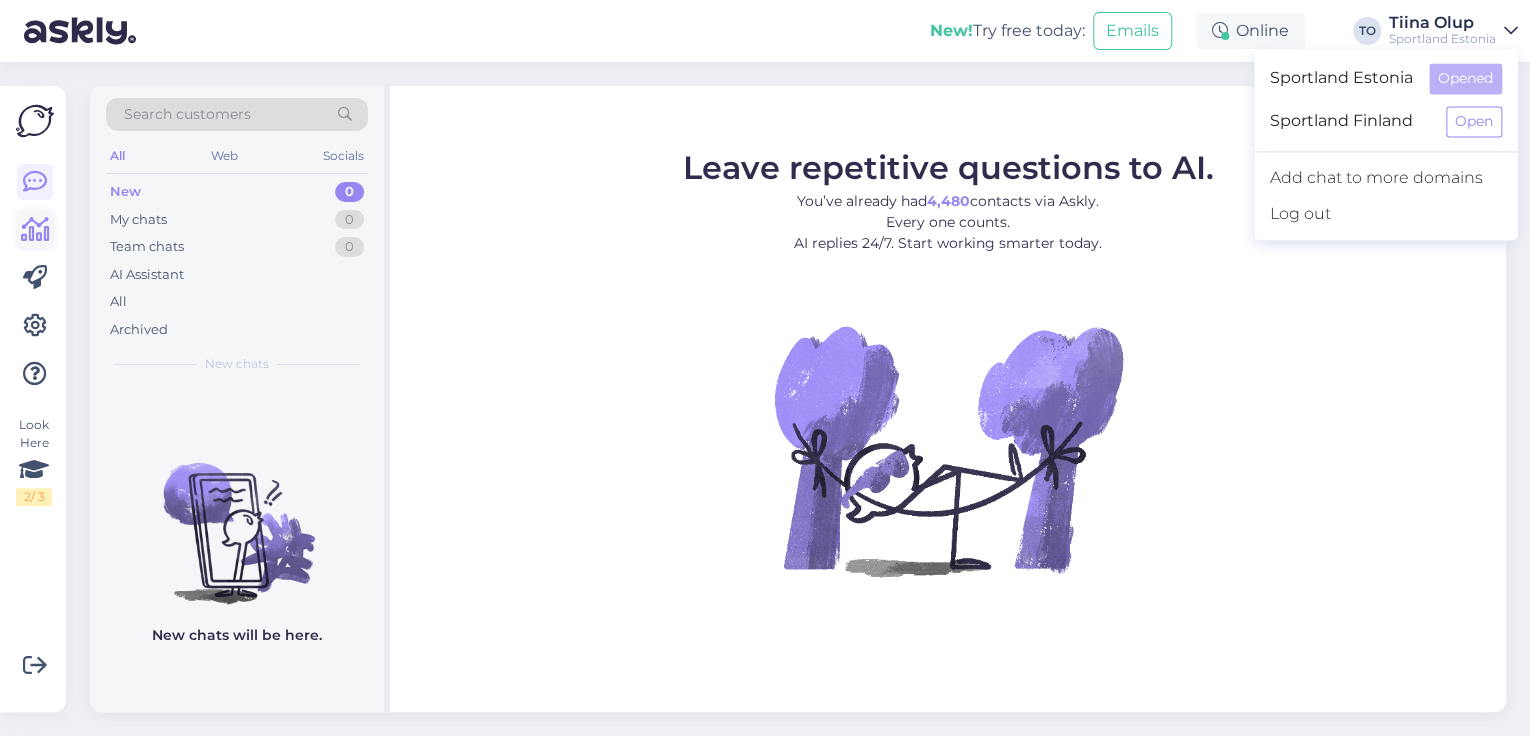 click at bounding box center [35, 230] 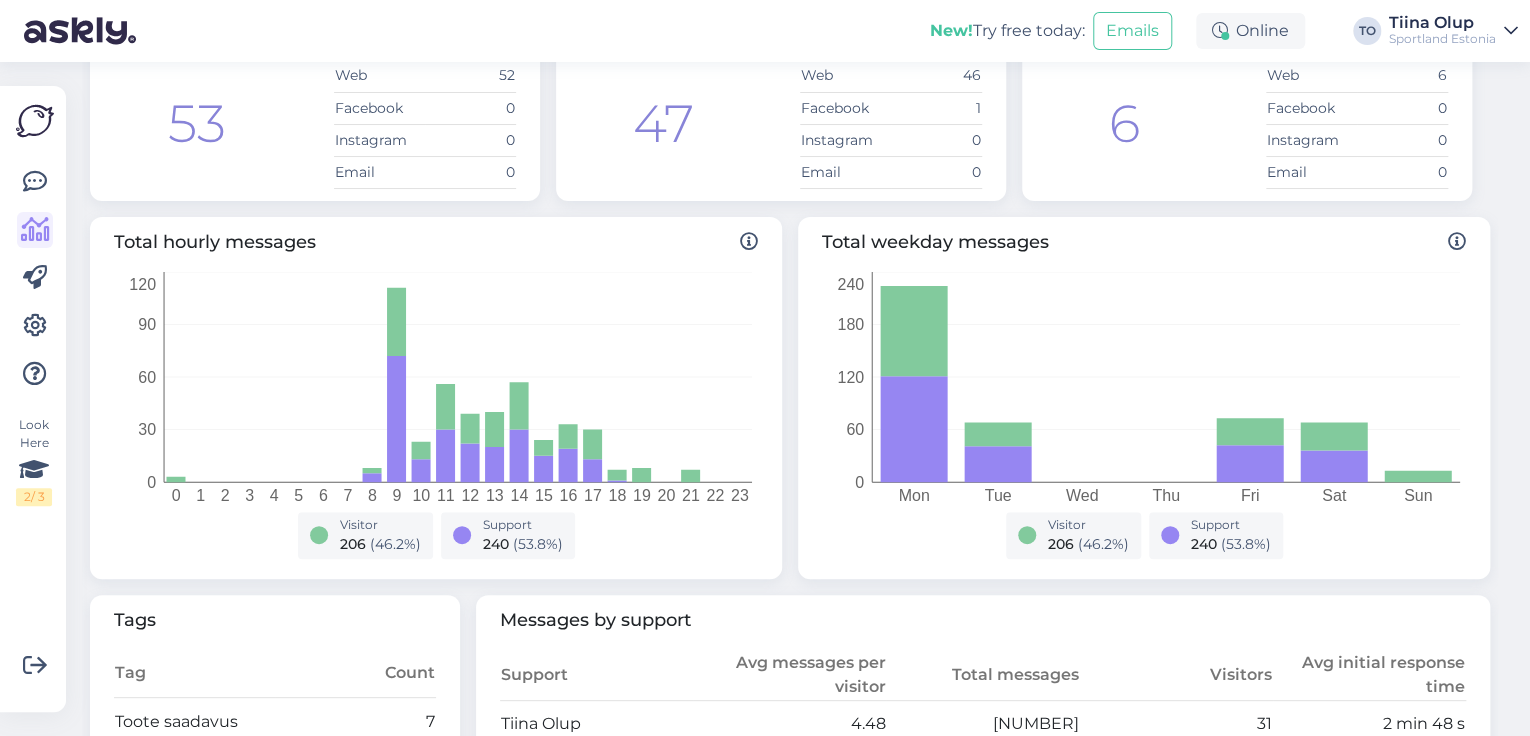 scroll, scrollTop: 0, scrollLeft: 0, axis: both 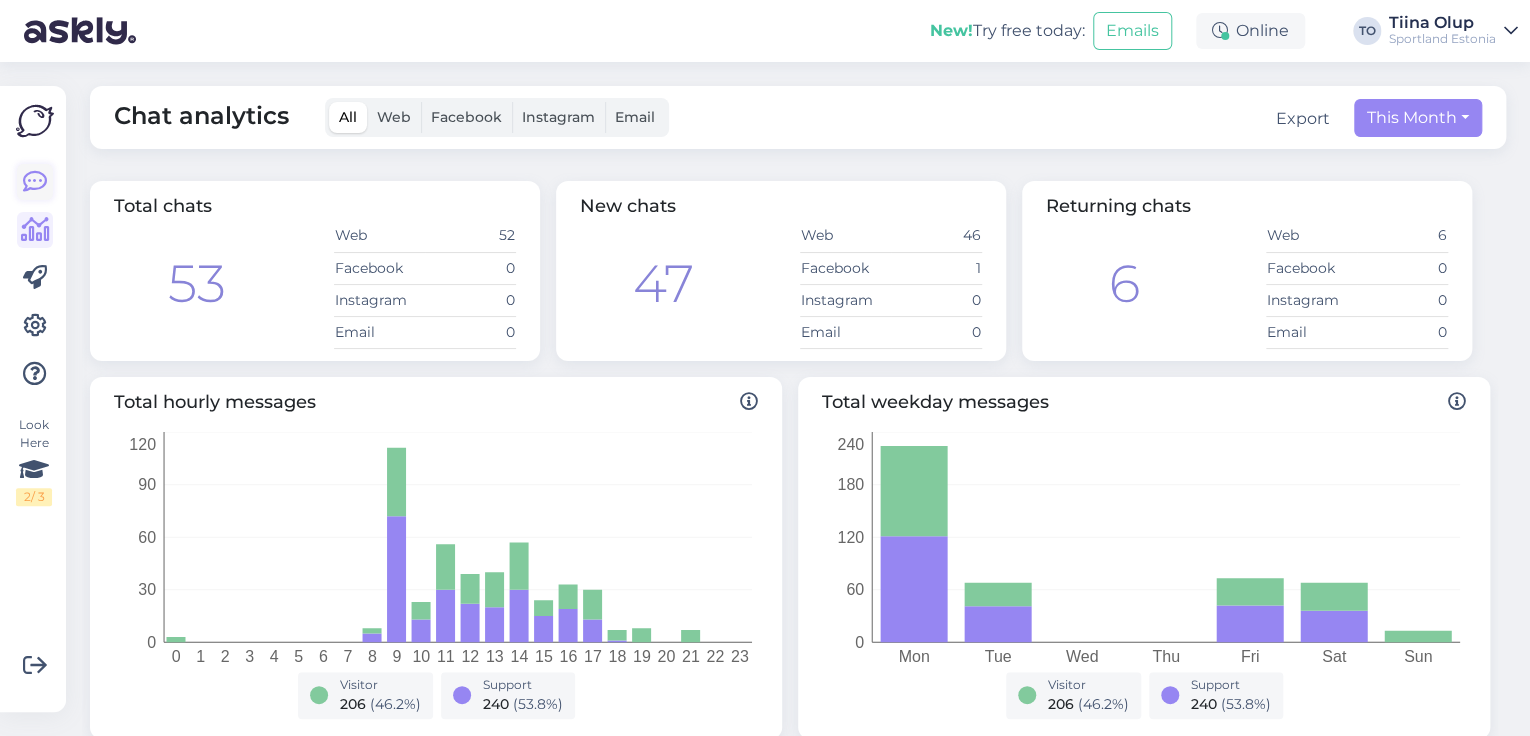 click at bounding box center [35, 182] 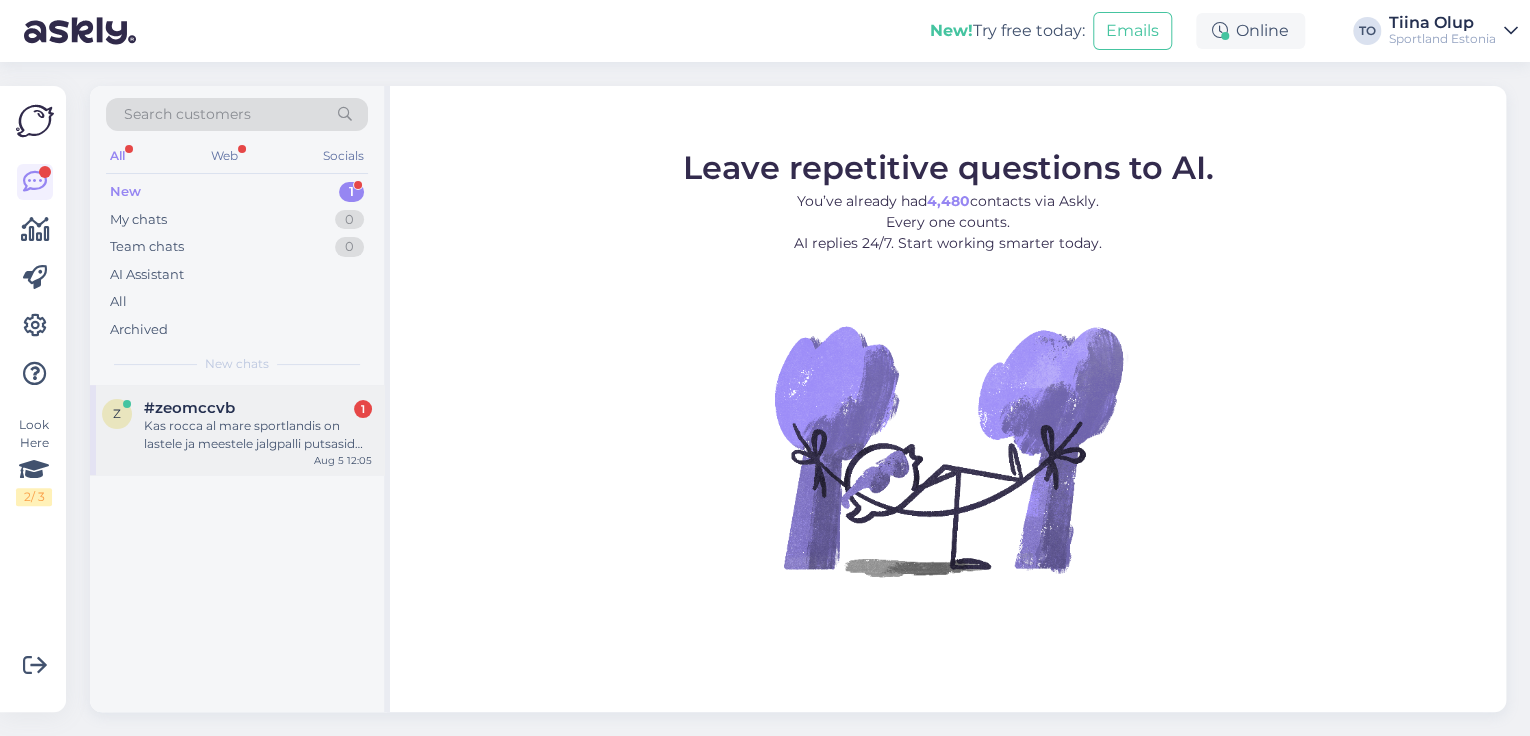 click on "Kas rocca al mare sportlandis on lastele ja meestele jalgpalli putsasid müügil. Kas on ka kuni suurus 43/44?" at bounding box center [258, 435] 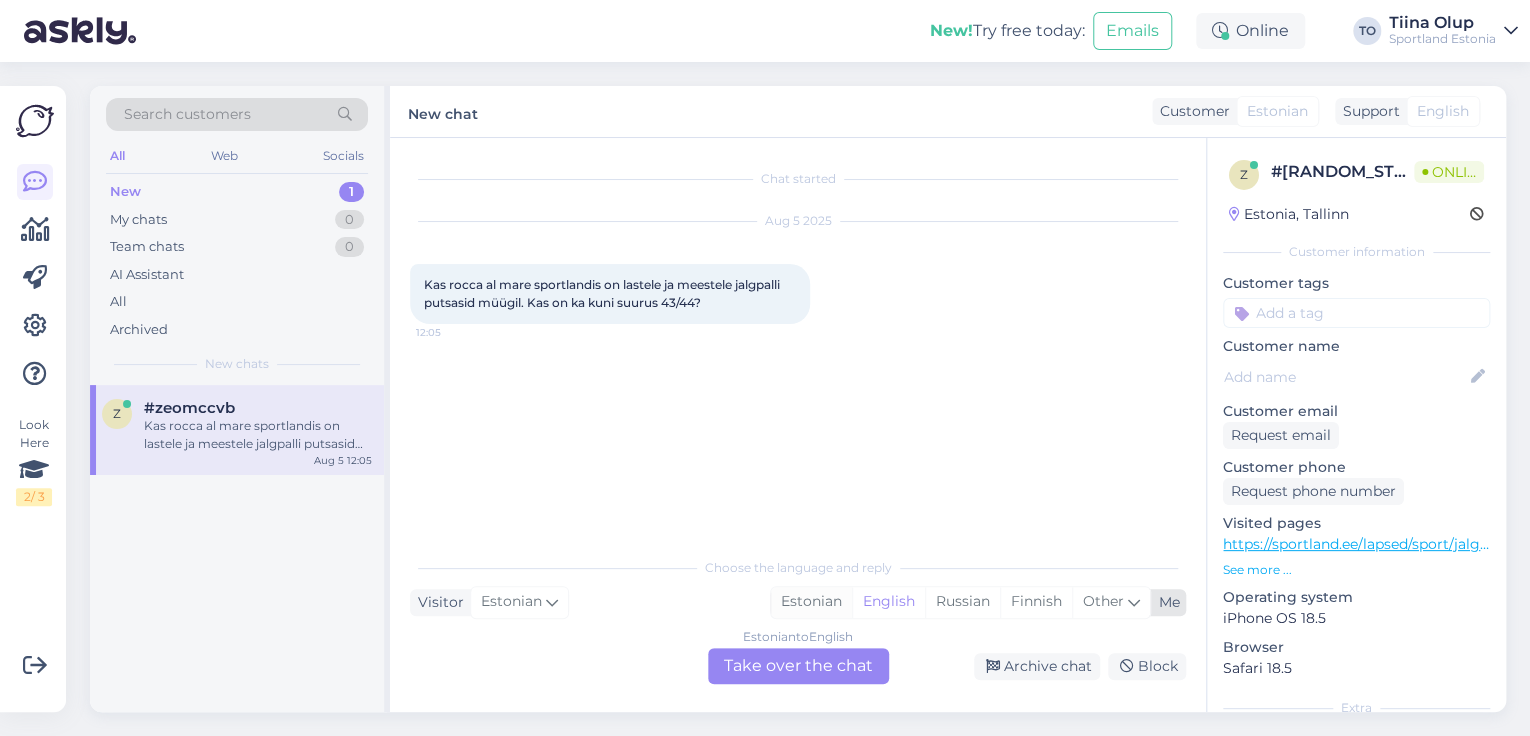 click on "Estonian" at bounding box center (811, 602) 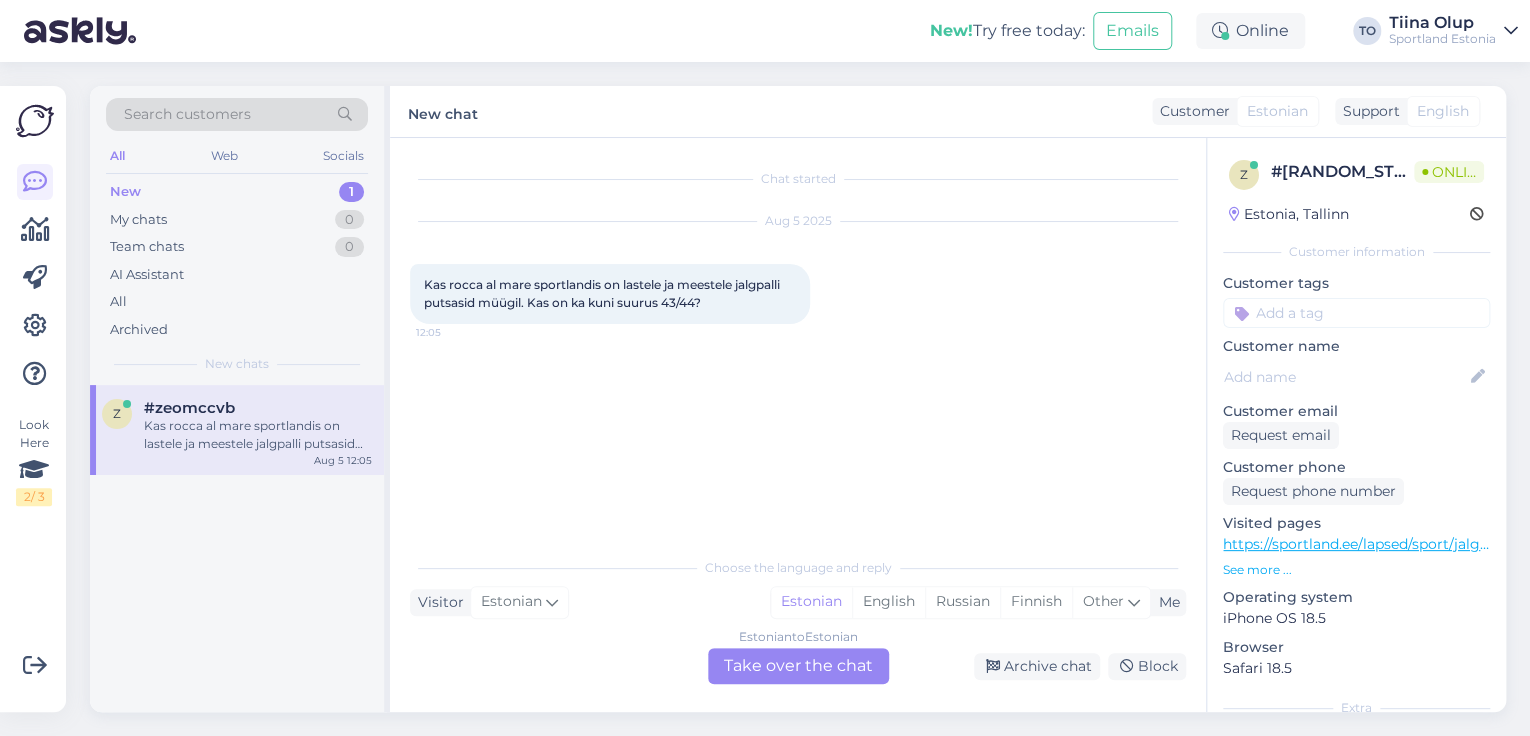 click on "Estonian  to  Estonian Take over the chat" at bounding box center (798, 666) 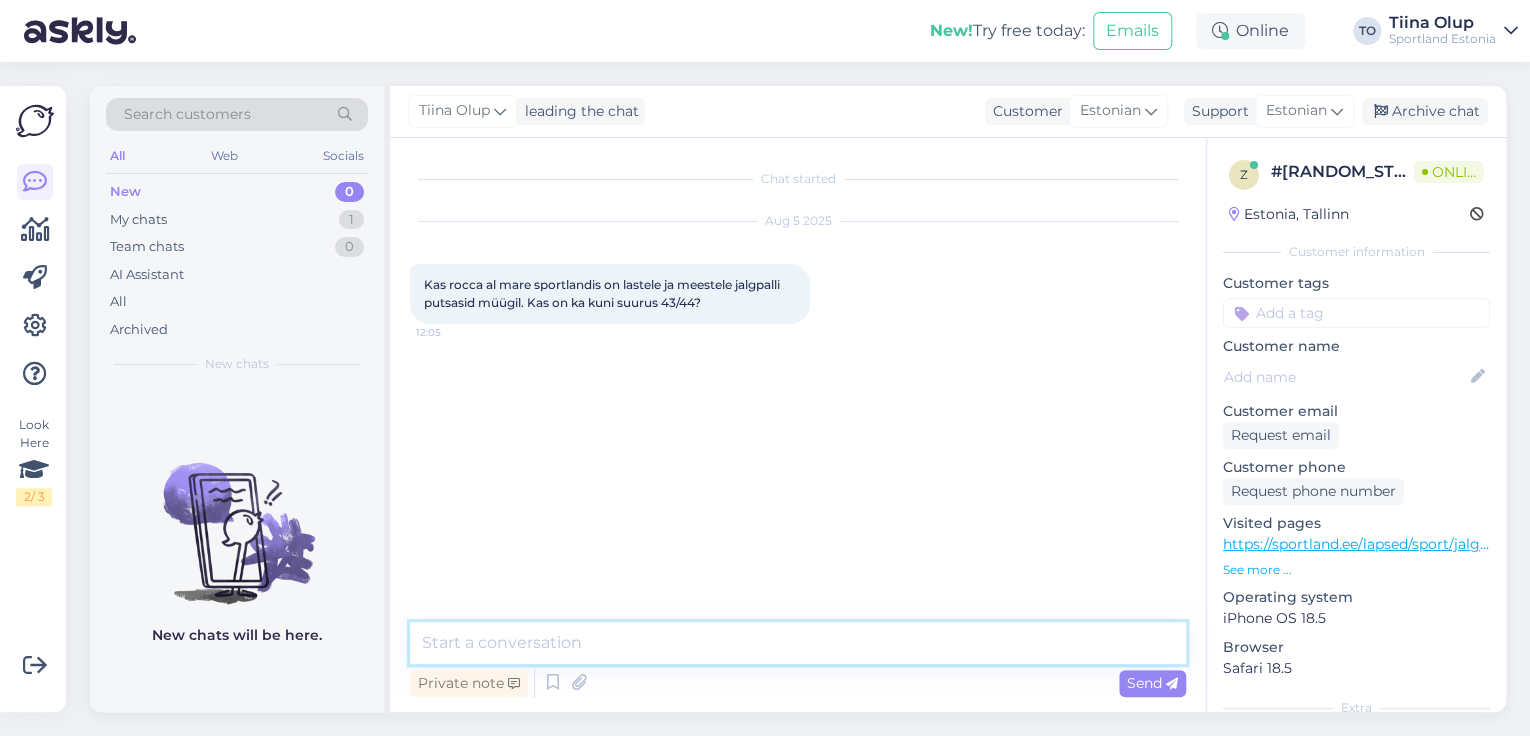click at bounding box center [798, 643] 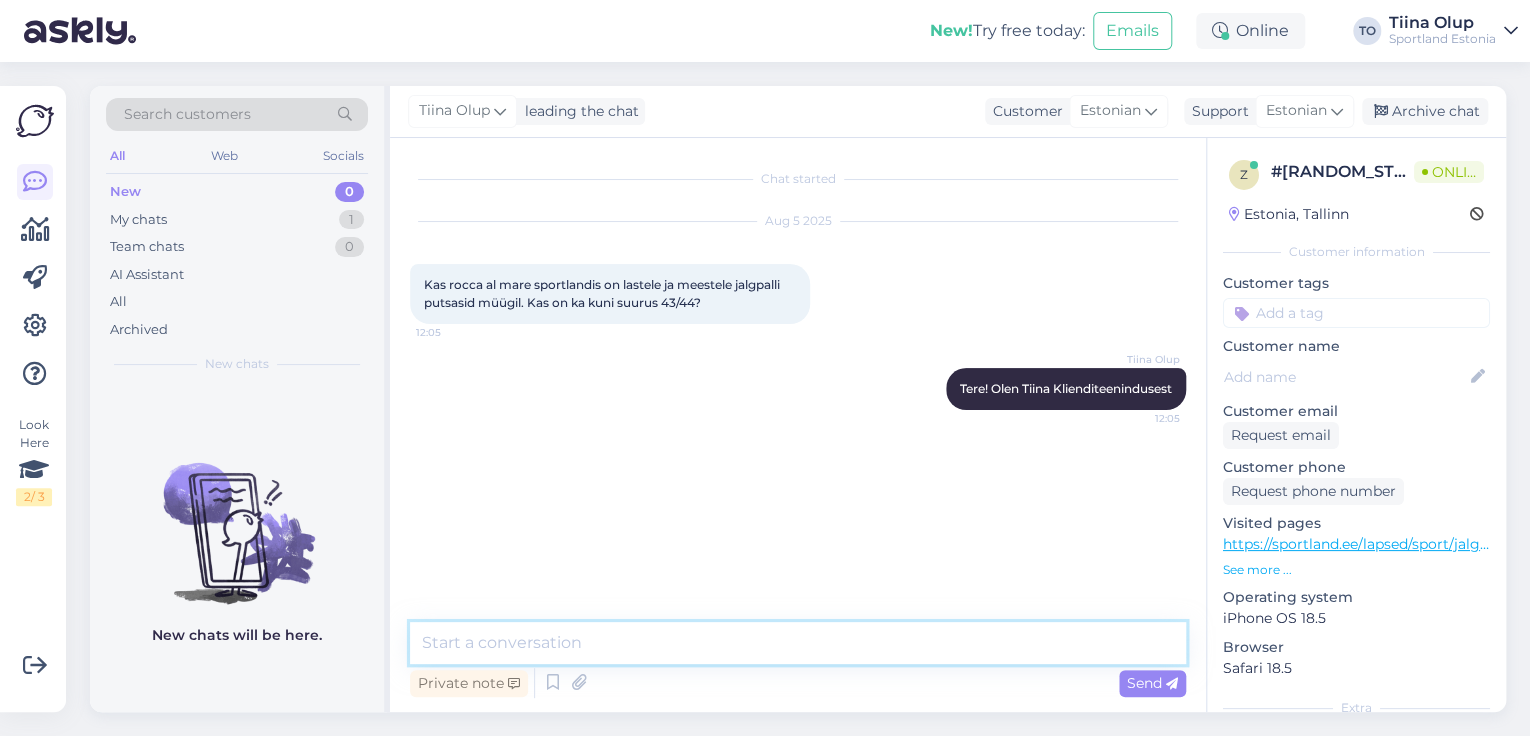 click at bounding box center [798, 643] 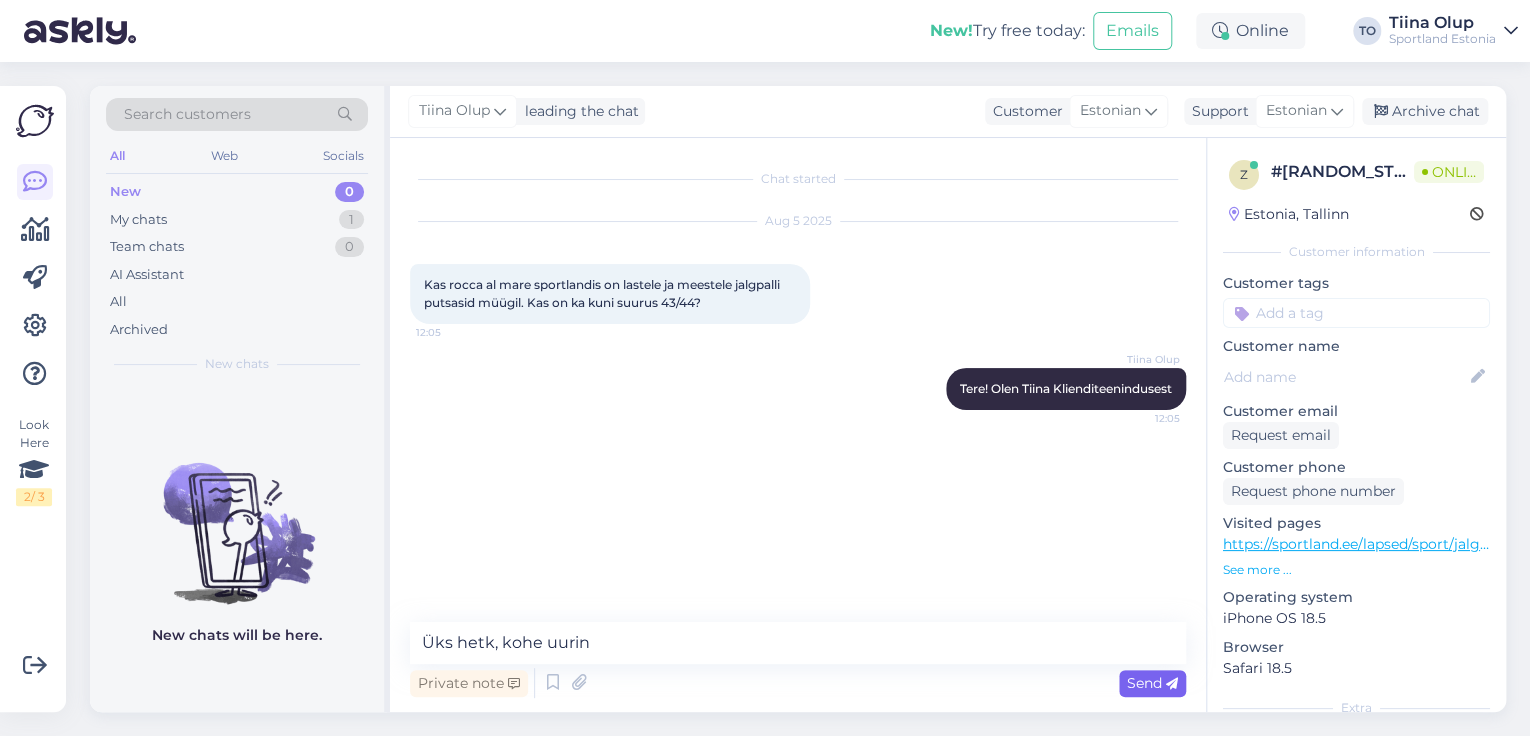 click on "Send" at bounding box center [1152, 683] 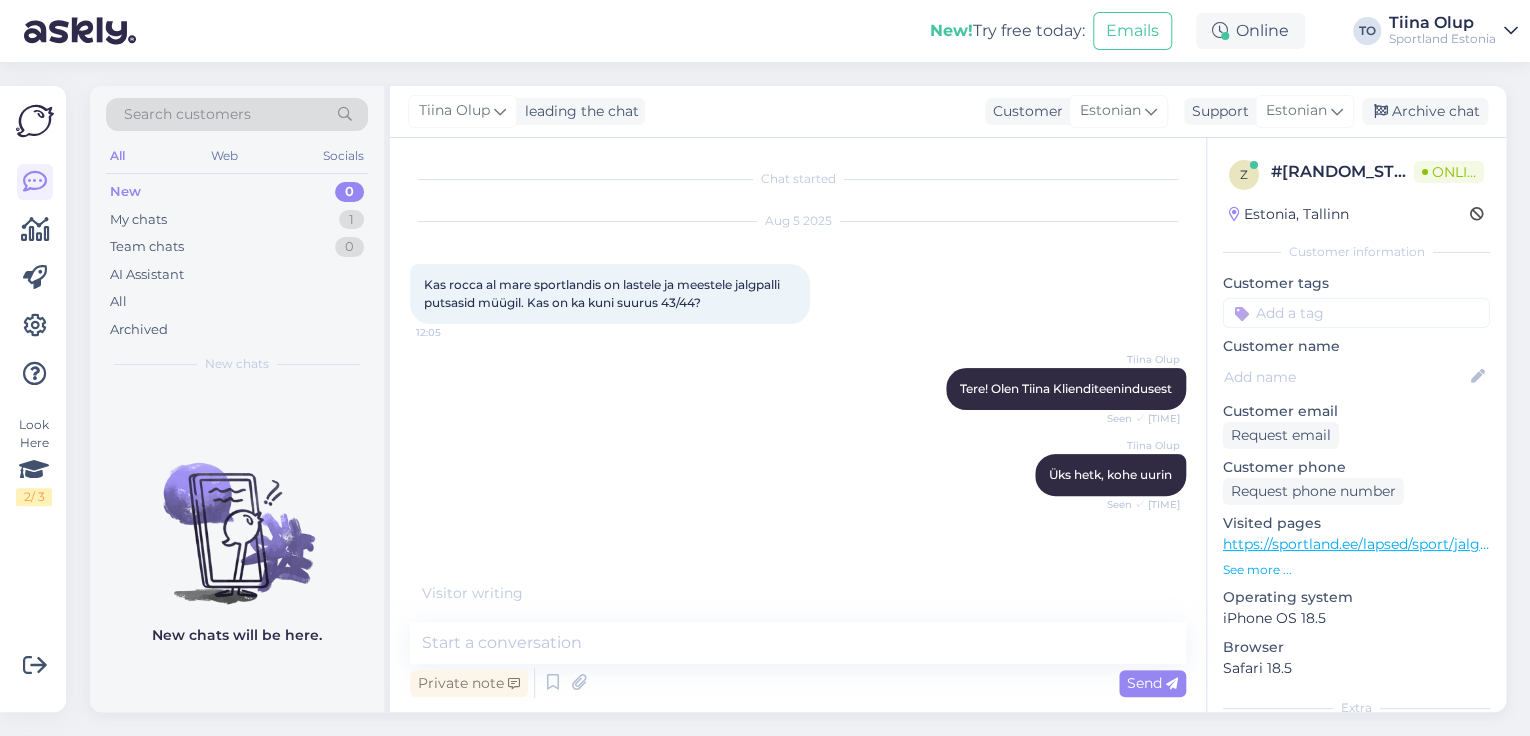 scroll, scrollTop: 0, scrollLeft: 0, axis: both 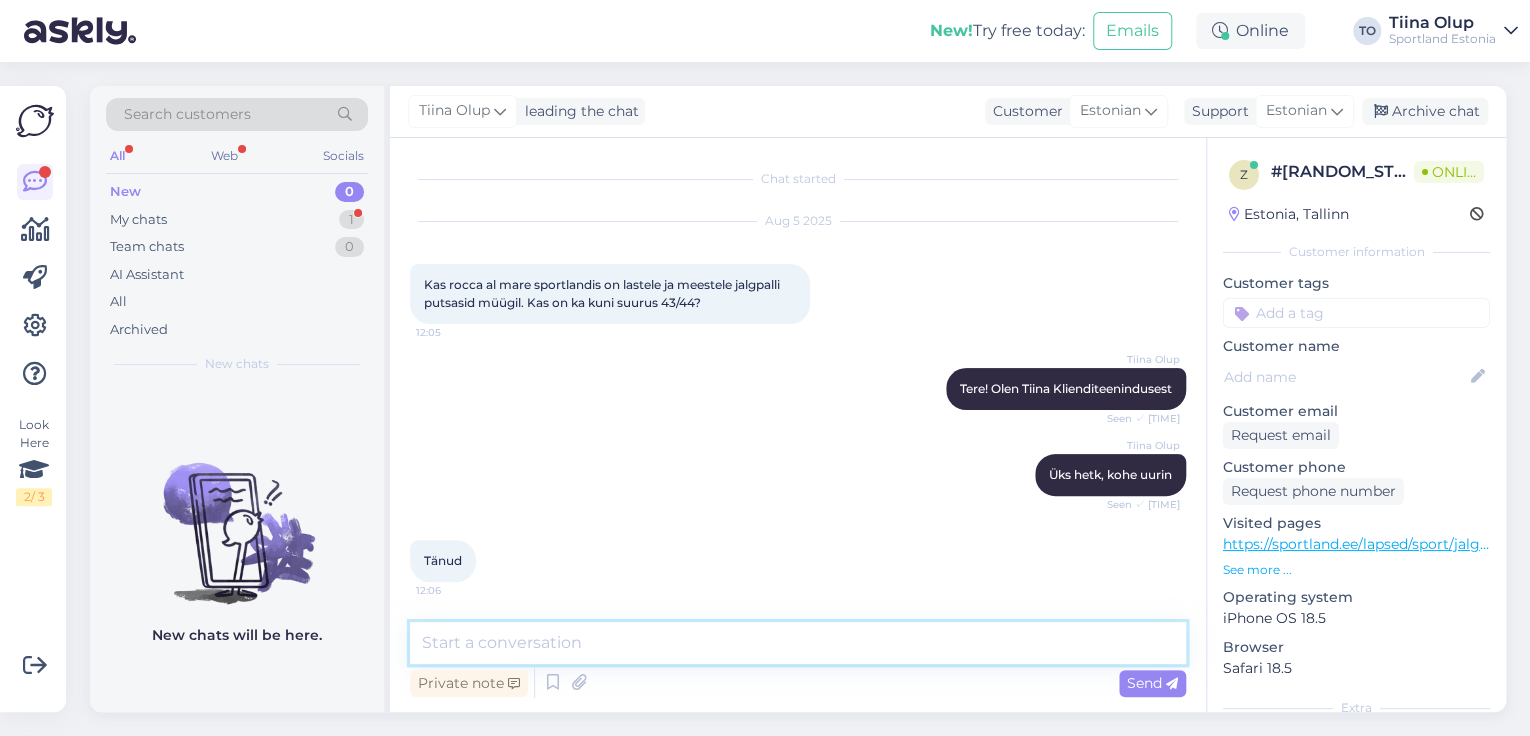 click at bounding box center [798, 643] 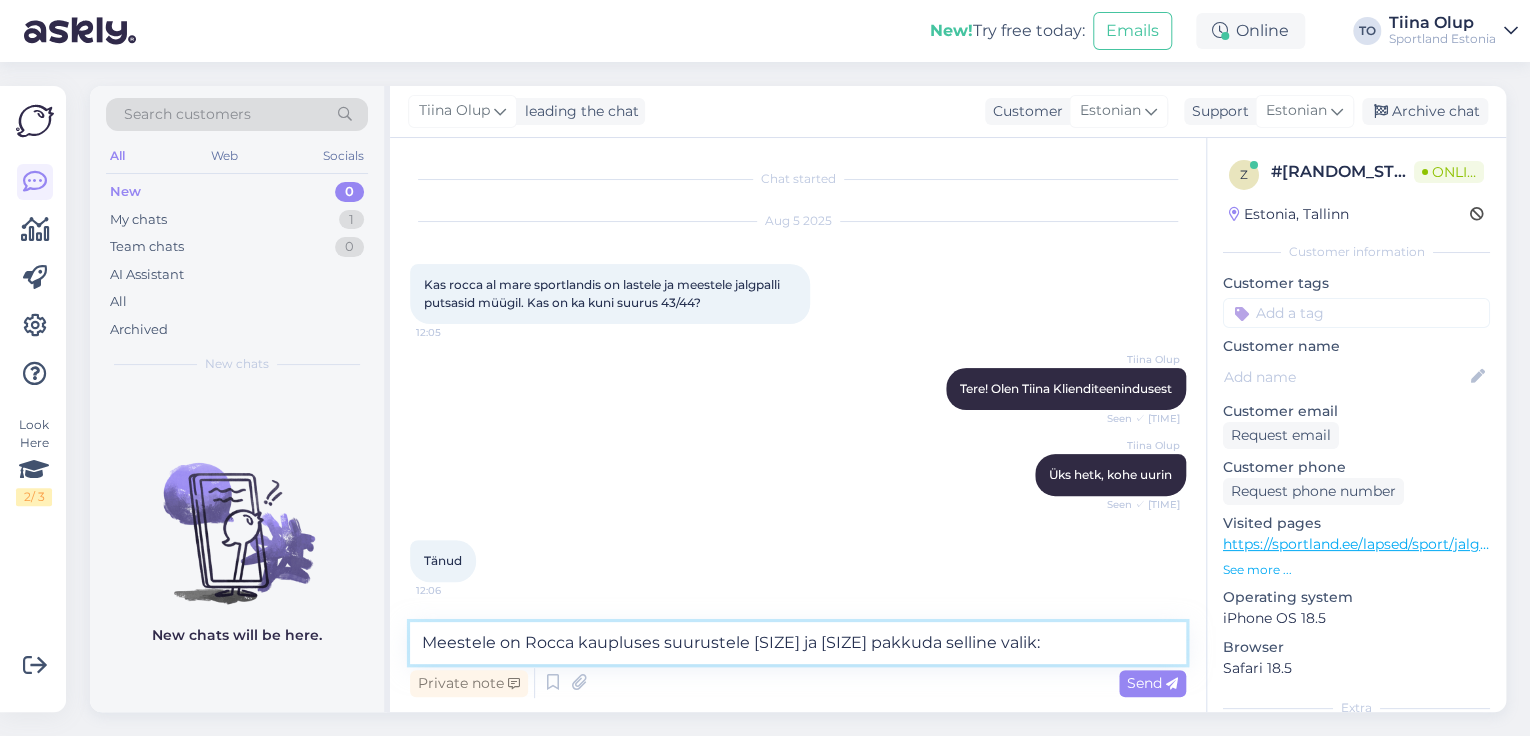 paste on "https://sportland.ee/mehed/jalanoud/jalgpallijalatsid?inventory_source=1171&footwear_size=43,44" 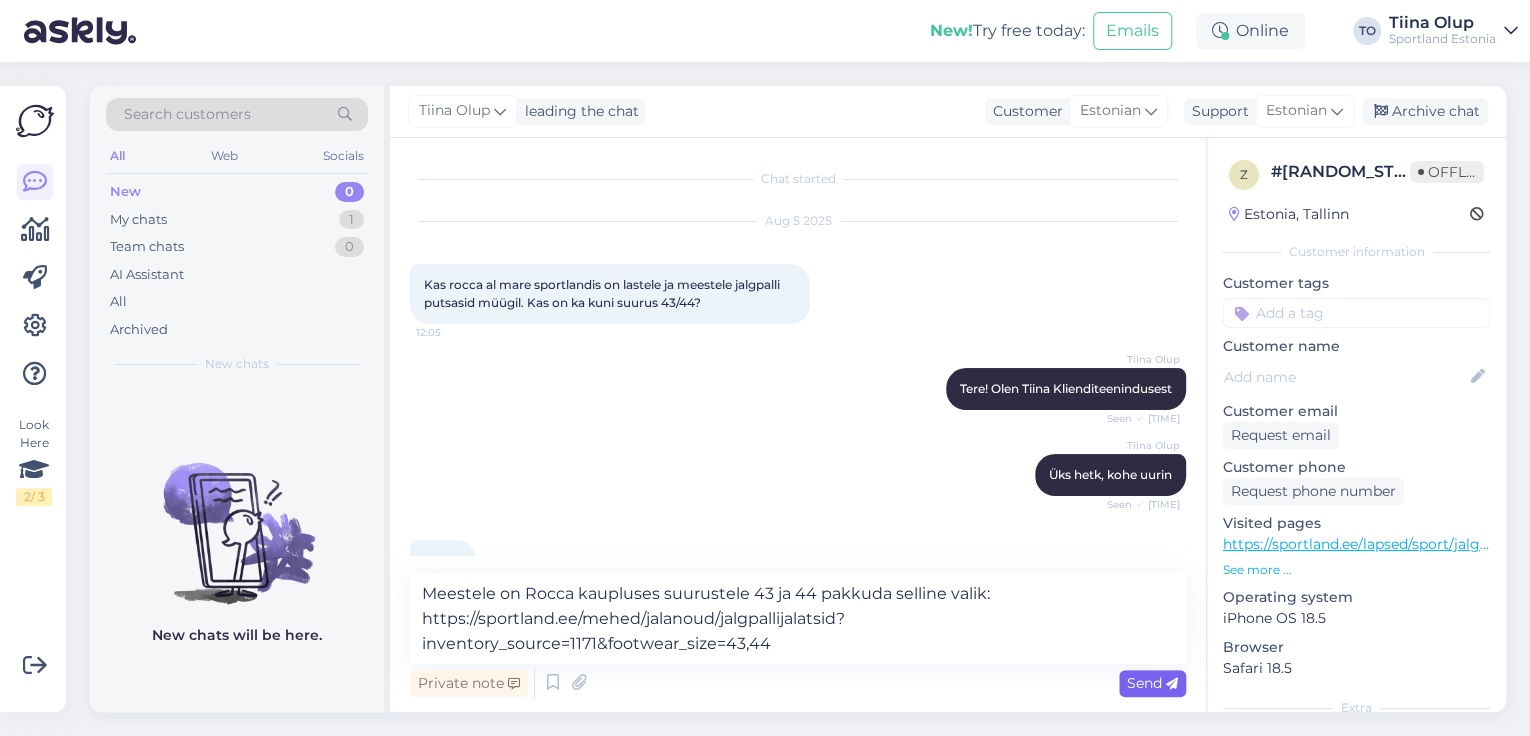 click on "Send" at bounding box center [1152, 683] 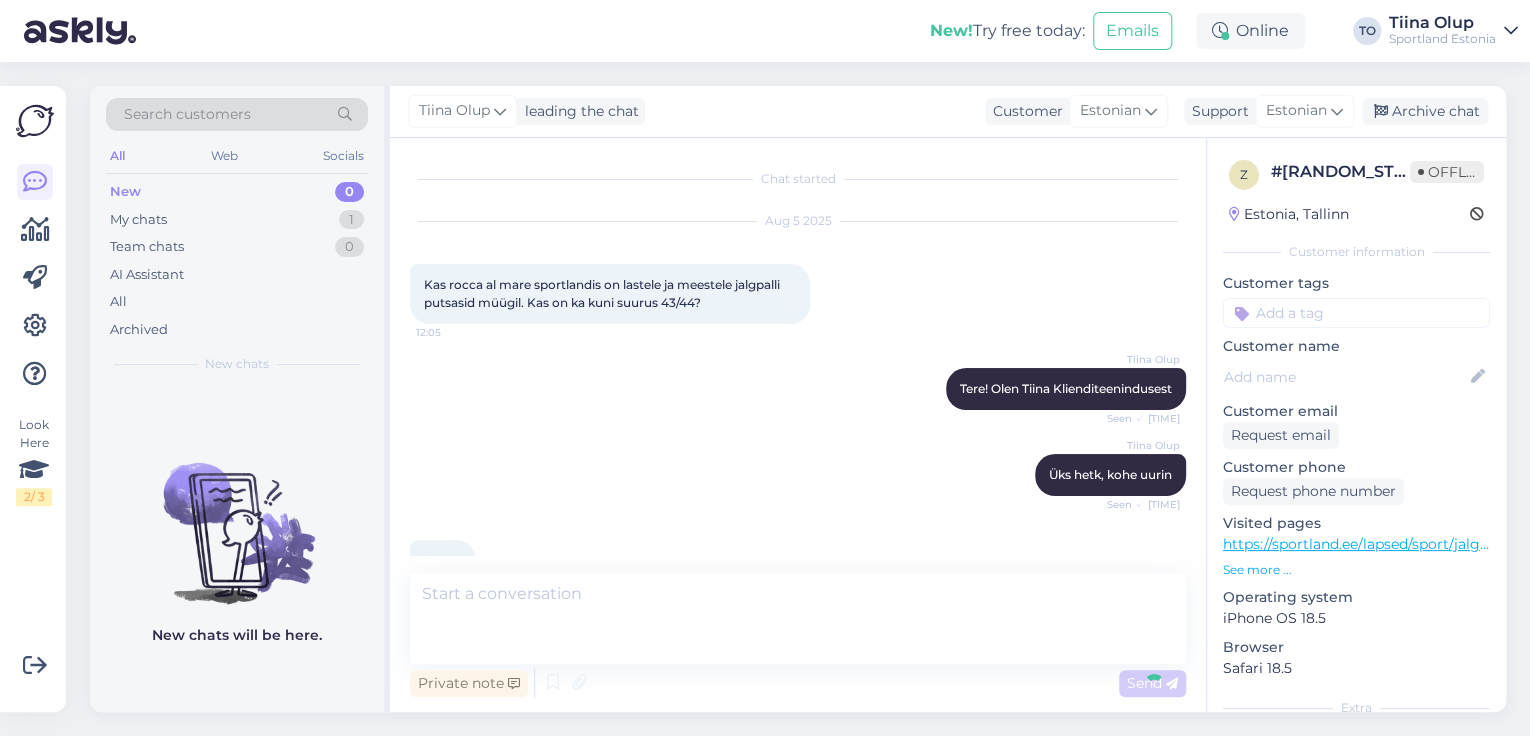 scroll, scrollTop: 140, scrollLeft: 0, axis: vertical 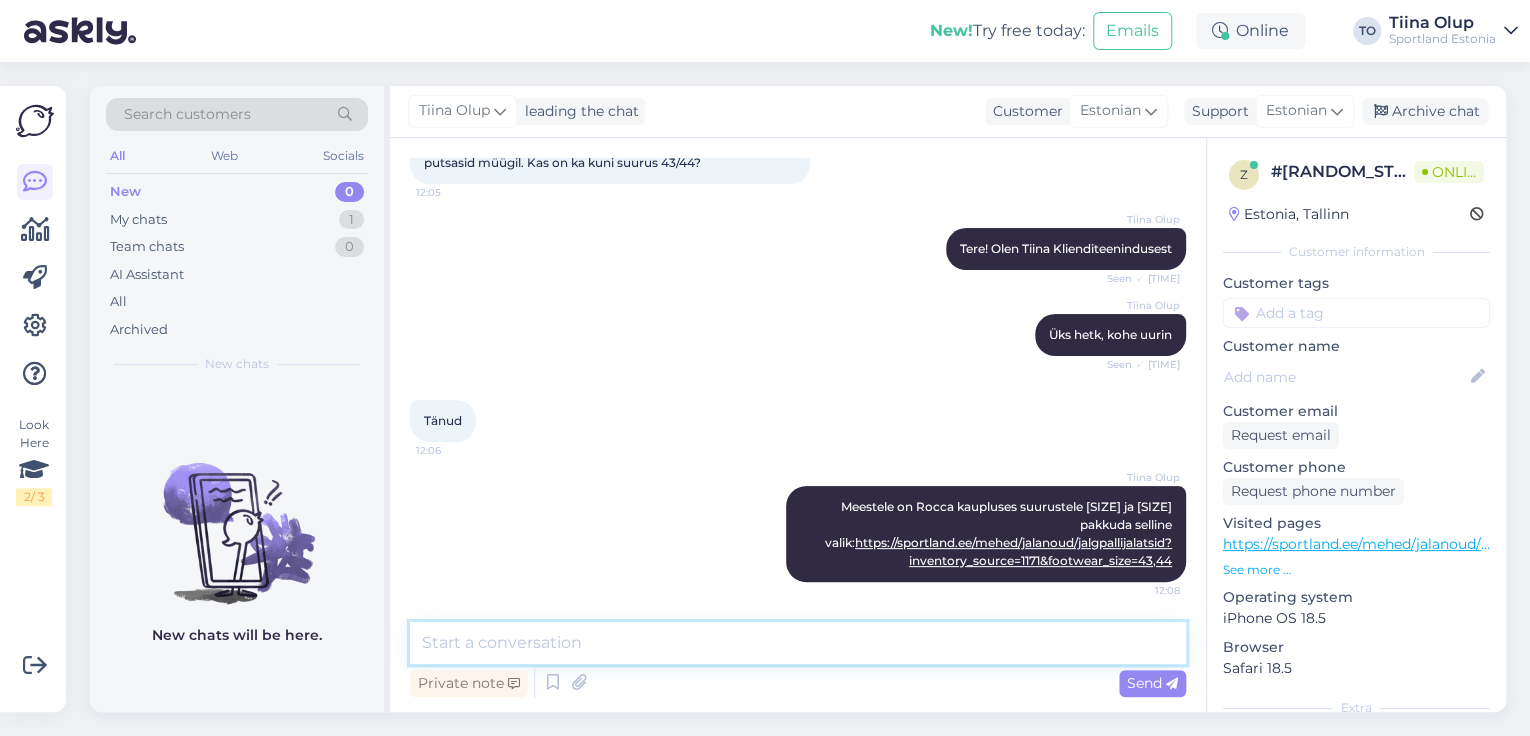 click at bounding box center (798, 643) 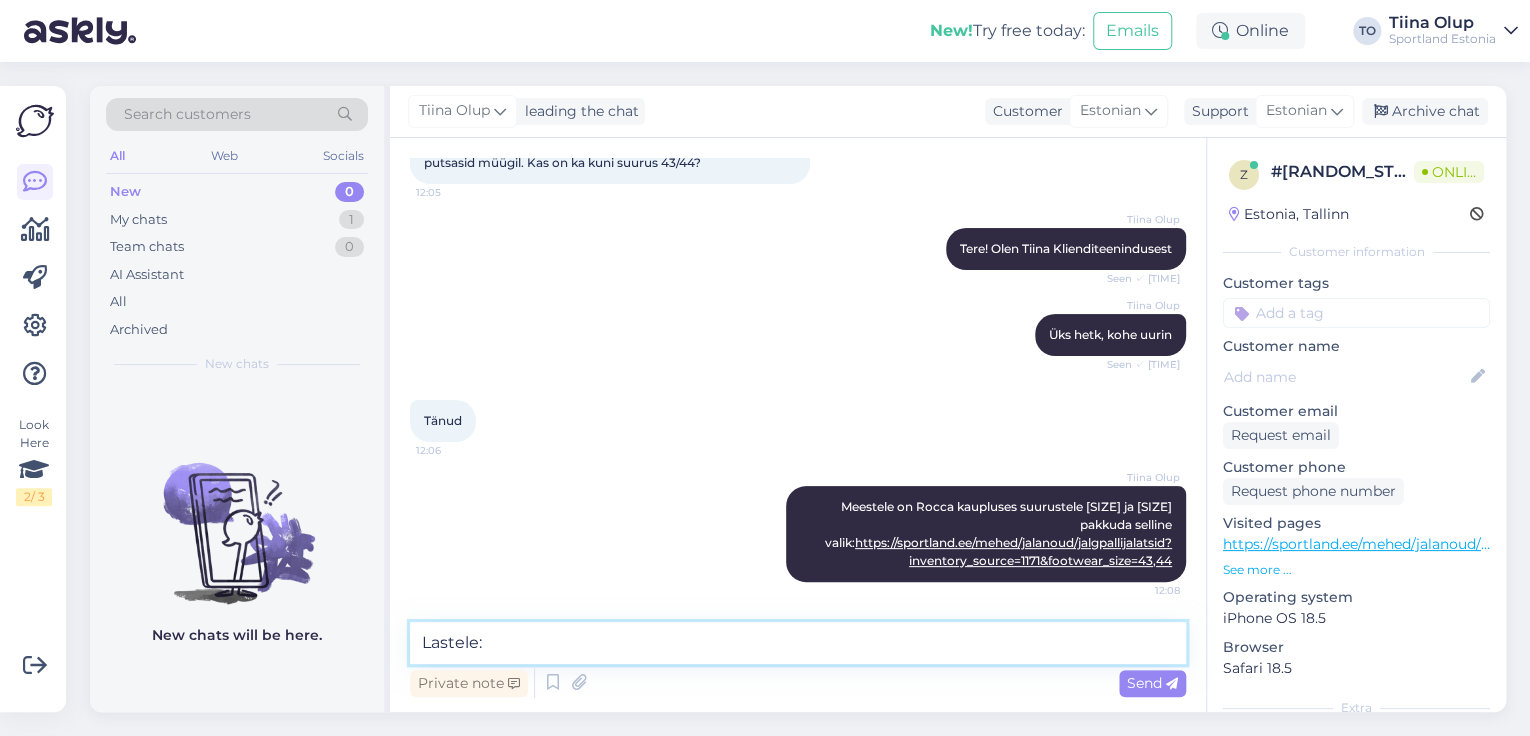 paste on "https://sportland.ee/lapsed/jalanoud?product_category=Jalgpallijalatsid&inventory_source=1171" 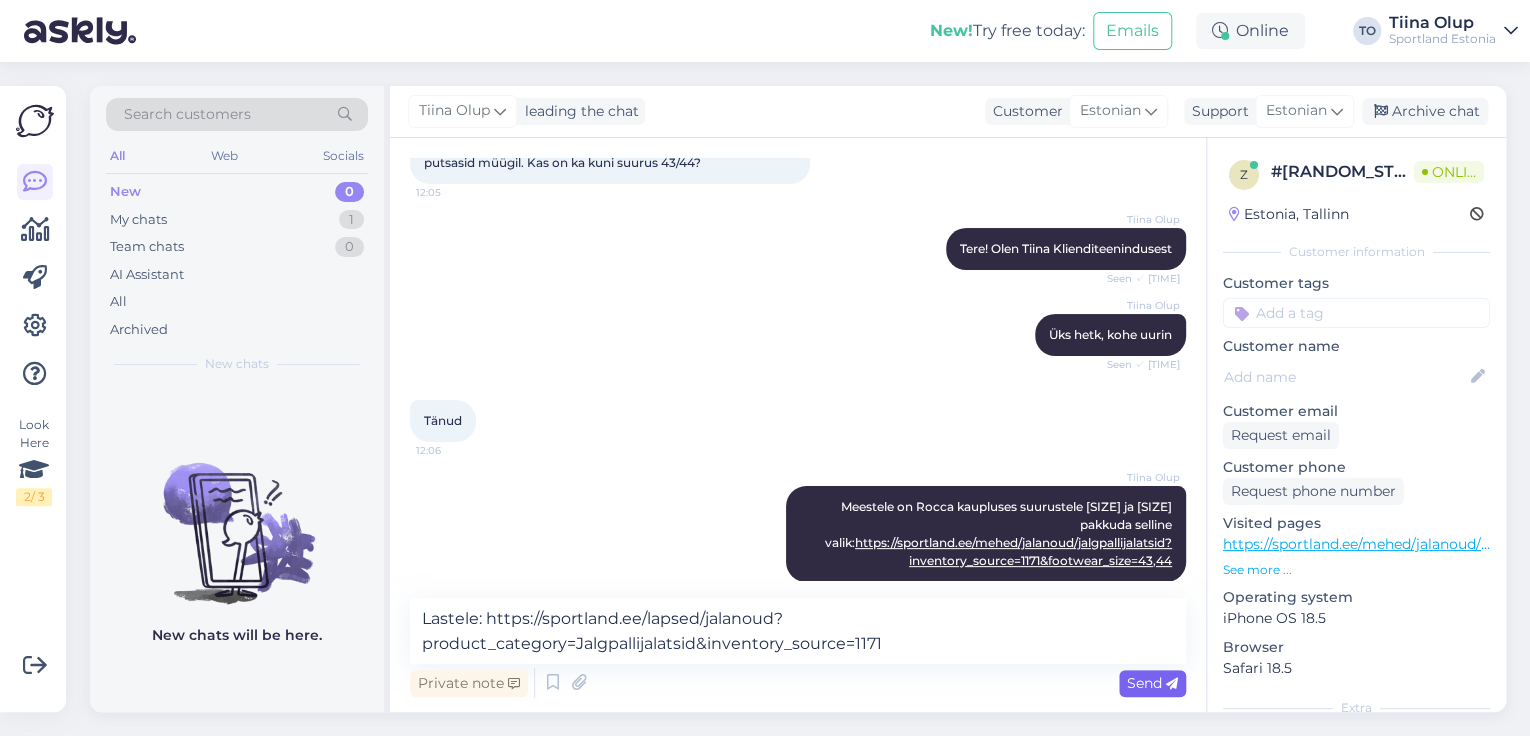 click on "Send" at bounding box center (1152, 683) 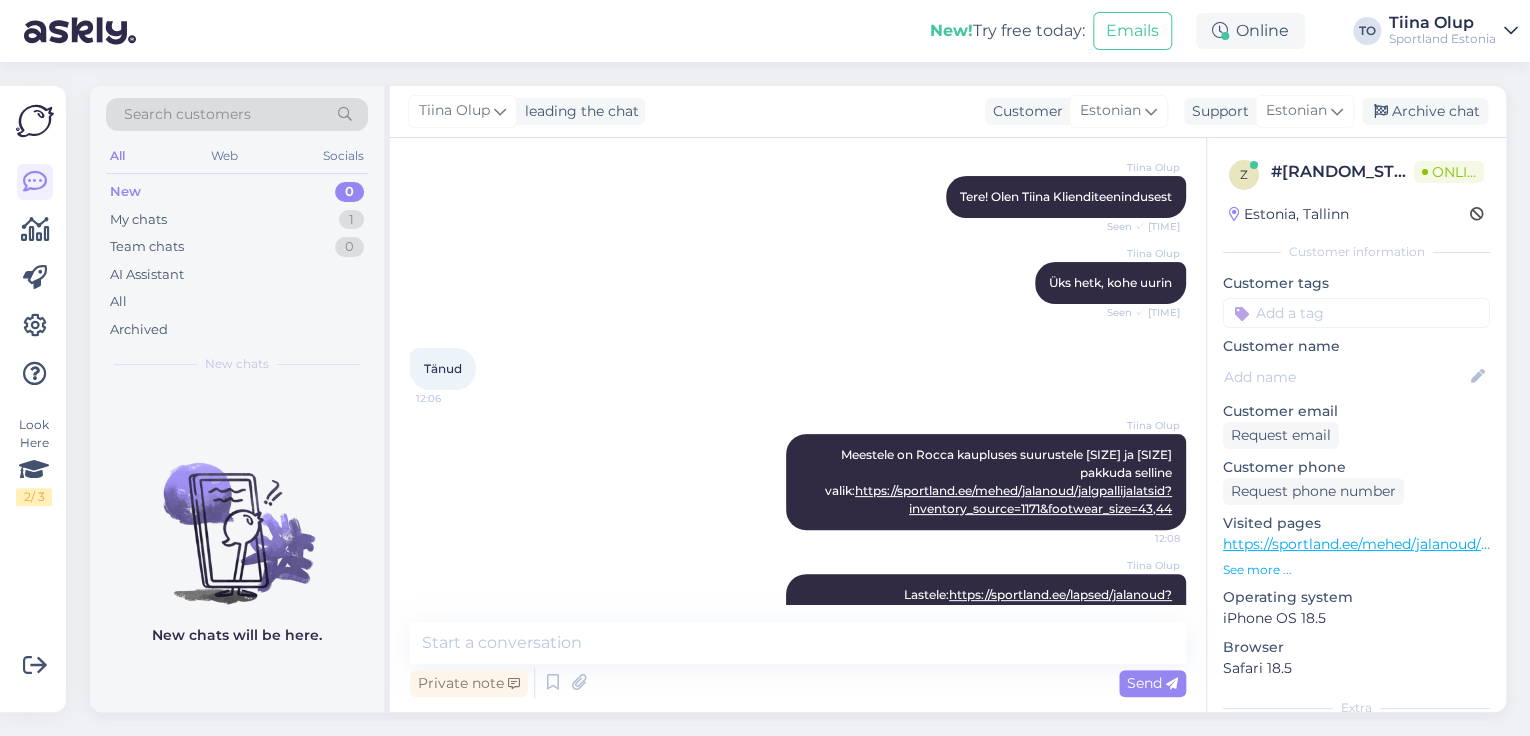 scroll, scrollTop: 164, scrollLeft: 0, axis: vertical 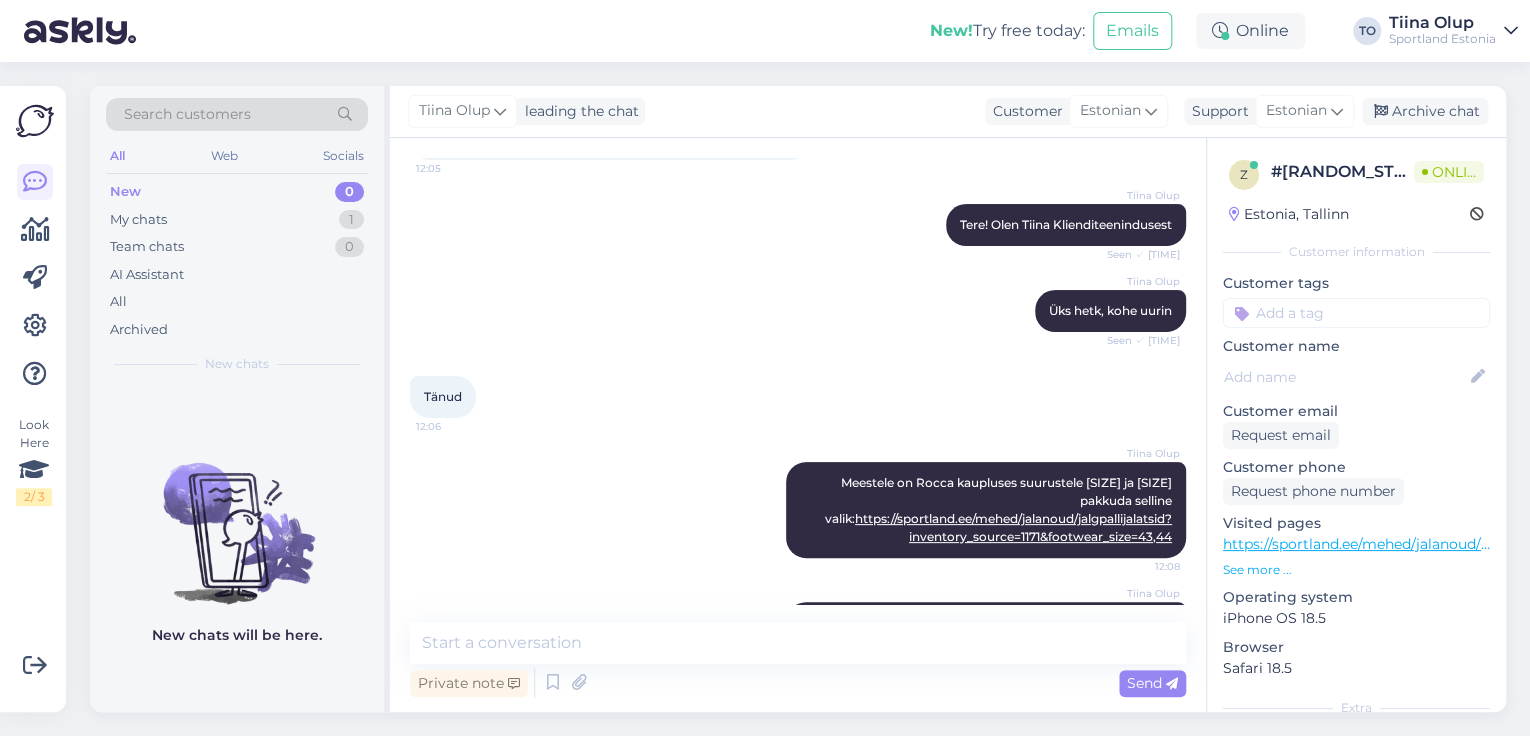 click at bounding box center (1356, 313) 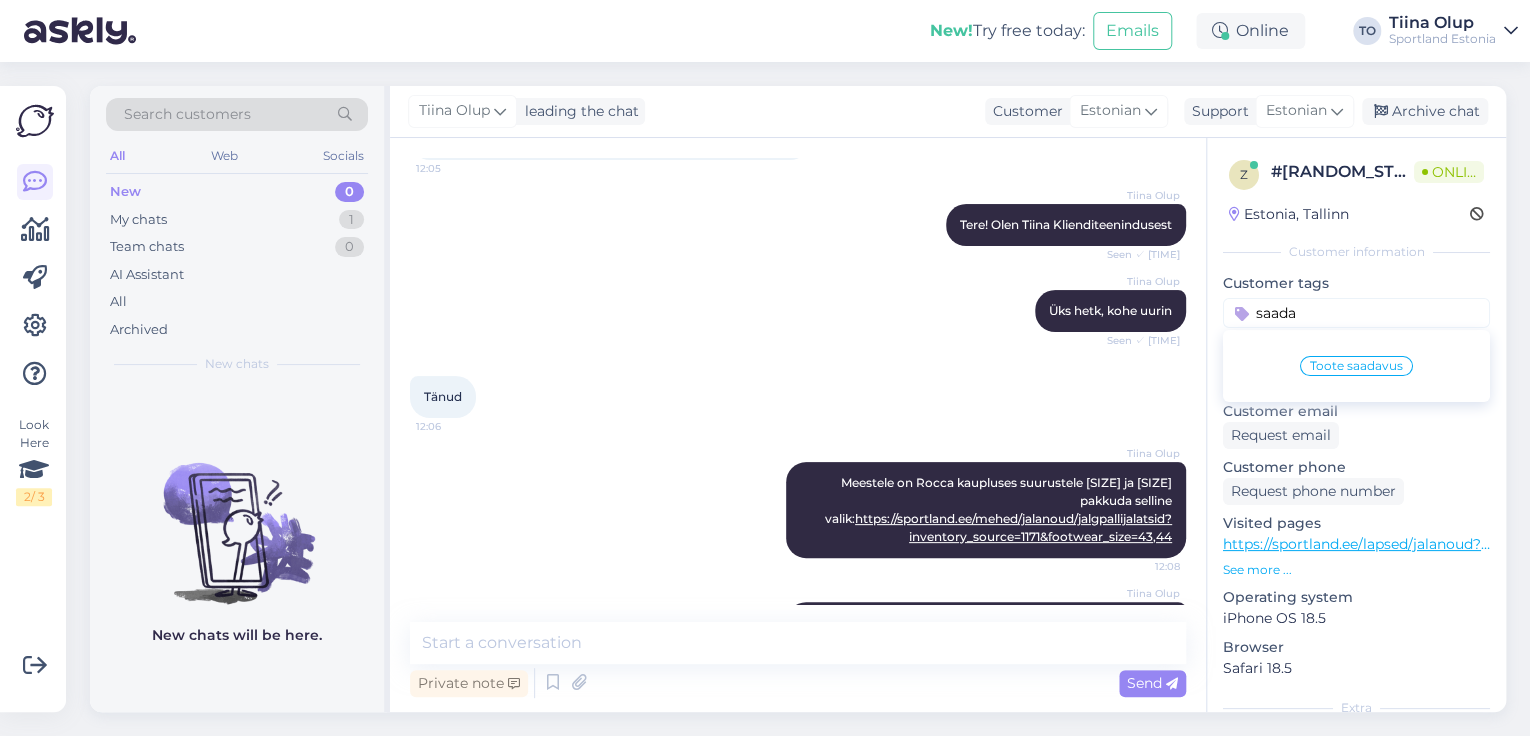 click on "Toote saadavus" at bounding box center (1356, 366) 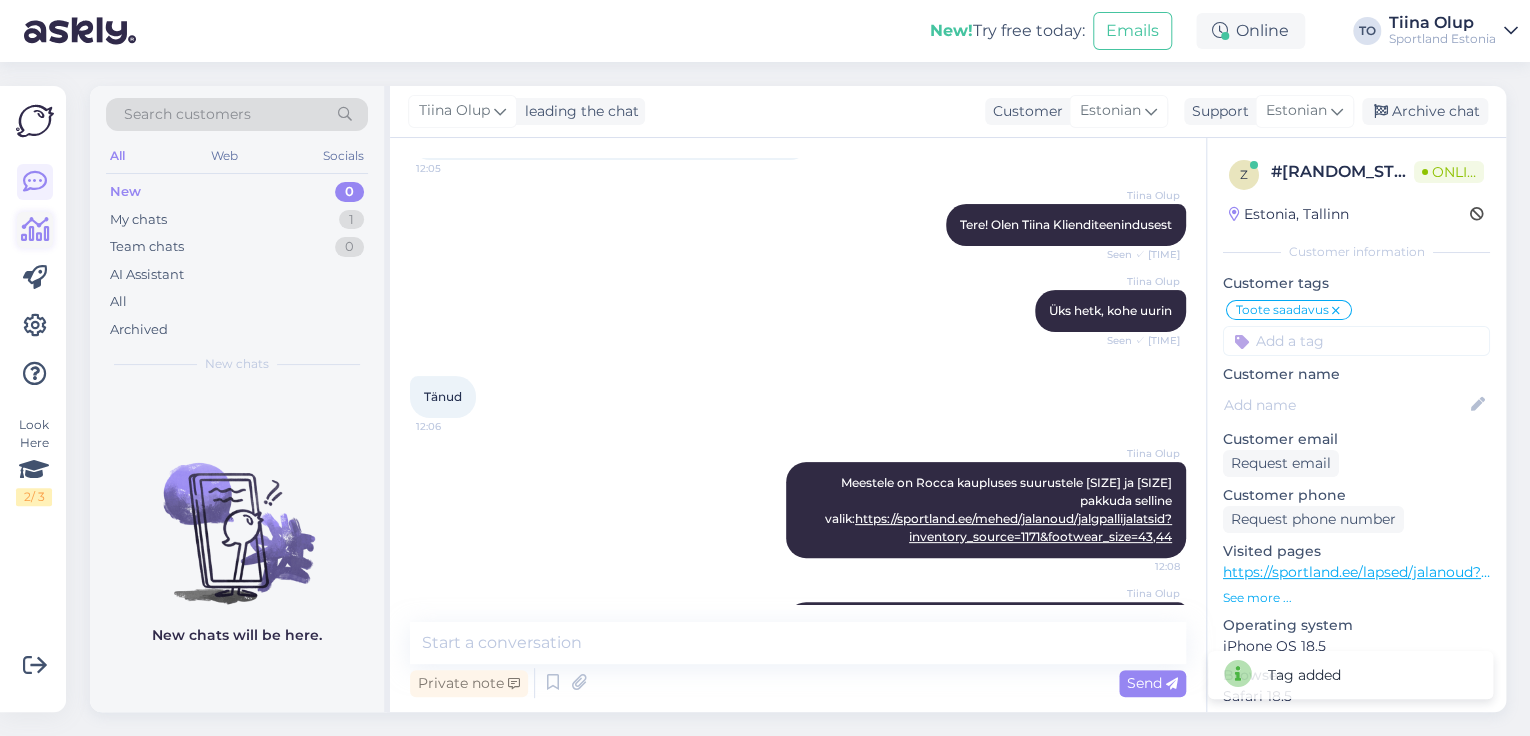 click at bounding box center [35, 230] 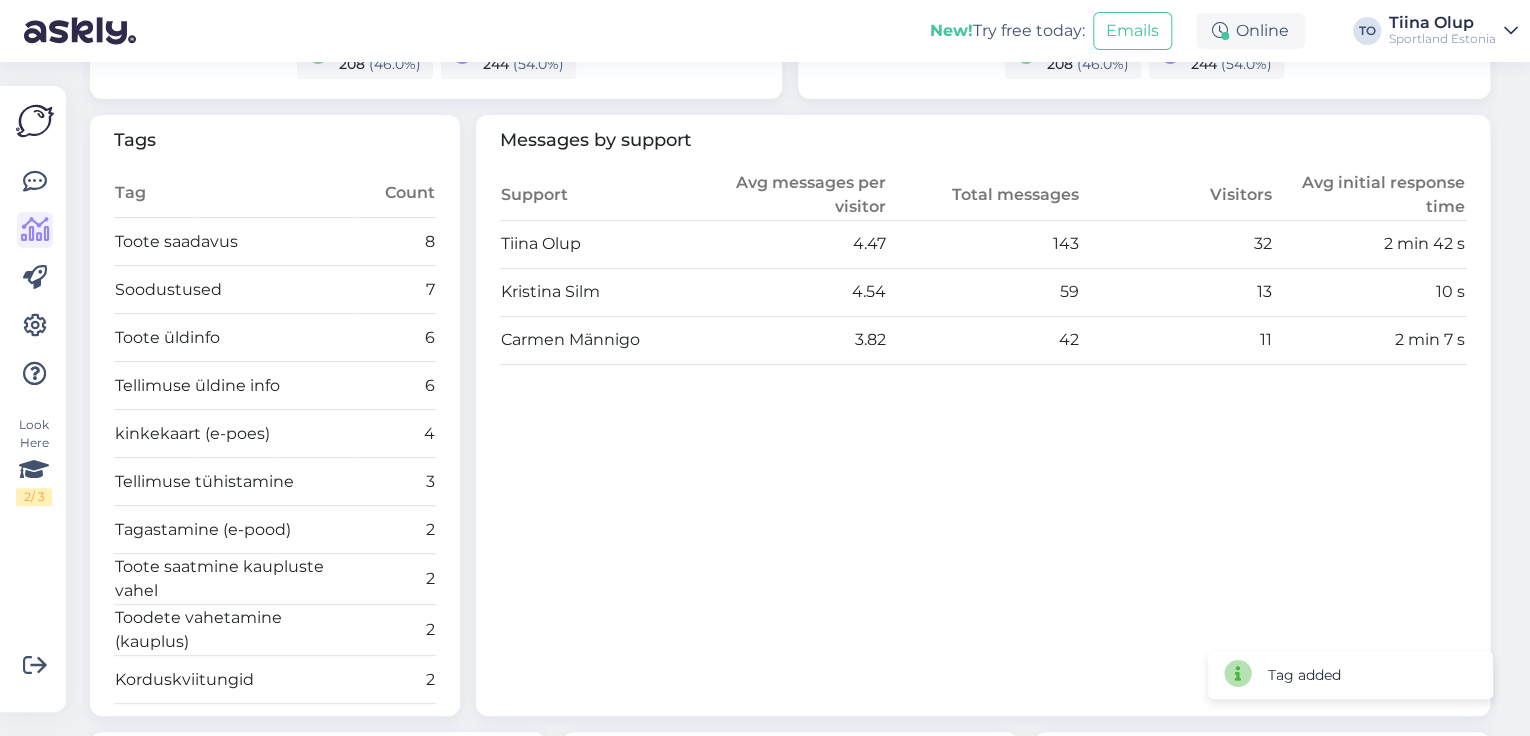 scroll, scrollTop: 0, scrollLeft: 0, axis: both 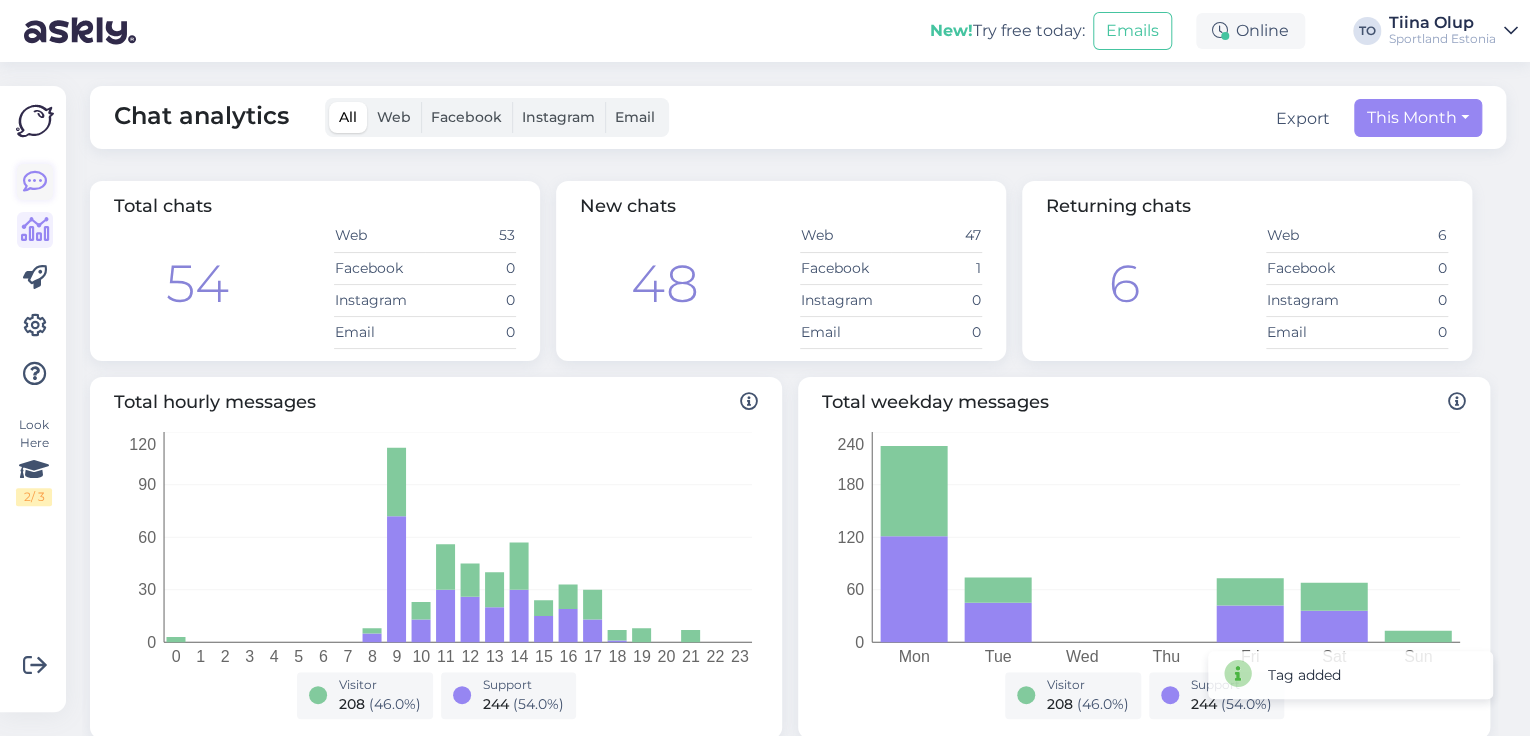 click at bounding box center (35, 182) 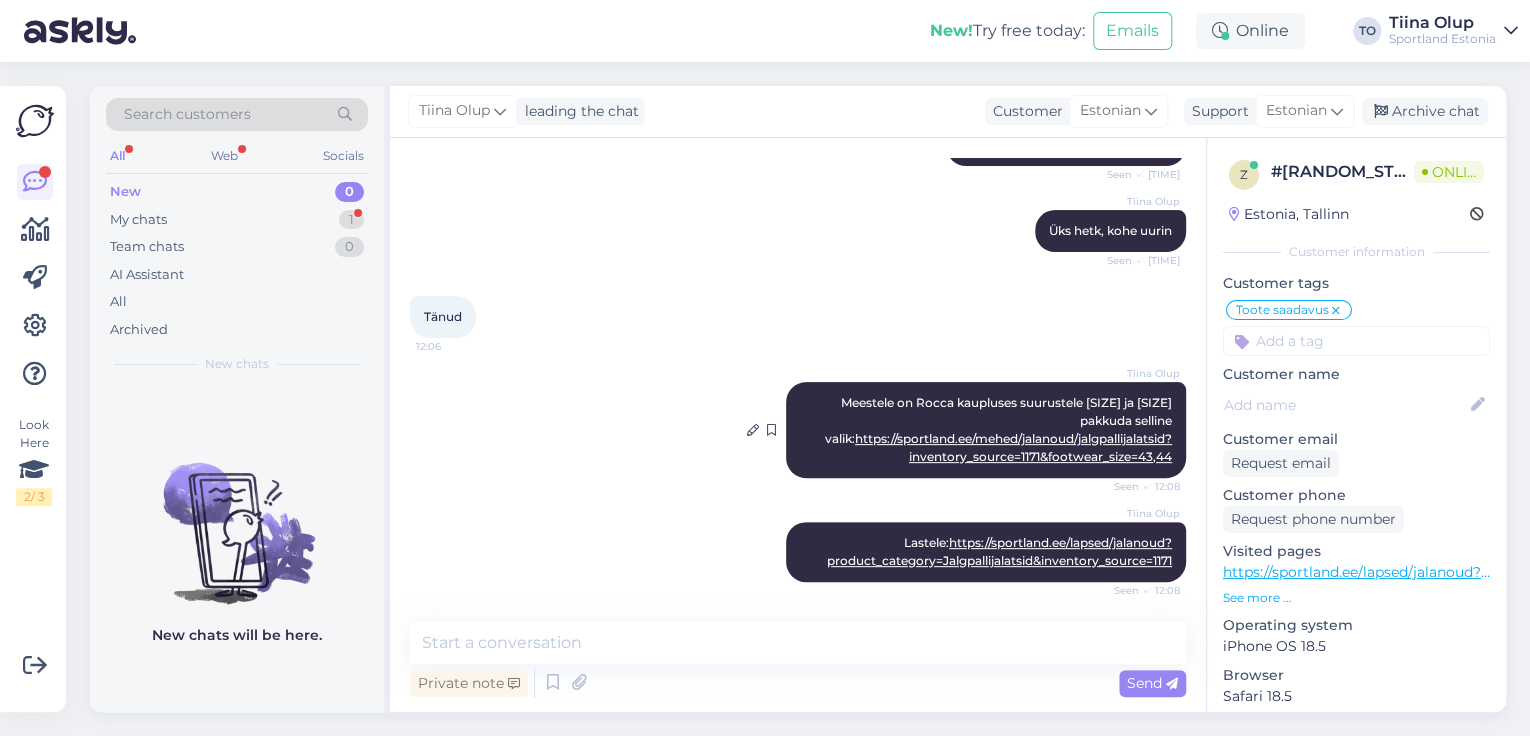 scroll, scrollTop: 329, scrollLeft: 0, axis: vertical 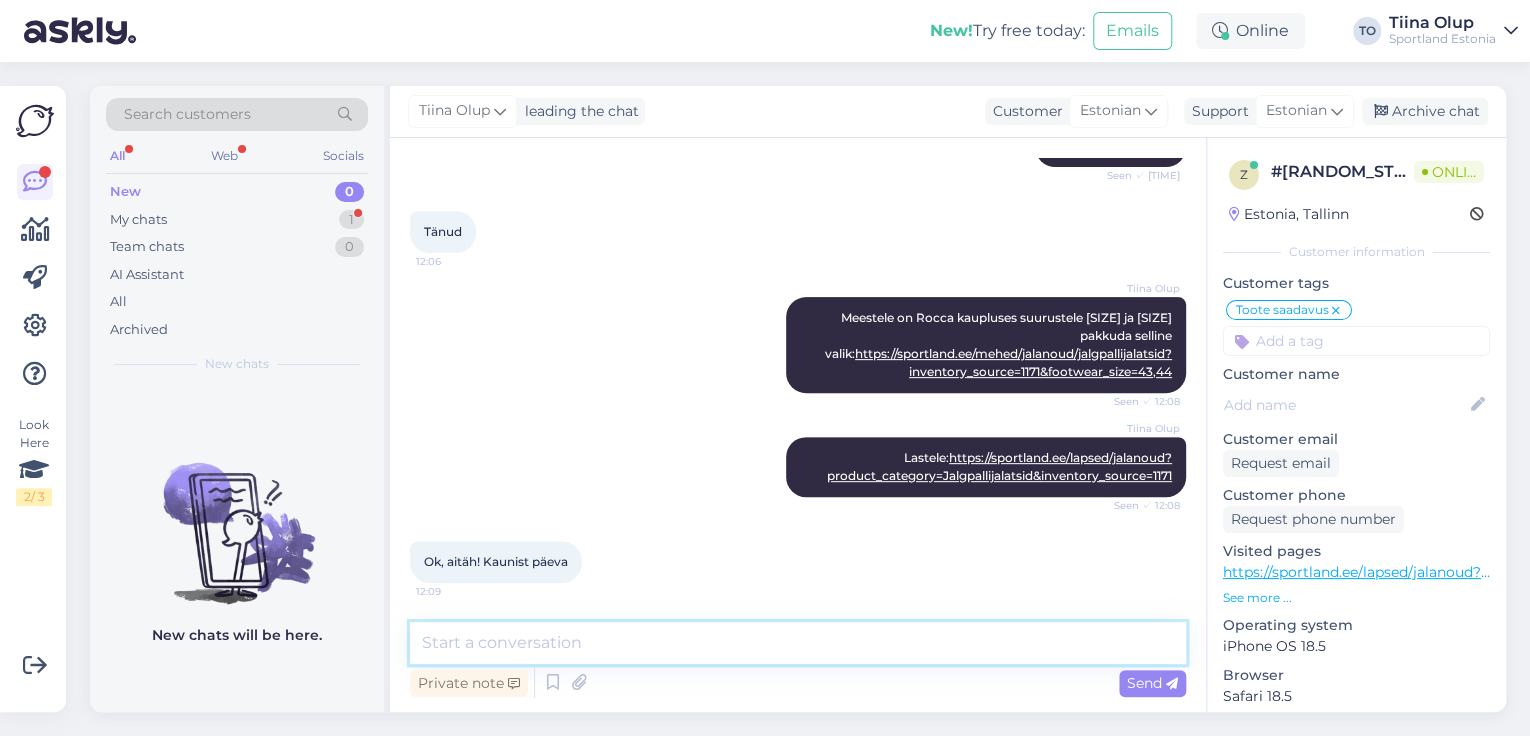click at bounding box center [798, 643] 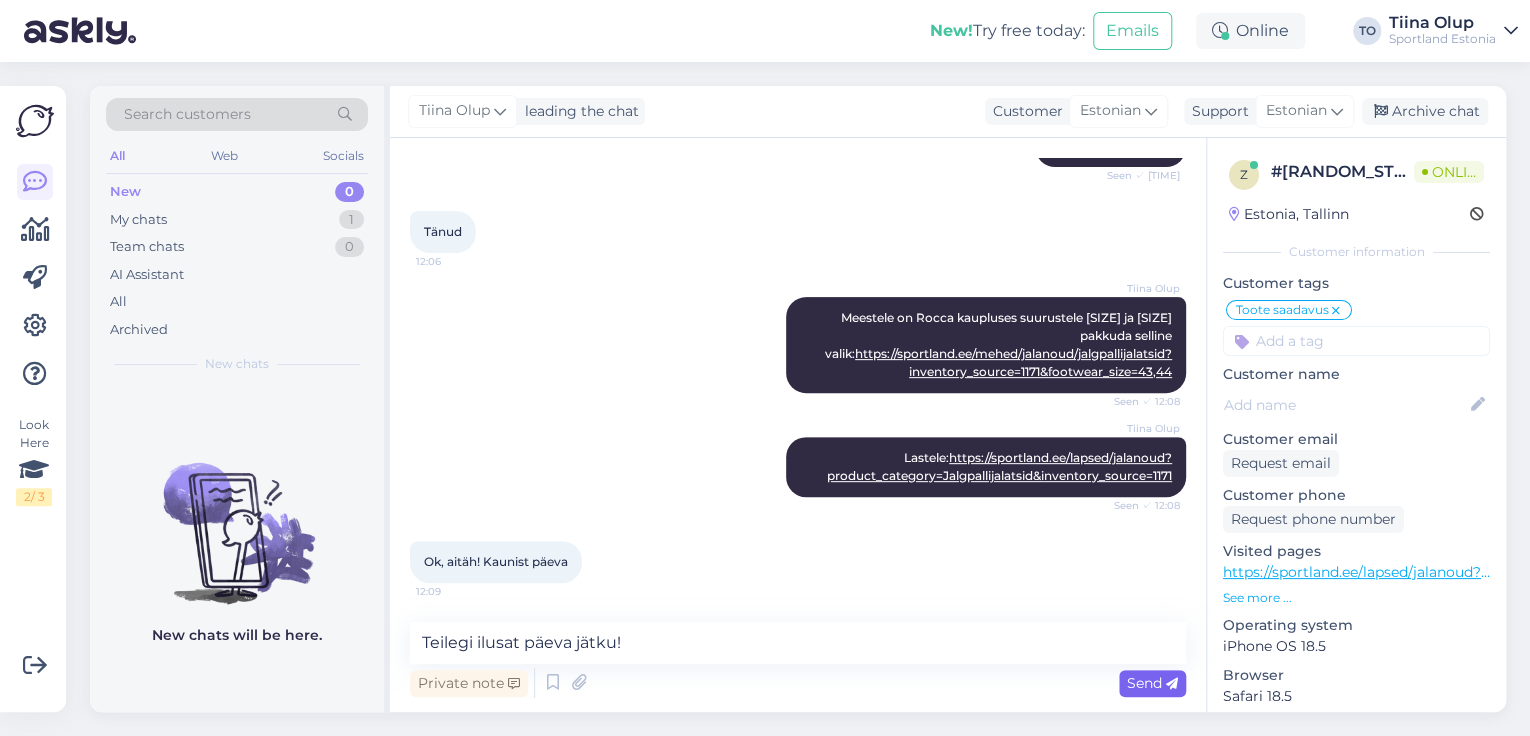 click on "Send" at bounding box center [1152, 683] 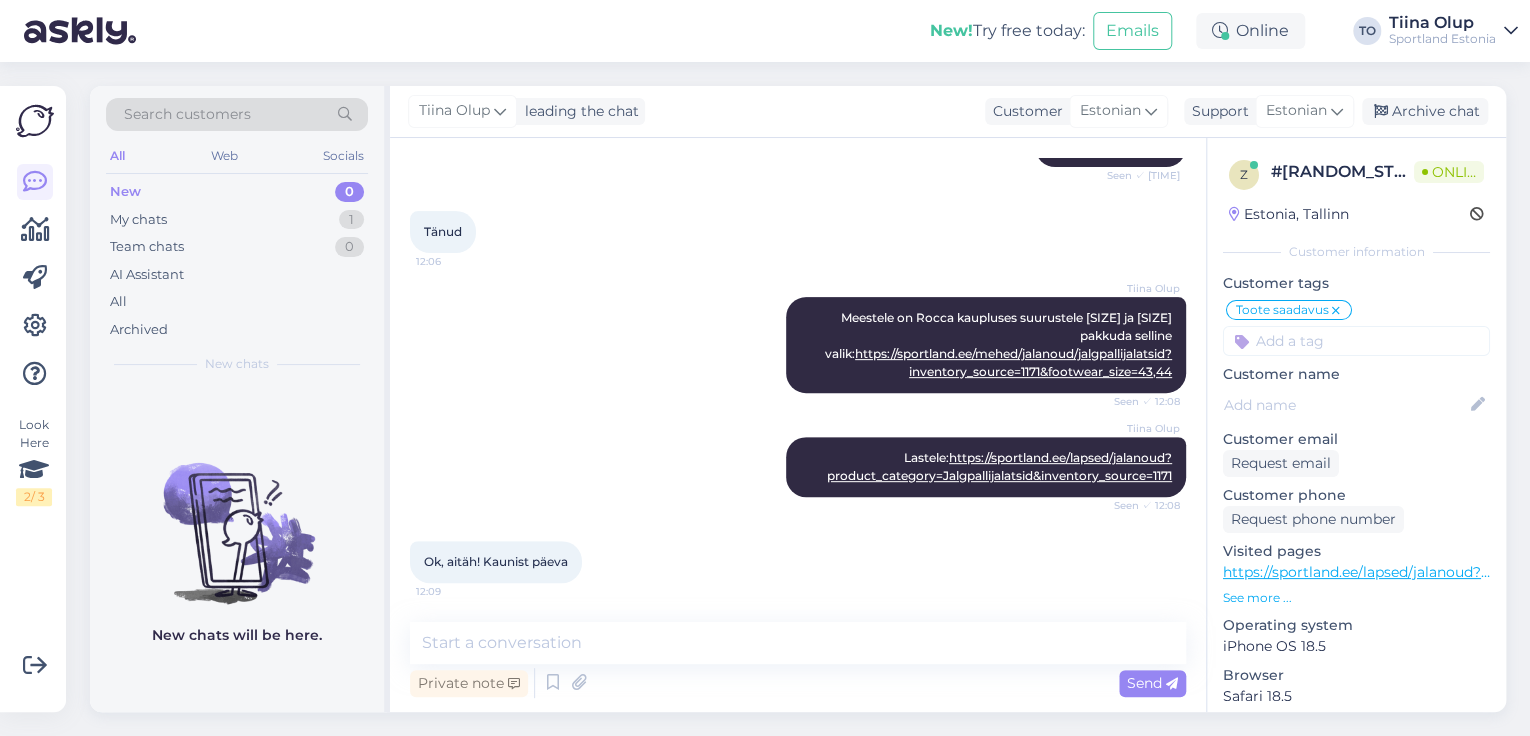 scroll, scrollTop: 416, scrollLeft: 0, axis: vertical 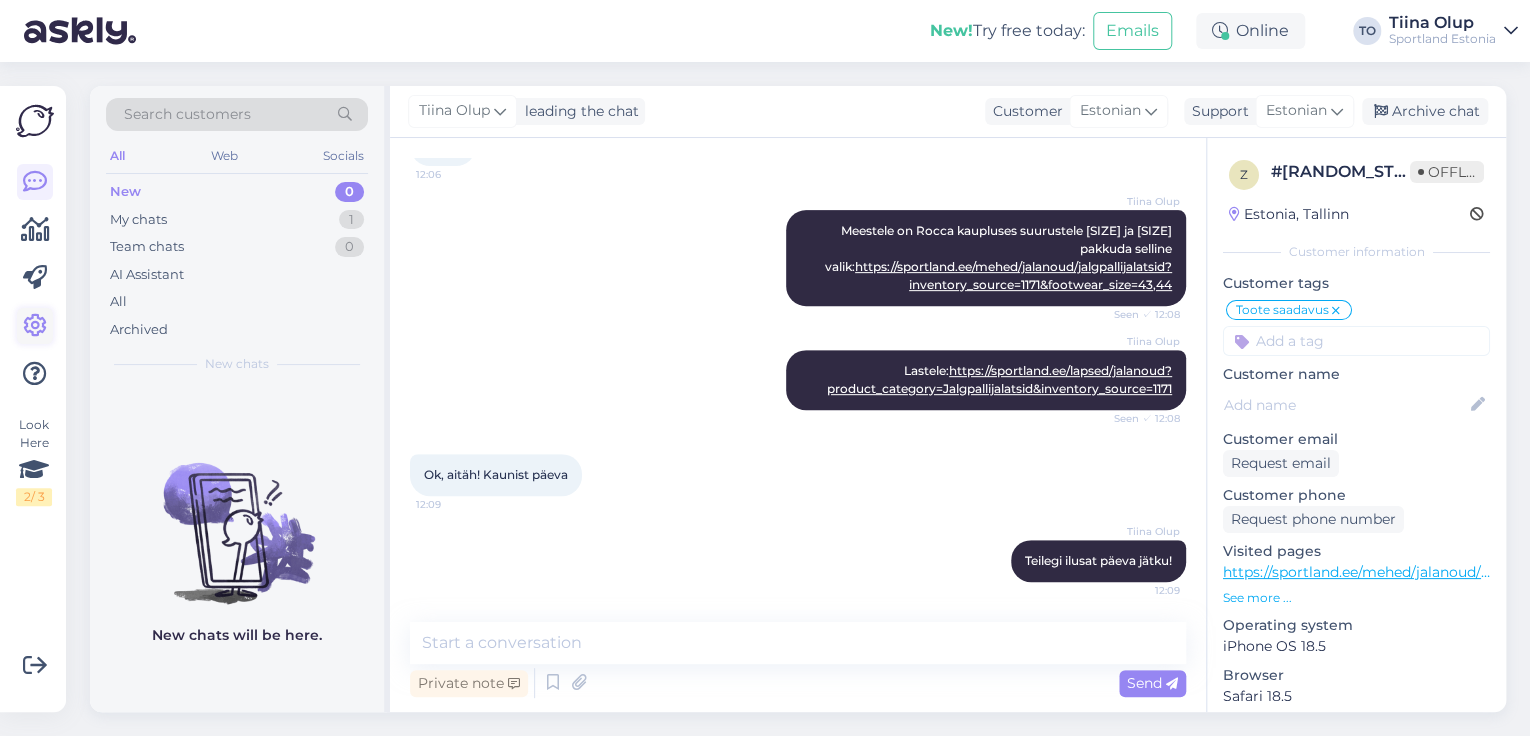click at bounding box center [35, 326] 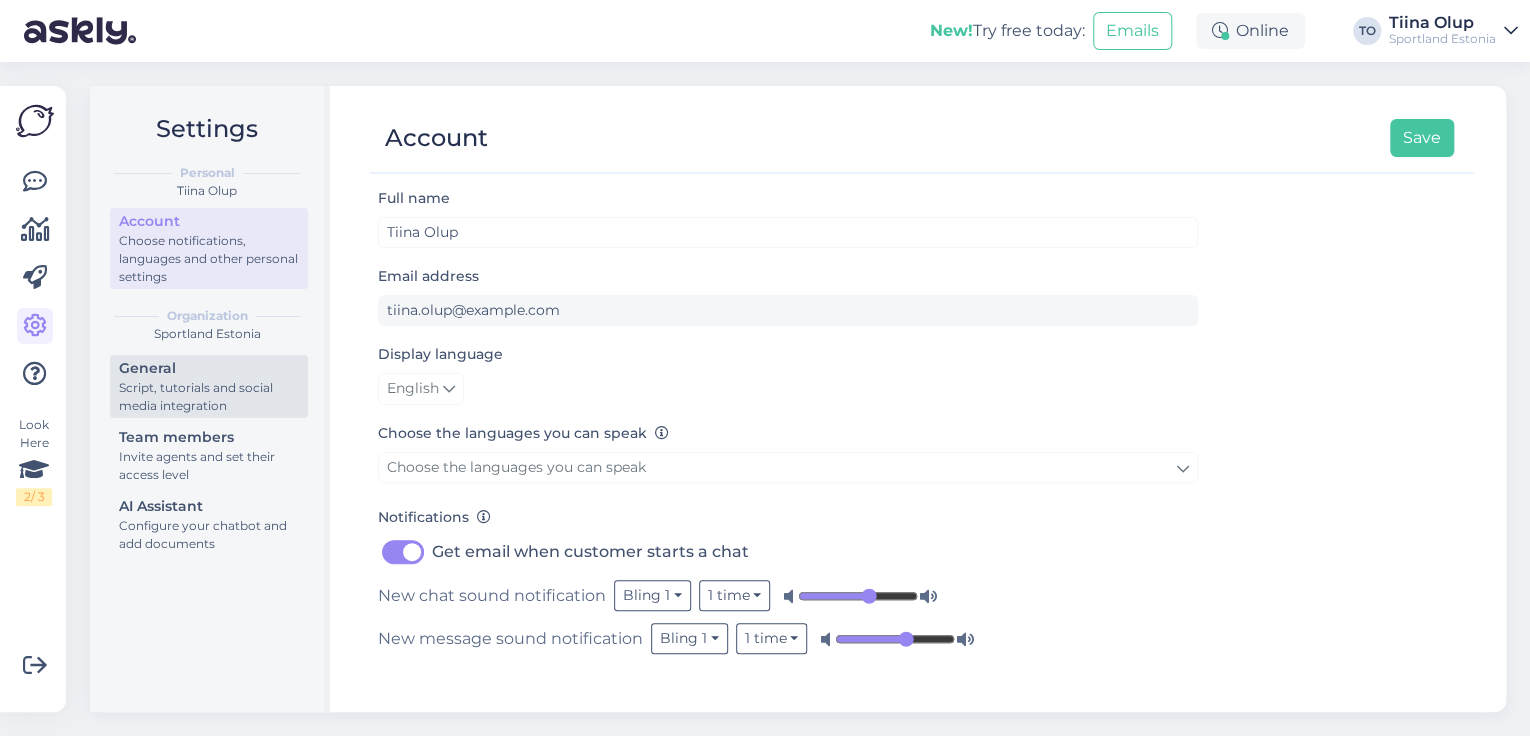 click on "Script, tutorials and social media integration" at bounding box center (209, 397) 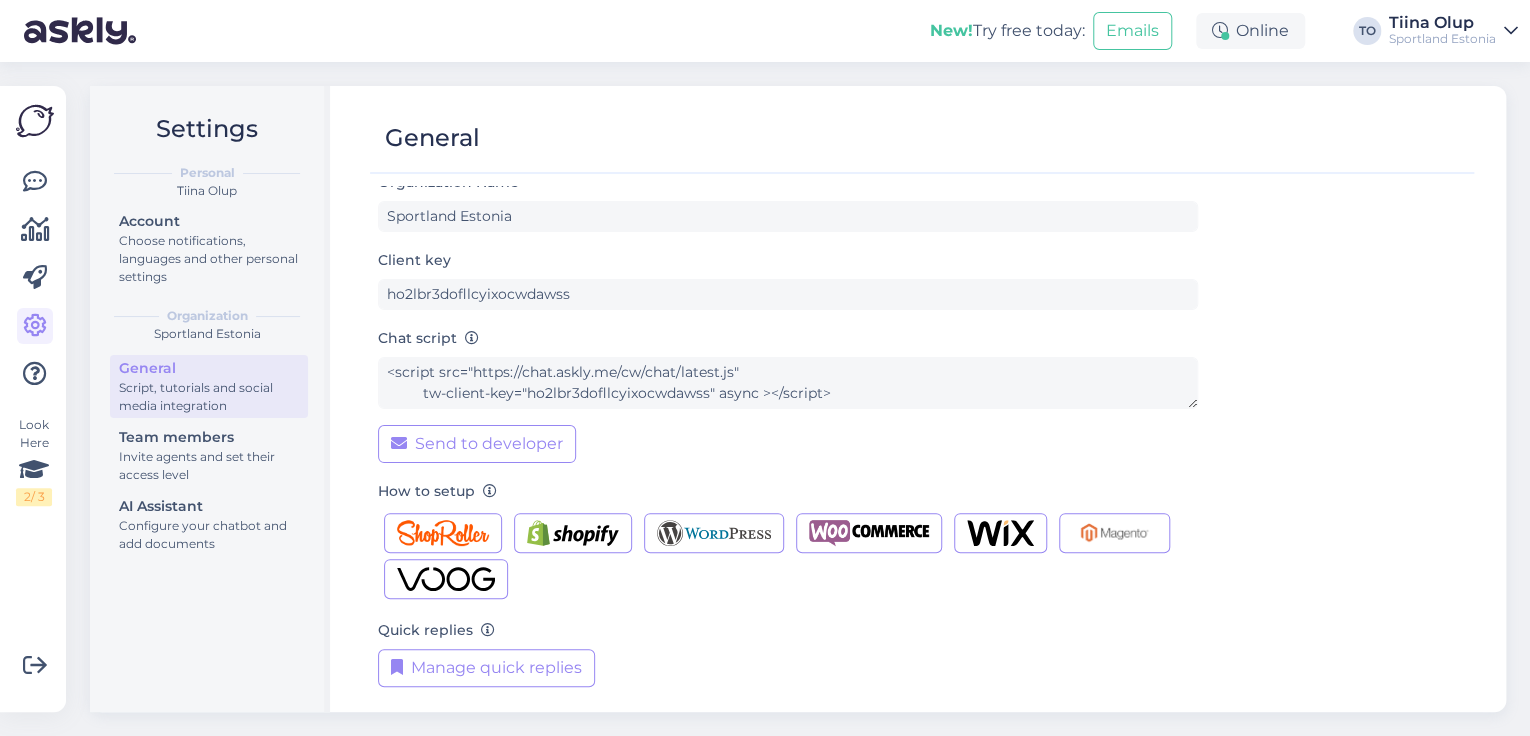 scroll, scrollTop: 24, scrollLeft: 0, axis: vertical 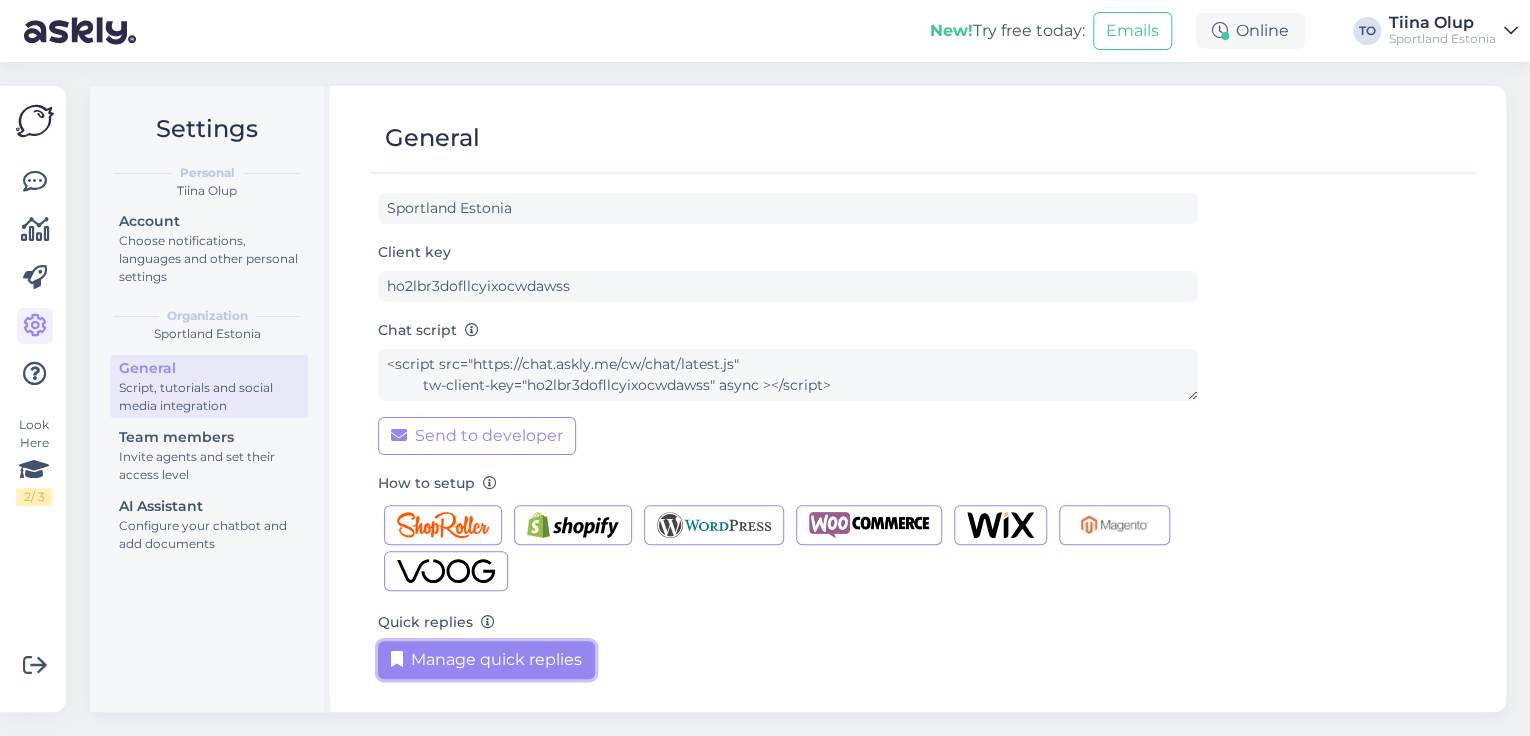 click on "Manage quick replies" at bounding box center [486, 660] 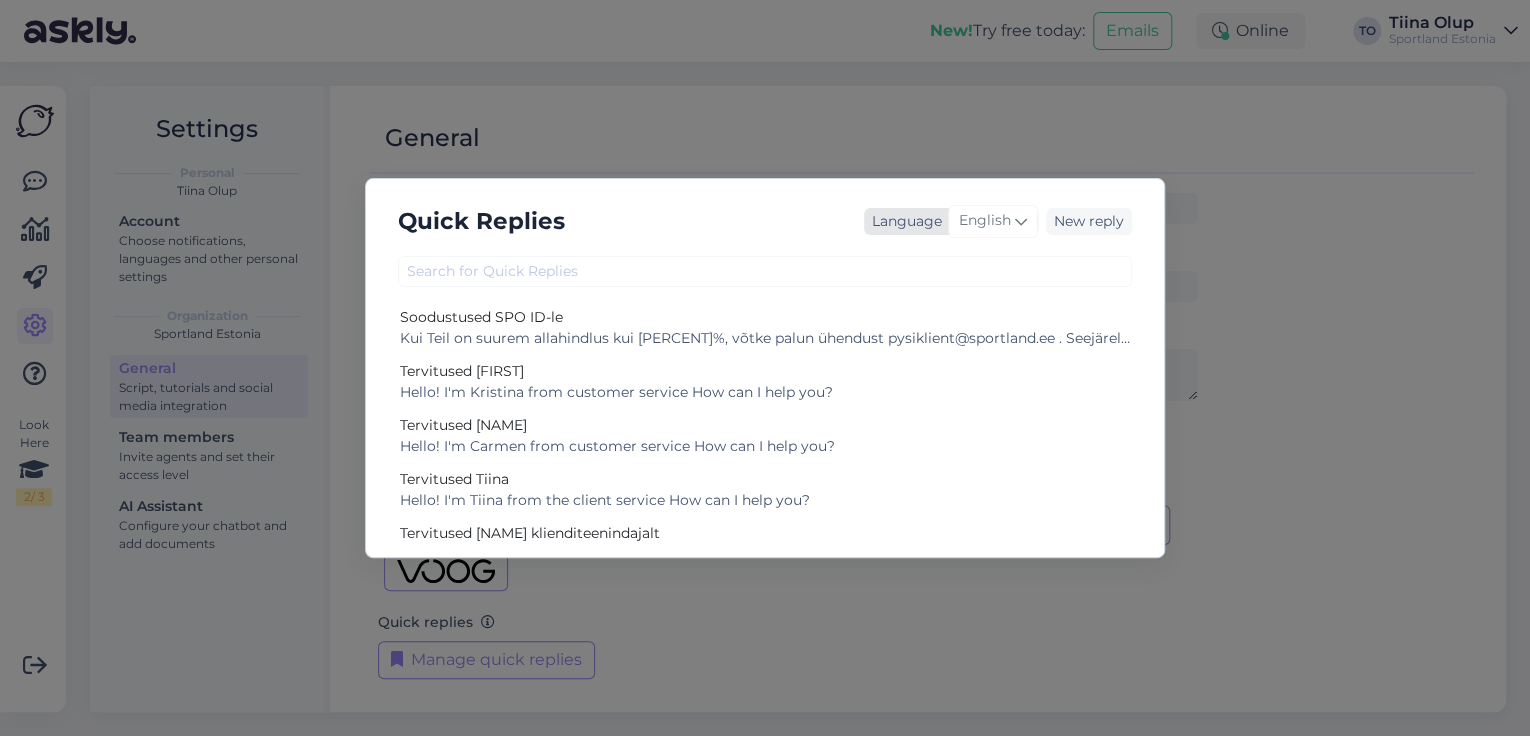click on "English" at bounding box center [985, 221] 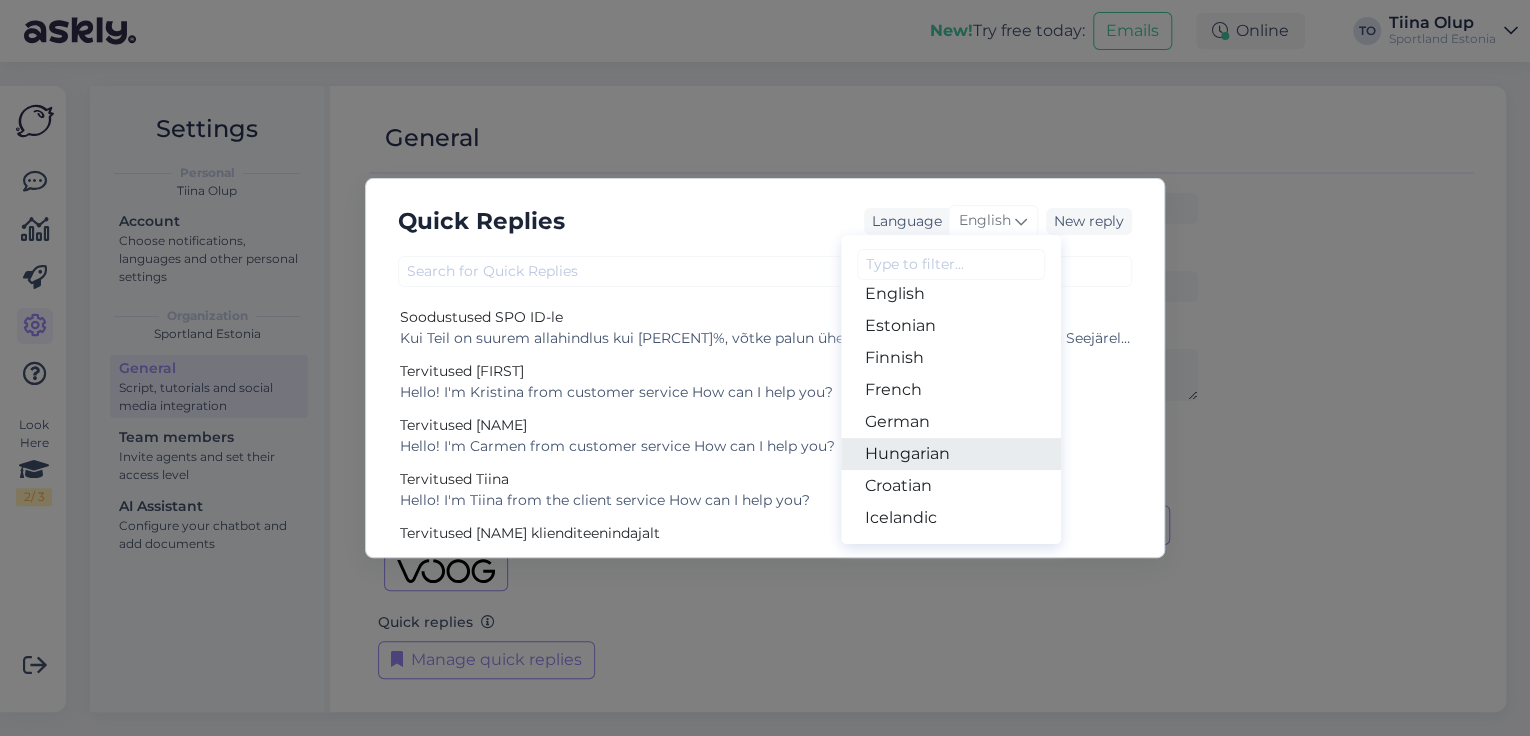 scroll, scrollTop: 160, scrollLeft: 0, axis: vertical 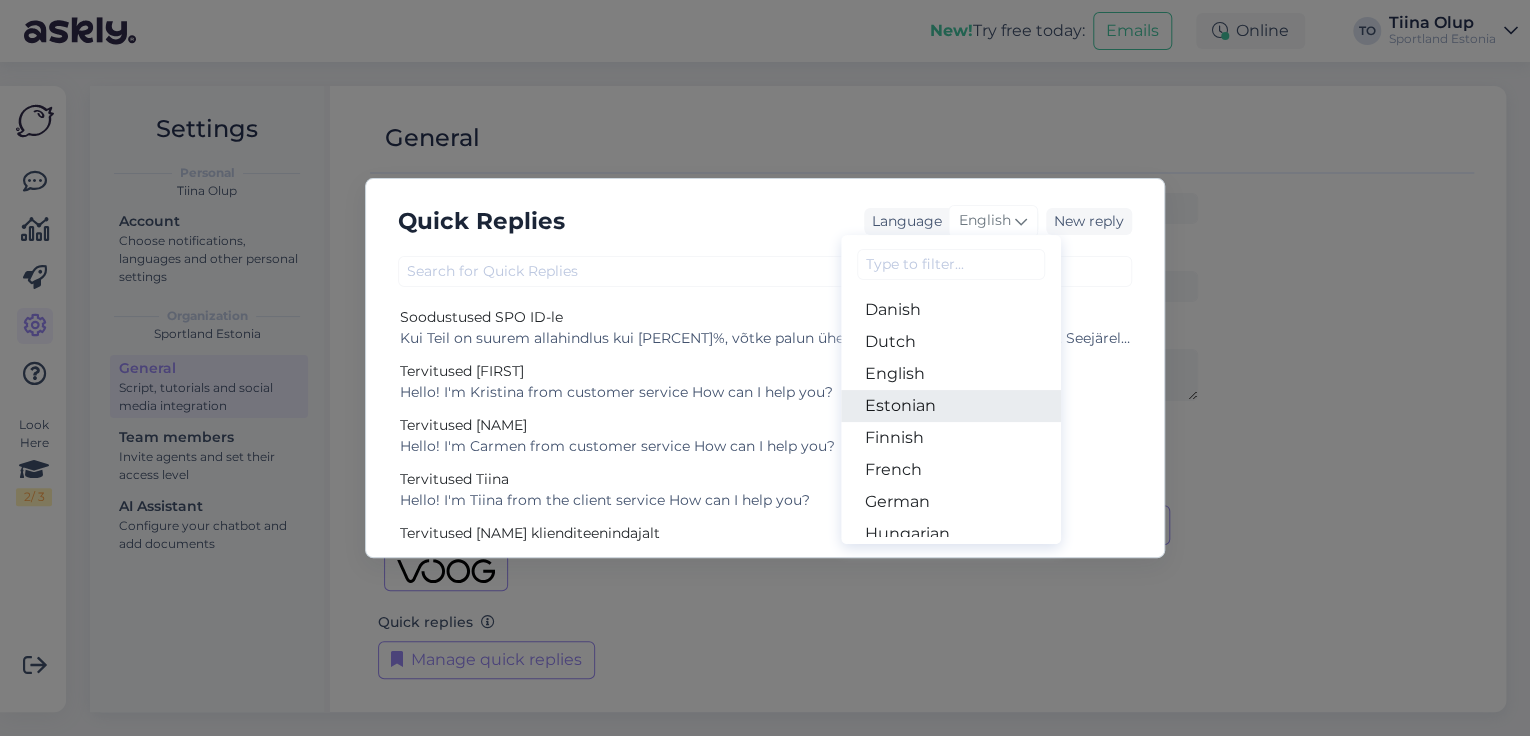 click on "Estonian" at bounding box center (951, 406) 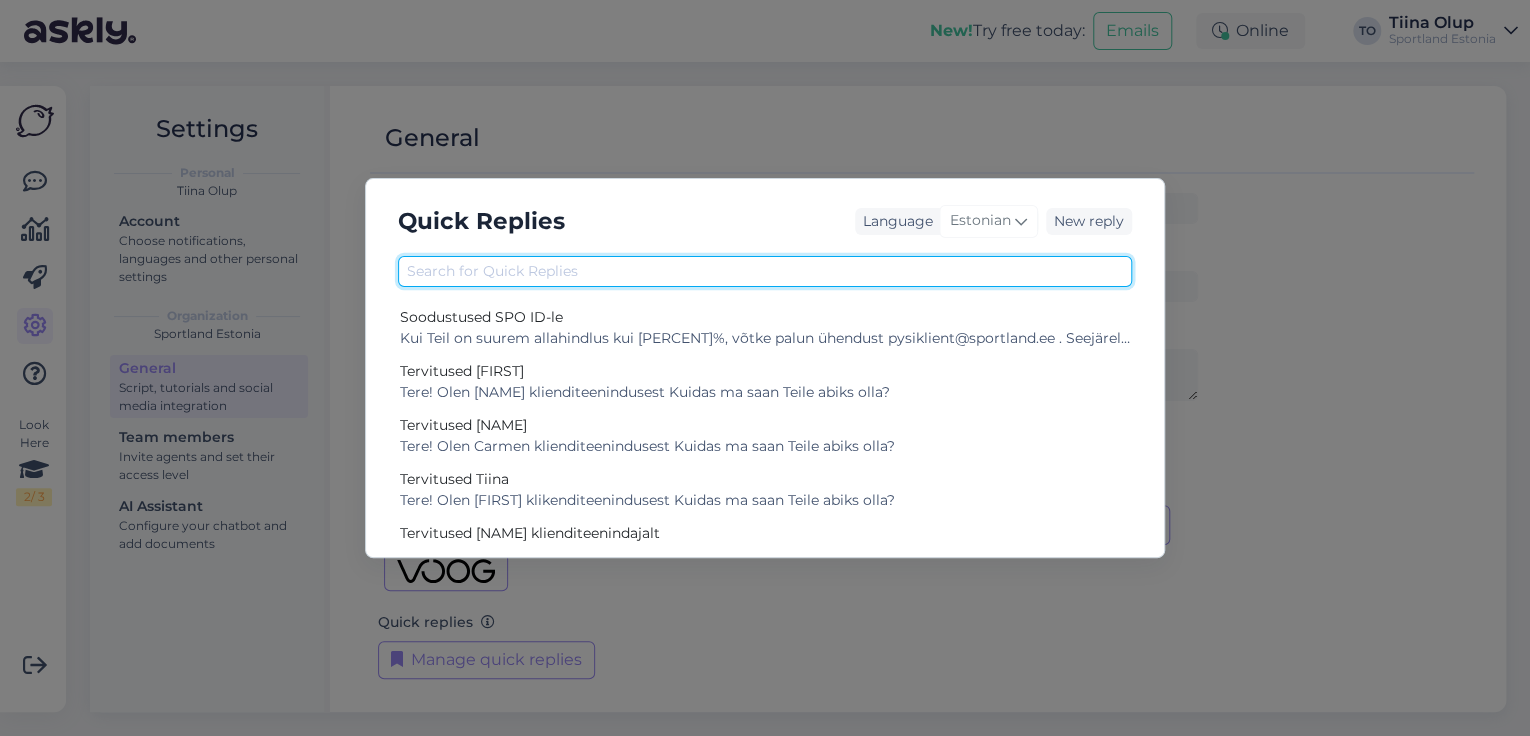 click at bounding box center (765, 271) 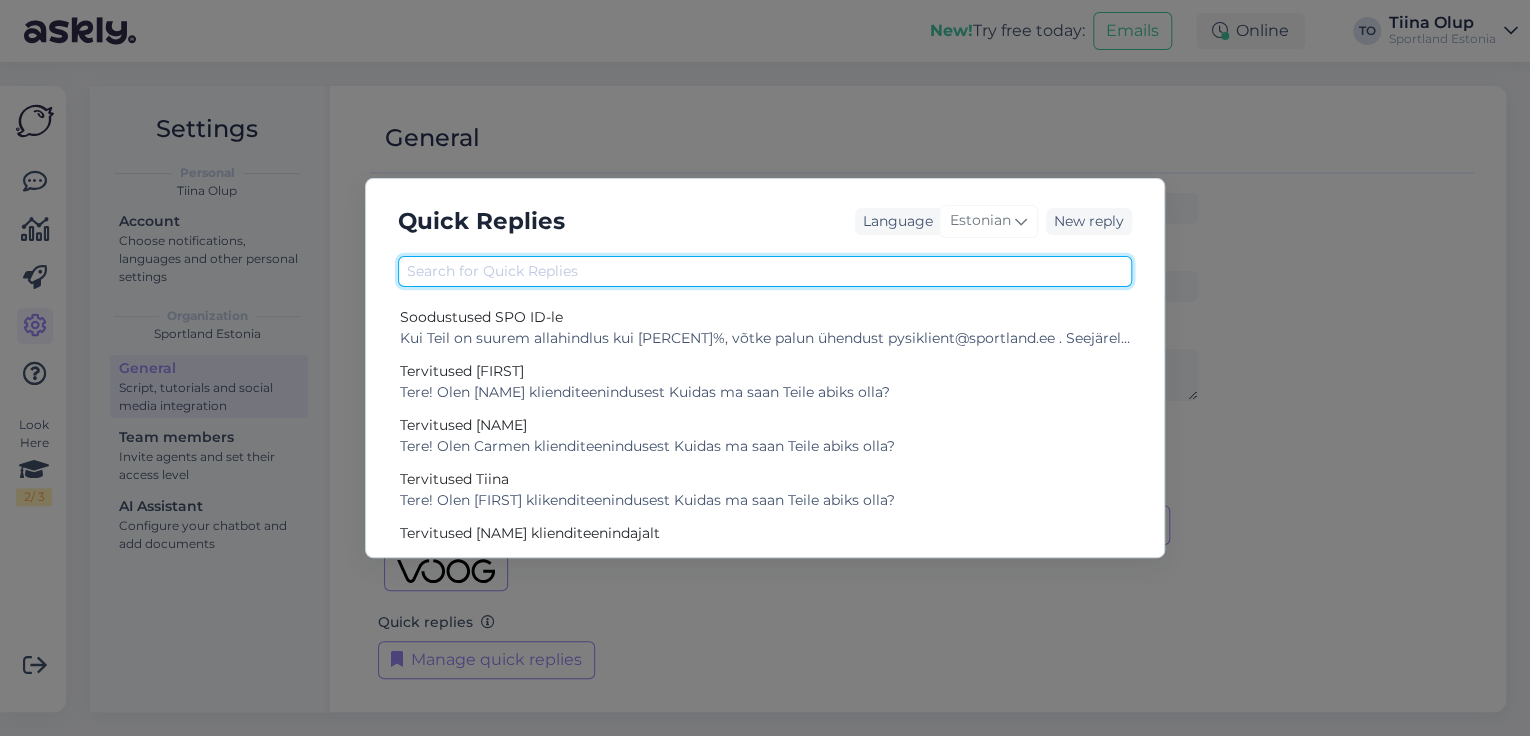 click at bounding box center [765, 271] 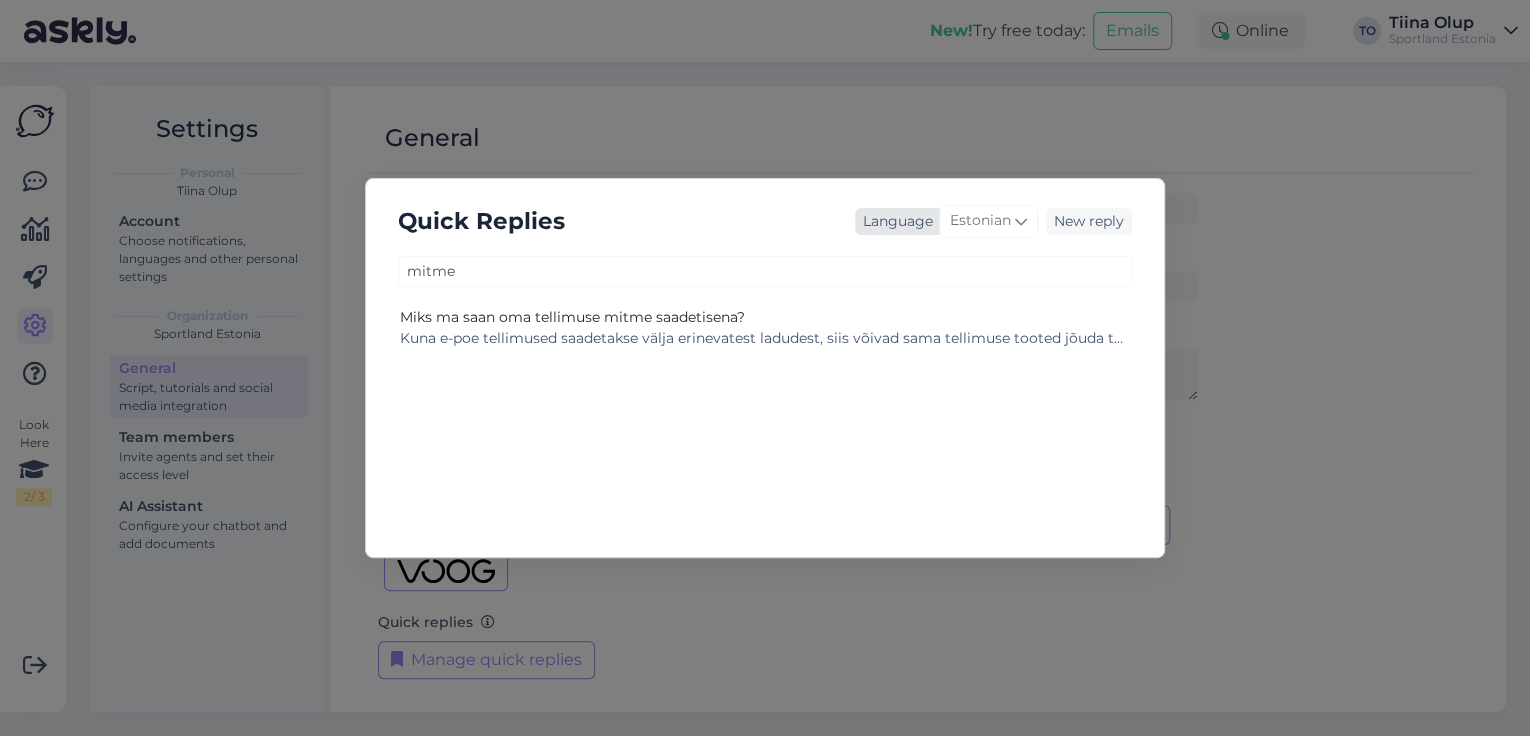 click on "Estonian" at bounding box center [980, 221] 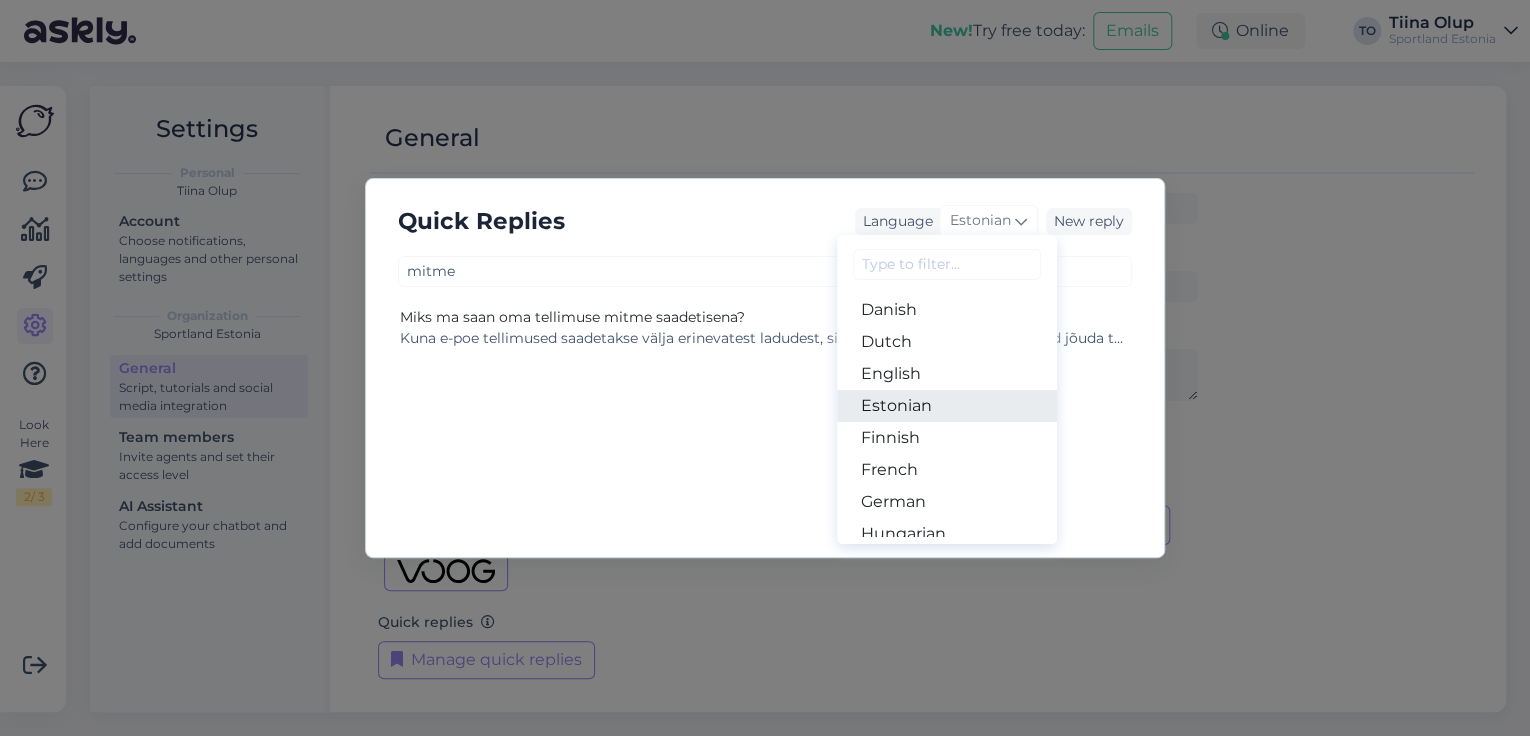 scroll, scrollTop: 80, scrollLeft: 0, axis: vertical 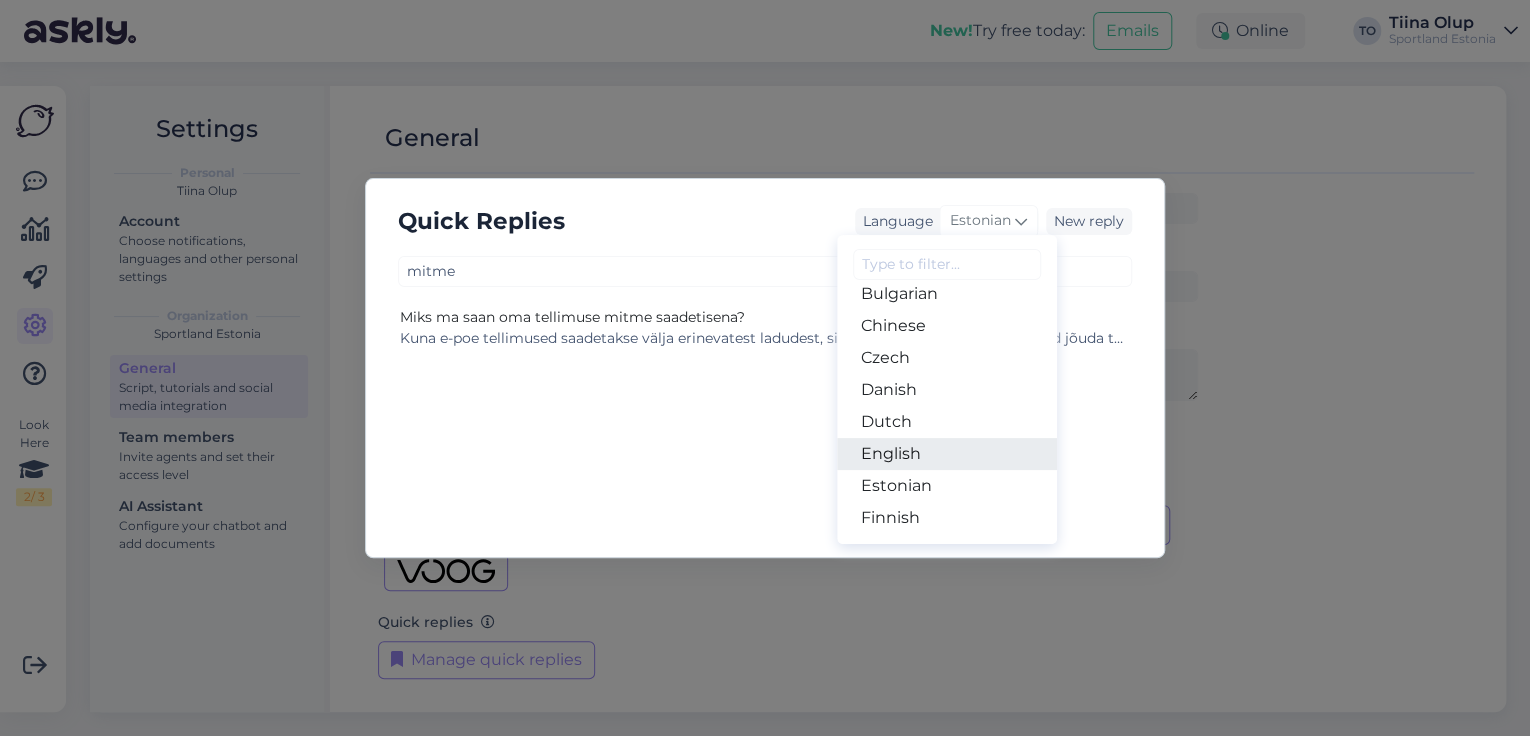 click on "English" at bounding box center [947, 454] 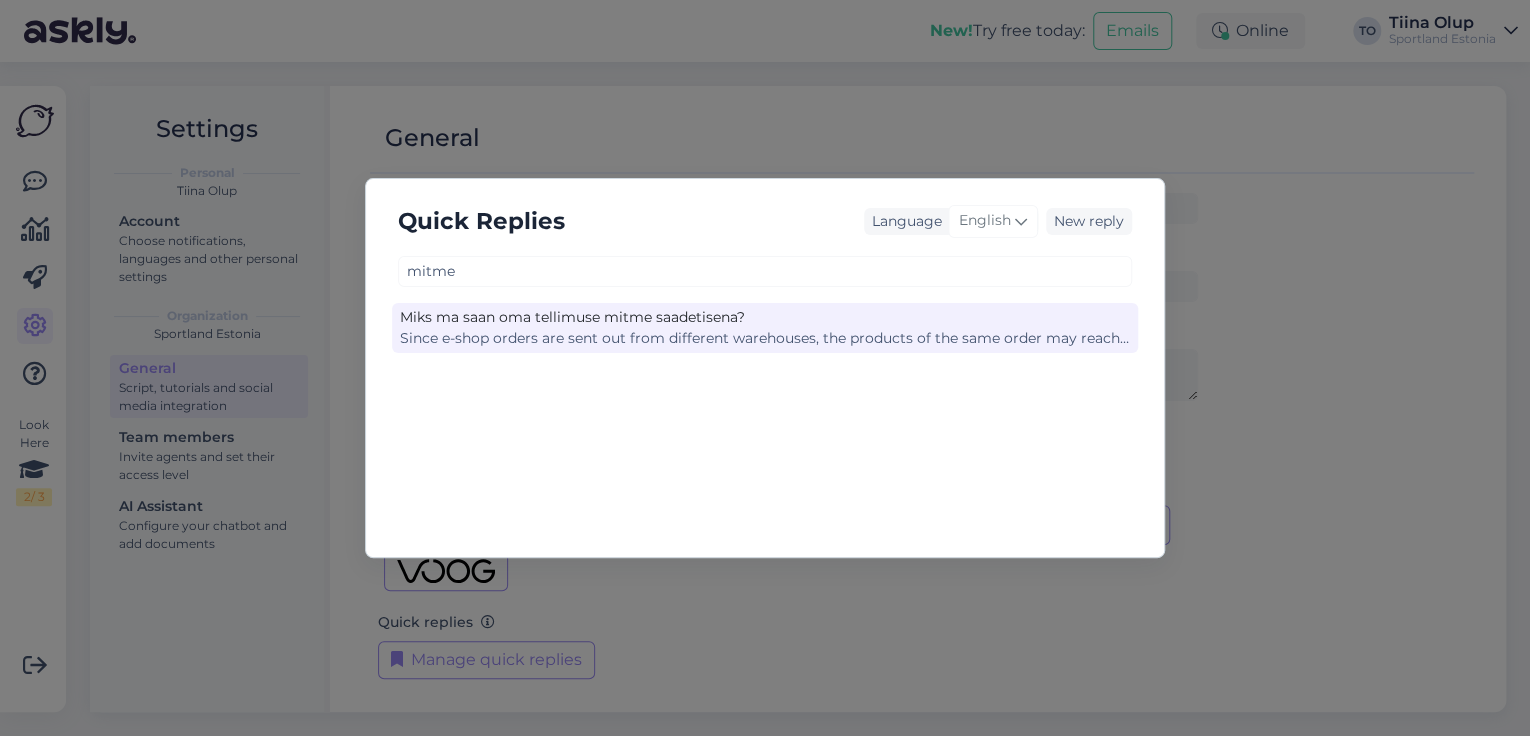 click on "Miks ma saan oma tellimuse mitme saadetisena?" at bounding box center [765, 317] 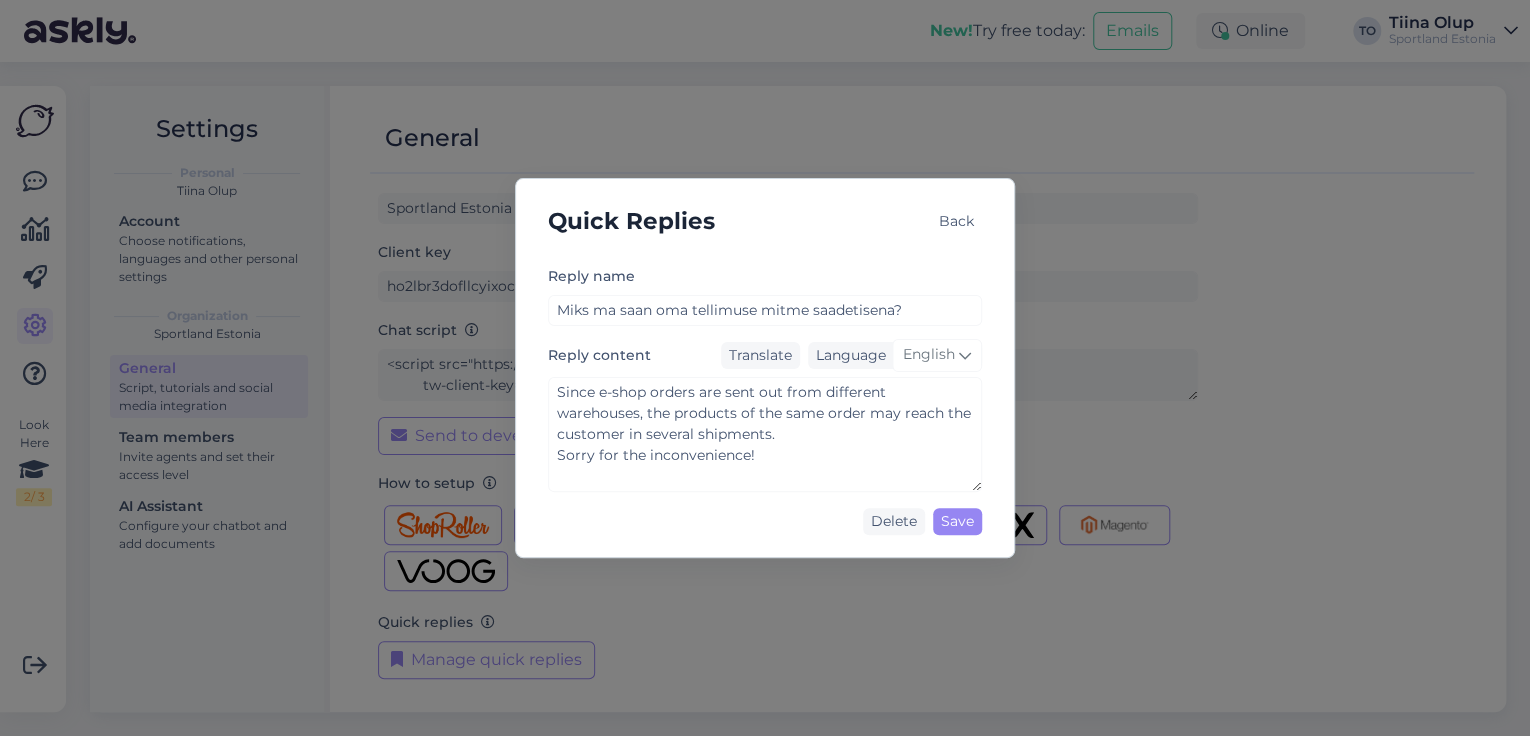 click on "Back" at bounding box center (956, 221) 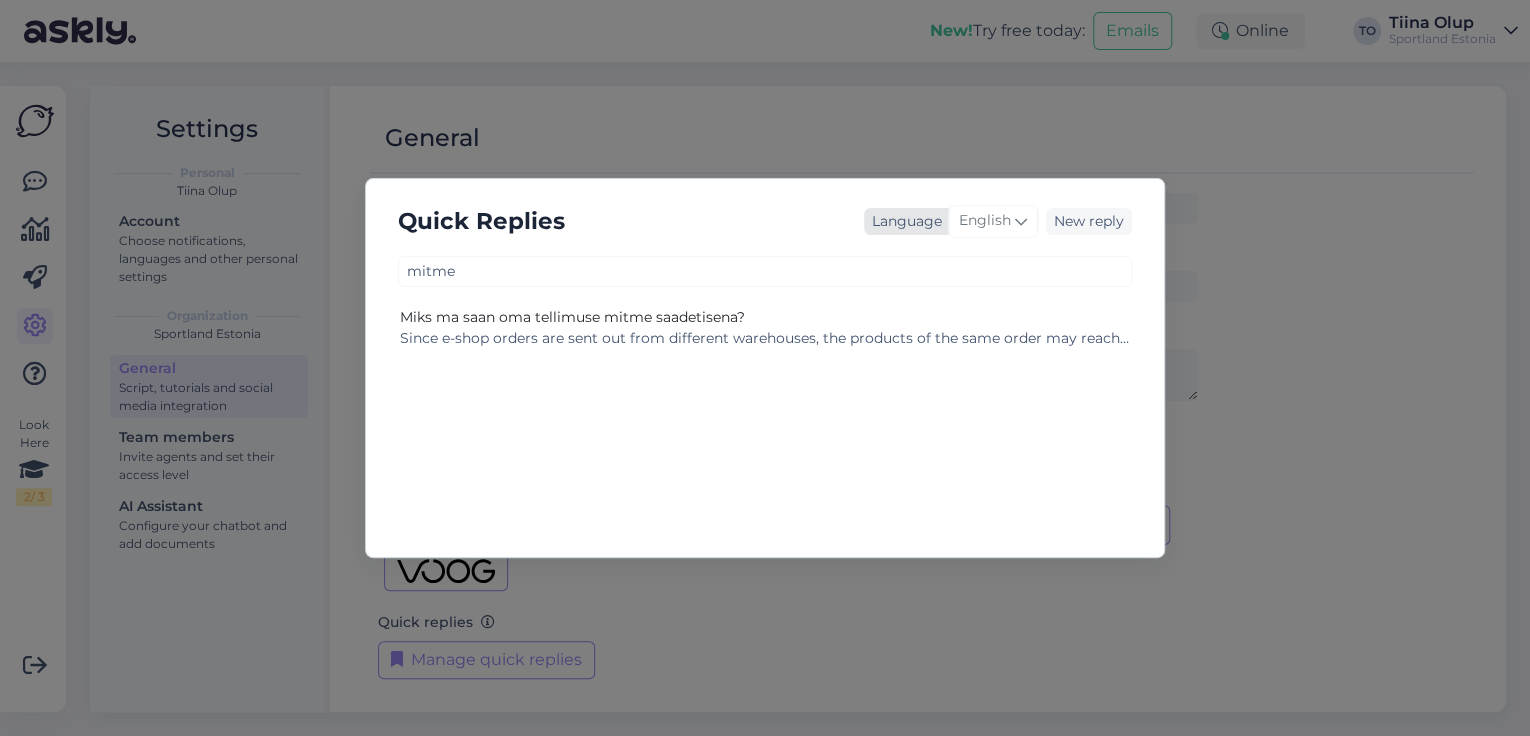 click on "English" at bounding box center [985, 221] 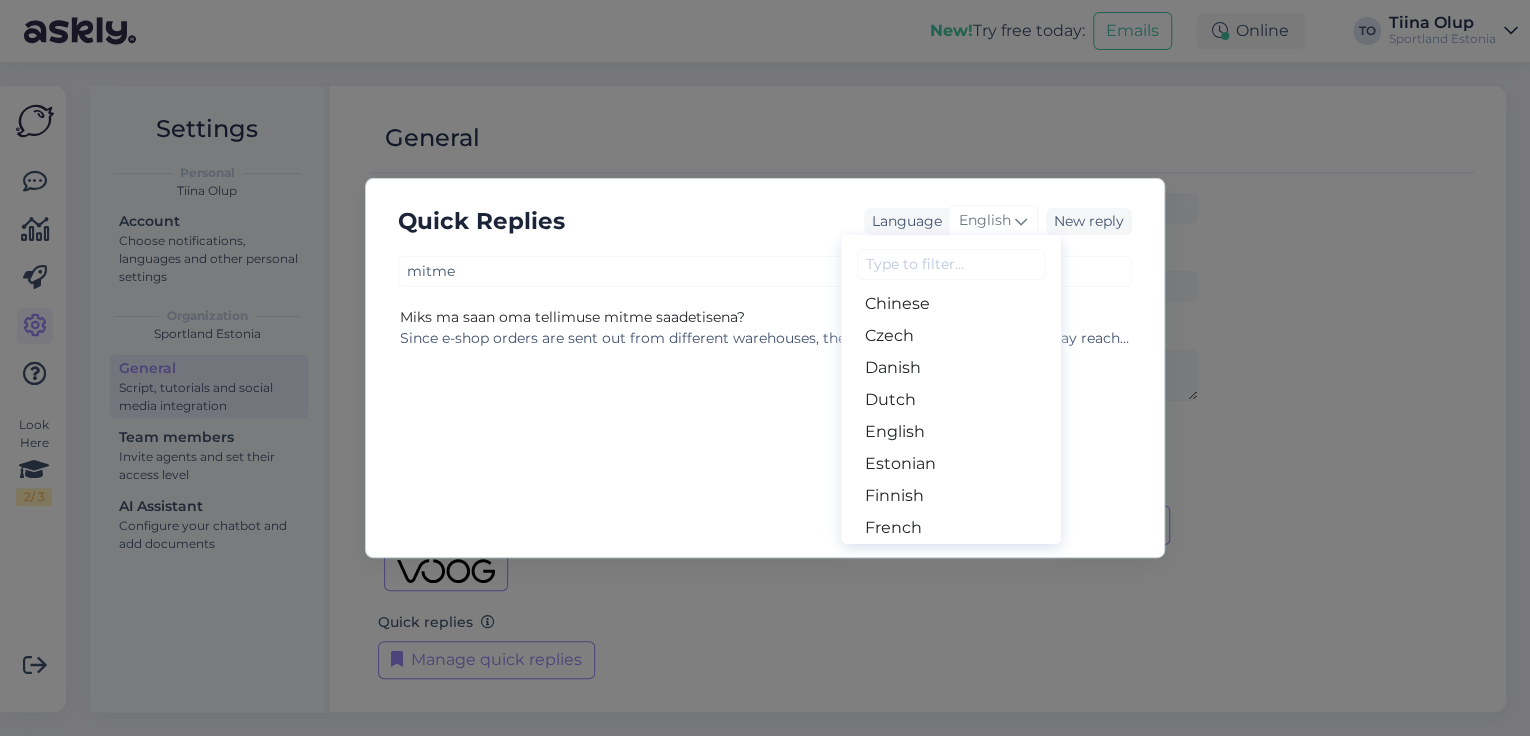 scroll, scrollTop: 80, scrollLeft: 0, axis: vertical 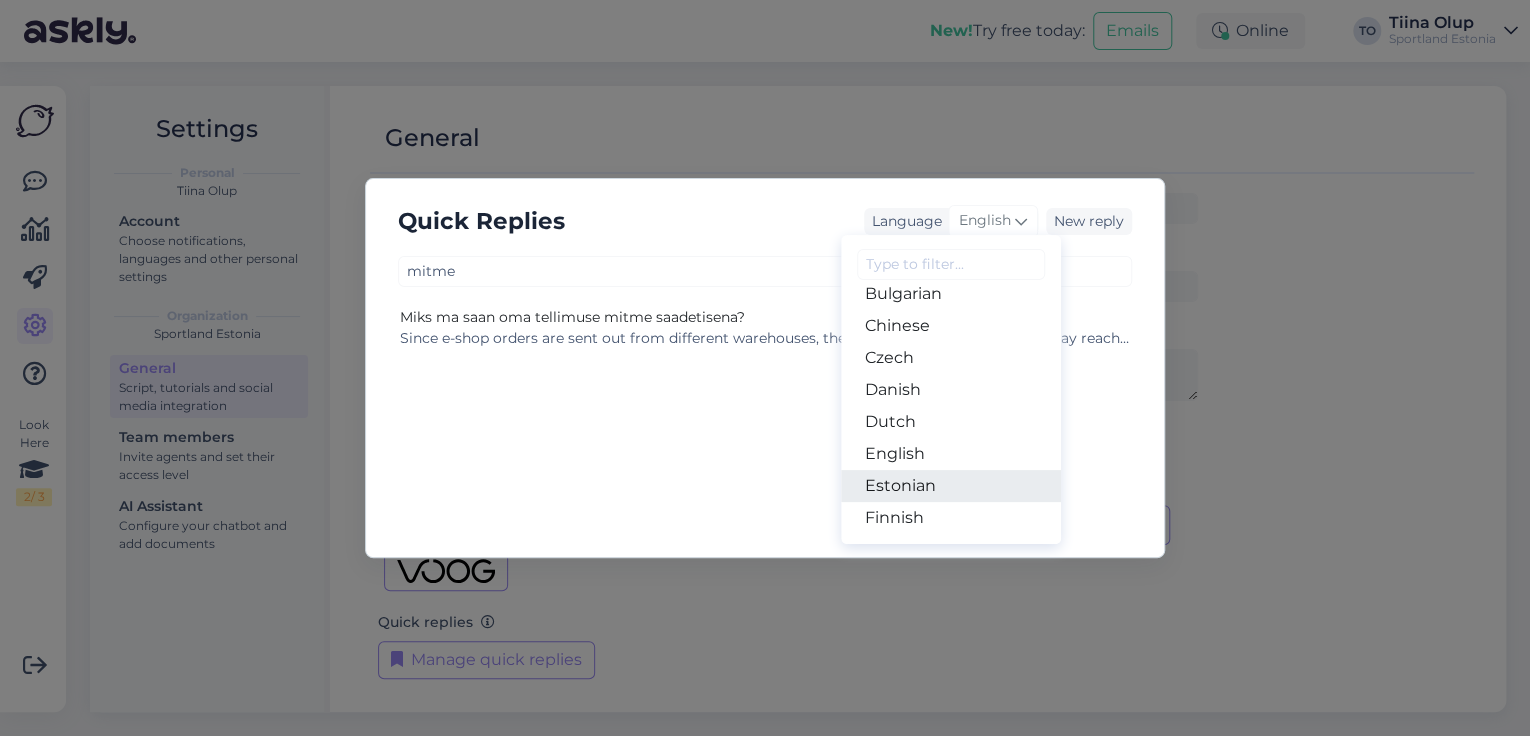 click on "Estonian" at bounding box center [951, 486] 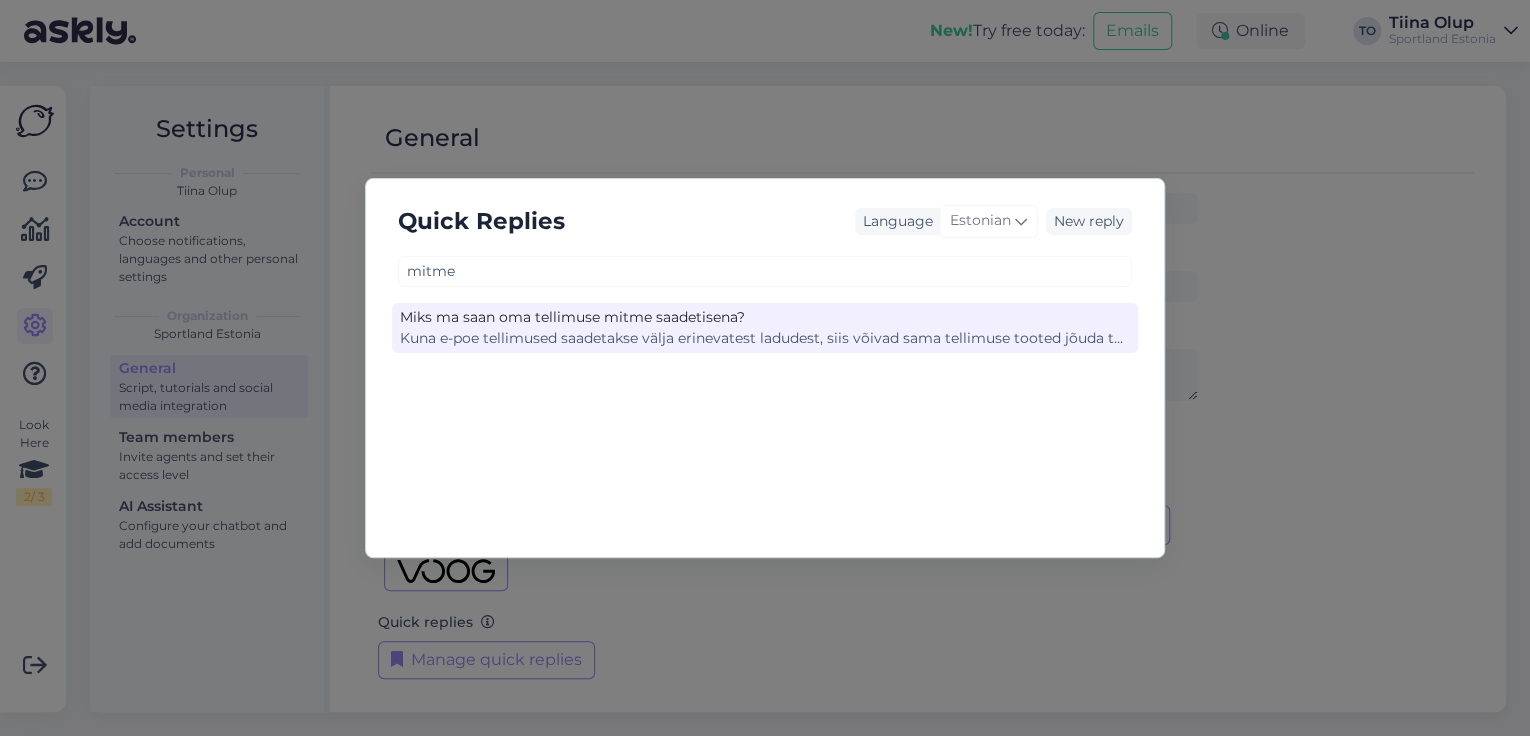 click on "Miks ma saan oma tellimuse mitme saadetisena?" at bounding box center (765, 317) 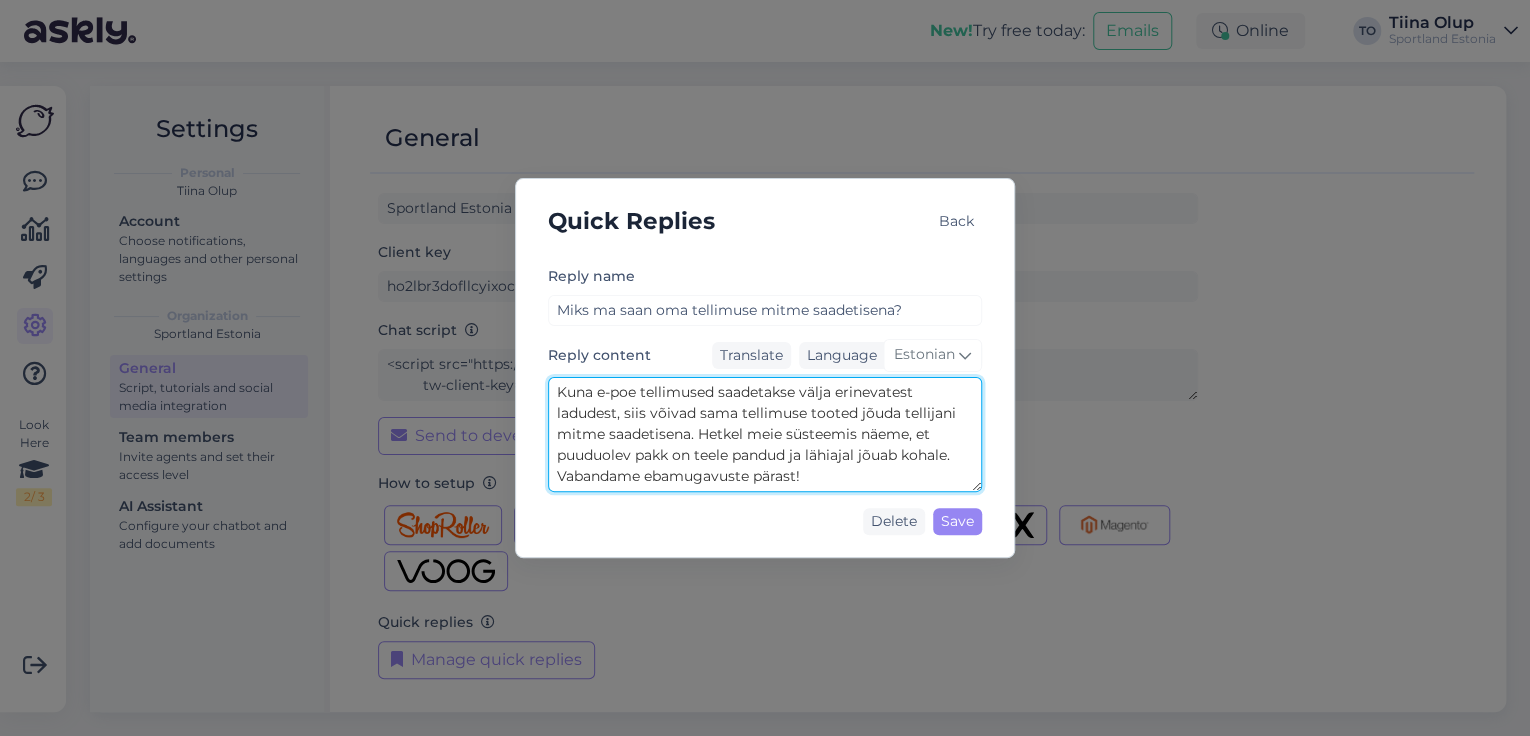 drag, startPoint x: 559, startPoint y: 390, endPoint x: 832, endPoint y: 487, distance: 289.72055 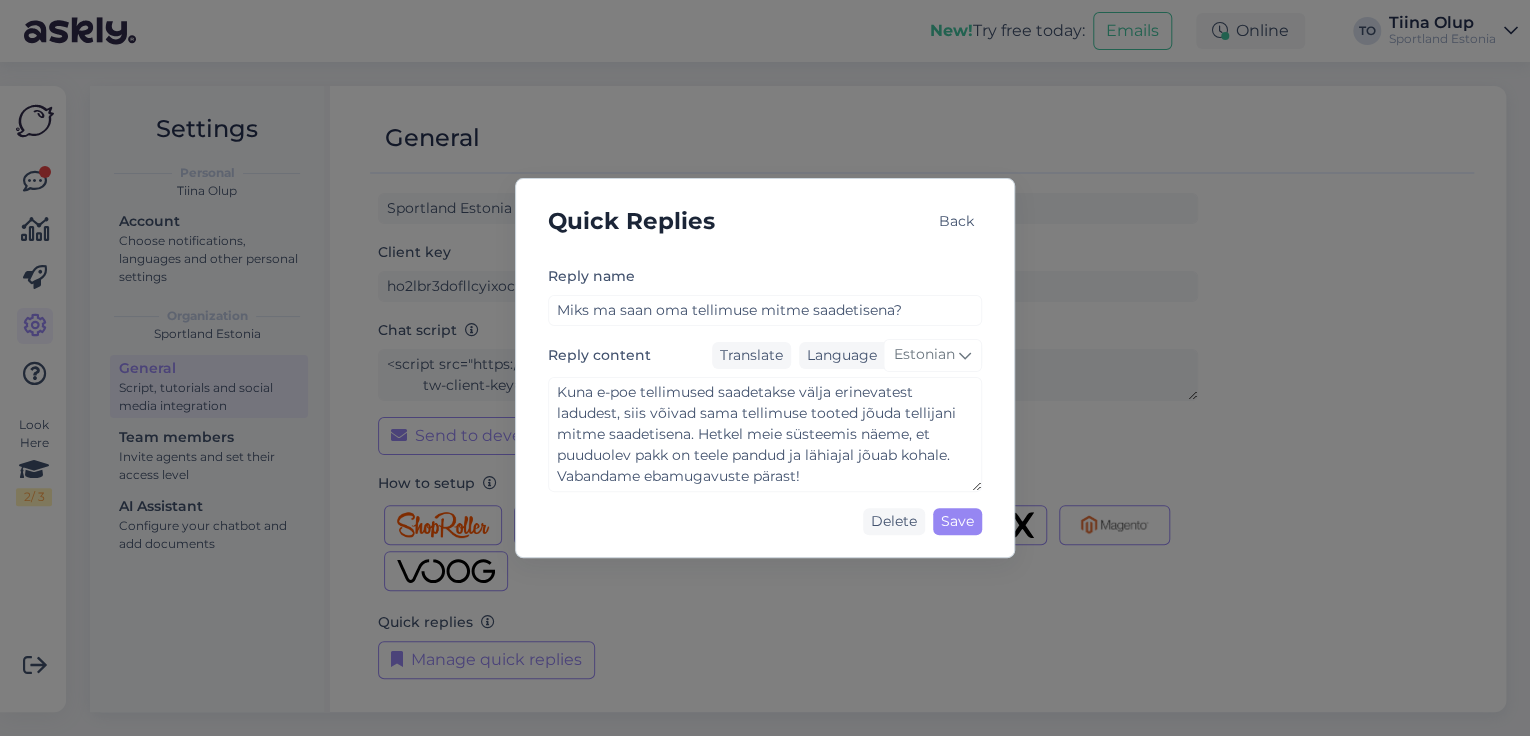 click on "Back" at bounding box center (956, 221) 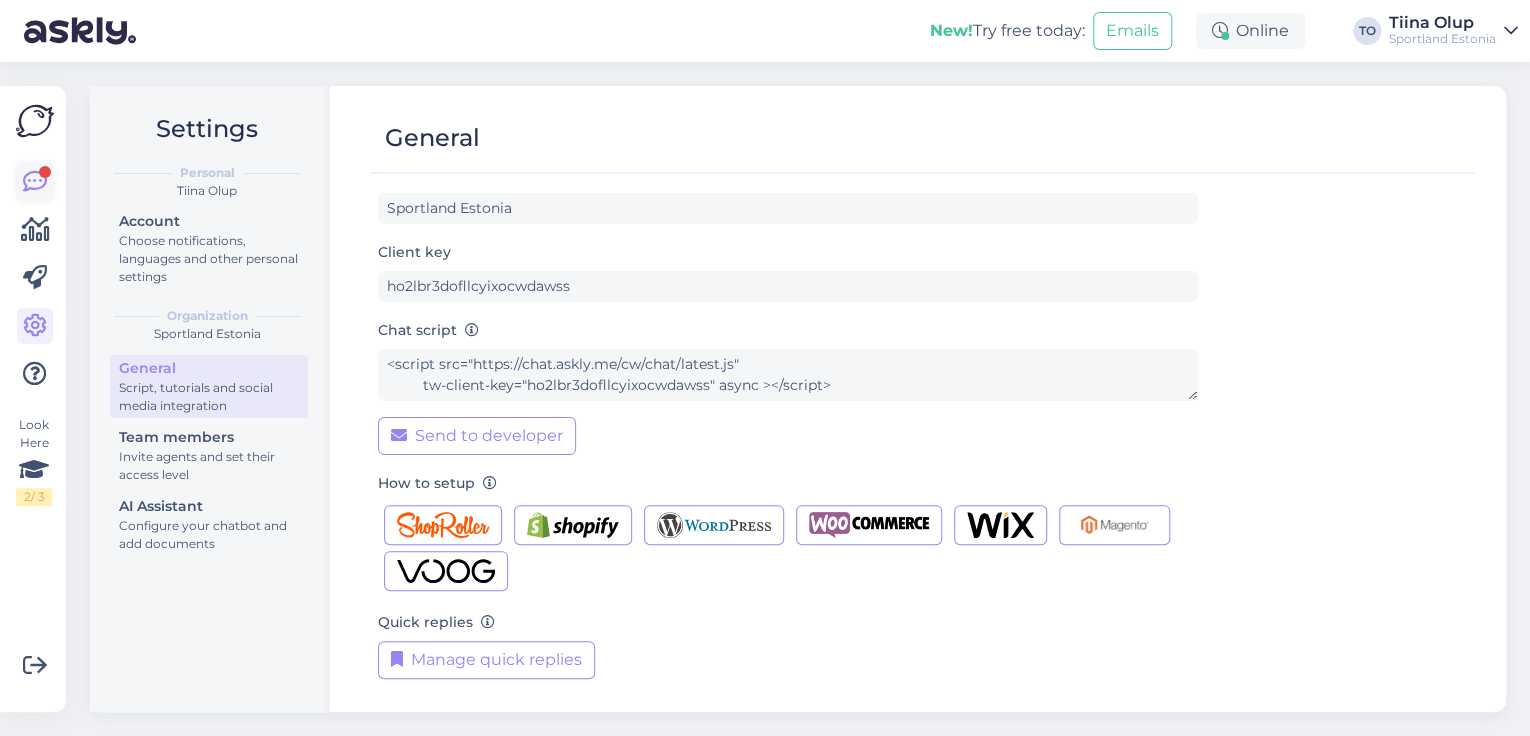 click at bounding box center [35, 182] 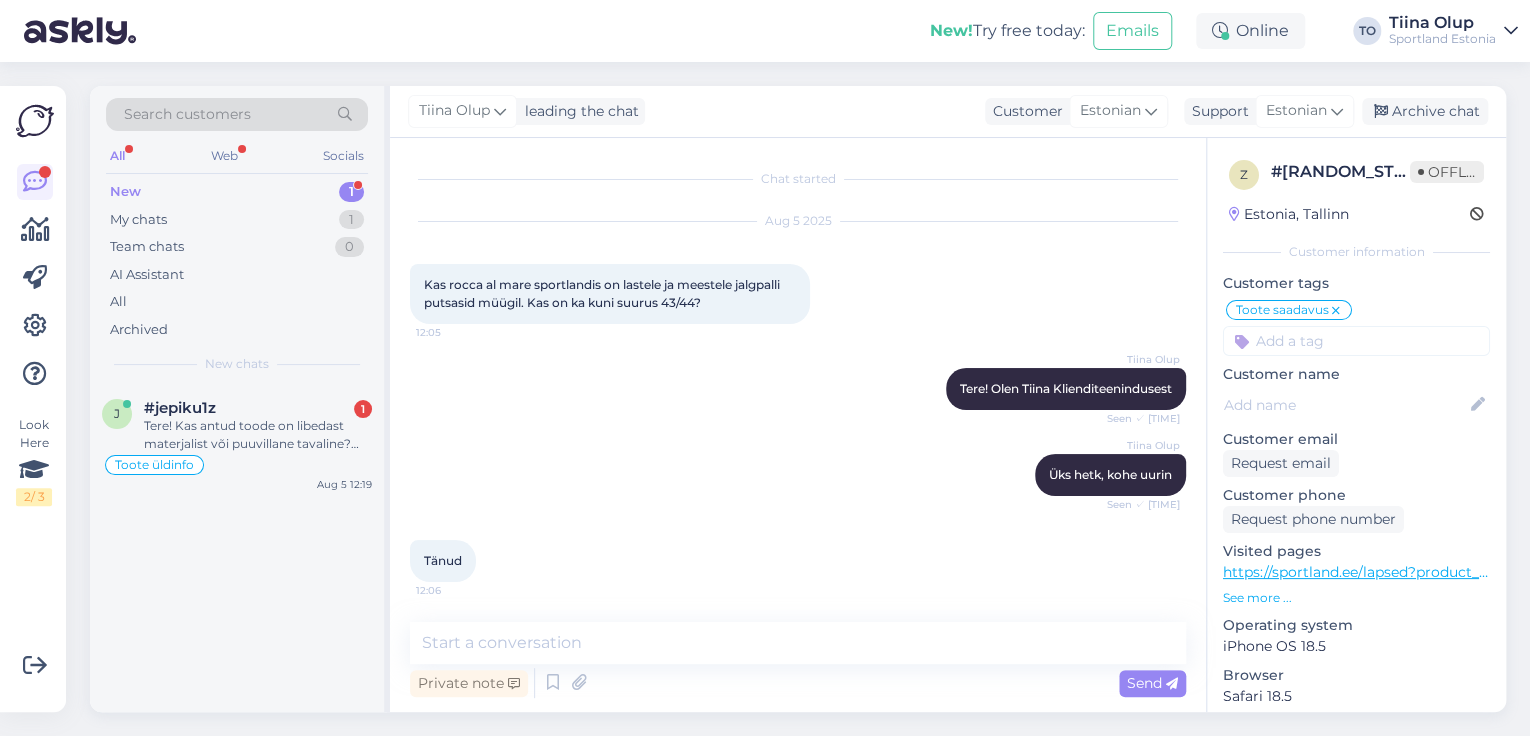 scroll, scrollTop: 42, scrollLeft: 0, axis: vertical 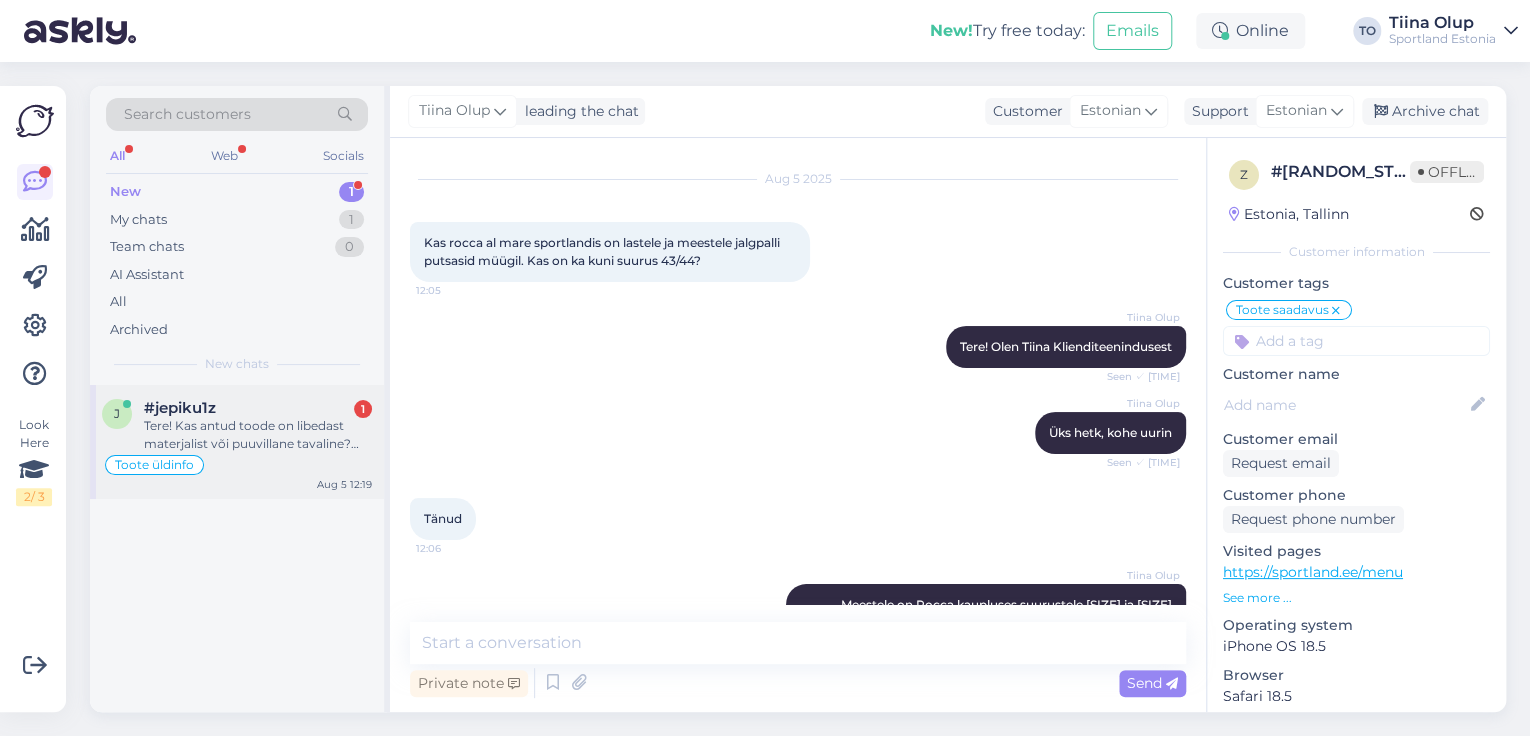 click on "Tere! Kas antud toode on libedast materjalist või puuvillane tavaline? Tootekood: #86N039_023" at bounding box center (258, 435) 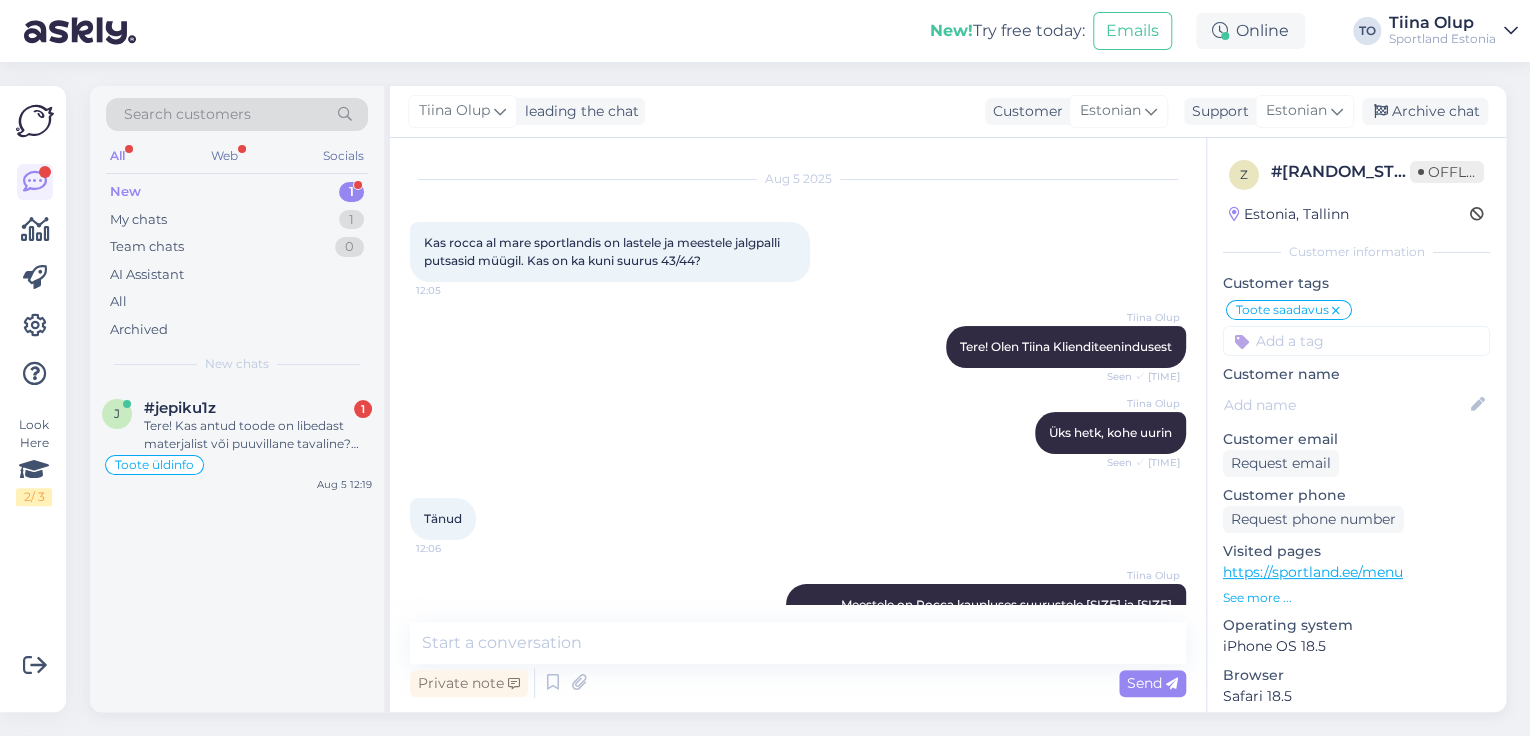 scroll, scrollTop: 1499, scrollLeft: 0, axis: vertical 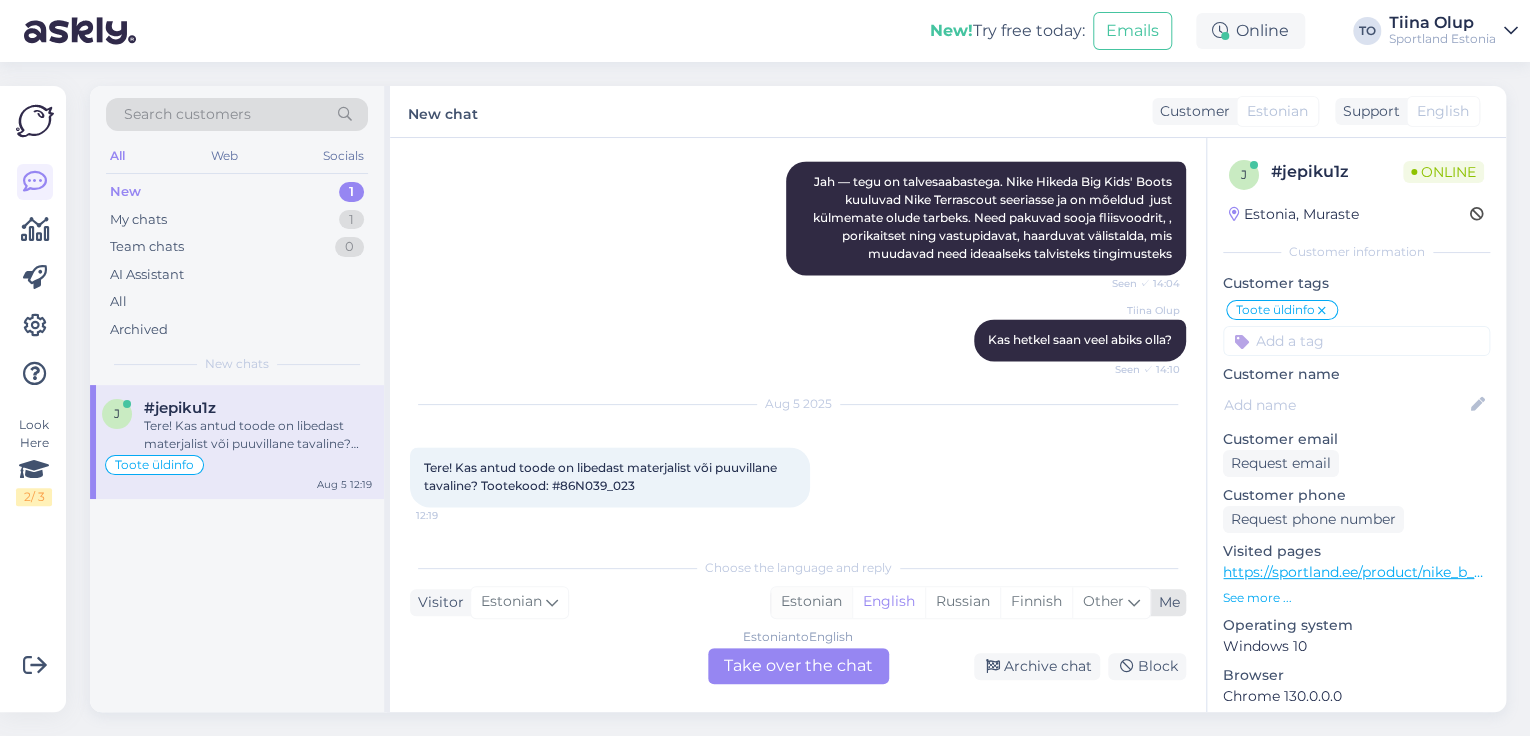 click on "Estonian" at bounding box center [811, 602] 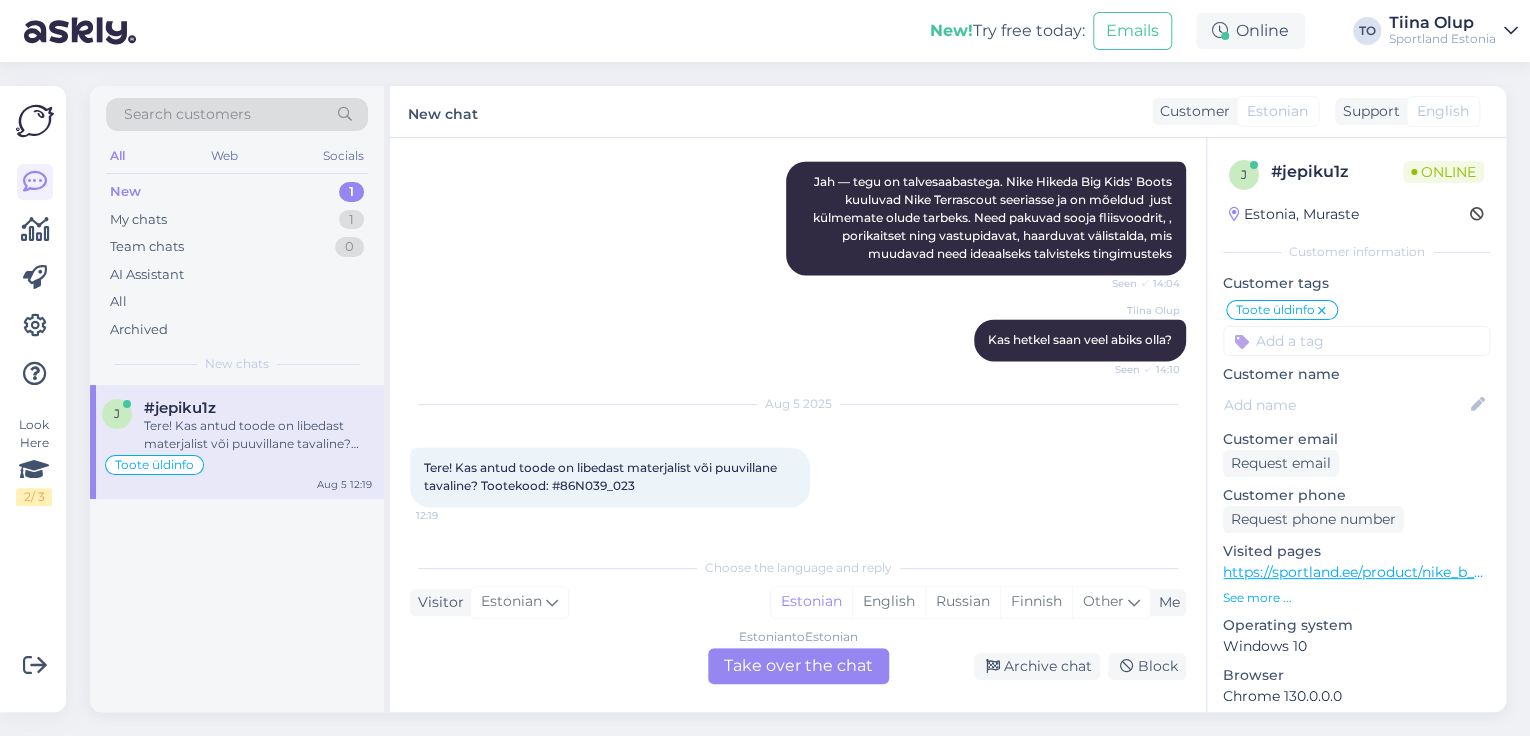 click on "Estonian  to  Estonian Take over the chat" at bounding box center (798, 666) 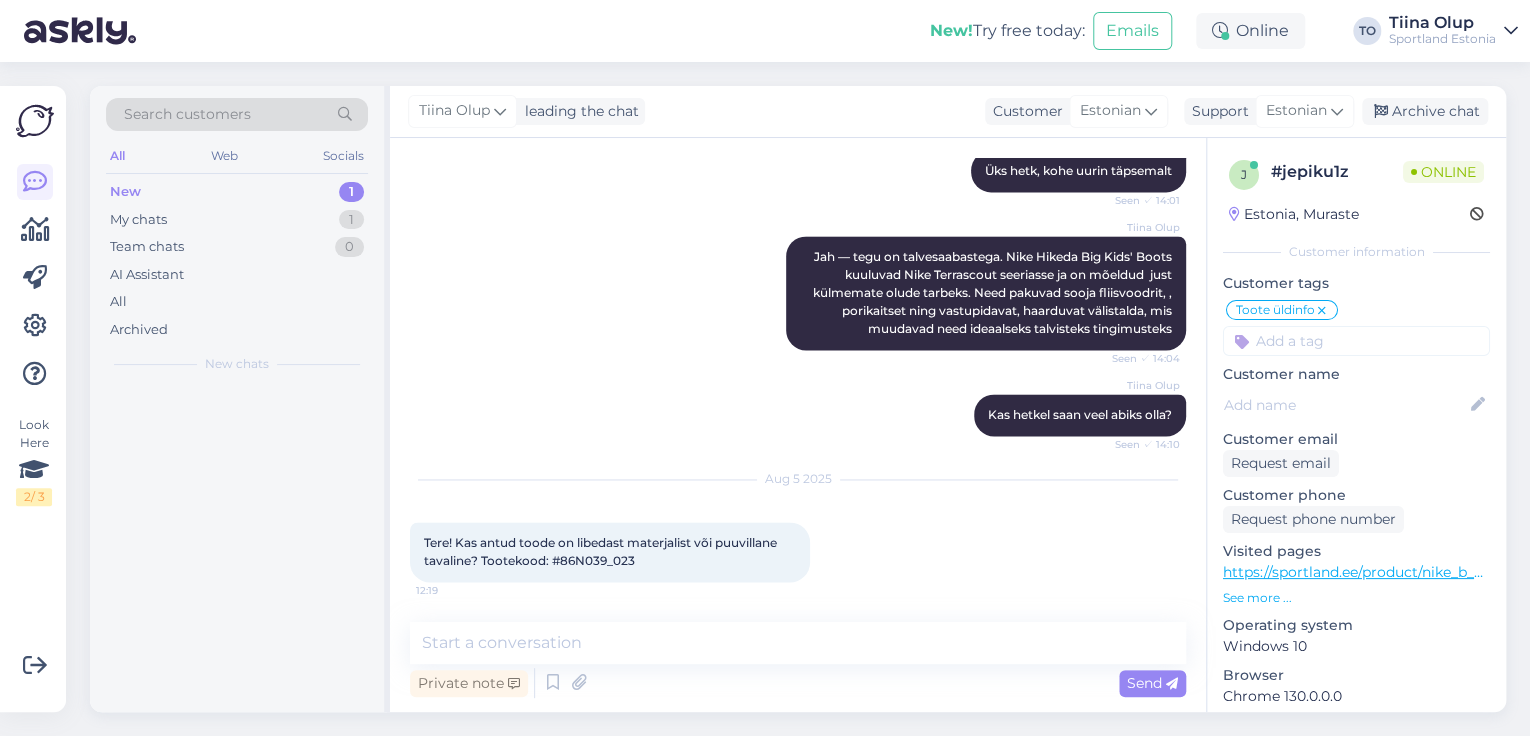 scroll, scrollTop: 1424, scrollLeft: 0, axis: vertical 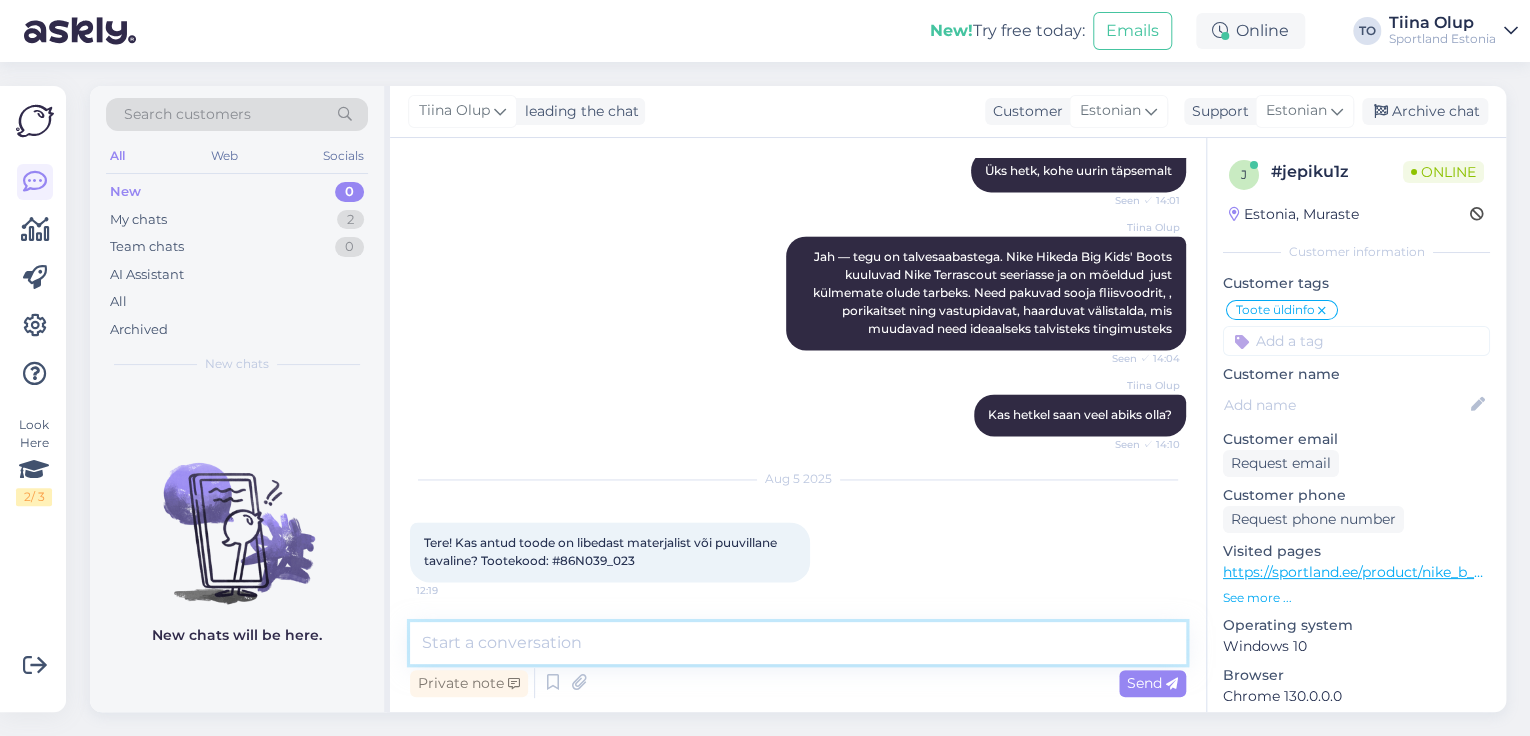 click at bounding box center [798, 643] 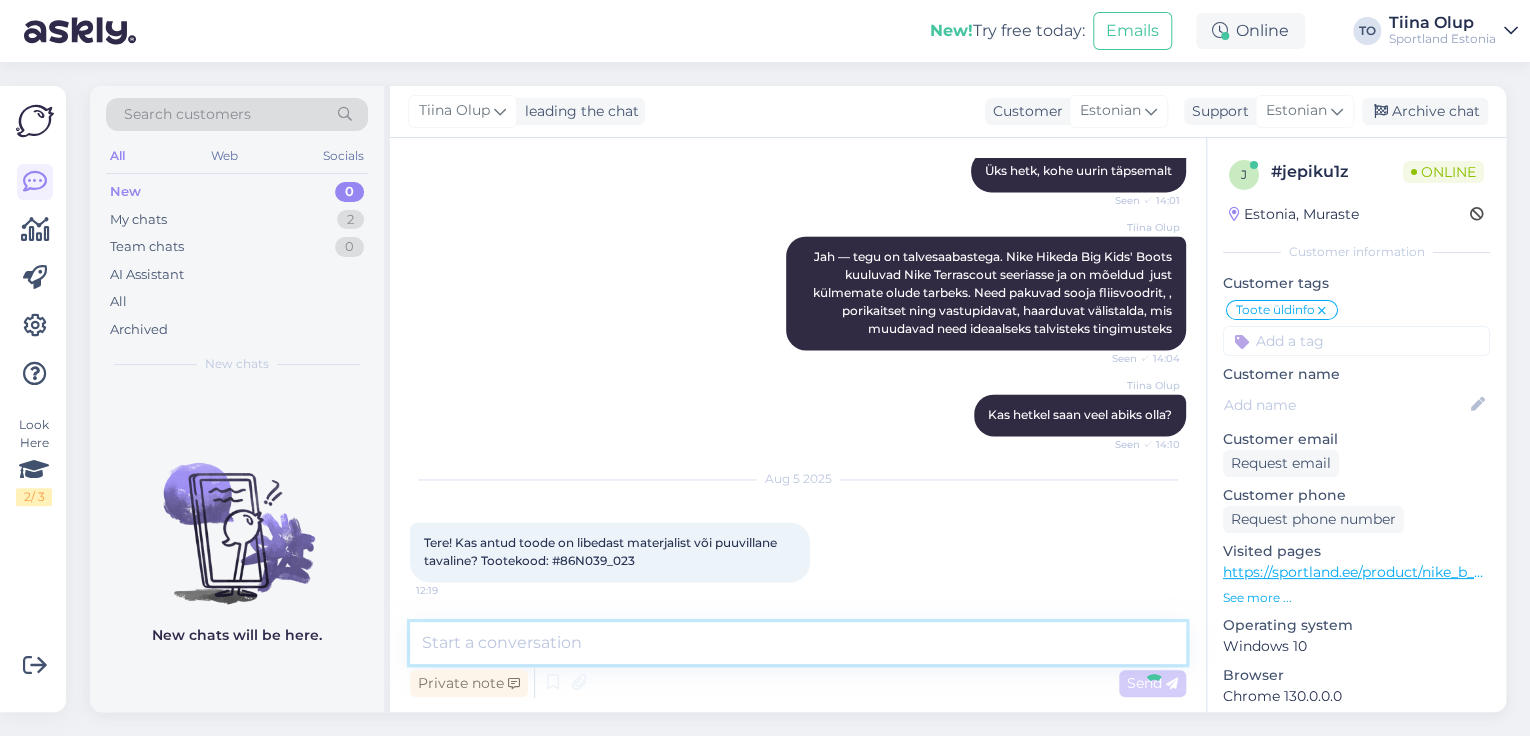 scroll, scrollTop: 1509, scrollLeft: 0, axis: vertical 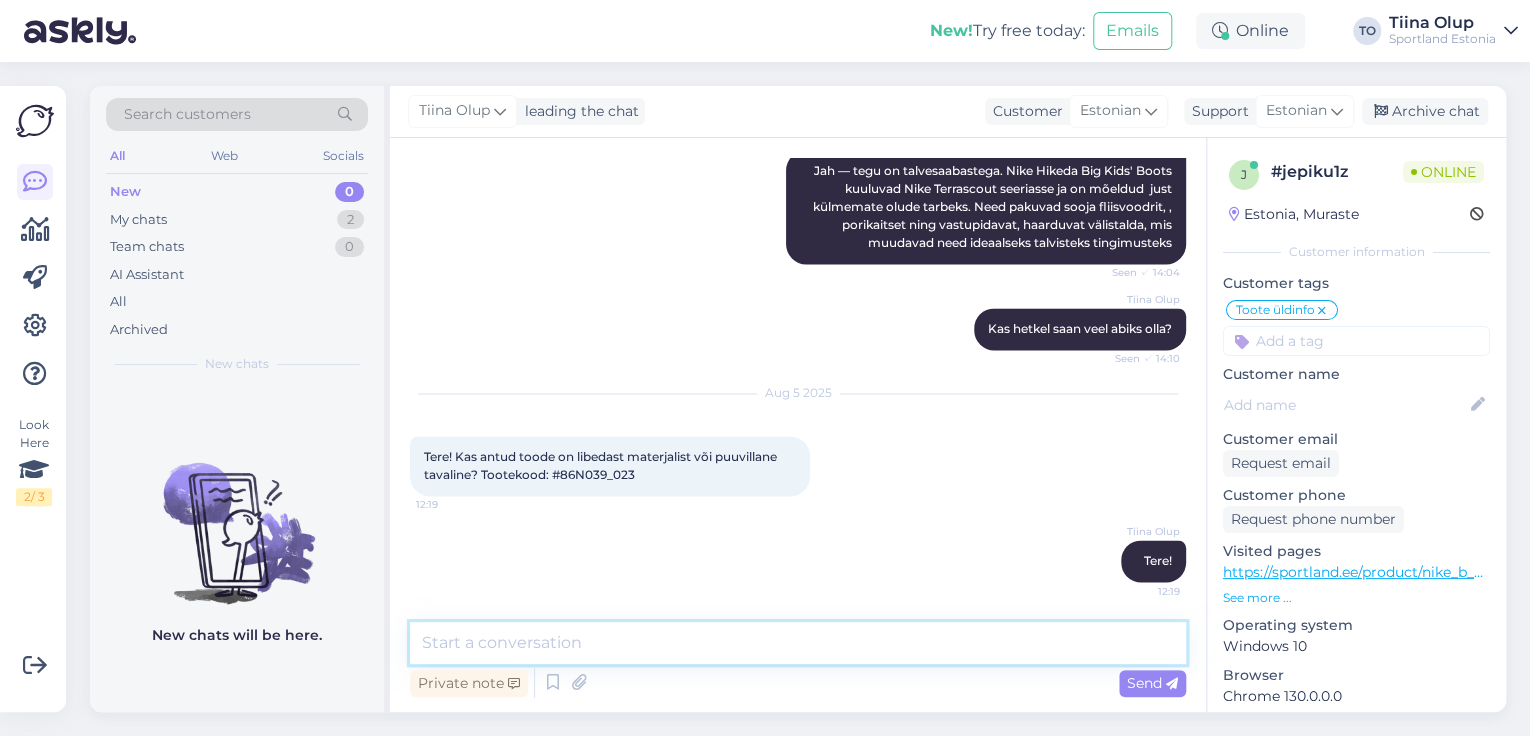 click at bounding box center [798, 643] 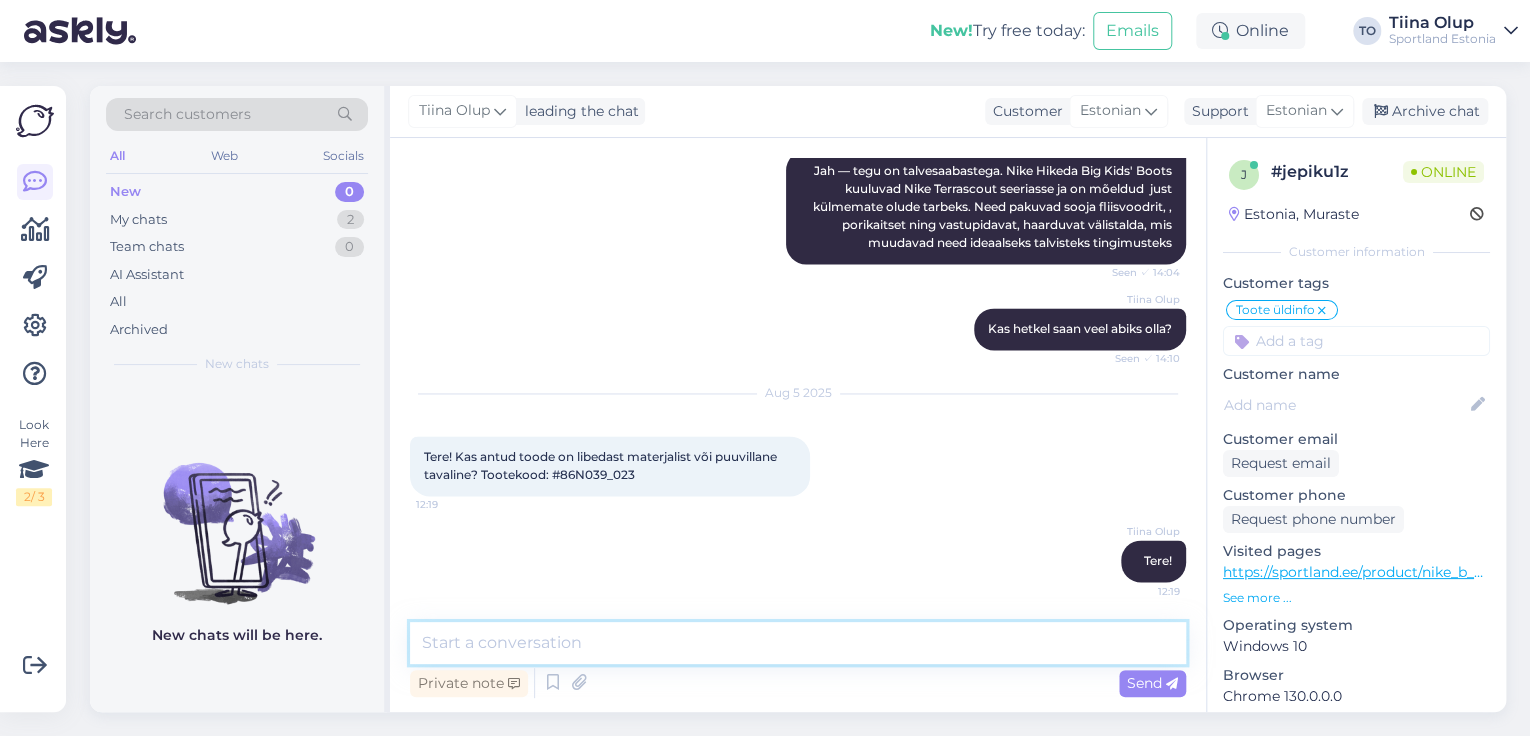 scroll, scrollTop: 1596, scrollLeft: 0, axis: vertical 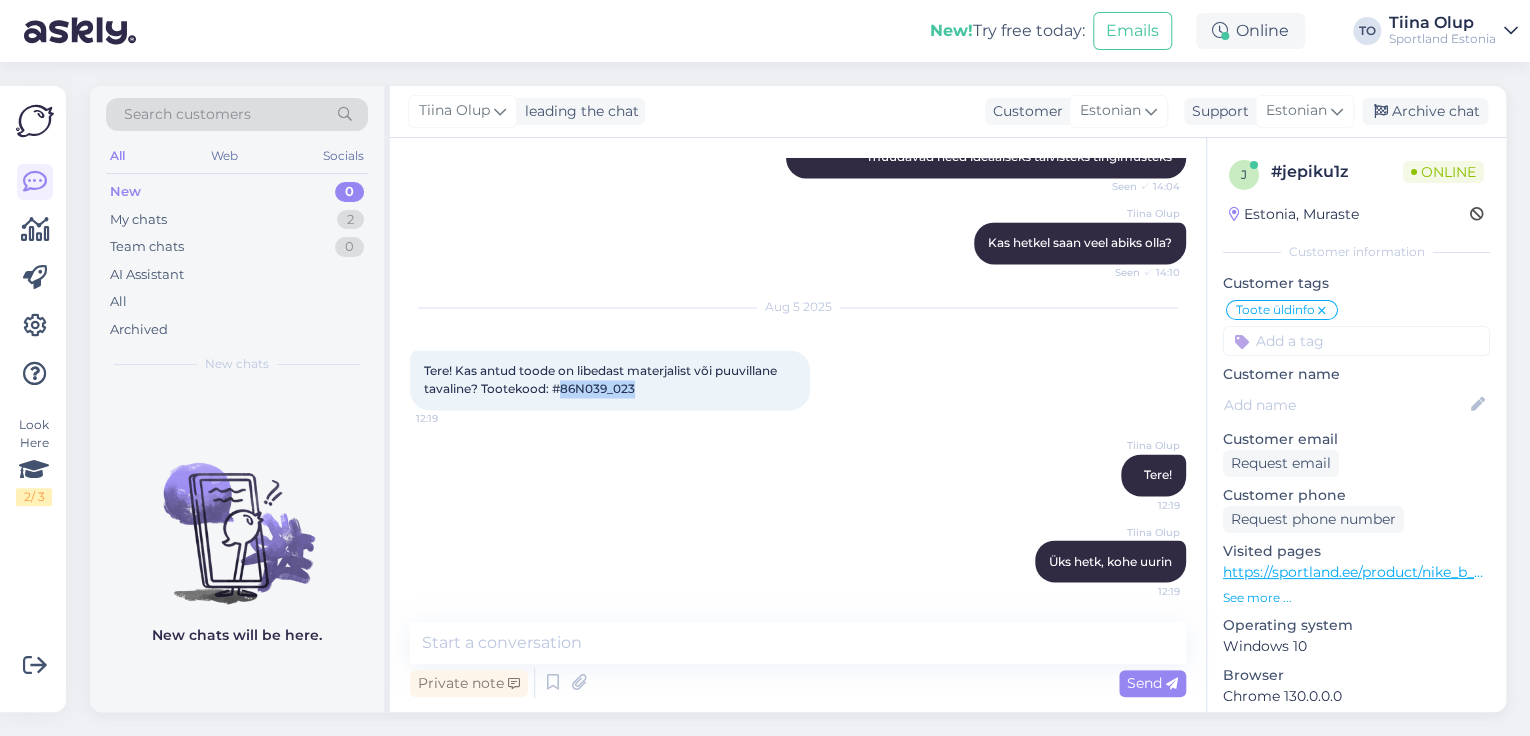 drag, startPoint x: 560, startPoint y: 388, endPoint x: 635, endPoint y: 388, distance: 75 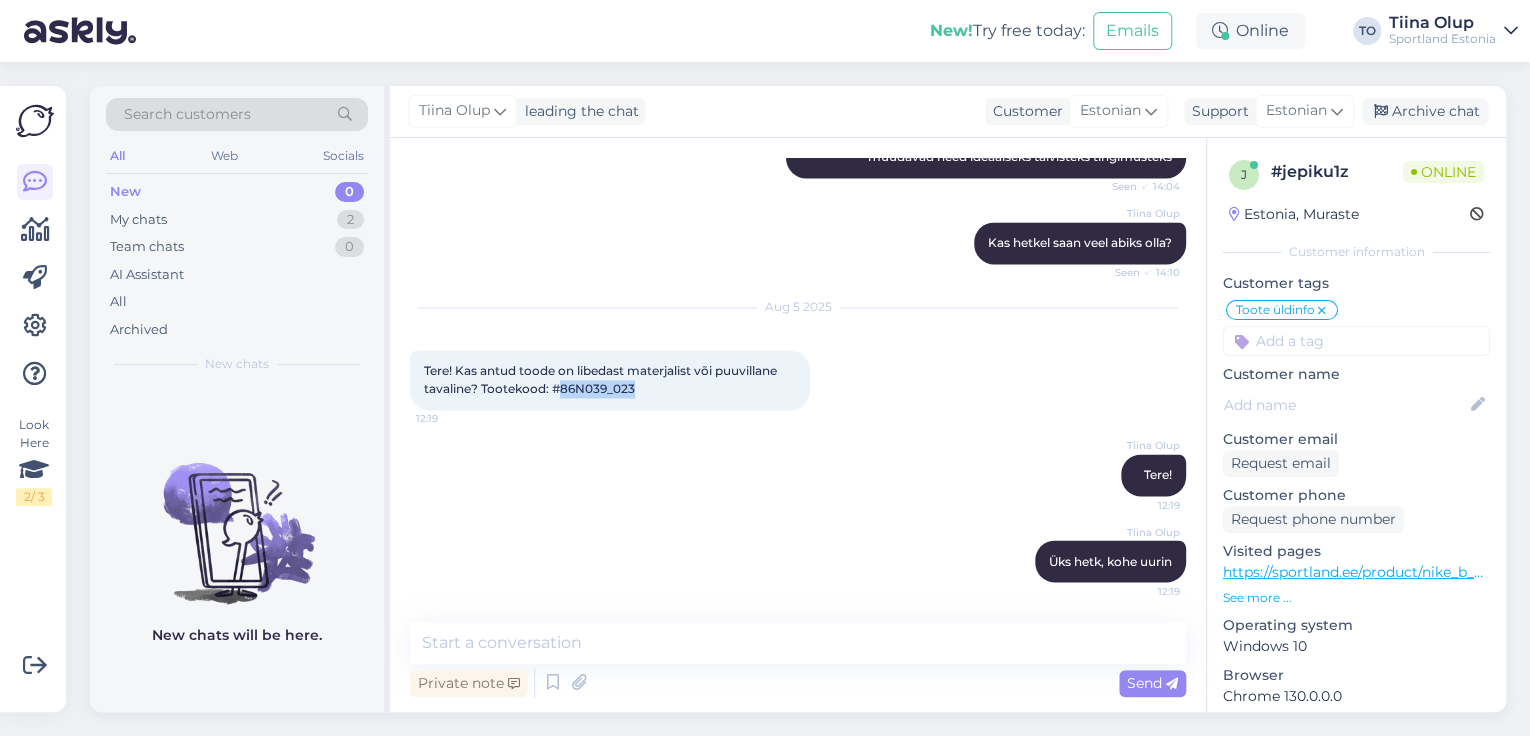 click on "Tere! Kas antud toode on libedast materjalist või puuvillane tavaline? Tootekood: #[ID] [TIME]" at bounding box center [610, 380] 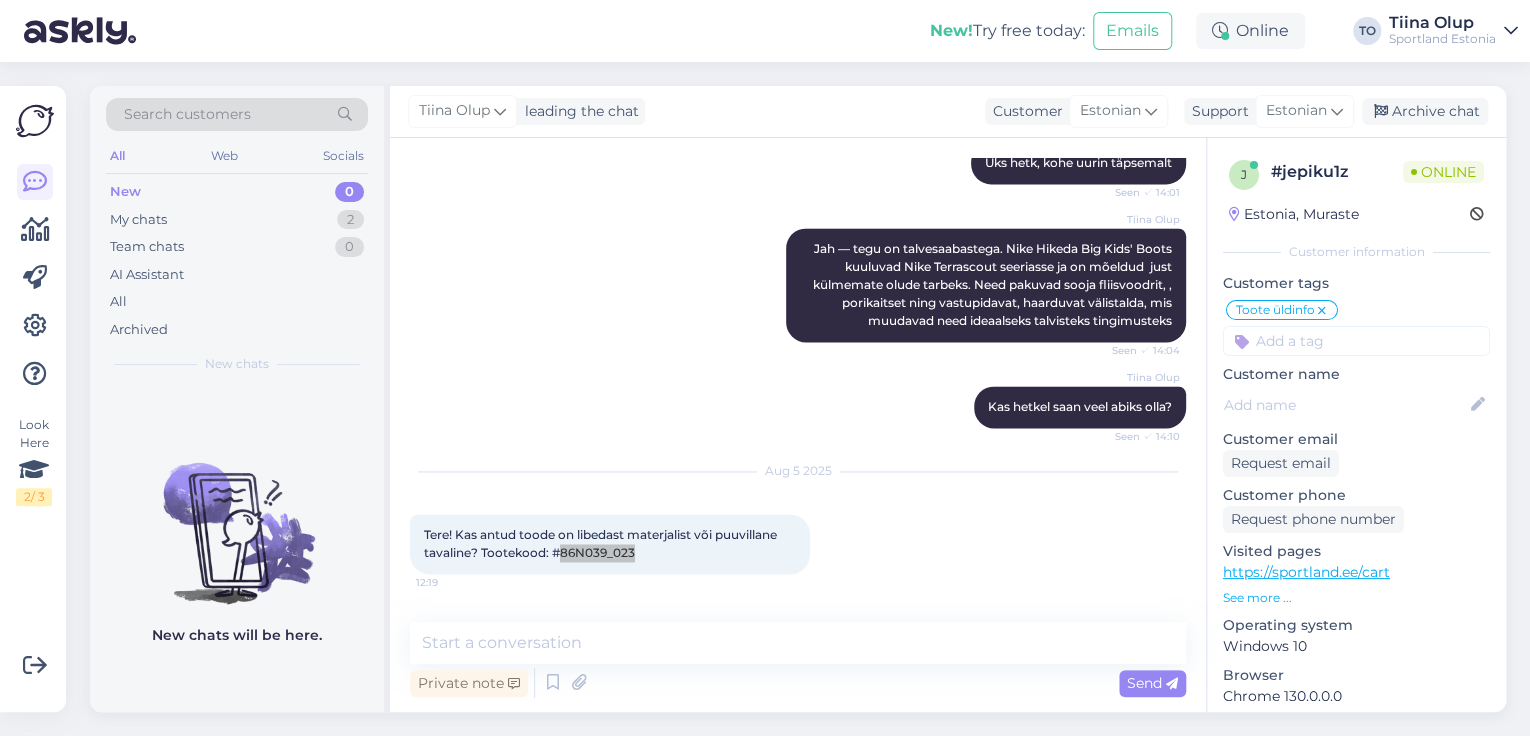 scroll, scrollTop: 1596, scrollLeft: 0, axis: vertical 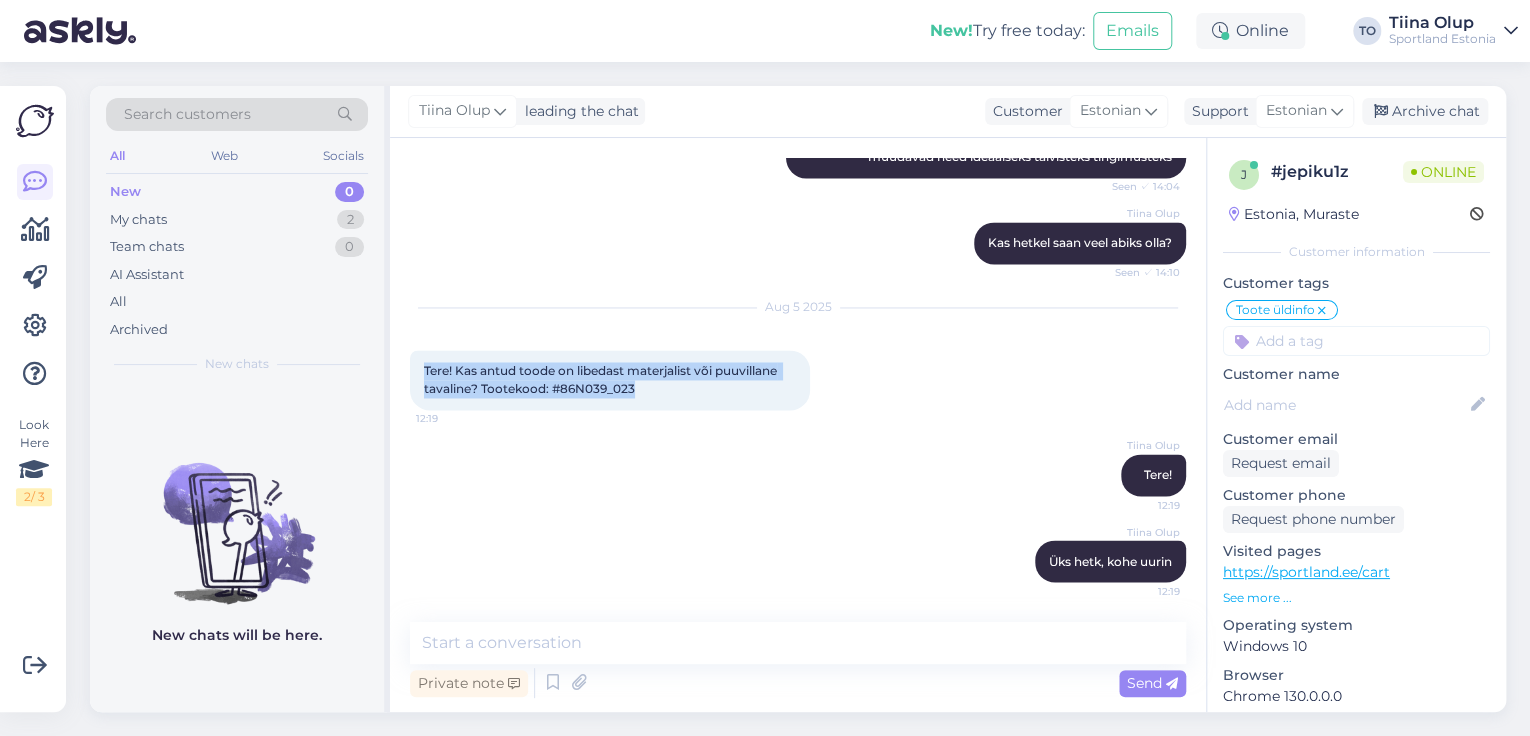 drag, startPoint x: 425, startPoint y: 368, endPoint x: 641, endPoint y: 396, distance: 217.80725 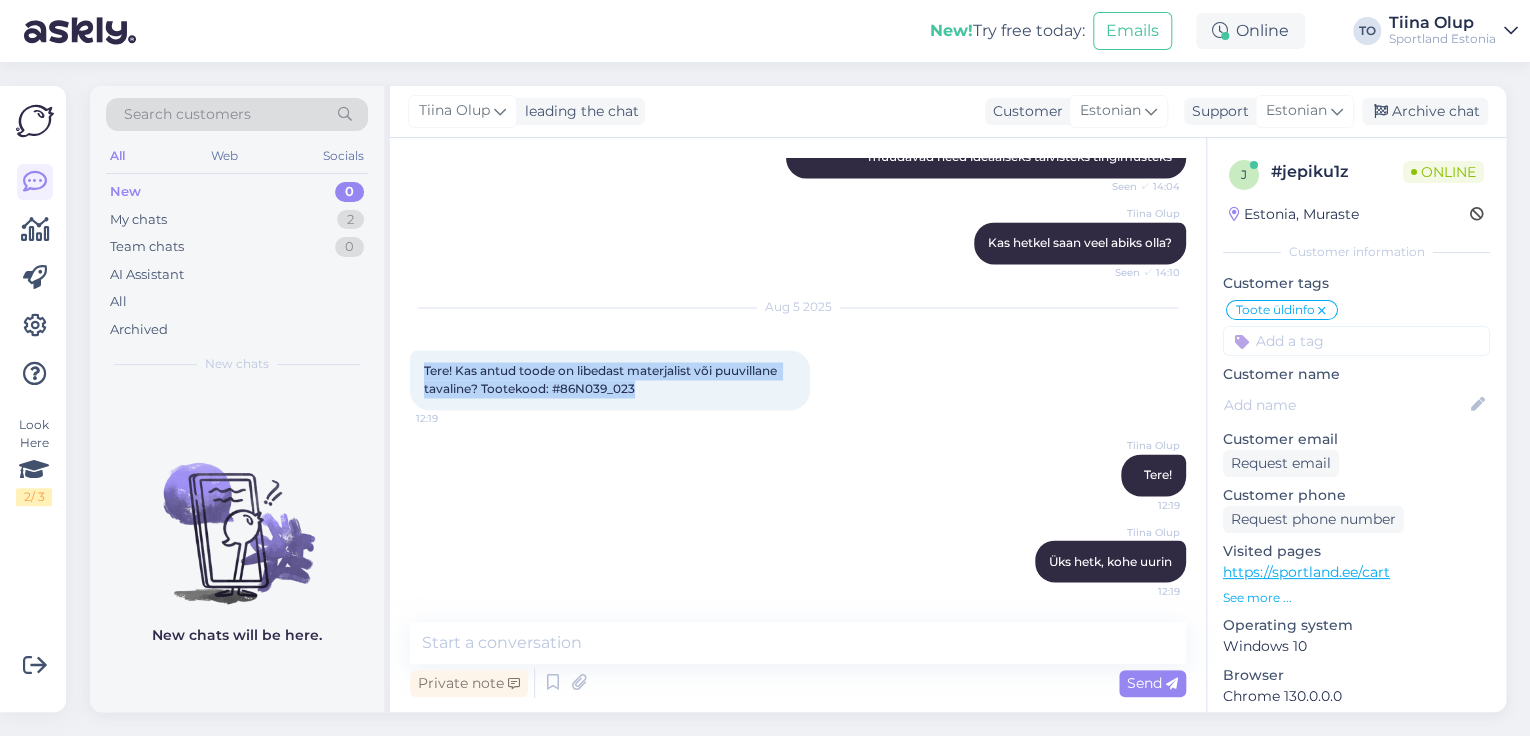click on "Tere! Kas antud toode on libedast materjalist või puuvillane tavaline? Tootekood: #[ID] [TIME]" at bounding box center [610, 380] 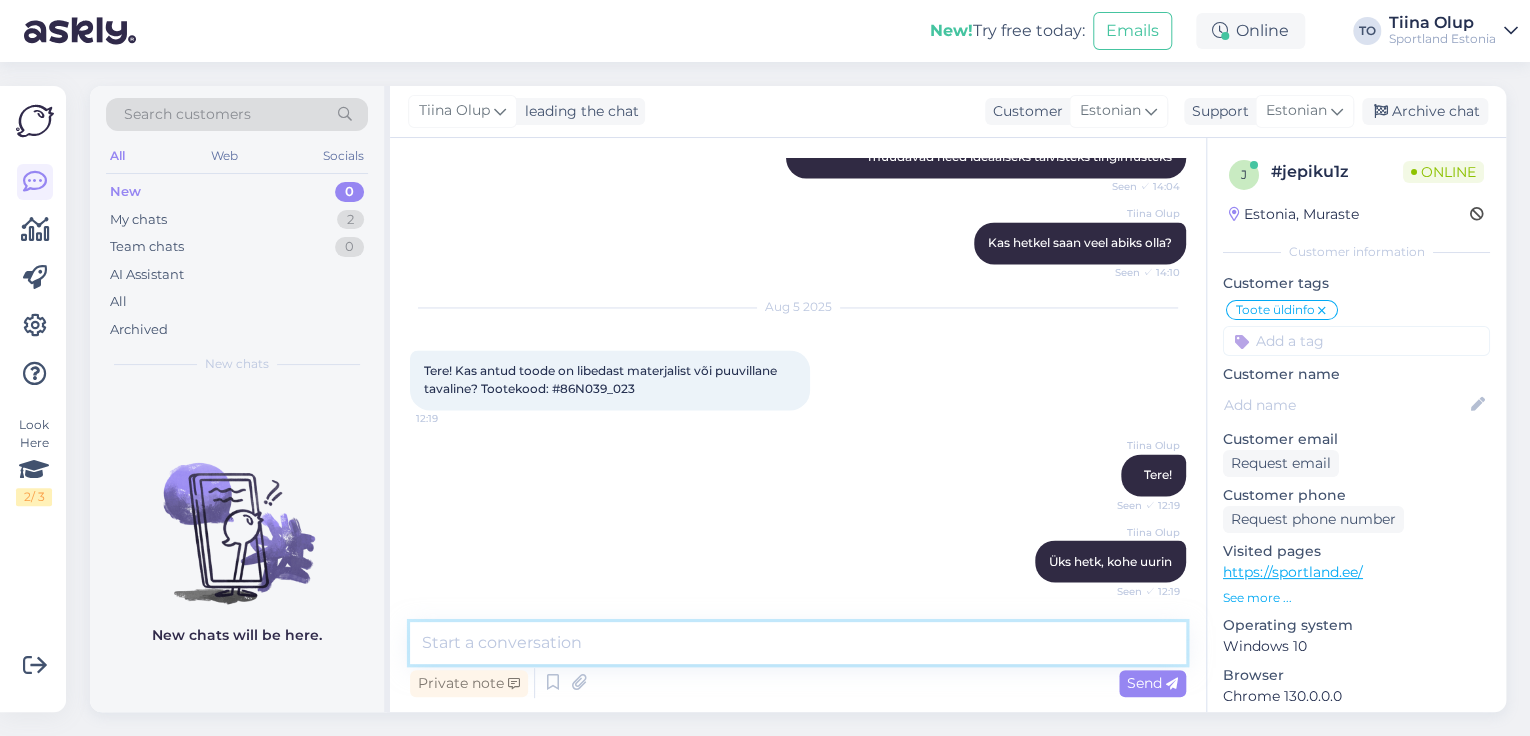 click at bounding box center (798, 643) 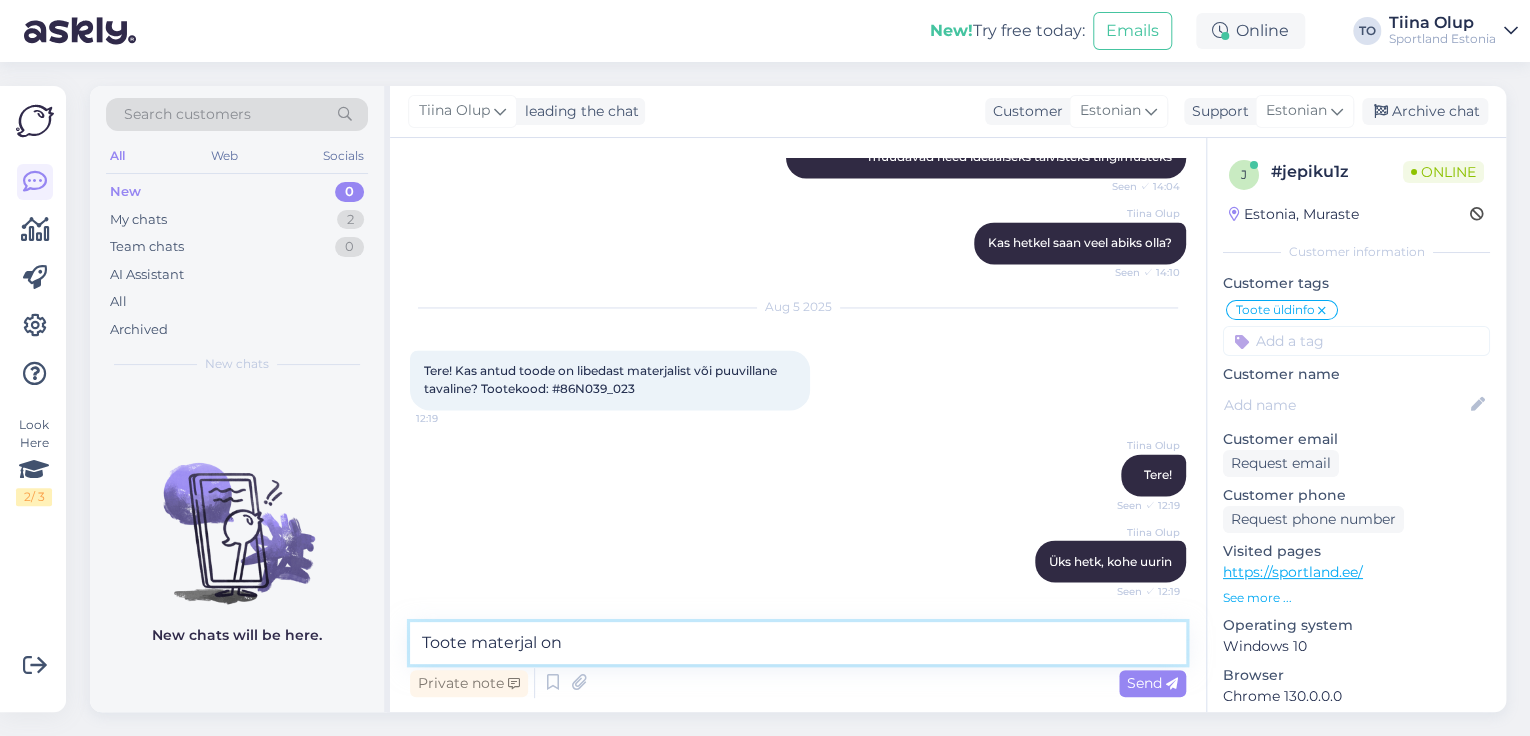 paste on "100 % polüester," 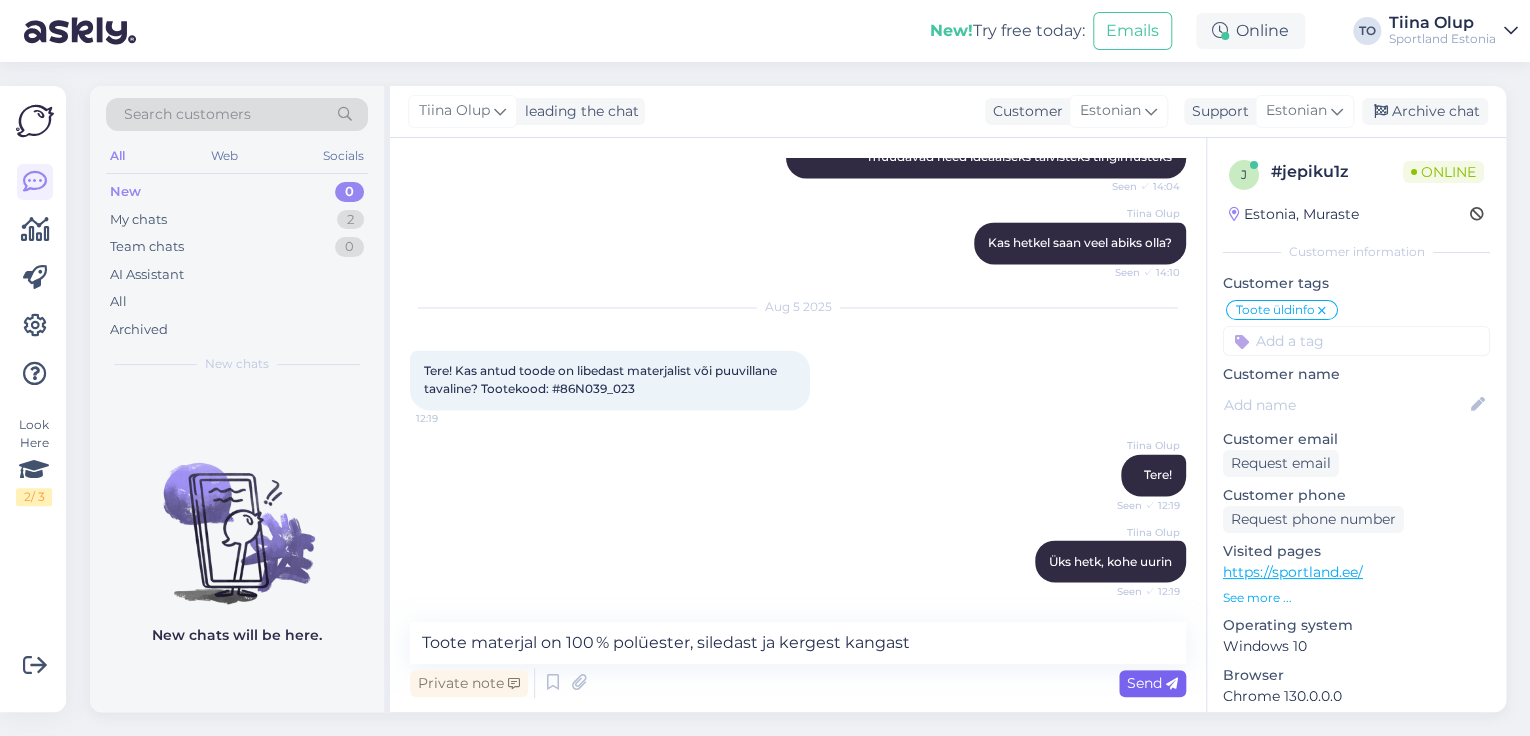 click on "Send" at bounding box center (1152, 683) 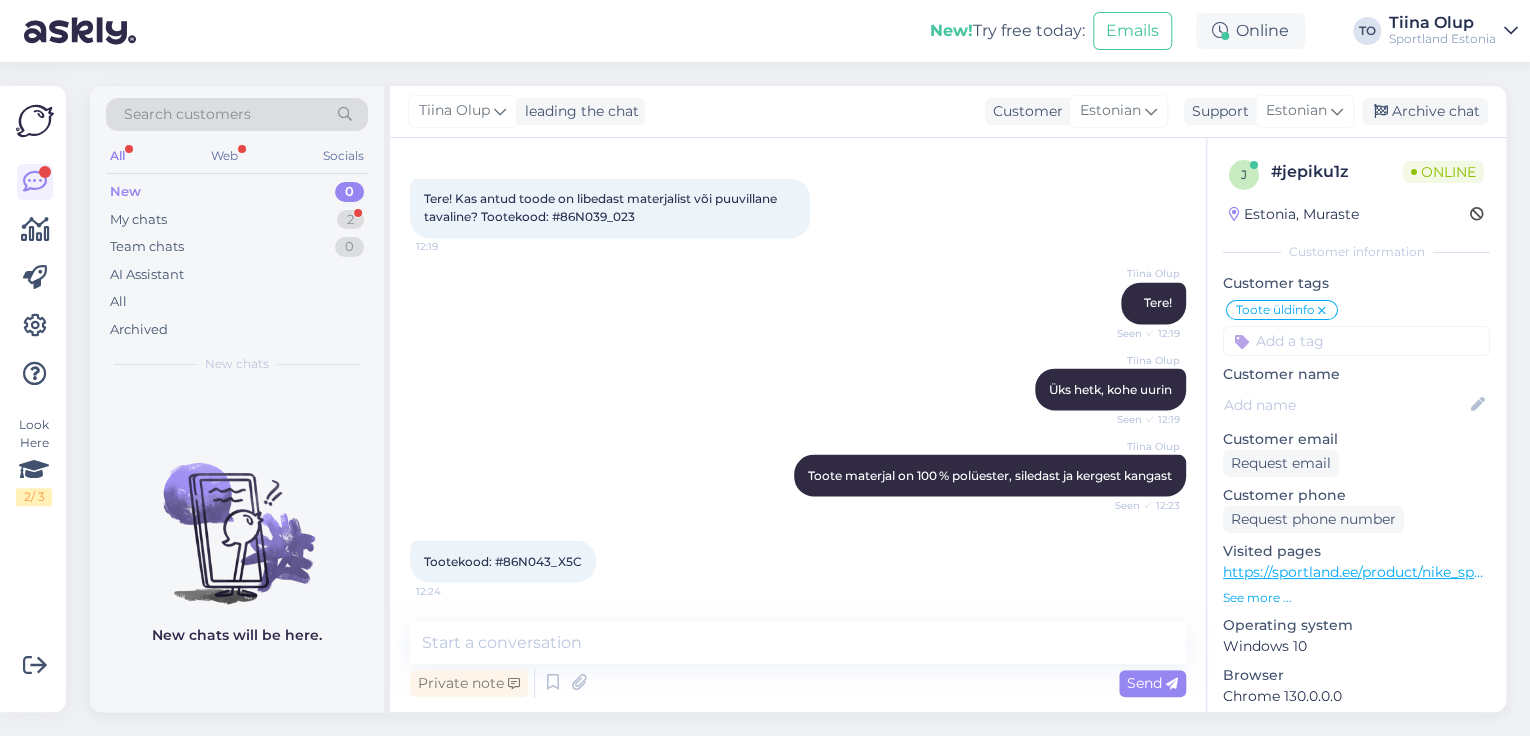 scroll, scrollTop: 1768, scrollLeft: 0, axis: vertical 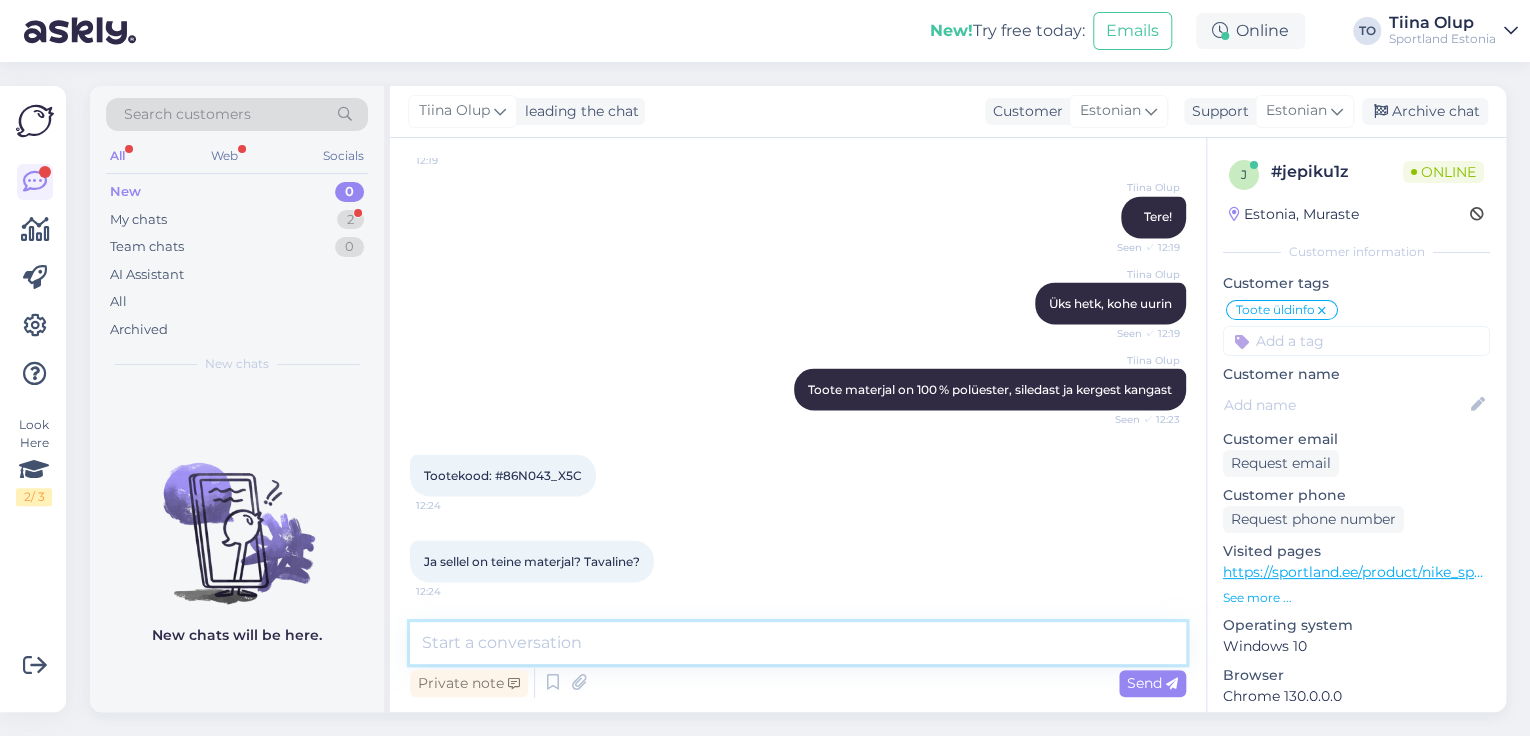 click at bounding box center [798, 643] 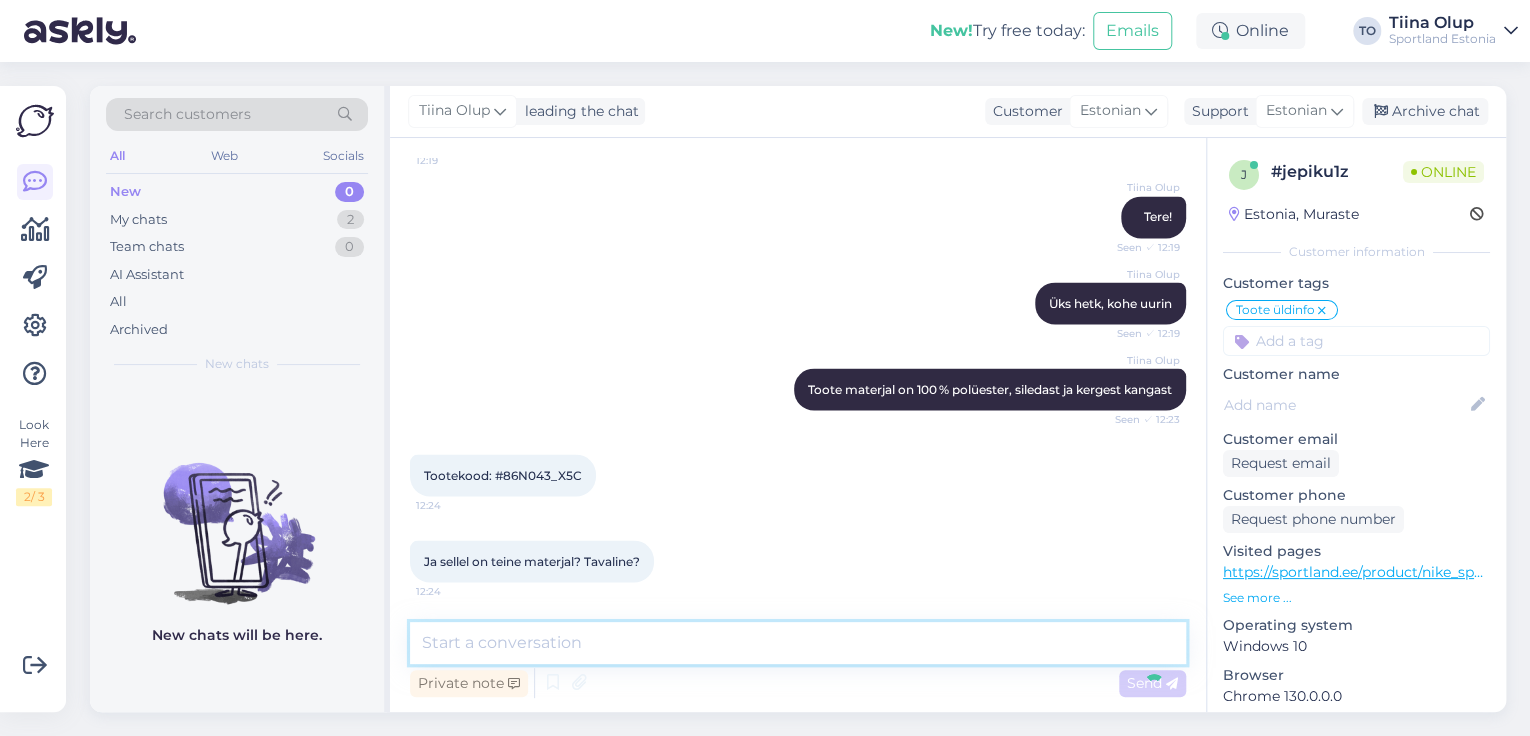 scroll, scrollTop: 1940, scrollLeft: 0, axis: vertical 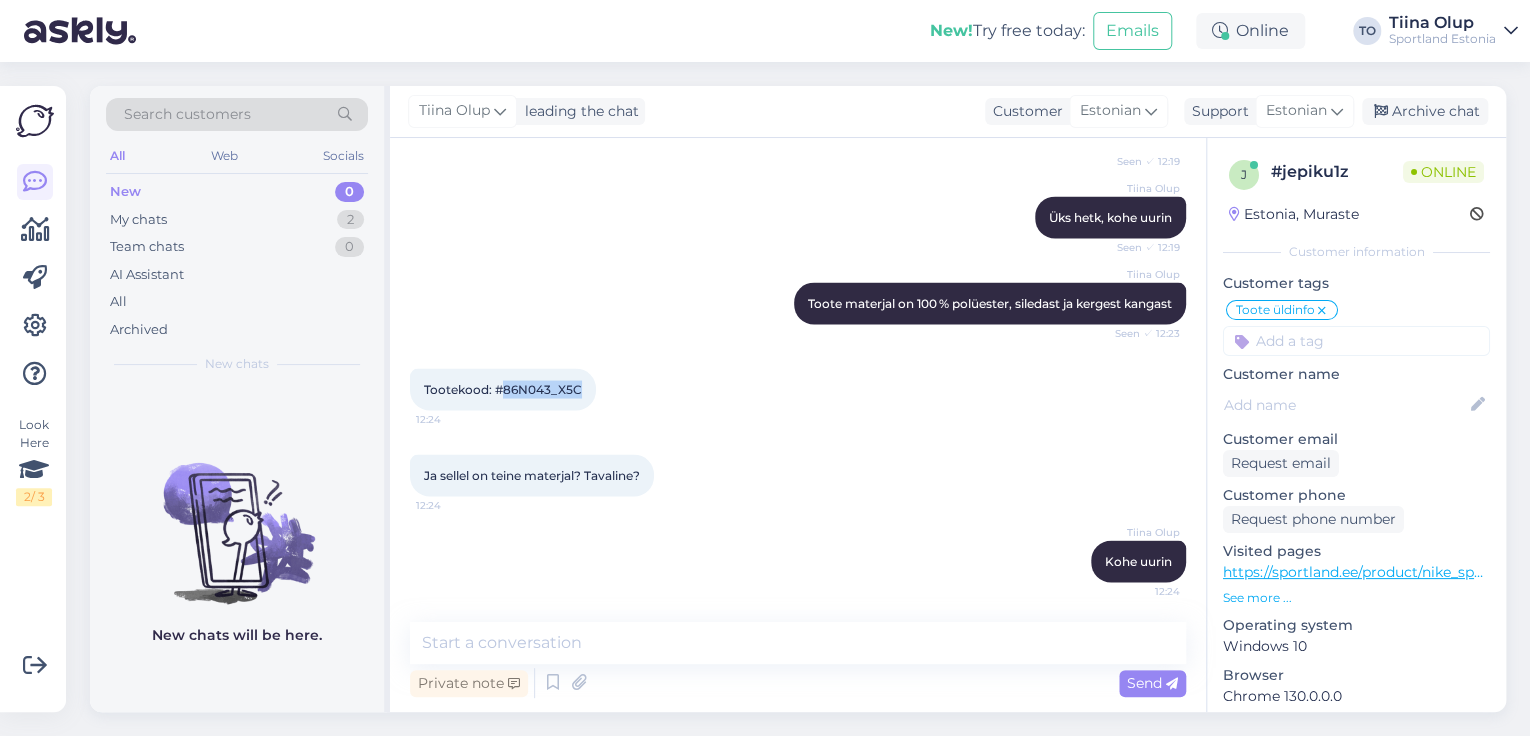 drag, startPoint x: 504, startPoint y: 386, endPoint x: 578, endPoint y: 386, distance: 74 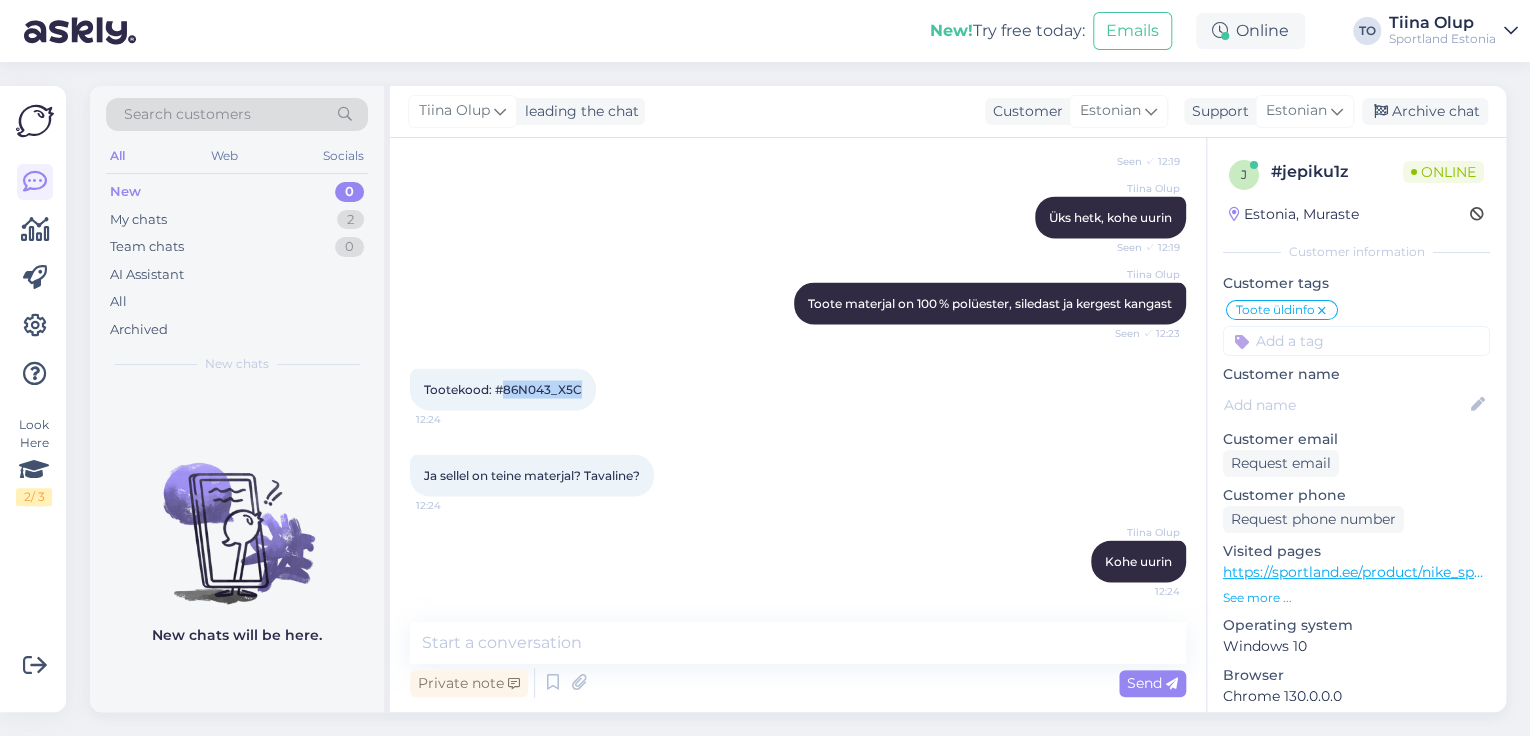 click on "Tootekood: #86N043_X5C" at bounding box center (503, 388) 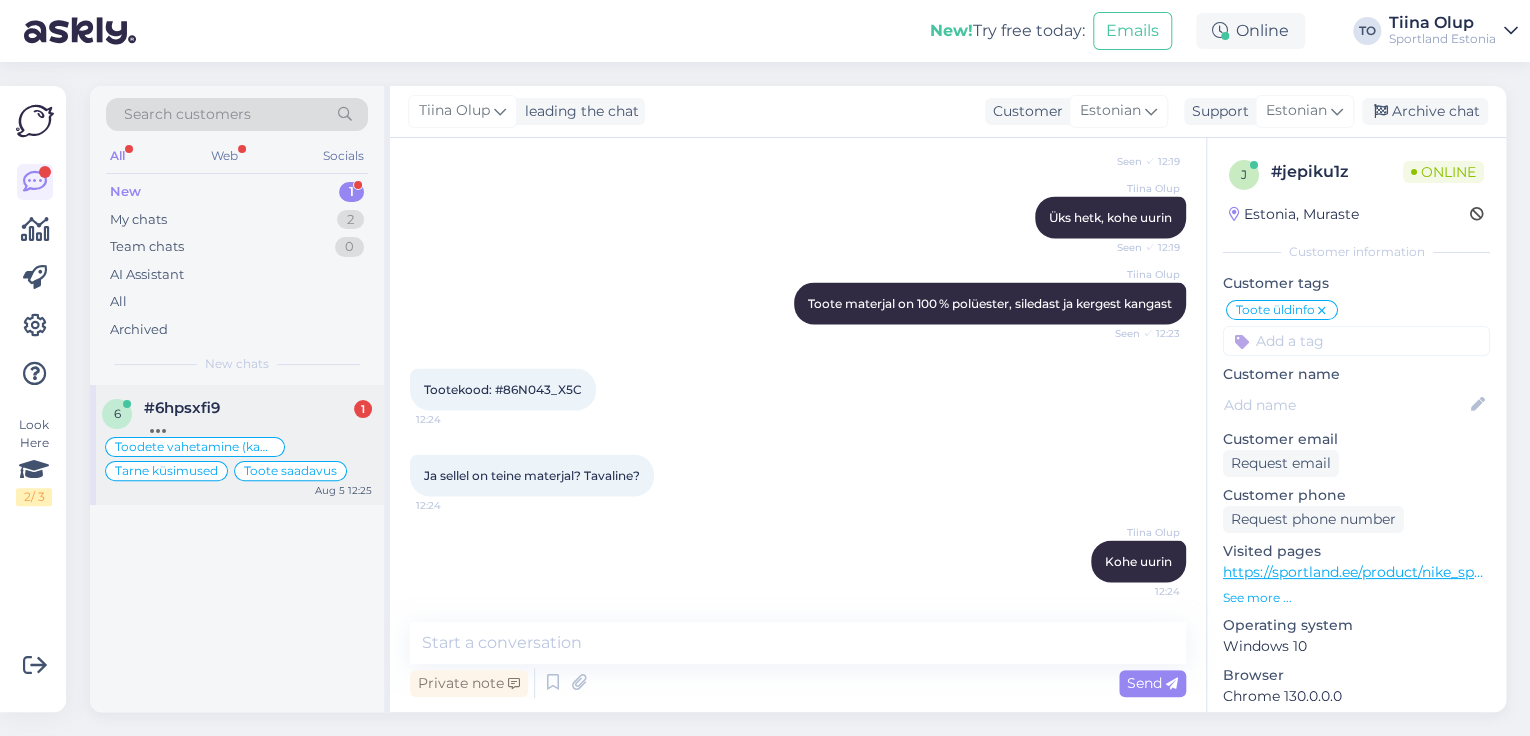 click on "#[ID]" at bounding box center (258, 408) 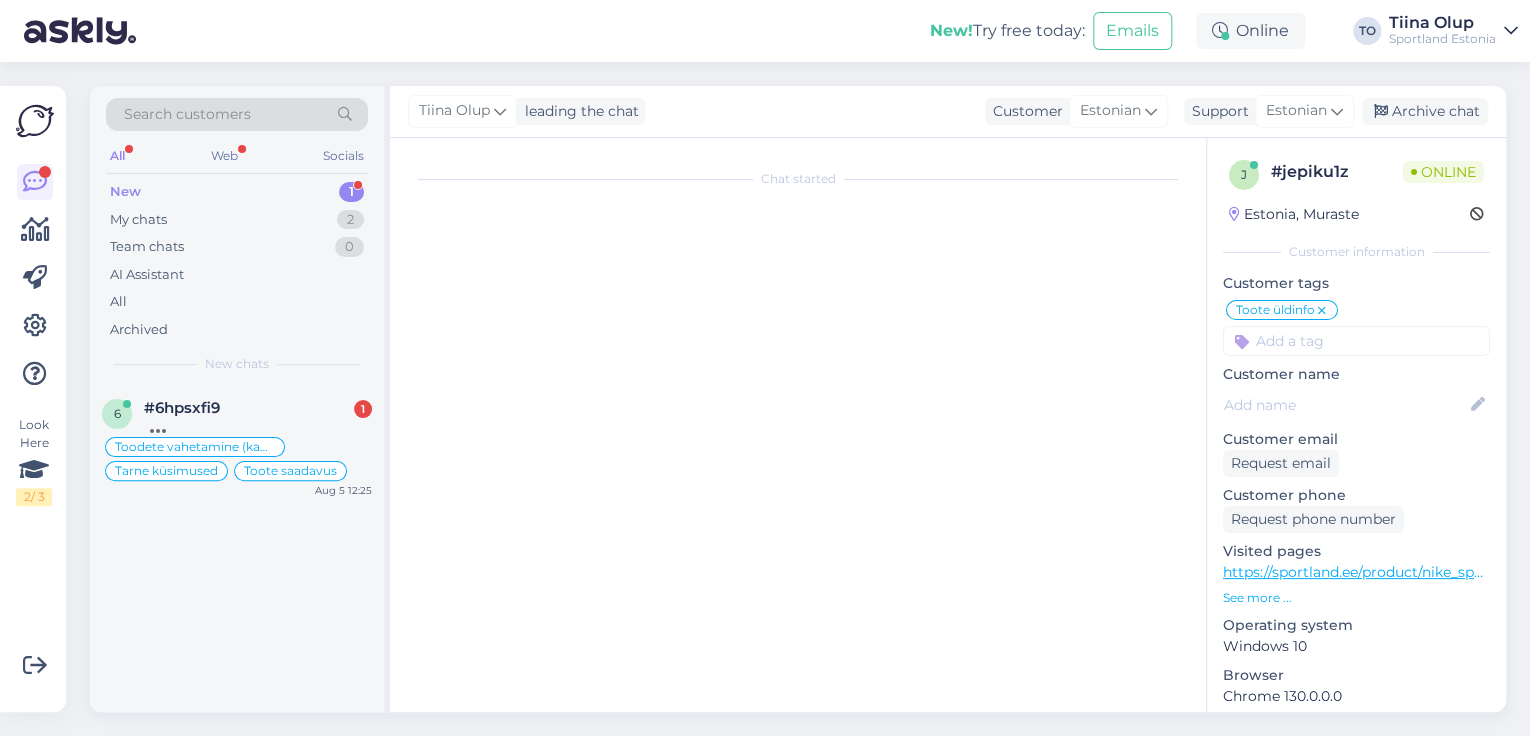 scroll, scrollTop: 14382, scrollLeft: 0, axis: vertical 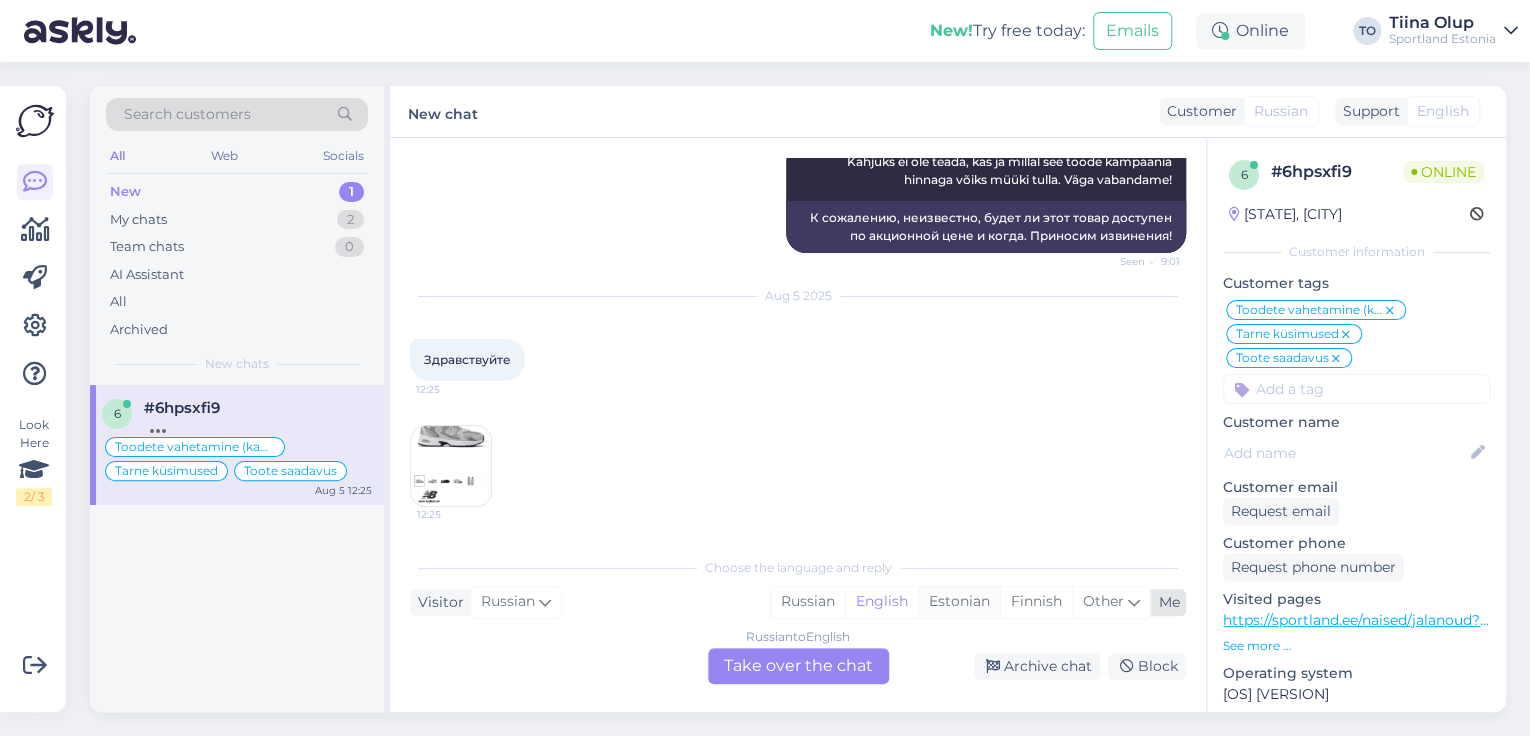 click on "Estonian" at bounding box center [959, 602] 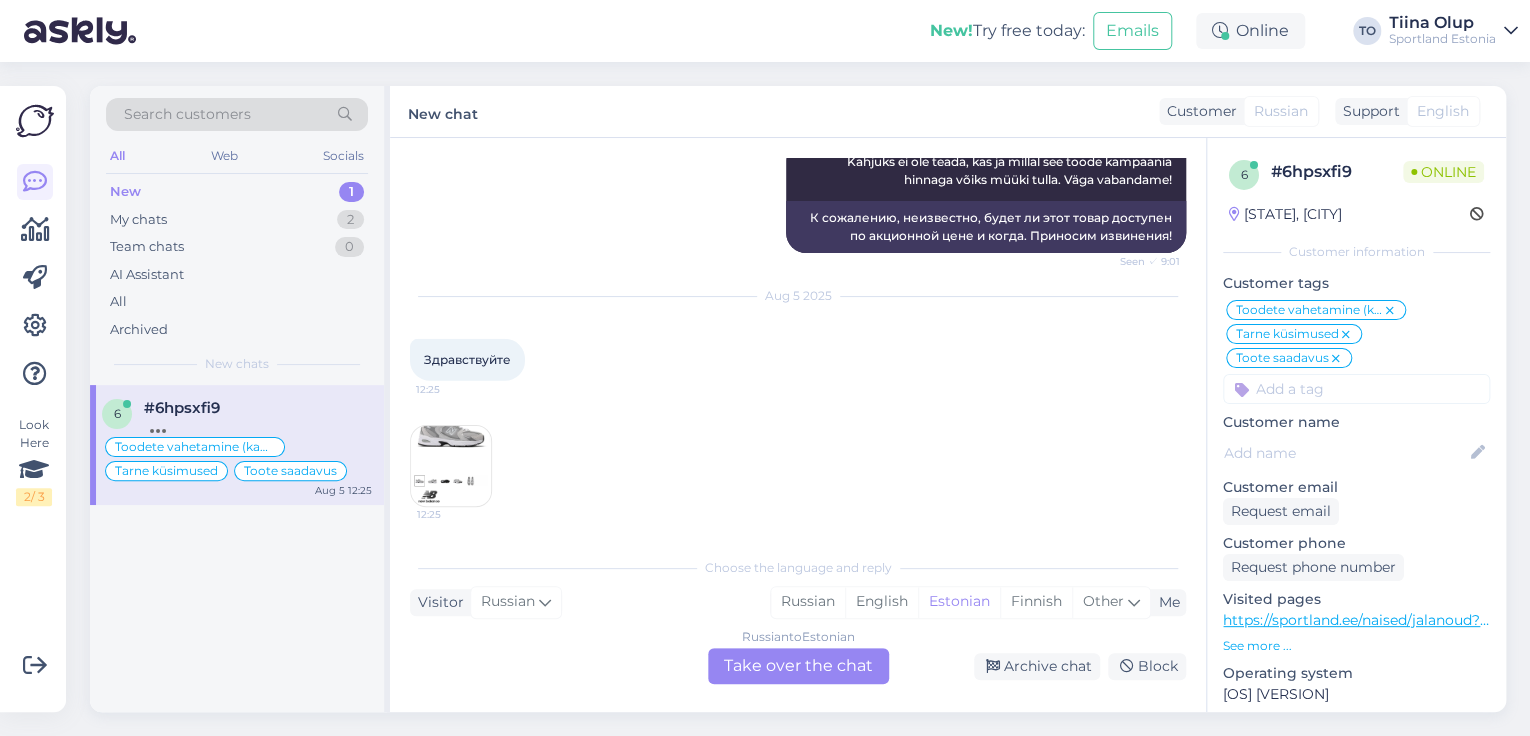 click on "Russian  to  Estonian Take over the chat" at bounding box center [798, 666] 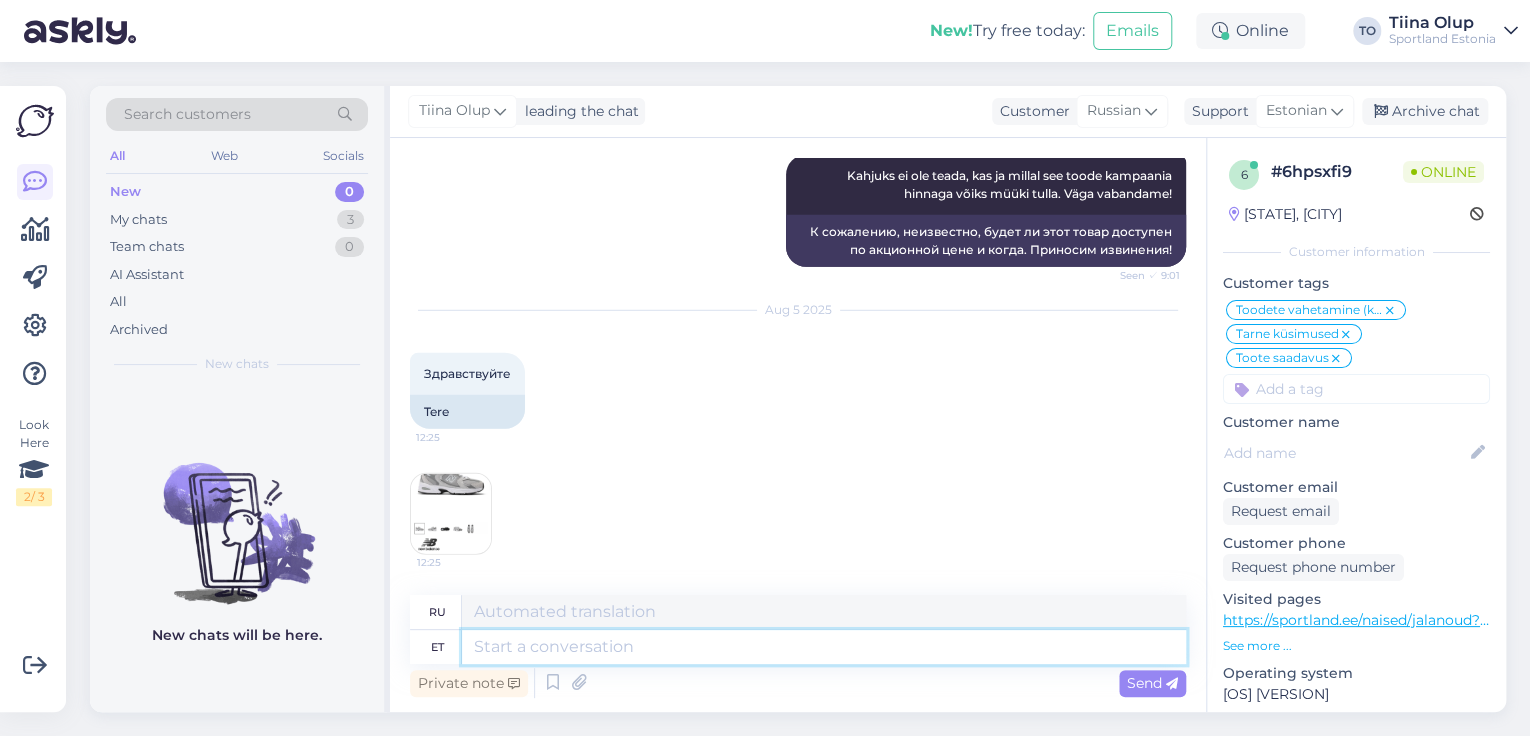 click at bounding box center (824, 647) 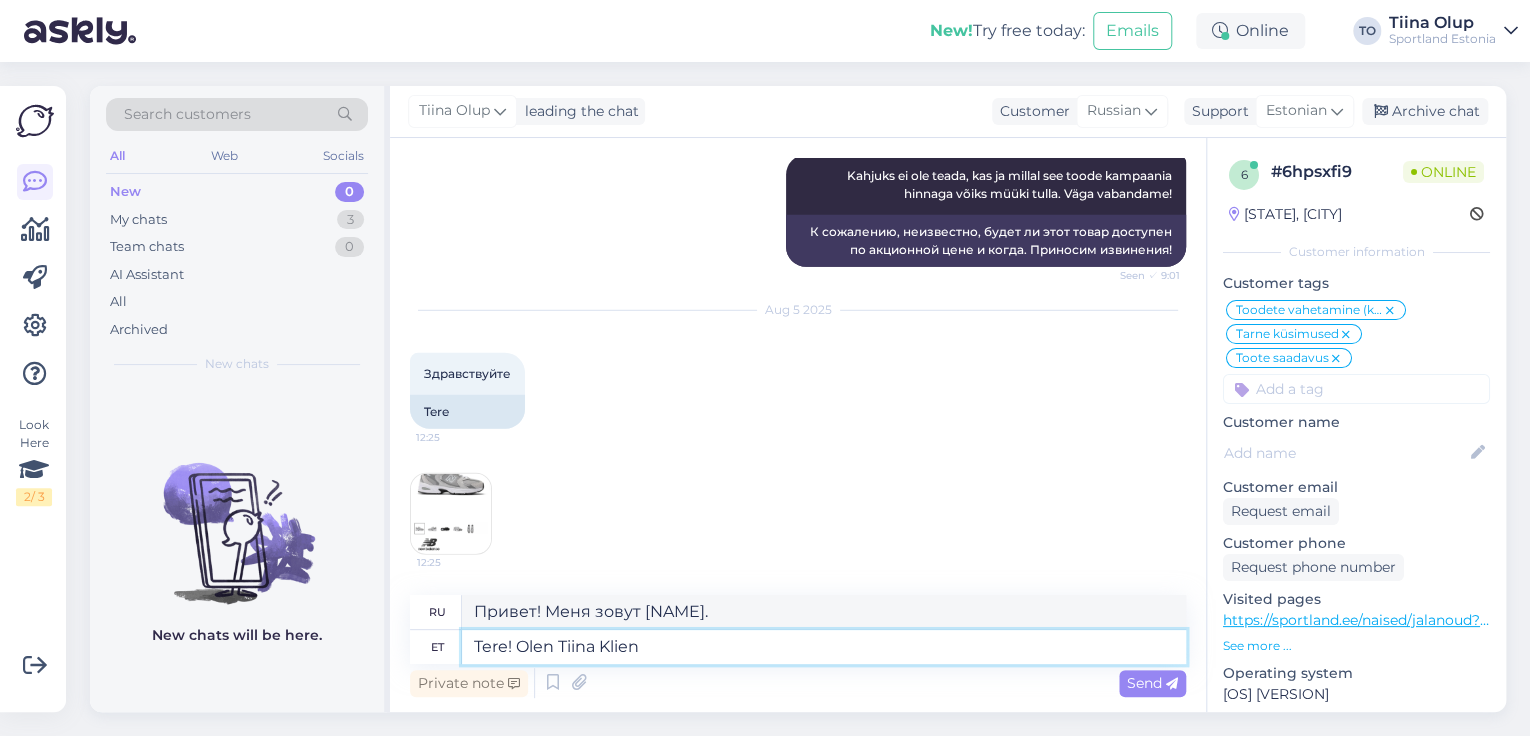 scroll, scrollTop: 14488, scrollLeft: 0, axis: vertical 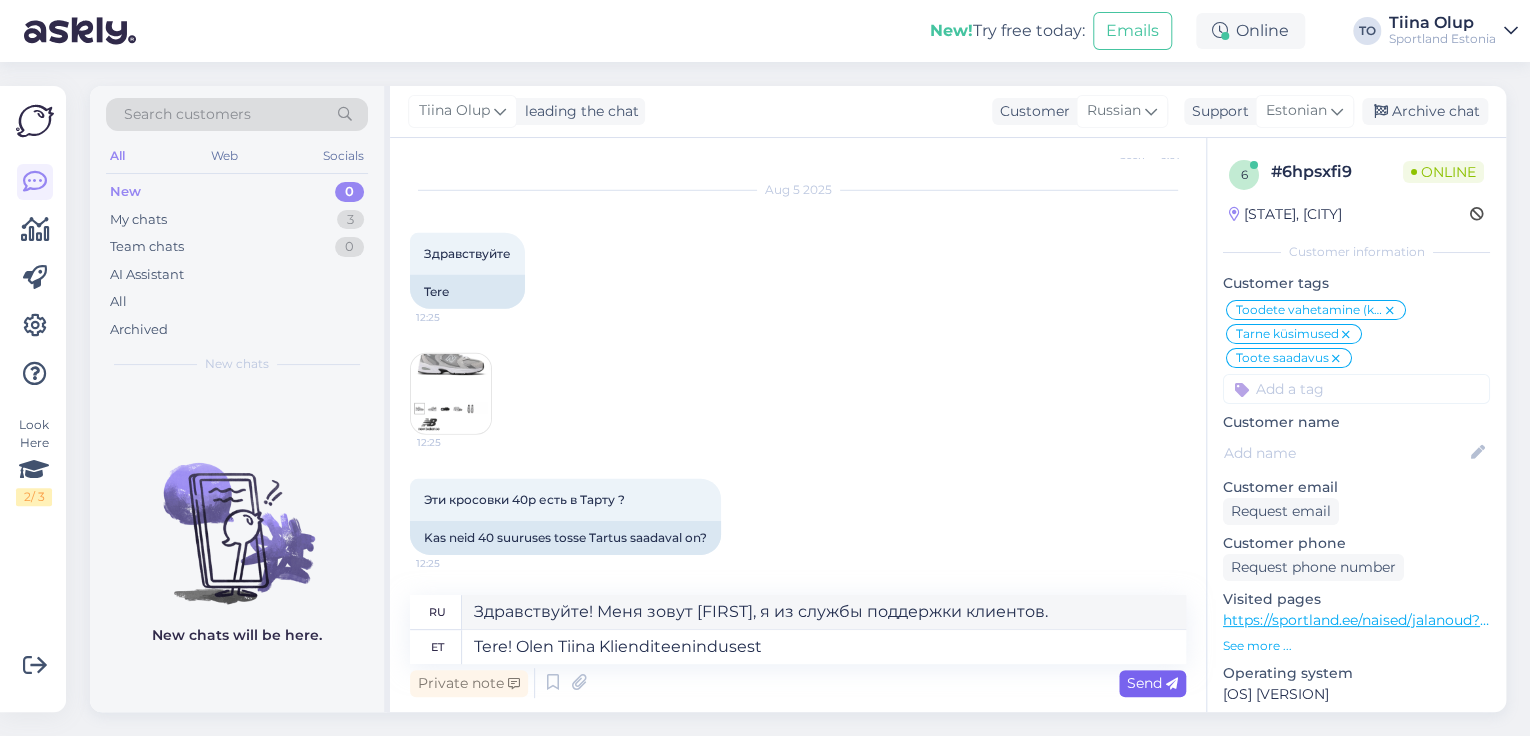 click at bounding box center (1172, 684) 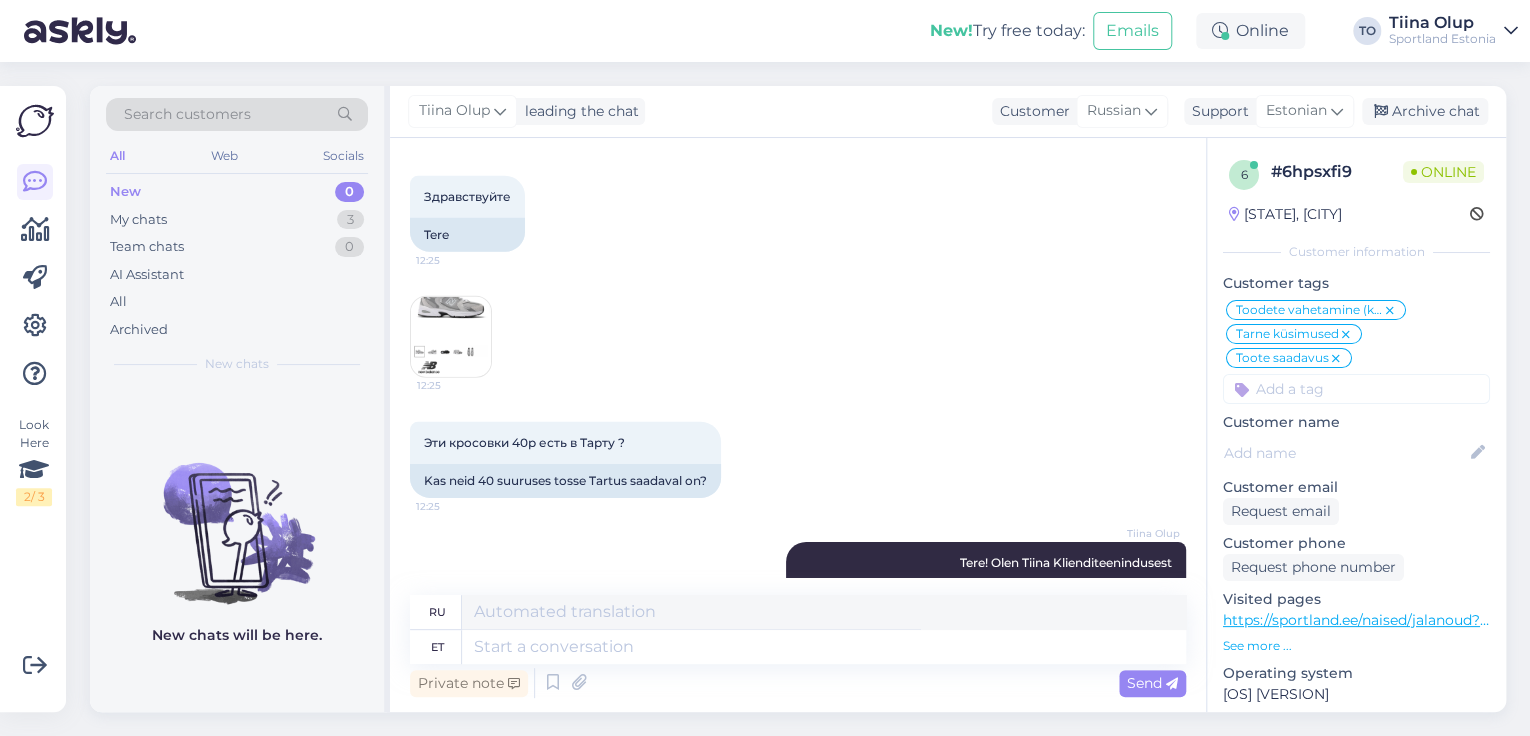 scroll, scrollTop: 14626, scrollLeft: 0, axis: vertical 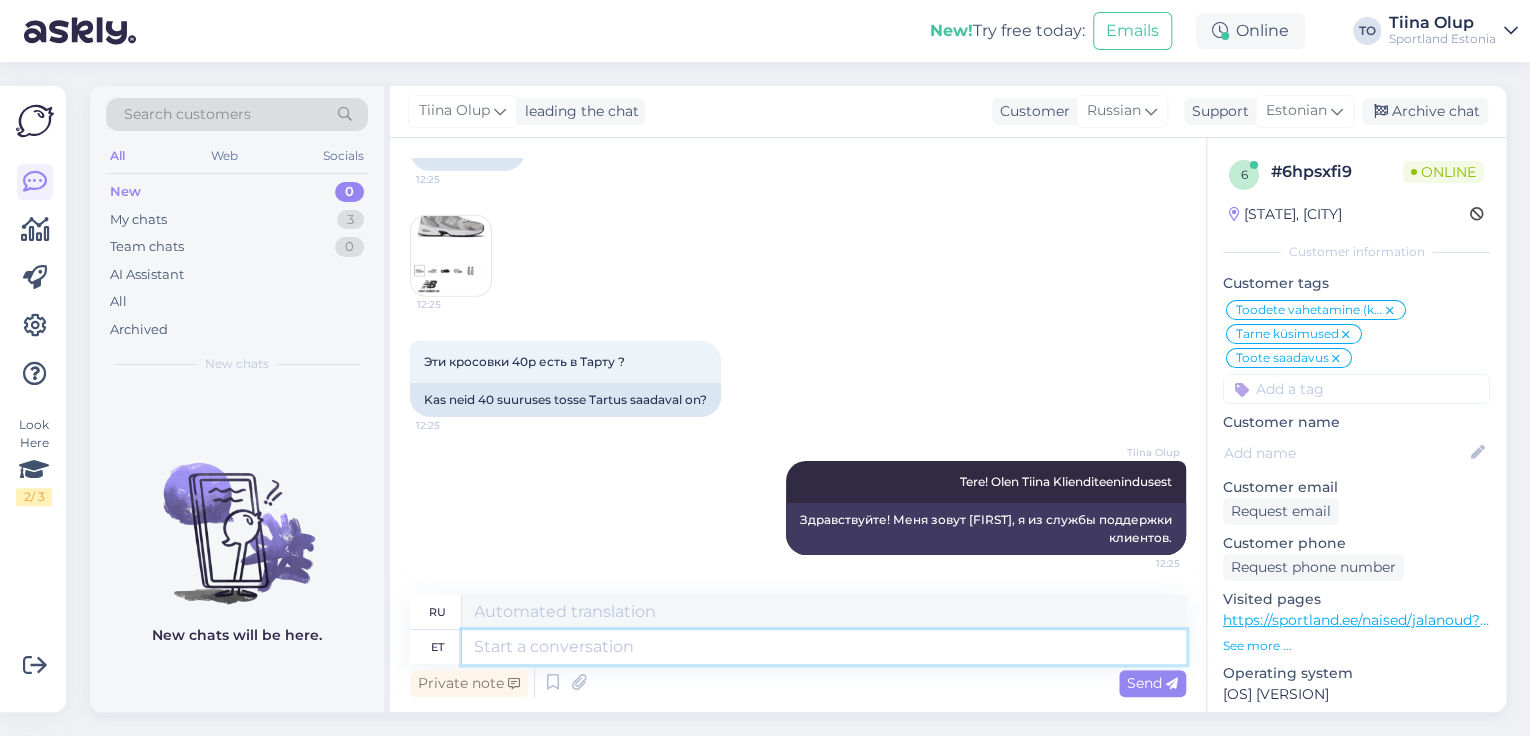 click at bounding box center [824, 647] 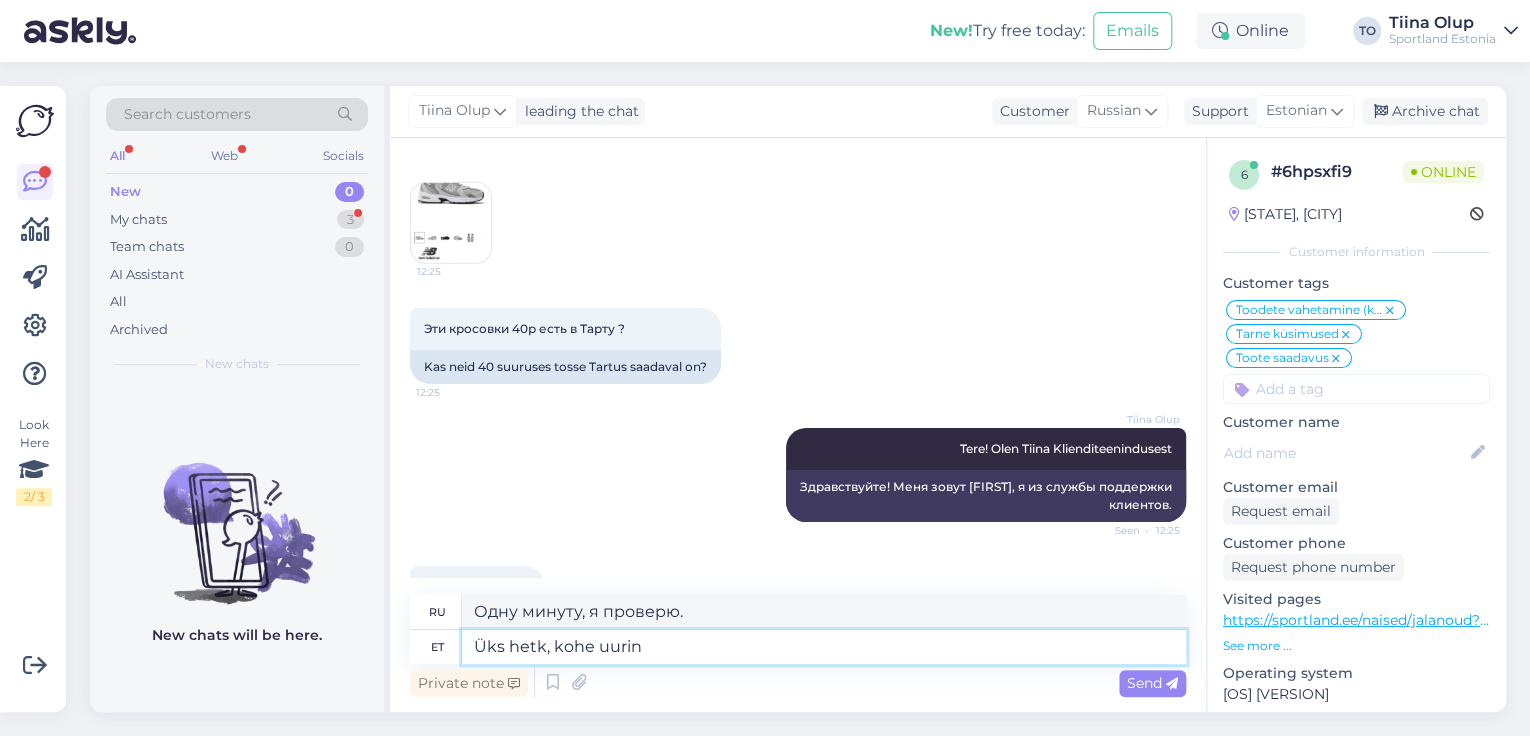 scroll, scrollTop: 14746, scrollLeft: 0, axis: vertical 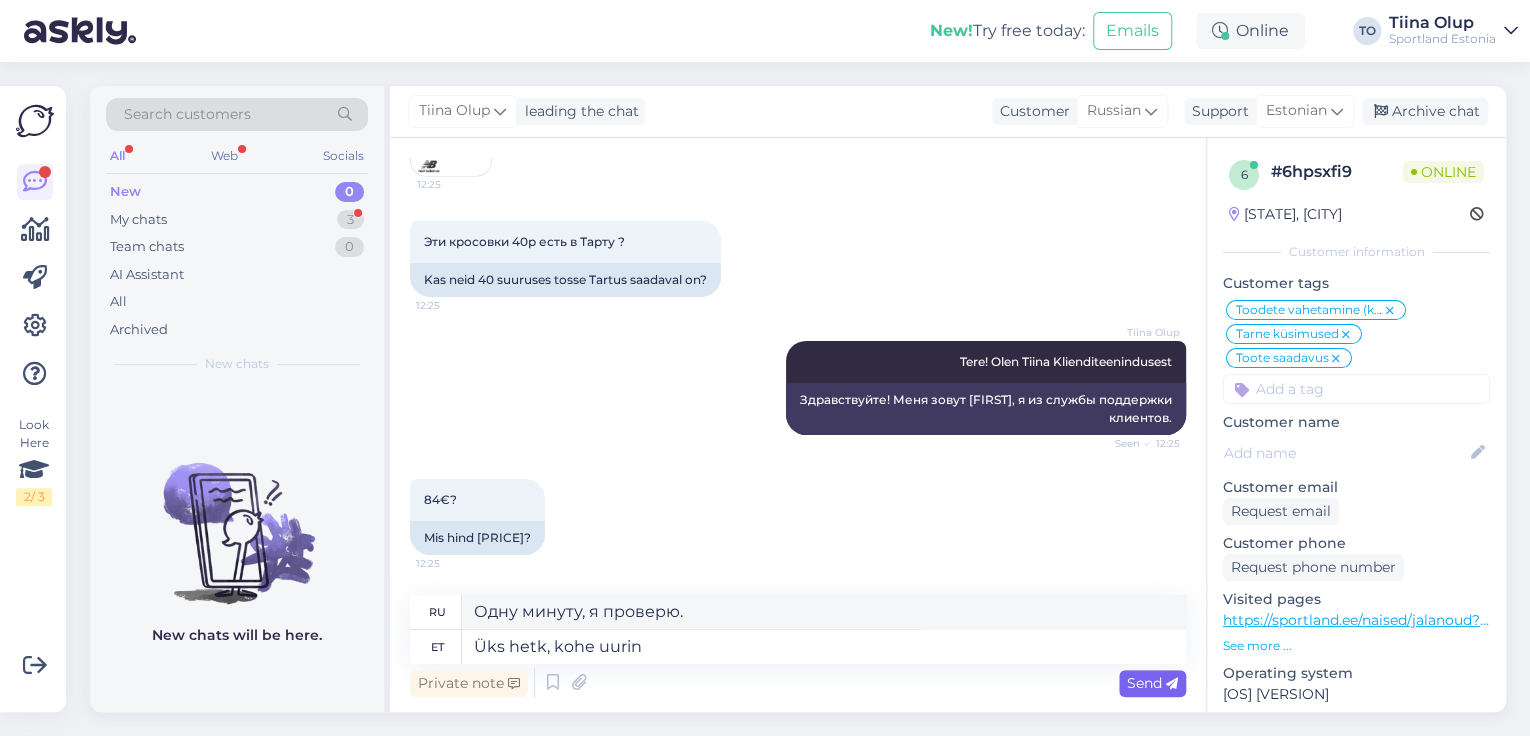 click on "Send" at bounding box center [1152, 683] 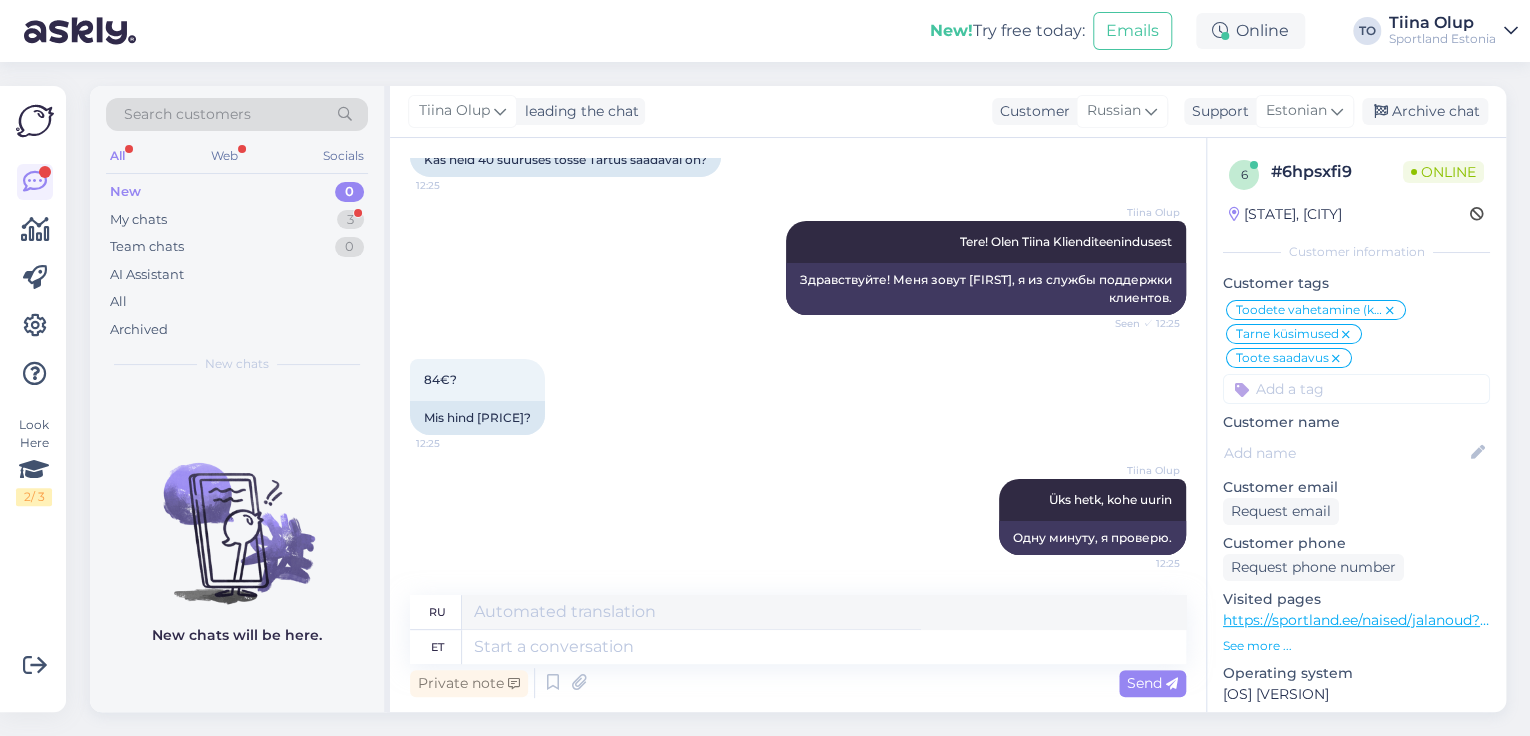 scroll, scrollTop: 14546, scrollLeft: 0, axis: vertical 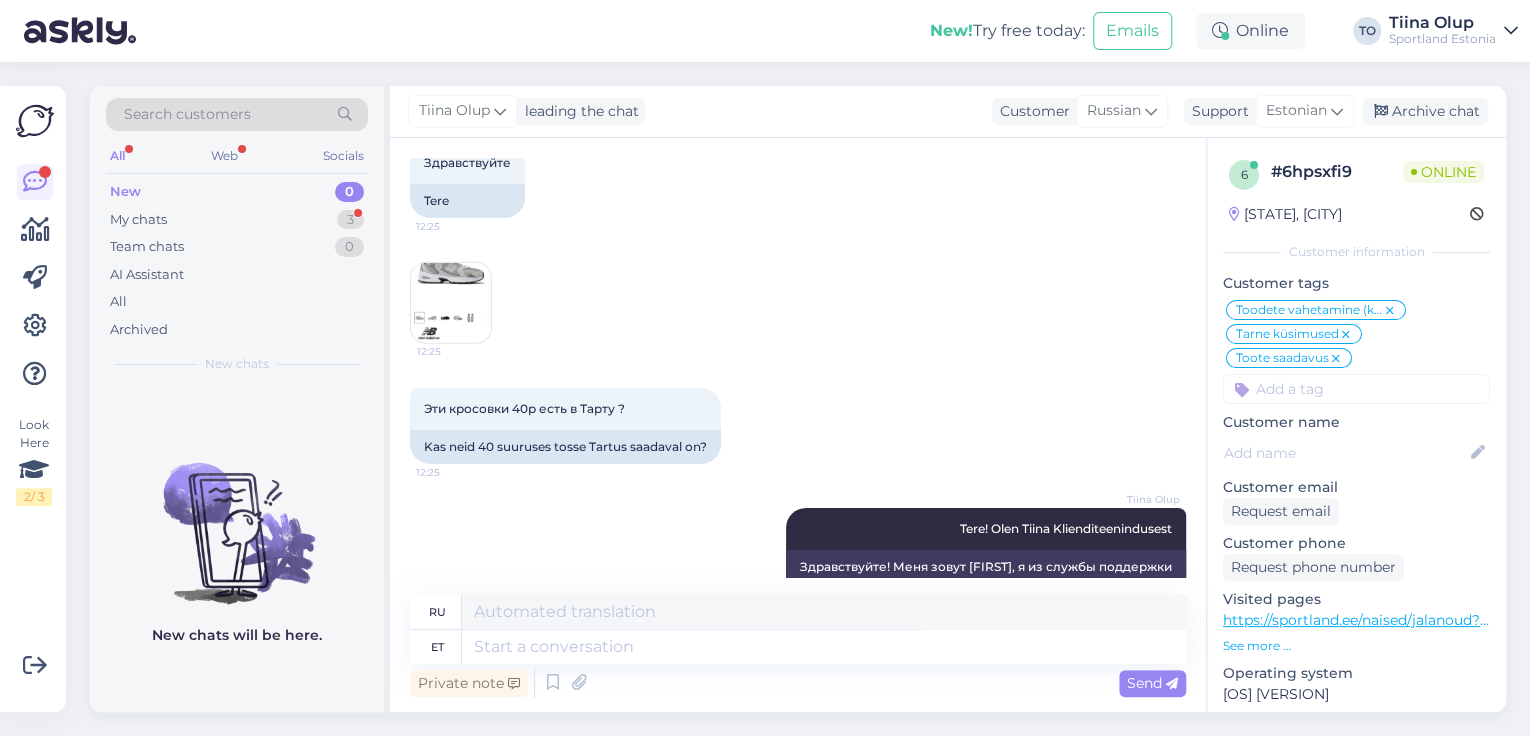 click at bounding box center [451, 303] 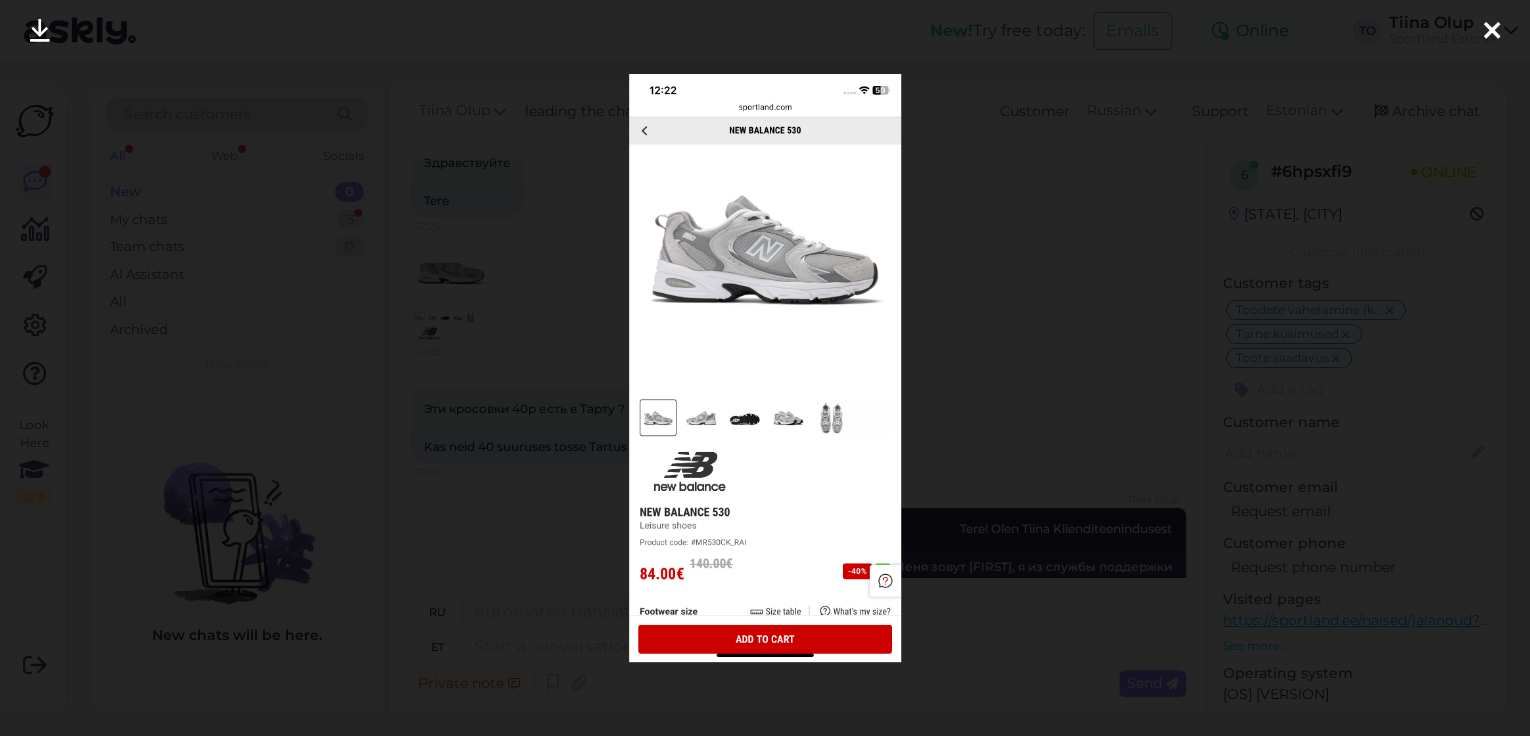 click at bounding box center (1492, 32) 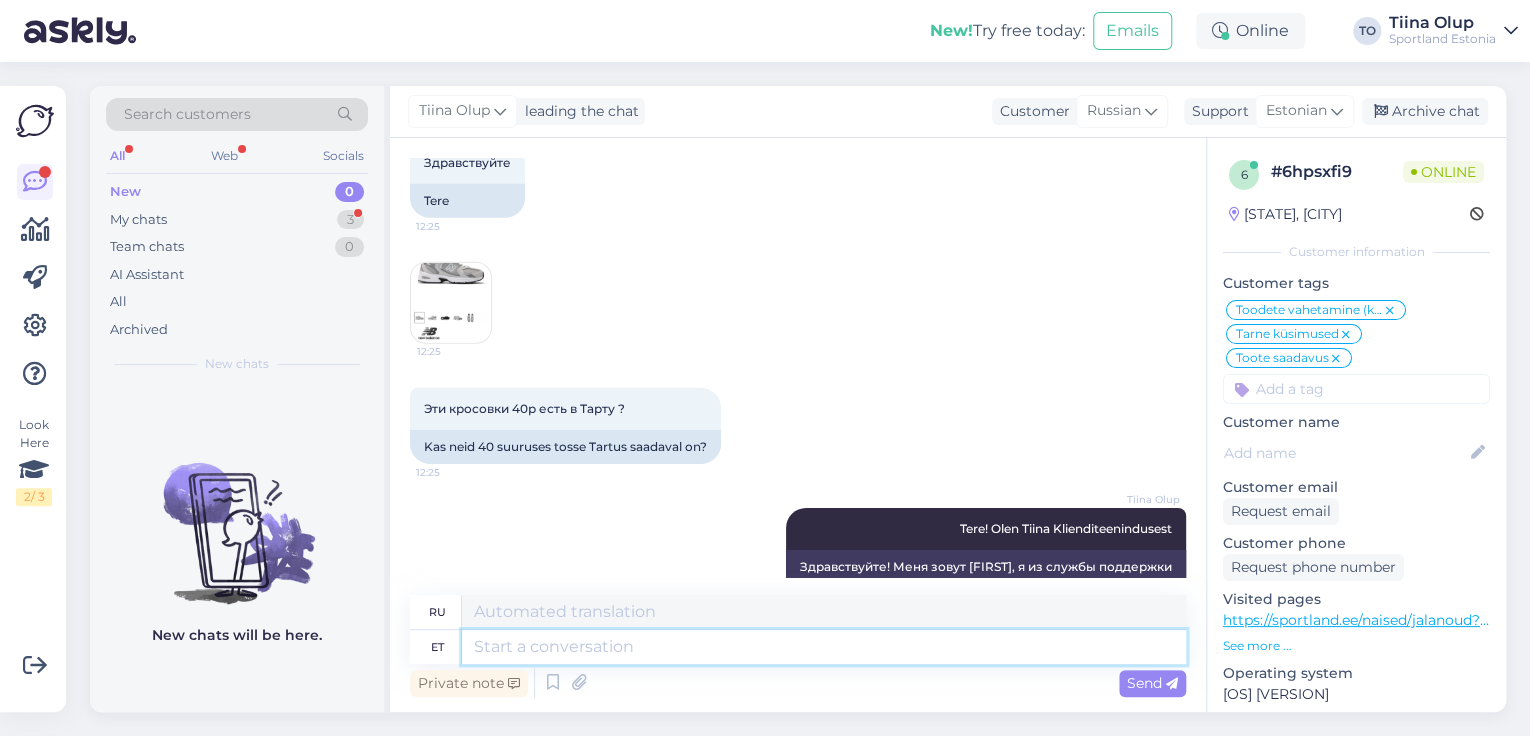 click at bounding box center [824, 647] 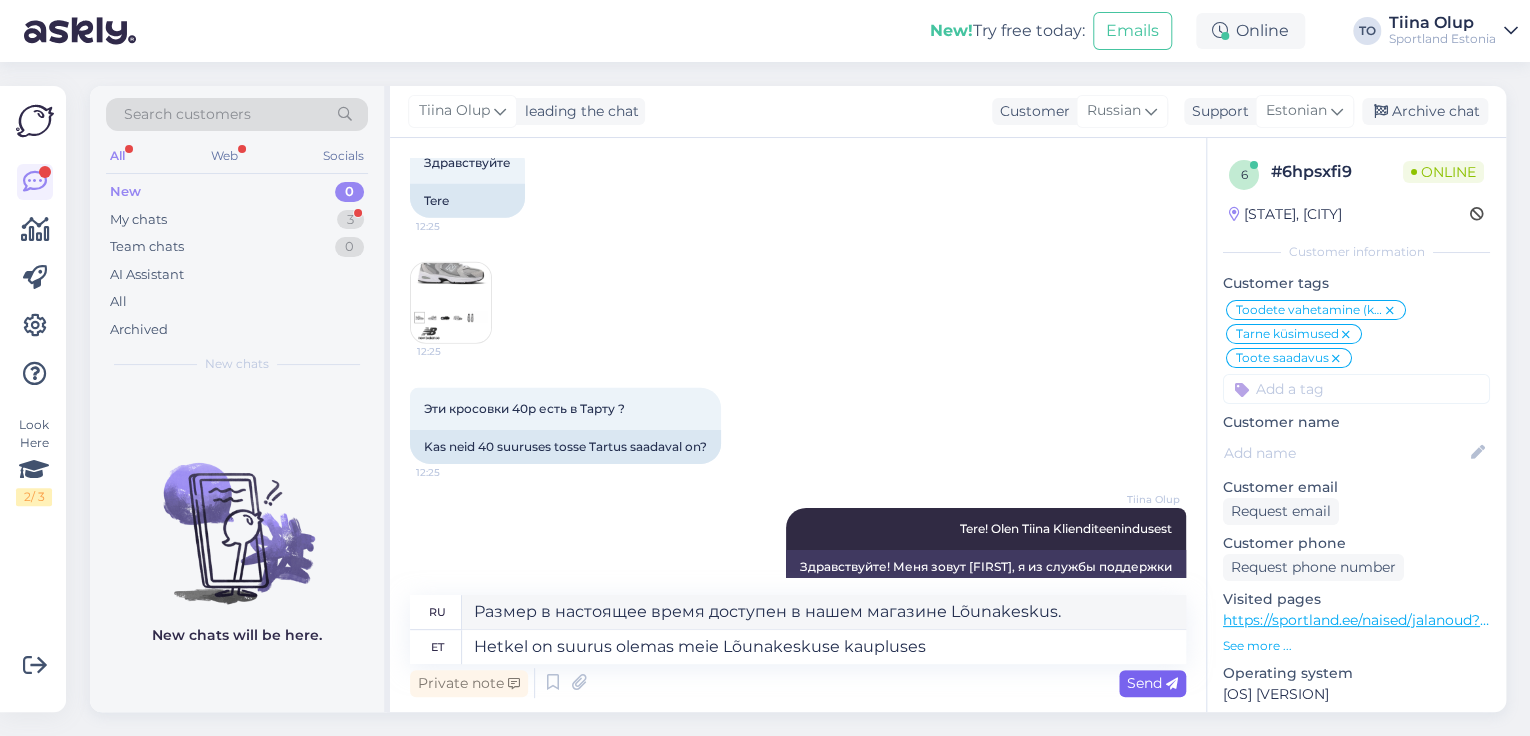 click on "Send" at bounding box center (1152, 683) 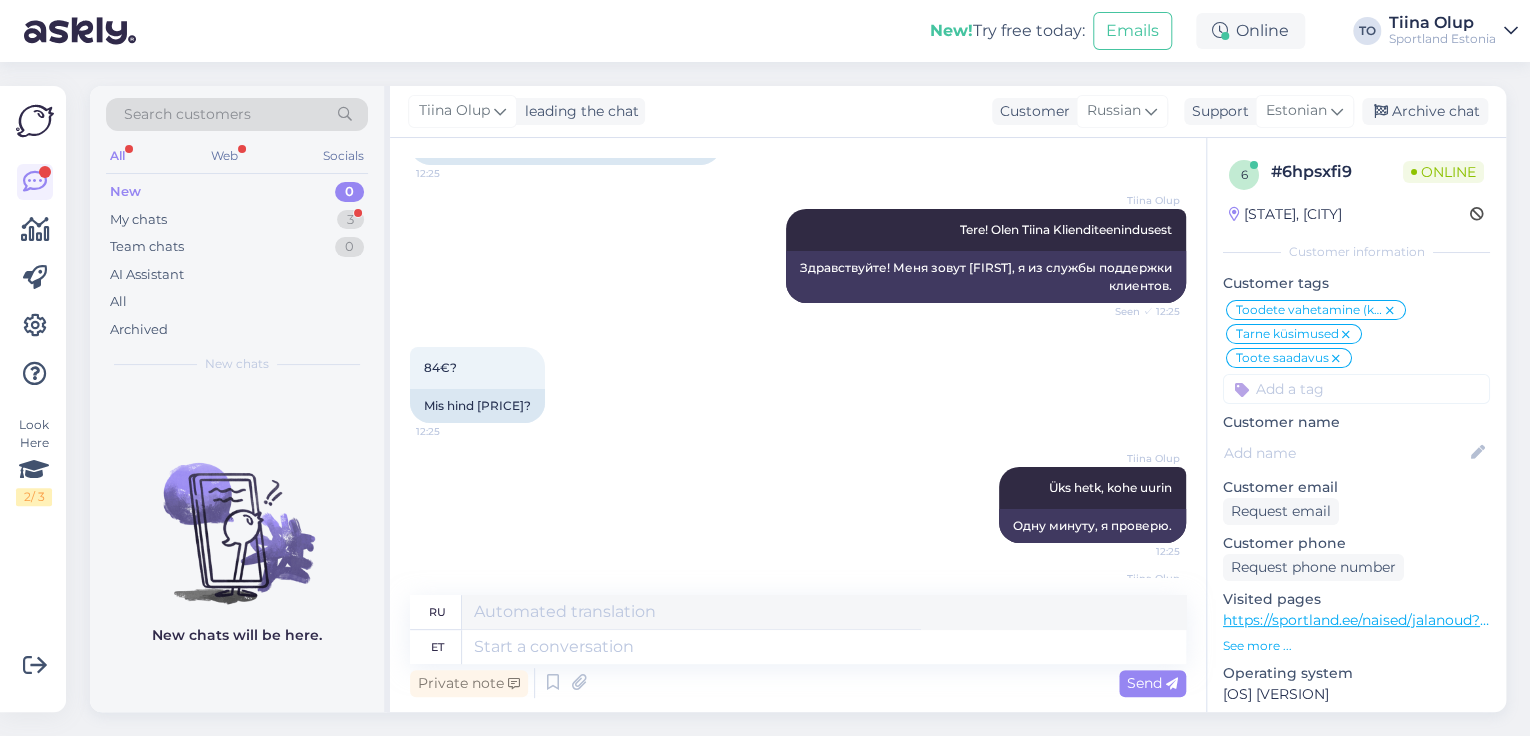 scroll, scrollTop: 14844, scrollLeft: 0, axis: vertical 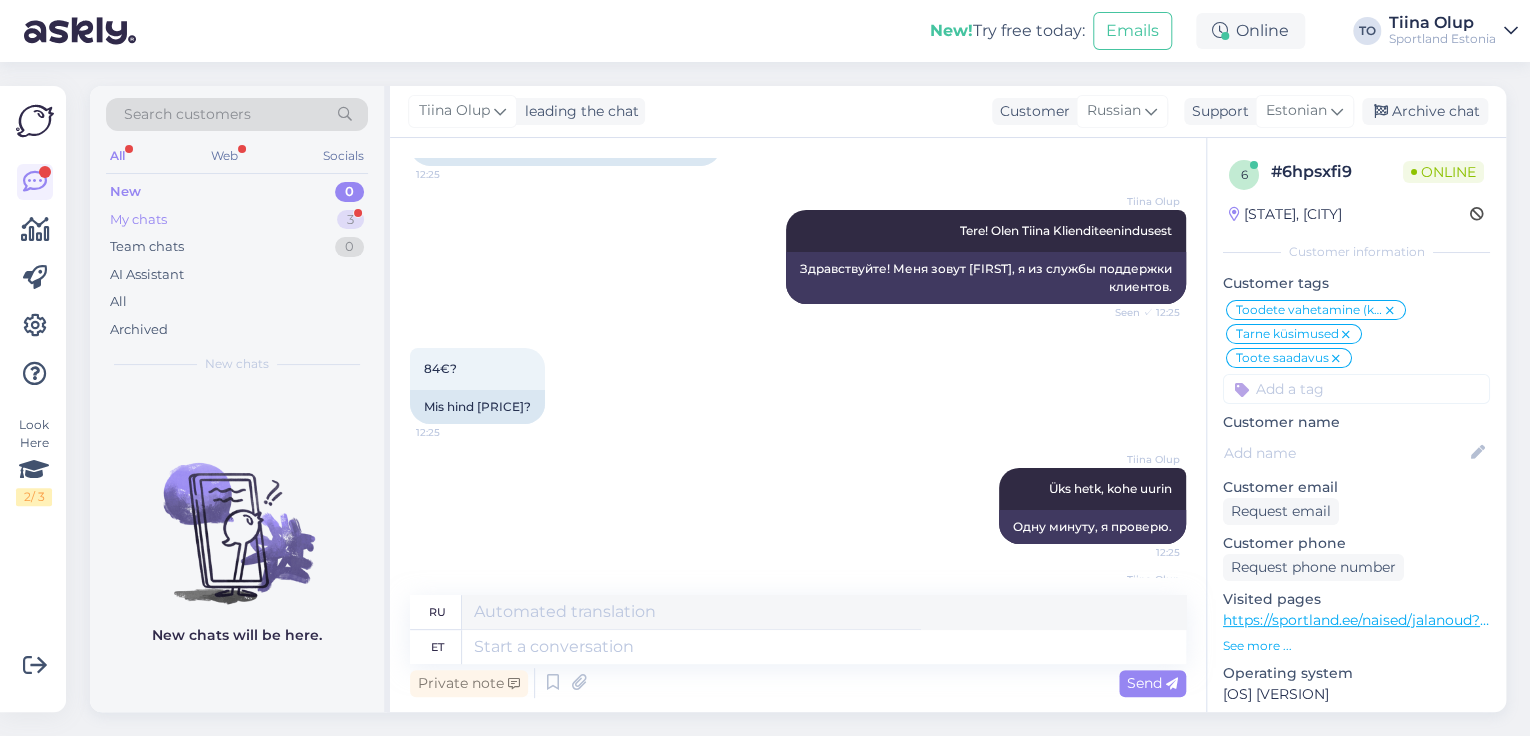 click on "My chats [NUMBER]" at bounding box center [237, 220] 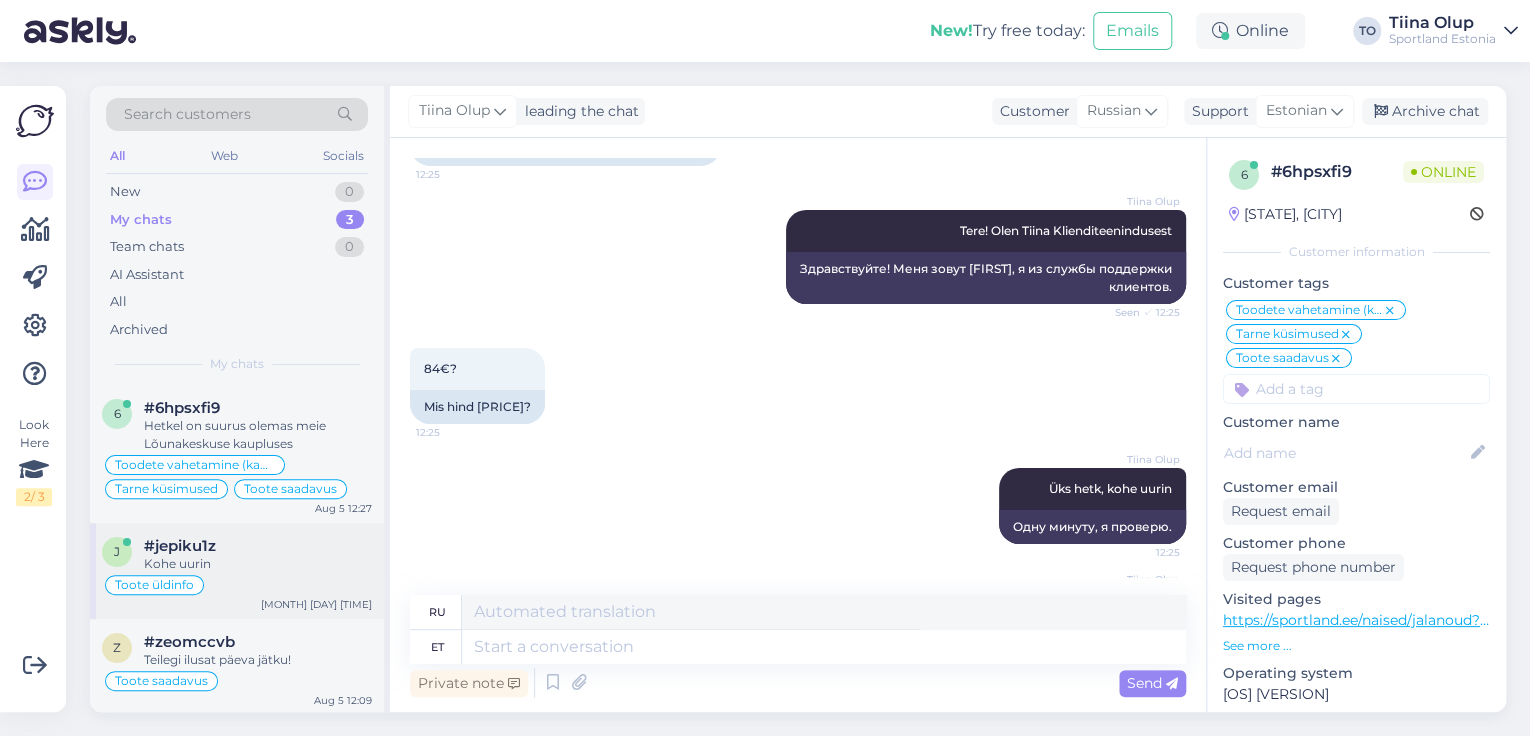 scroll, scrollTop: 0, scrollLeft: 0, axis: both 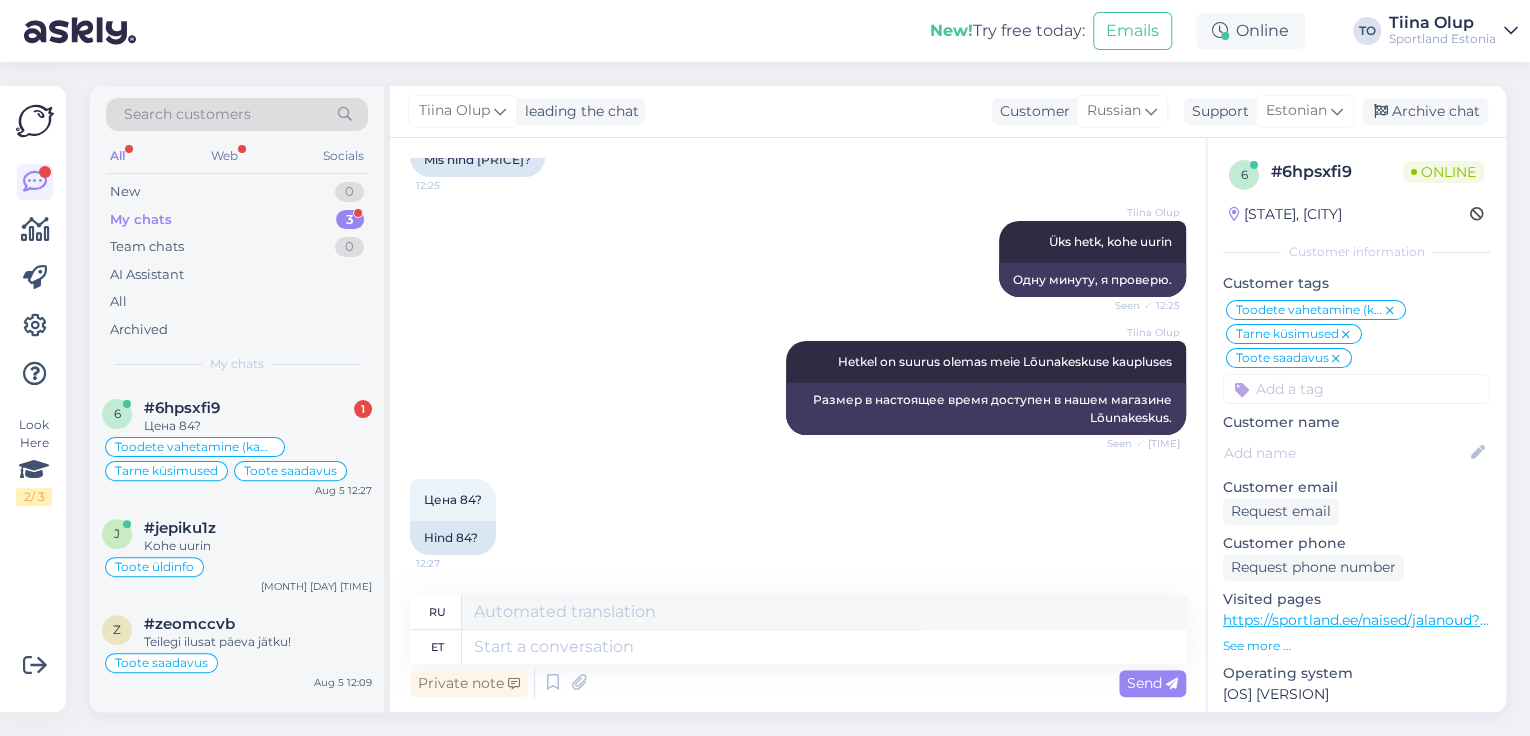 click on "Private note Send" at bounding box center (798, 683) 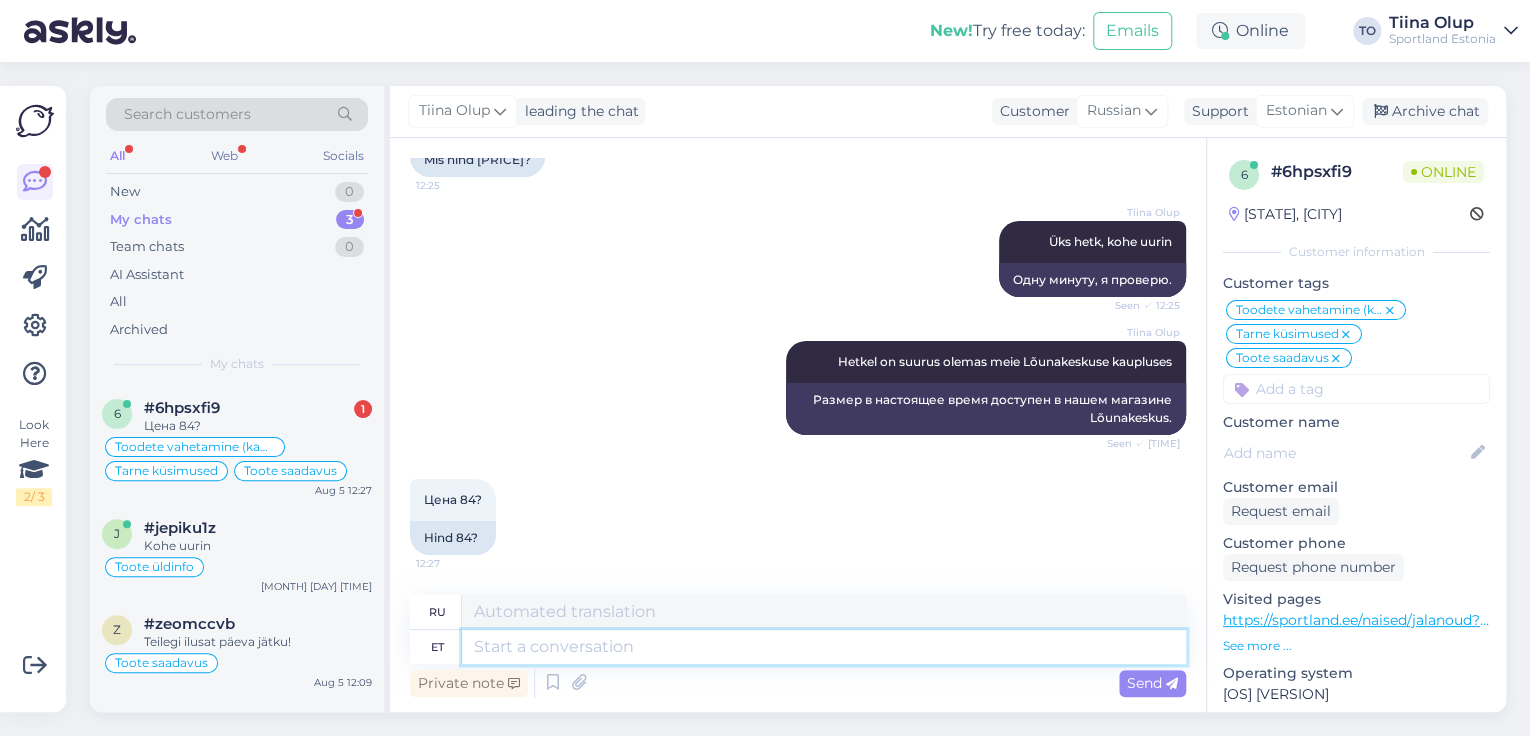 click at bounding box center (824, 647) 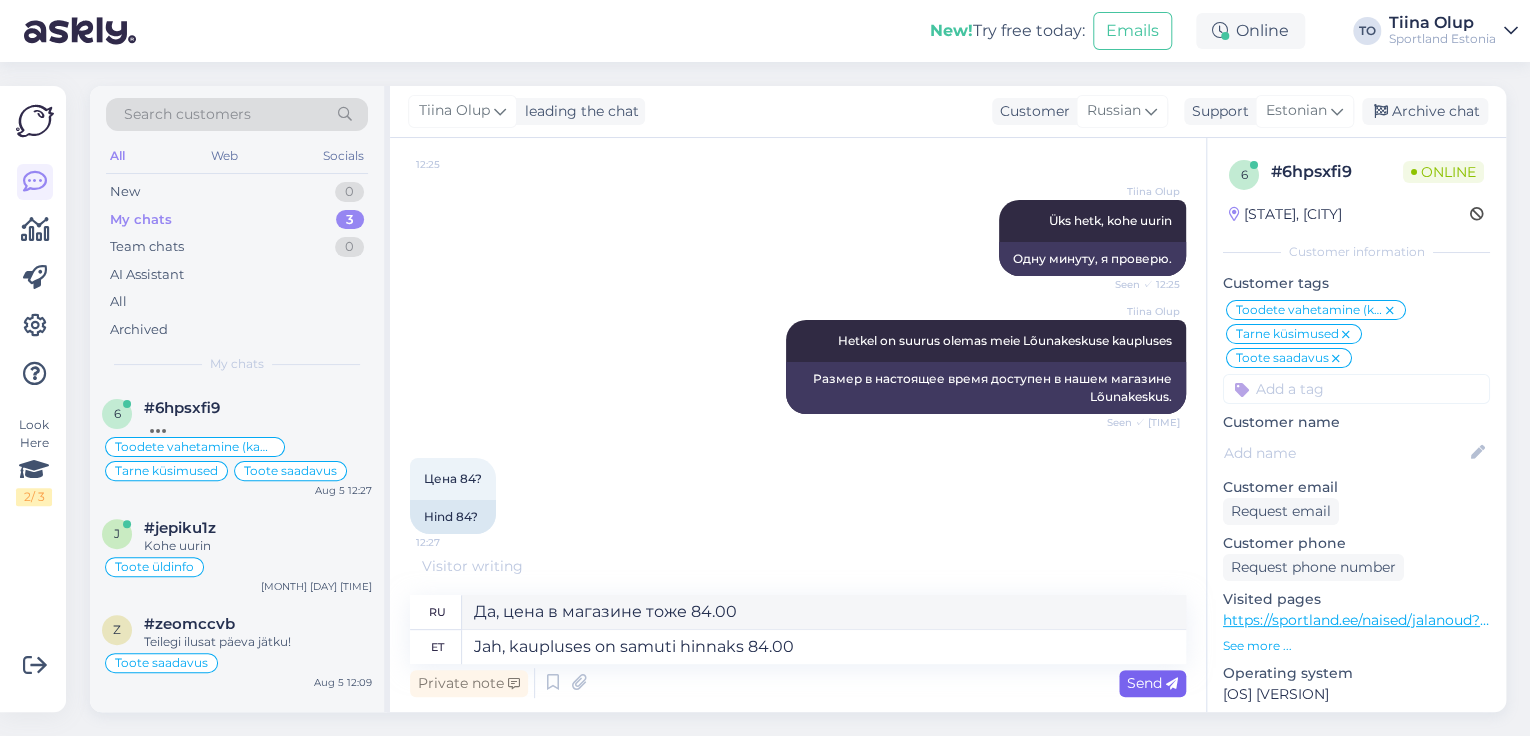 click on "Send" at bounding box center (1152, 683) 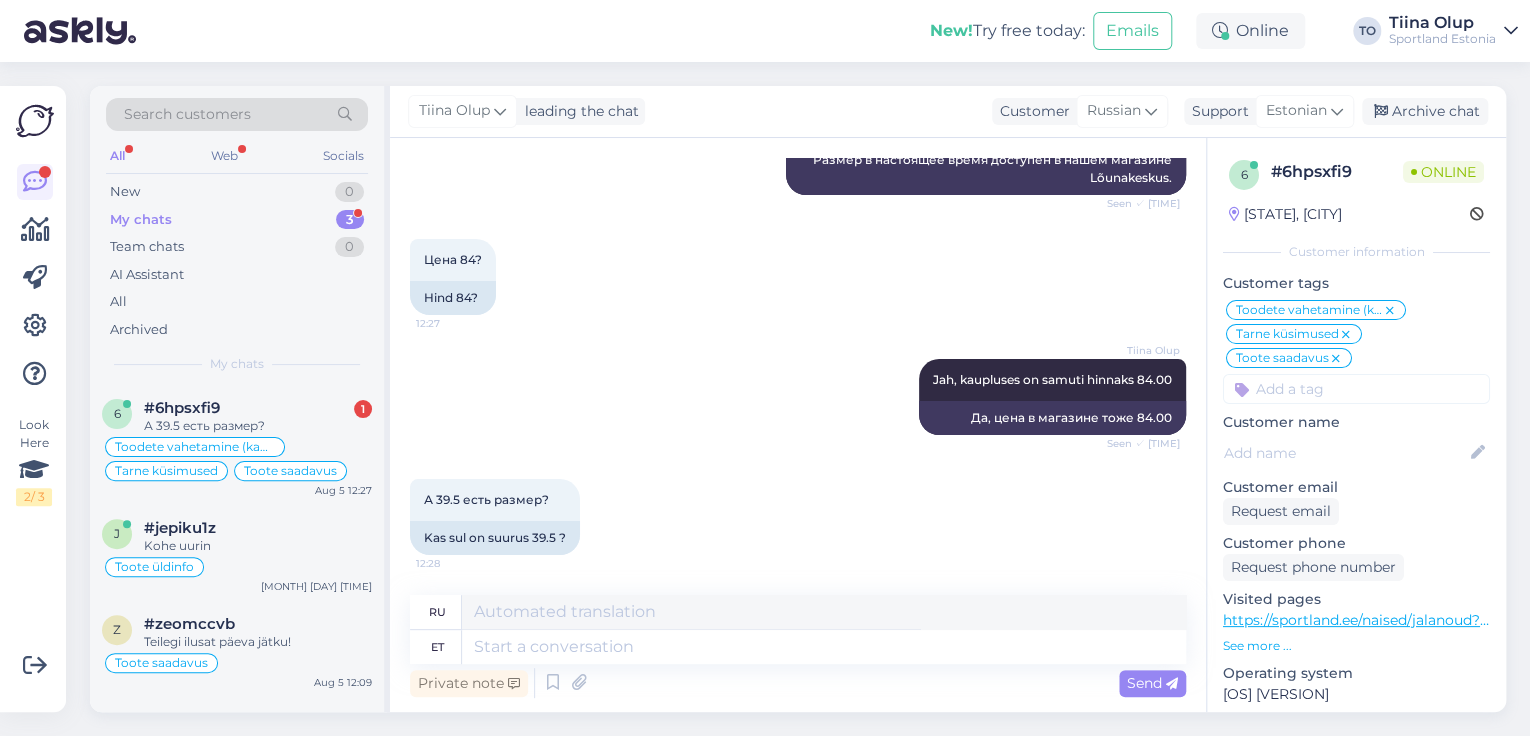 scroll, scrollTop: 15364, scrollLeft: 0, axis: vertical 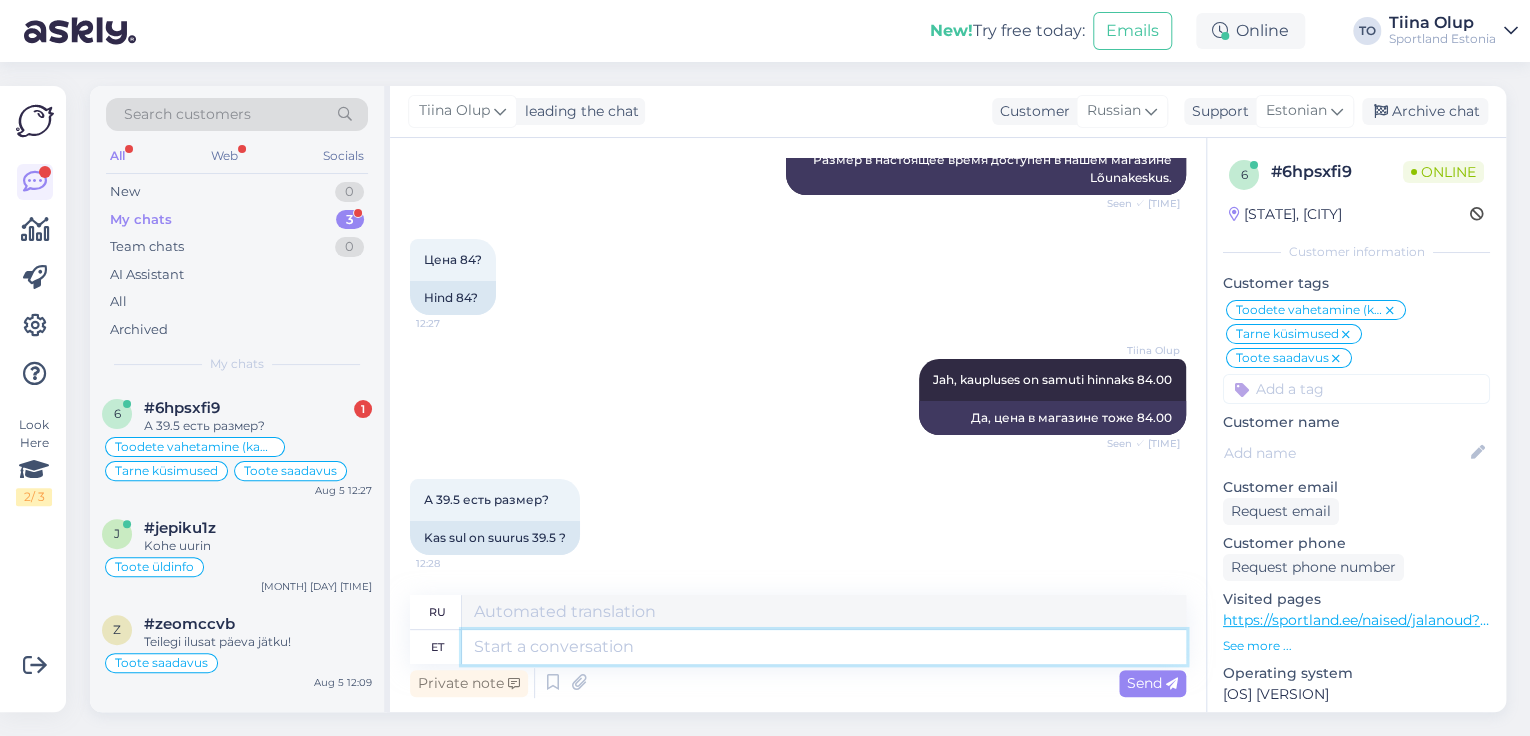 click at bounding box center (824, 647) 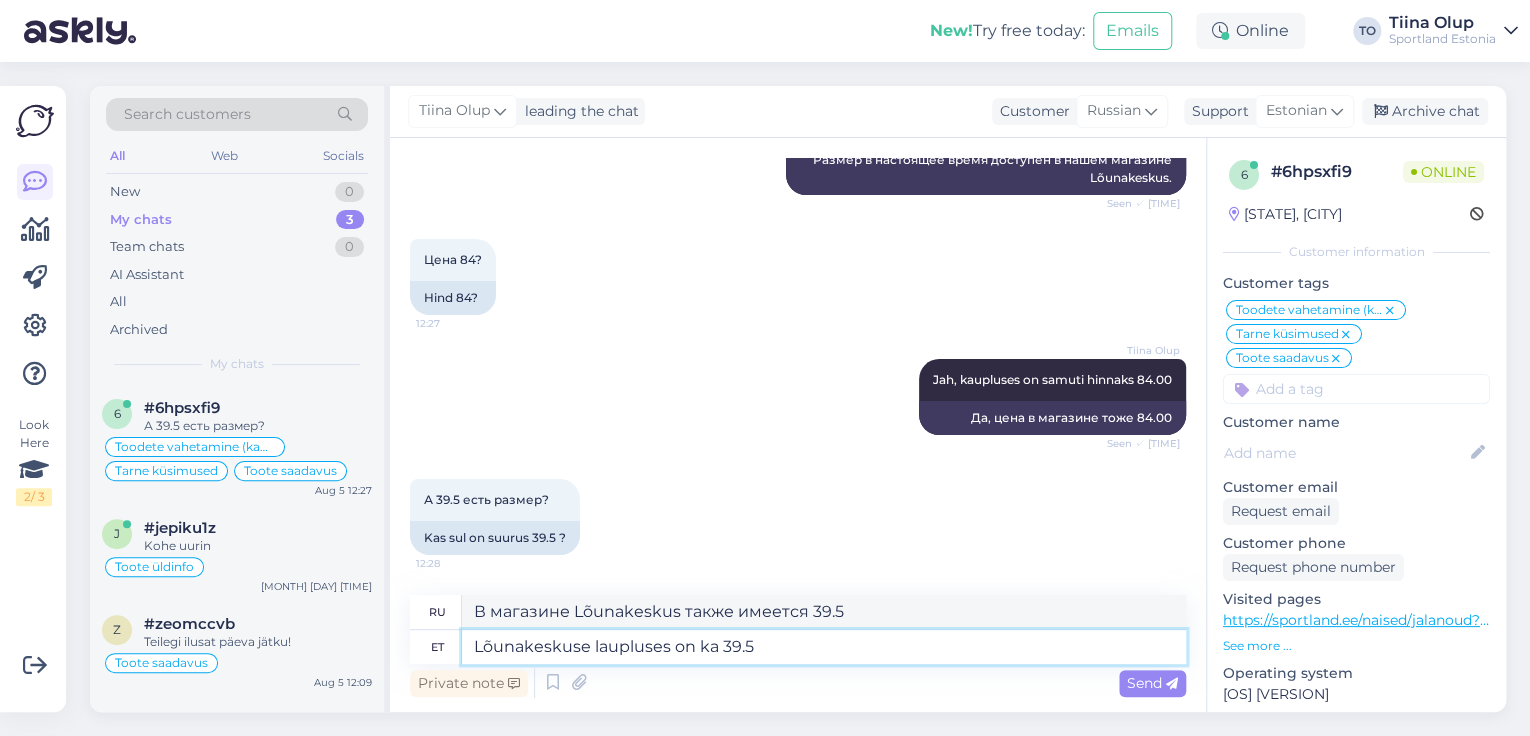 click on "Lõunakeskuse laupluses on ka 39.5" at bounding box center [824, 647] 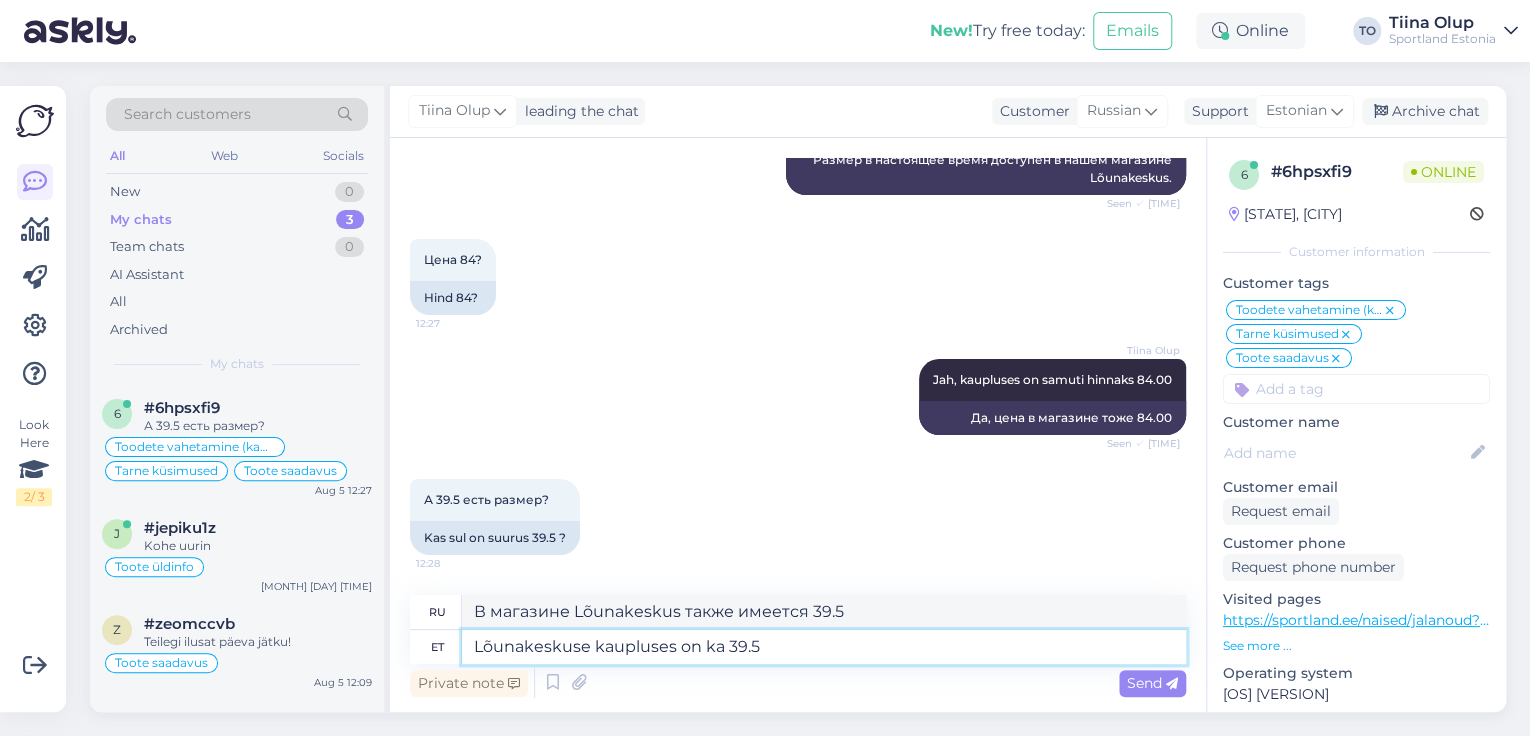click on "Lõunakeskuse kaupluses on ka 39.5" at bounding box center [824, 647] 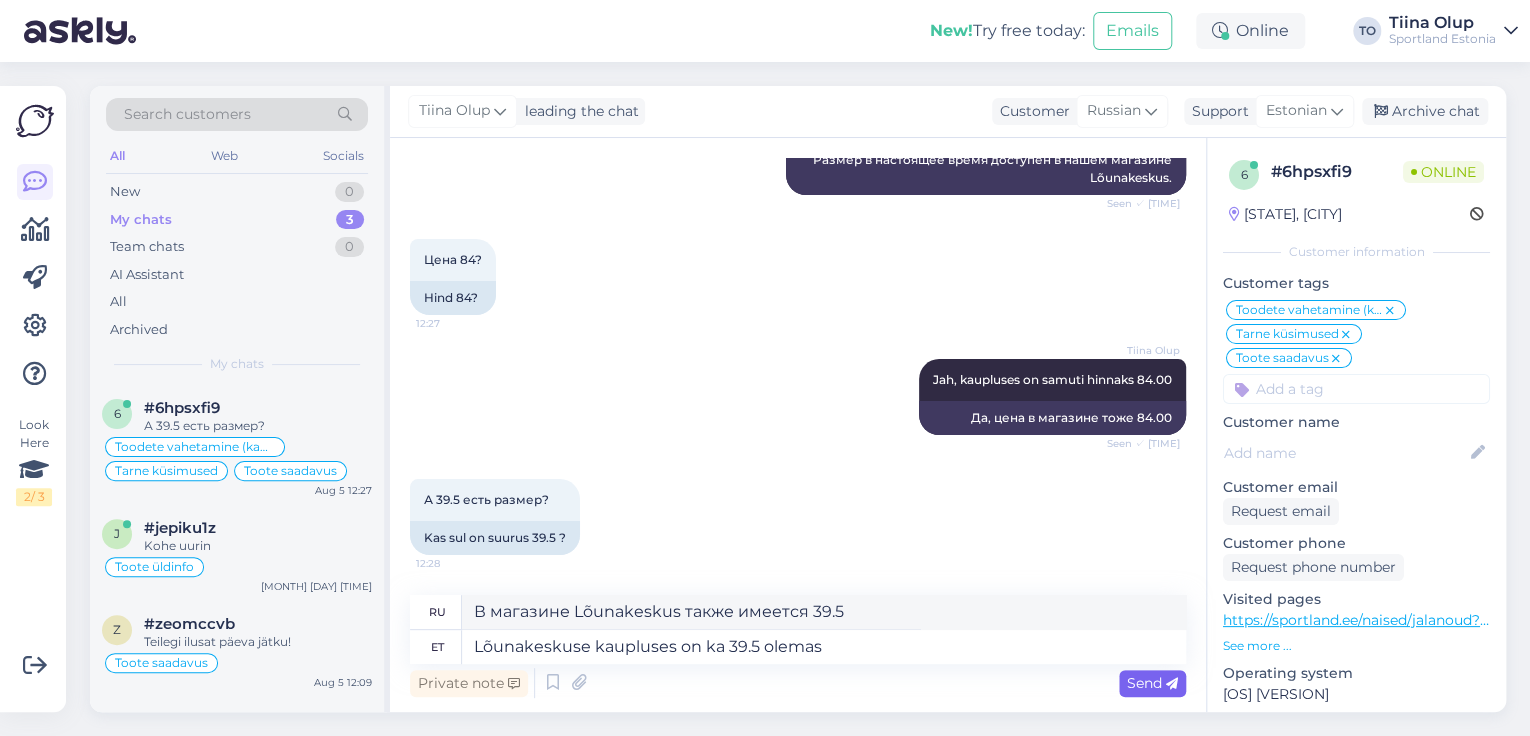 click on "Send" at bounding box center [1152, 683] 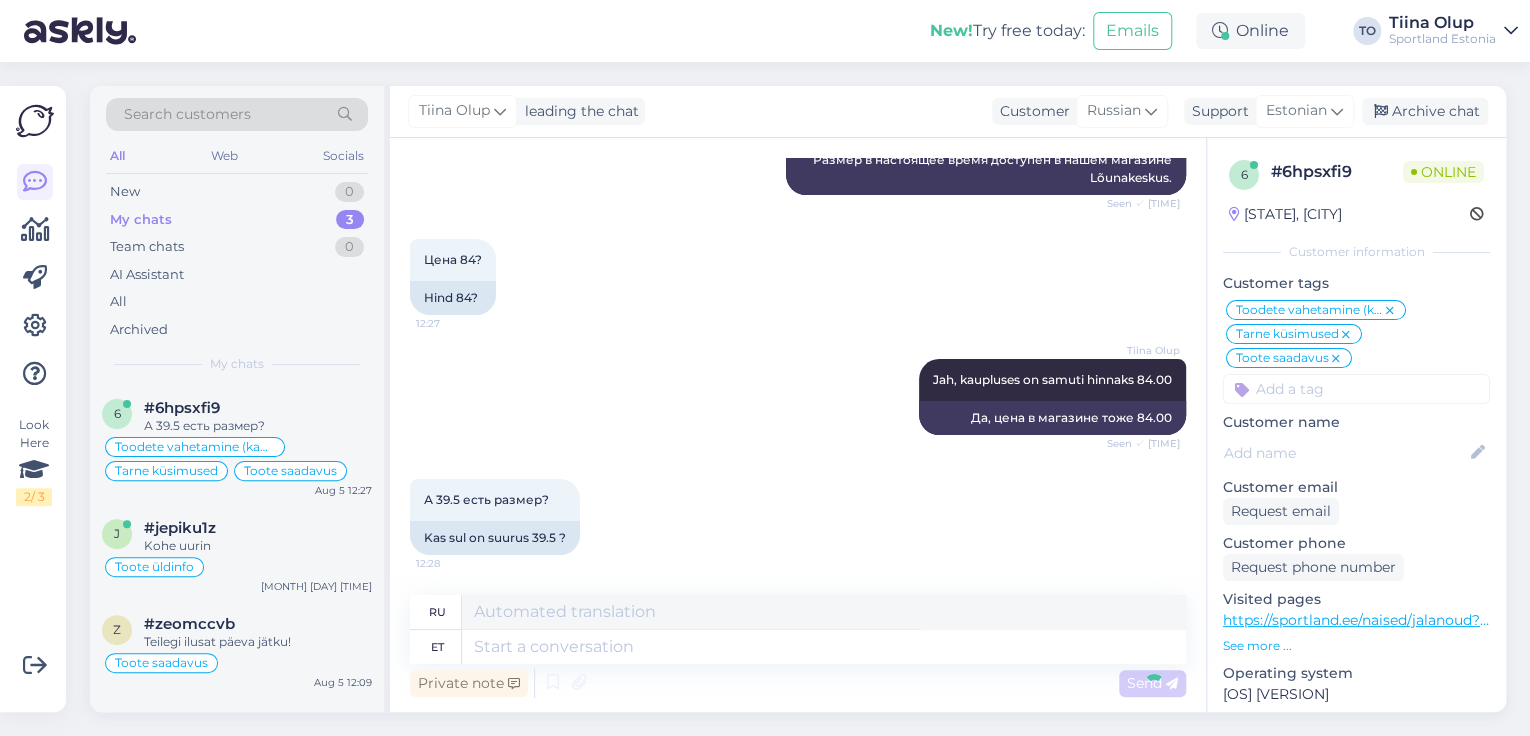 scroll, scrollTop: 15484, scrollLeft: 0, axis: vertical 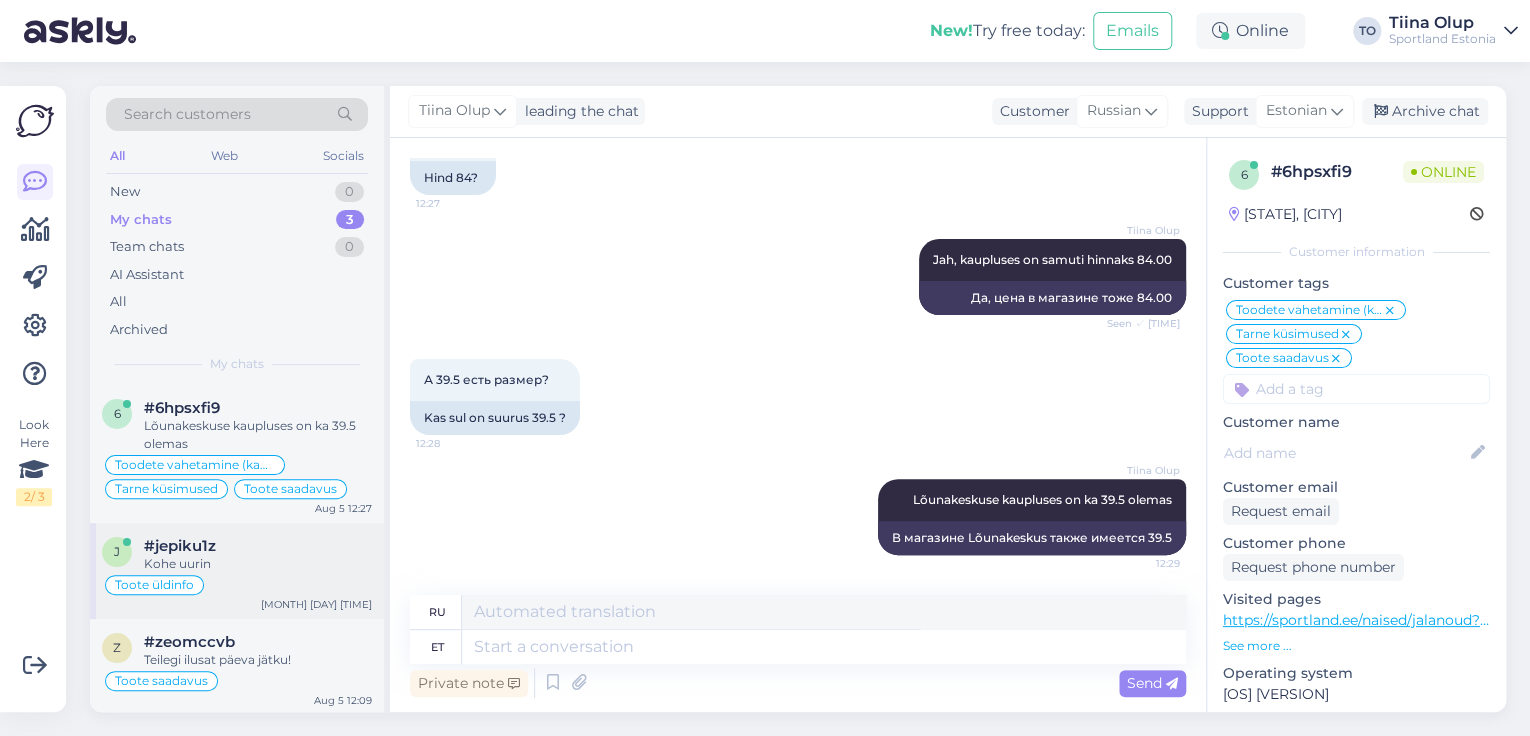 click on "Kohe uurin" at bounding box center (258, 564) 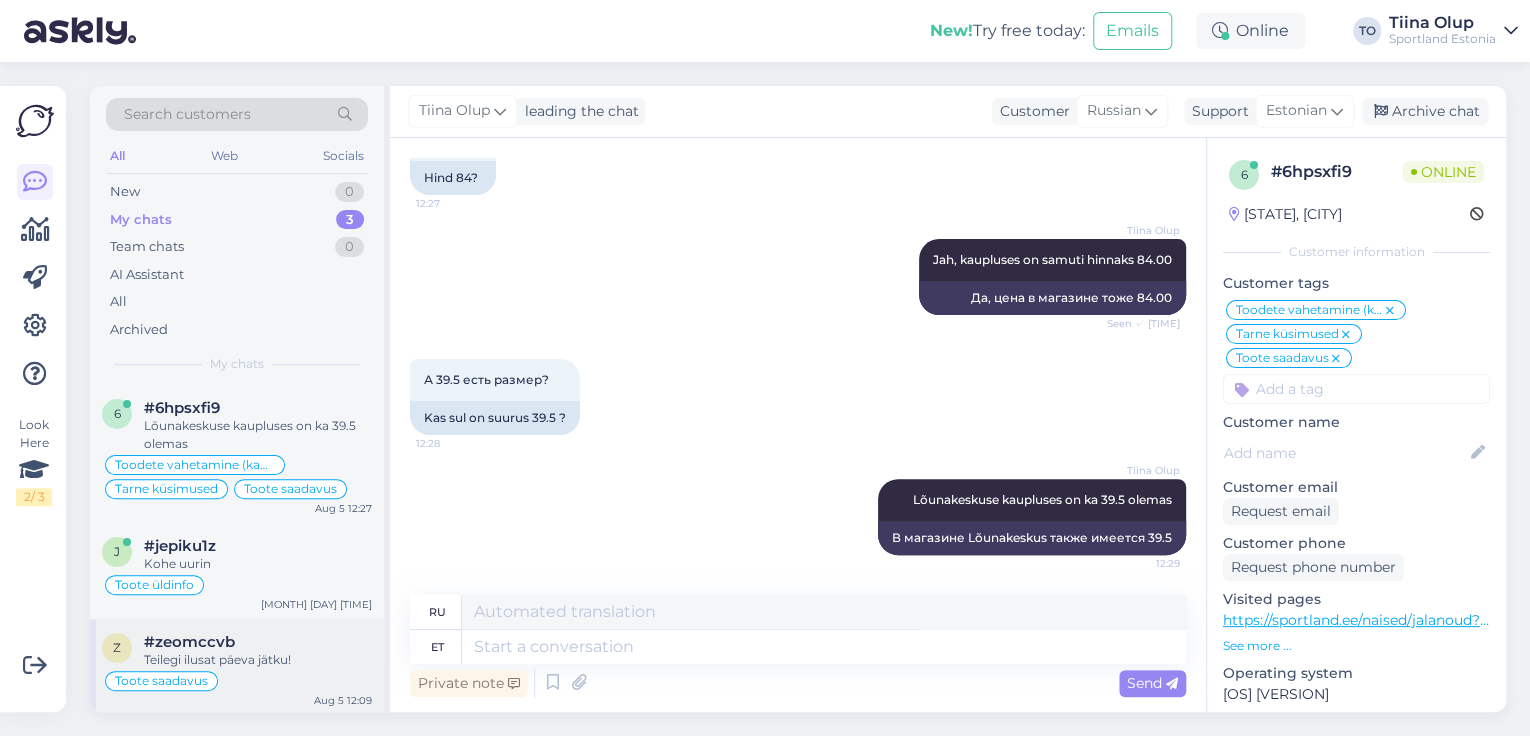 scroll, scrollTop: 1940, scrollLeft: 0, axis: vertical 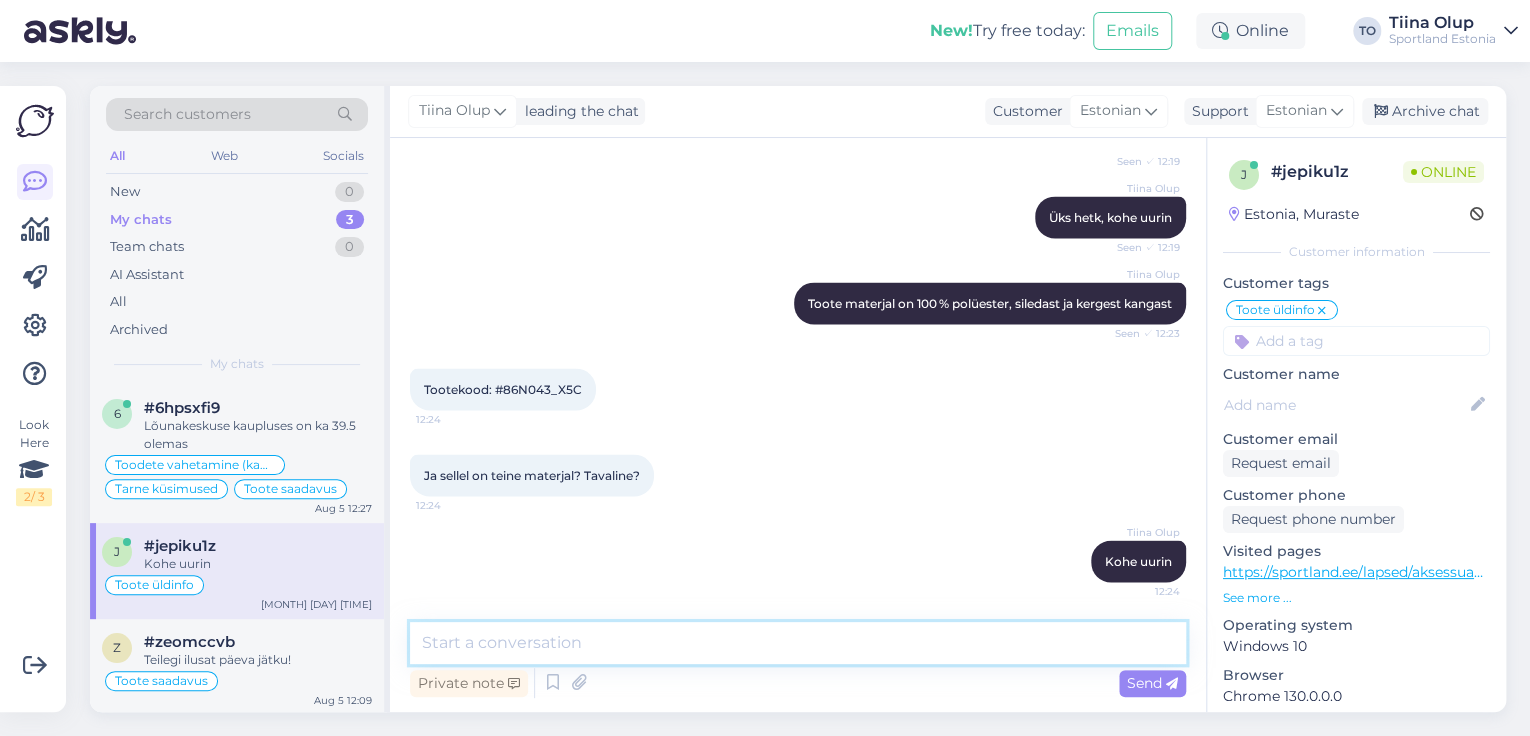 click at bounding box center (798, 643) 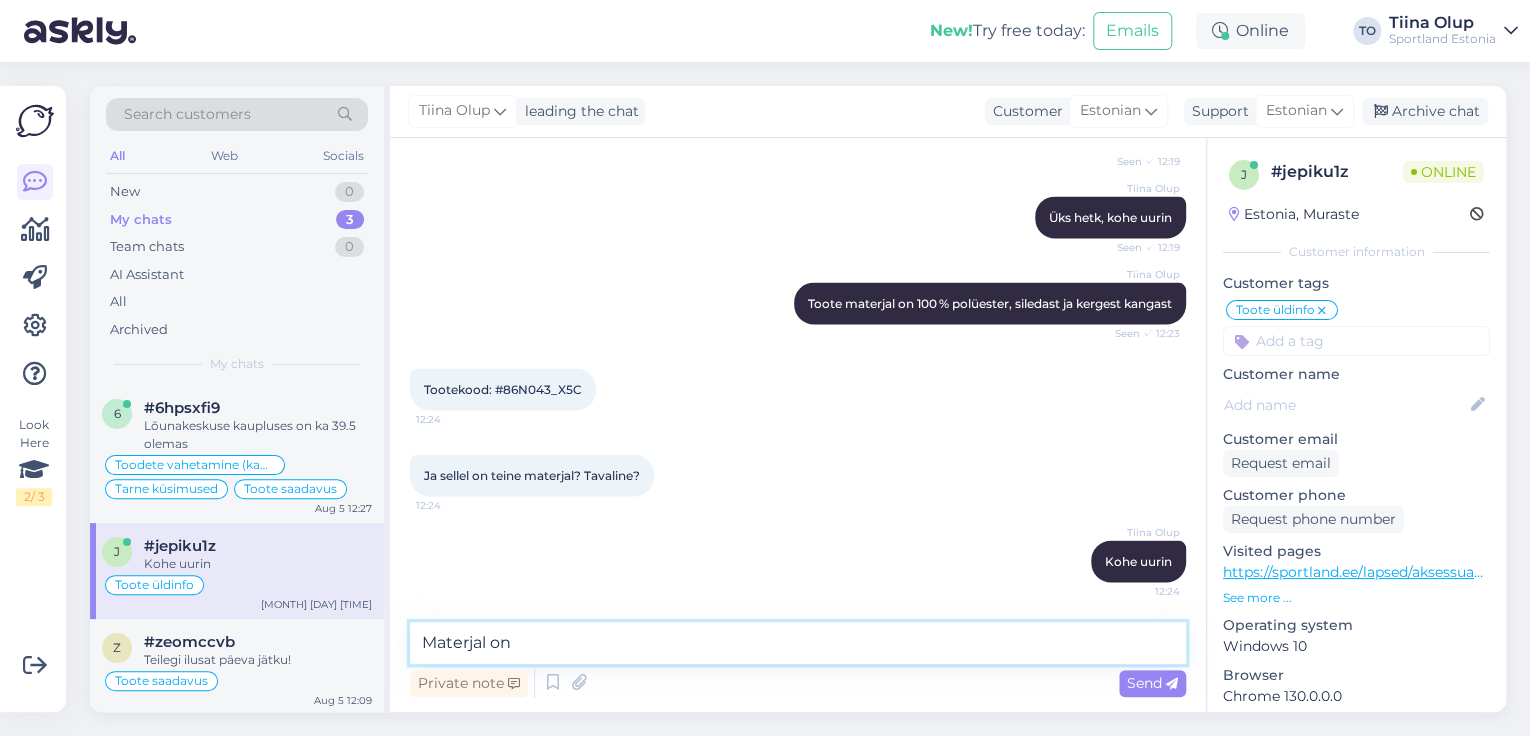 paste on "[PERCENTAGE] puuvill, [PERCENTAGE] elastaan" 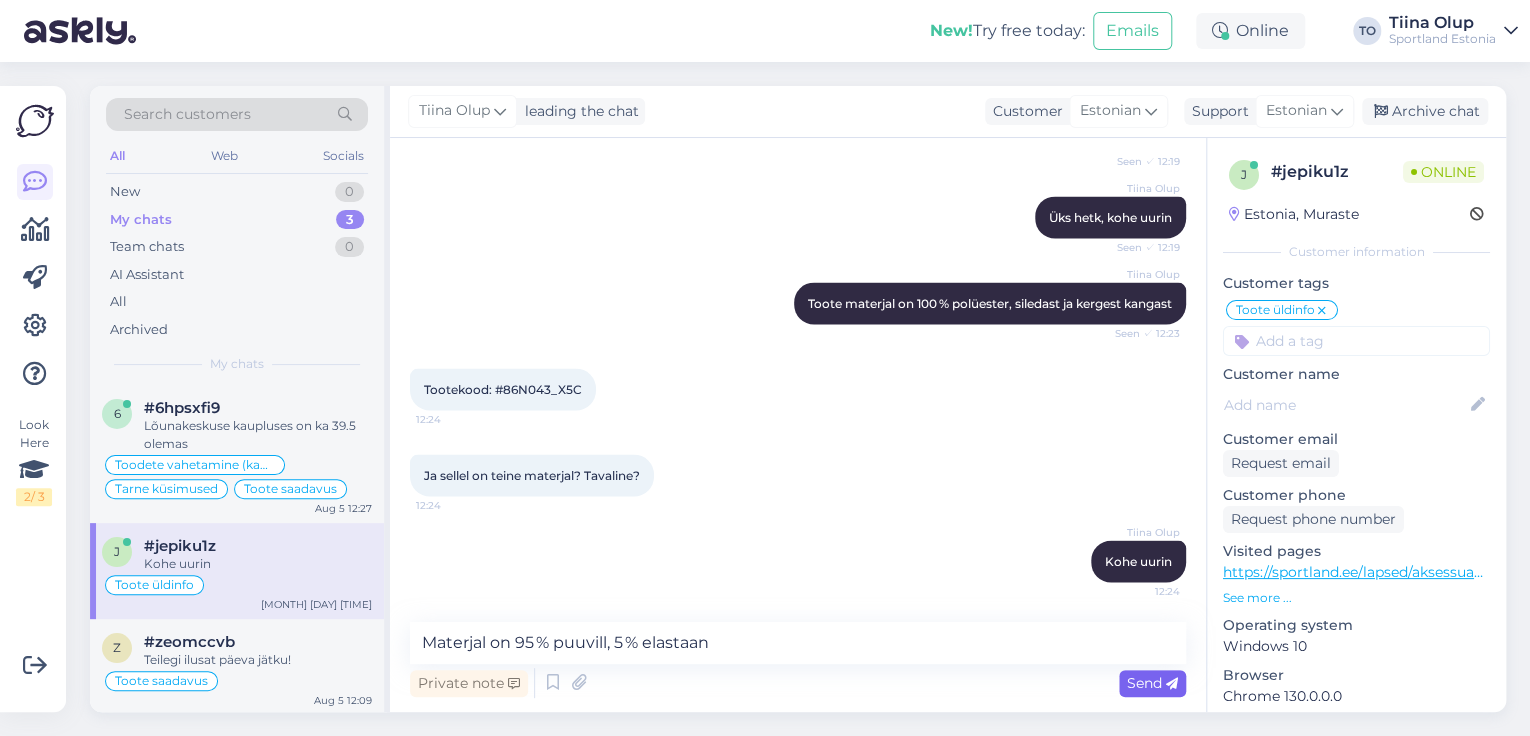 click on "Send" at bounding box center (1152, 683) 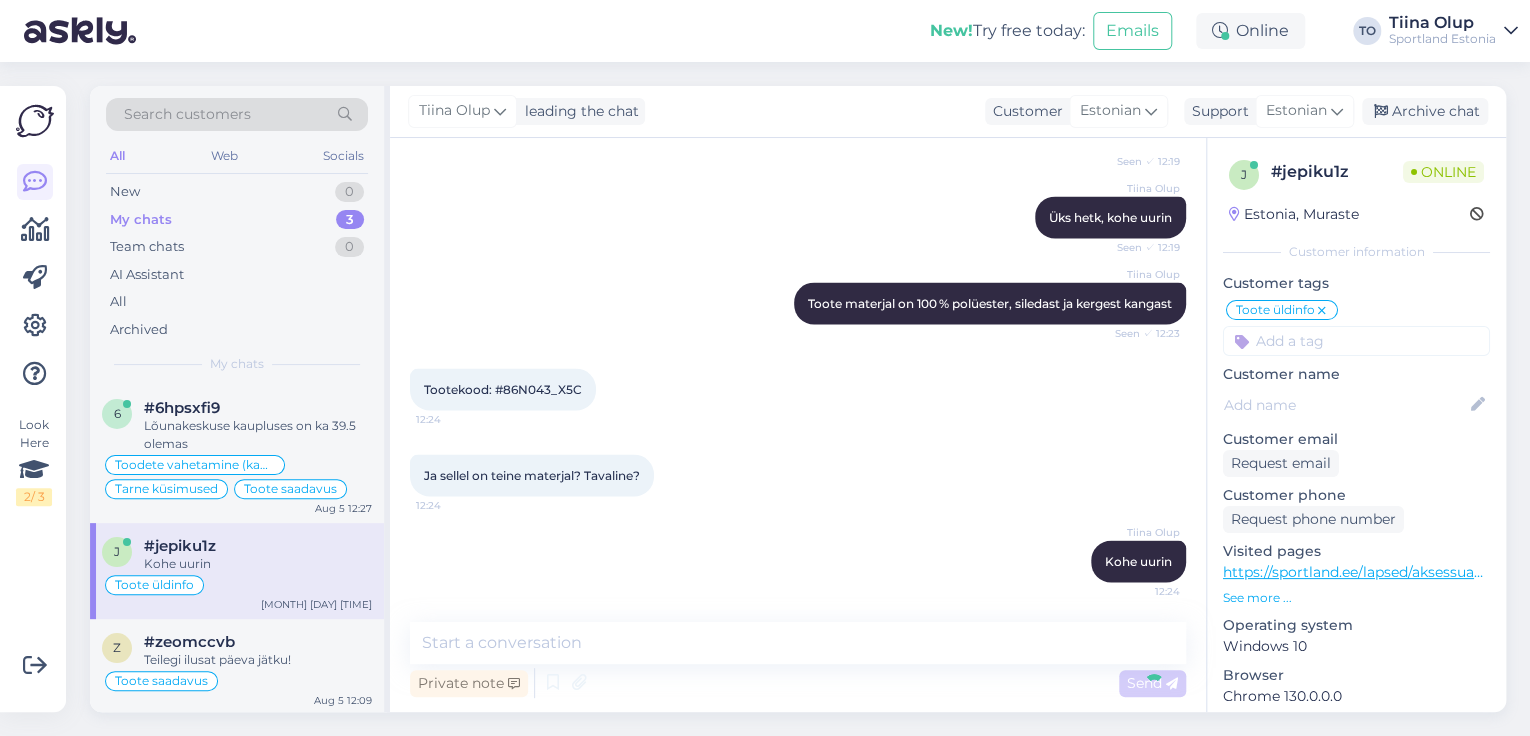 scroll, scrollTop: 2025, scrollLeft: 0, axis: vertical 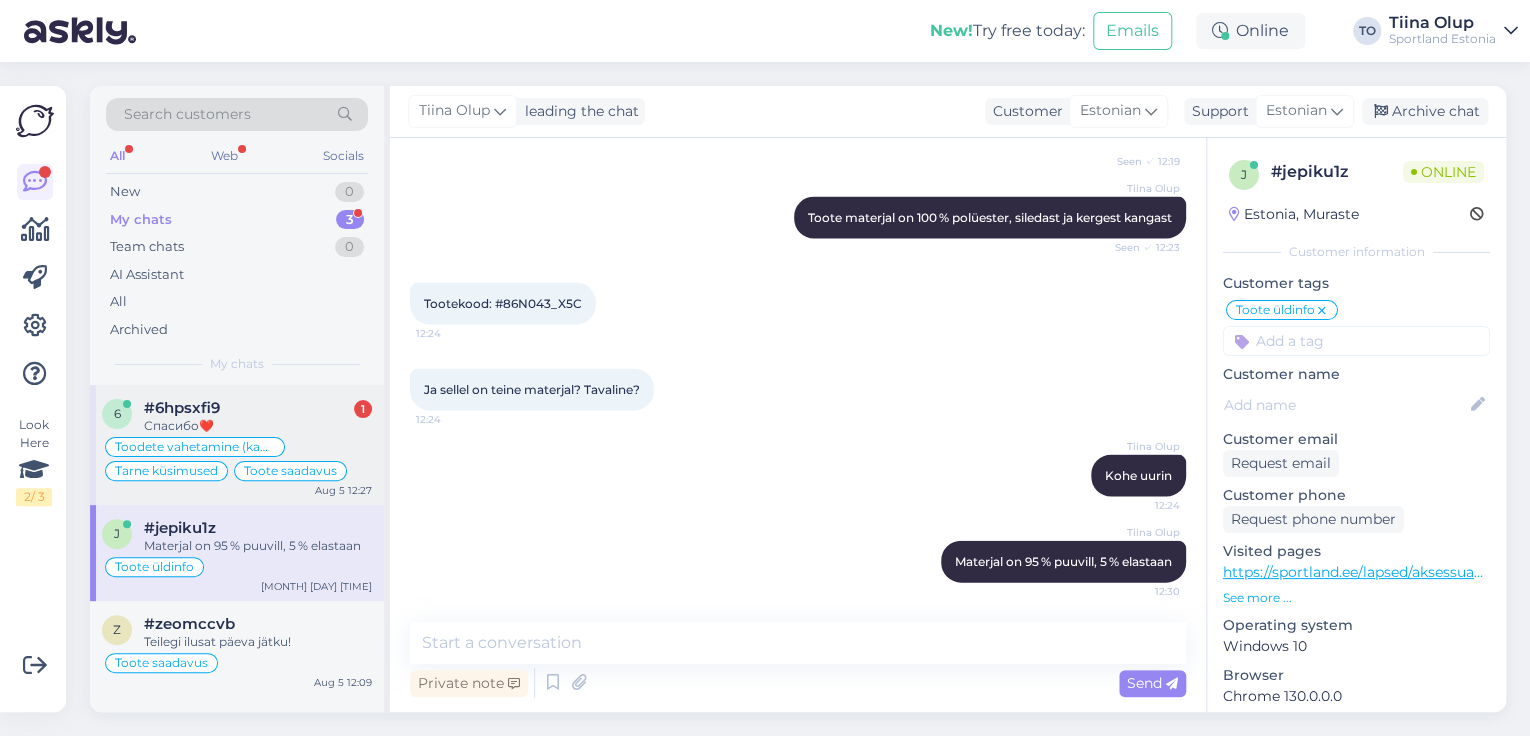 click on "#[ID]" at bounding box center (258, 408) 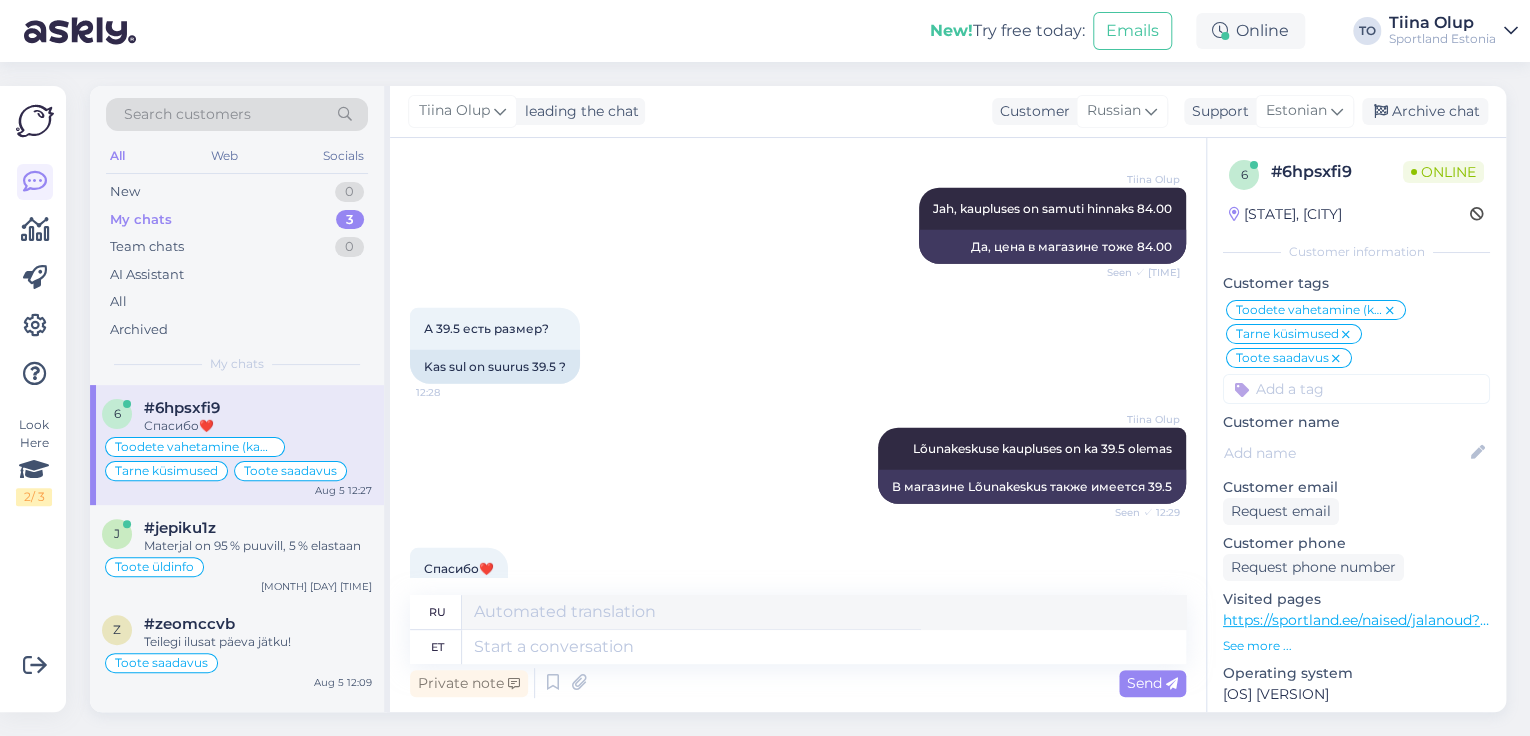 scroll, scrollTop: 14332, scrollLeft: 0, axis: vertical 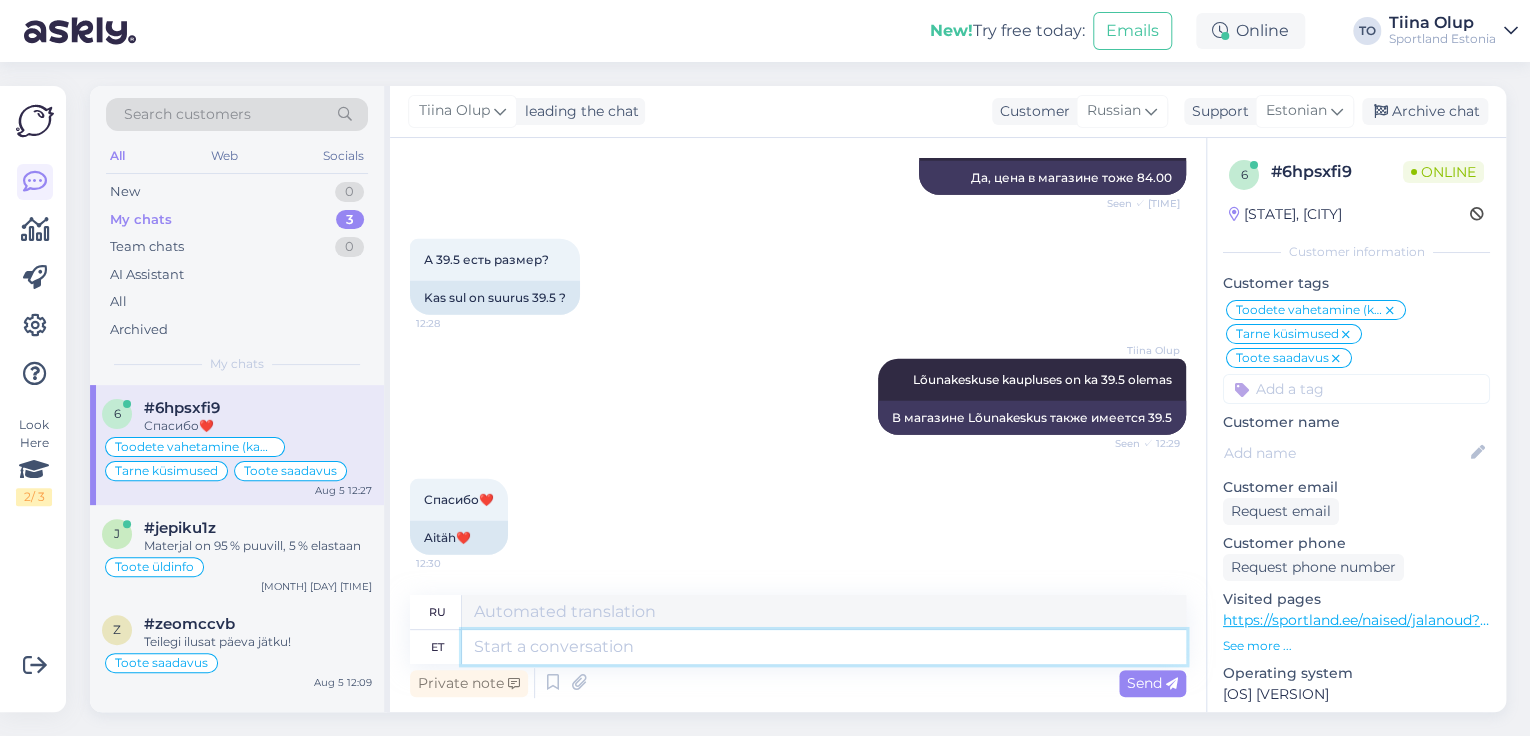 click at bounding box center [824, 647] 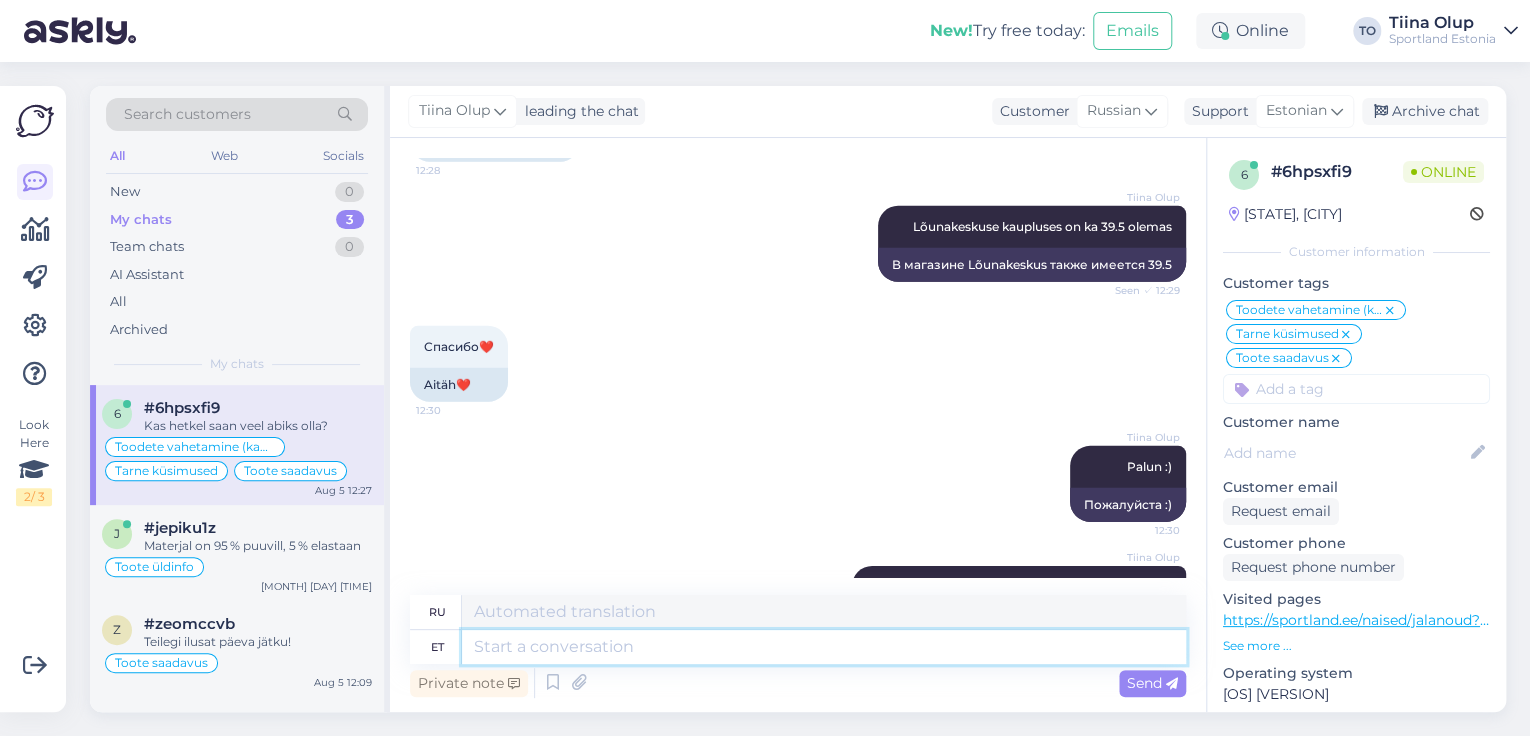 scroll, scrollTop: 14572, scrollLeft: 0, axis: vertical 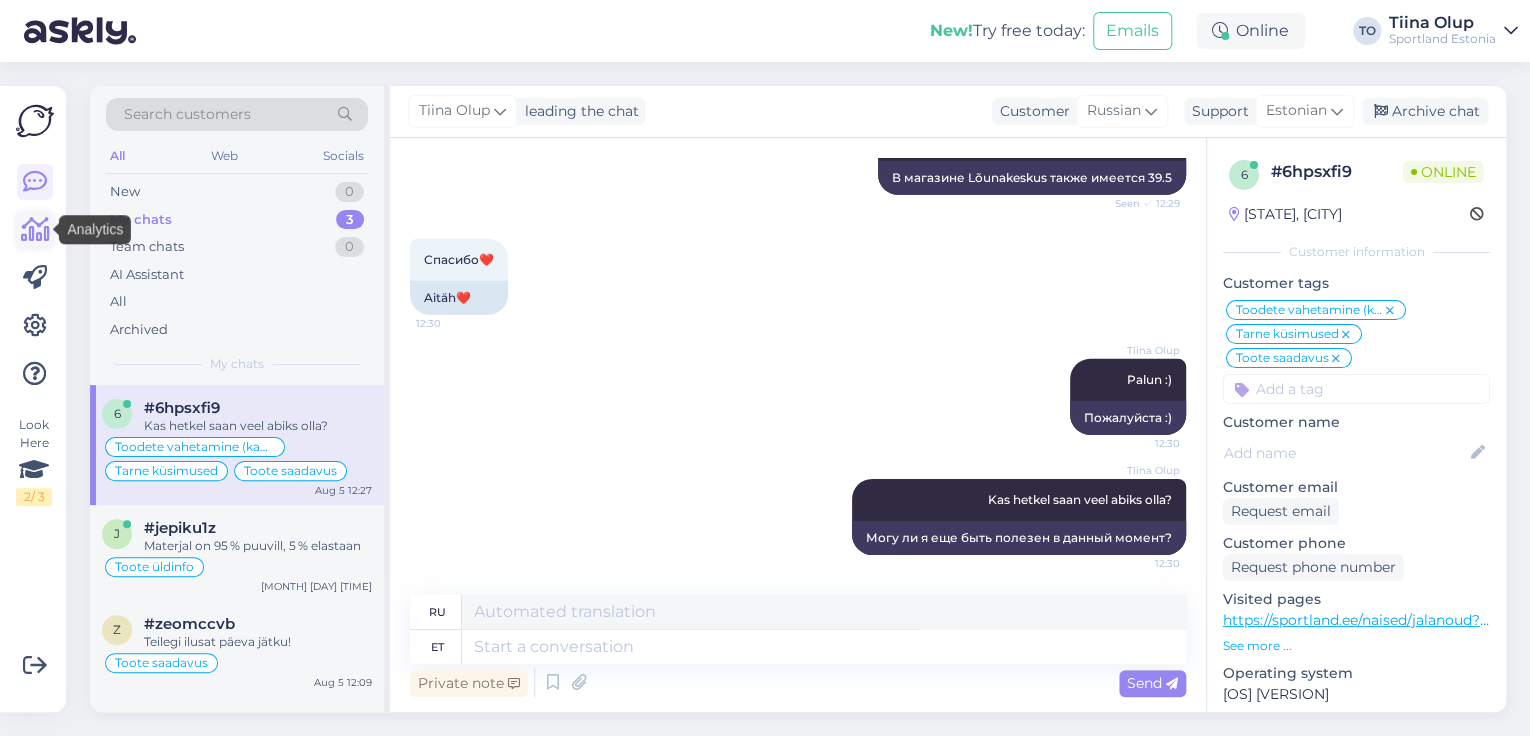 click at bounding box center (35, 230) 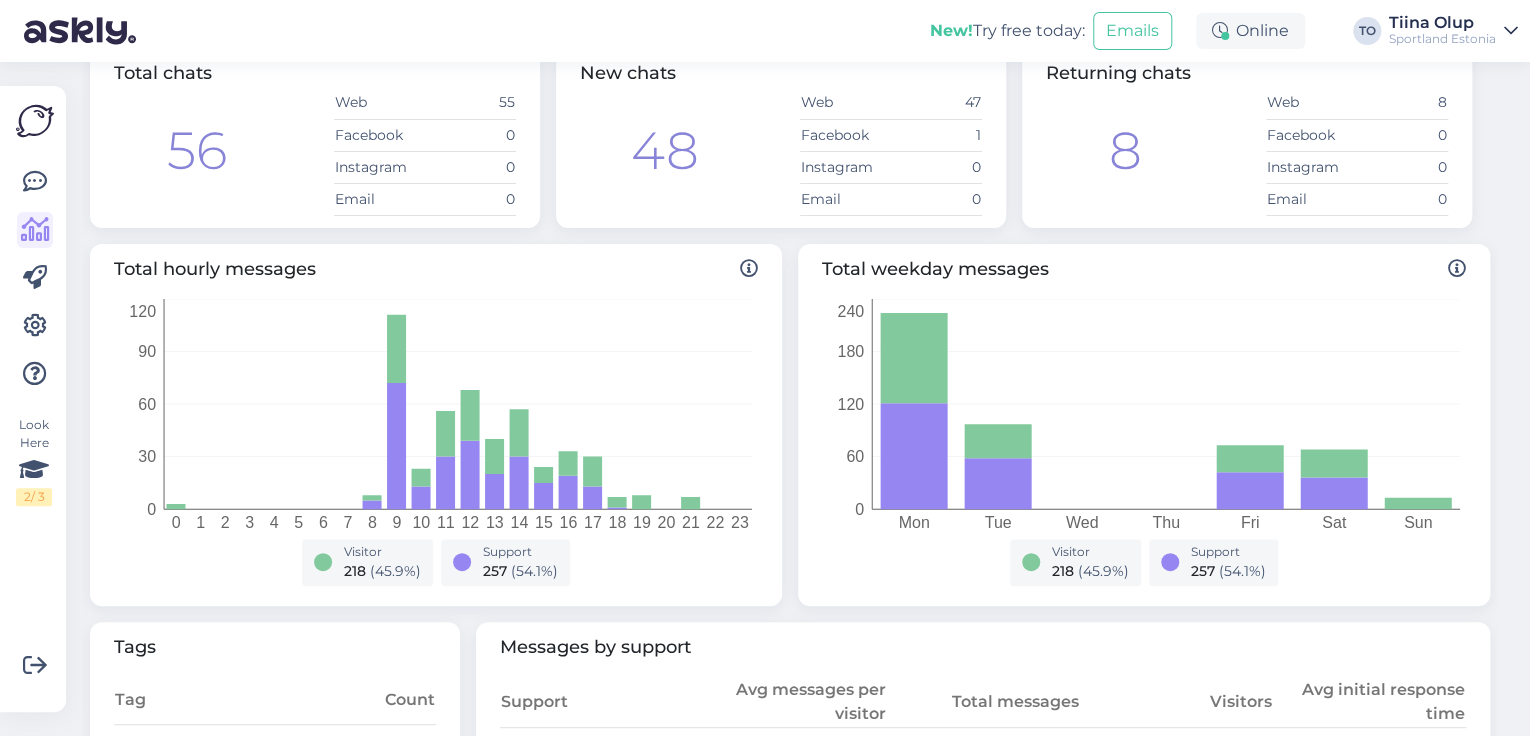 scroll, scrollTop: 0, scrollLeft: 0, axis: both 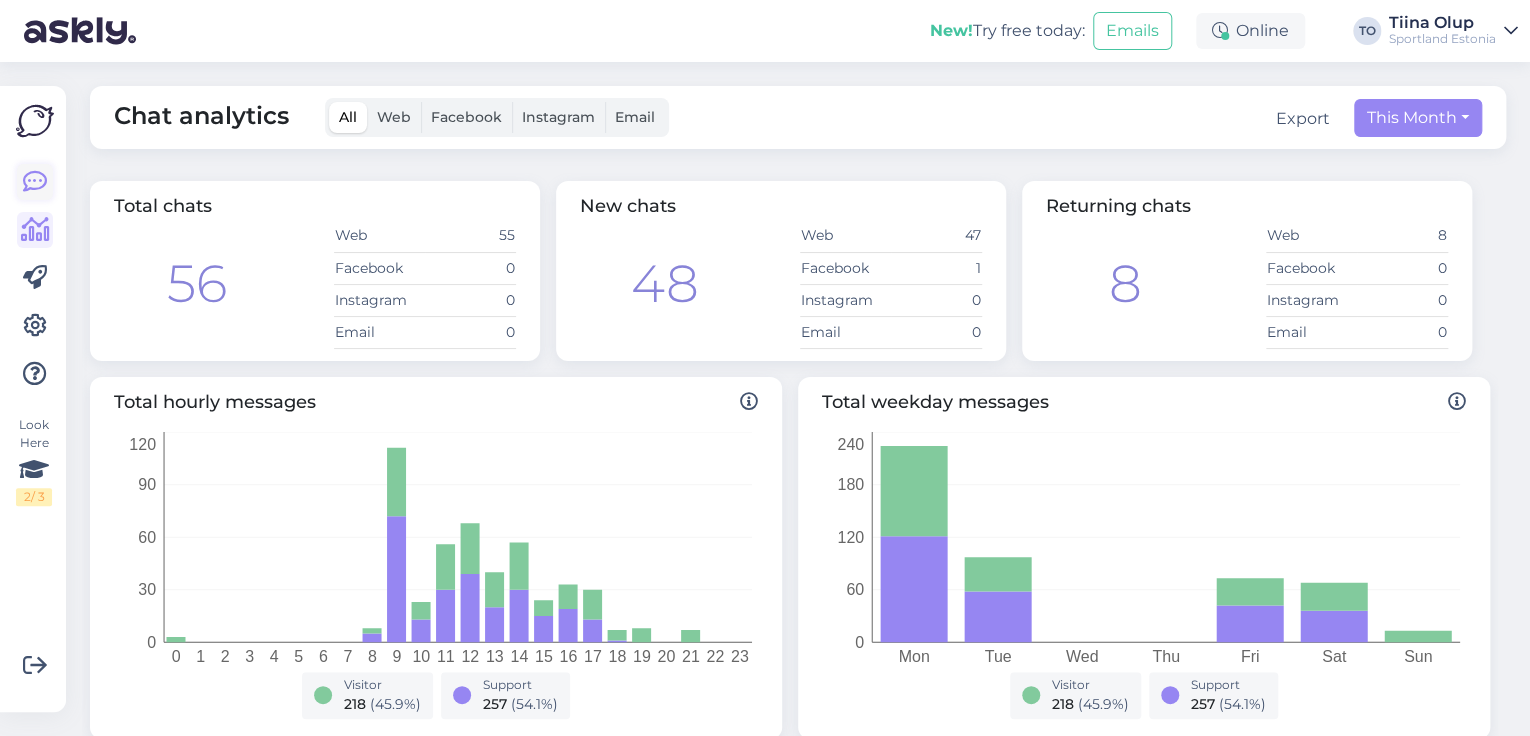 click at bounding box center [35, 182] 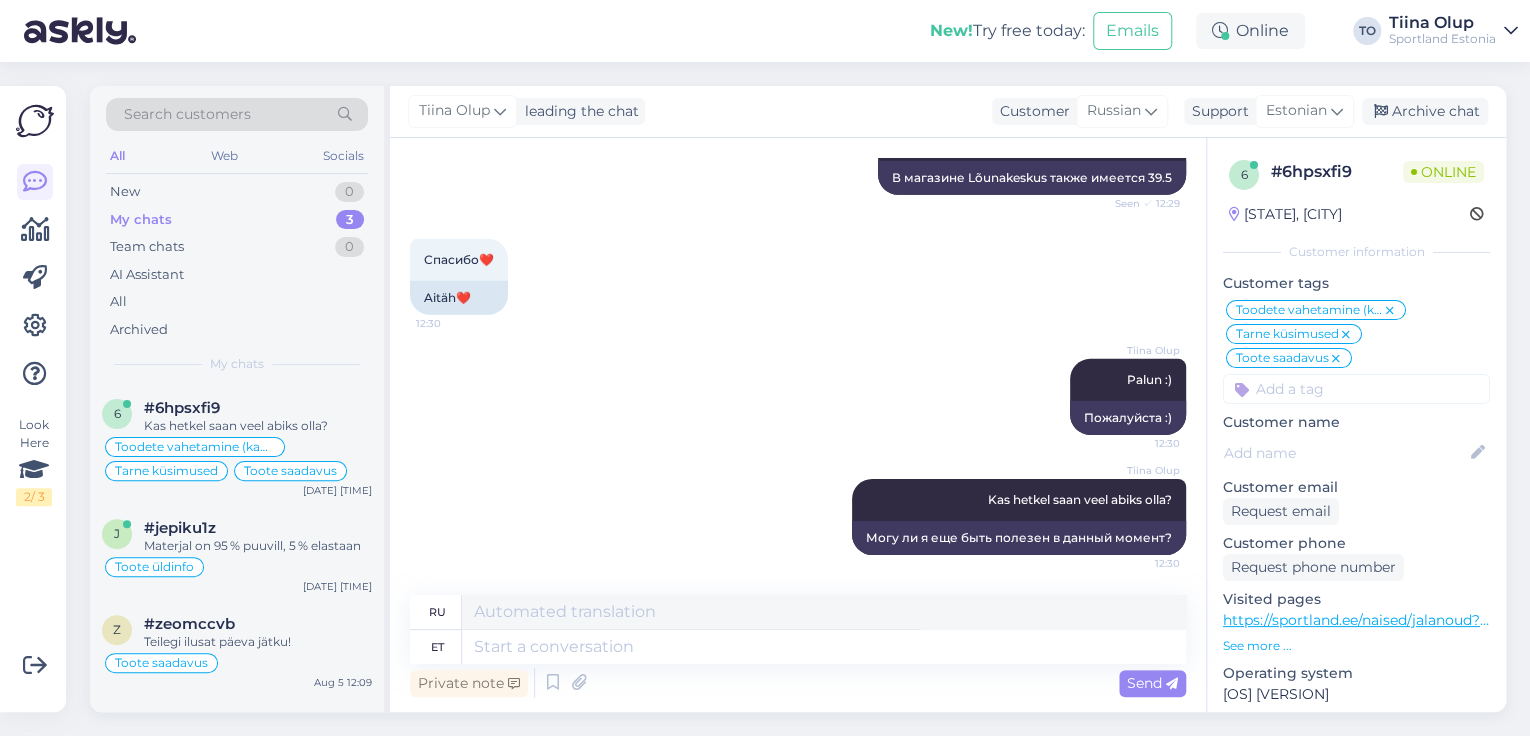 scroll, scrollTop: 14572, scrollLeft: 0, axis: vertical 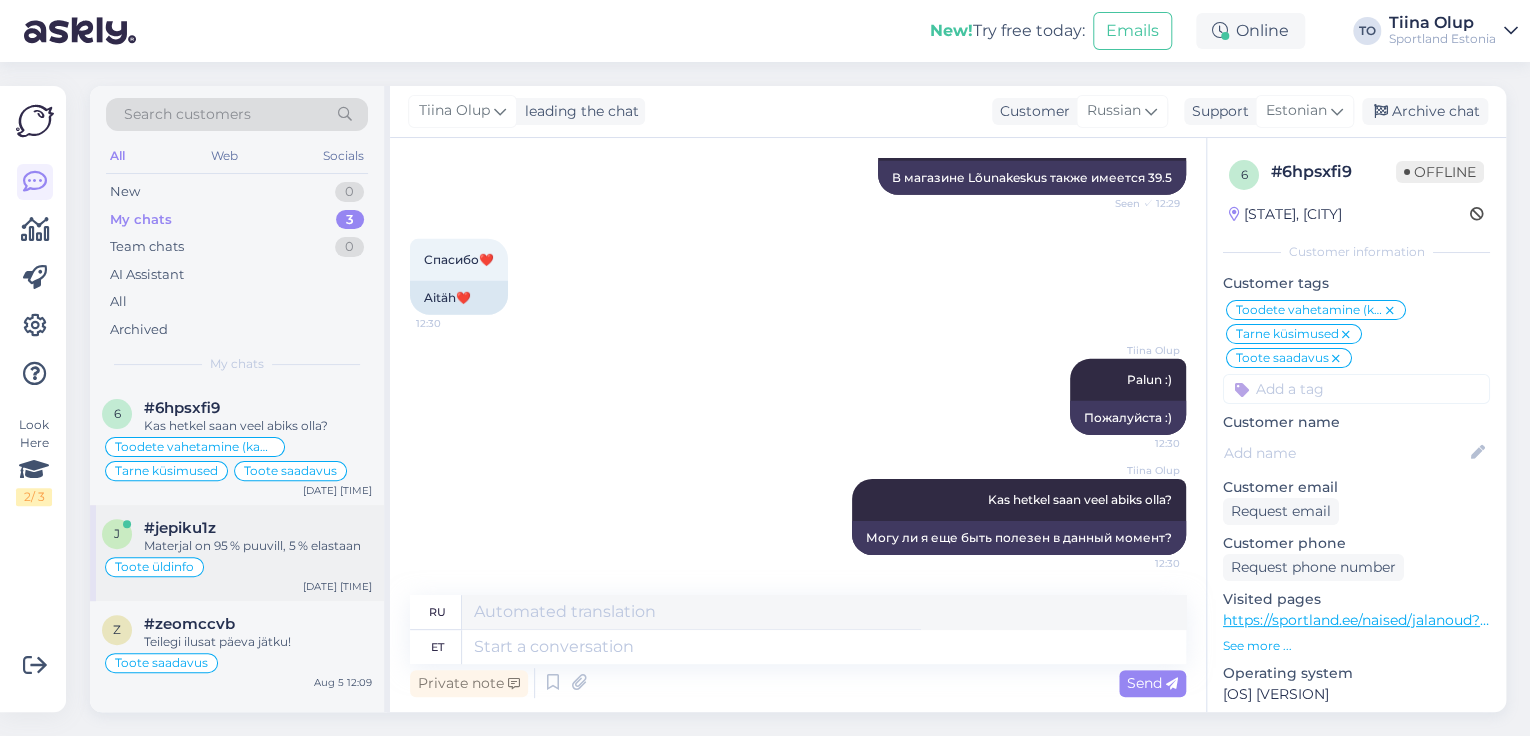 click on "#jepiku1z" at bounding box center [258, 528] 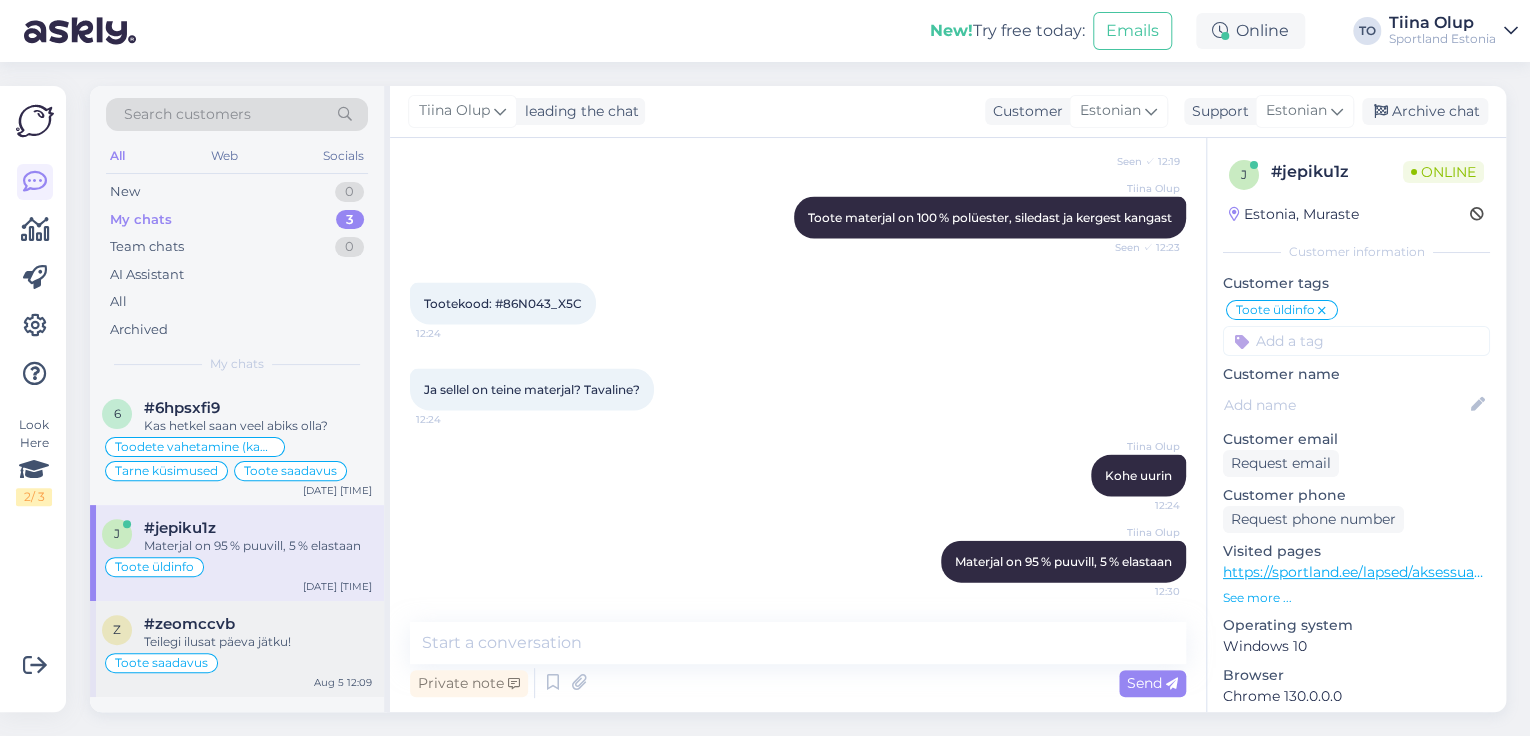 click on "Teilegi ilusat päeva jätku!" at bounding box center (258, 642) 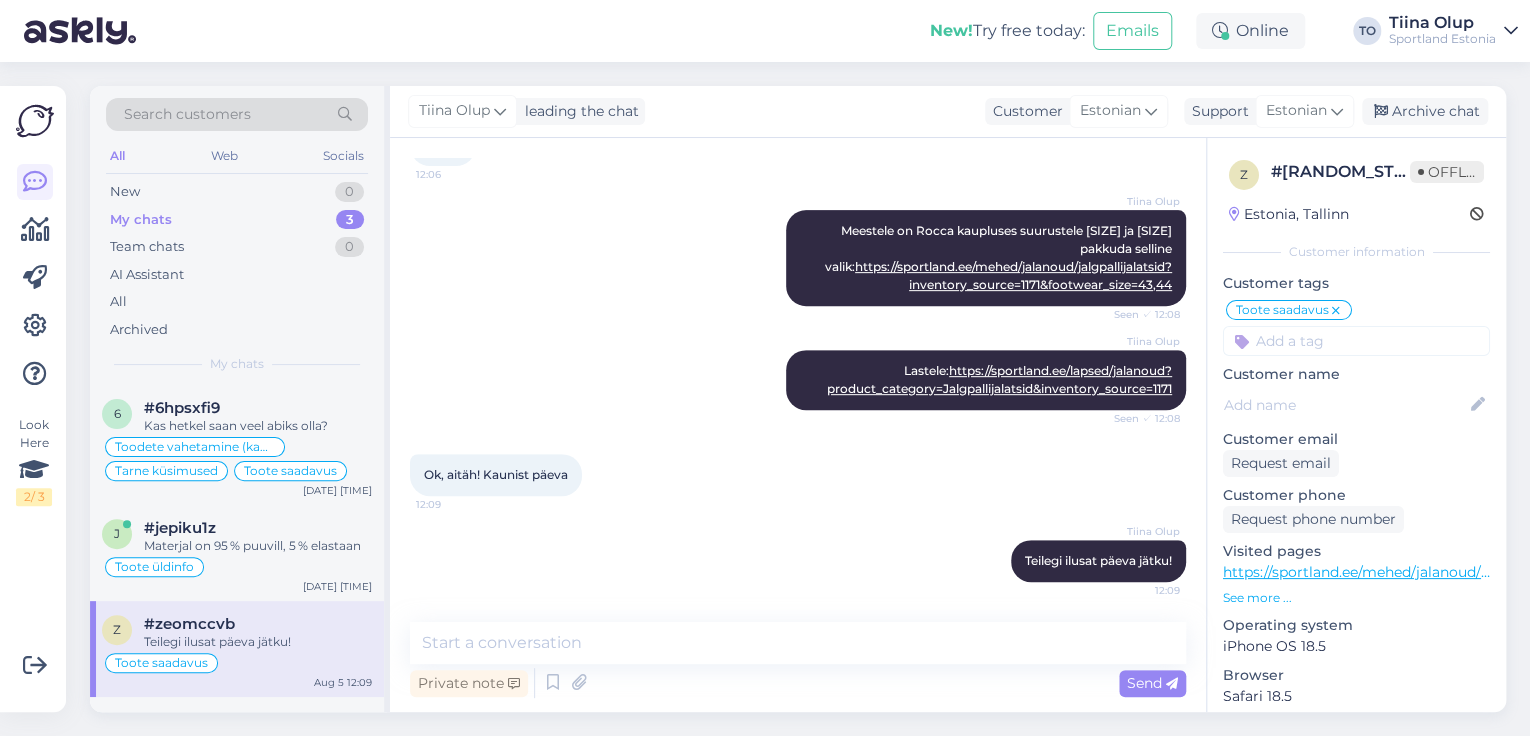 click on "Tiina Olup" at bounding box center (1442, 23) 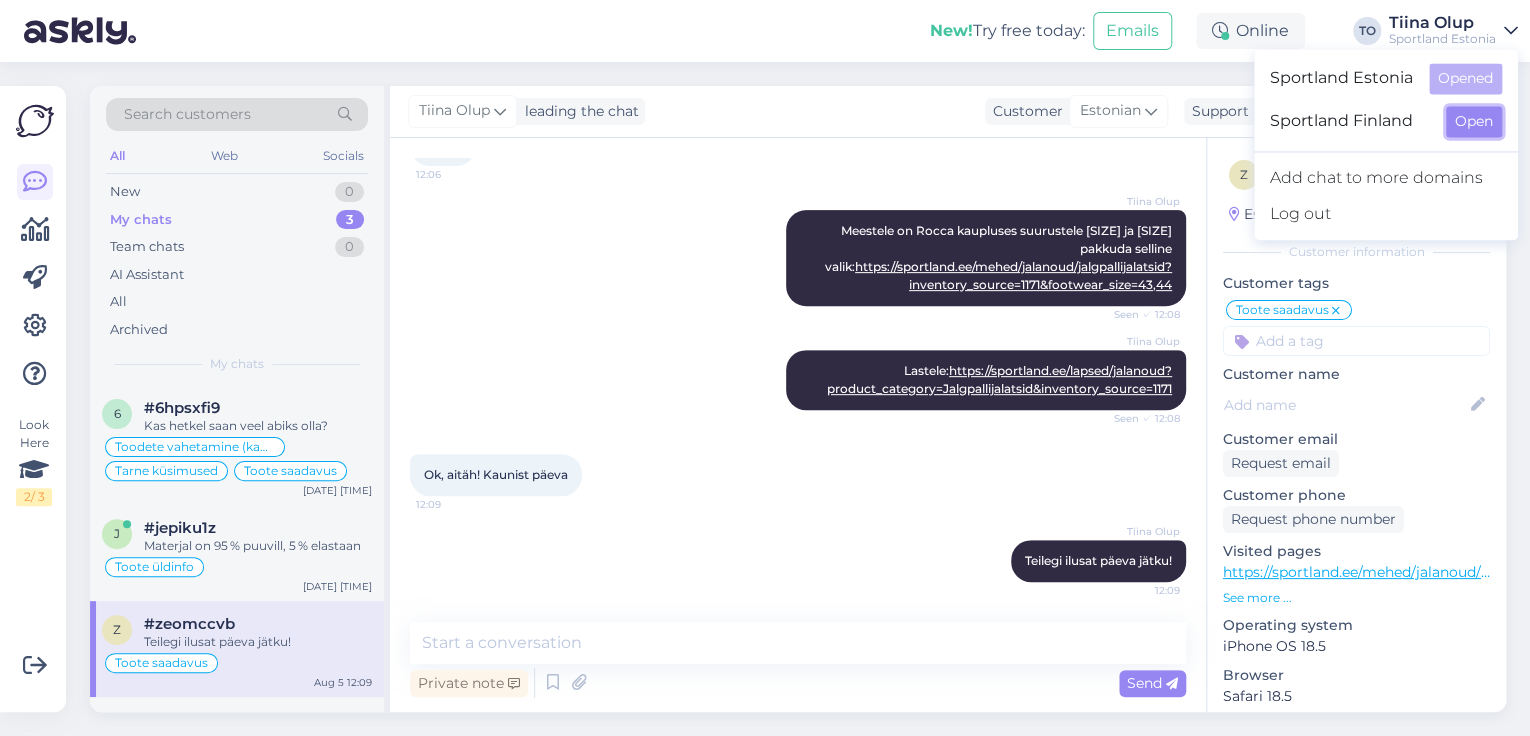 click on "Open" at bounding box center [1474, 121] 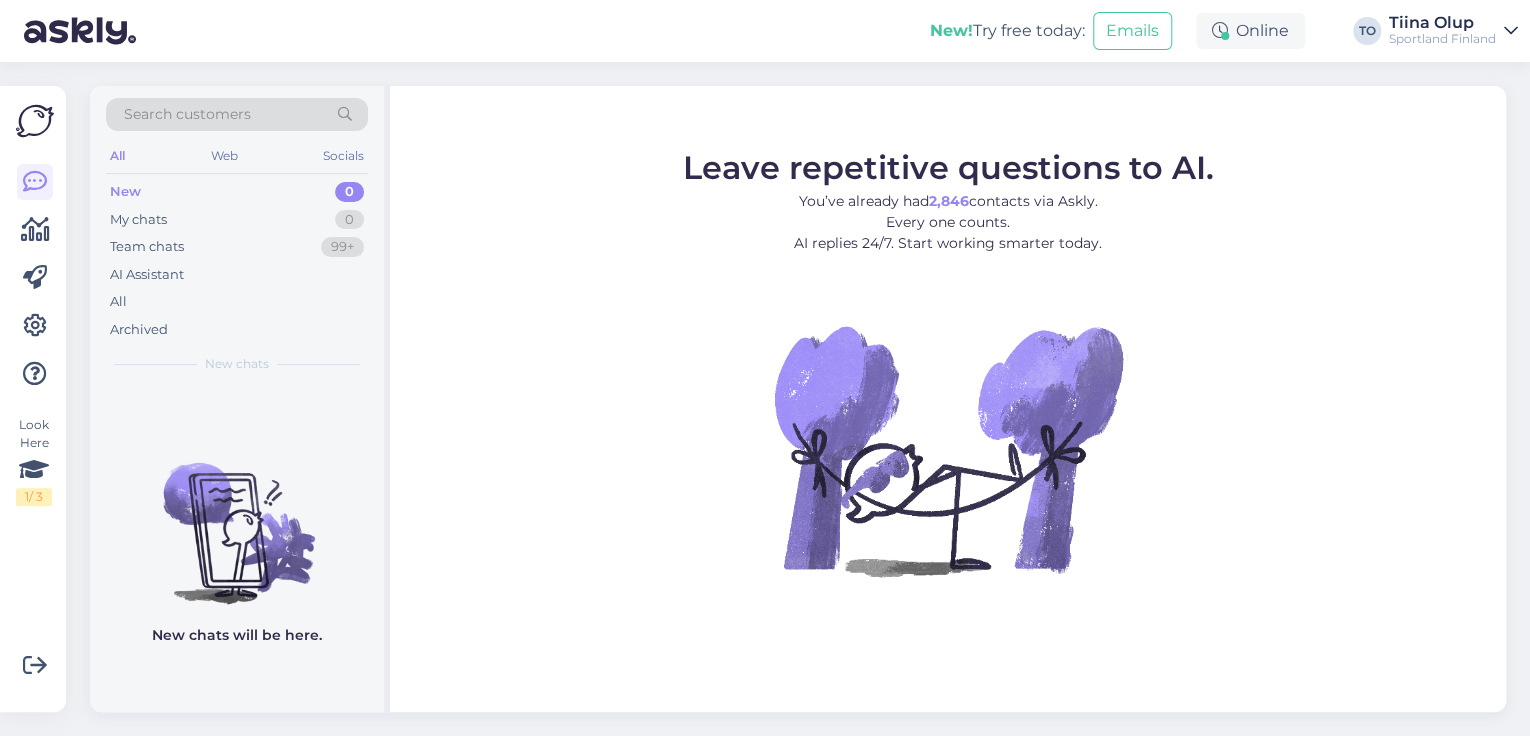 click on "Tiina Olup" at bounding box center [1442, 23] 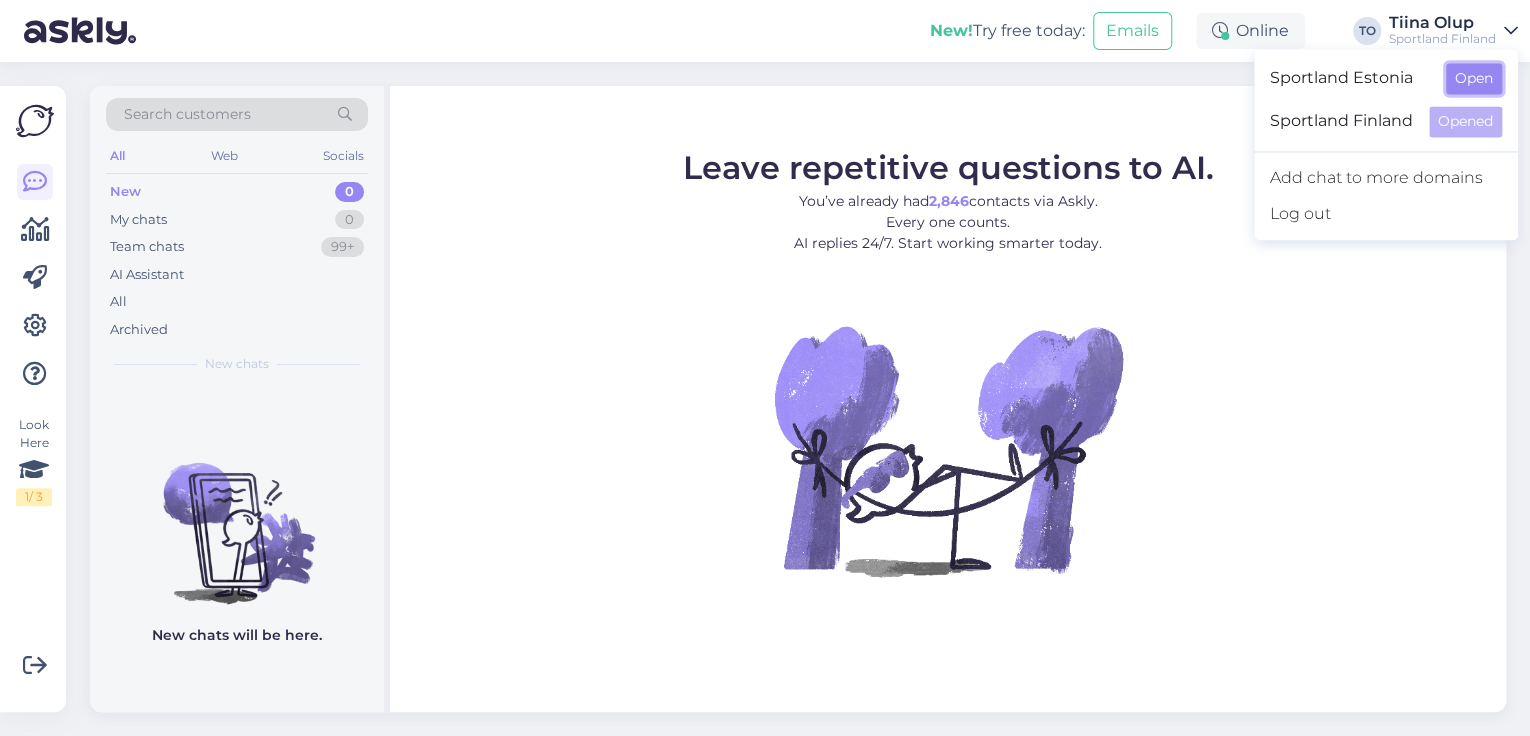click on "Open" at bounding box center (1474, 78) 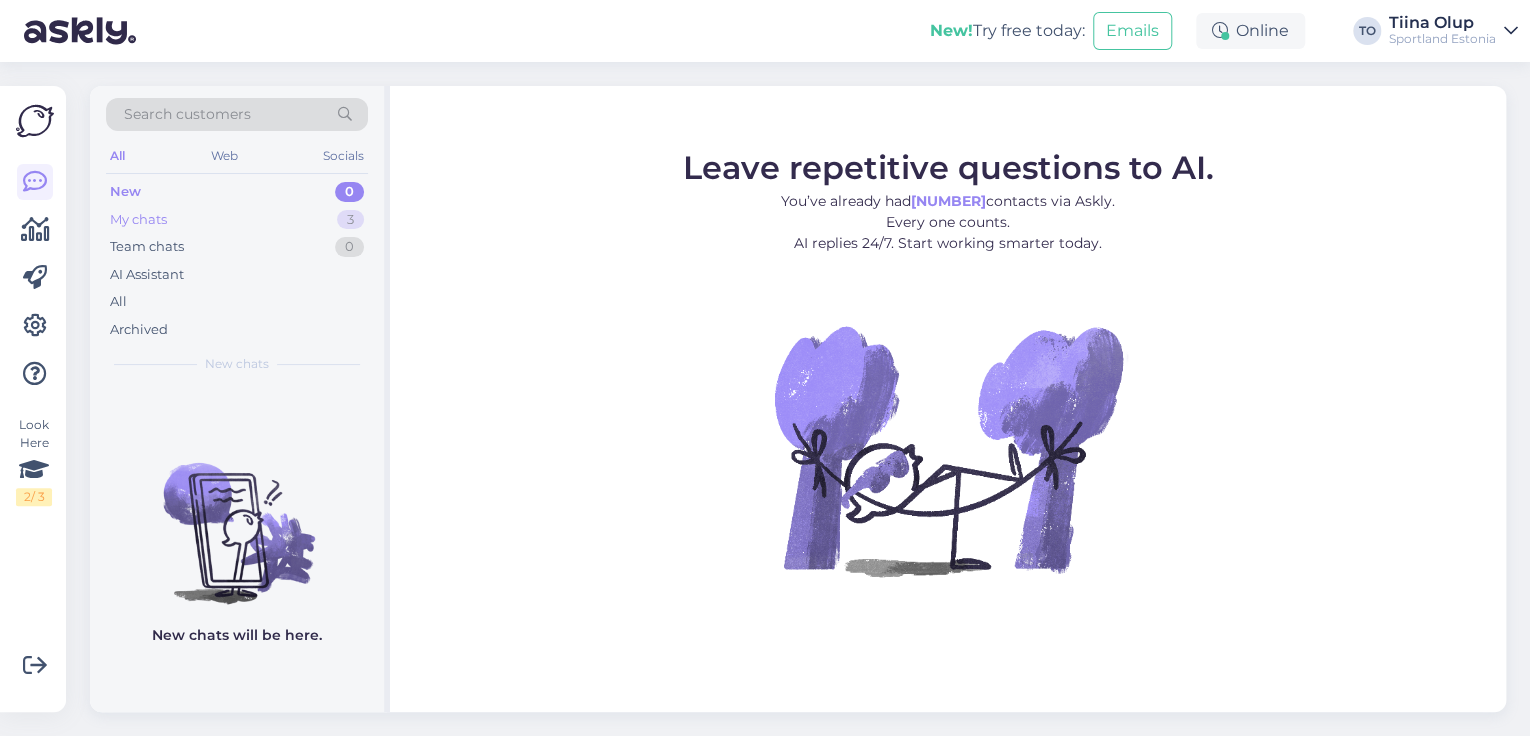 click on "My chats [NUMBER]" at bounding box center (237, 220) 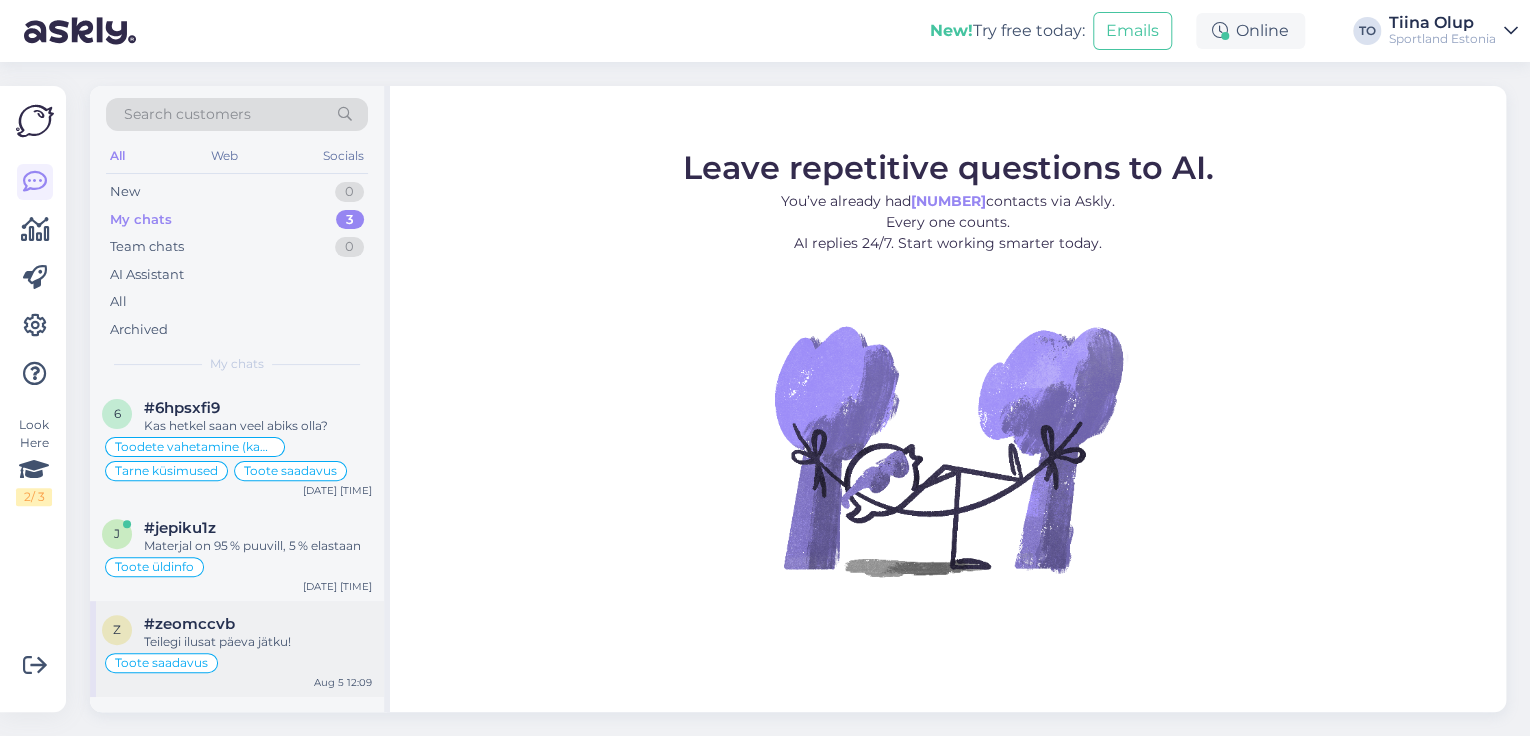click on "Teilegi ilusat päeva jätku!" at bounding box center [258, 642] 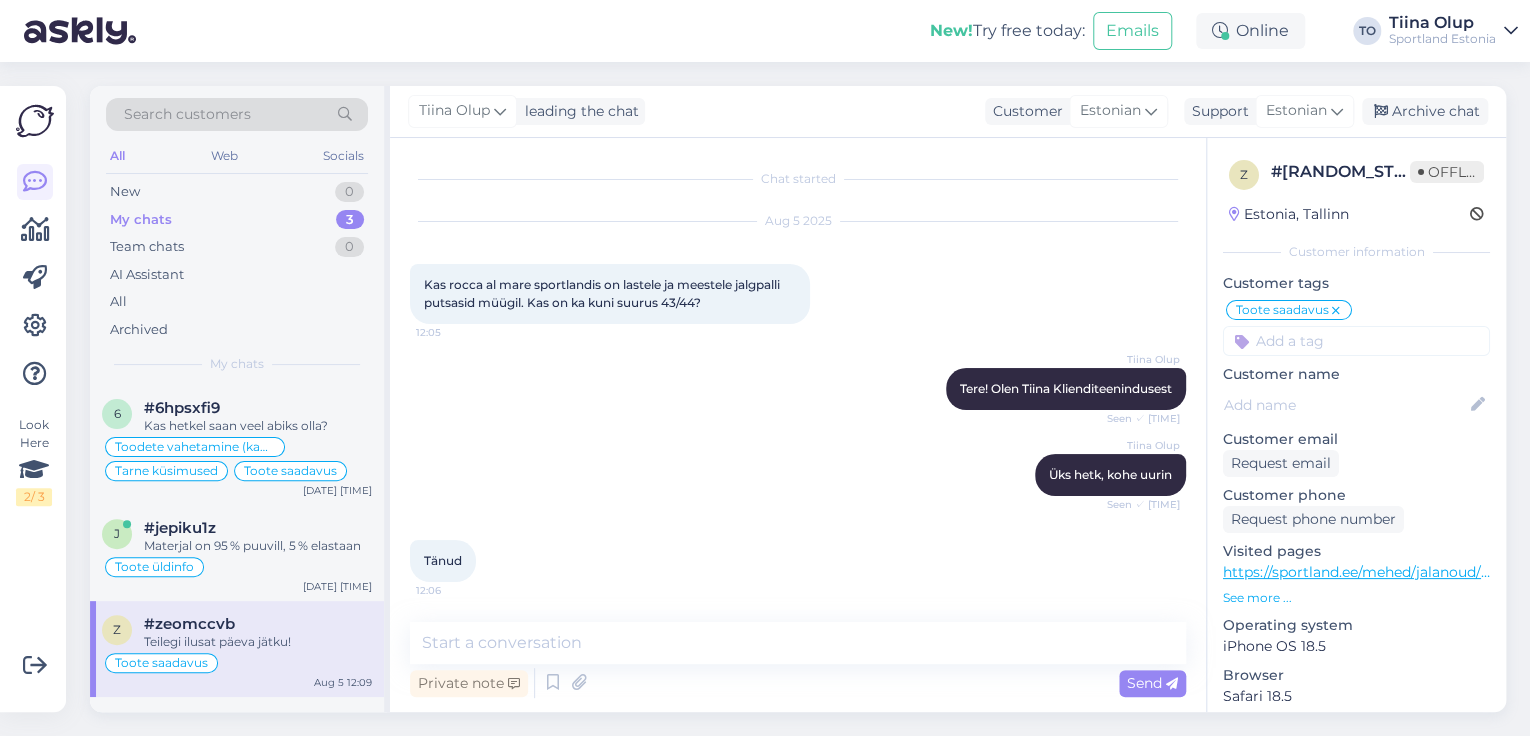 scroll, scrollTop: 416, scrollLeft: 0, axis: vertical 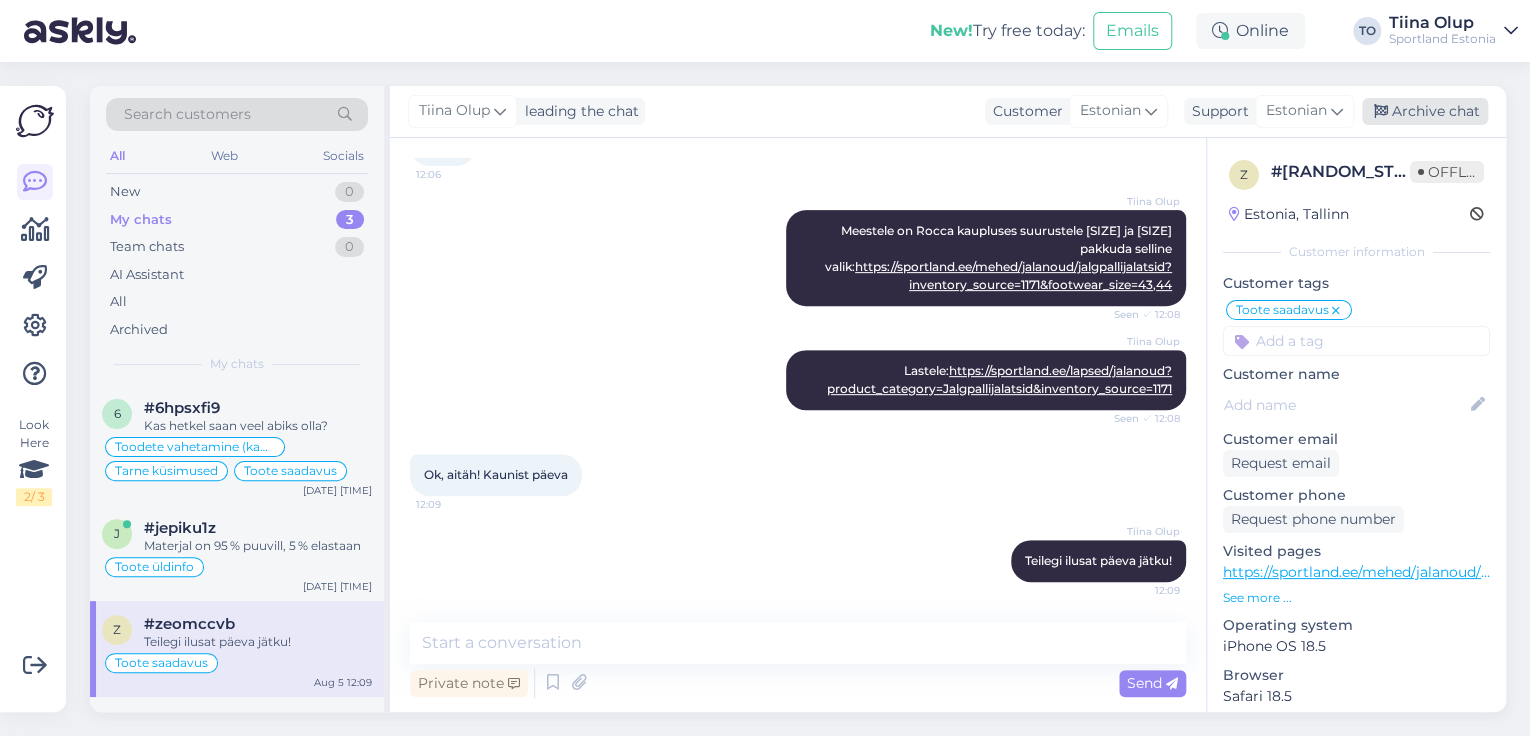 click on "Archive chat" at bounding box center [1425, 111] 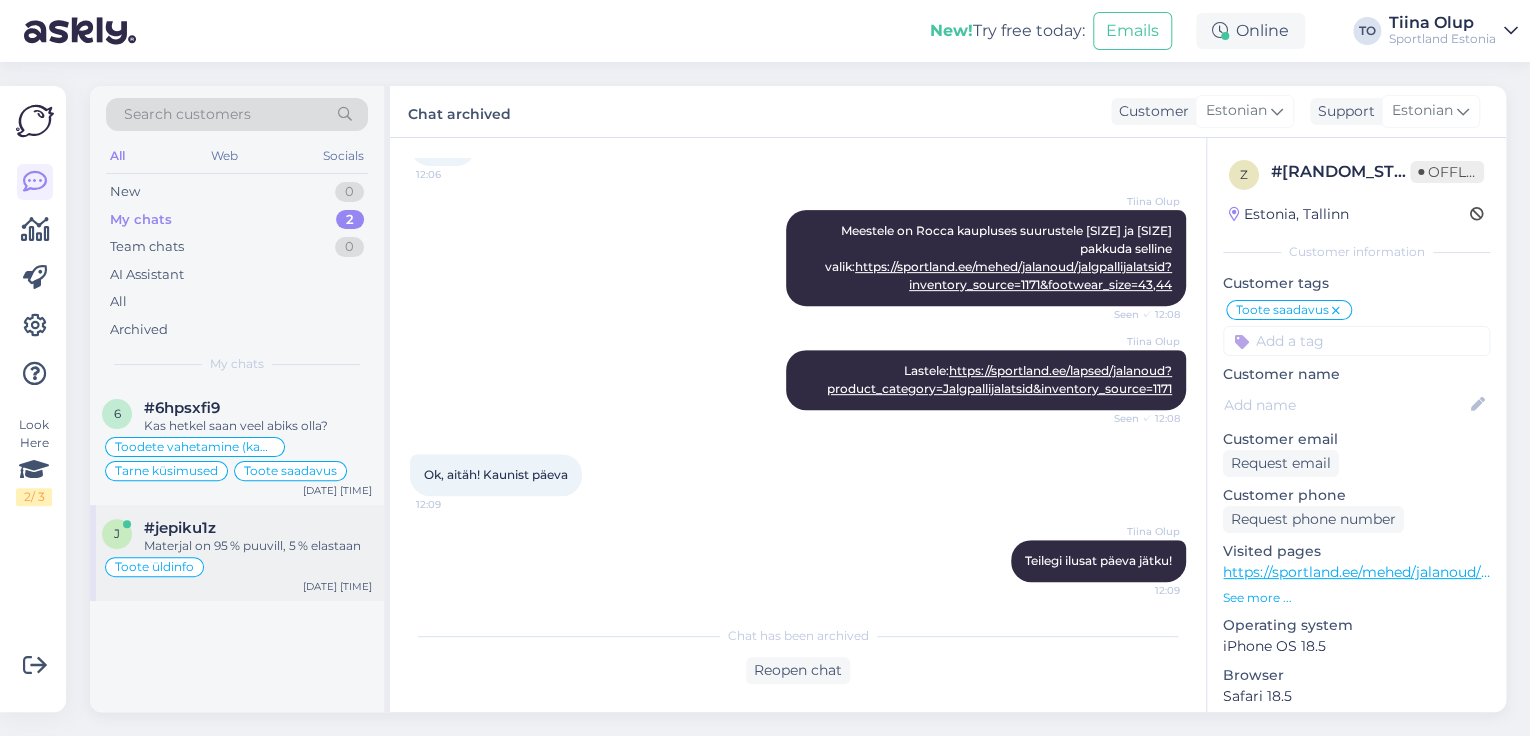 click on "Materjal on 95 % puuvill, 5 % elastaan" at bounding box center [258, 546] 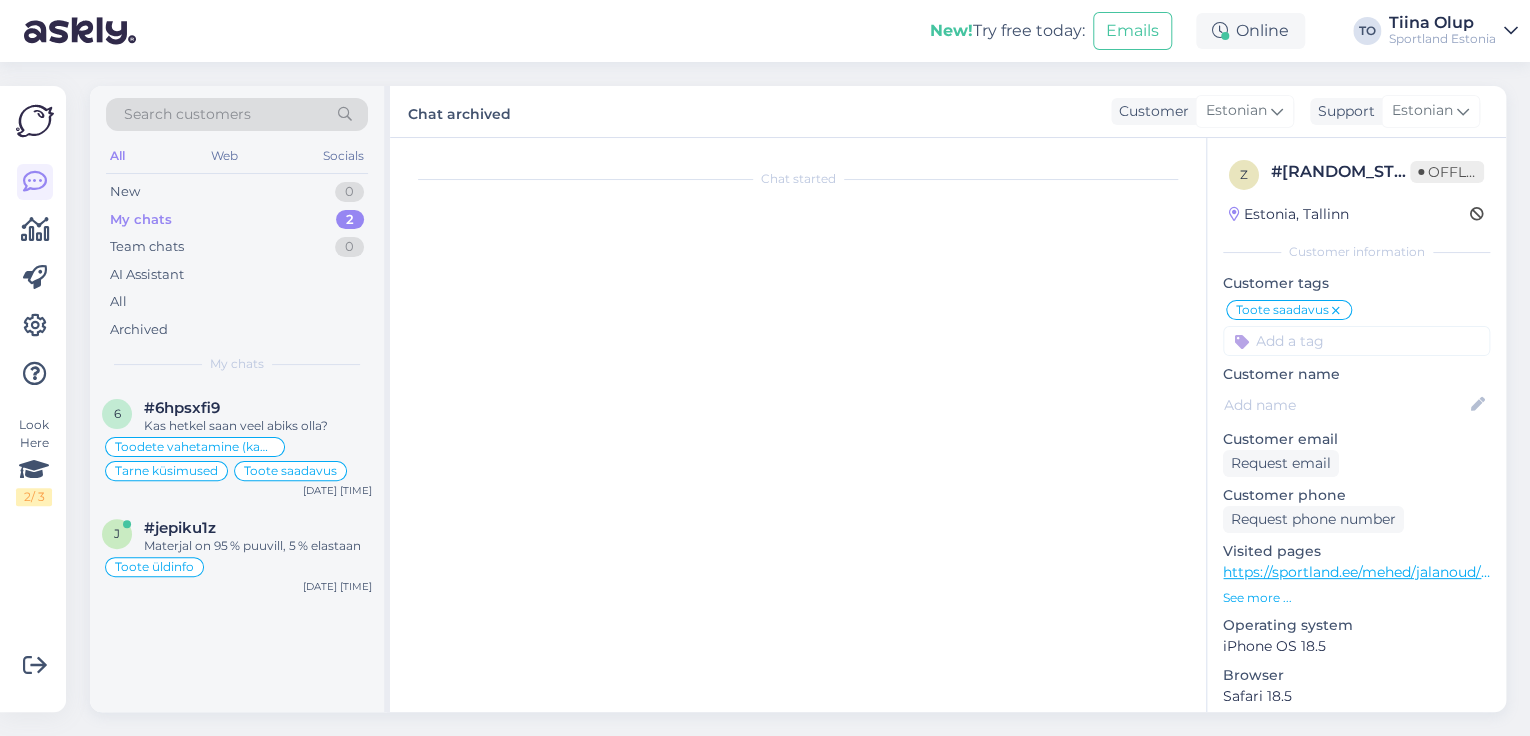 scroll, scrollTop: 0, scrollLeft: 0, axis: both 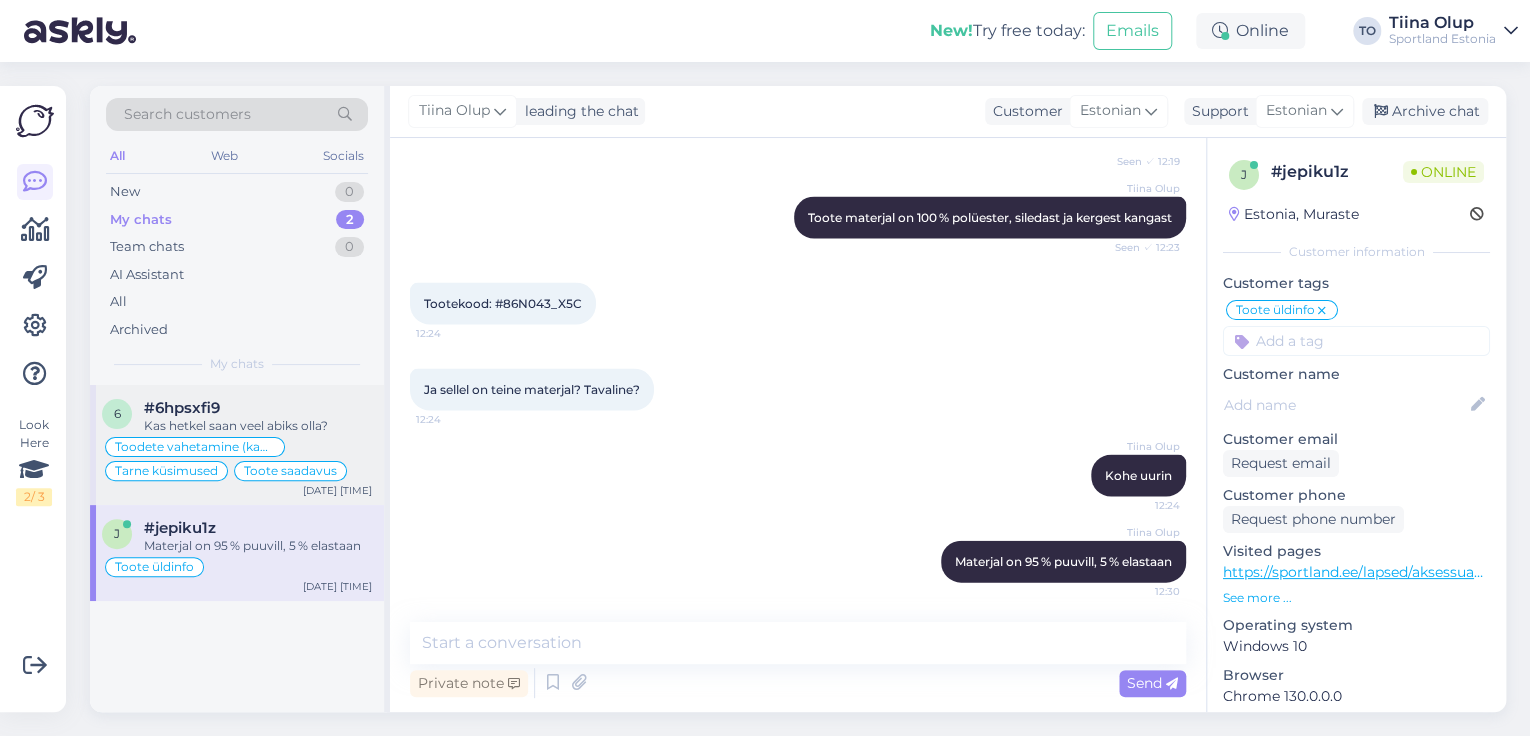 drag, startPoint x: 292, startPoint y: 421, endPoint x: 371, endPoint y: 443, distance: 82.006096 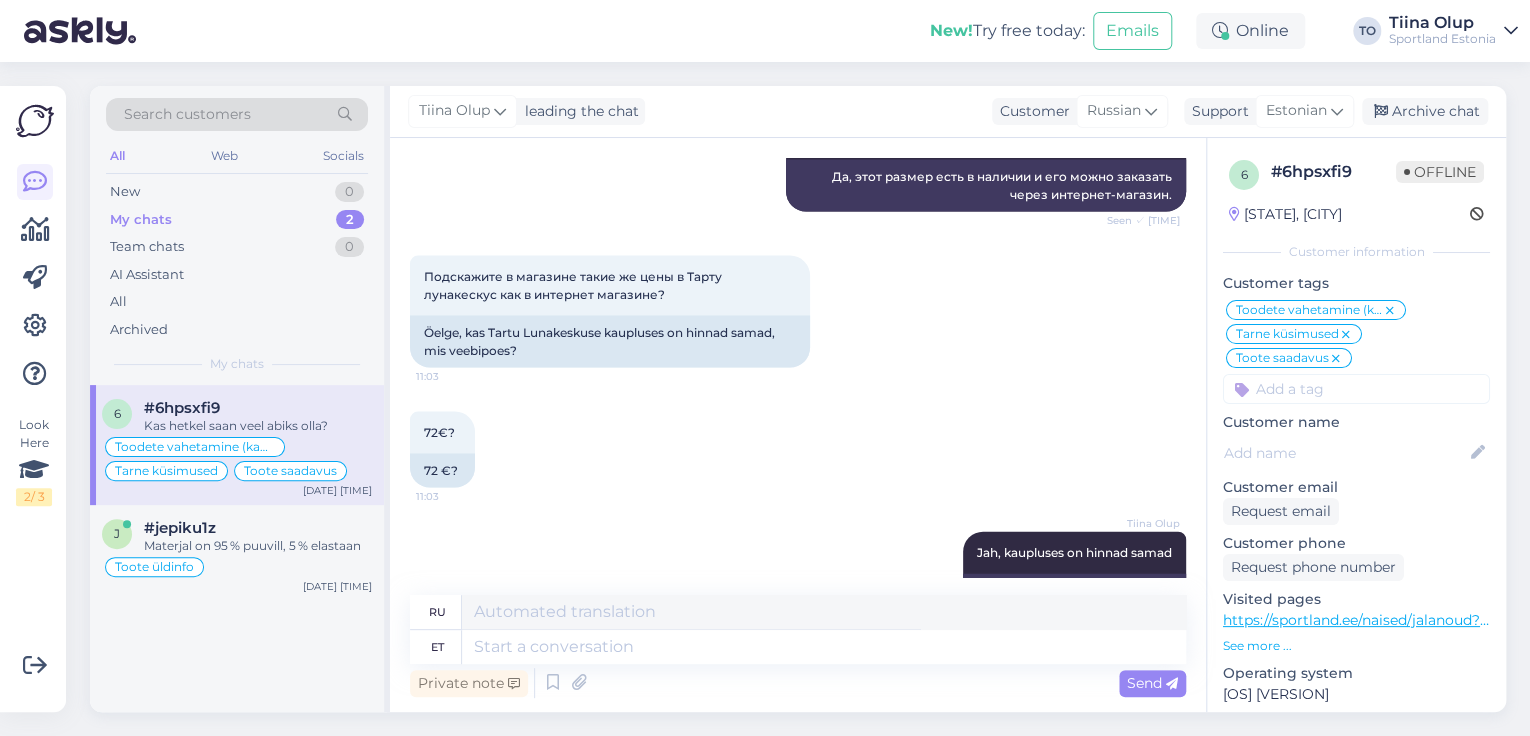 scroll, scrollTop: 14314, scrollLeft: 0, axis: vertical 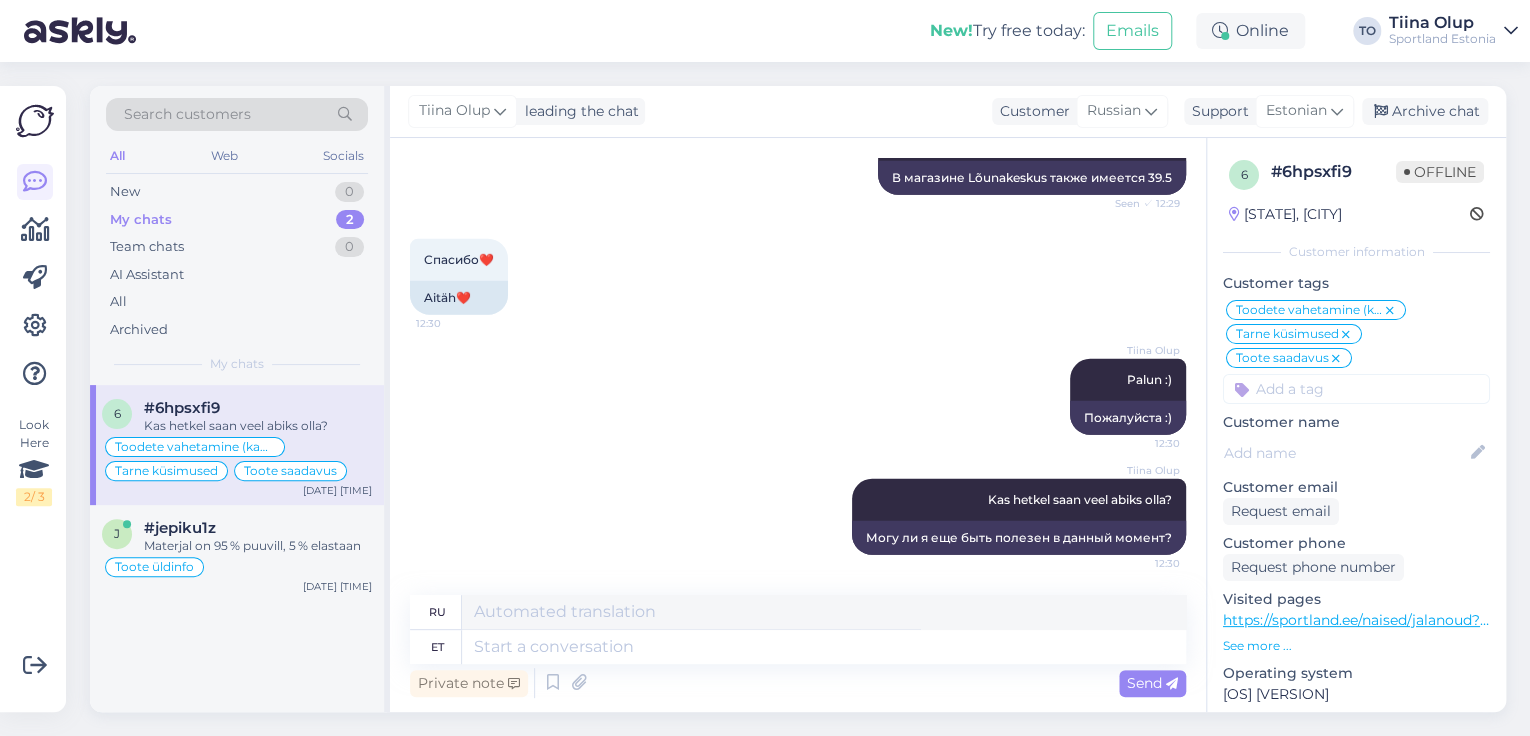 click on "Sportland Estonia" at bounding box center [1442, 39] 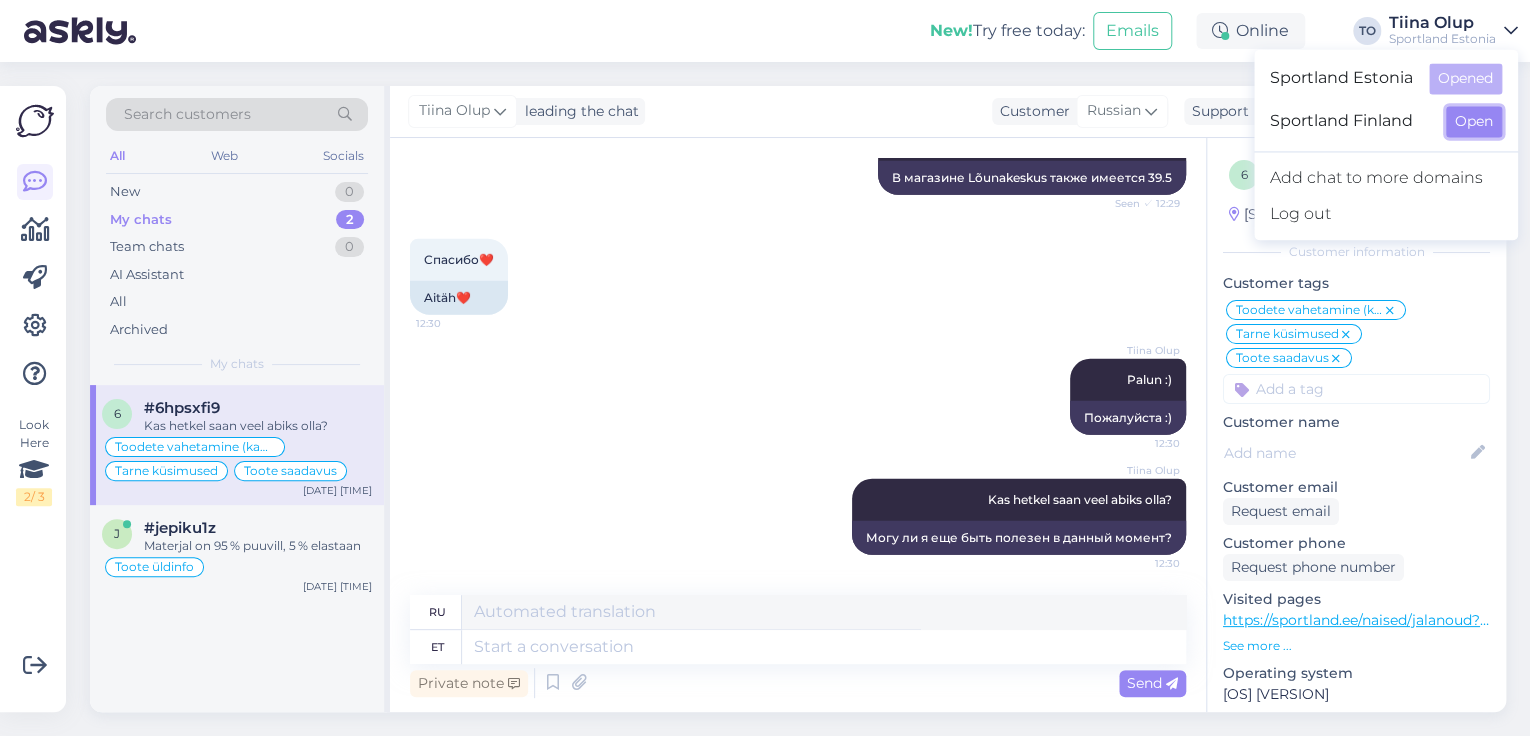 click on "Open" at bounding box center [1474, 121] 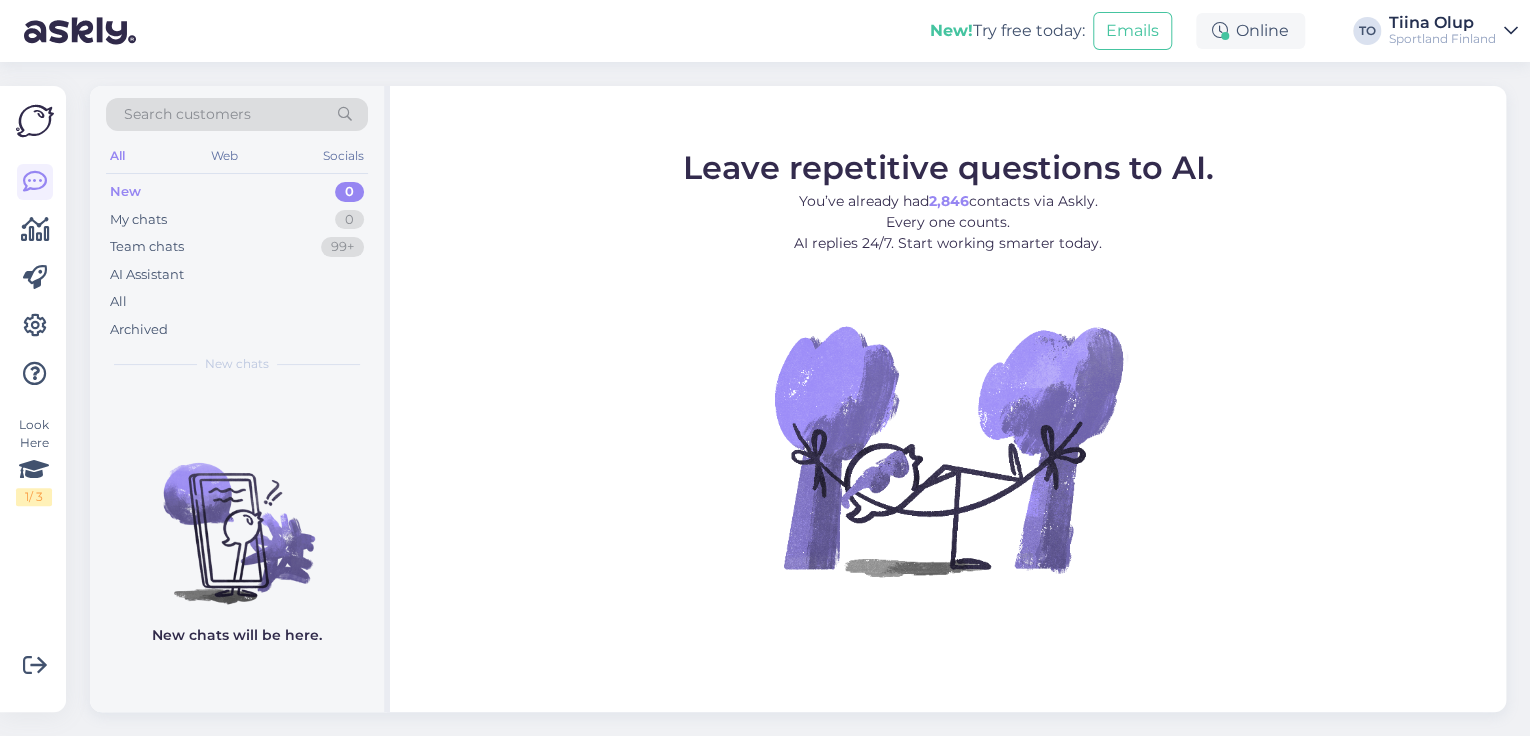 click on "Sportland Finland" at bounding box center [1442, 39] 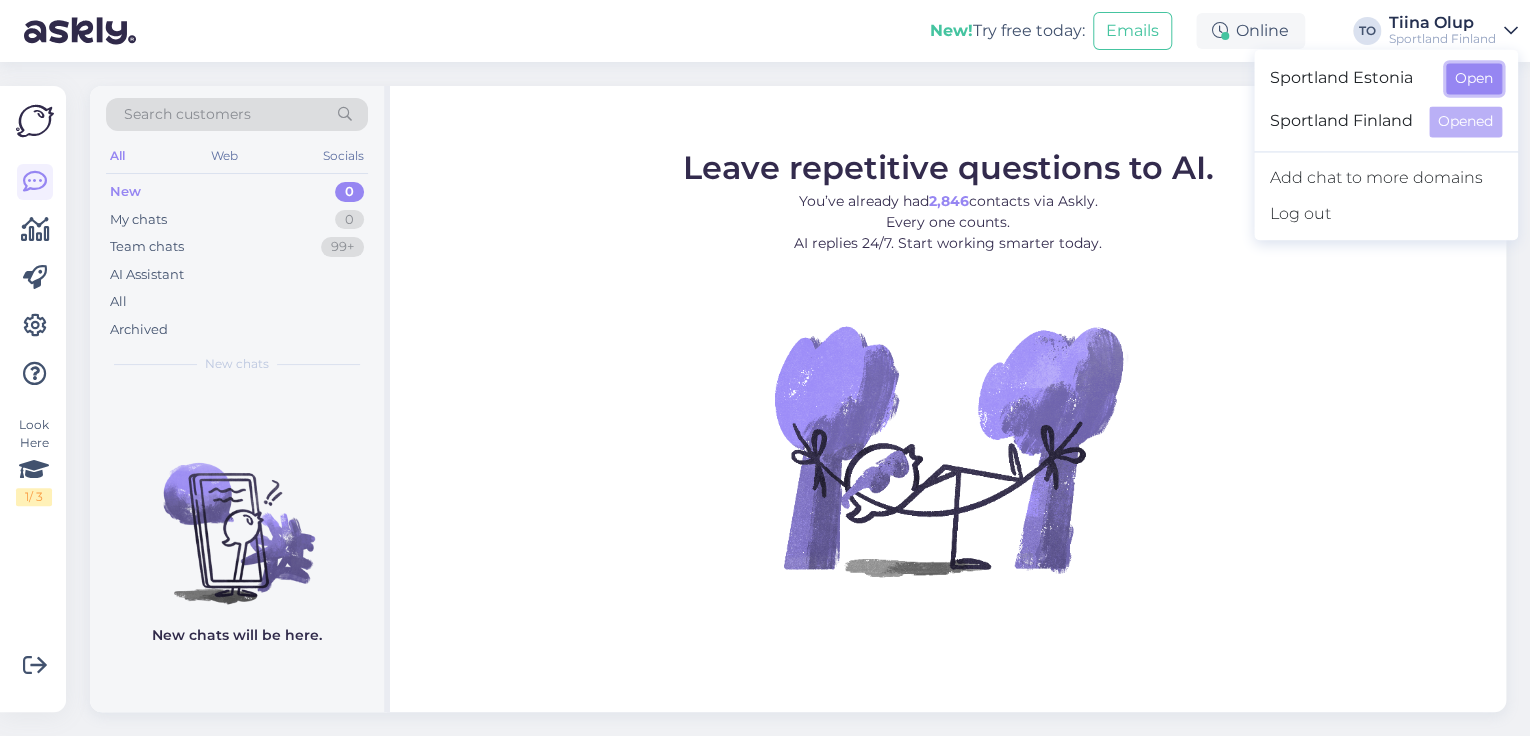 click on "Open" at bounding box center [1474, 78] 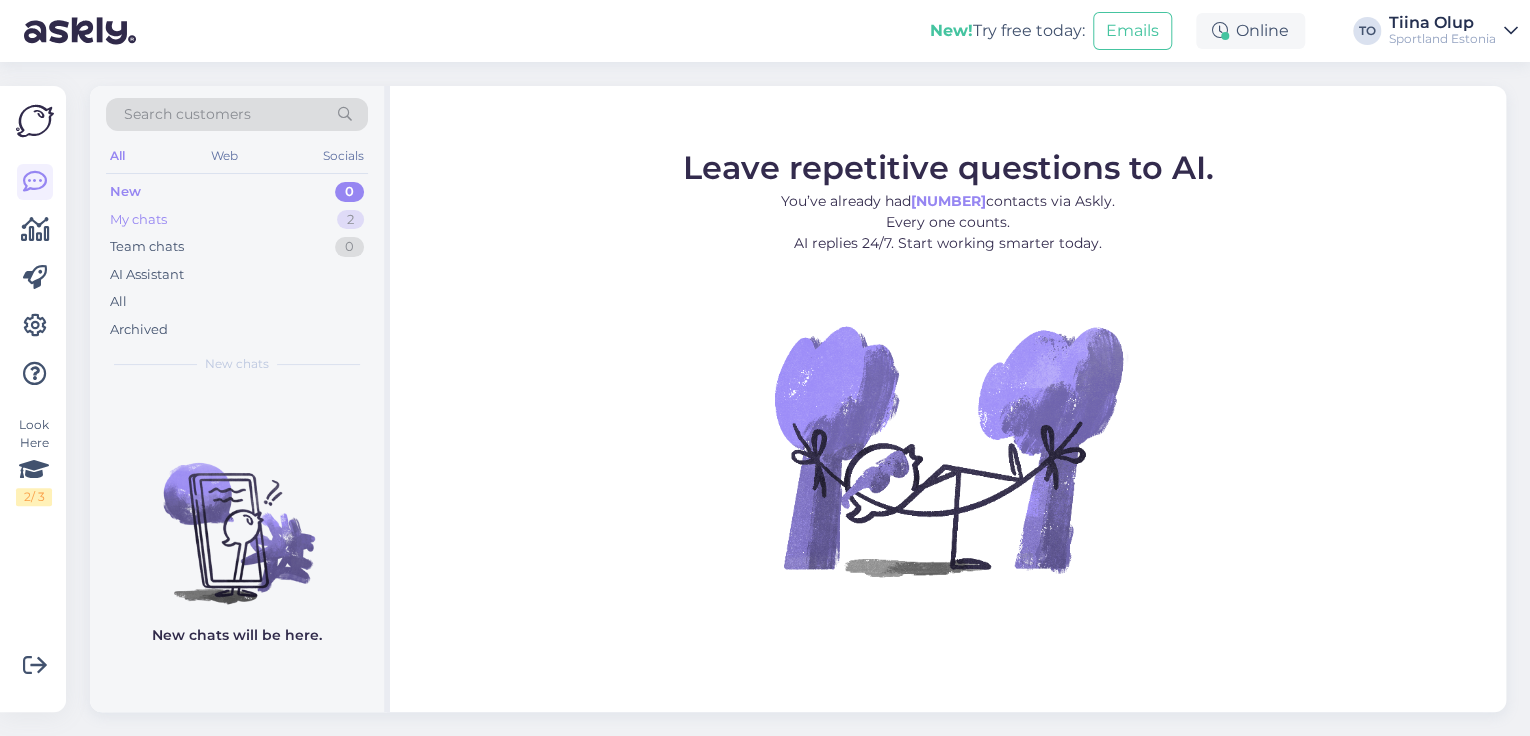 click on "My chats 2" at bounding box center (237, 220) 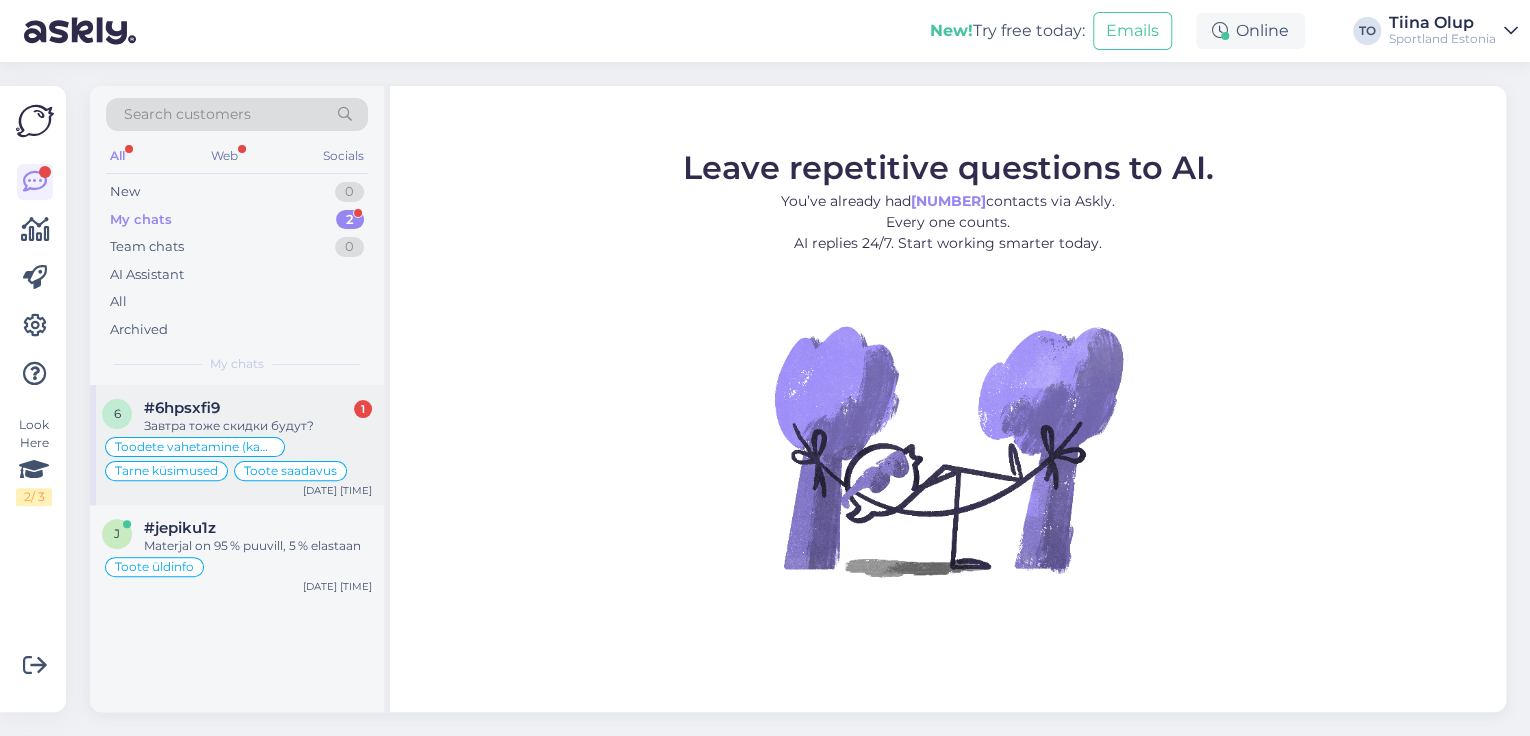 click on "Завтра тоже скидки будут?" at bounding box center [258, 426] 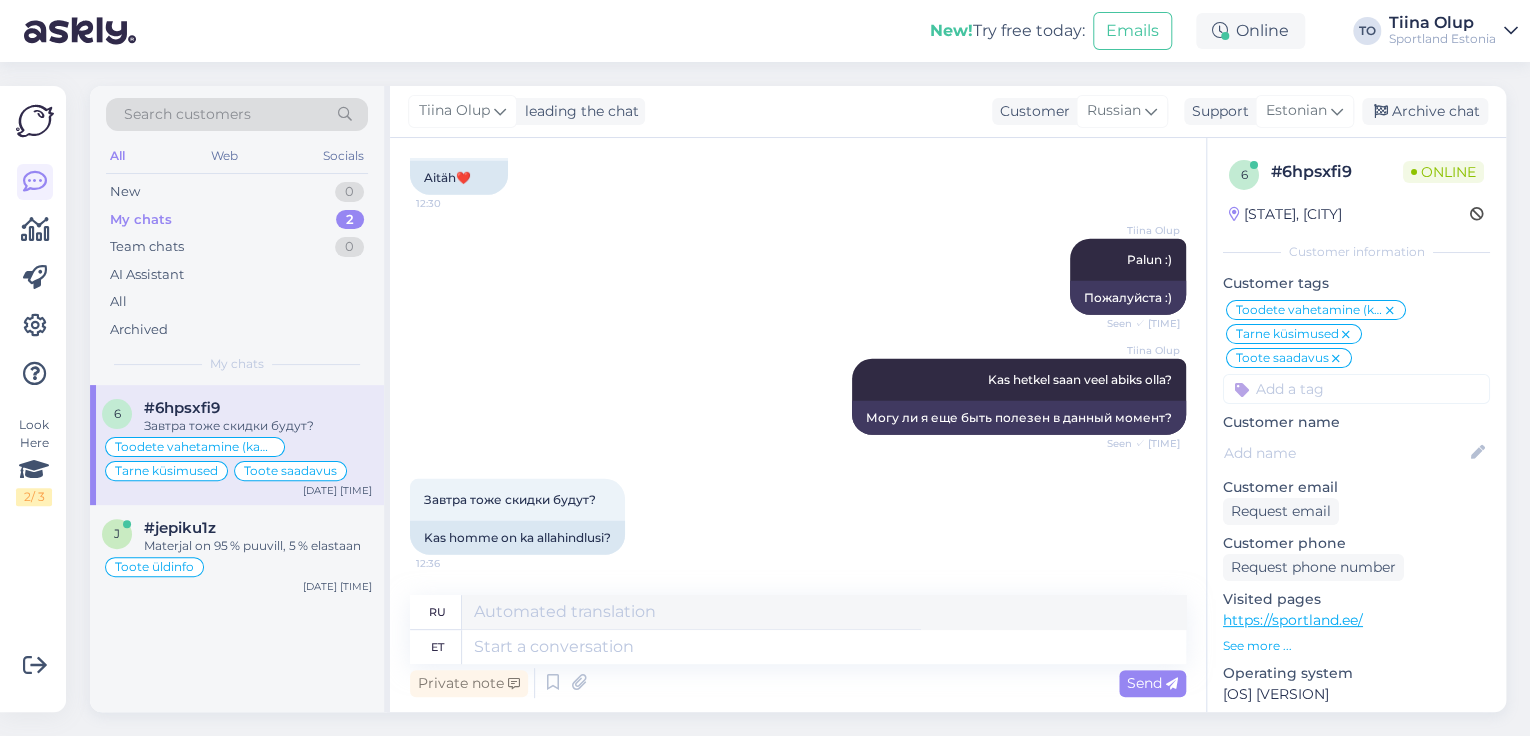 scroll, scrollTop: 14272, scrollLeft: 0, axis: vertical 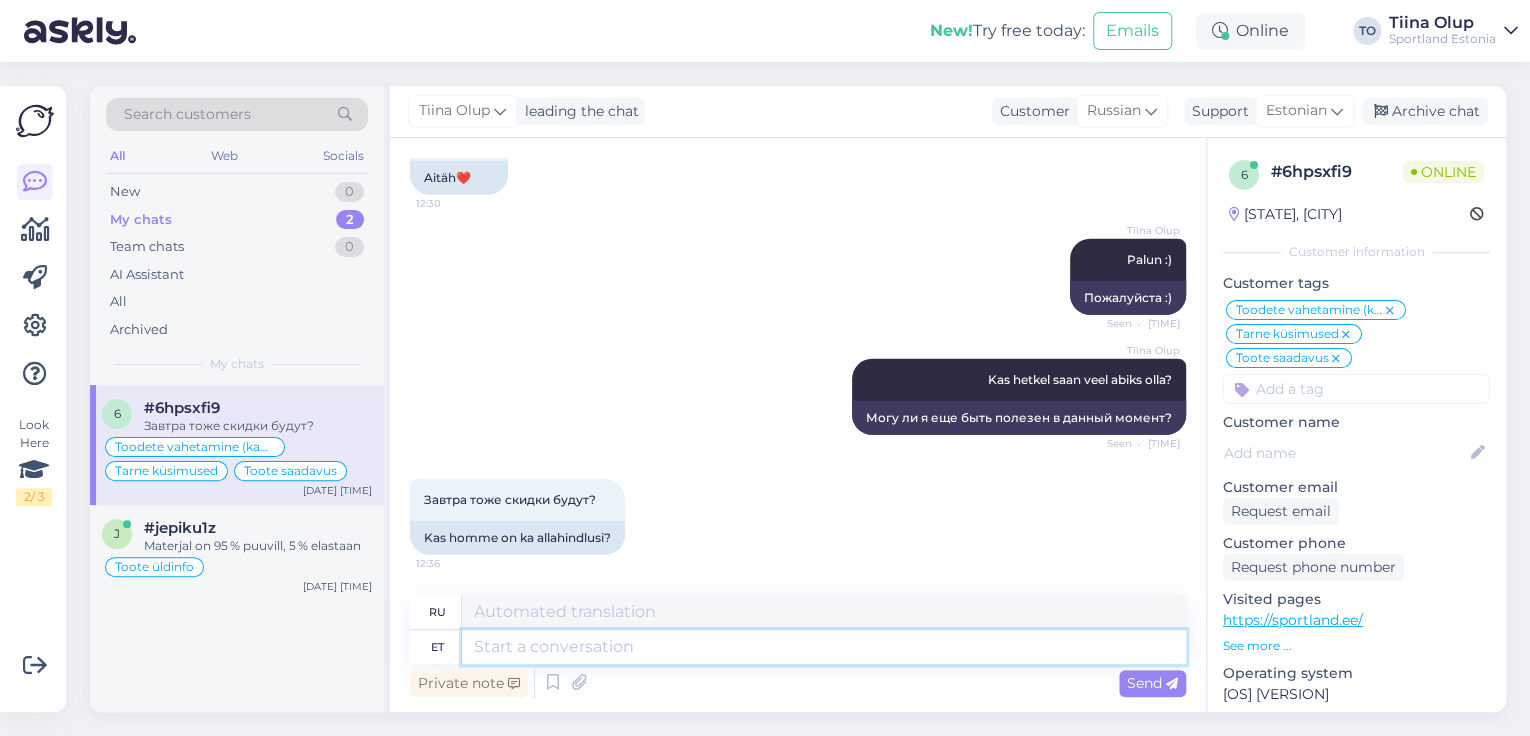 click at bounding box center (824, 647) 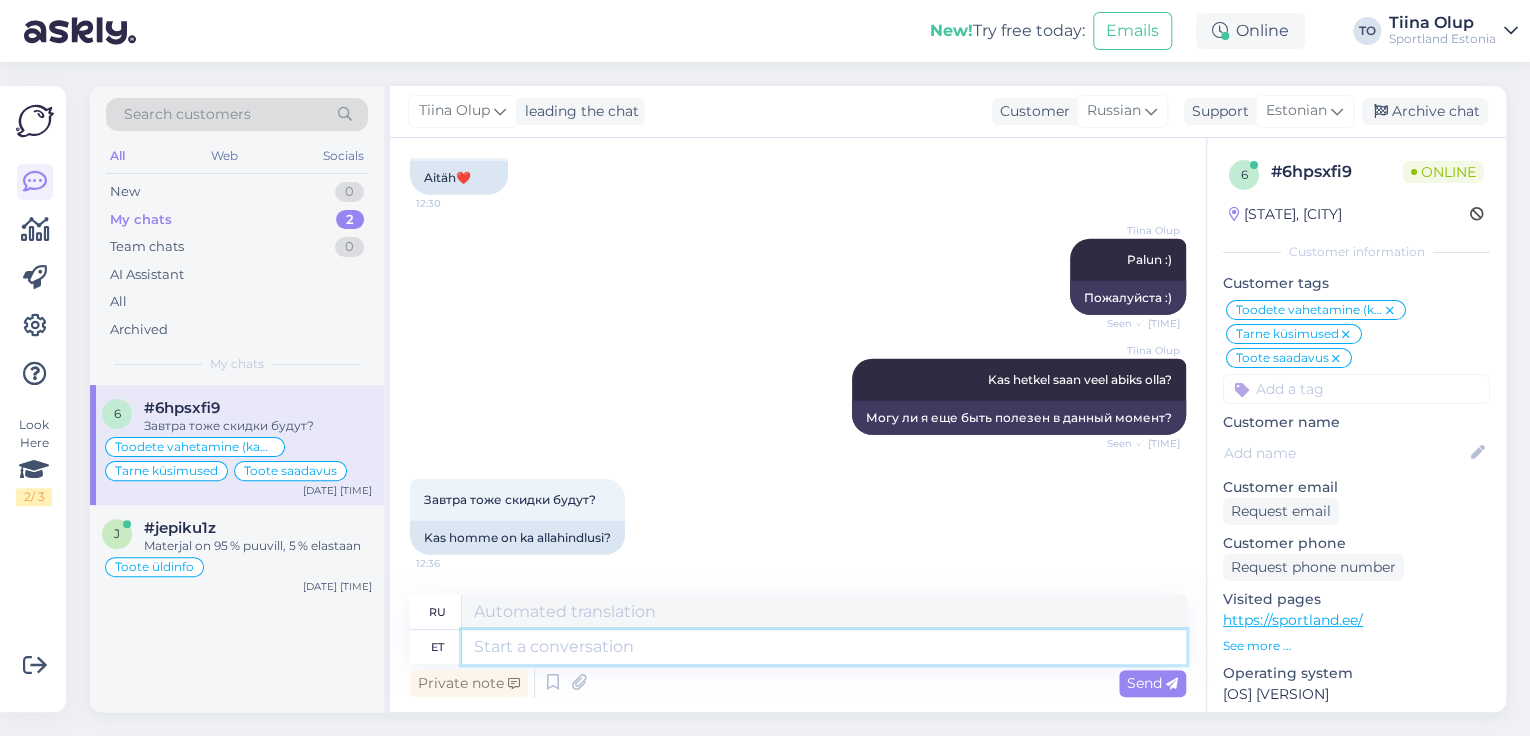 click at bounding box center [824, 647] 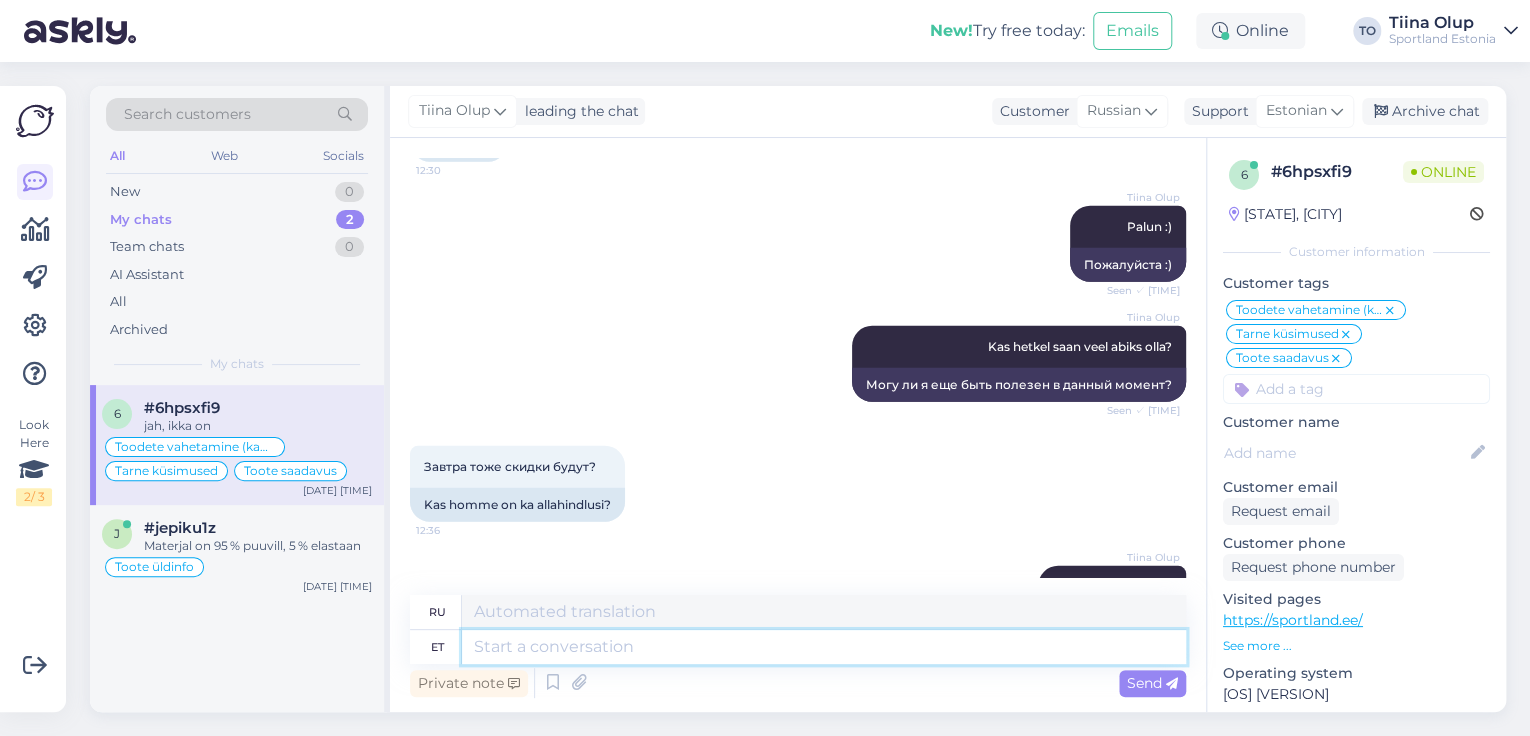 scroll, scrollTop: 14392, scrollLeft: 0, axis: vertical 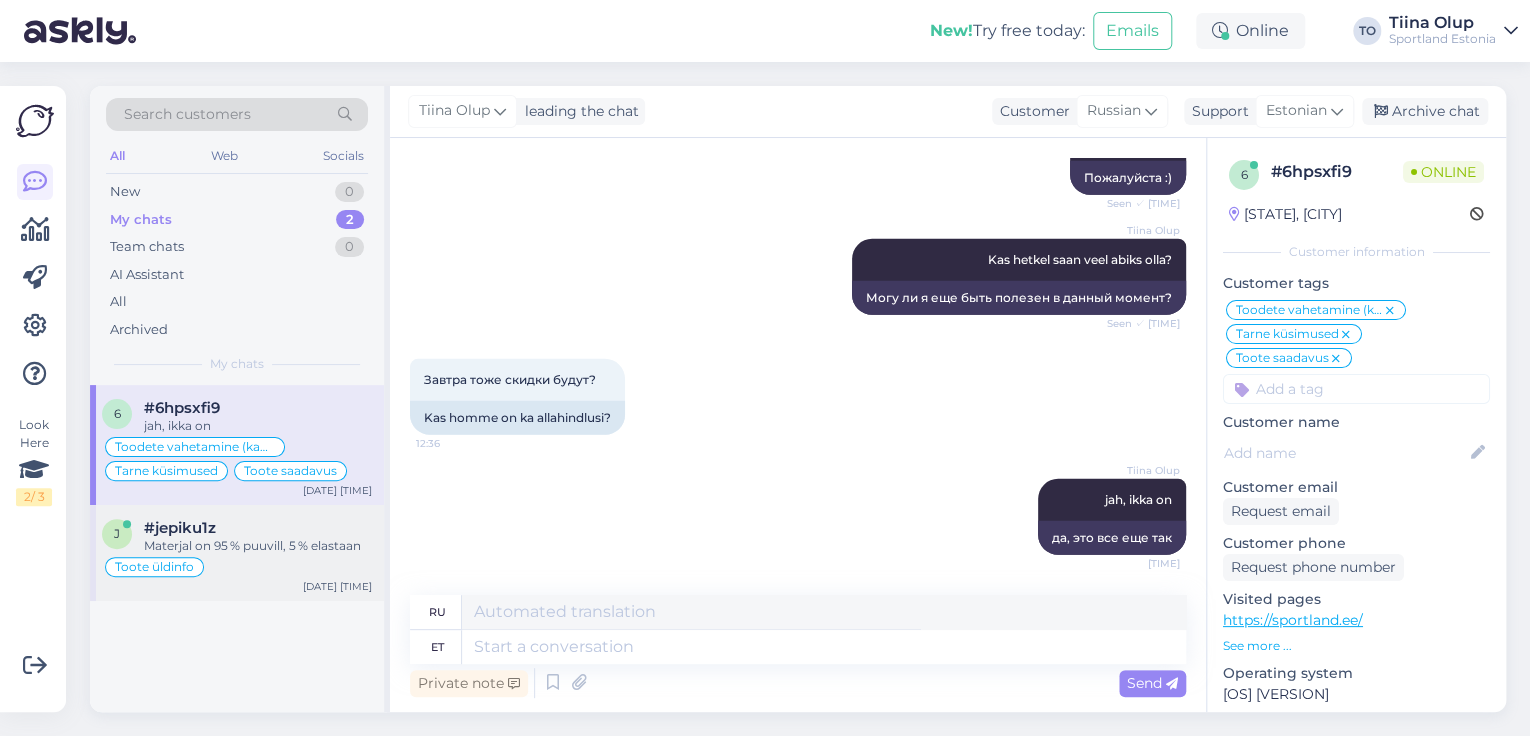 click on "Materjal on 95 % puuvill, 5 % elastaan" at bounding box center (258, 546) 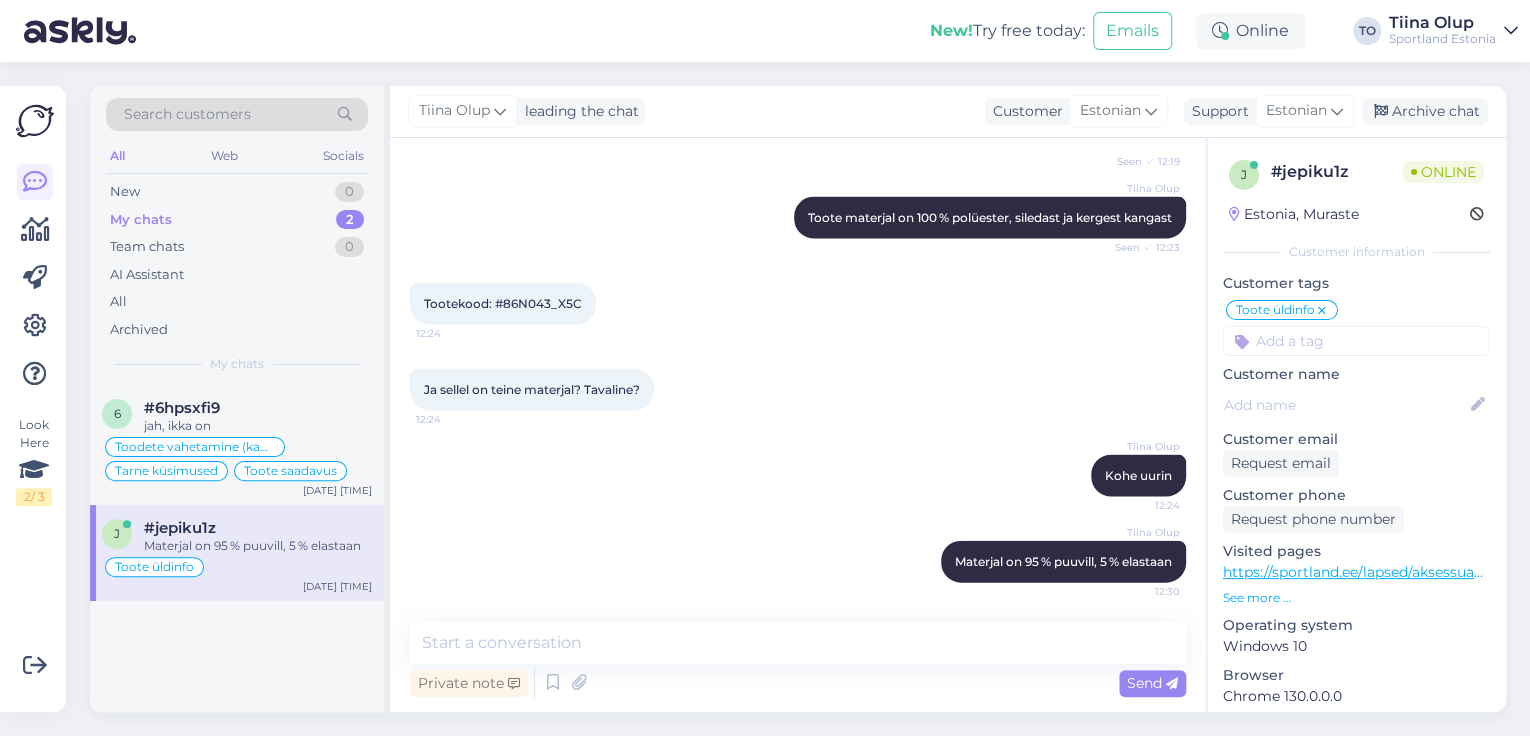 scroll, scrollTop: 2025, scrollLeft: 0, axis: vertical 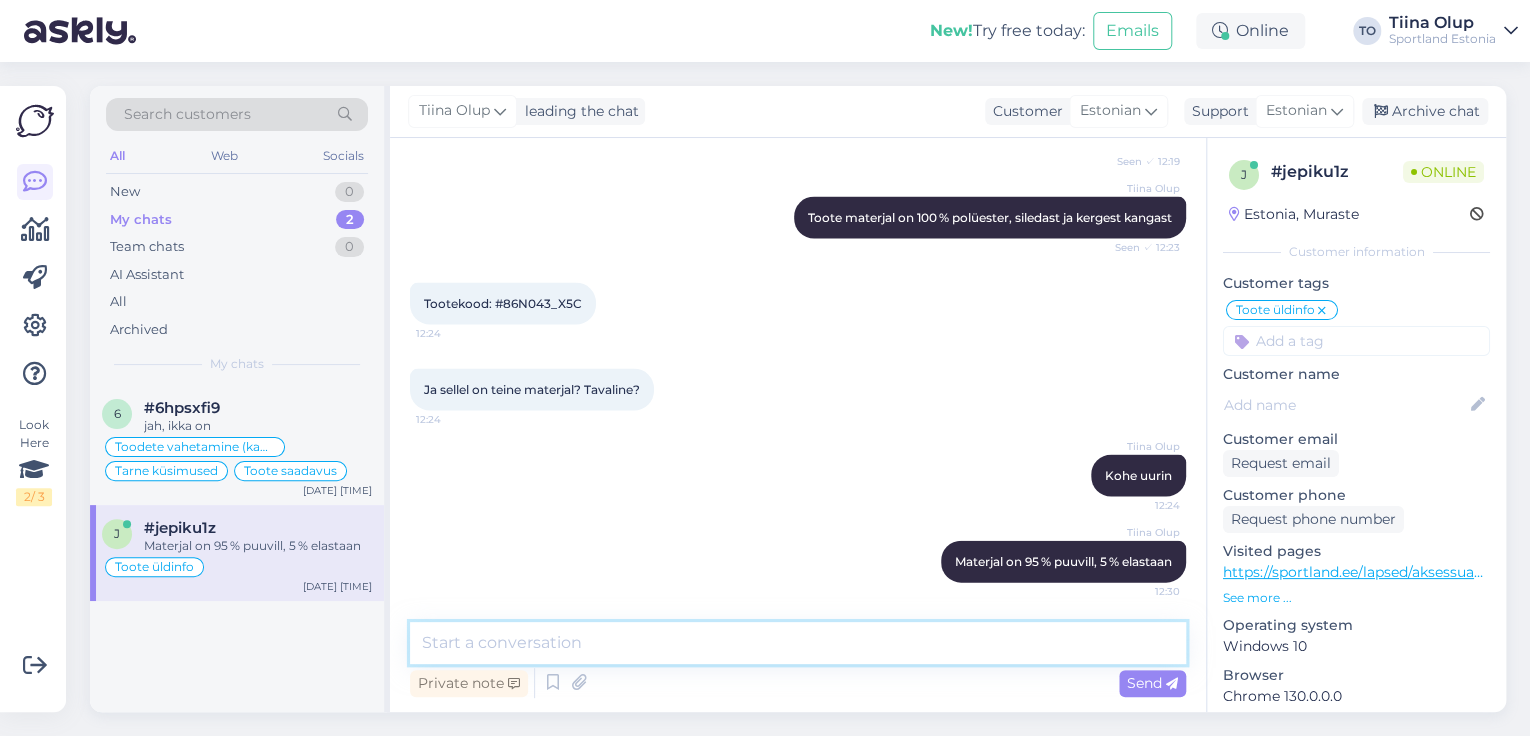 click at bounding box center (798, 643) 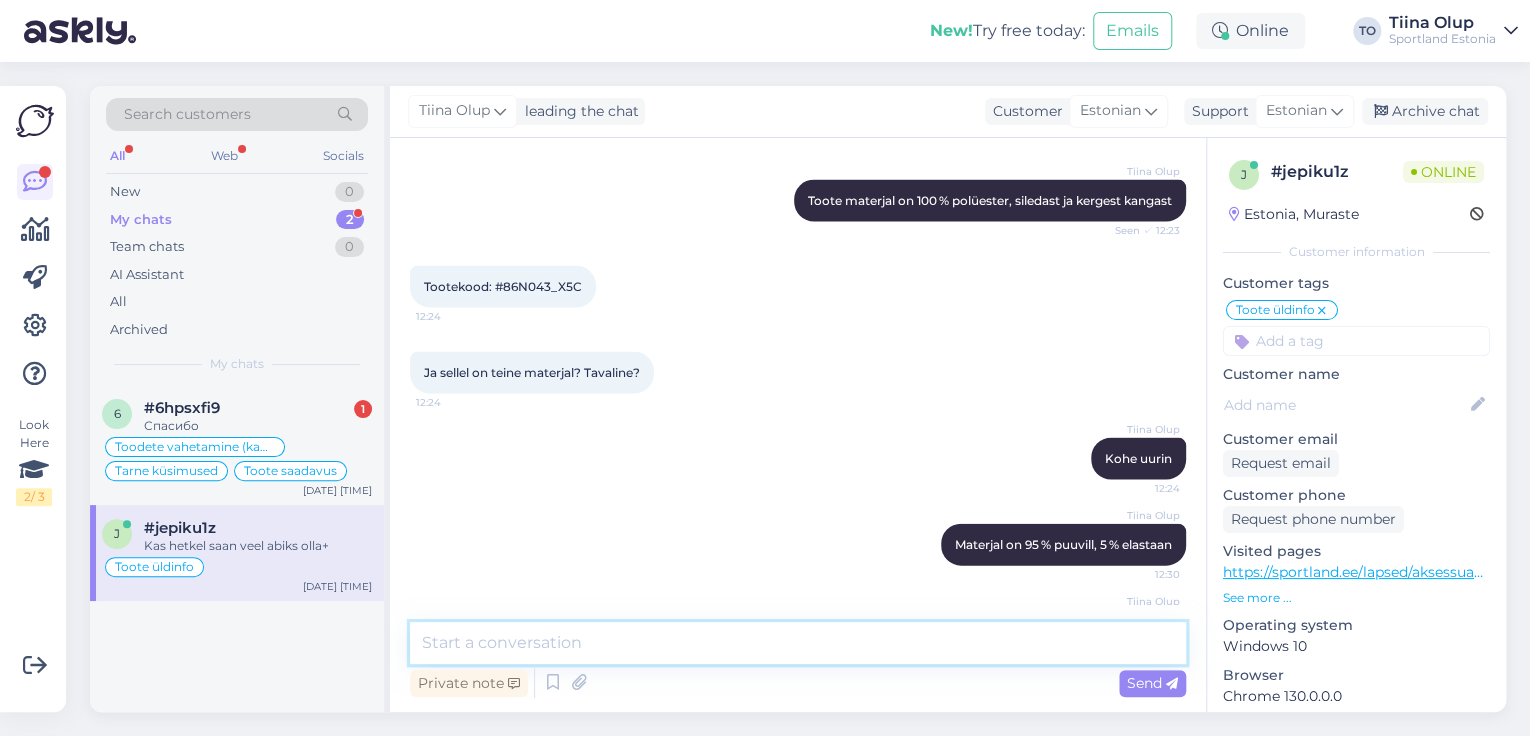 scroll, scrollTop: 2112, scrollLeft: 0, axis: vertical 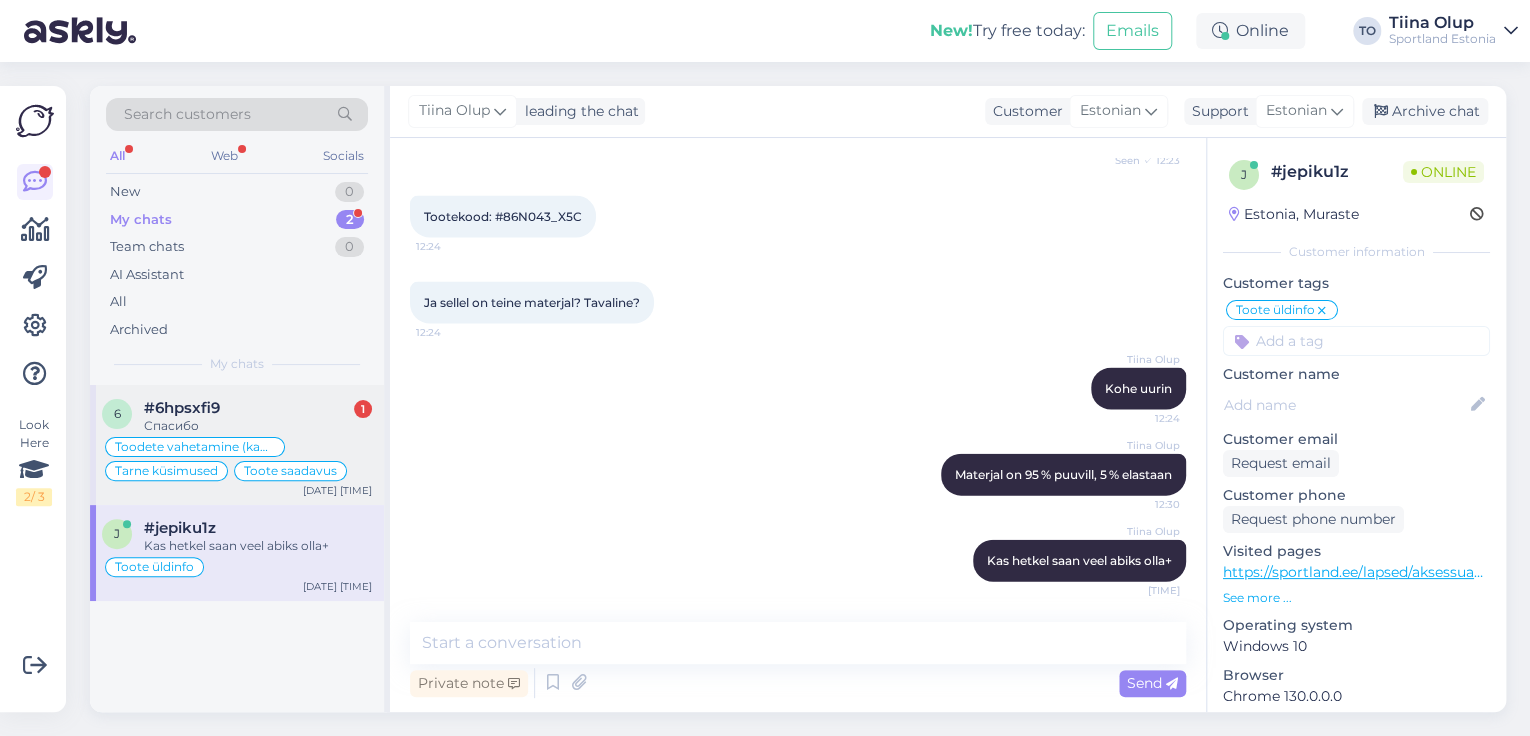 click on "Спасибо" at bounding box center (258, 426) 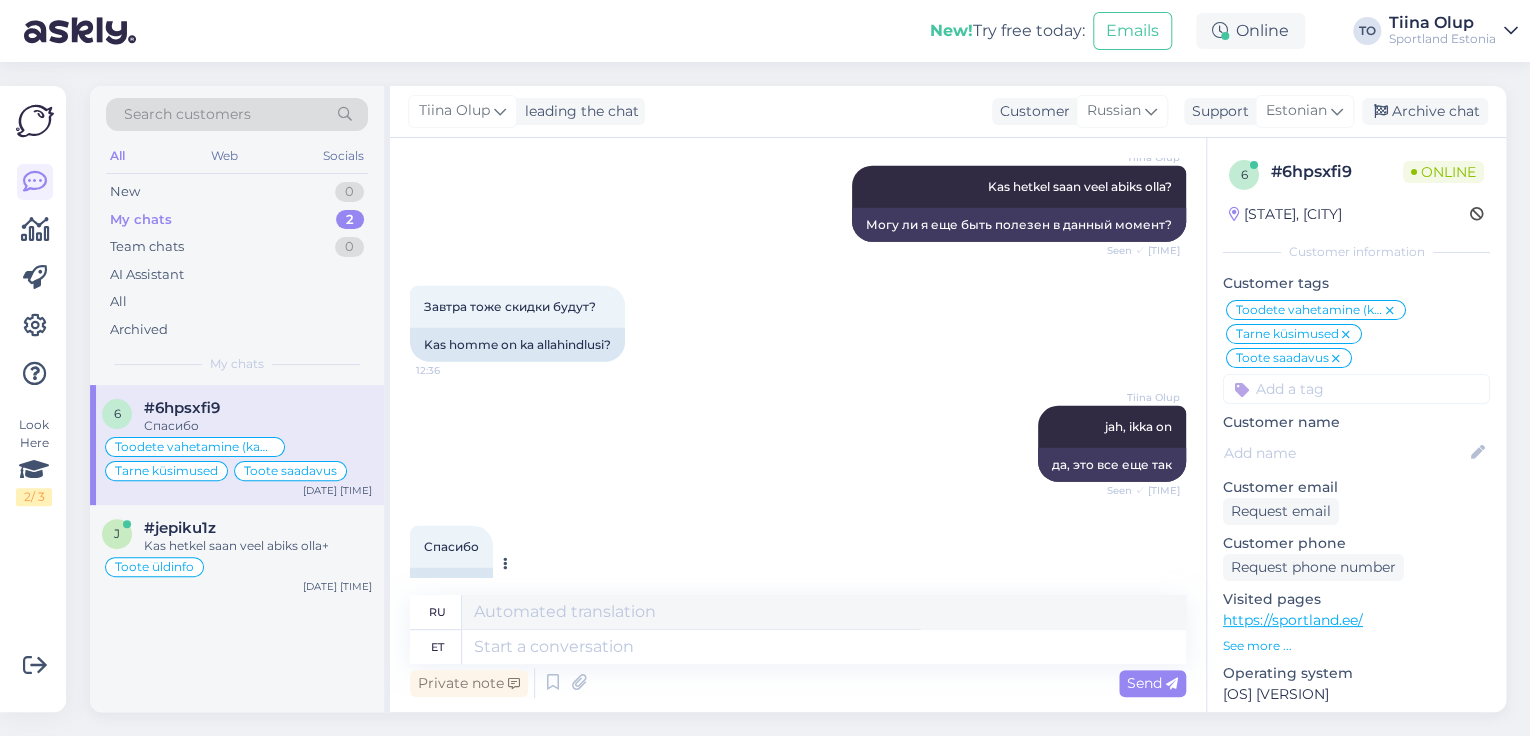 scroll, scrollTop: 14236, scrollLeft: 0, axis: vertical 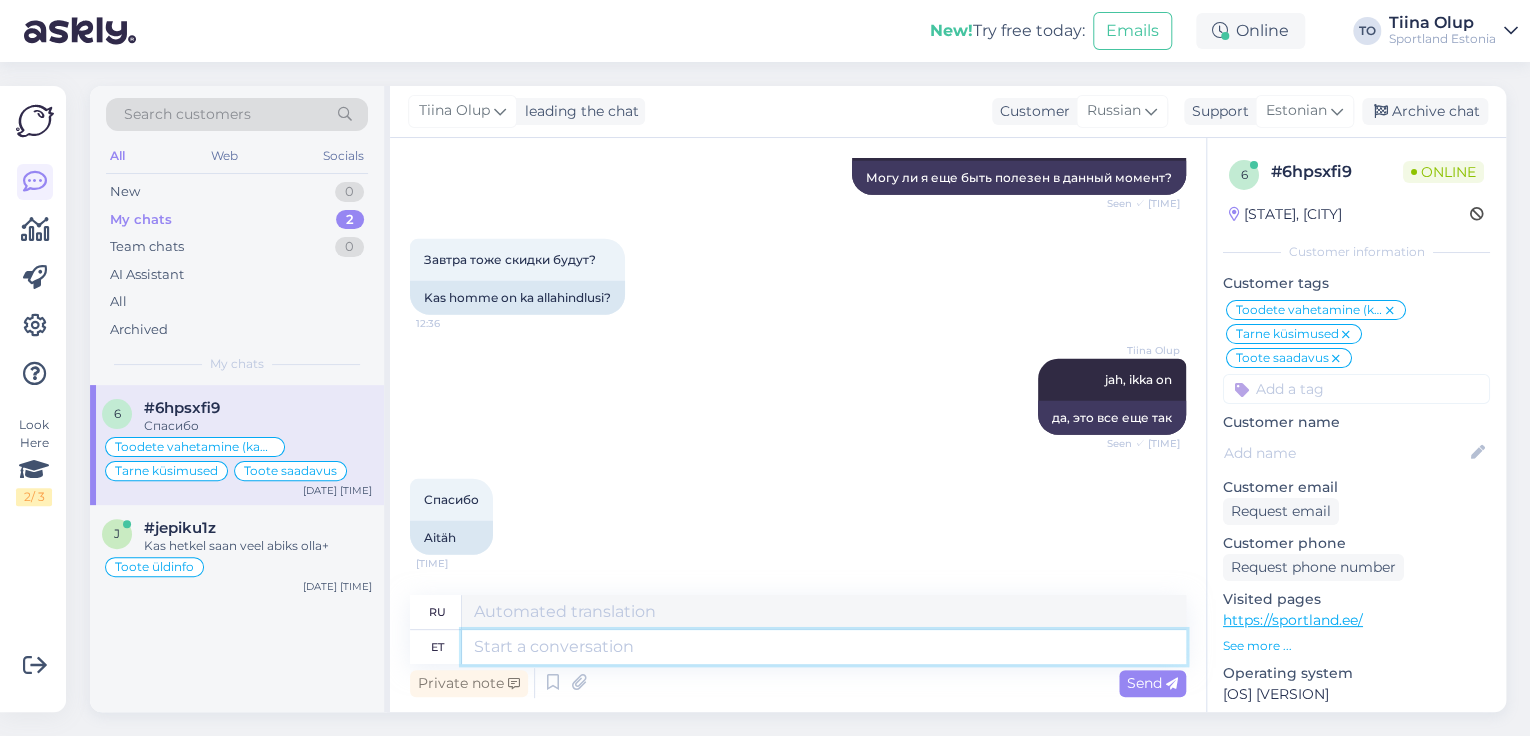 click at bounding box center [824, 647] 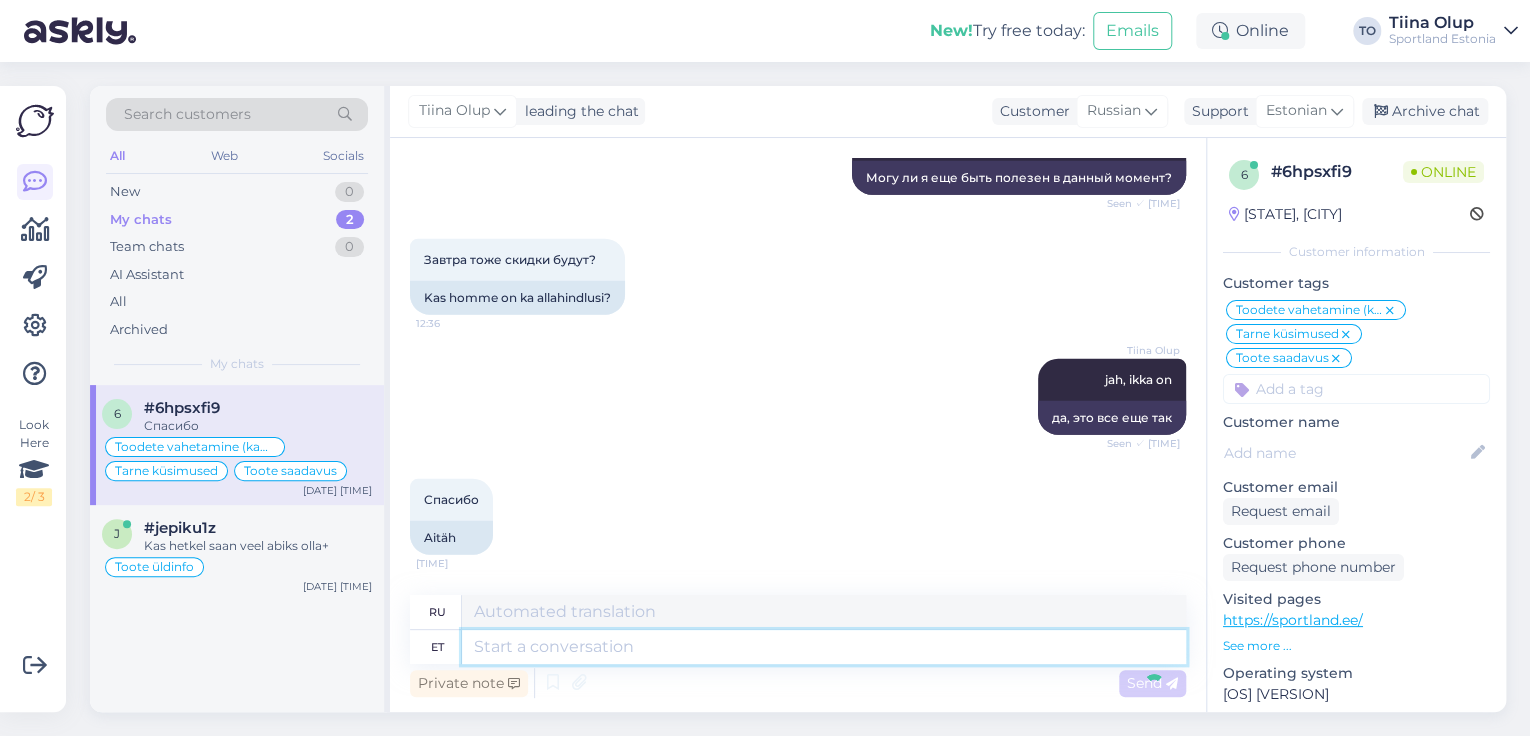 scroll, scrollTop: 14356, scrollLeft: 0, axis: vertical 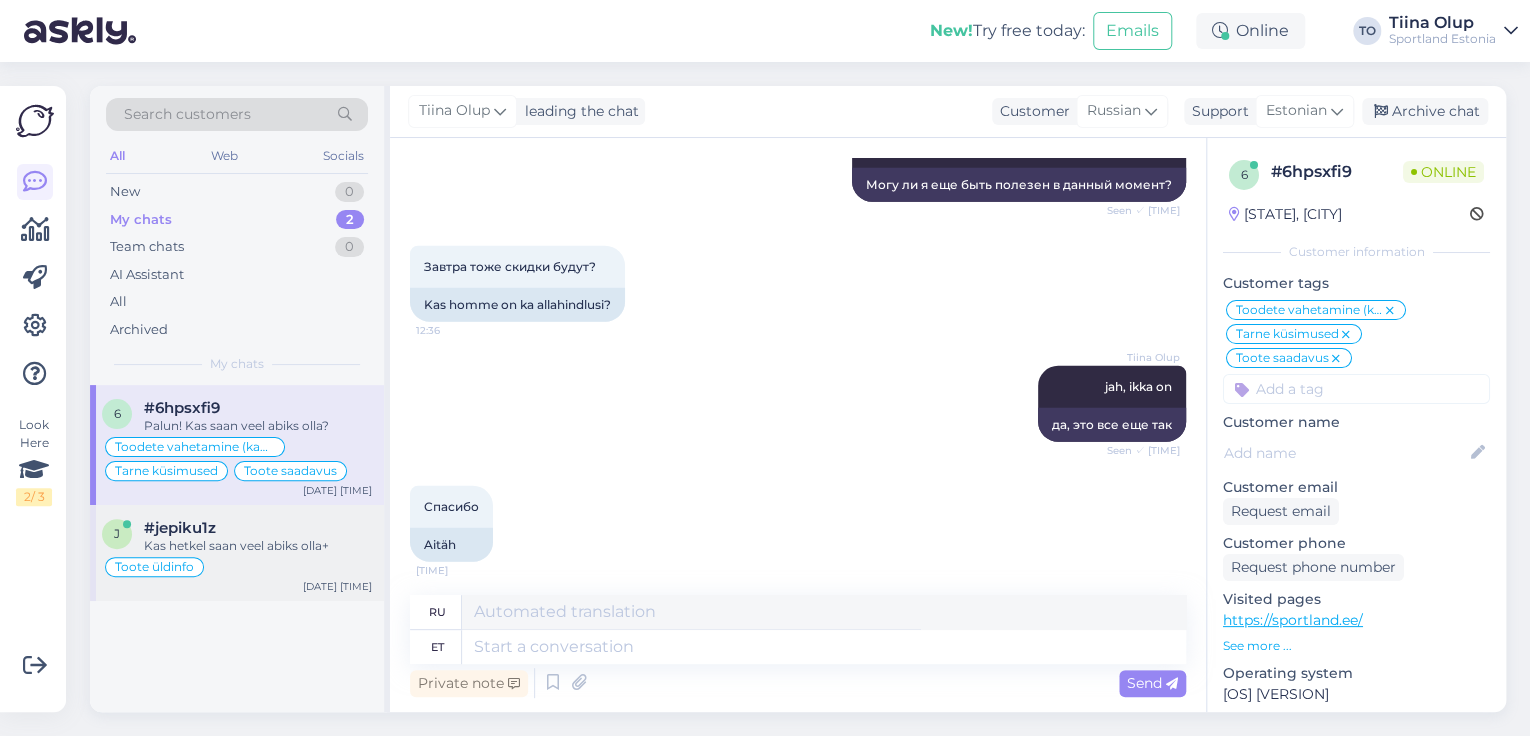 click on "j #jepiku1z Kas hetkel saan veel abiks olla+ Toote üldinfo Aug 5 12:30" at bounding box center [237, 553] 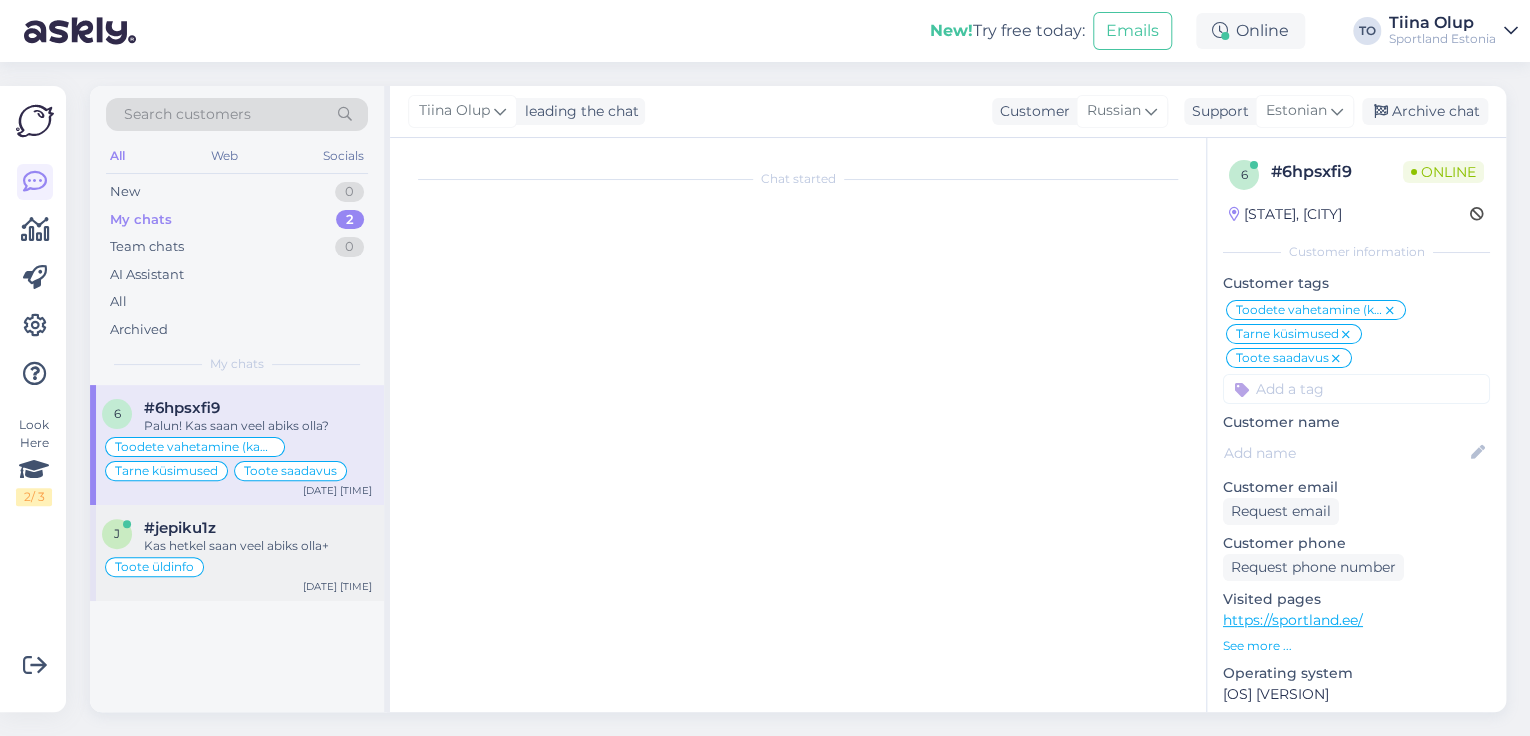 scroll, scrollTop: 2112, scrollLeft: 0, axis: vertical 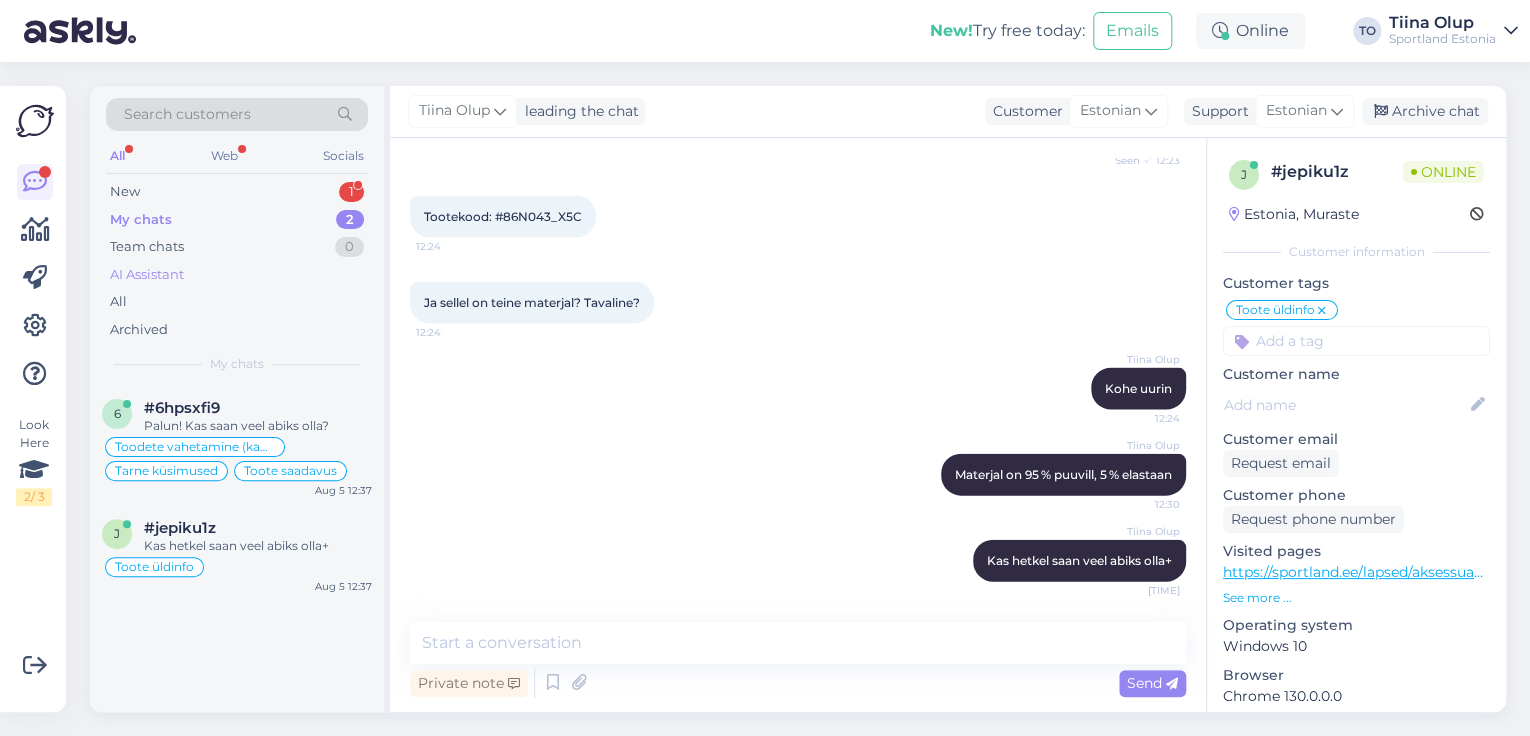 drag, startPoint x: 347, startPoint y: 180, endPoint x: 325, endPoint y: 262, distance: 84.89994 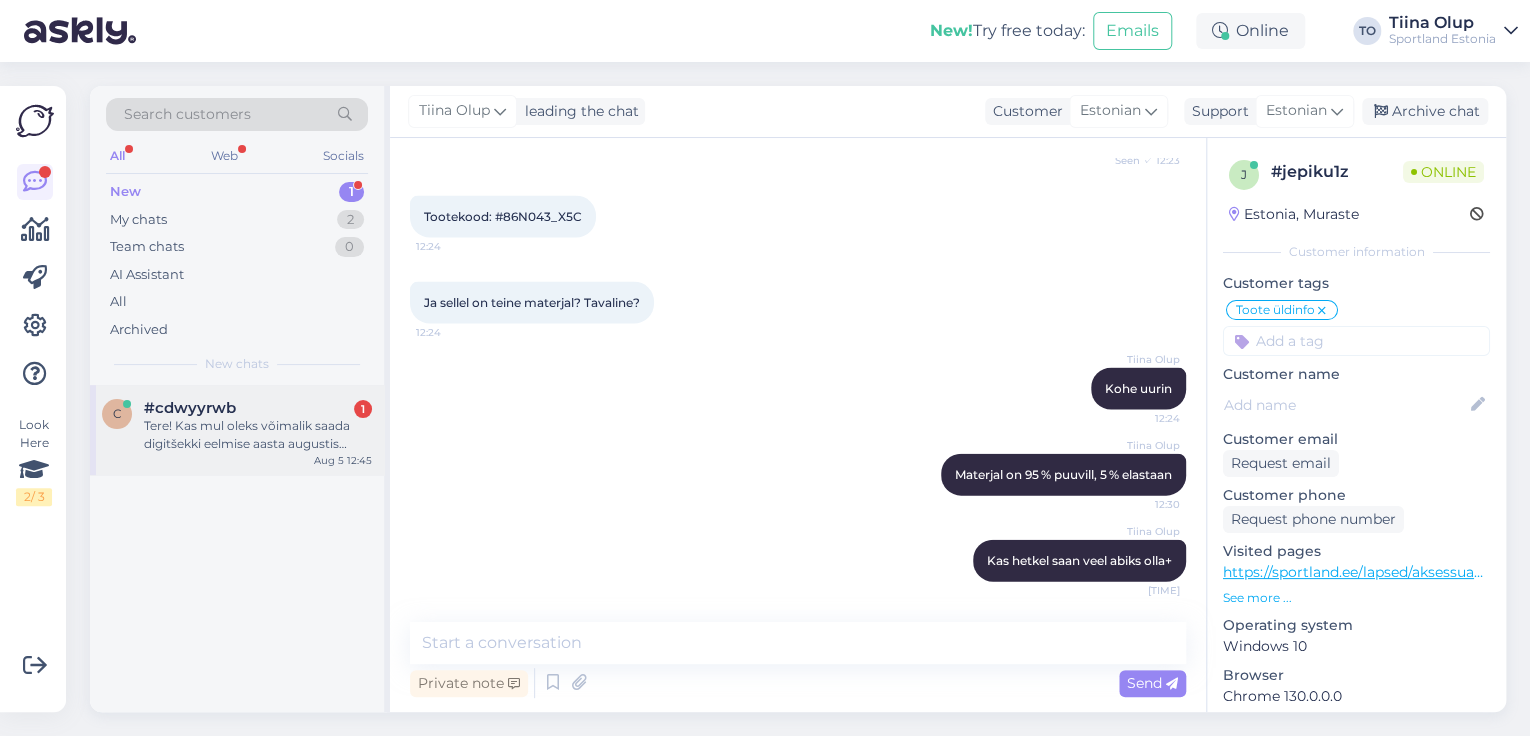 click on "#cdwyyrwb 1" at bounding box center [258, 408] 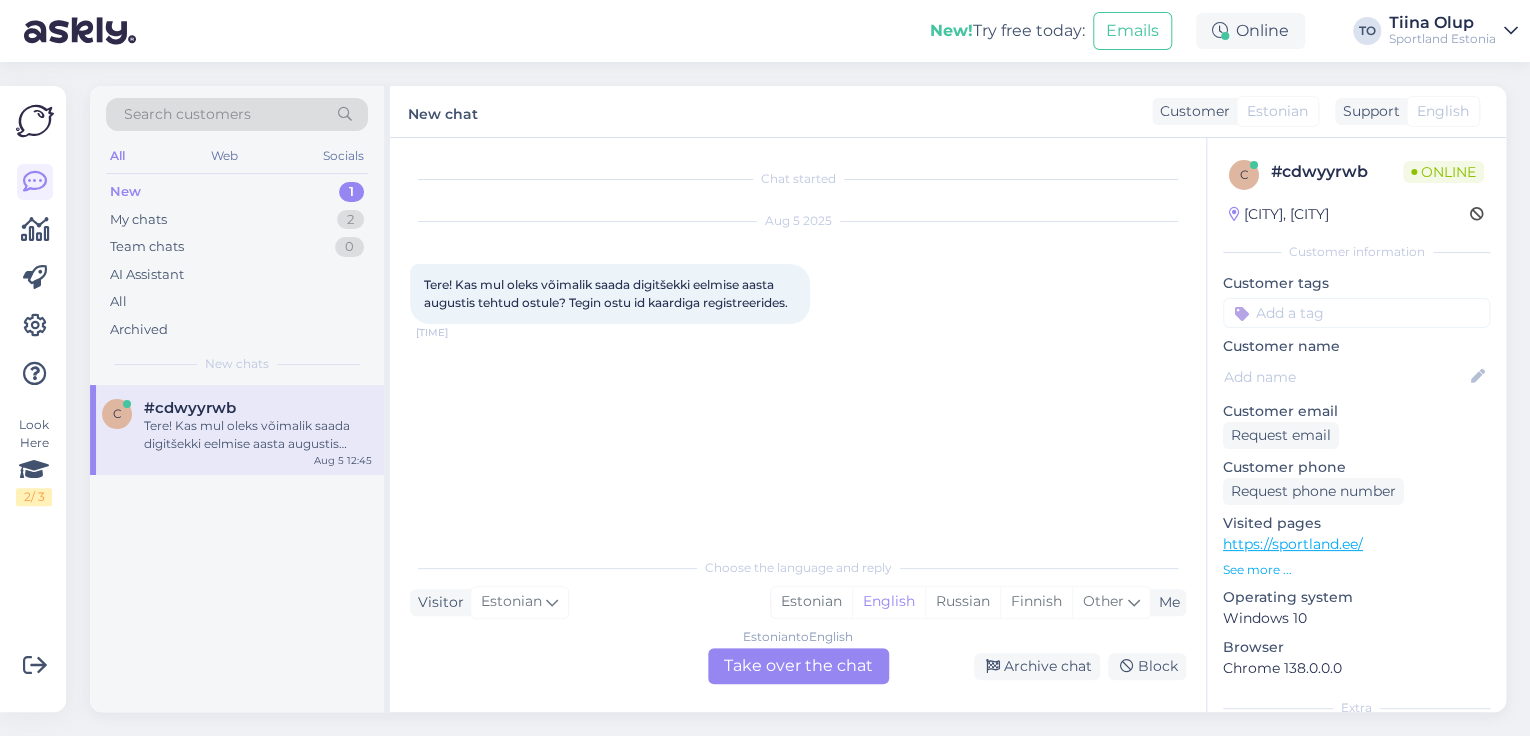 scroll, scrollTop: 0, scrollLeft: 0, axis: both 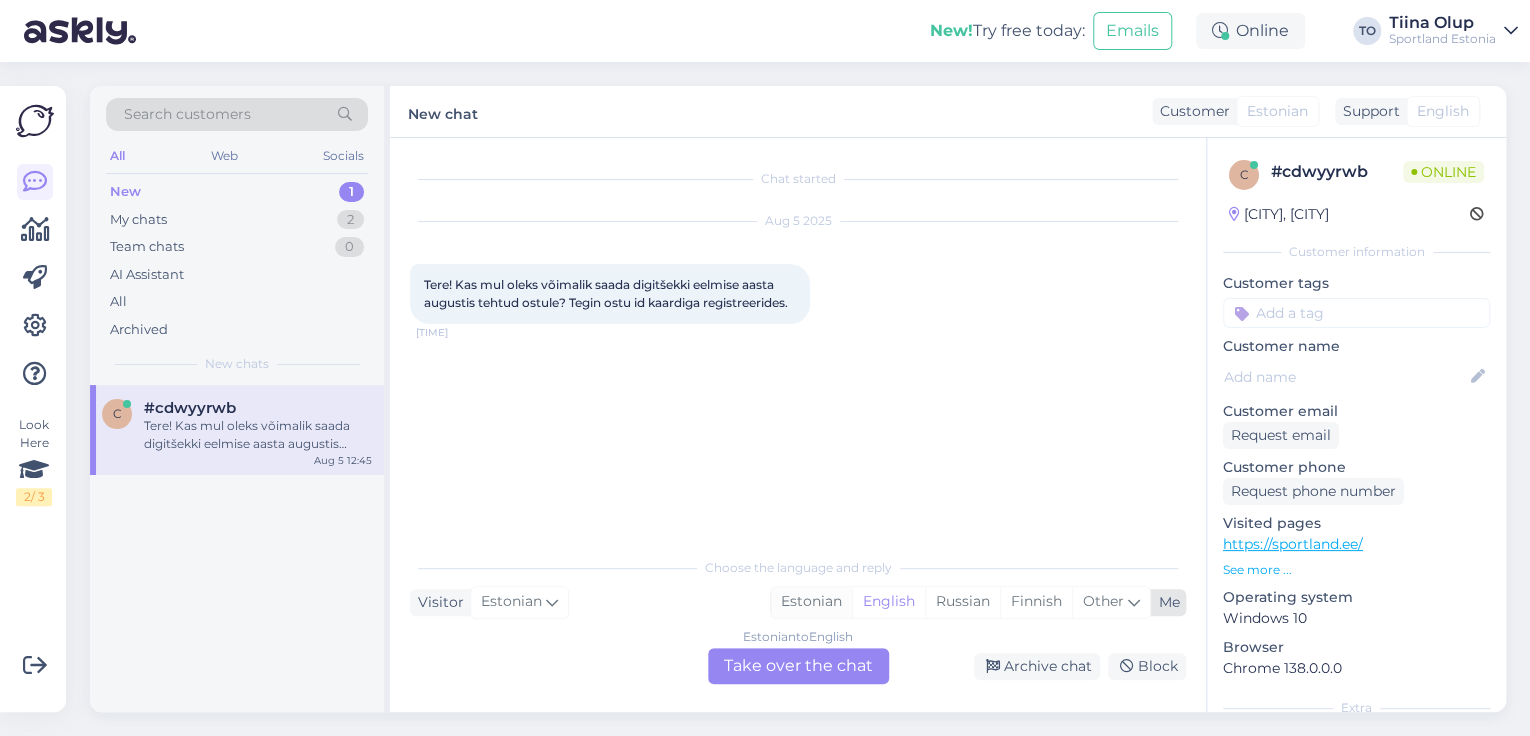click on "Estonian" at bounding box center [811, 602] 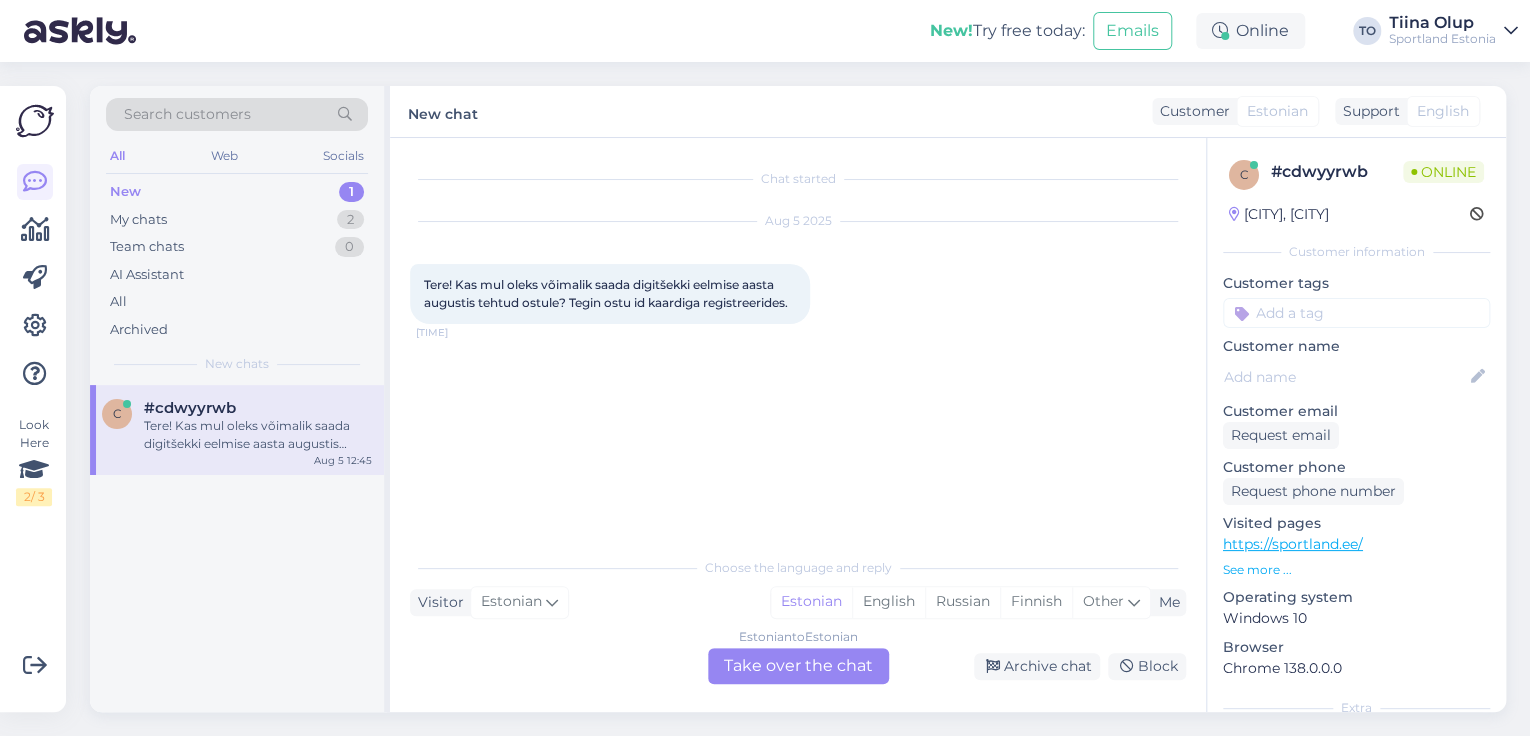 click on "Estonian  to  Estonian Take over the chat" at bounding box center (798, 666) 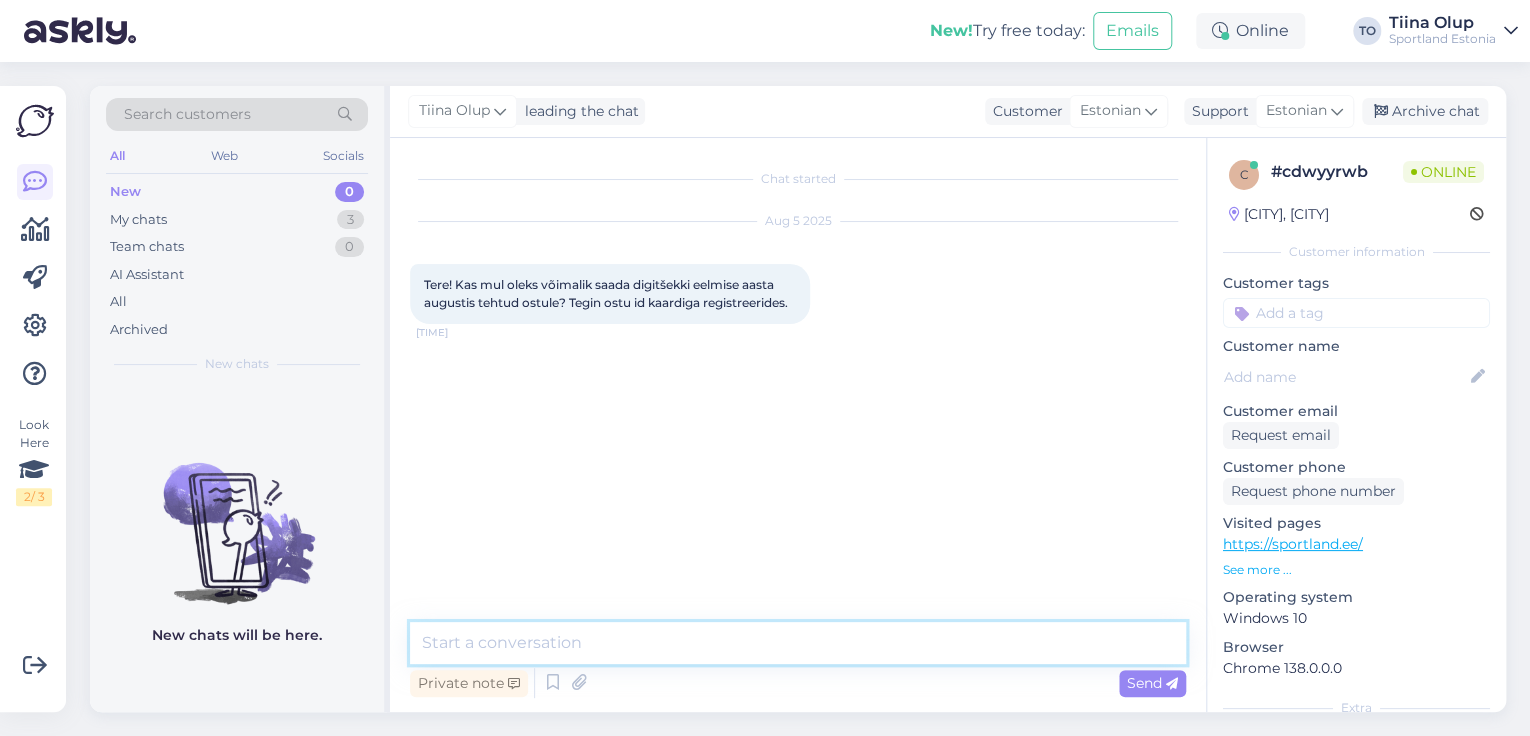 click at bounding box center (798, 643) 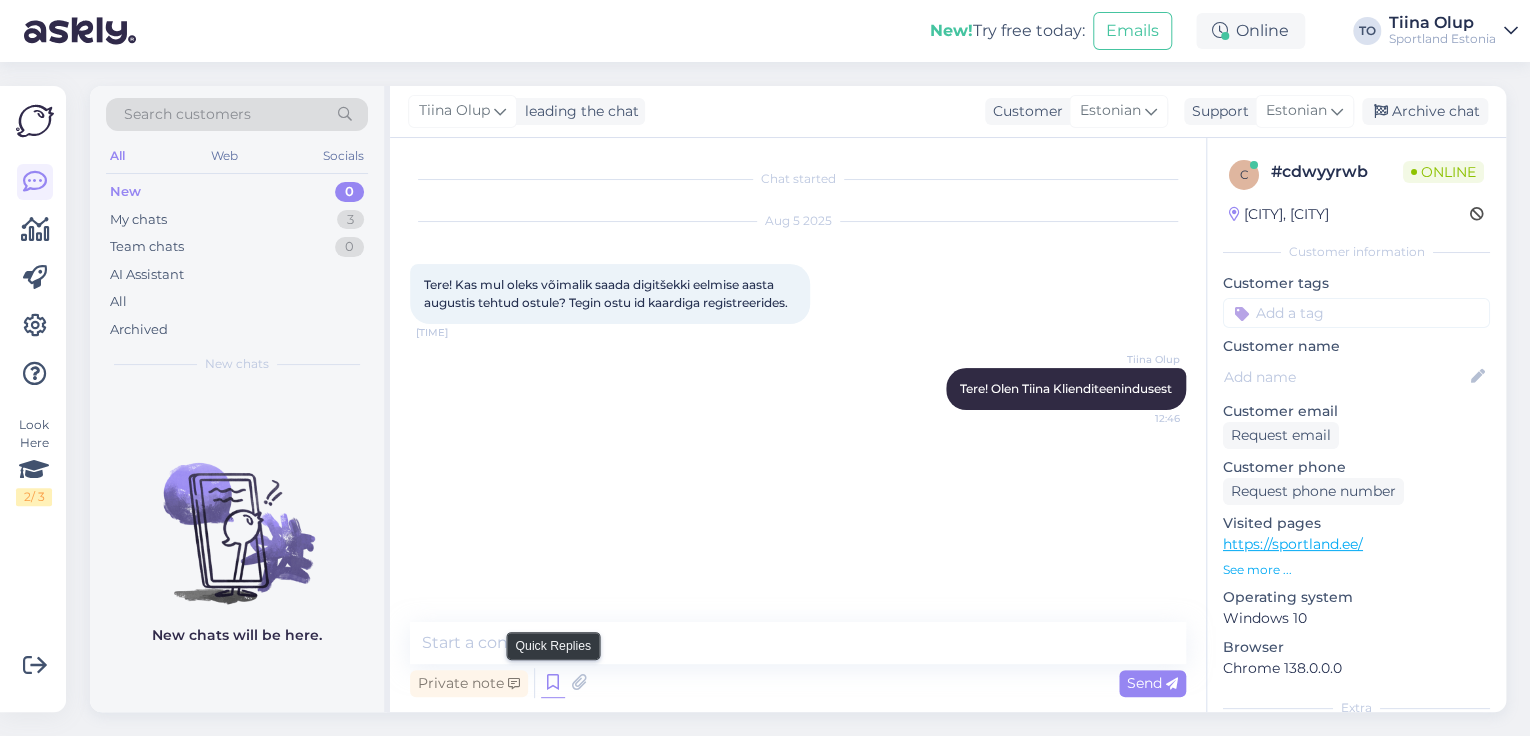 click at bounding box center [553, 683] 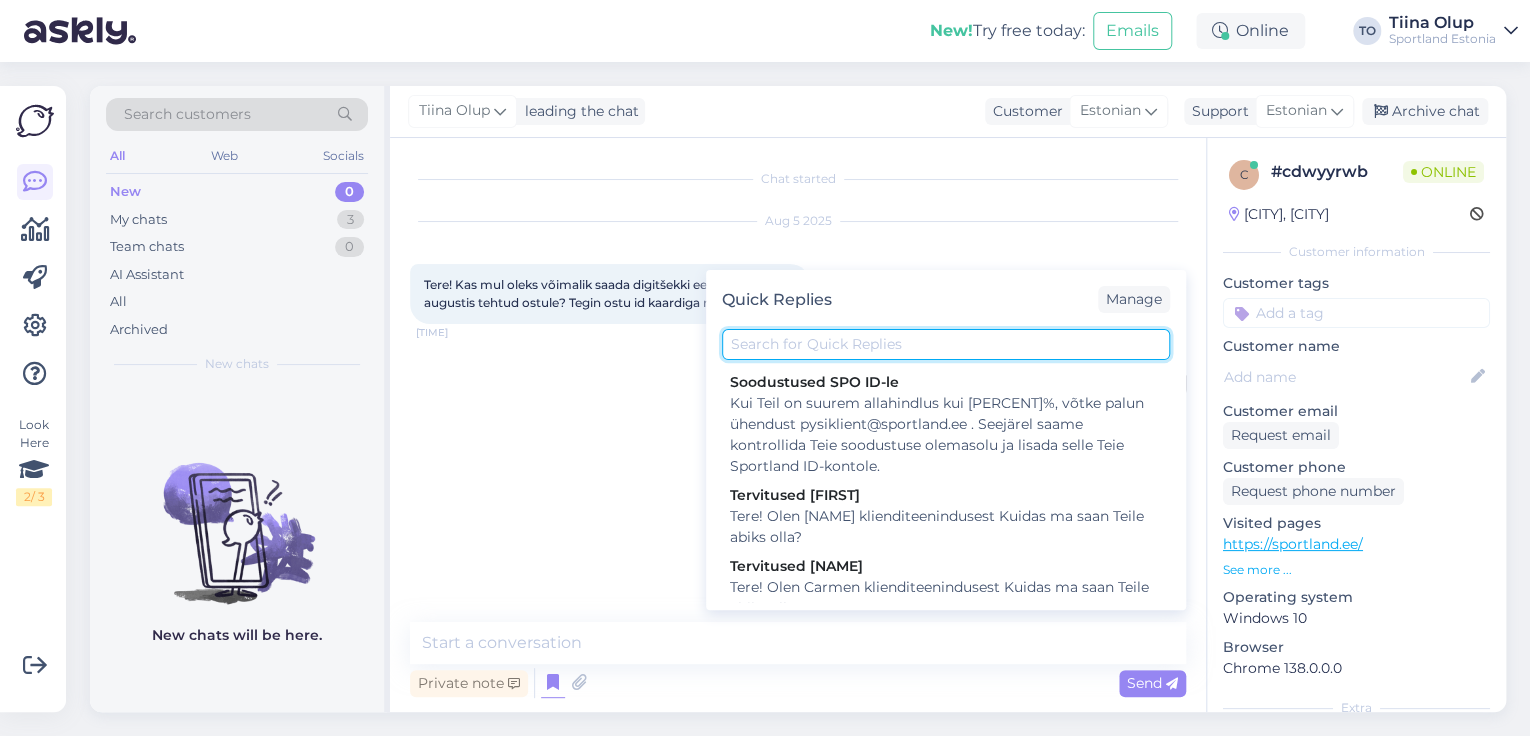 click at bounding box center (946, 344) 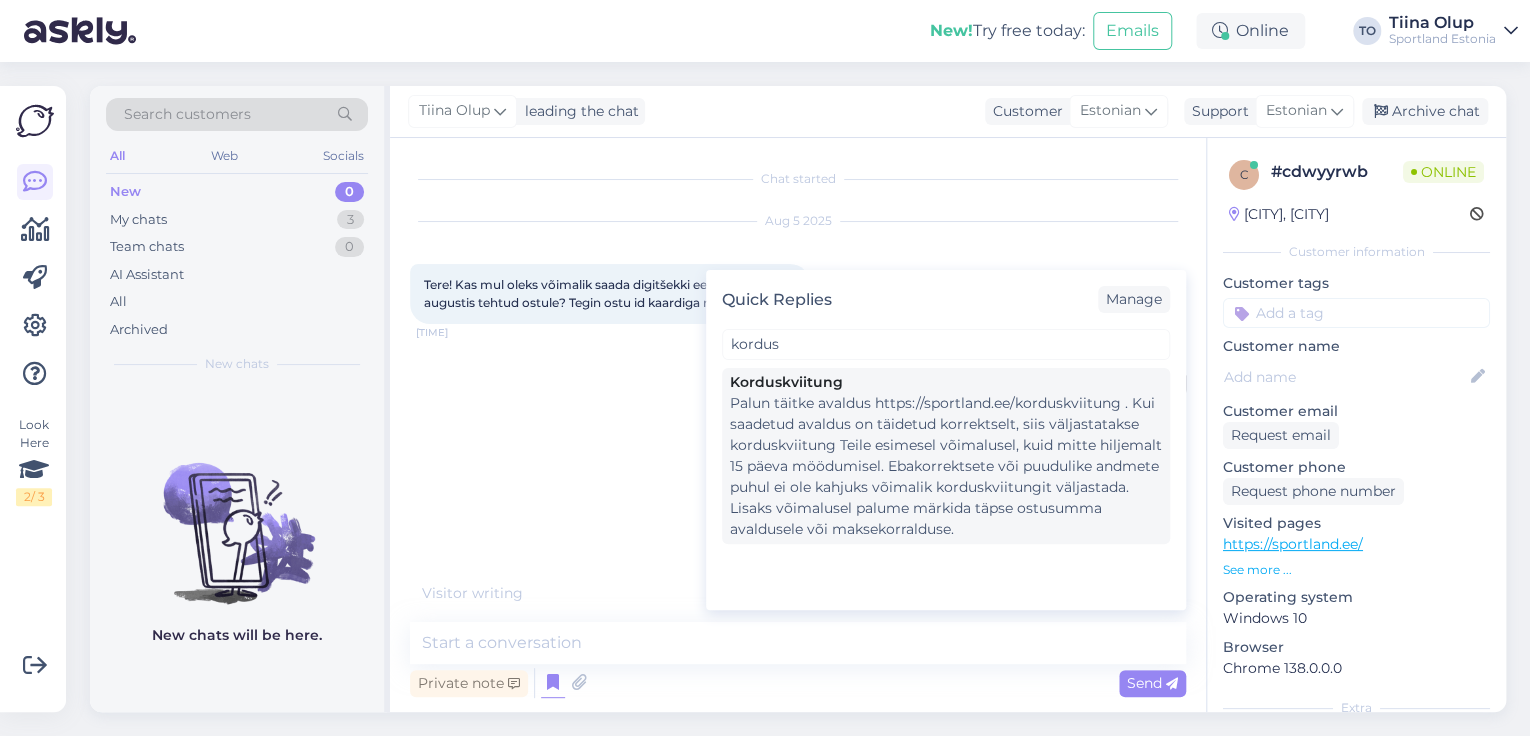 click on "Palun täitke avaldus https://sportland.ee/korduskviitung . Kui saadetud avaldus on täidetud korrektselt, siis väljastatakse korduskviitung Teile esimesel võimalusel, kuid mitte hiljemalt  15 päeva möödumisel. Ebakorrektsete või puudulike andmete puhul ei ole kahjuks võimalik korduskviitungit väljastada. Lisaks võimalusel palume märkida täpse ostusumma avaldusele või maksekorralduse." at bounding box center [946, 466] 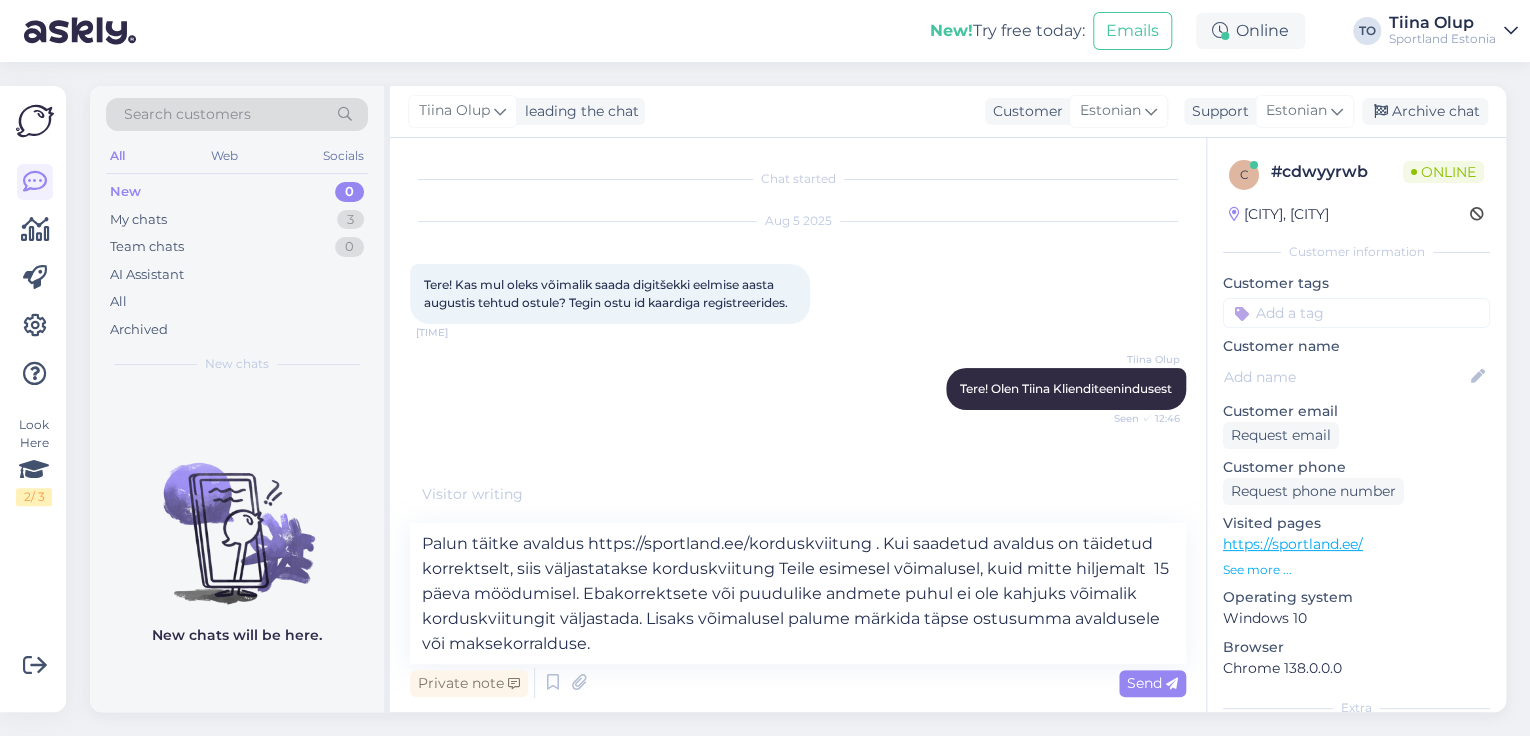 scroll, scrollTop: 12, scrollLeft: 0, axis: vertical 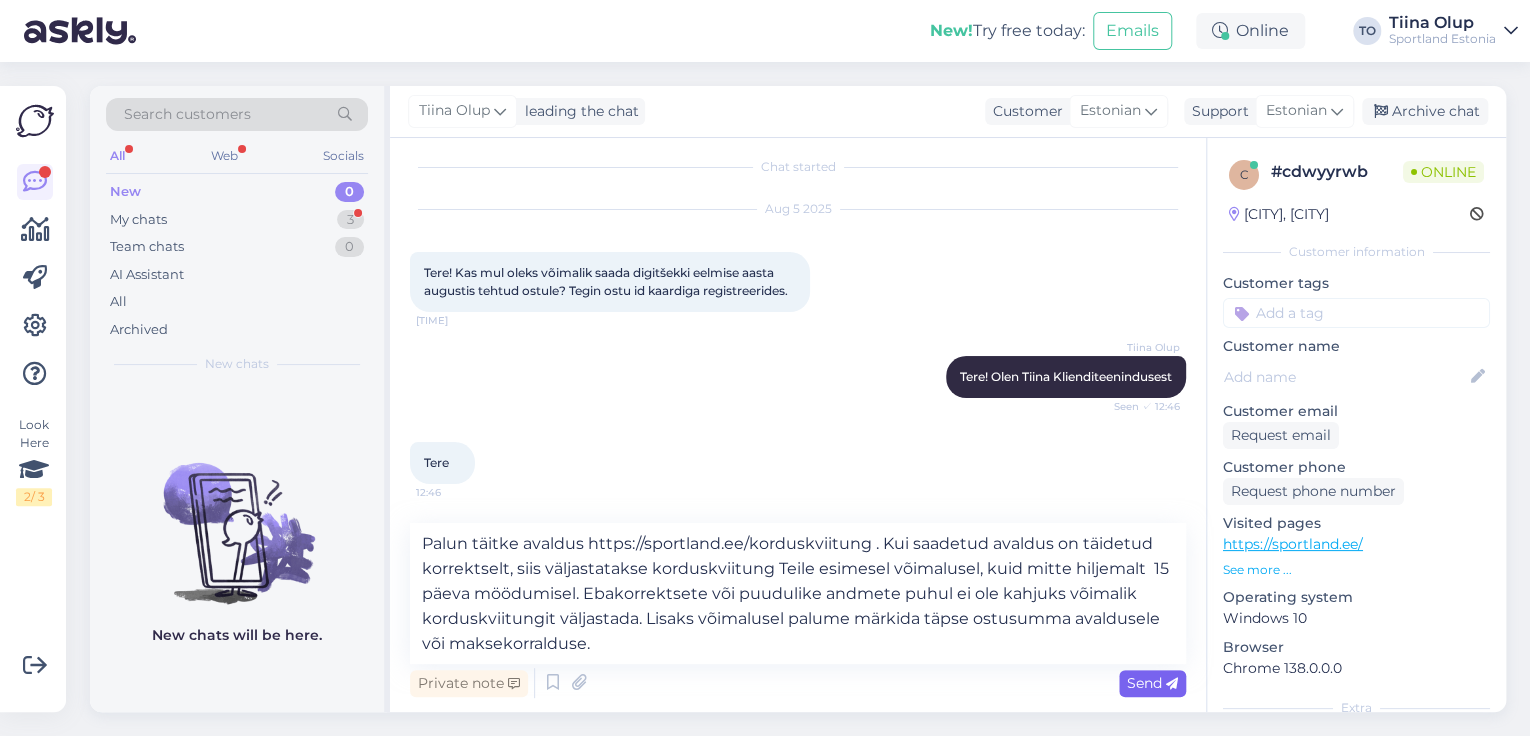 click on "Send" at bounding box center (1152, 683) 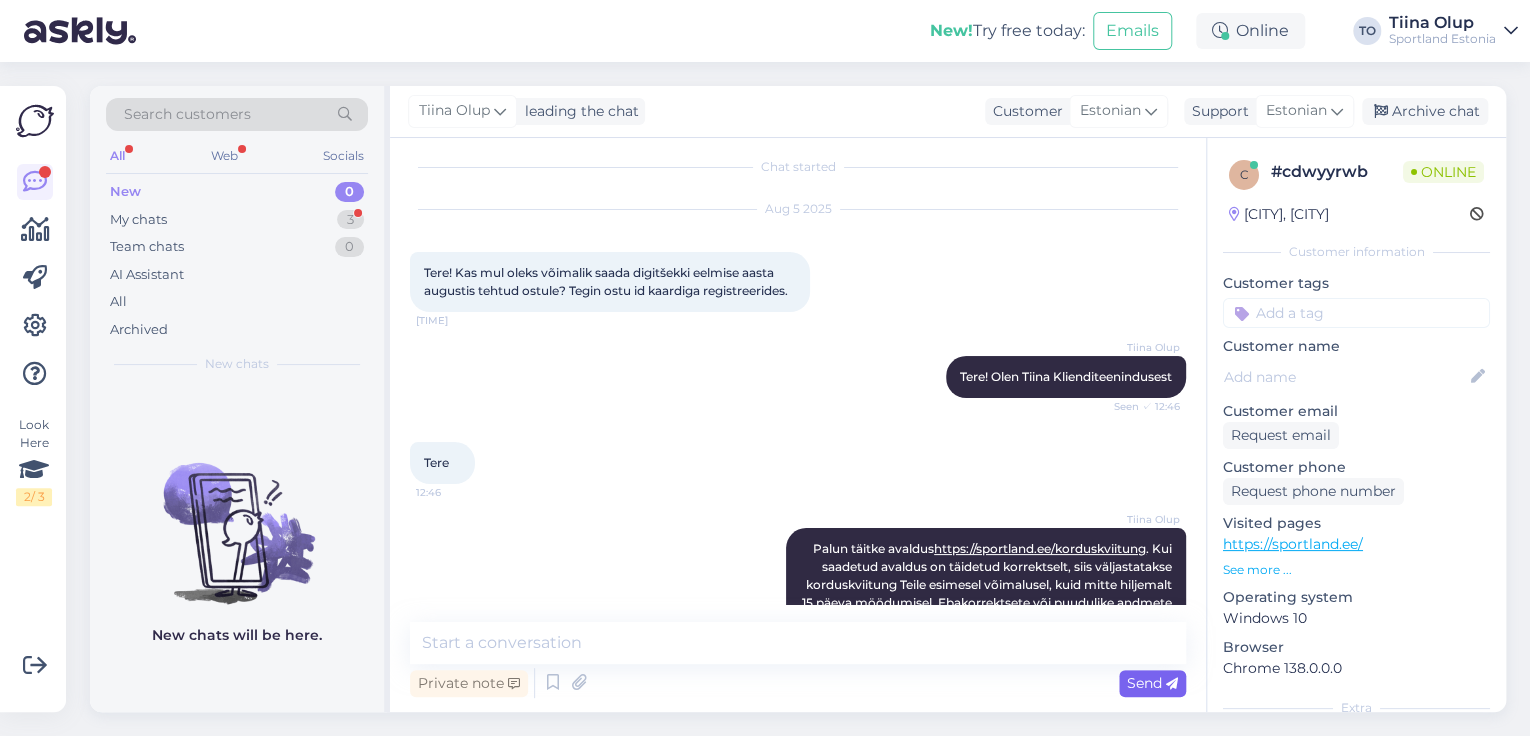 scroll, scrollTop: 108, scrollLeft: 0, axis: vertical 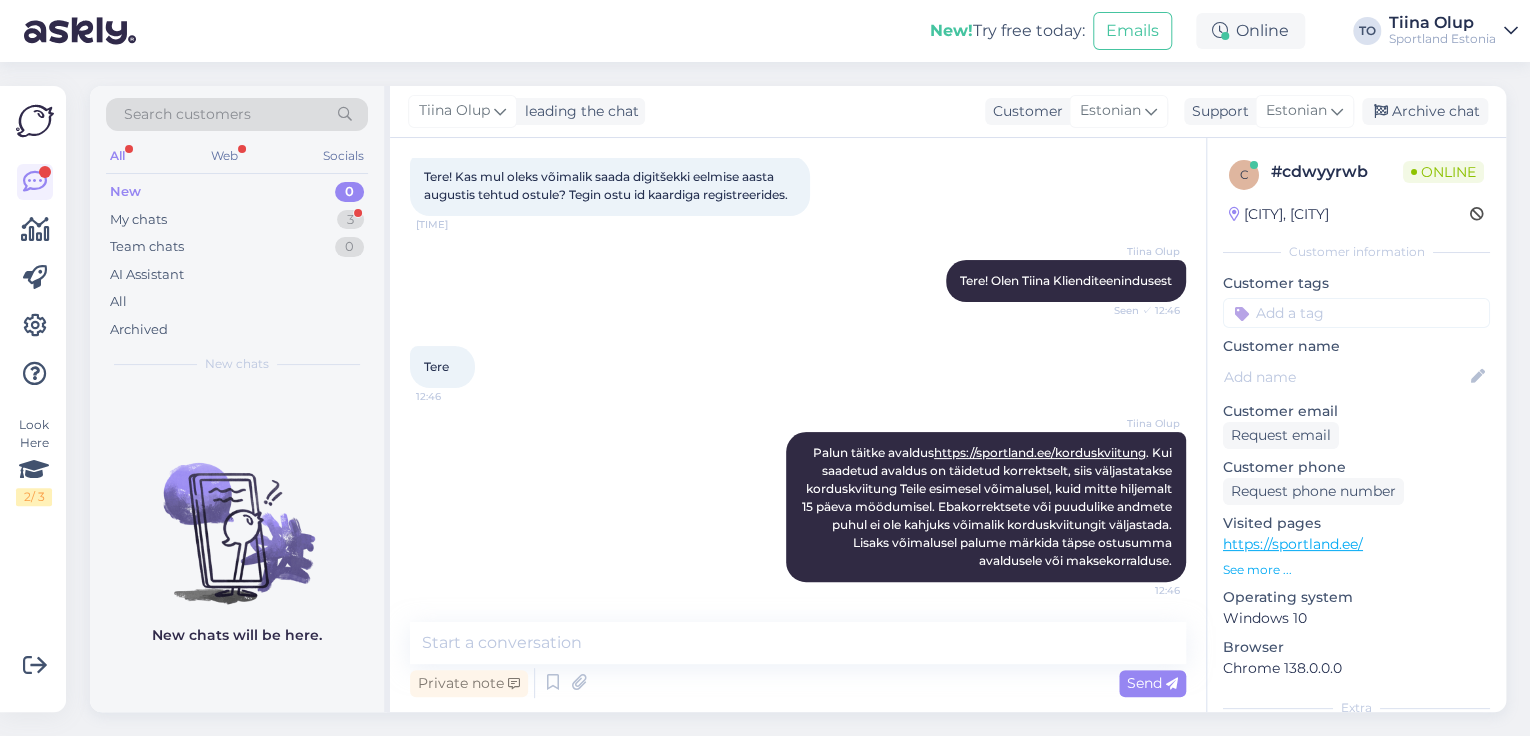 click at bounding box center (1356, 313) 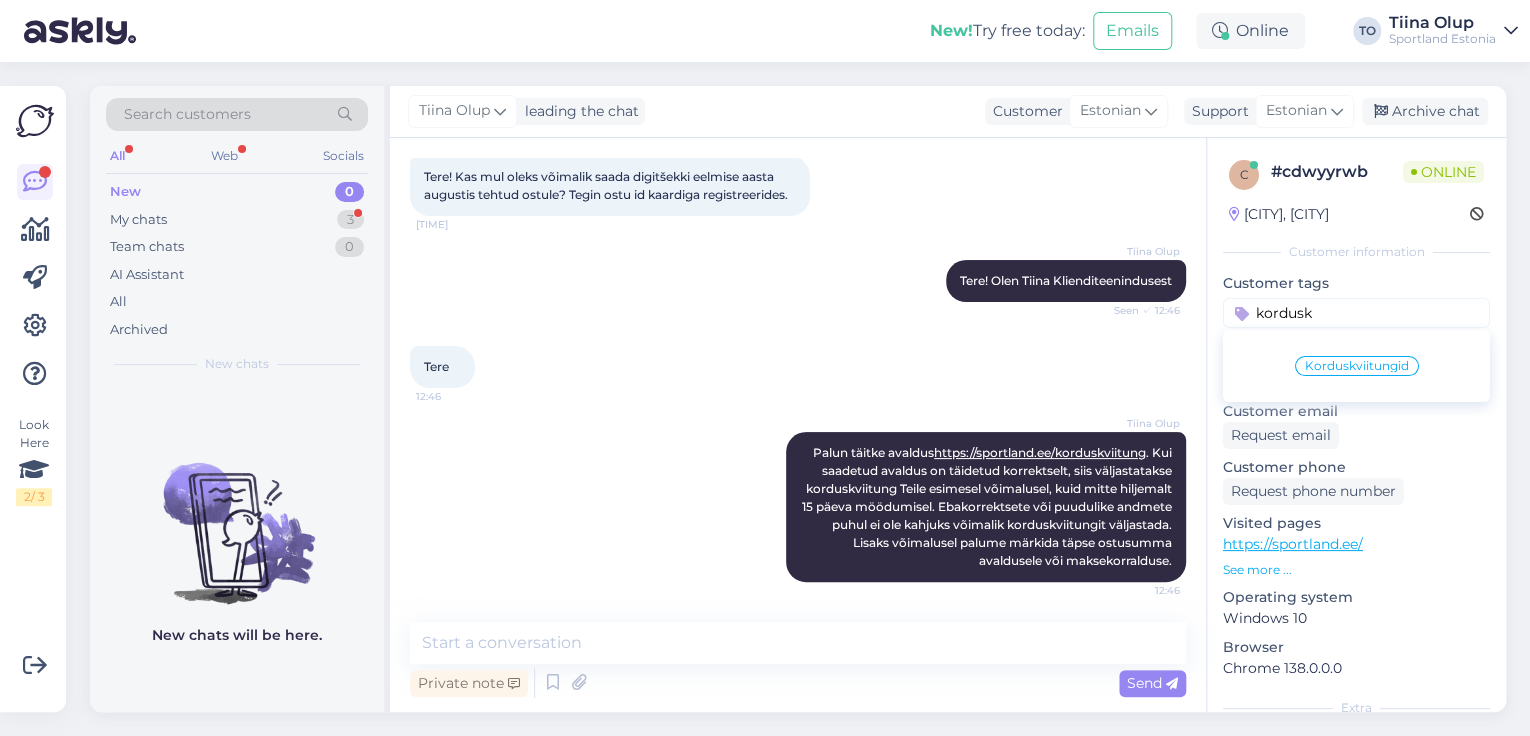 click on "Korduskviitungid" at bounding box center [1357, 366] 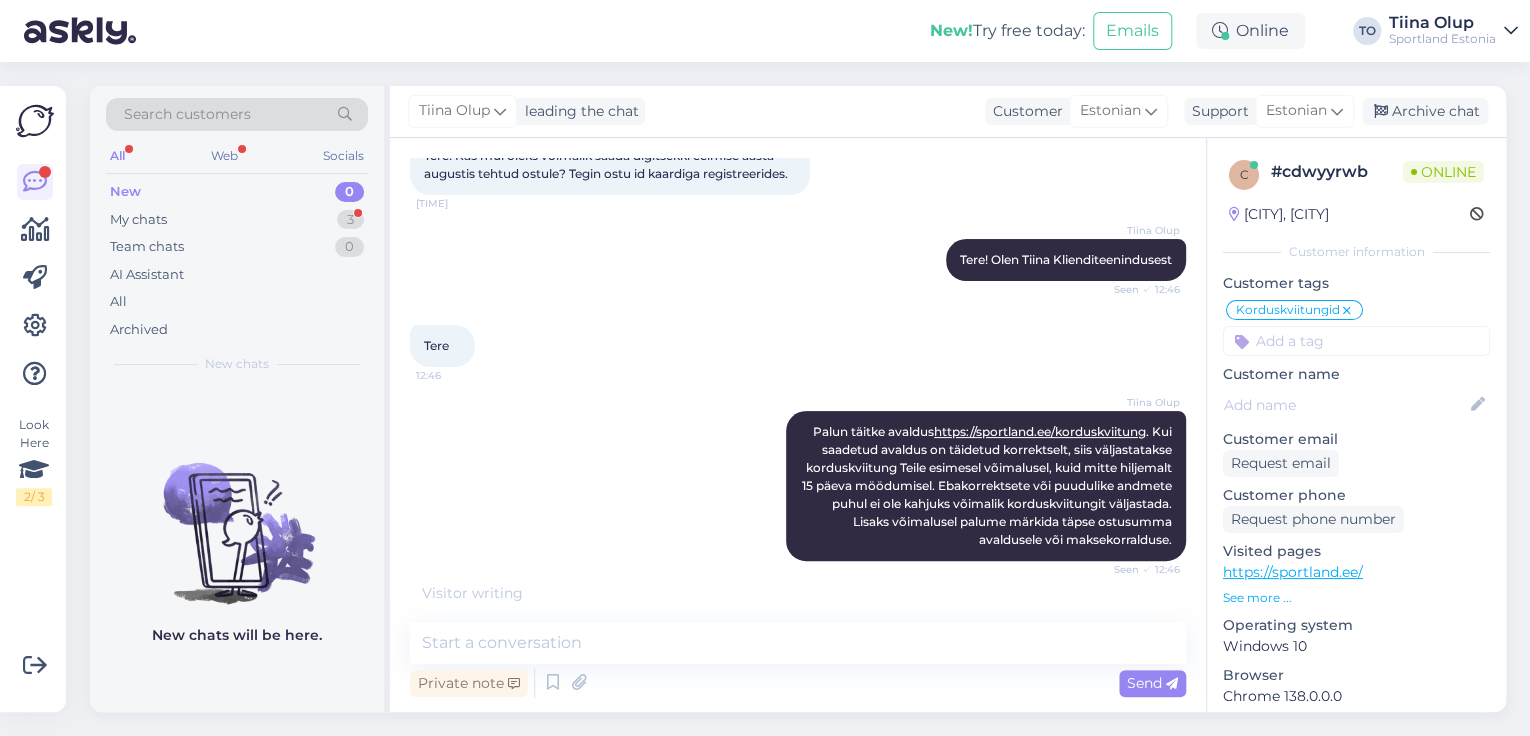 scroll, scrollTop: 193, scrollLeft: 0, axis: vertical 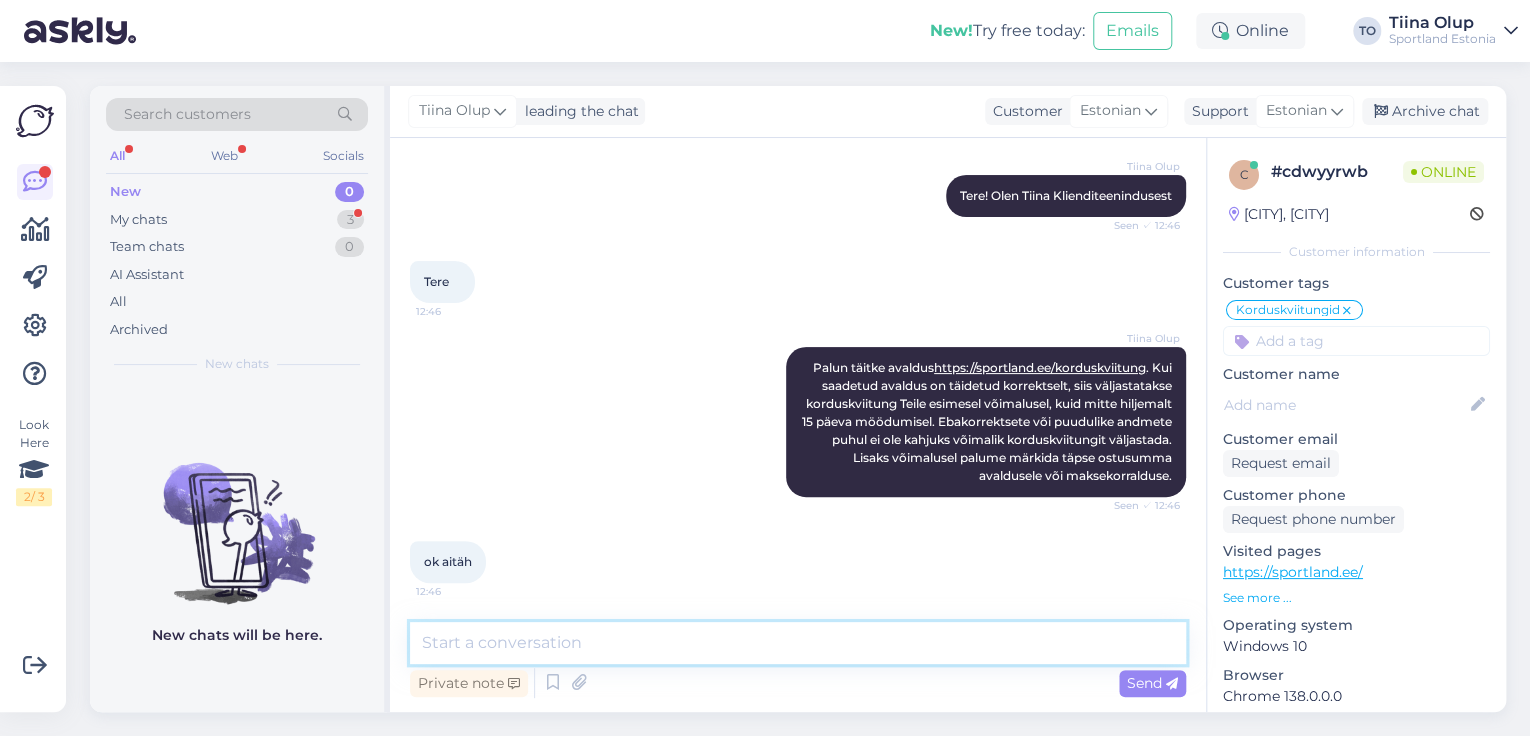 click at bounding box center [798, 643] 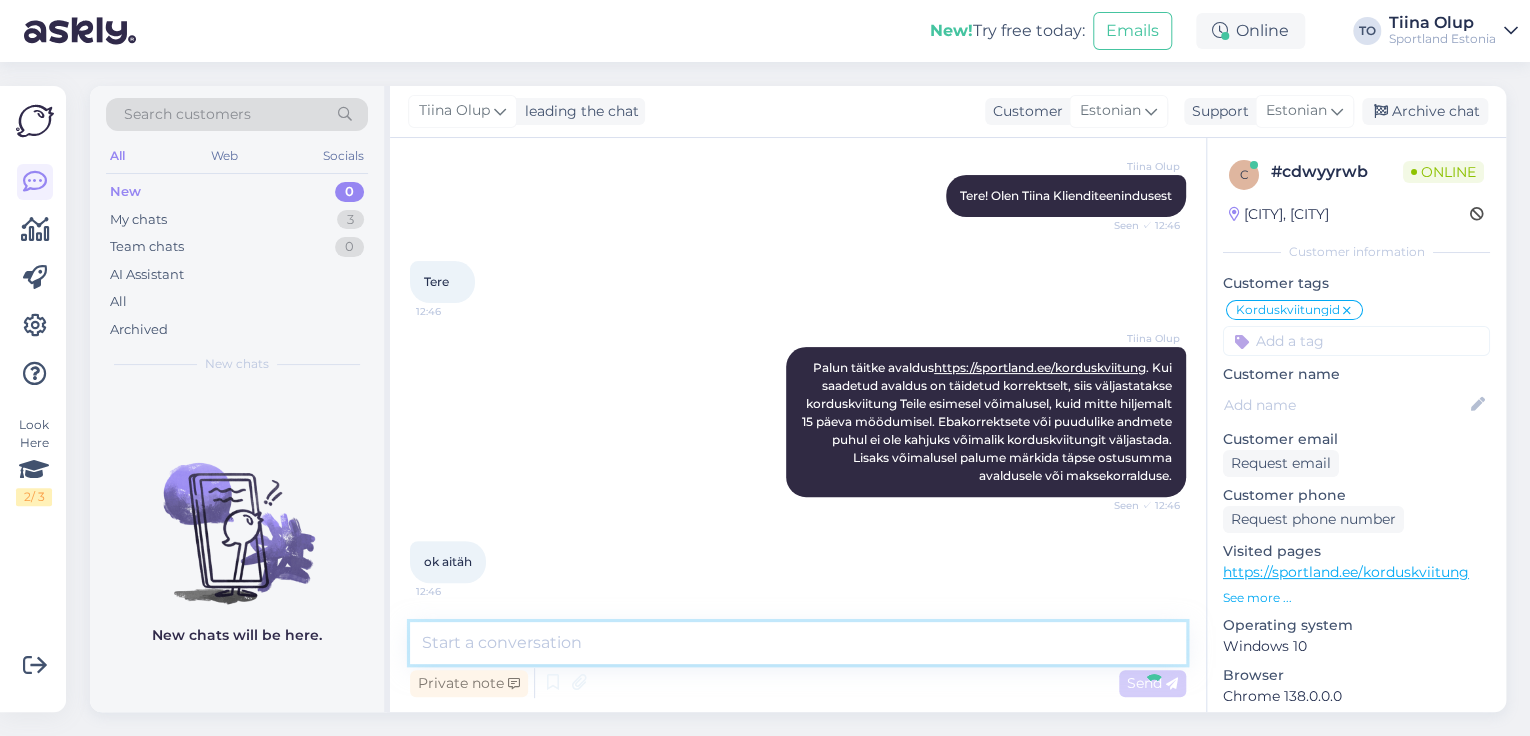scroll, scrollTop: 280, scrollLeft: 0, axis: vertical 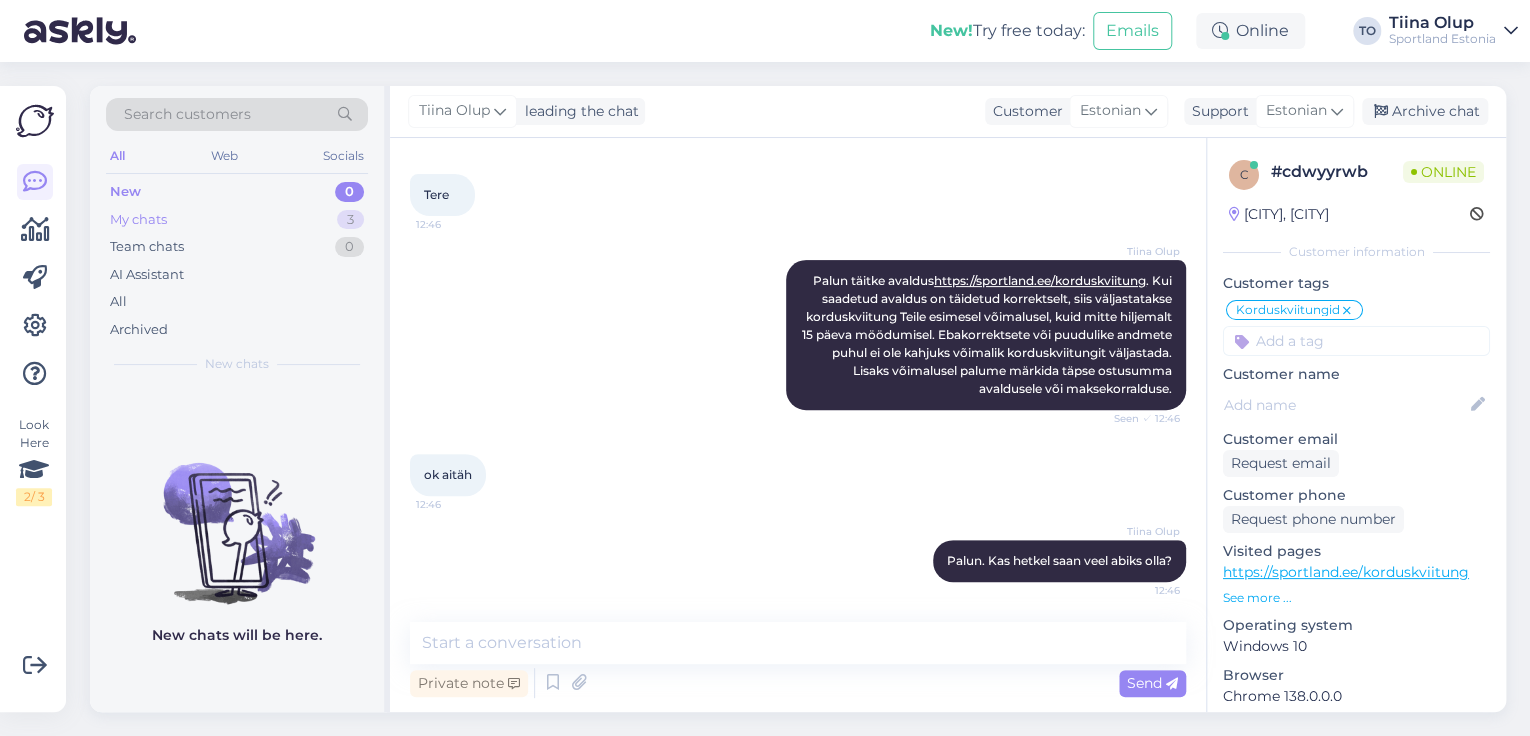 click on "My chats [NUMBER]" at bounding box center [237, 220] 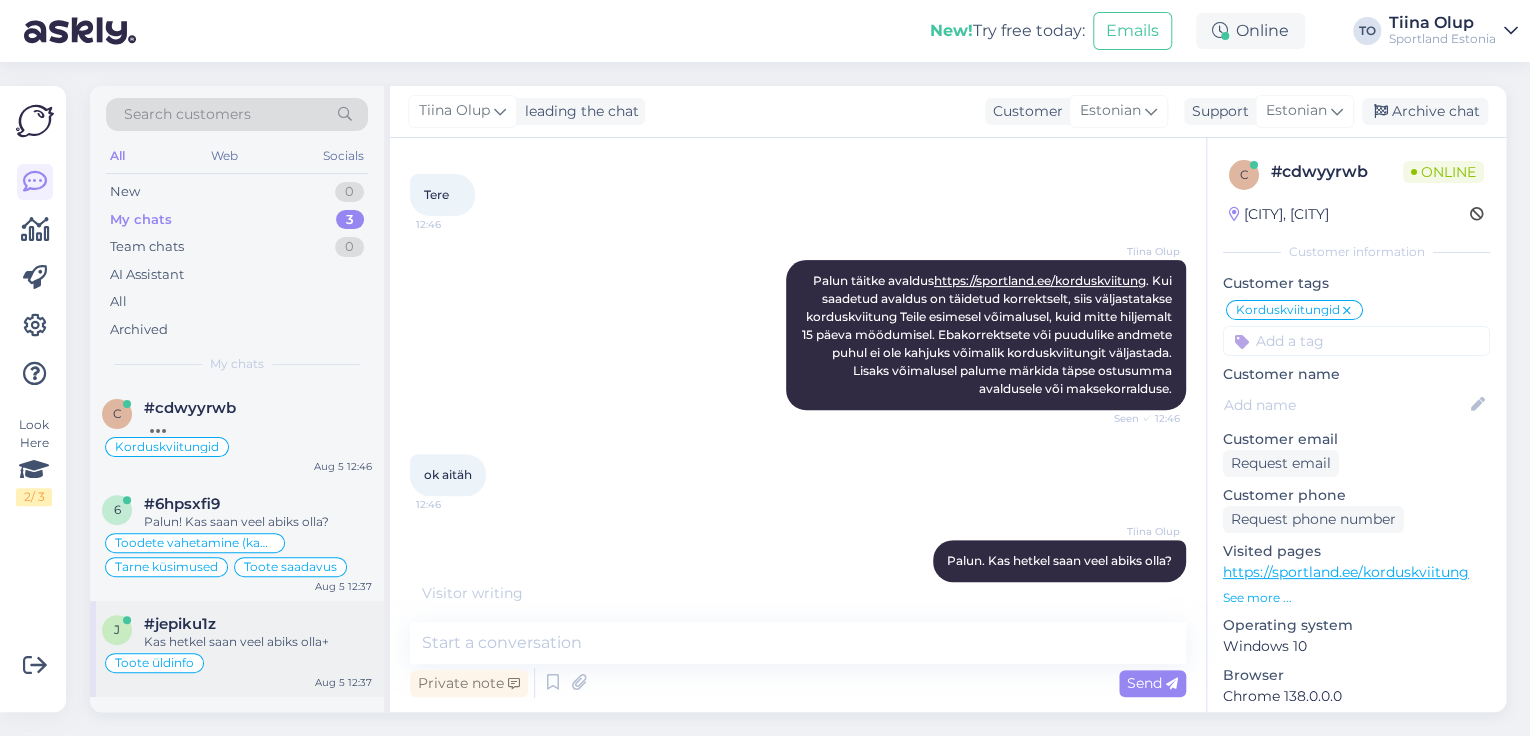 click on "#jepiku1z" at bounding box center [258, 624] 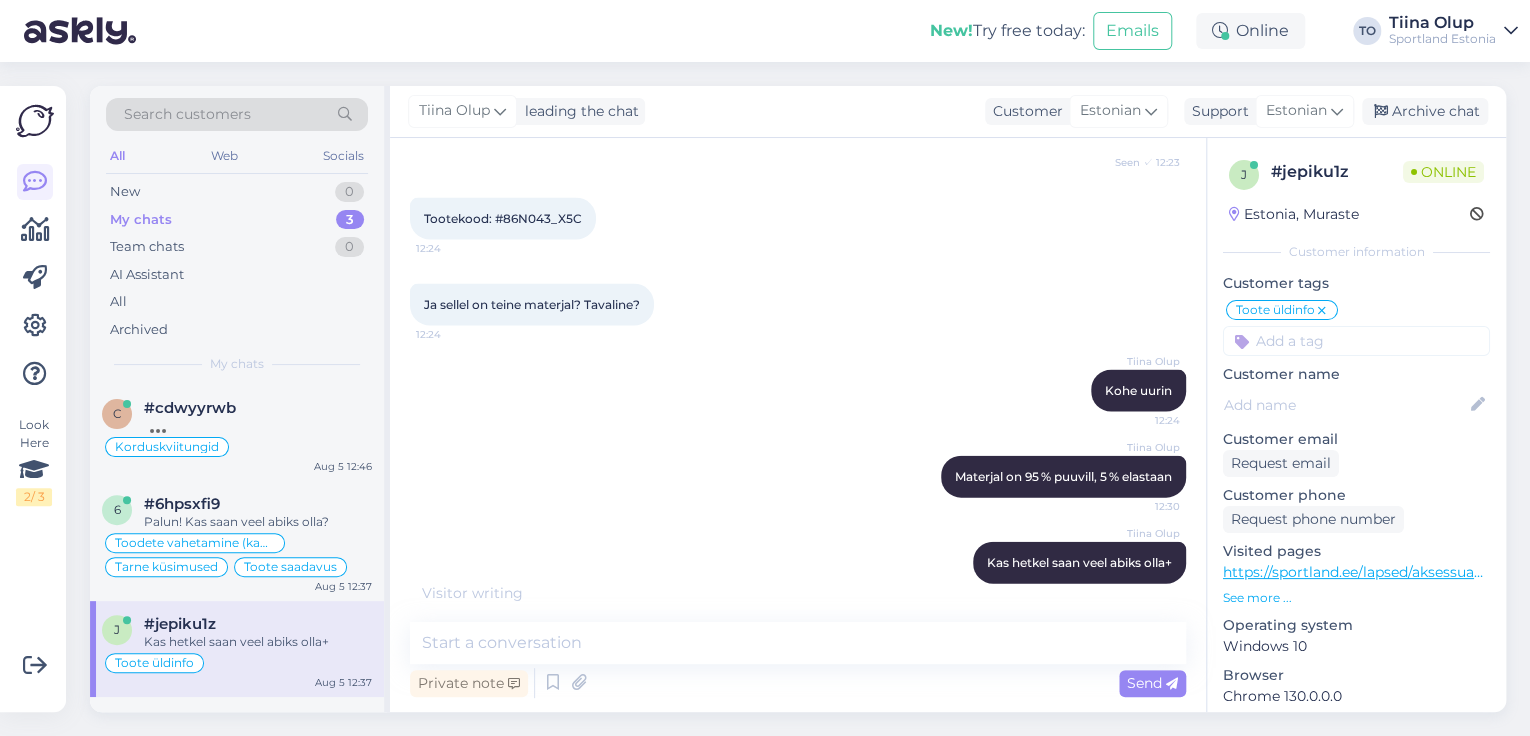 scroll, scrollTop: 2132, scrollLeft: 0, axis: vertical 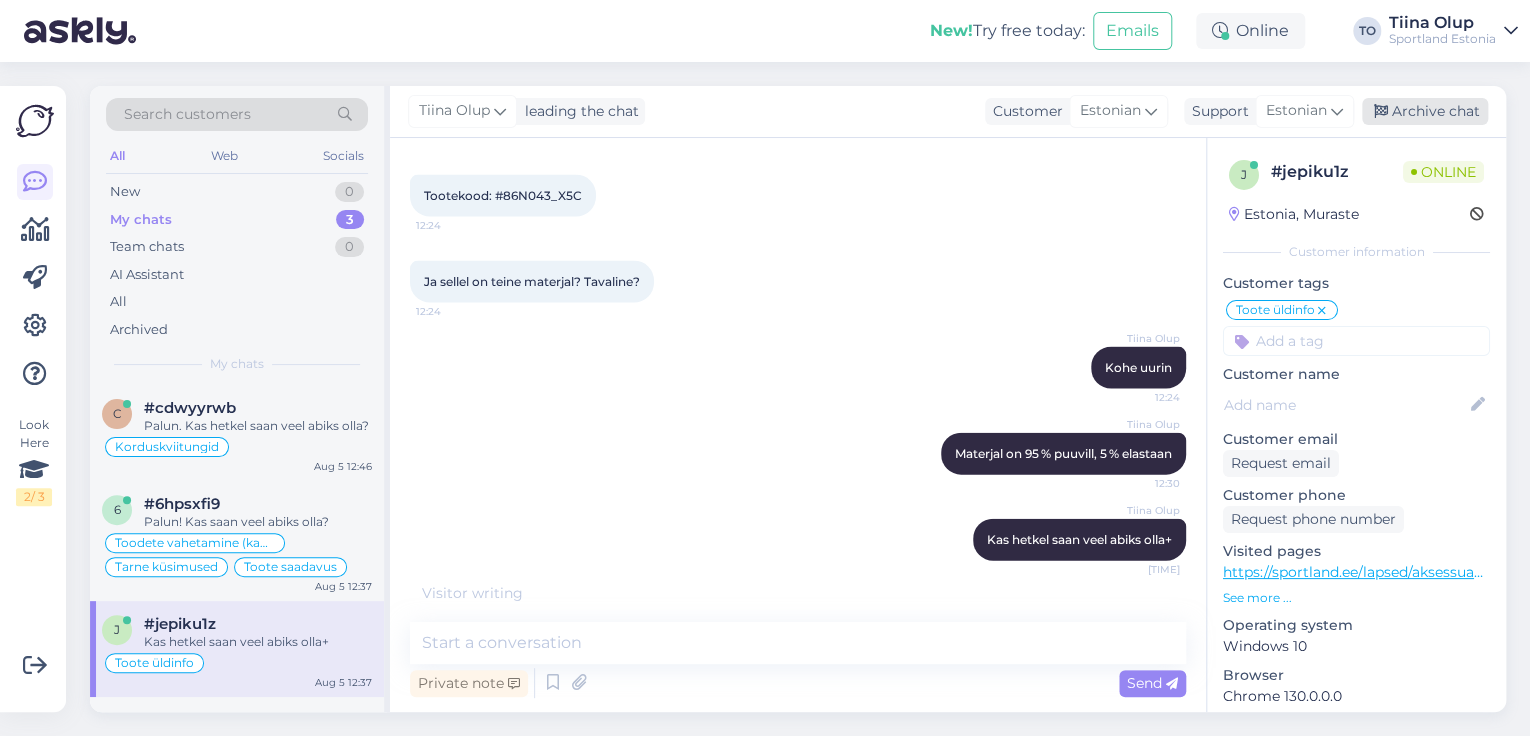 click on "Archive chat" at bounding box center (1425, 111) 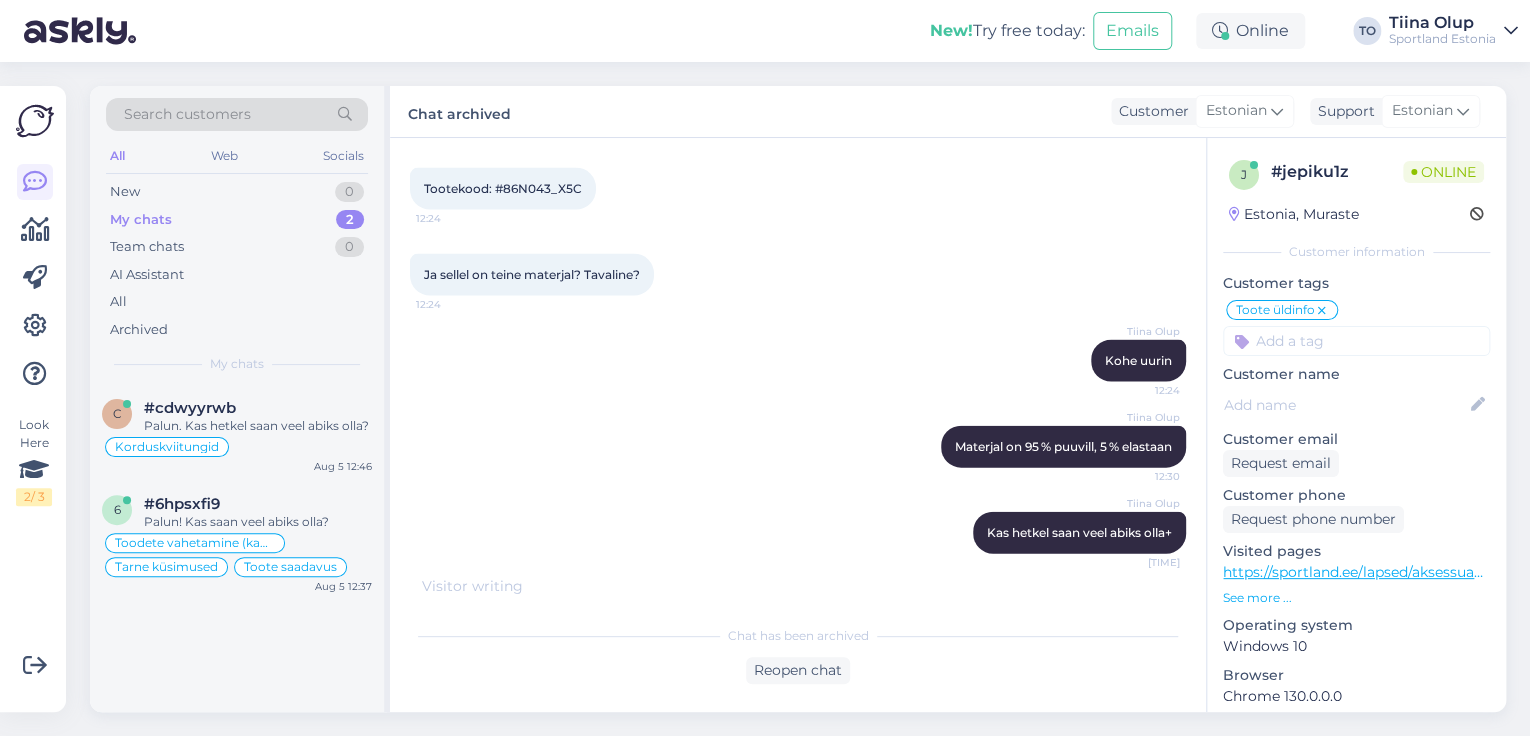 drag, startPoint x: 317, startPoint y: 528, endPoint x: 526, endPoint y: 566, distance: 212.42645 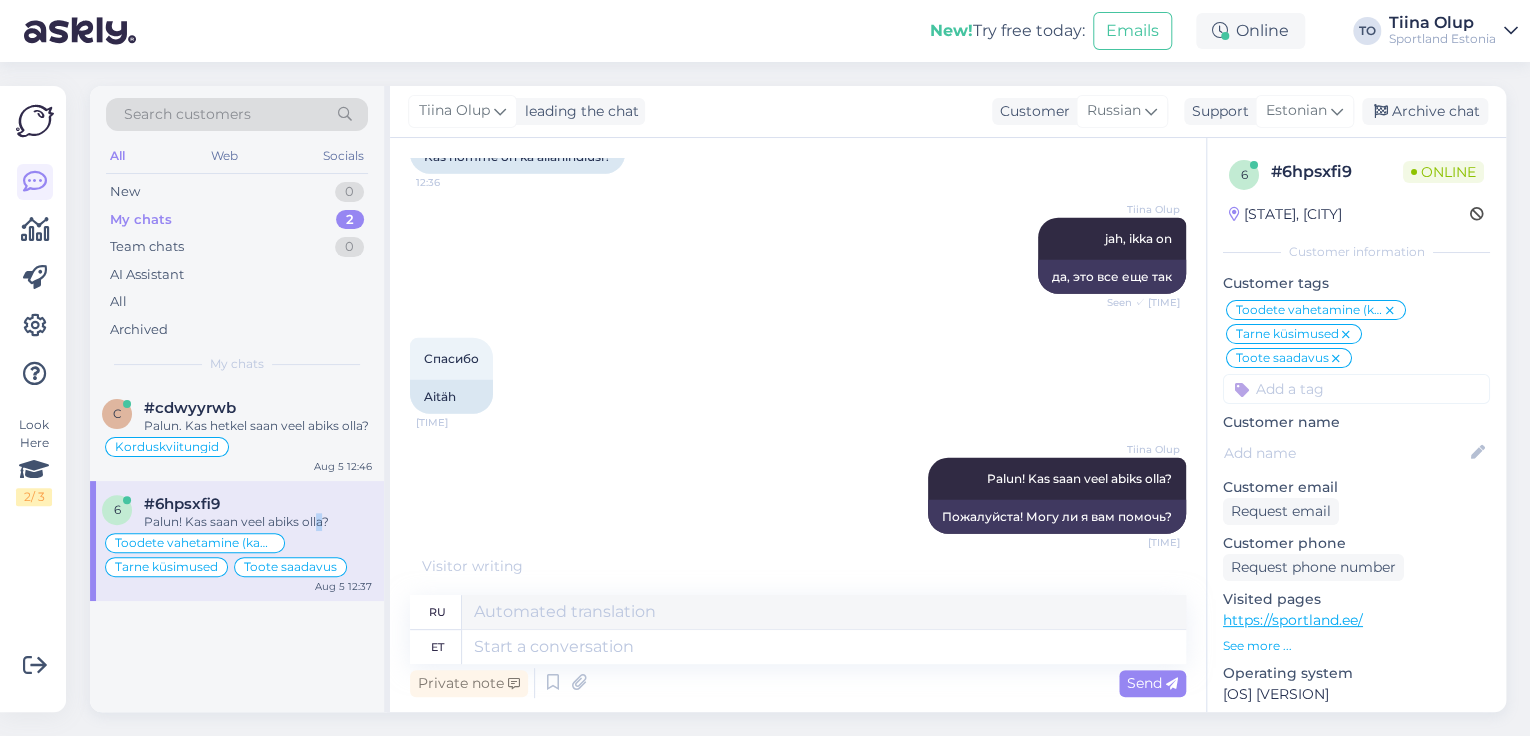 scroll, scrollTop: 14239, scrollLeft: 0, axis: vertical 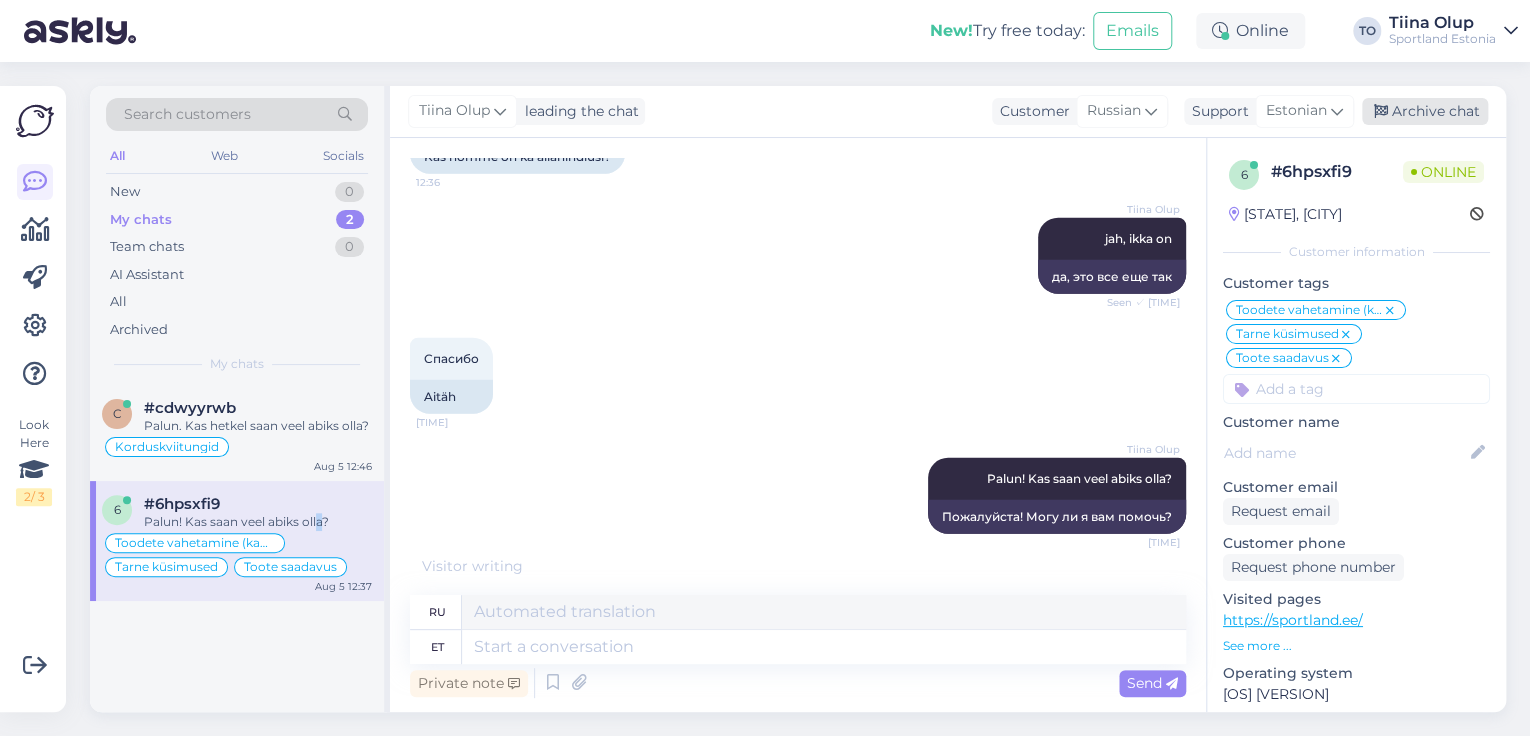 click on "Archive chat" at bounding box center [1425, 111] 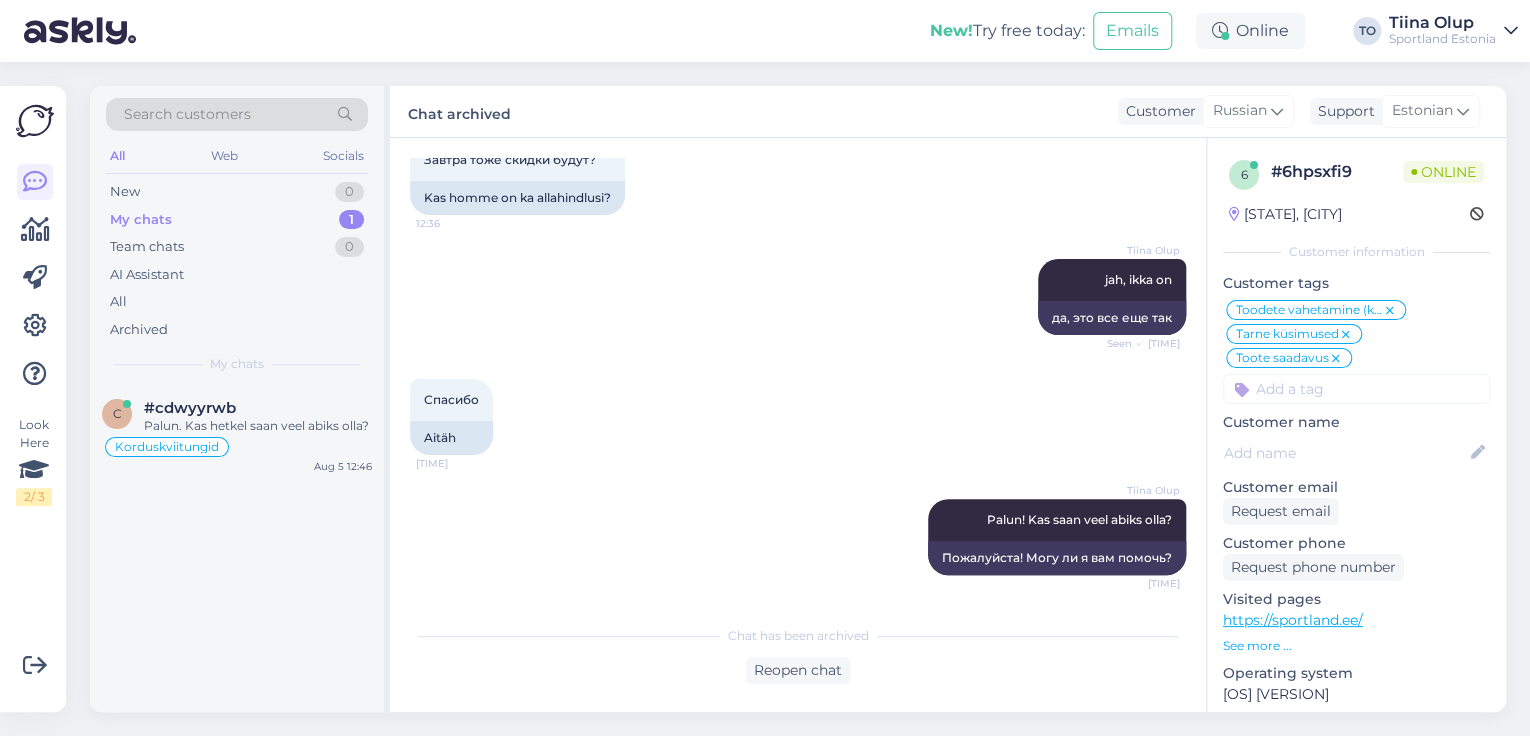 scroll, scrollTop: 14118, scrollLeft: 0, axis: vertical 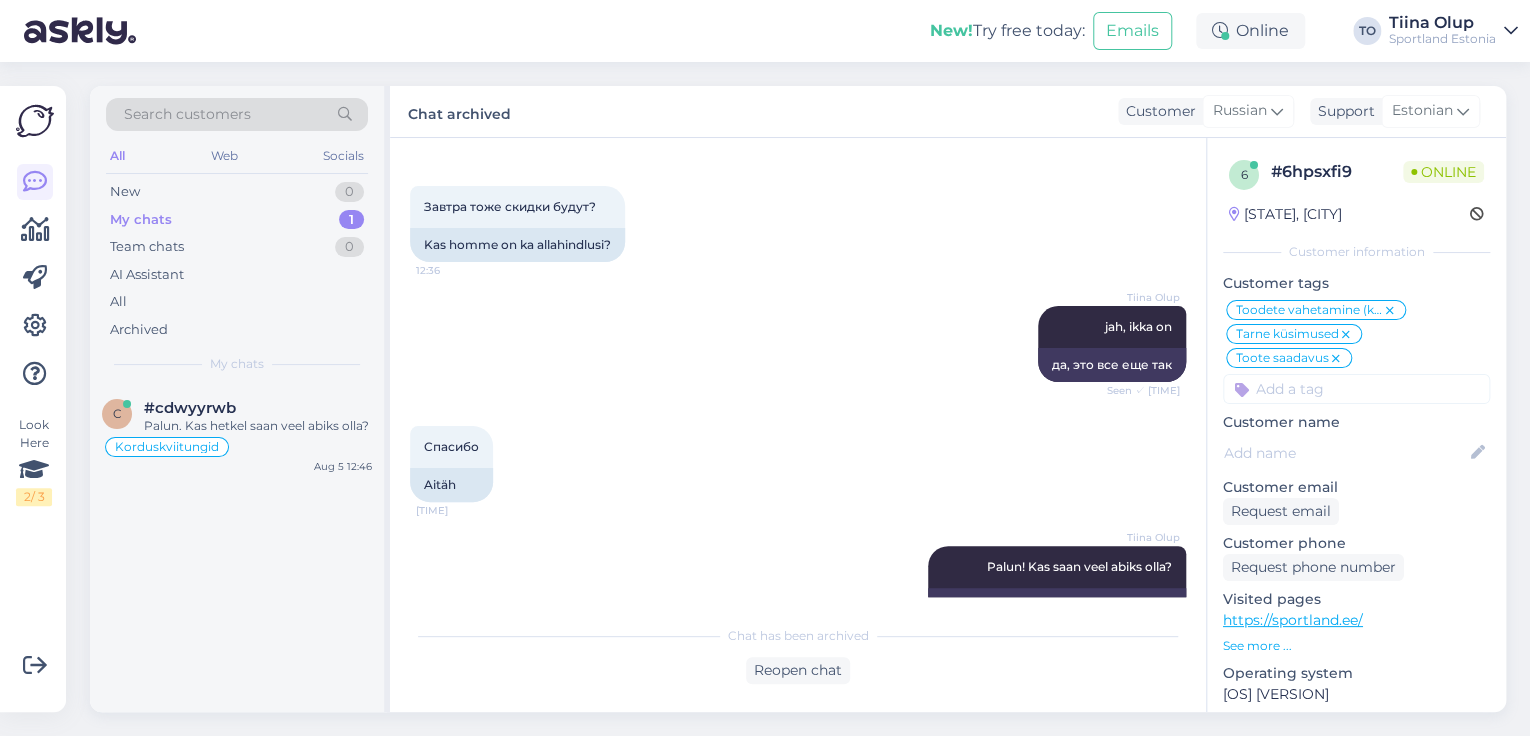 click on "Sportland Estonia" at bounding box center (1442, 39) 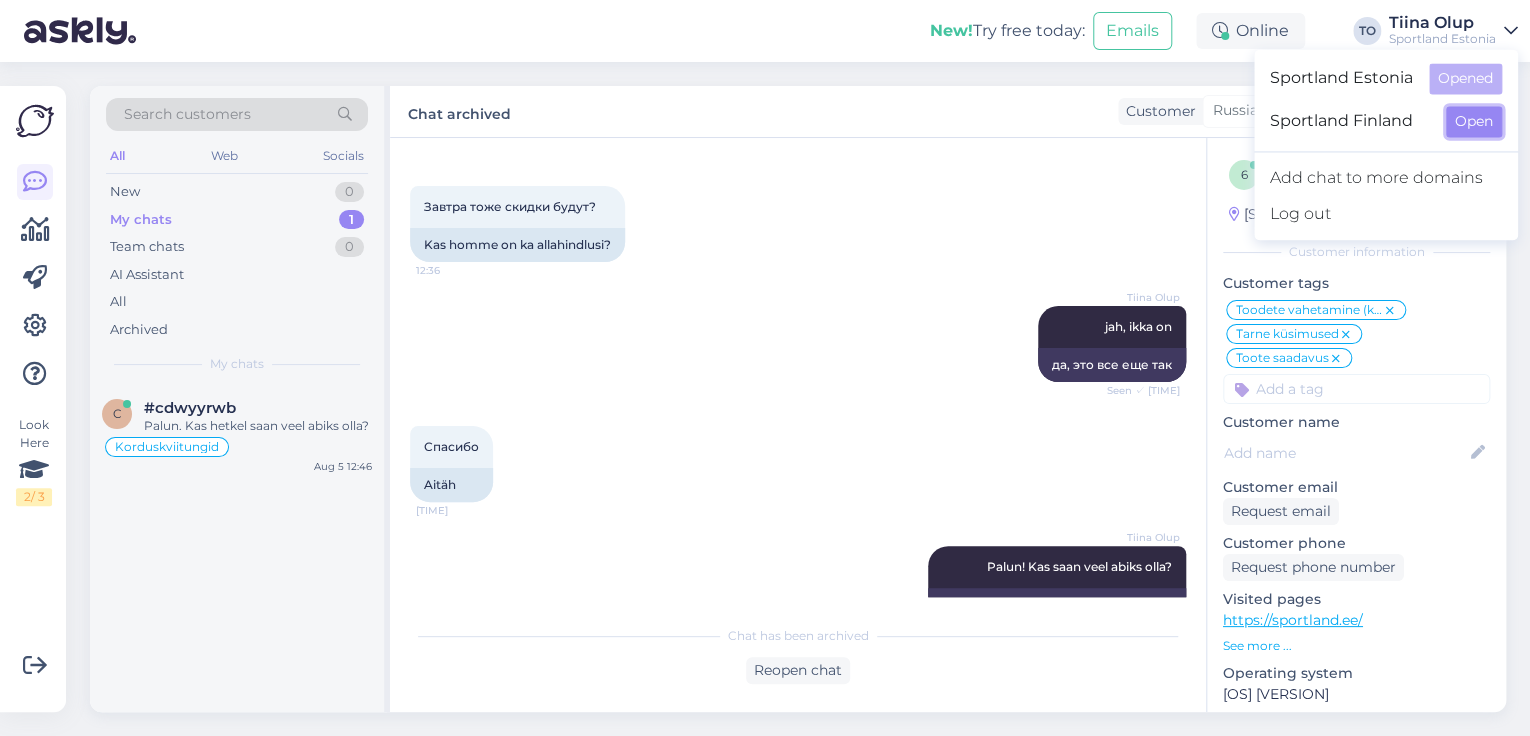click on "Open" at bounding box center (1474, 121) 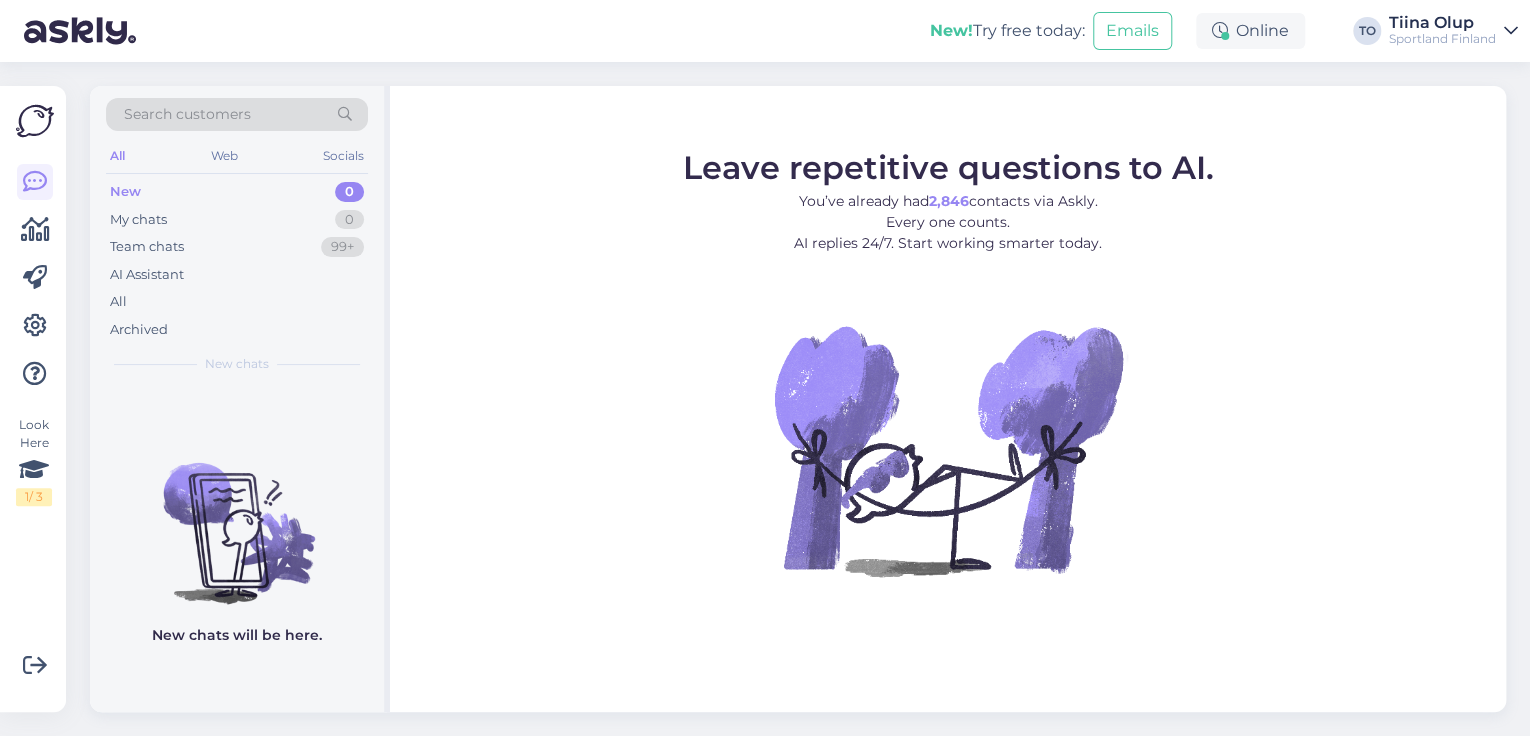 click on "Sportland Finland" at bounding box center [1442, 39] 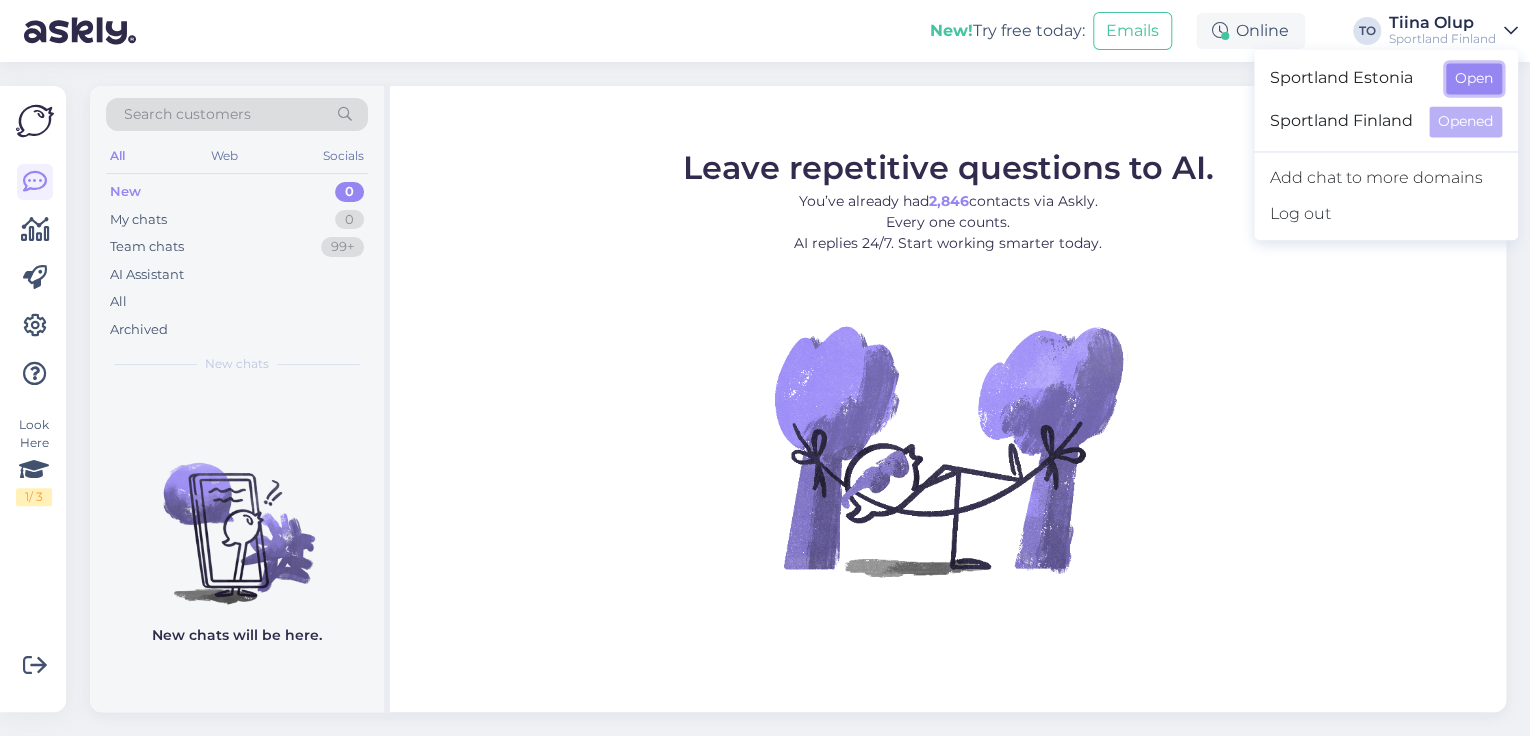 click on "Open" at bounding box center [1474, 78] 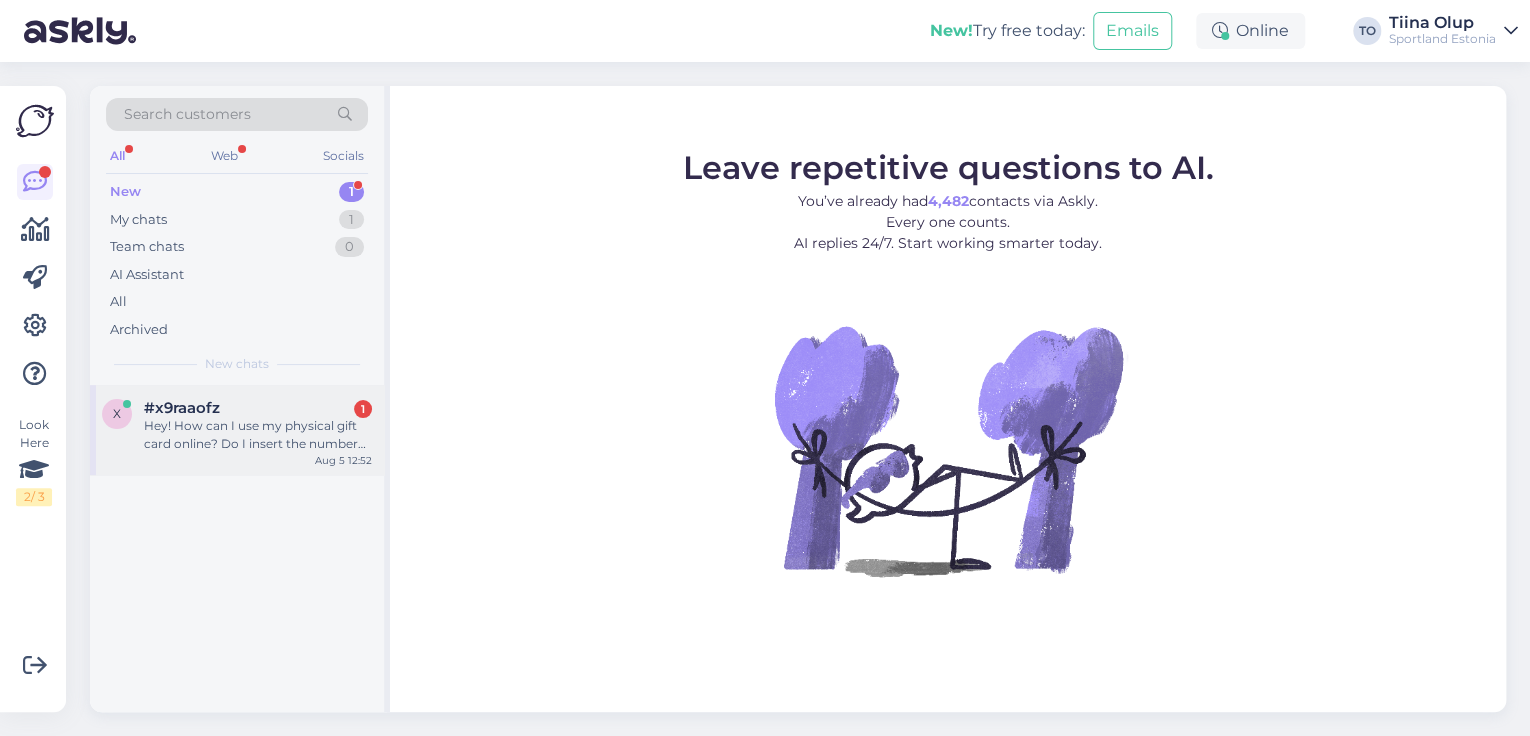 click on "Hey! How can I use my physical gift card online? Do I insert the number at the check out? It does not go through :(" at bounding box center [258, 435] 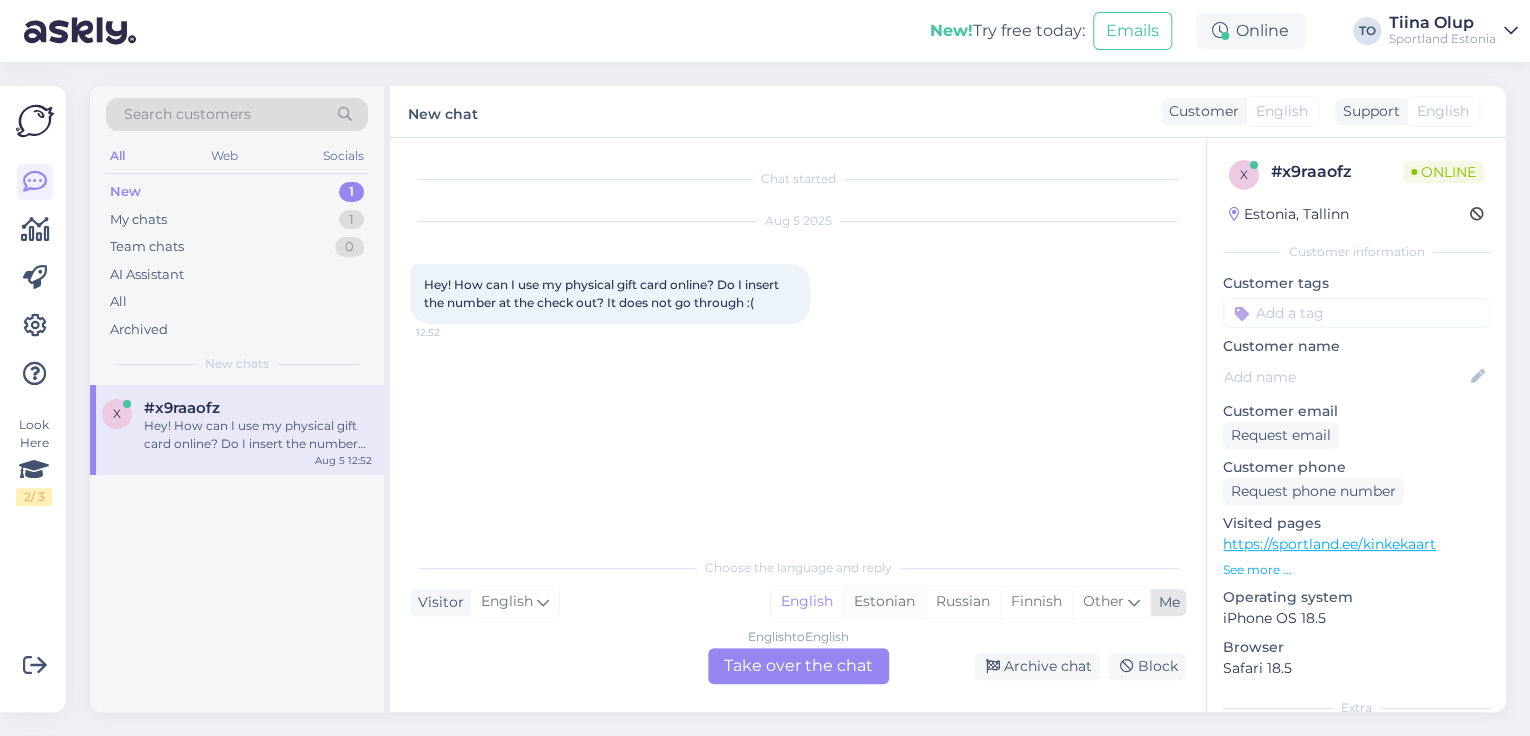 click on "Estonian" at bounding box center [884, 602] 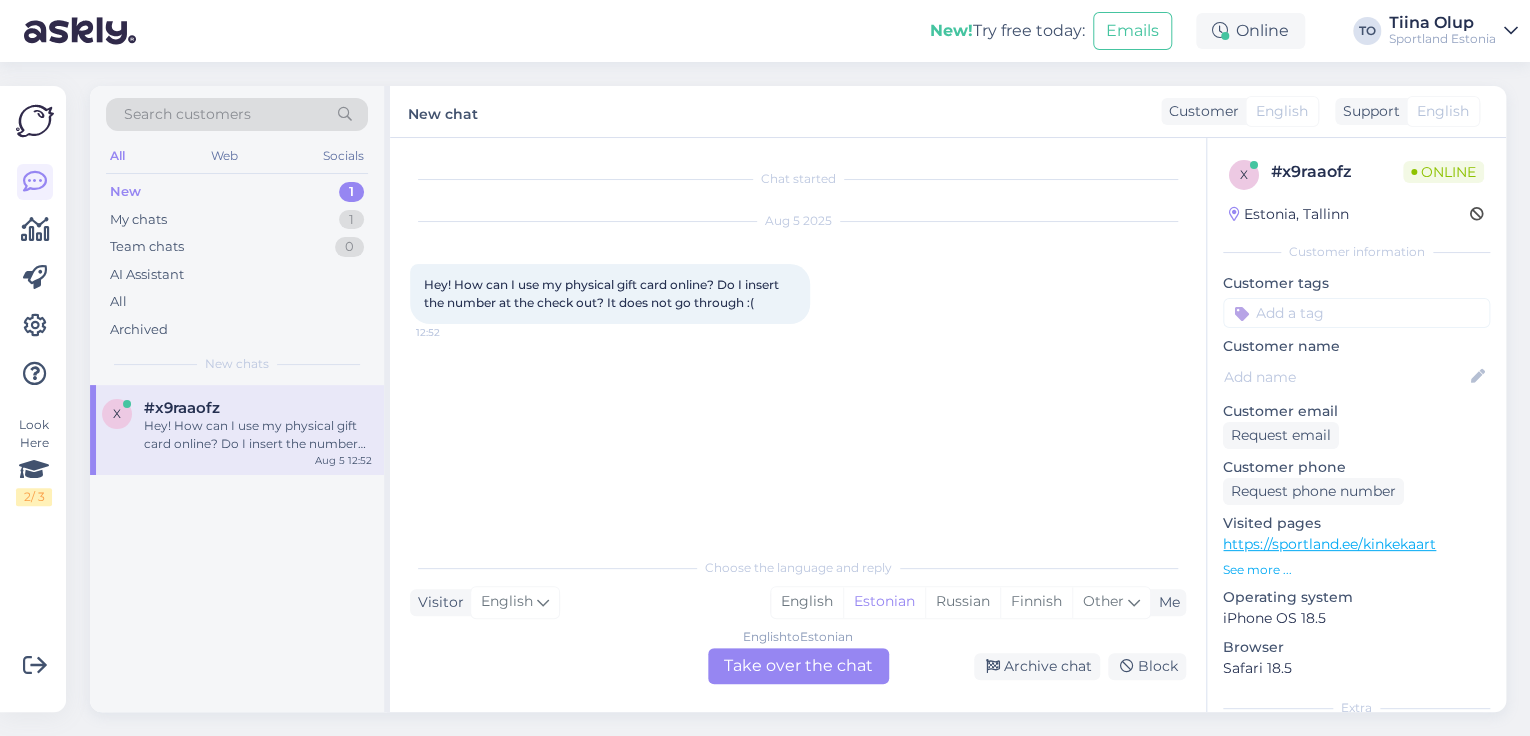 click on "English  to  Estonian Take over the chat" at bounding box center [798, 666] 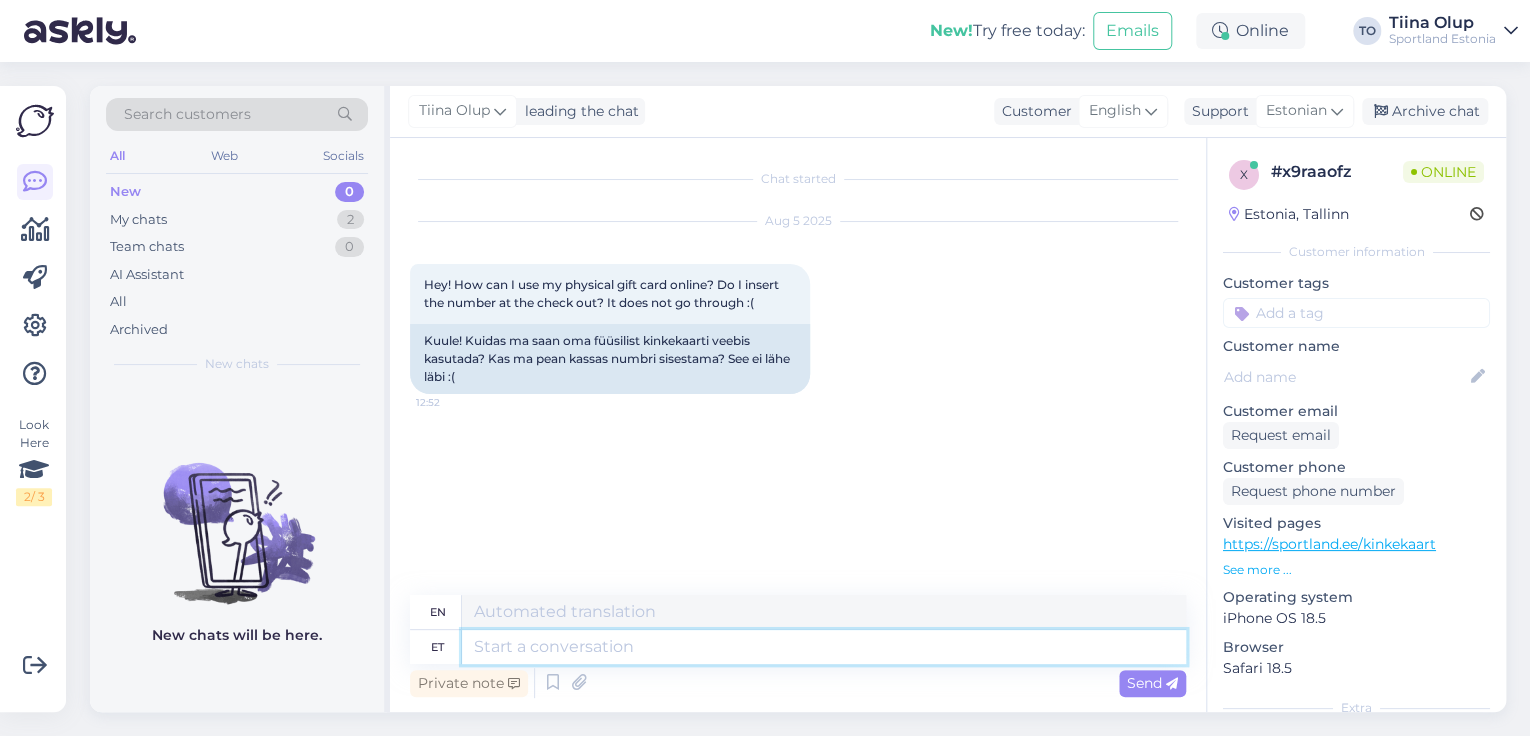 click at bounding box center [824, 647] 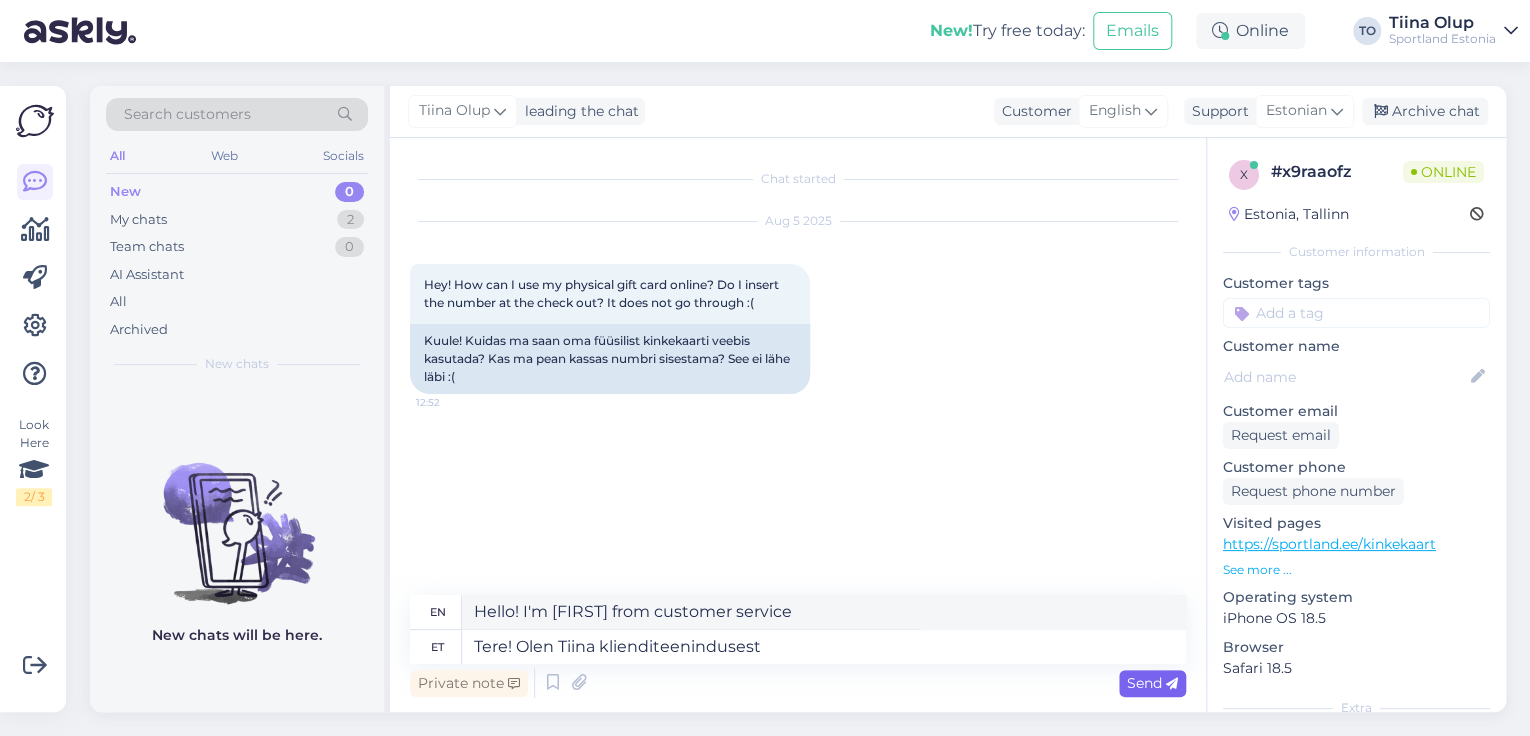 click at bounding box center (1172, 684) 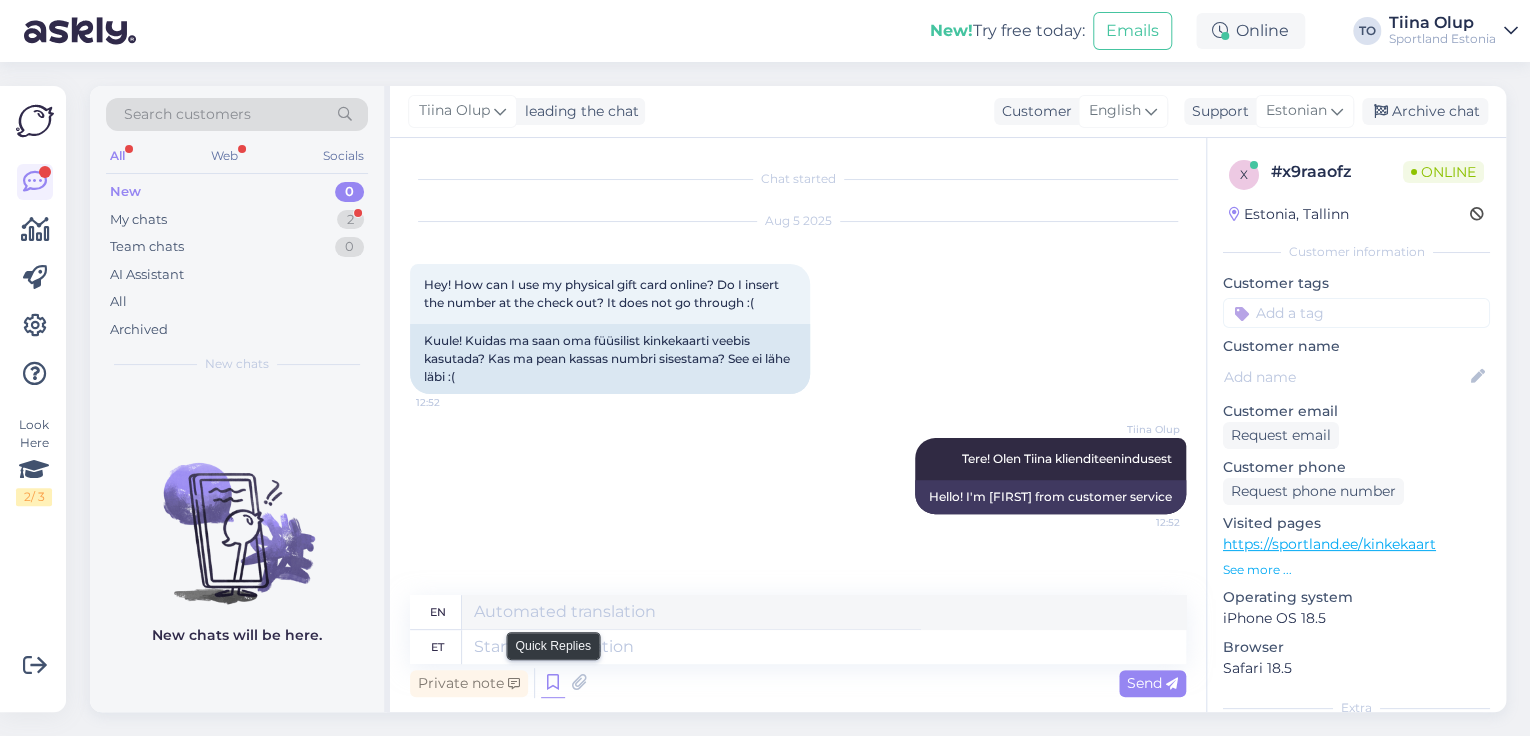 click at bounding box center [553, 683] 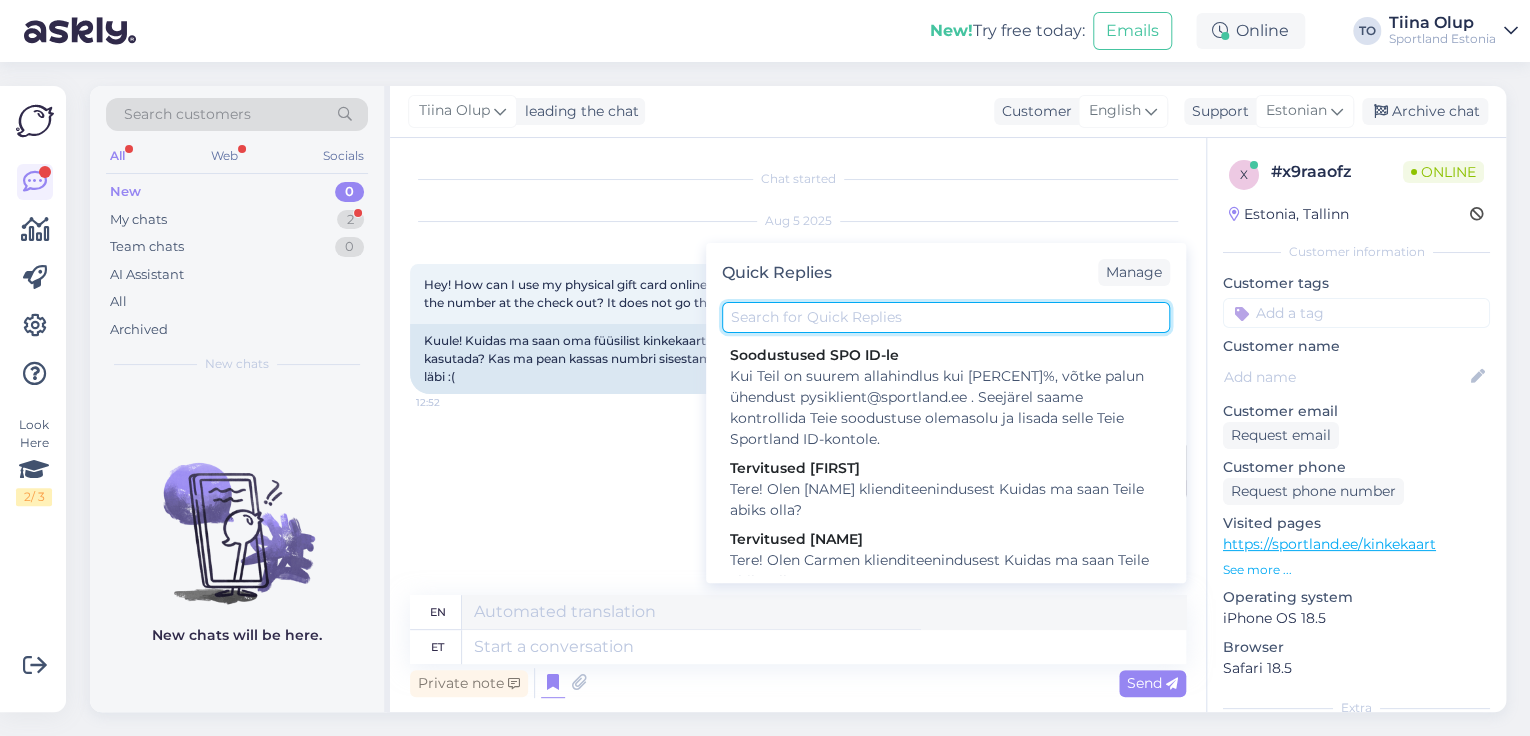 click at bounding box center (946, 317) 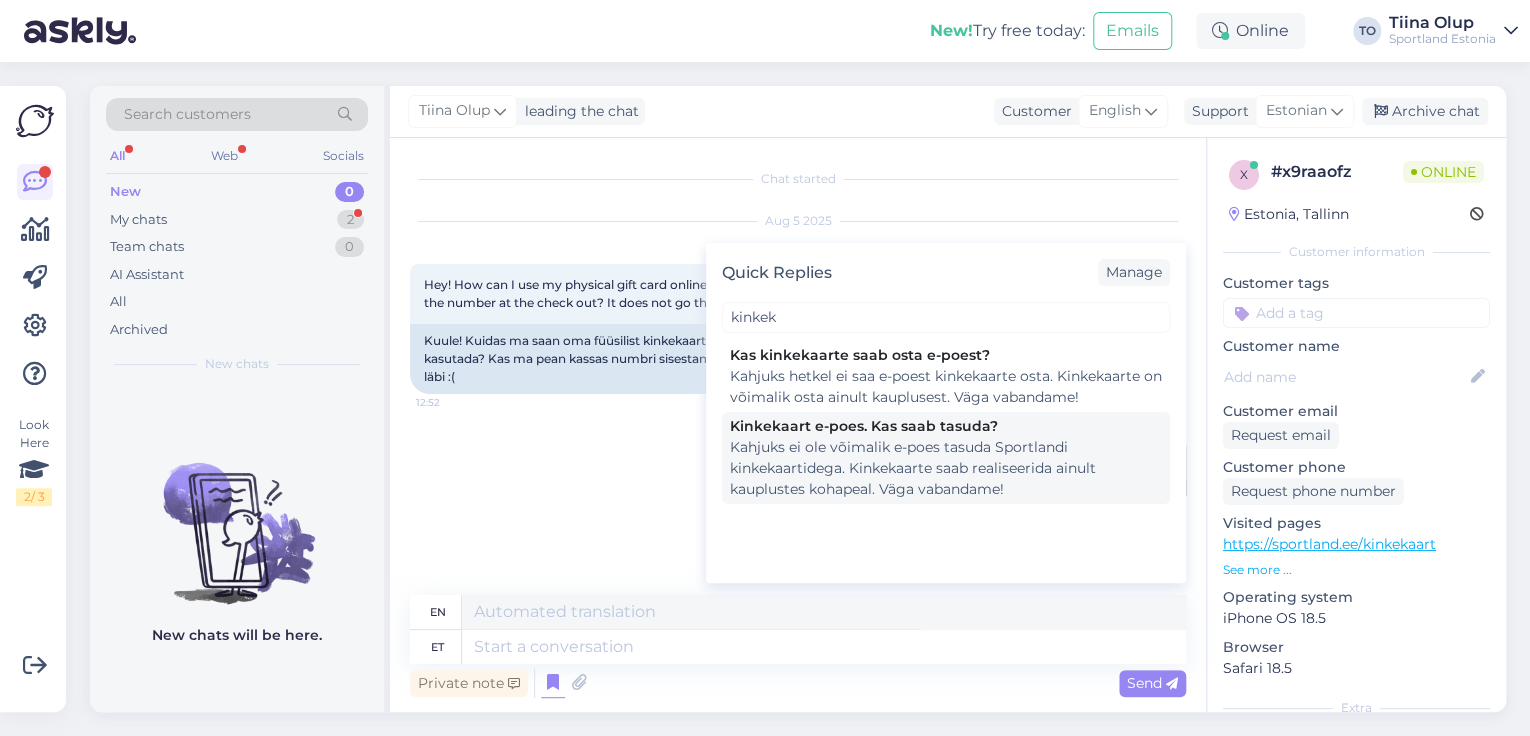 click on "Kahjuks ei ole võimalik e-poes tasuda Sportlandi kinkekaartidega. Kinkekaarte saab realiseerida ainult kauplustes kohapeal. Väga vabandame!" at bounding box center [946, 468] 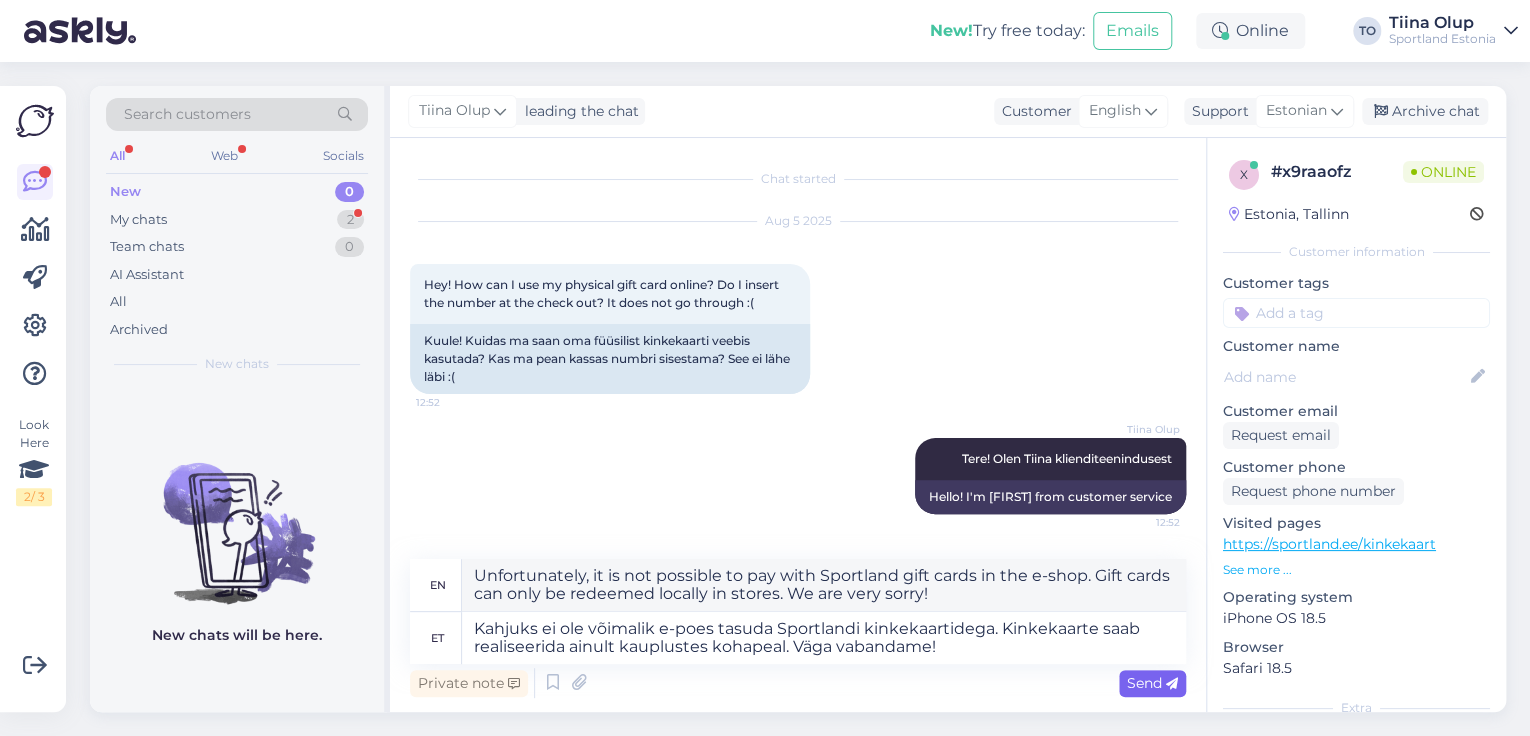 click on "Send" at bounding box center (1152, 683) 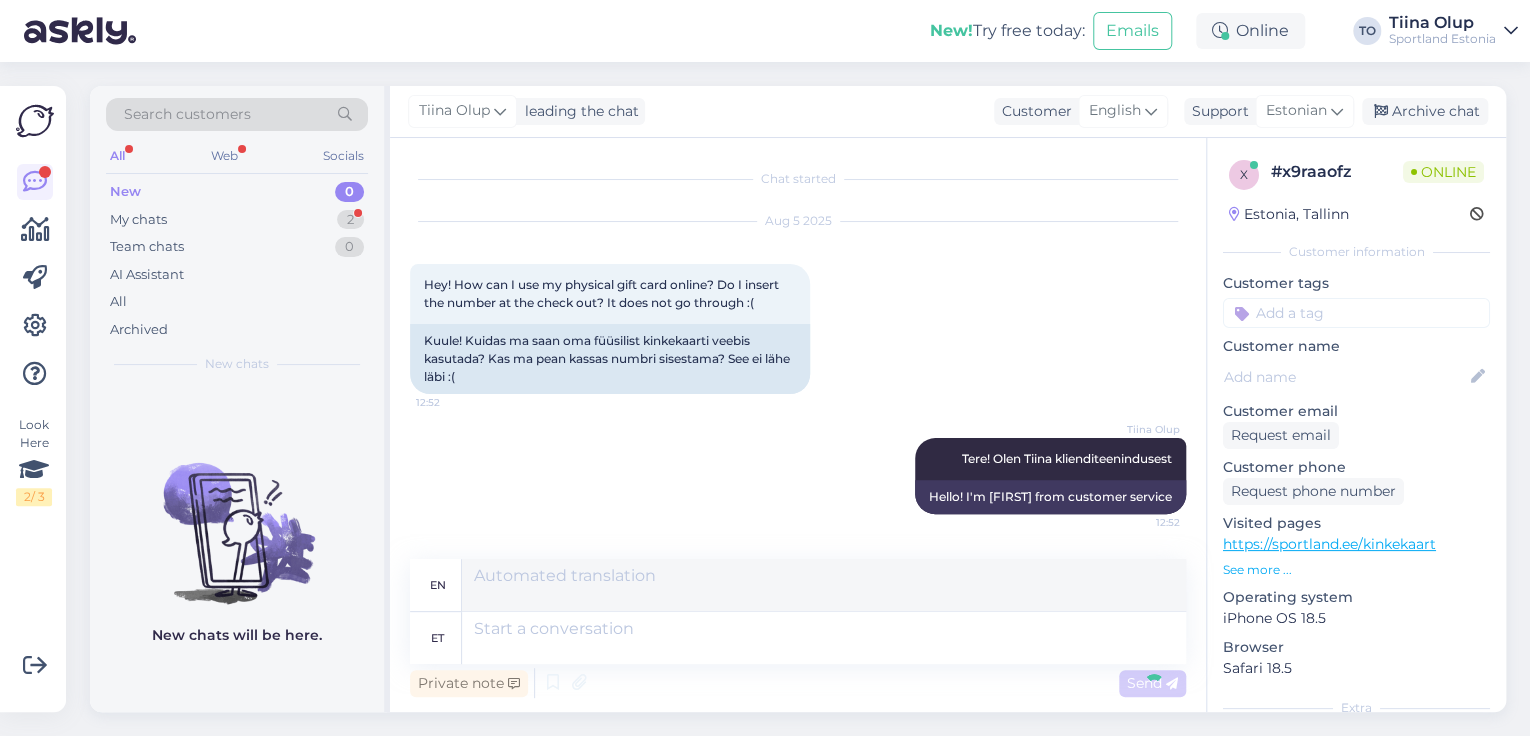 scroll, scrollTop: 151, scrollLeft: 0, axis: vertical 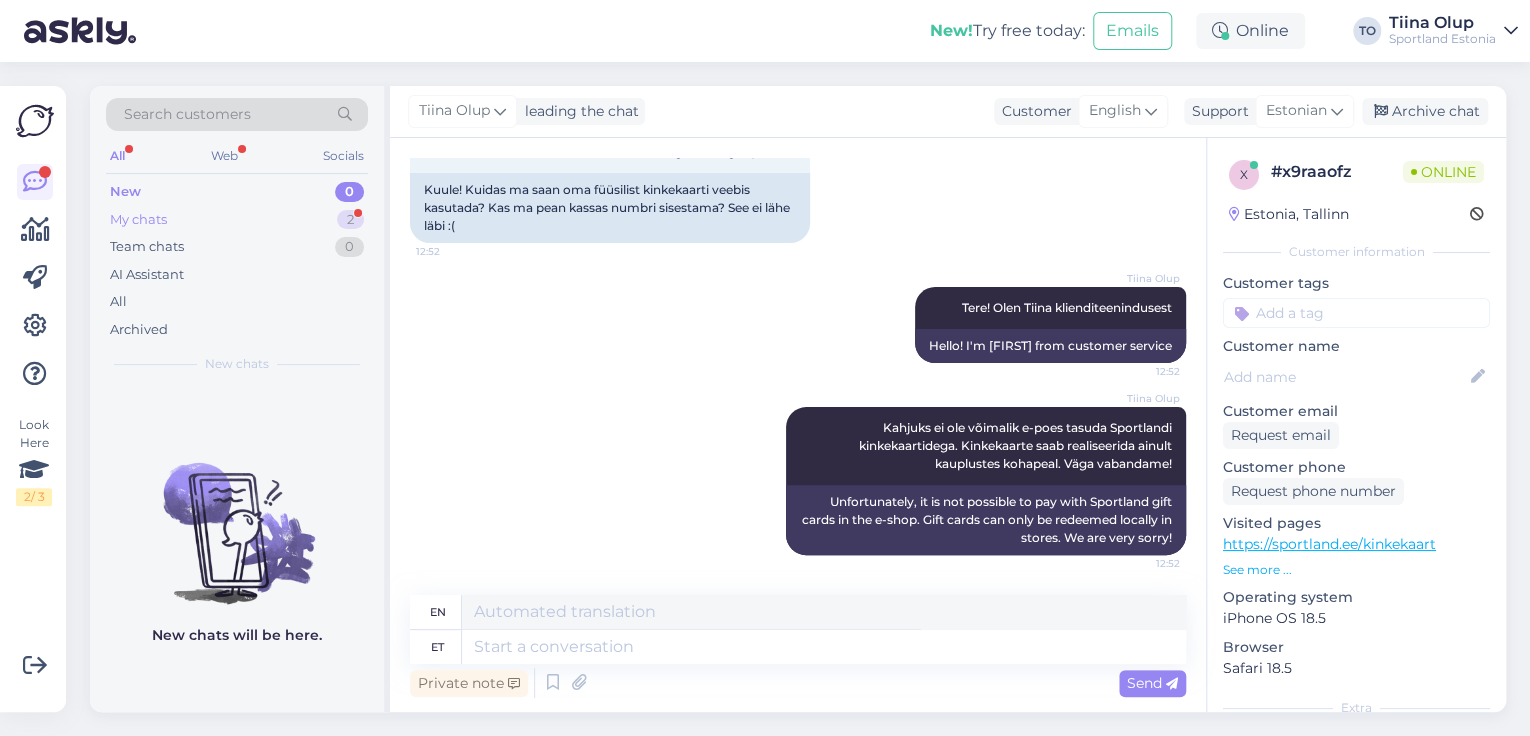 click on "My chats 2" at bounding box center [237, 220] 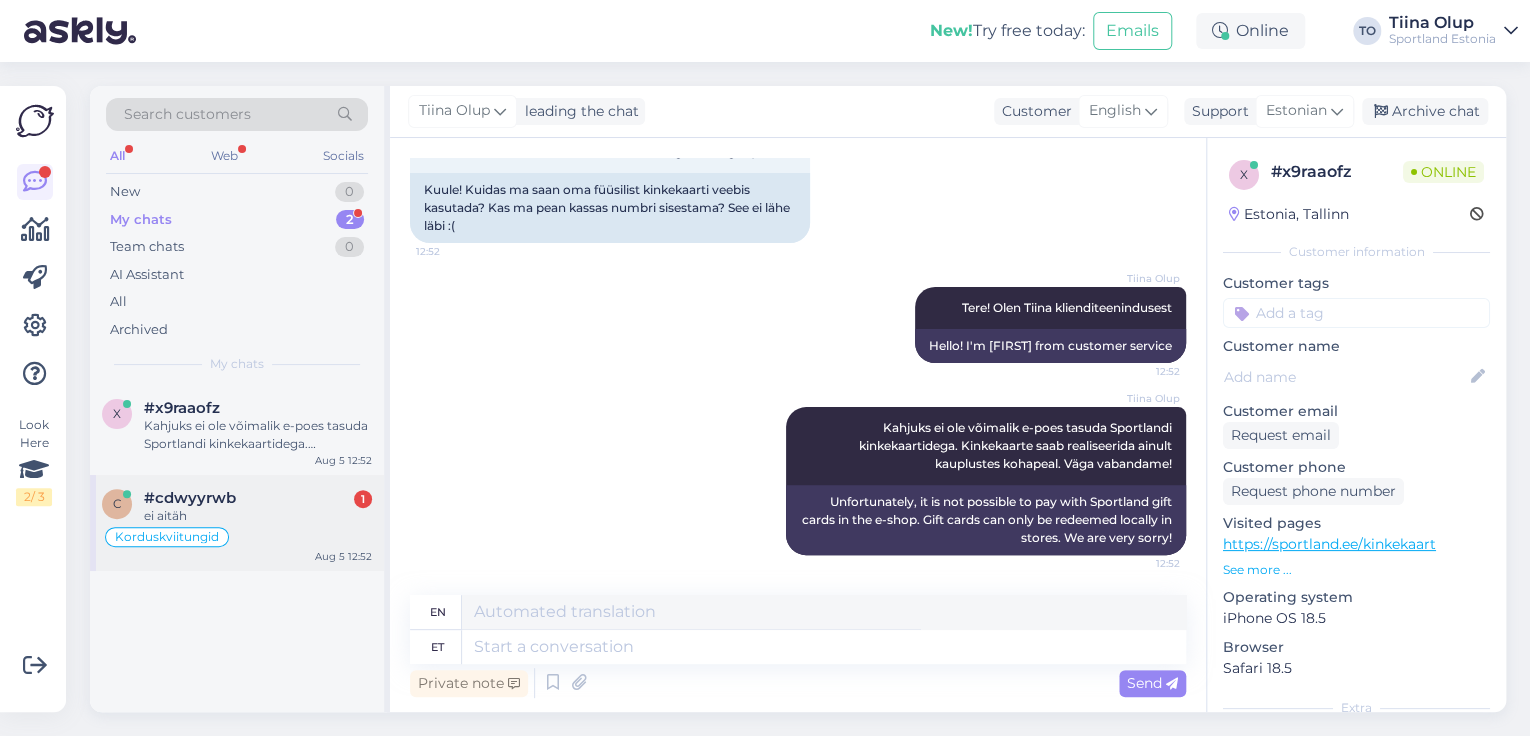 click on "Korduskviitungid" at bounding box center (237, 537) 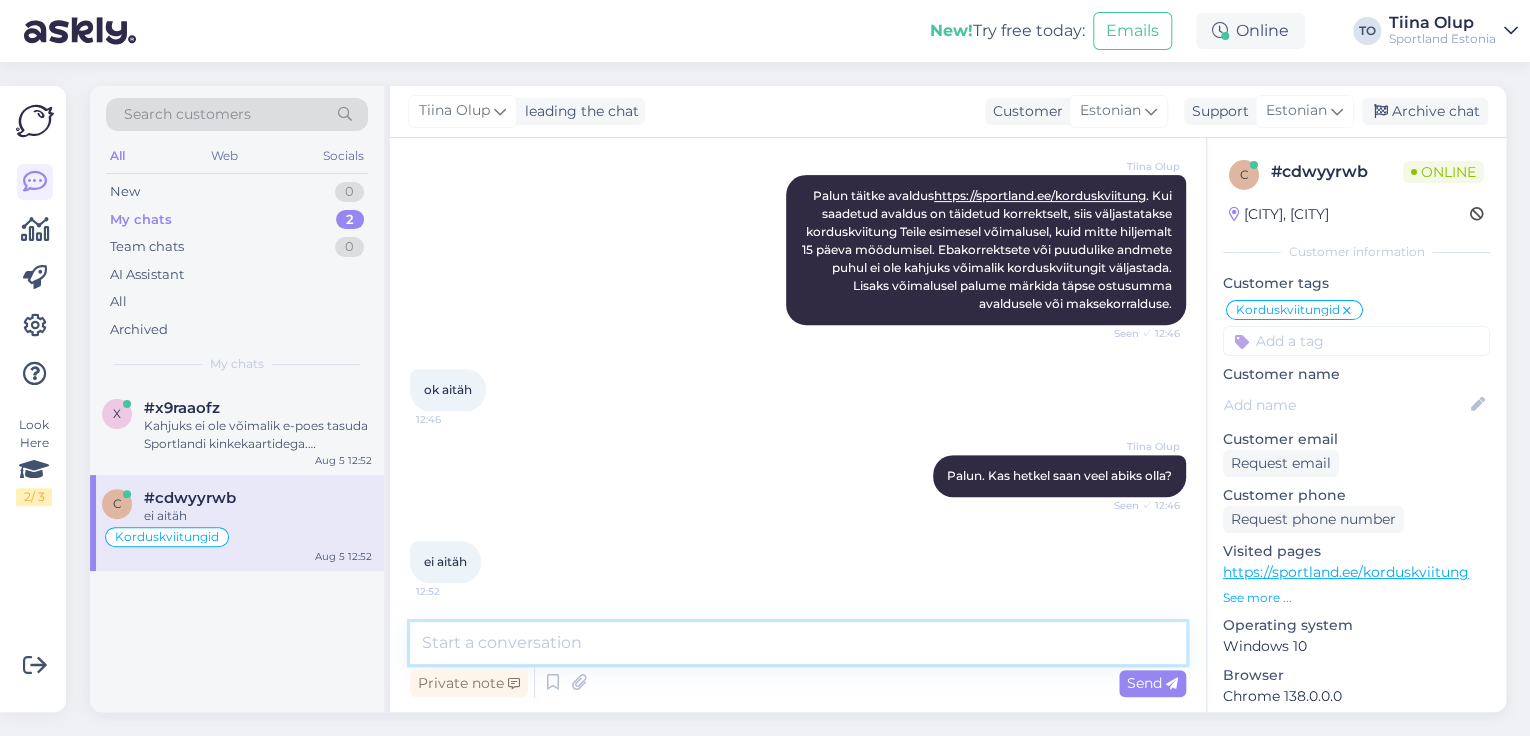 click at bounding box center (798, 643) 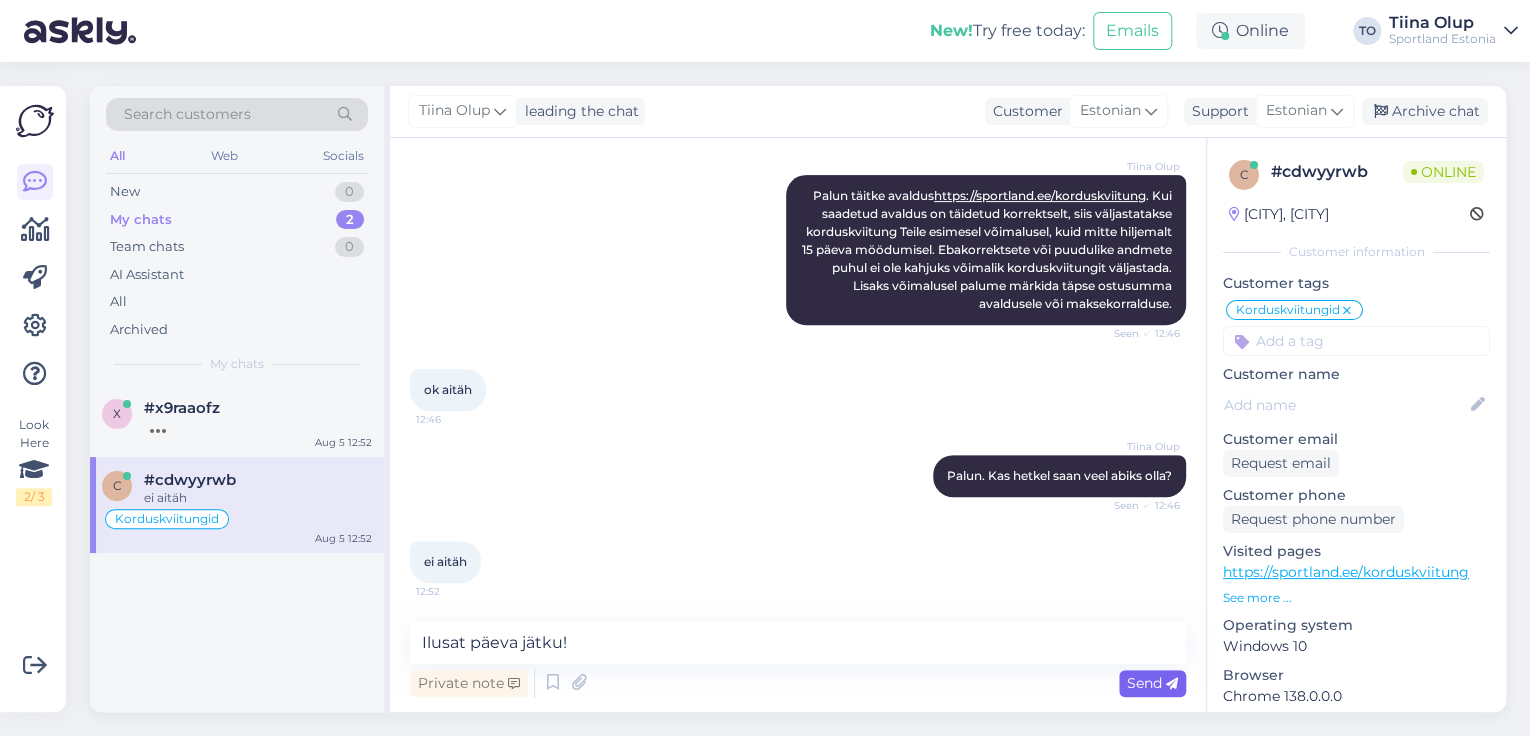click on "Send" at bounding box center [1152, 683] 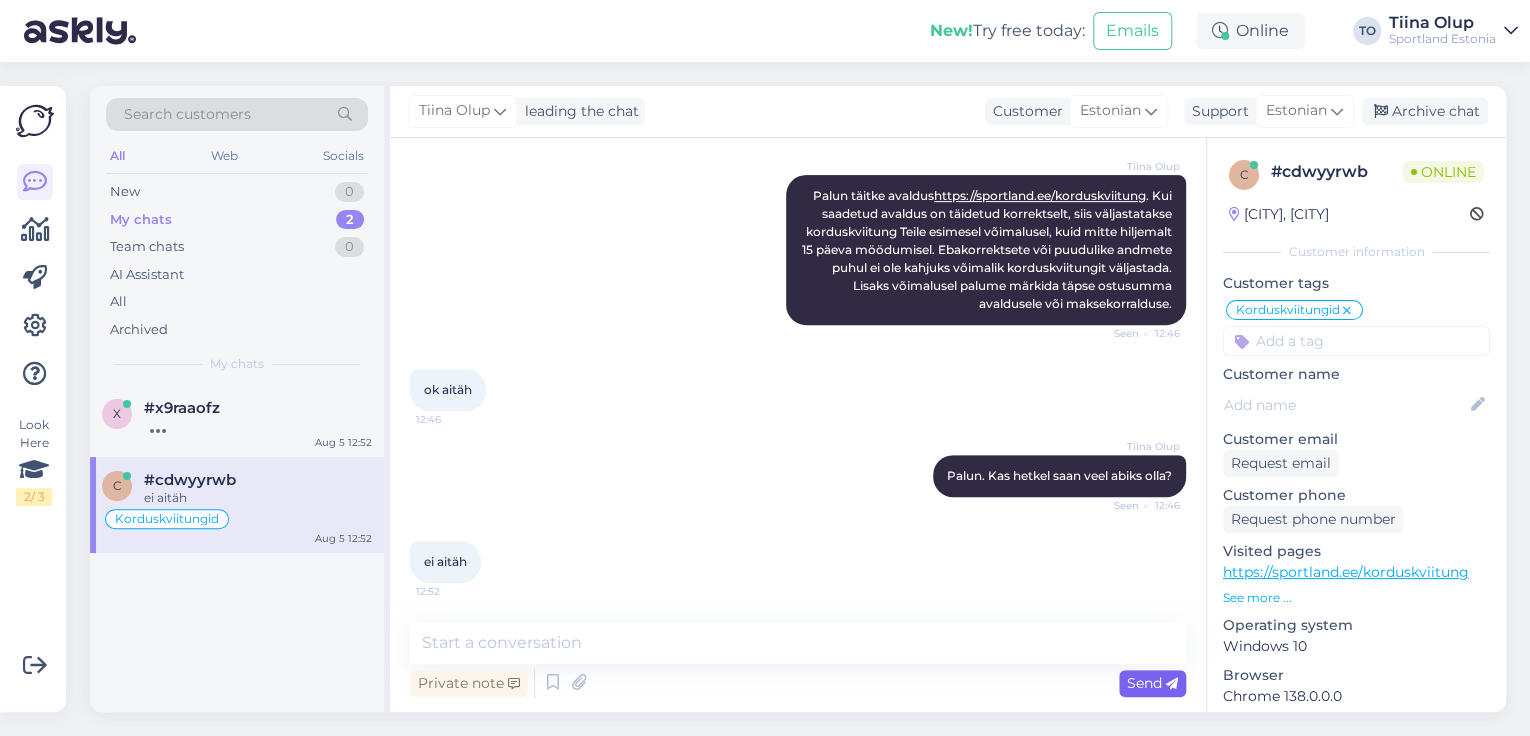 scroll, scrollTop: 452, scrollLeft: 0, axis: vertical 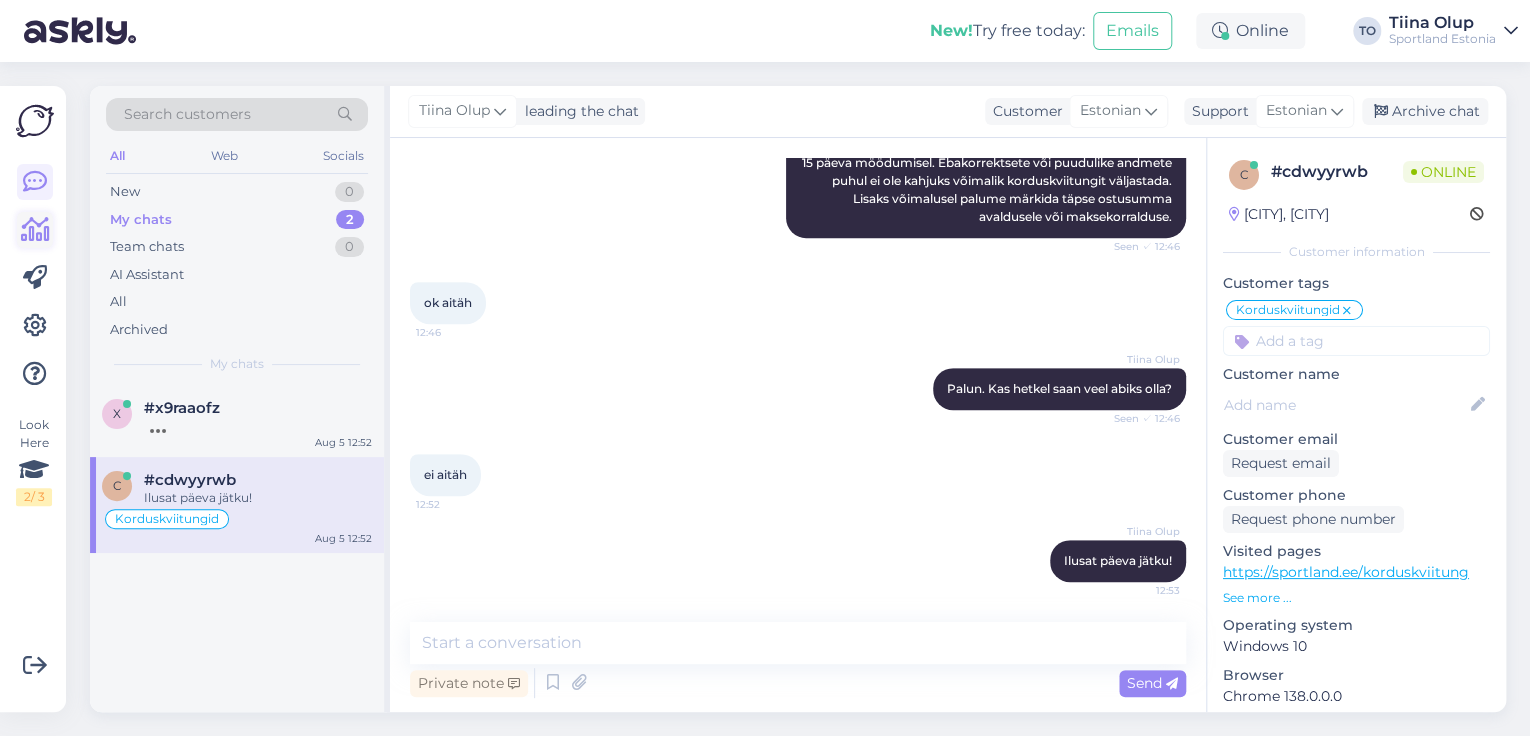click at bounding box center (35, 230) 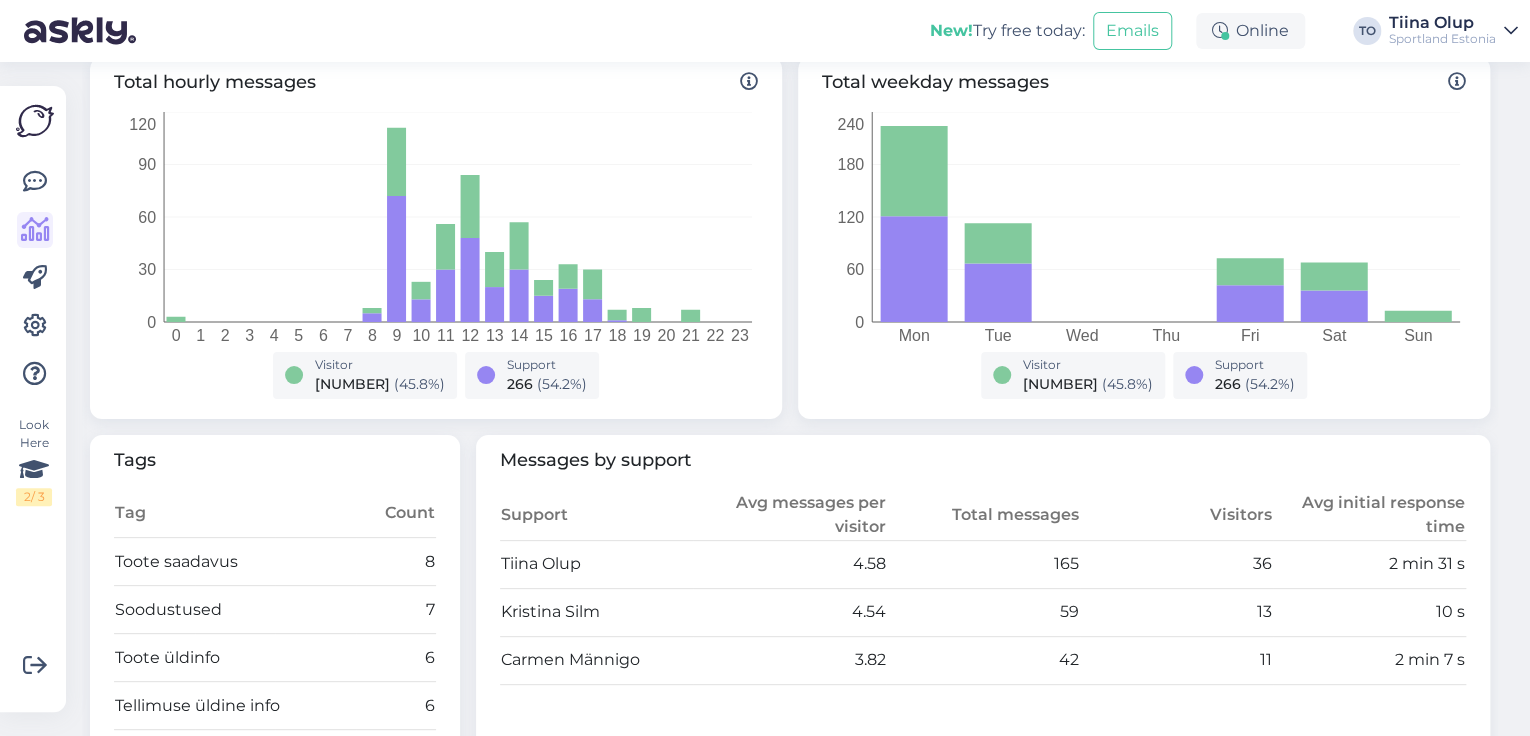 scroll, scrollTop: 0, scrollLeft: 0, axis: both 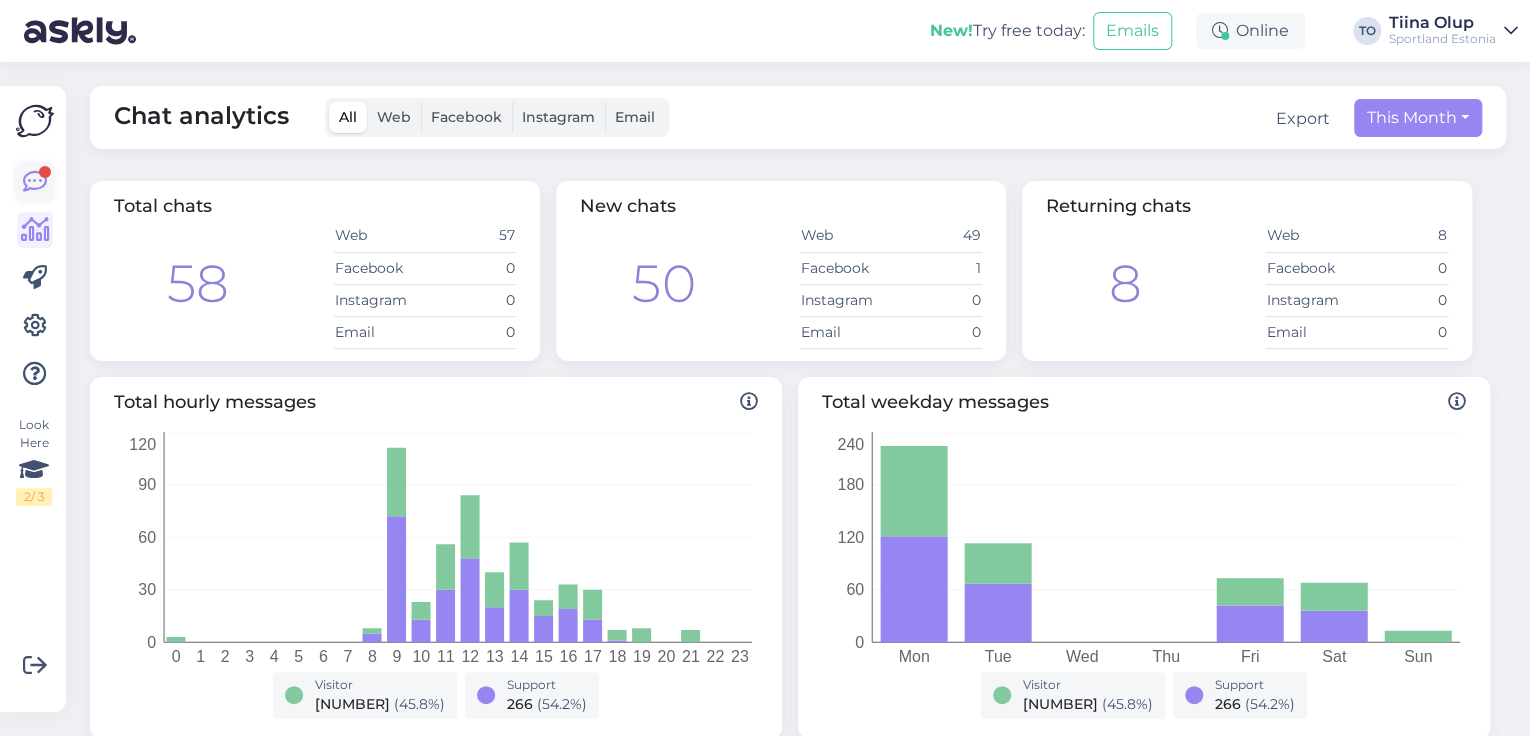 click at bounding box center (35, 182) 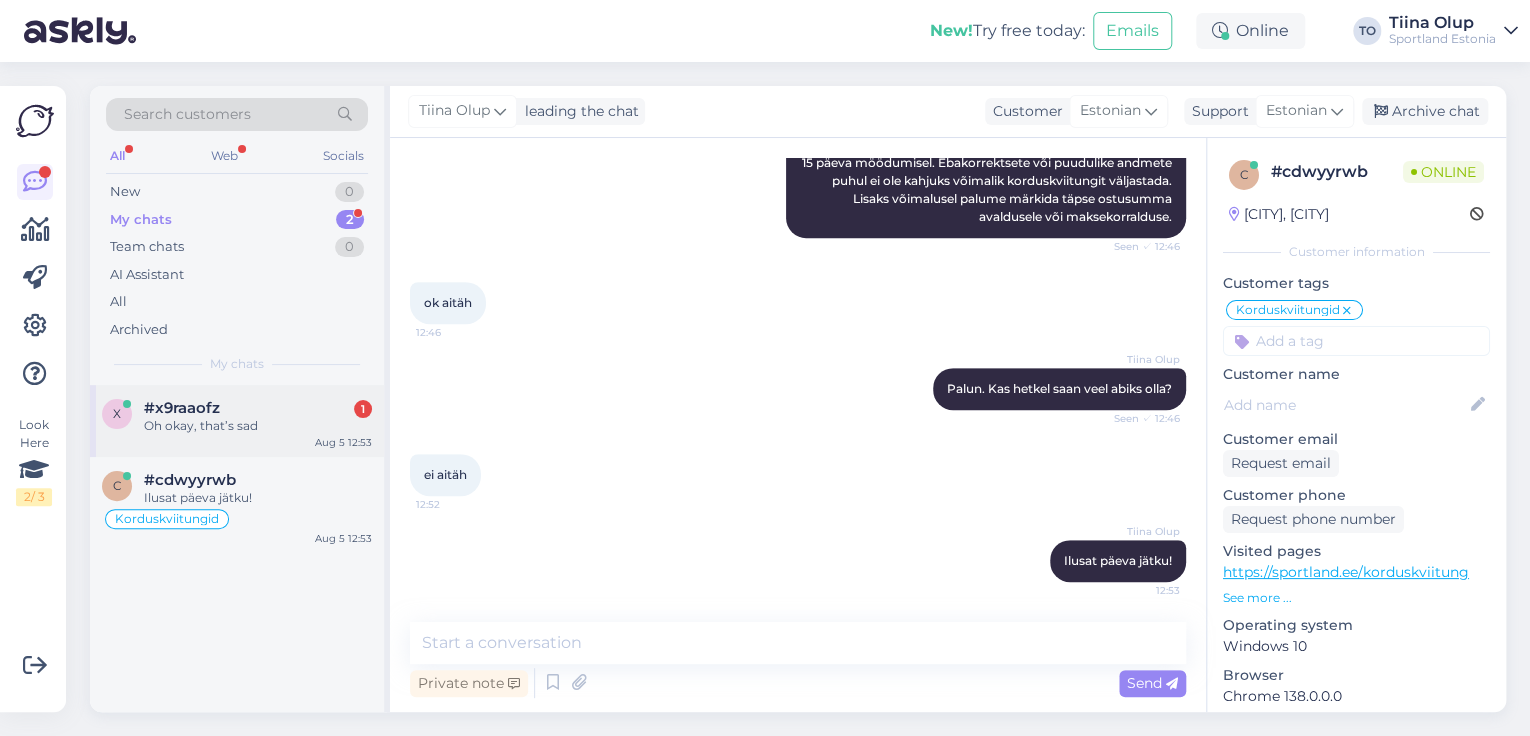 click on "Oh okay, that’s sad" at bounding box center (258, 426) 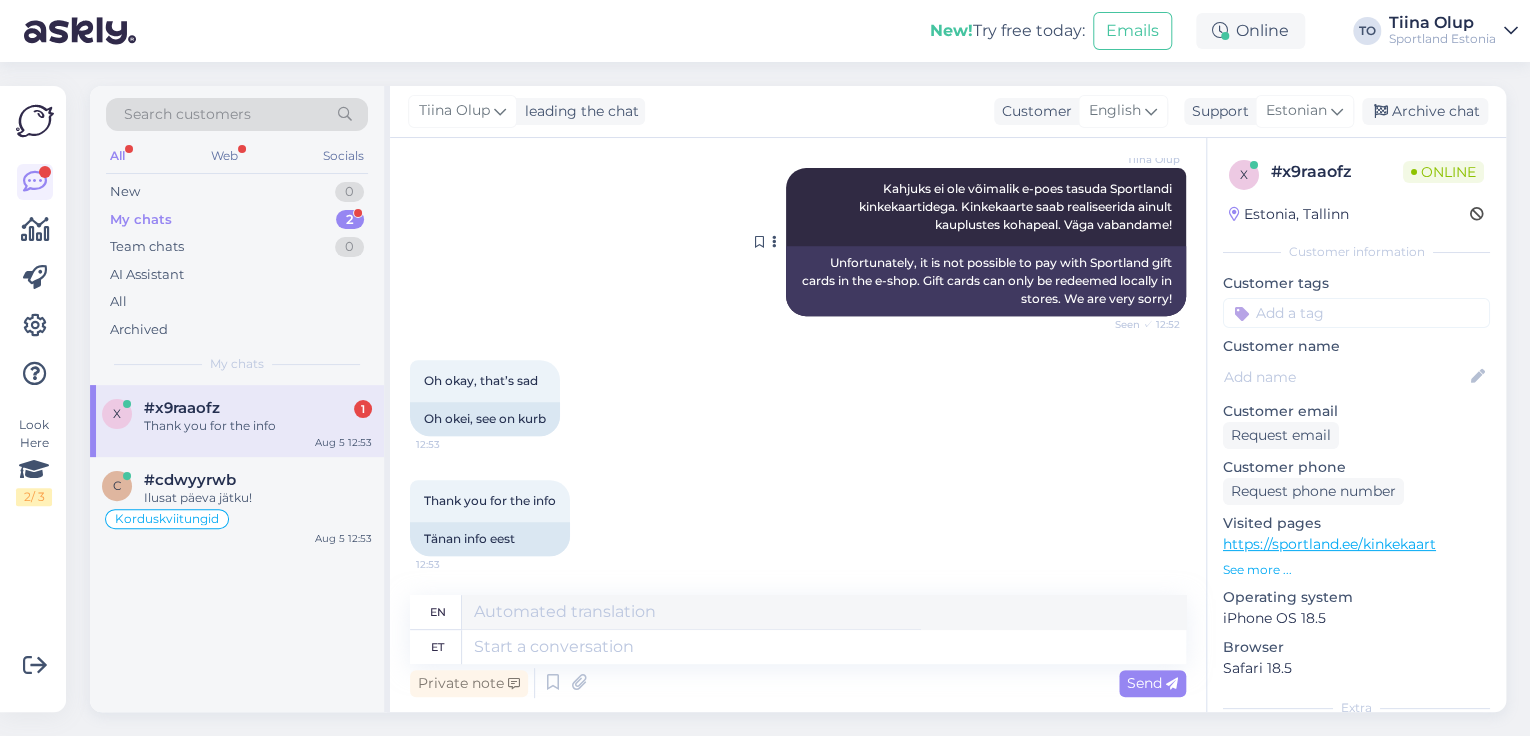 scroll, scrollTop: 390, scrollLeft: 0, axis: vertical 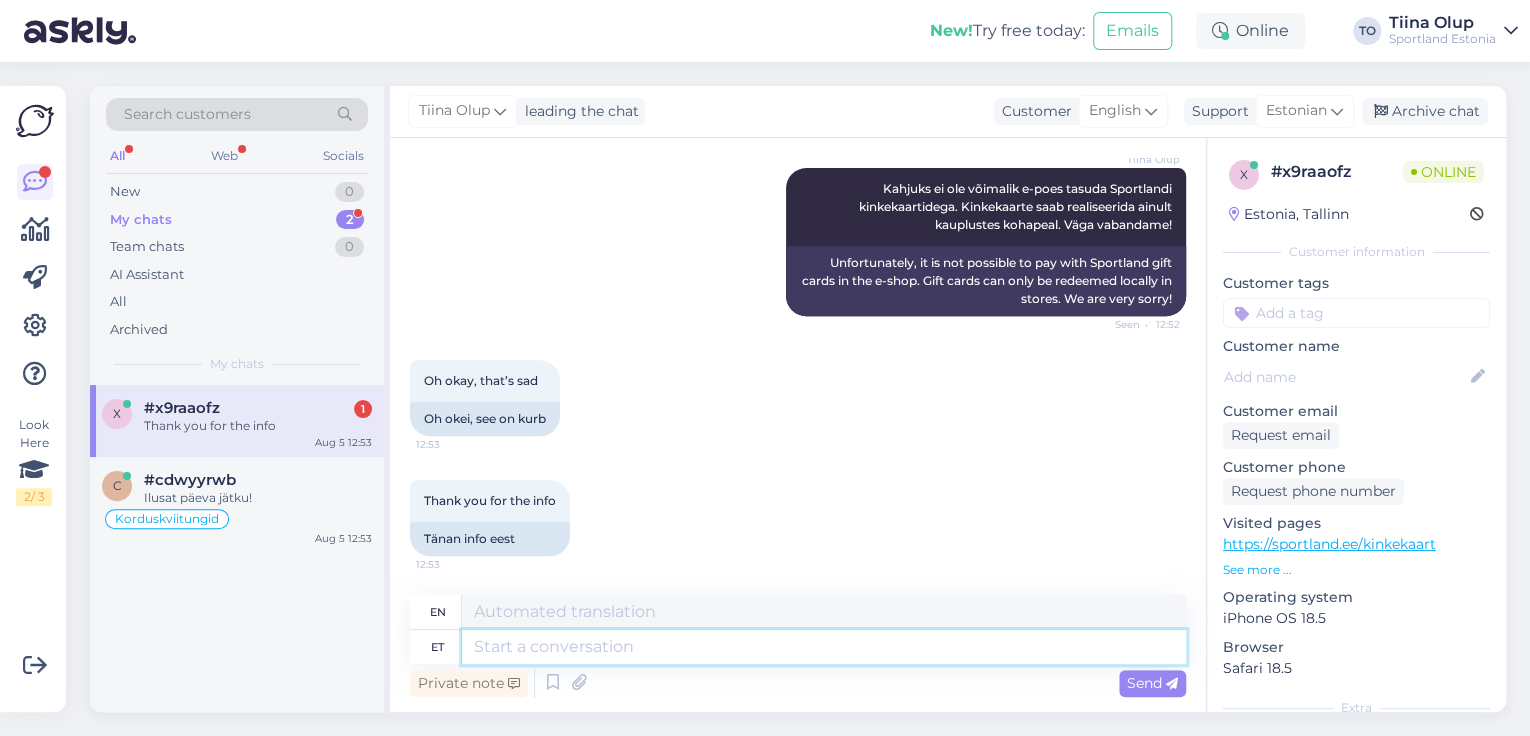 click at bounding box center (824, 647) 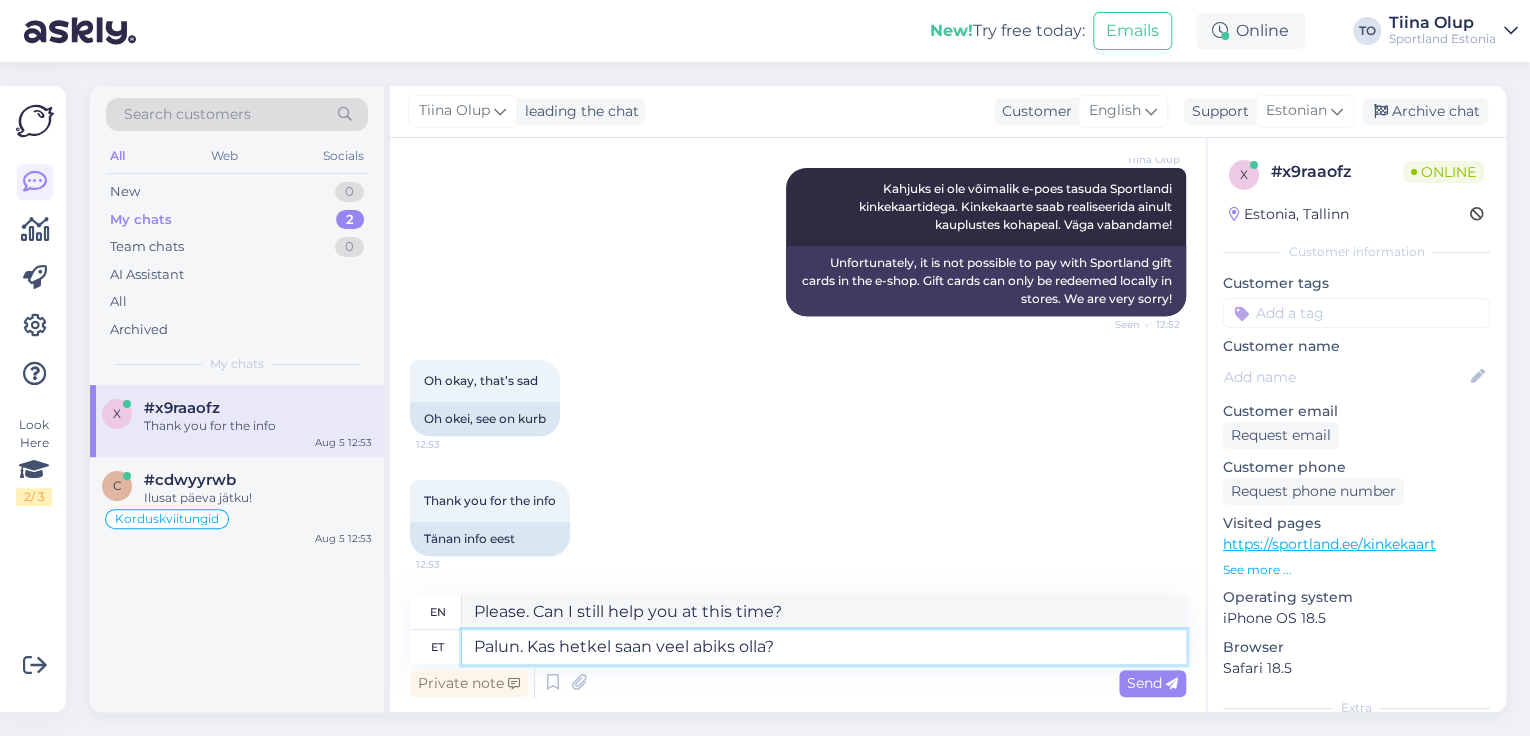 click on "Palun. Kas hetkel saan veel abiks olla?" at bounding box center [824, 647] 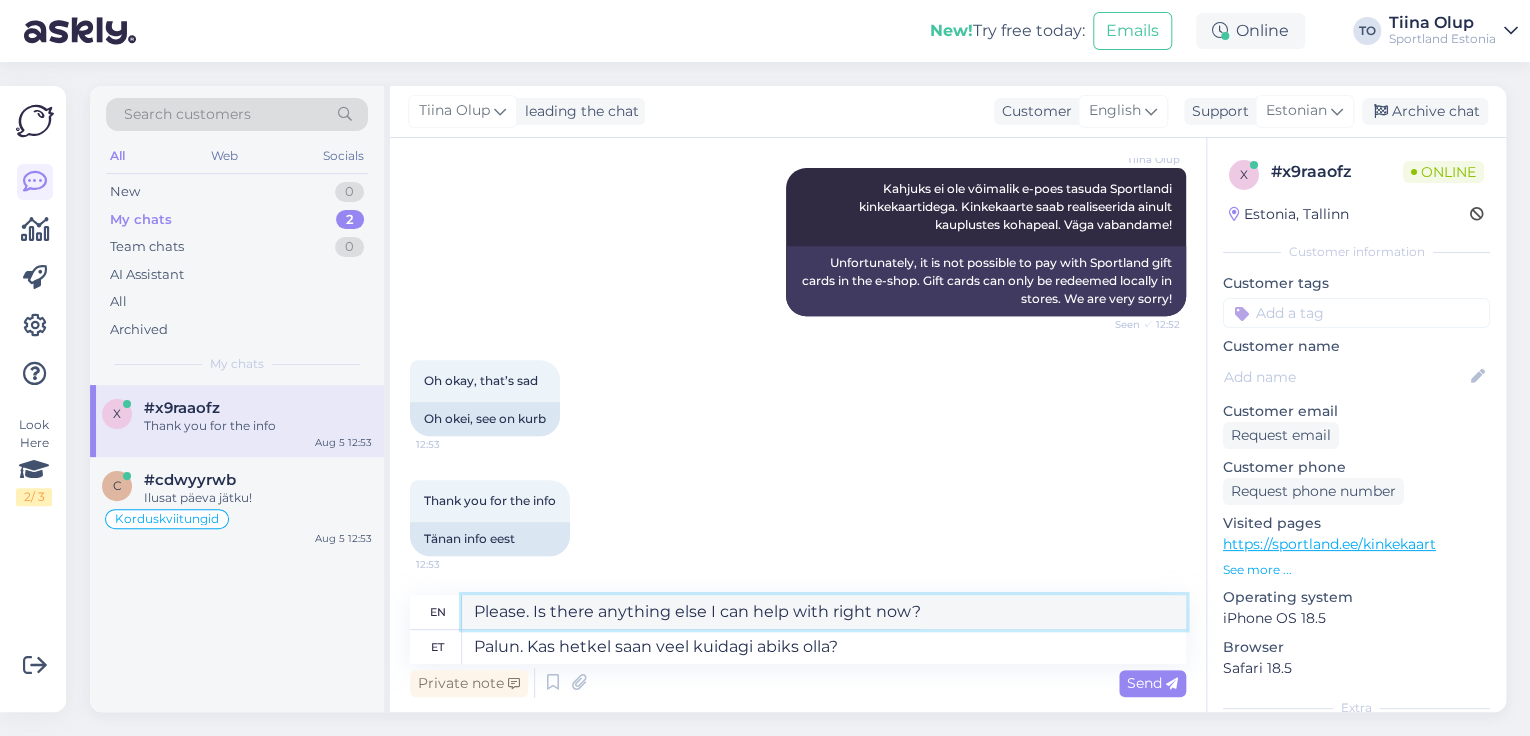 click on "Please. Is there anything else I can help with right now?" at bounding box center (824, 612) 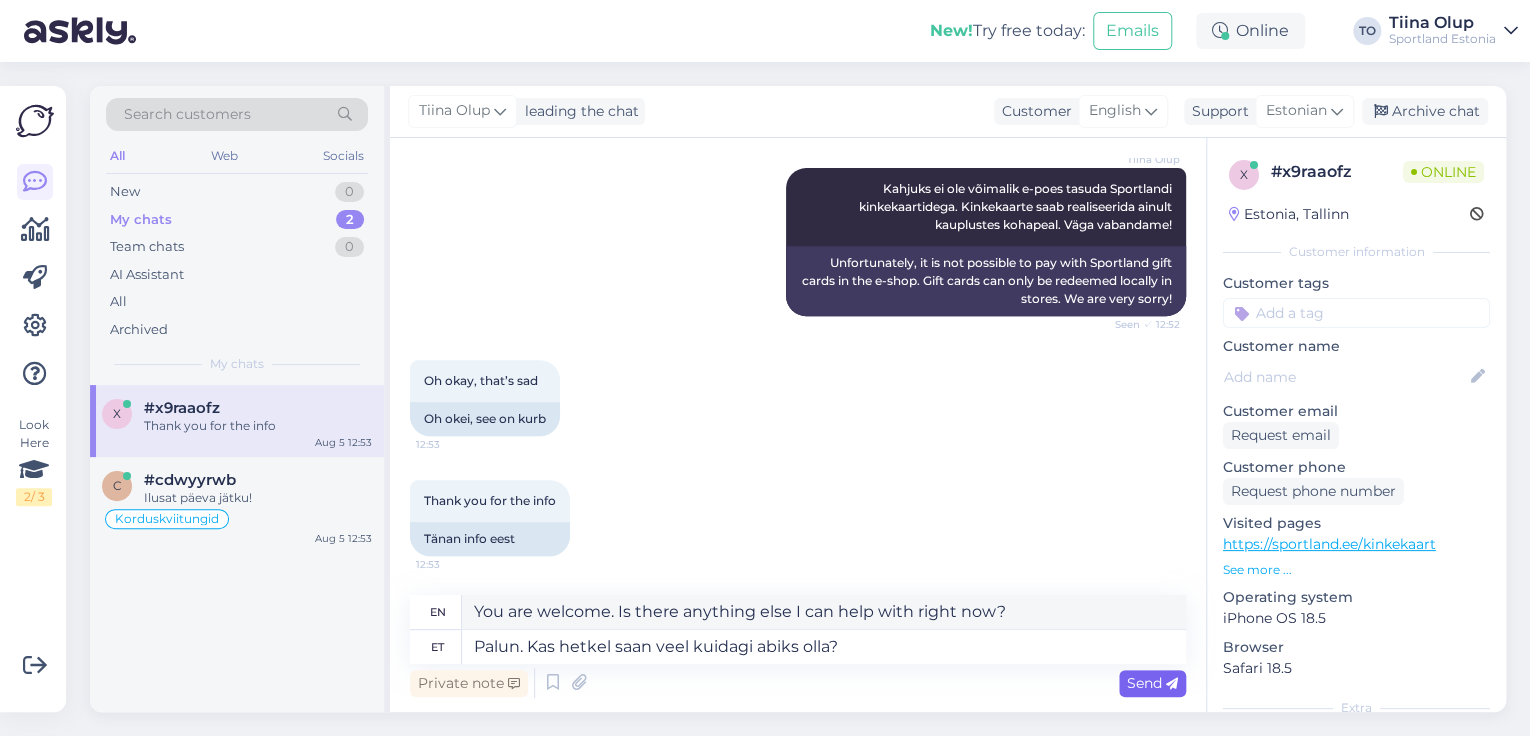 click on "Send" at bounding box center [1152, 683] 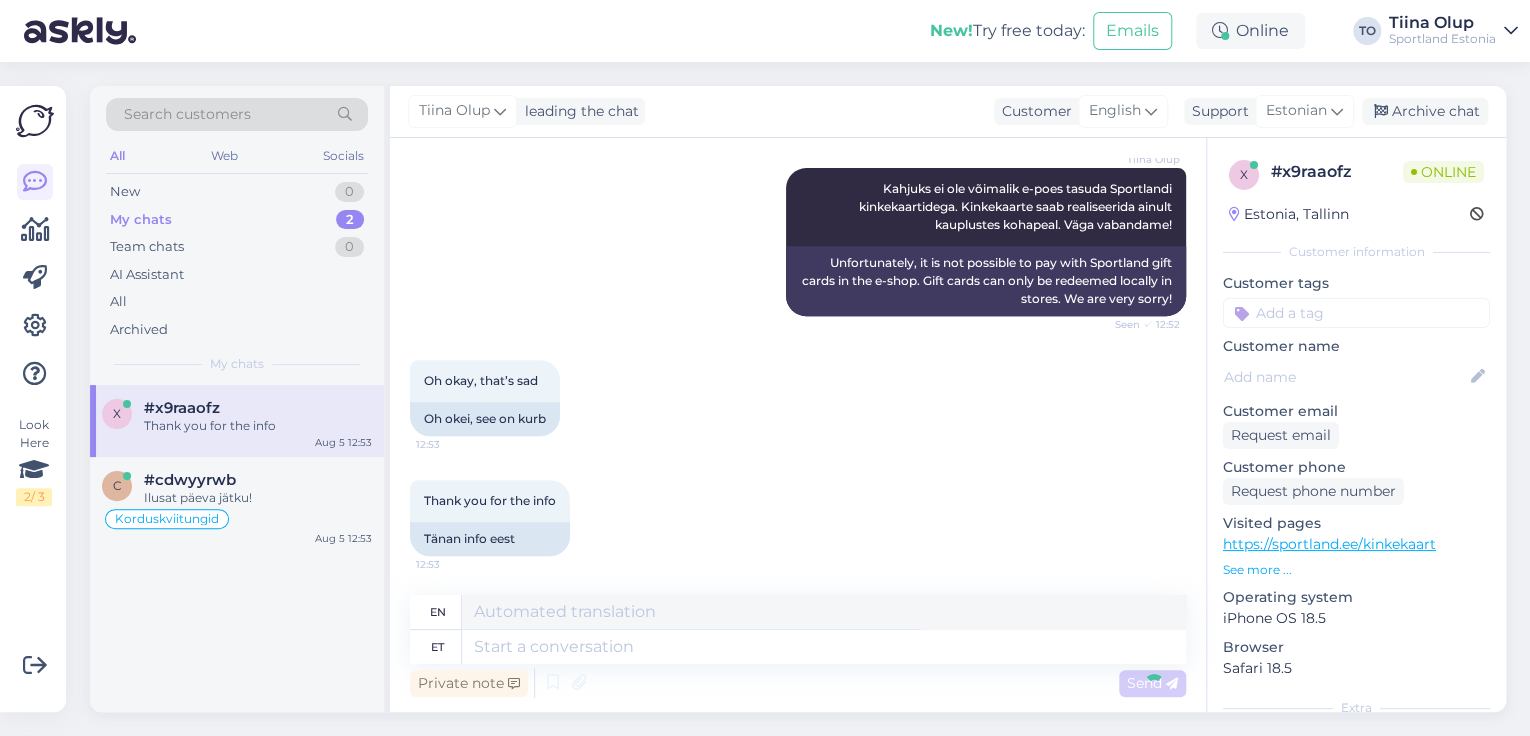 scroll, scrollTop: 528, scrollLeft: 0, axis: vertical 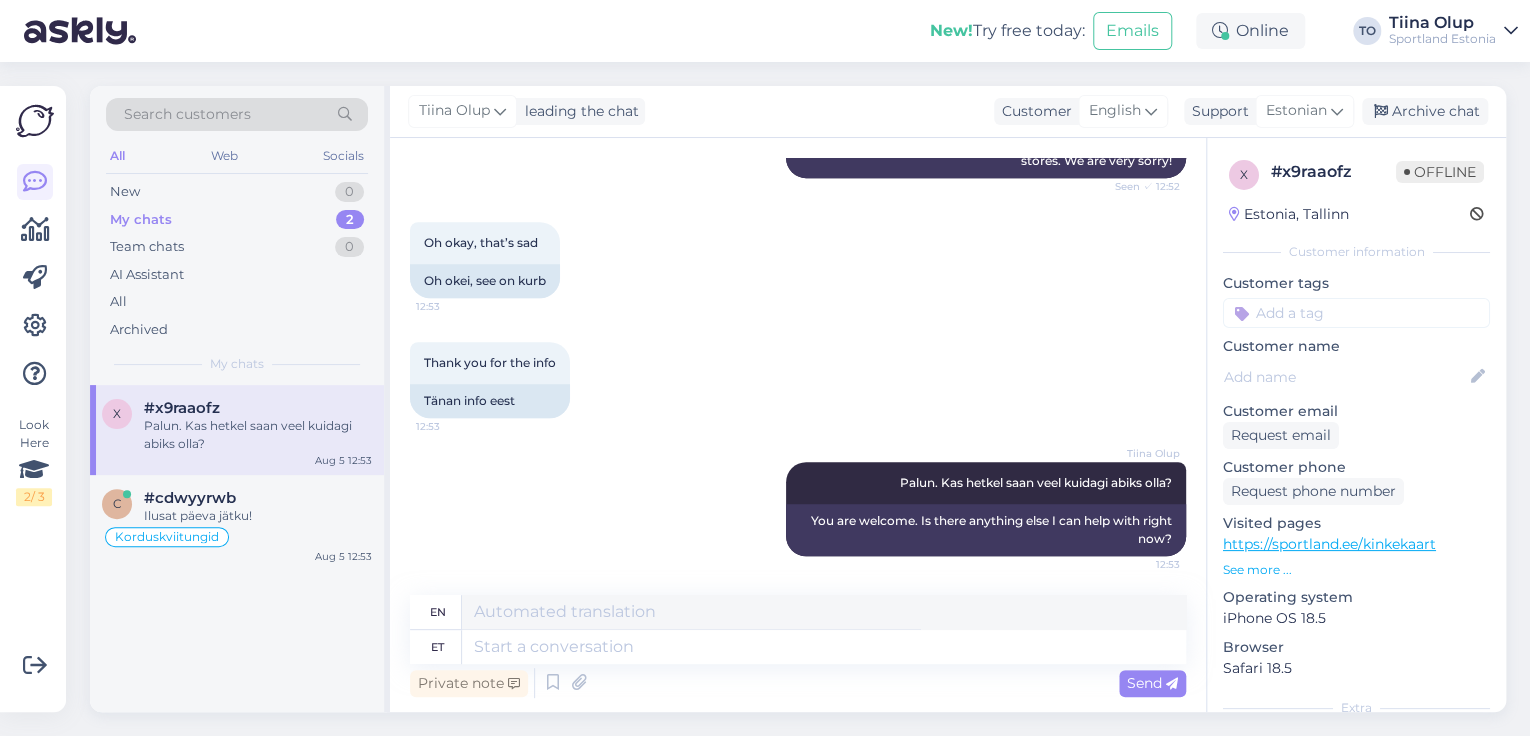click at bounding box center (1356, 313) 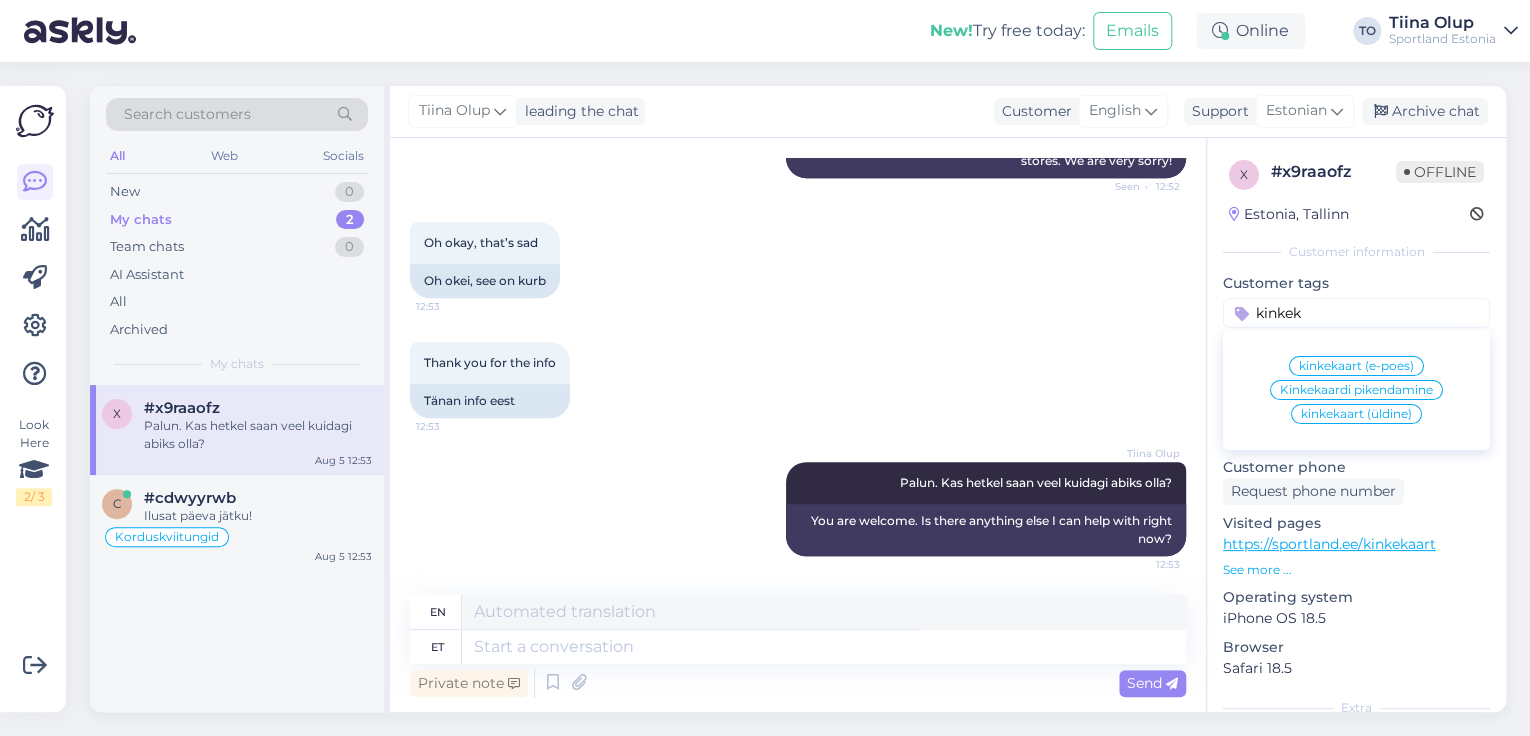 click on "kinkekaart (e-poes)" at bounding box center (1356, 366) 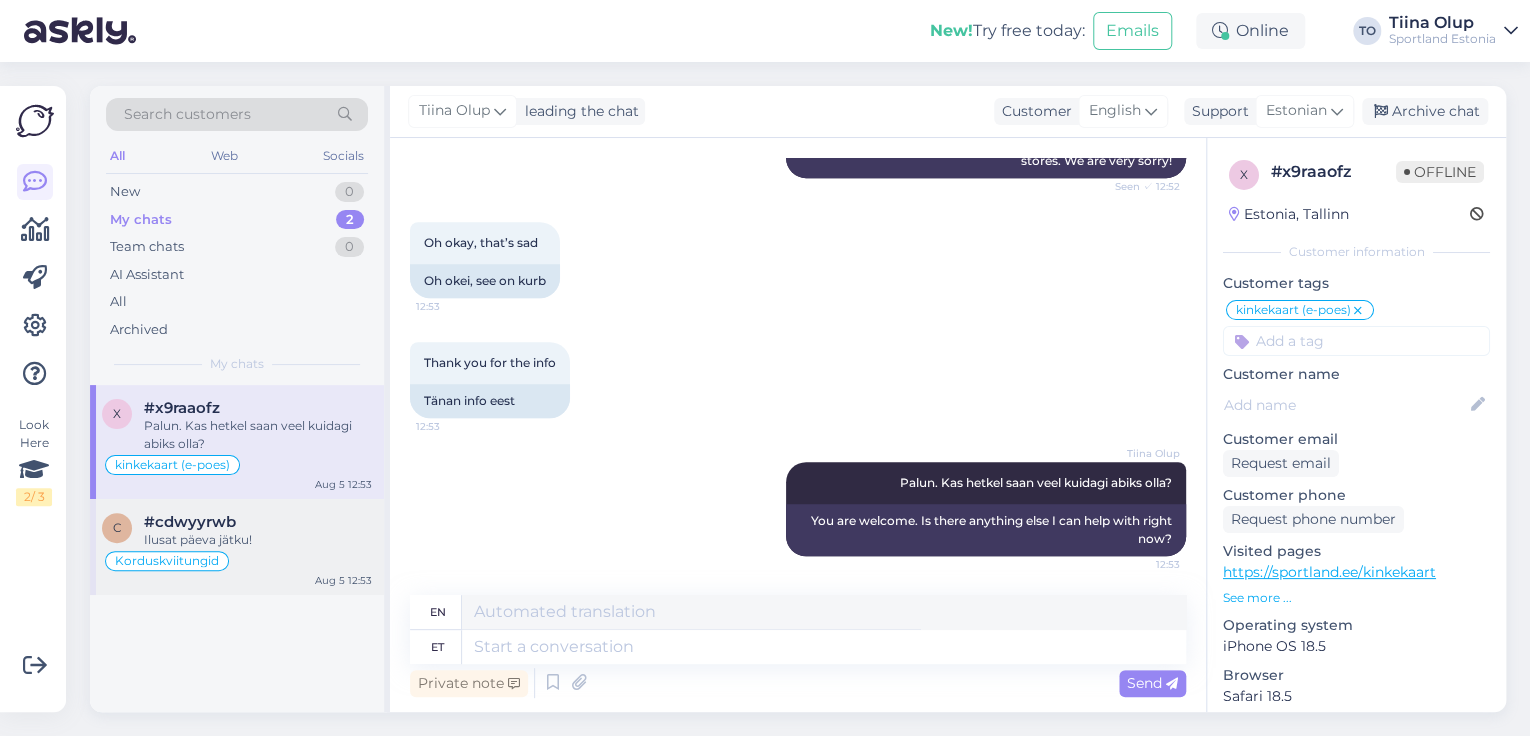 click on "#cdwyyrwb" at bounding box center (258, 522) 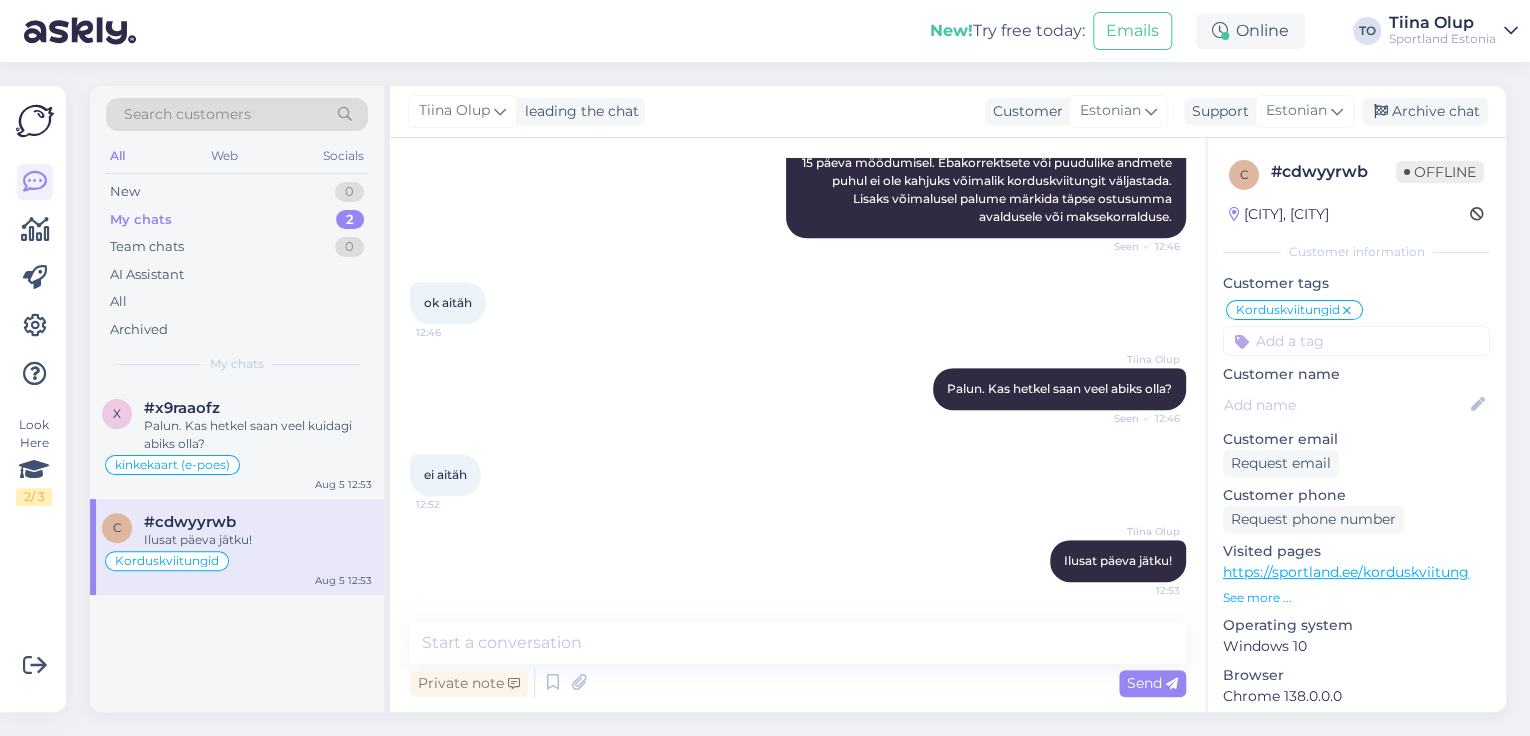 scroll, scrollTop: 452, scrollLeft: 0, axis: vertical 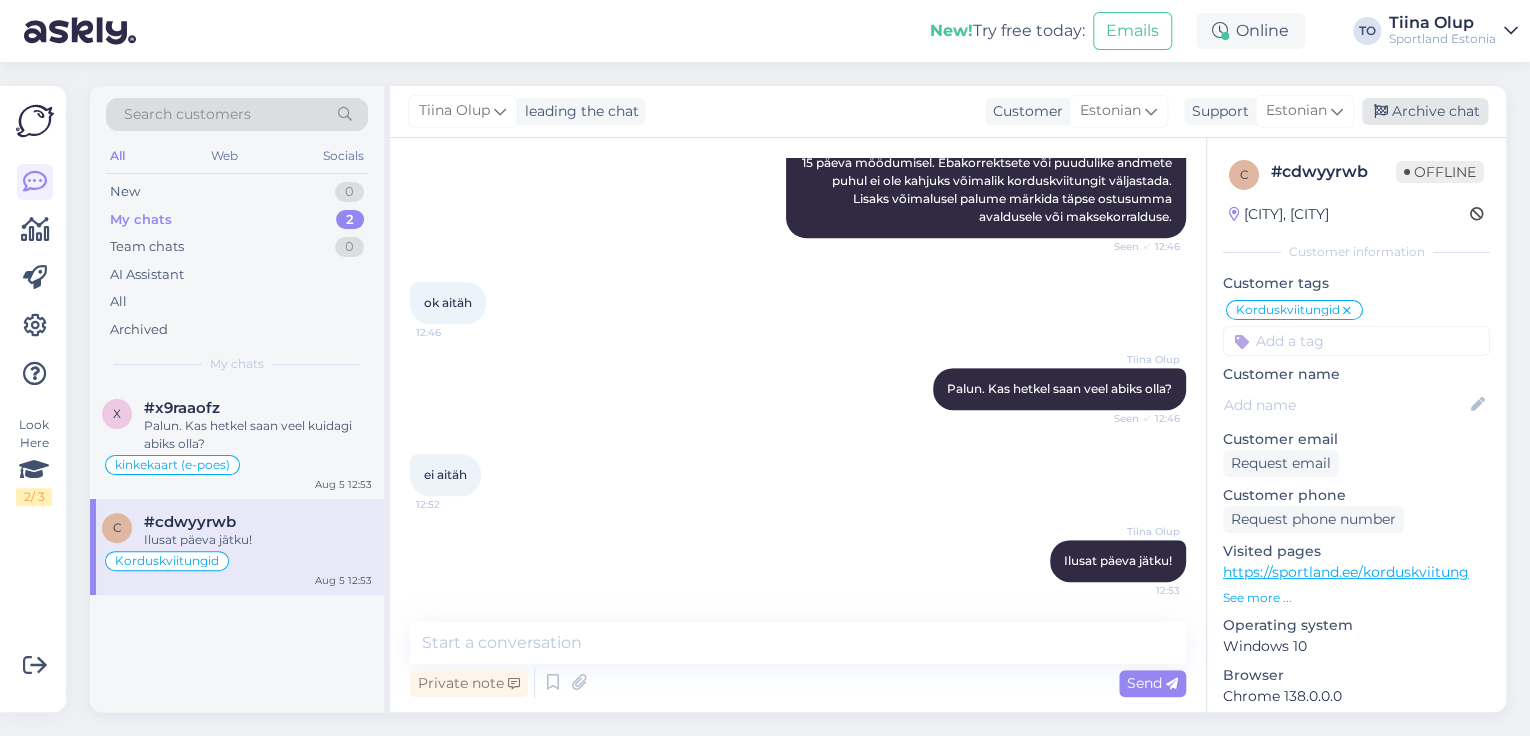 click on "Archive chat" at bounding box center (1425, 111) 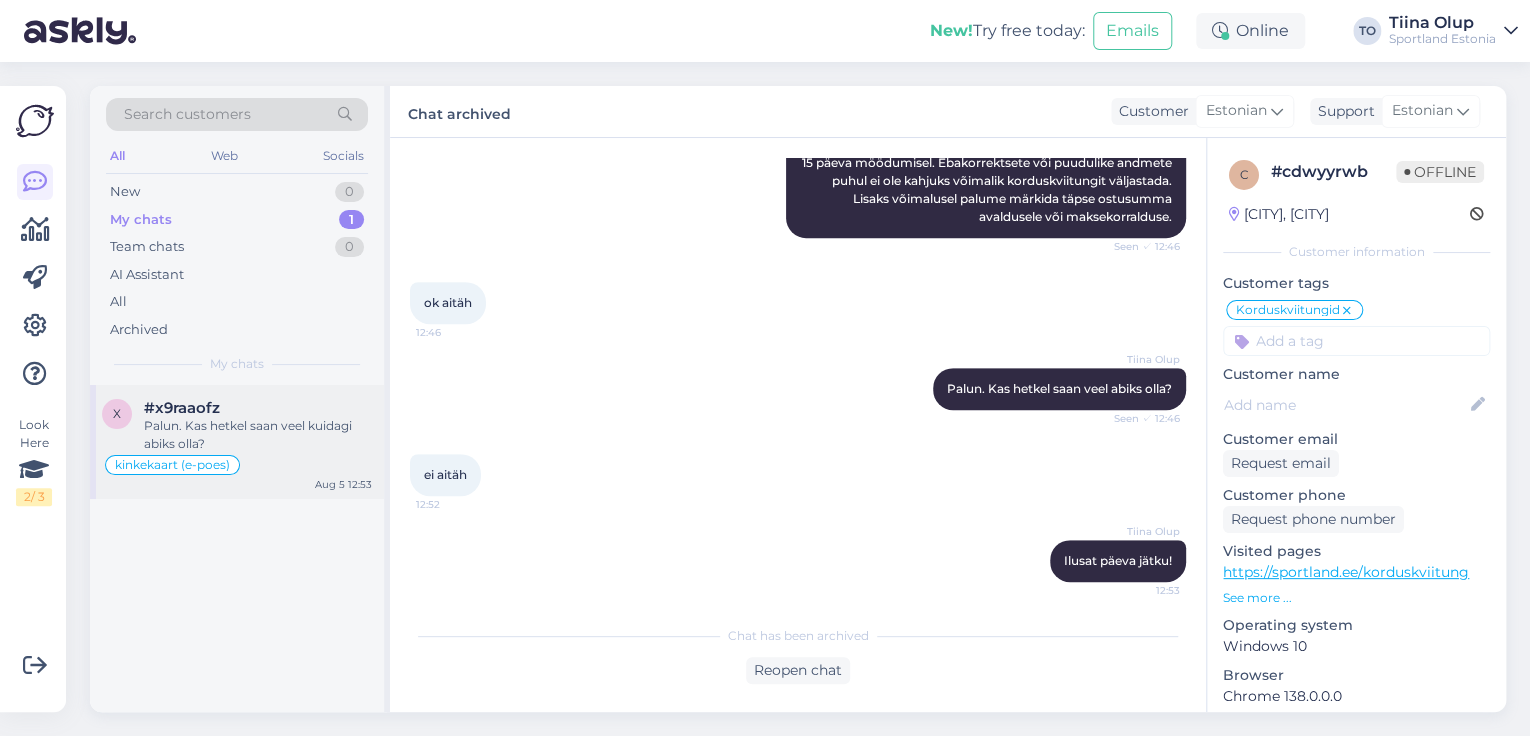 click on "Palun. Kas hetkel saan veel kuidagi abiks olla?" at bounding box center [258, 435] 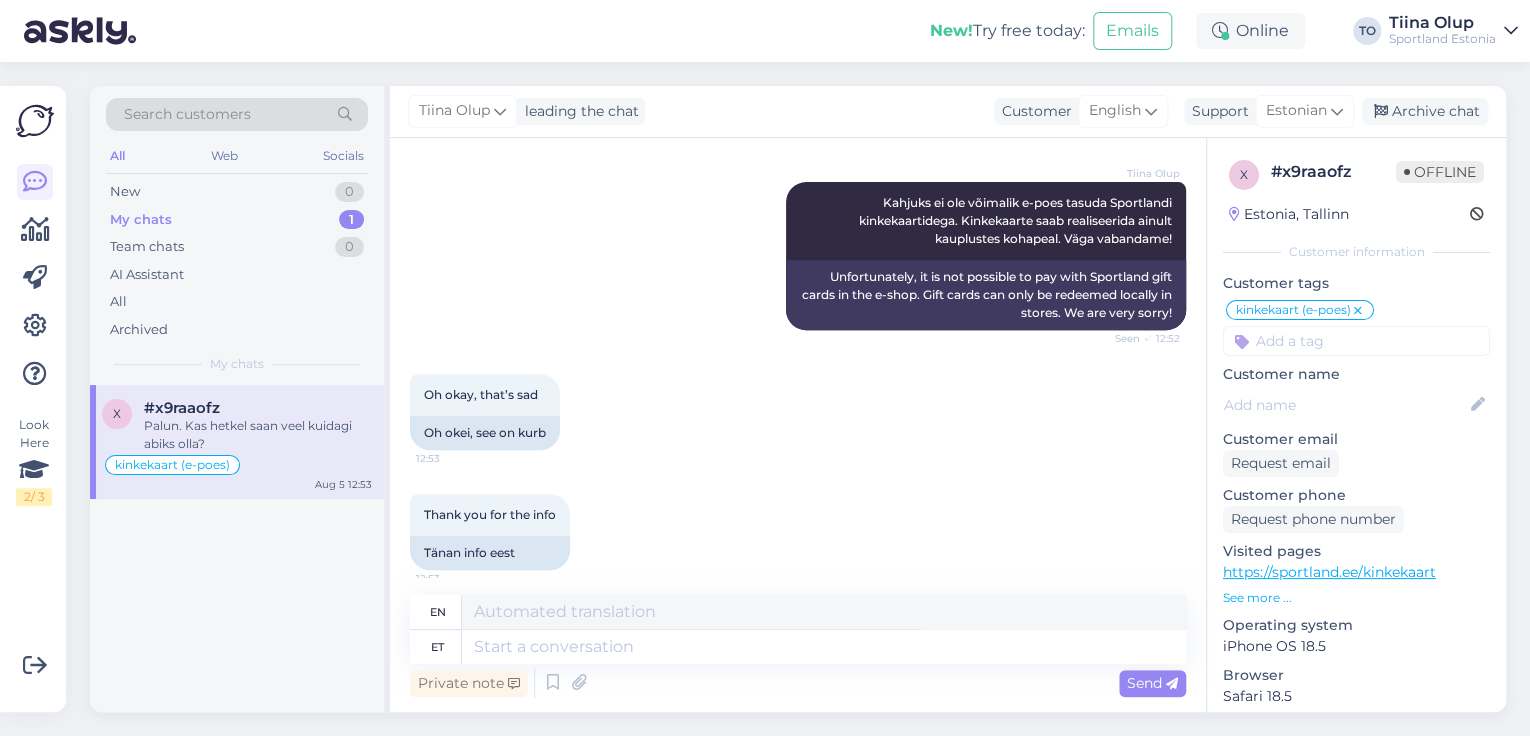 scroll, scrollTop: 208, scrollLeft: 0, axis: vertical 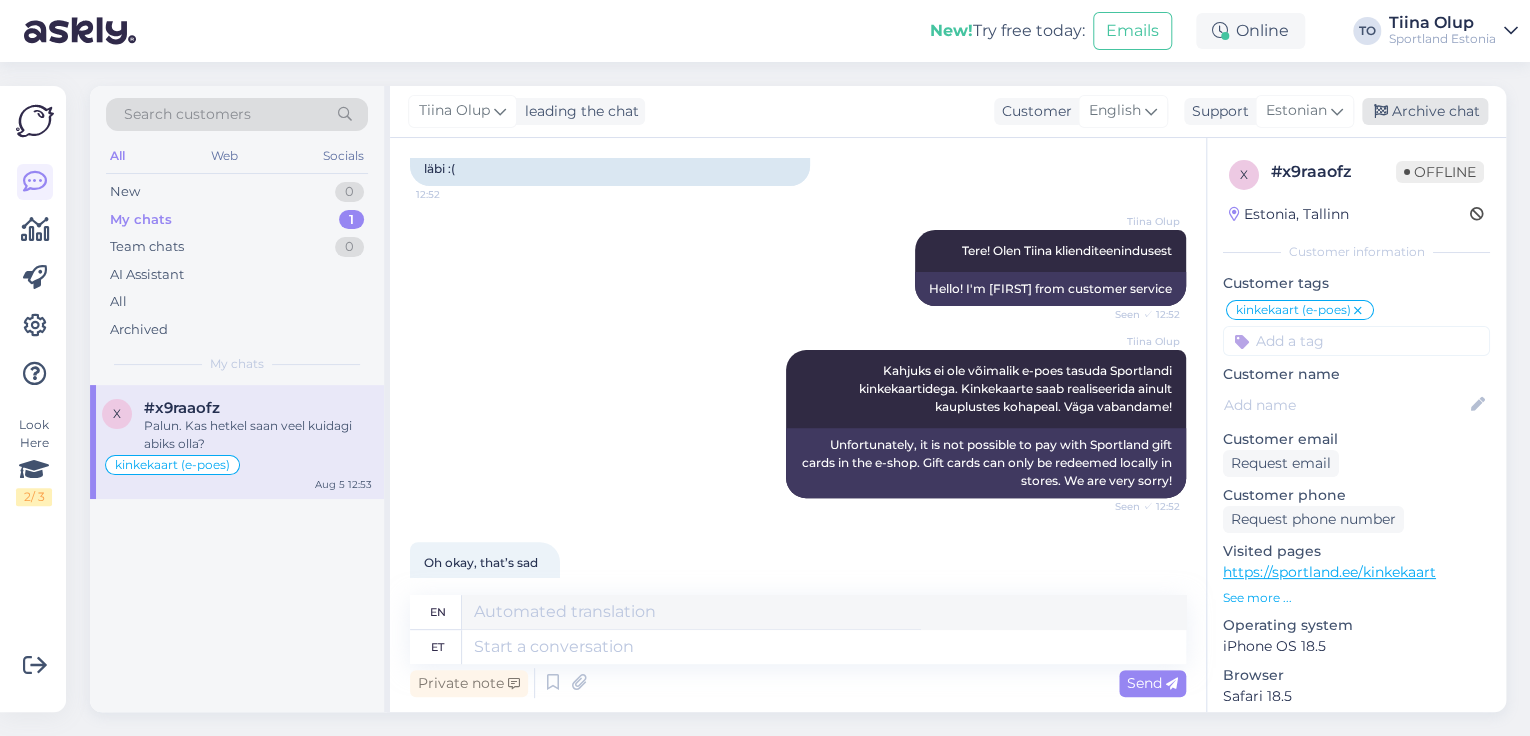 click on "Archive chat" at bounding box center (1425, 111) 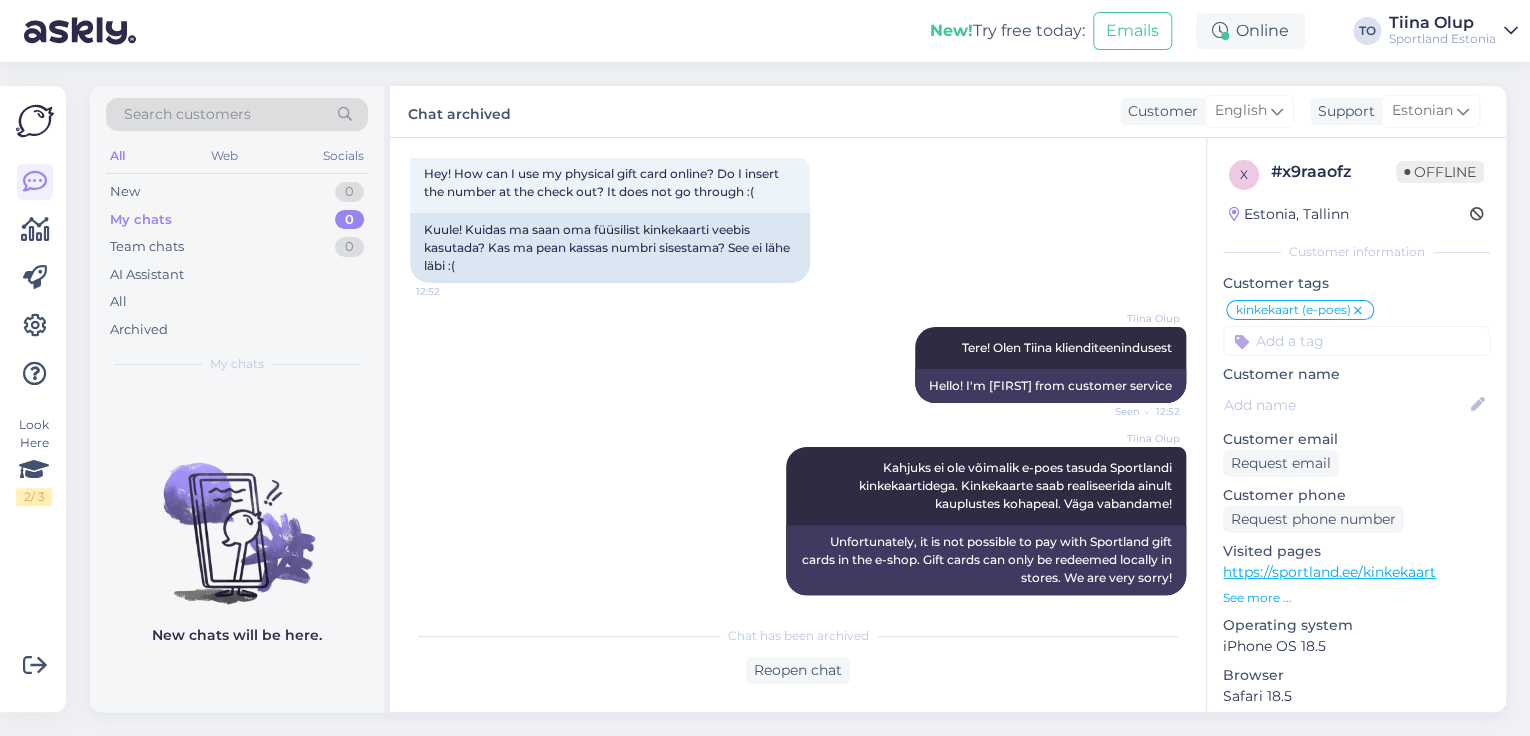 scroll, scrollTop: 0, scrollLeft: 0, axis: both 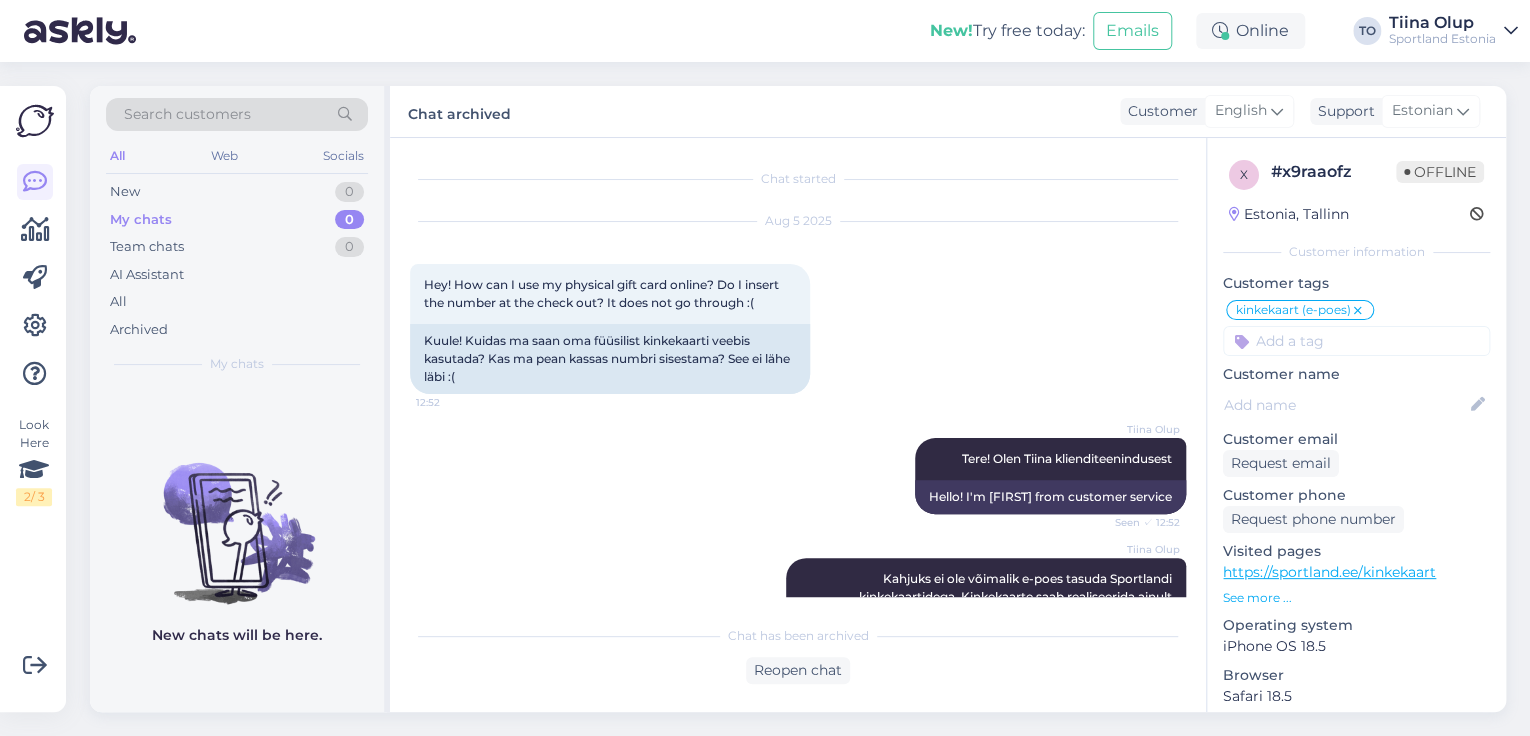 click on "Sportland Estonia" at bounding box center [1442, 39] 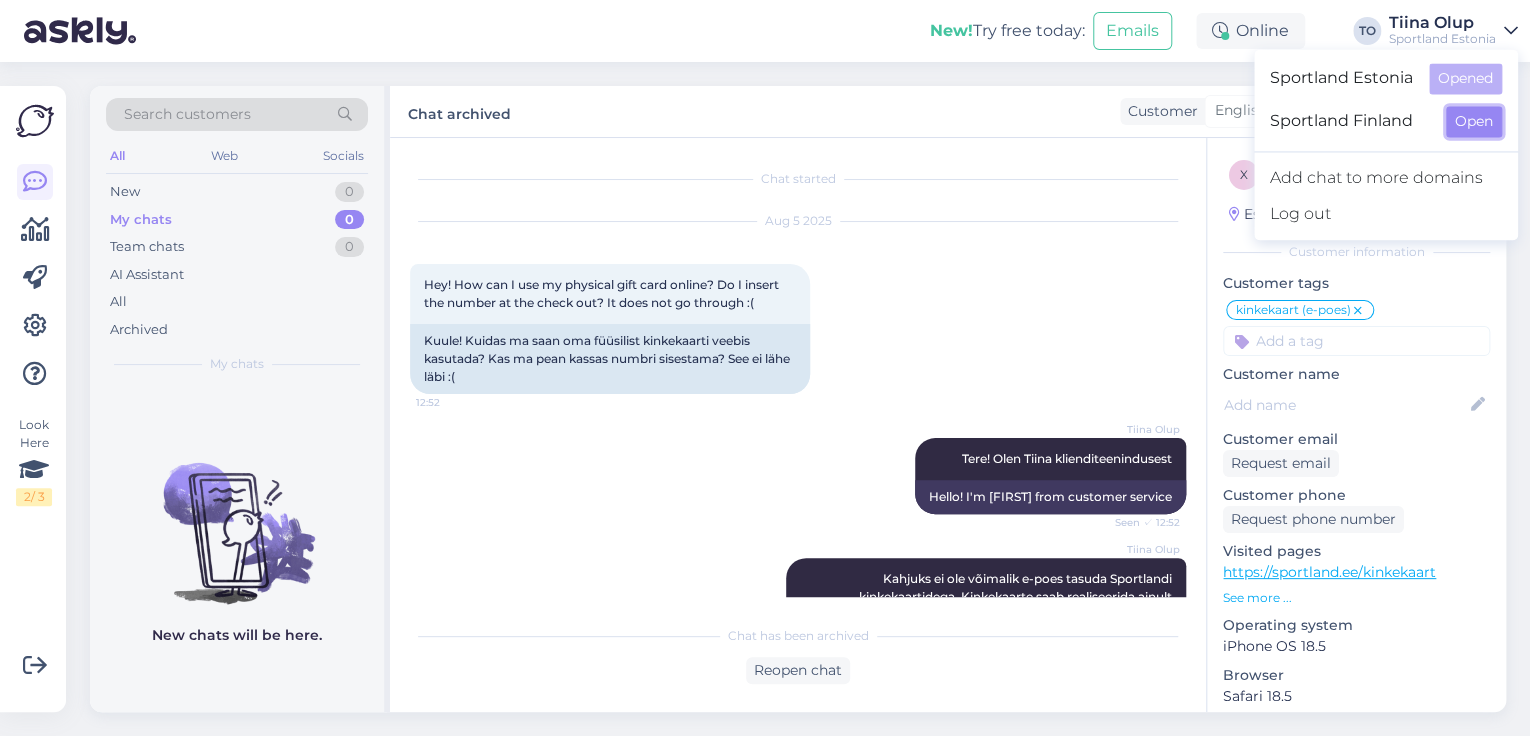 click on "Open" at bounding box center [1474, 121] 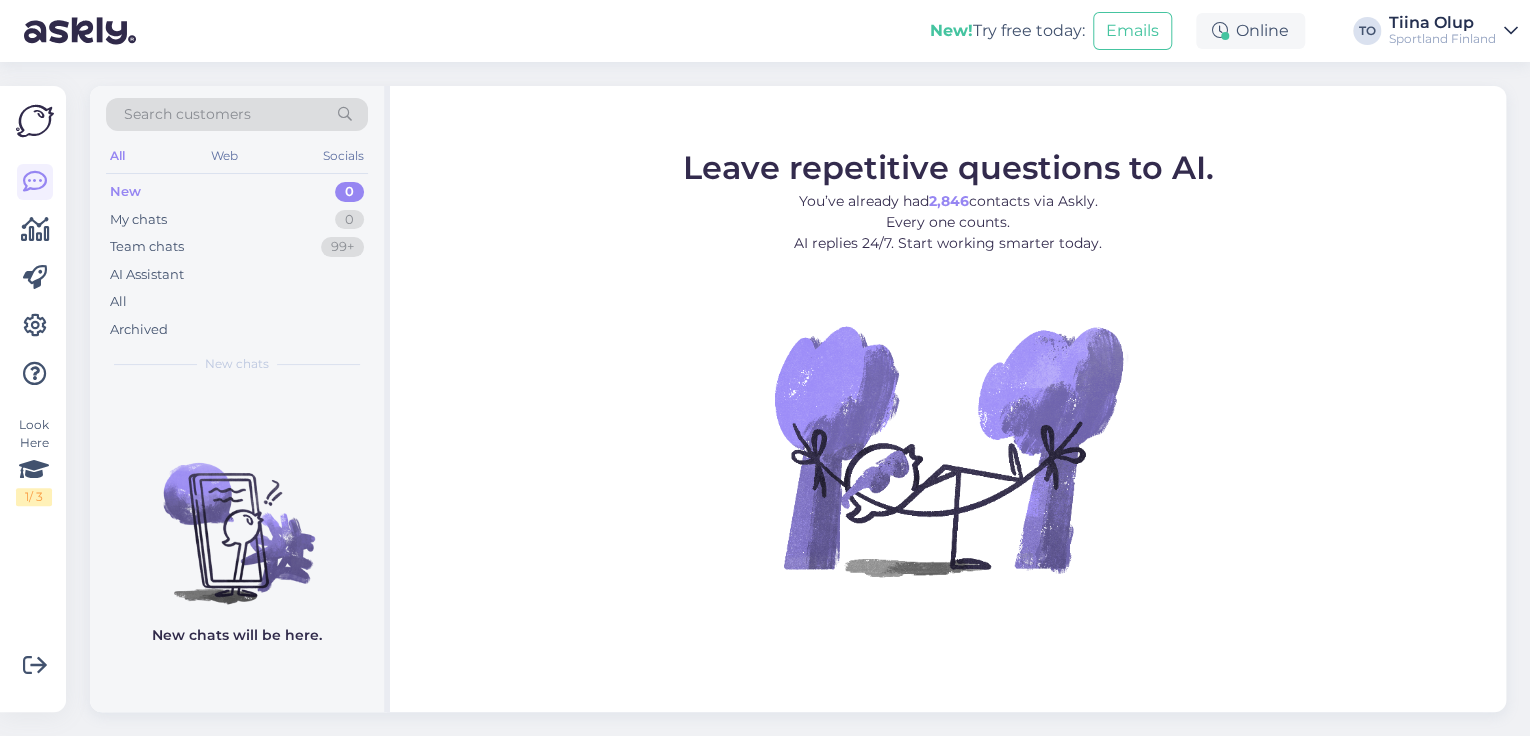 click on "New! Try free today: Emails Online TO [NAME] Sportland Finland" at bounding box center [765, 31] 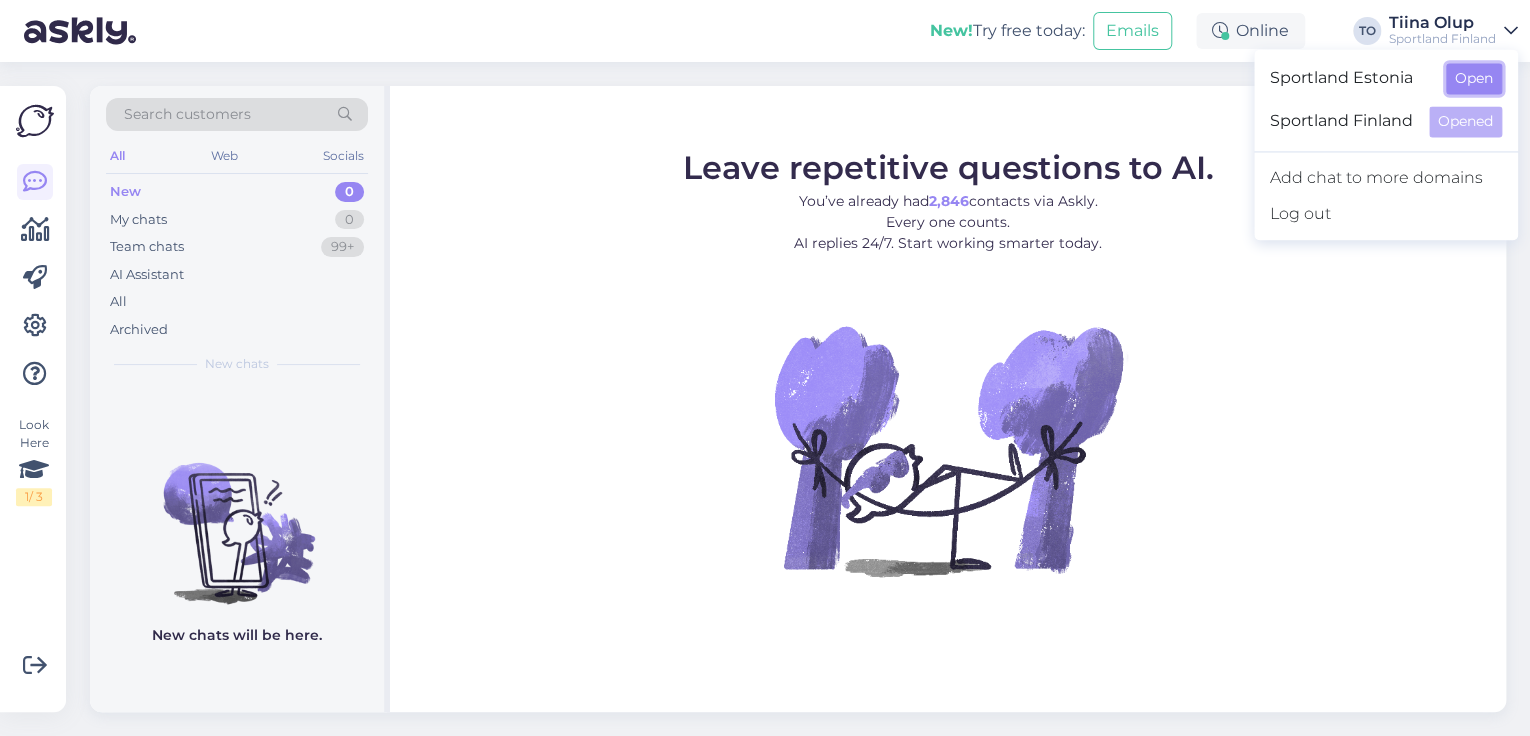 click on "Open" at bounding box center (1474, 78) 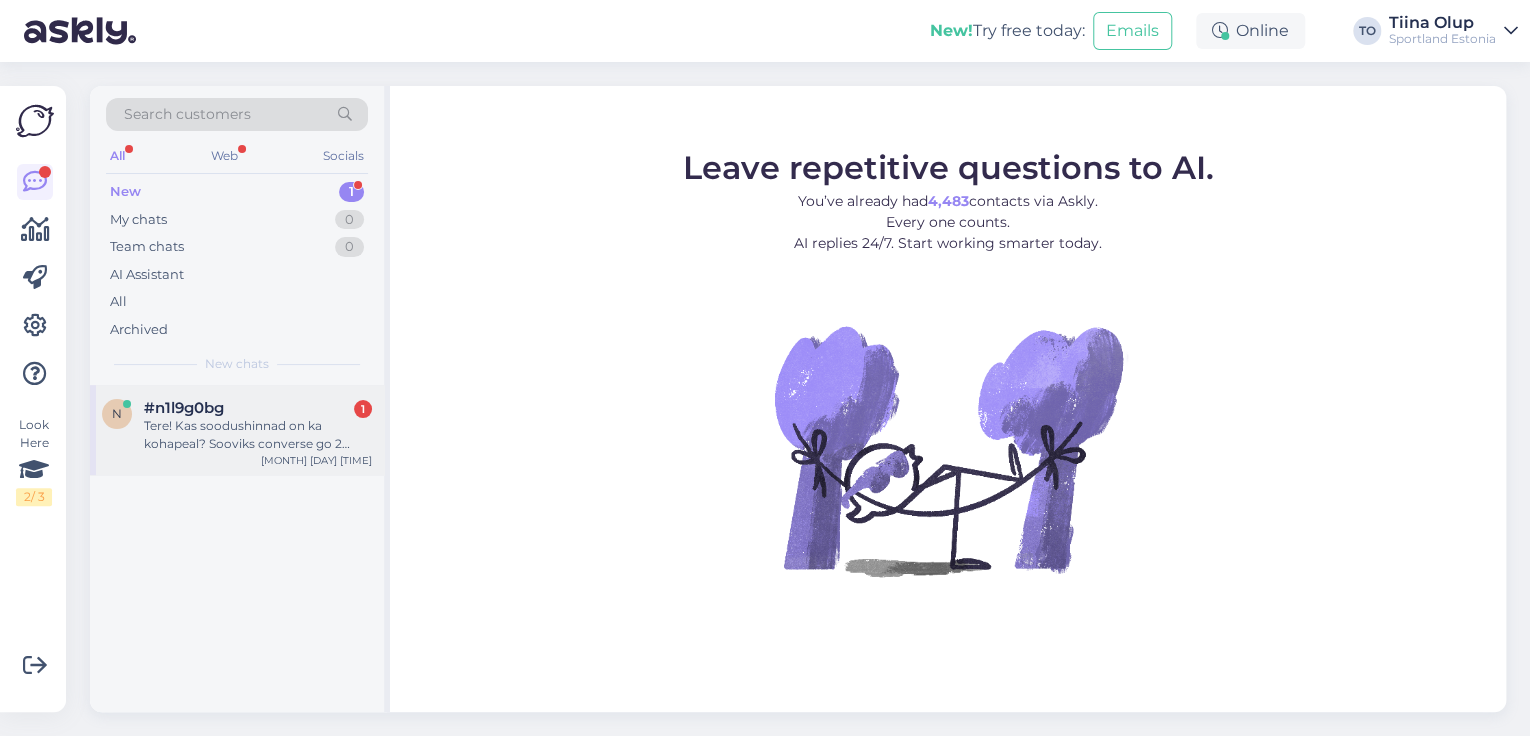 click on "Tere! Kas soodushinnad on ka kohapeal? Sooviks converse go 2 seljakotti osta viljandi sportlandist" at bounding box center [258, 435] 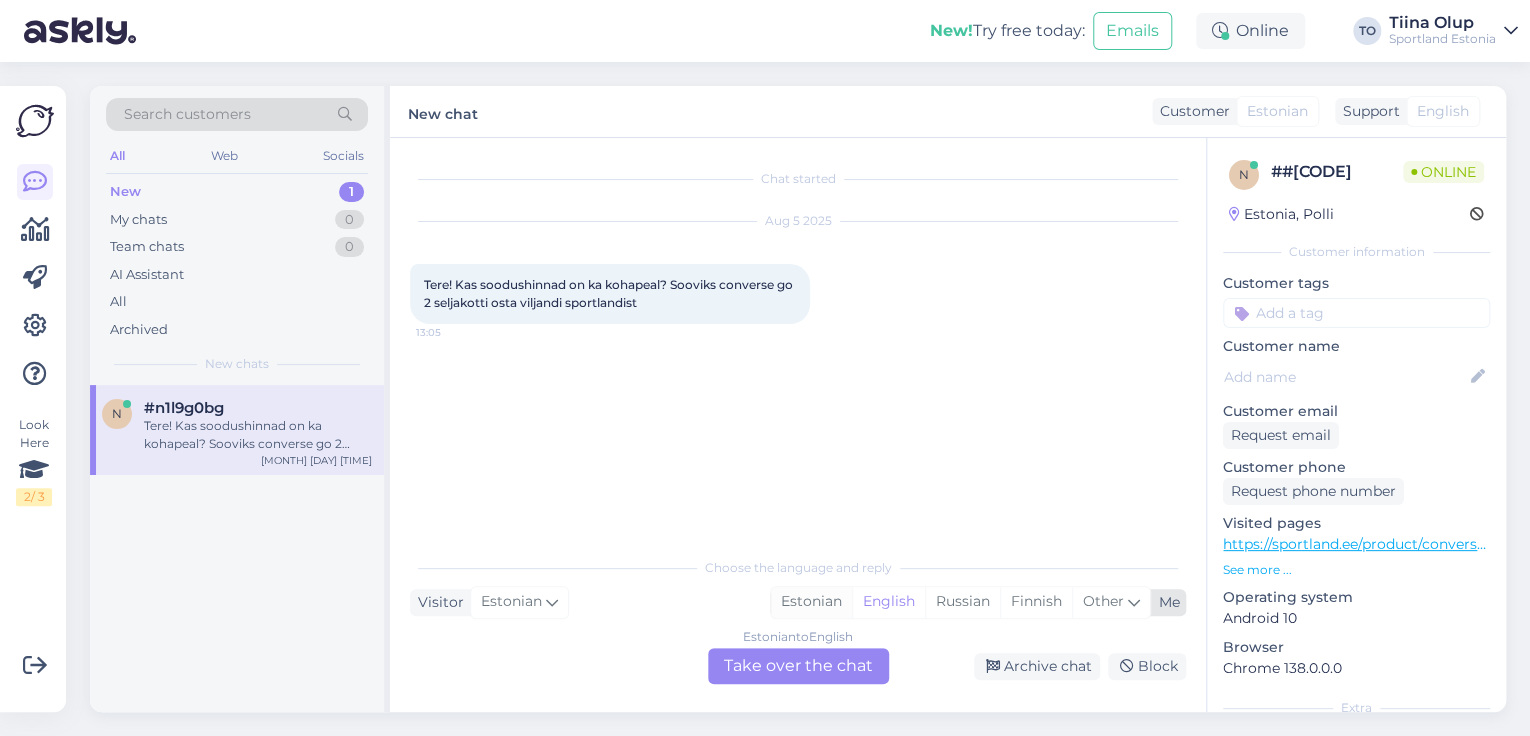 click on "Estonian" at bounding box center (811, 602) 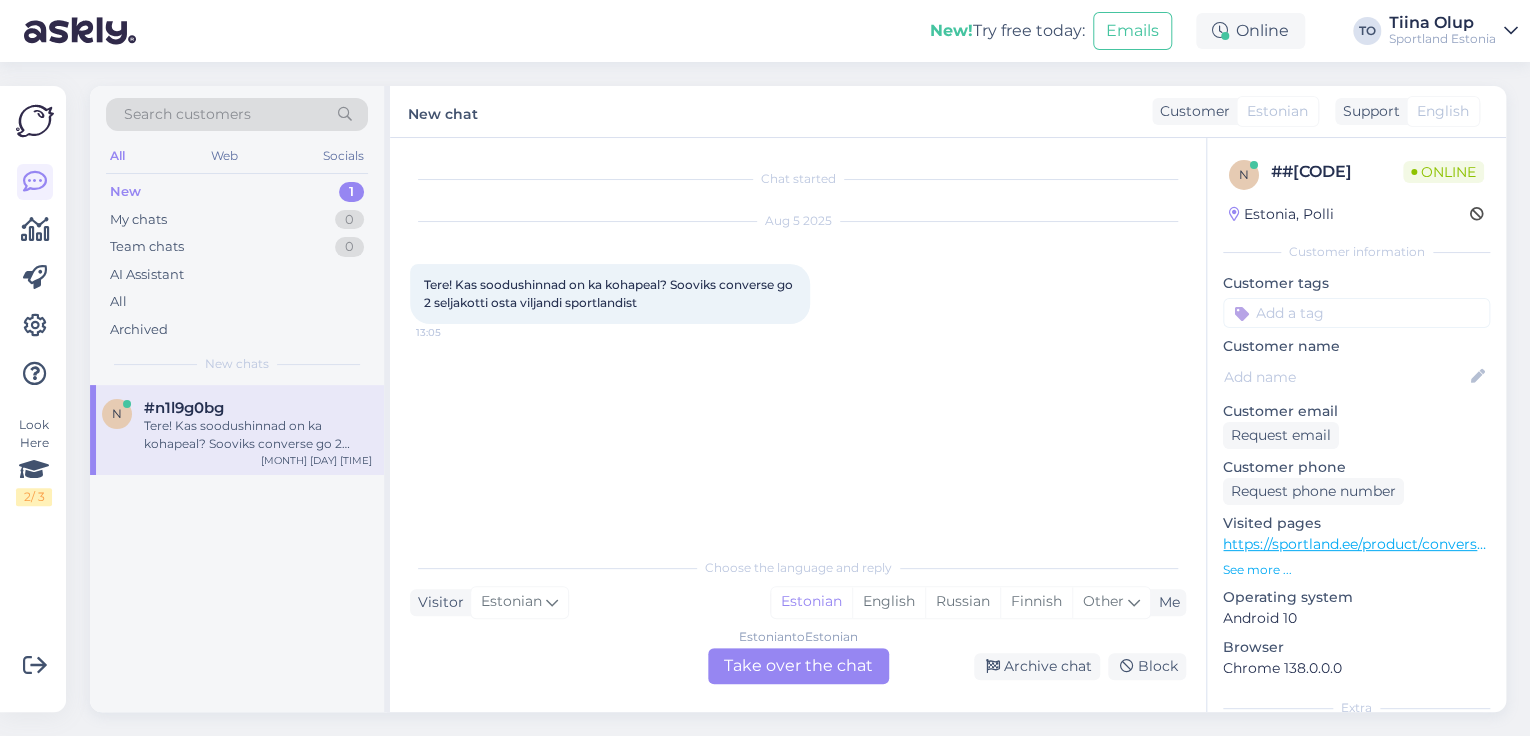 click on "Estonian  to  Estonian Take over the chat" at bounding box center [798, 666] 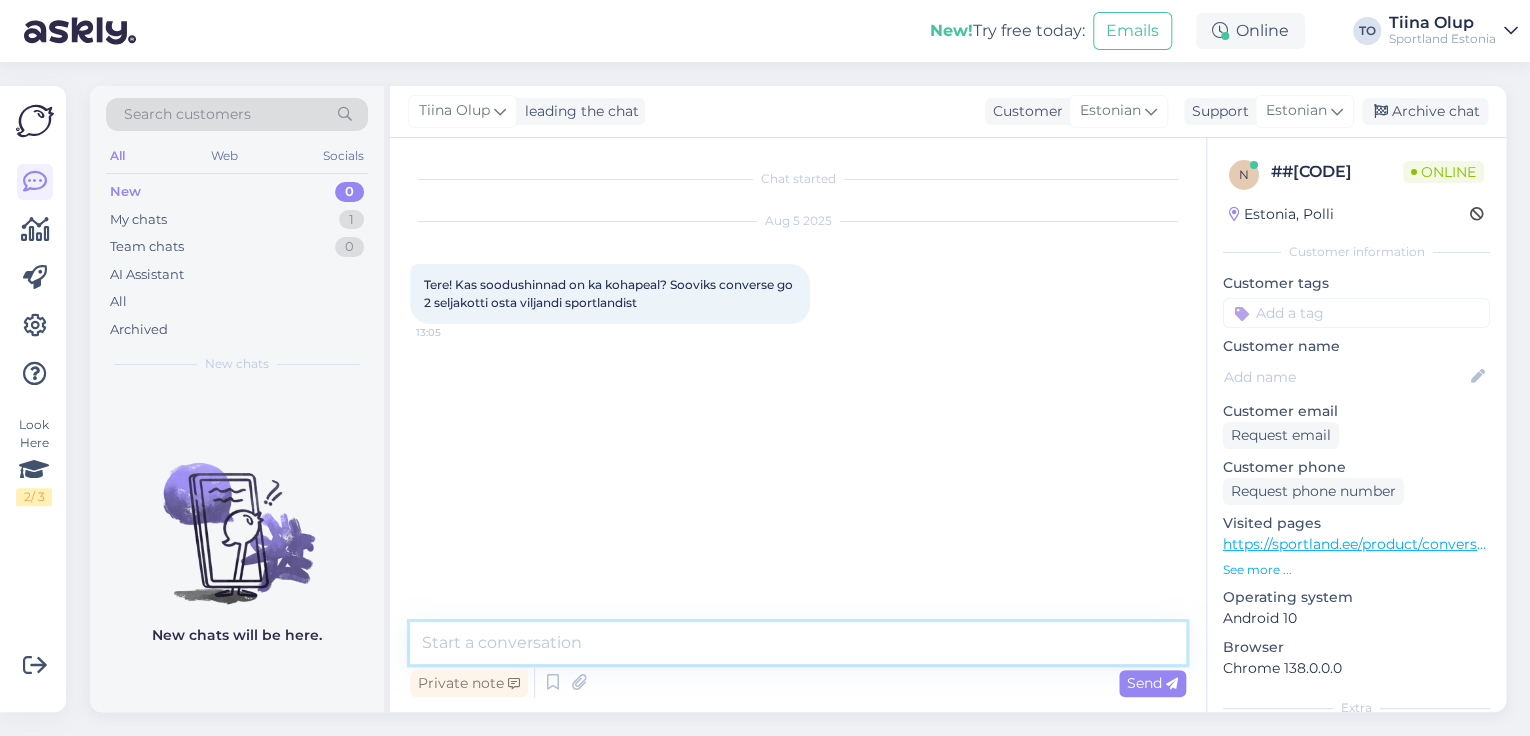 click at bounding box center [798, 643] 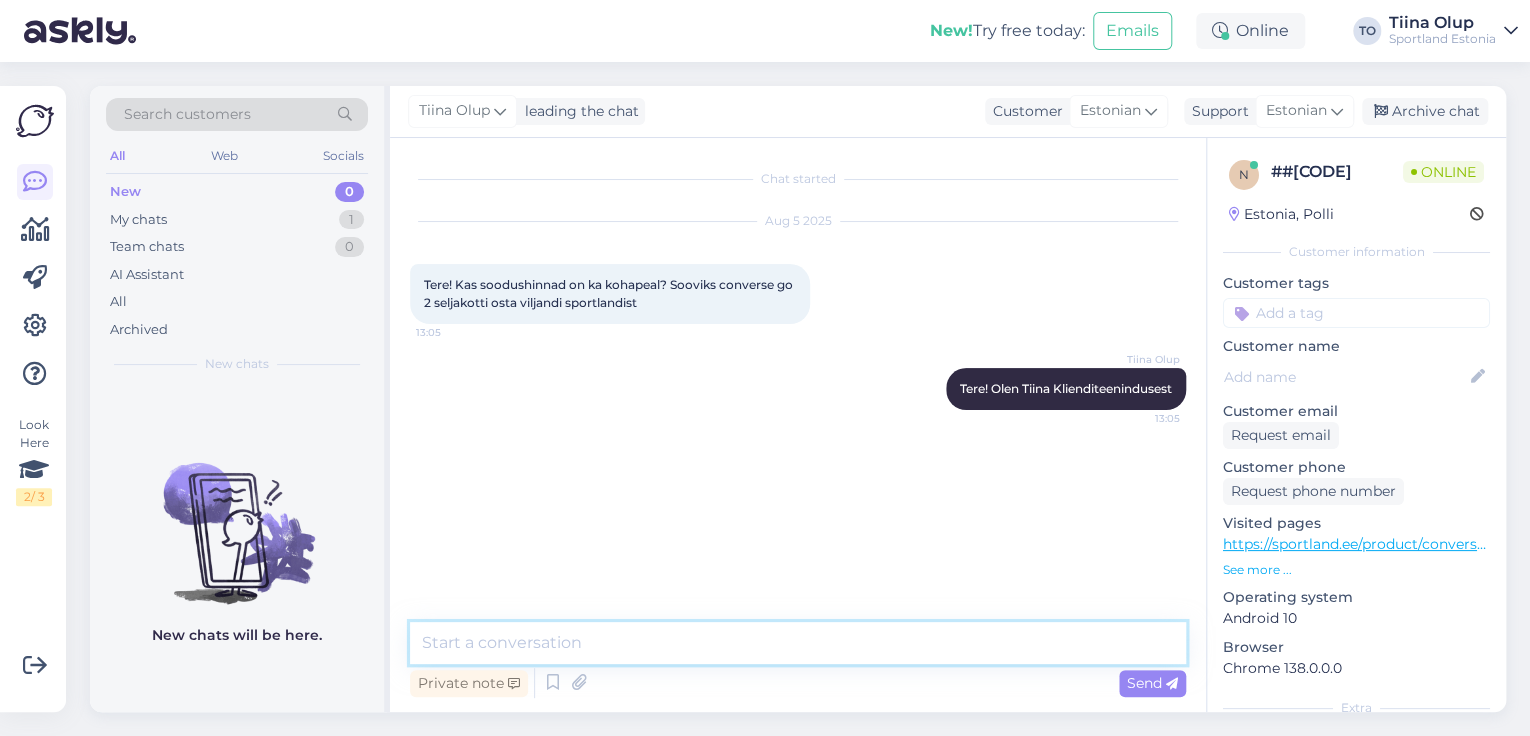 click at bounding box center [798, 643] 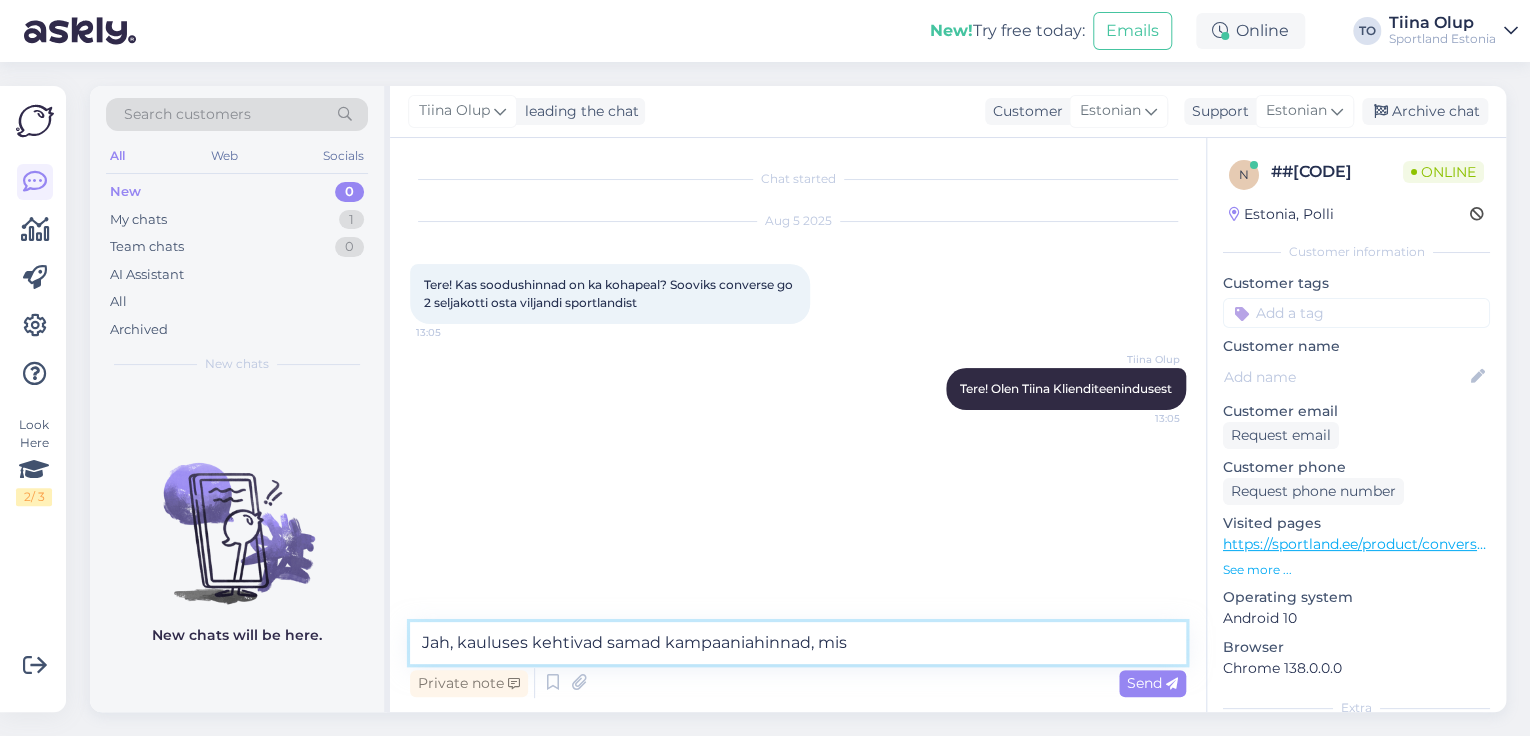 click on "Jah, kauluses kehtivad samad kampaaniahinnad, mis" at bounding box center [798, 643] 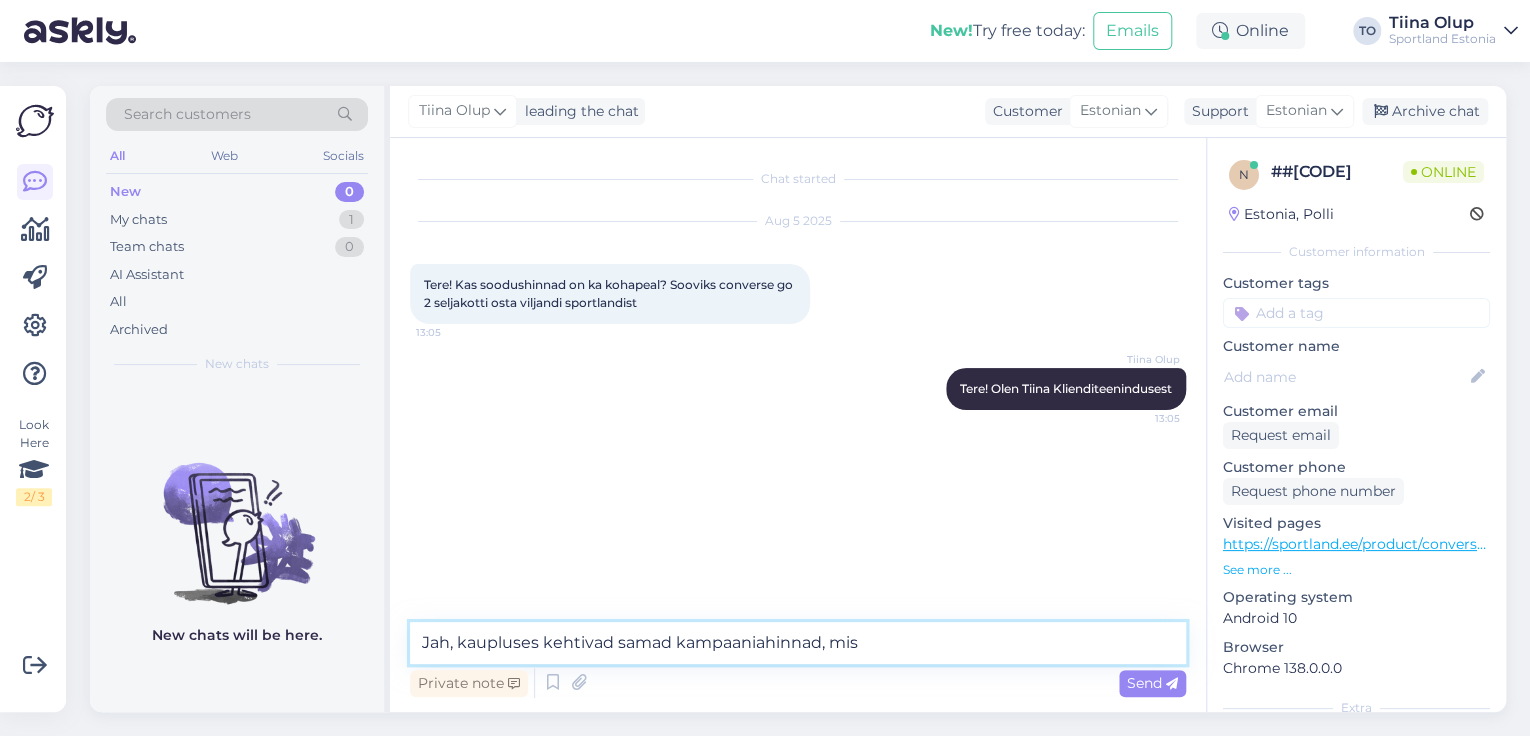 click on "Jah, kaupluses kehtivad samad kampaaniahinnad, mis" at bounding box center [798, 643] 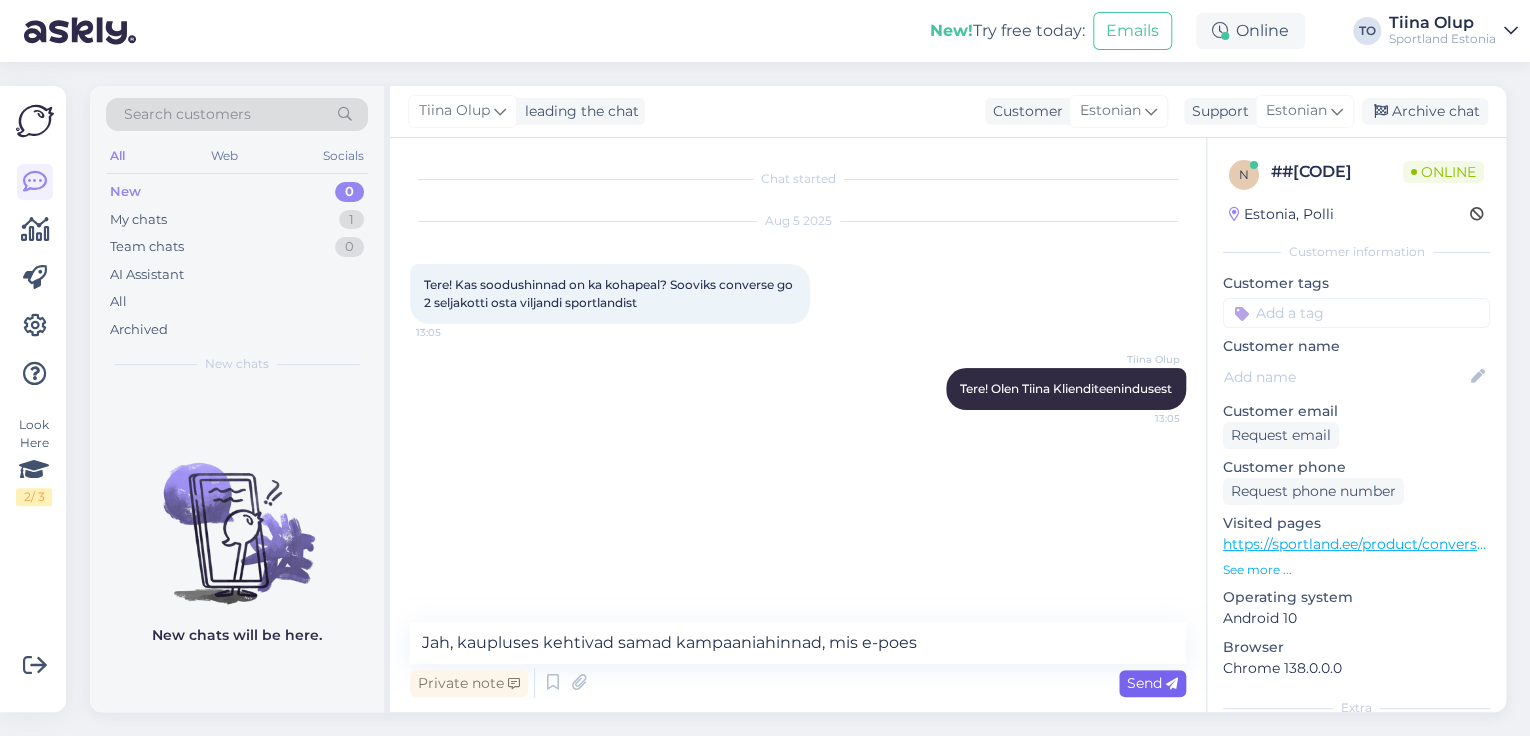 click on "Send" at bounding box center (1152, 683) 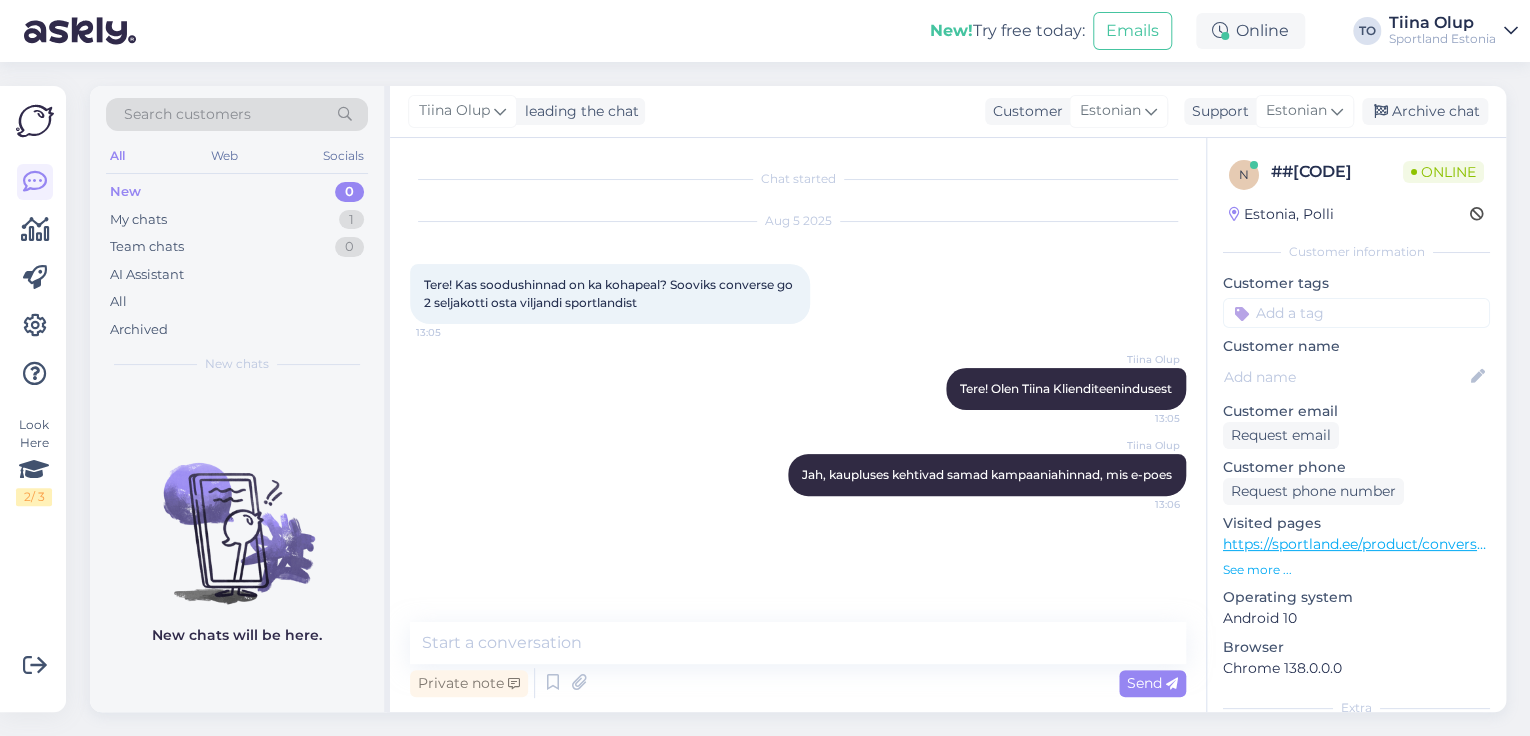 click at bounding box center [1356, 313] 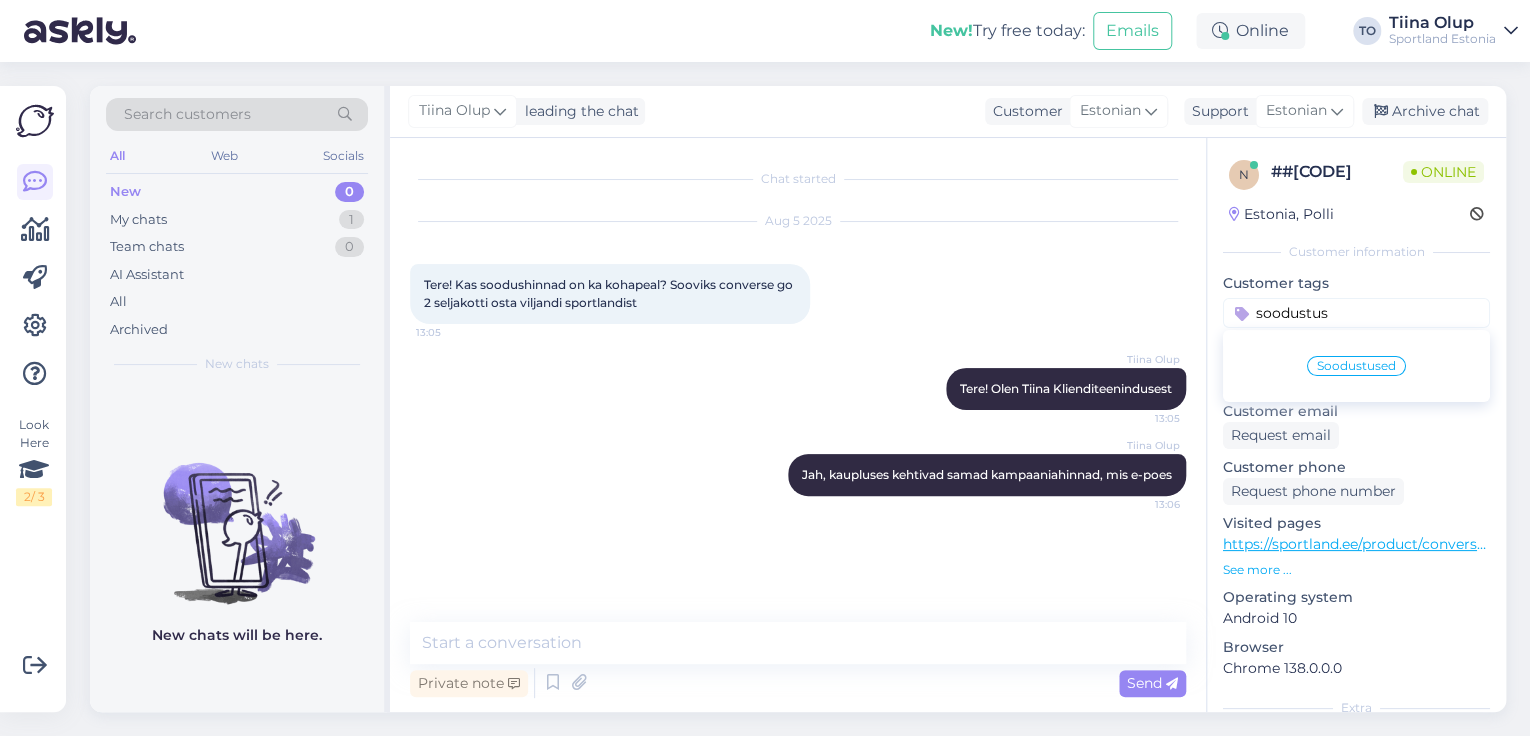 click on "Soodustused" at bounding box center (1356, 366) 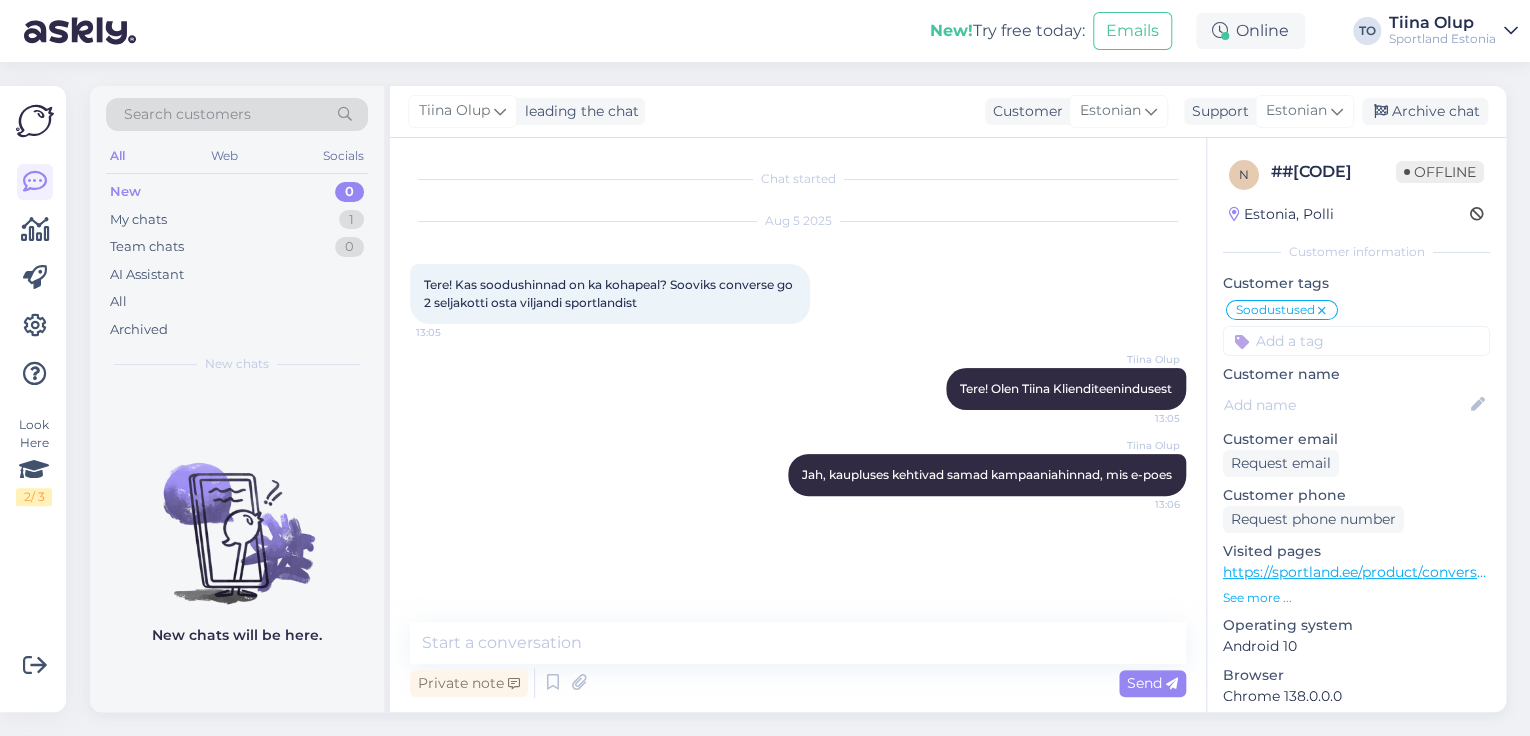 click on "Look Here 2  / 3" at bounding box center [35, 399] 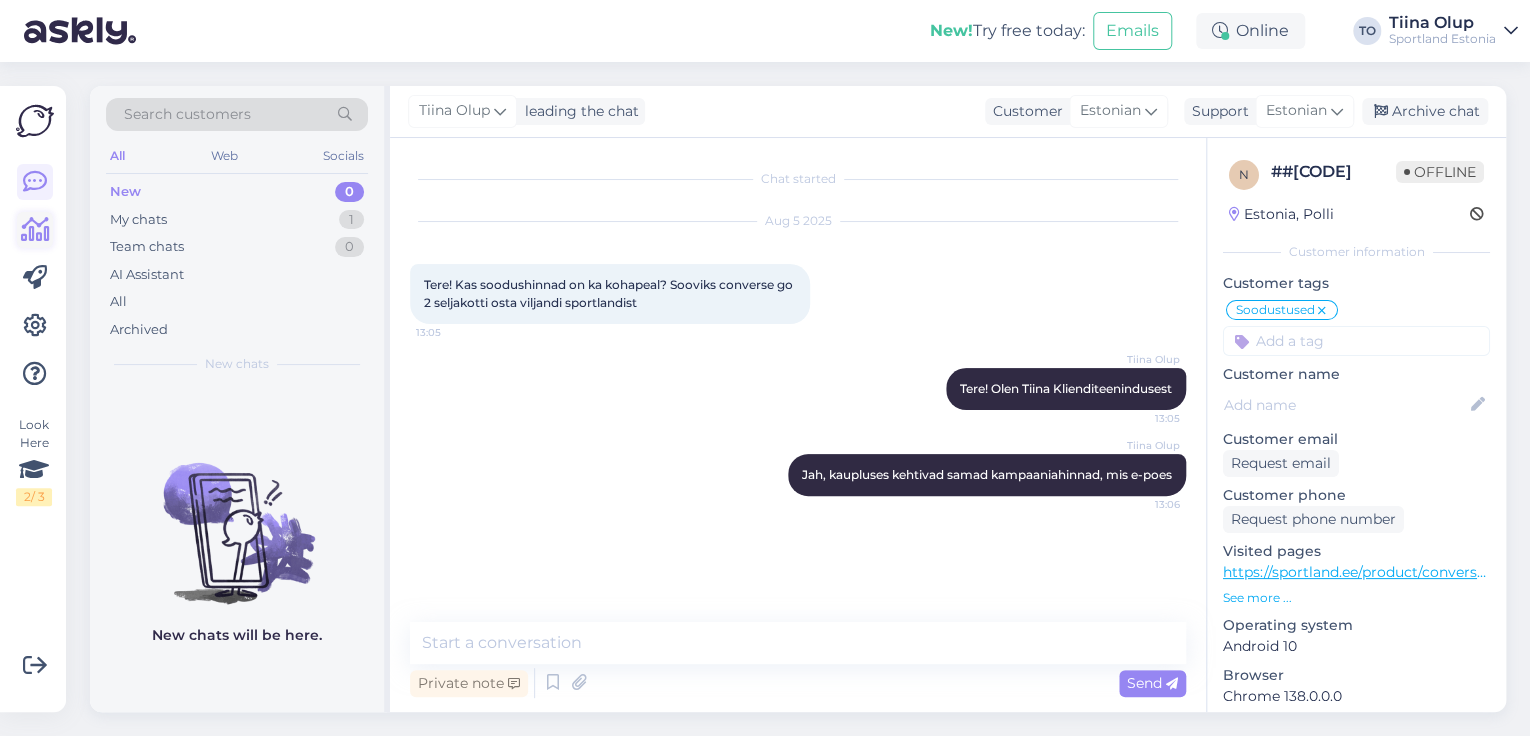 click at bounding box center [35, 230] 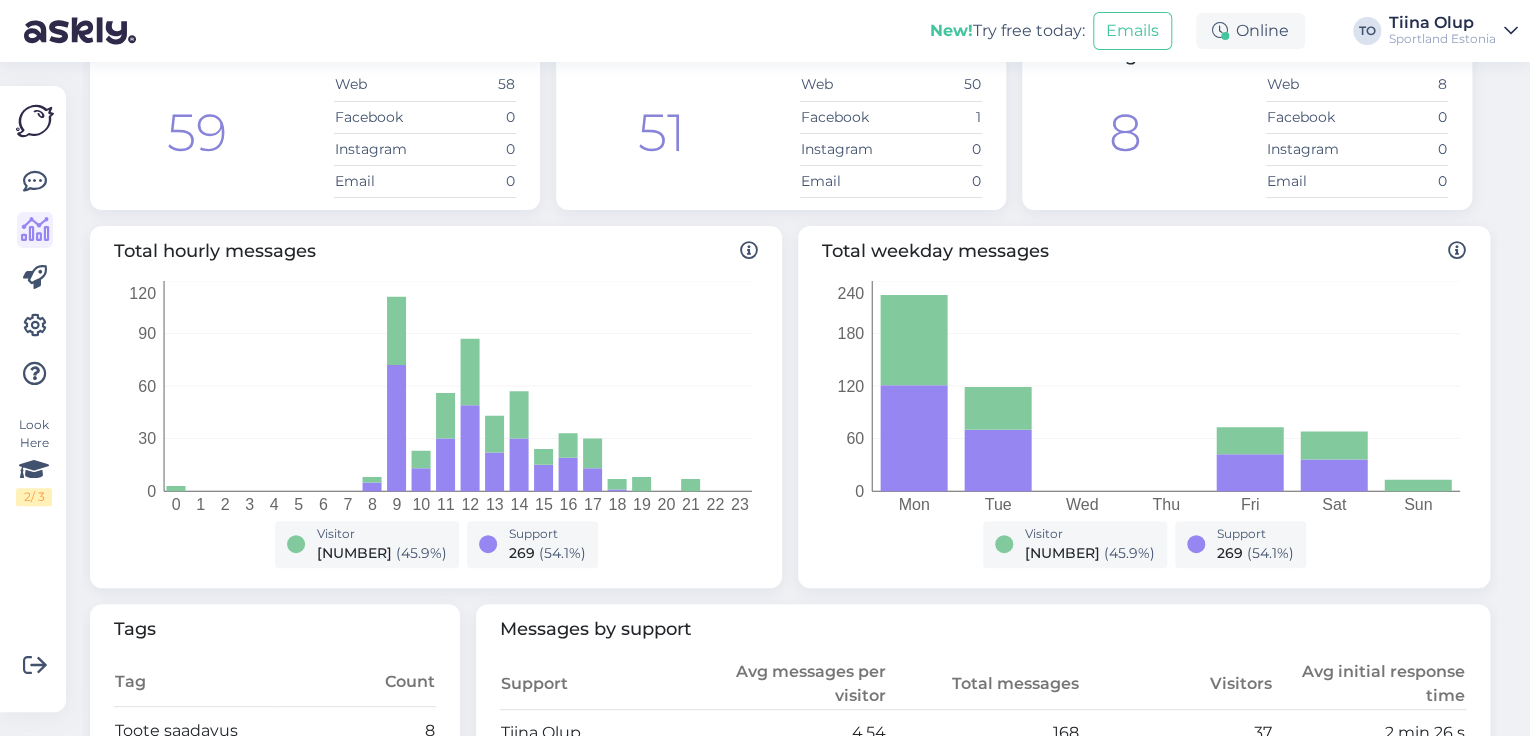 scroll, scrollTop: 0, scrollLeft: 0, axis: both 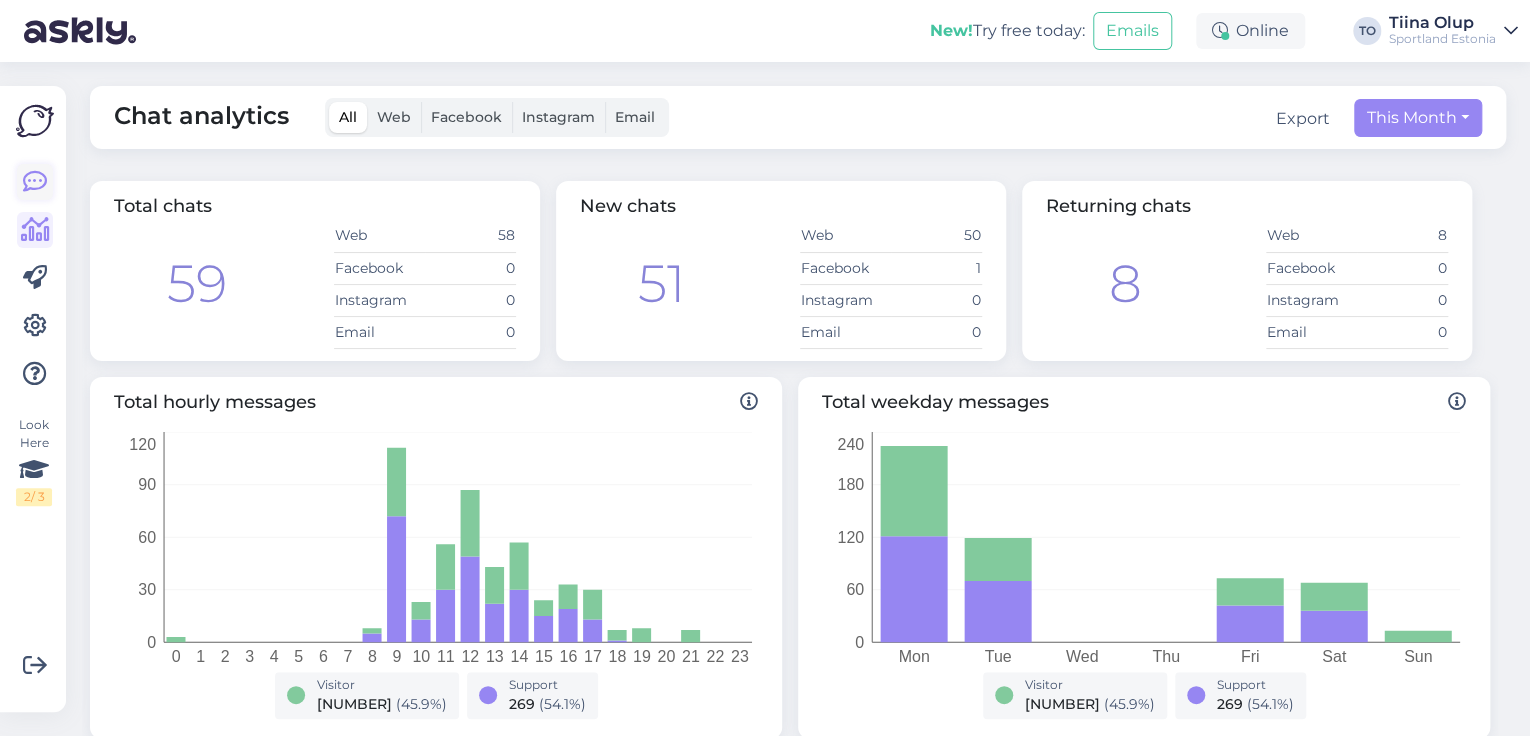 click at bounding box center [35, 182] 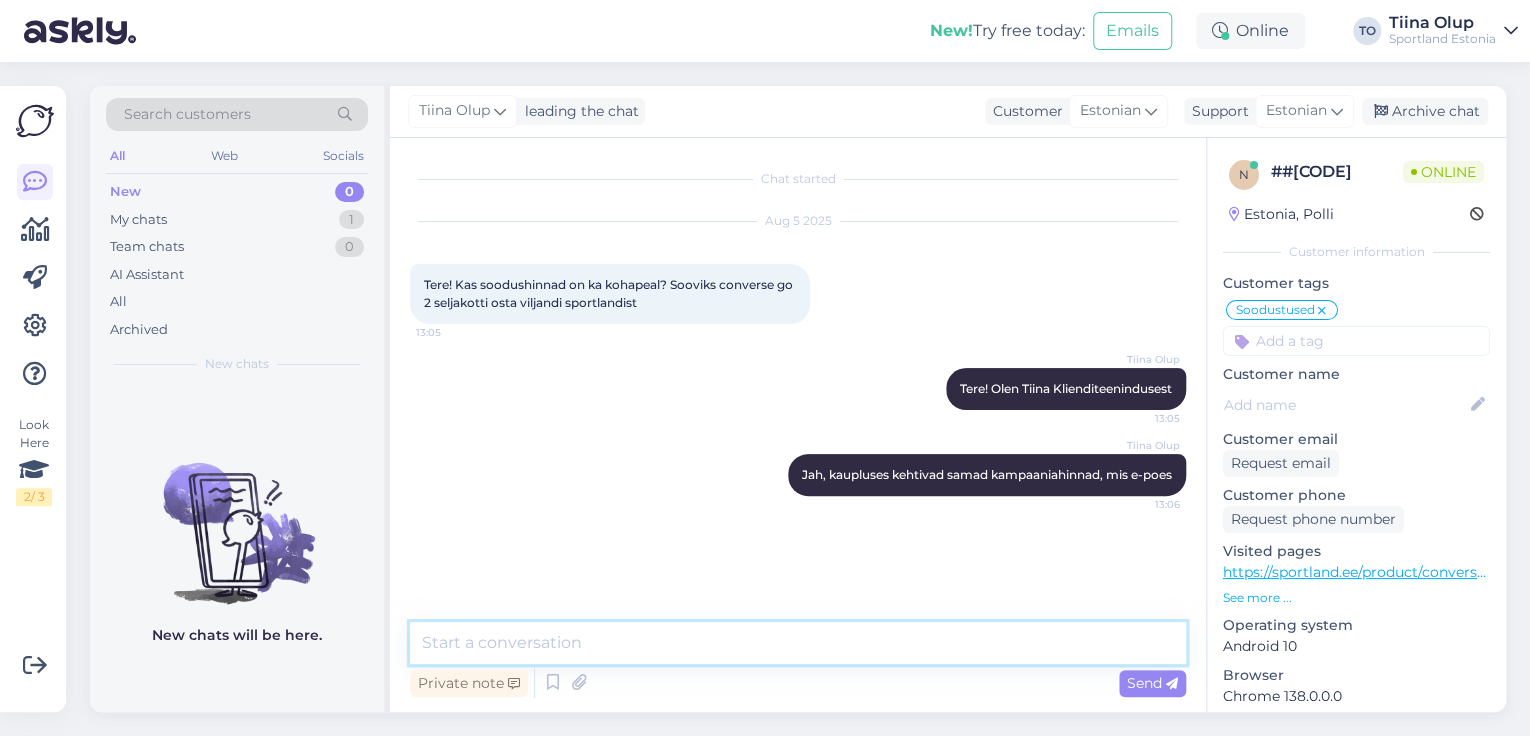 click at bounding box center [798, 643] 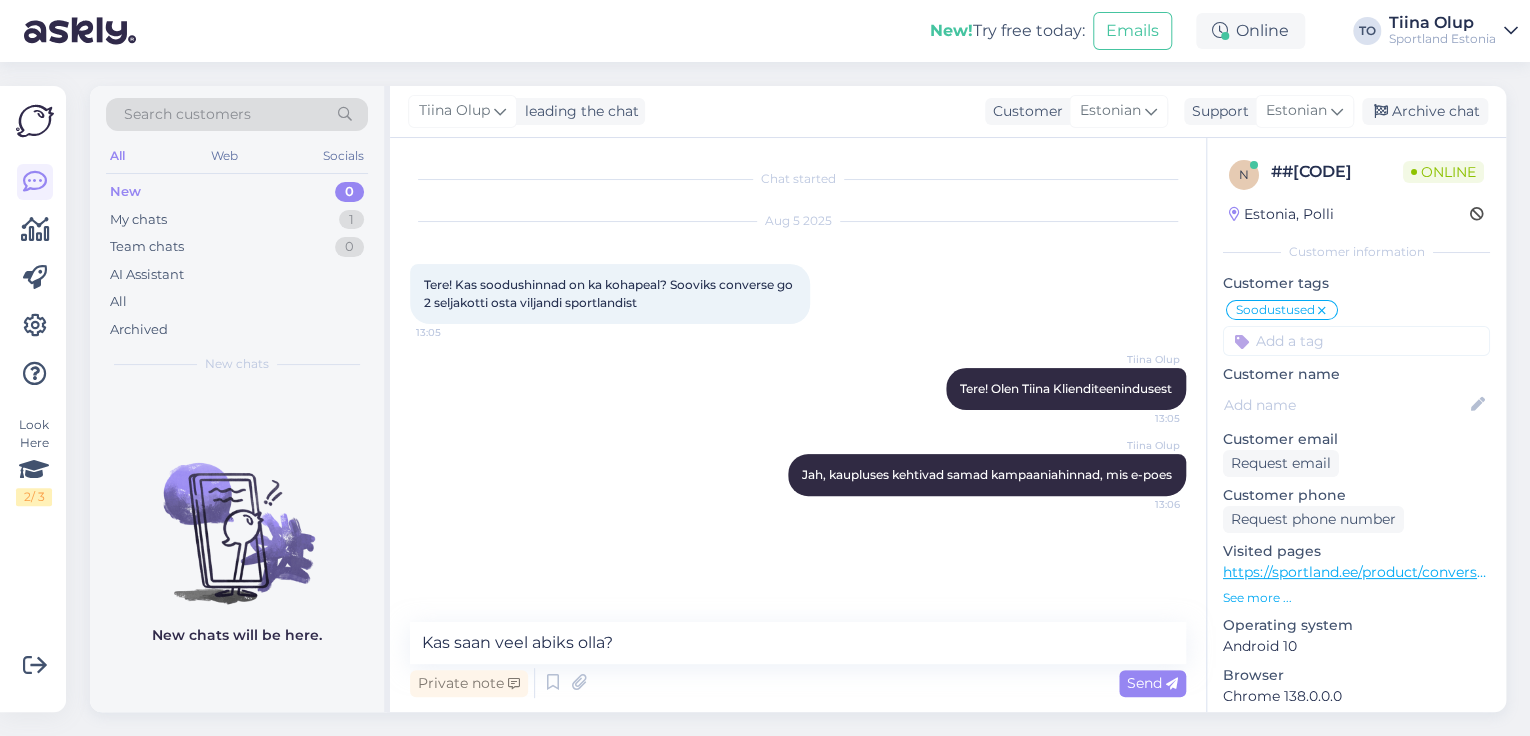 click on "Send" at bounding box center (1152, 683) 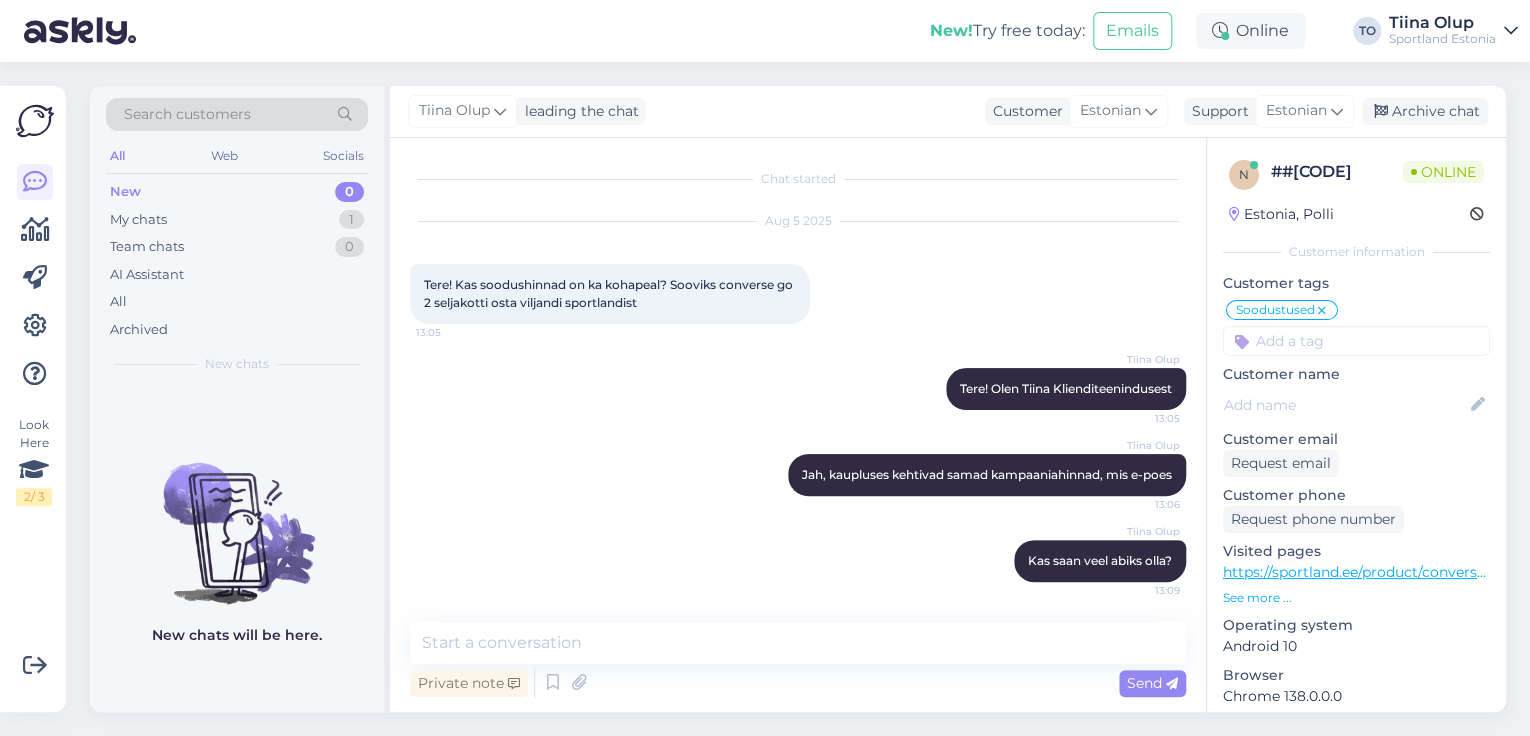 scroll, scrollTop: 17, scrollLeft: 0, axis: vertical 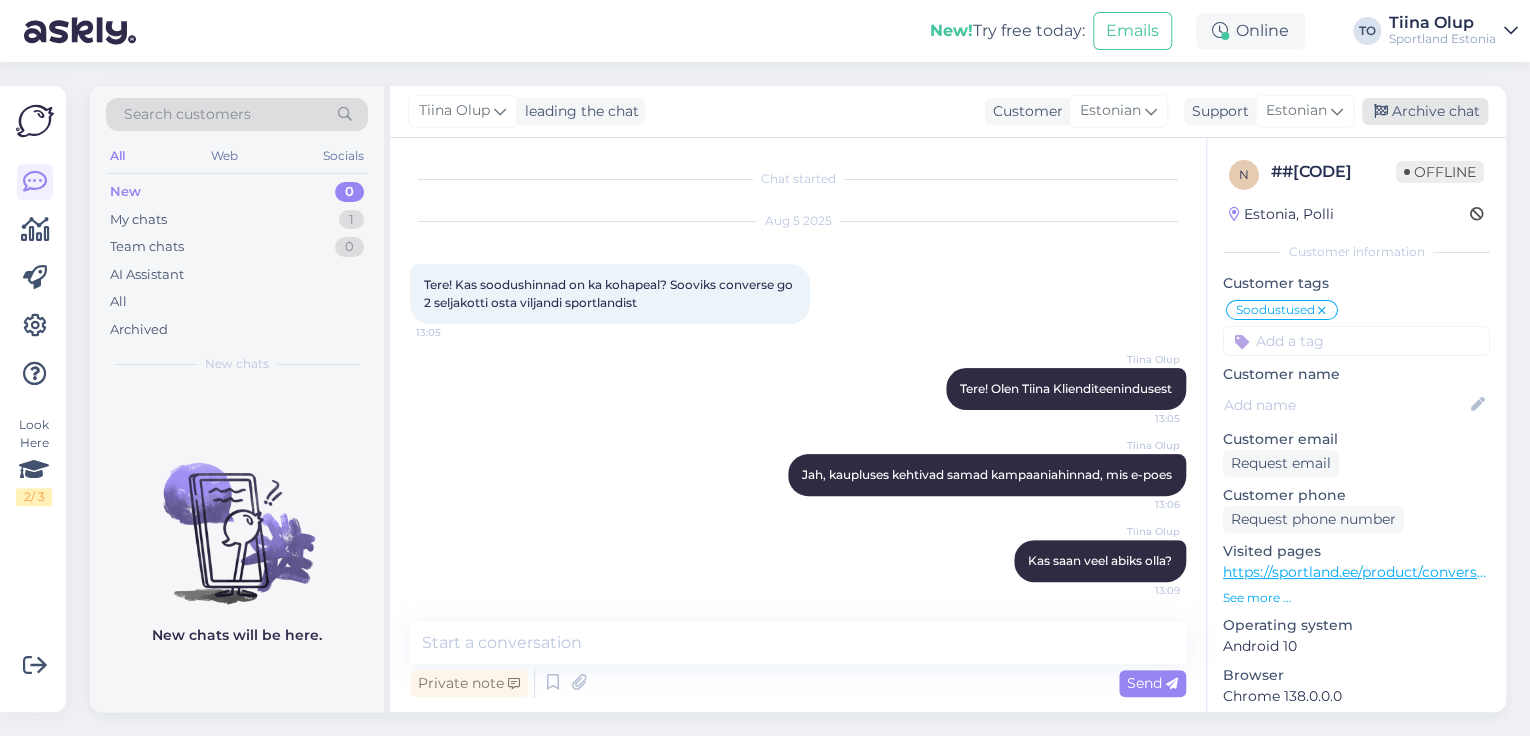 click on "Archive chat" at bounding box center [1425, 111] 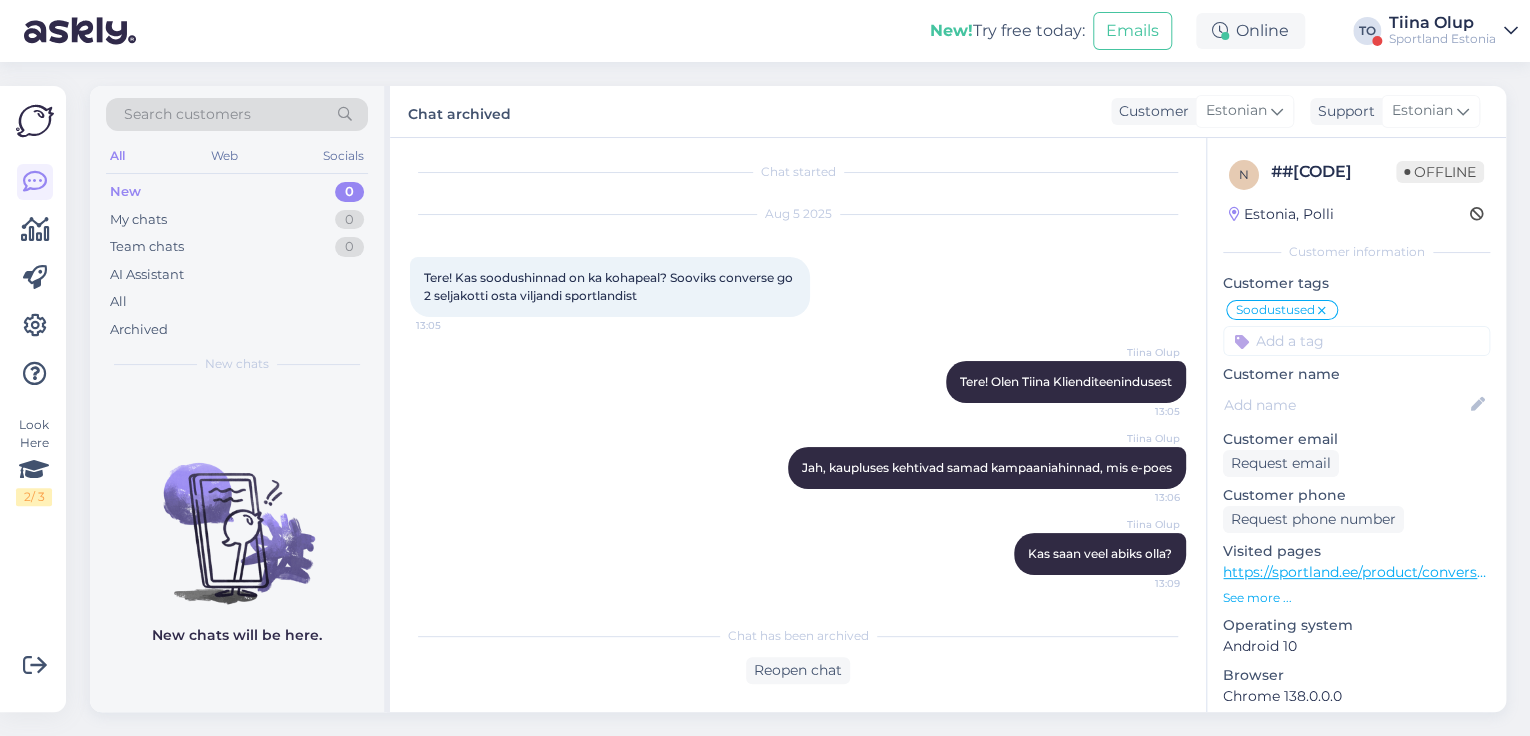 click on "Sportland Estonia" at bounding box center [1442, 39] 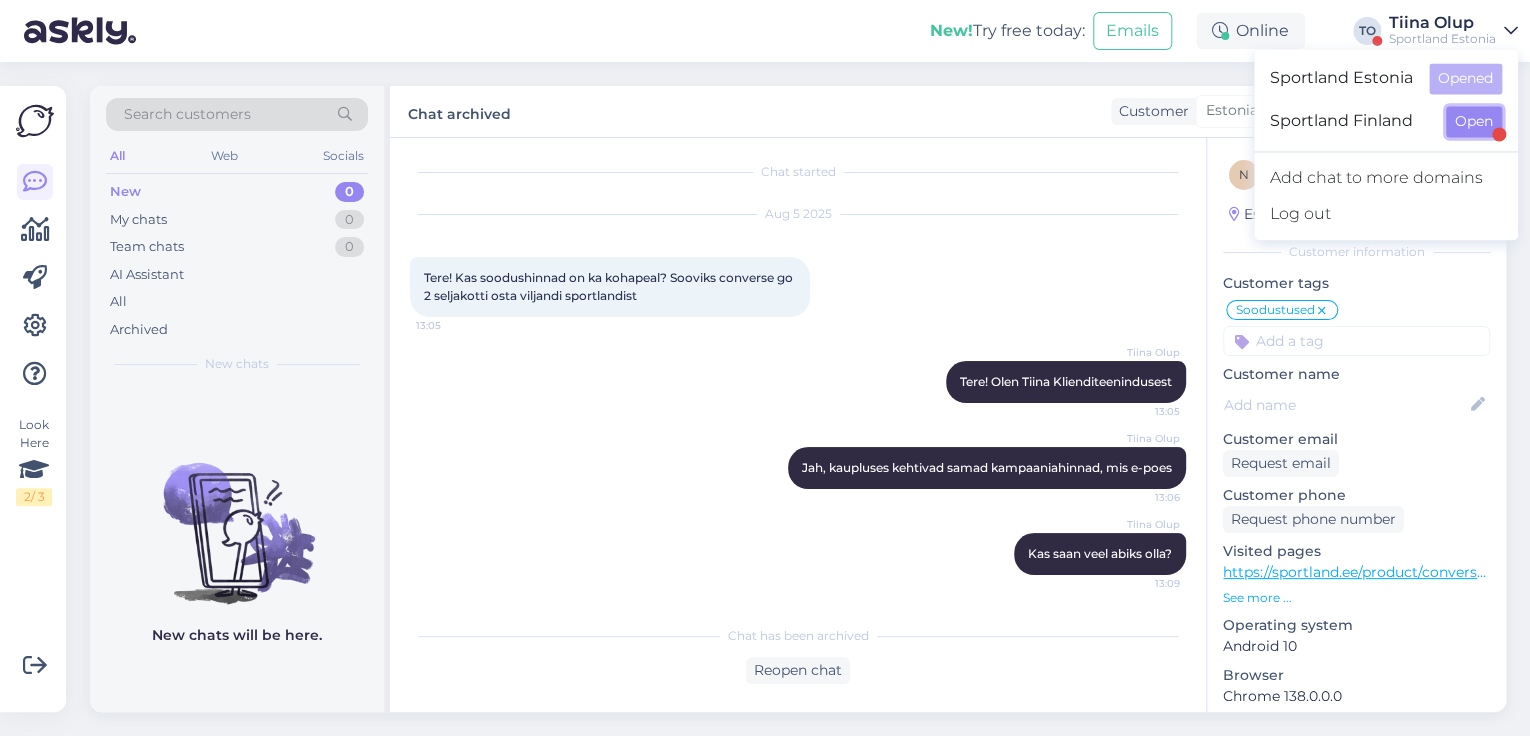 click on "Open" at bounding box center (1474, 121) 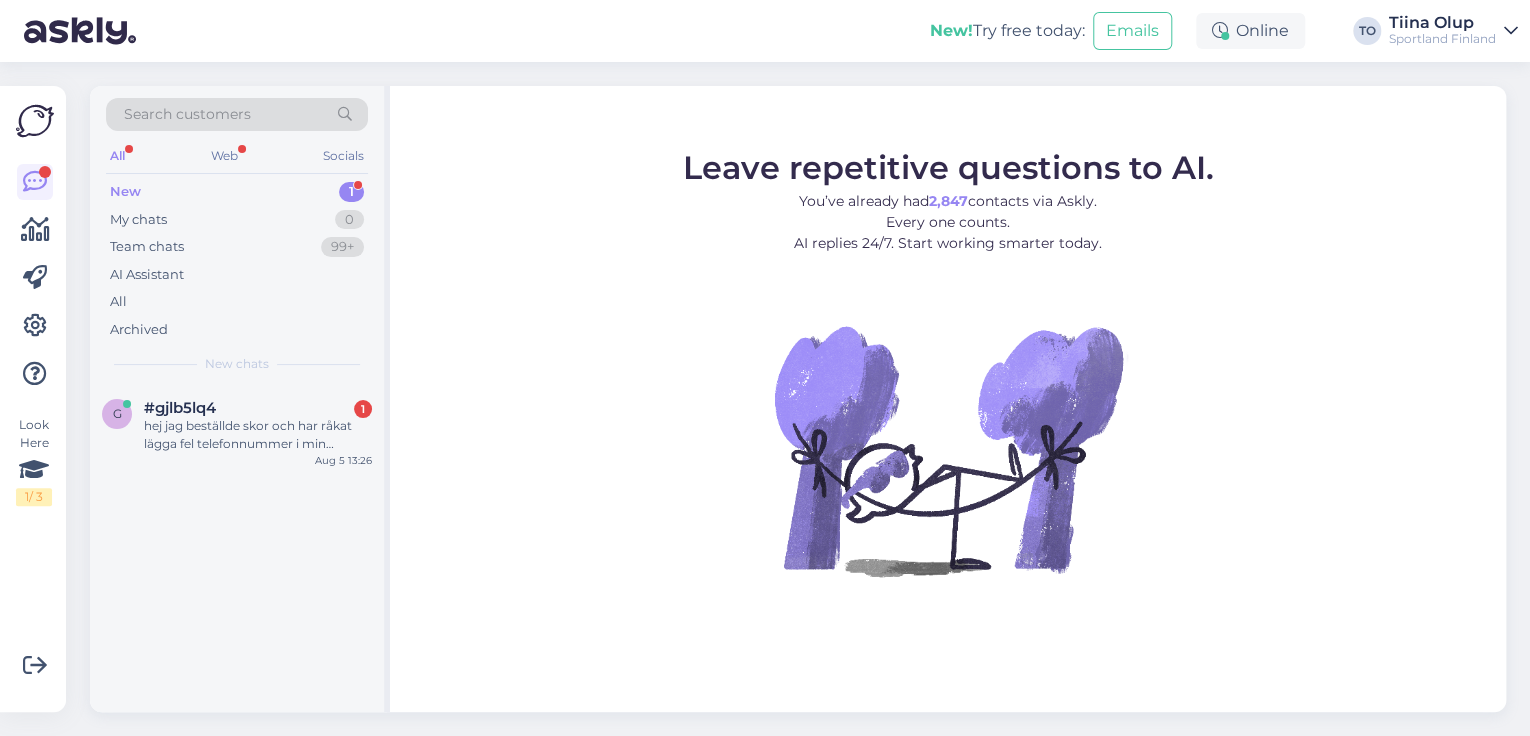 drag, startPoint x: 276, startPoint y: 445, endPoint x: 388, endPoint y: 444, distance: 112.00446 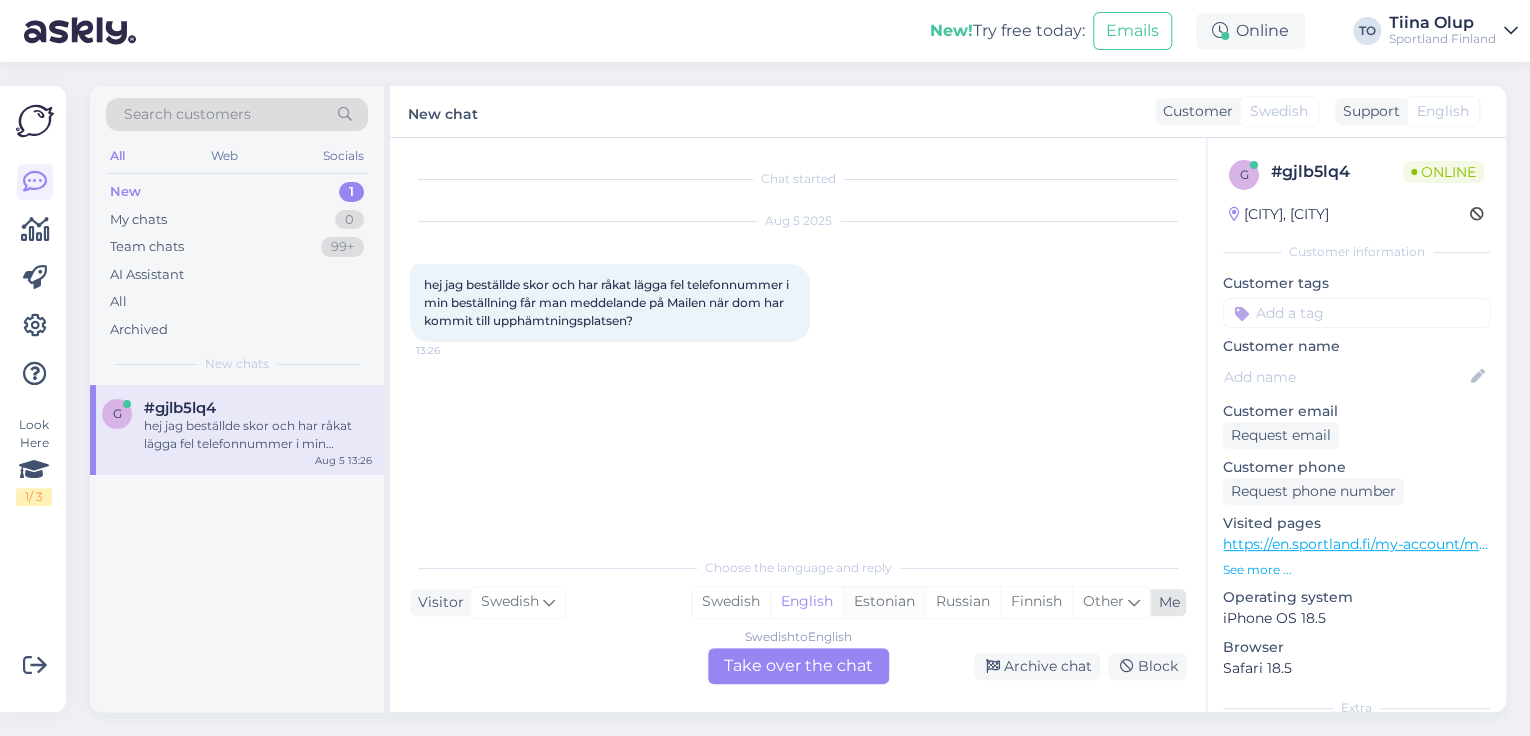 click on "Estonian" at bounding box center (884, 602) 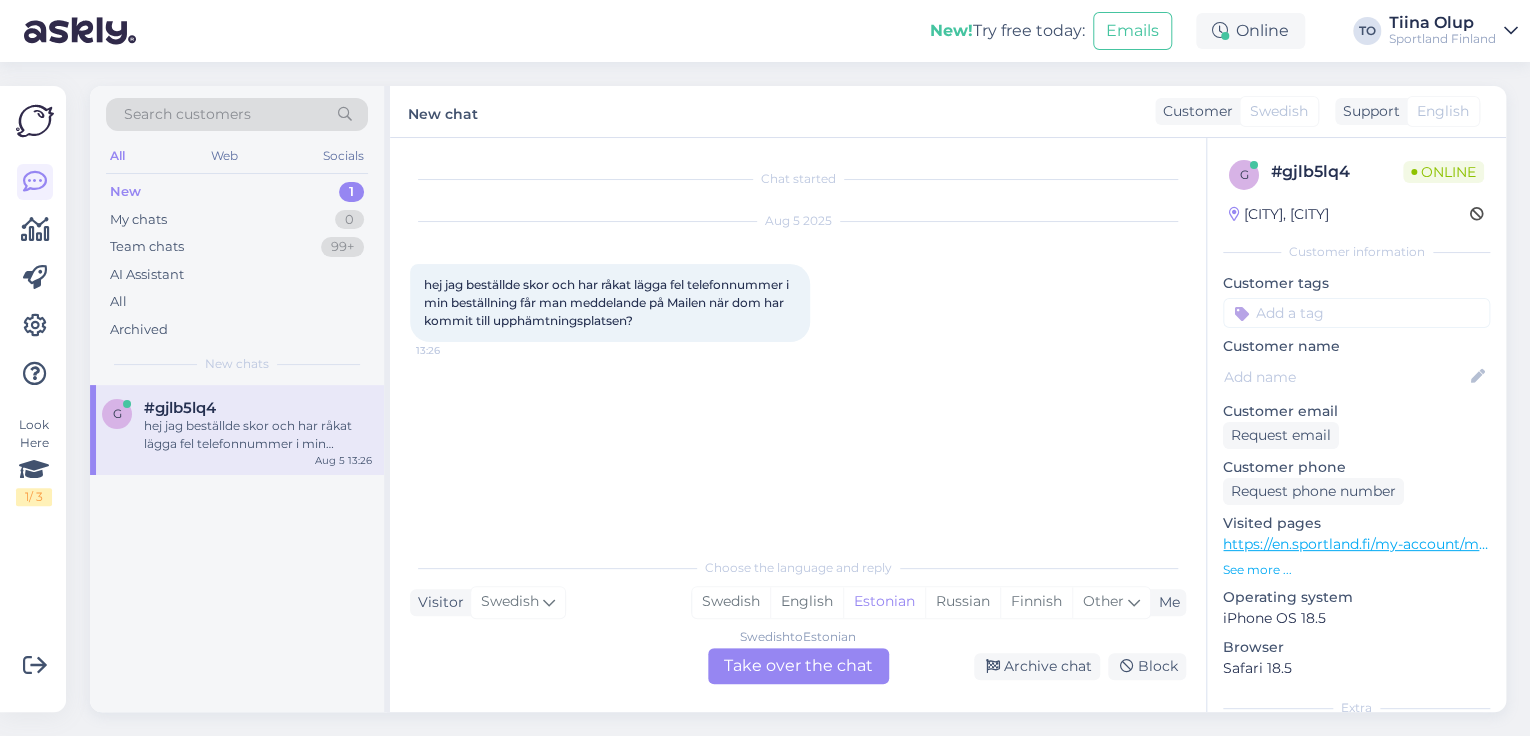 click on "Swedish  to  Estonian Take over the chat" at bounding box center [798, 666] 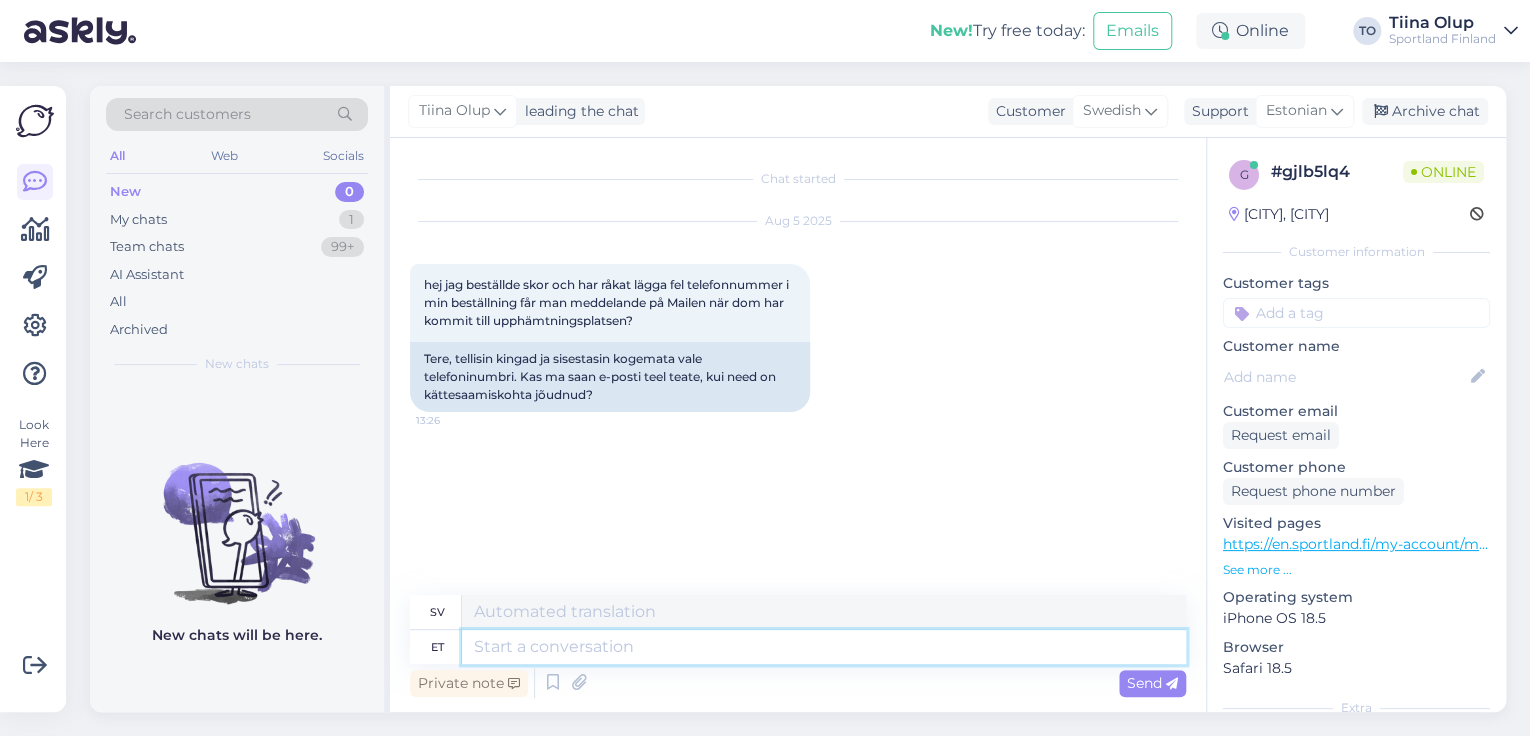 click at bounding box center [824, 647] 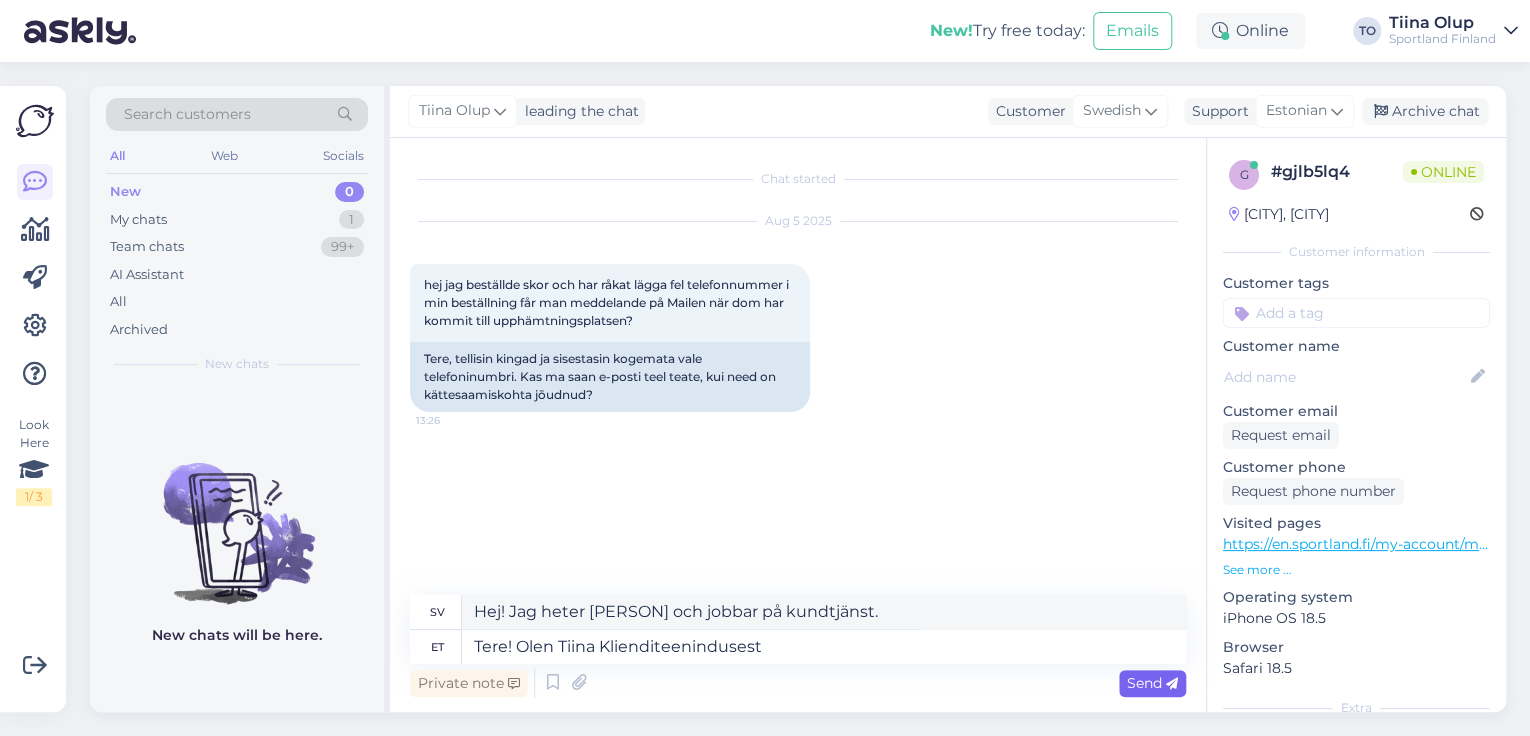 click on "Send" at bounding box center [1152, 683] 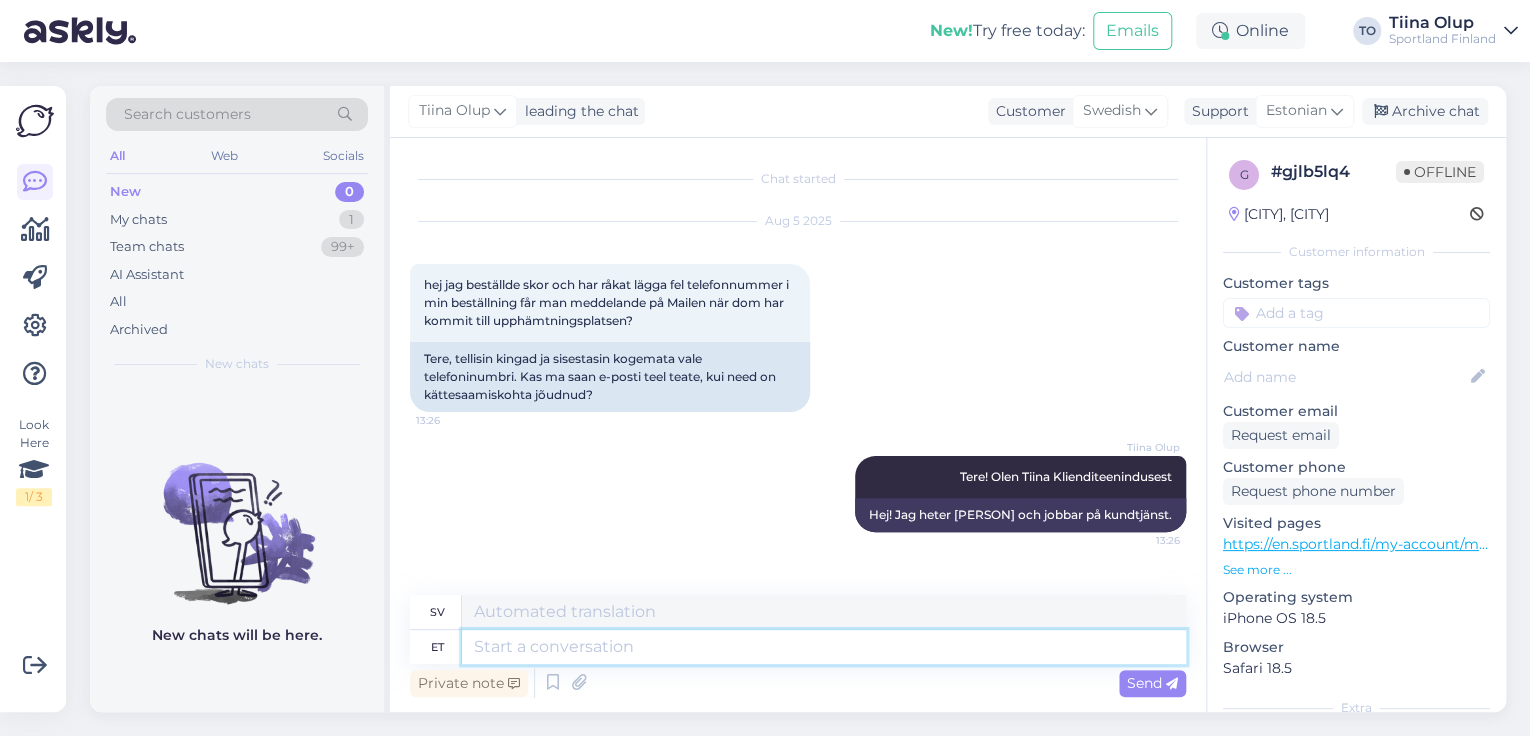 click at bounding box center (824, 647) 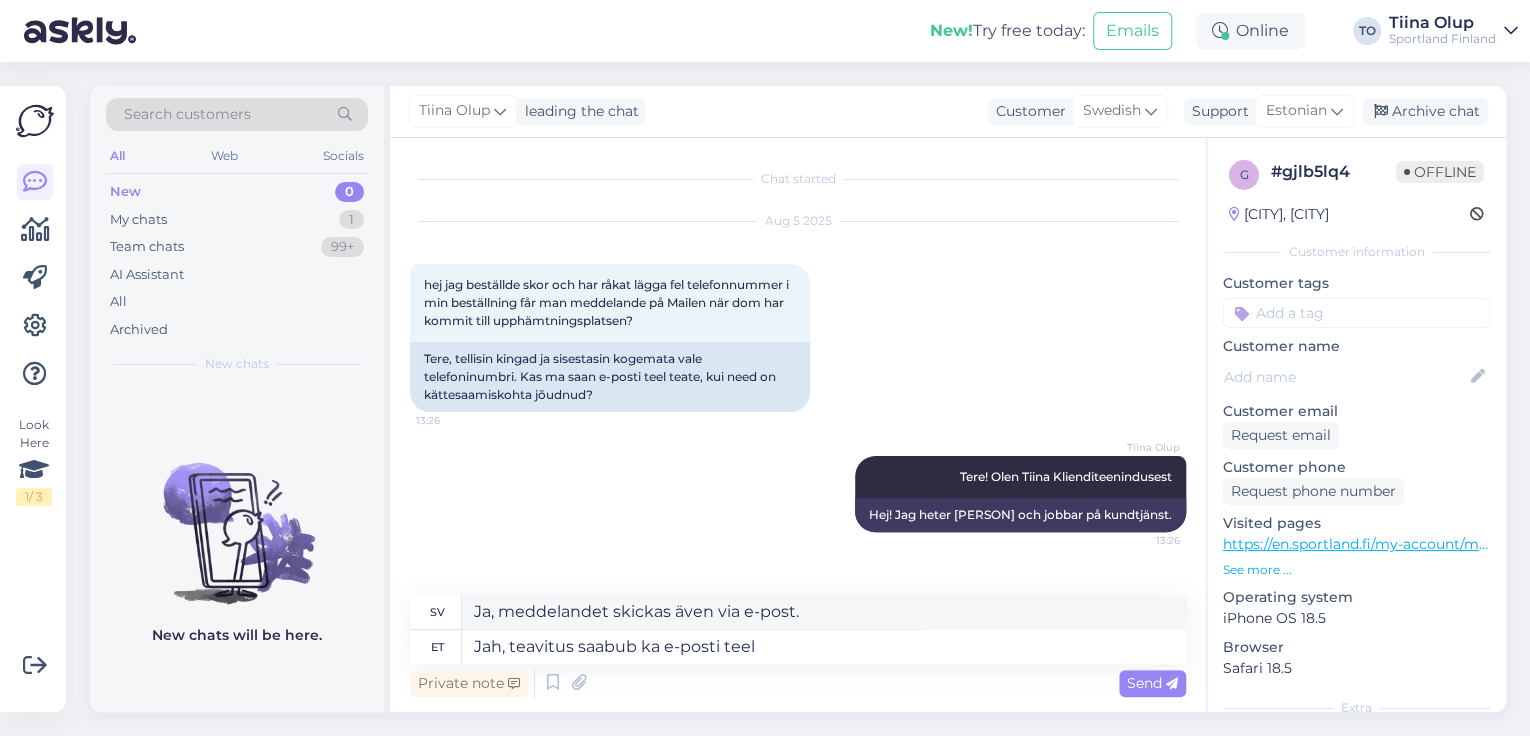 click on "Send" at bounding box center [1152, 683] 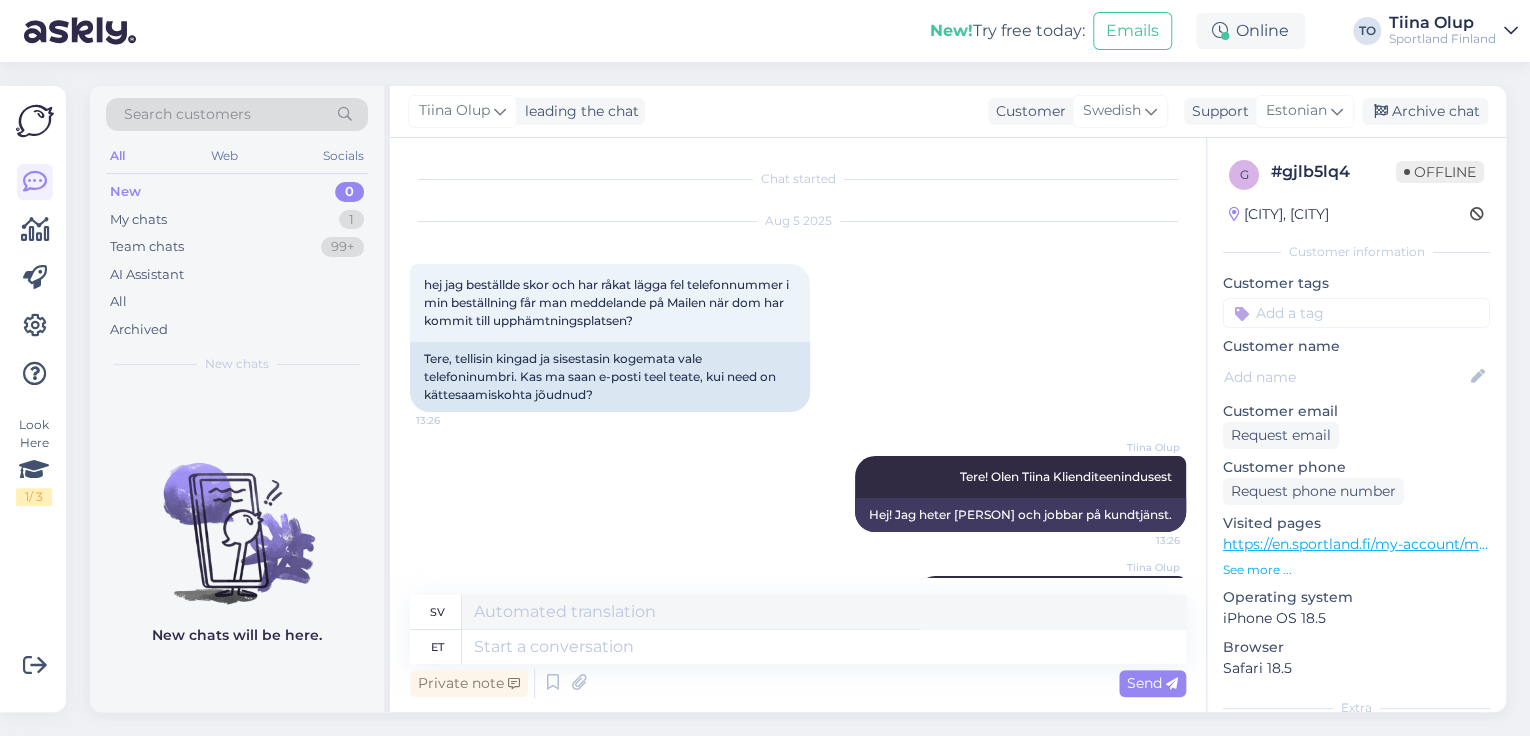scroll, scrollTop: 96, scrollLeft: 0, axis: vertical 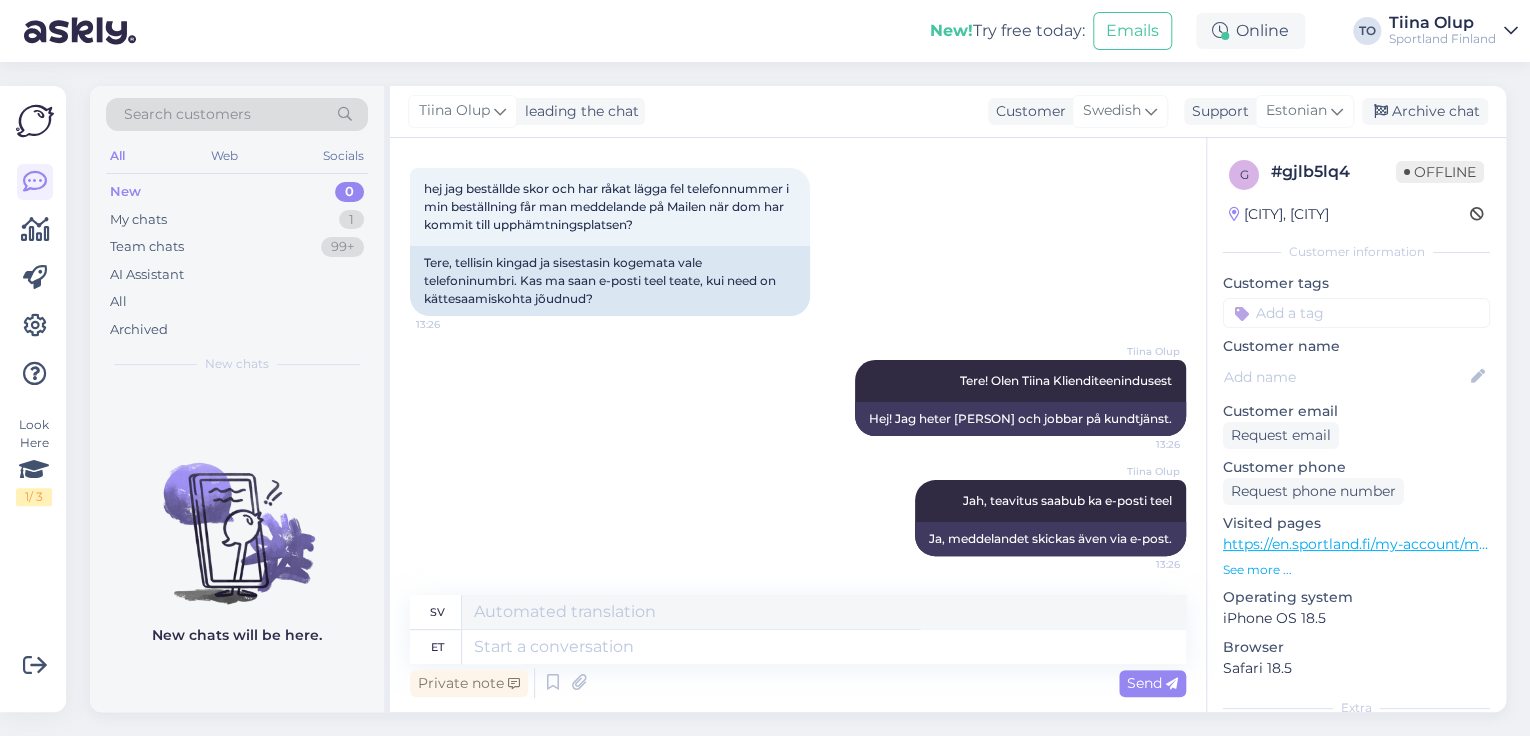 click at bounding box center [1356, 313] 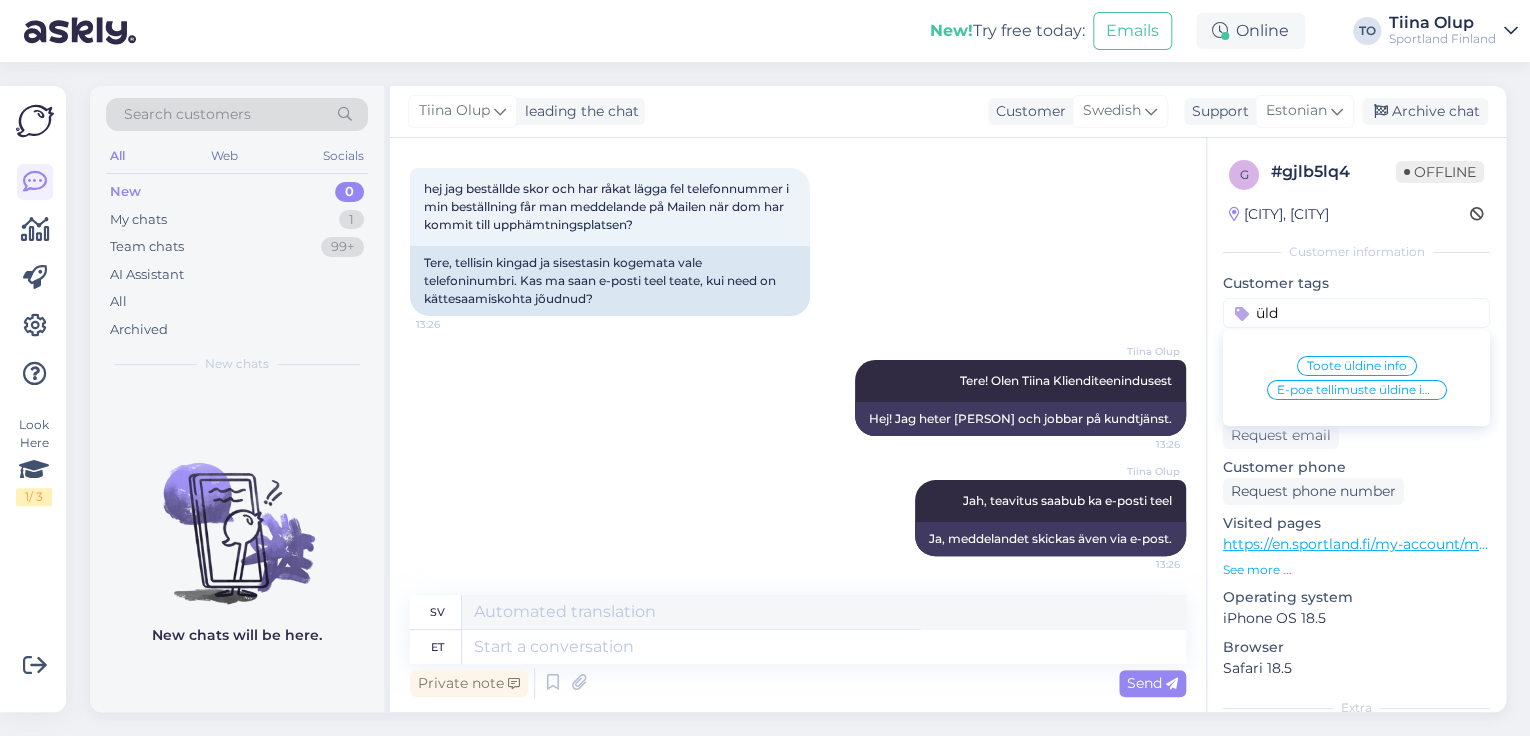 click on "Toote üldine info" at bounding box center [1357, 366] 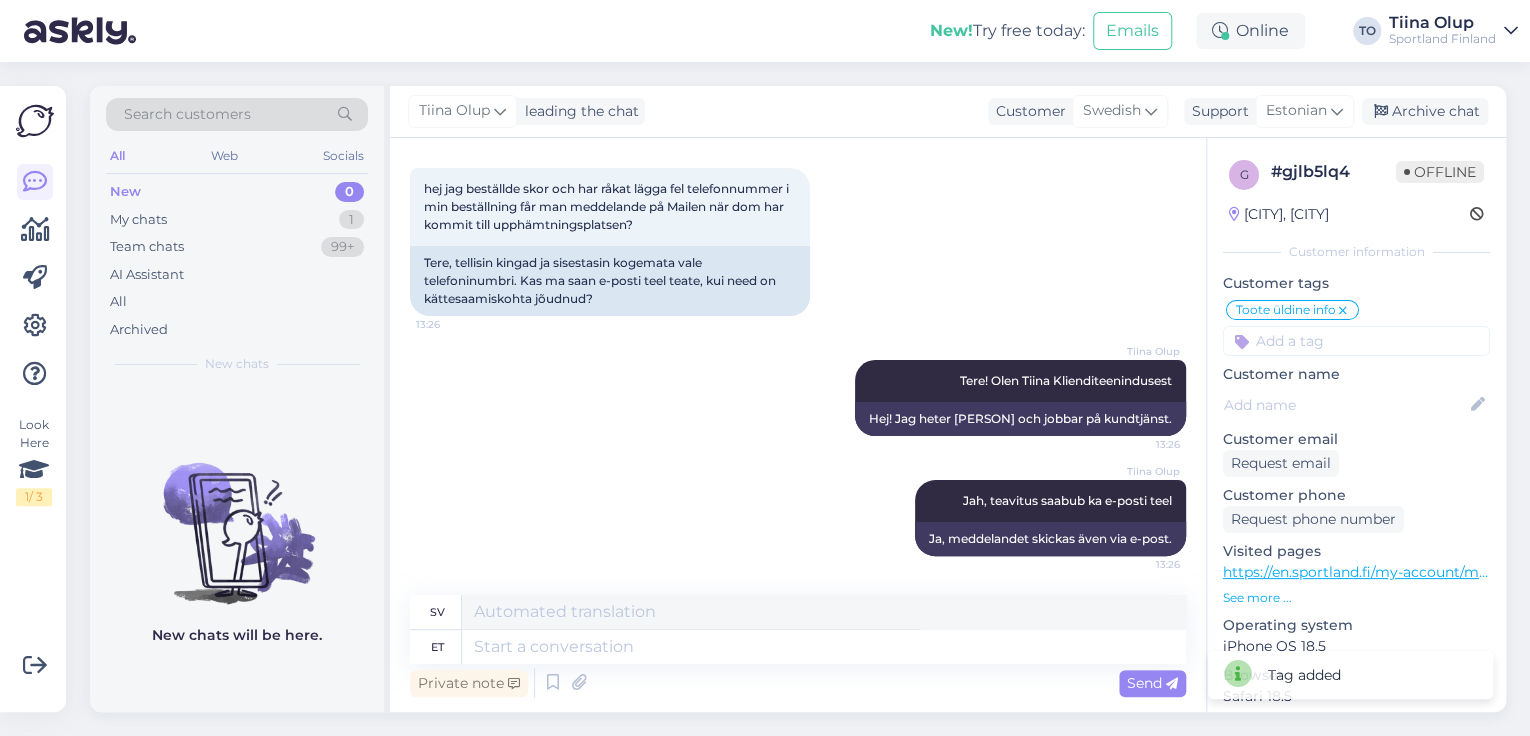 click at bounding box center [1343, 311] 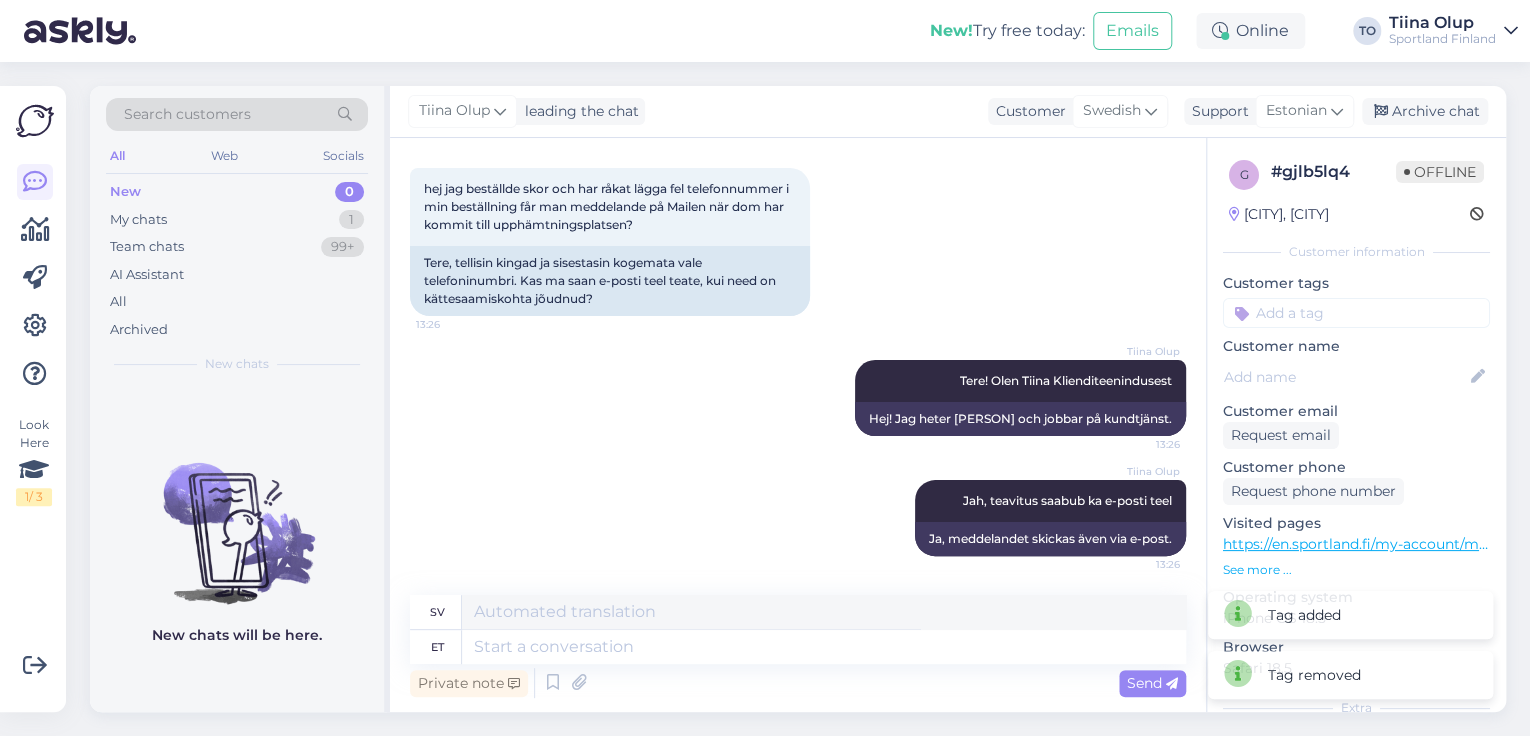 click at bounding box center [1356, 313] 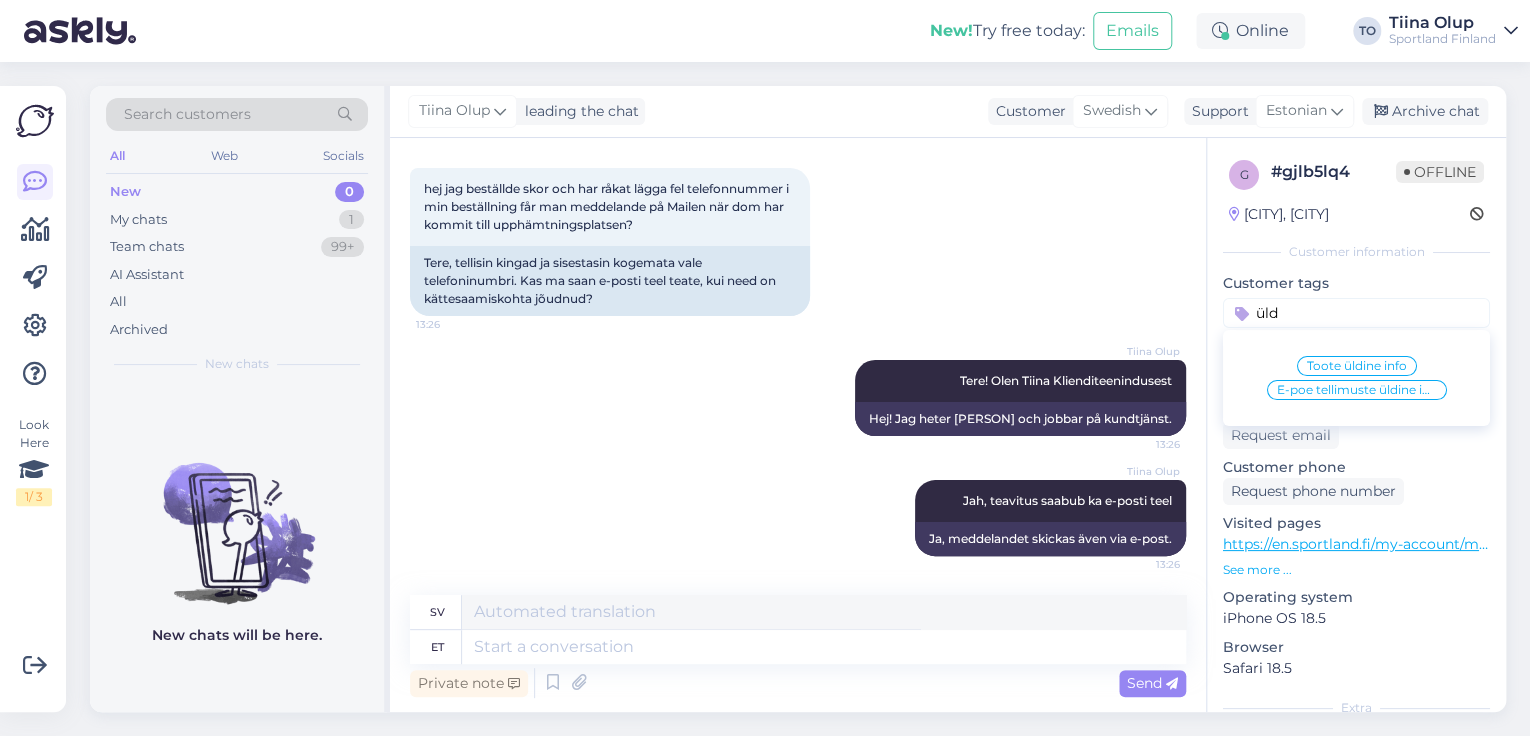 click on "E-poe tellimuste üldine info" at bounding box center (1357, 390) 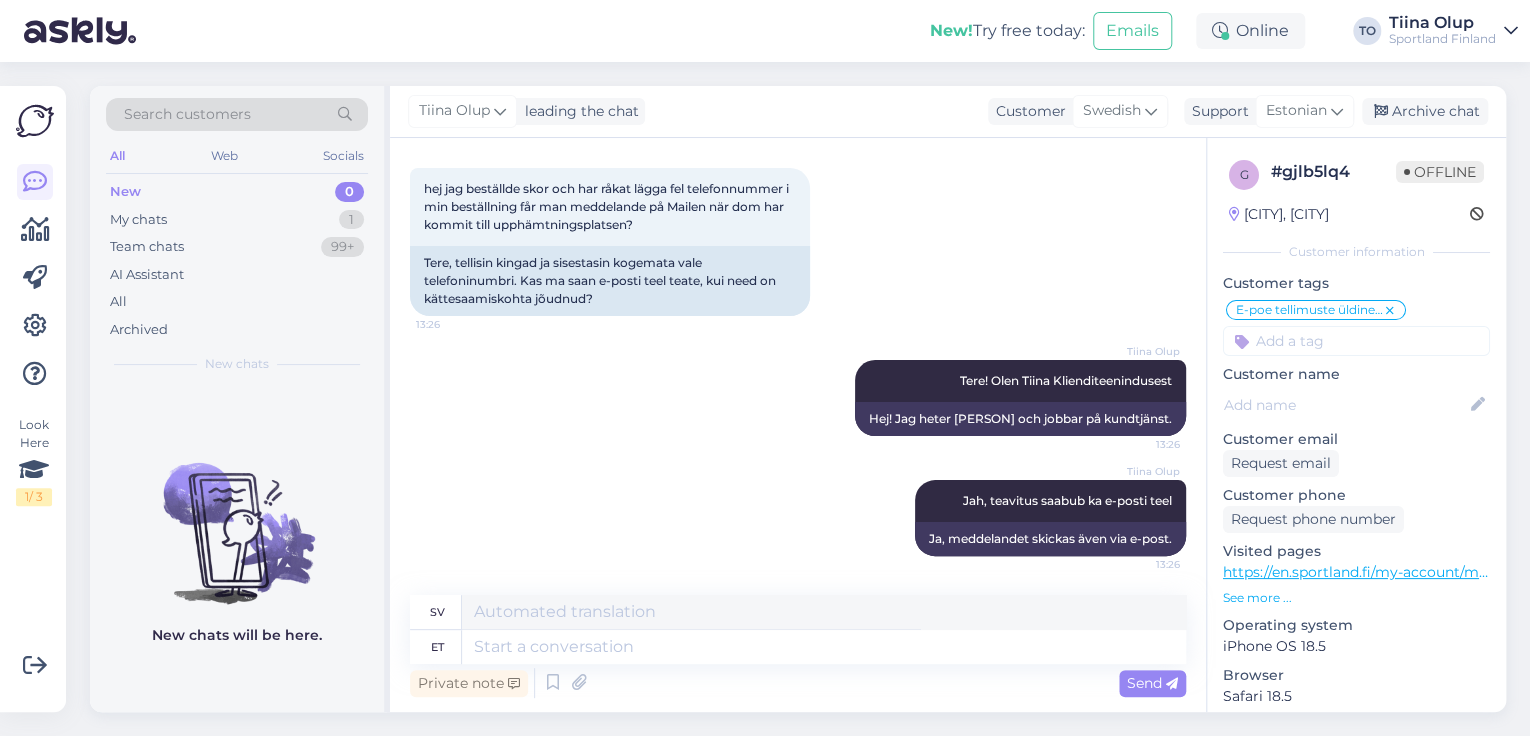 scroll, scrollTop: 96, scrollLeft: 0, axis: vertical 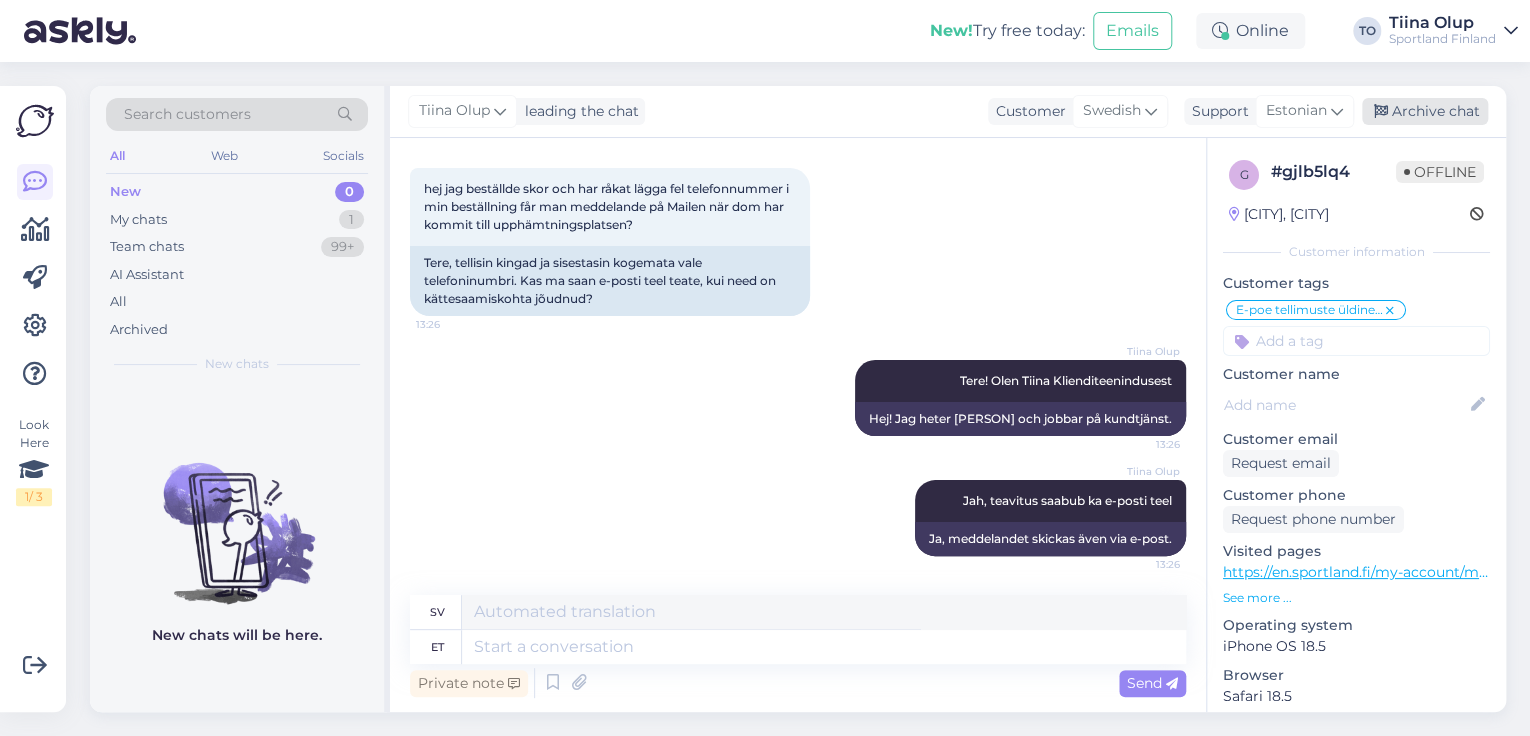 click on "Archive chat" at bounding box center [1425, 111] 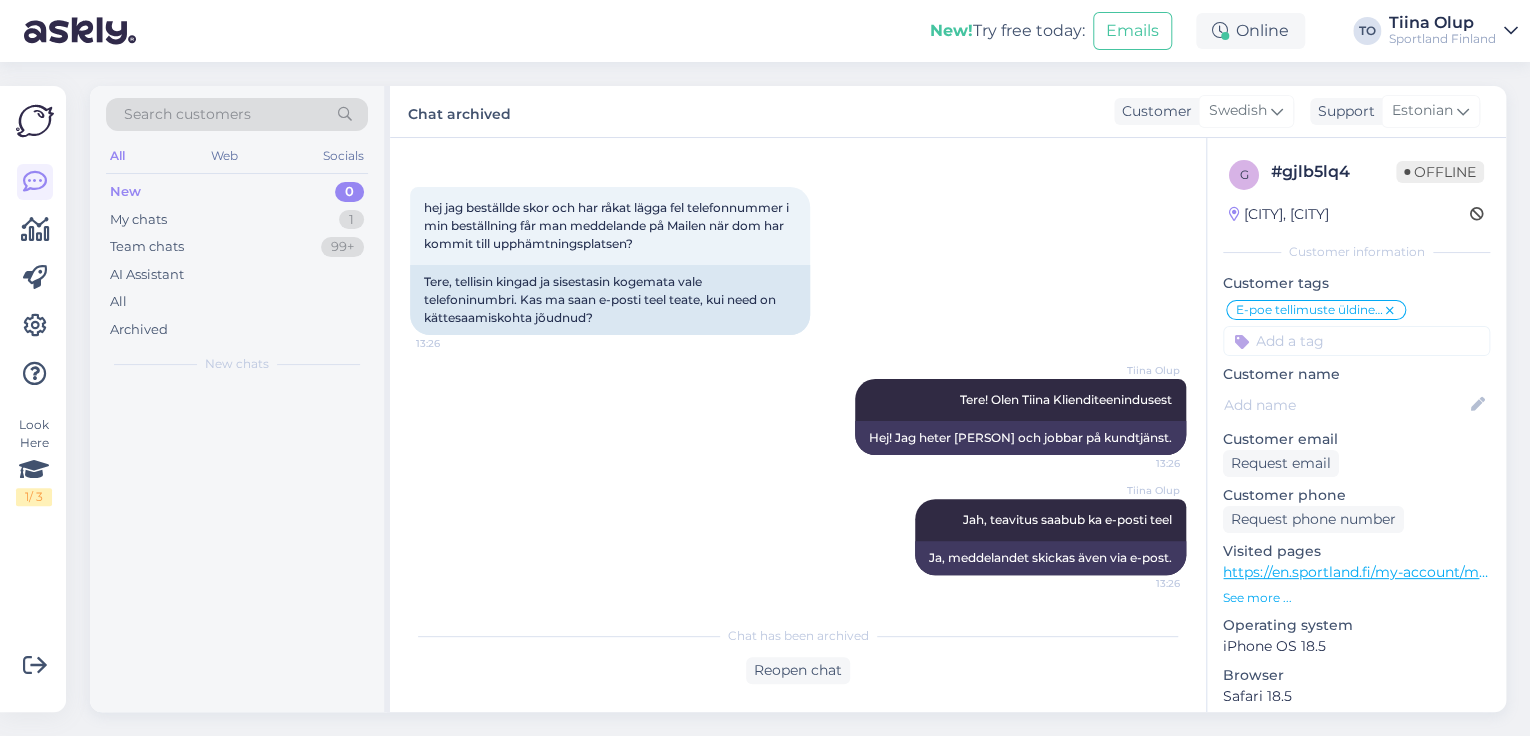 scroll, scrollTop: 76, scrollLeft: 0, axis: vertical 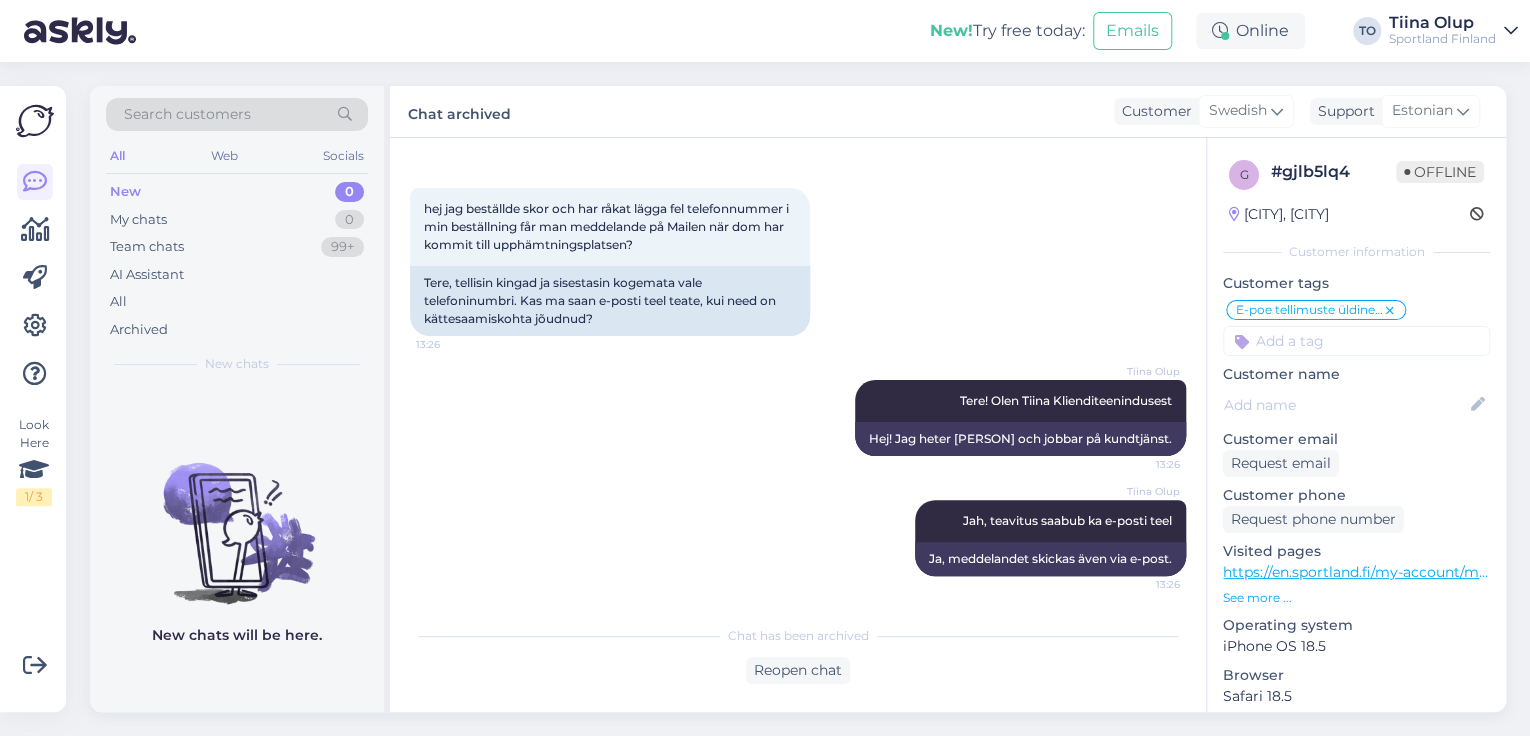 click on "Tiina Olup" at bounding box center [1442, 23] 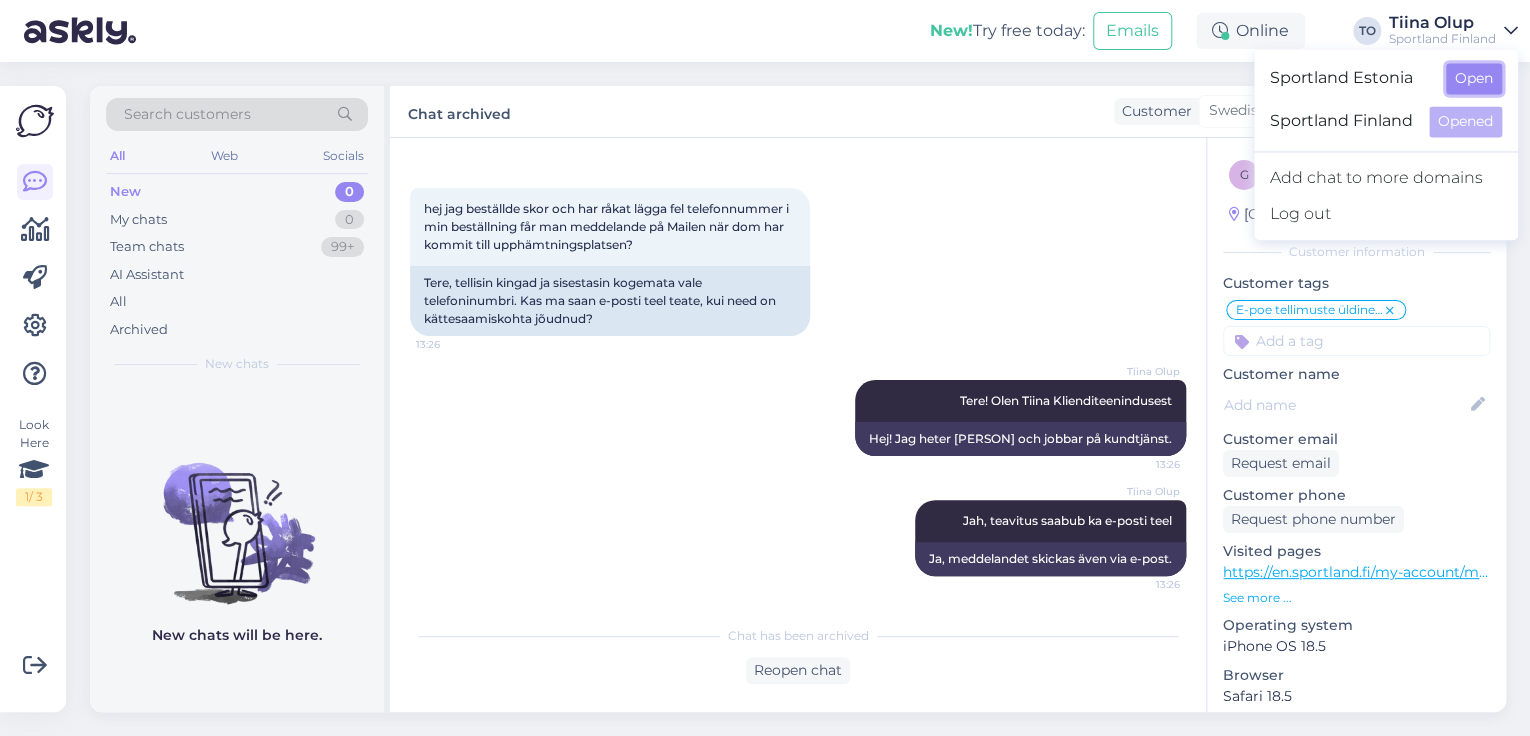 click on "Open" at bounding box center [1474, 78] 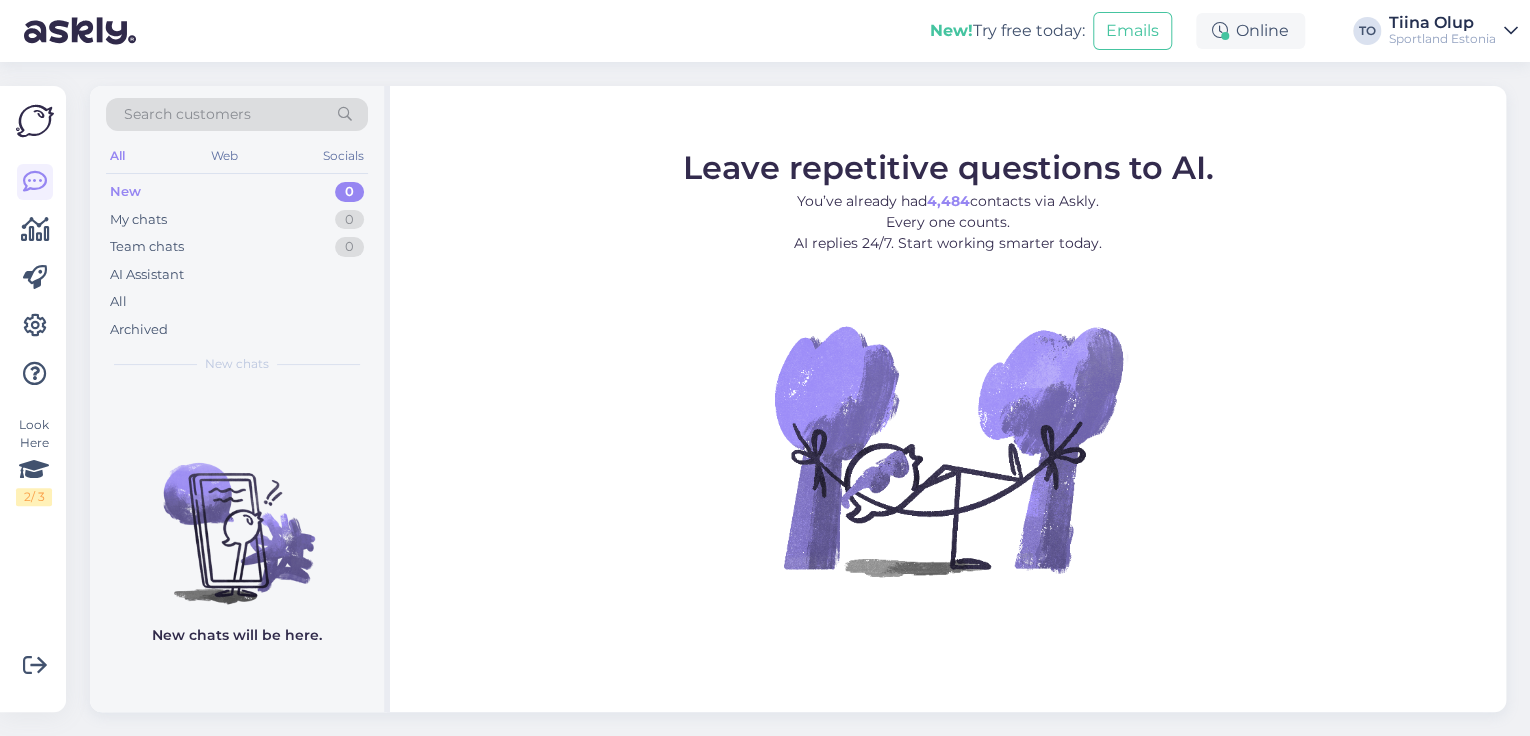 click on "Search customers" at bounding box center [187, 114] 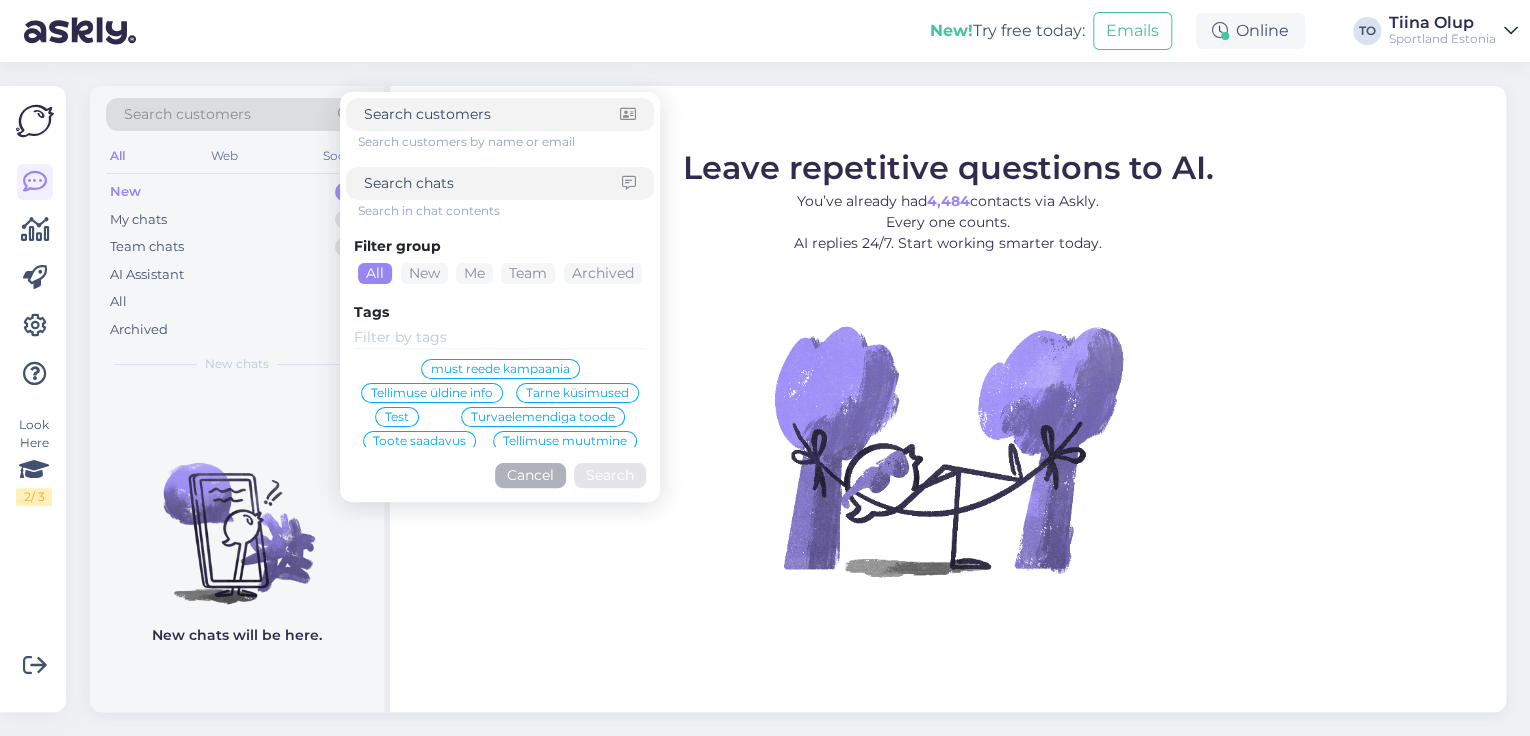click at bounding box center [493, 183] 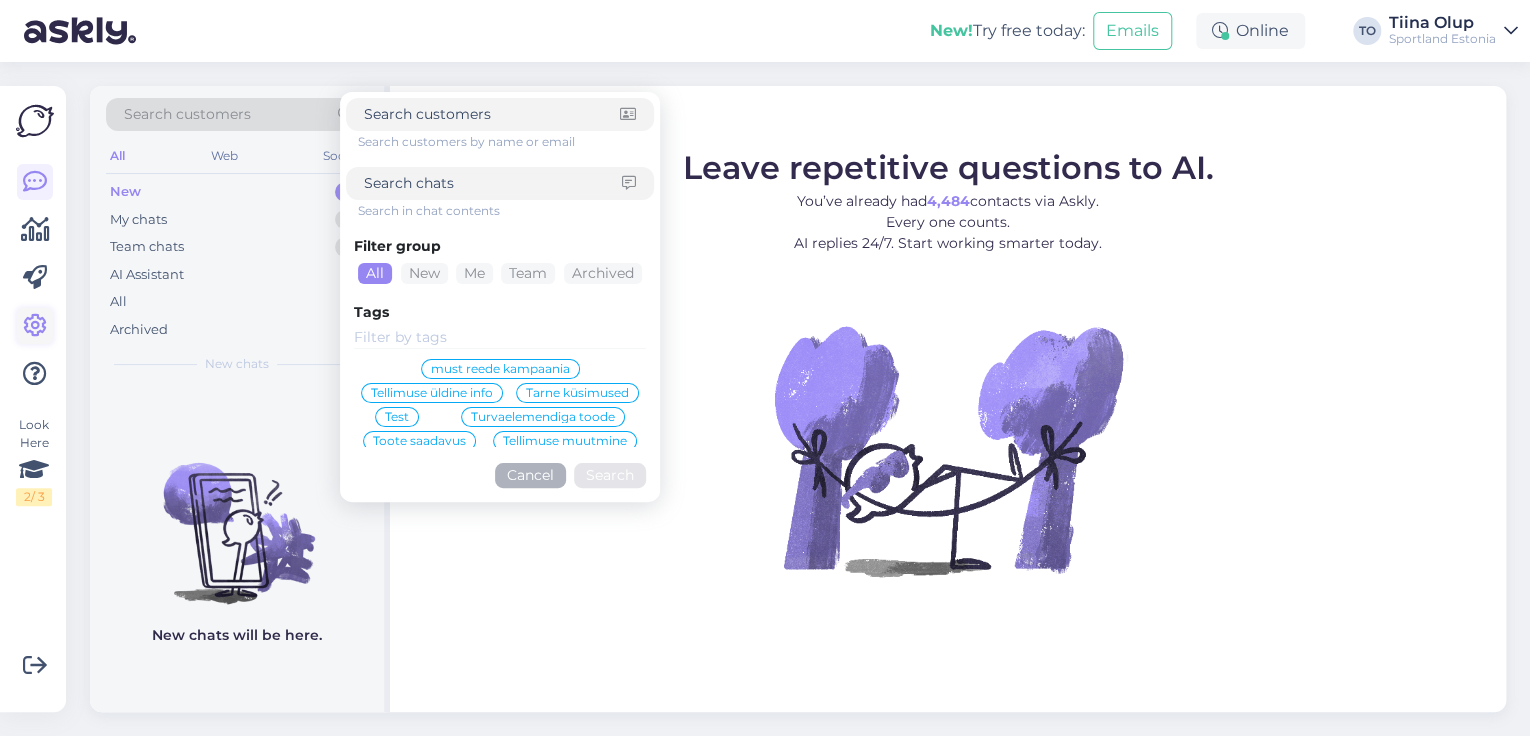 click at bounding box center (35, 326) 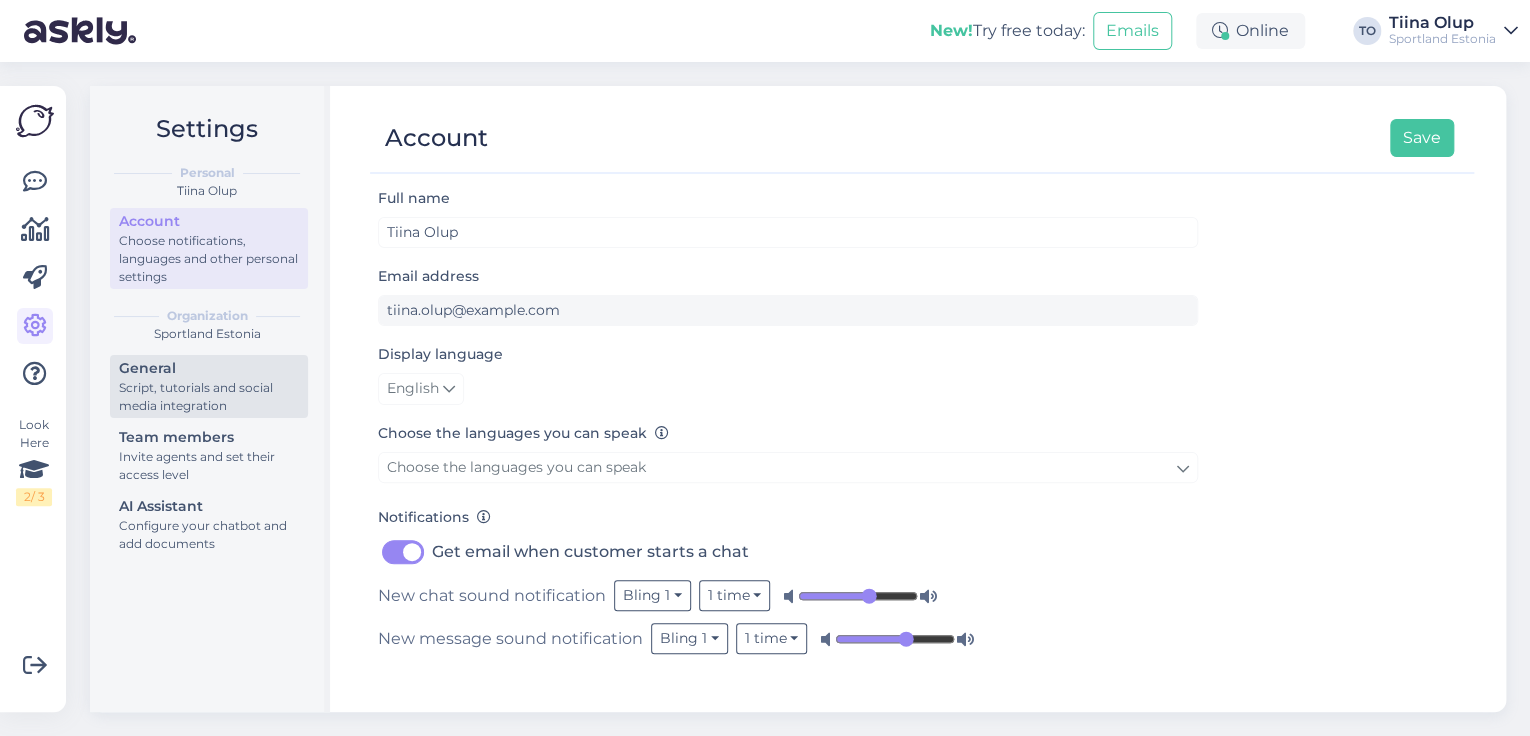 click on "Script, tutorials and social media integration" at bounding box center [209, 397] 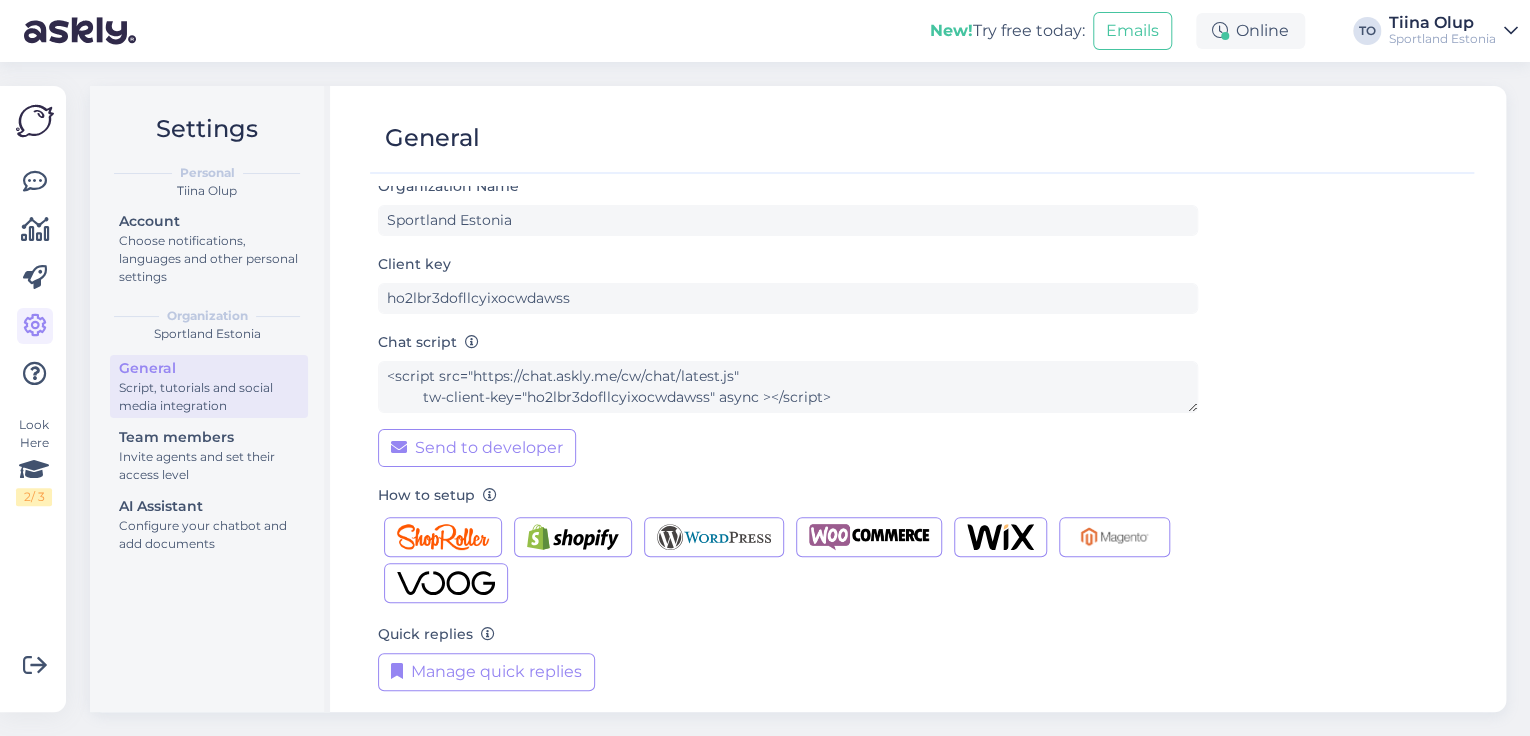 scroll, scrollTop: 24, scrollLeft: 0, axis: vertical 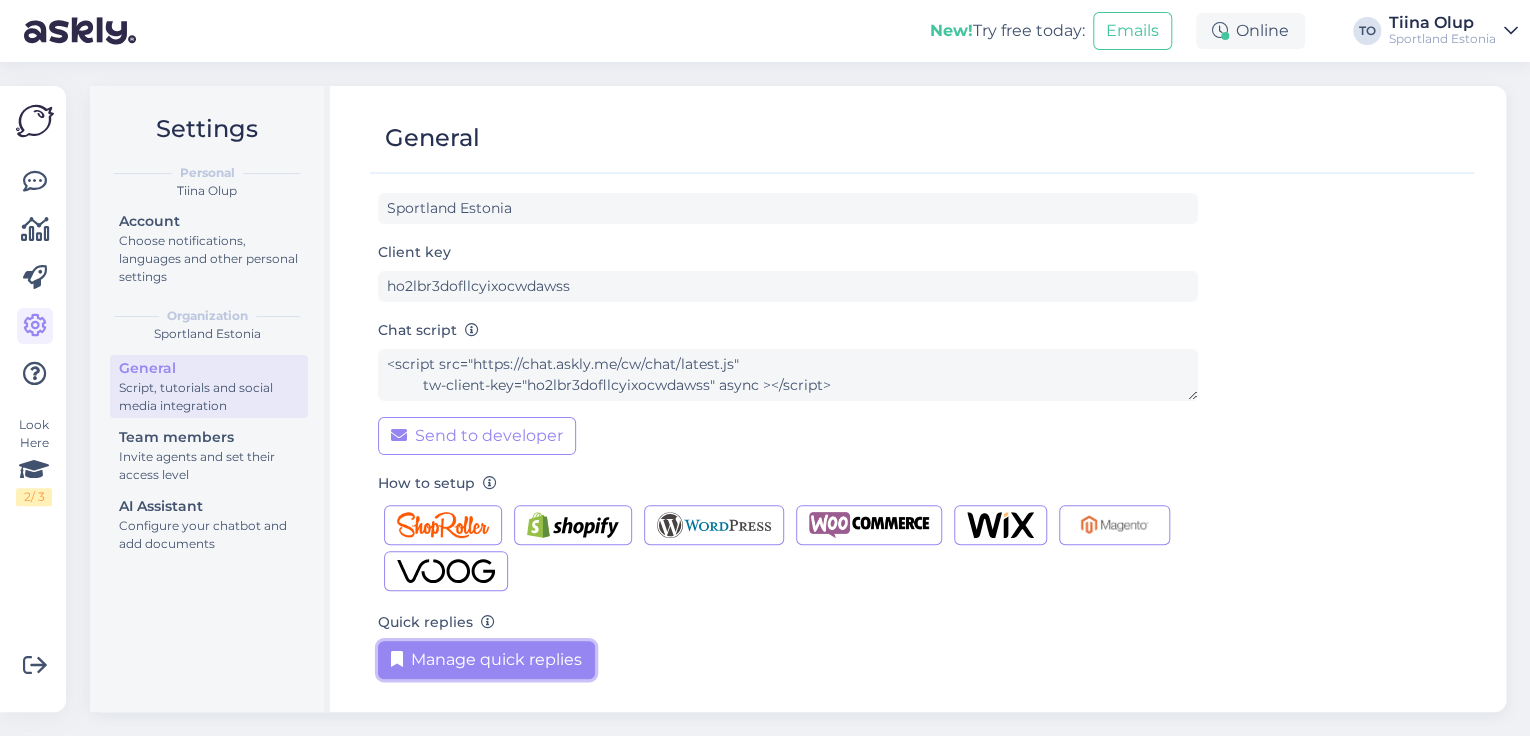 click on "Manage quick replies" at bounding box center (486, 660) 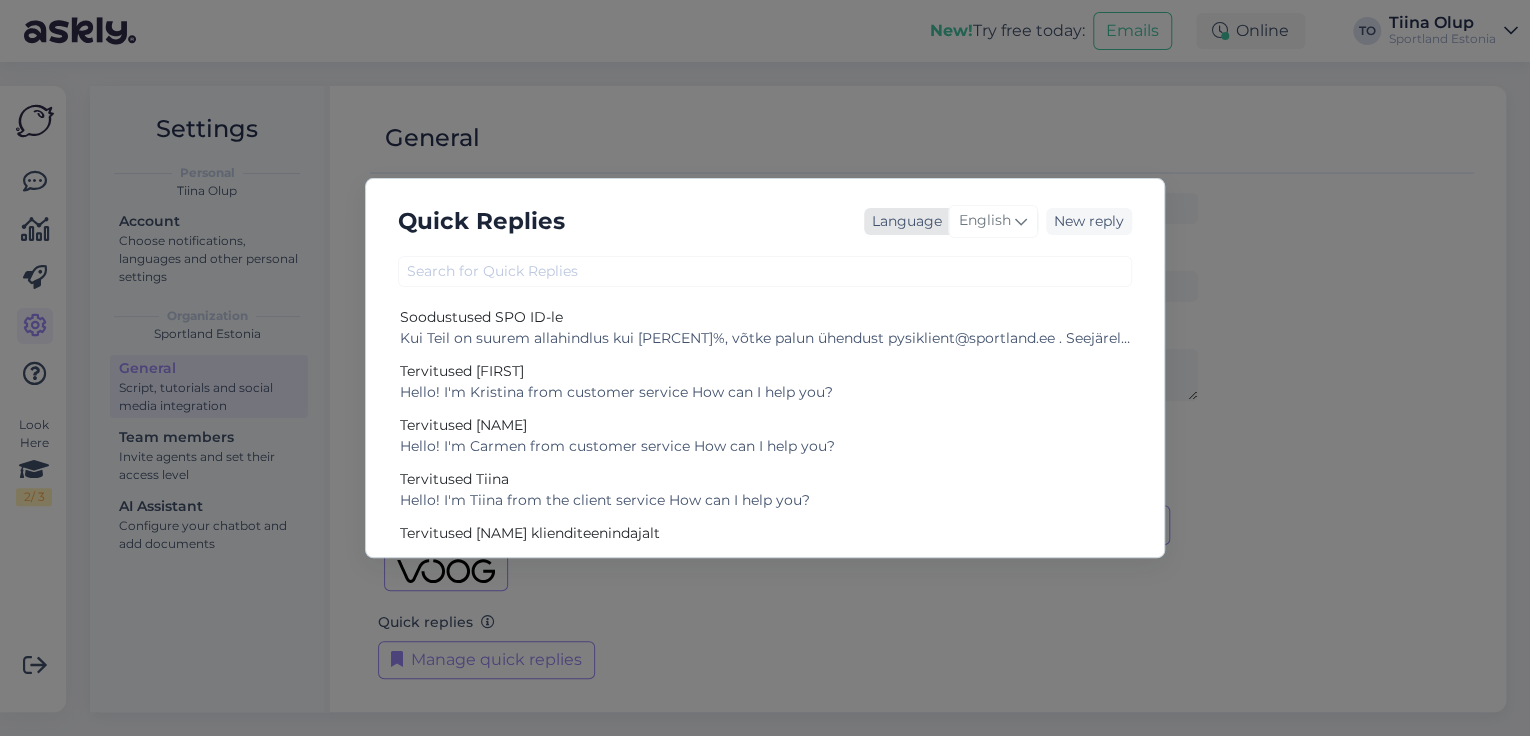 click on "English" at bounding box center (985, 221) 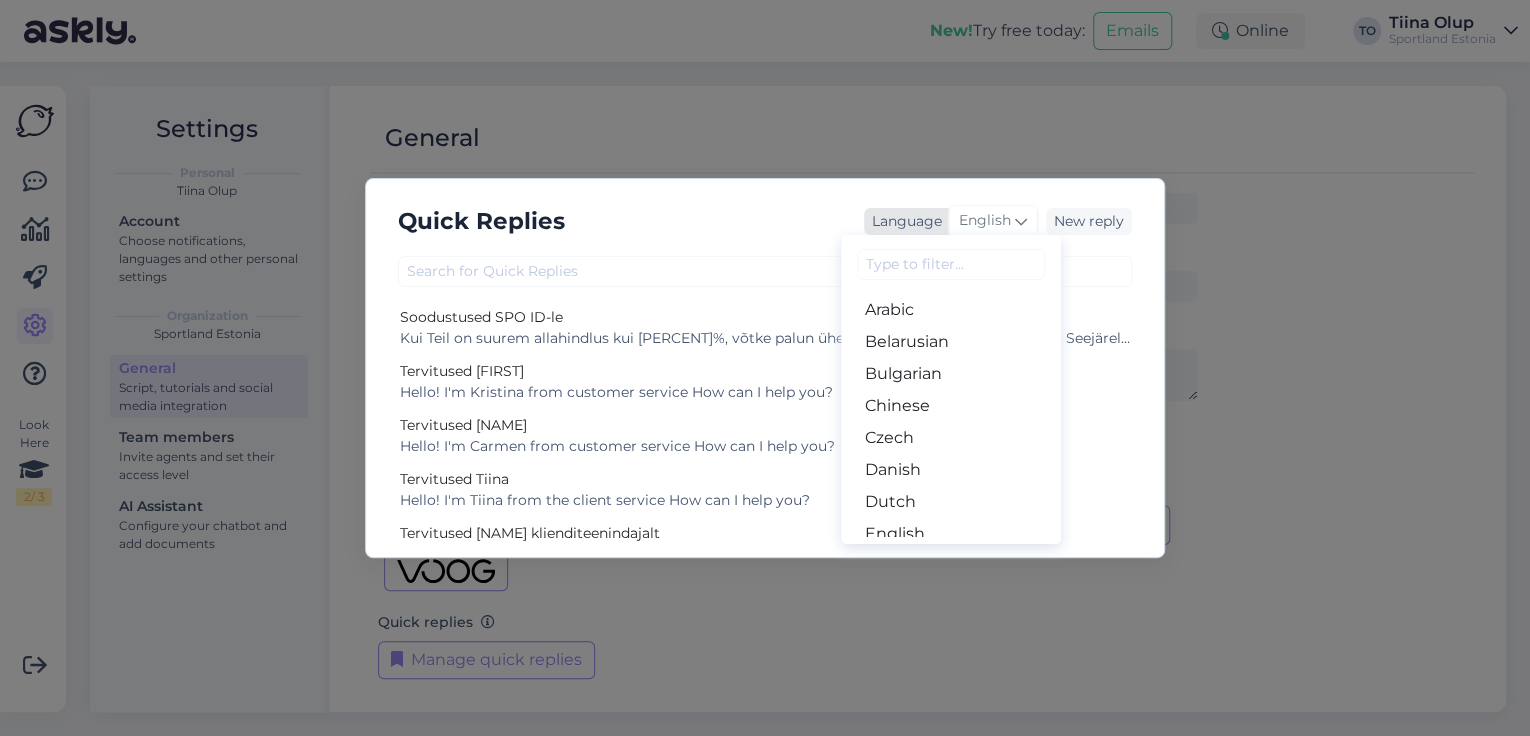 scroll, scrollTop: 240, scrollLeft: 0, axis: vertical 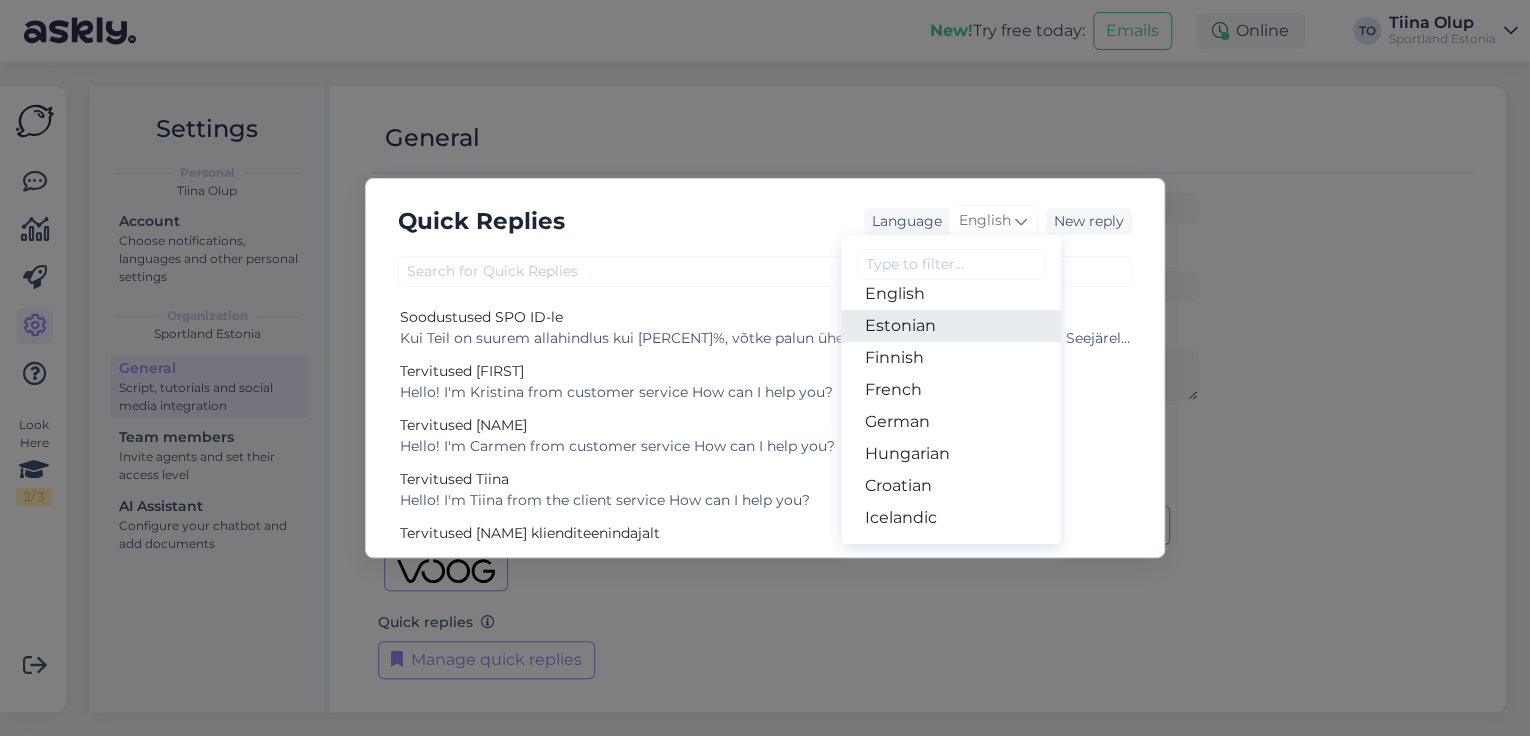 click on "Estonian" at bounding box center (951, 326) 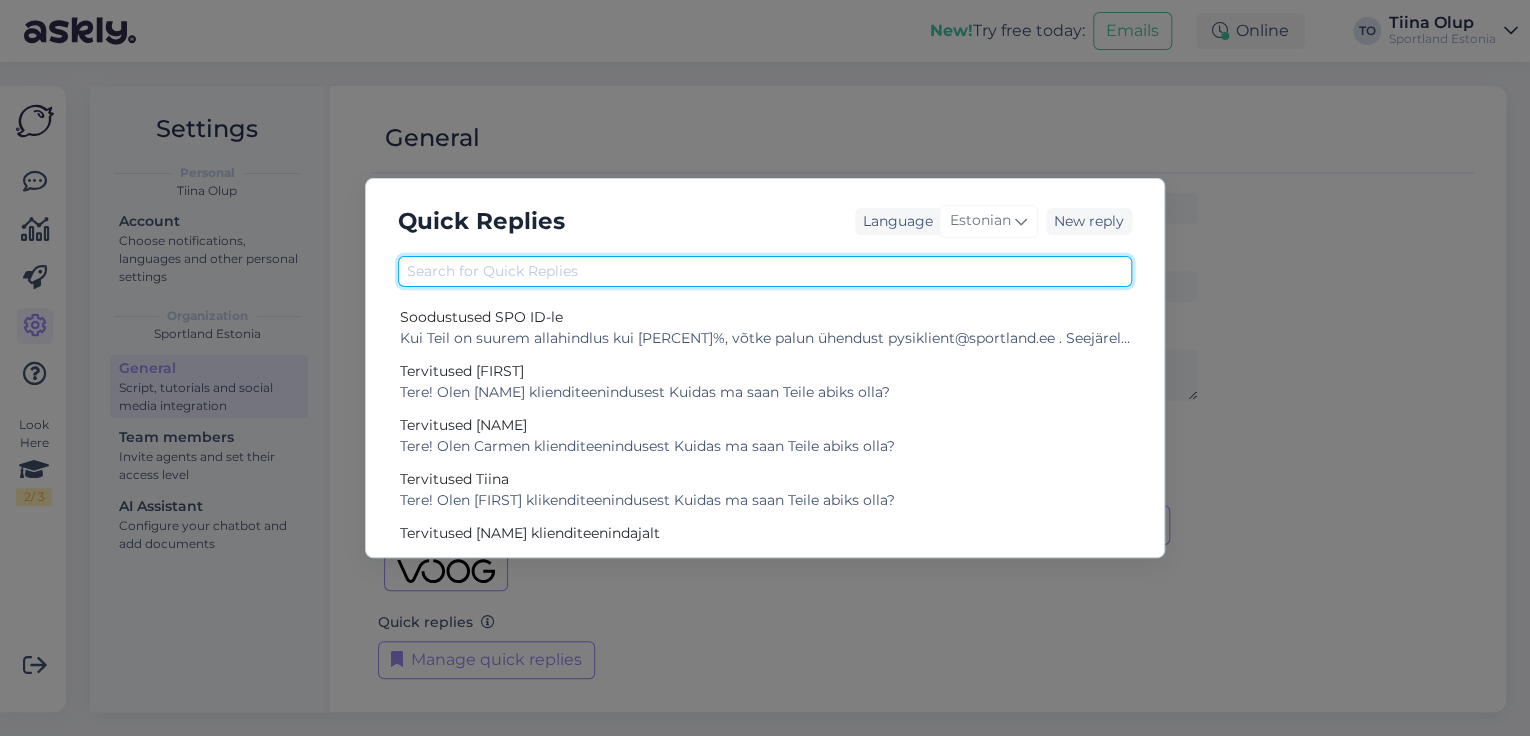 click at bounding box center (765, 271) 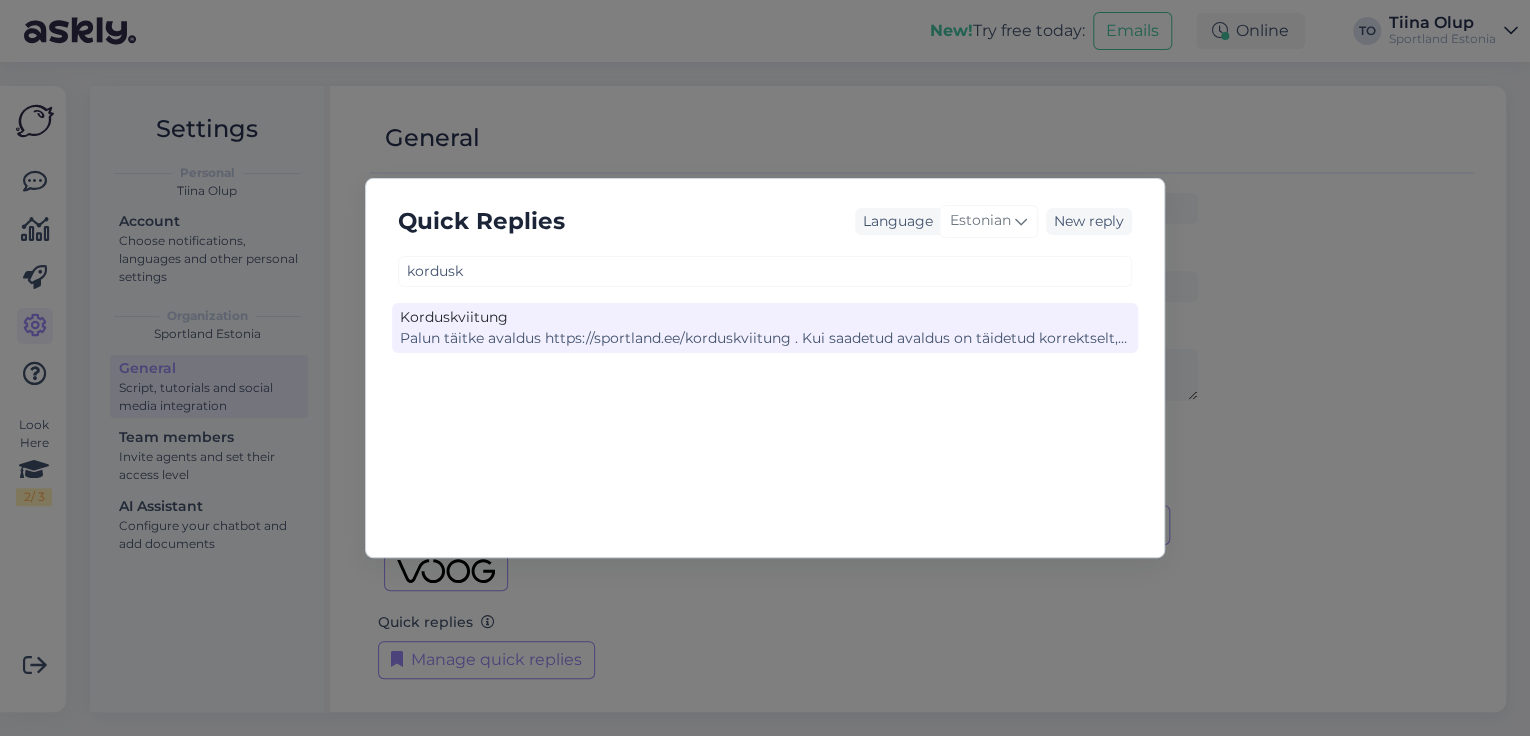 click on "Palun täitke avaldus https://sportland.ee/korduskviitung . Kui saadetud avaldus on täidetud korrektselt, siis väljastatakse korduskviitung Teile esimesel võimalusel, kuid mitte hiljemalt  15 päeva möödumisel. Ebakorrektsete või puudulike andmete puhul ei ole kahjuks võimalik korduskviitungit väljastada. Lisaks võimalusel palume märkida täpse ostusumma avaldusele või maksekorralduse." at bounding box center (765, 338) 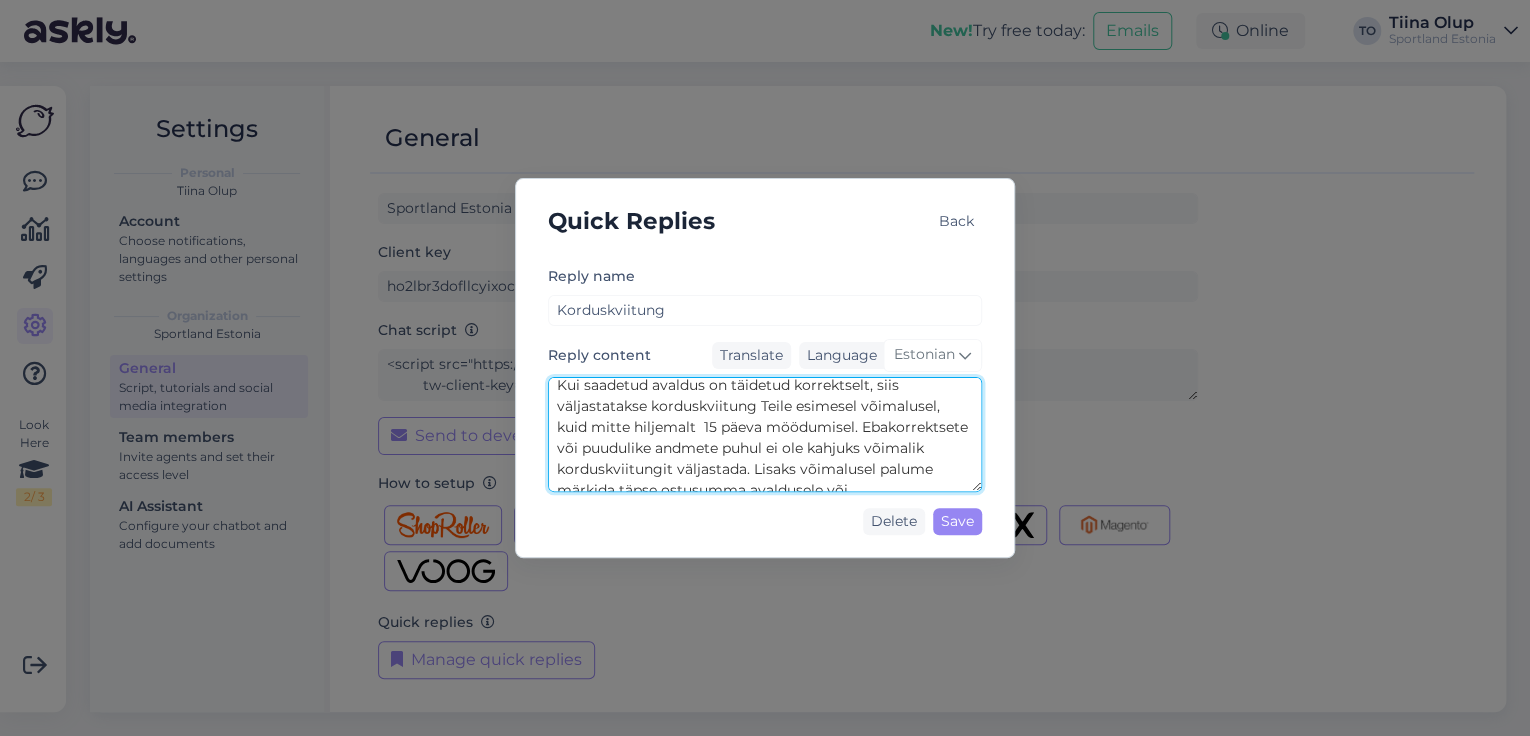 scroll, scrollTop: 63, scrollLeft: 0, axis: vertical 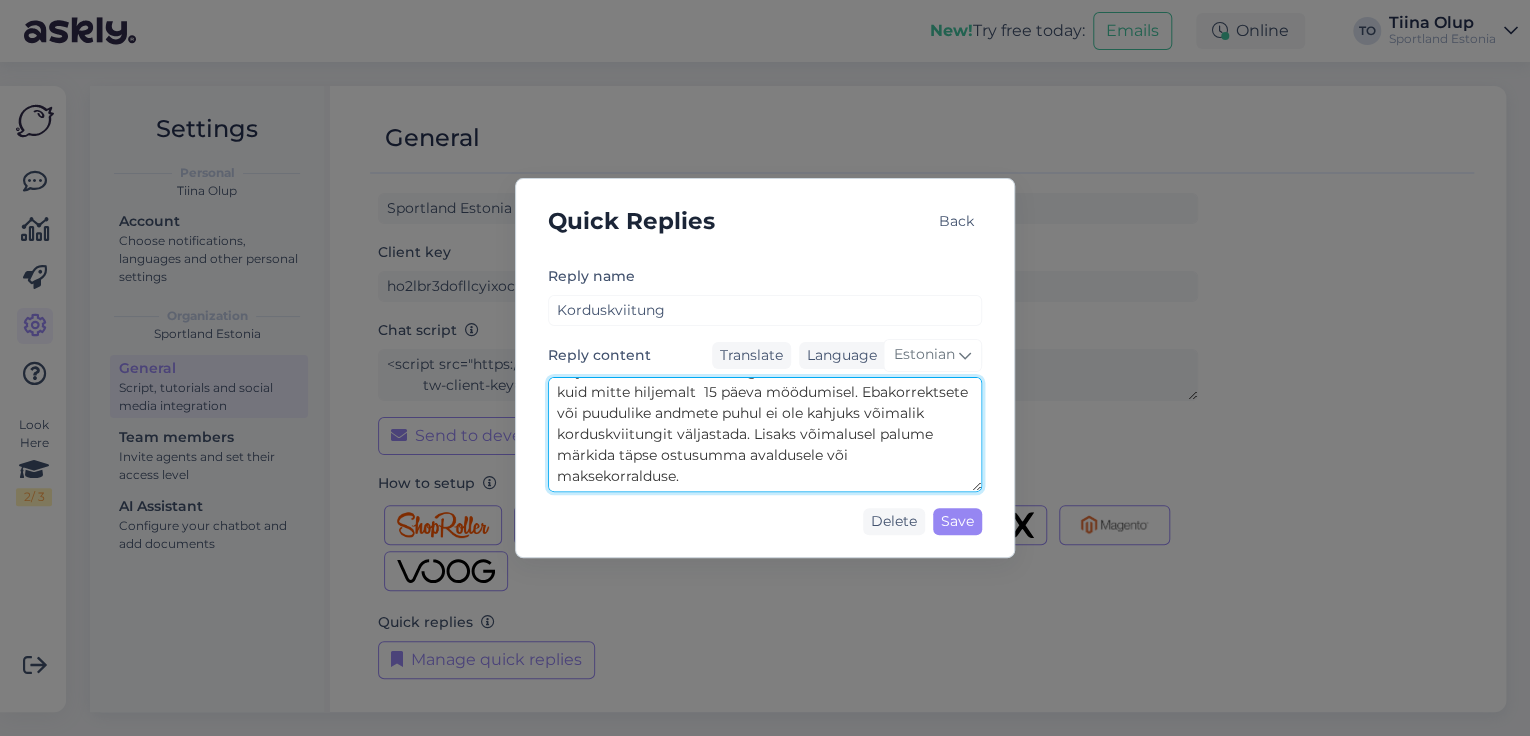 drag, startPoint x: 556, startPoint y: 390, endPoint x: 946, endPoint y: 475, distance: 399.15536 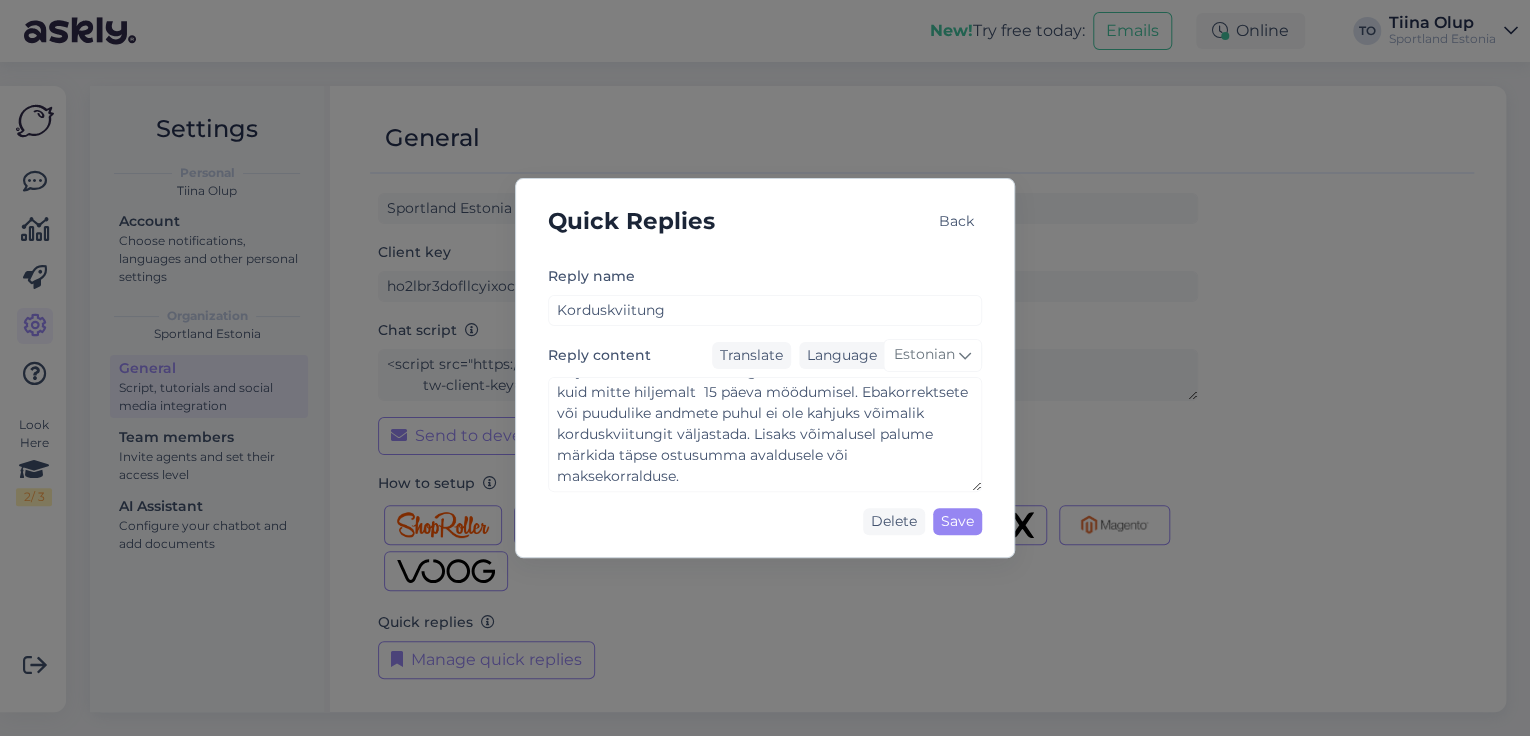 click on "Back" at bounding box center (956, 221) 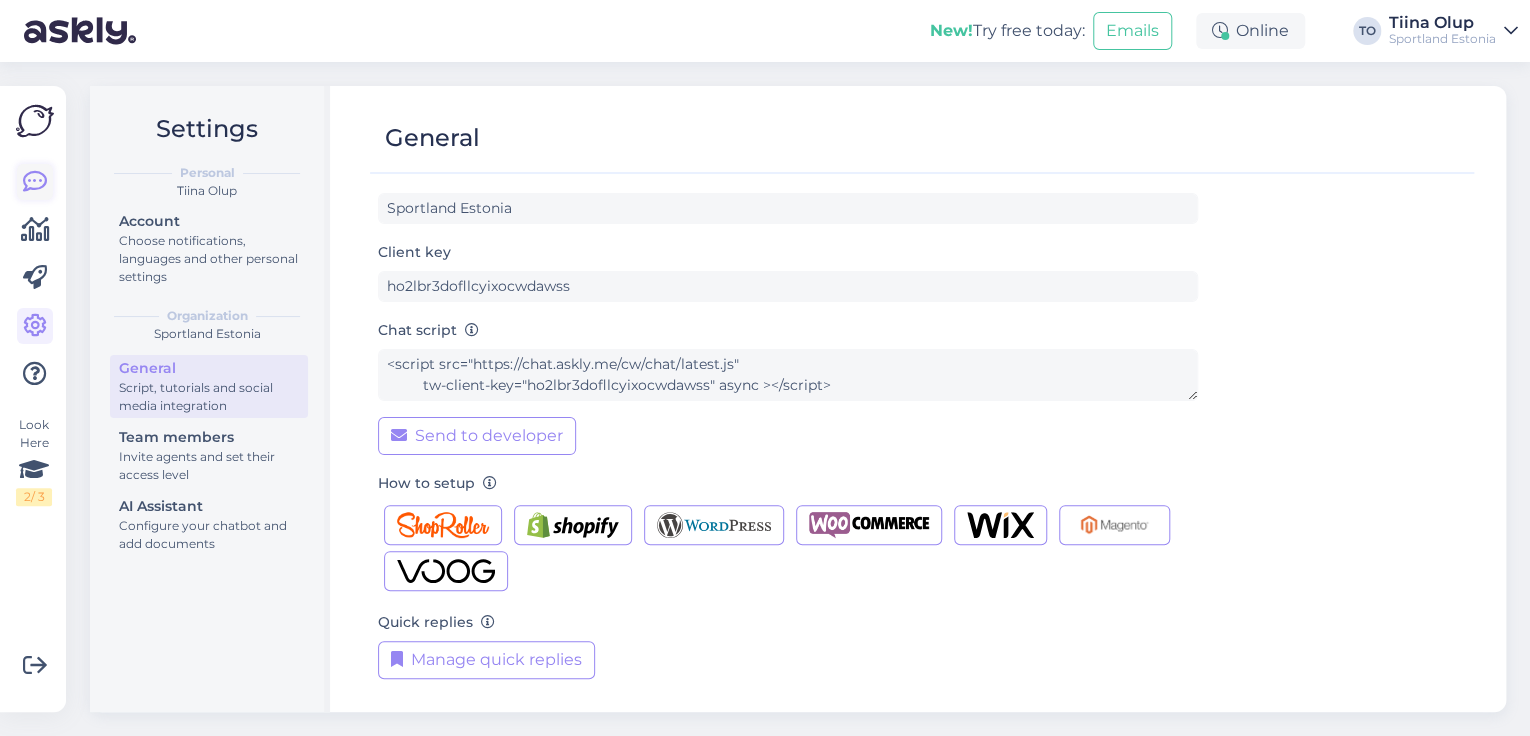 click at bounding box center (35, 182) 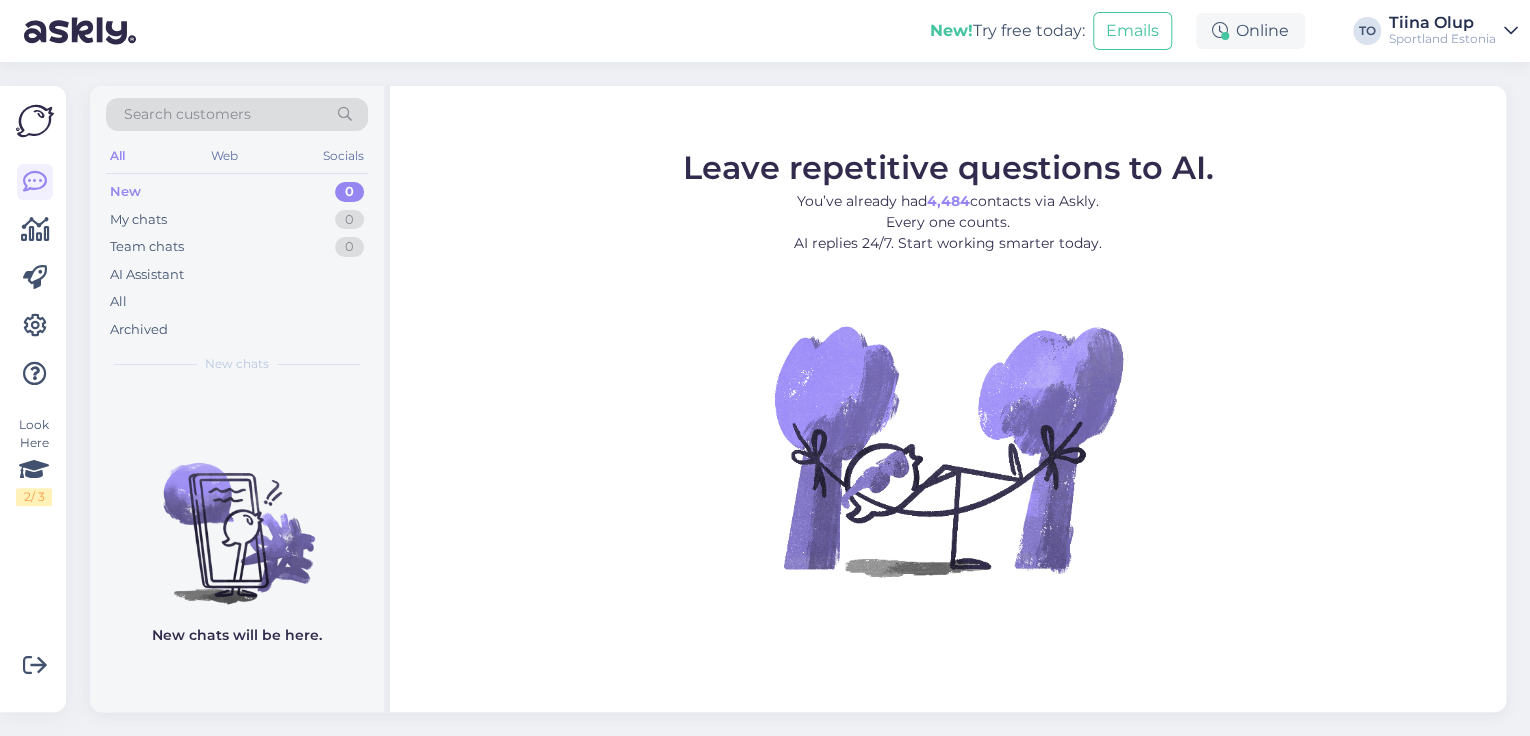 drag, startPoint x: 1462, startPoint y: 38, endPoint x: 1464, endPoint y: 48, distance: 10.198039 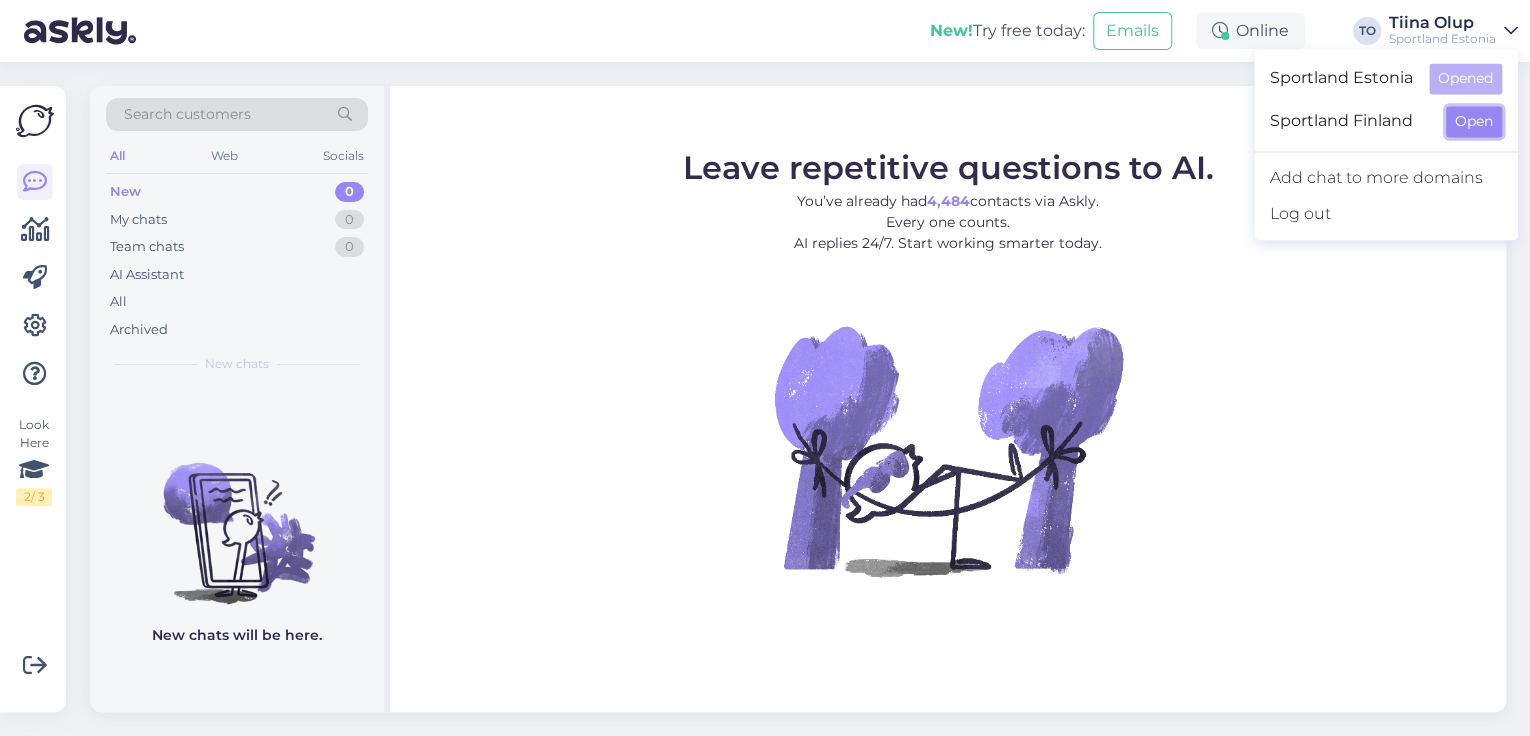 click on "Open" at bounding box center [1474, 121] 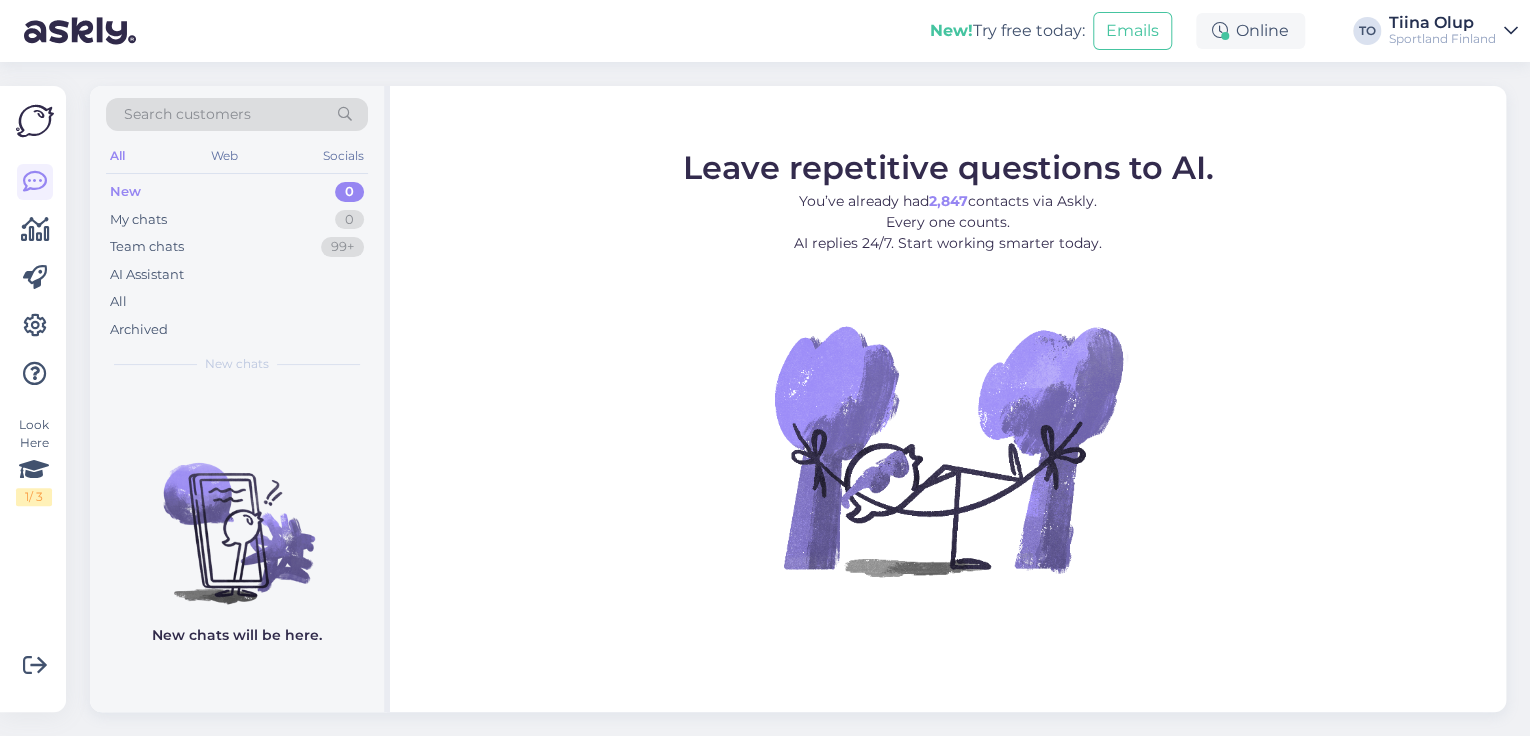 click on "New! Try free today: Emails Online TO [NAME] Sportland Finland" at bounding box center [765, 31] 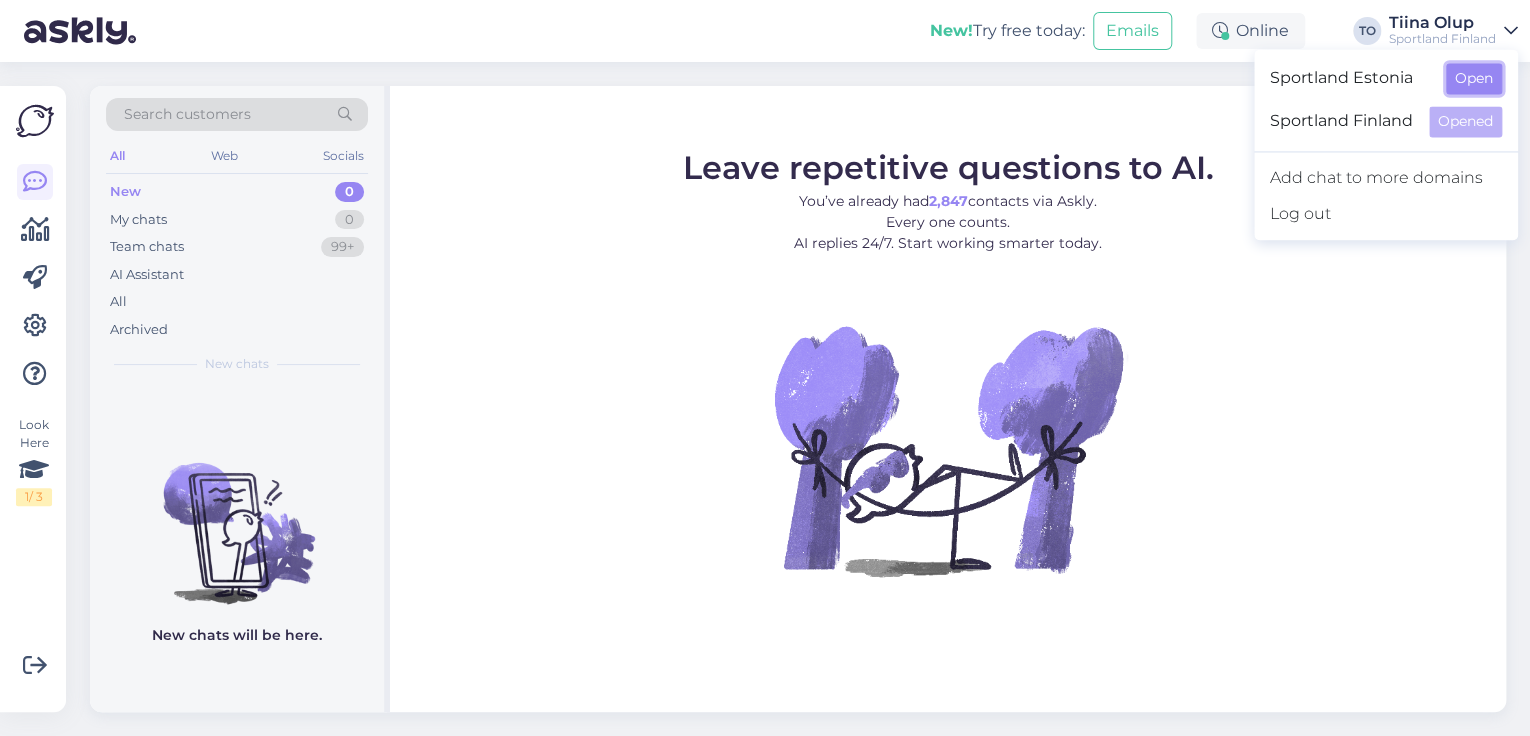 click on "Open" at bounding box center [1474, 78] 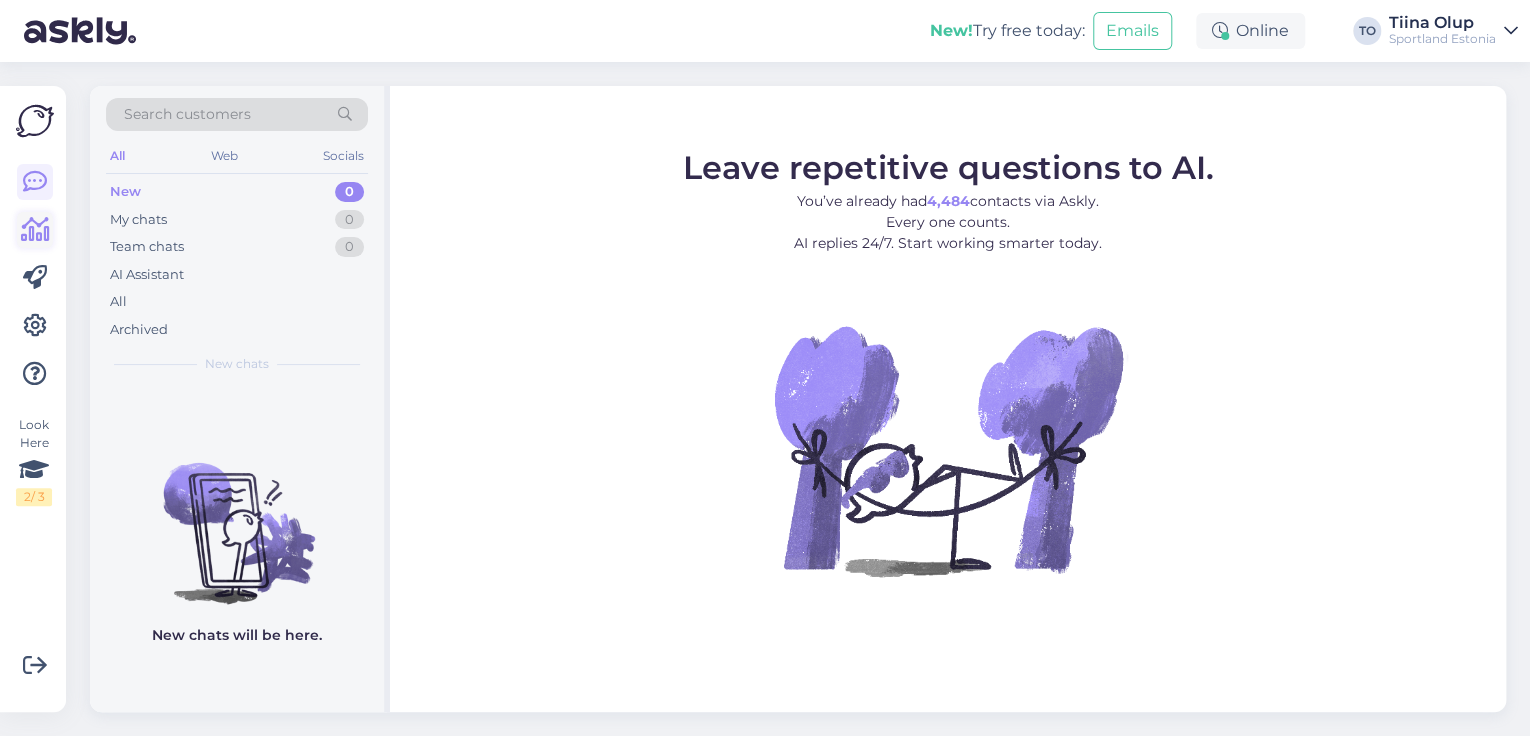 click at bounding box center [35, 230] 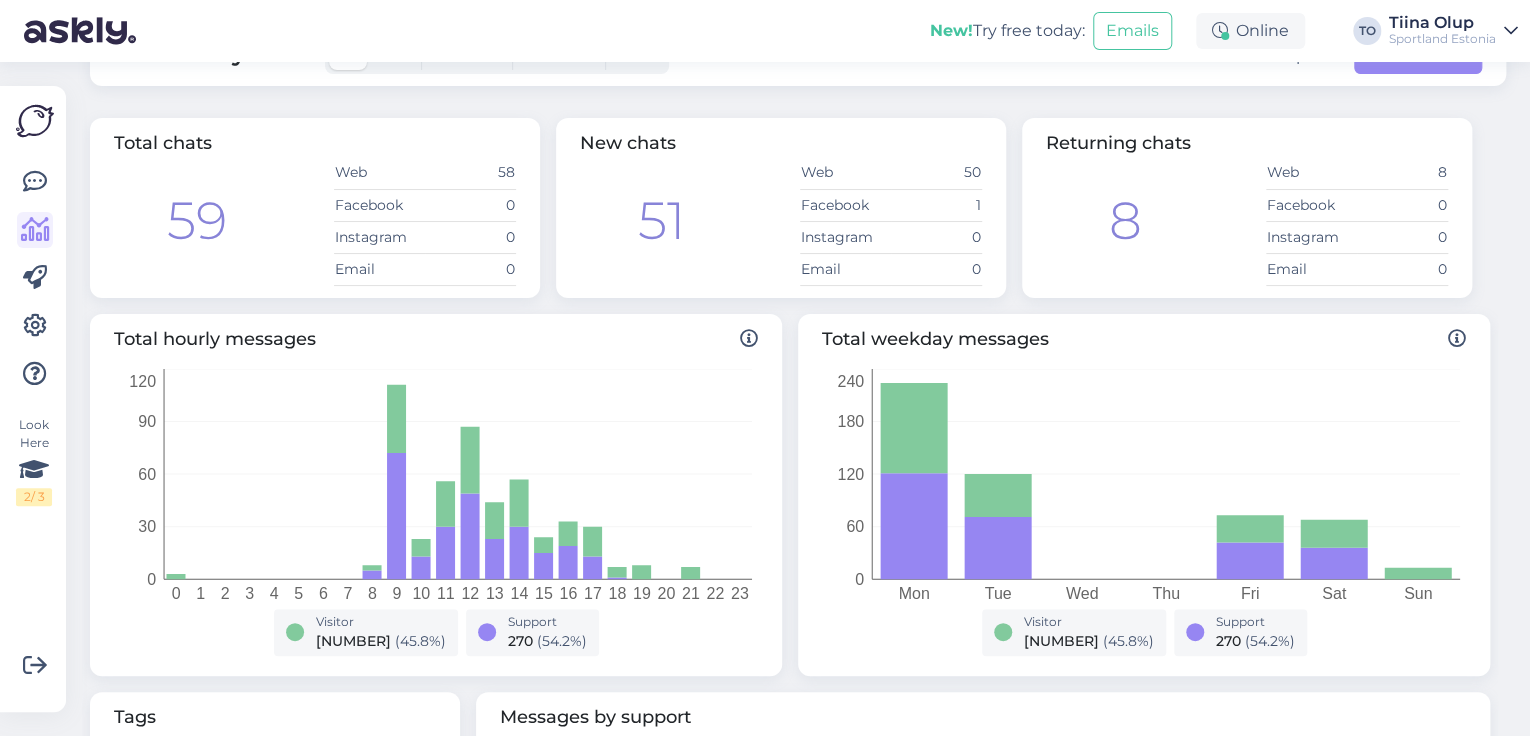 scroll, scrollTop: 0, scrollLeft: 0, axis: both 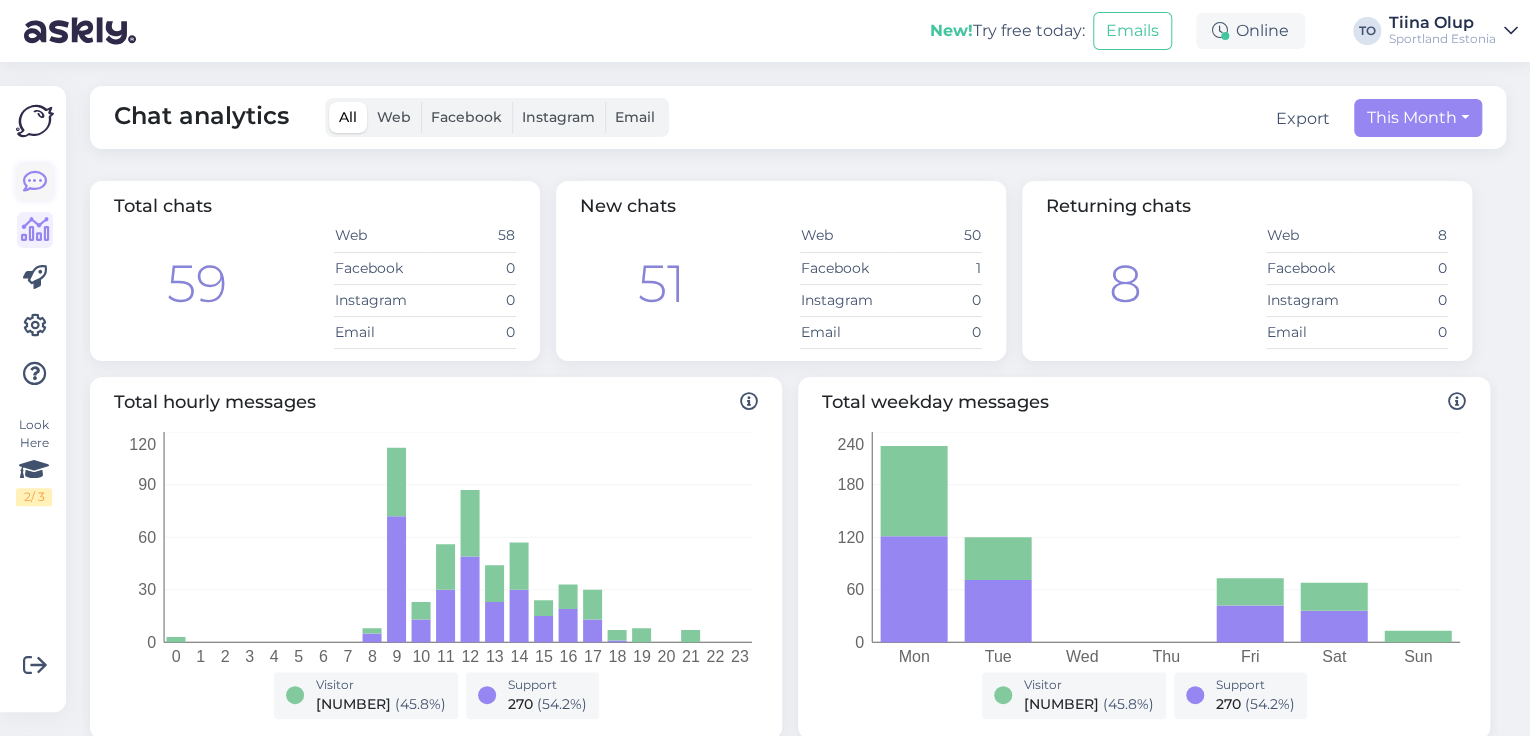 click at bounding box center [35, 182] 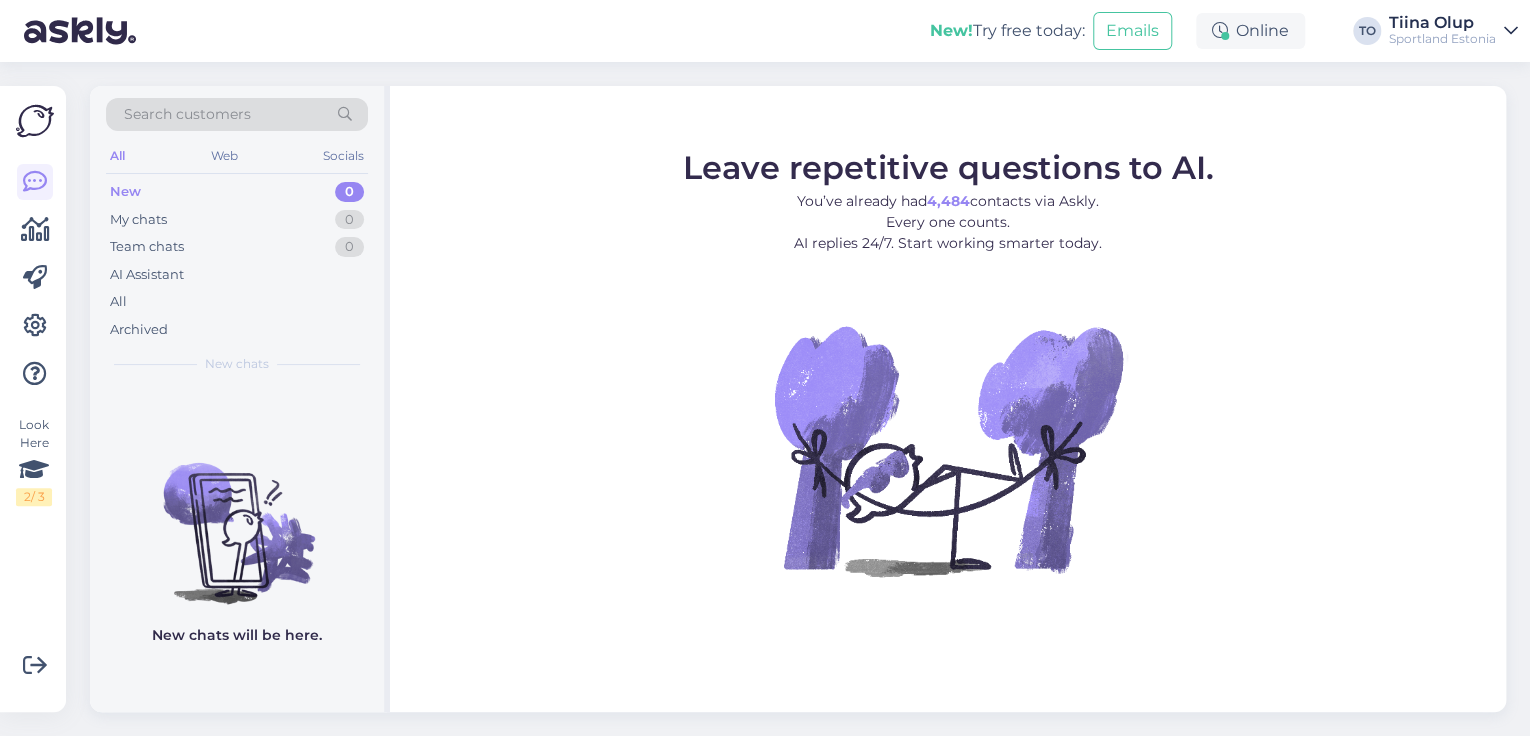 click on "Tiina Olup" at bounding box center [1442, 23] 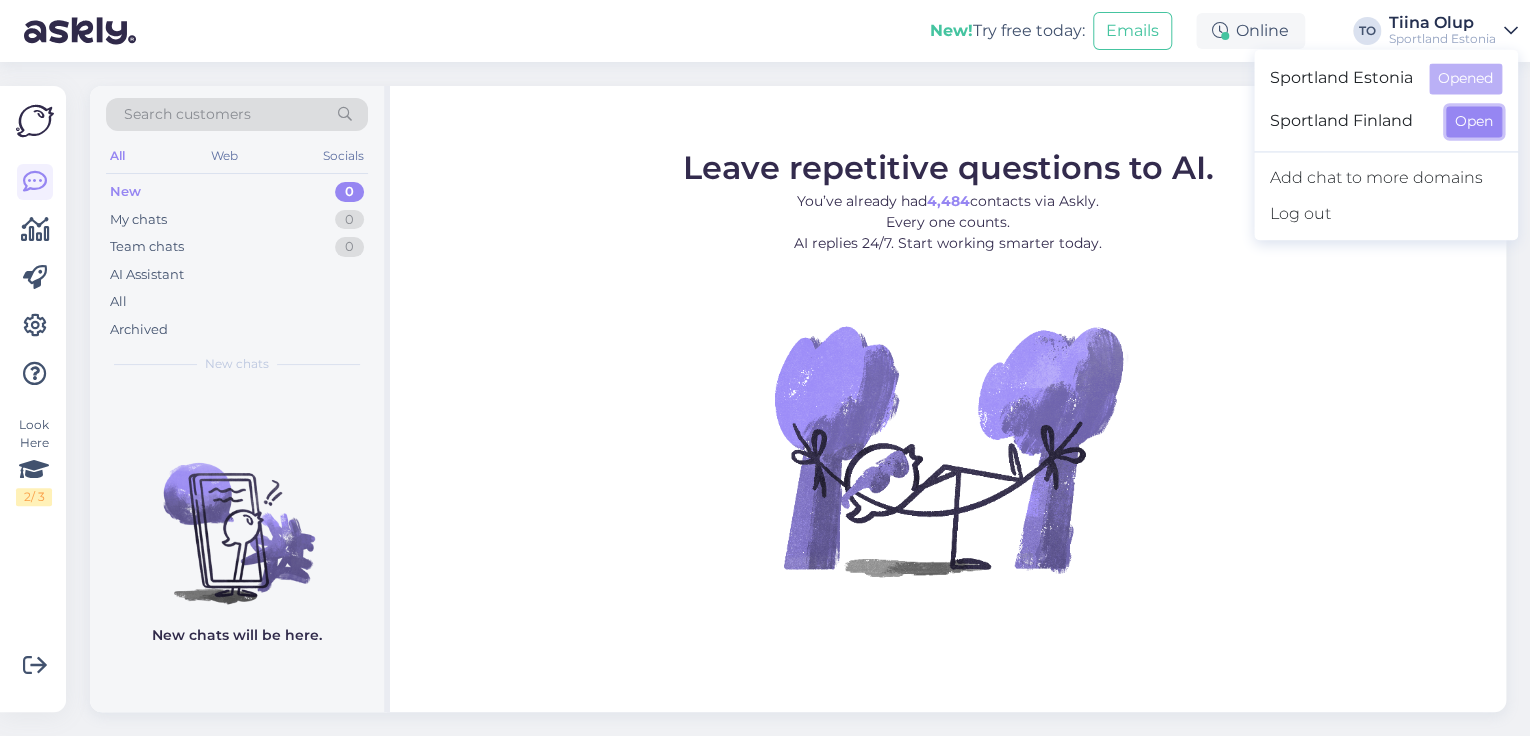 click on "Open" at bounding box center [1474, 121] 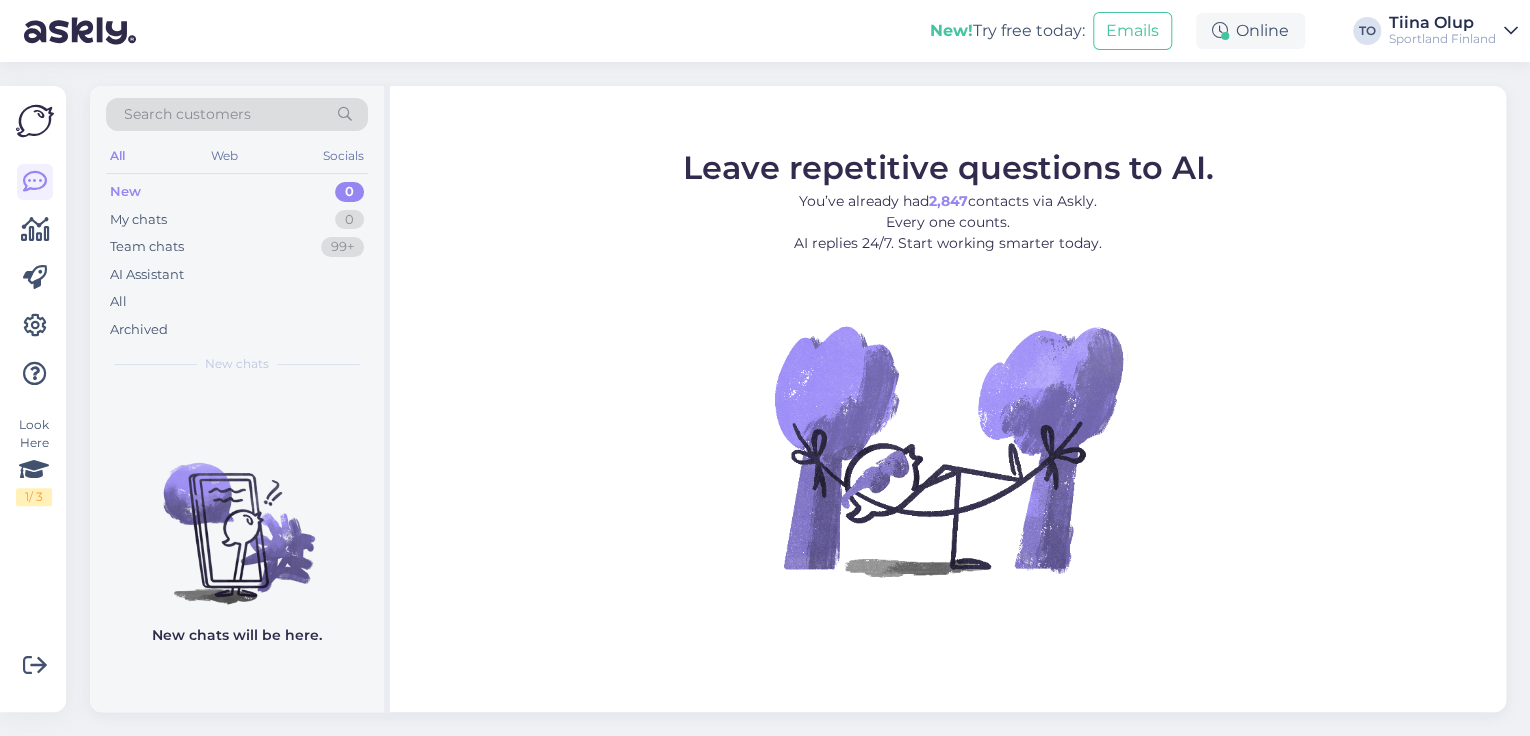 click on "Tiina Olup" at bounding box center (1442, 23) 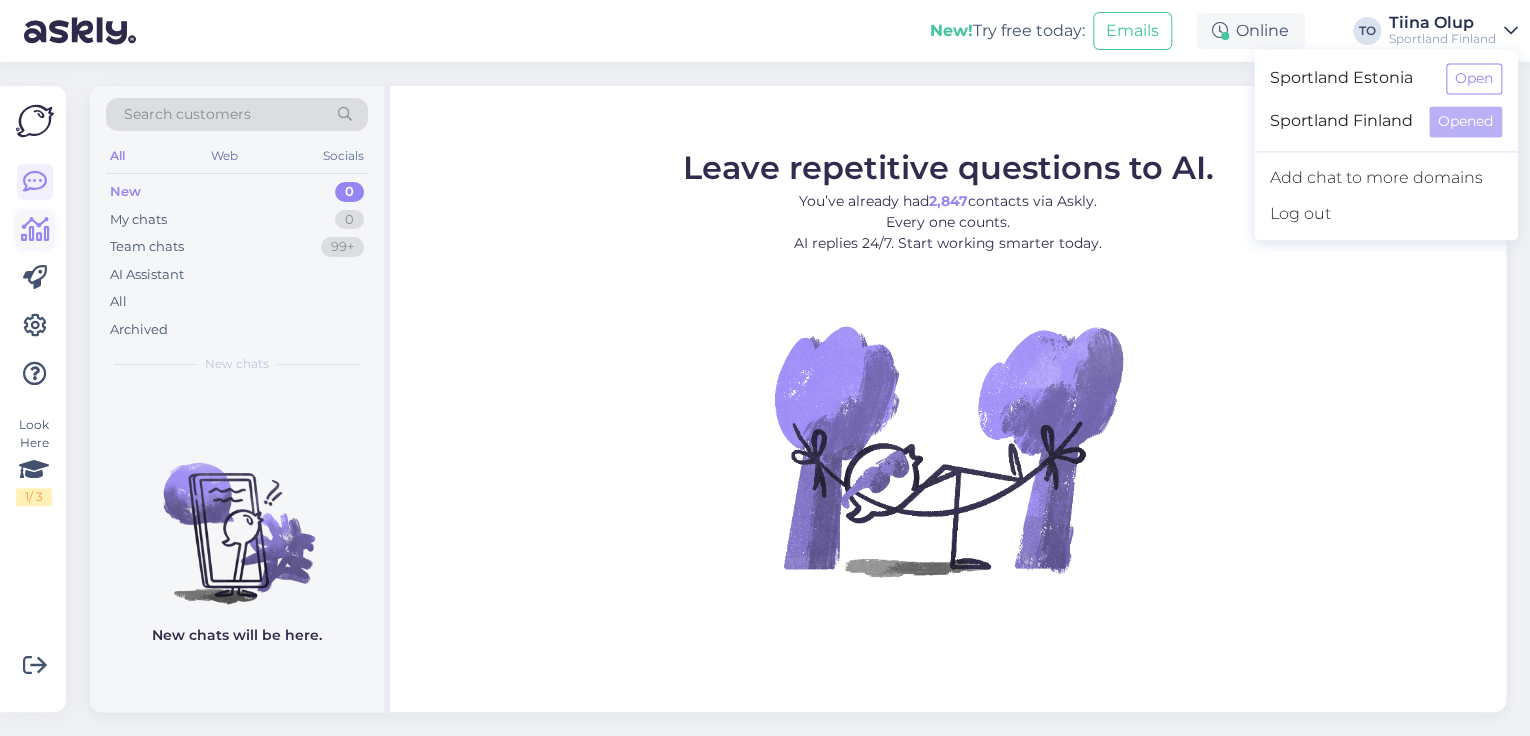click at bounding box center [35, 230] 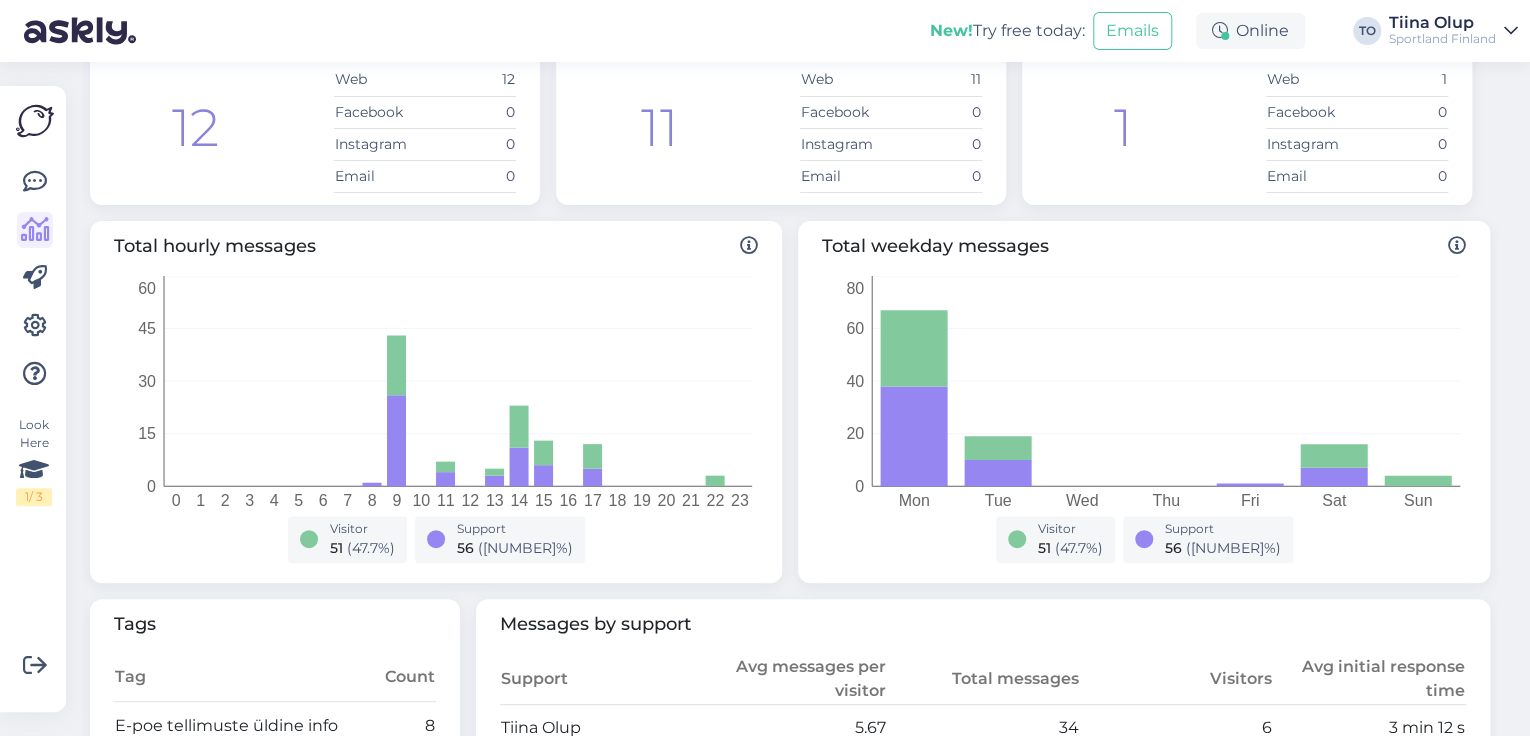 scroll, scrollTop: 0, scrollLeft: 0, axis: both 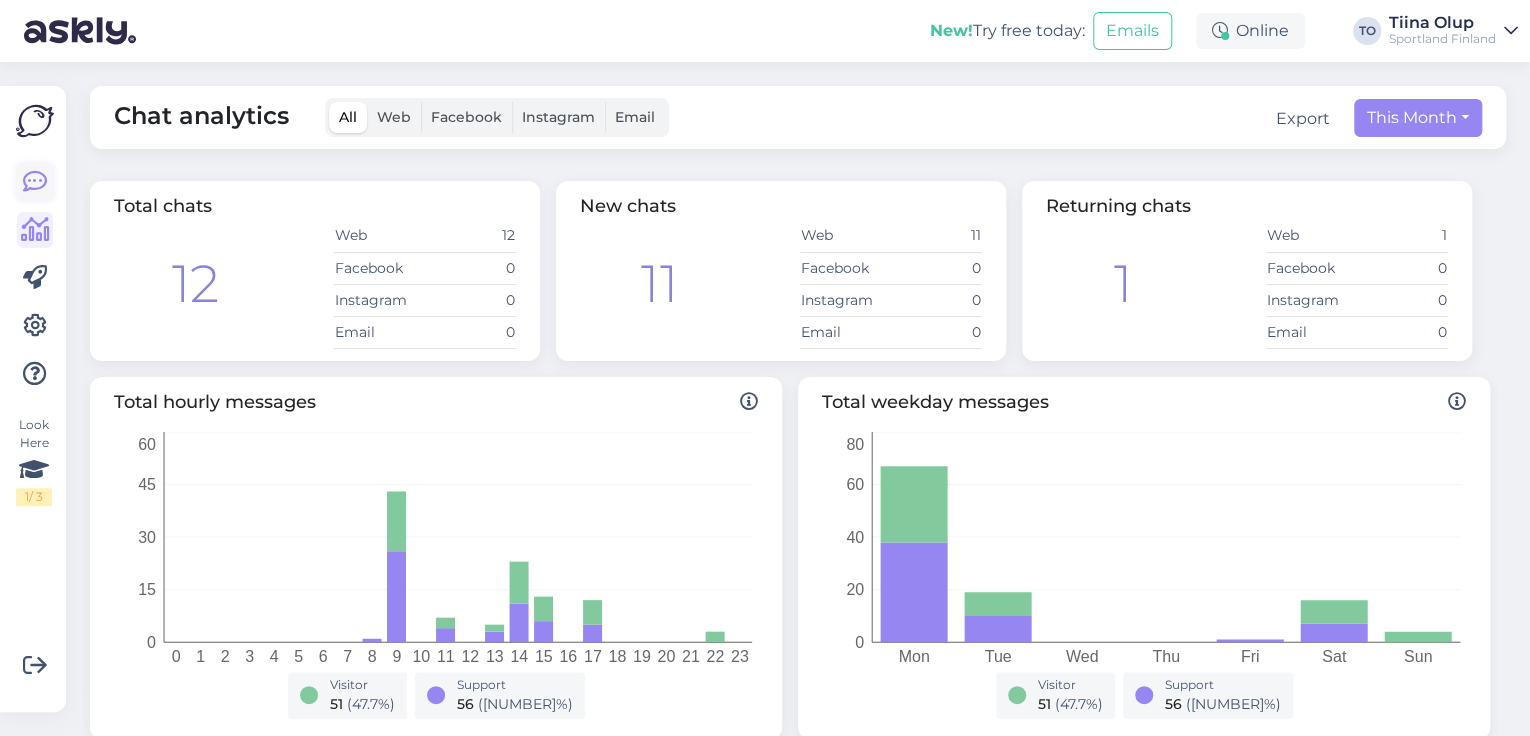 click at bounding box center [35, 182] 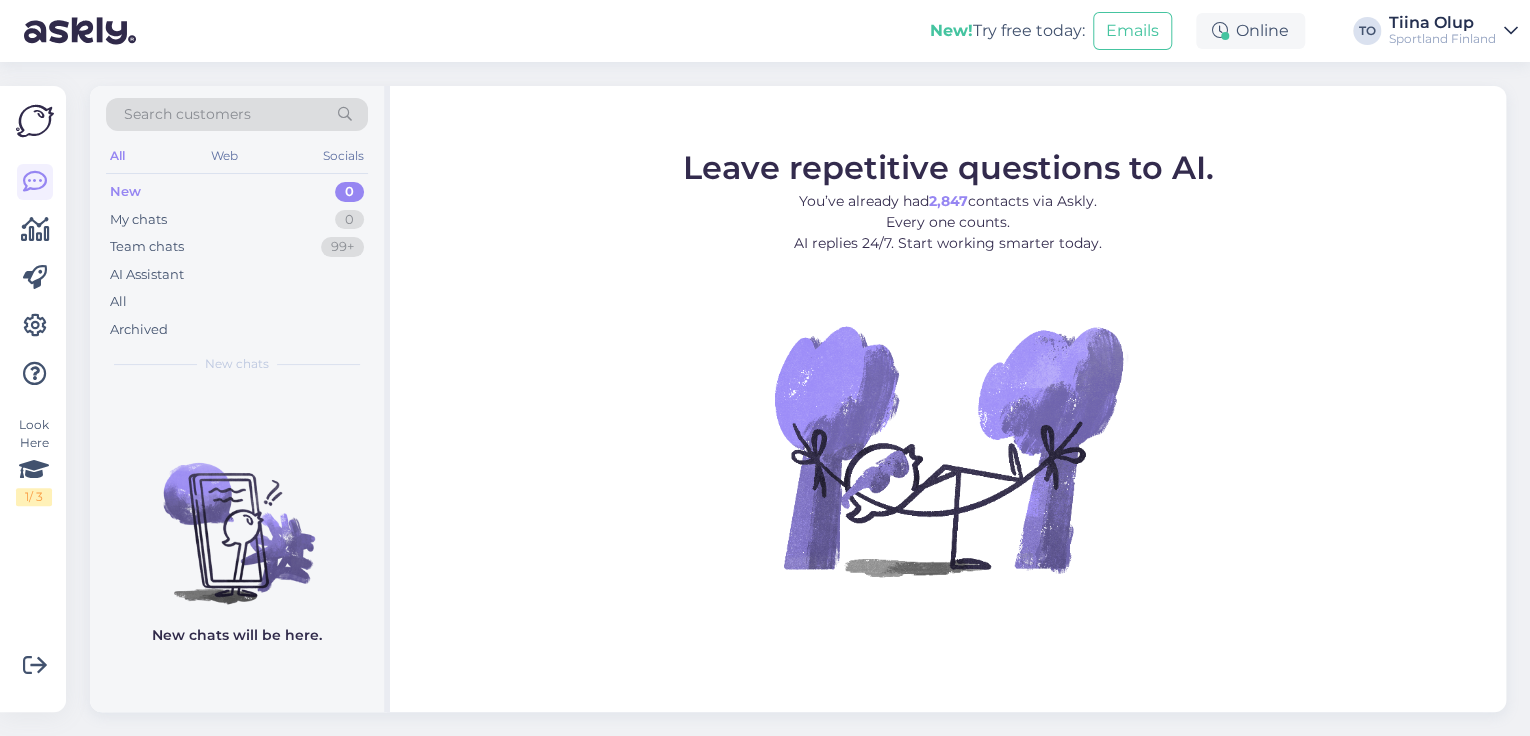 click on "Tiina Olup" at bounding box center (1442, 23) 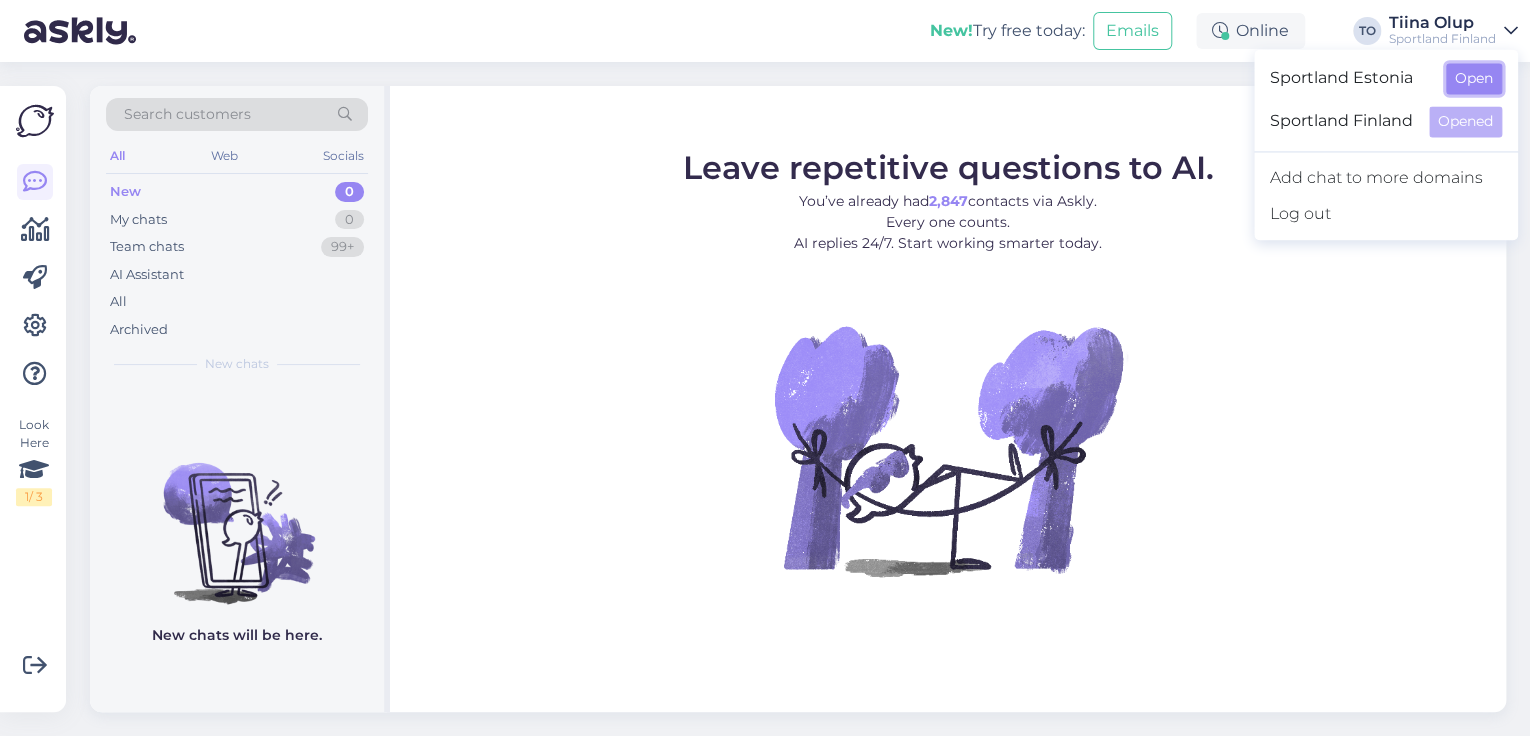 click on "Open" at bounding box center (1474, 78) 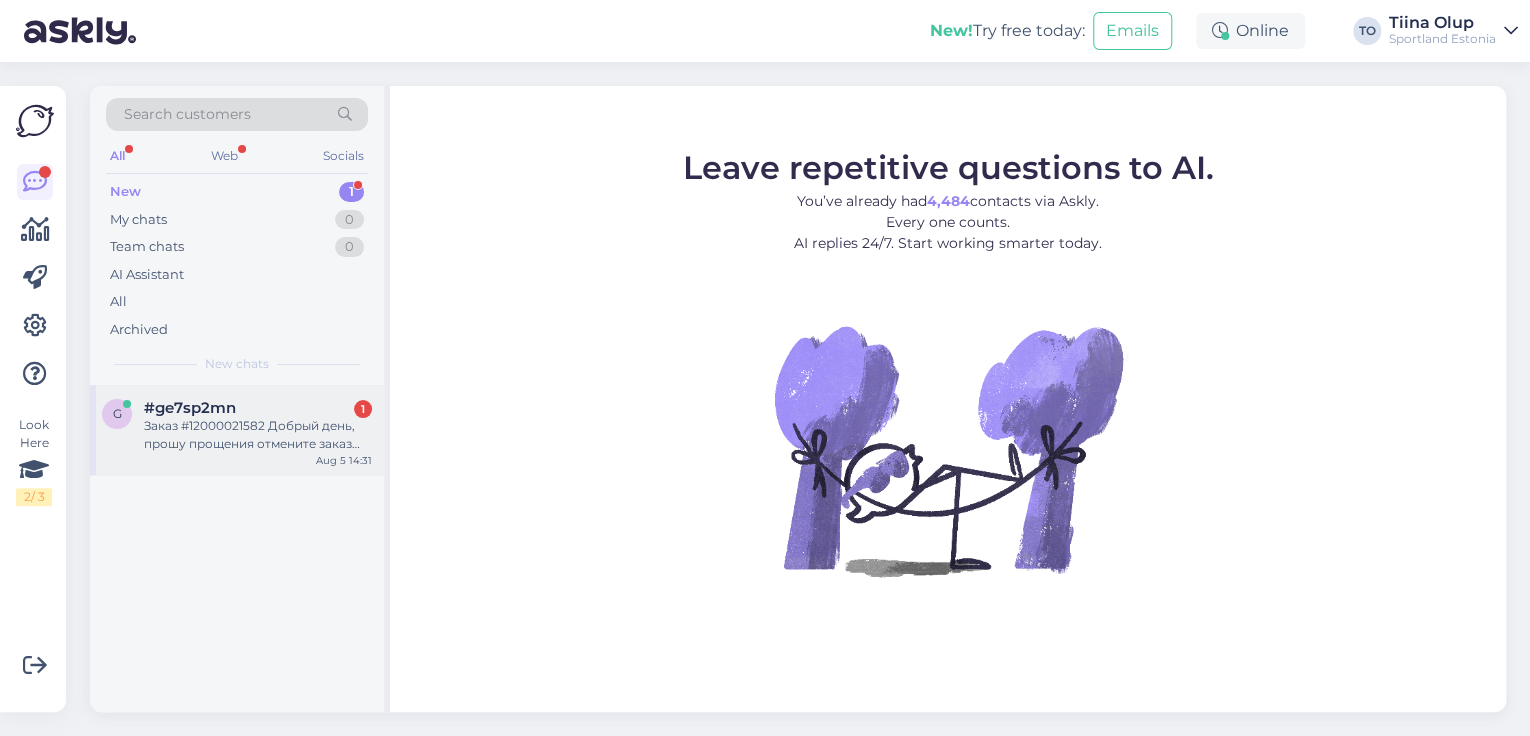 drag, startPoint x: 250, startPoint y: 416, endPoint x: 340, endPoint y: 424, distance: 90.35486 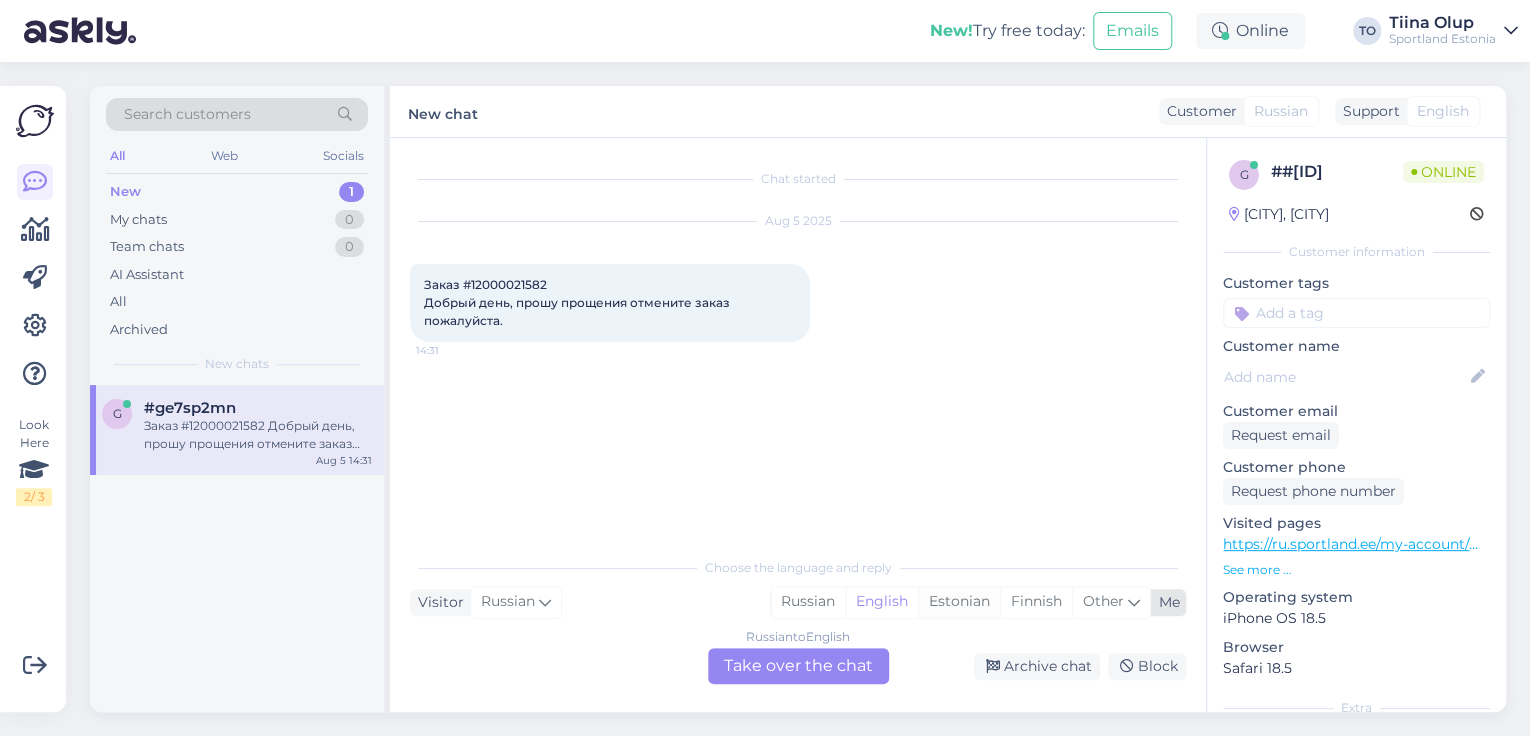 click on "Estonian" at bounding box center (959, 602) 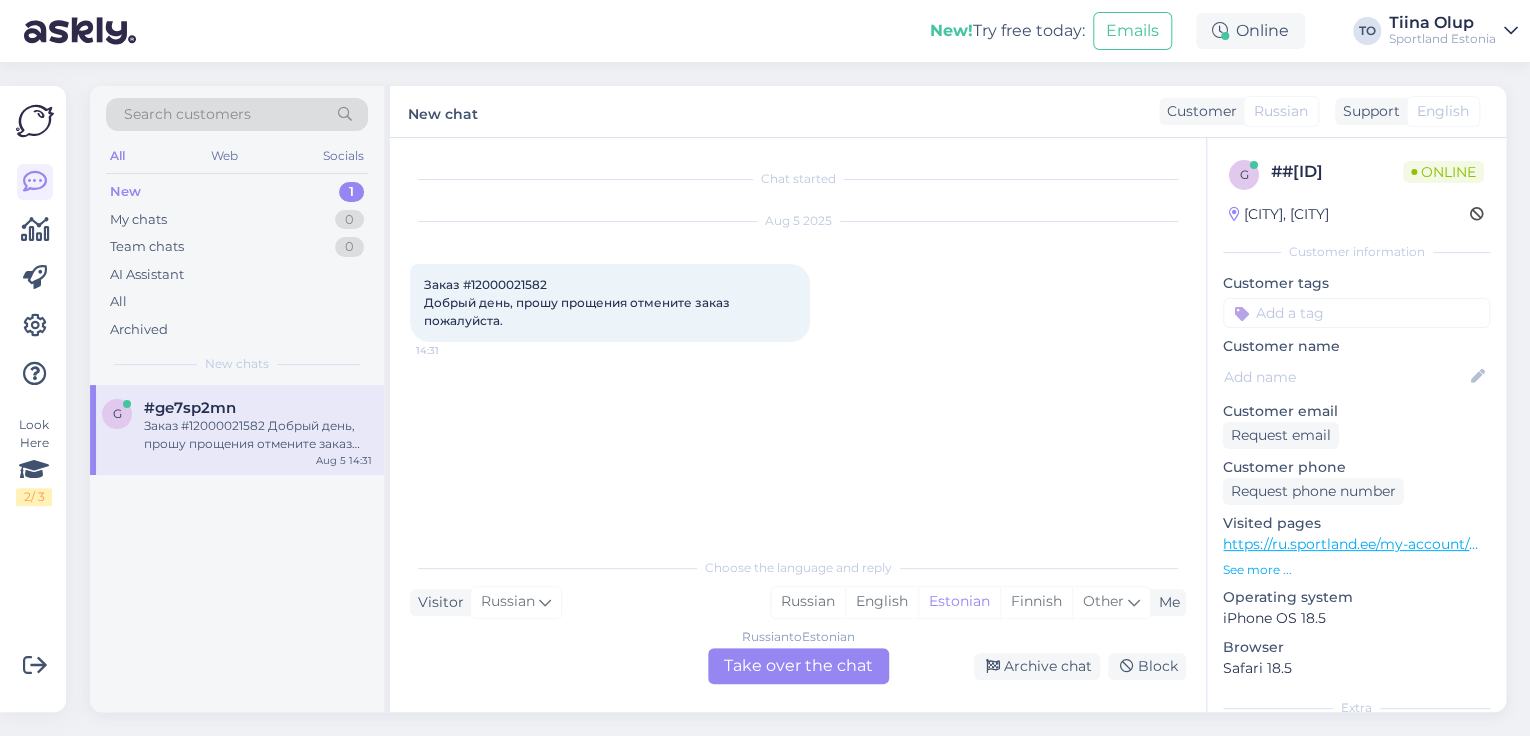 click on "Russian  to  Estonian Take over the chat" at bounding box center [798, 666] 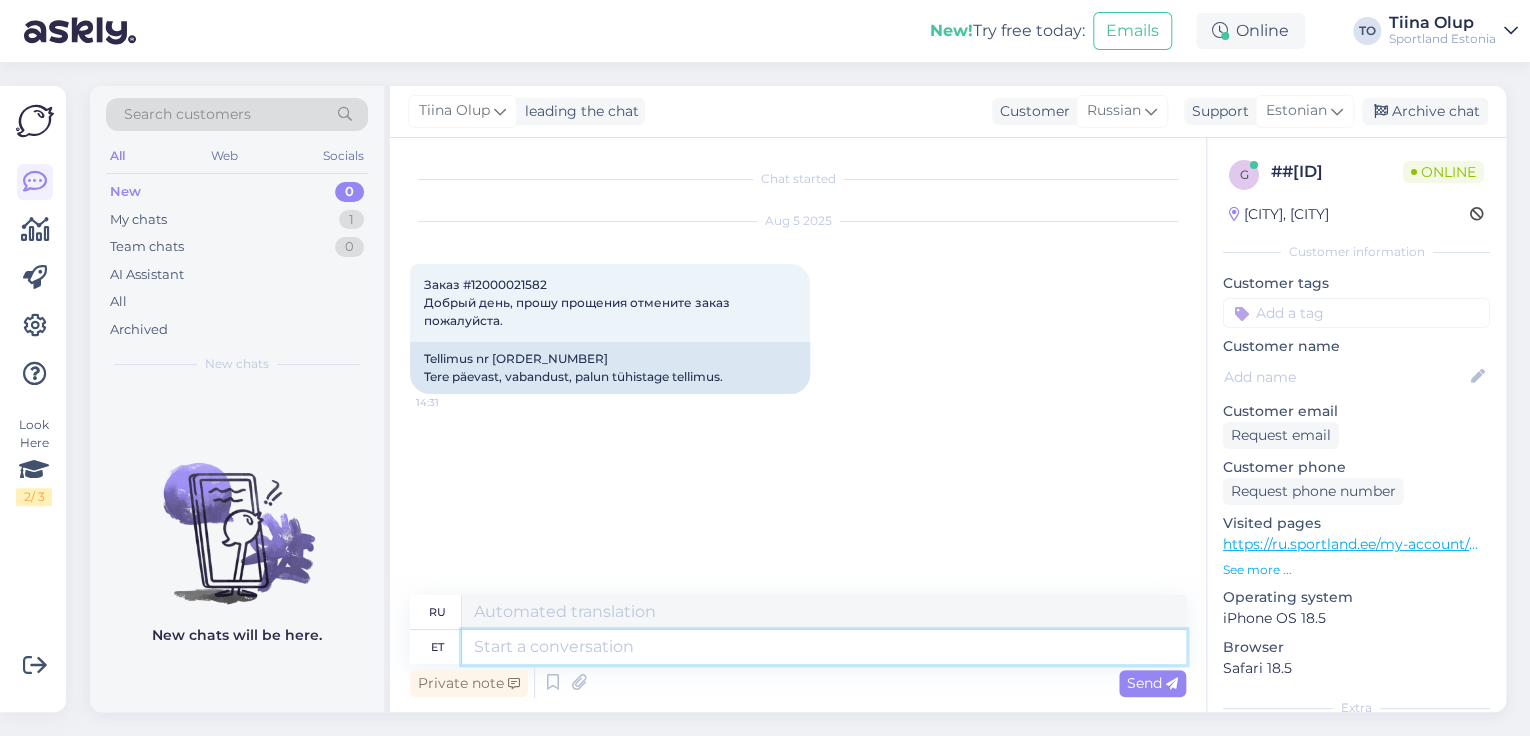 click at bounding box center [824, 647] 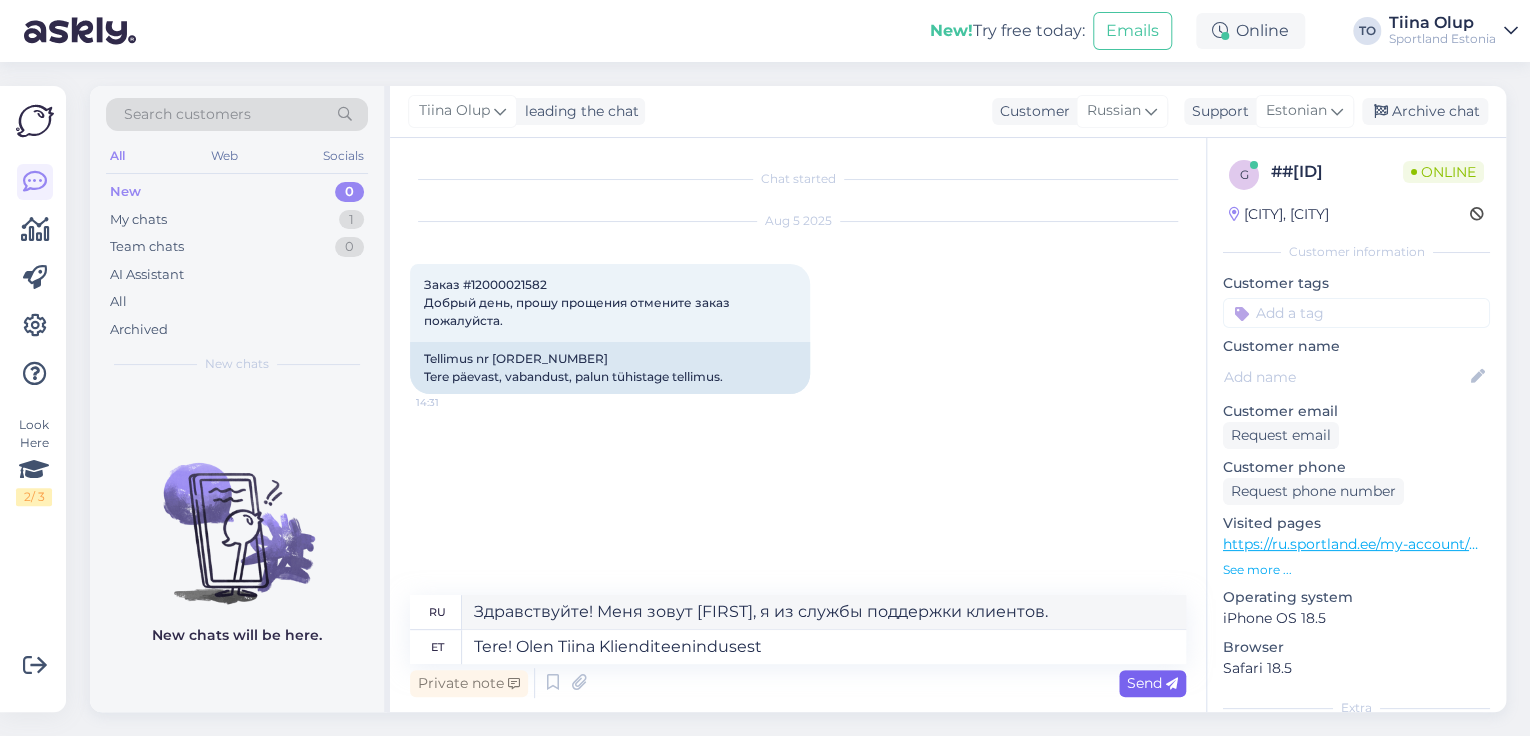 click on "Send" at bounding box center [1152, 683] 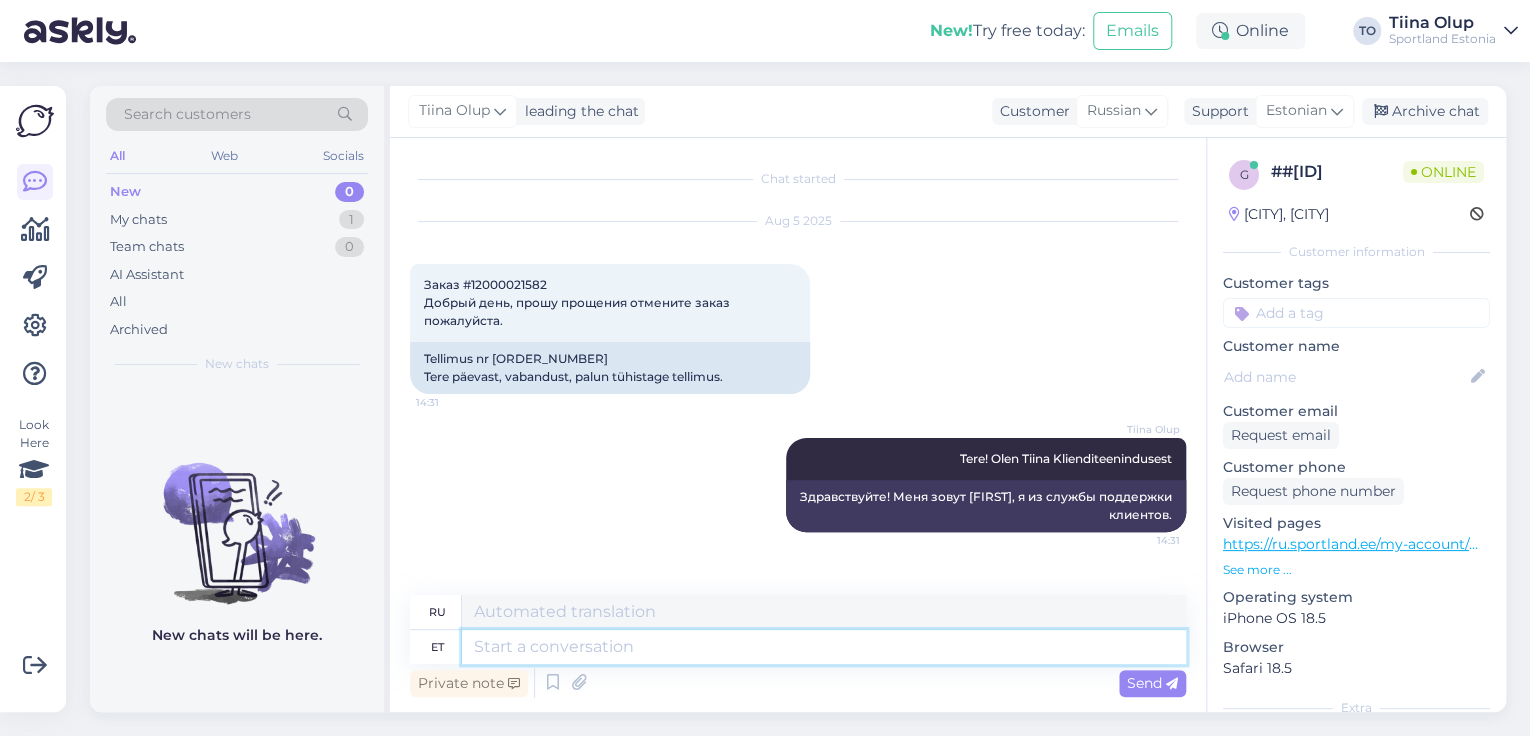 click at bounding box center (824, 647) 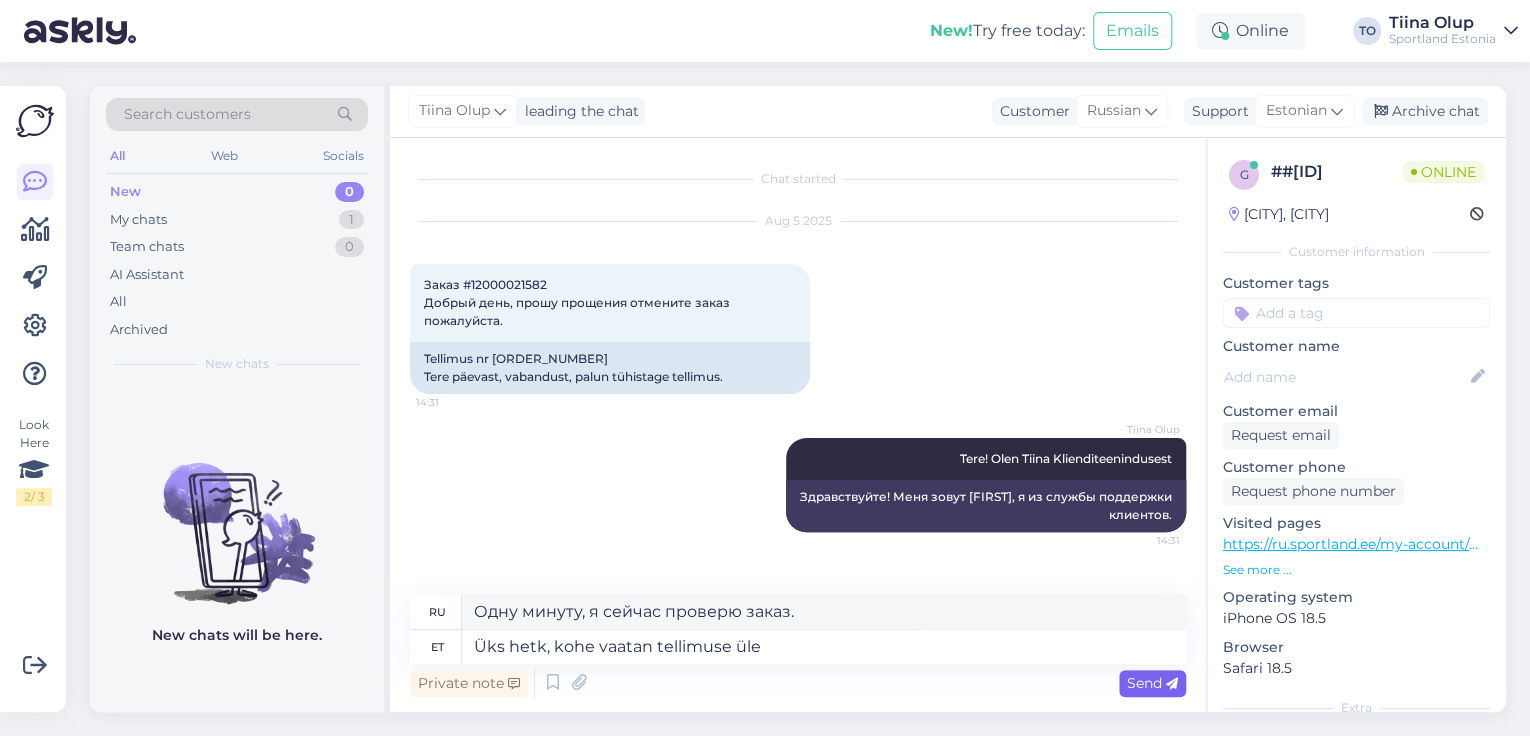 click on "Send" at bounding box center (1152, 683) 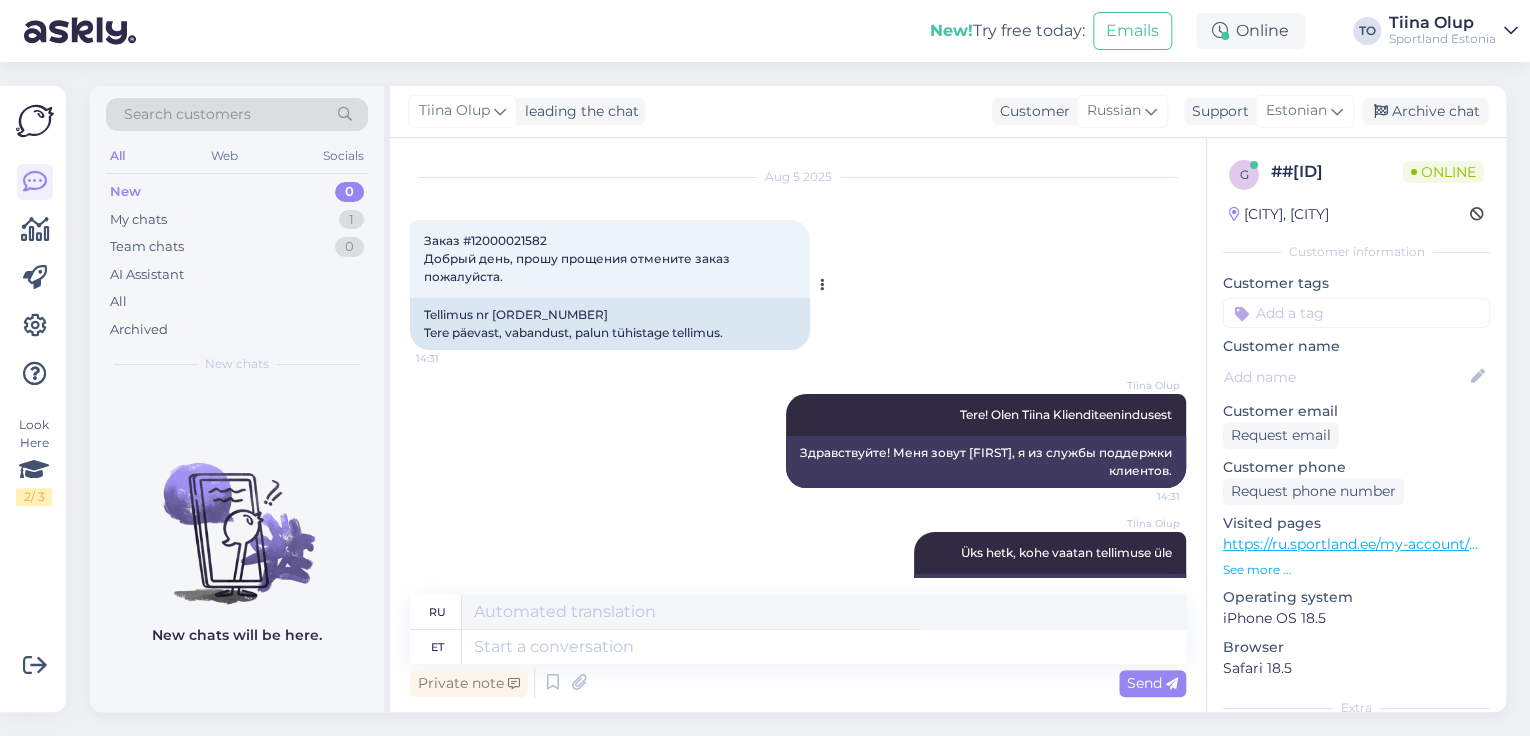 scroll, scrollTop: 16, scrollLeft: 0, axis: vertical 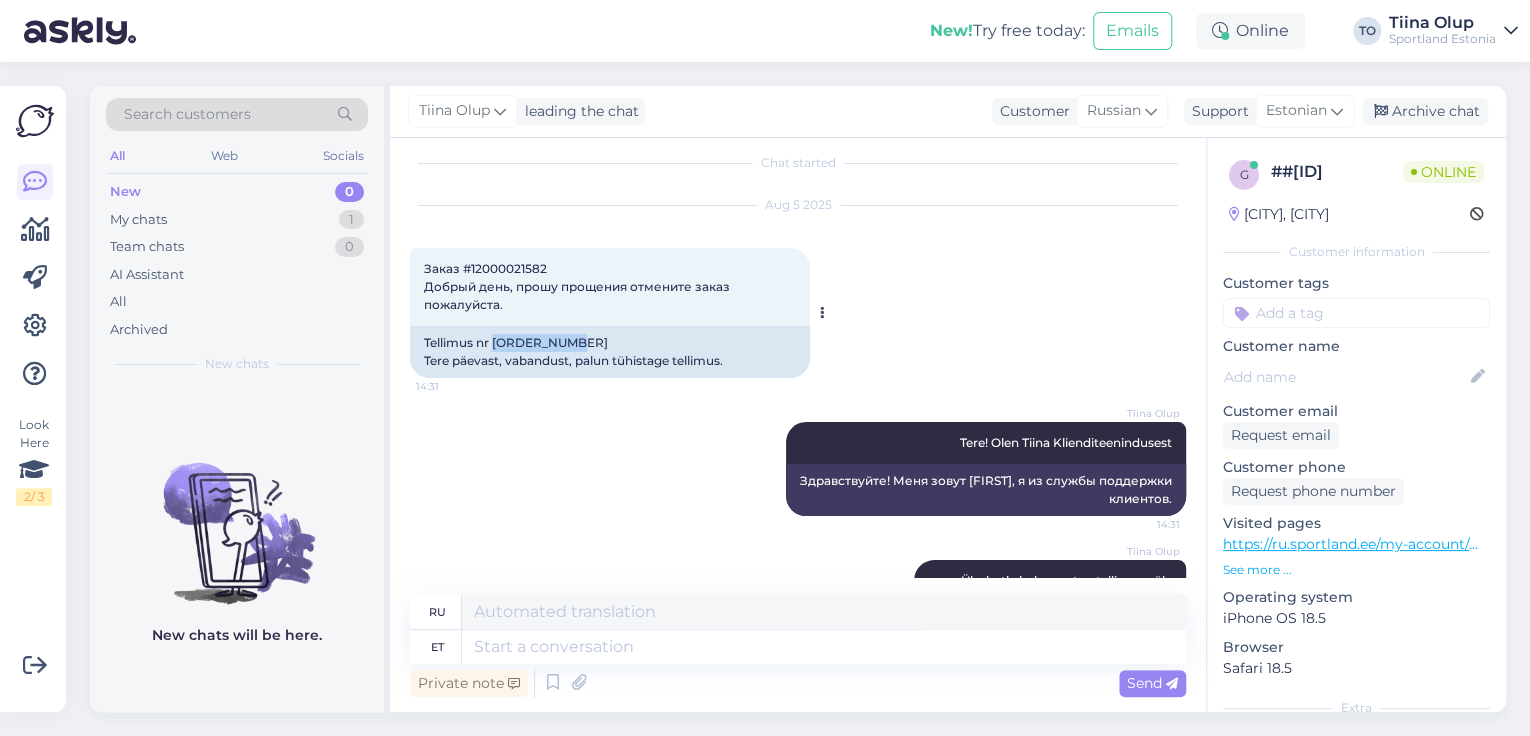 drag, startPoint x: 500, startPoint y: 341, endPoint x: 558, endPoint y: 343, distance: 58.034473 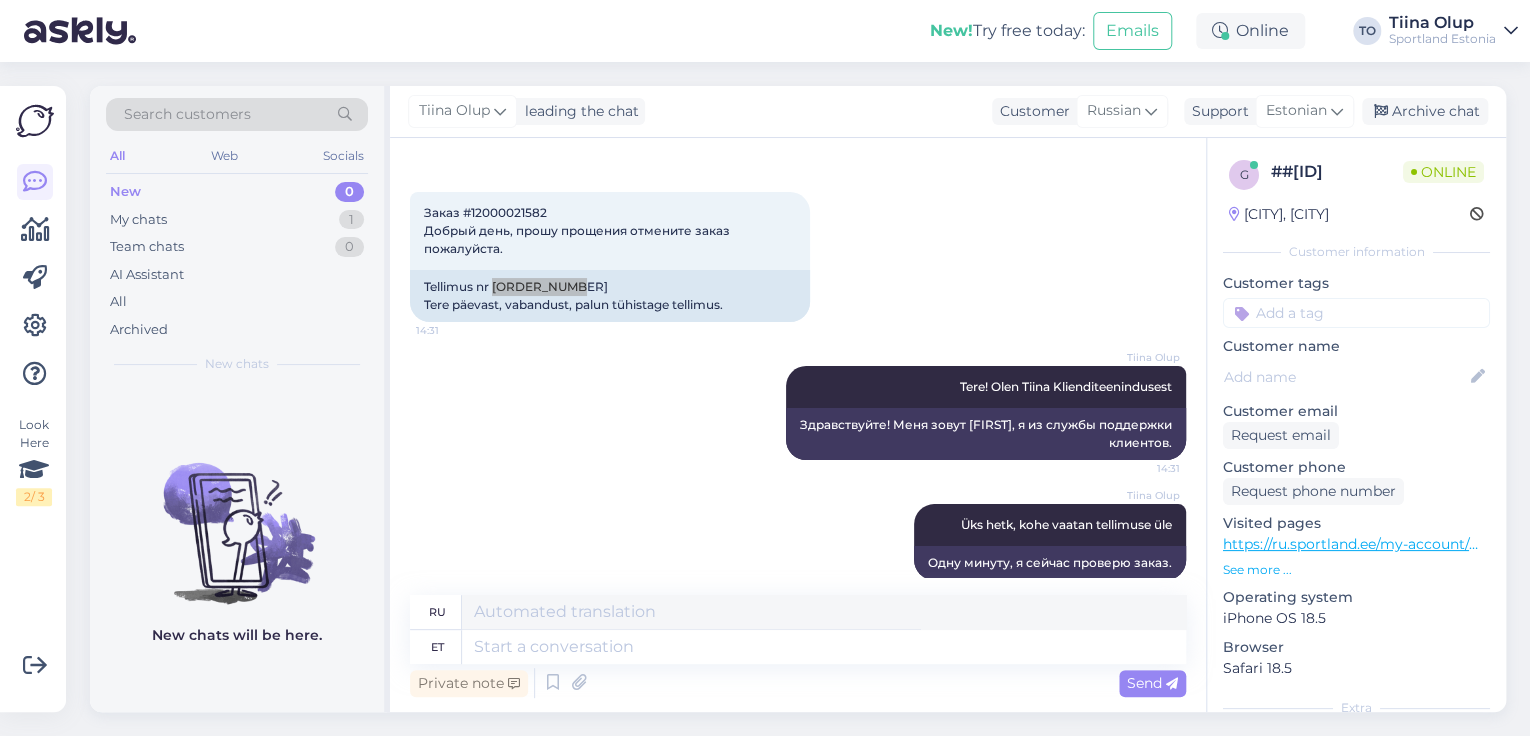 scroll, scrollTop: 96, scrollLeft: 0, axis: vertical 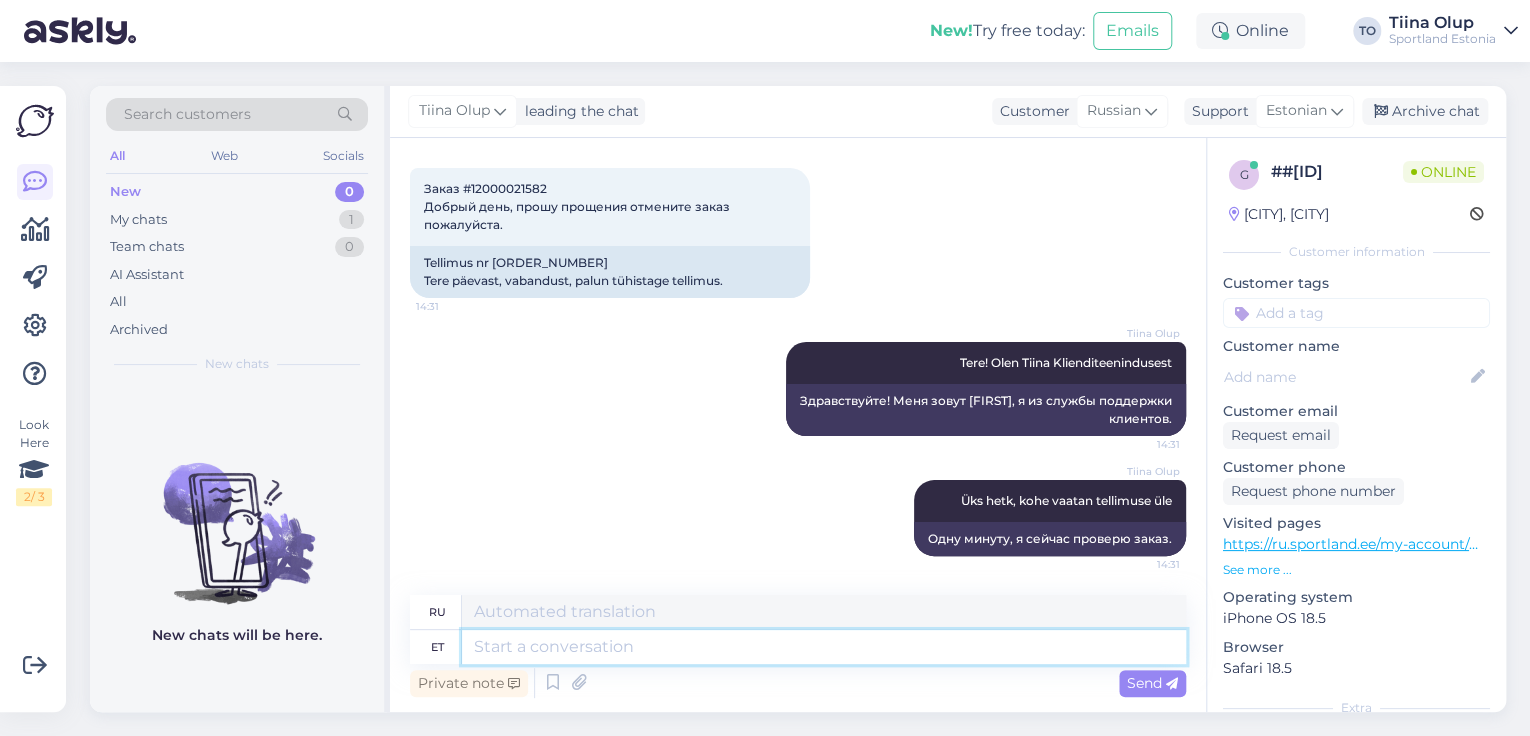 click at bounding box center (824, 647) 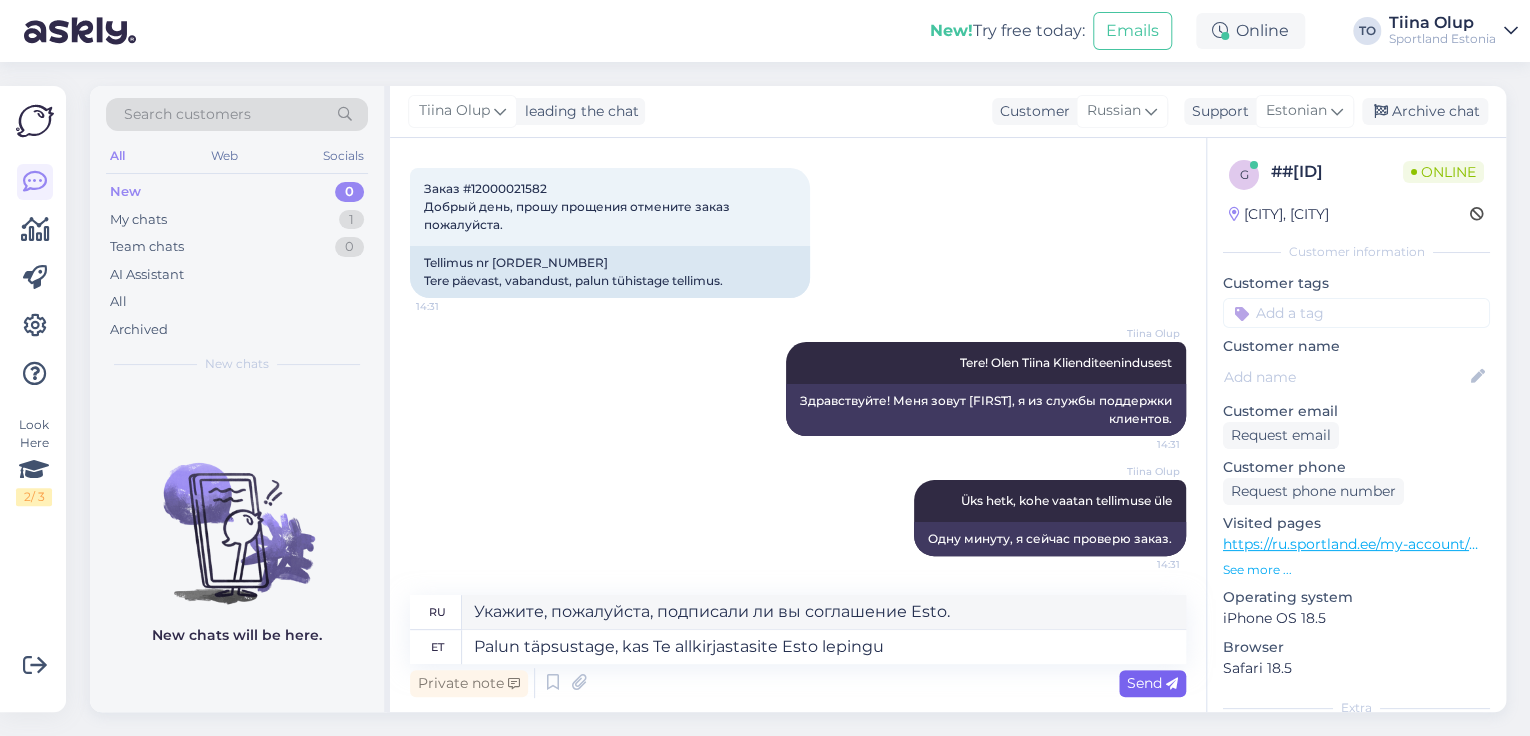 click on "Send" at bounding box center (1152, 683) 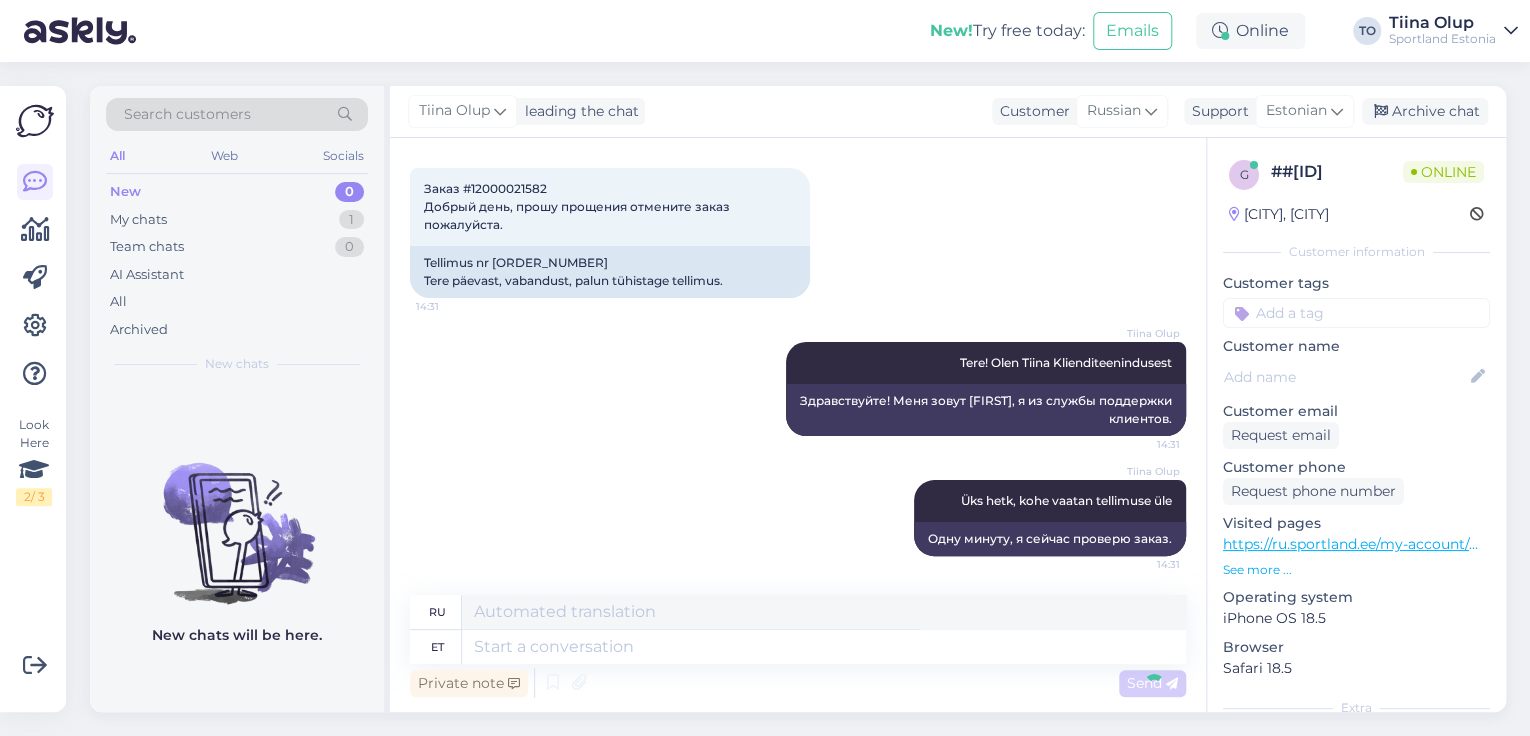 scroll, scrollTop: 216, scrollLeft: 0, axis: vertical 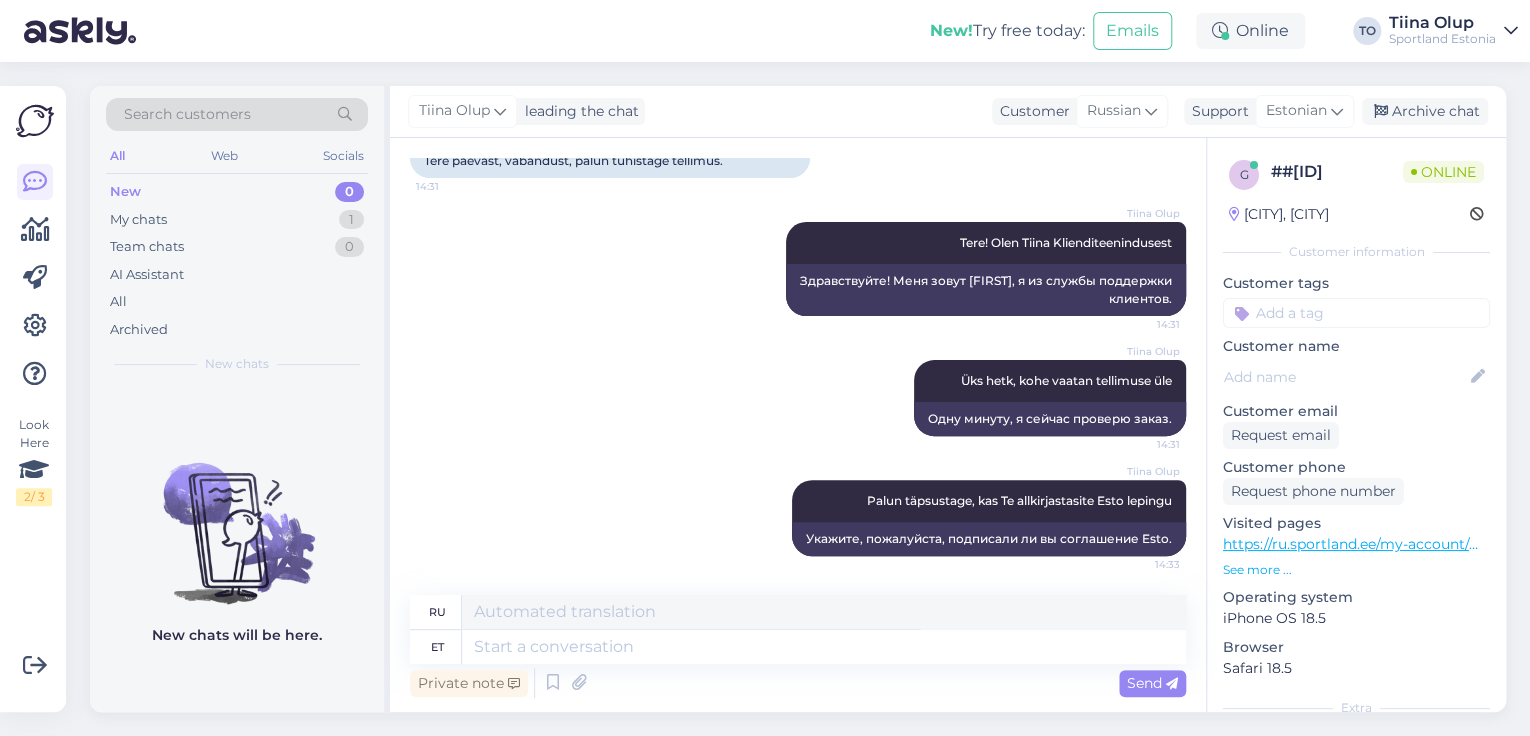 click at bounding box center (1356, 313) 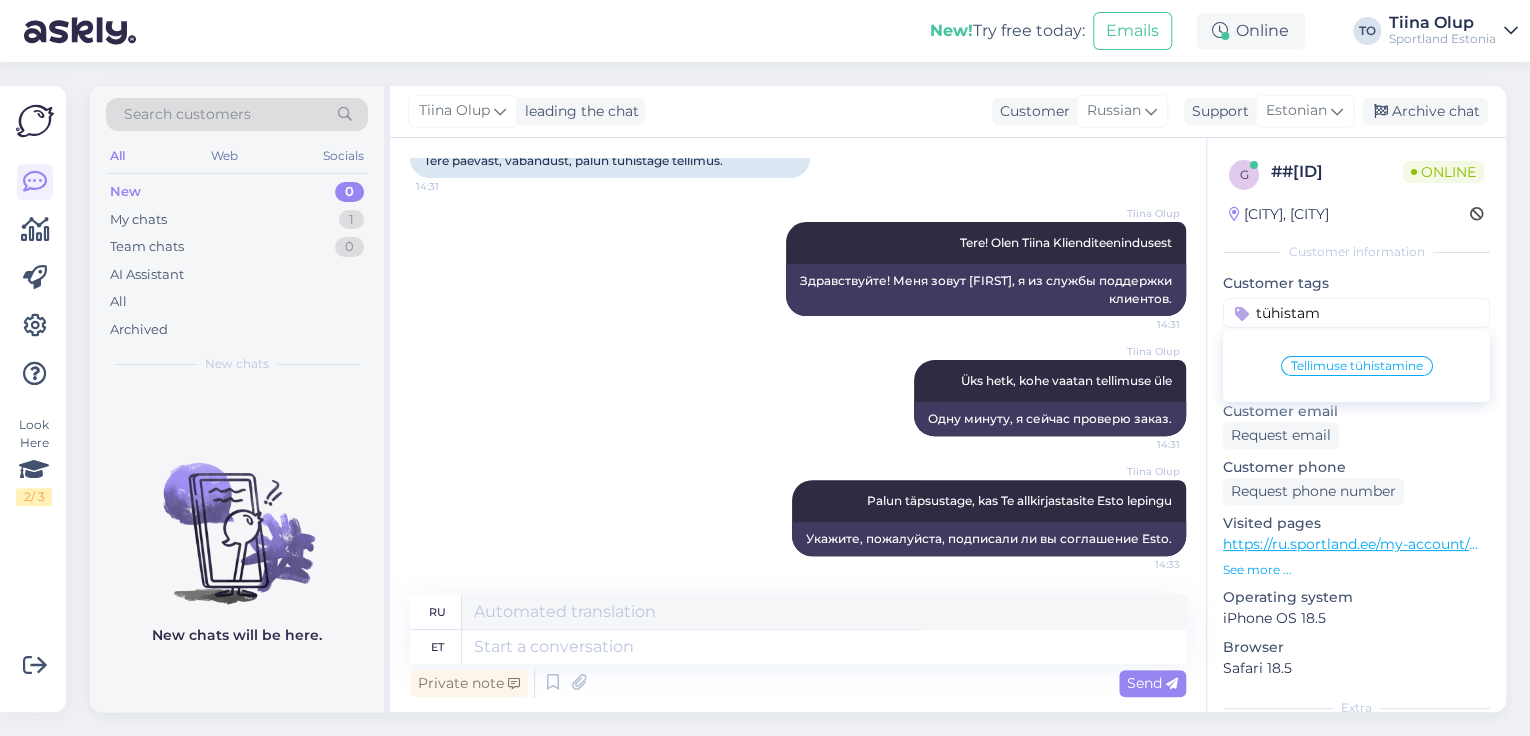 click on "Tellimuse tühistamine" at bounding box center (1357, 366) 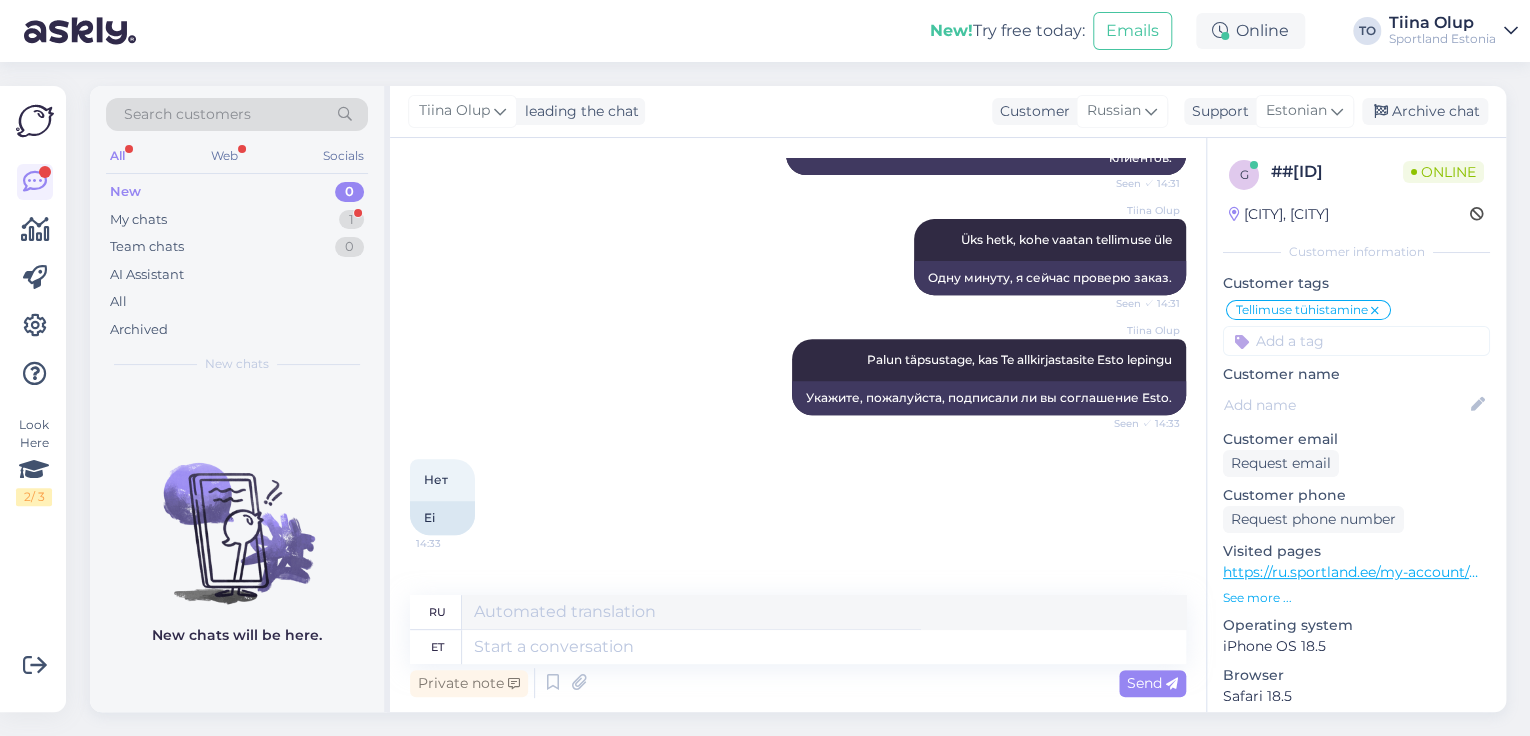 scroll, scrollTop: 456, scrollLeft: 0, axis: vertical 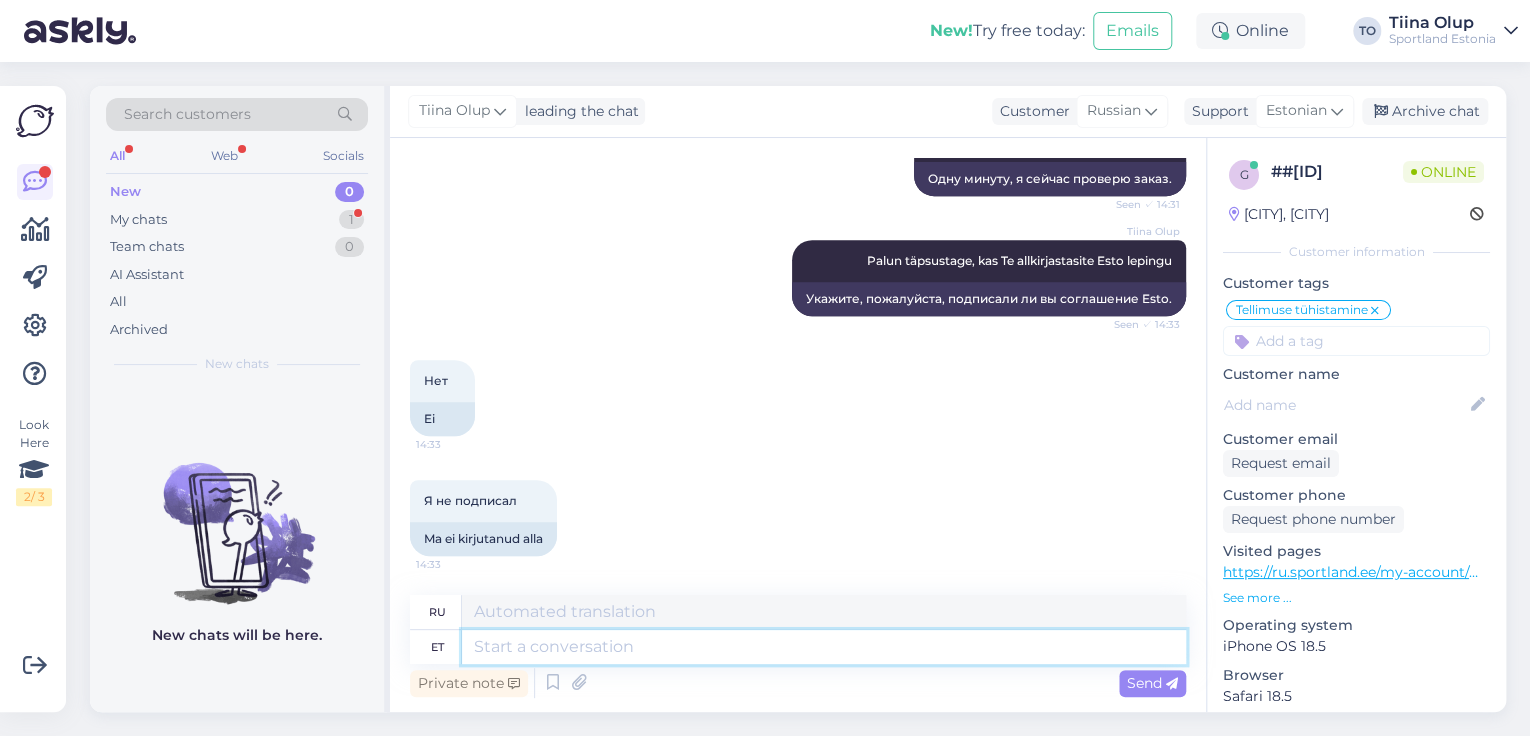 click at bounding box center (824, 647) 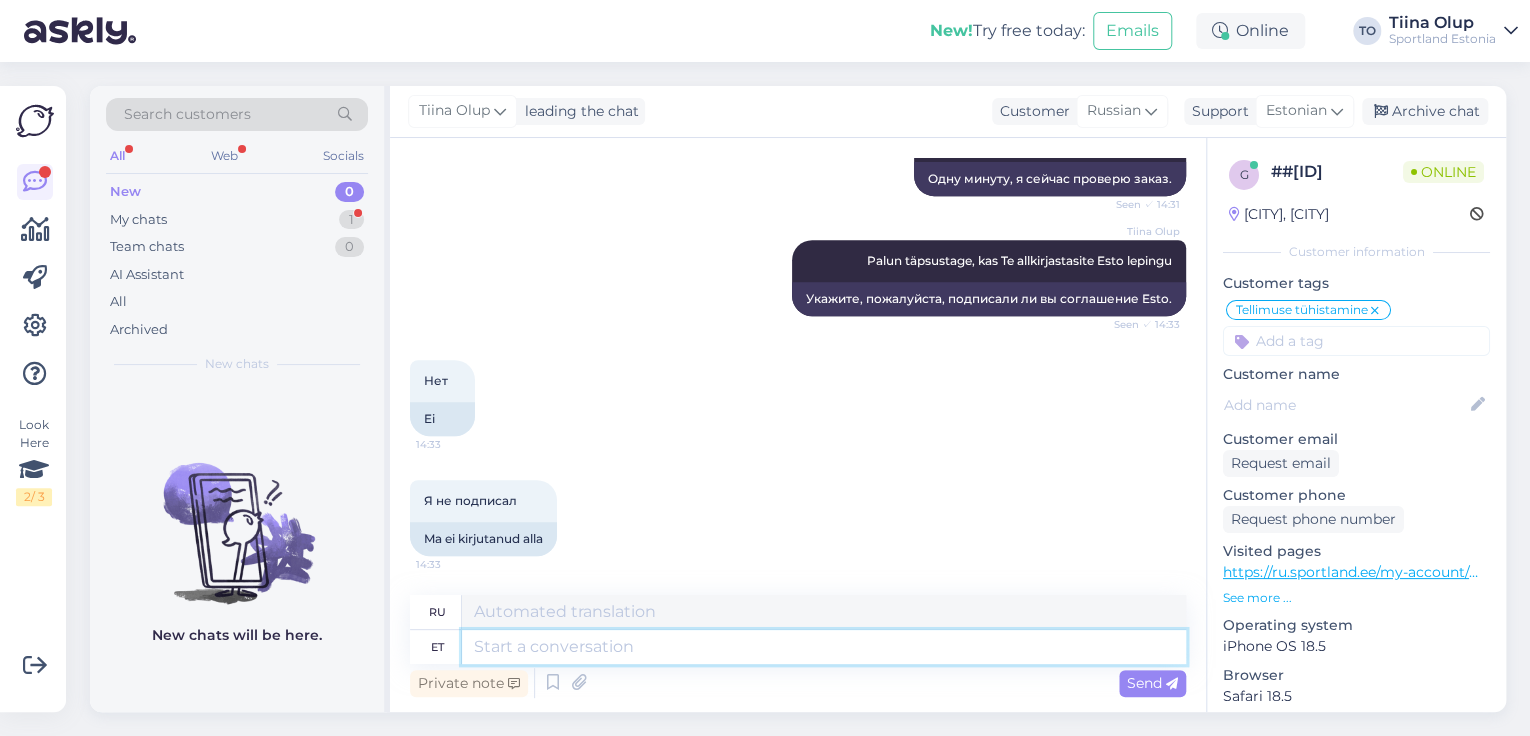 click at bounding box center (824, 647) 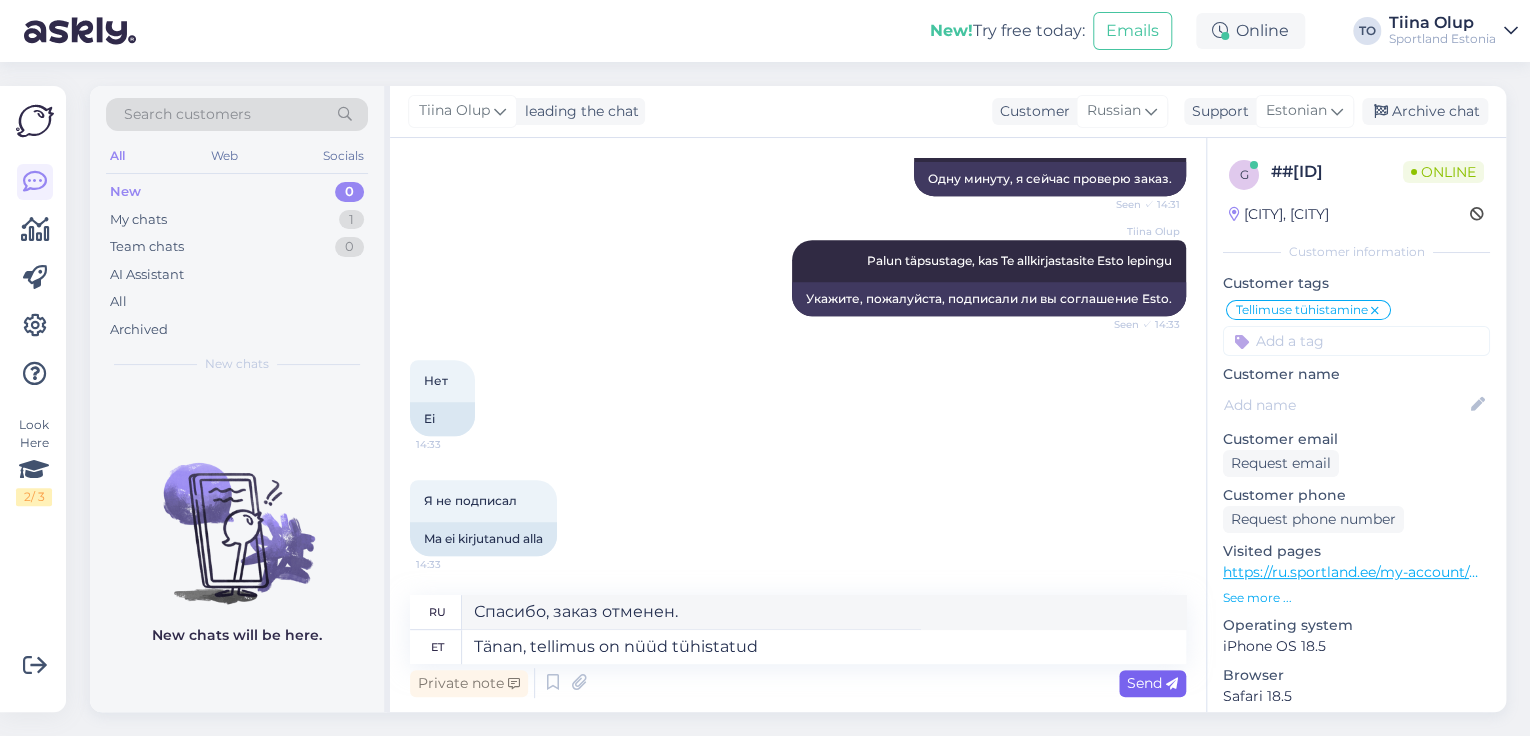 click on "Send" at bounding box center [1152, 683] 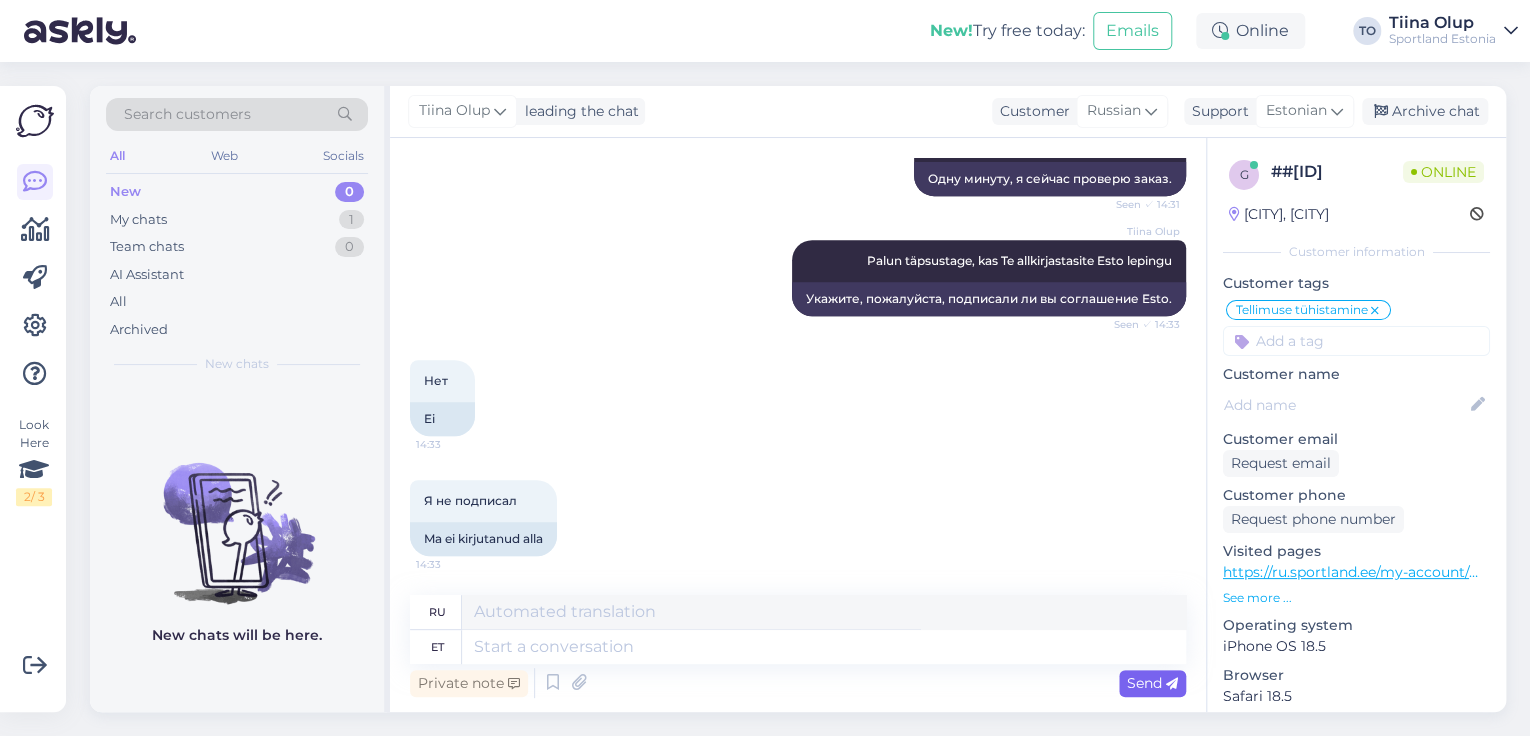 scroll, scrollTop: 576, scrollLeft: 0, axis: vertical 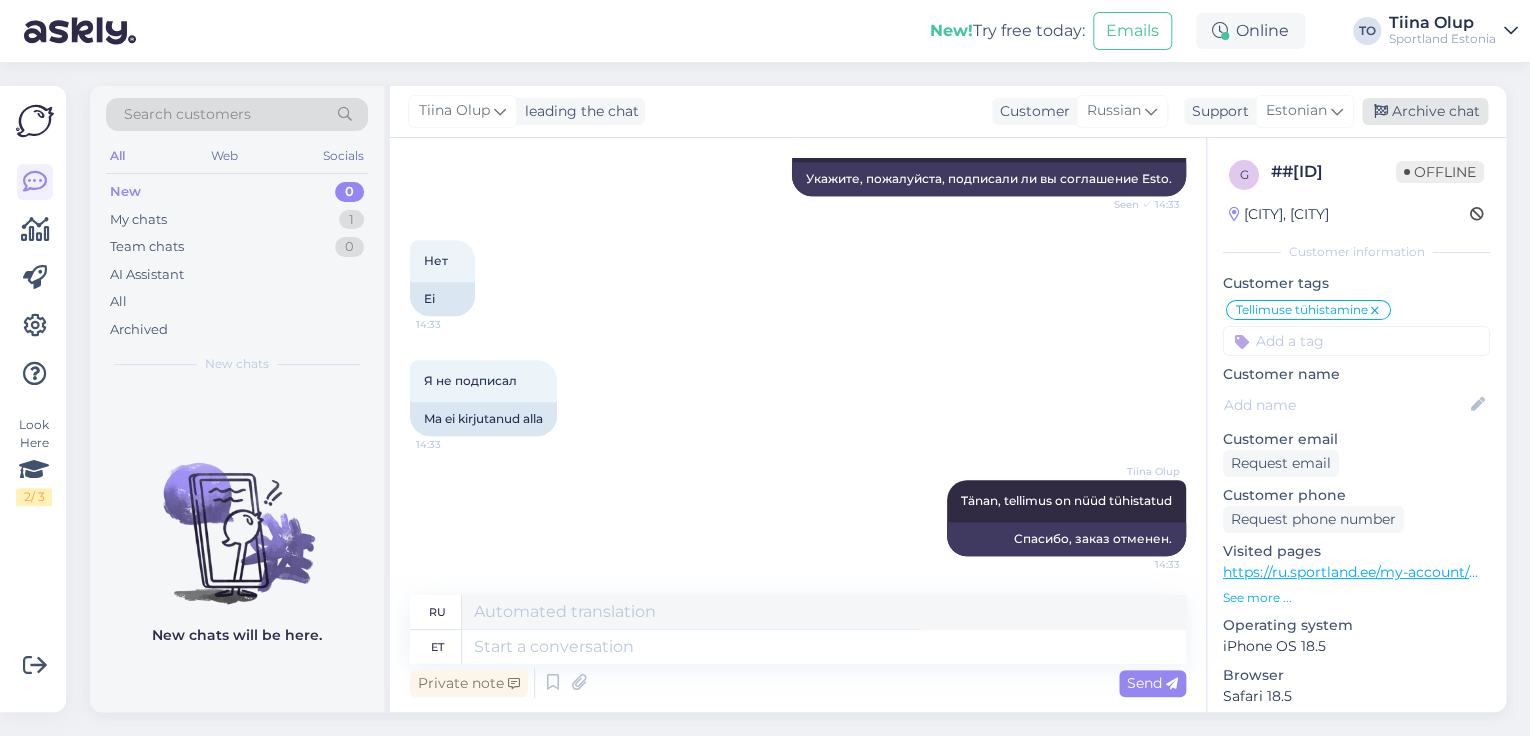 click on "Archive chat" at bounding box center (1425, 111) 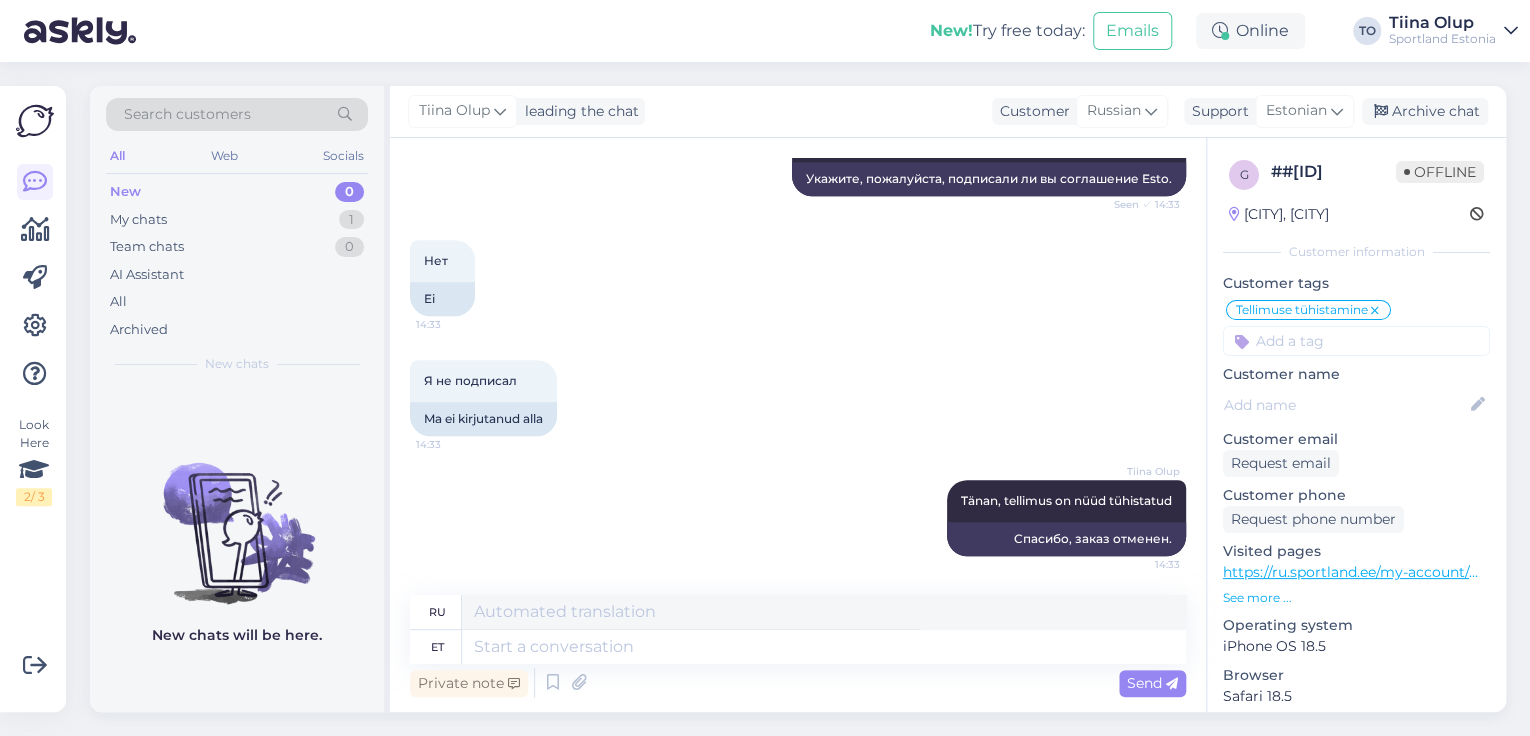 scroll, scrollTop: 556, scrollLeft: 0, axis: vertical 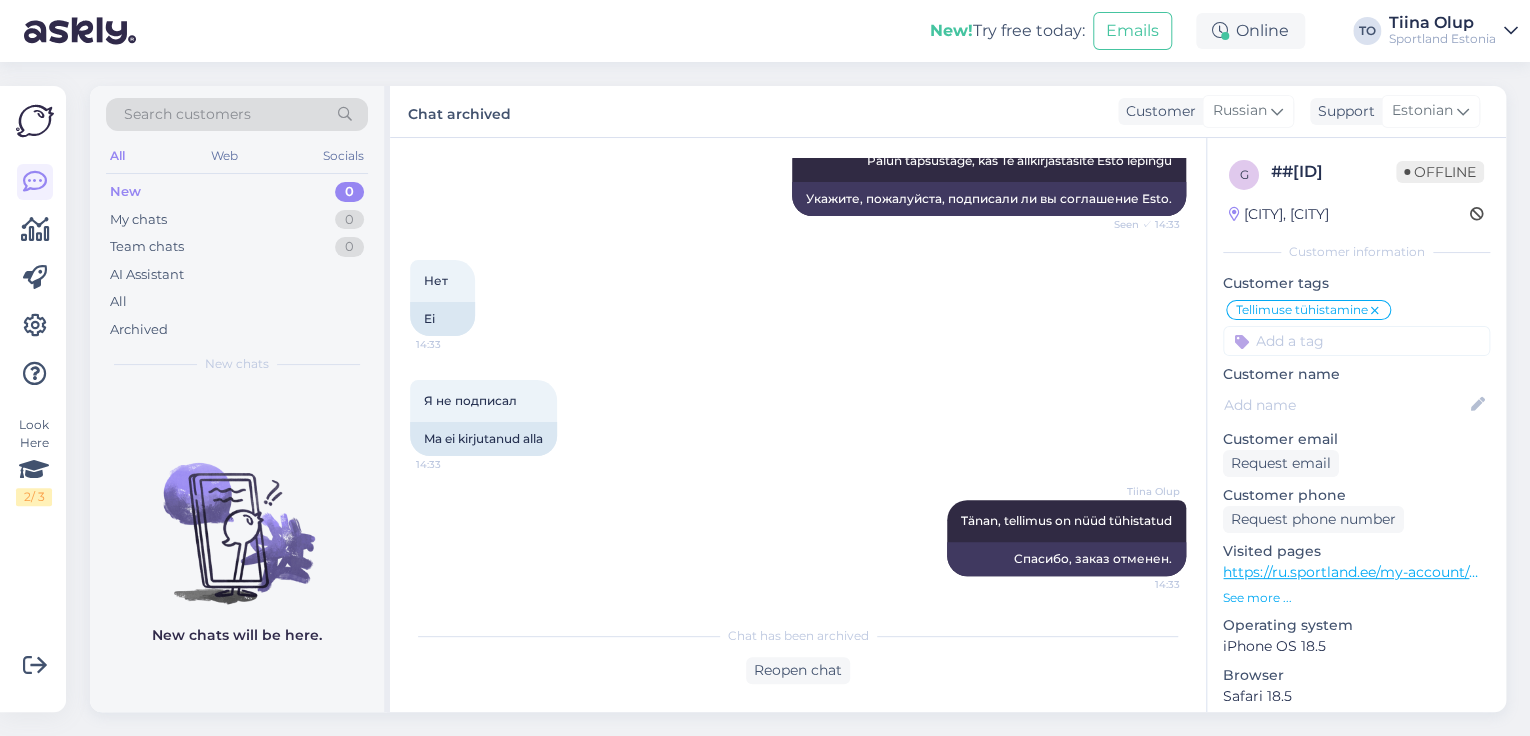 click on "Sportland Estonia" at bounding box center (1442, 39) 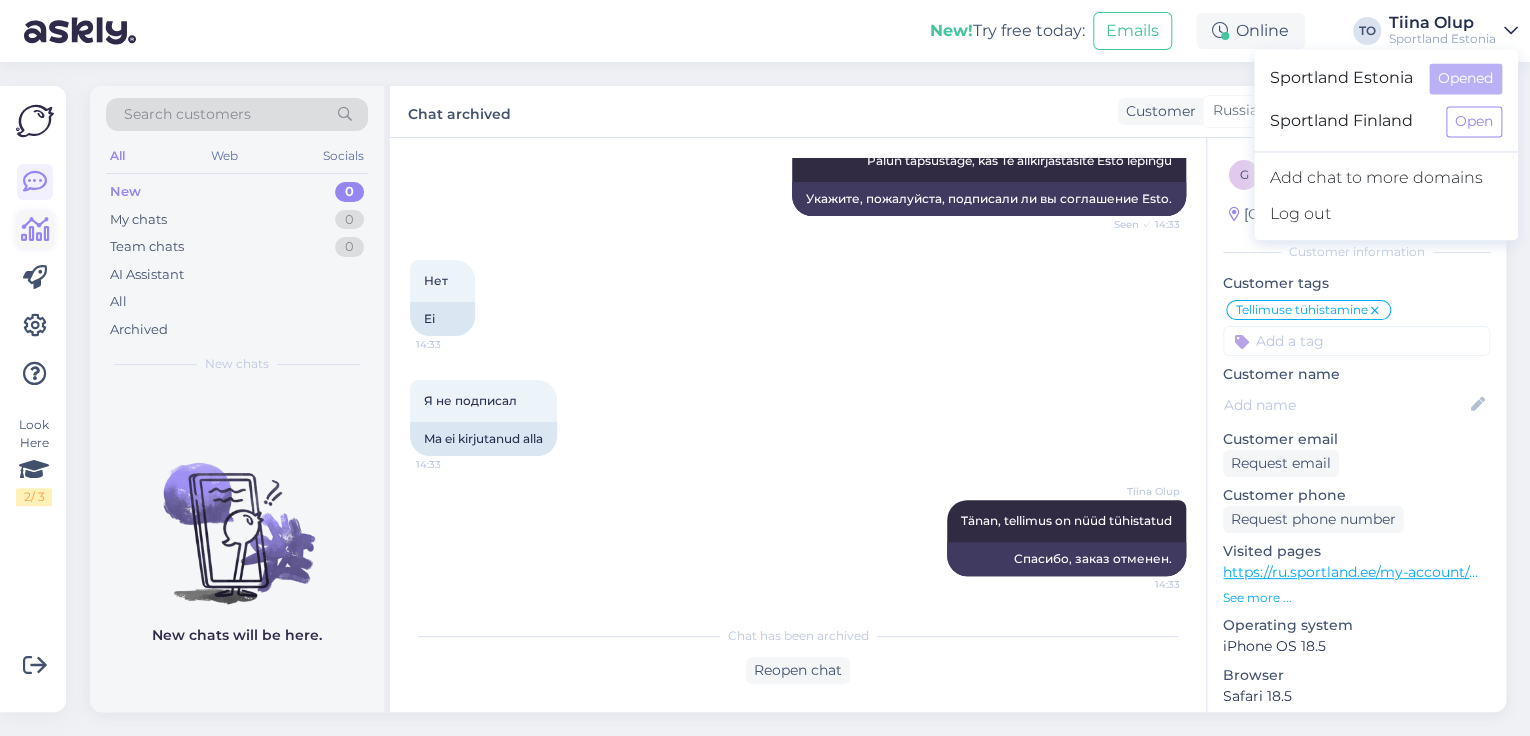click at bounding box center (35, 230) 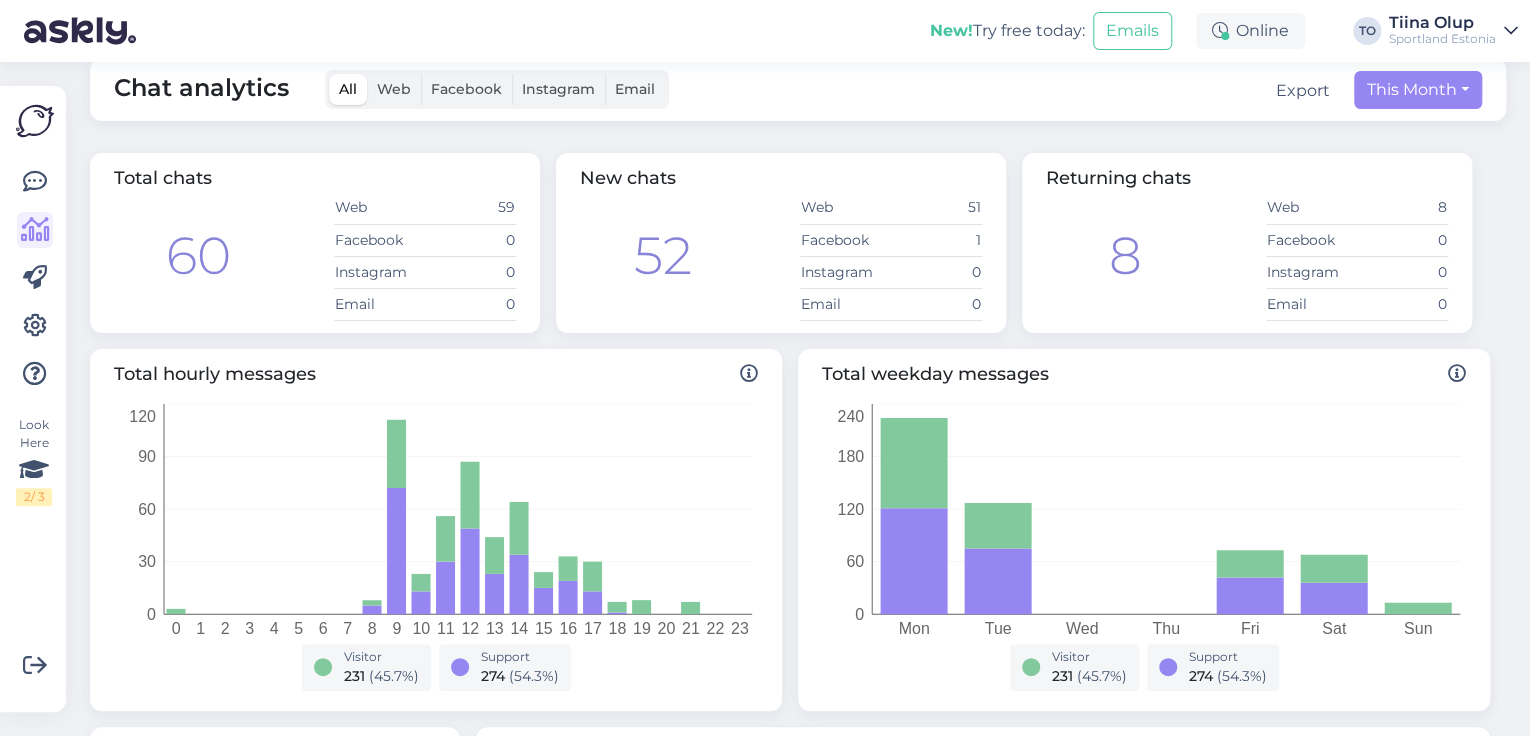 scroll, scrollTop: 0, scrollLeft: 0, axis: both 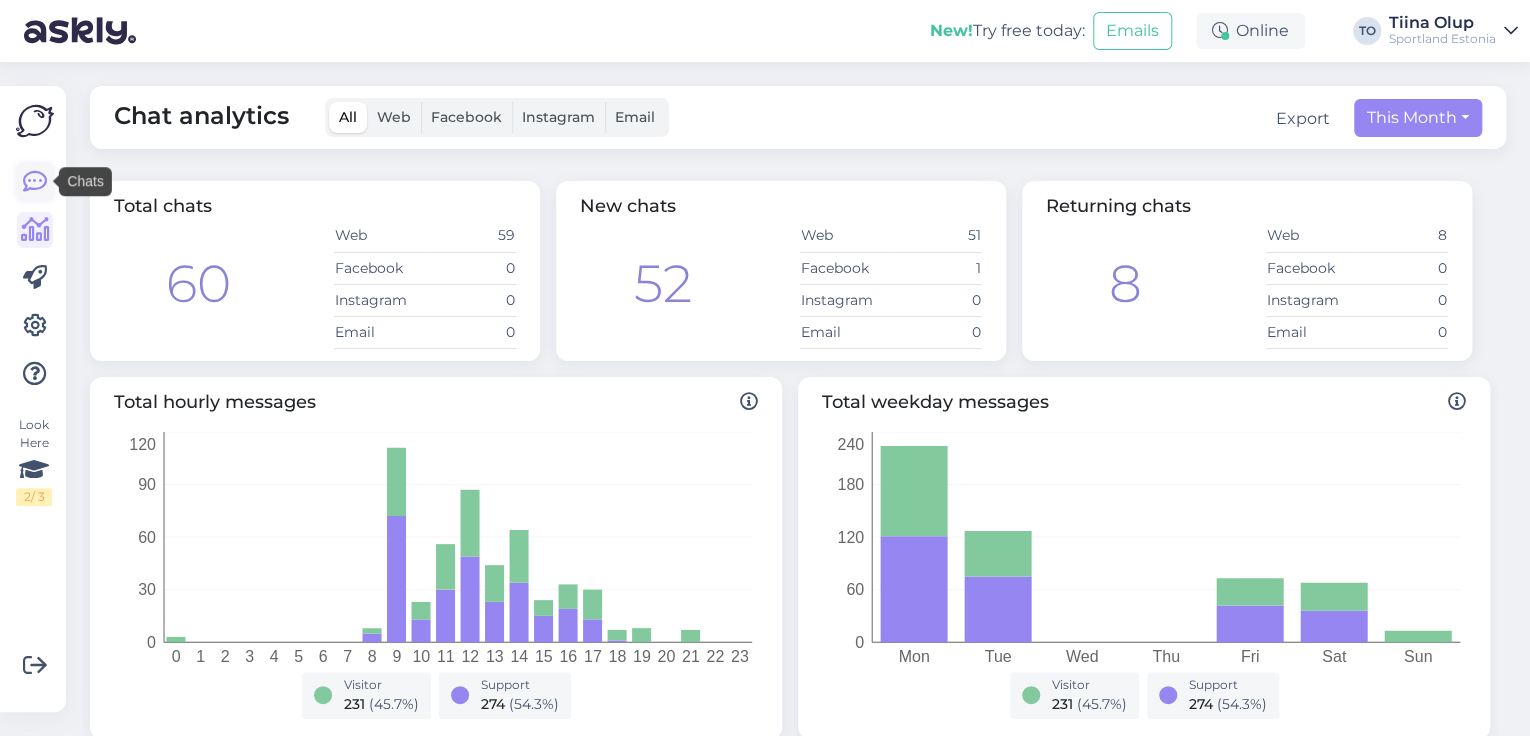 click at bounding box center [35, 182] 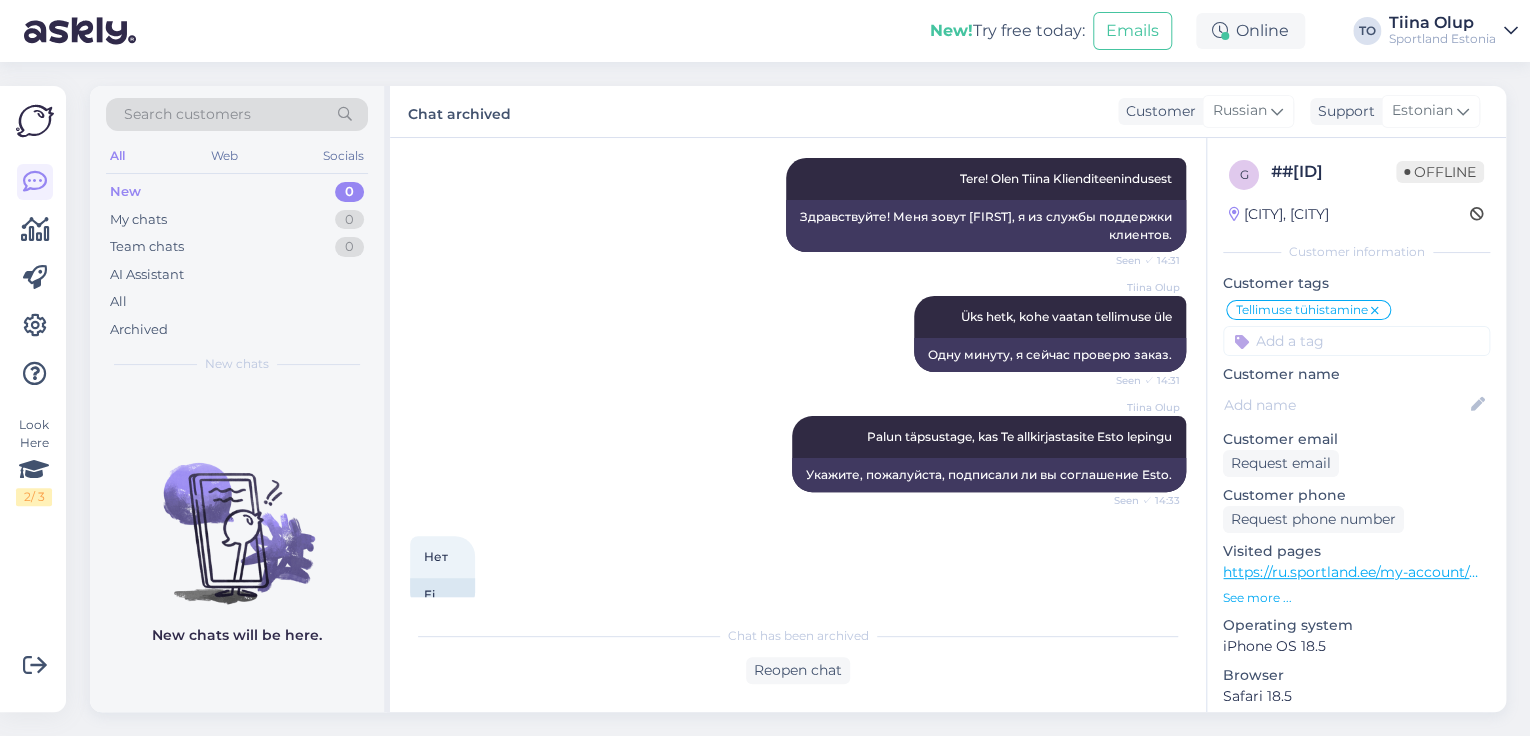 scroll, scrollTop: 282, scrollLeft: 0, axis: vertical 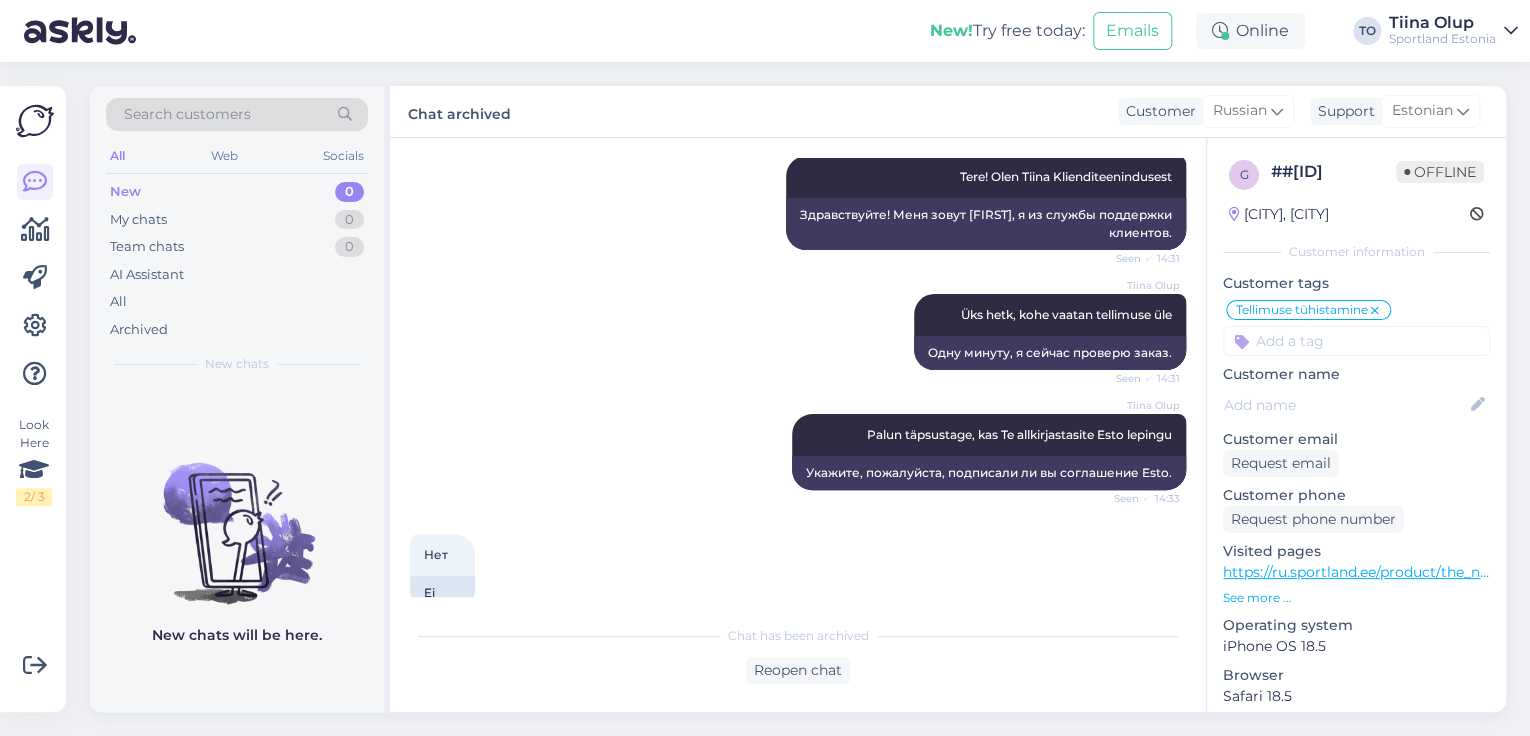 click on "Sportland Estonia" at bounding box center [1442, 39] 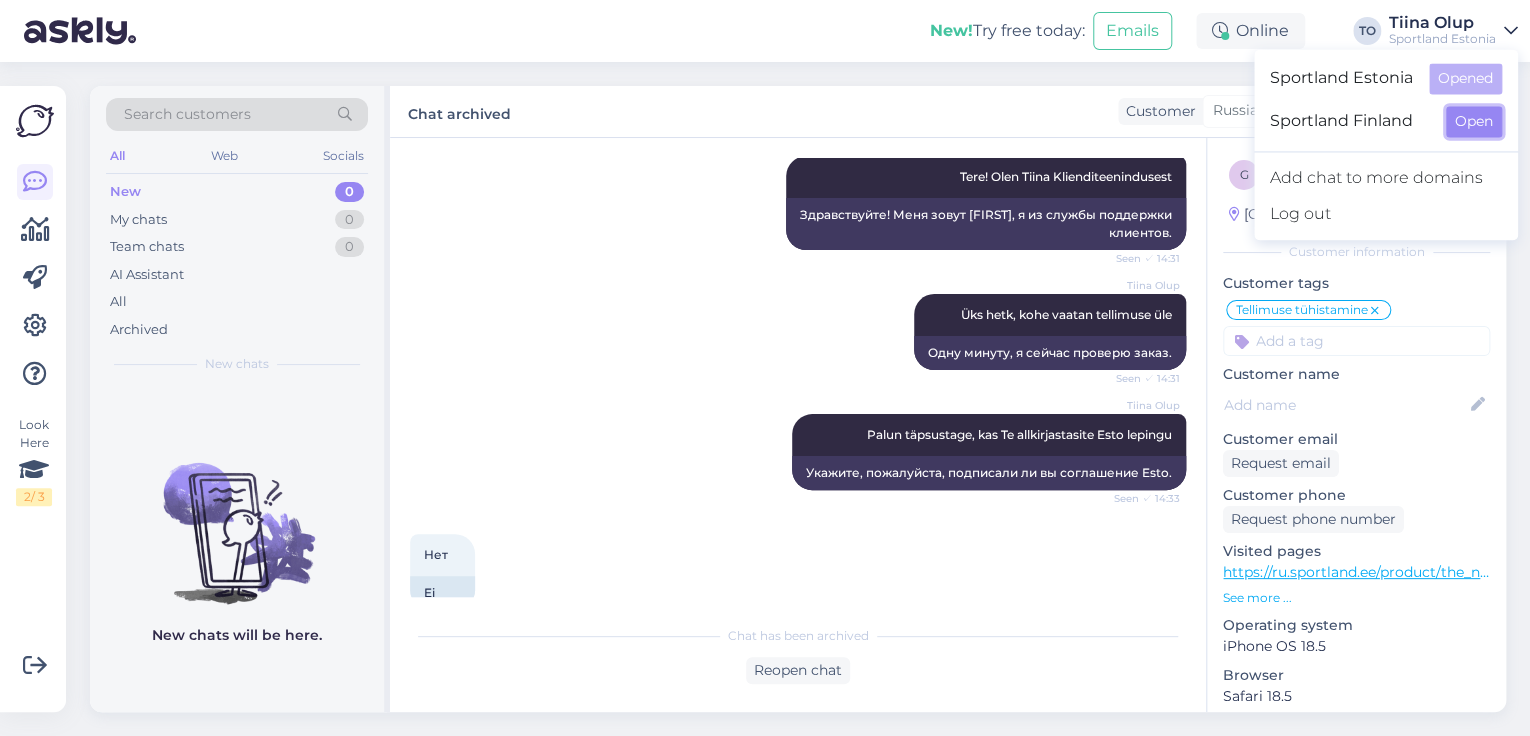 click on "Open" at bounding box center (1474, 121) 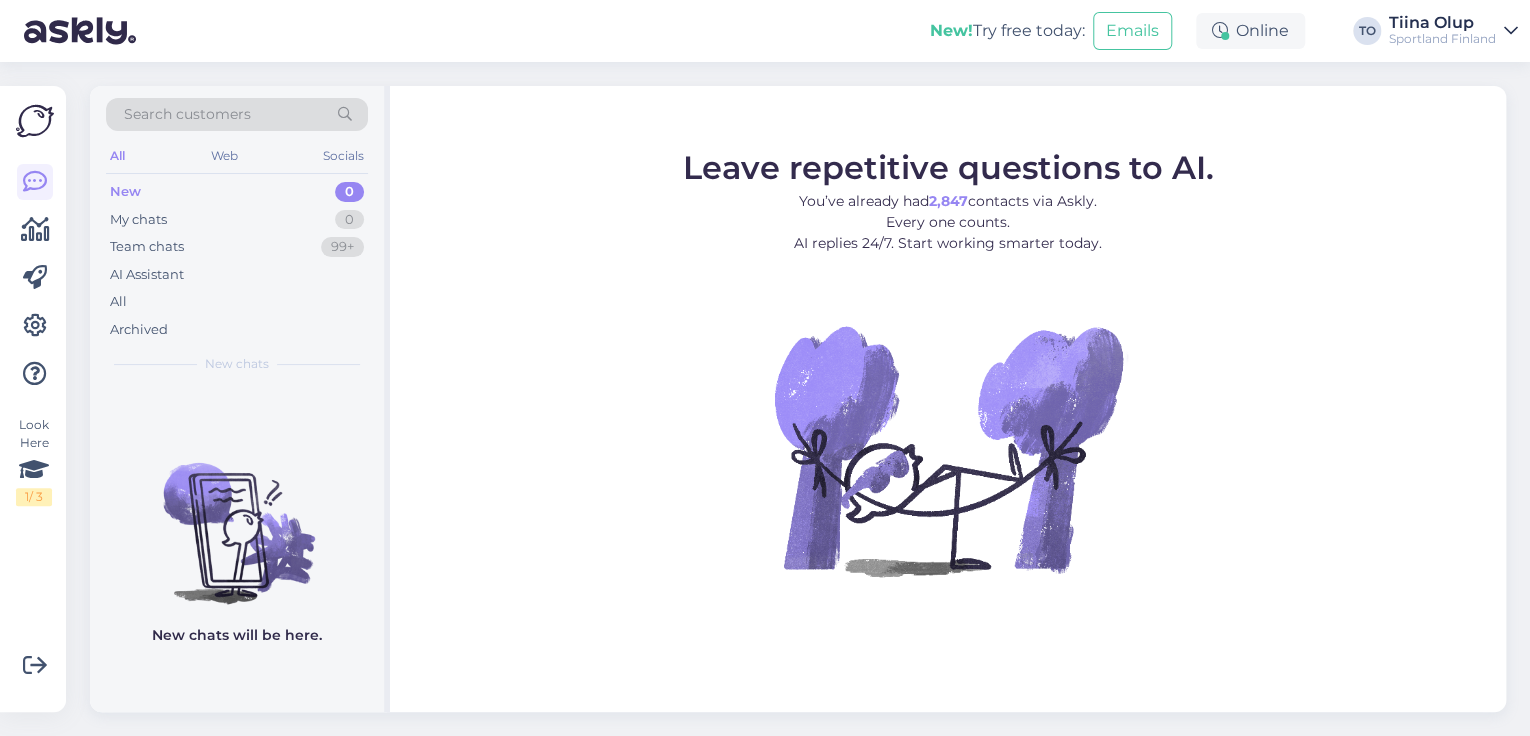 click on "Sportland Finland" at bounding box center (1442, 39) 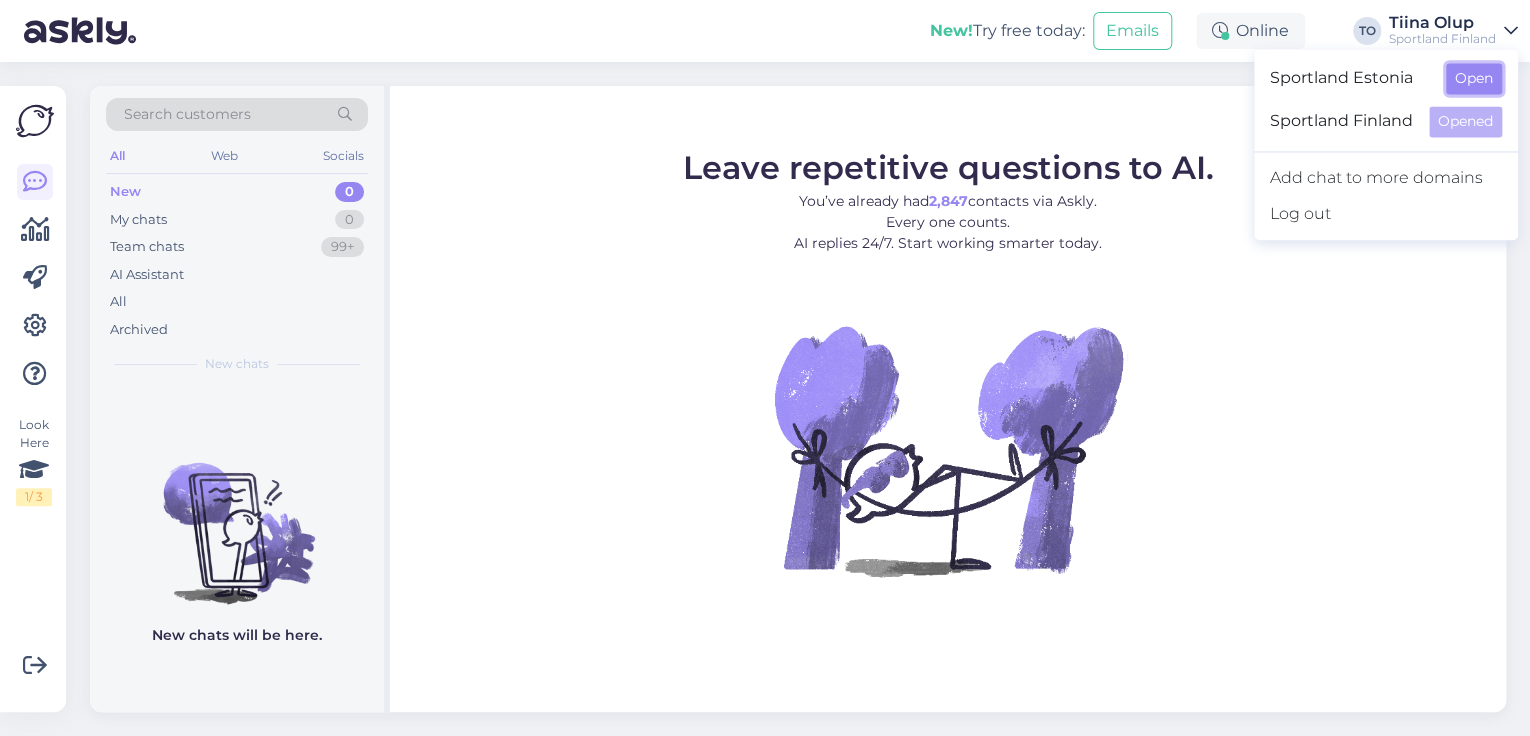 click on "Open" at bounding box center [1474, 78] 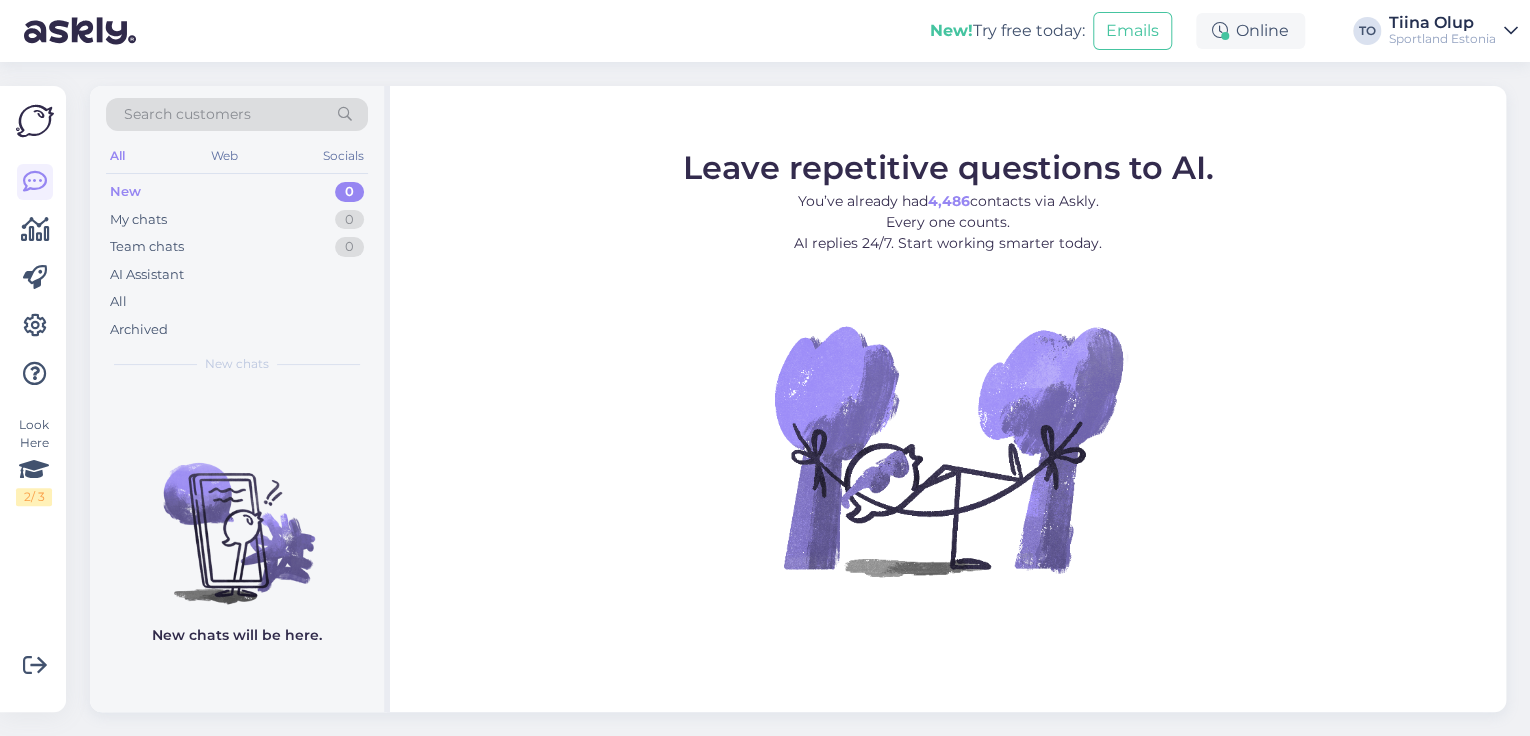 click on "Sportland Estonia" at bounding box center (1442, 39) 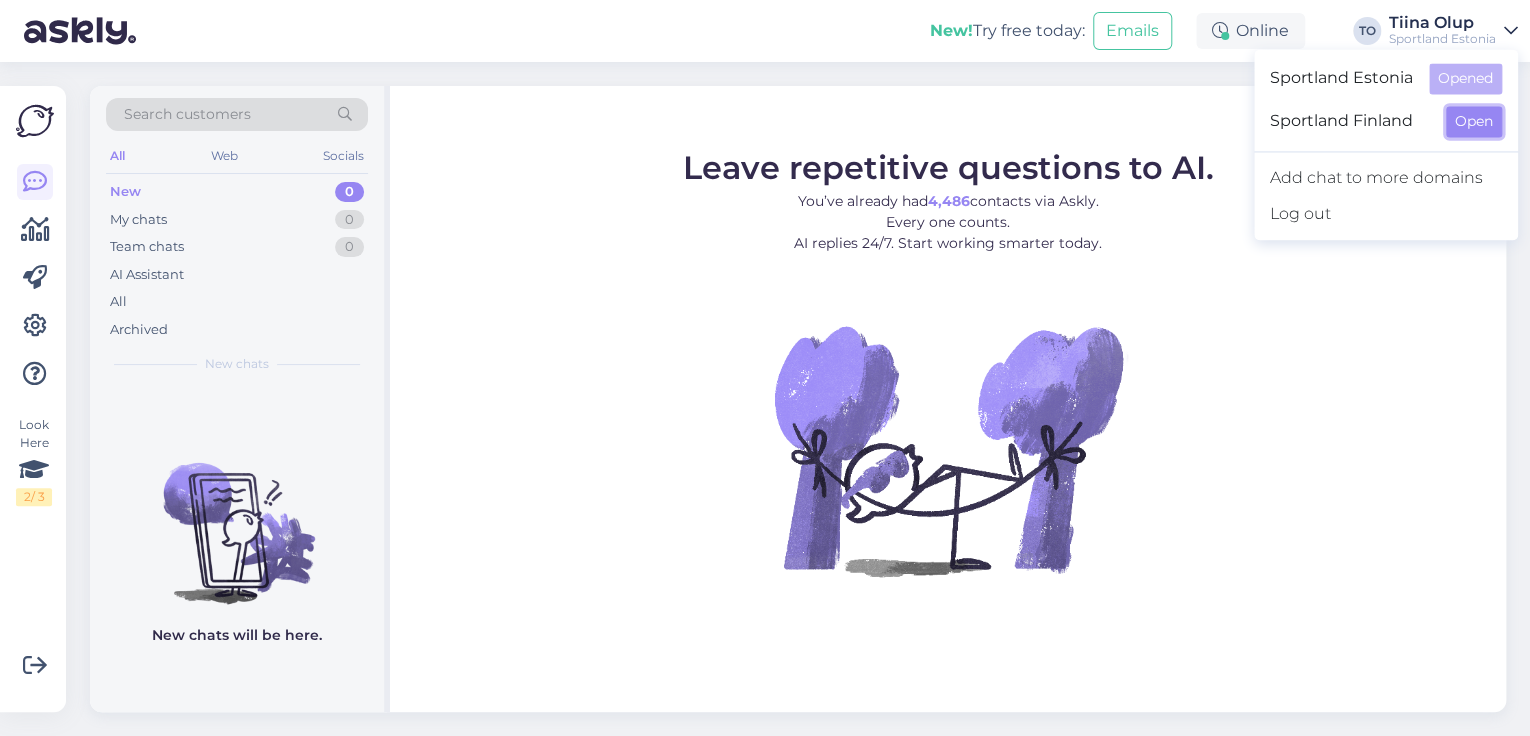 click on "Open" at bounding box center [1474, 121] 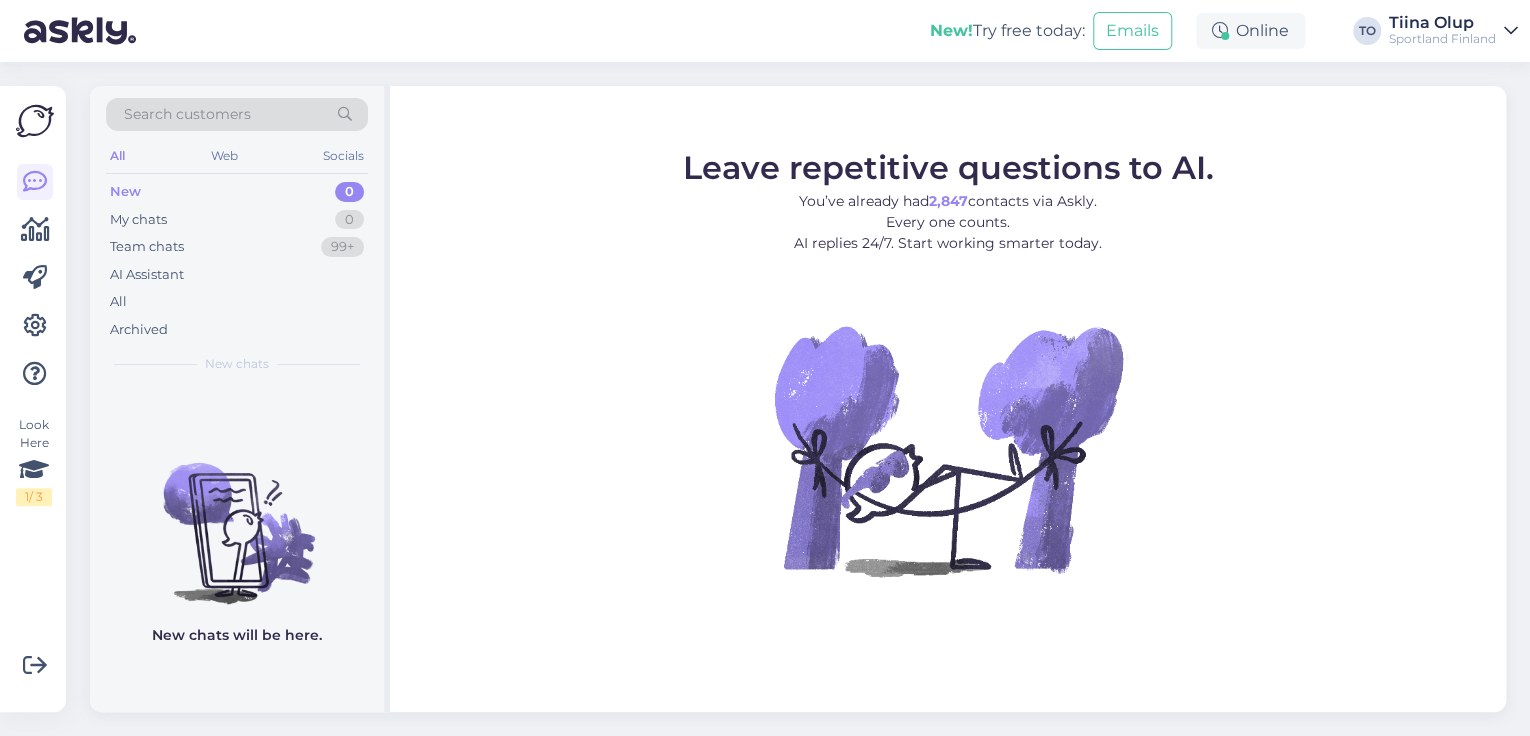 click on "Sportland Finland" at bounding box center [1442, 39] 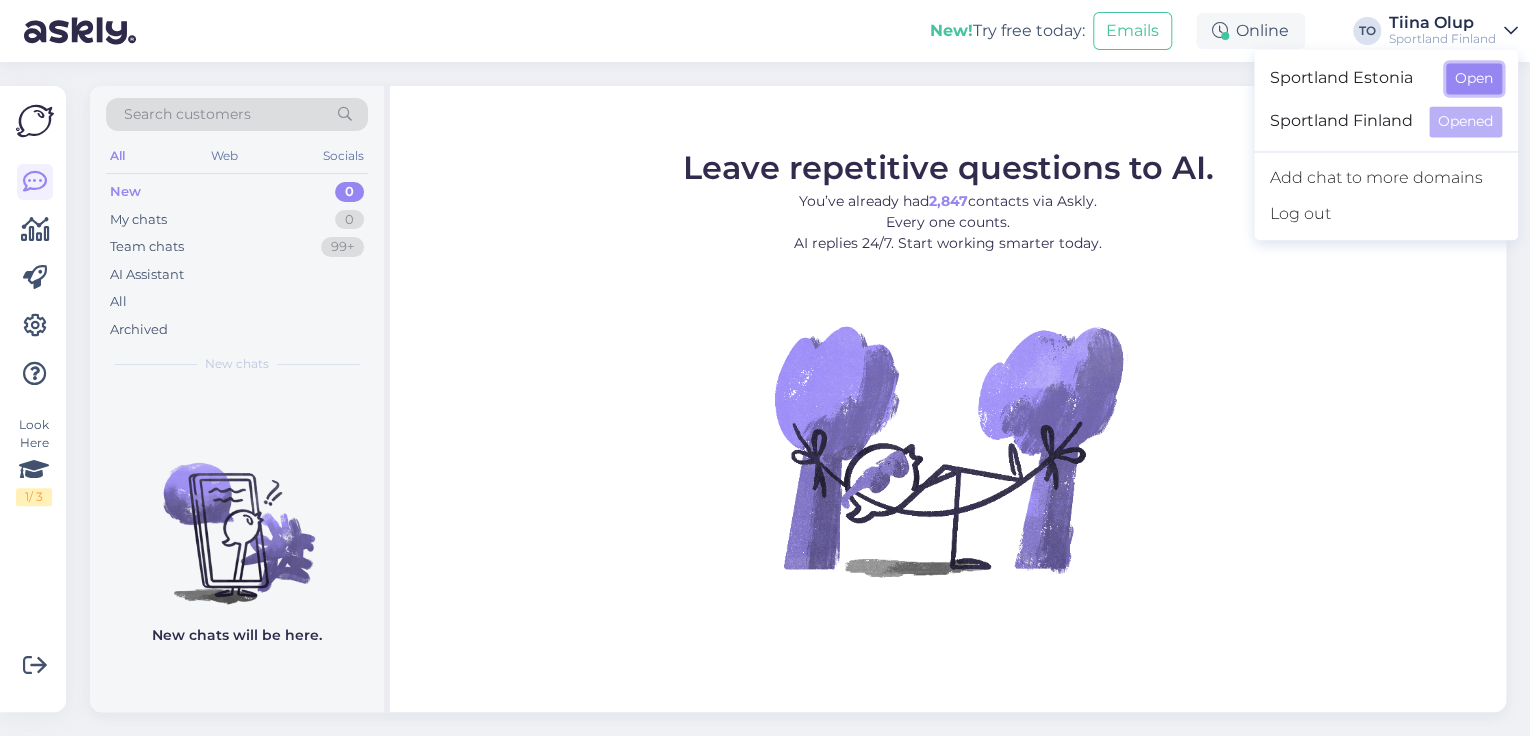 click on "Open" at bounding box center [1474, 78] 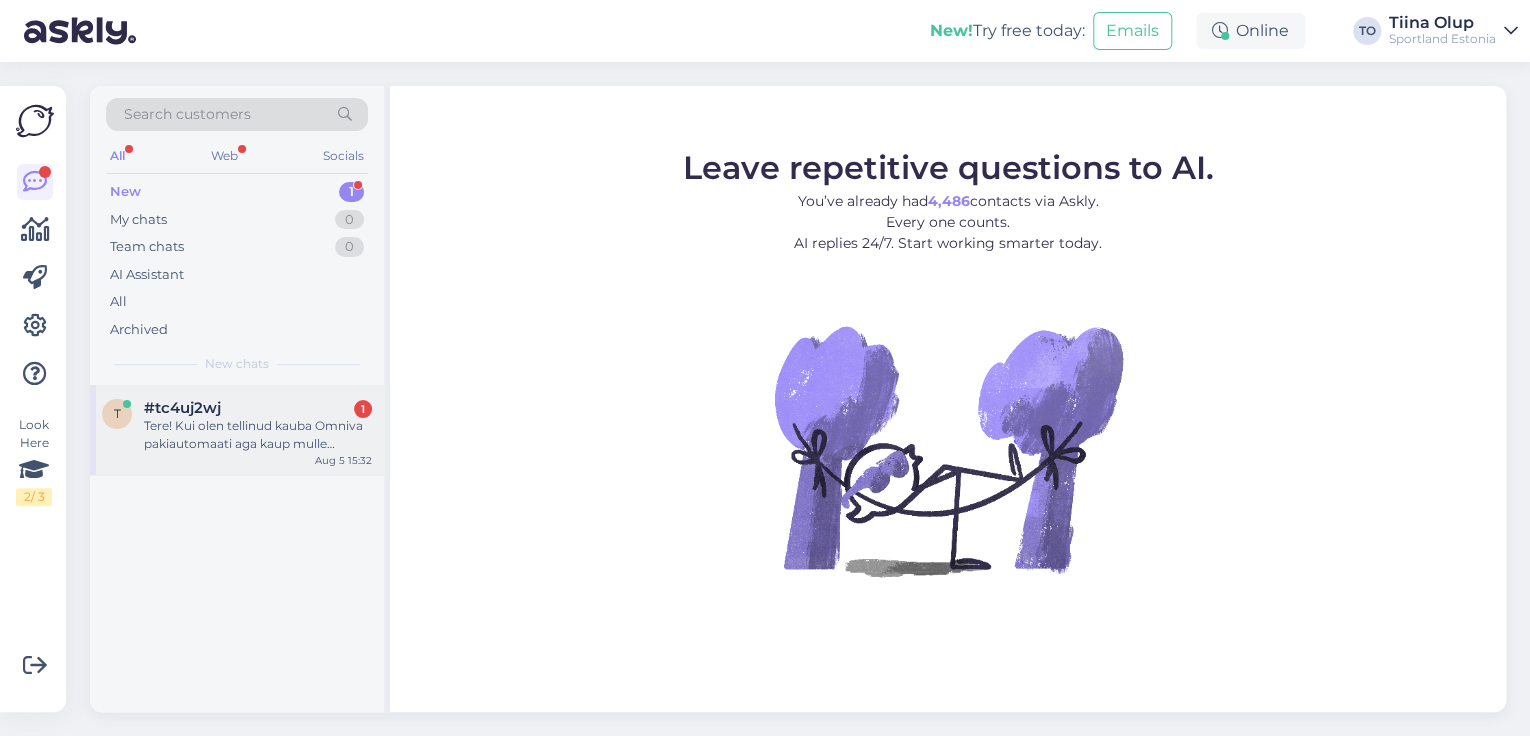 click on "Tere! Kui olen tellinud kauba Omniva pakiautomaati aga kaup mulle kahjuks ei sobi ning on originaalsiltidega, siis kas võin kauba ka poodi tagastada?" at bounding box center (258, 435) 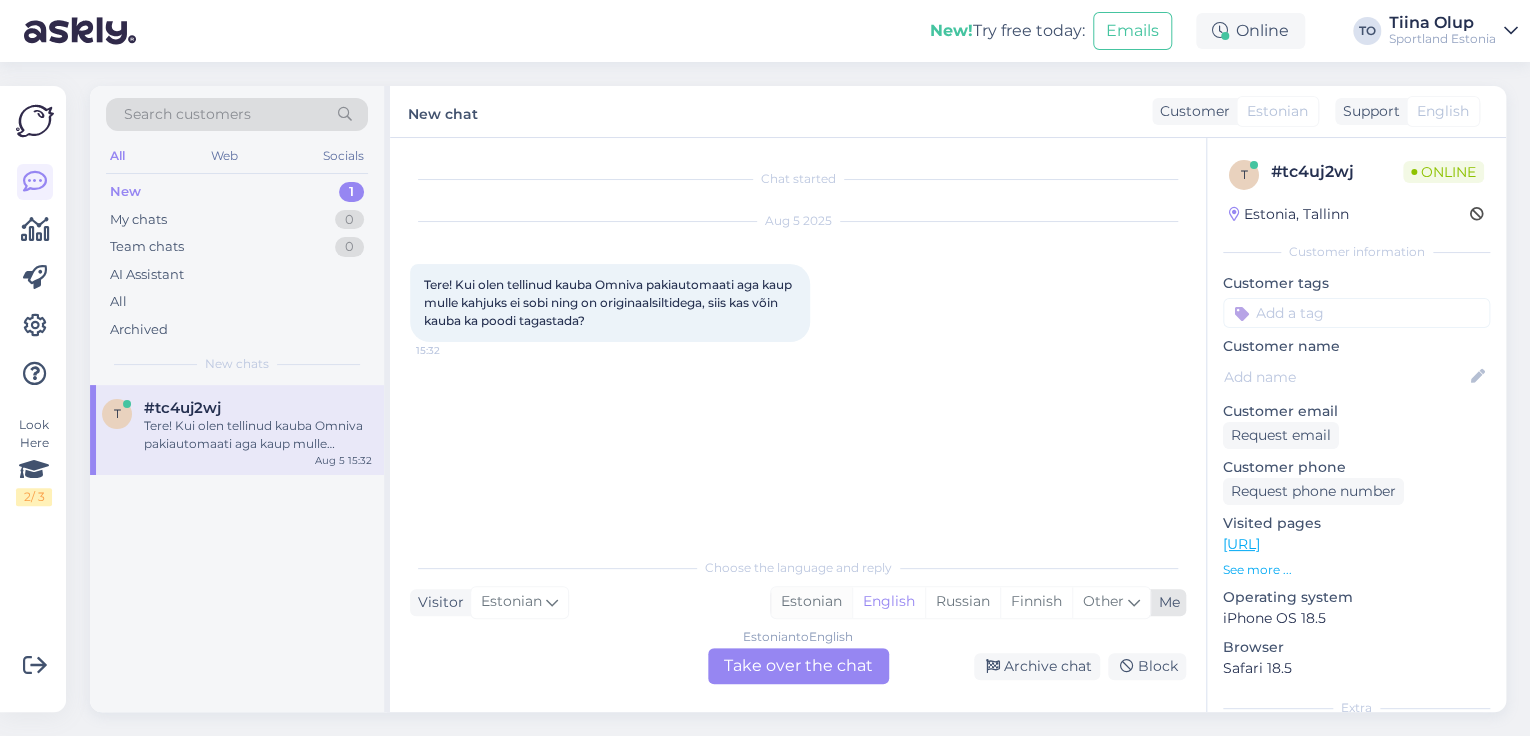 click on "Estonian" at bounding box center (811, 602) 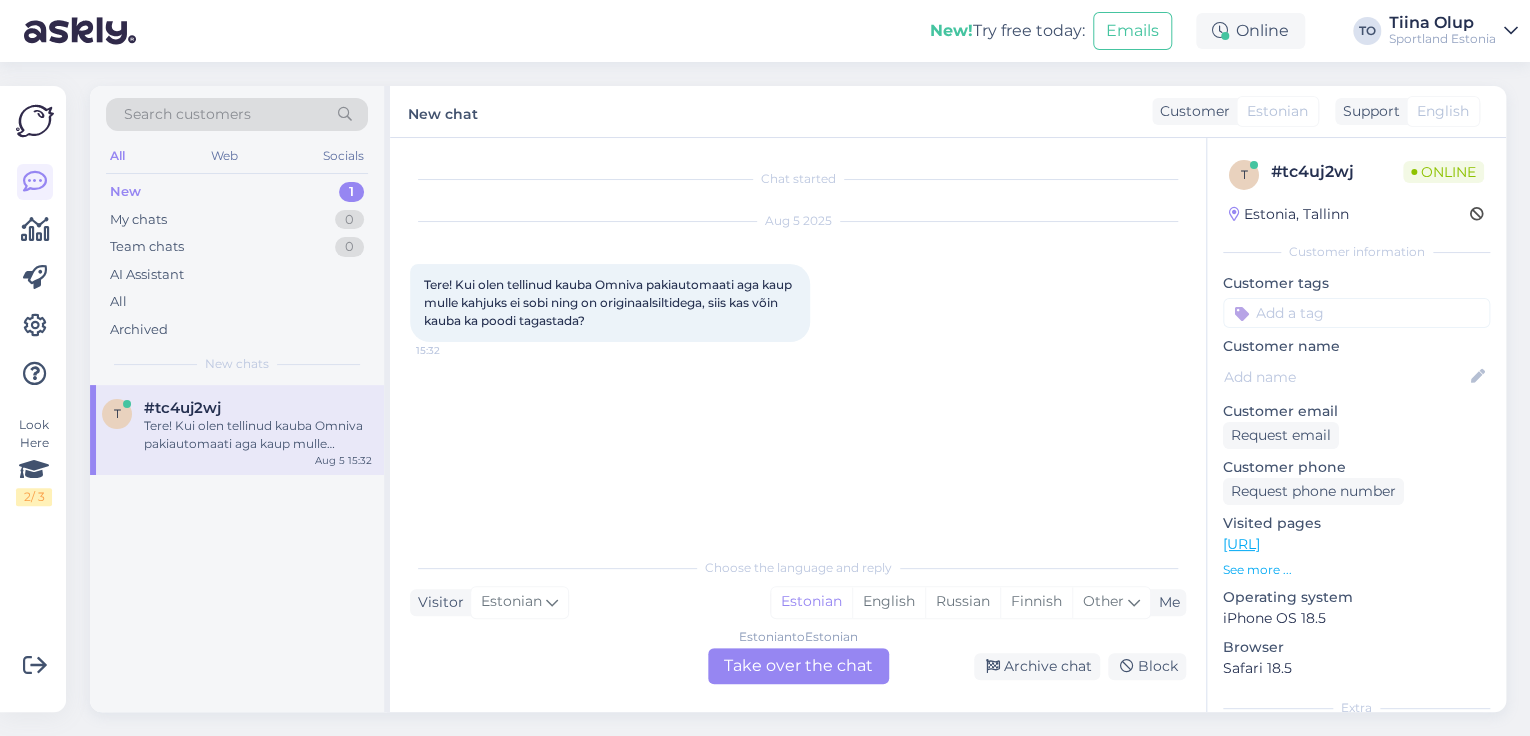 click on "Estonian  to  Estonian Take over the chat" at bounding box center (798, 666) 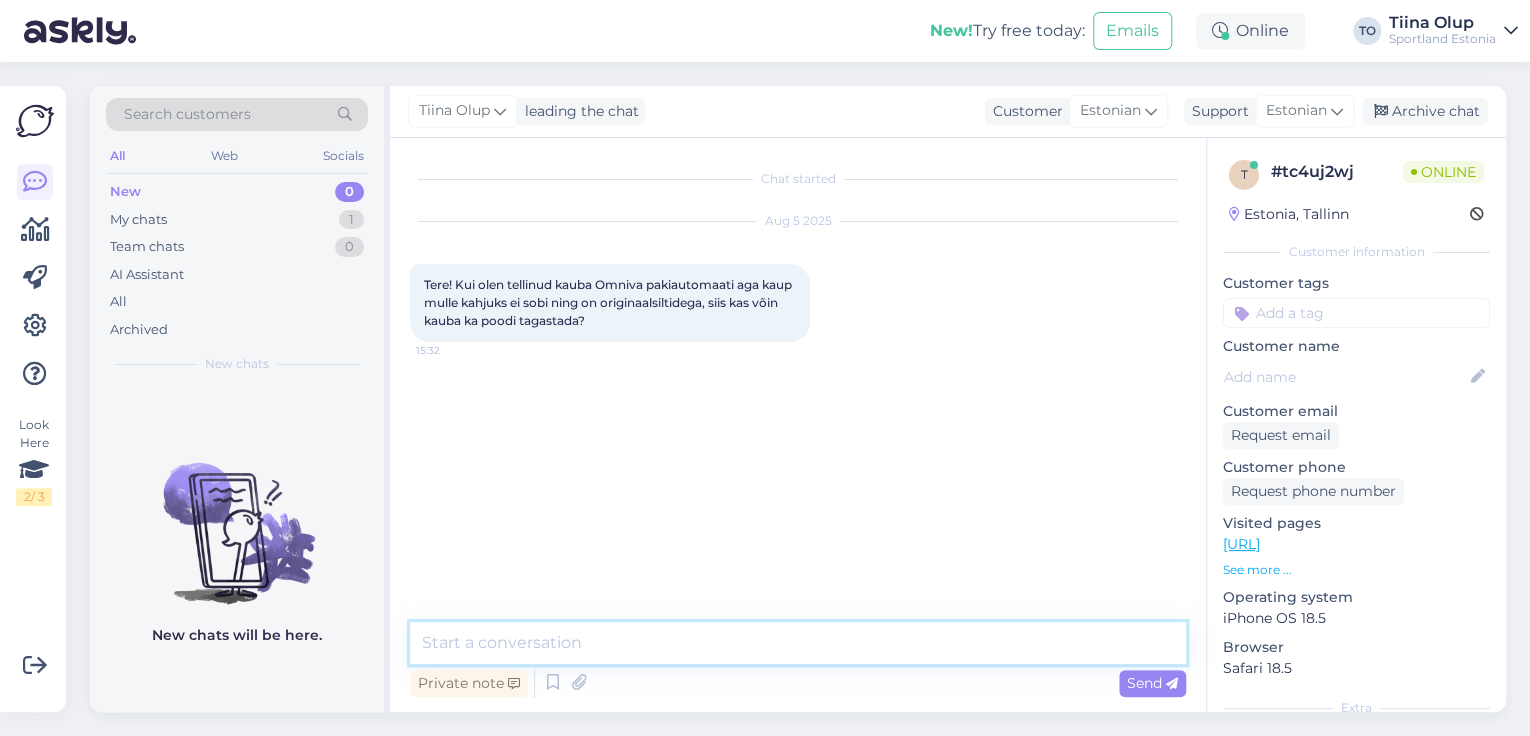 click at bounding box center [798, 643] 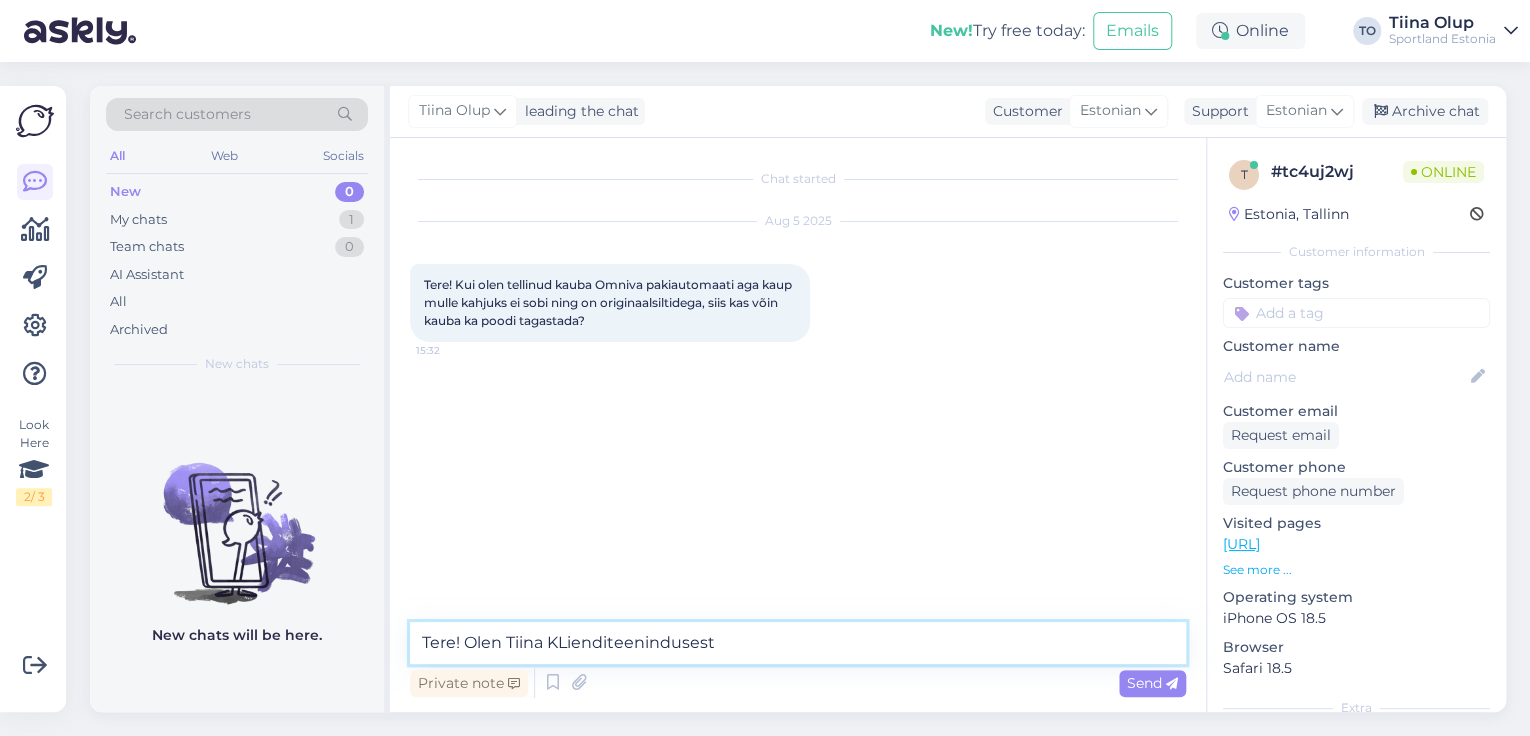 click on "Tere! Olen Tiina KLienditeenindusest" at bounding box center (798, 643) 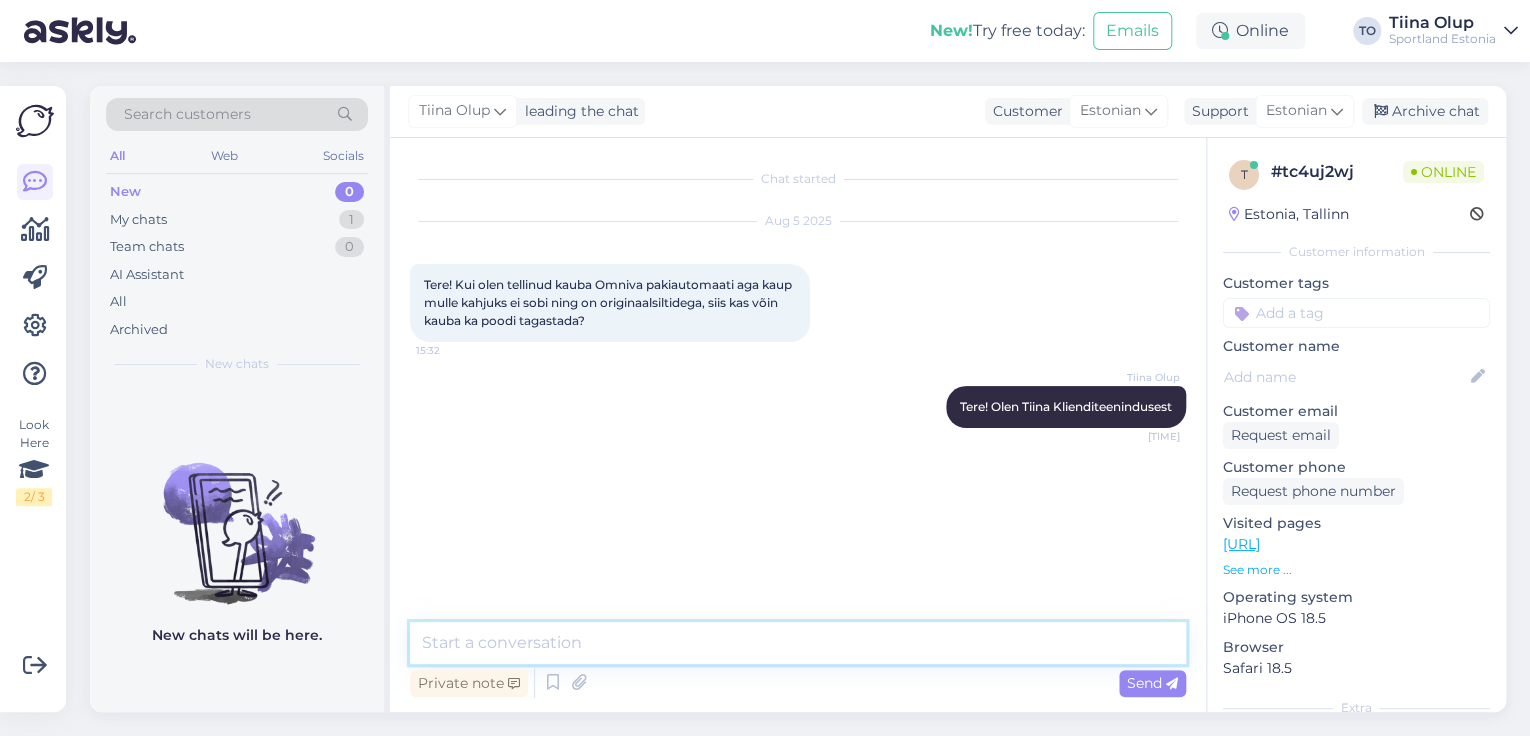 click at bounding box center (798, 643) 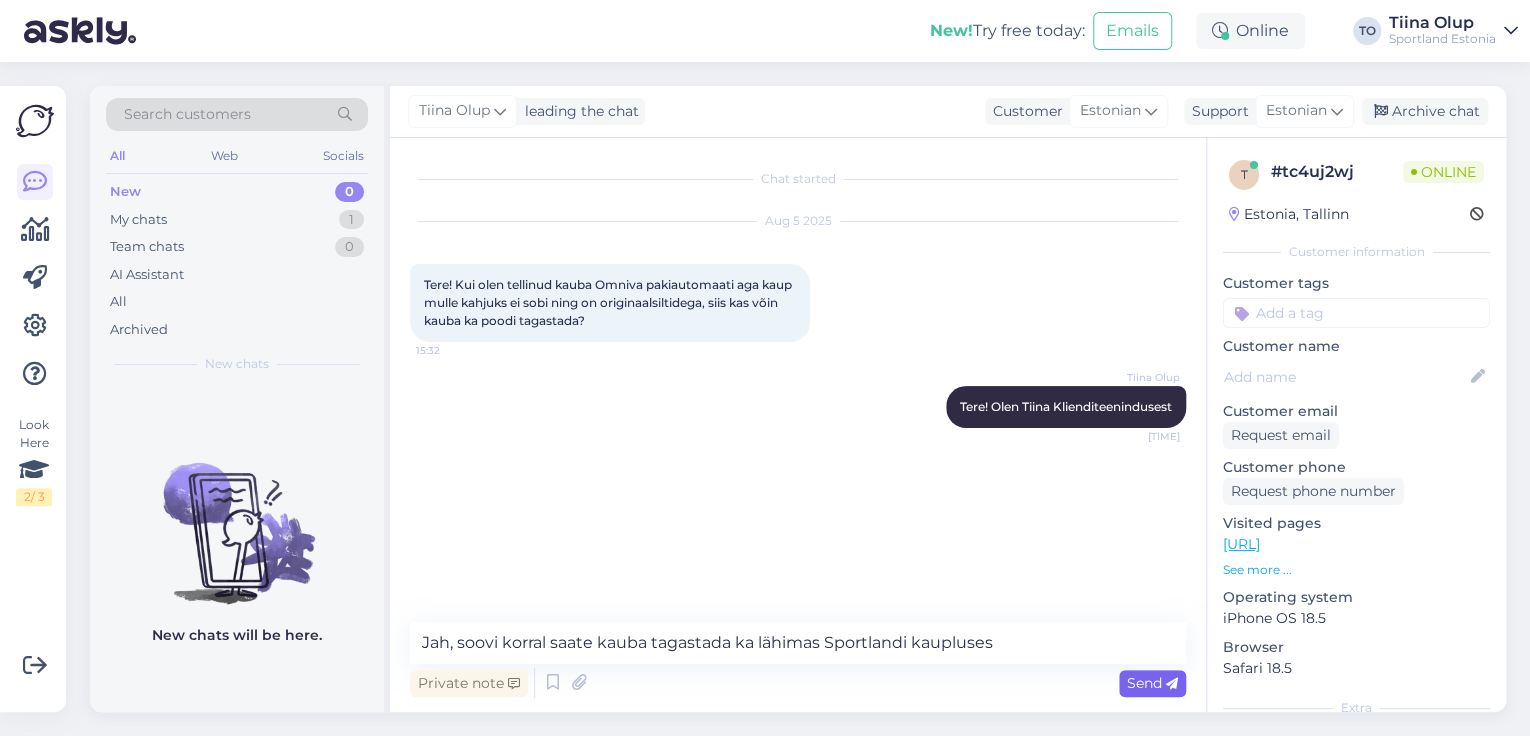 click on "Send" at bounding box center (1152, 683) 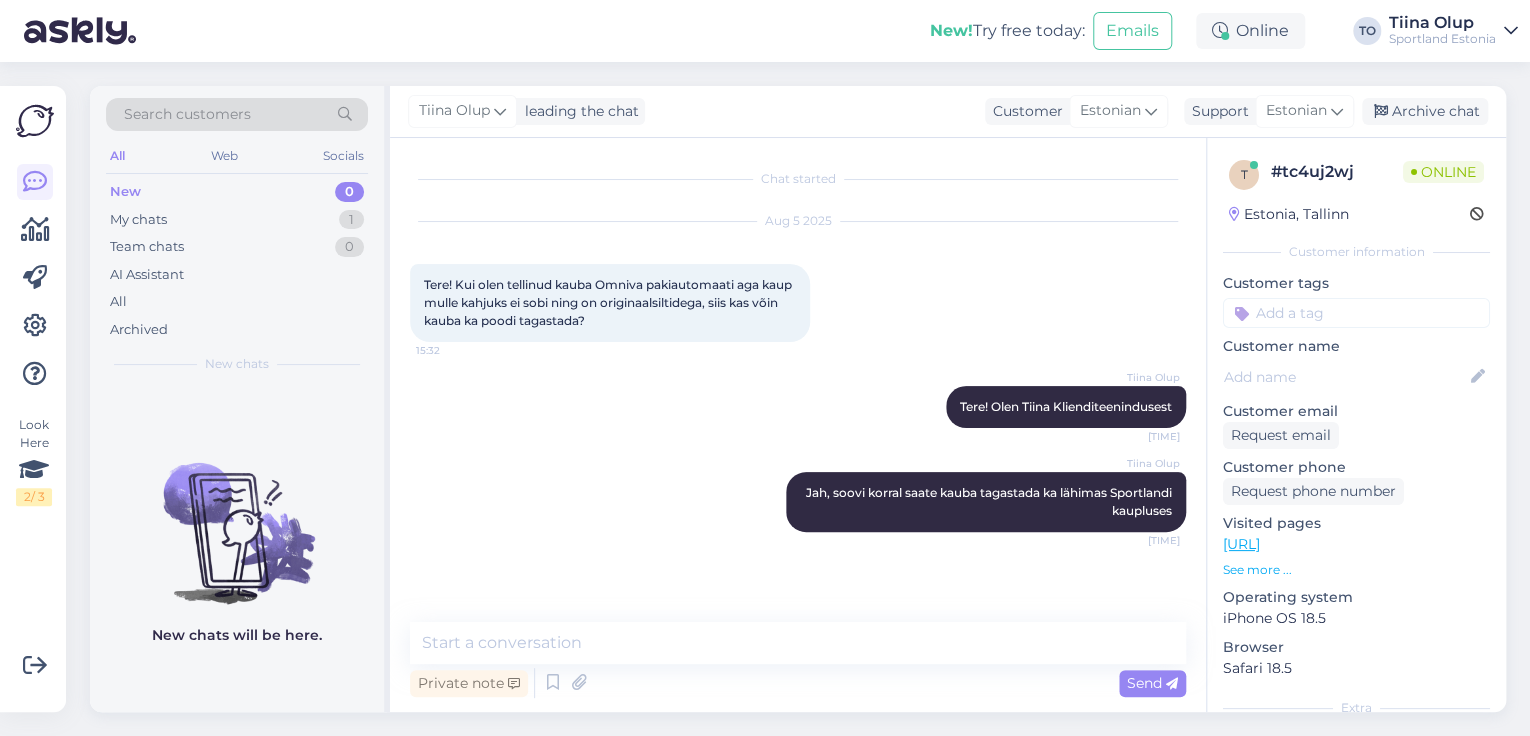 click at bounding box center [1356, 313] 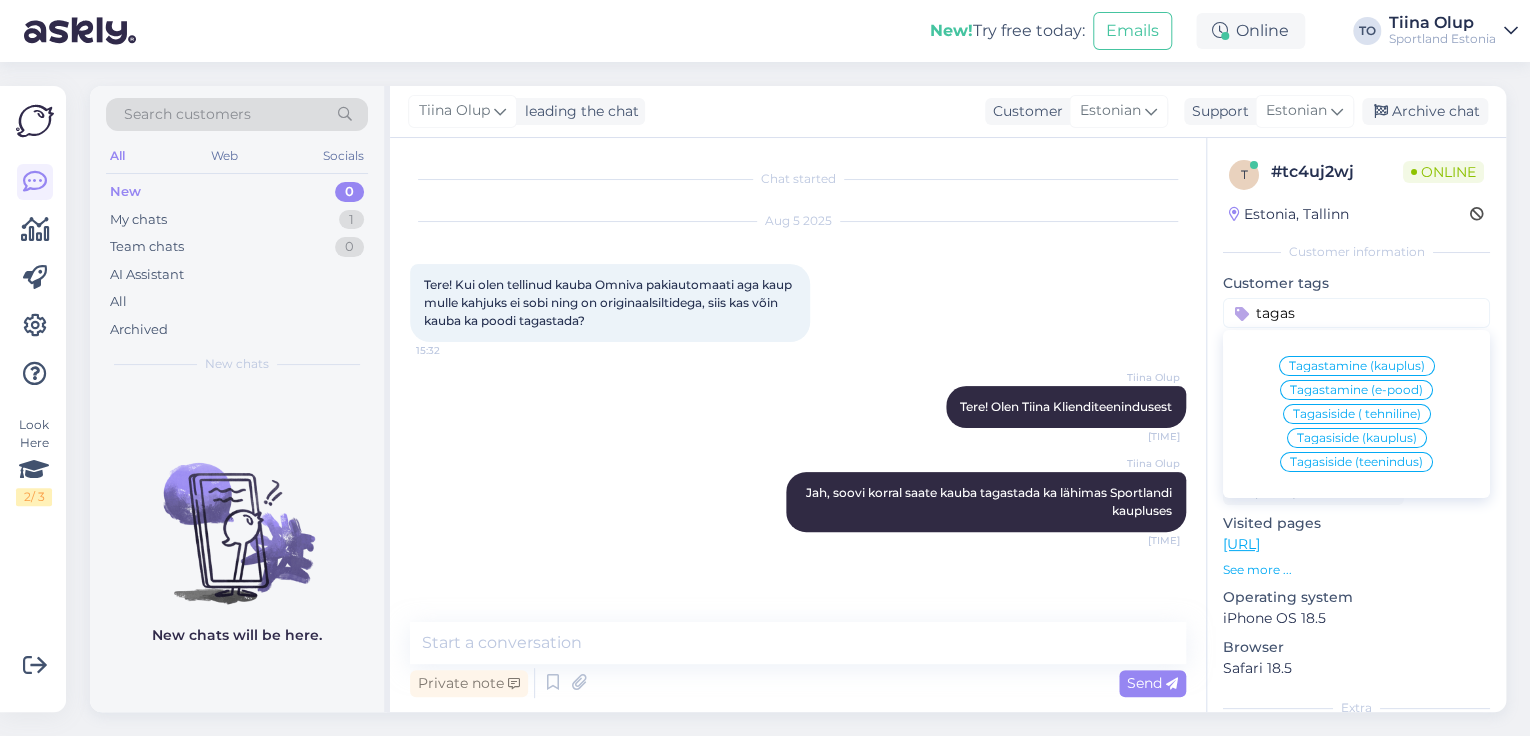 click on "Tagastamine (e-pood)" at bounding box center [1356, 390] 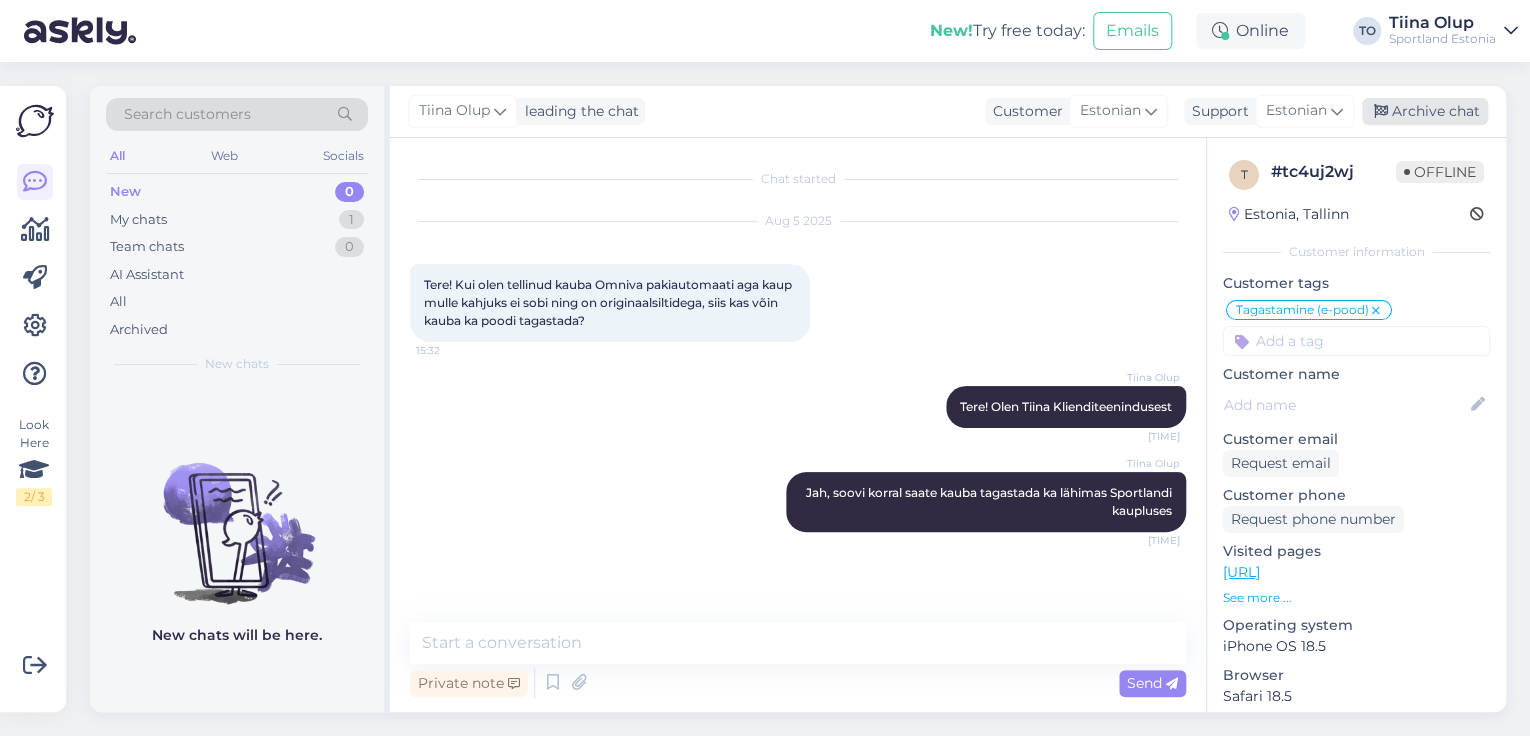 click on "Archive chat" at bounding box center (1425, 111) 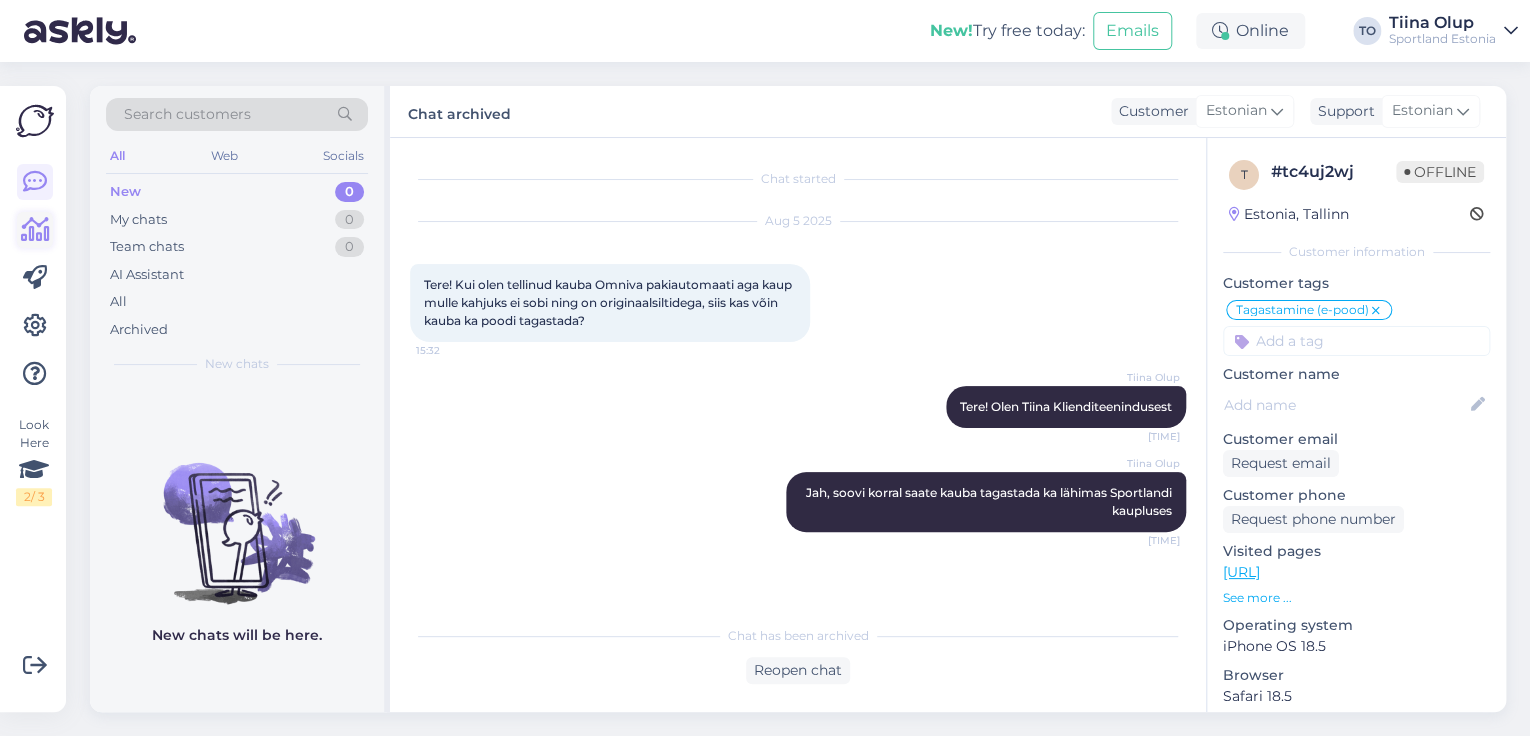click at bounding box center (35, 230) 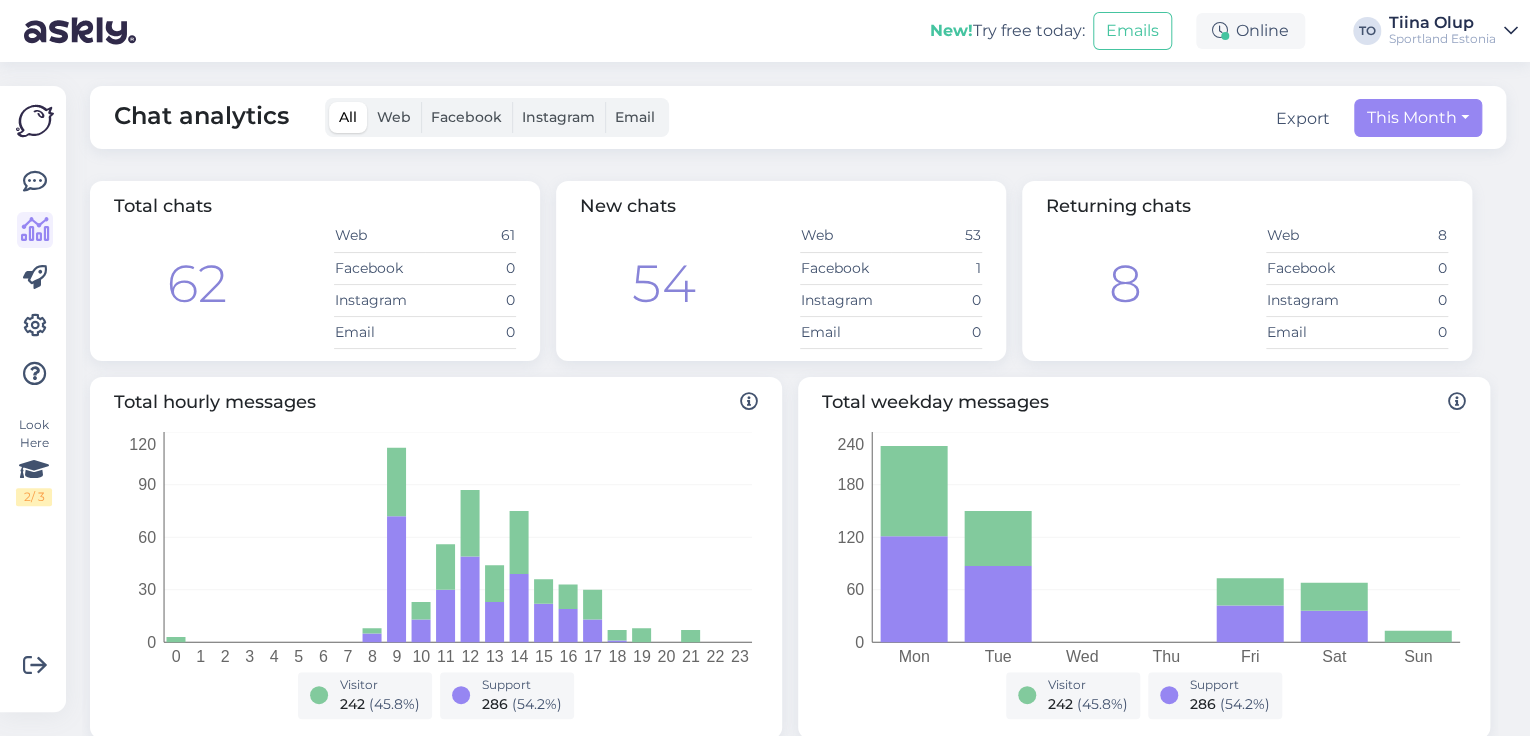 scroll, scrollTop: 0, scrollLeft: 0, axis: both 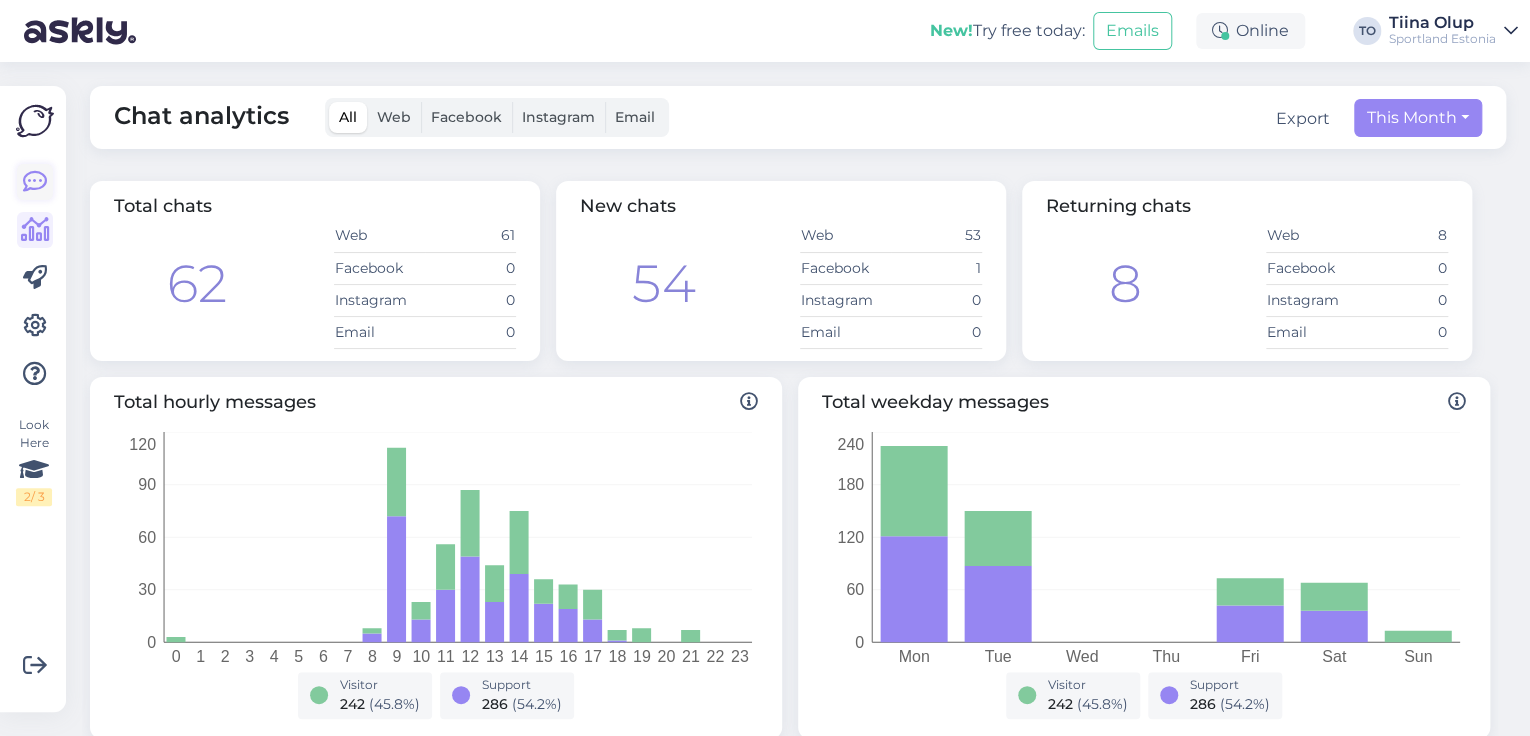 click at bounding box center (35, 182) 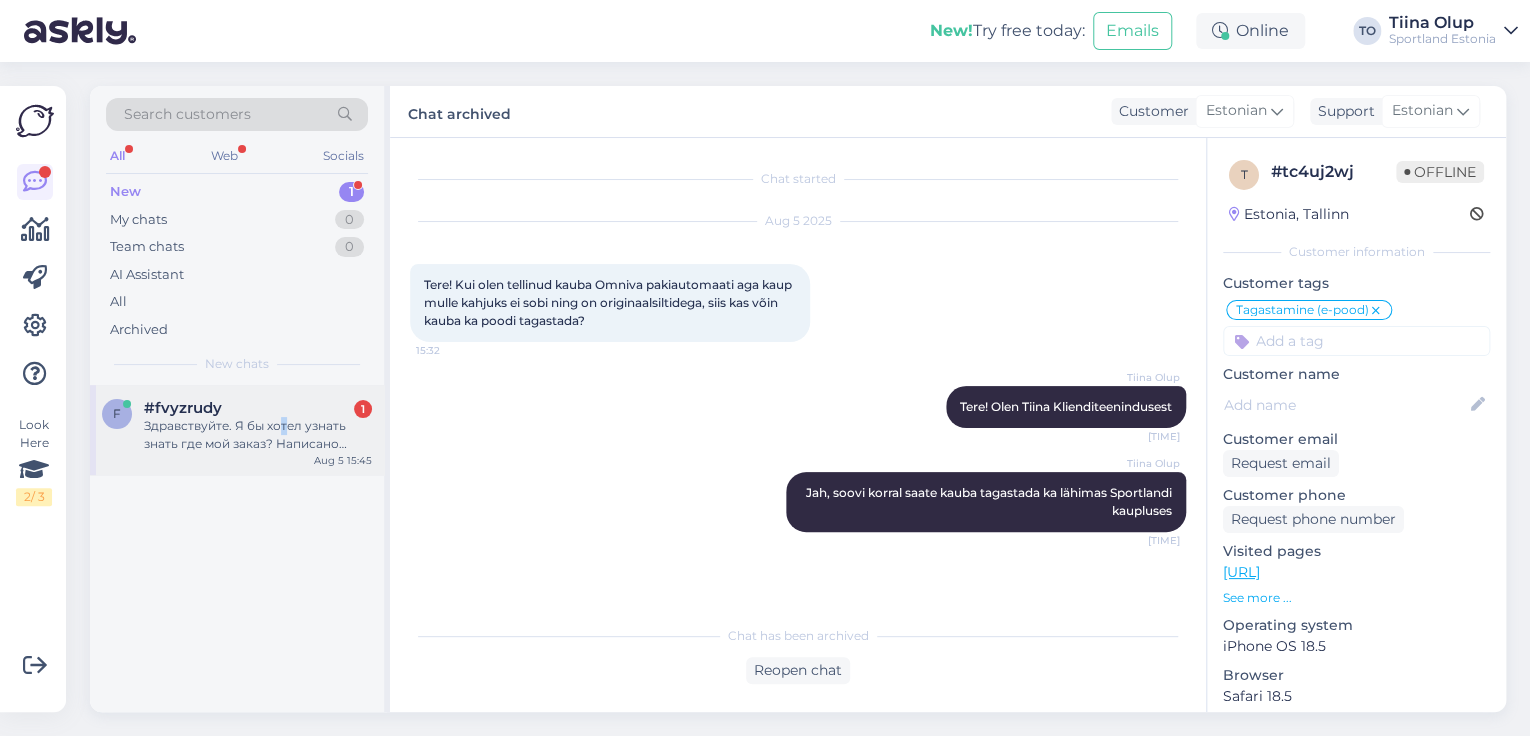 drag, startPoint x: 282, startPoint y: 427, endPoint x: 317, endPoint y: 424, distance: 35.128338 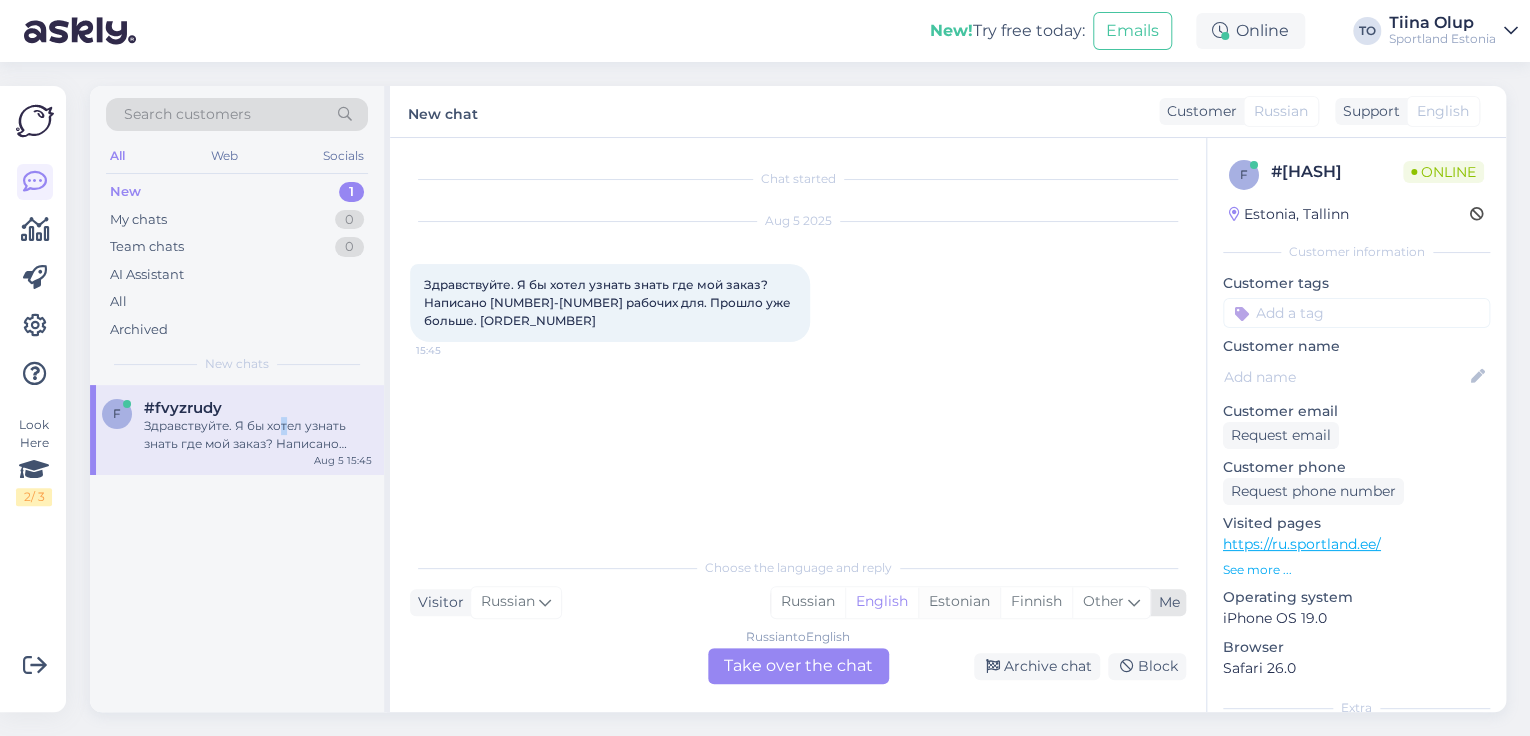 click on "Estonian" at bounding box center [959, 602] 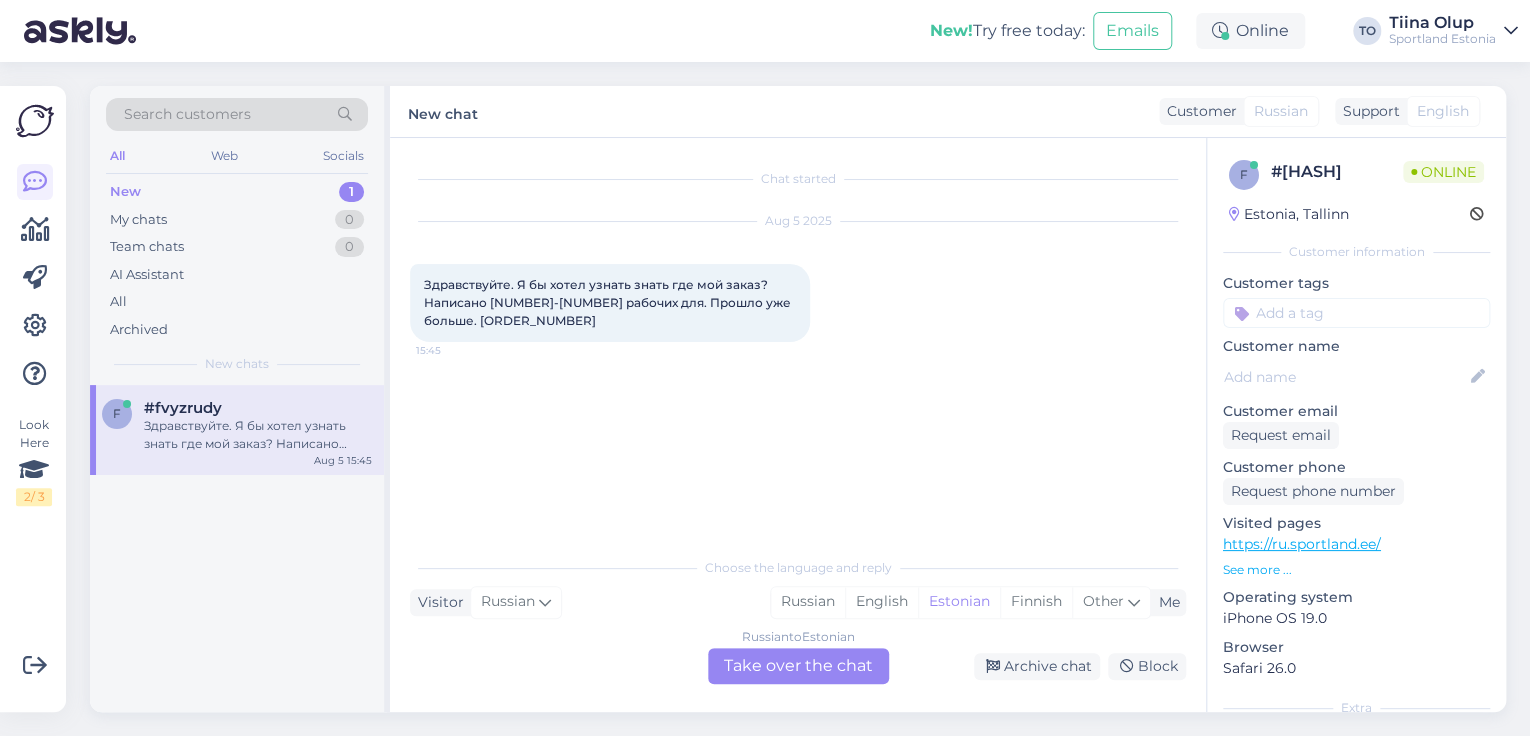 click on "Russian  to  Estonian Take over the chat" at bounding box center [798, 666] 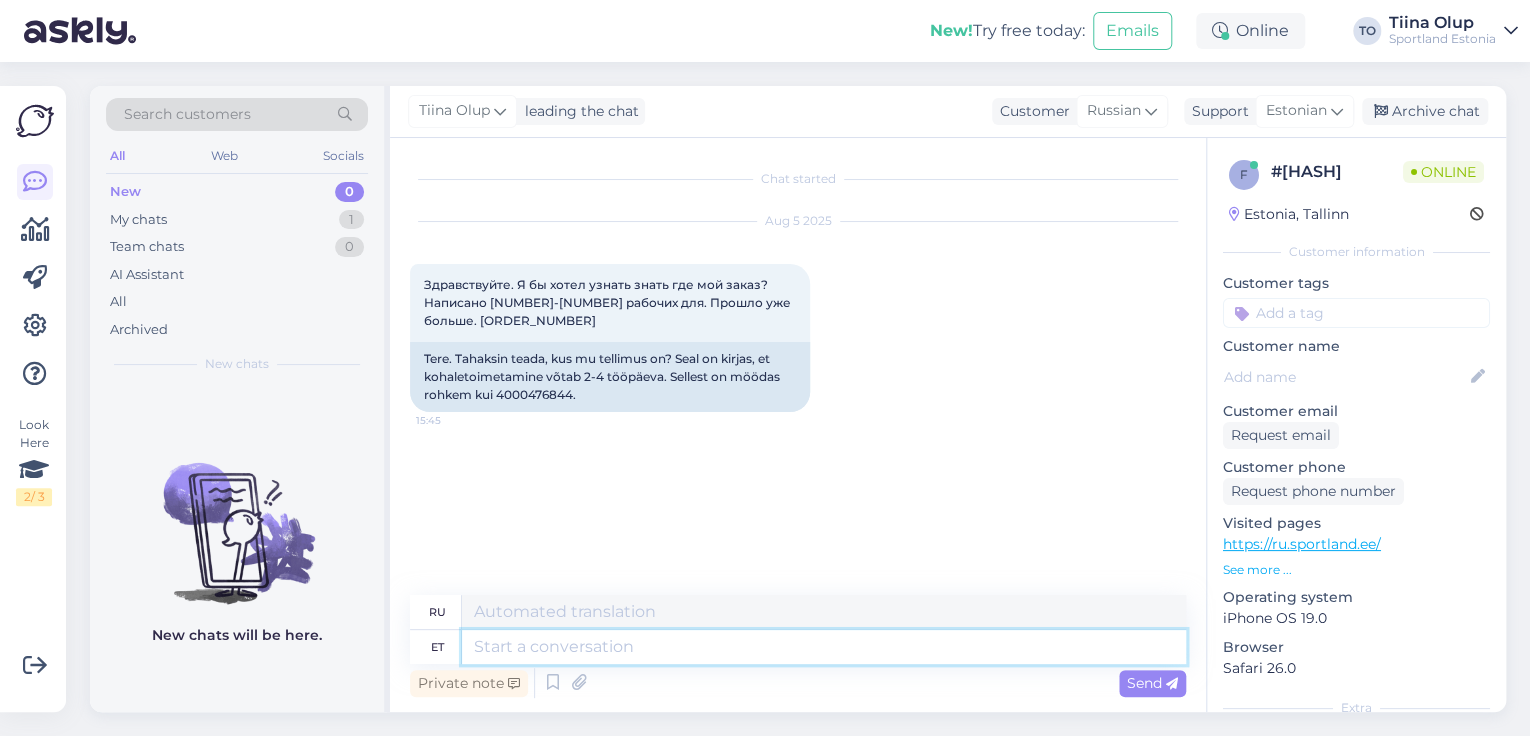 click at bounding box center (824, 647) 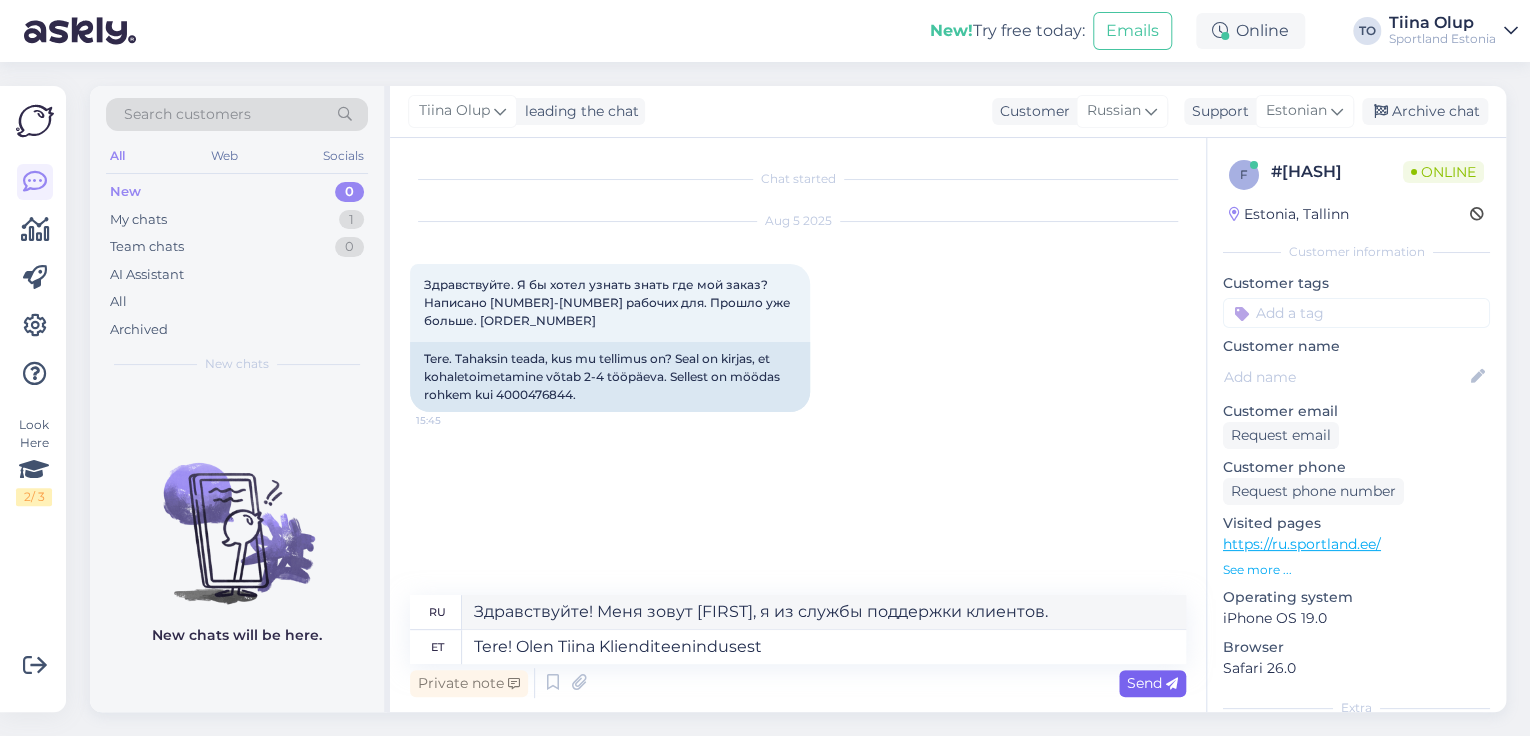 click on "Send" at bounding box center [1152, 683] 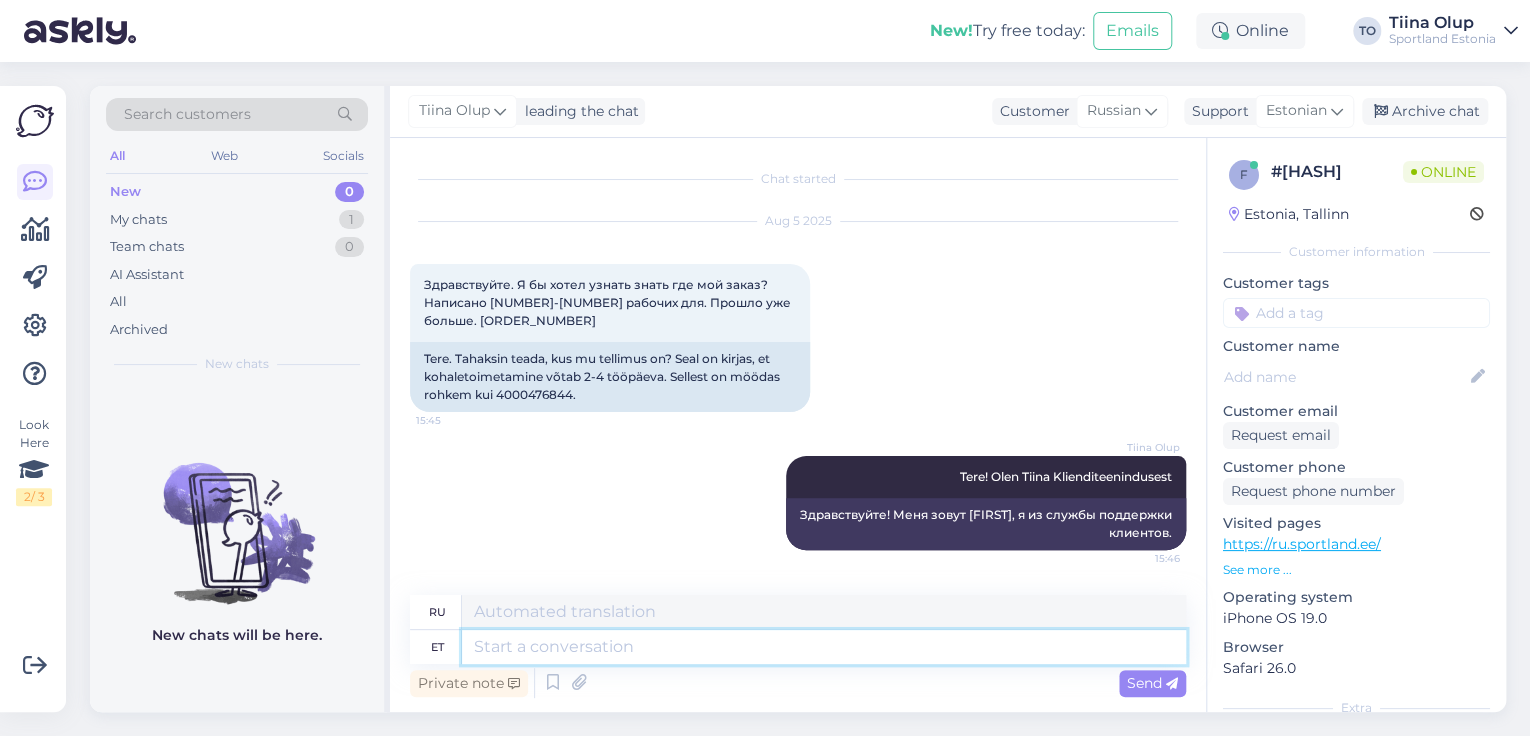 click at bounding box center (824, 647) 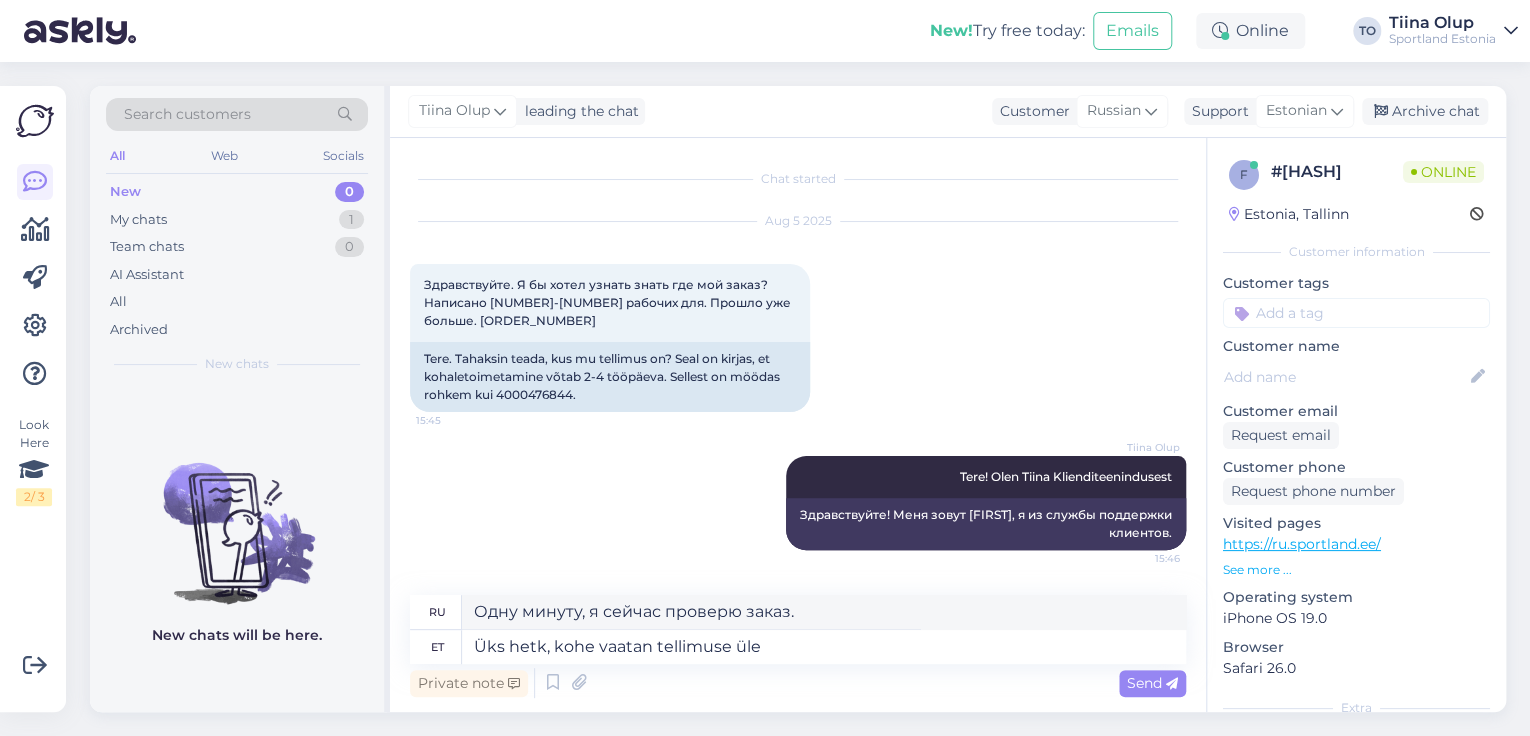 click on "Private note Send" at bounding box center (798, 683) 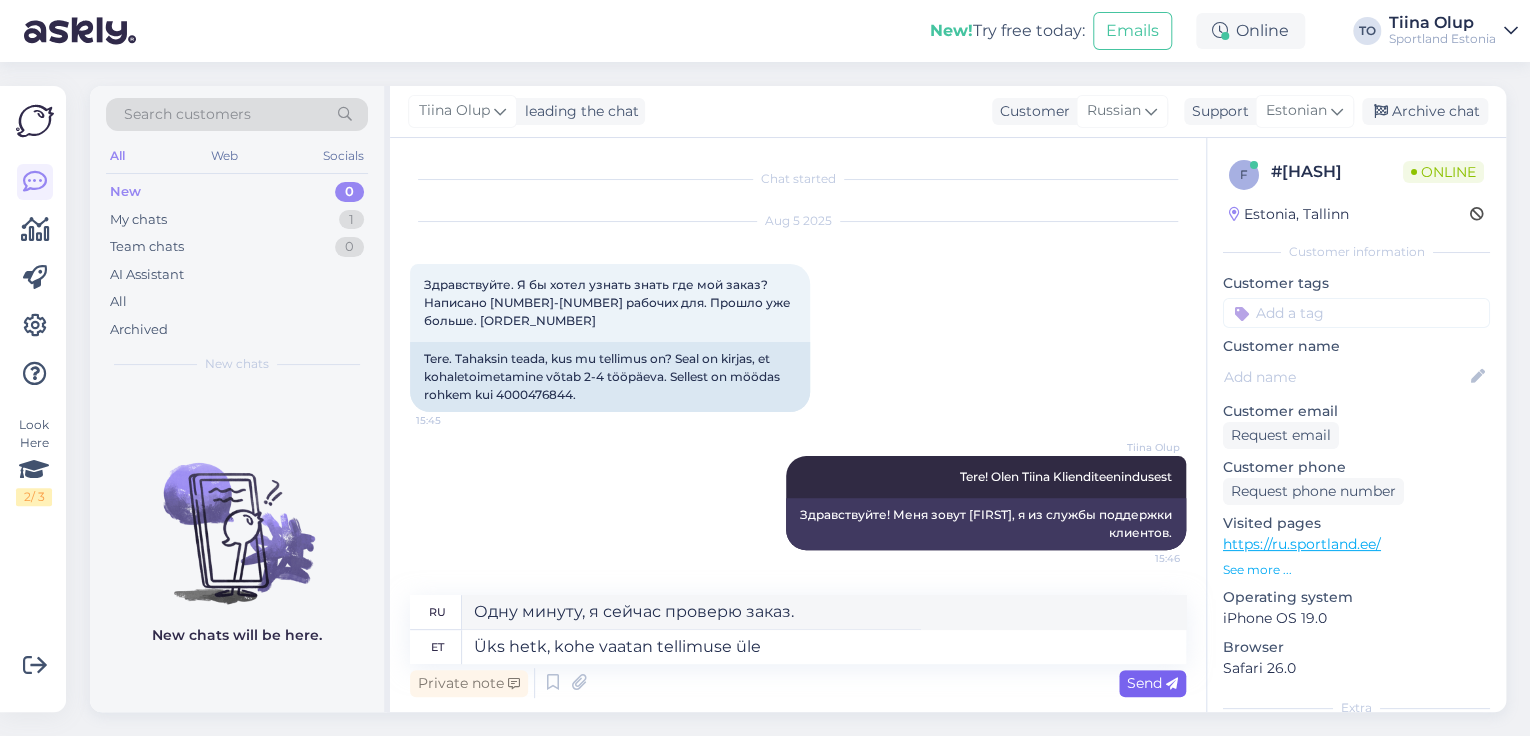 click on "Send" at bounding box center (1152, 683) 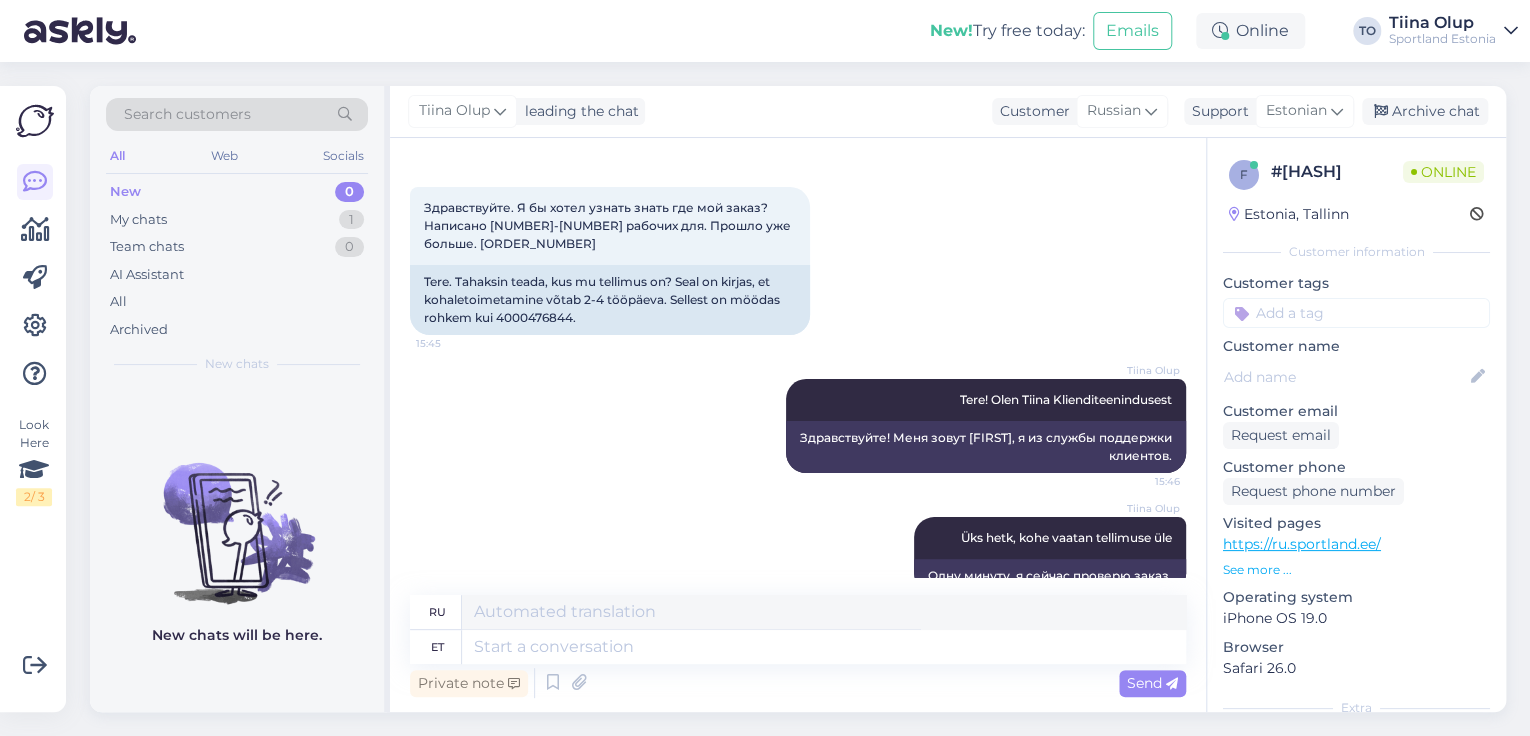 scroll, scrollTop: 34, scrollLeft: 0, axis: vertical 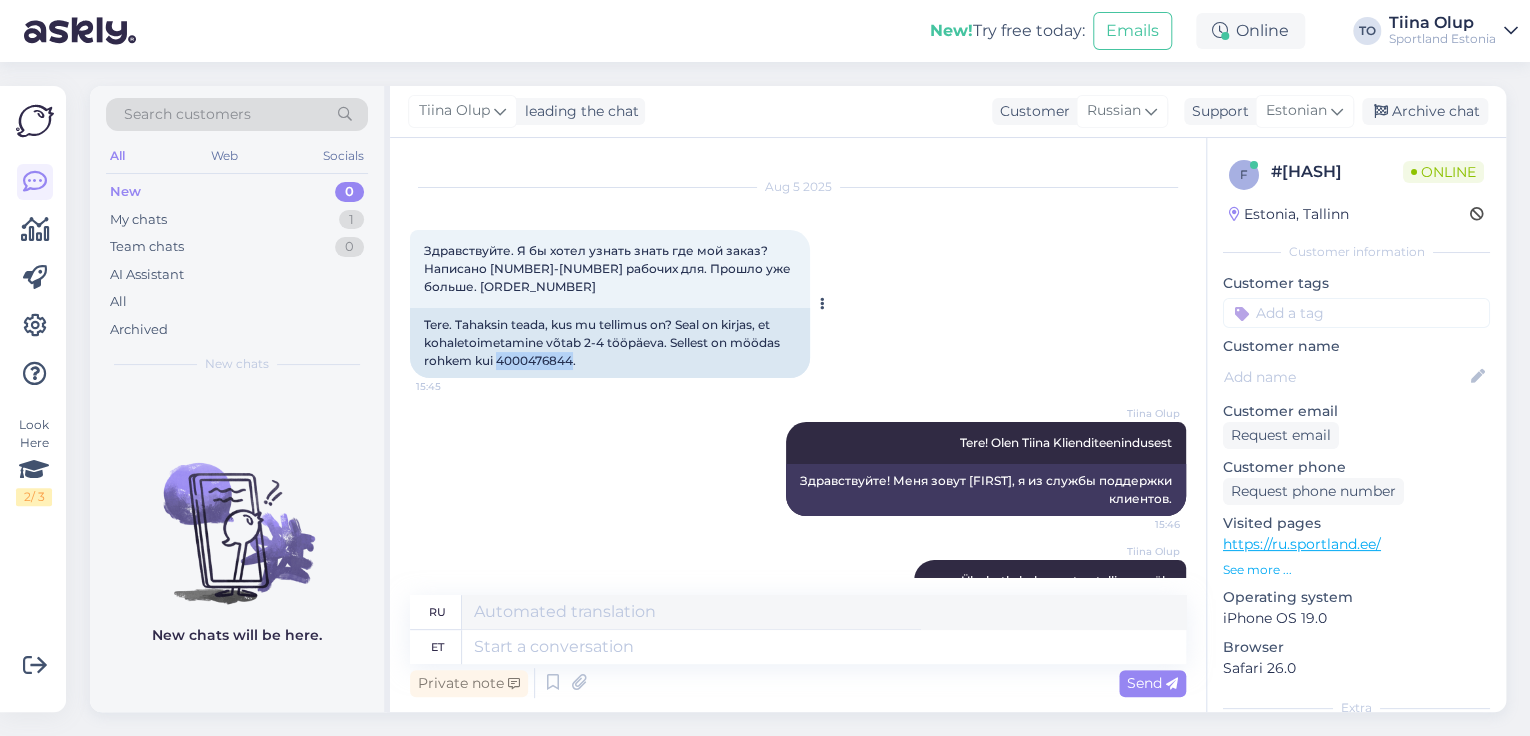 drag, startPoint x: 500, startPoint y: 360, endPoint x: 573, endPoint y: 364, distance: 73.109505 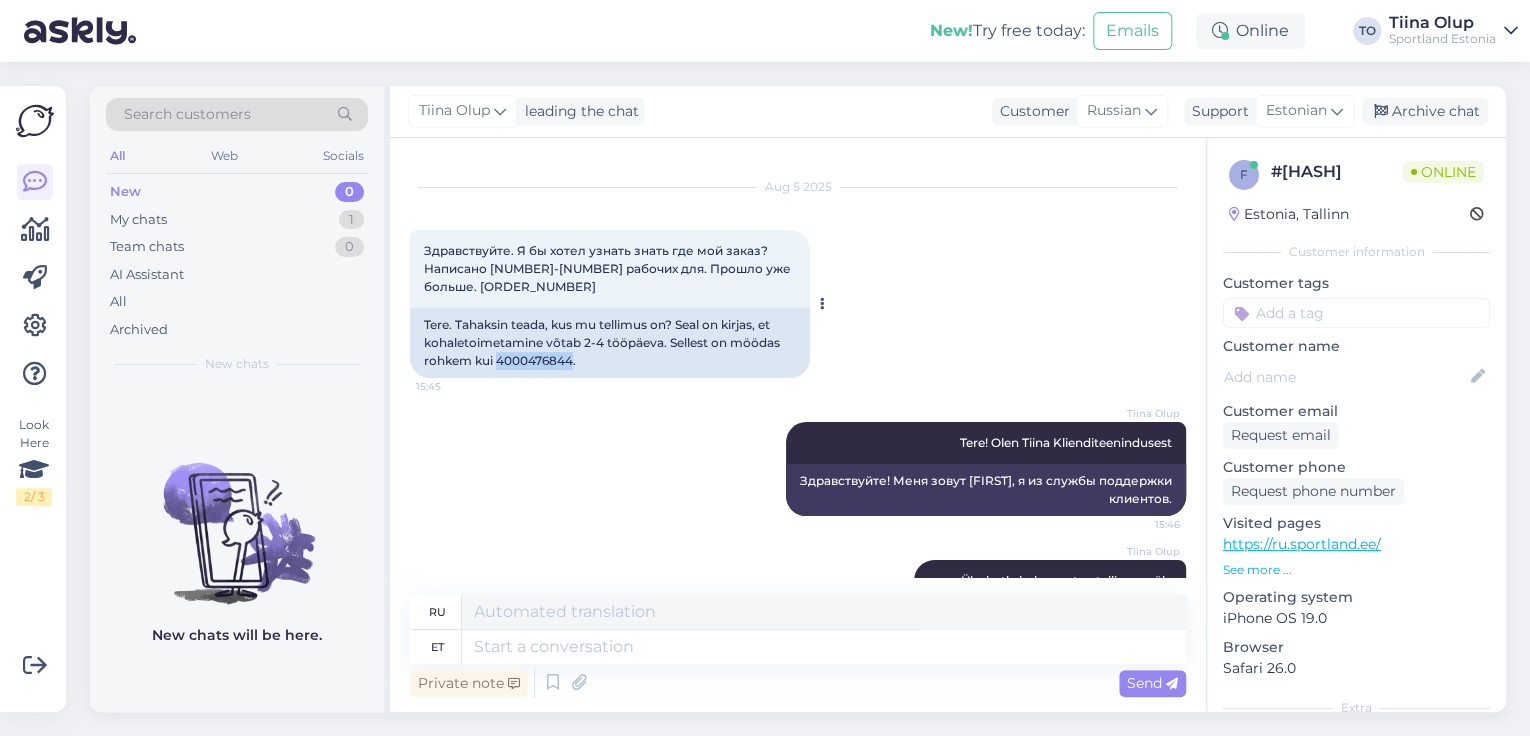 click on "Tere. Tahaksin teada, kus mu tellimus on? Seal on kirjas, et kohaletoimetamine võtab 2-4 tööpäeva. Sellest on möödas rohkem kui 4000476844." at bounding box center [610, 343] 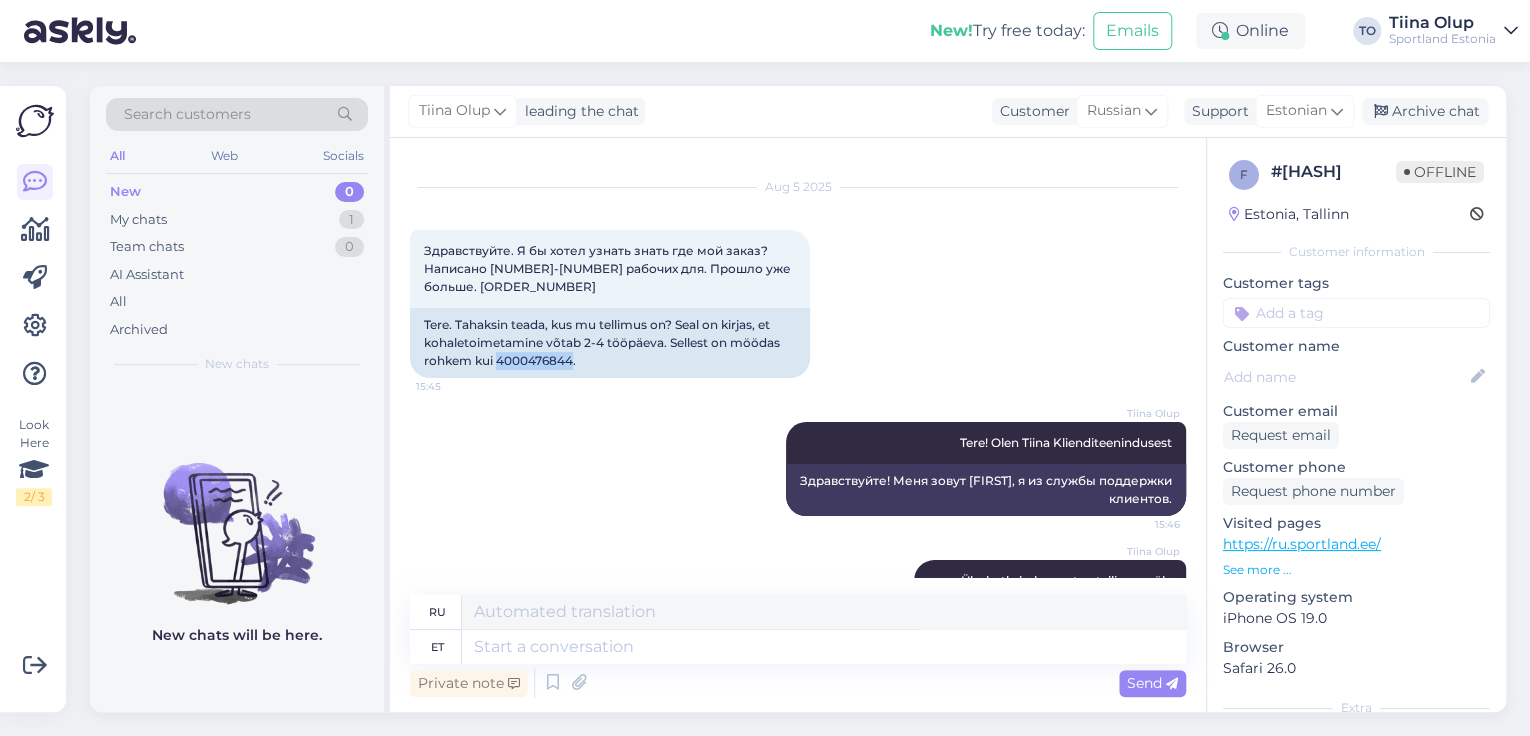 scroll, scrollTop: 114, scrollLeft: 0, axis: vertical 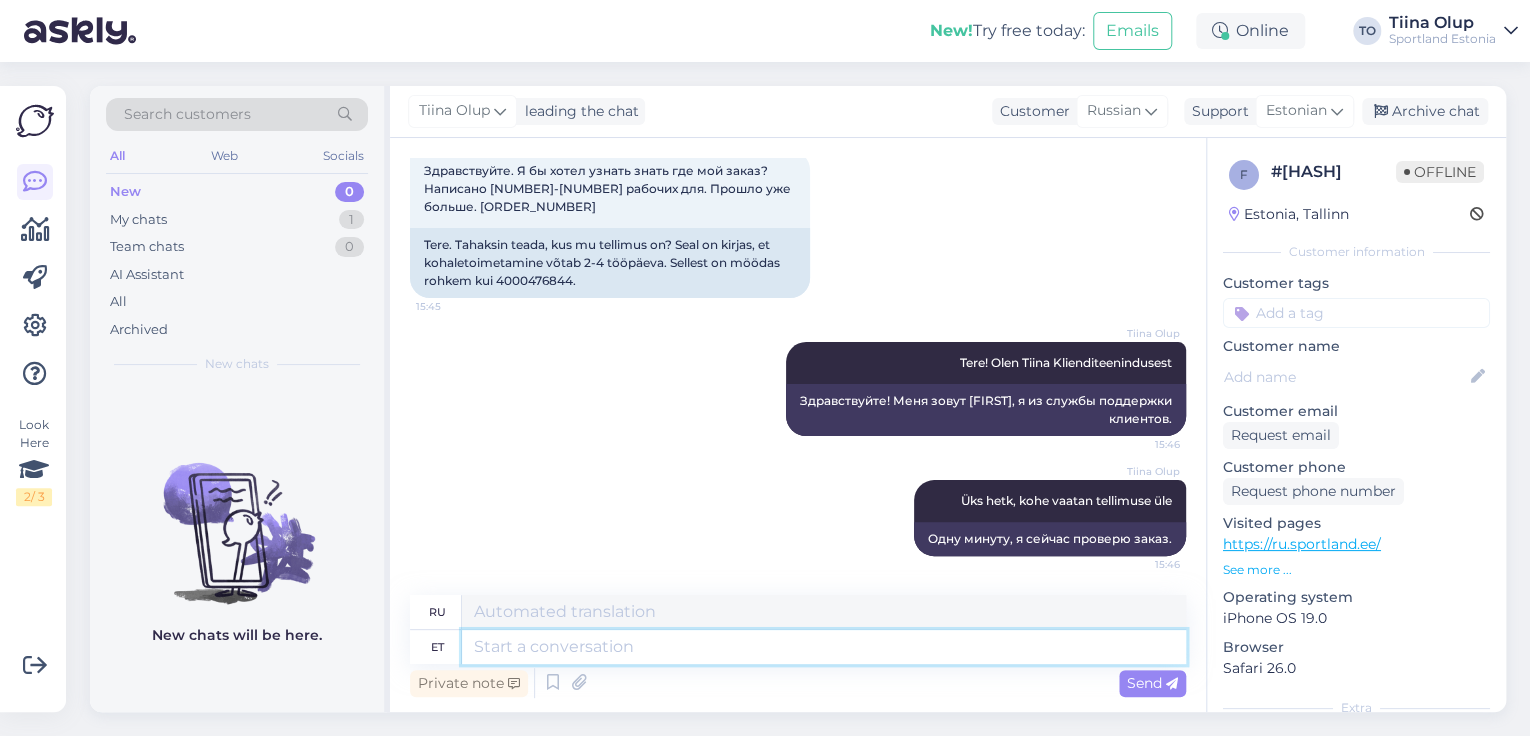 click at bounding box center (824, 647) 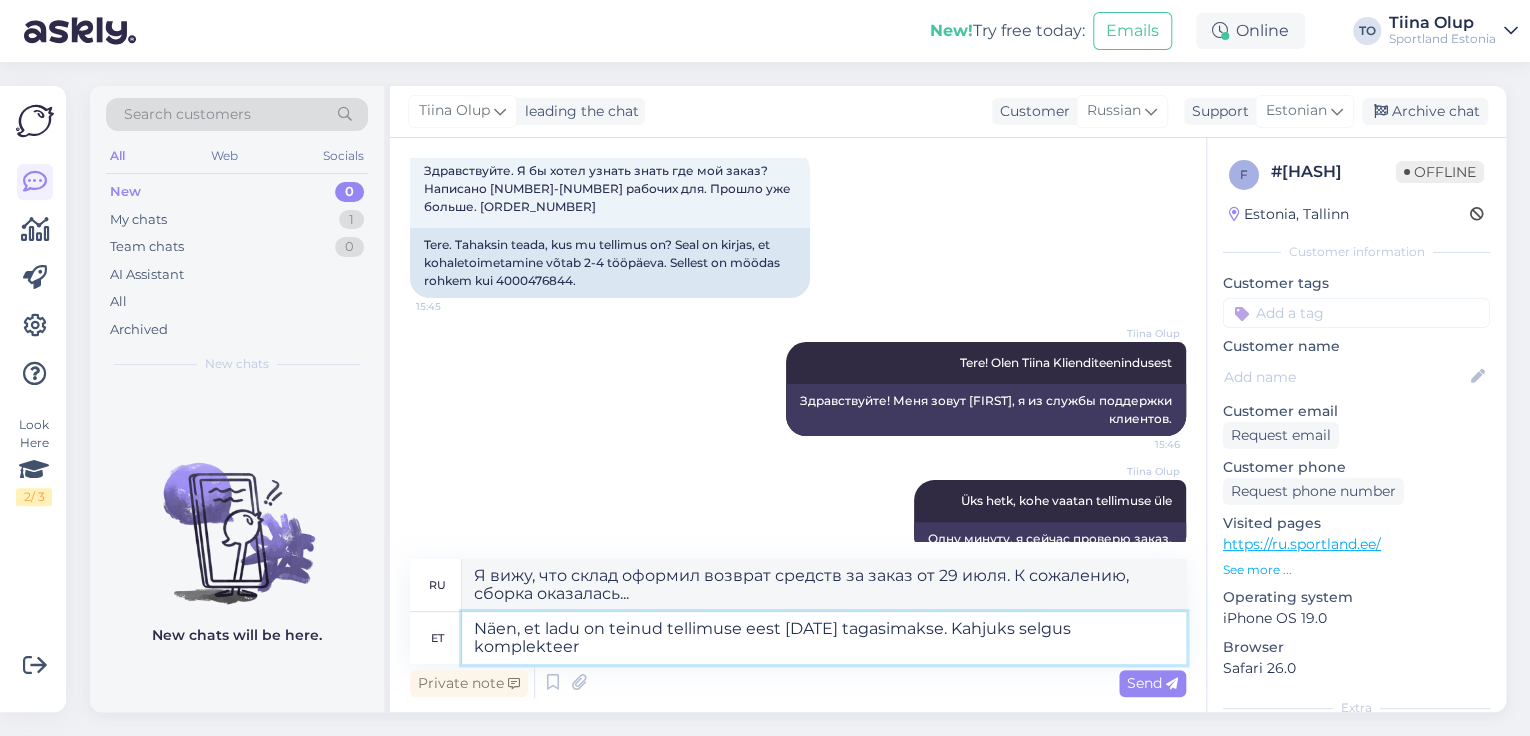 click on "Näen, et ladu on teinud tellimuse eest [DATE] tagasimakse. Kahjuks selgus komplekteer" at bounding box center (824, 638) 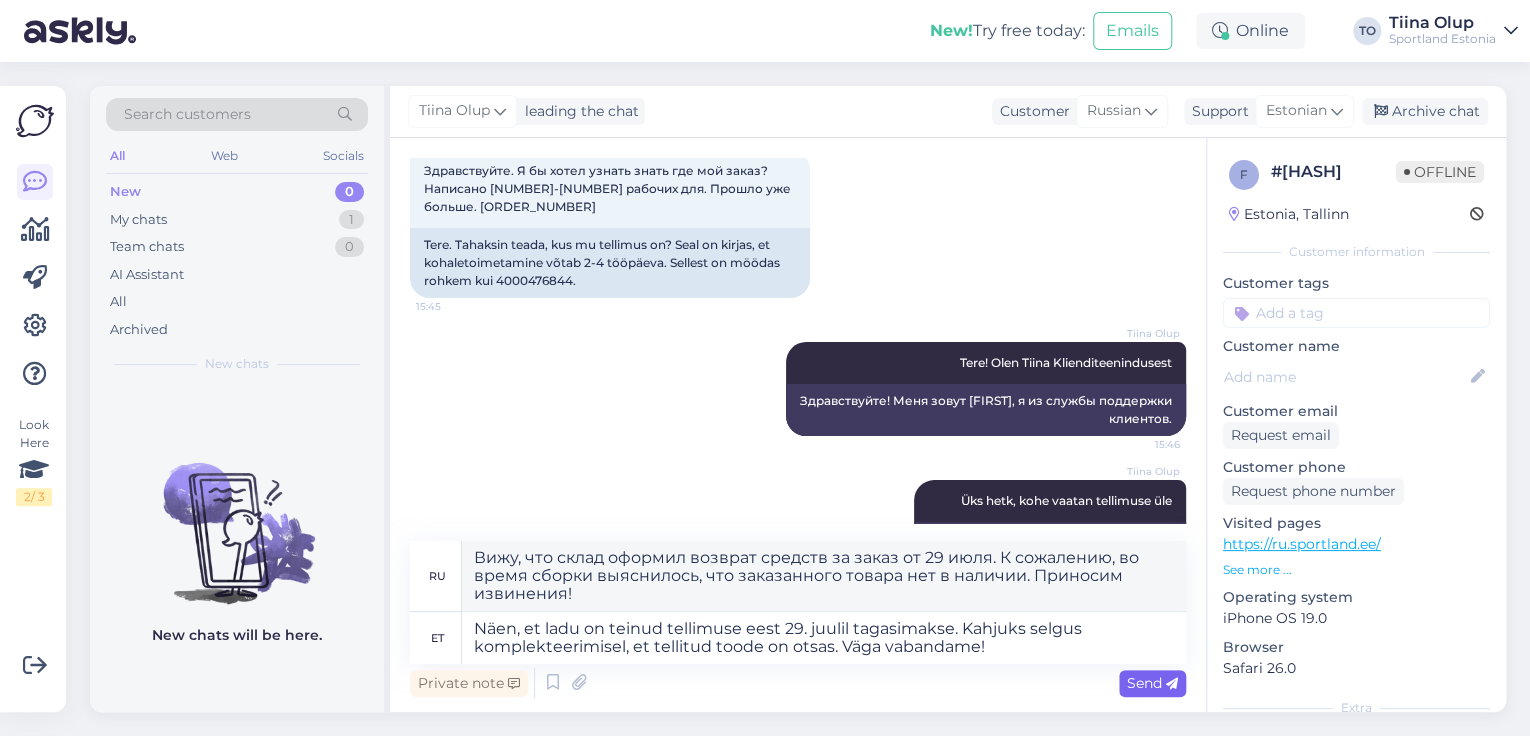 click on "Send" at bounding box center [1152, 683] 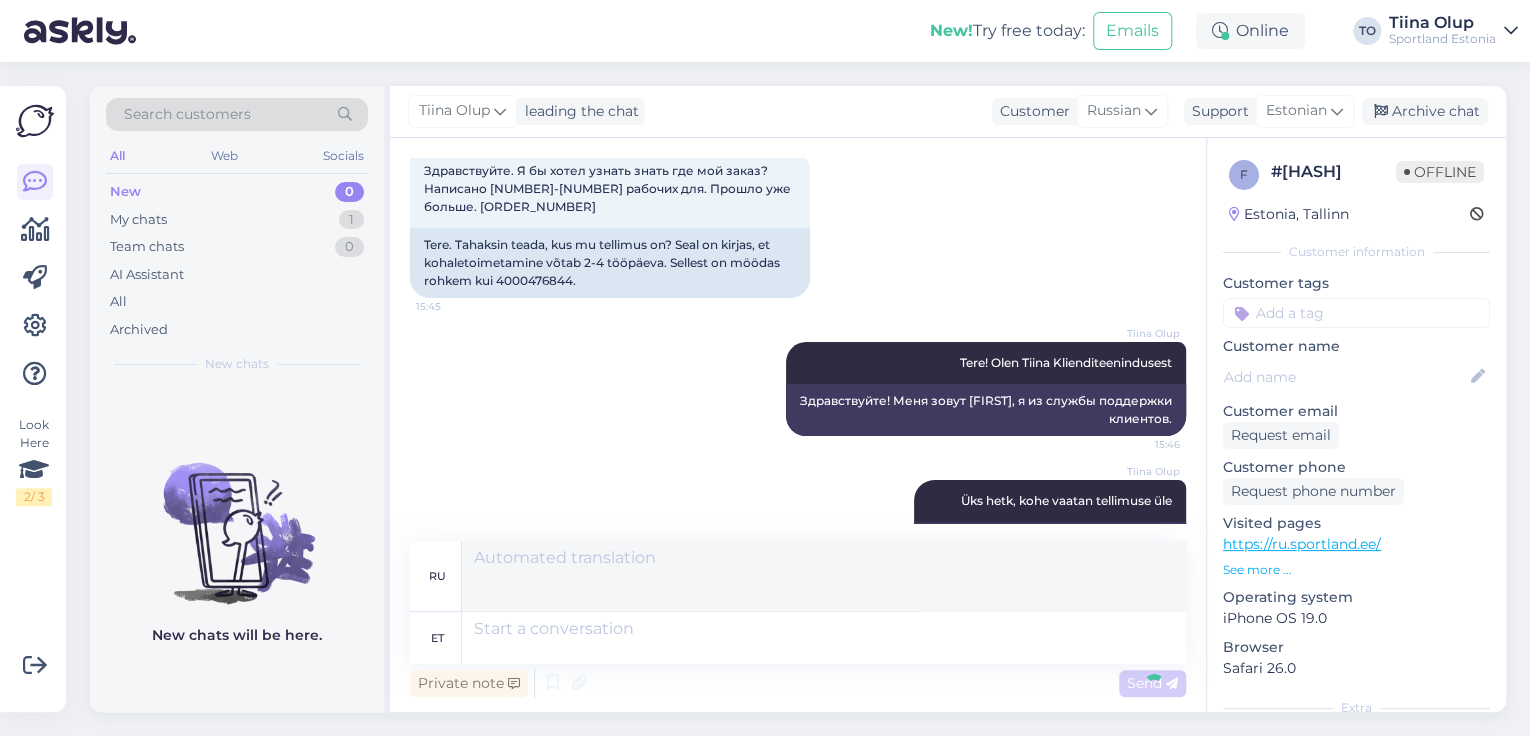 scroll, scrollTop: 307, scrollLeft: 0, axis: vertical 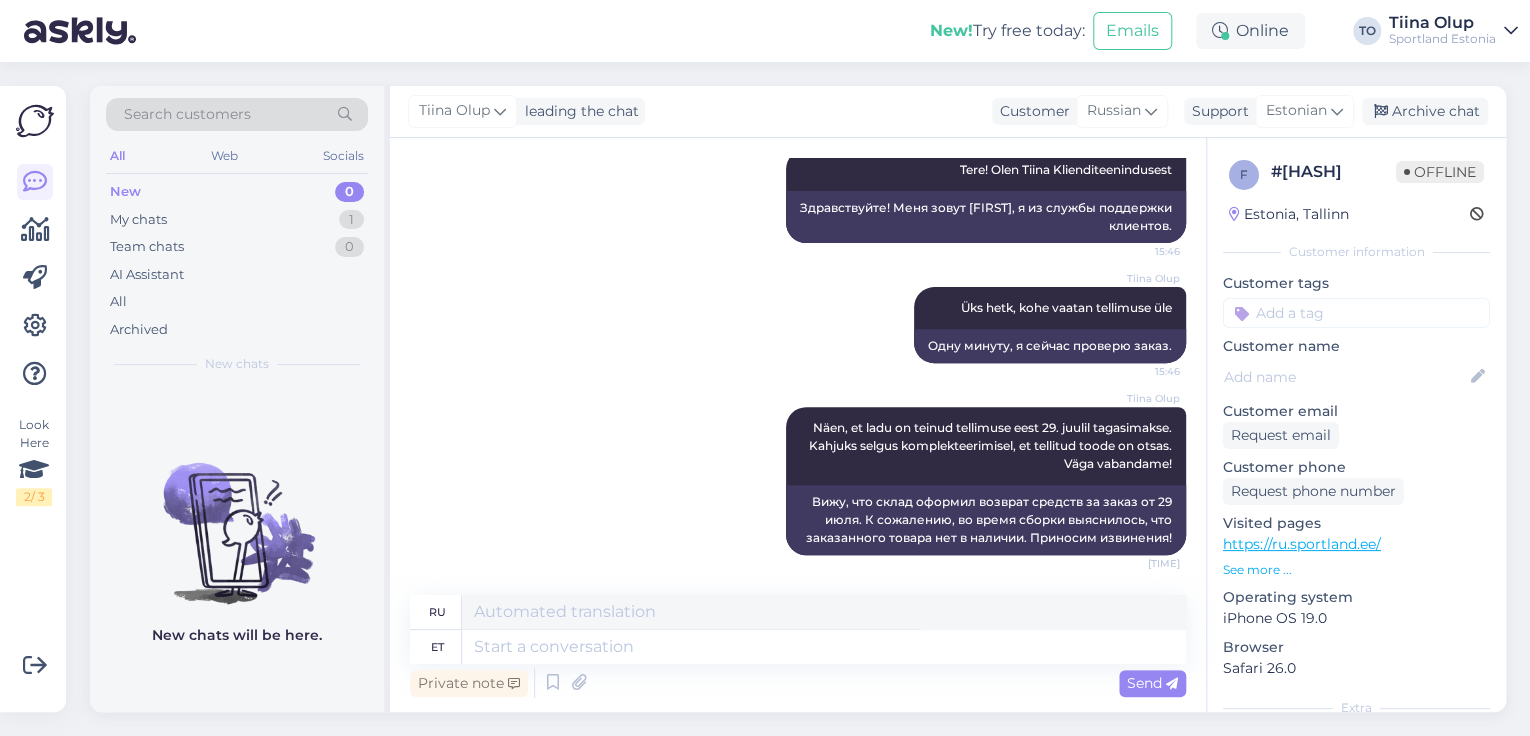 click at bounding box center [1356, 313] 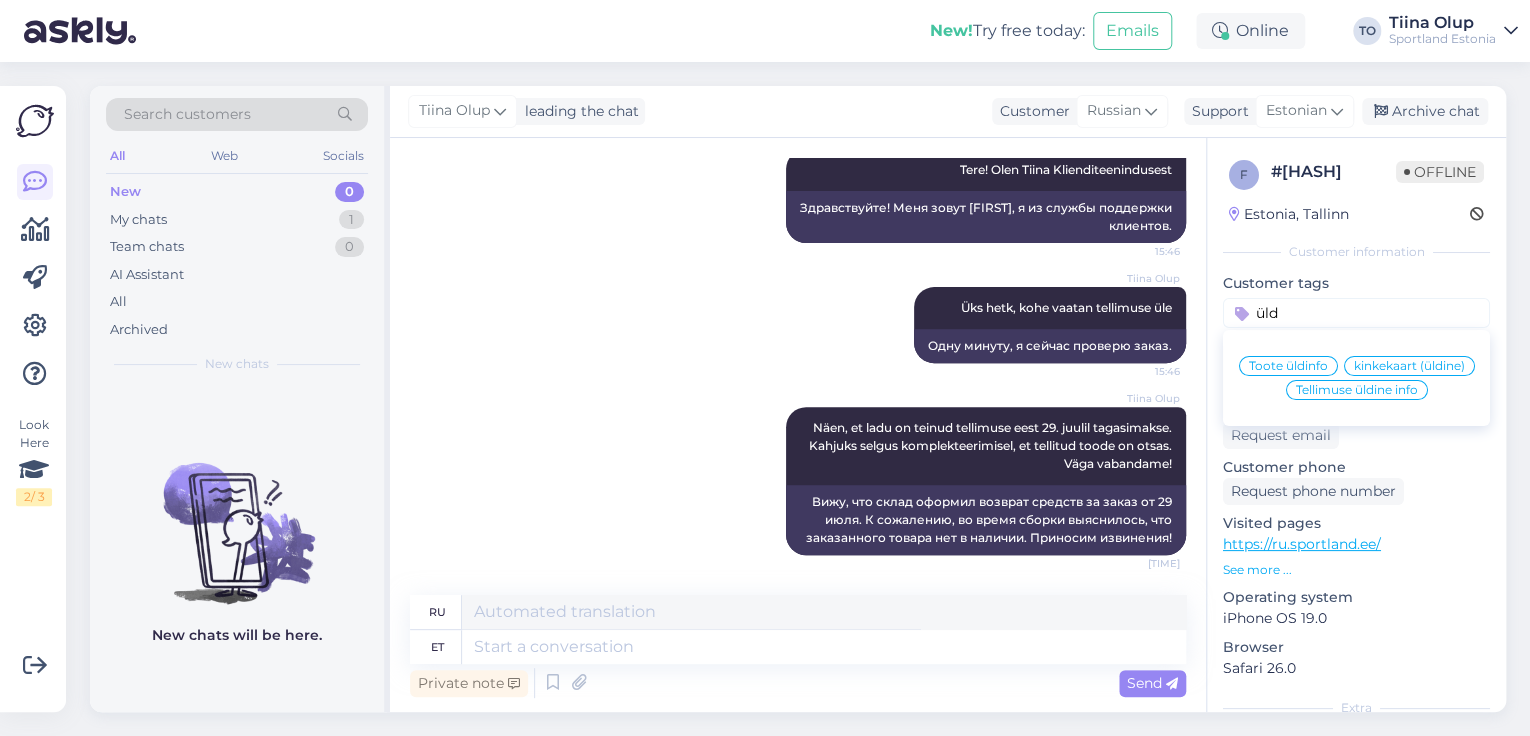 click on "Tellimuse üldine info" at bounding box center [1357, 390] 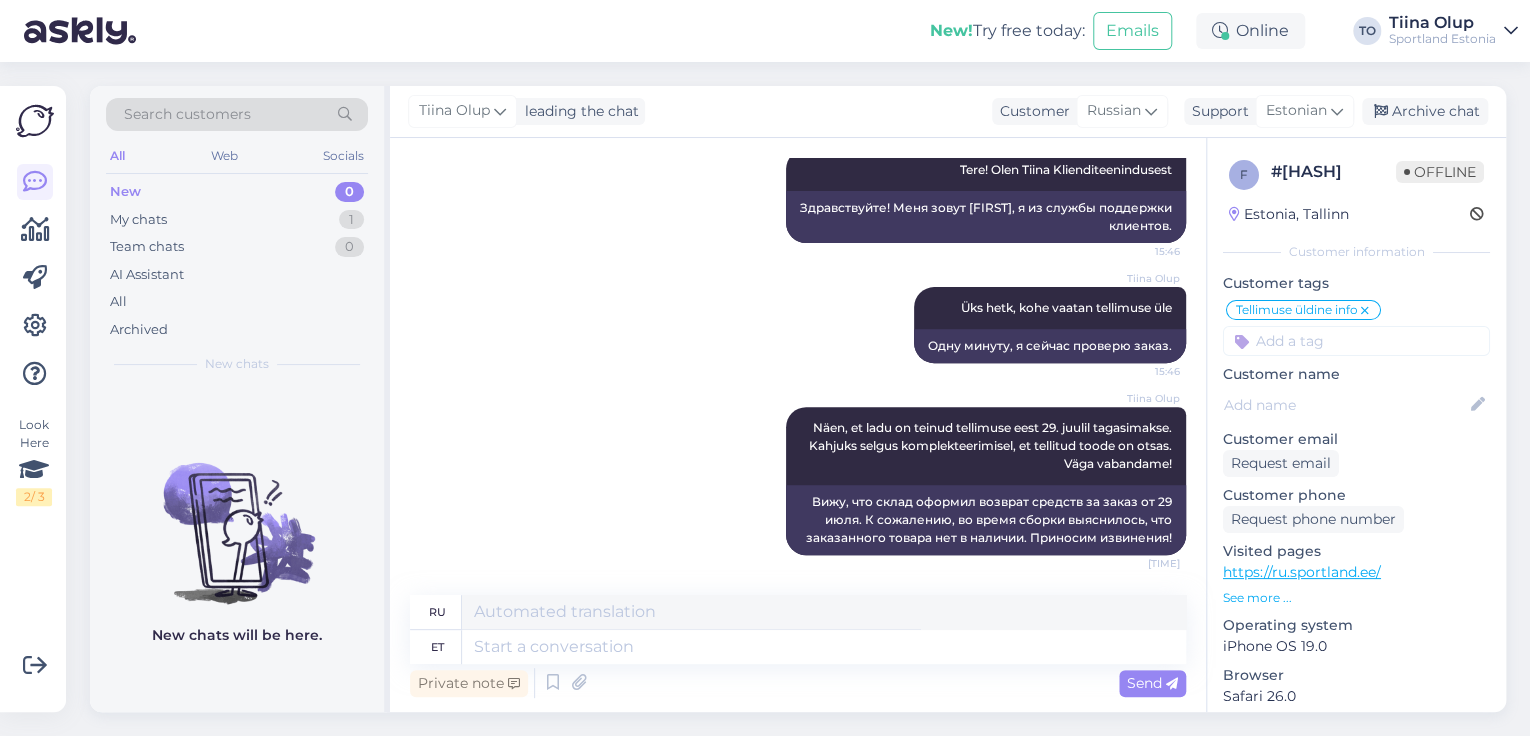 scroll, scrollTop: 306, scrollLeft: 0, axis: vertical 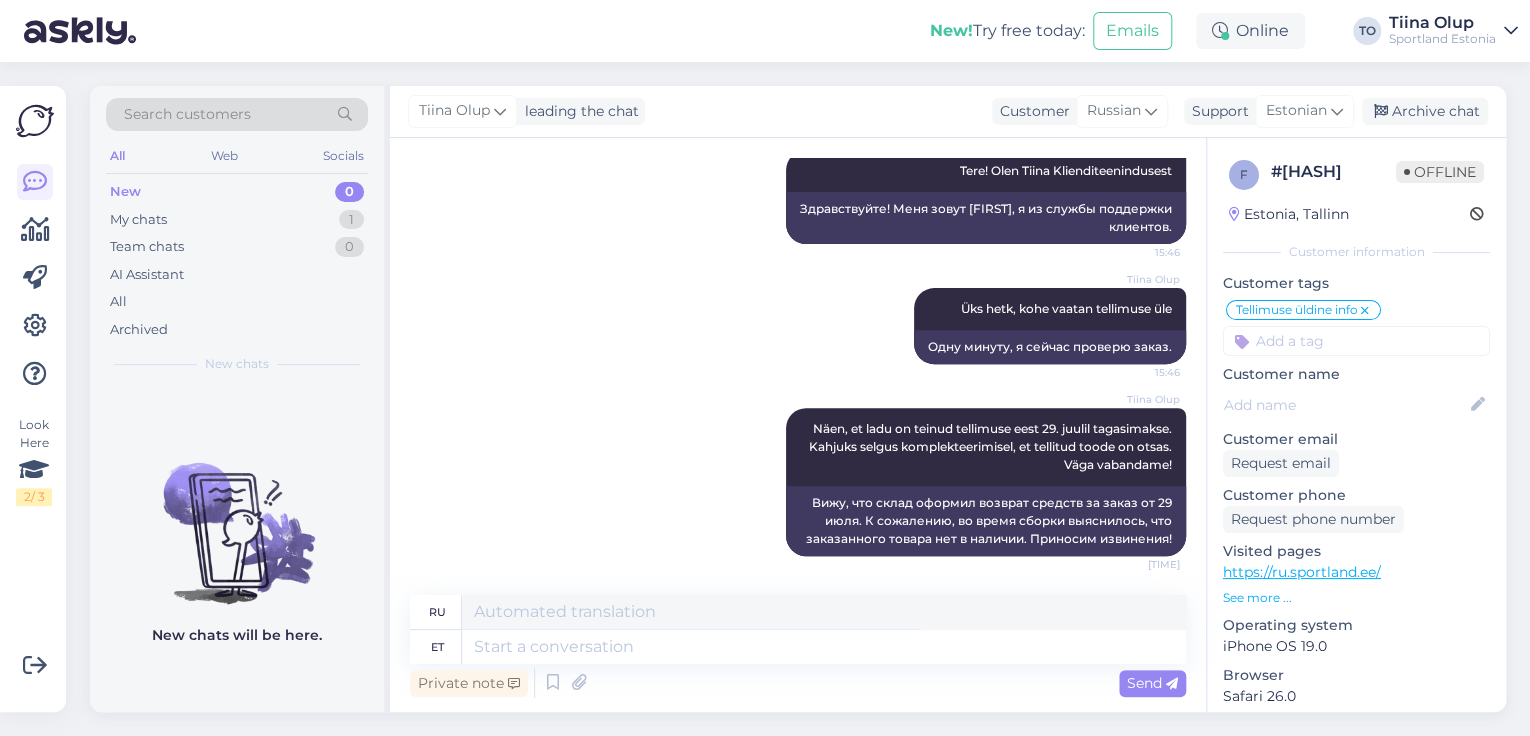 drag, startPoint x: 1451, startPoint y: 108, endPoint x: 1430, endPoint y: 172, distance: 67.357254 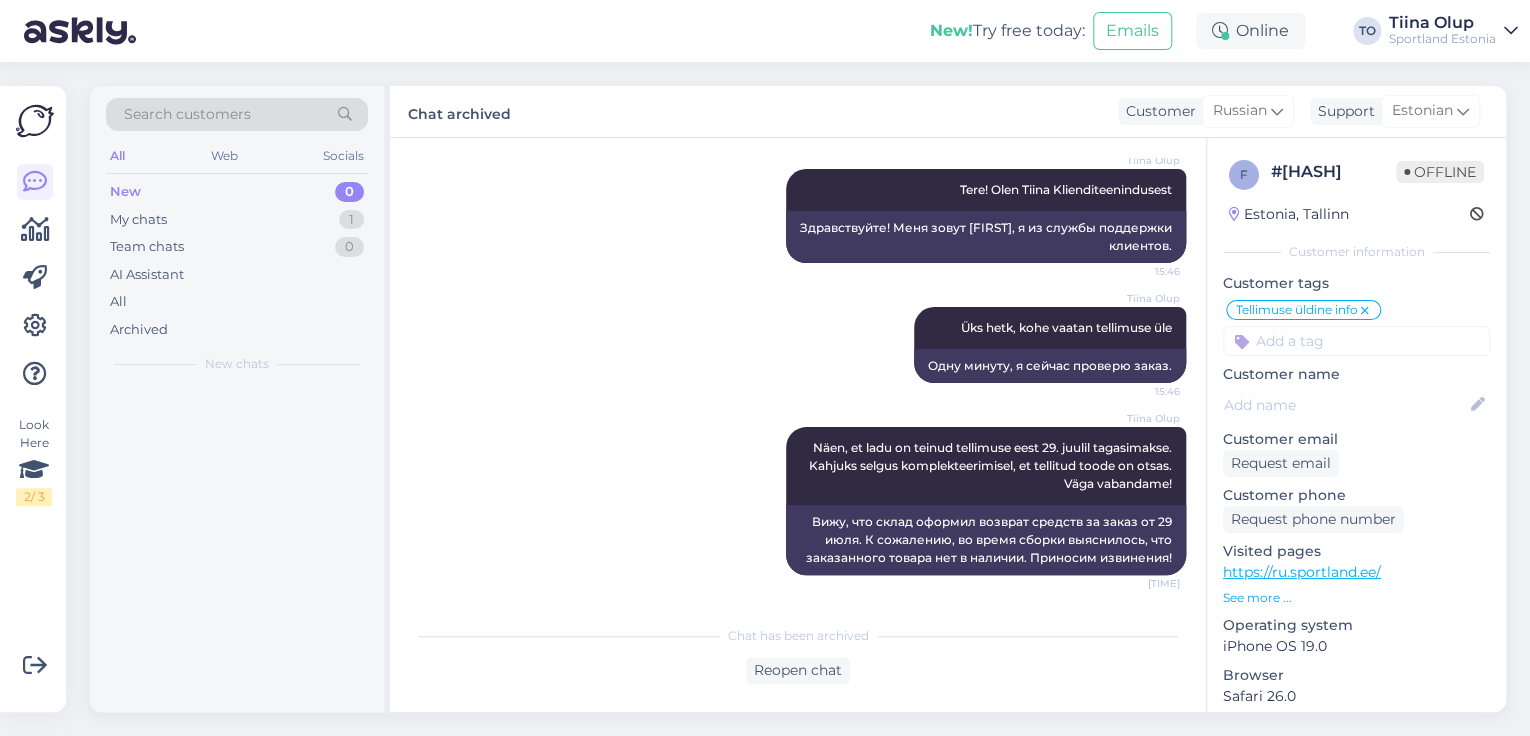 scroll, scrollTop: 287, scrollLeft: 0, axis: vertical 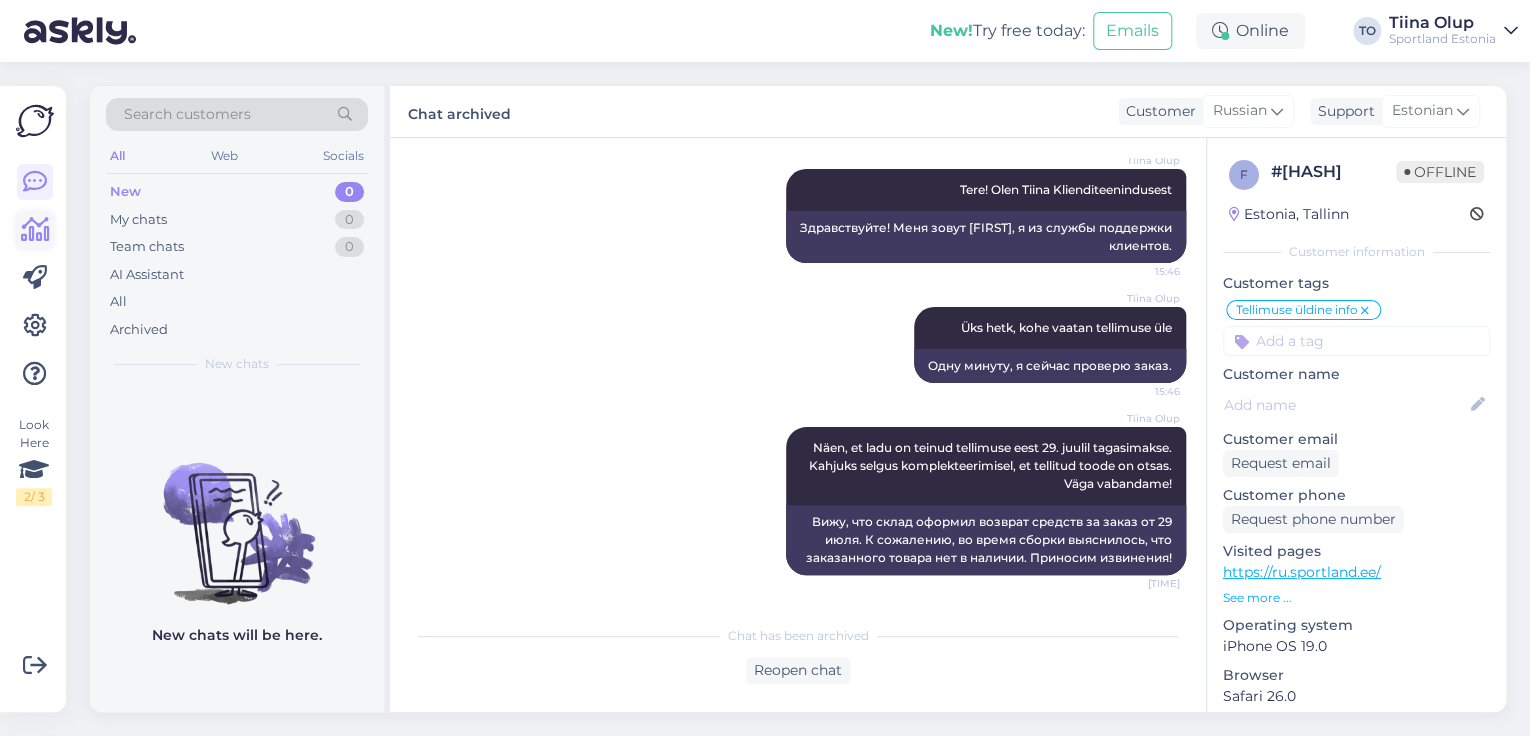 click at bounding box center (35, 230) 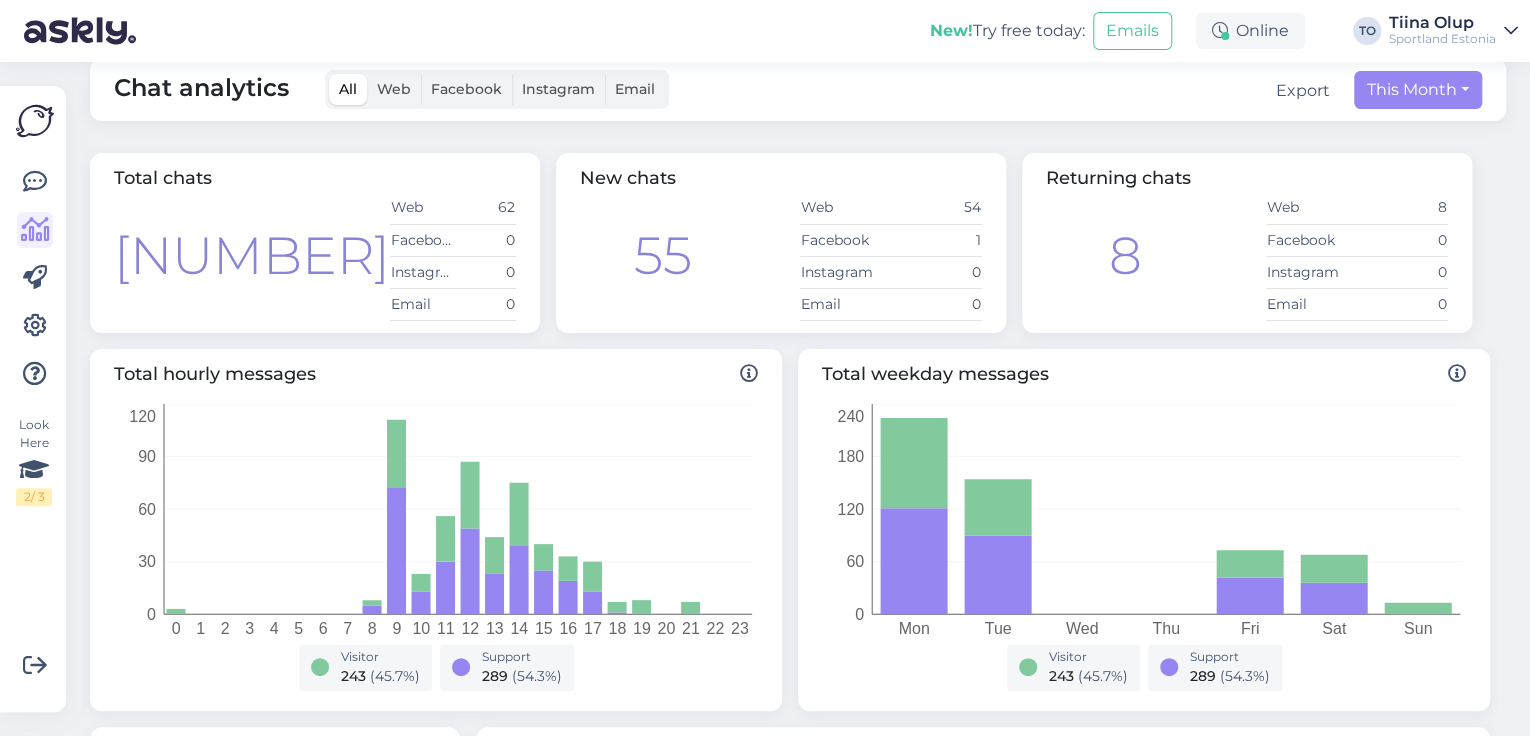 scroll, scrollTop: 0, scrollLeft: 0, axis: both 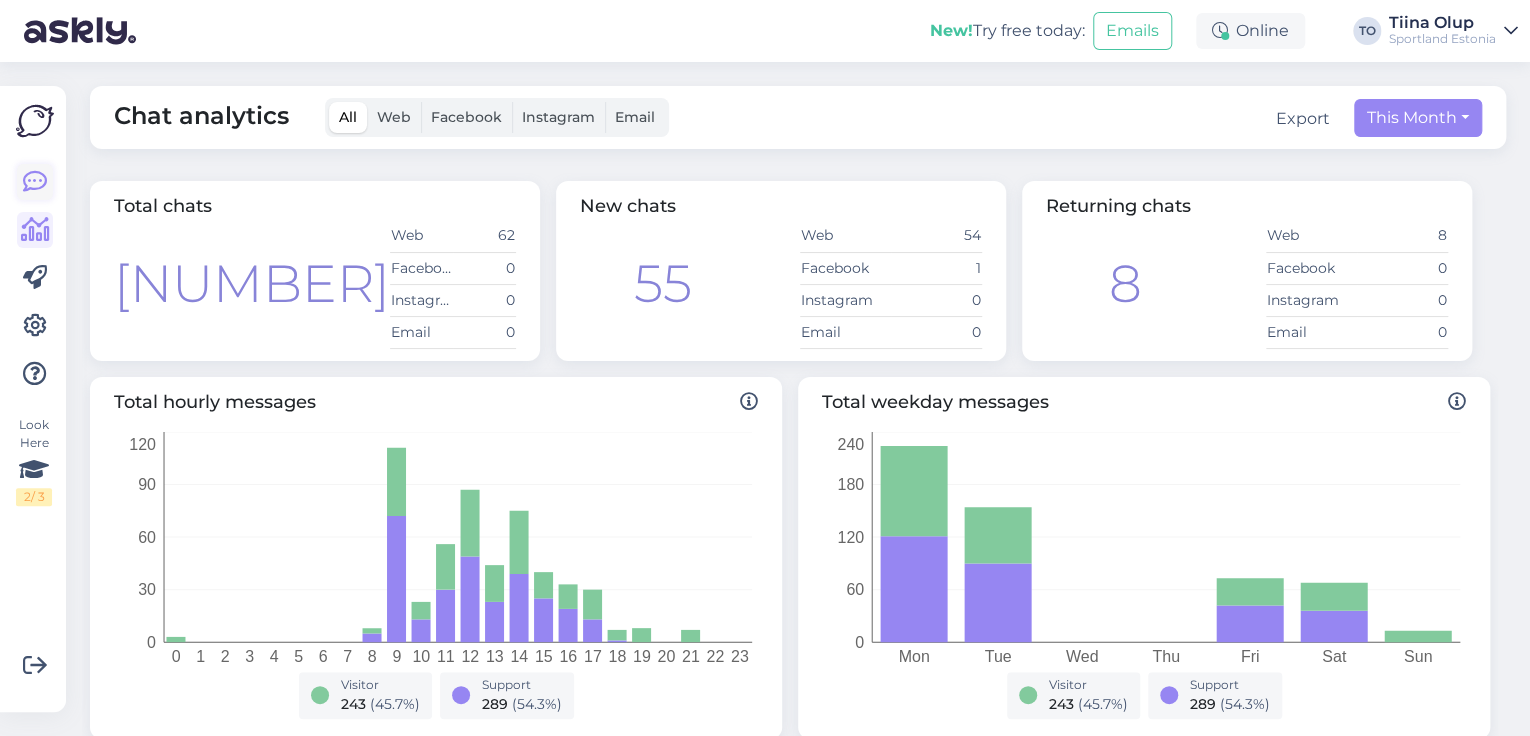 click at bounding box center (35, 182) 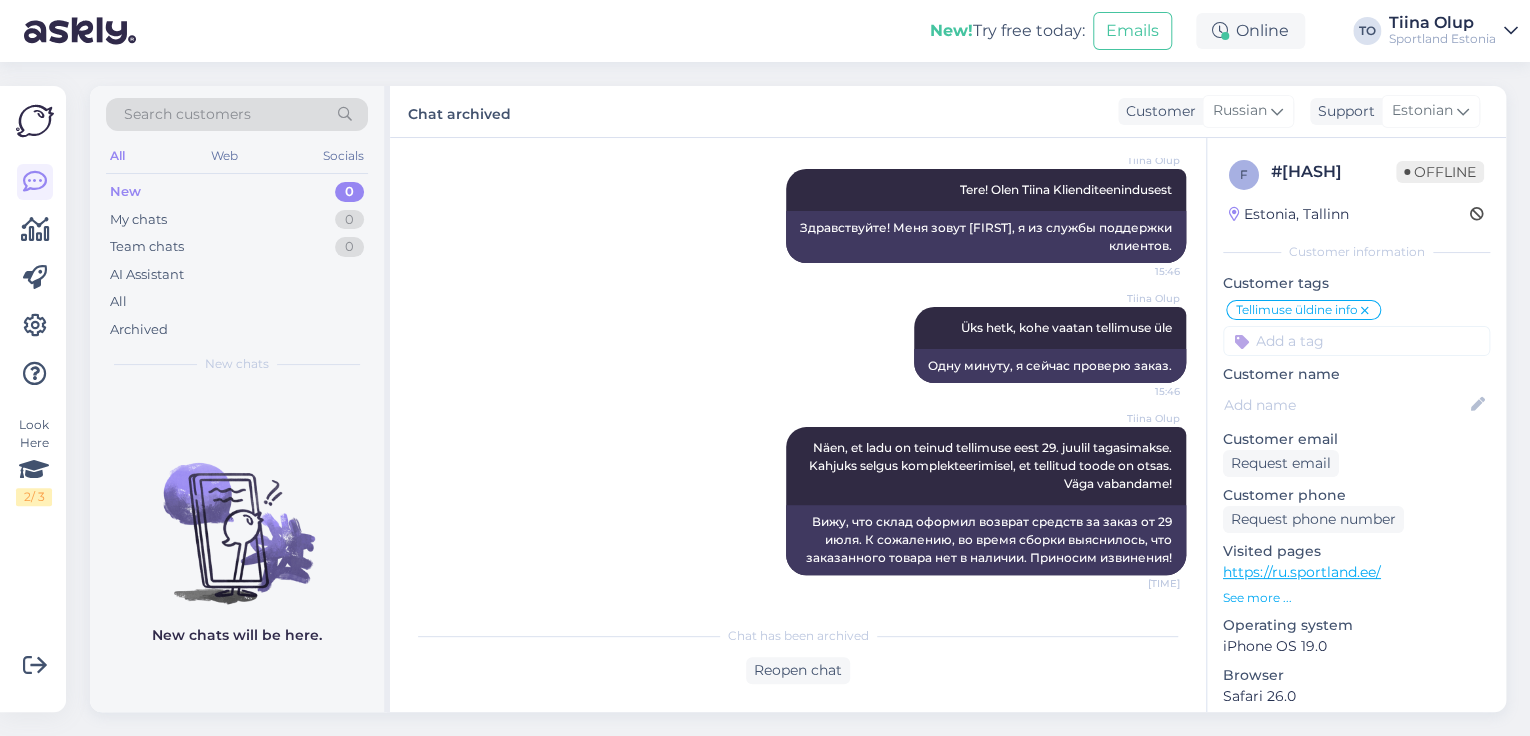 scroll, scrollTop: 287, scrollLeft: 0, axis: vertical 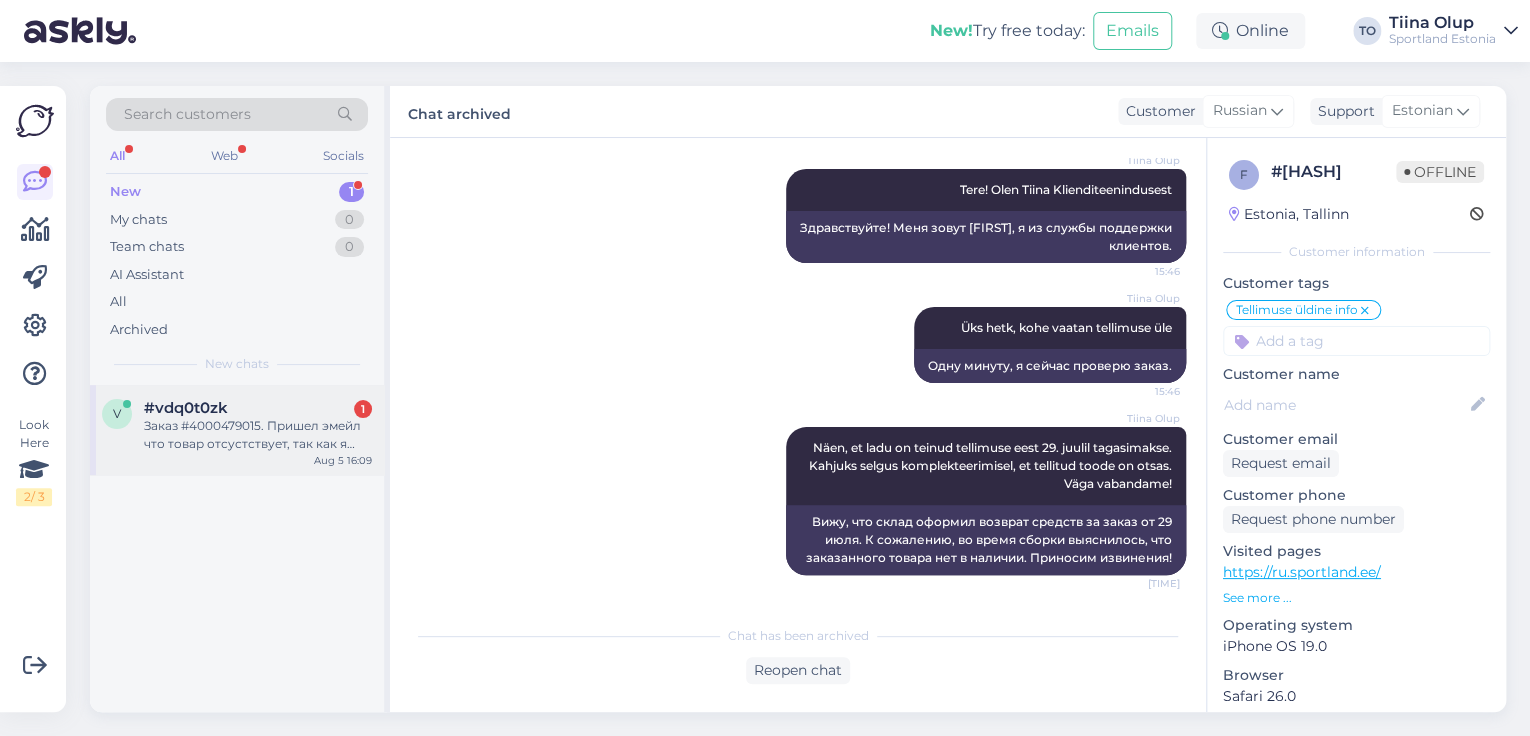 click on "Заказ #4000479015. Пришел эмейл что товар отсустствует, так как я заключил договор с Inbank на рассрочку 6 платежами, хотел бы узнать, вы сами с ними свяжитесь и отмените договор?" at bounding box center [258, 435] 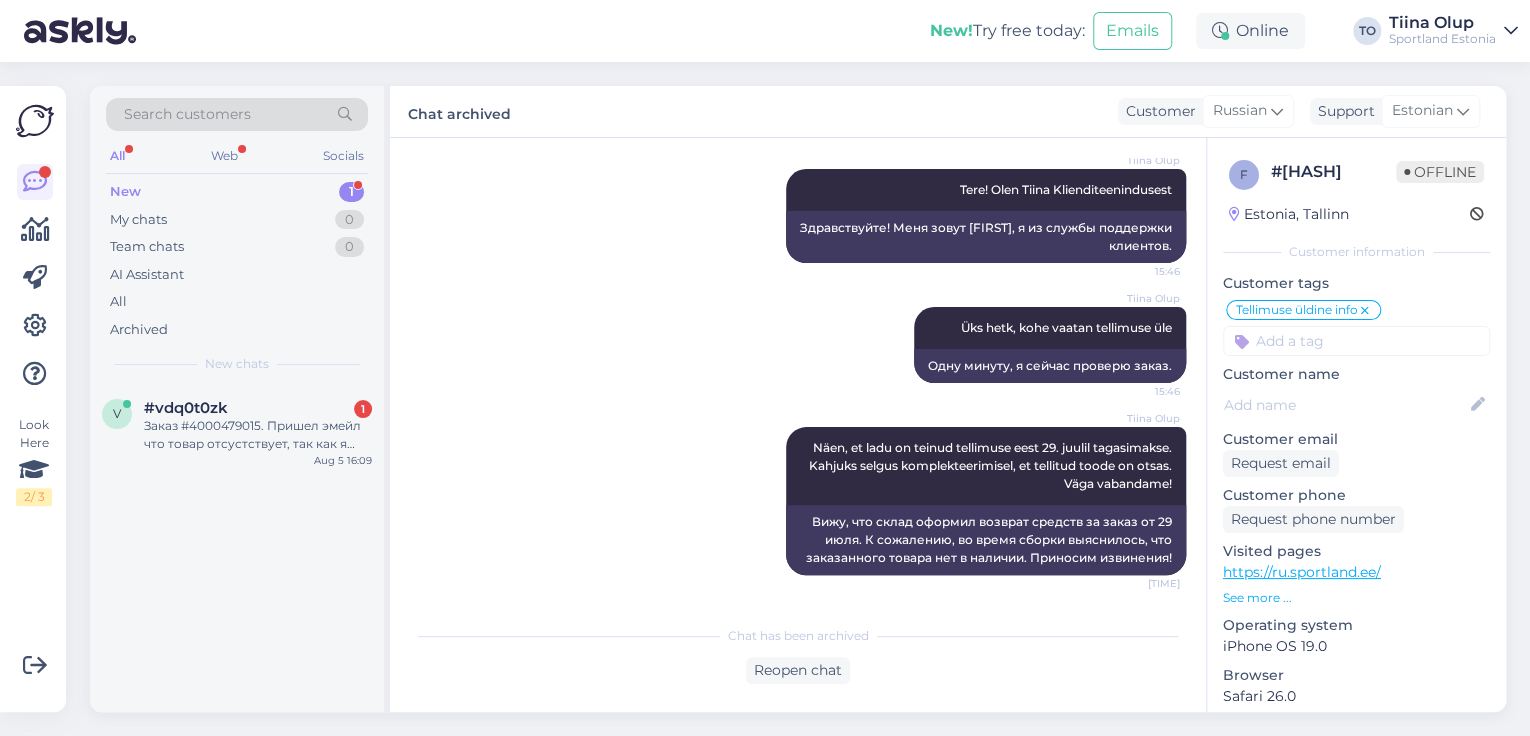 scroll, scrollTop: 0, scrollLeft: 0, axis: both 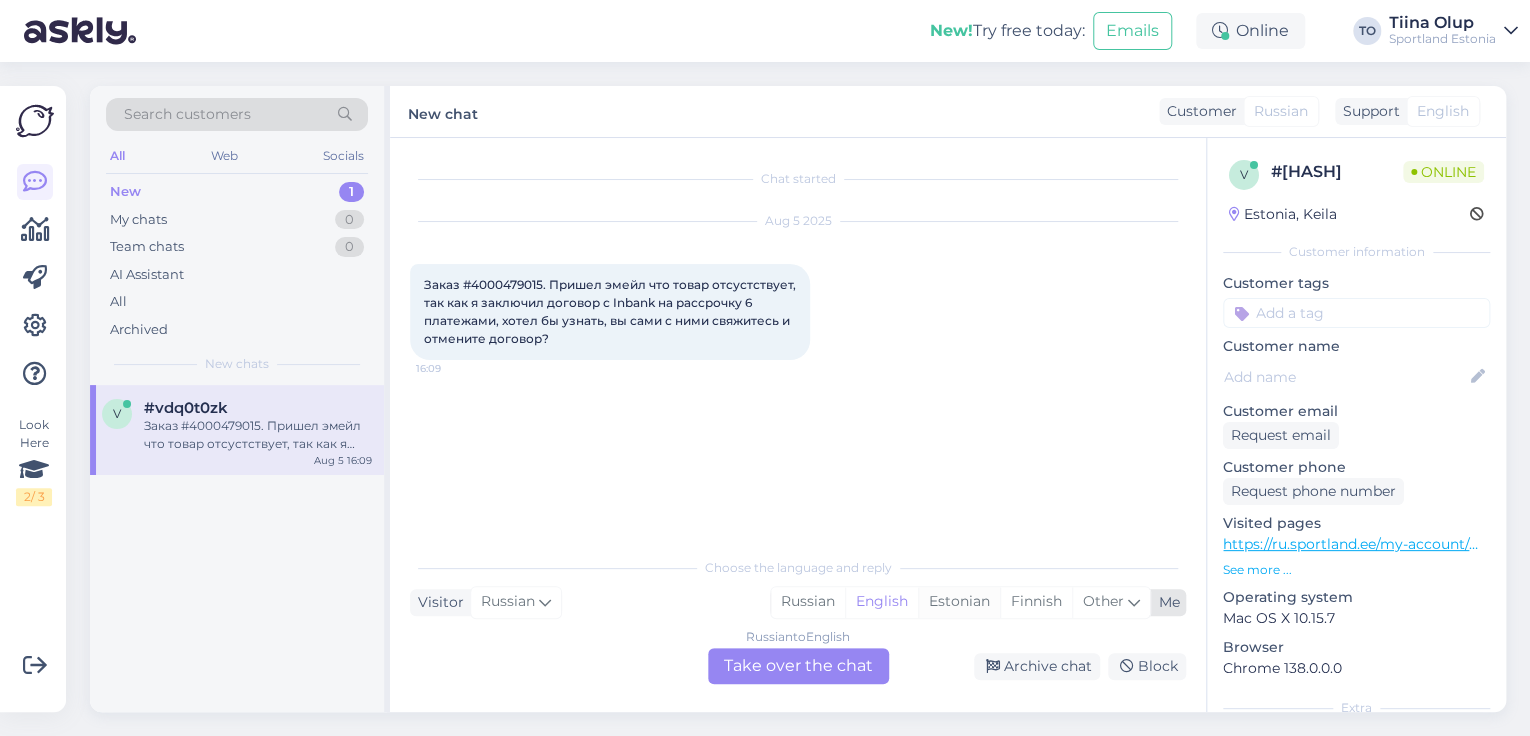 click on "Estonian" at bounding box center (959, 602) 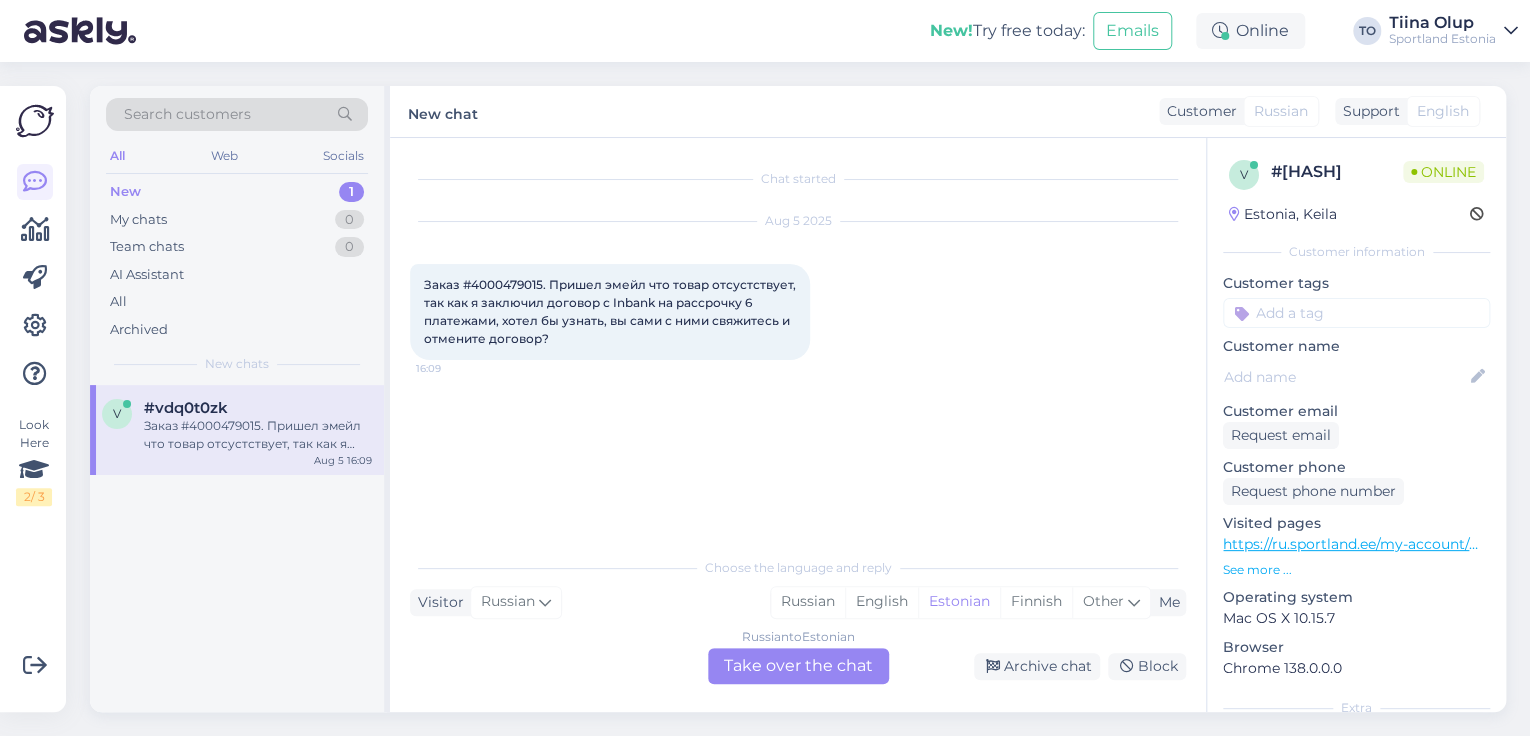 click on "Russian  to  Estonian Take over the chat" at bounding box center (798, 666) 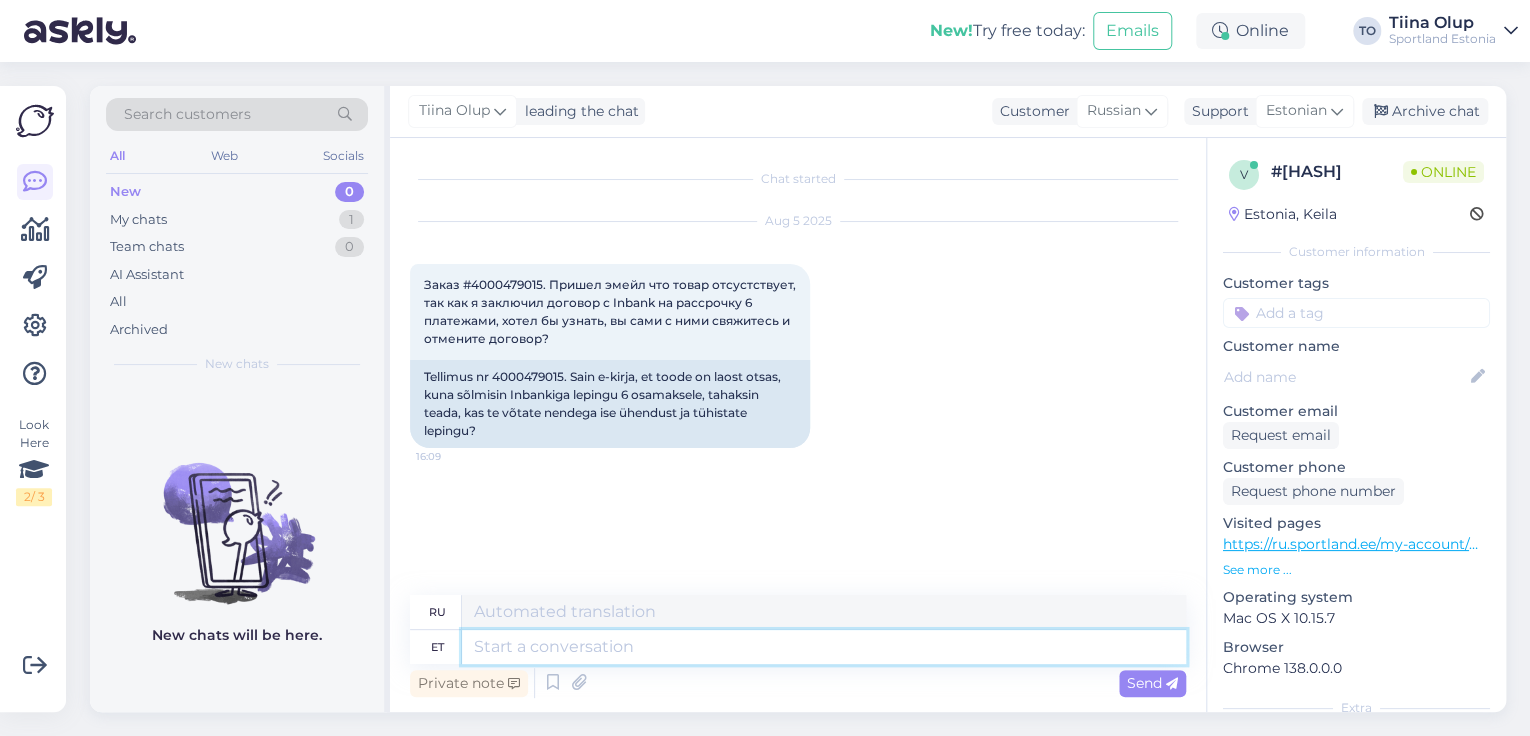 click at bounding box center (824, 647) 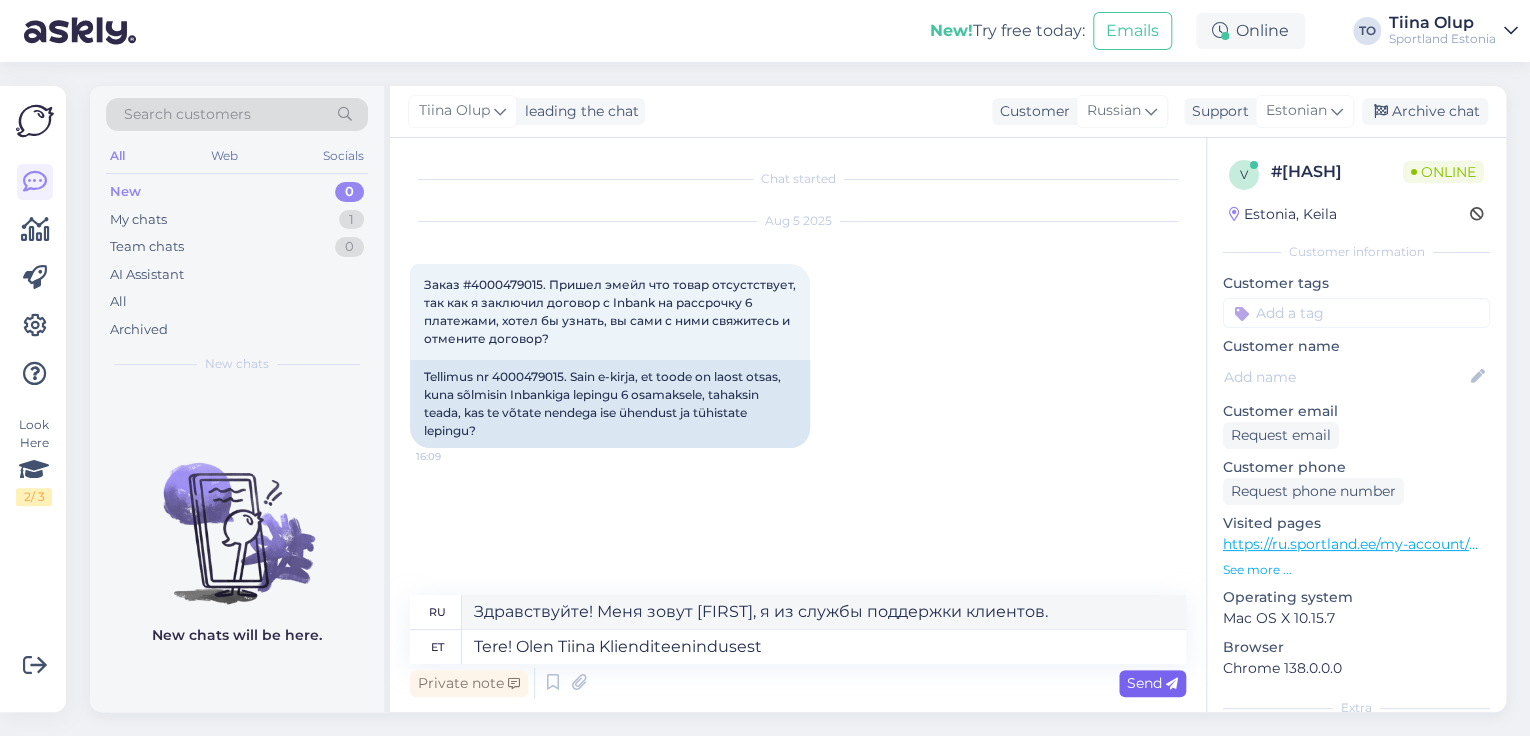click on "Send" at bounding box center (1152, 683) 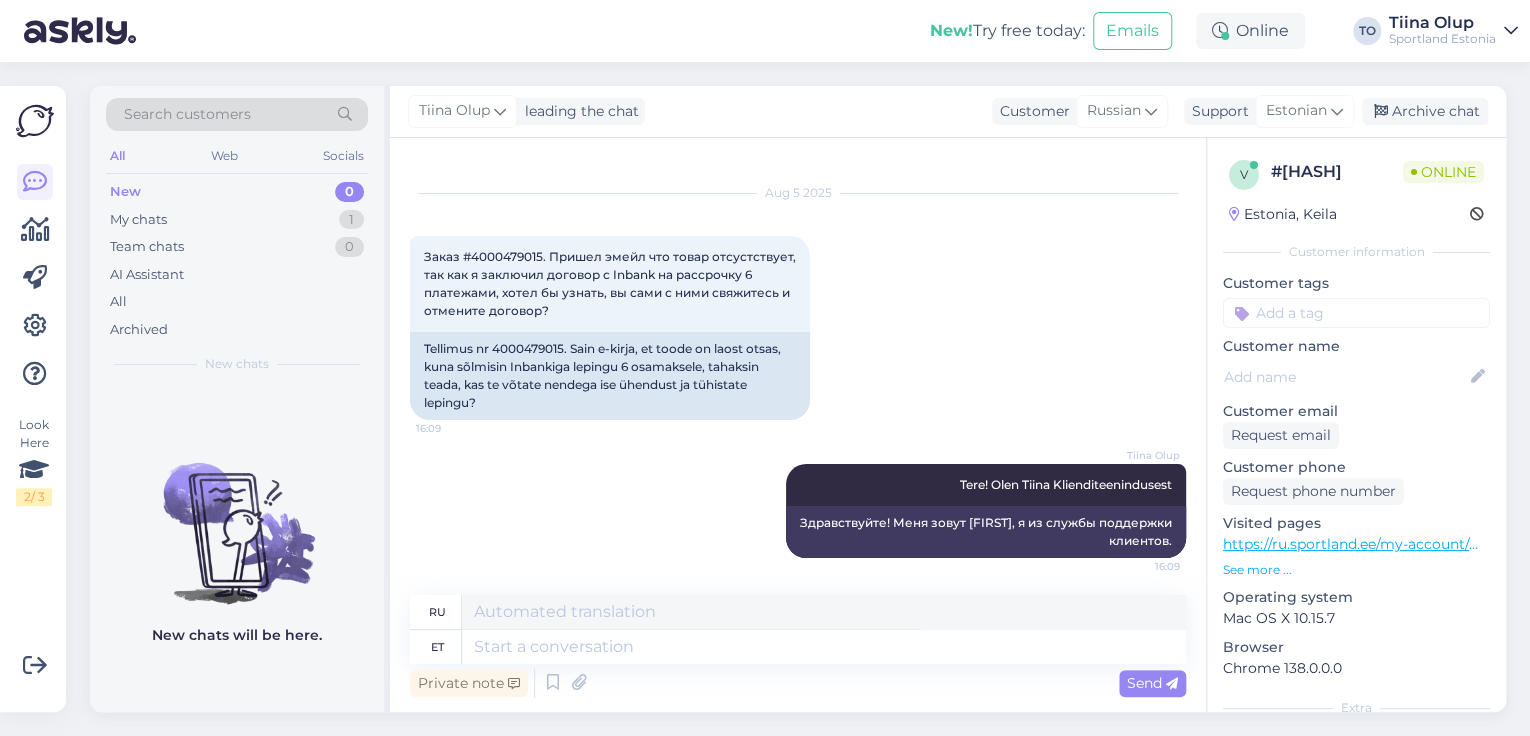 scroll, scrollTop: 30, scrollLeft: 0, axis: vertical 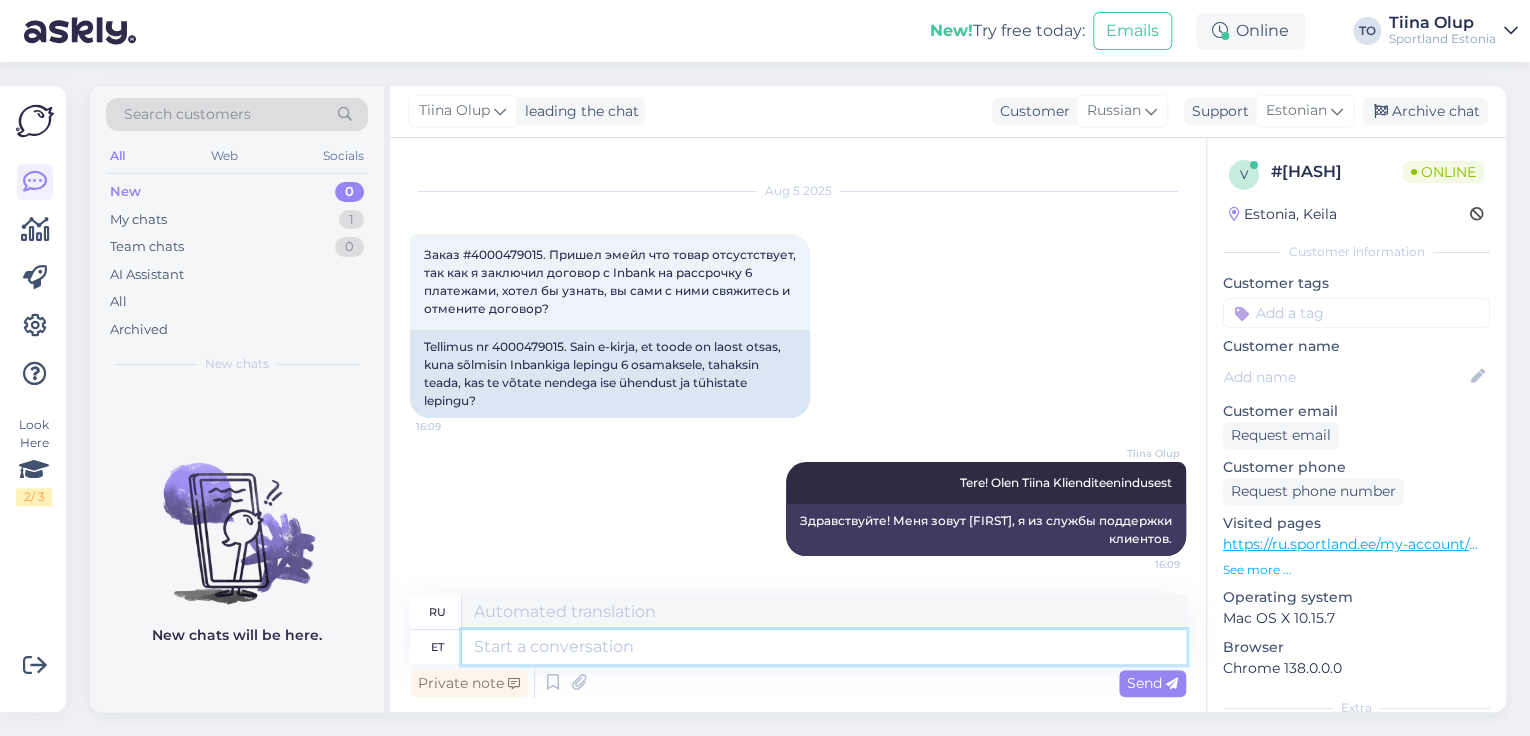 click at bounding box center [824, 647] 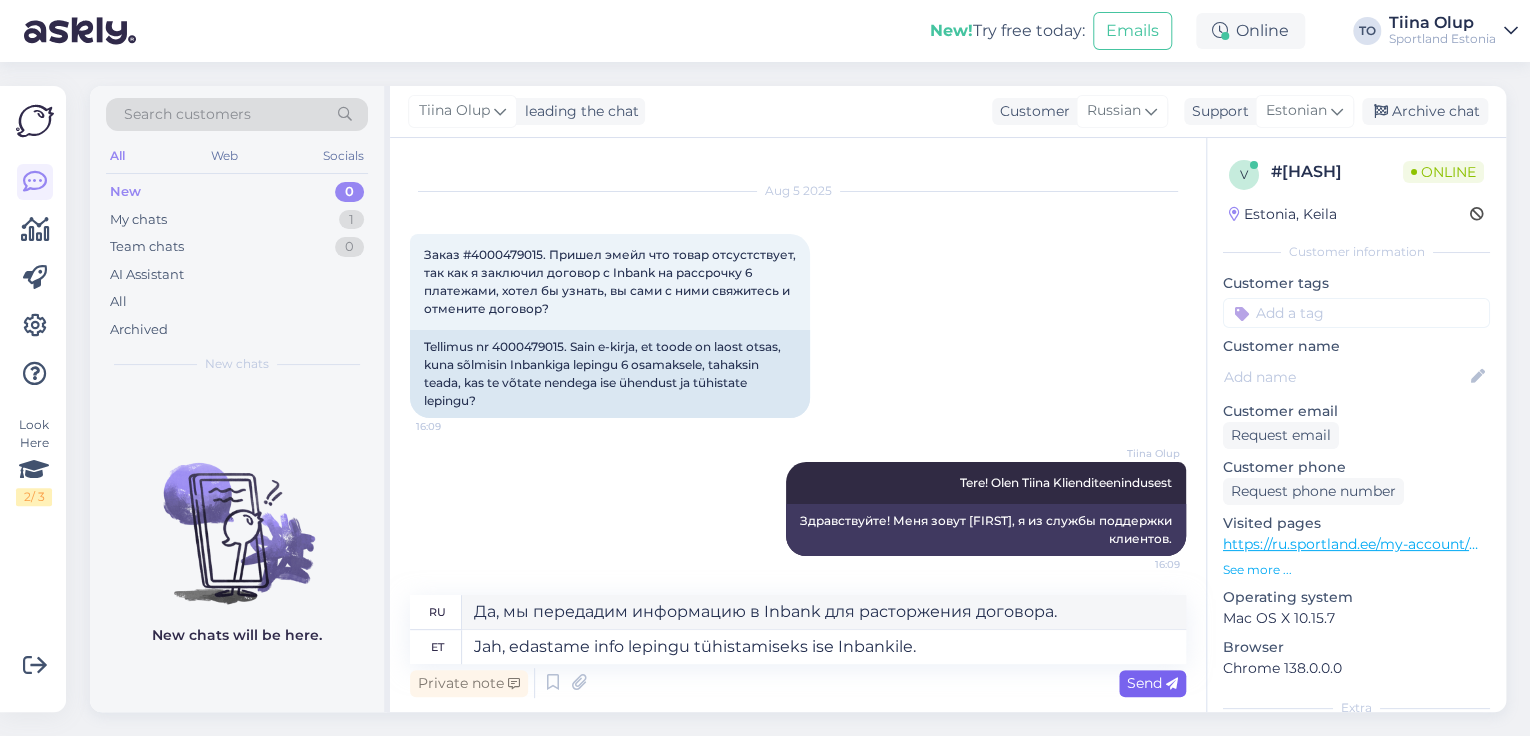 click on "Send" at bounding box center [1152, 683] 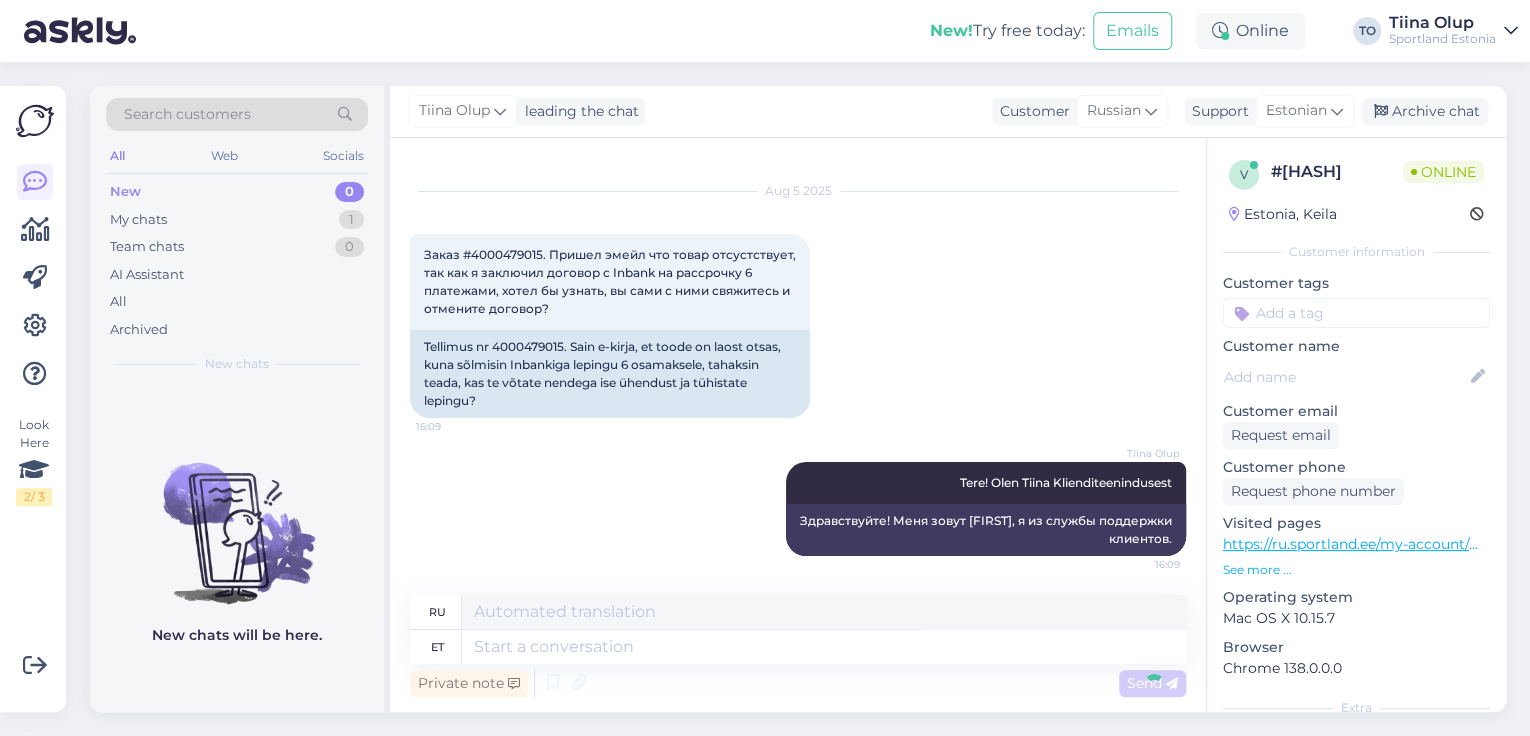 scroll, scrollTop: 168, scrollLeft: 0, axis: vertical 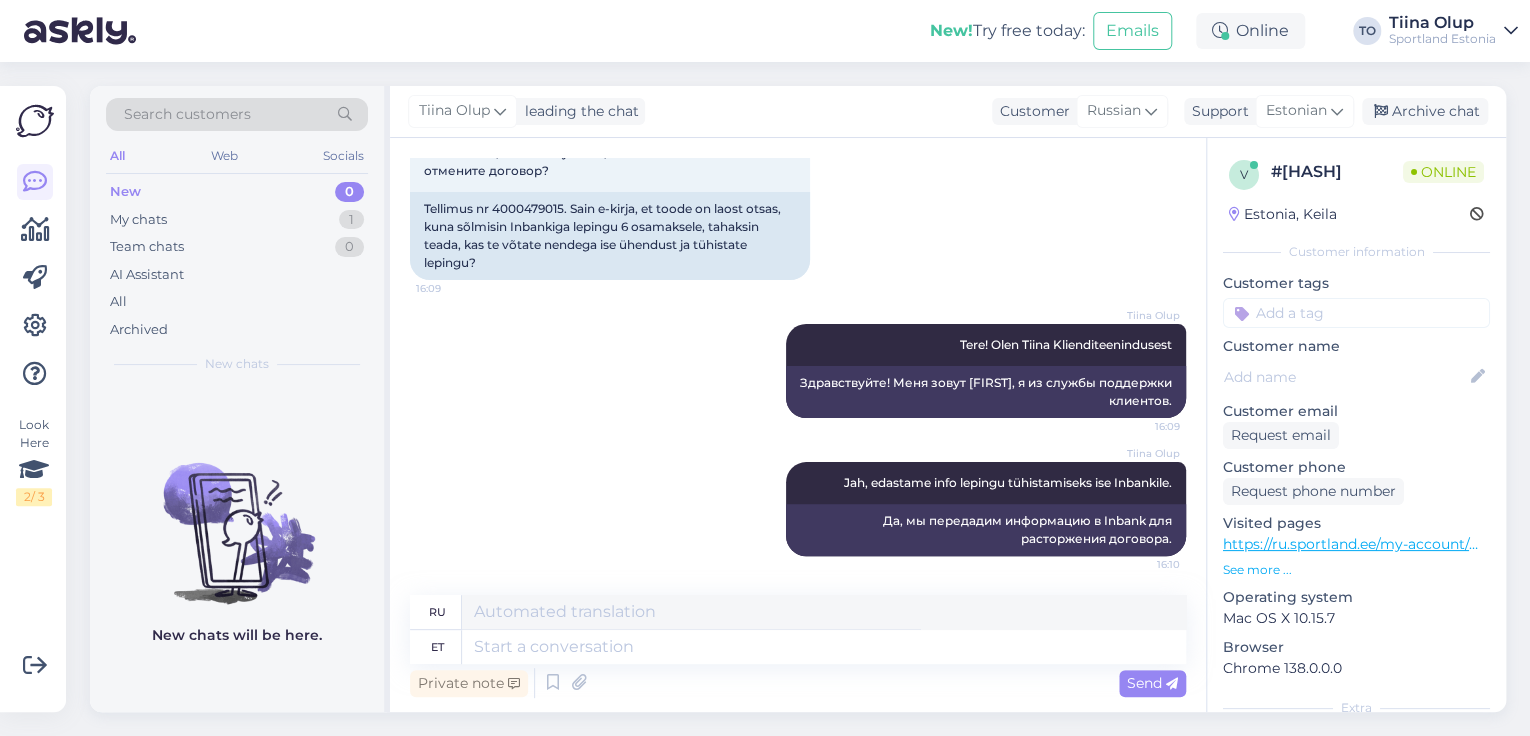 click at bounding box center (1356, 313) 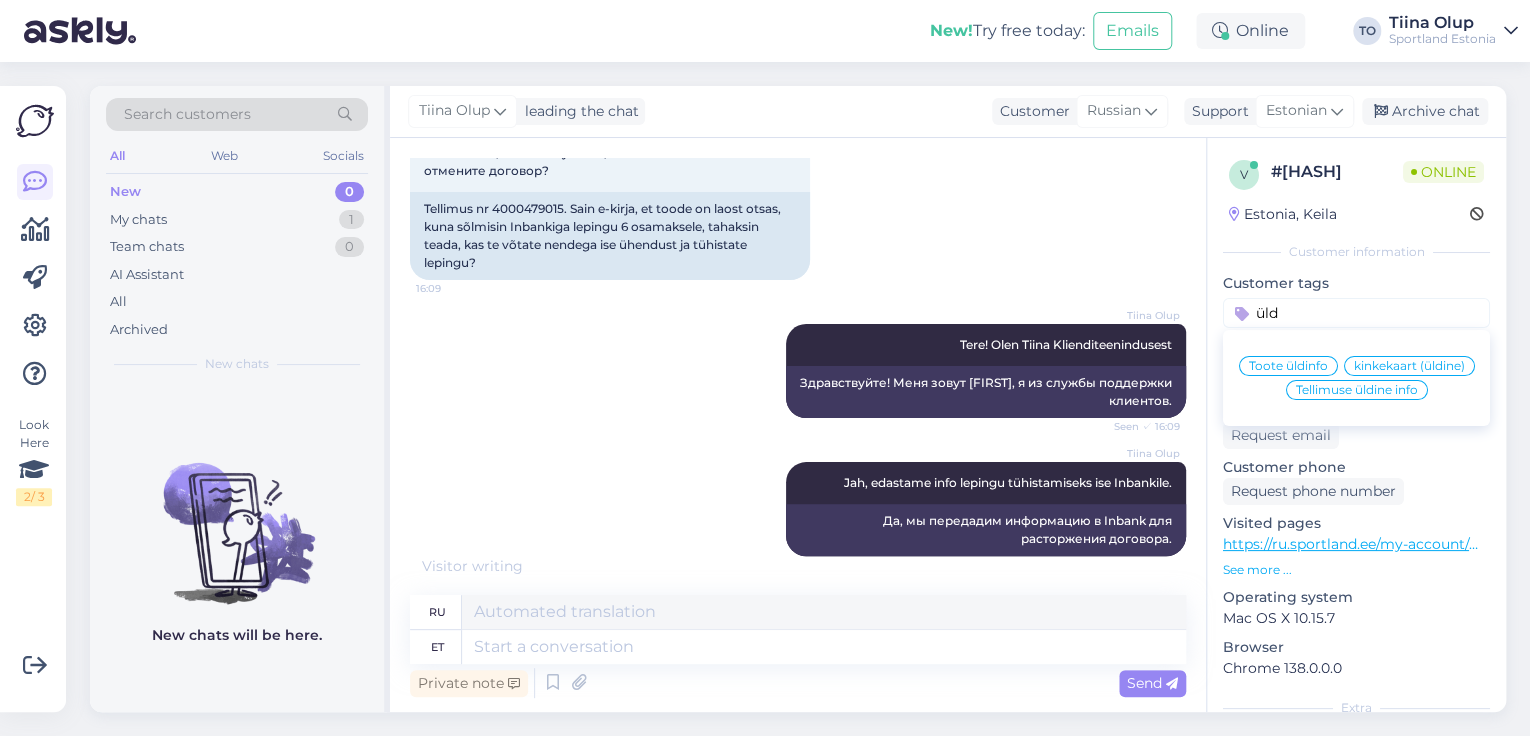 click on "Tellimuse üldine info" at bounding box center [1357, 390] 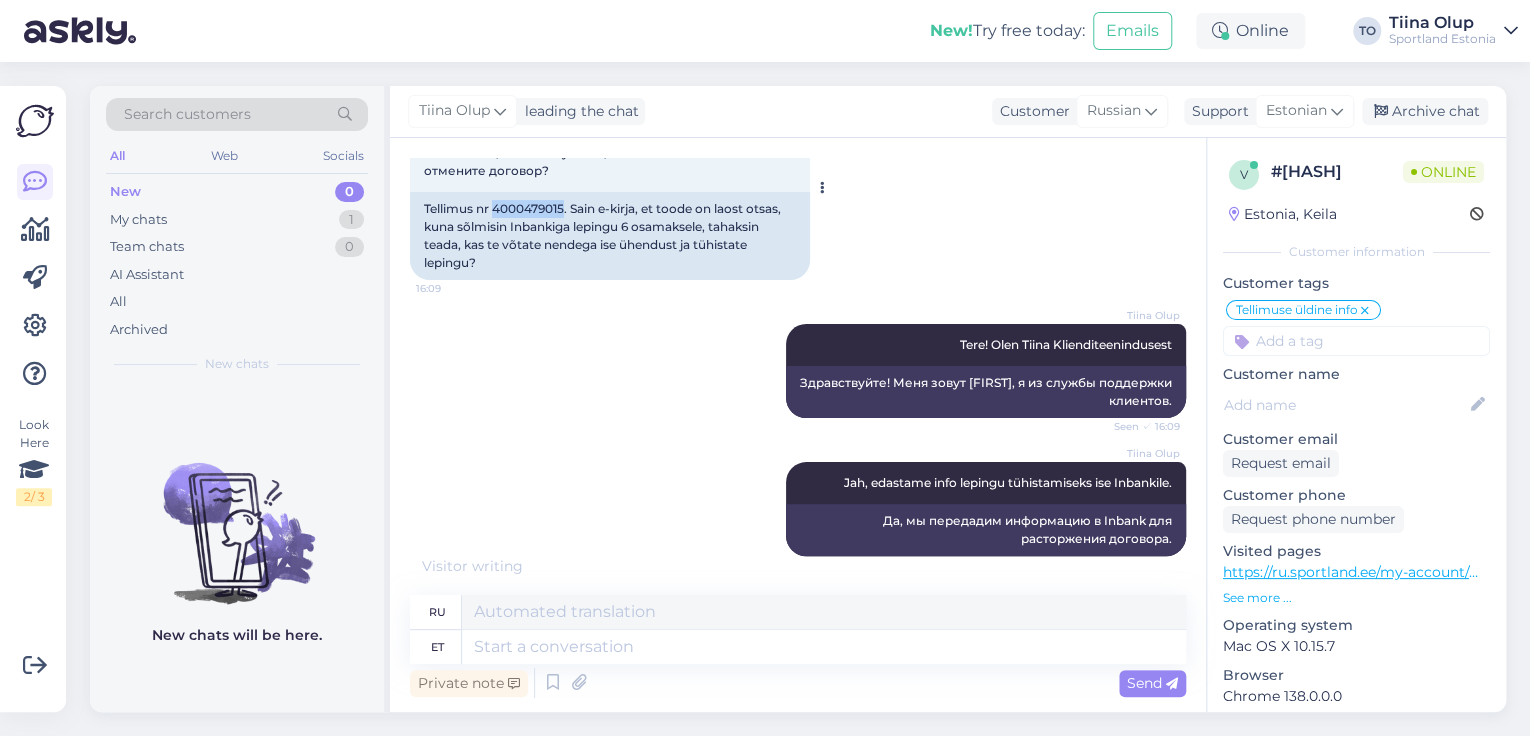 drag, startPoint x: 500, startPoint y: 209, endPoint x: 565, endPoint y: 208, distance: 65.00769 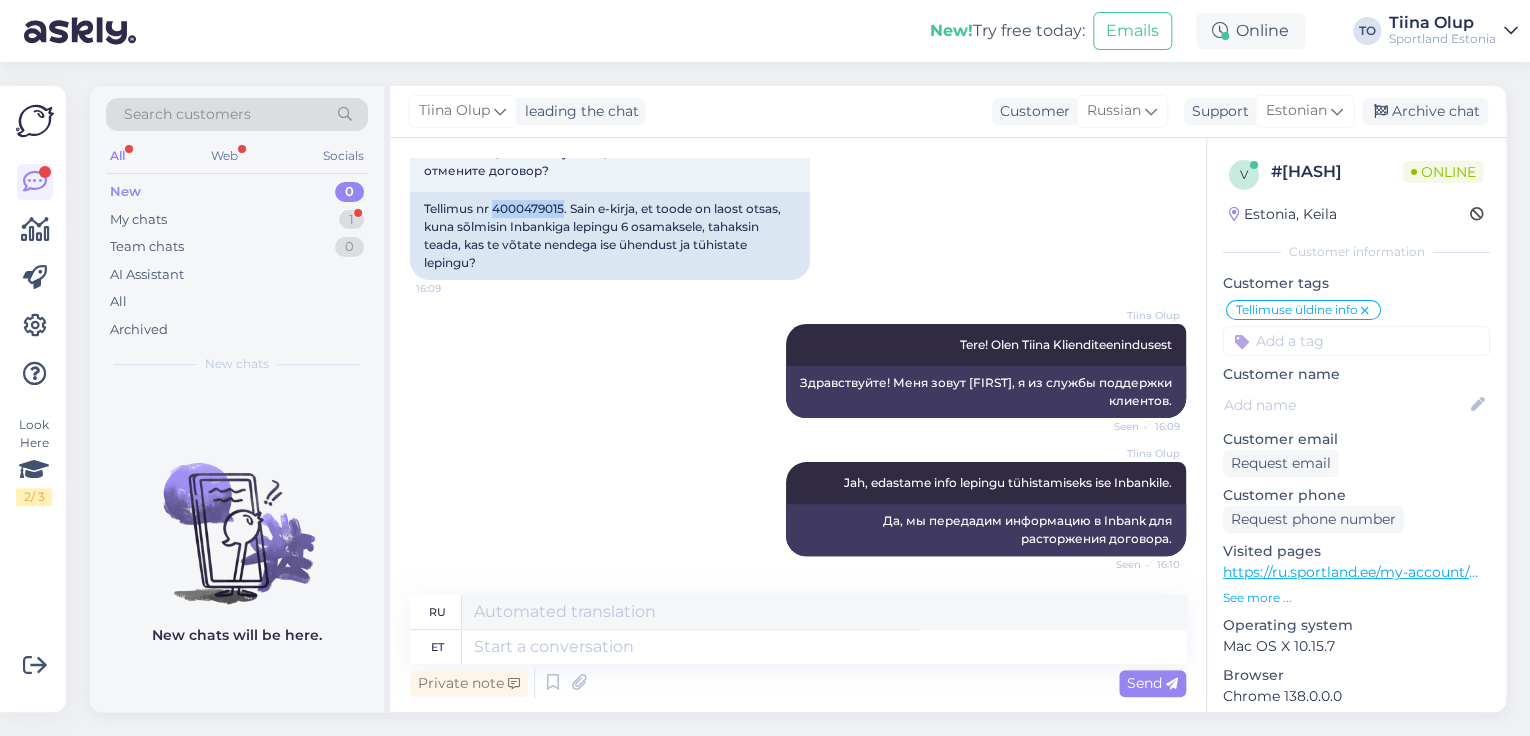 scroll, scrollTop: 396, scrollLeft: 0, axis: vertical 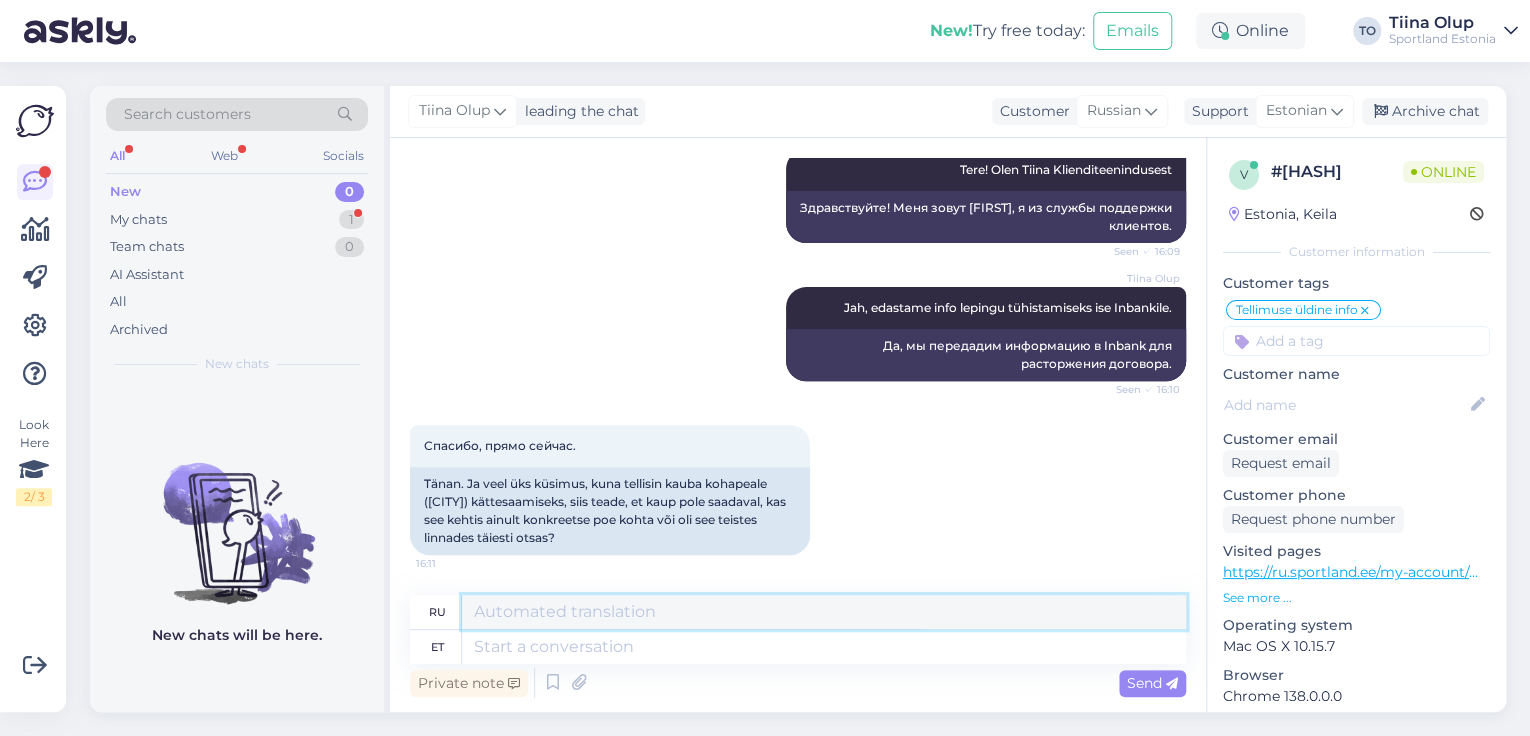 click at bounding box center (824, 612) 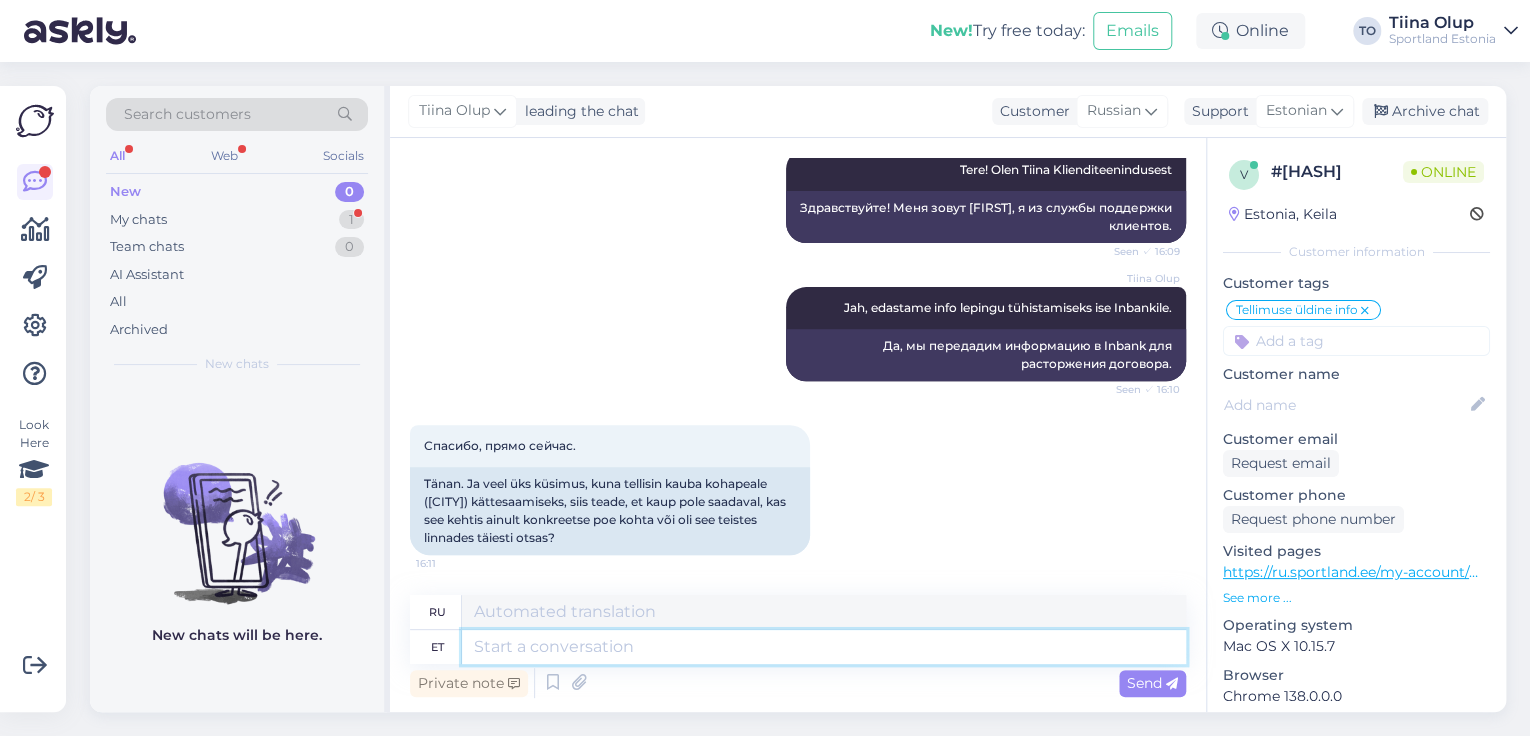click at bounding box center (824, 647) 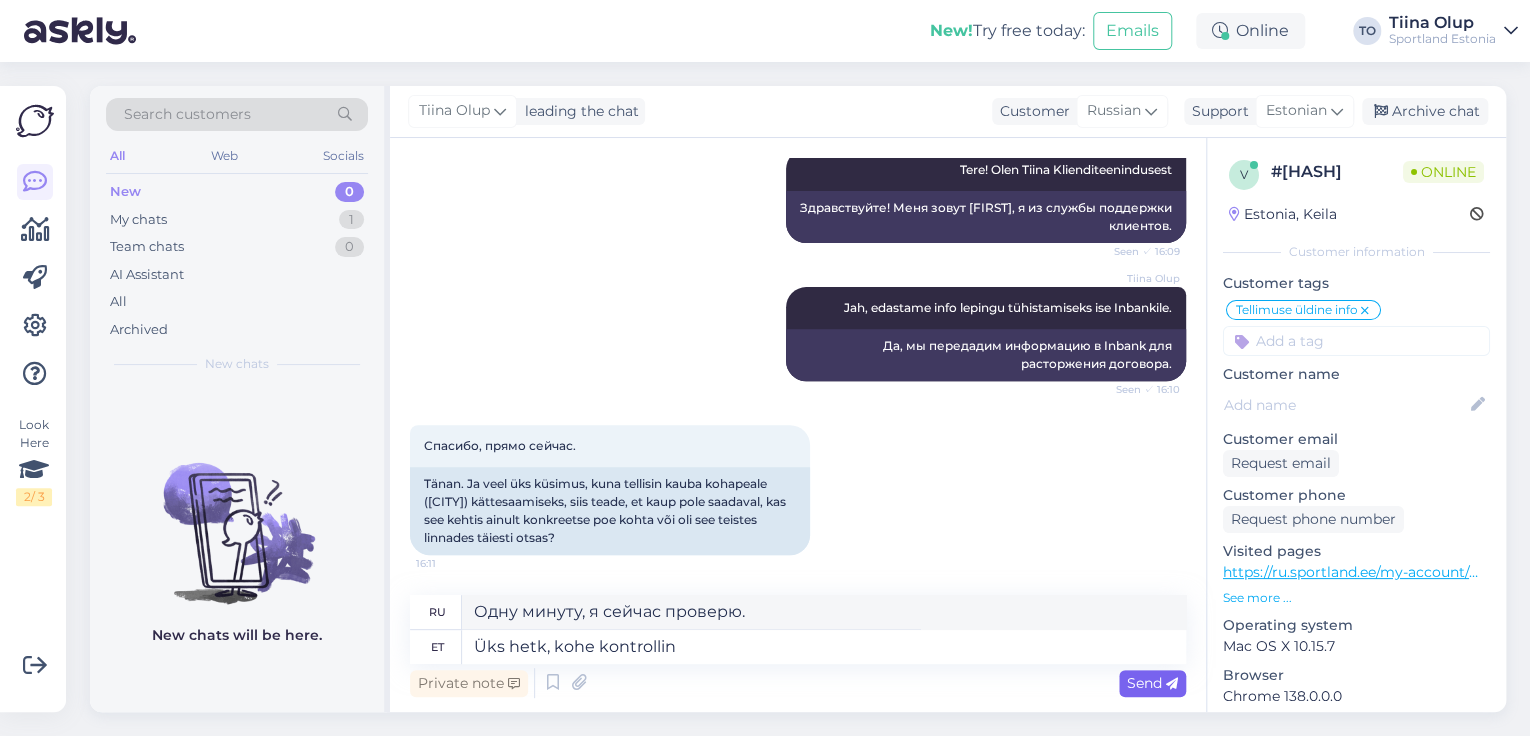 click on "Send" at bounding box center [1152, 683] 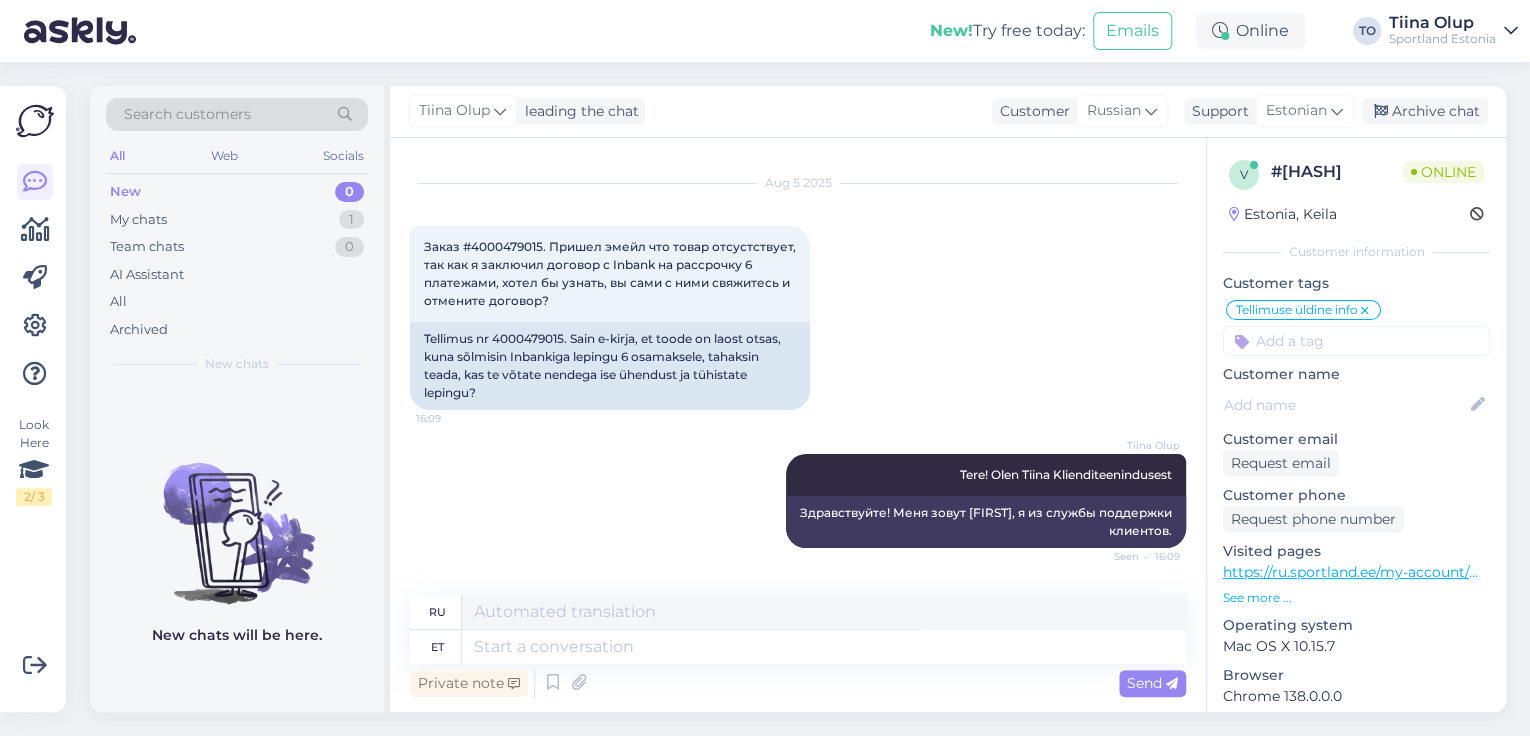 scroll, scrollTop: 36, scrollLeft: 0, axis: vertical 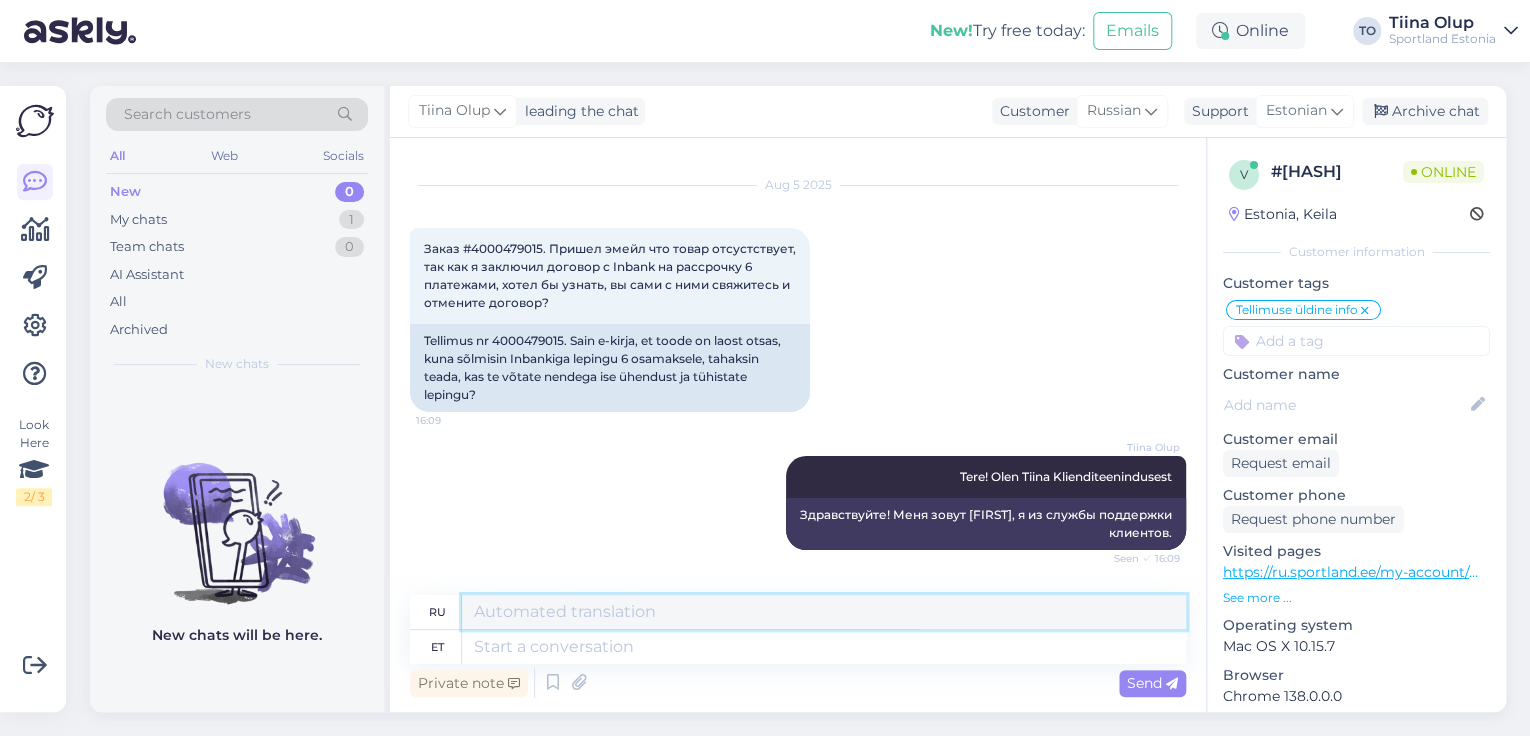 click at bounding box center (824, 612) 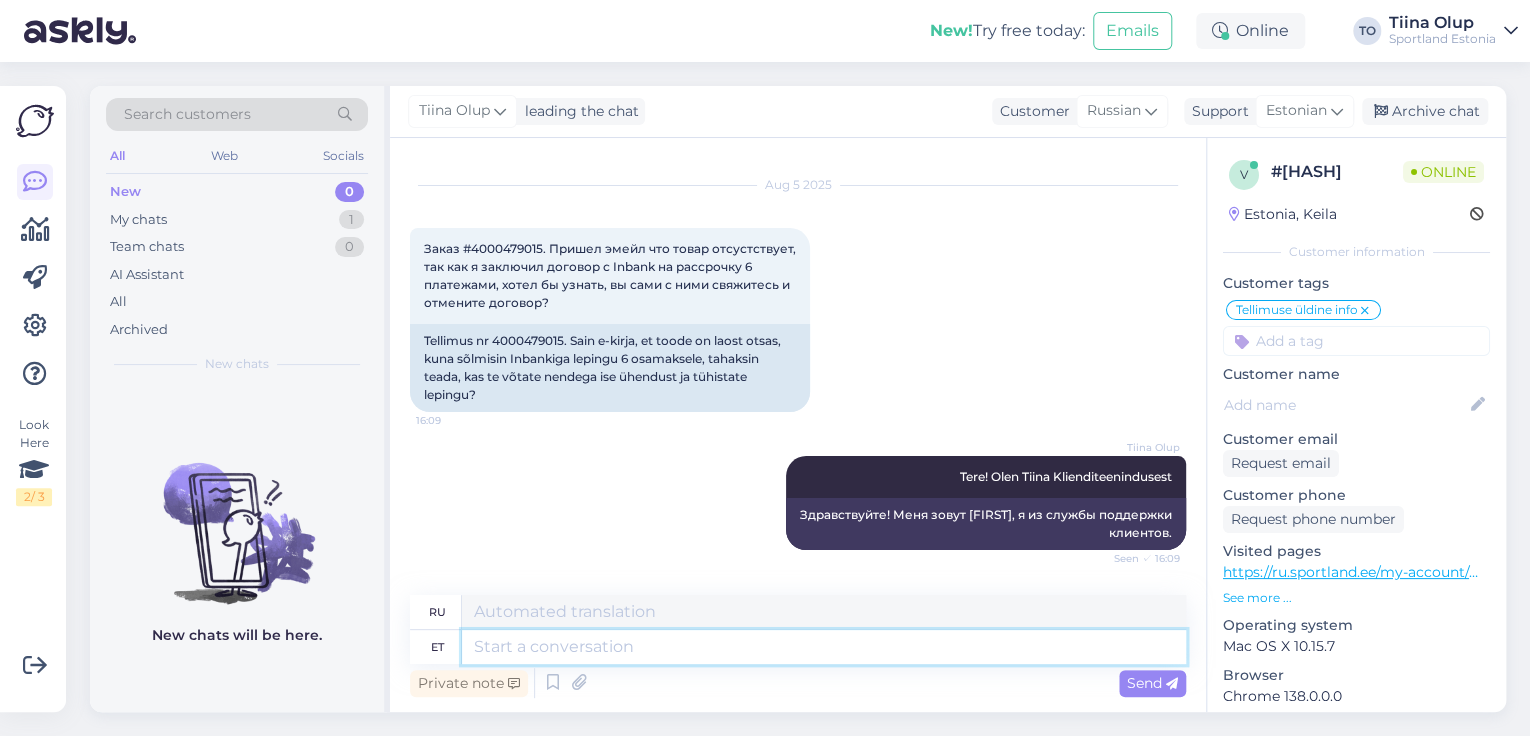 click at bounding box center [824, 647] 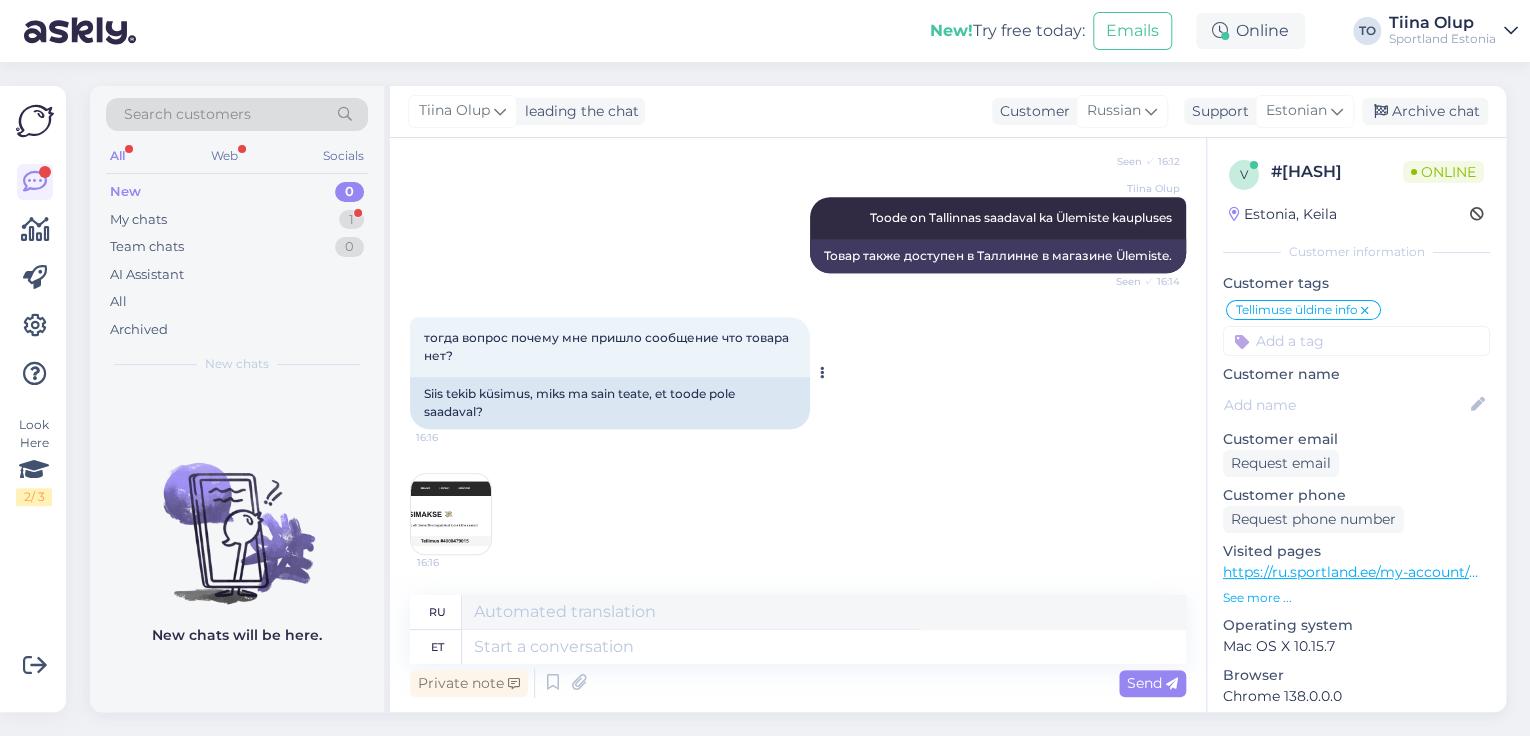 scroll, scrollTop: 918, scrollLeft: 0, axis: vertical 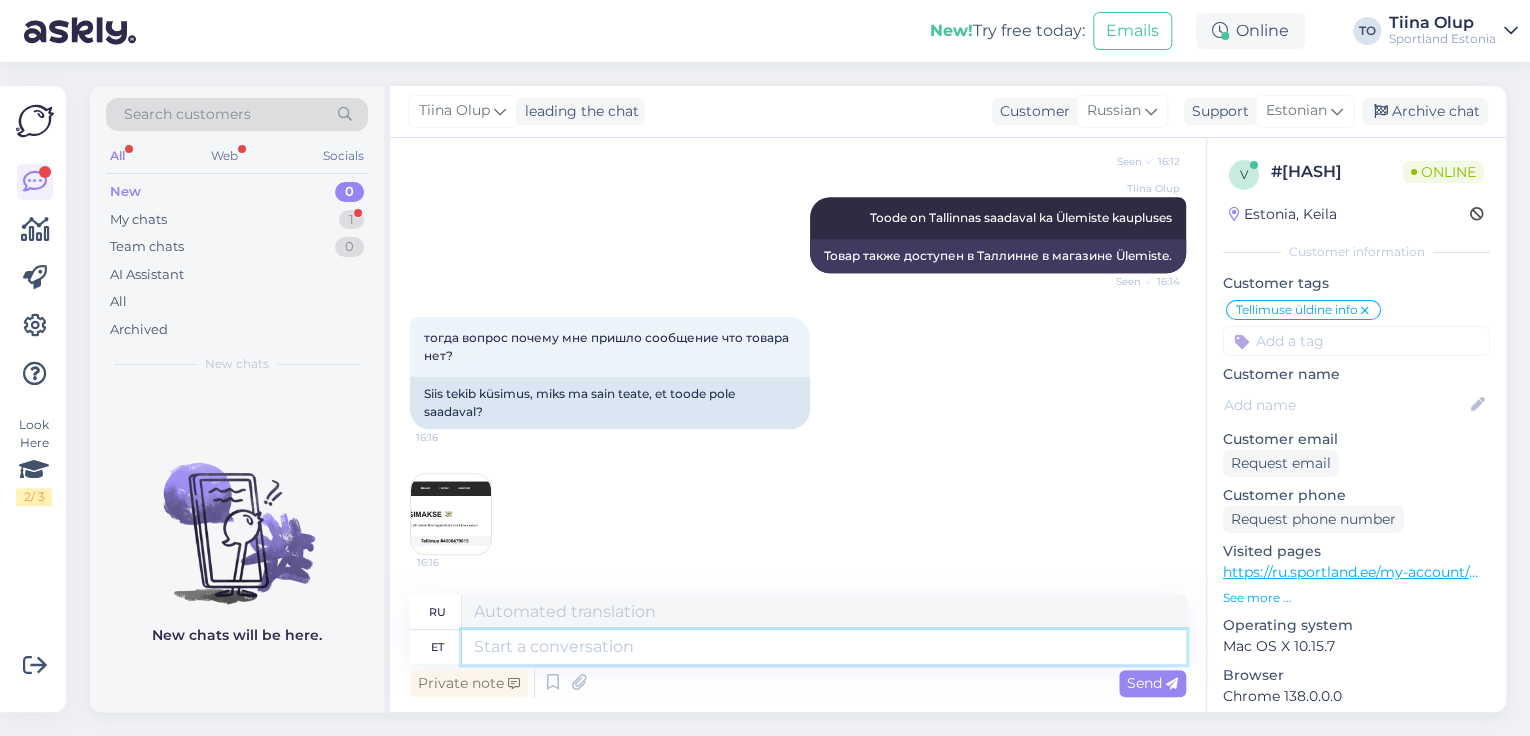 click at bounding box center (824, 647) 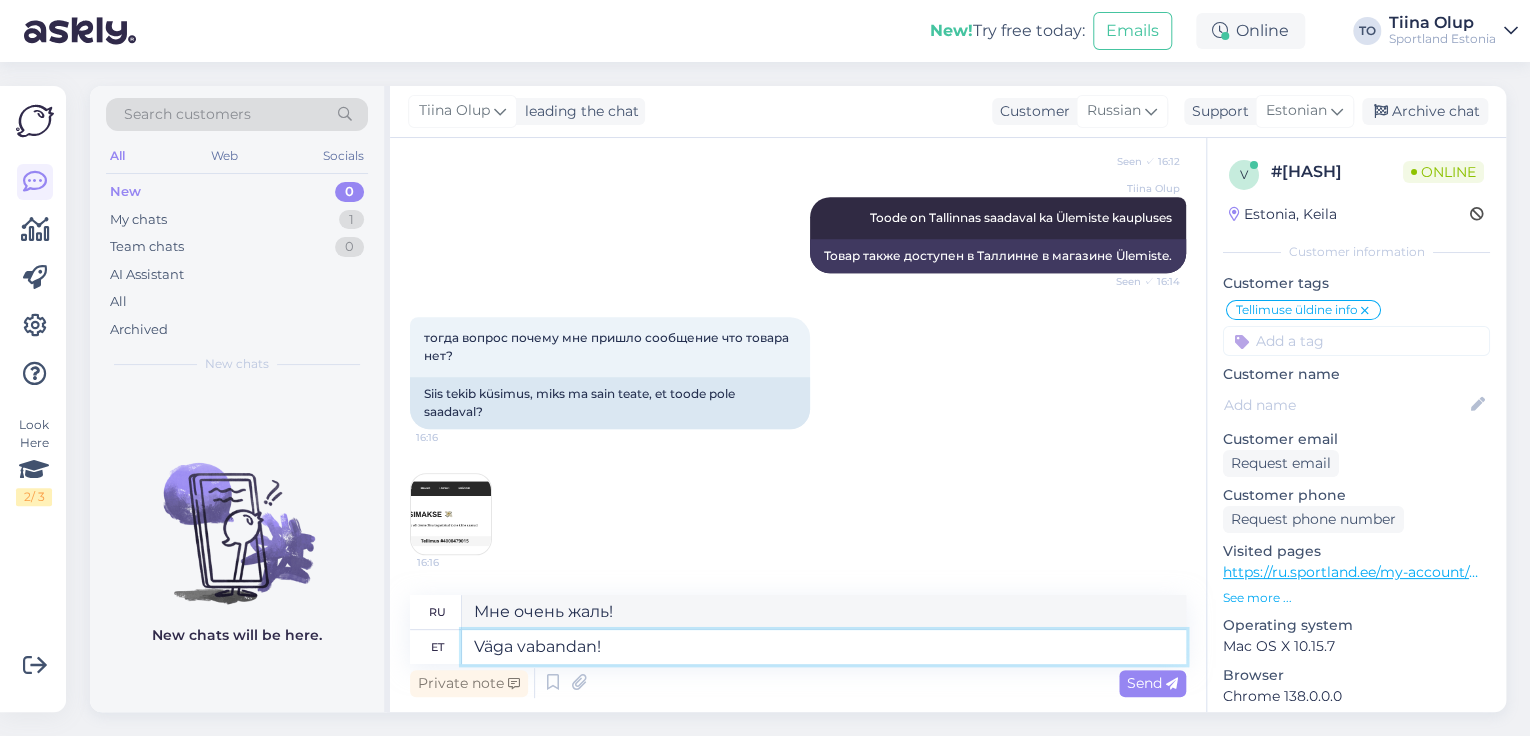 scroll, scrollTop: 918, scrollLeft: 0, axis: vertical 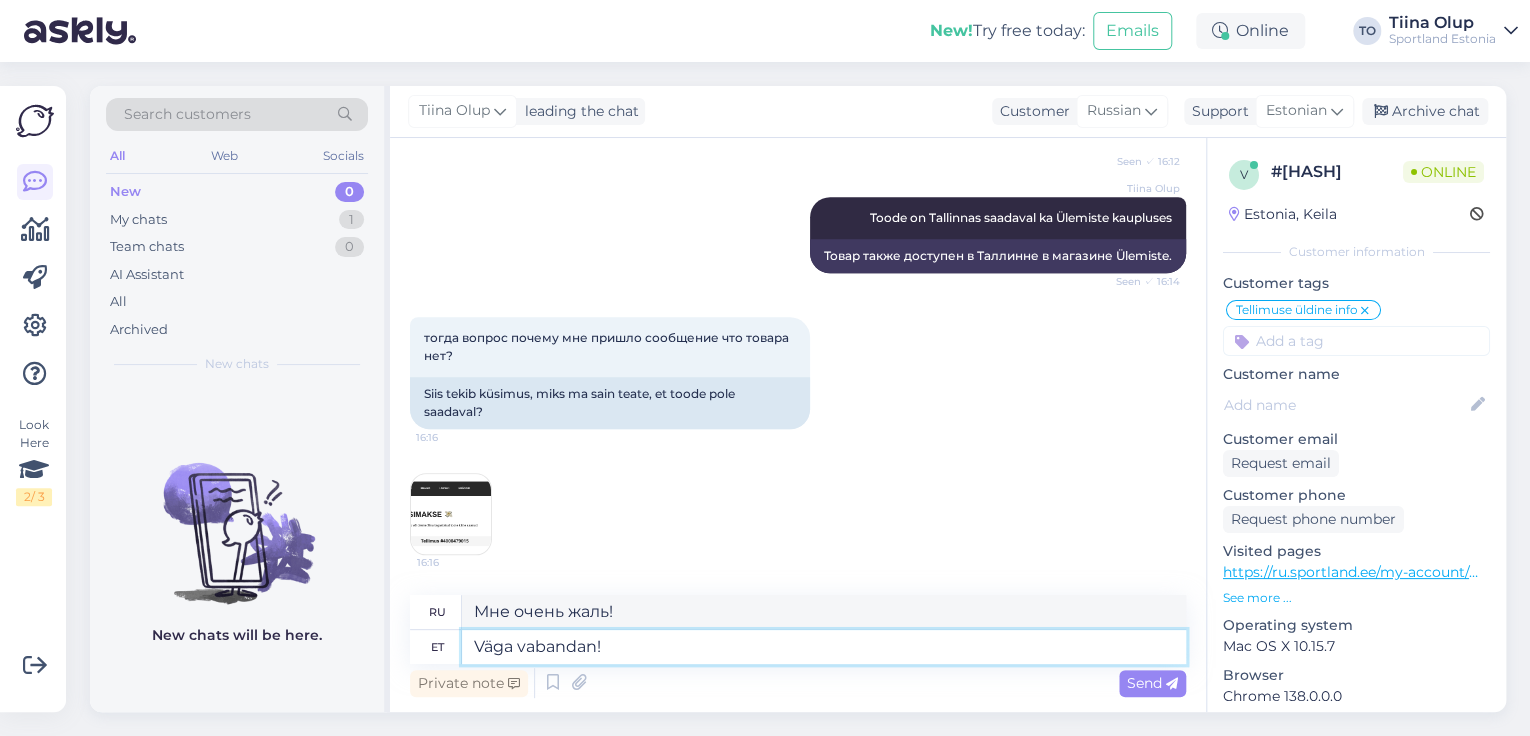 click on "Väga vabandan!" at bounding box center (824, 647) 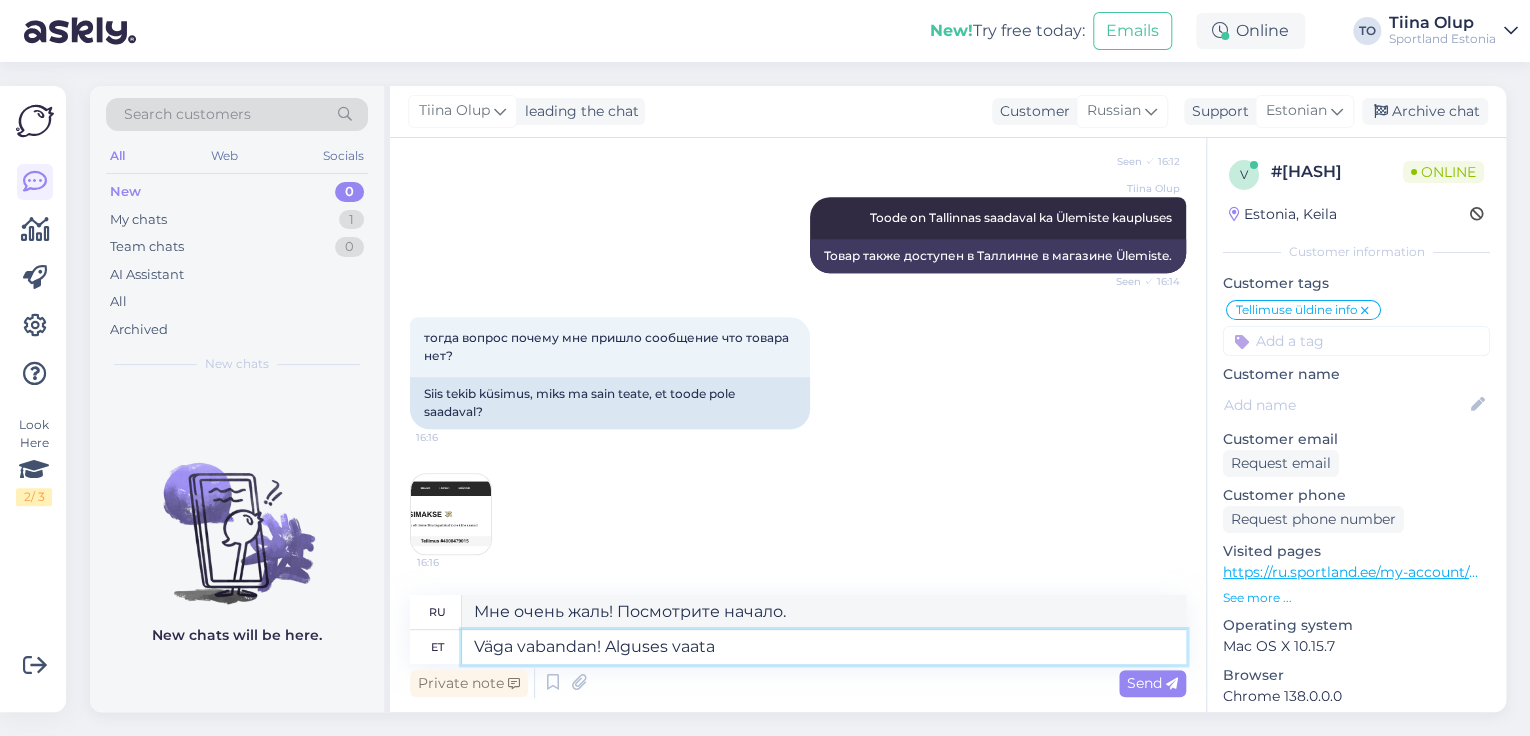 click on "Väga vabandan! Alguses vaata" at bounding box center (824, 647) 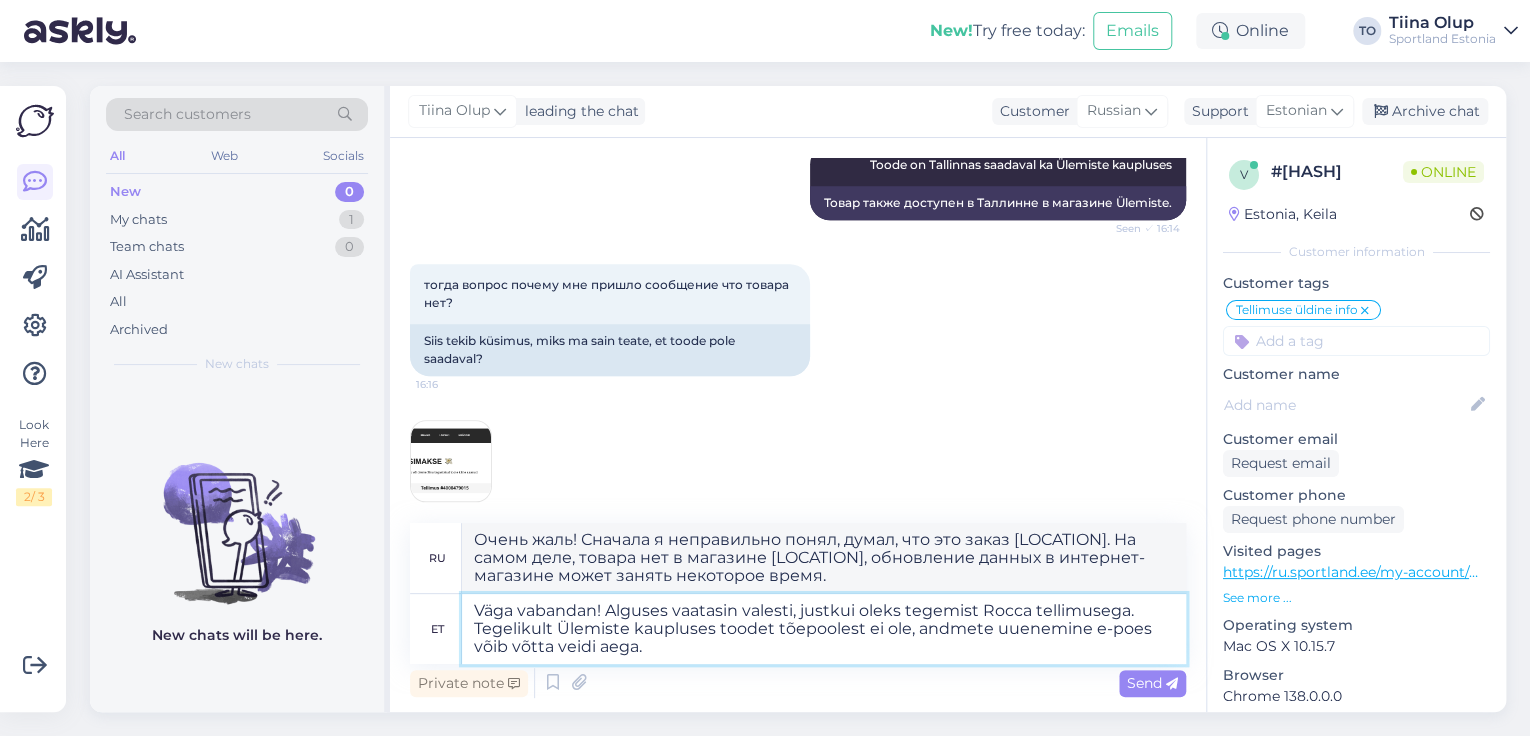 click on "Väga vabandan! Alguses vaatasin valesti, justkui oleks tegemist Rocca tellimusega. Tegelikult Ülemiste kaupluses toodet tõepoolest ei ole, andmete uuenemine e-poes võib võtta veidi aega." at bounding box center [824, 629] 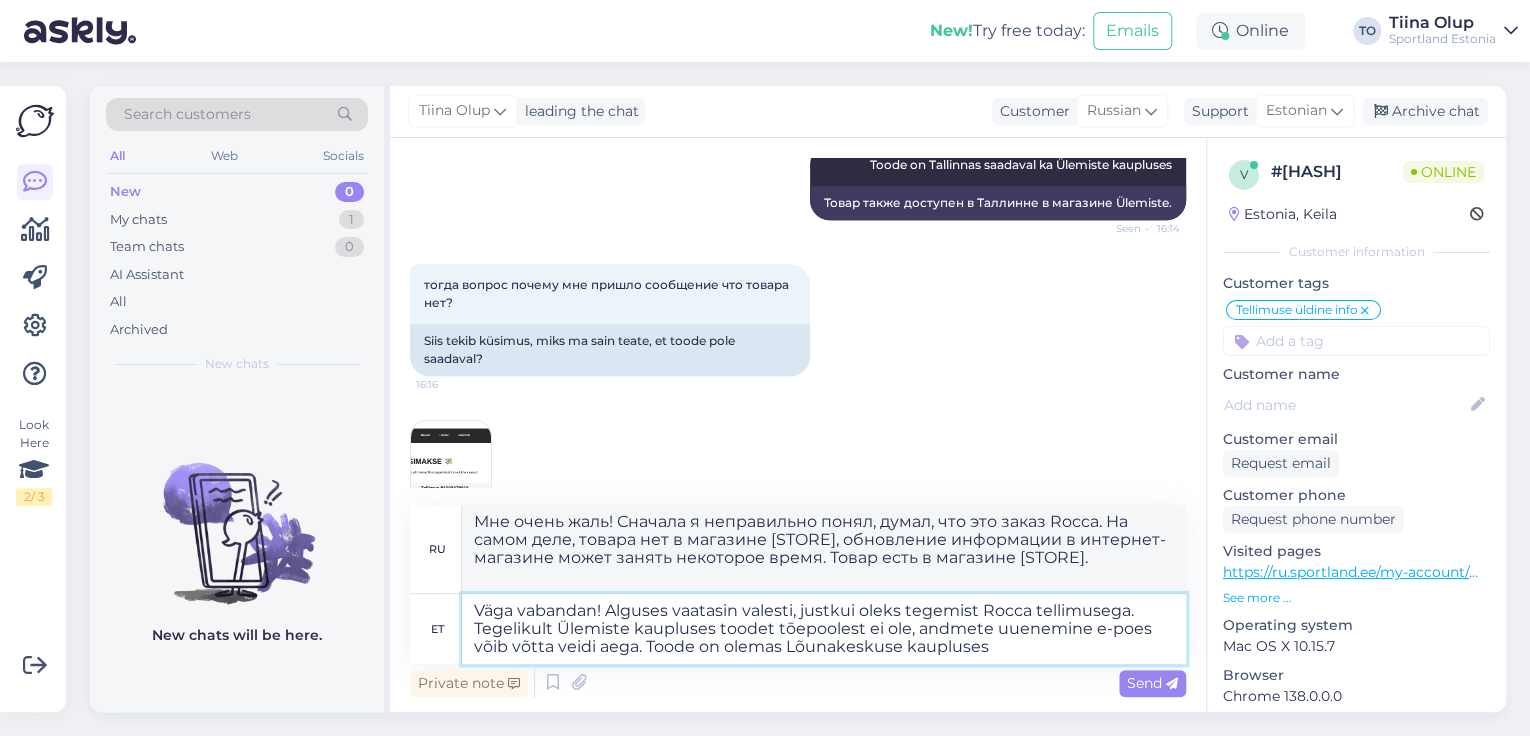 scroll, scrollTop: 1008, scrollLeft: 0, axis: vertical 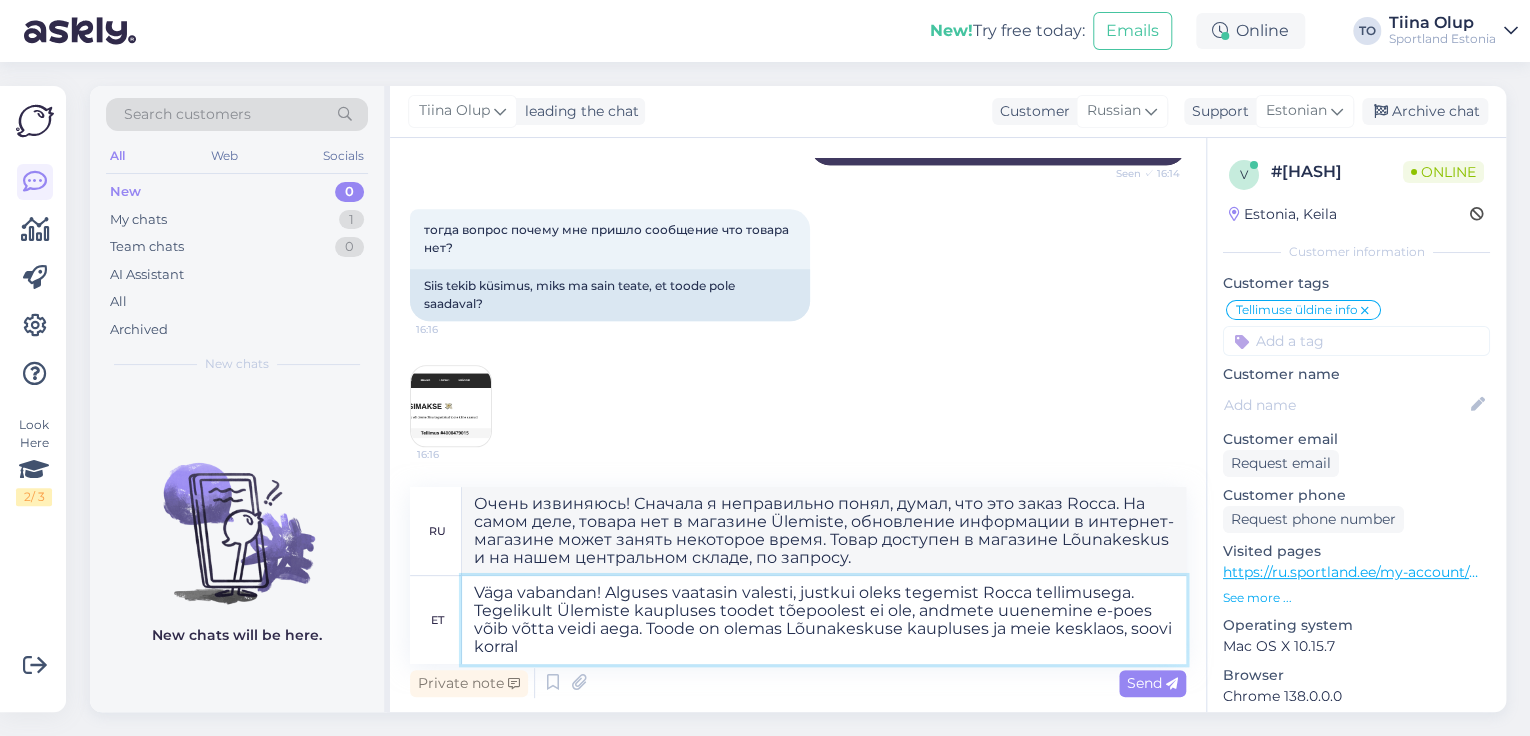 click on "Väga vabandan! Alguses vaatasin valesti, justkui oleks tegemist Rocca tellimusega. Tegelikult Ülemiste kaupluses toodet tõepoolest ei ole, andmete uuenemine e-poes võib võtta veidi aega. Toode on olemas Lõunakeskuse kaupluses ja meie kesklaos, soovi korral" at bounding box center [824, 620] 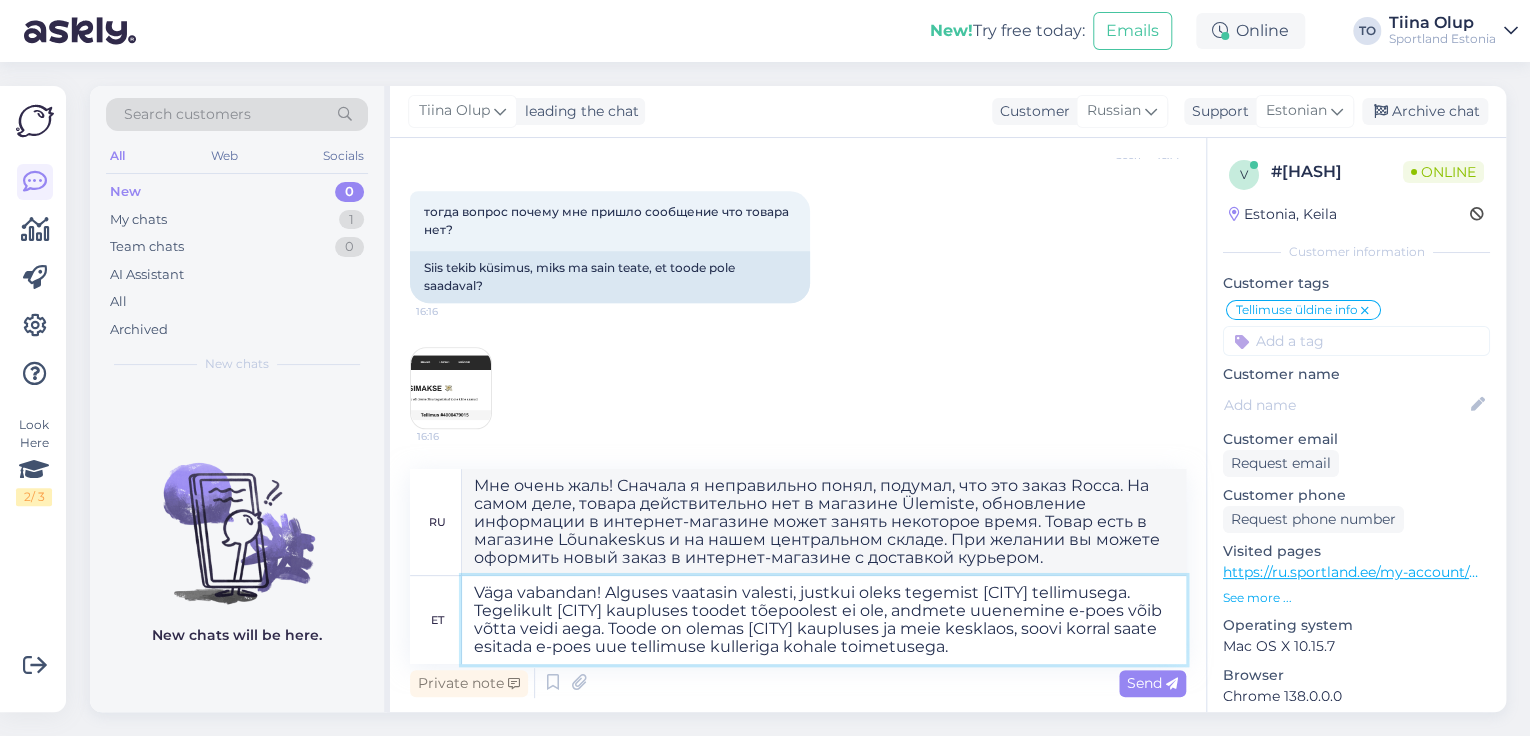 drag, startPoint x: 1120, startPoint y: 632, endPoint x: 988, endPoint y: 632, distance: 132 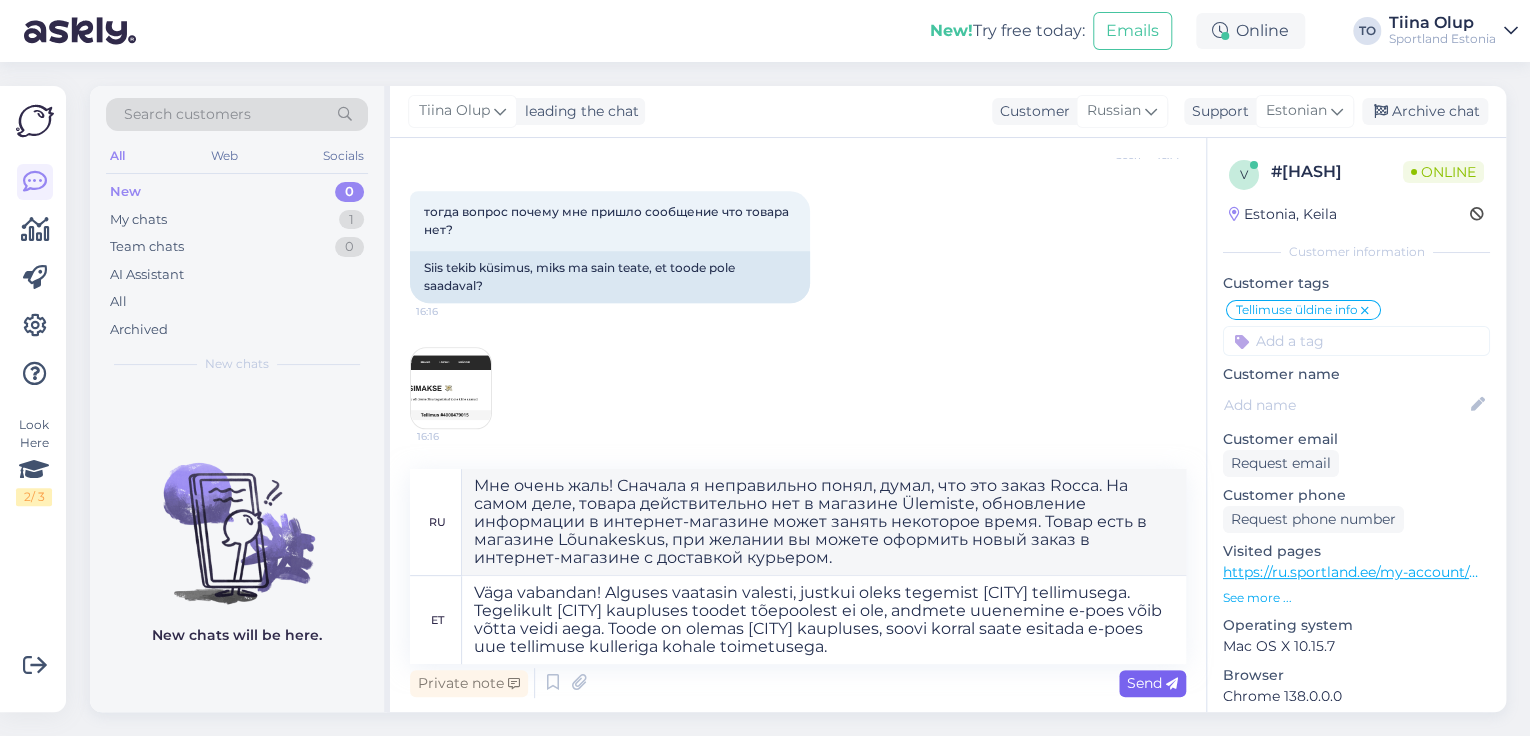 click on "Send" at bounding box center (1152, 683) 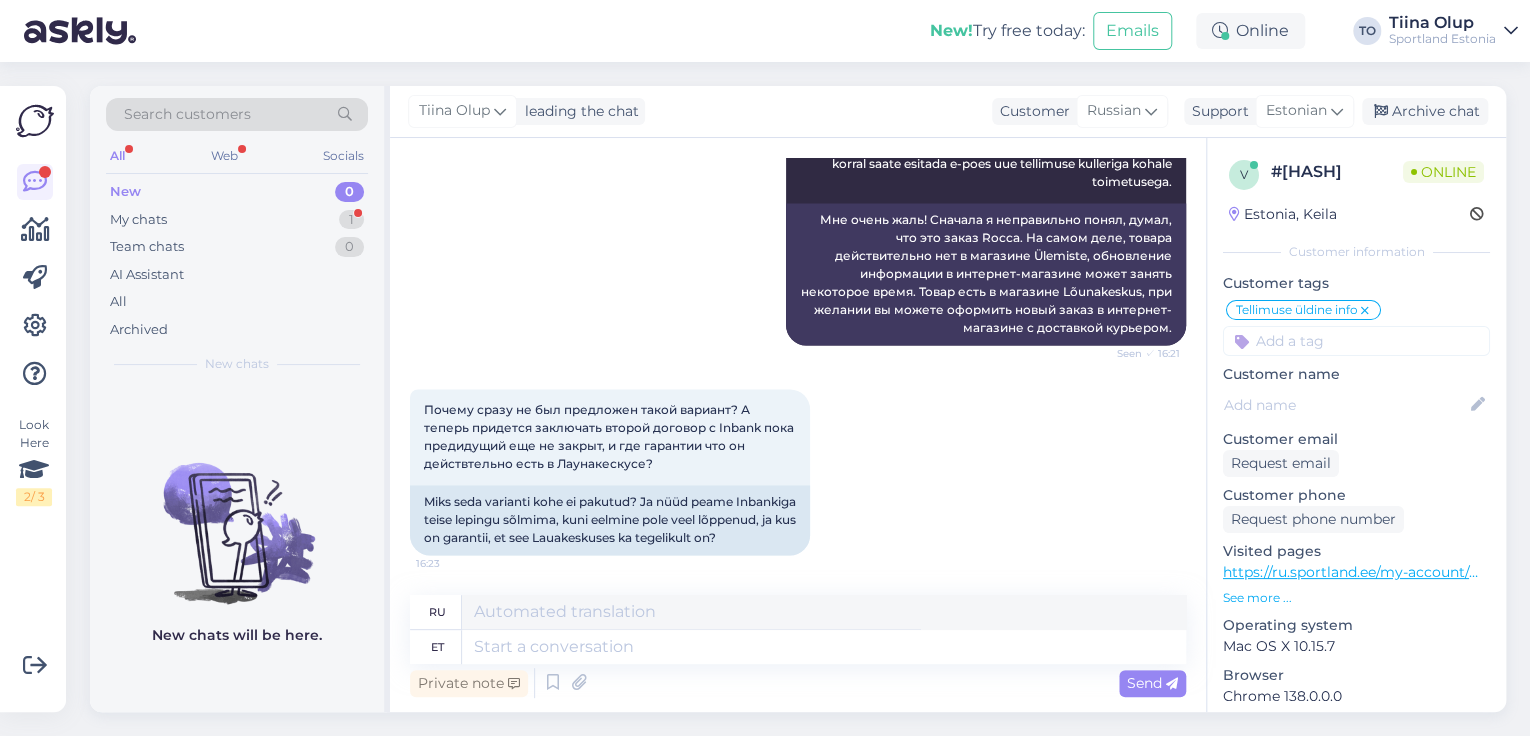 scroll, scrollTop: 1464, scrollLeft: 0, axis: vertical 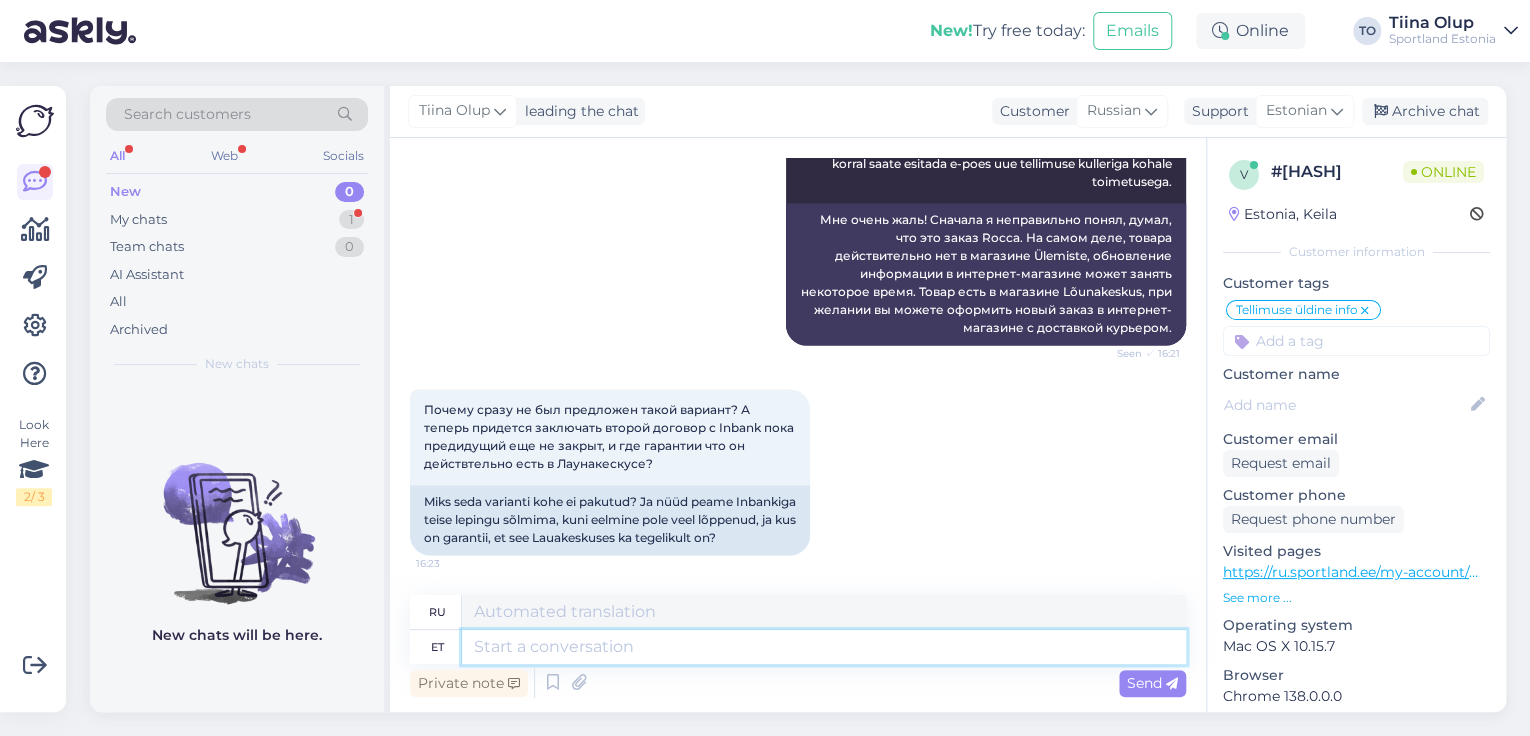 click at bounding box center [824, 647] 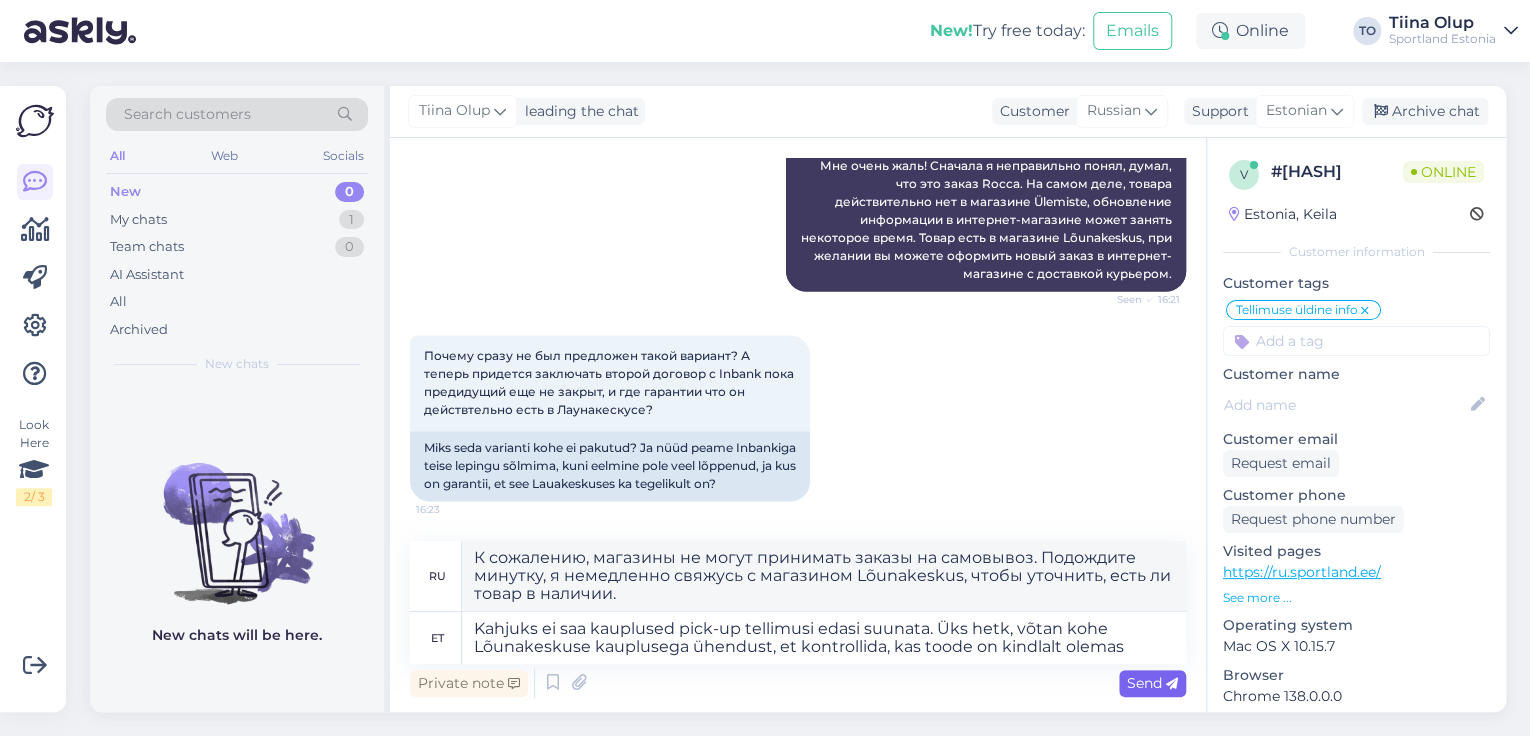 click on "Send" at bounding box center (1152, 683) 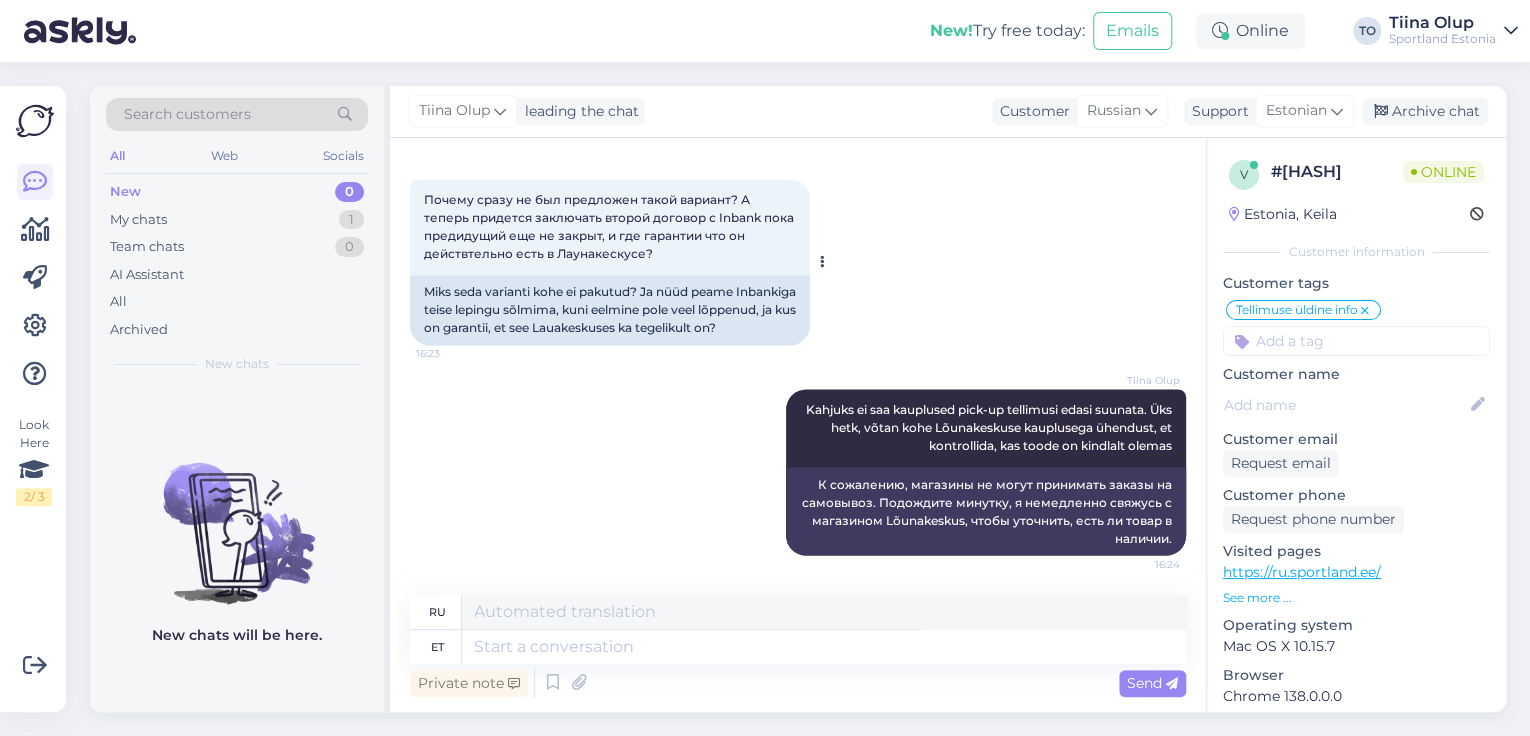 scroll, scrollTop: 1674, scrollLeft: 0, axis: vertical 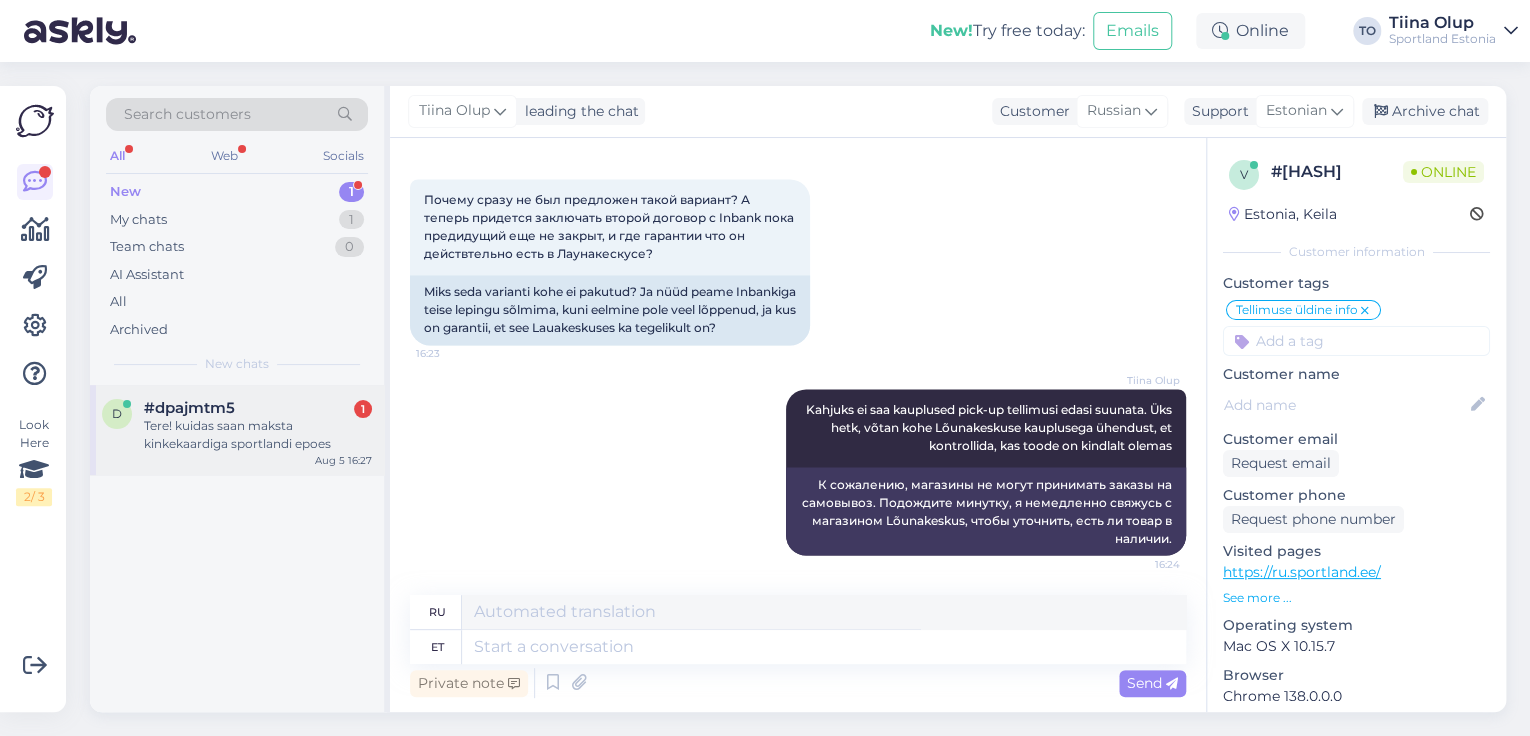 click on "Tere! kuidas saan maksta kinkekaardiga sportlandi epoes" at bounding box center [258, 435] 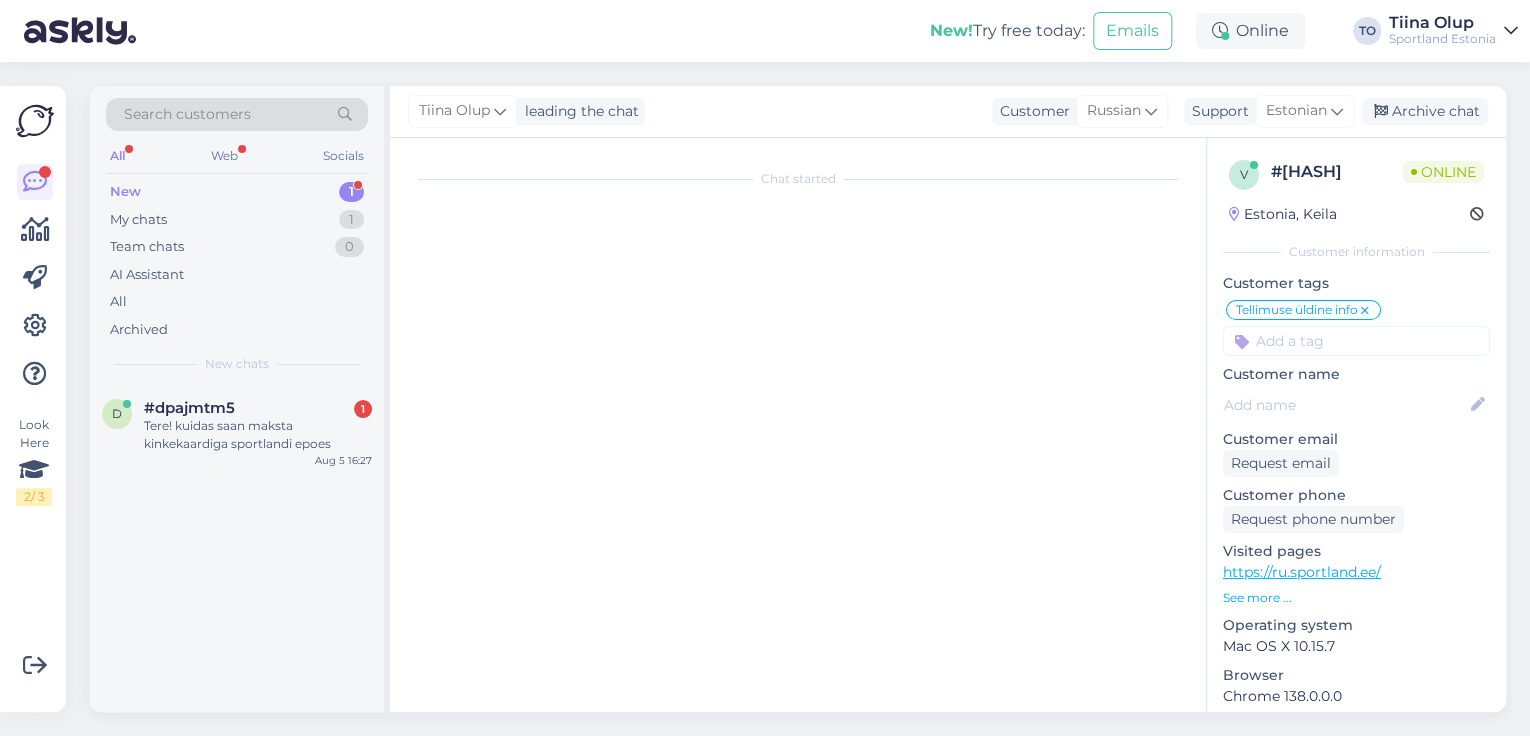 scroll, scrollTop: 447, scrollLeft: 0, axis: vertical 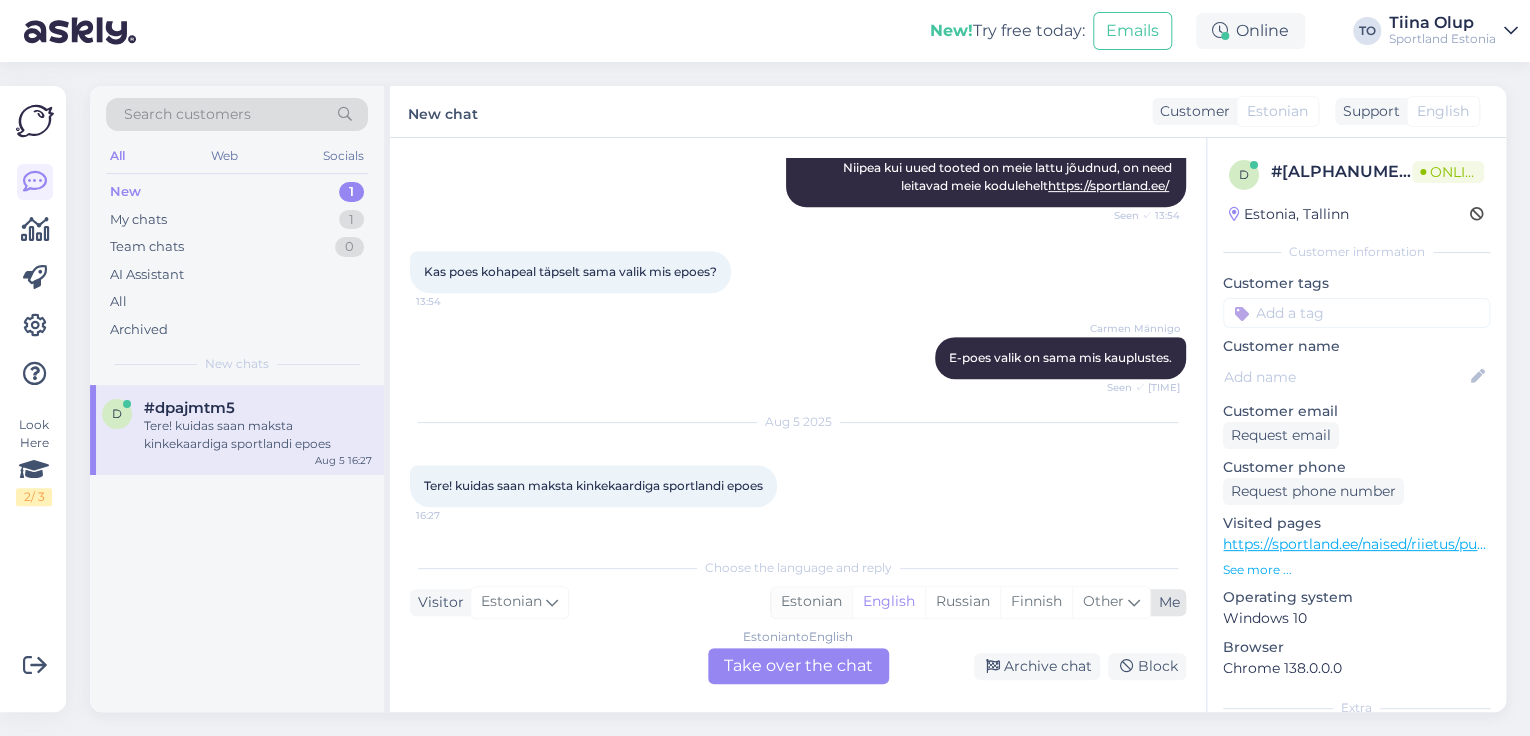 click on "Estonian" at bounding box center [811, 602] 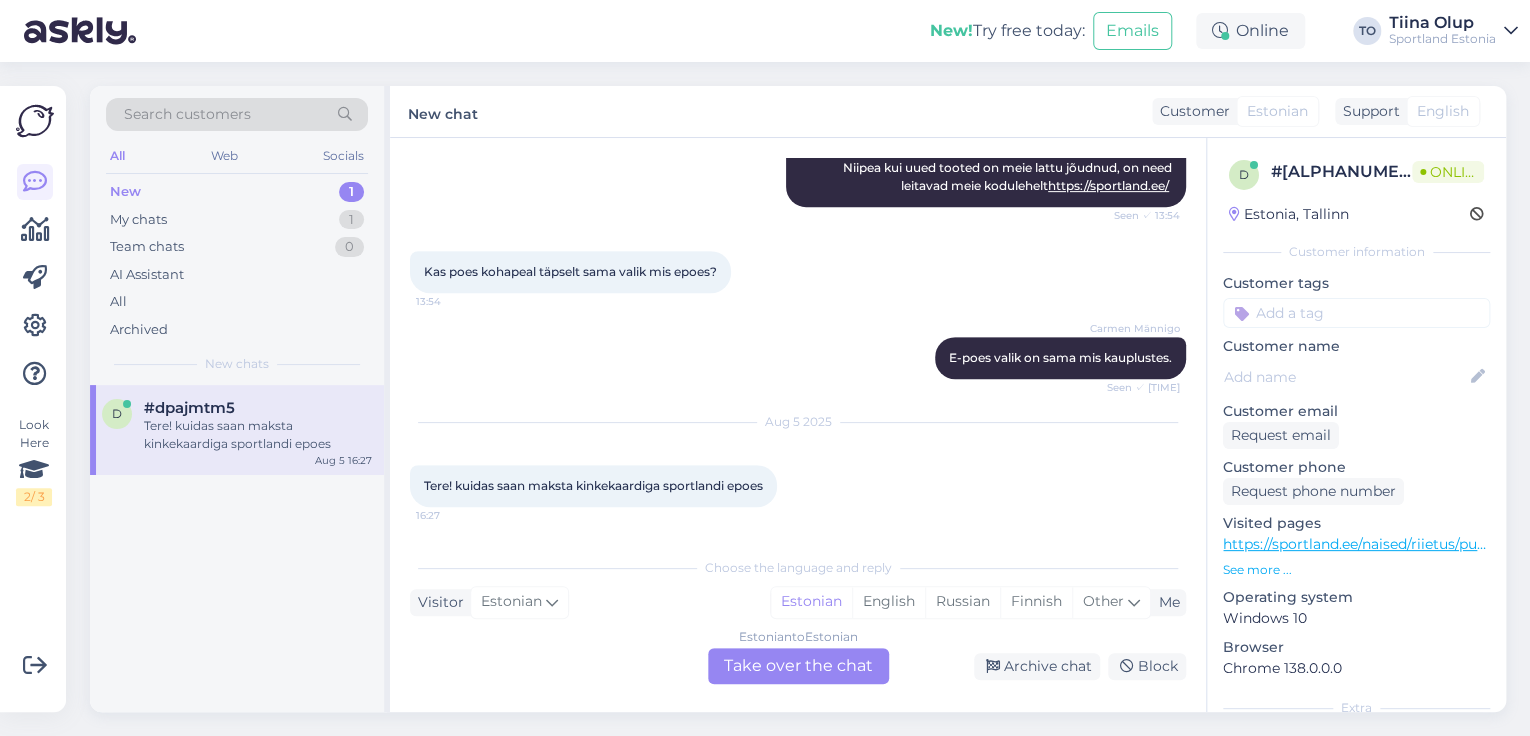 click on "Estonian  to  Estonian Take over the chat" at bounding box center (798, 666) 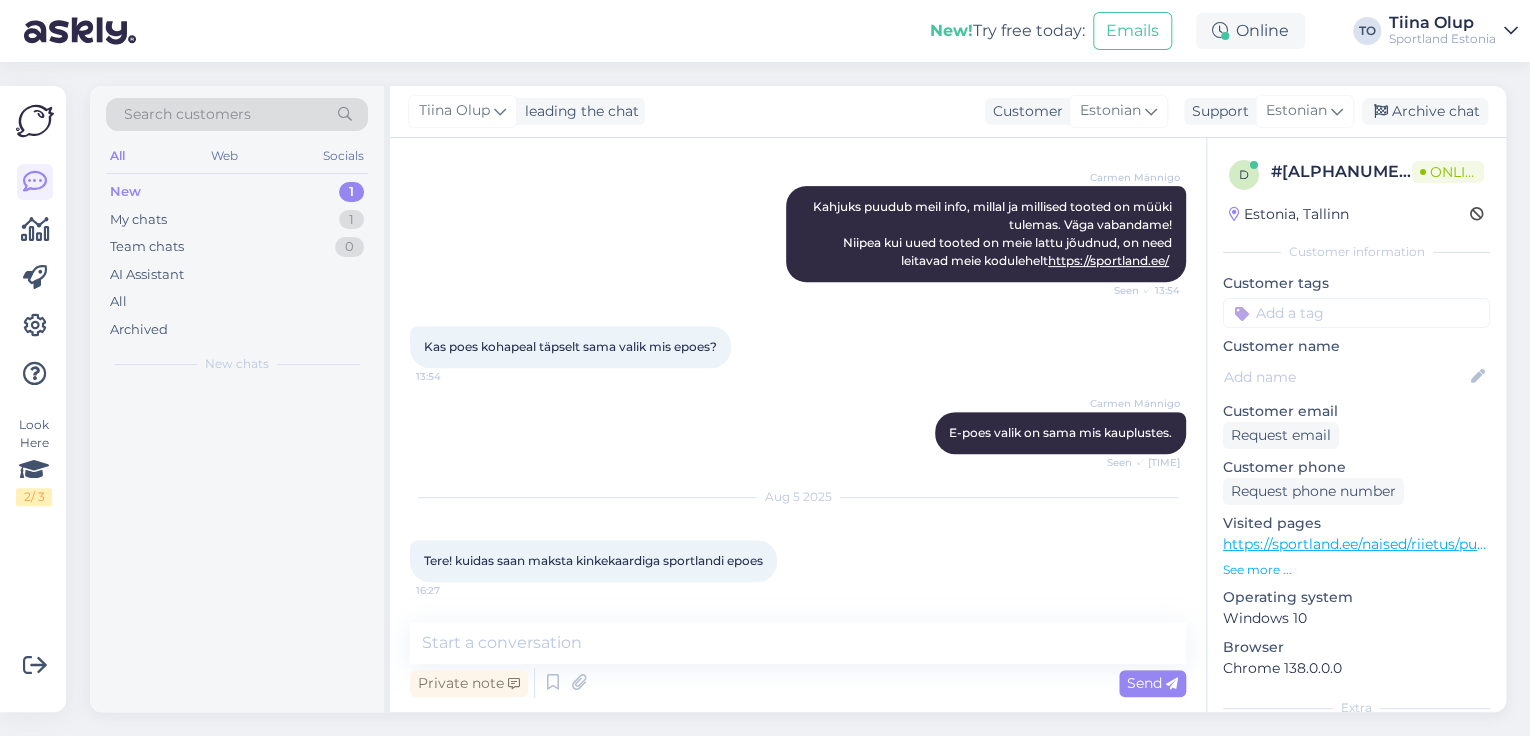 scroll, scrollTop: 372, scrollLeft: 0, axis: vertical 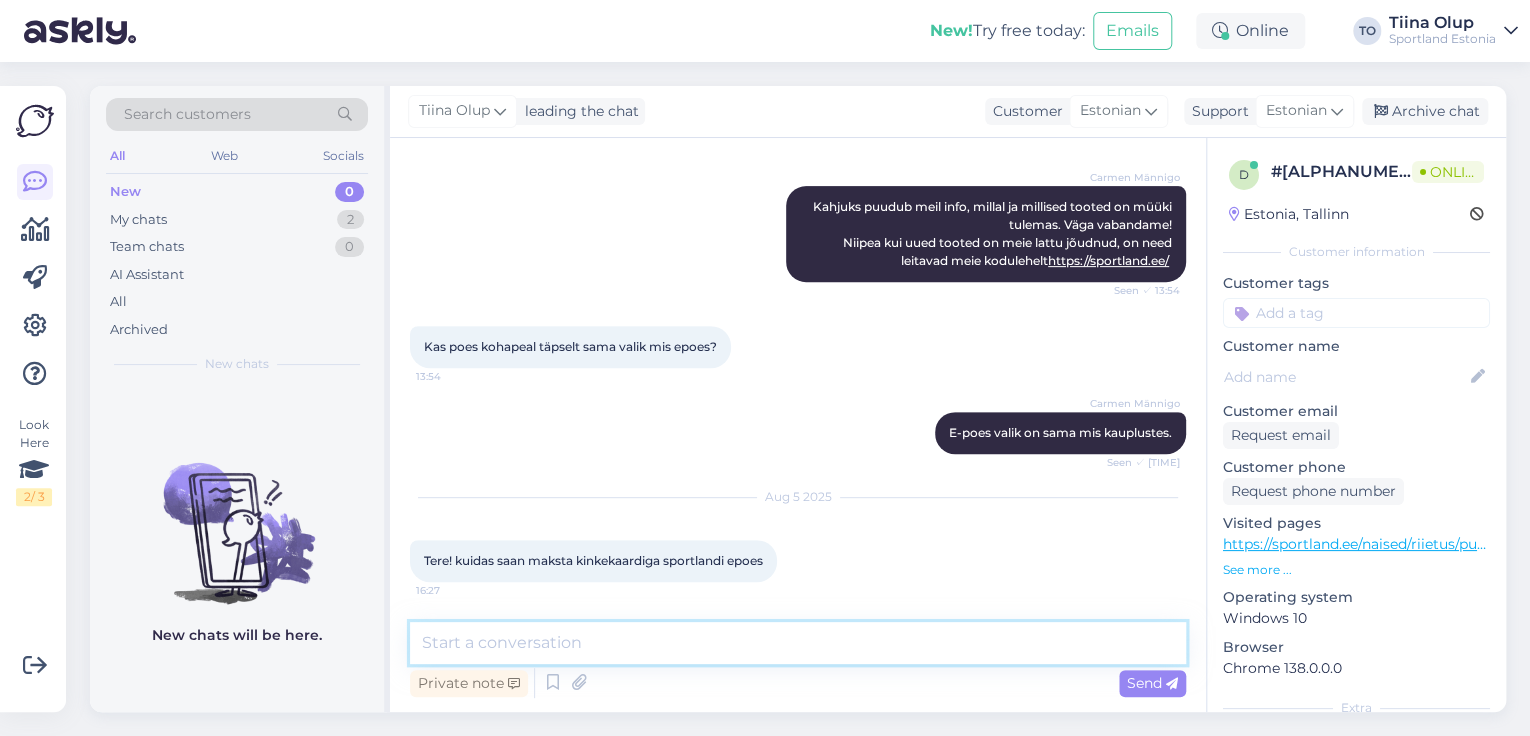 click at bounding box center [798, 643] 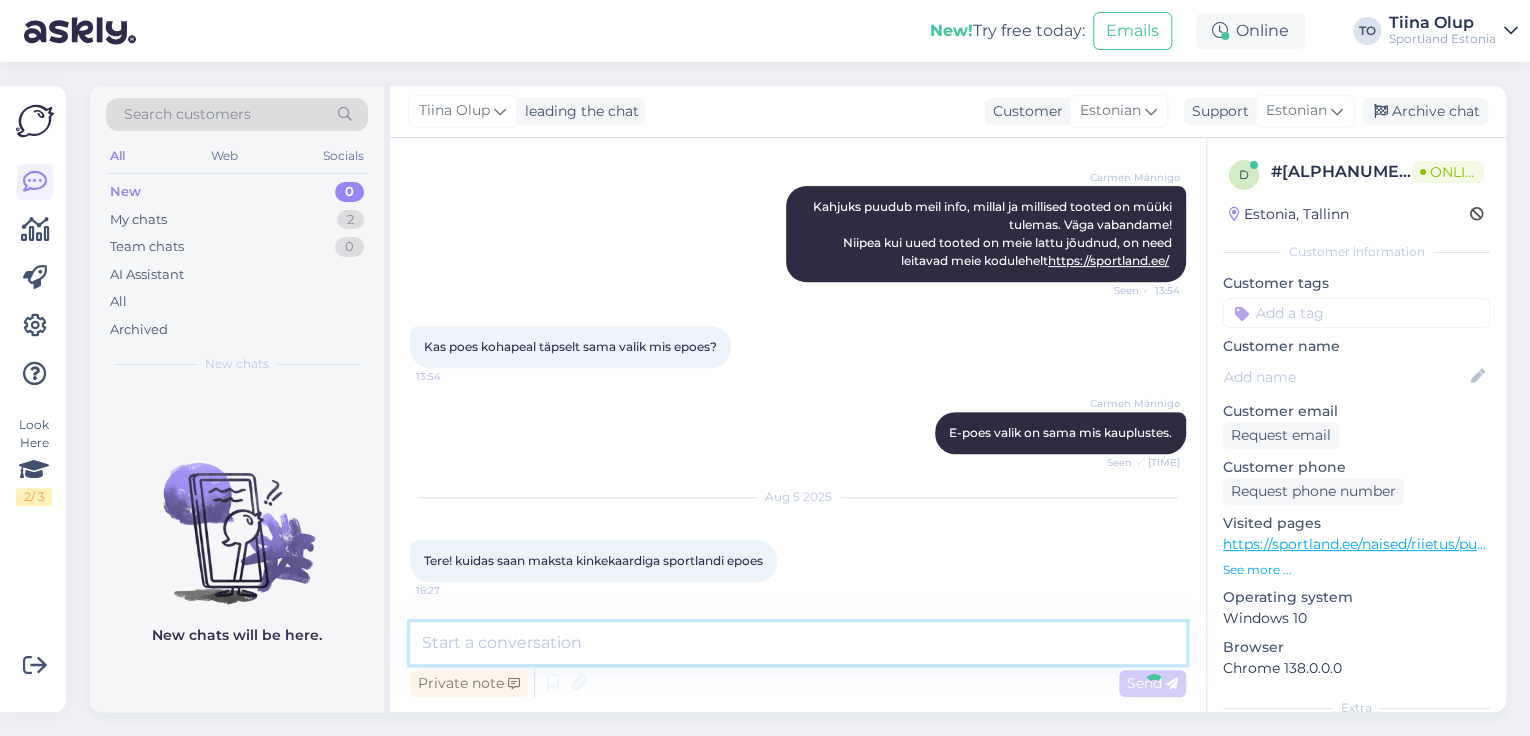 scroll, scrollTop: 457, scrollLeft: 0, axis: vertical 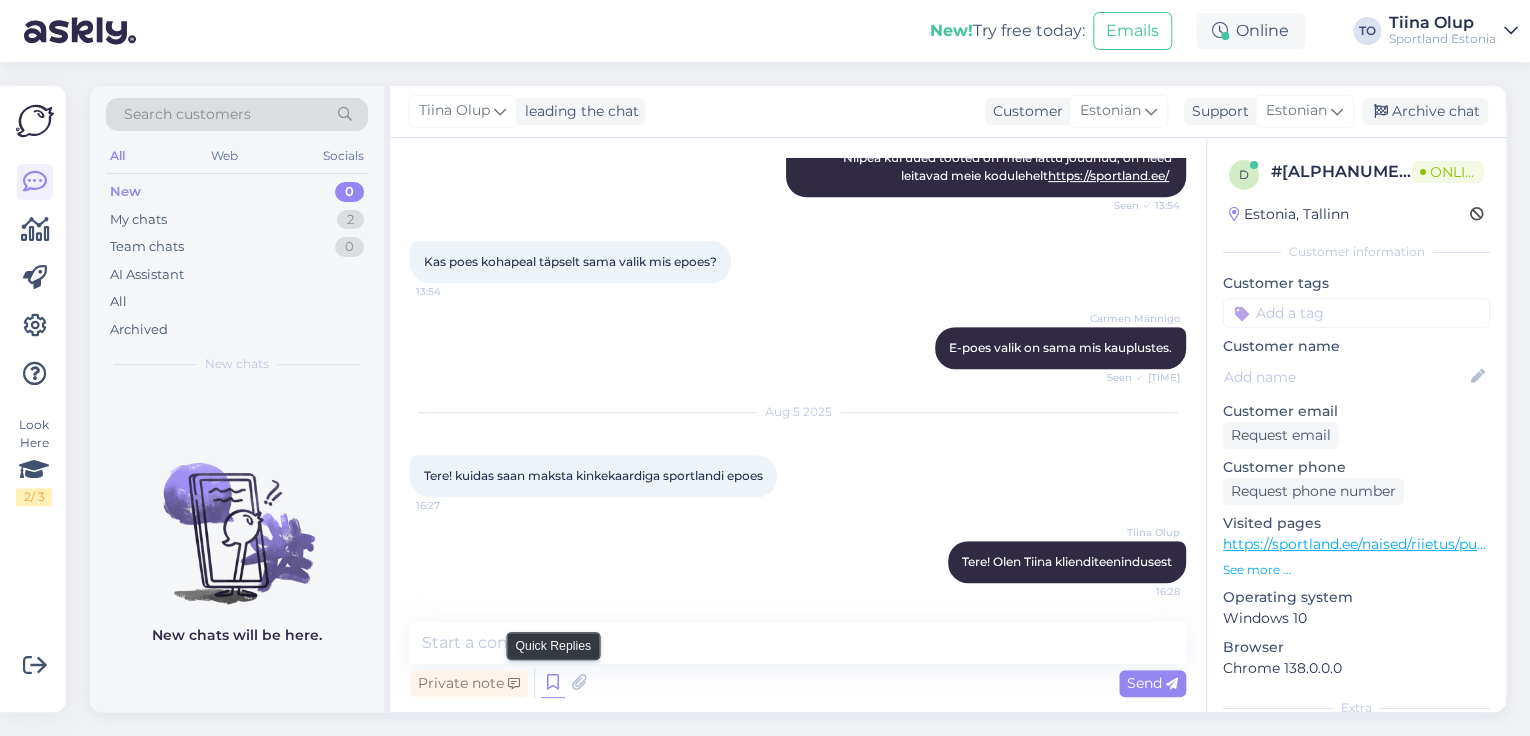 click at bounding box center (553, 683) 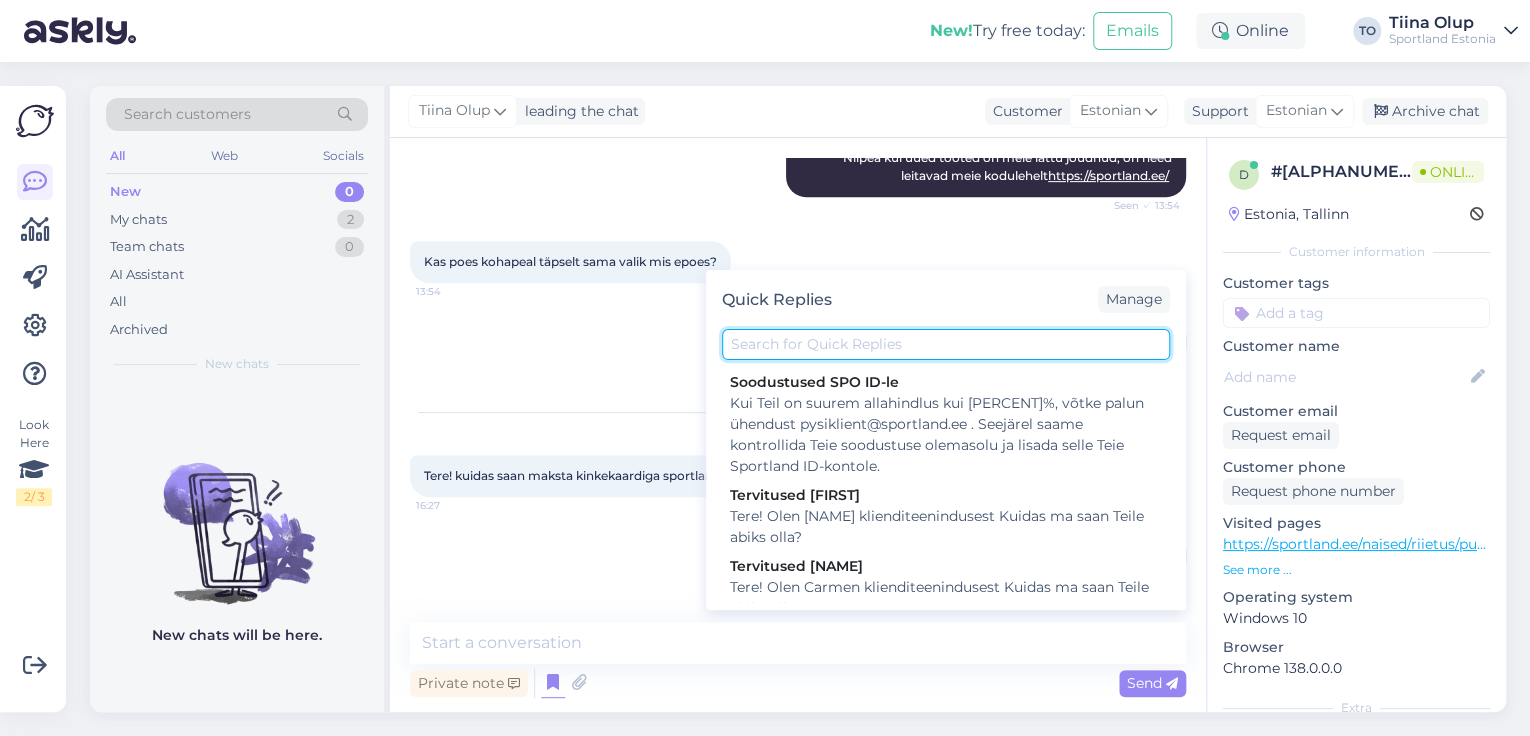 click at bounding box center (946, 344) 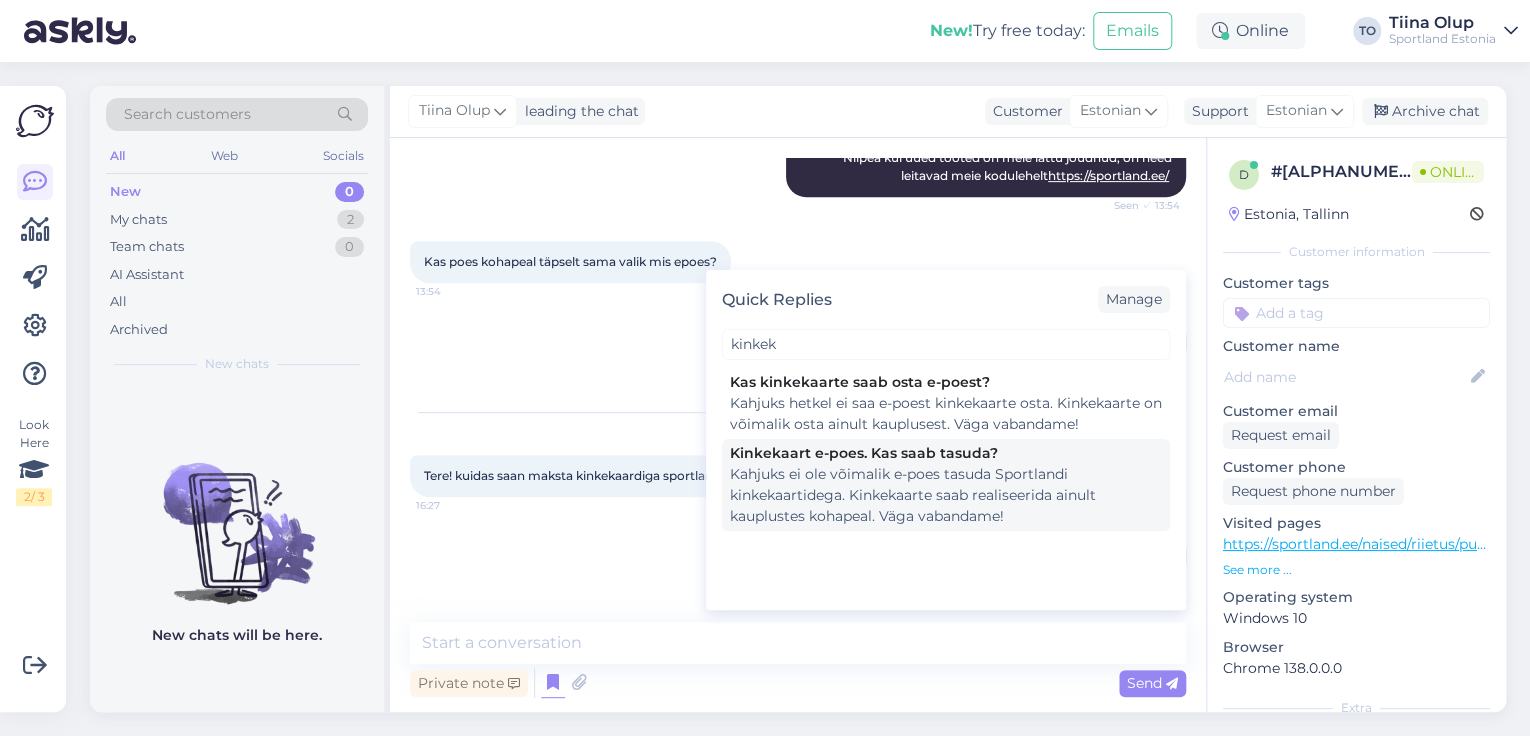 click on "Kahjuks ei ole võimalik e-poes tasuda Sportlandi kinkekaartidega. Kinkekaarte saab realiseerida ainult kauplustes kohapeal. Väga vabandame!" at bounding box center [946, 495] 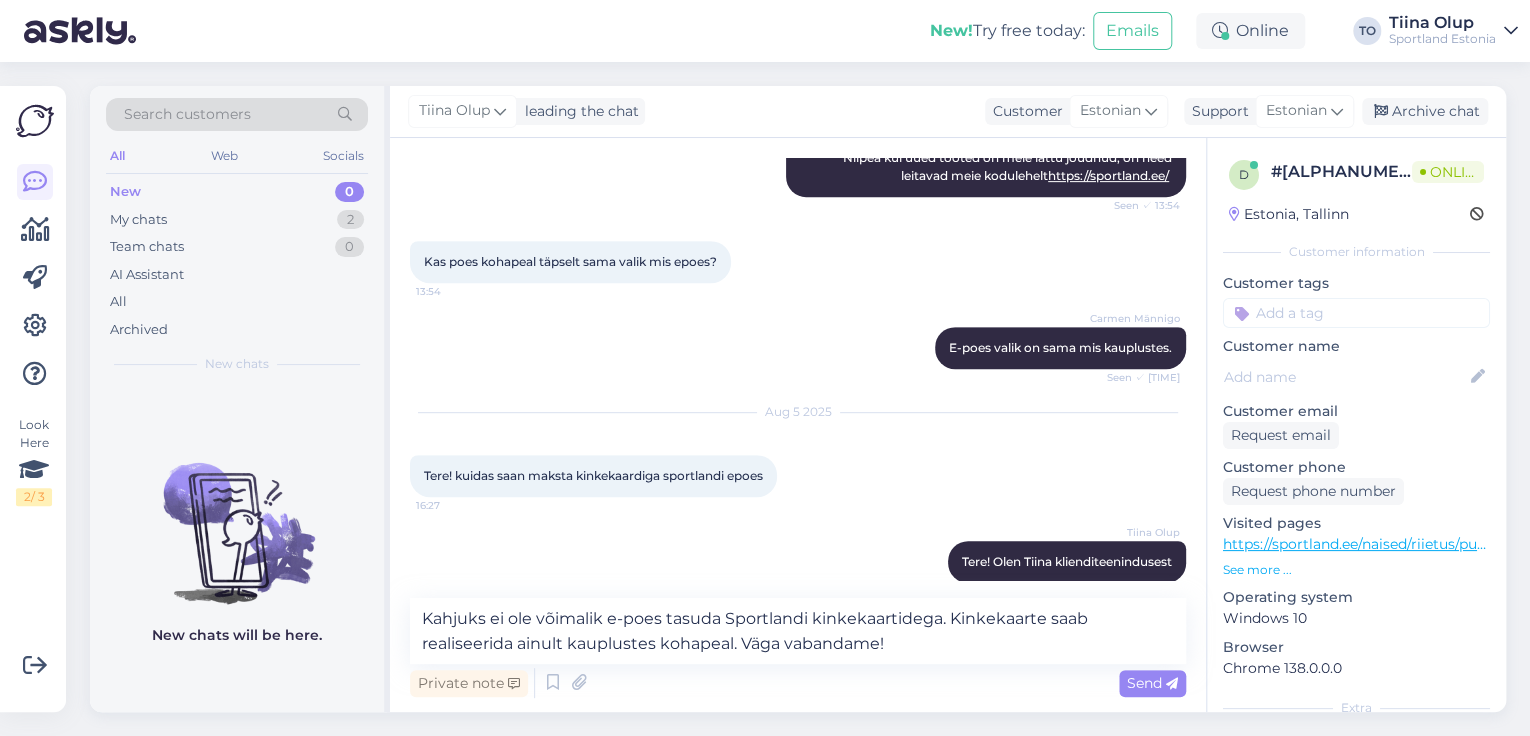 click on "Send" at bounding box center (1152, 683) 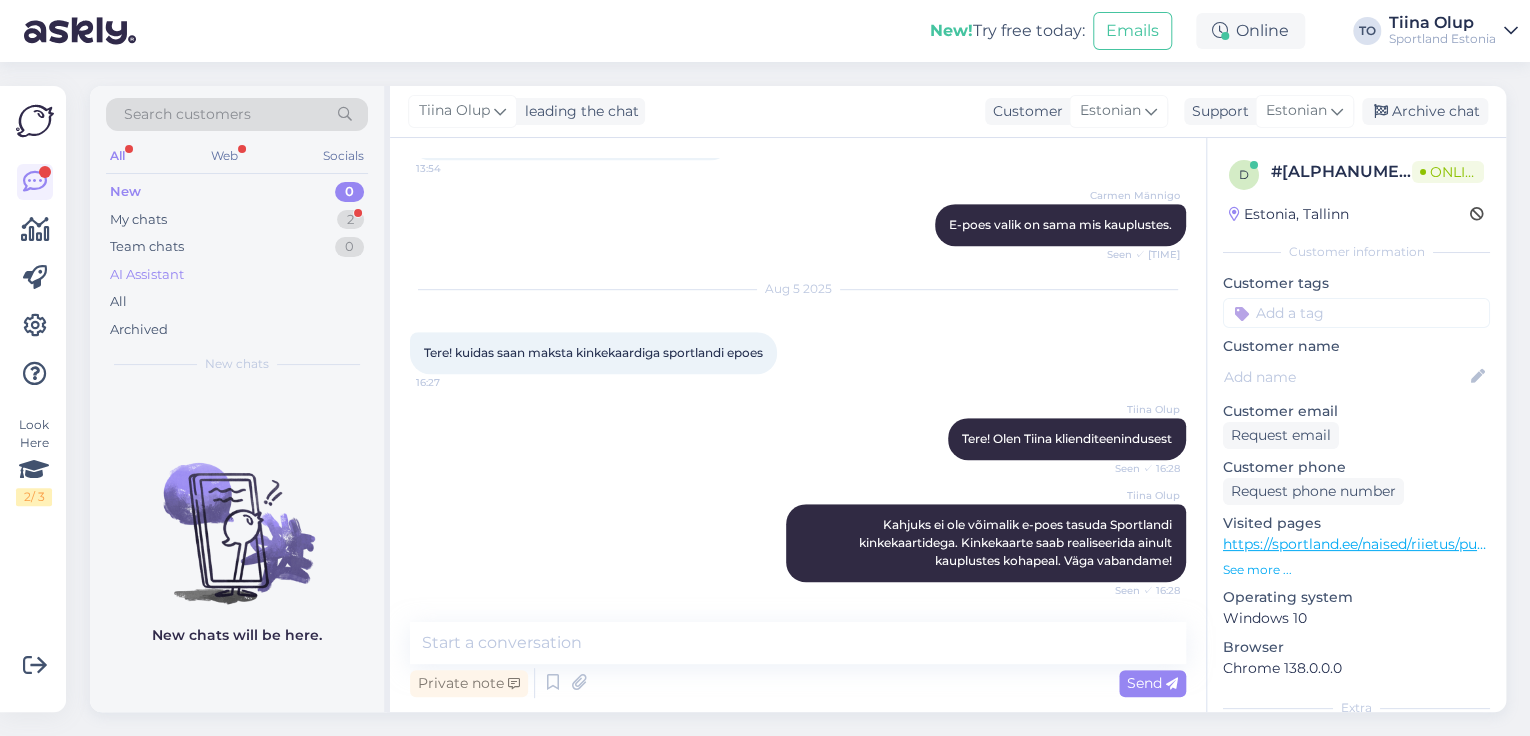 scroll, scrollTop: 684, scrollLeft: 0, axis: vertical 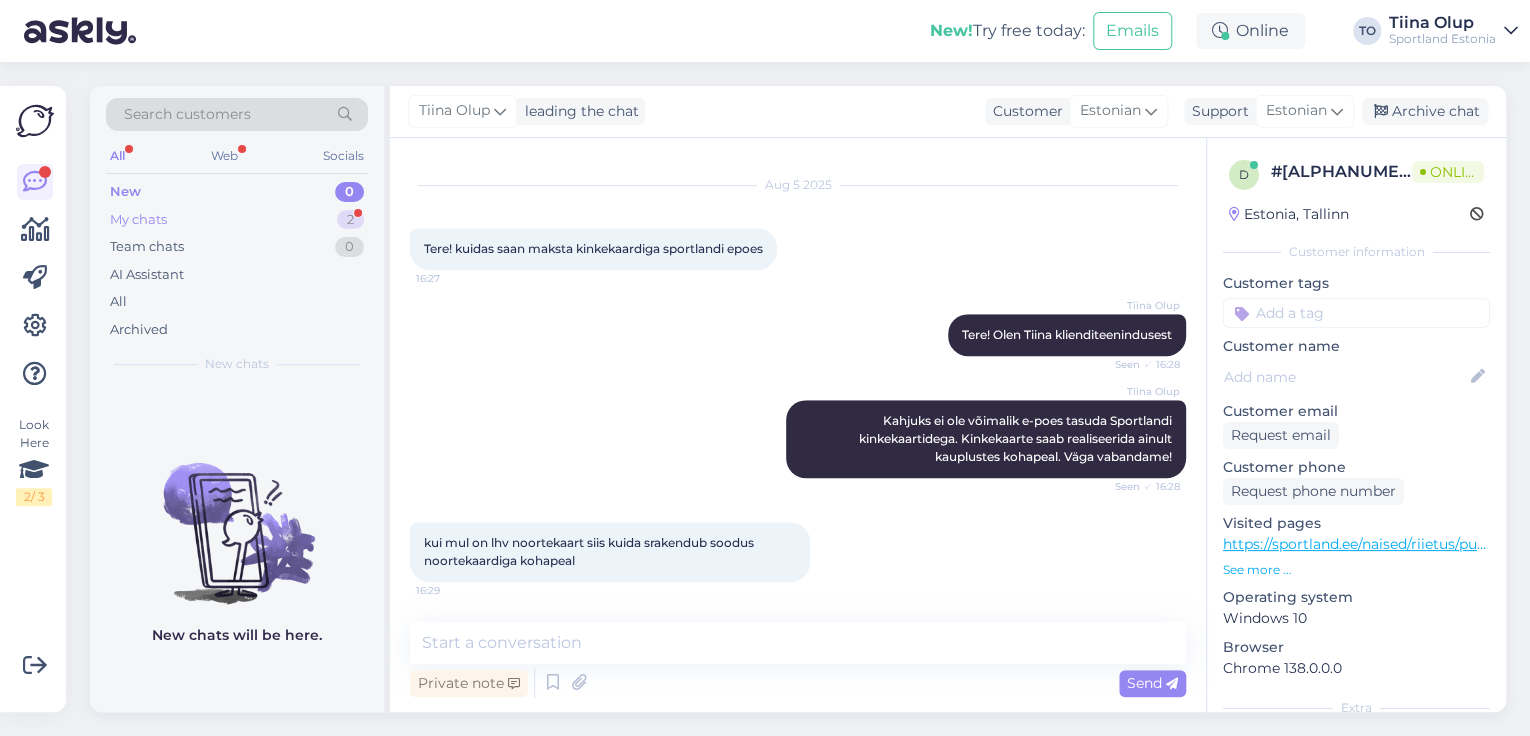 click on "My chats 2" at bounding box center (237, 220) 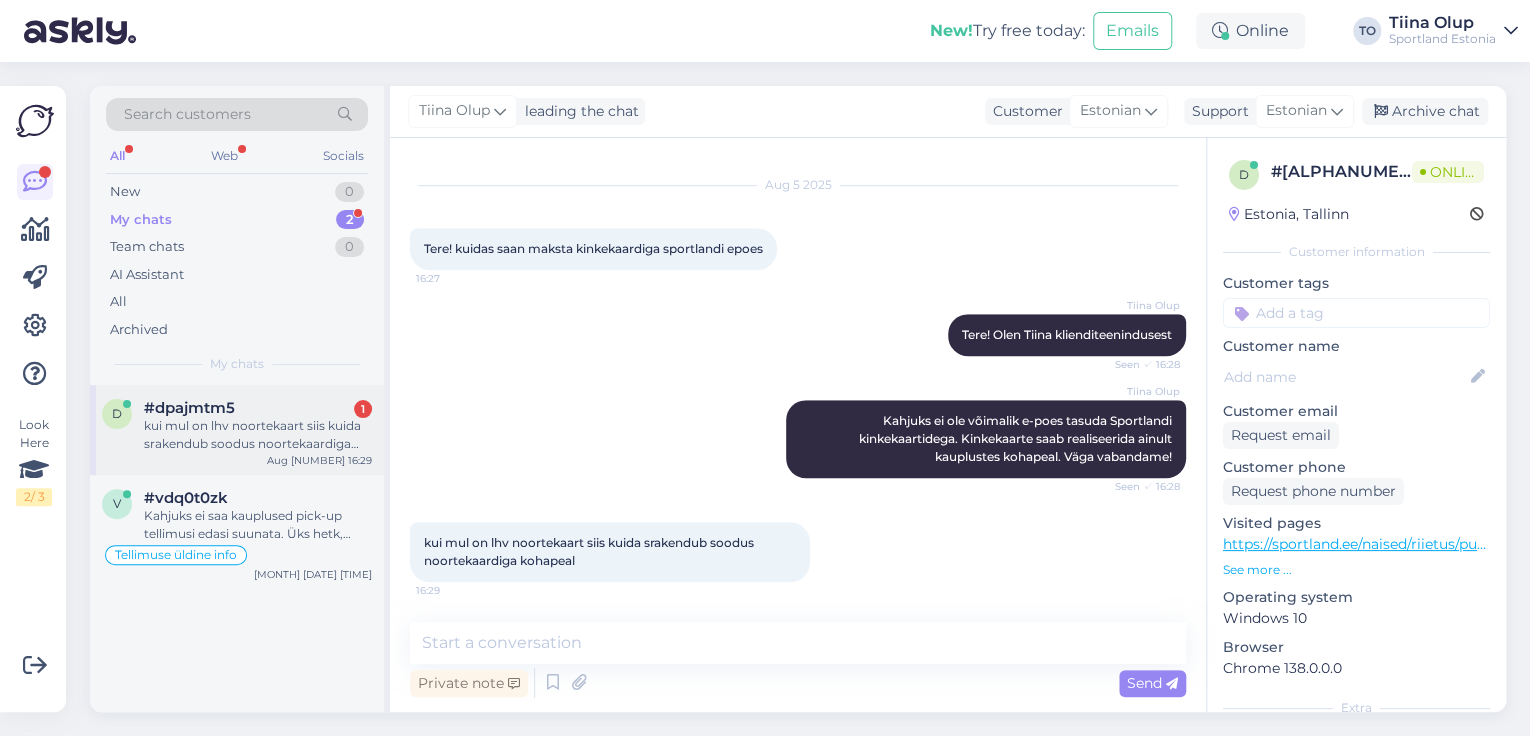 click on "kui mul on lhv noortekaart siis kuida srakendub soodus noortekaardiga kohapeal" at bounding box center (258, 435) 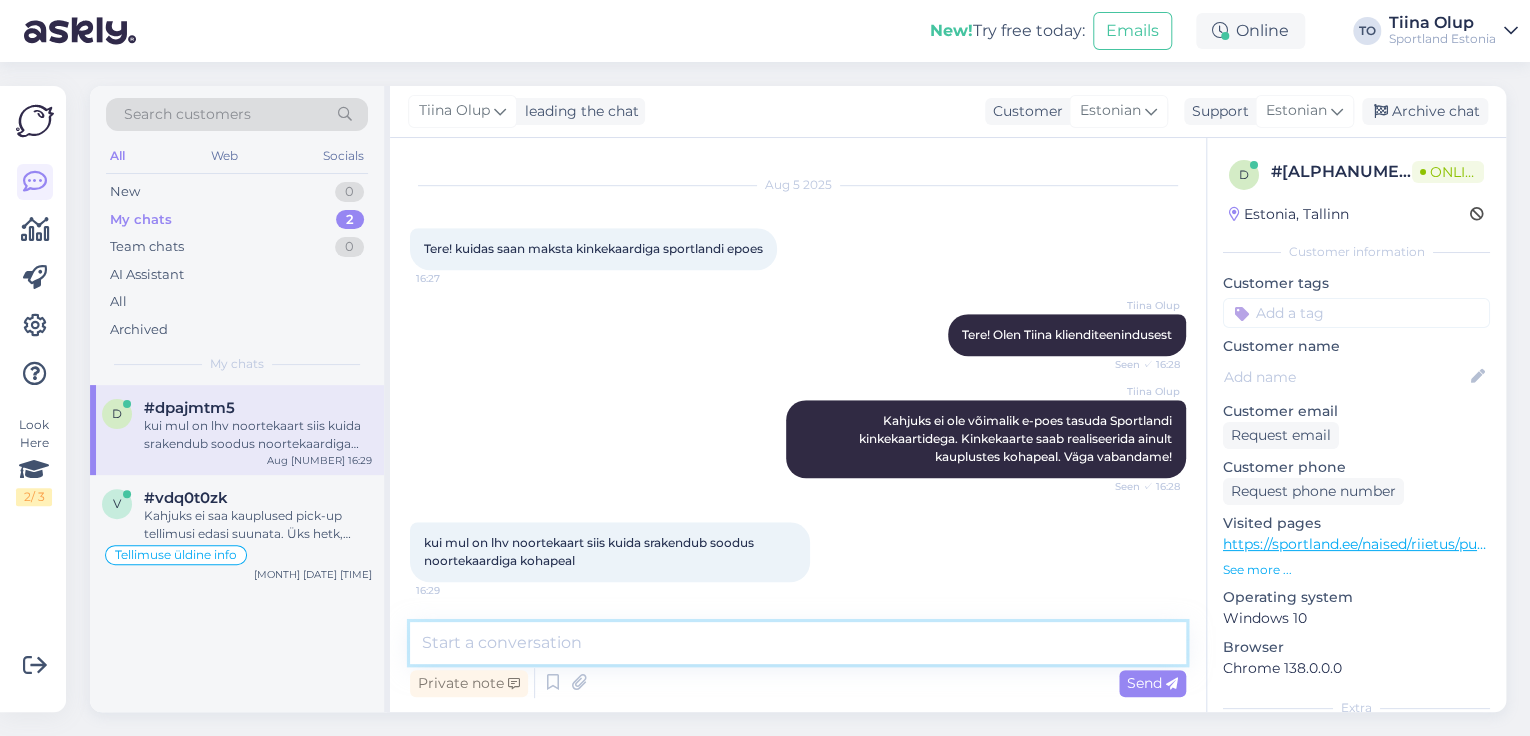 click at bounding box center [798, 643] 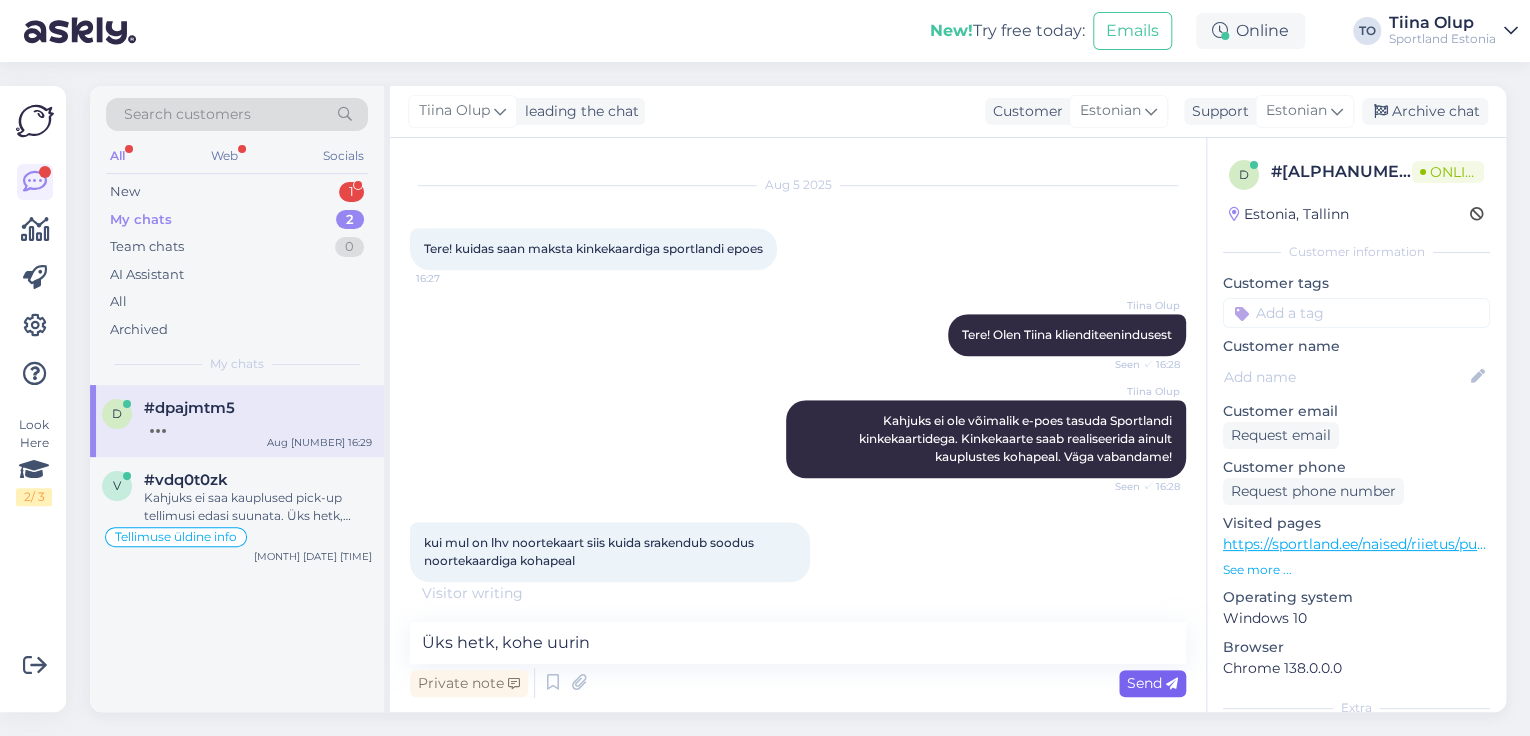 click on "Send" at bounding box center (1152, 683) 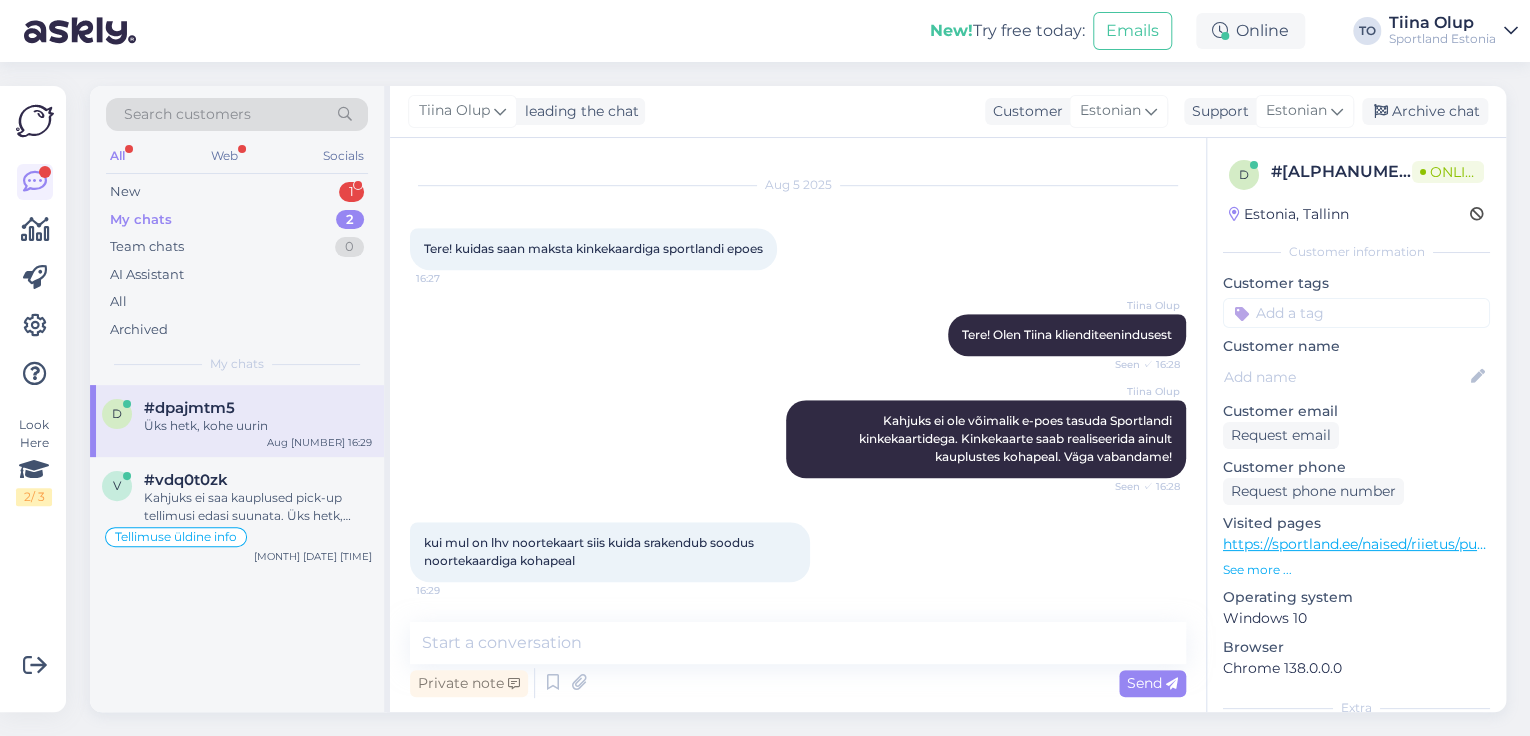 scroll, scrollTop: 769, scrollLeft: 0, axis: vertical 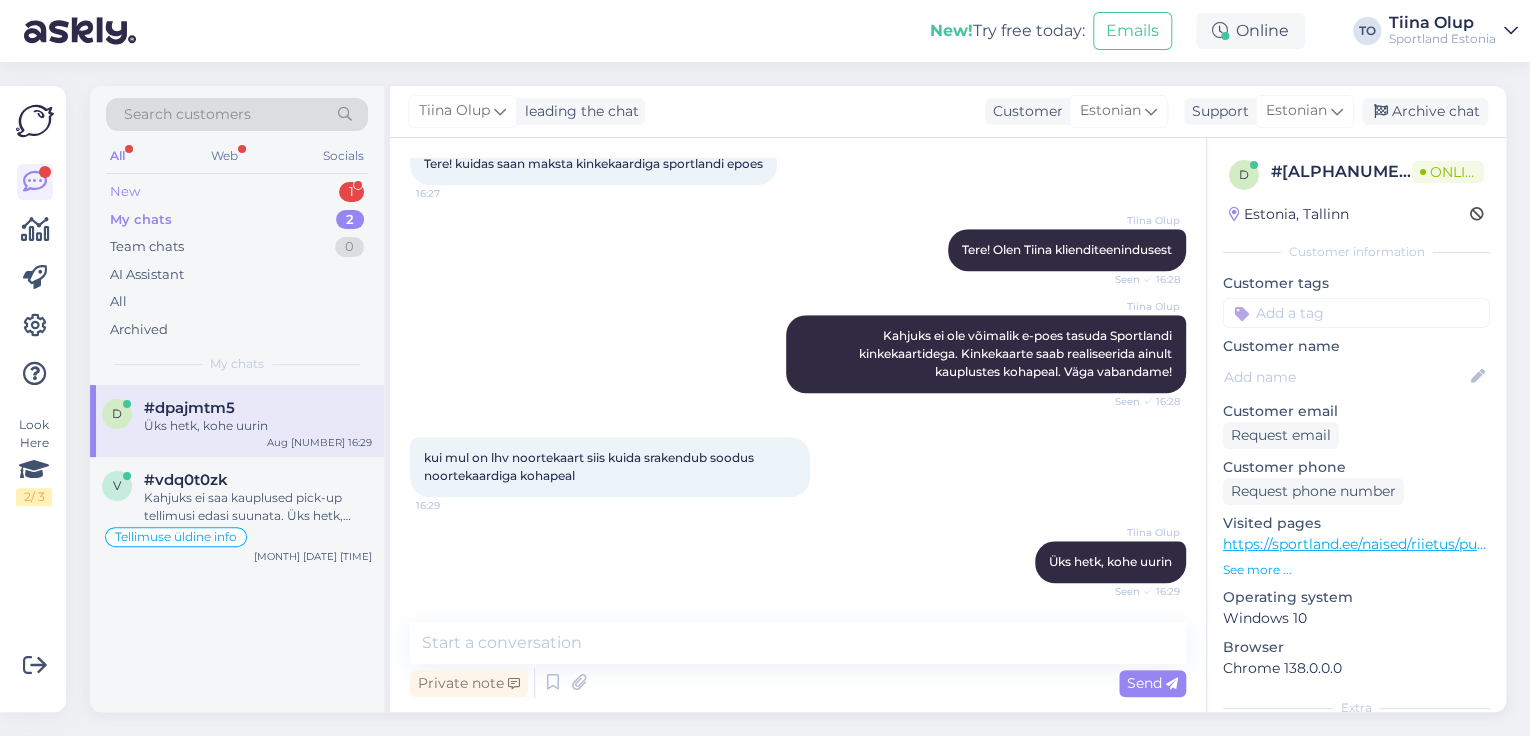 click on "New 1" at bounding box center (237, 192) 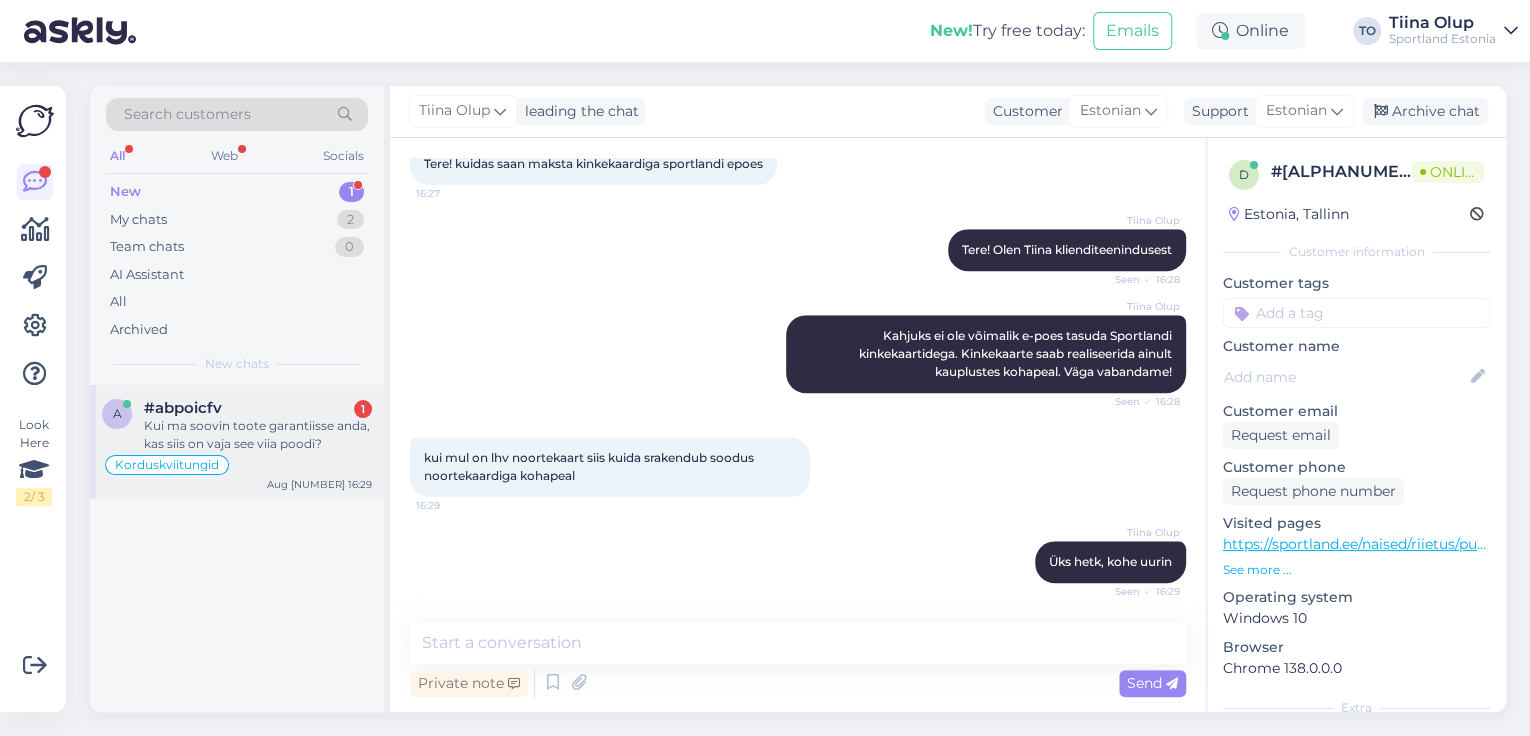 click on "Kui ma soovin toote garantiisse anda, kas siis on vaja see viia poodi?" at bounding box center [258, 435] 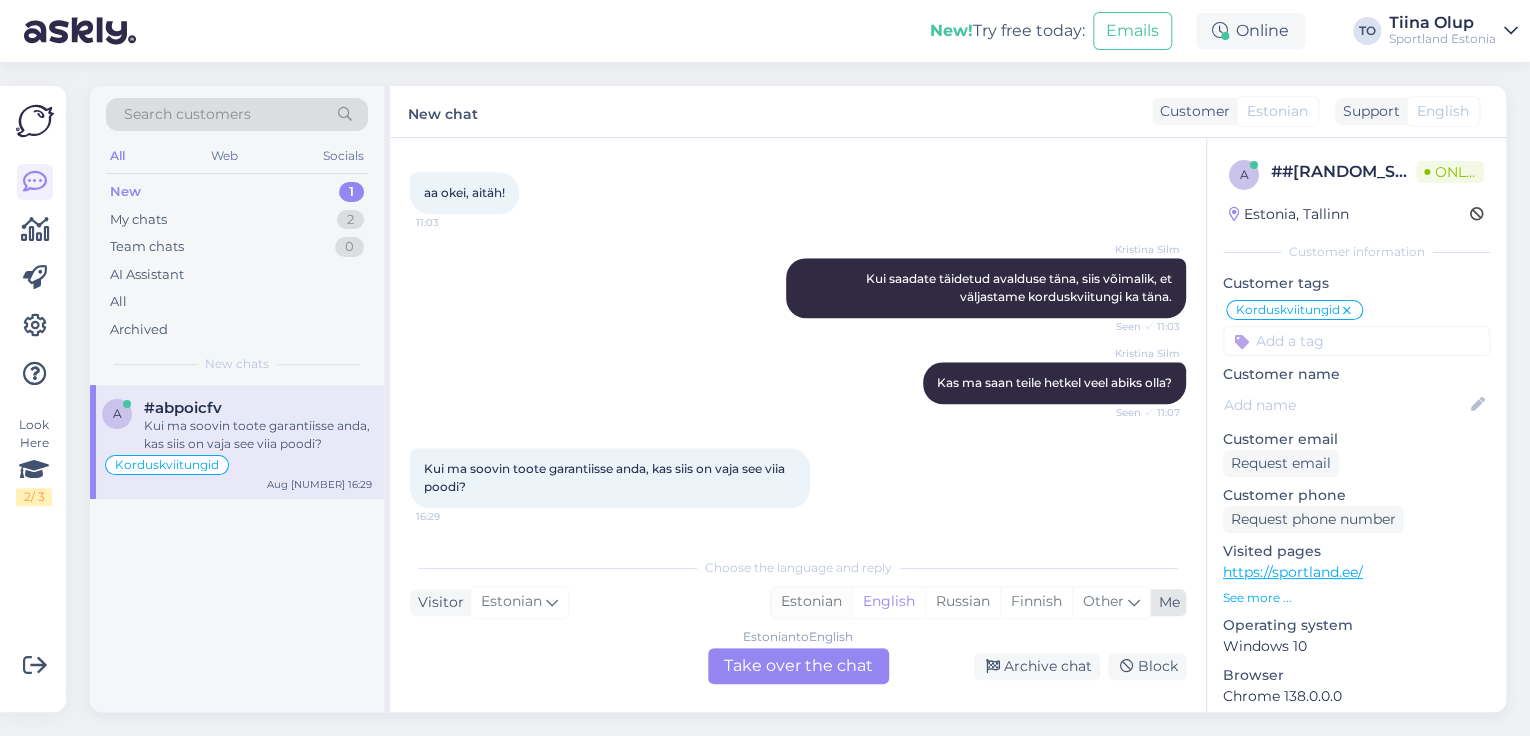 click on "Estonian" at bounding box center [811, 602] 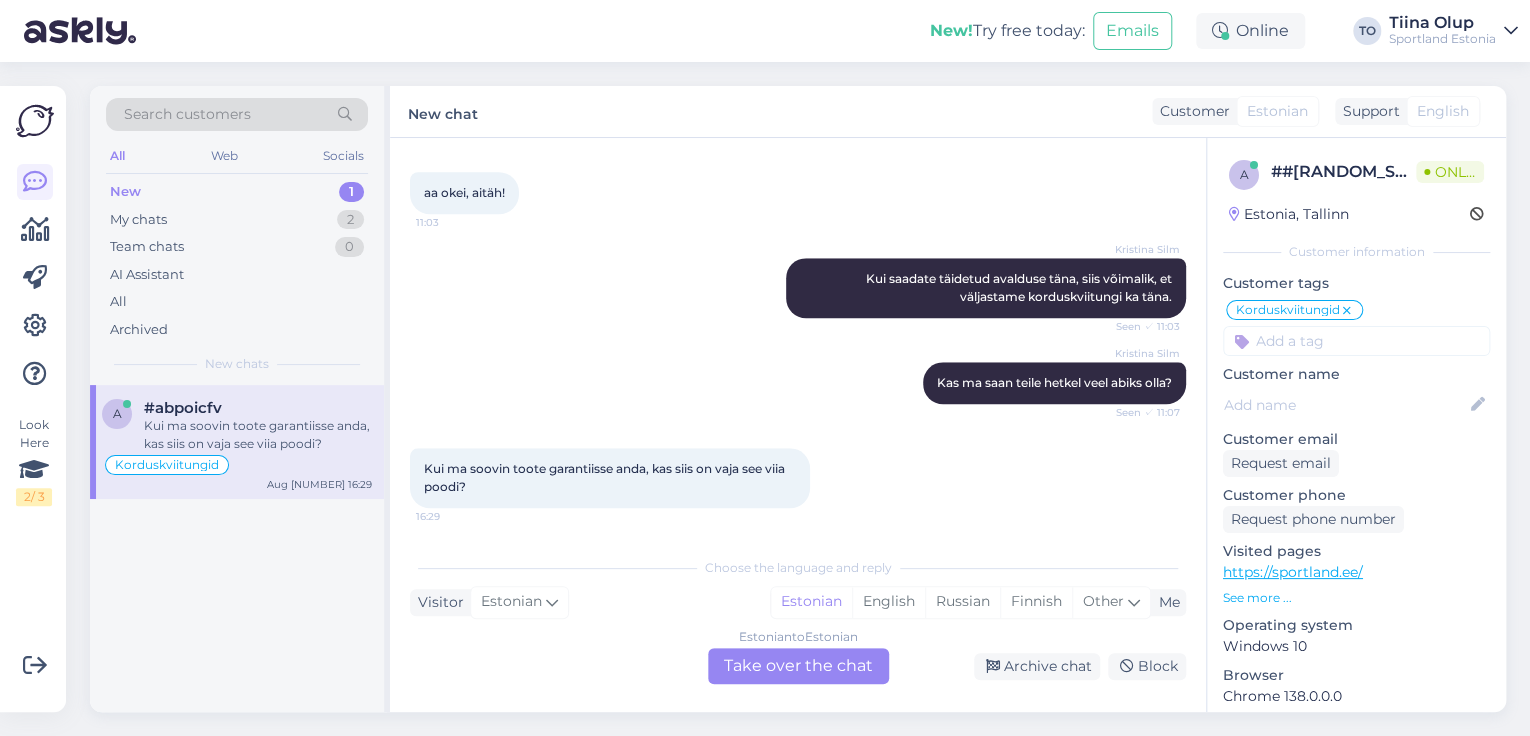 click on "Estonian  to  Estonian Take over the chat" at bounding box center (798, 666) 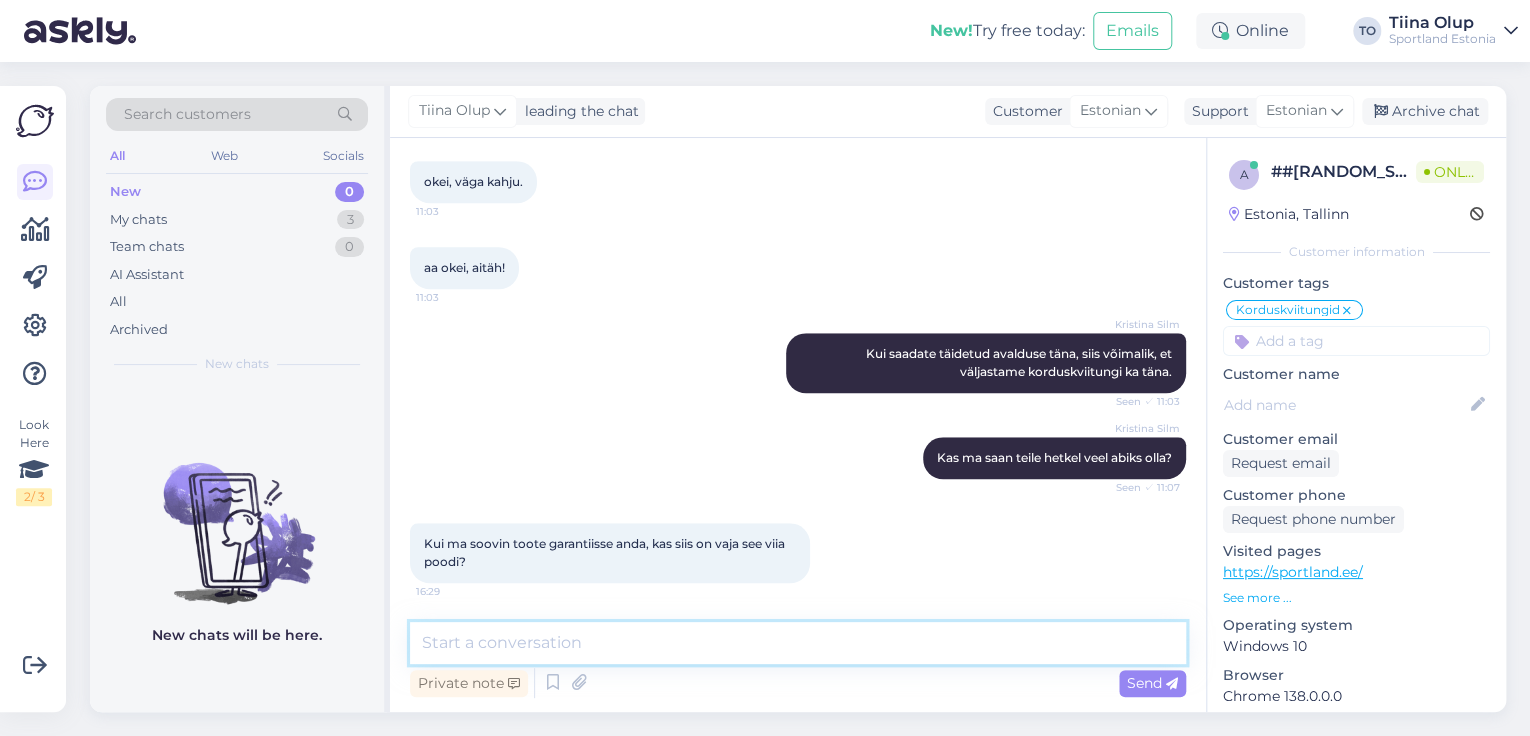 click at bounding box center [798, 643] 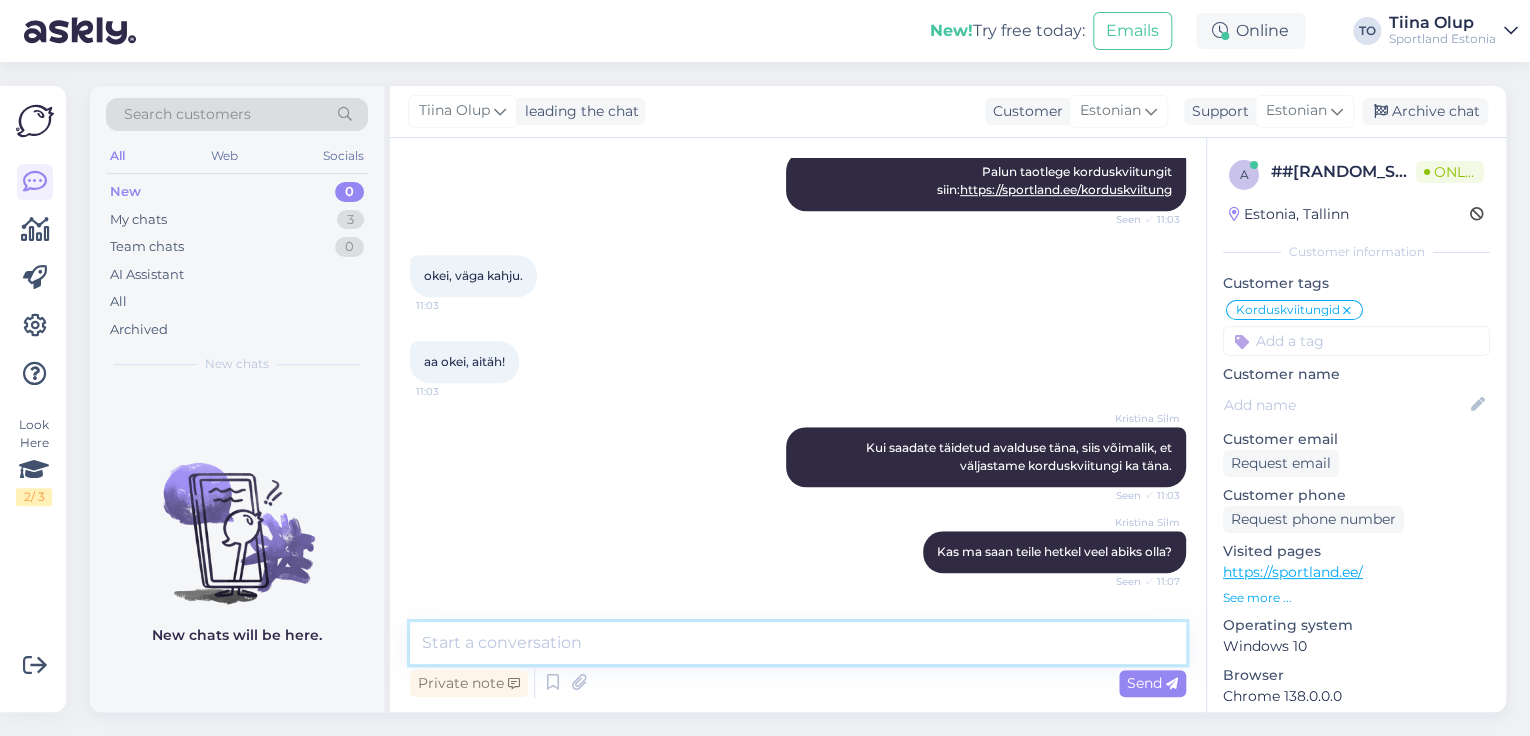 scroll, scrollTop: 903, scrollLeft: 0, axis: vertical 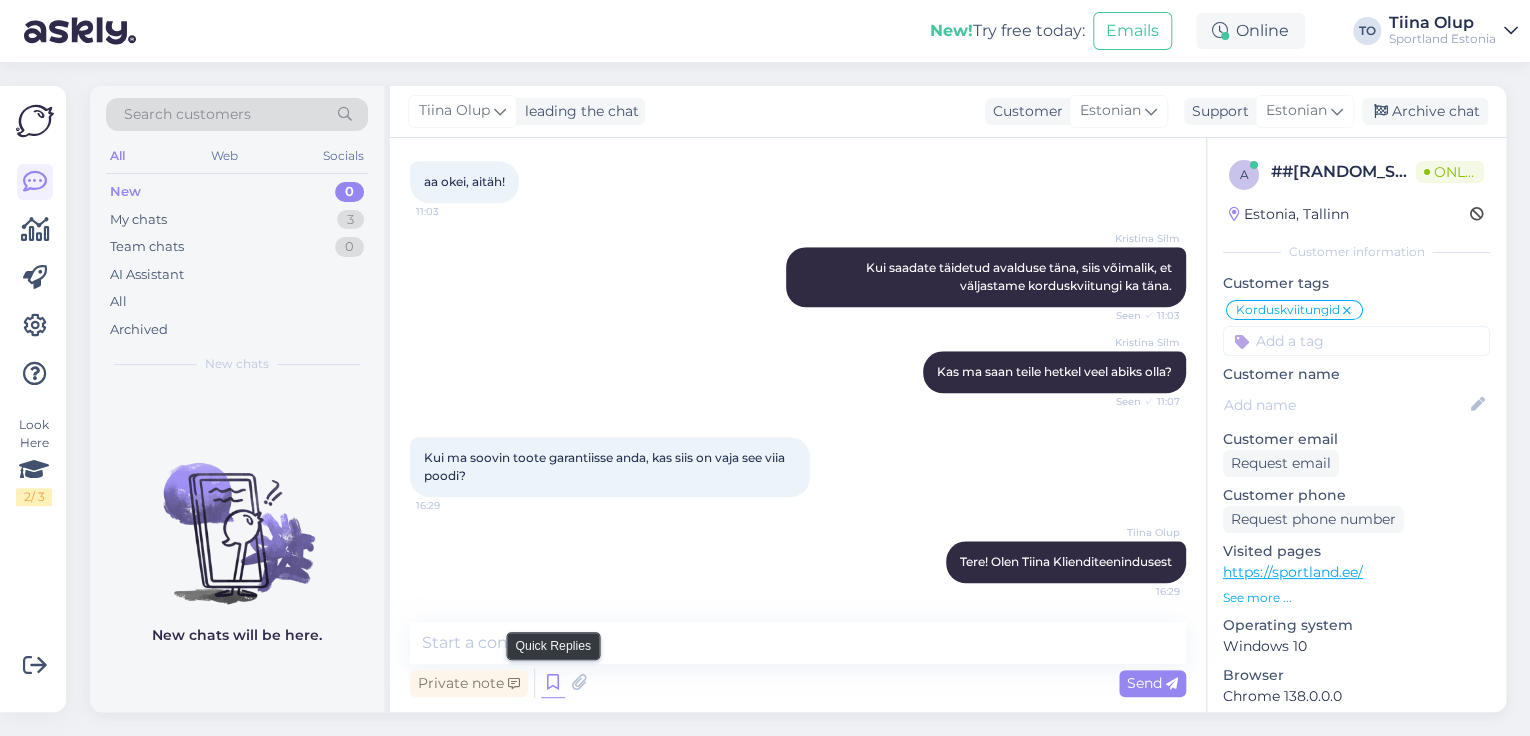 click at bounding box center (553, 683) 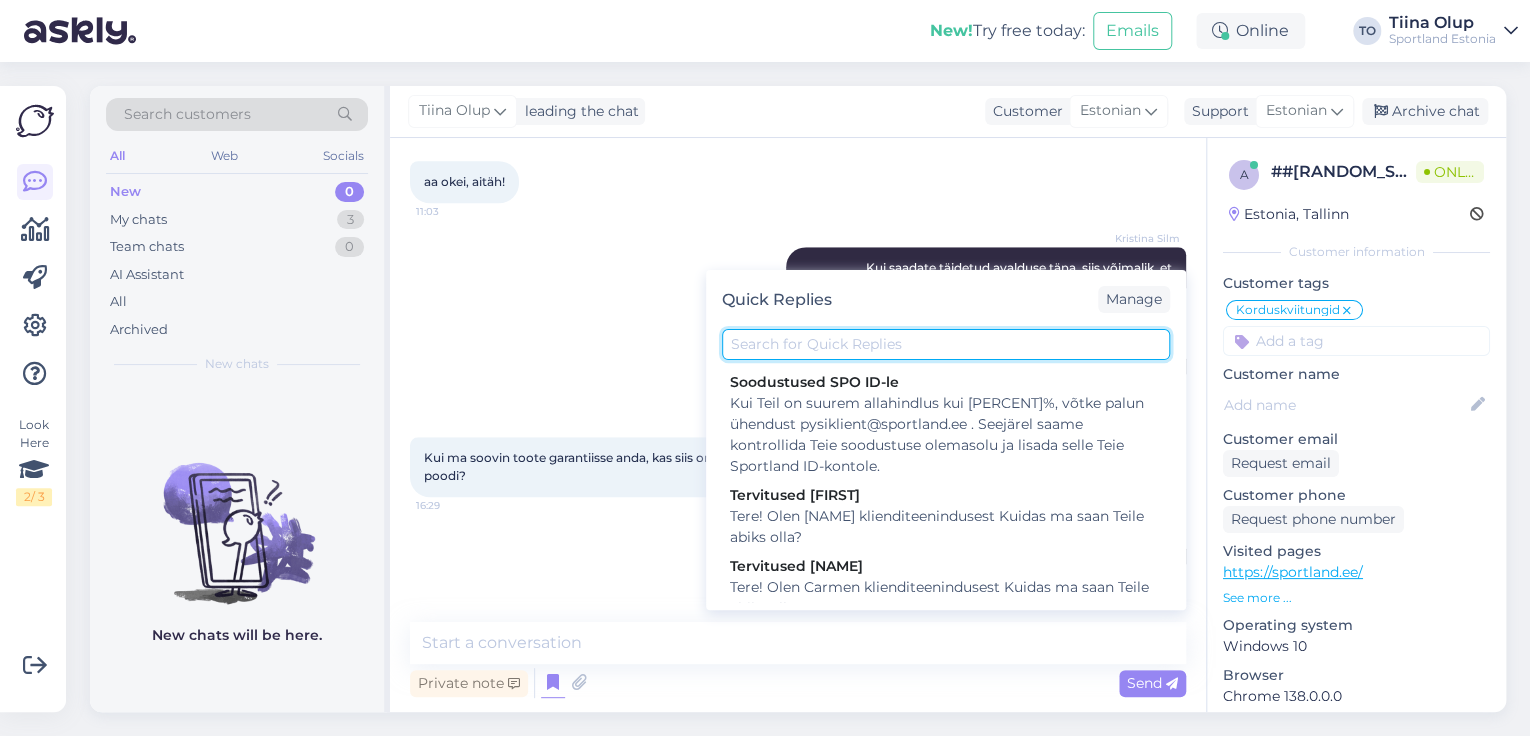 click at bounding box center (946, 344) 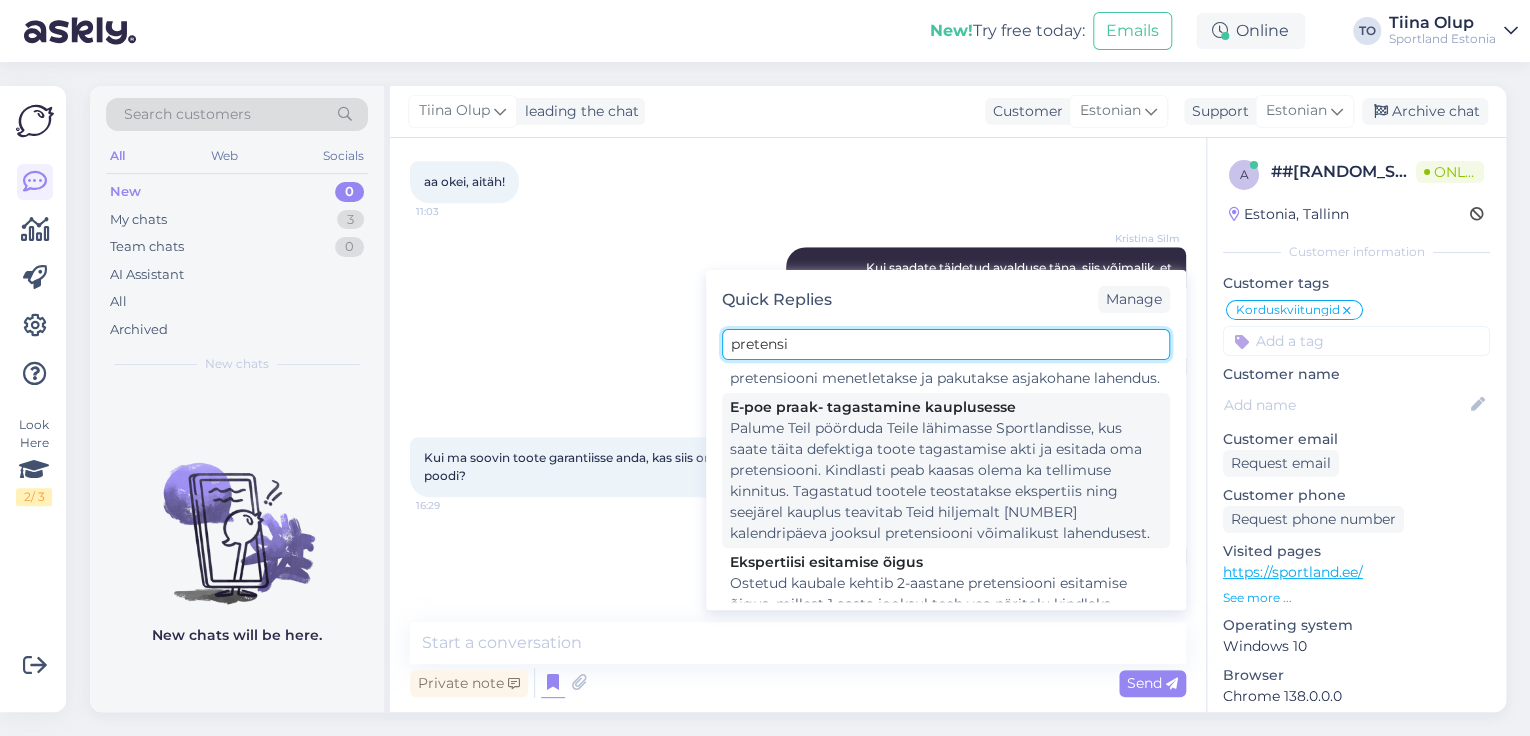 scroll, scrollTop: 272, scrollLeft: 0, axis: vertical 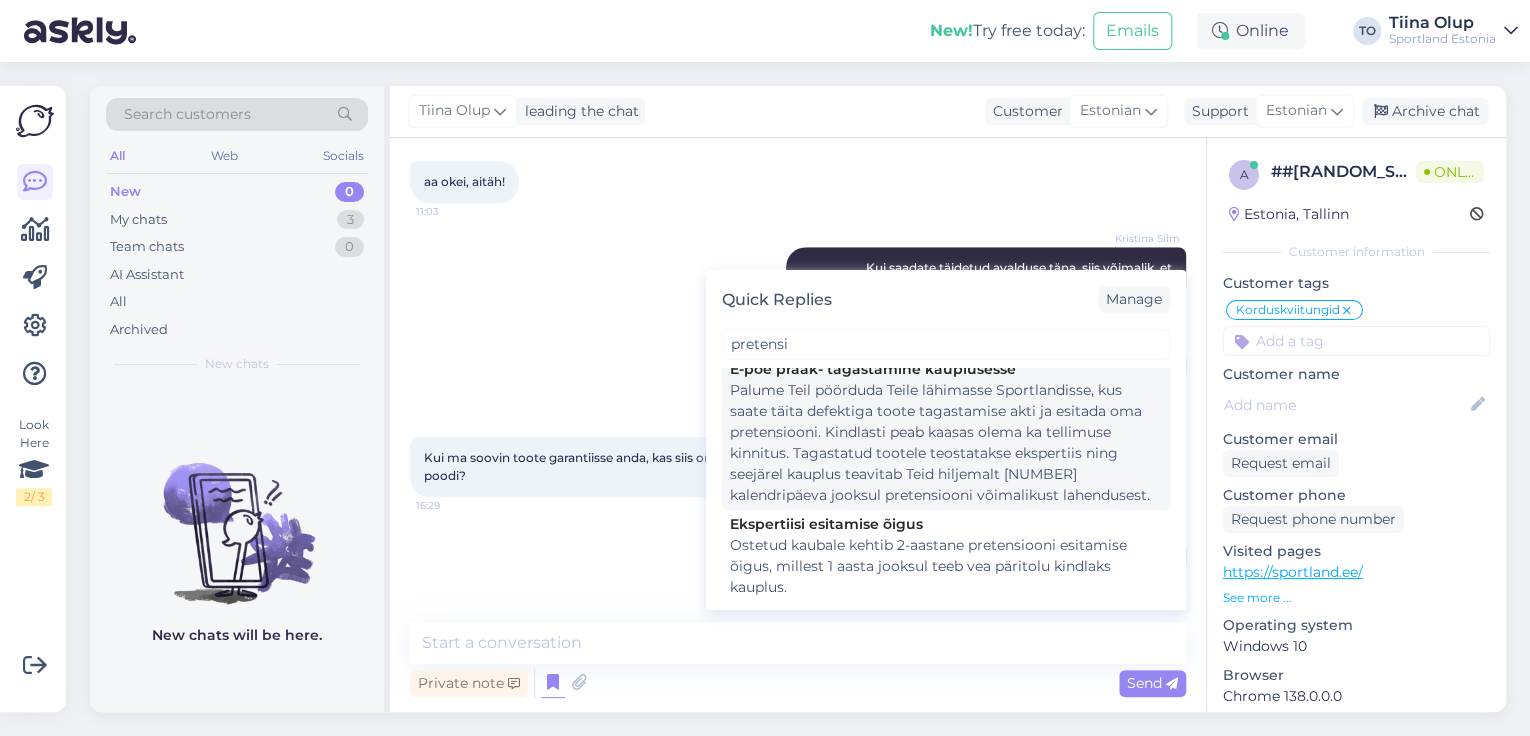 click on "Palume Teil pöörduda Teile lähimasse Sportlandisse, kus saate täita defektiga toote tagastamise akti ja esitada oma pretensiooni. Kindlasti peab kaasas olema ka tellimuse kinnitus. Tagastatud tootele teostatakse ekspertiis ning seejärel kauplus teavitab Teid hiljemalt [NUMBER] kalendripäeva jooksul pretensiooni võimalikust lahendusest." at bounding box center [946, 443] 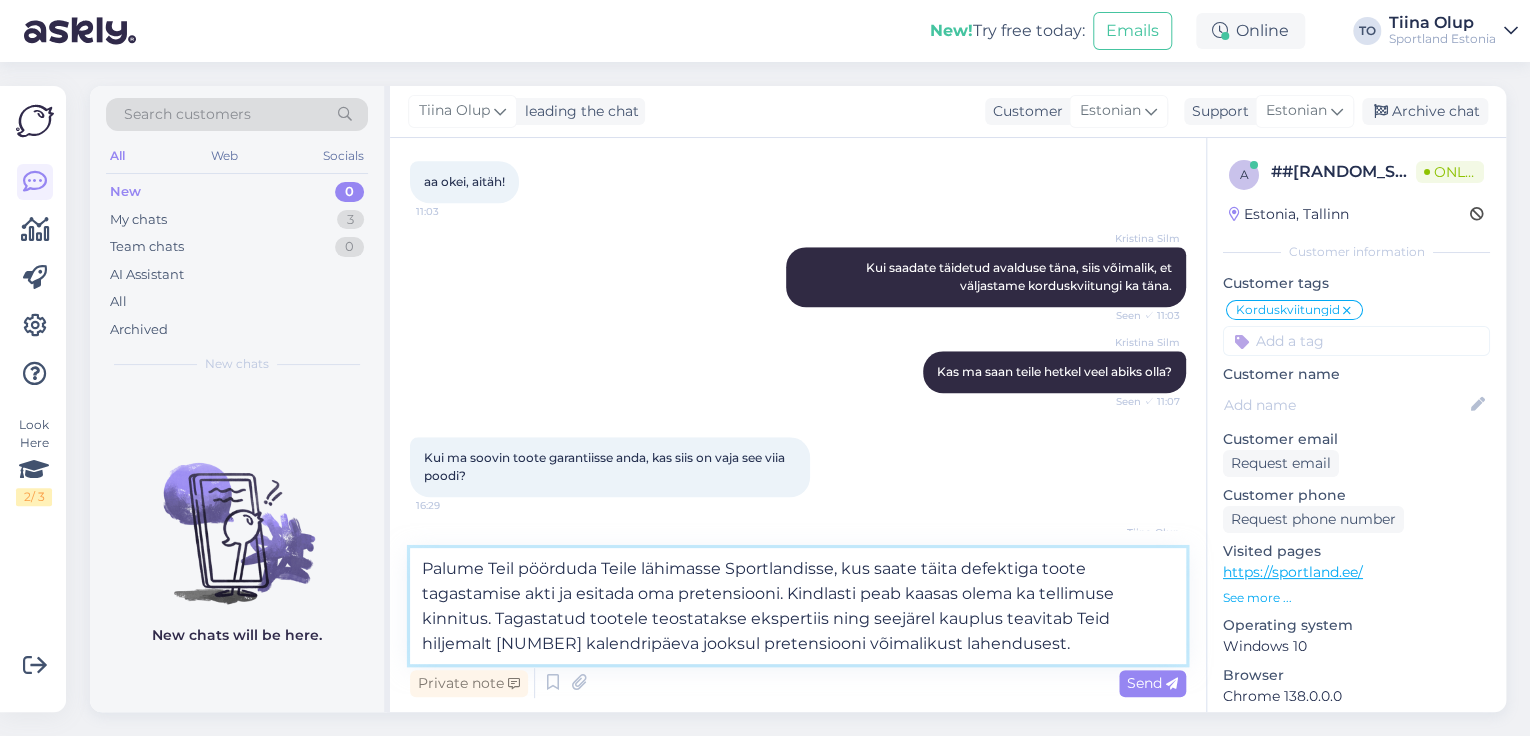 click on "Palume Teil pöörduda Teile lähimasse Sportlandisse, kus saate täita defektiga toote tagastamise akti ja esitada oma pretensiooni. Kindlasti peab kaasas olema ka tellimuse kinnitus. Tagastatud tootele teostatakse ekspertiis ning seejärel kauplus teavitab Teid hiljemalt [NUMBER] kalendripäeva jooksul pretensiooni võimalikust lahendusest." at bounding box center (798, 606) 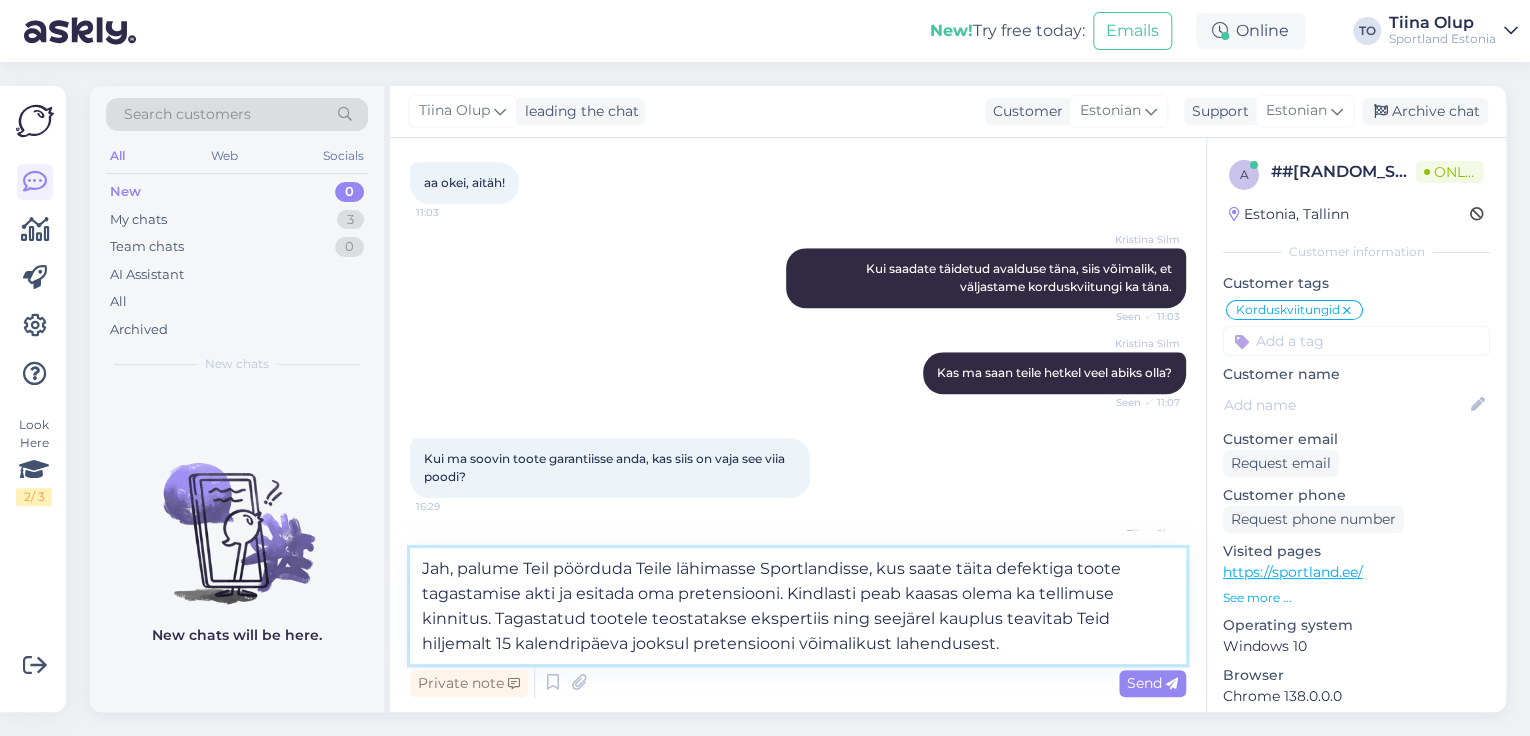 scroll, scrollTop: 977, scrollLeft: 0, axis: vertical 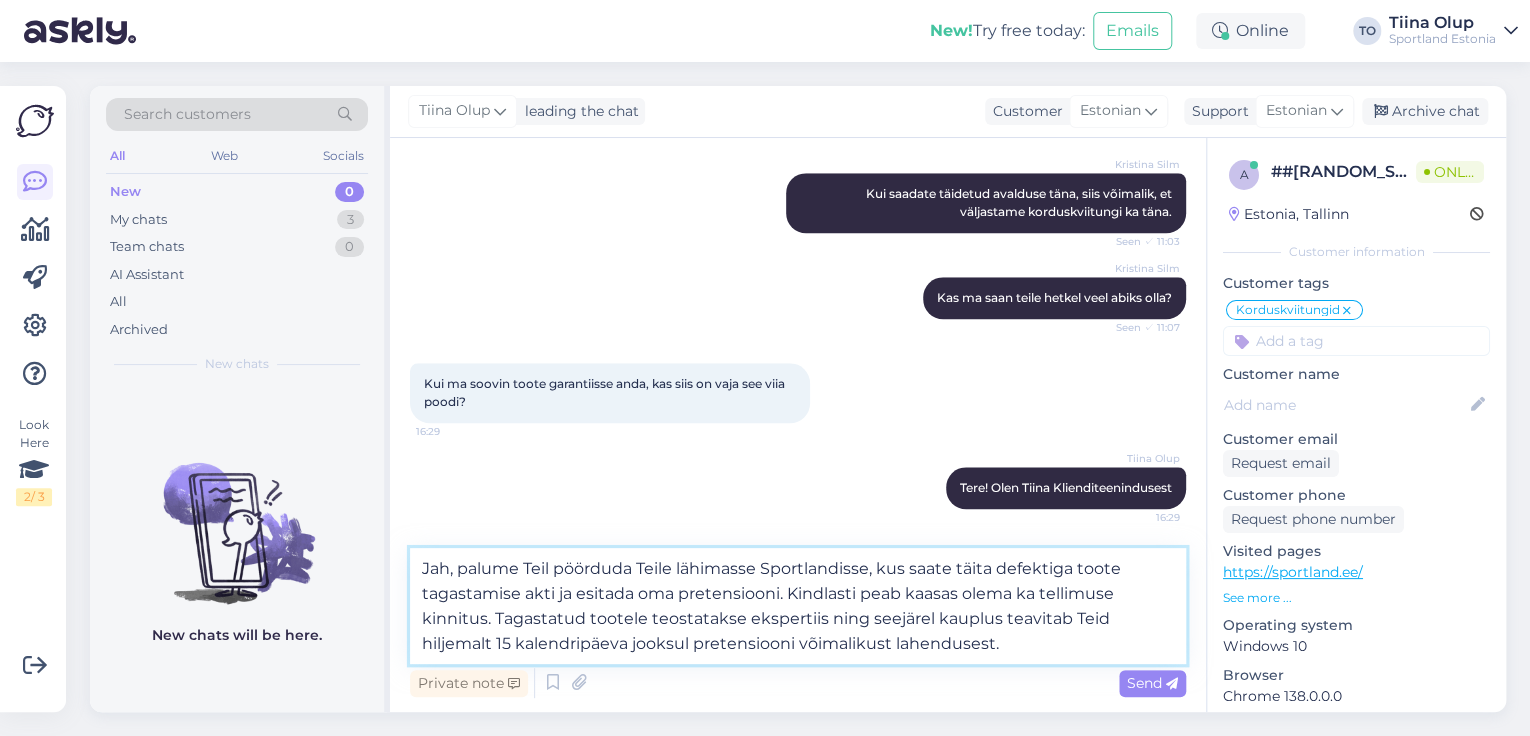 click on "Jah, palume Teil pöörduda Teile lähimasse Sportlandisse, kus saate täita defektiga toote tagastamise akti ja esitada oma pretensiooni. Kindlasti peab kaasas olema ka tellimuse kinnitus. Tagastatud tootele teostatakse ekspertiis ning seejärel kauplus teavitab Teid hiljemalt 15 kalendripäeva jooksul pretensiooni võimalikust lahendusest." at bounding box center [798, 606] 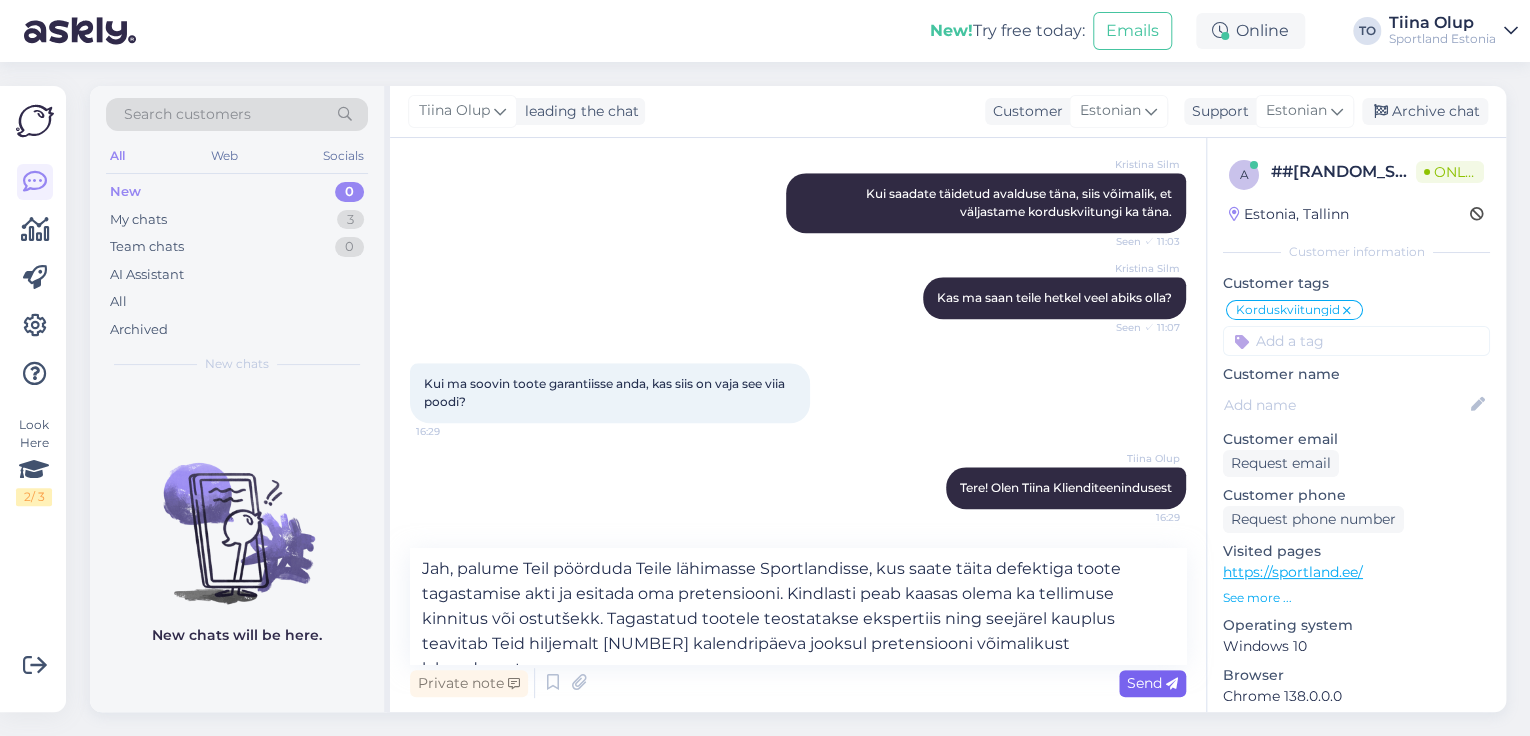 click on "Send" at bounding box center (1152, 683) 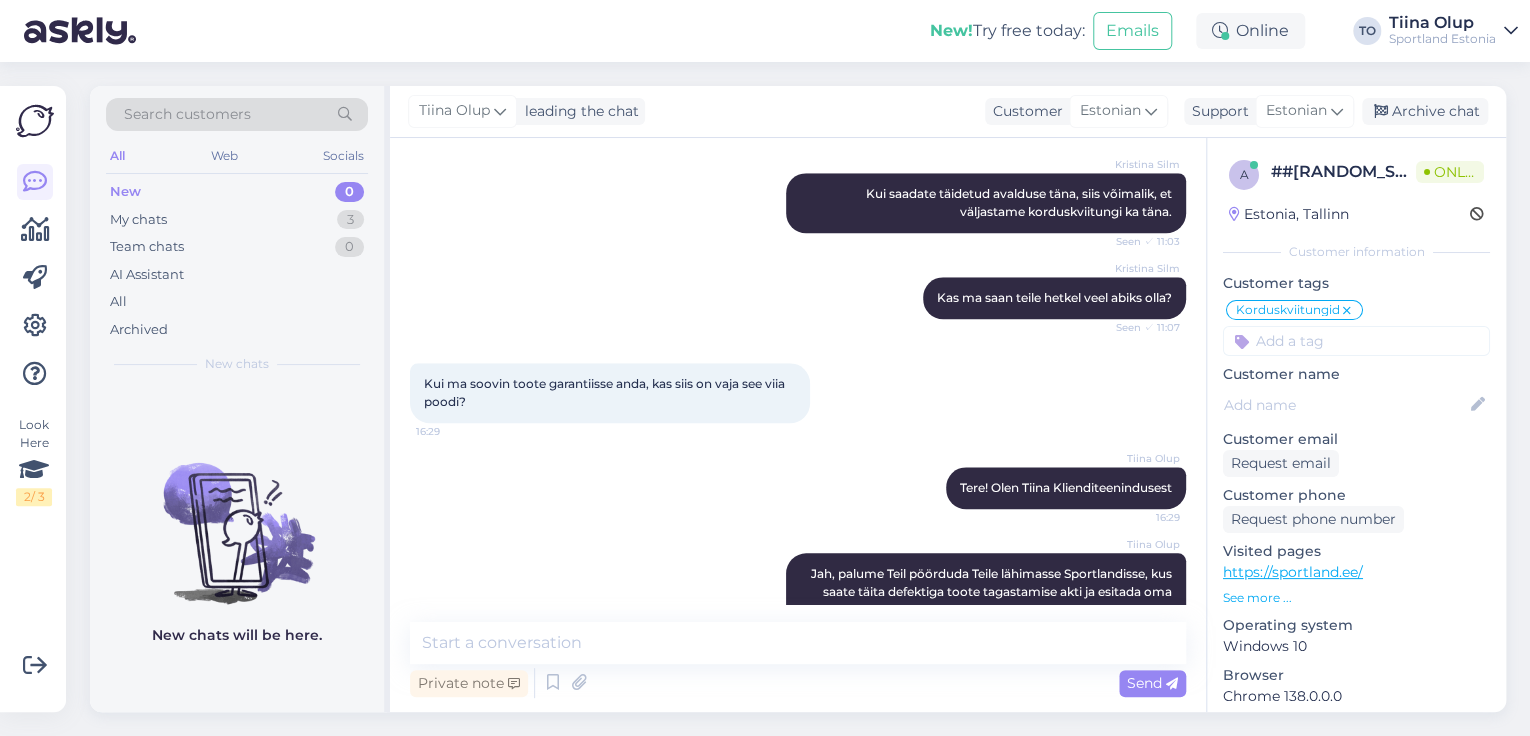 scroll, scrollTop: 1079, scrollLeft: 0, axis: vertical 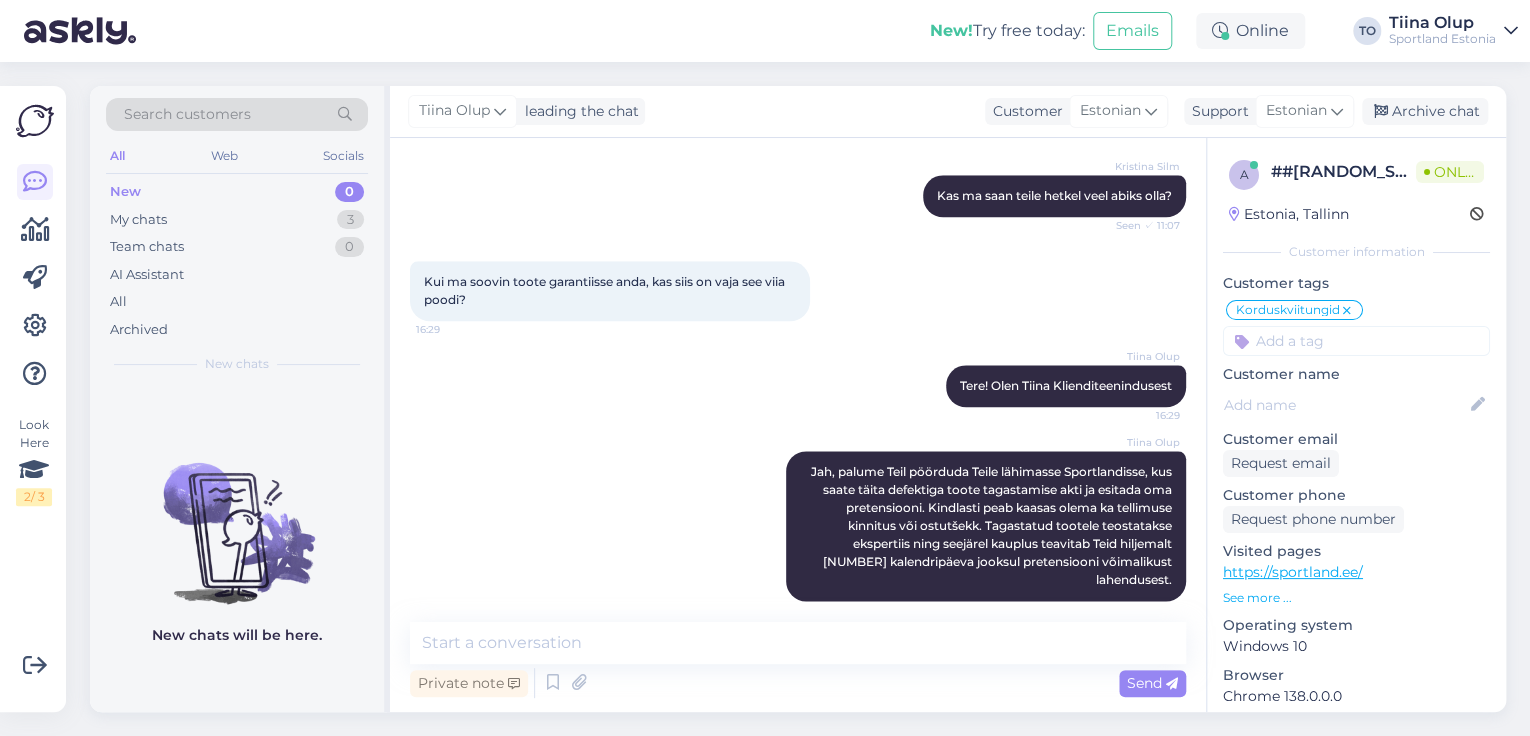 click at bounding box center (1356, 341) 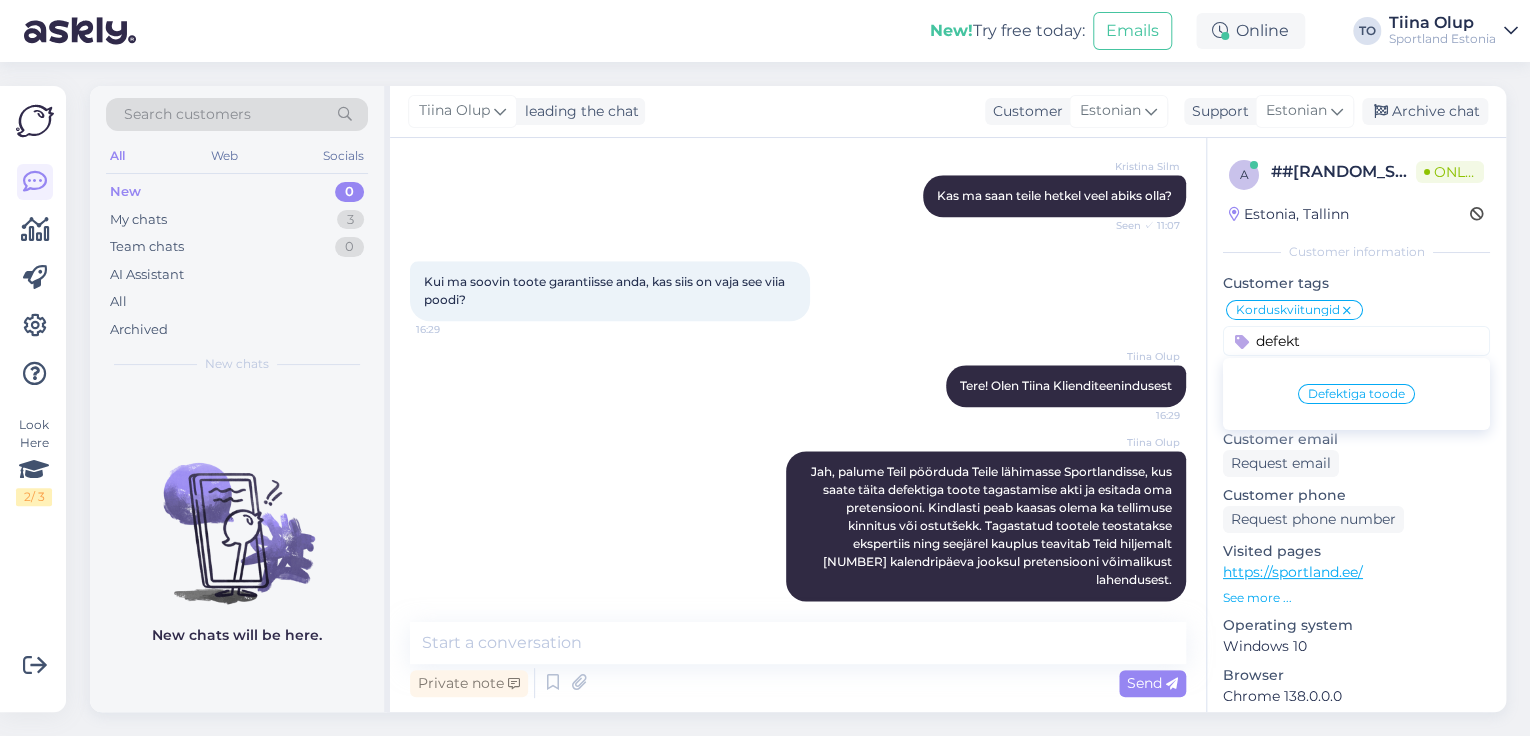 click on "Defektiga toode" at bounding box center (1356, 394) 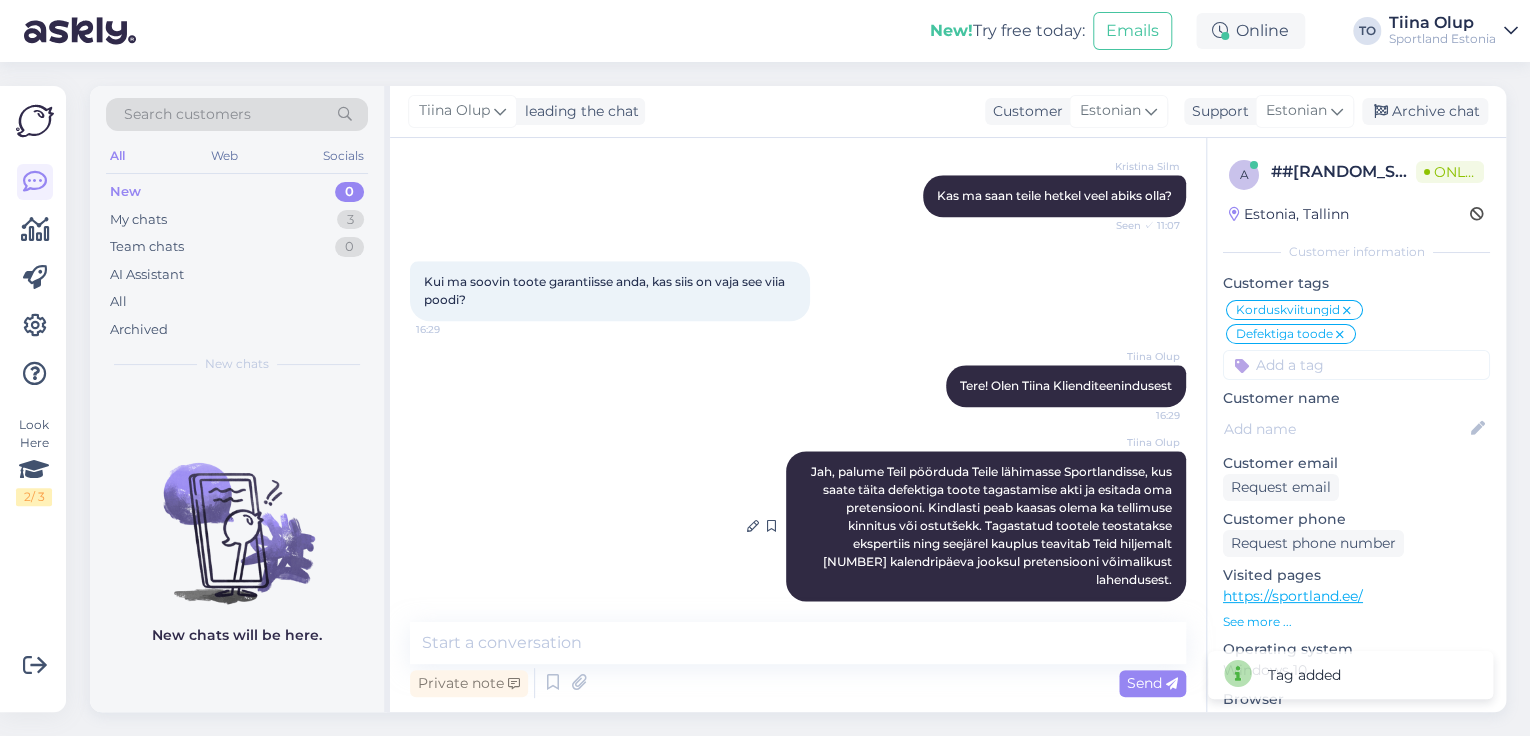 scroll, scrollTop: 1000, scrollLeft: 0, axis: vertical 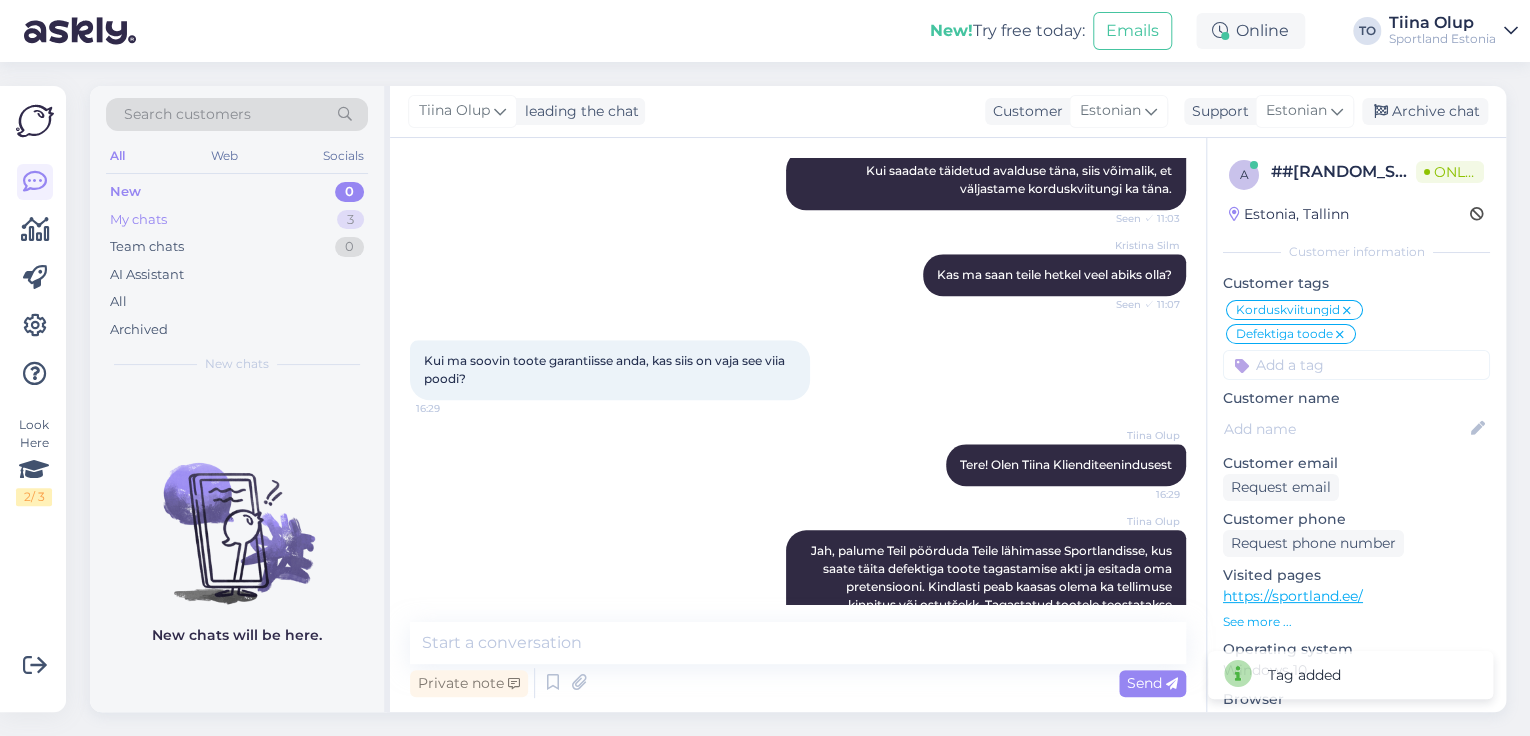 click on "My chats" at bounding box center (138, 220) 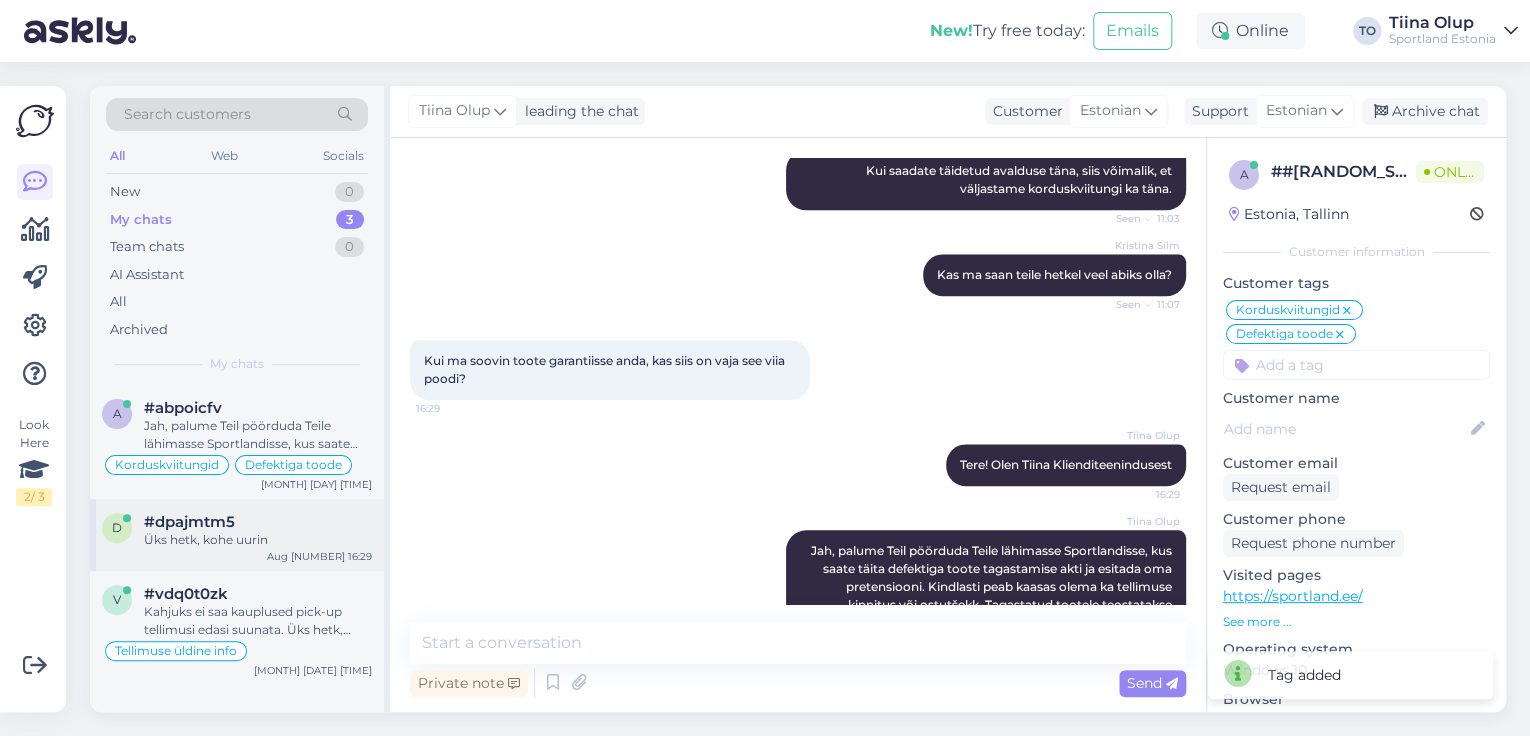 click on "Üks hetk, kohe uurin" at bounding box center (258, 540) 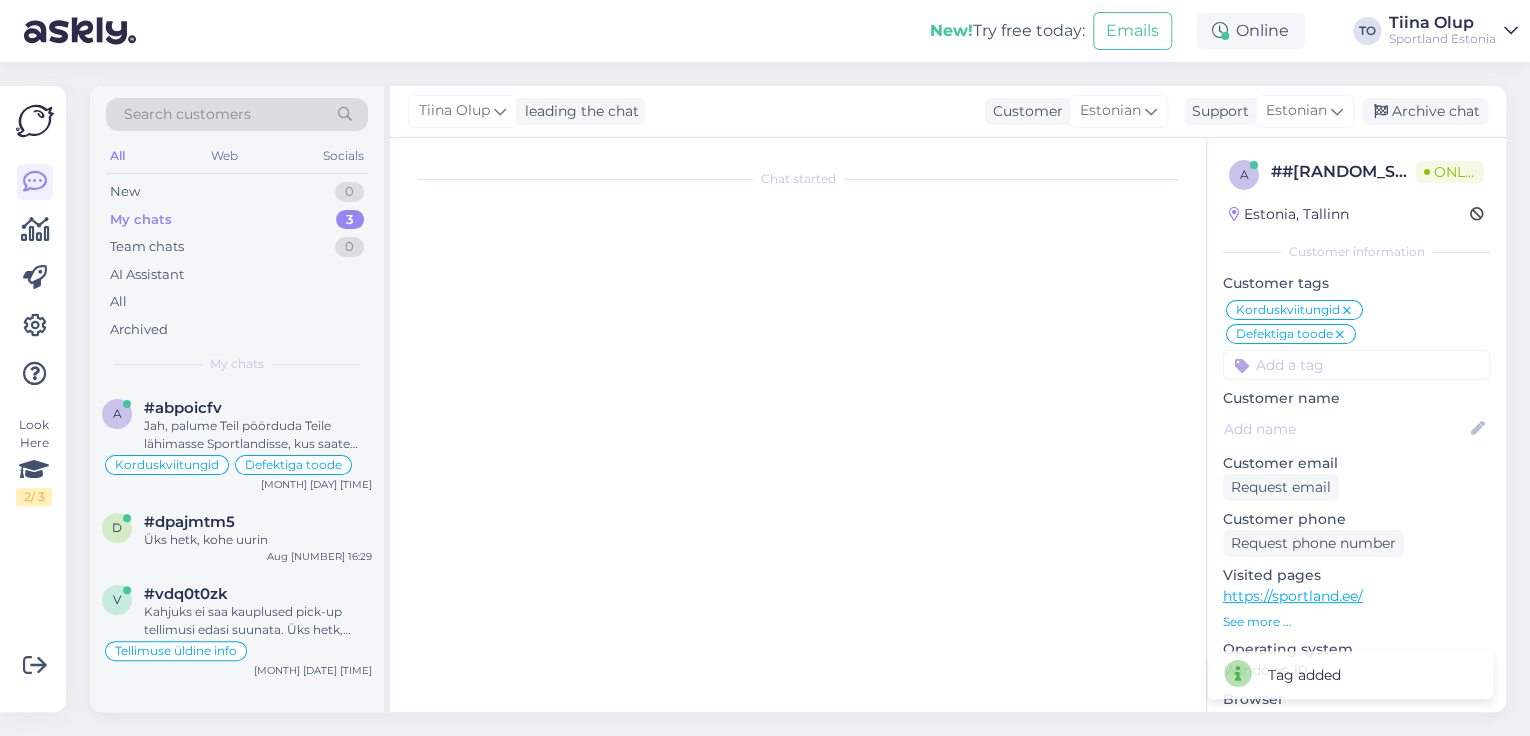 scroll, scrollTop: 769, scrollLeft: 0, axis: vertical 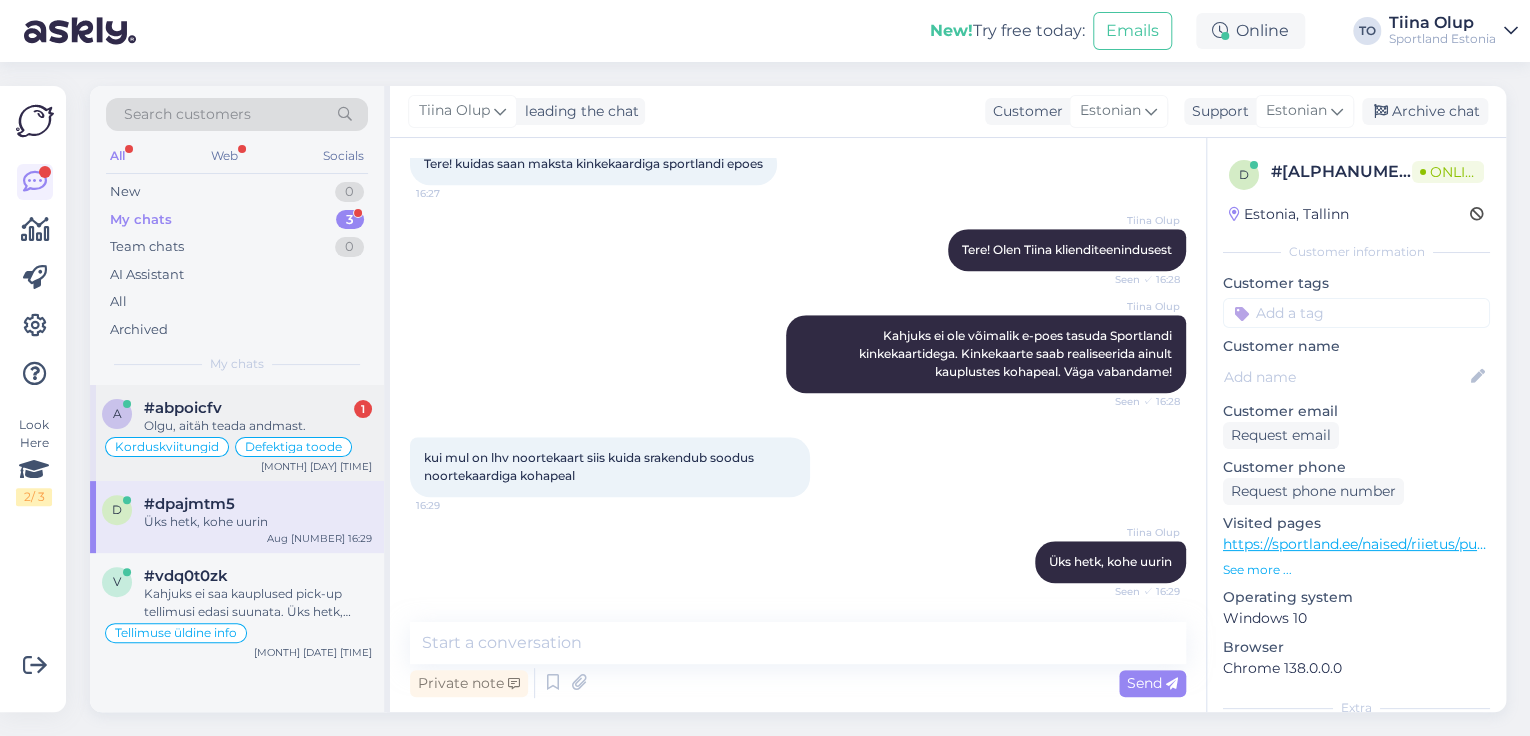 click on "Olgu, aitäh teada andmast." at bounding box center (258, 426) 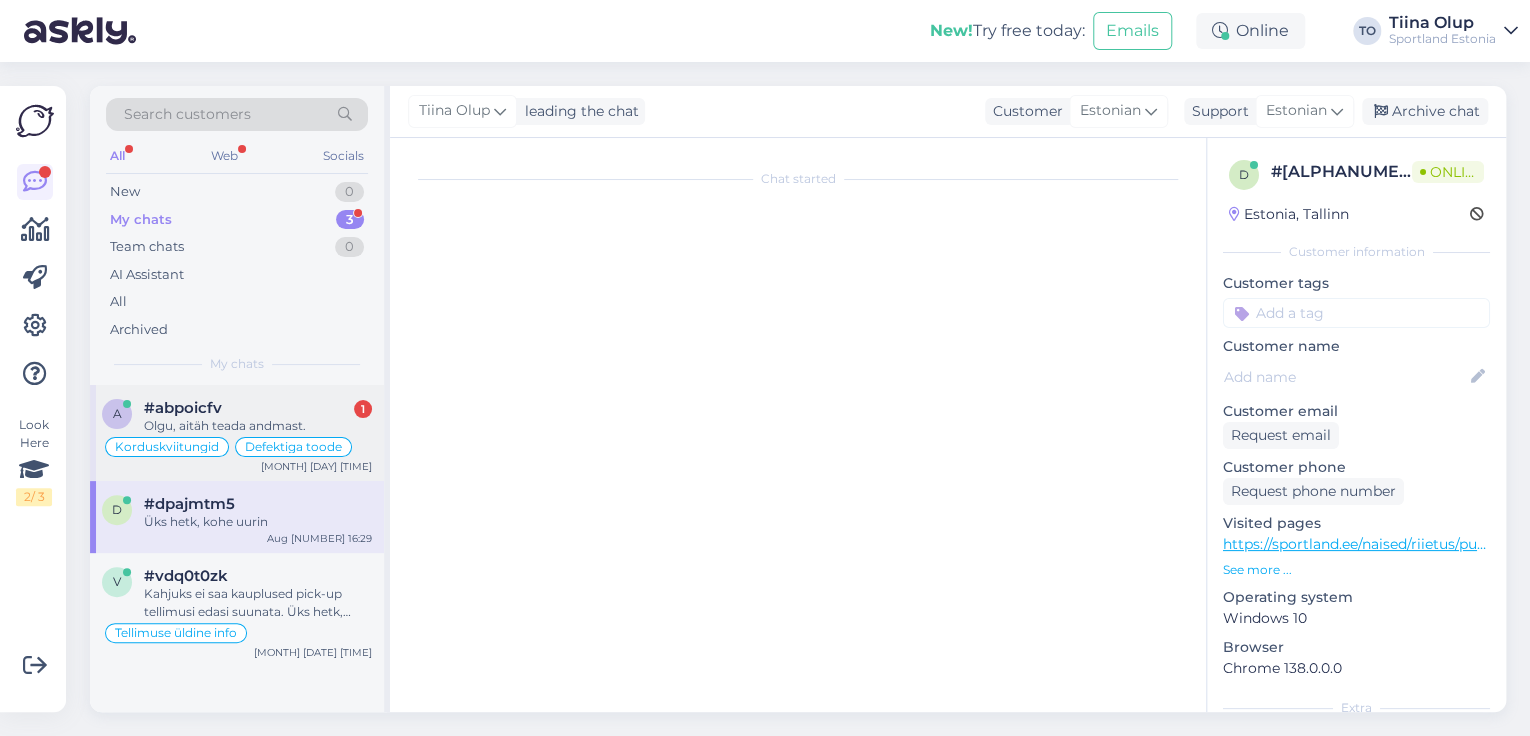 scroll, scrollTop: 1165, scrollLeft: 0, axis: vertical 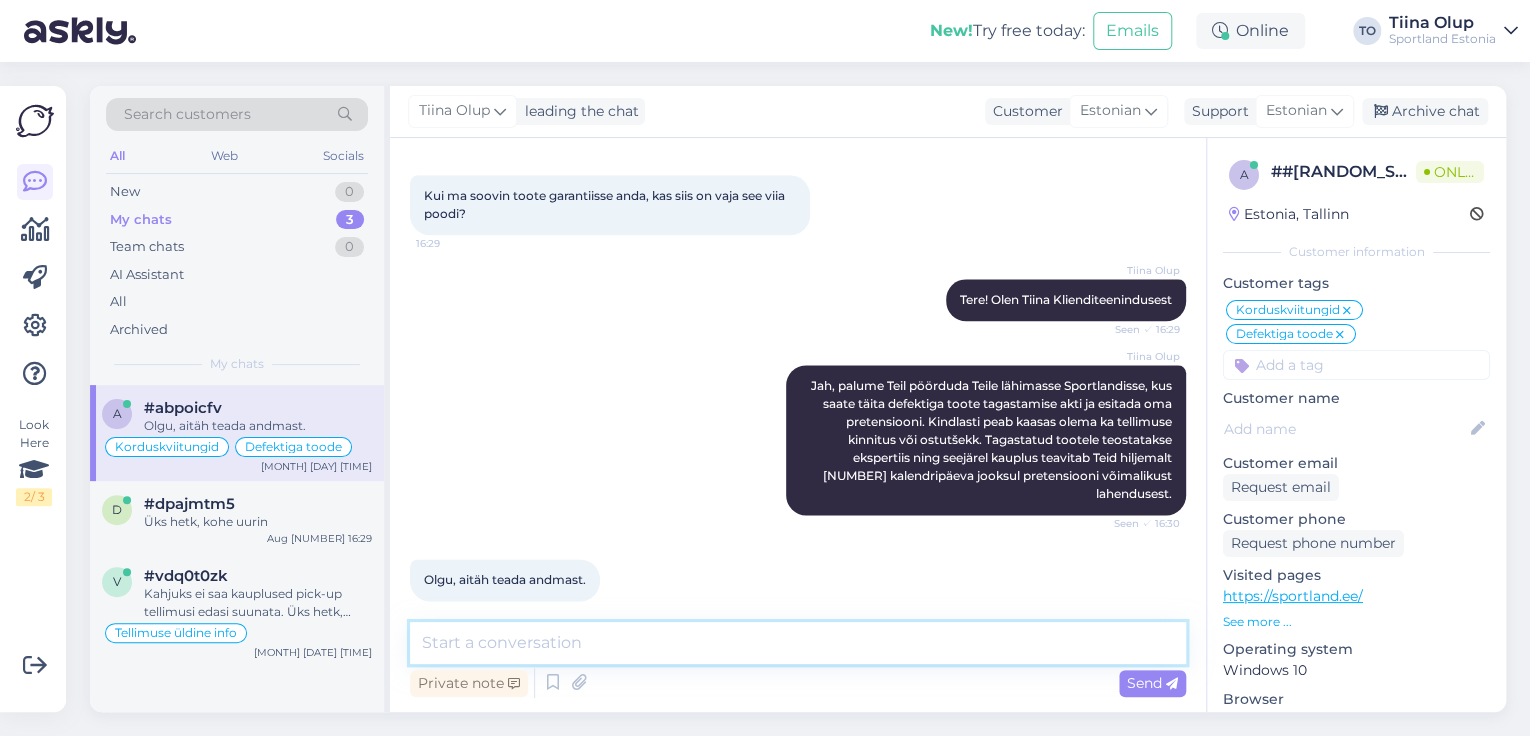 click at bounding box center [798, 643] 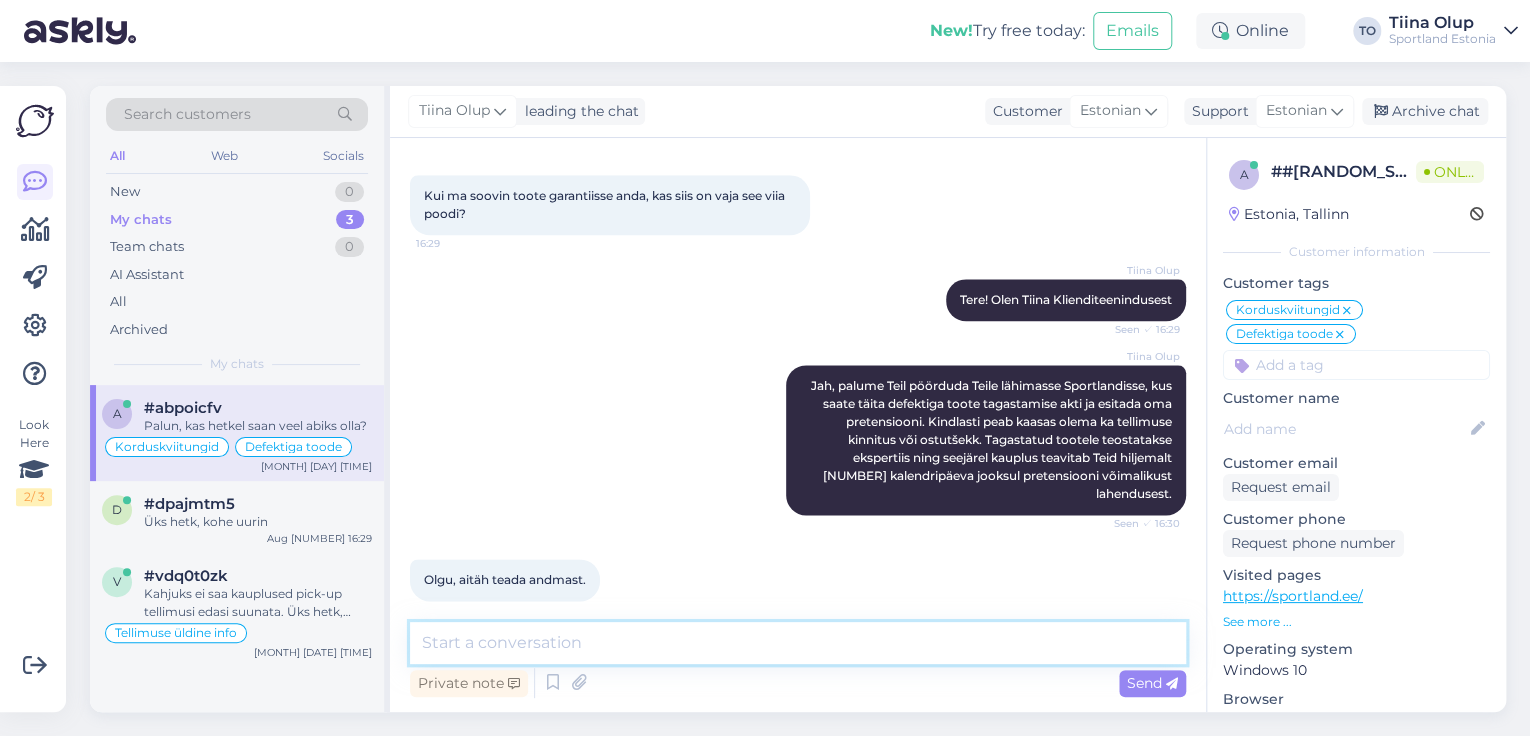 scroll, scrollTop: 1251, scrollLeft: 0, axis: vertical 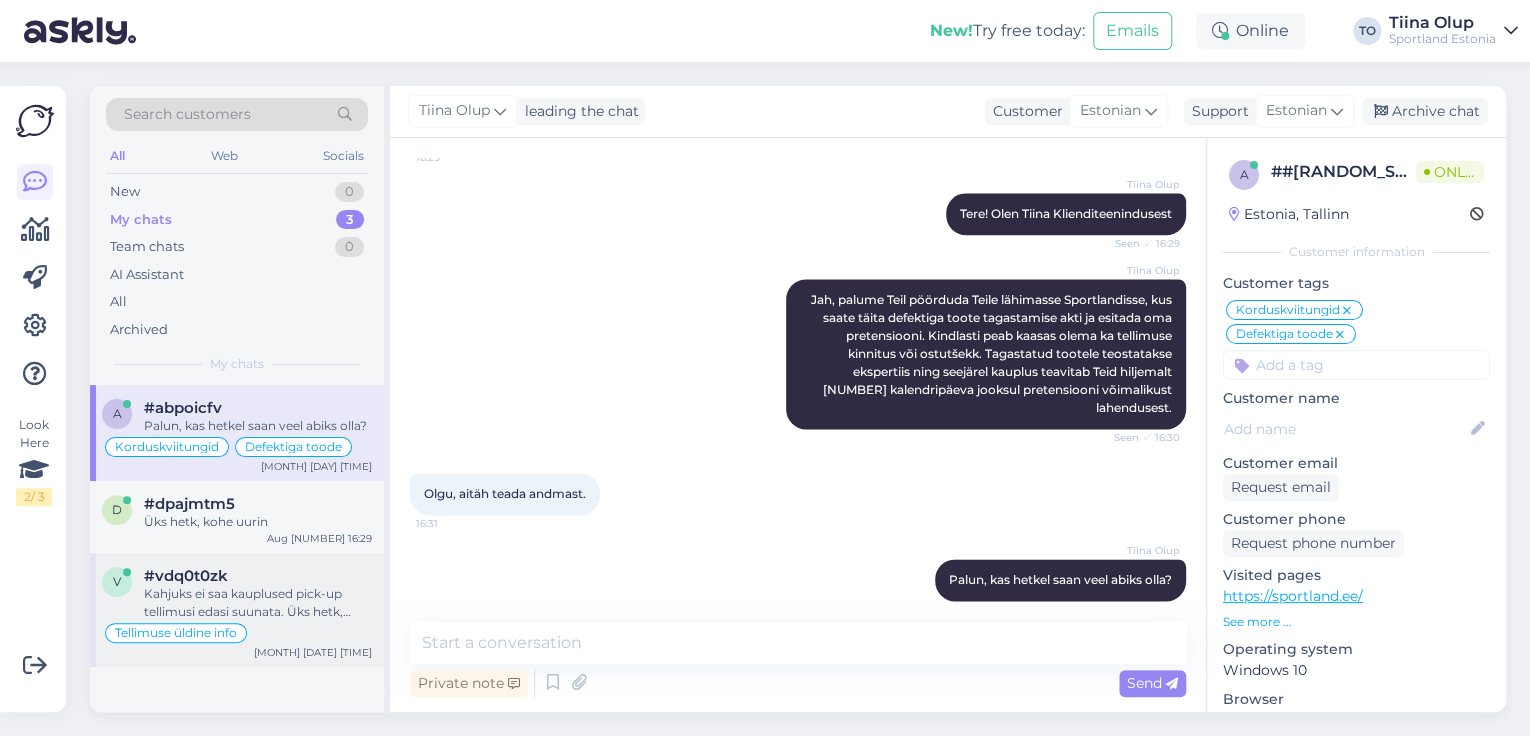 click on "Kahjuks ei saa kauplused pick-up tellimusi edasi suunata. Üks hetk, võtan kohe Lõunakeskuse kauplusega ühendust, et kontrollida, kas toode on kindlalt olemas" at bounding box center [258, 603] 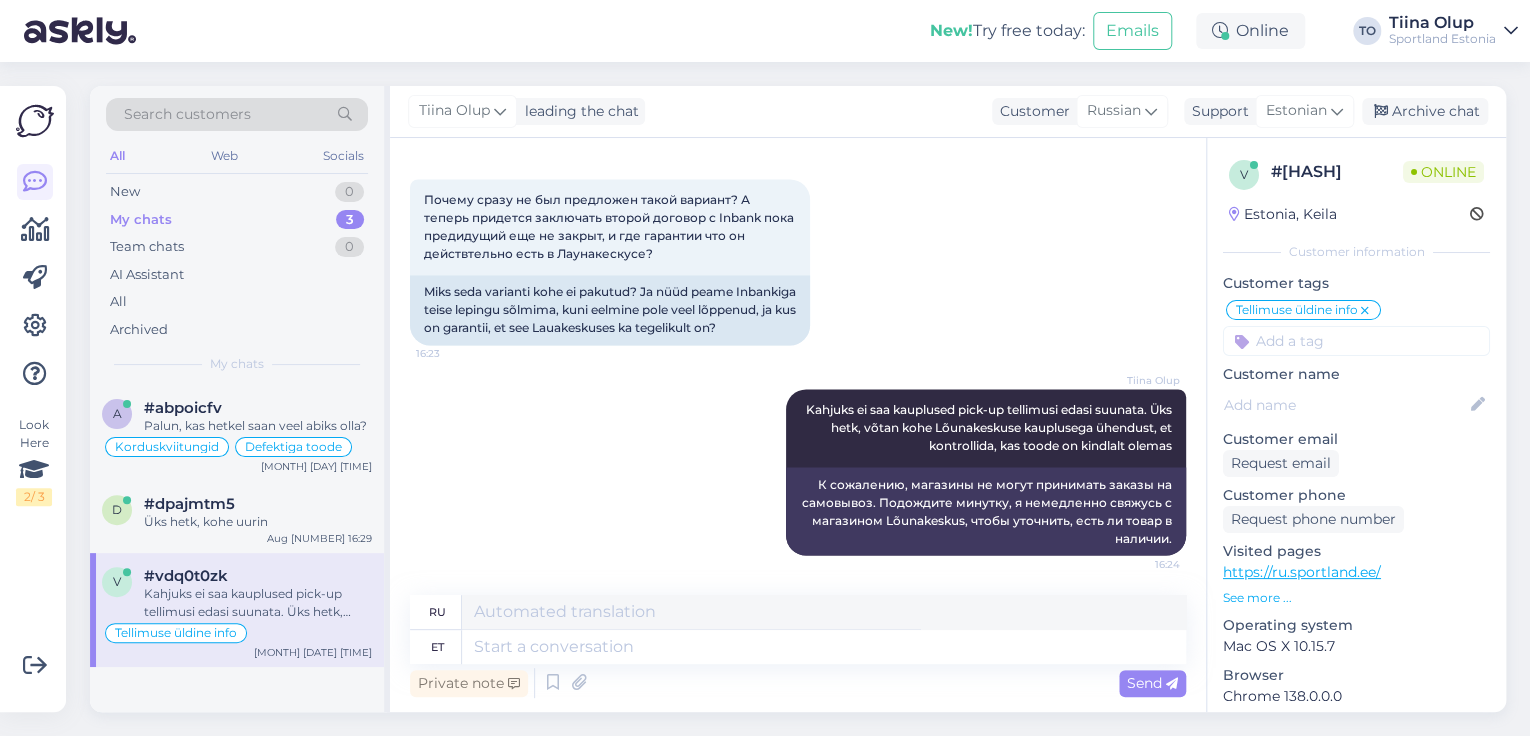 scroll, scrollTop: 1674, scrollLeft: 0, axis: vertical 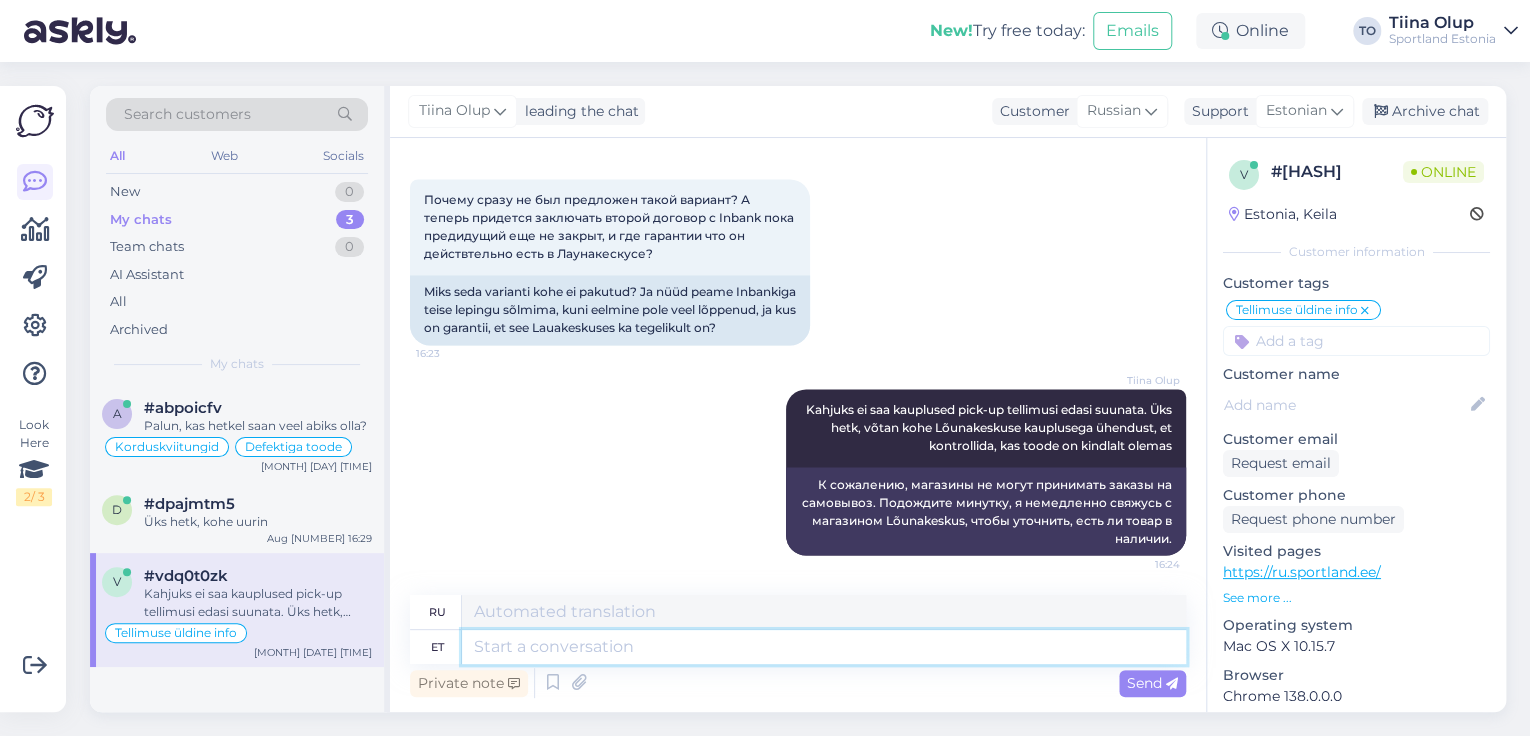 click at bounding box center [824, 647] 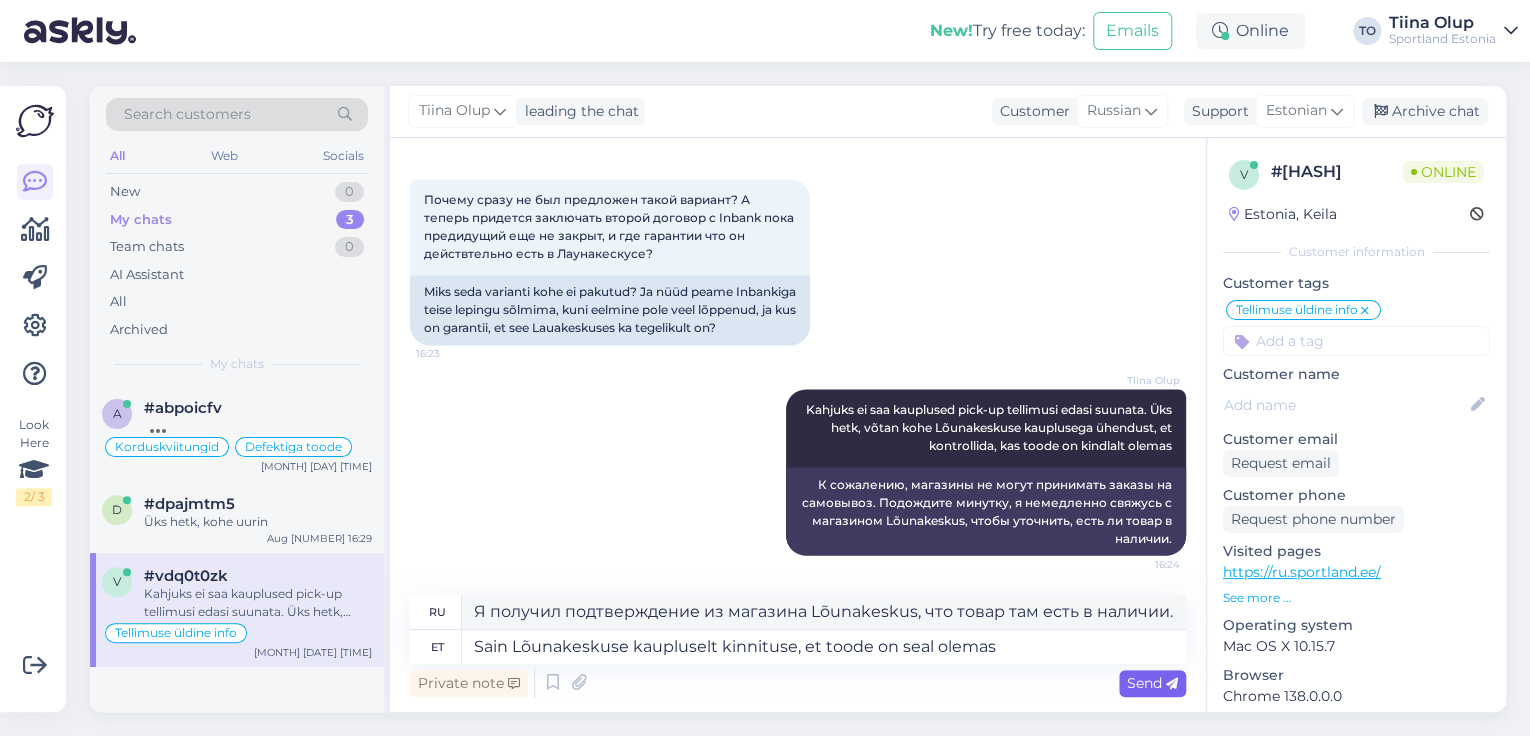 click on "Send" at bounding box center (1152, 683) 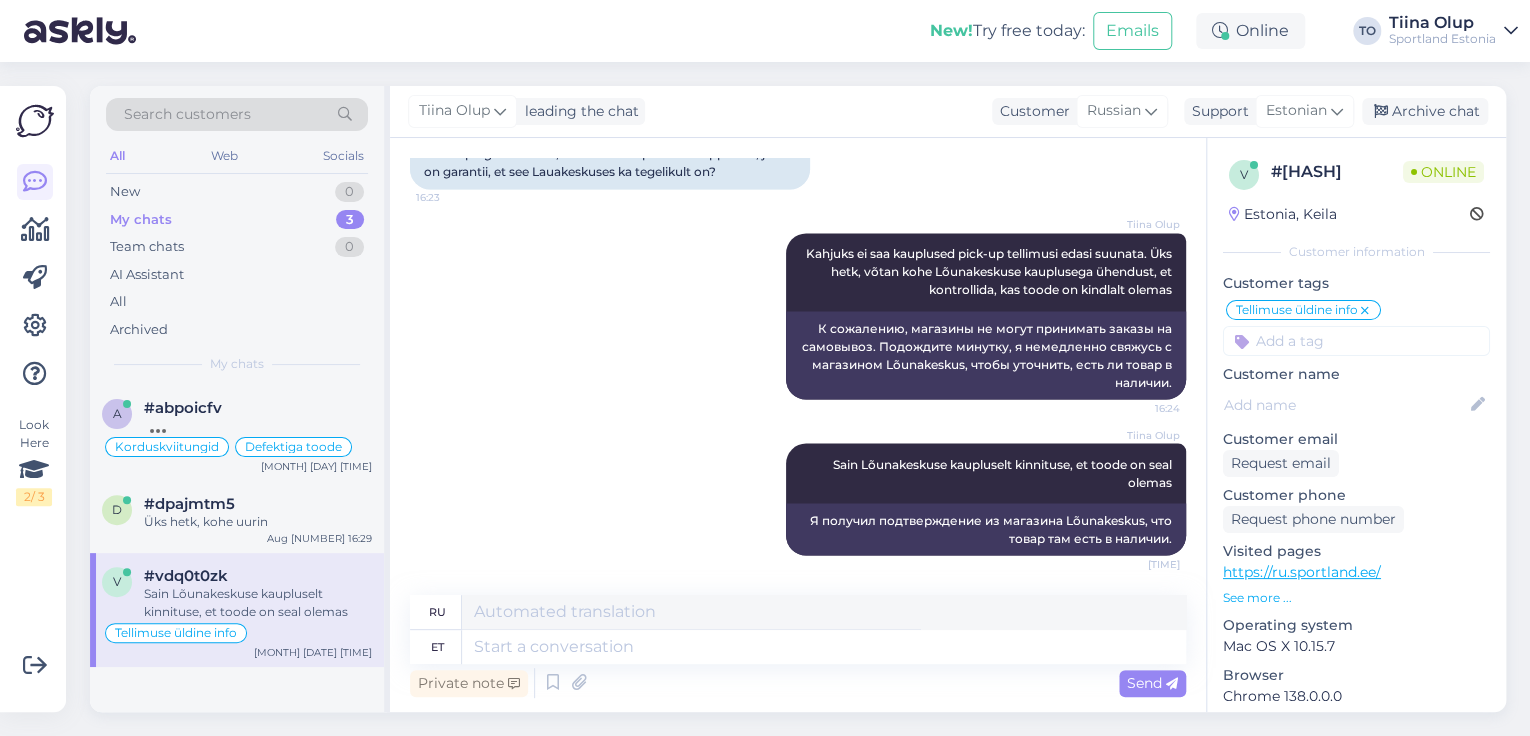 scroll, scrollTop: 1830, scrollLeft: 0, axis: vertical 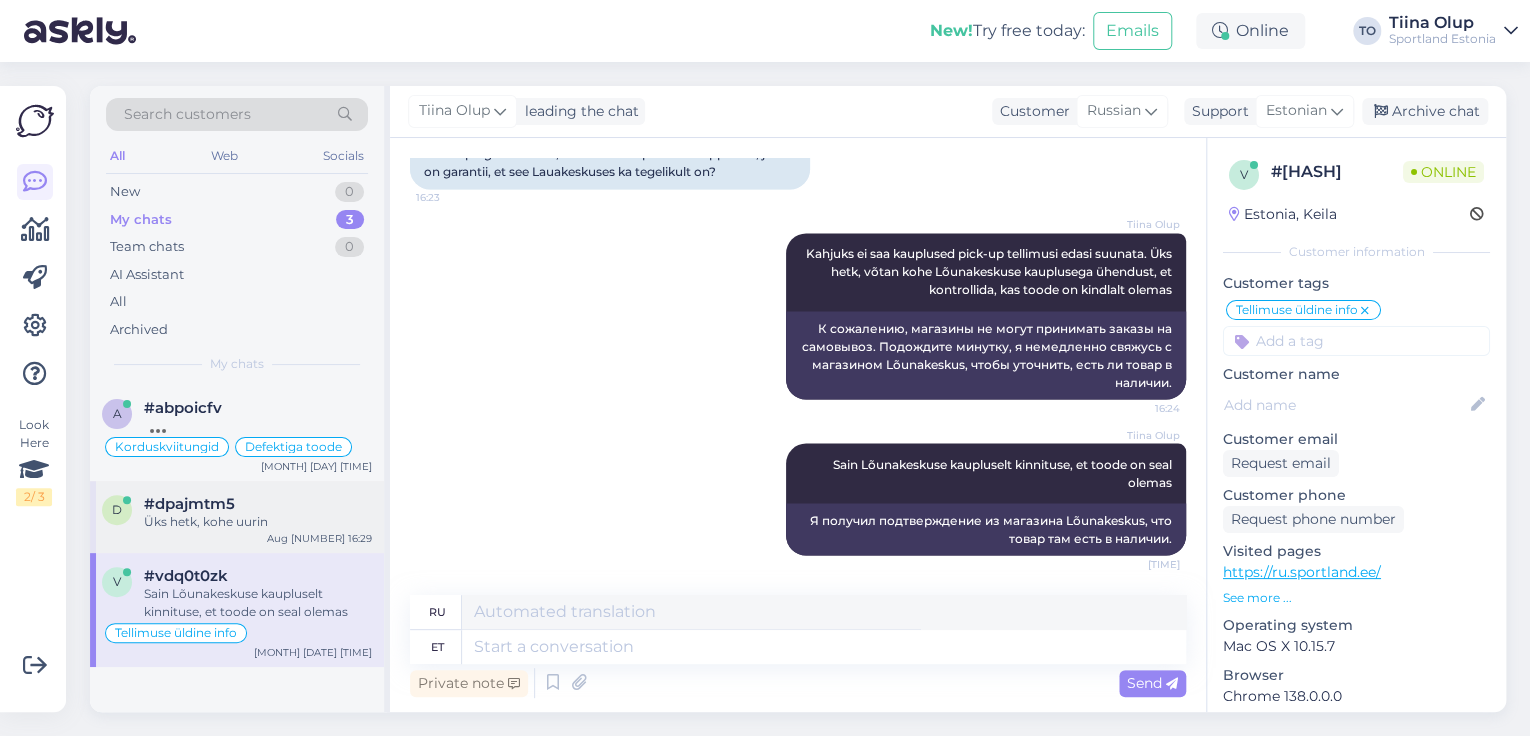 click on "Üks hetk, kohe uurin" at bounding box center [258, 522] 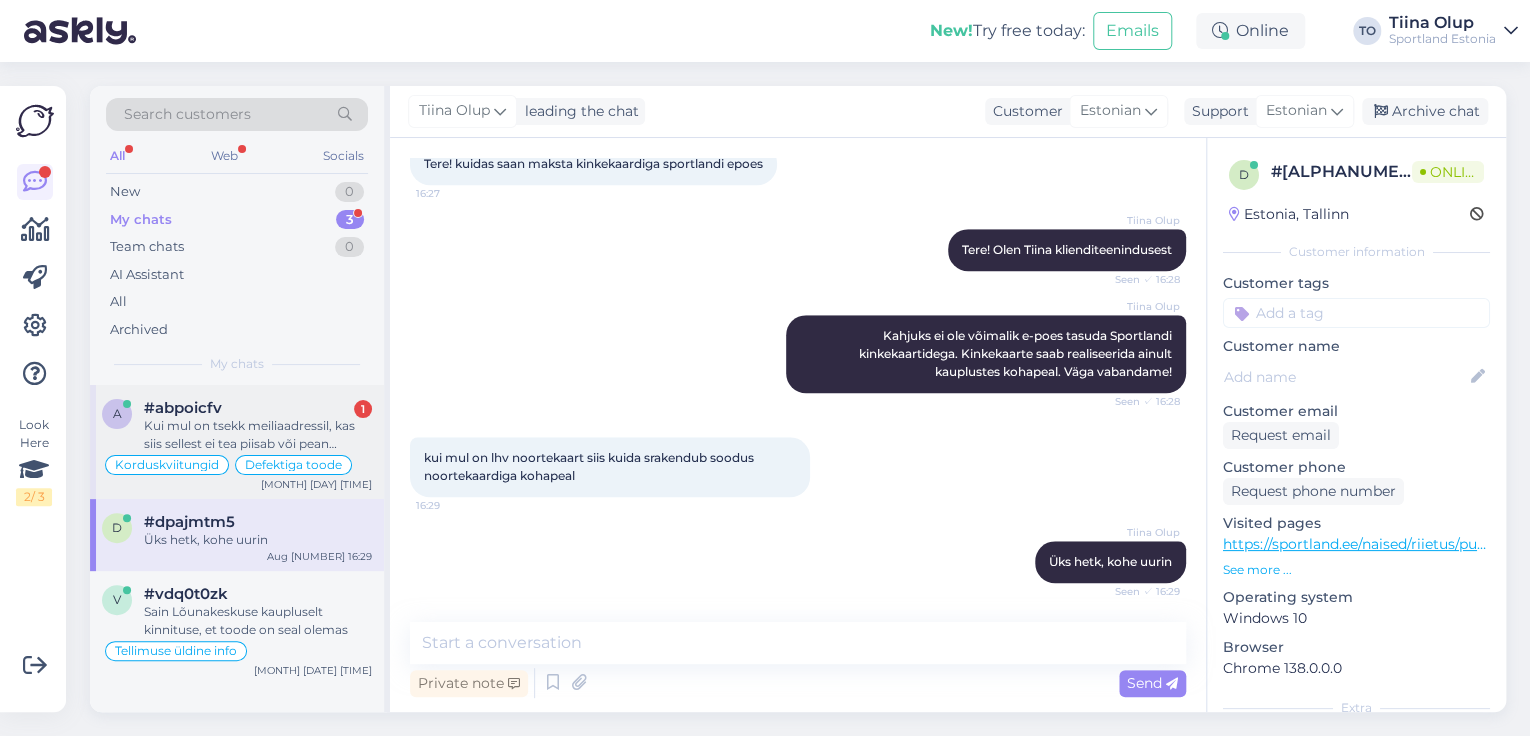 click on "Kui mul on tsekk meiliaadressil, kas siis sellest ei tea piisab või pean ilmtingimata välja printima?" at bounding box center [258, 435] 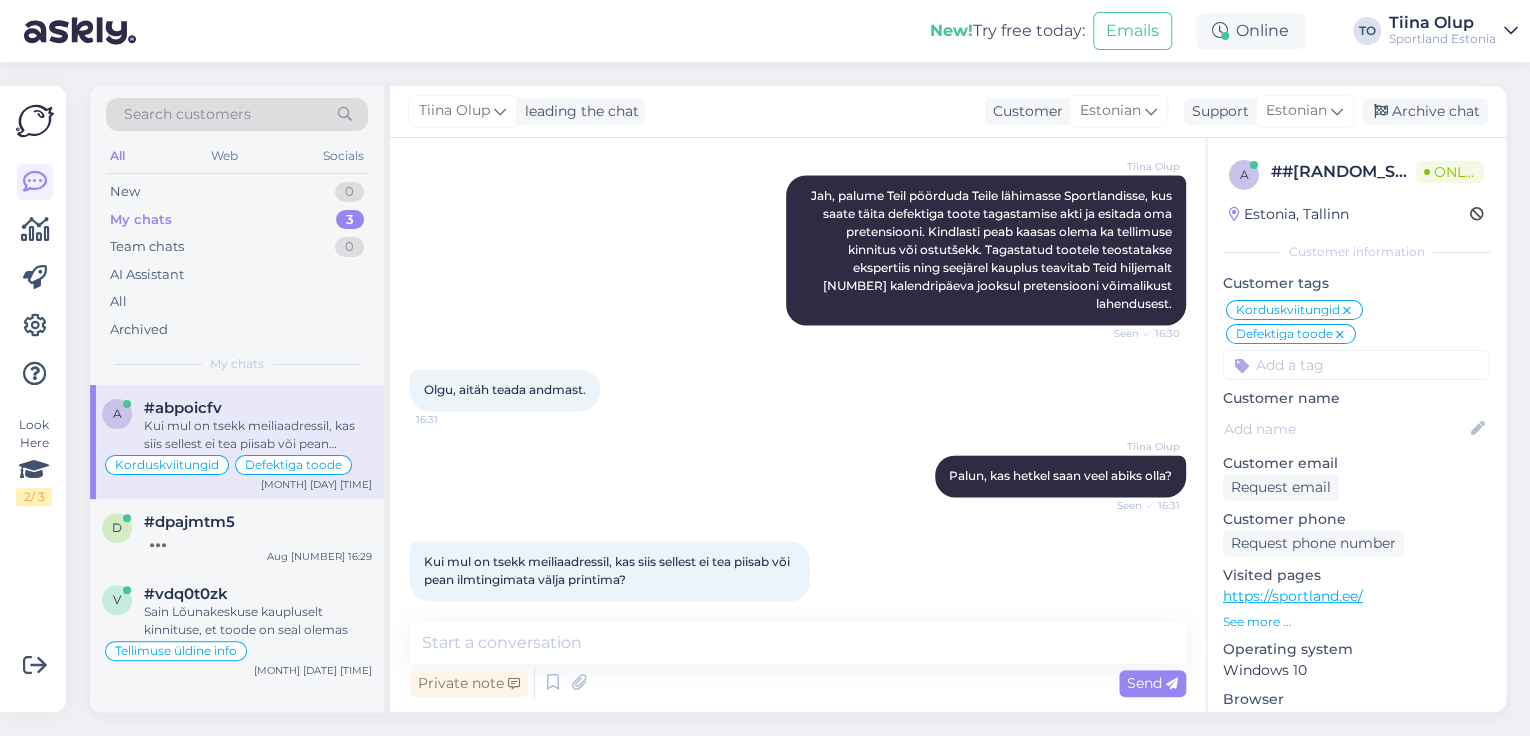 scroll, scrollTop: 1355, scrollLeft: 0, axis: vertical 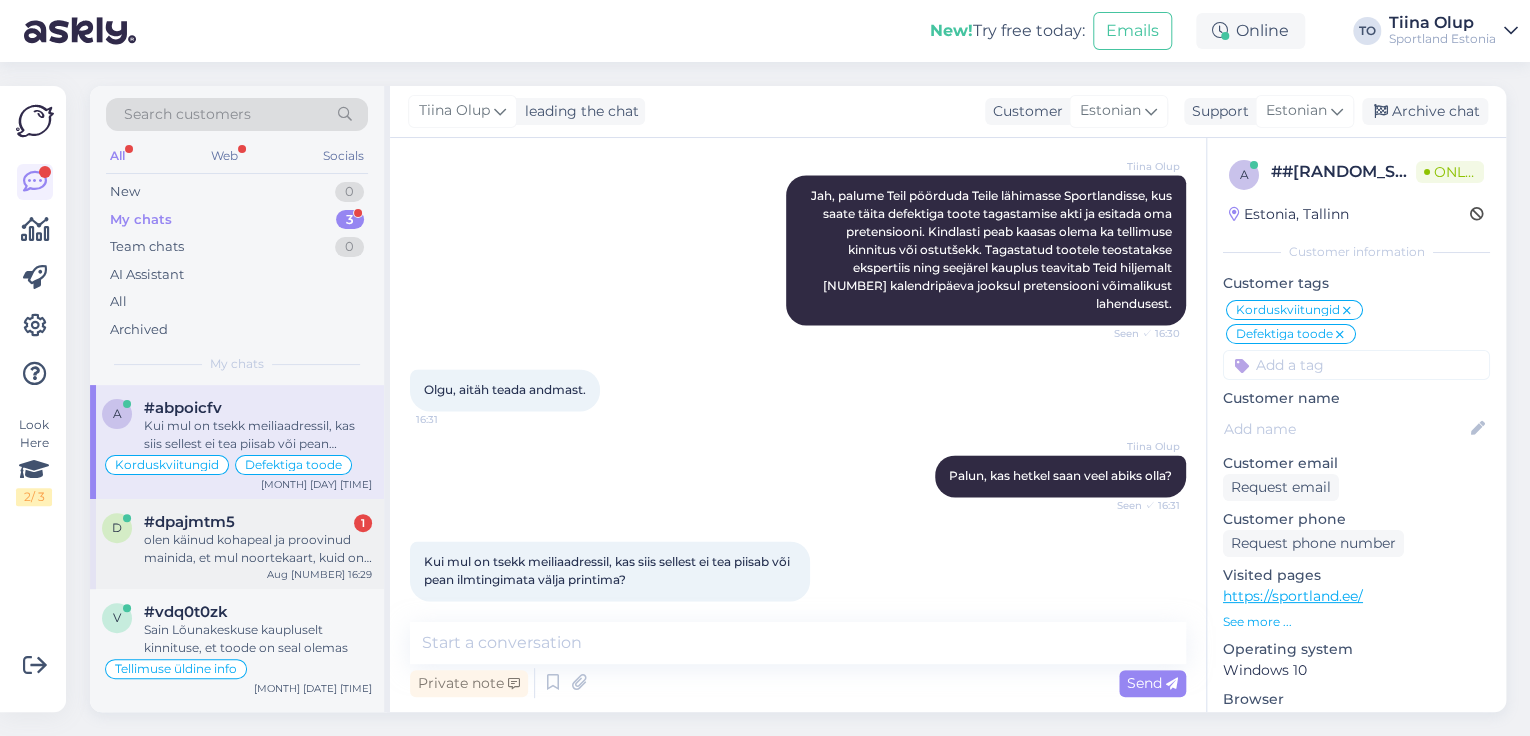 click on "#dpajmtm5 1" at bounding box center (258, 522) 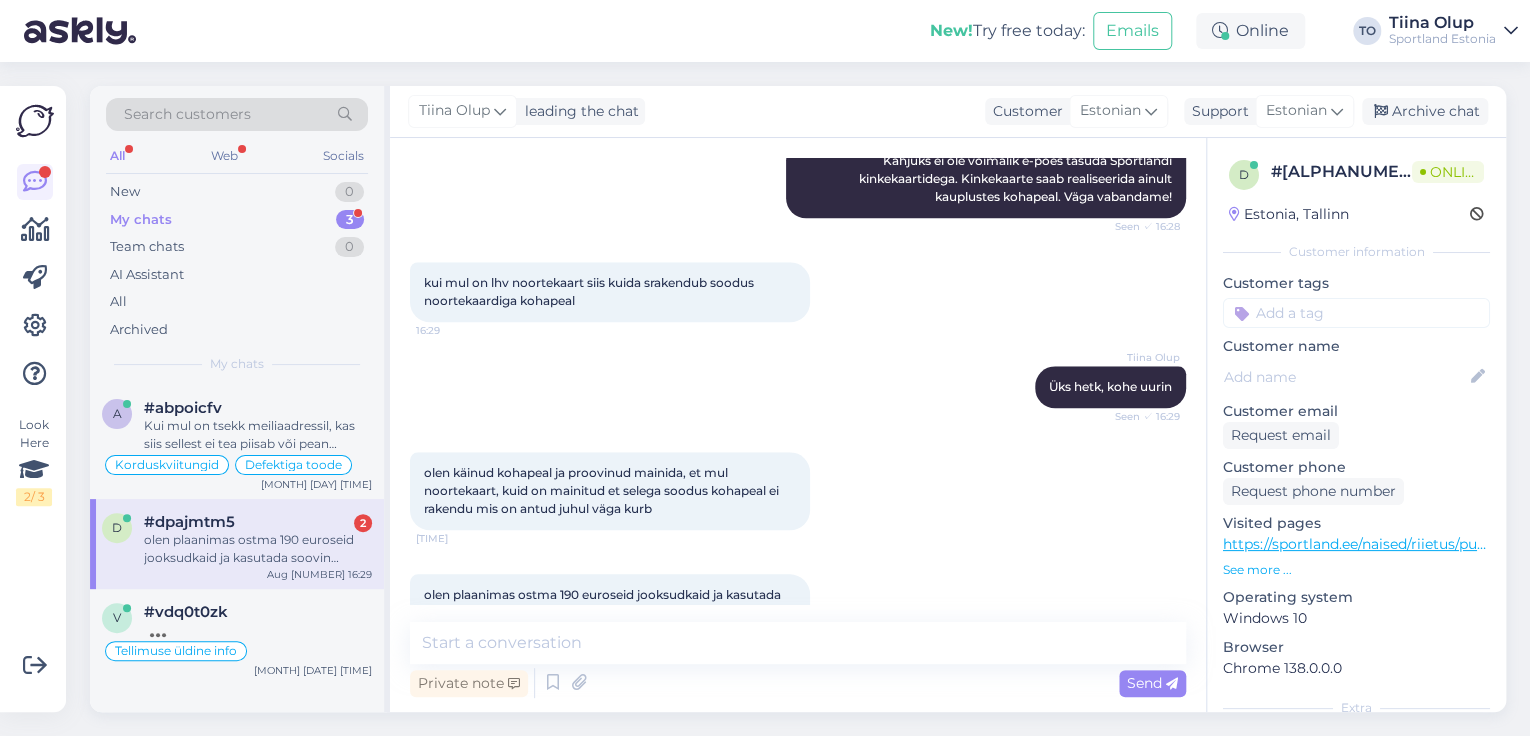 scroll, scrollTop: 916, scrollLeft: 0, axis: vertical 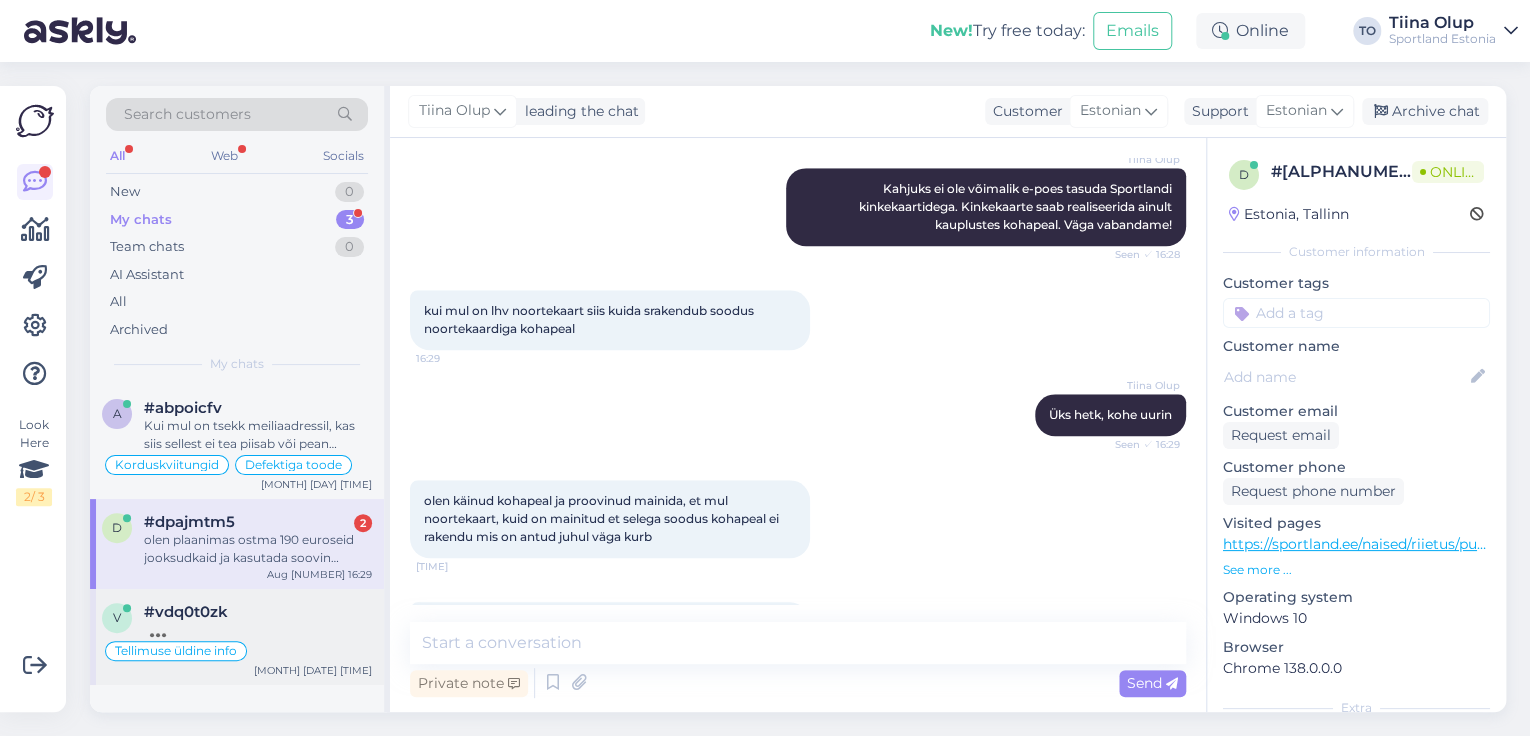 click on "#vdq0t0zk" at bounding box center (258, 612) 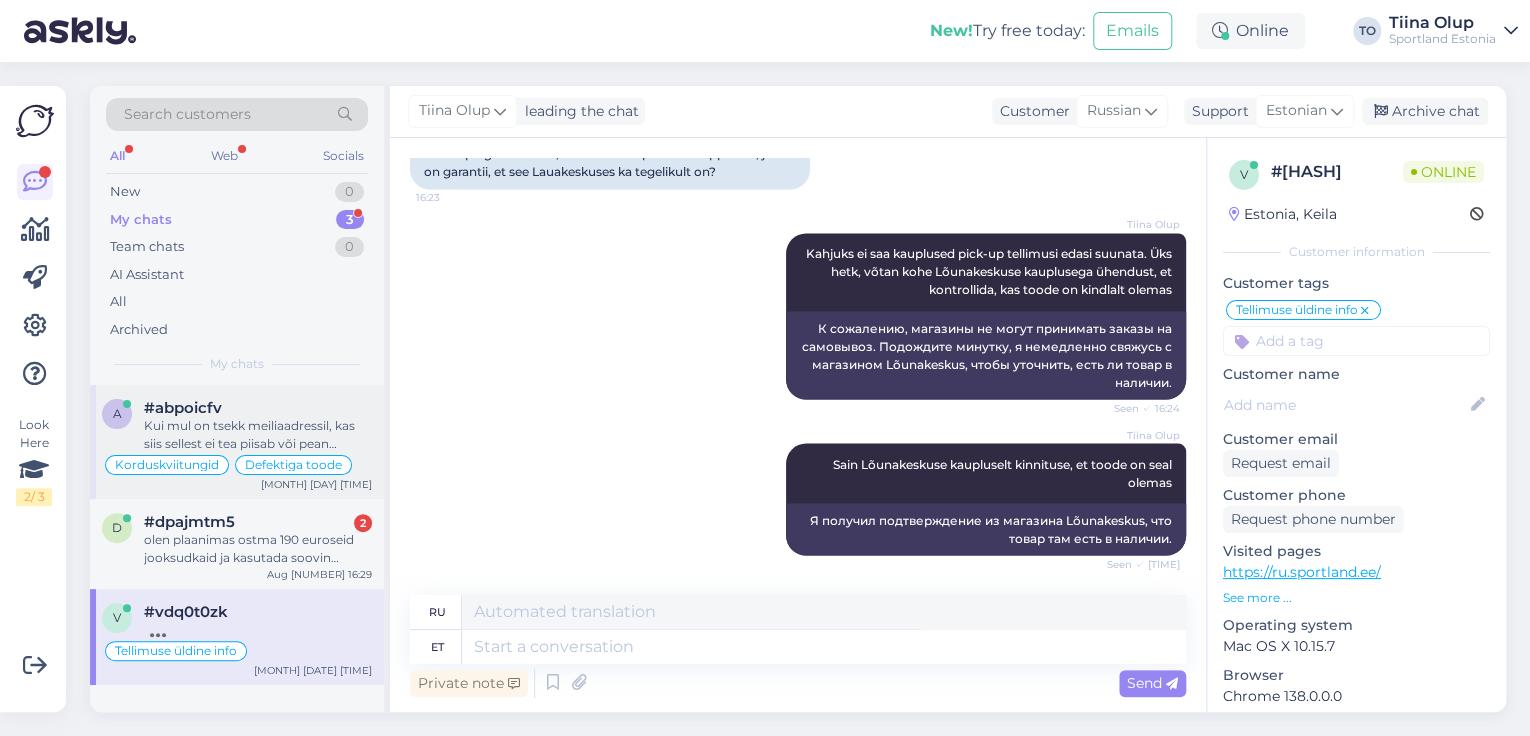 click on "Kui mul on tsekk meiliaadressil, kas siis sellest ei tea piisab või pean ilmtingimata välja printima?" at bounding box center [258, 435] 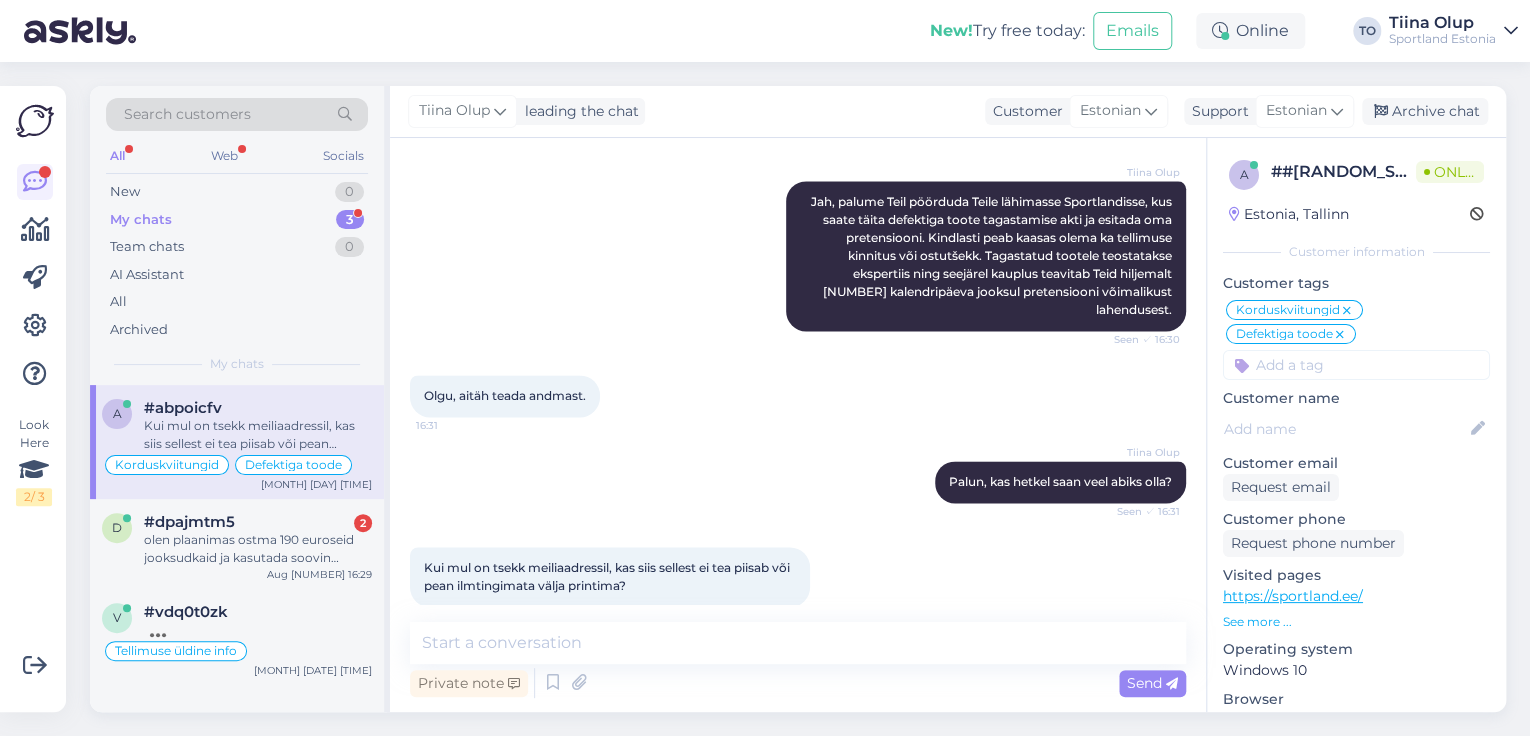 scroll, scrollTop: 1355, scrollLeft: 0, axis: vertical 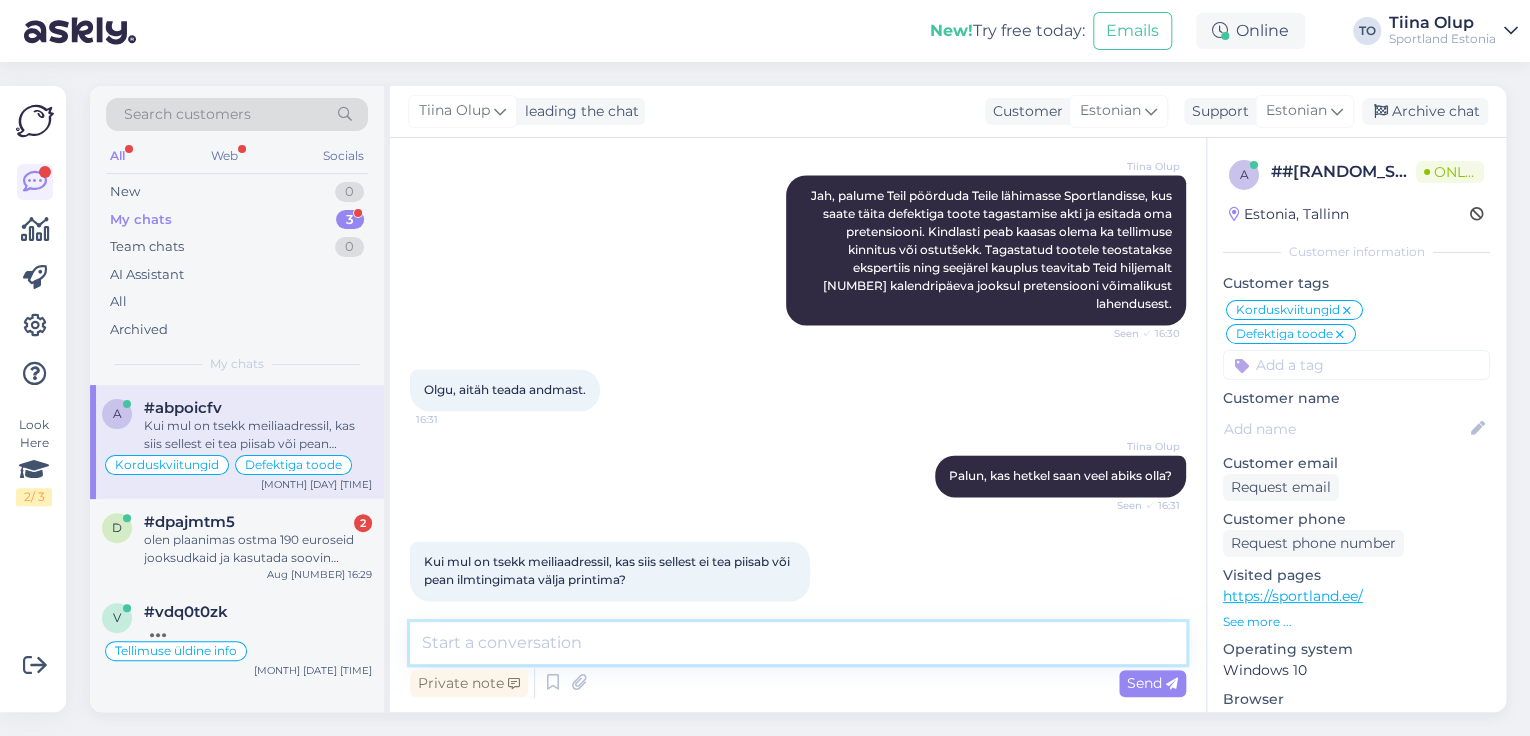 click at bounding box center (798, 643) 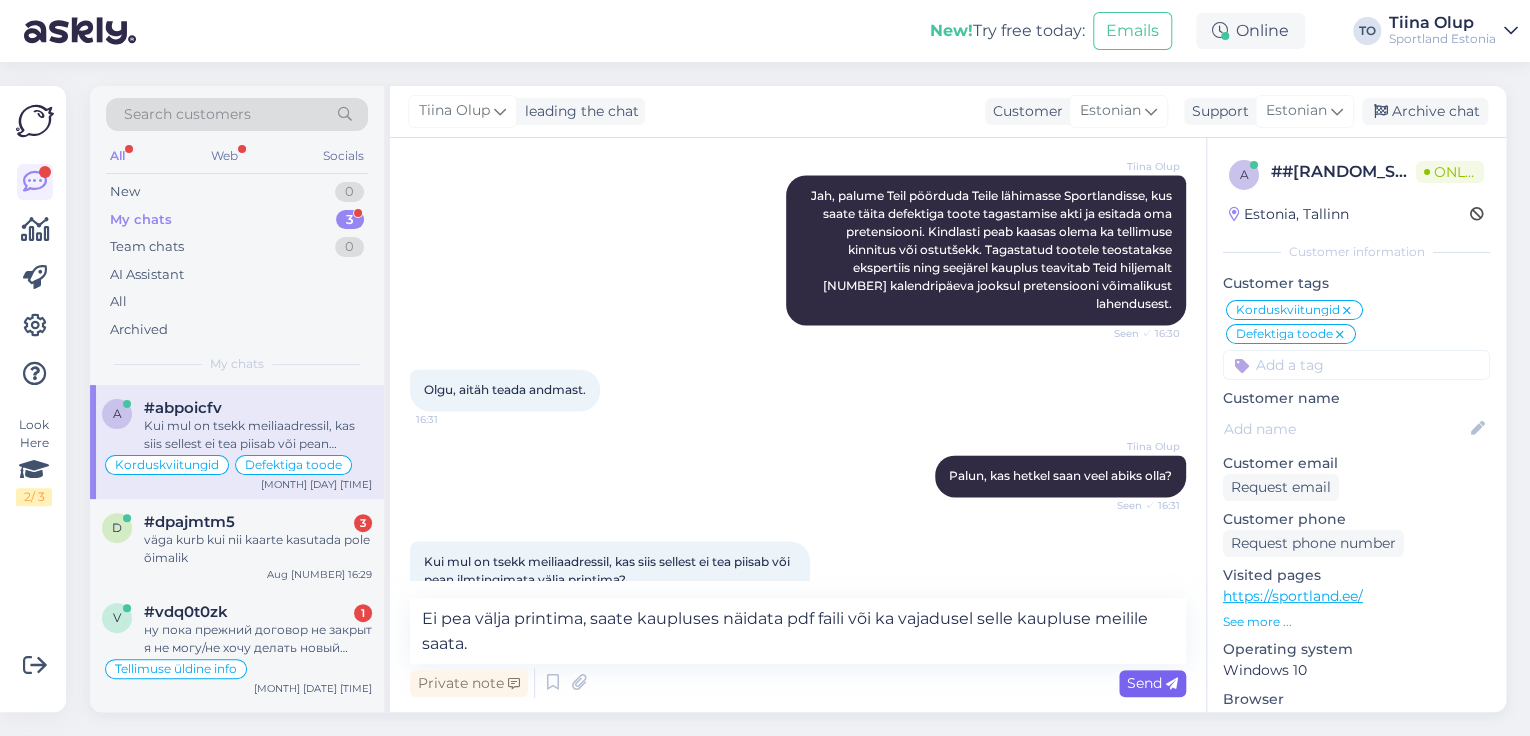 click on "Send" at bounding box center (1152, 683) 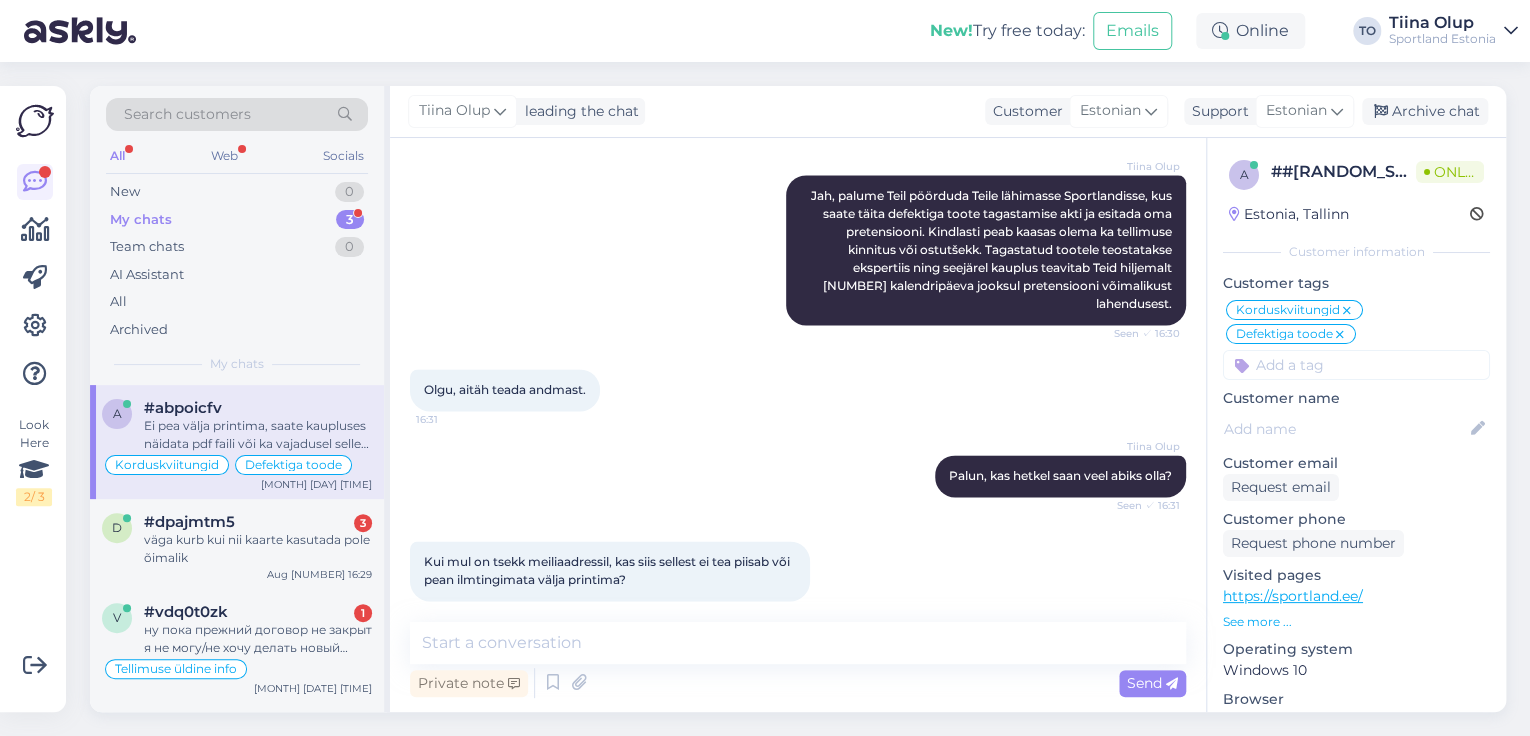 scroll, scrollTop: 1459, scrollLeft: 0, axis: vertical 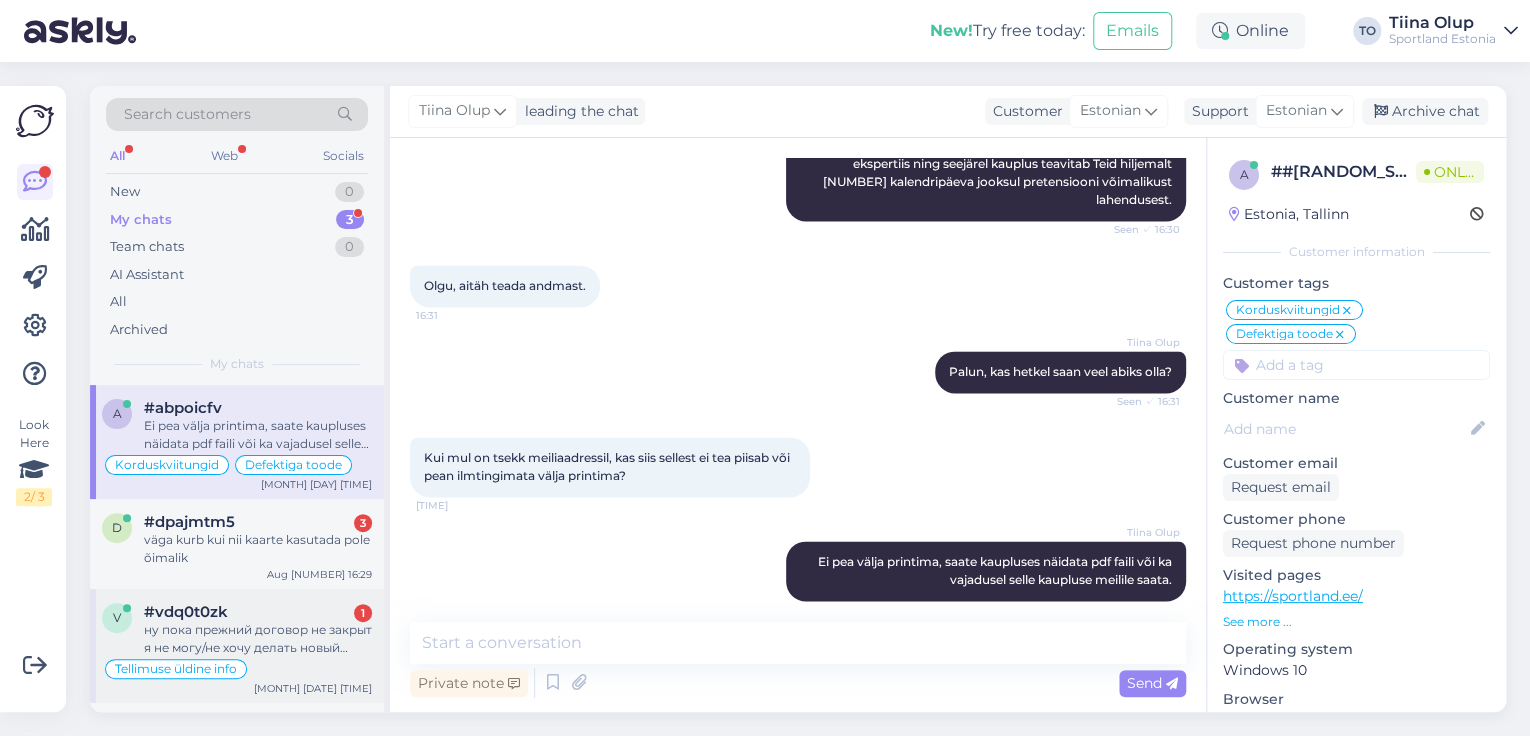click on "#vdq0t0zk 1" at bounding box center (258, 612) 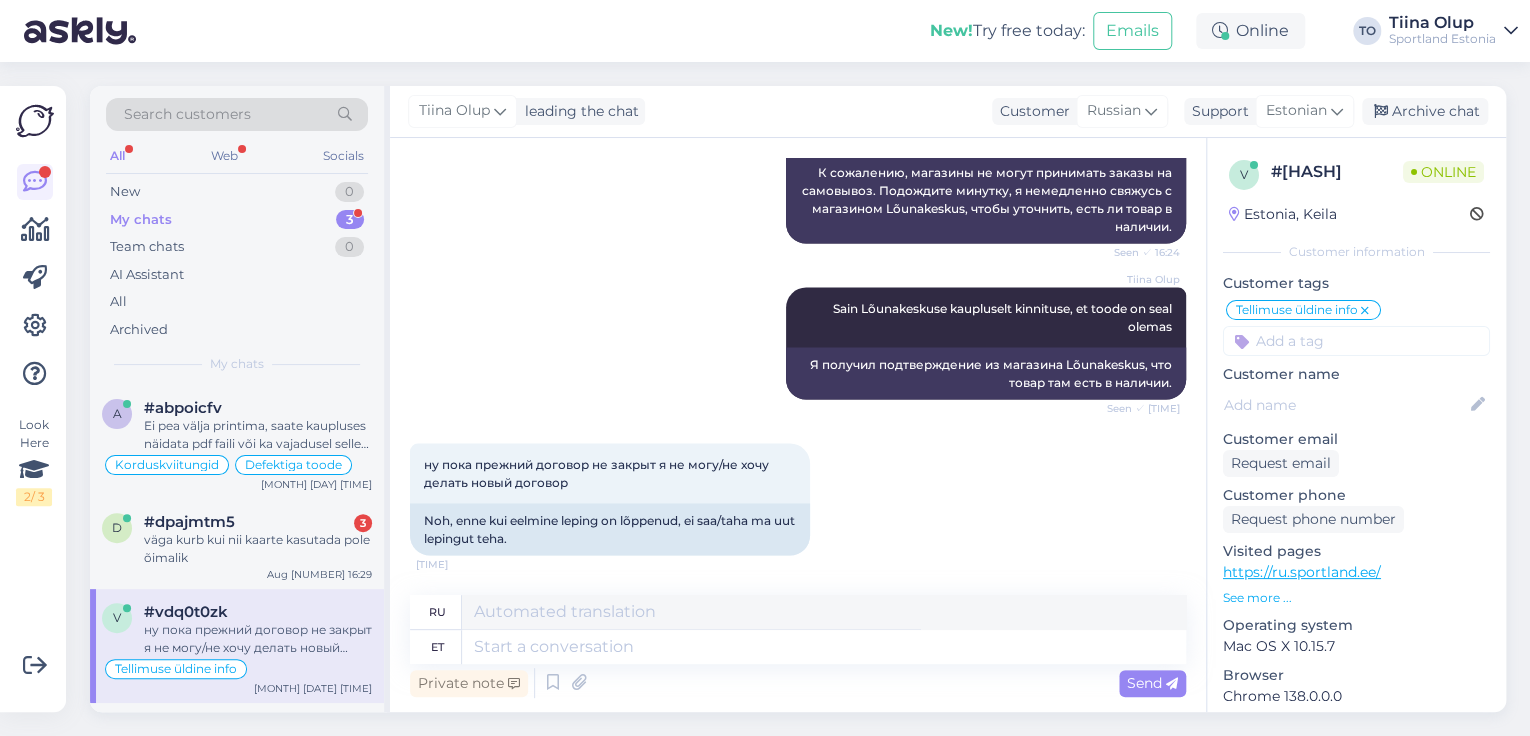 scroll, scrollTop: 1986, scrollLeft: 0, axis: vertical 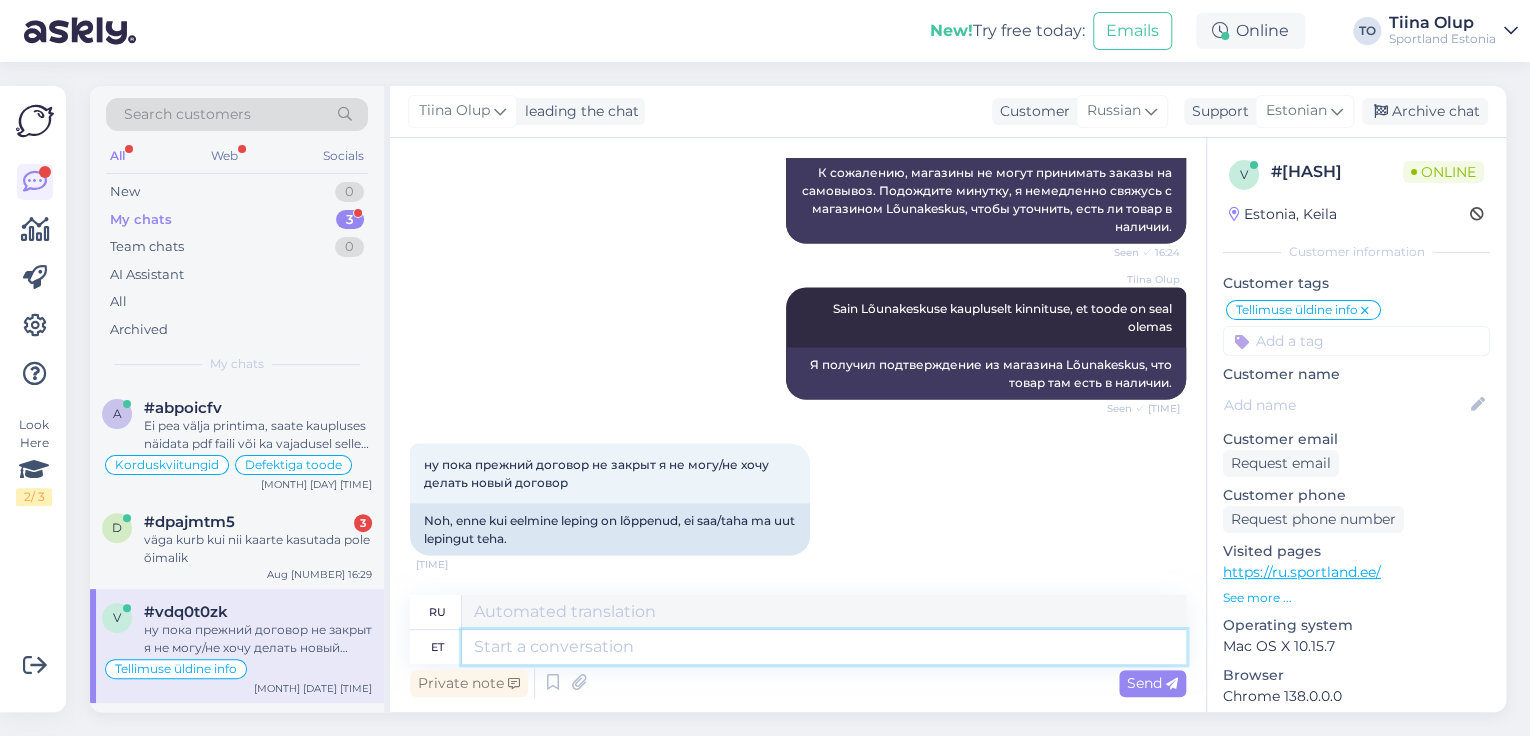 click at bounding box center (824, 647) 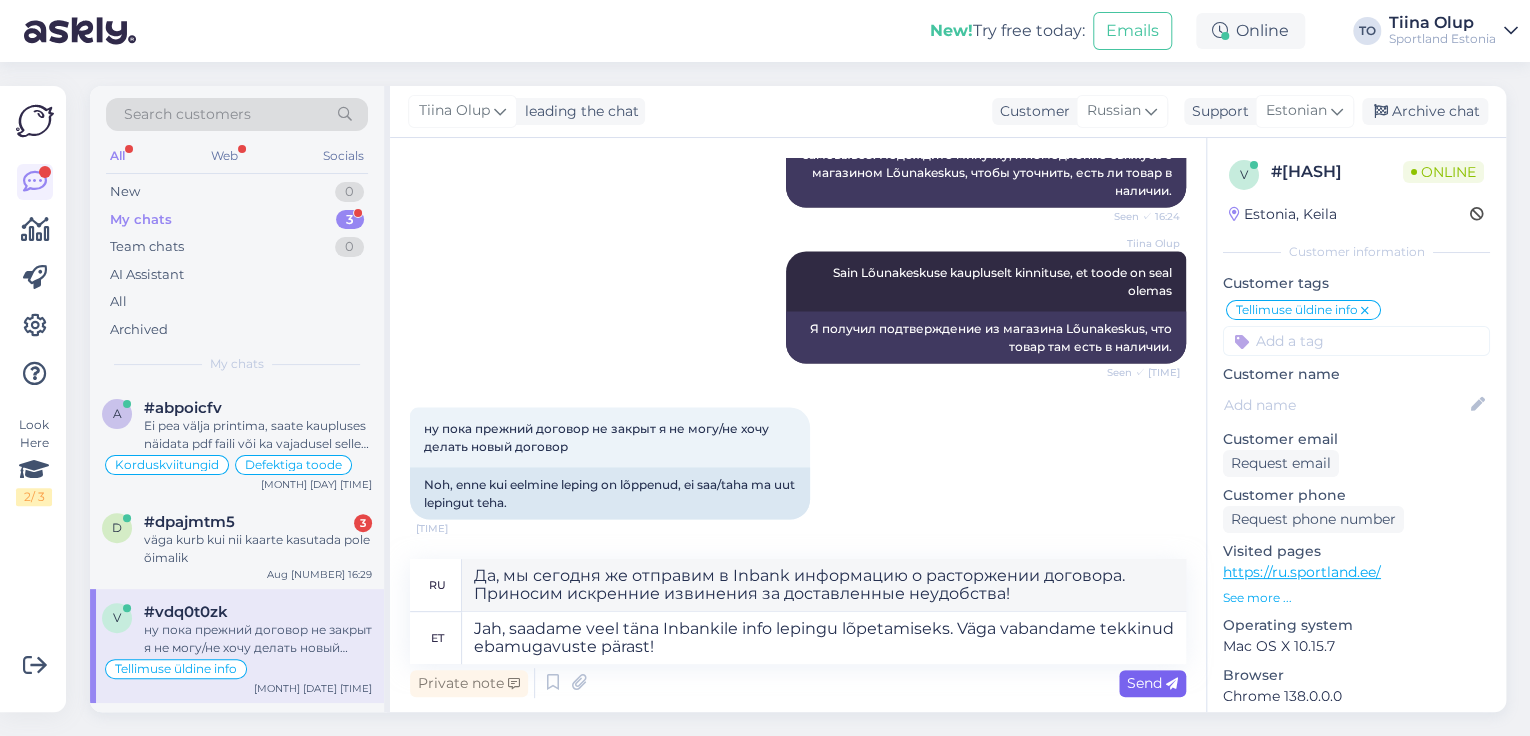 click on "Send" at bounding box center [1152, 683] 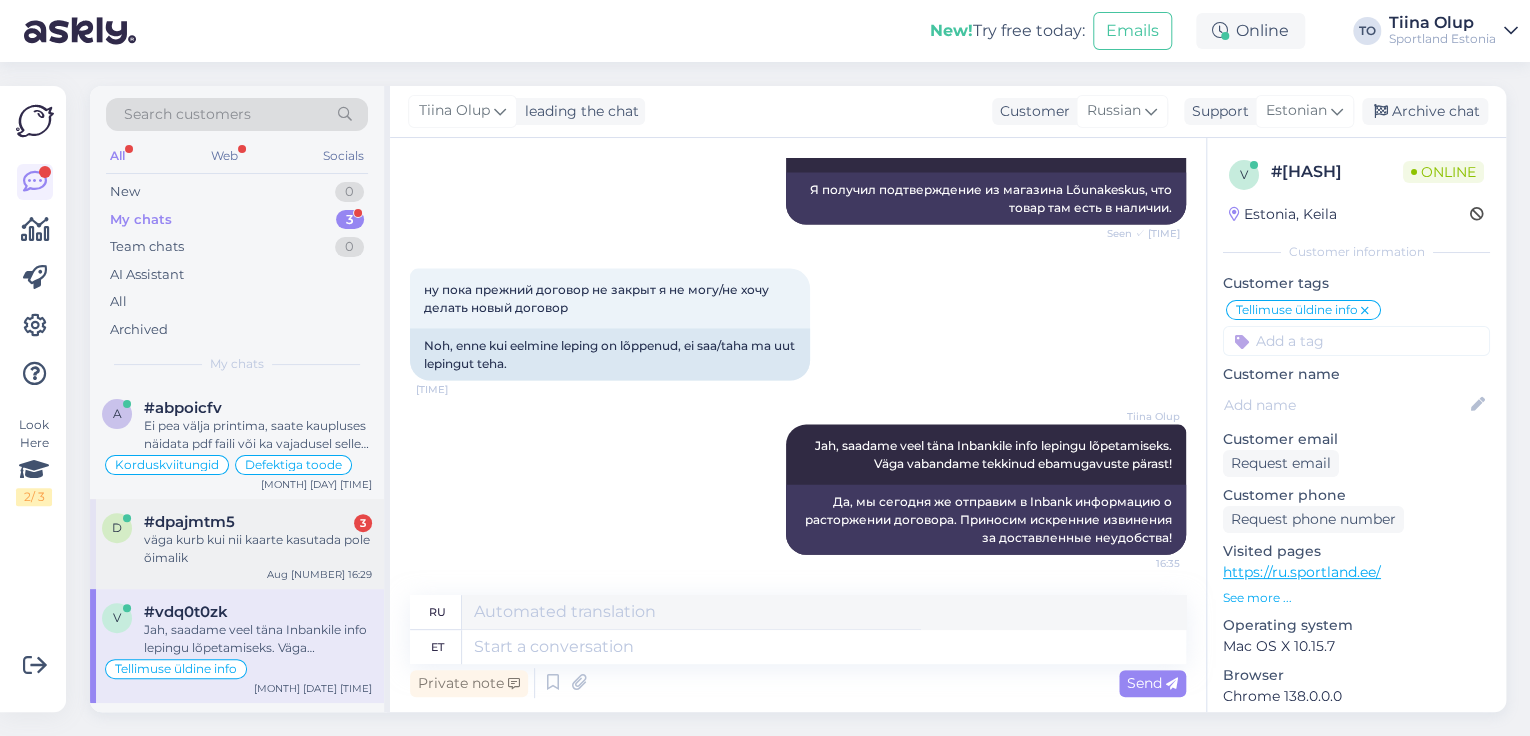 click on "väga kurb kui nii kaarte kasutada pole õimalik" at bounding box center (258, 549) 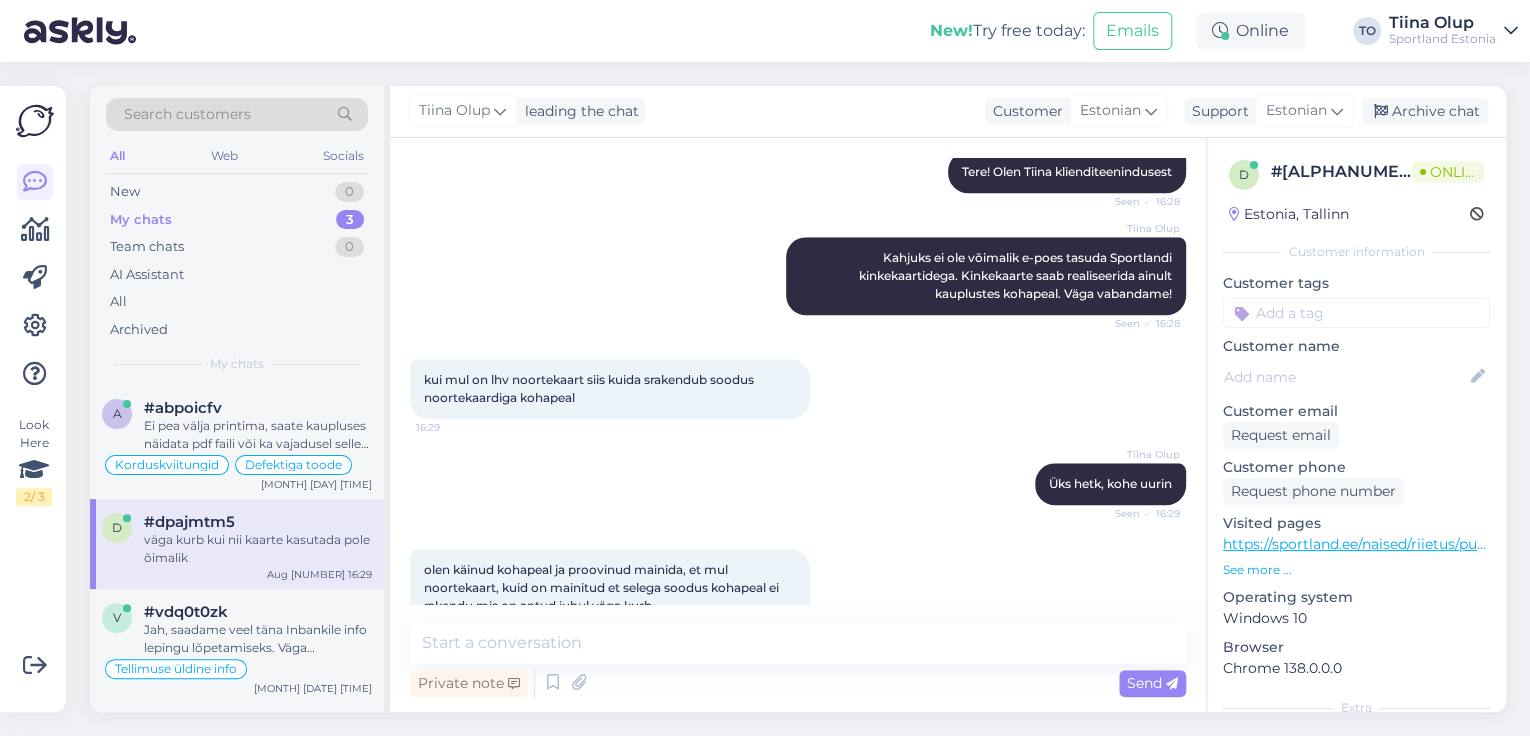 scroll, scrollTop: 841, scrollLeft: 0, axis: vertical 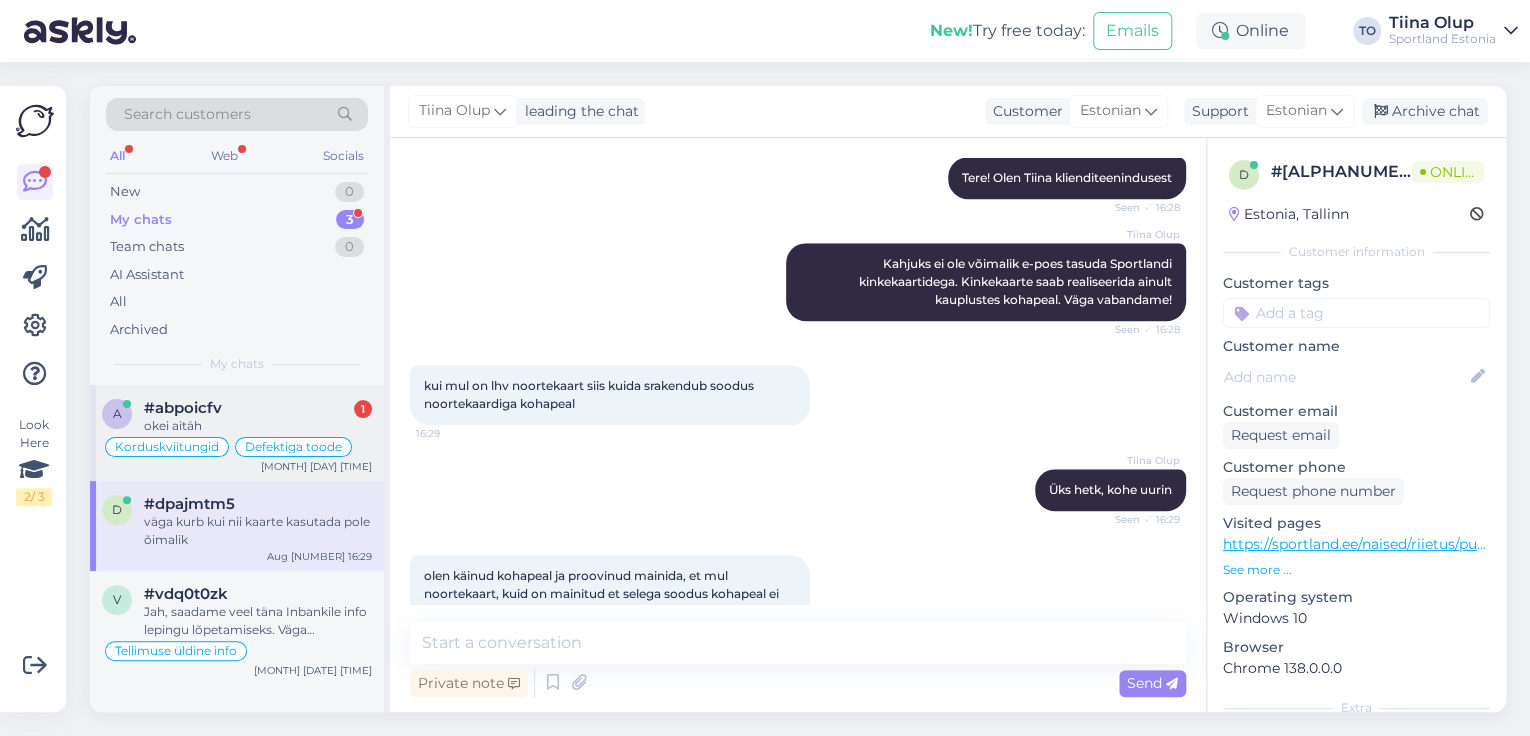 click on "okei aitäh" at bounding box center [258, 426] 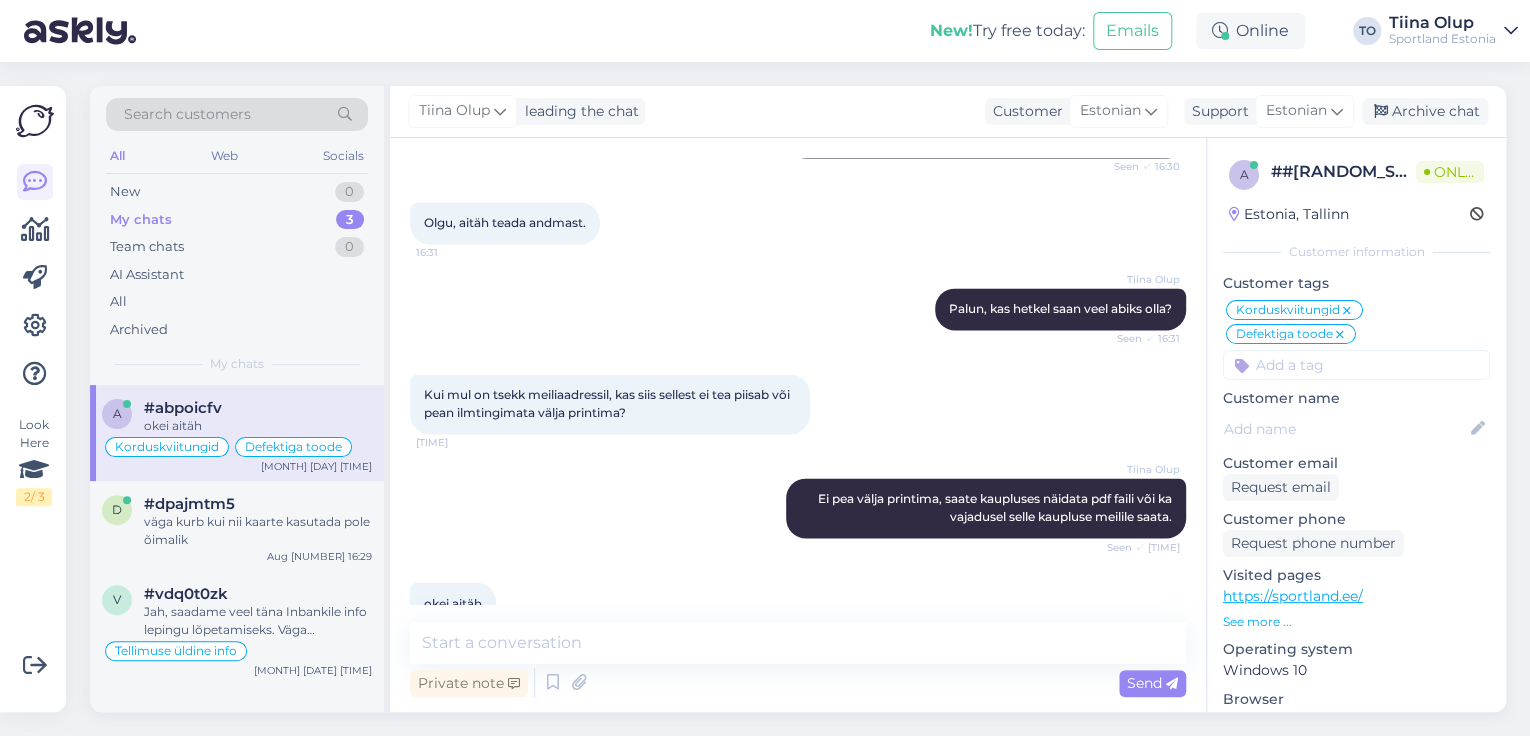 scroll, scrollTop: 1545, scrollLeft: 0, axis: vertical 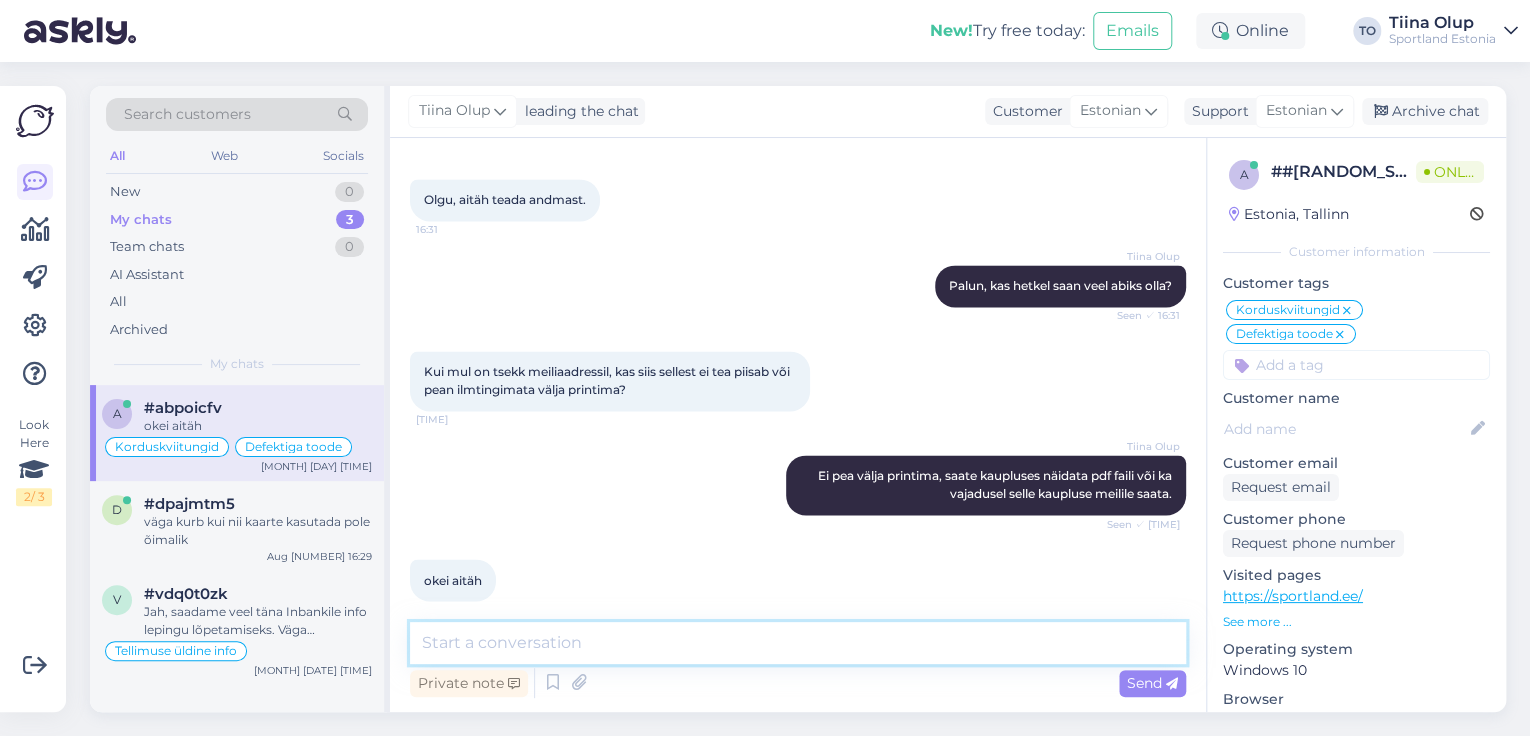 click at bounding box center (798, 643) 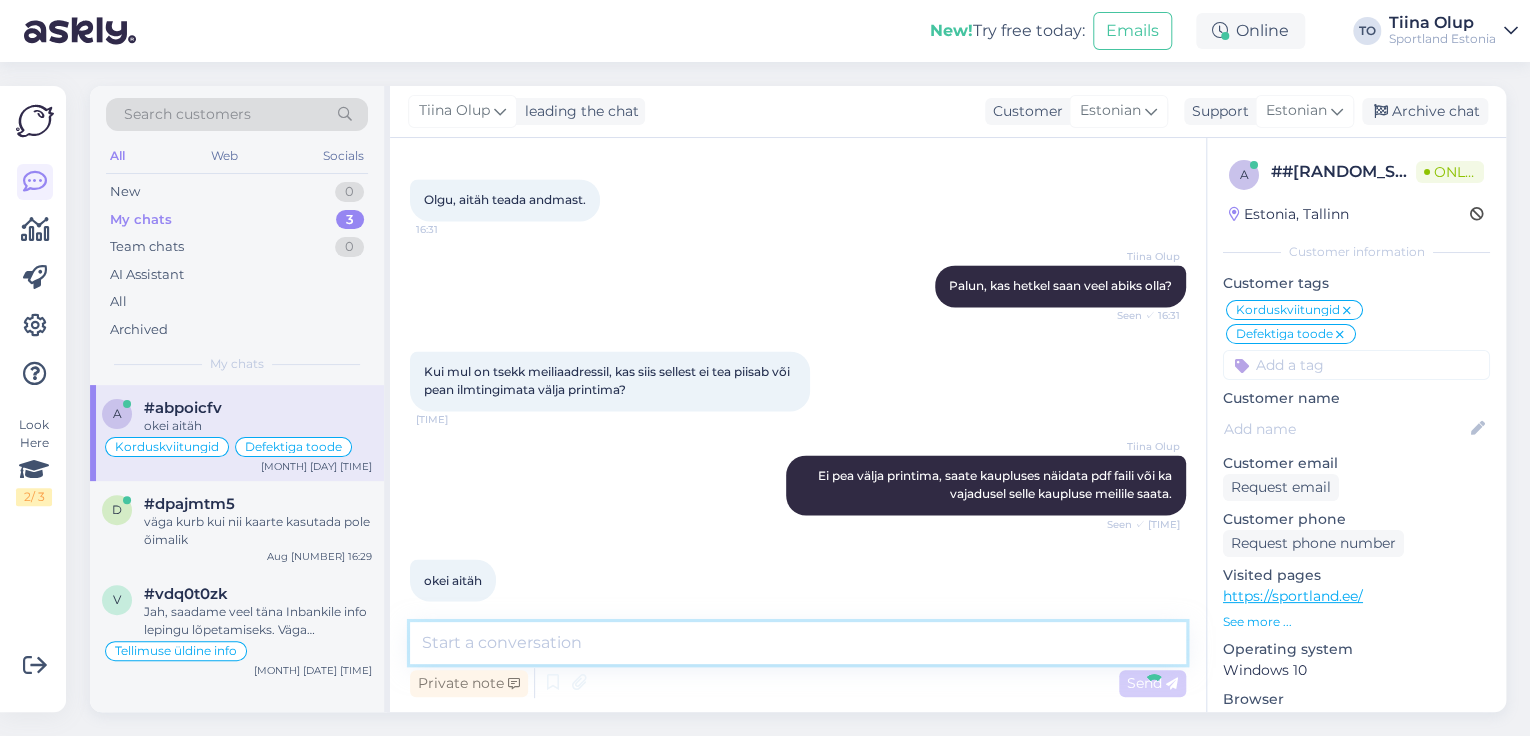 scroll, scrollTop: 1631, scrollLeft: 0, axis: vertical 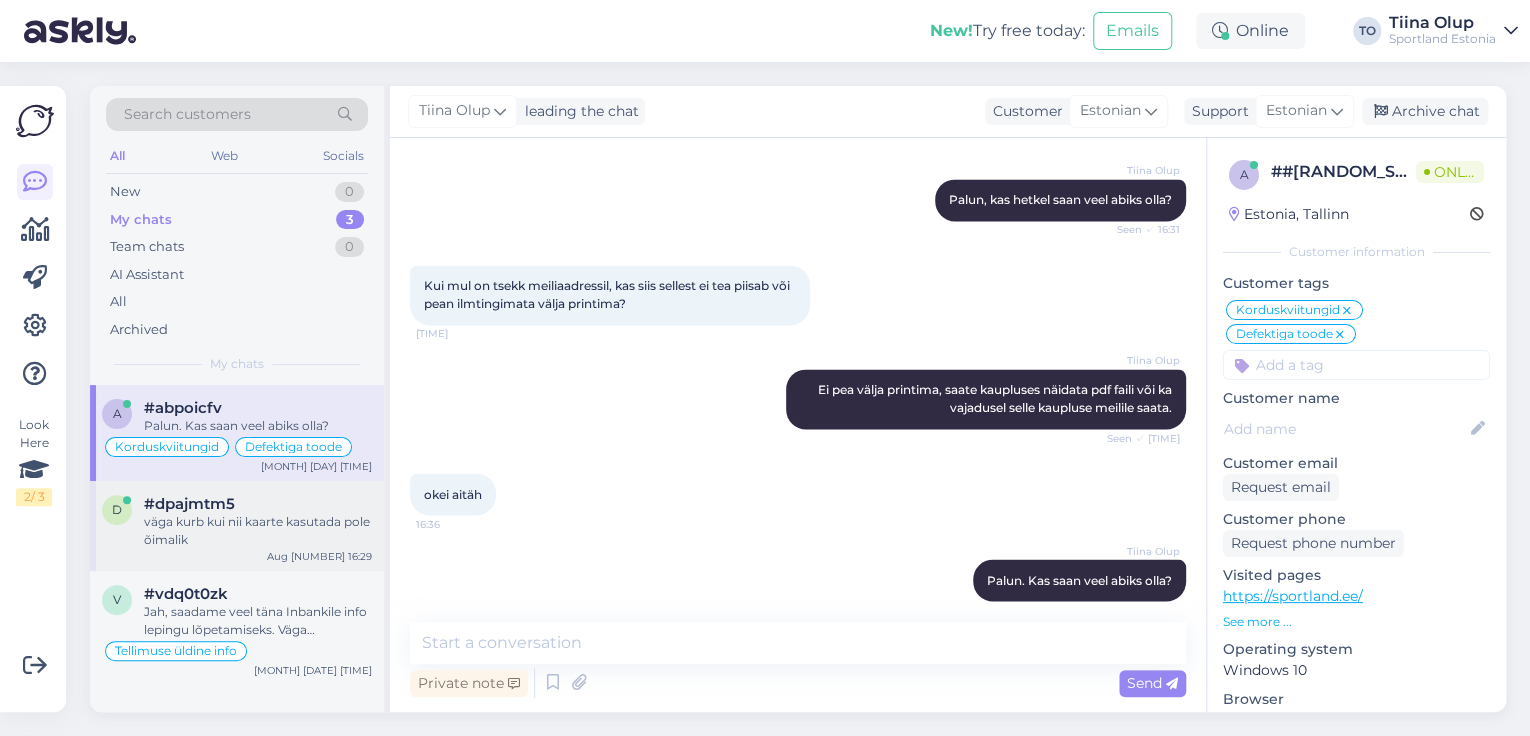 click on "väga kurb kui nii kaarte kasutada pole õimalik" at bounding box center [258, 531] 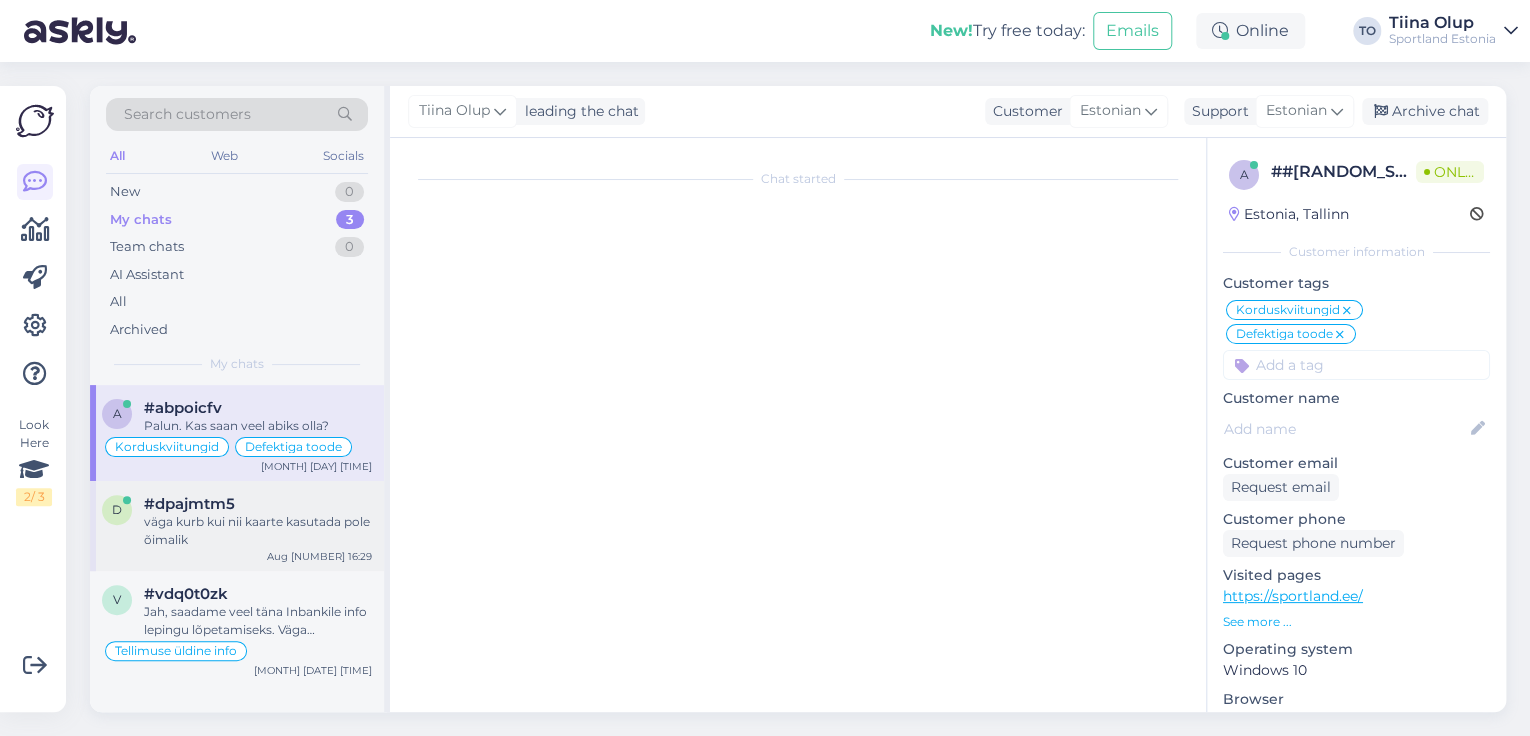 scroll, scrollTop: 1081, scrollLeft: 0, axis: vertical 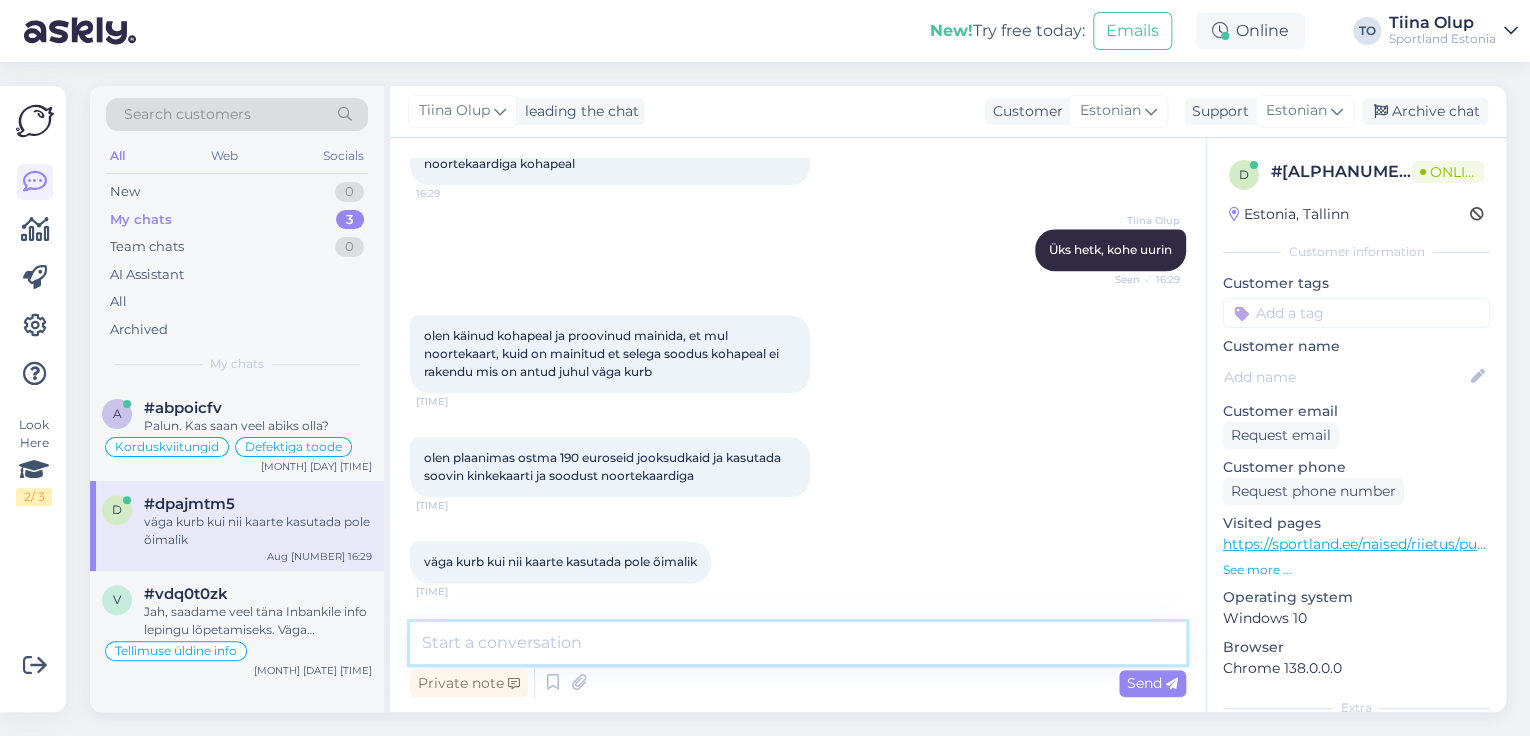click at bounding box center (798, 643) 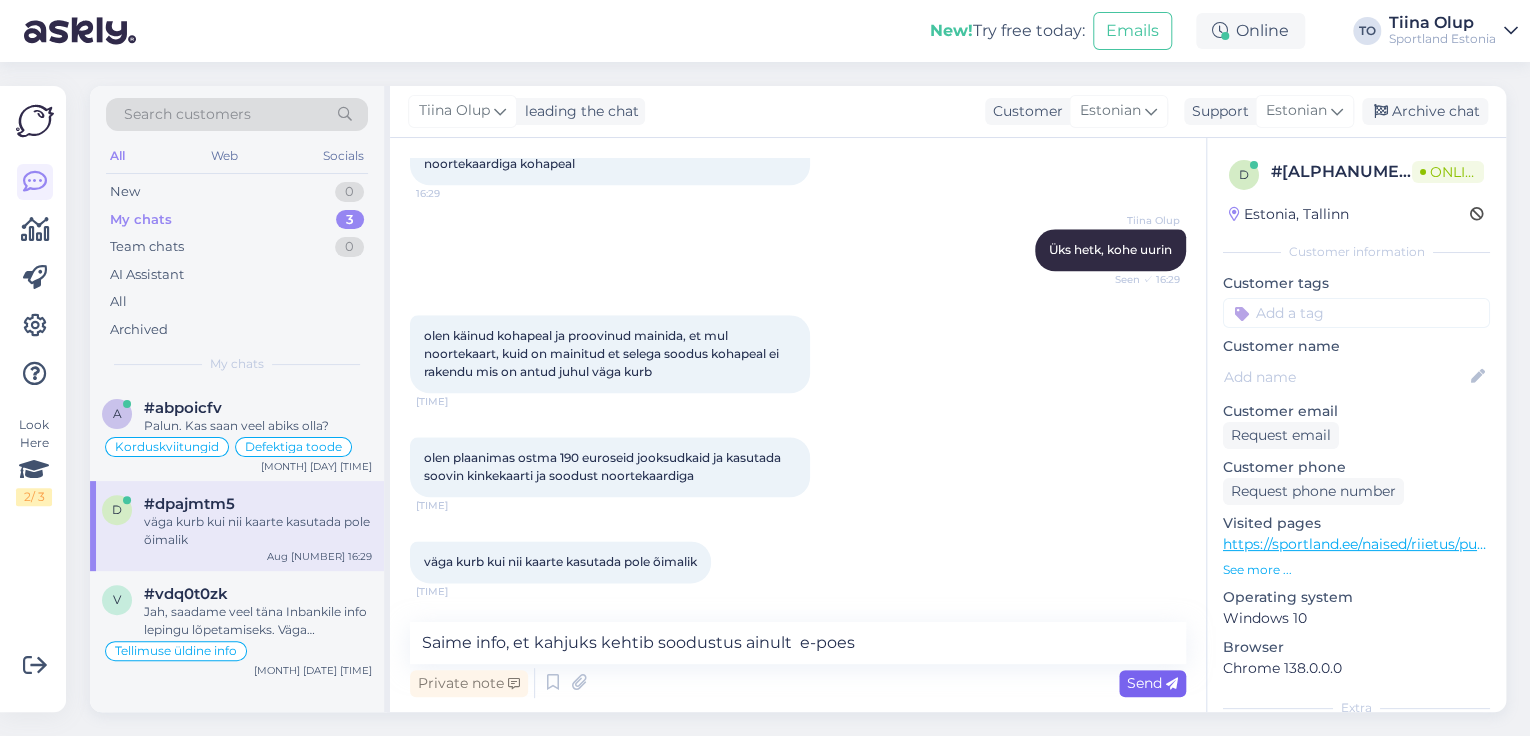 click on "Send" at bounding box center (1152, 683) 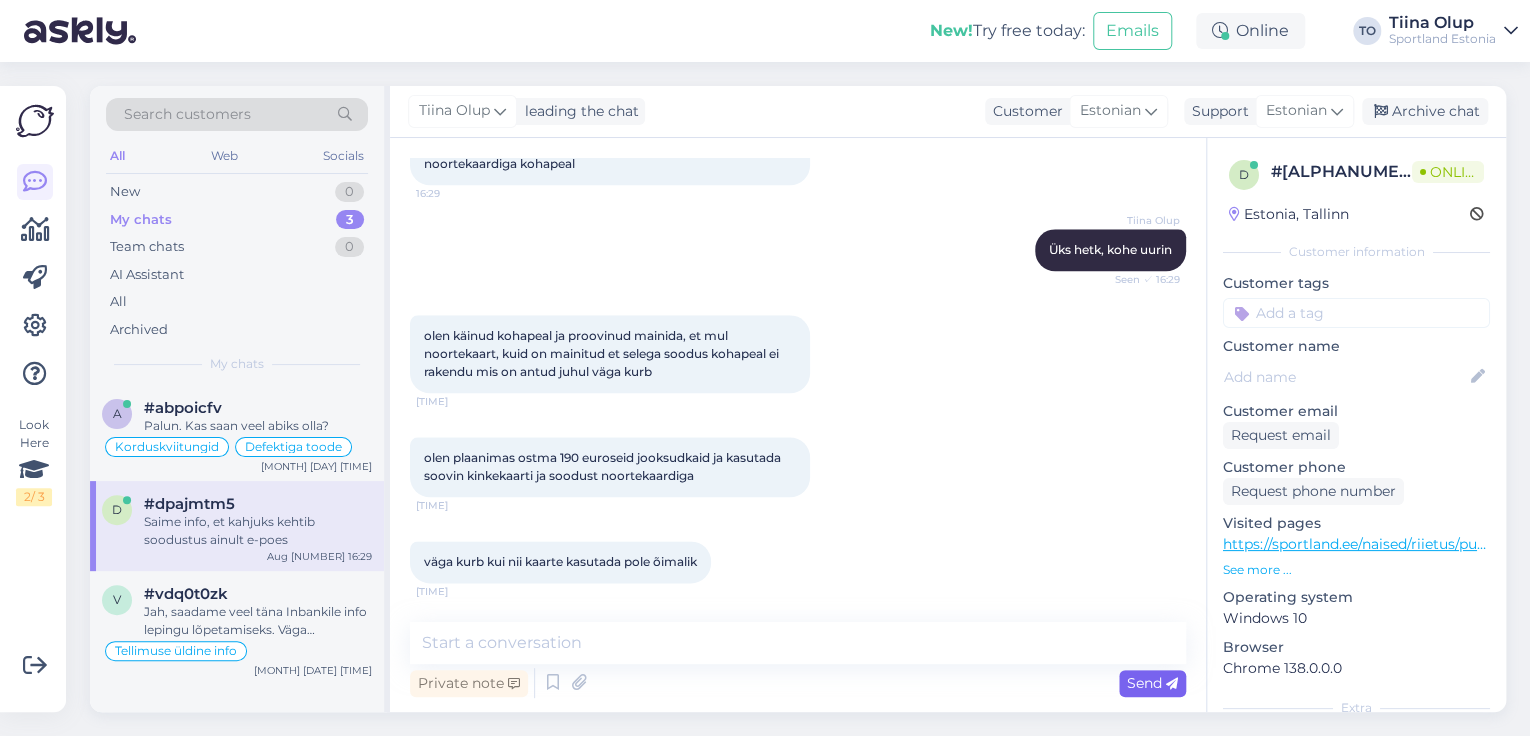 scroll, scrollTop: 1168, scrollLeft: 0, axis: vertical 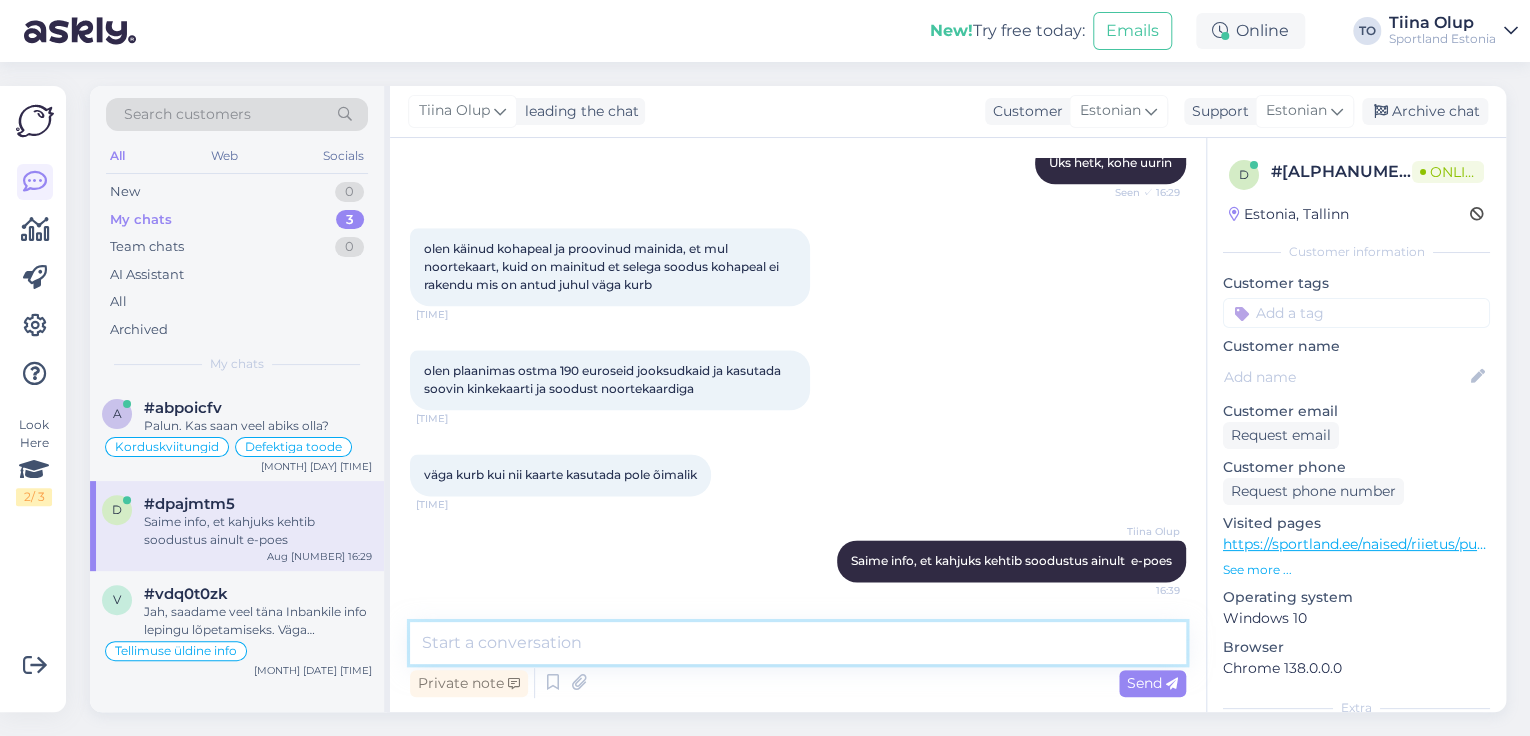 click at bounding box center [798, 643] 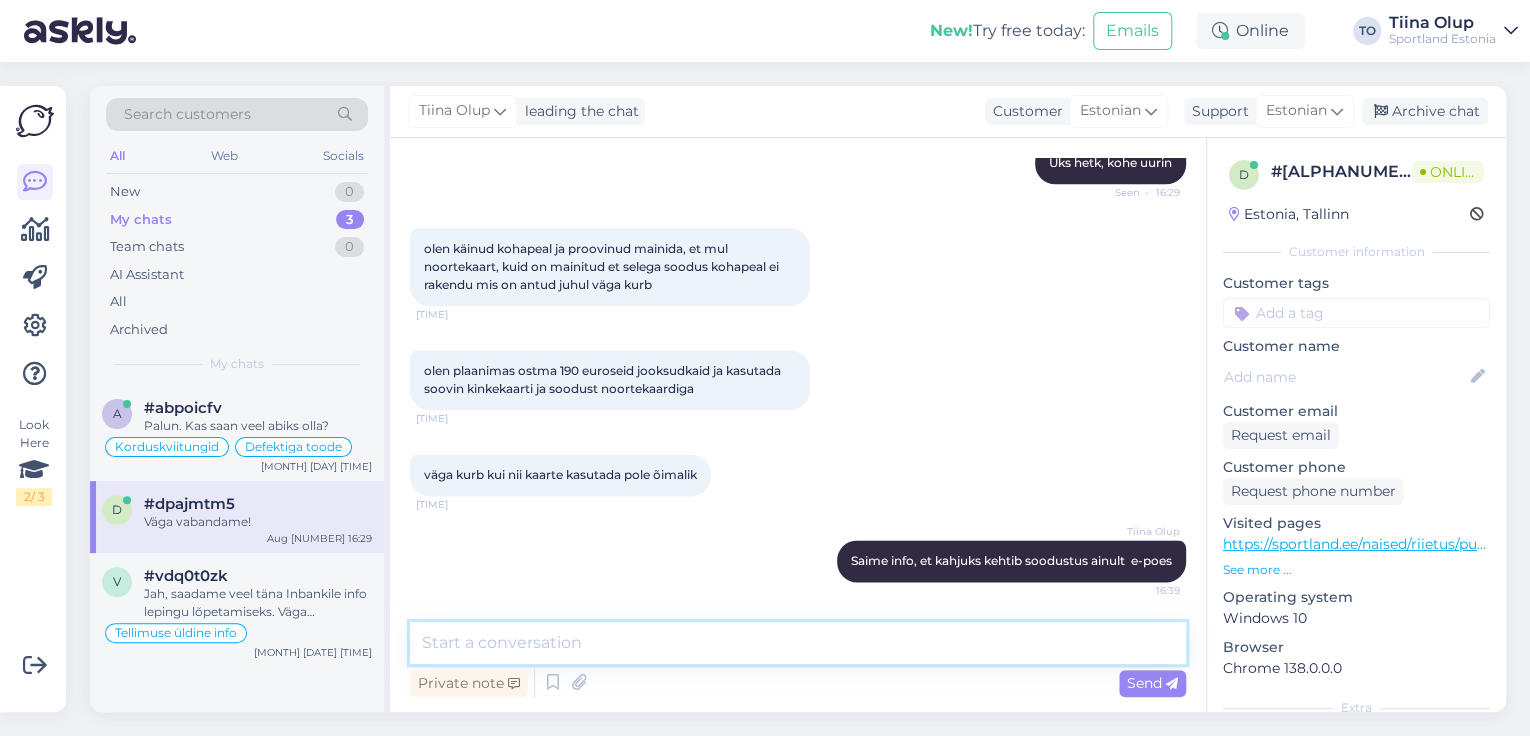 scroll, scrollTop: 1253, scrollLeft: 0, axis: vertical 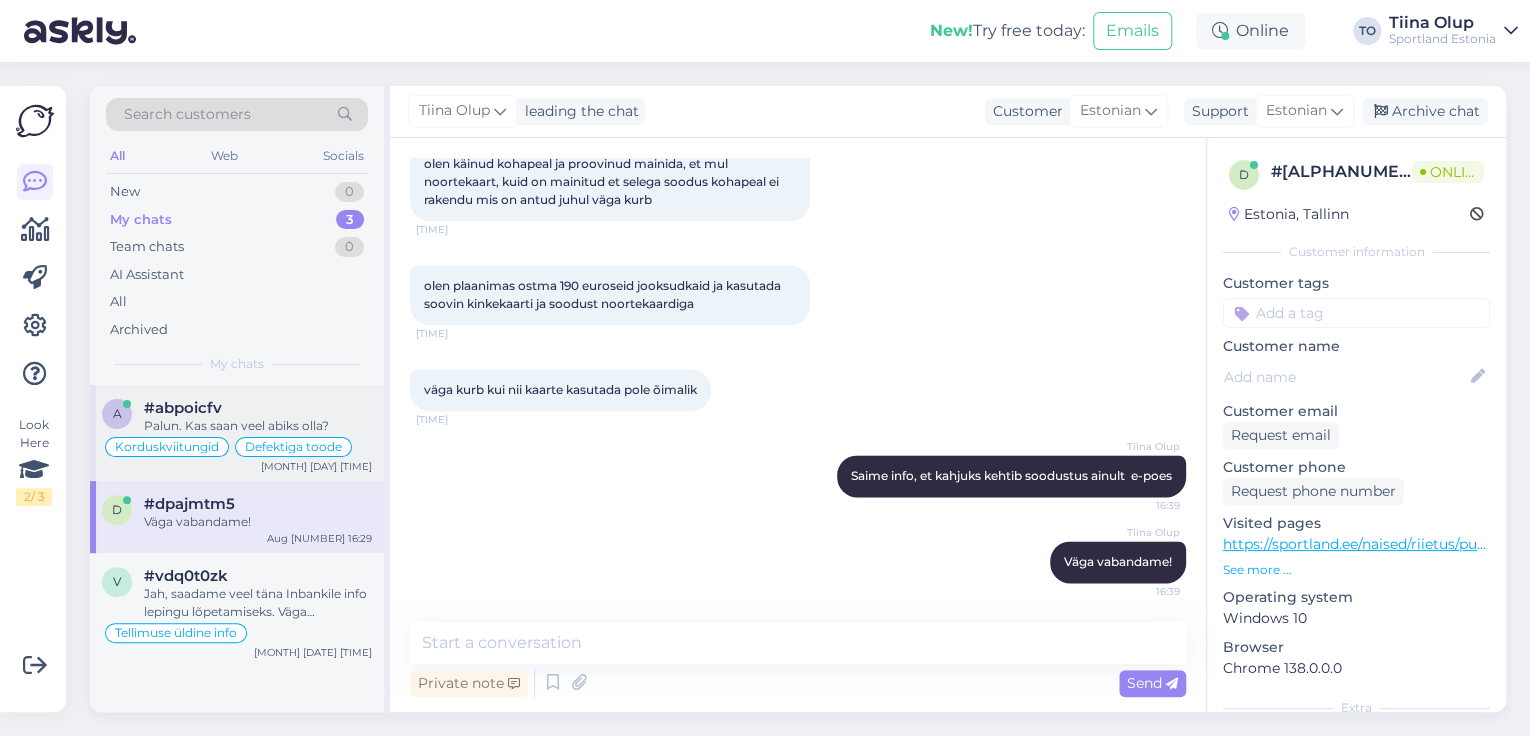 click on "Palun. Kas saan veel abiks olla?" at bounding box center (258, 426) 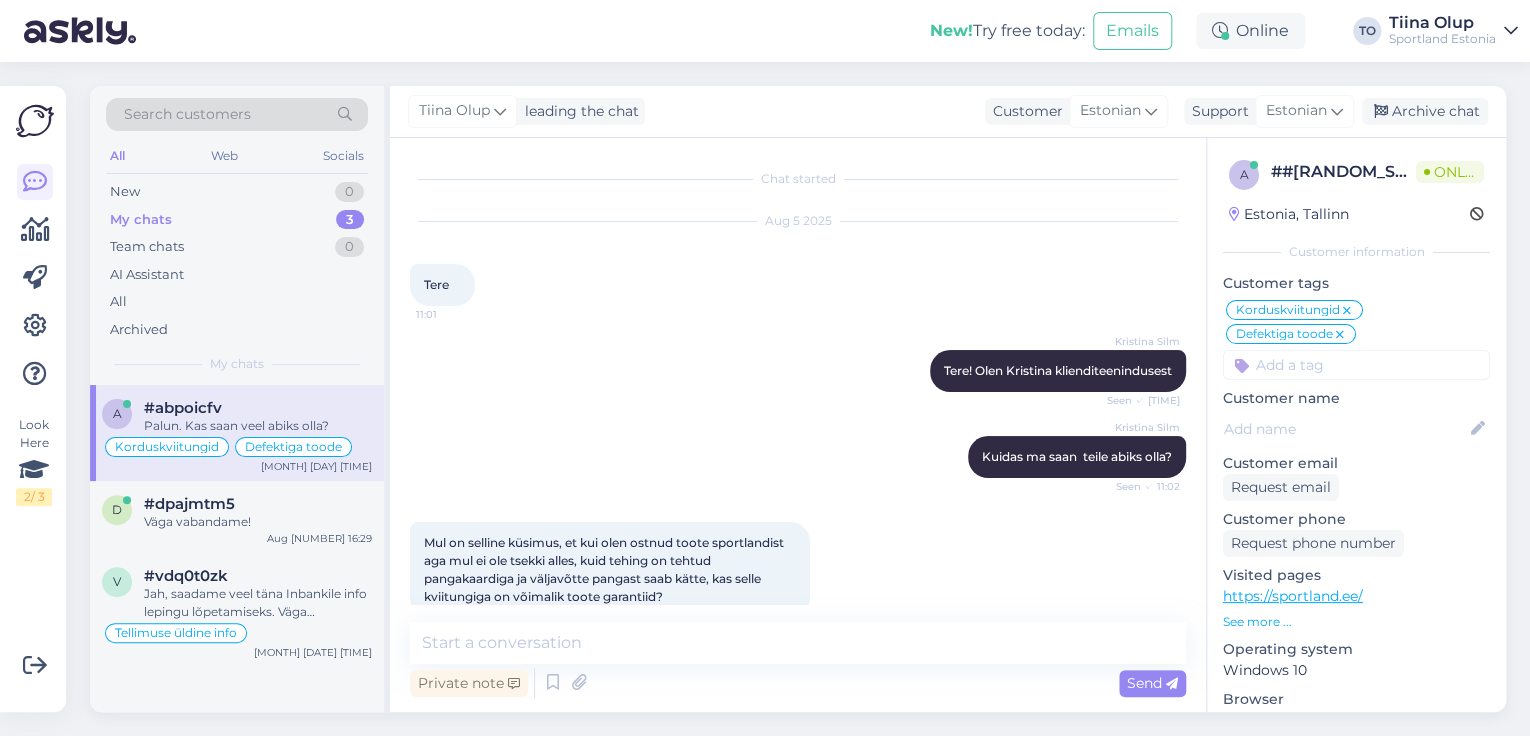 scroll, scrollTop: 1349, scrollLeft: 0, axis: vertical 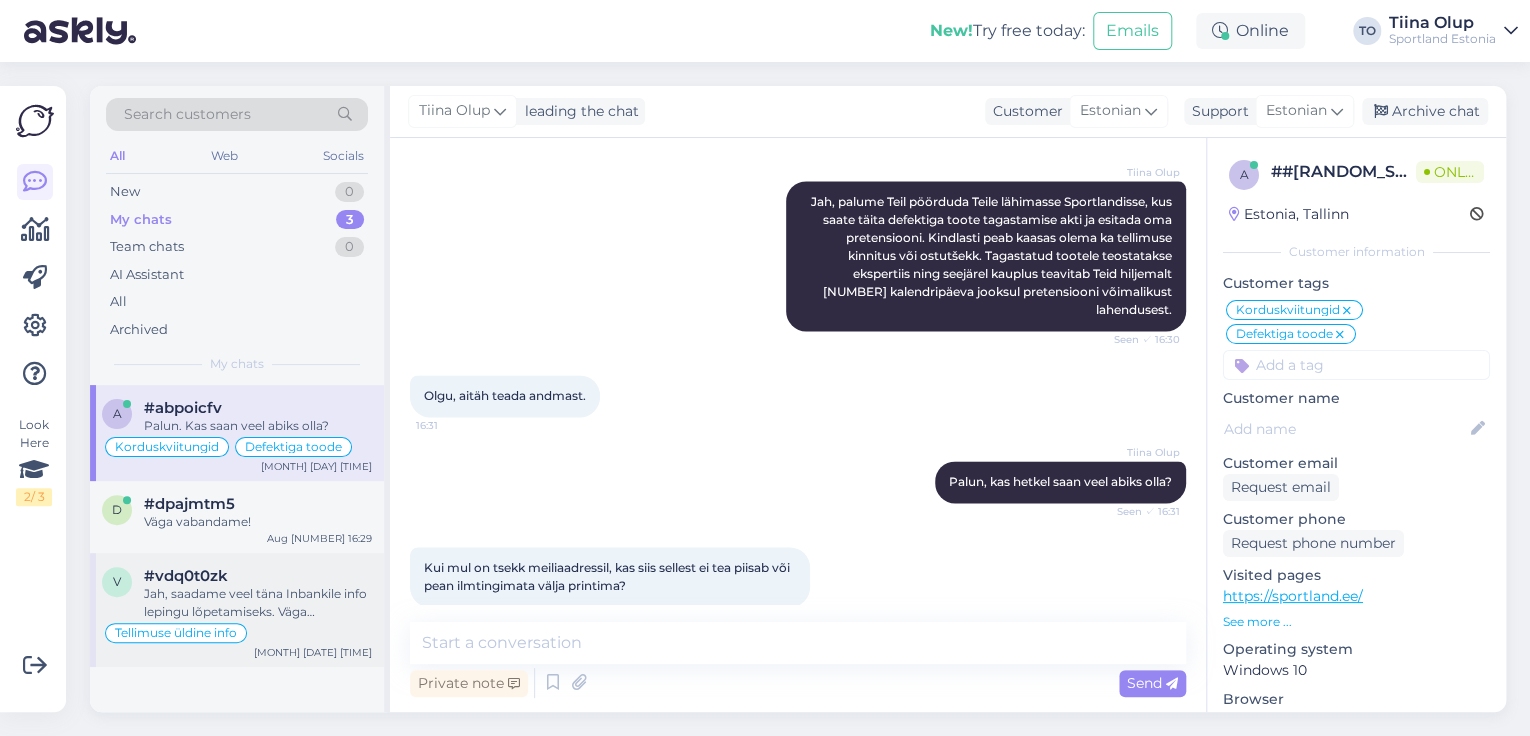 click on "Jah, saadame veel täna Inbankile info lepingu lõpetamiseks. Väga vabandame tekkinud ebamugavuste pärast!" at bounding box center (258, 603) 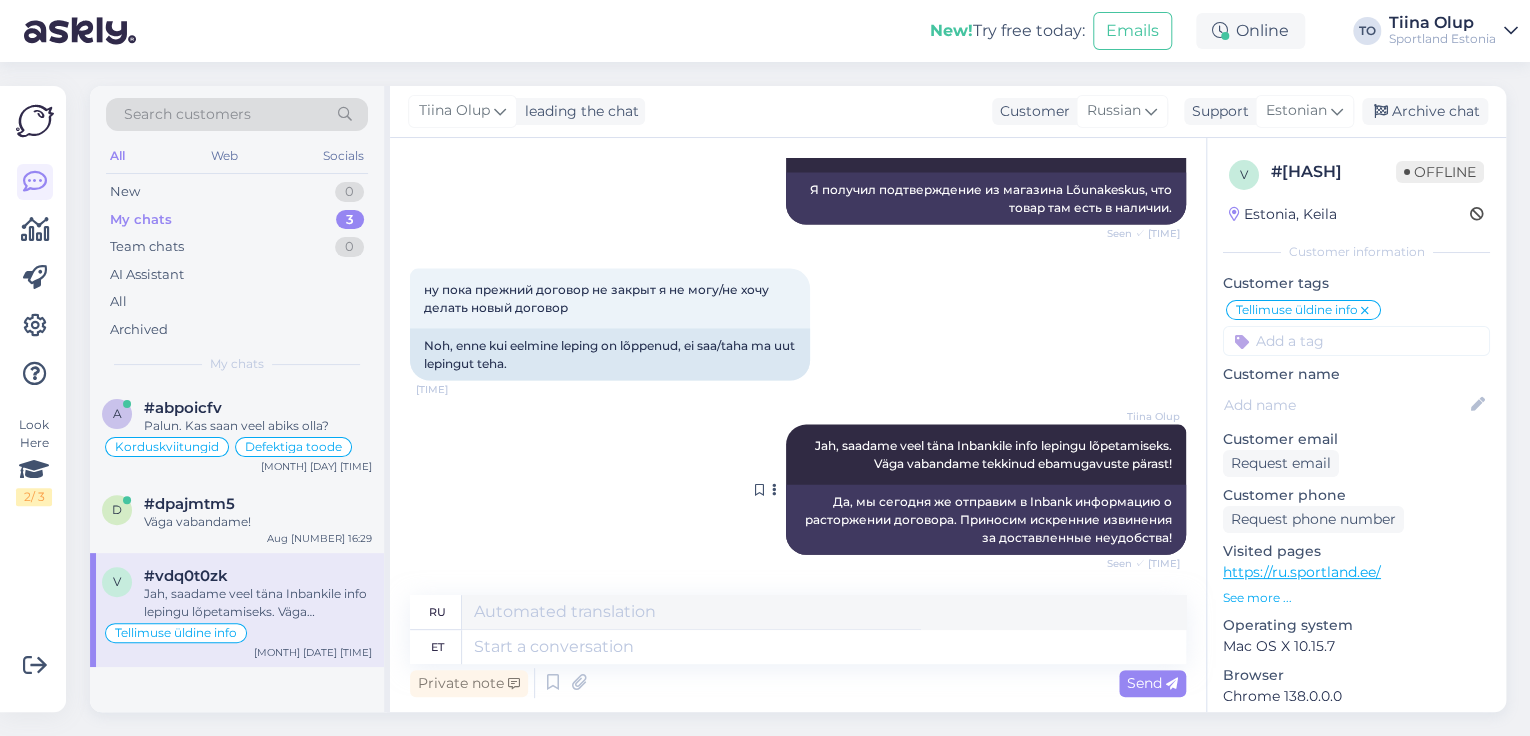 scroll, scrollTop: 2160, scrollLeft: 0, axis: vertical 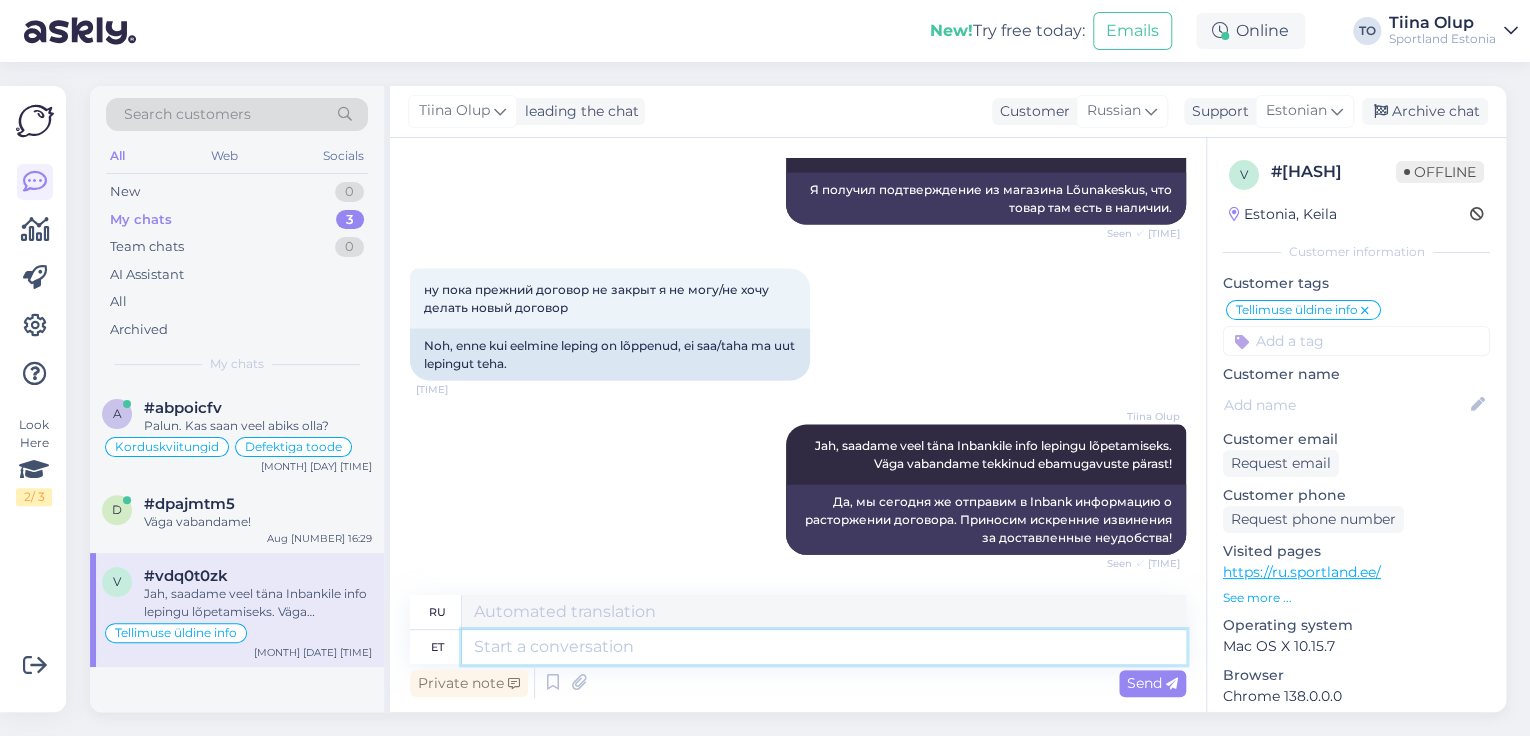 click at bounding box center [824, 647] 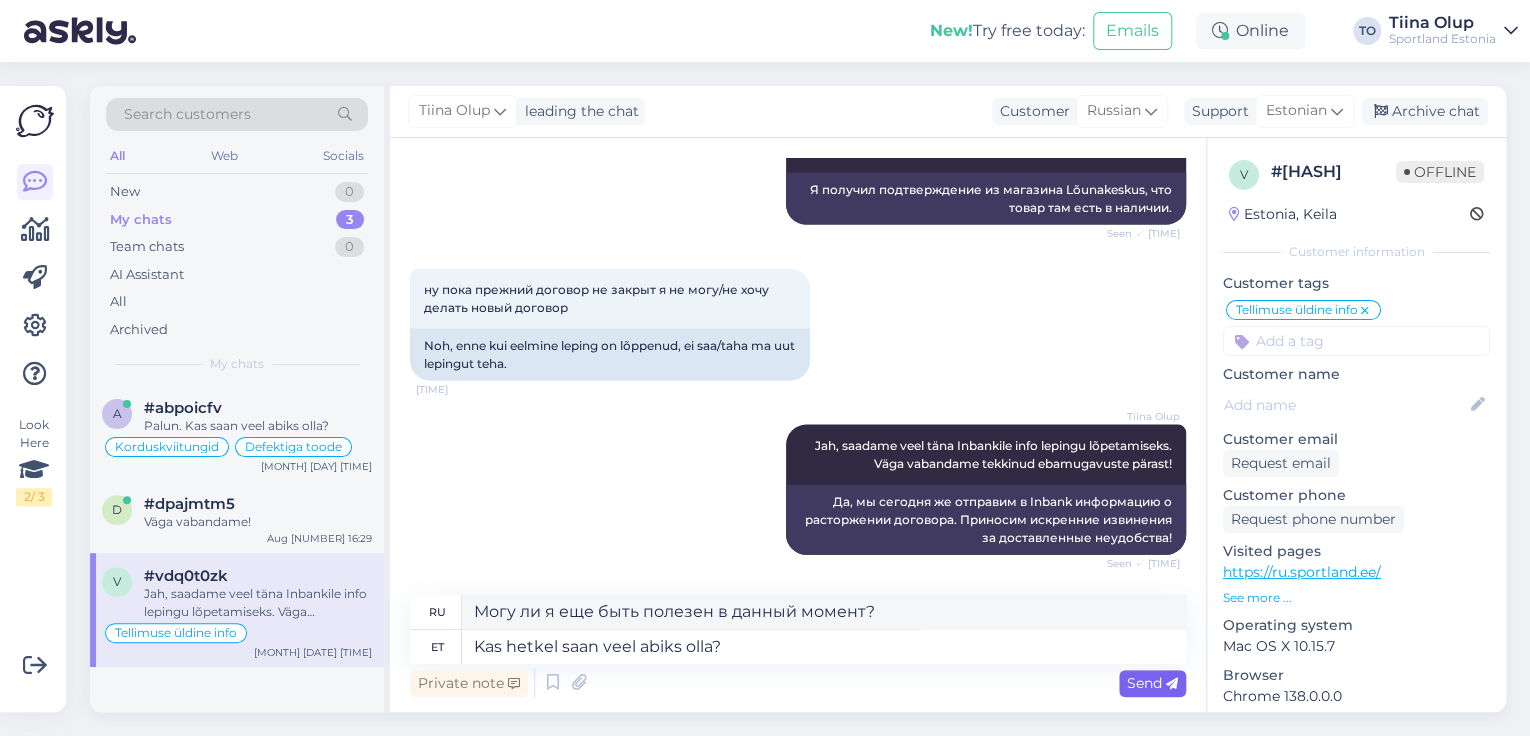 click at bounding box center [1172, 684] 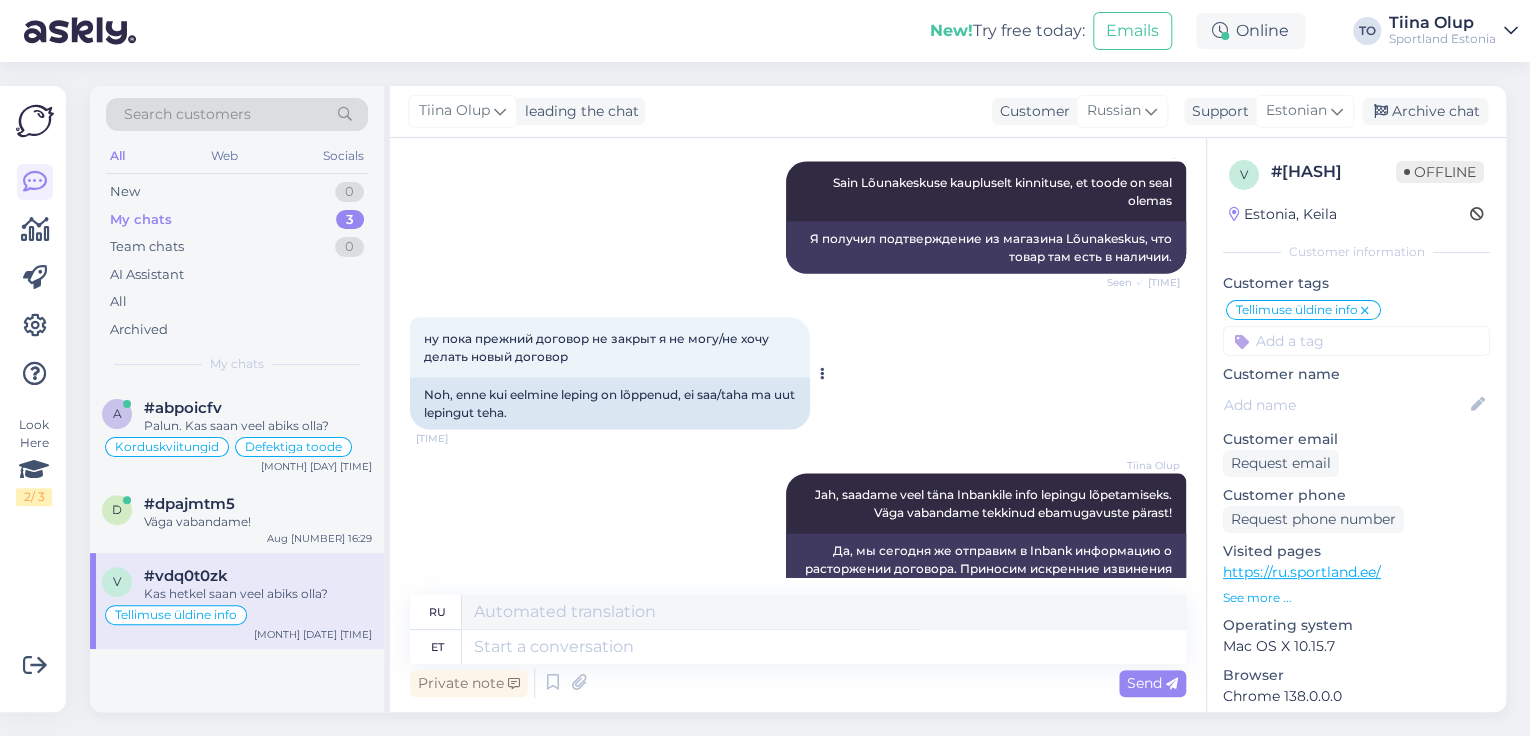 scroll, scrollTop: 2040, scrollLeft: 0, axis: vertical 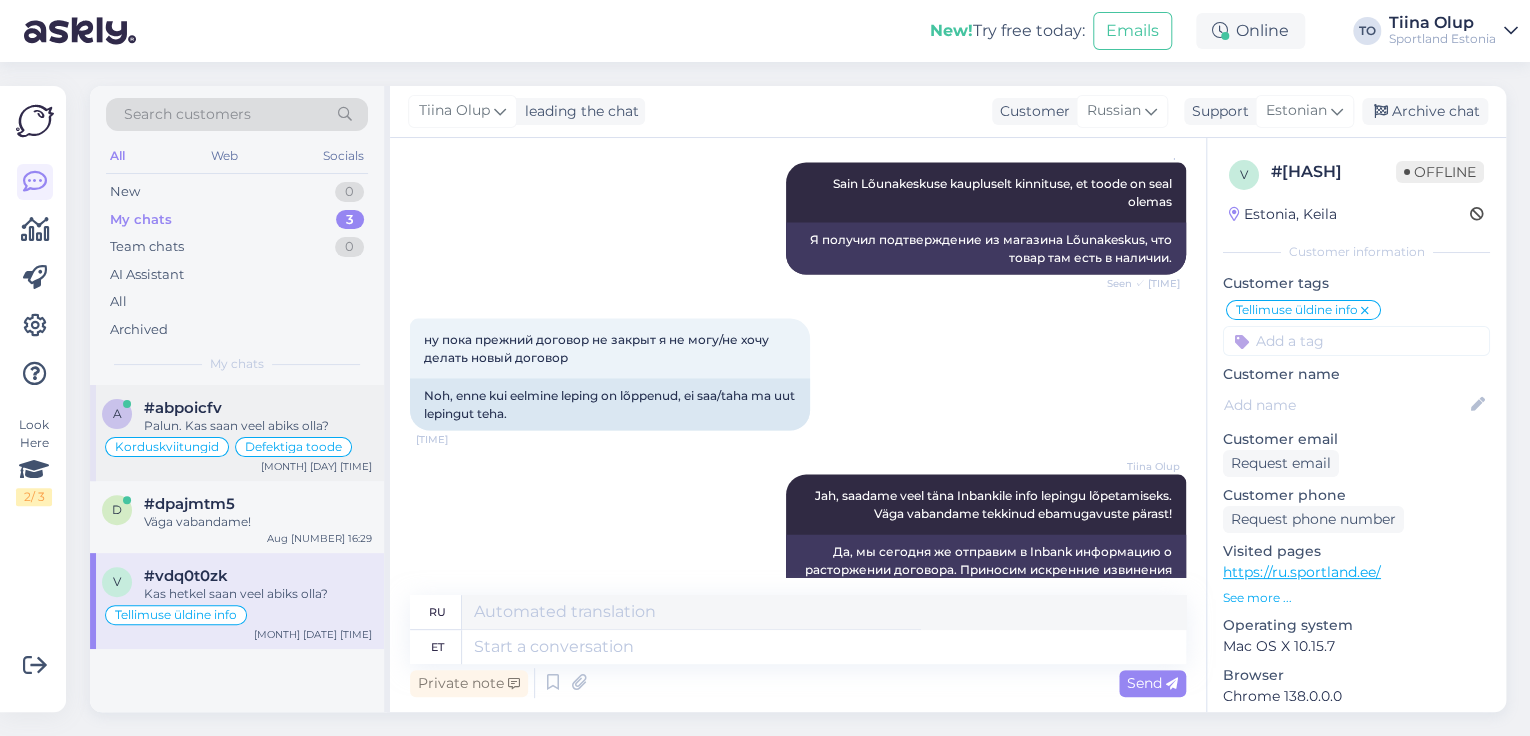 click on "Palun. Kas saan veel abiks olla?" at bounding box center (258, 426) 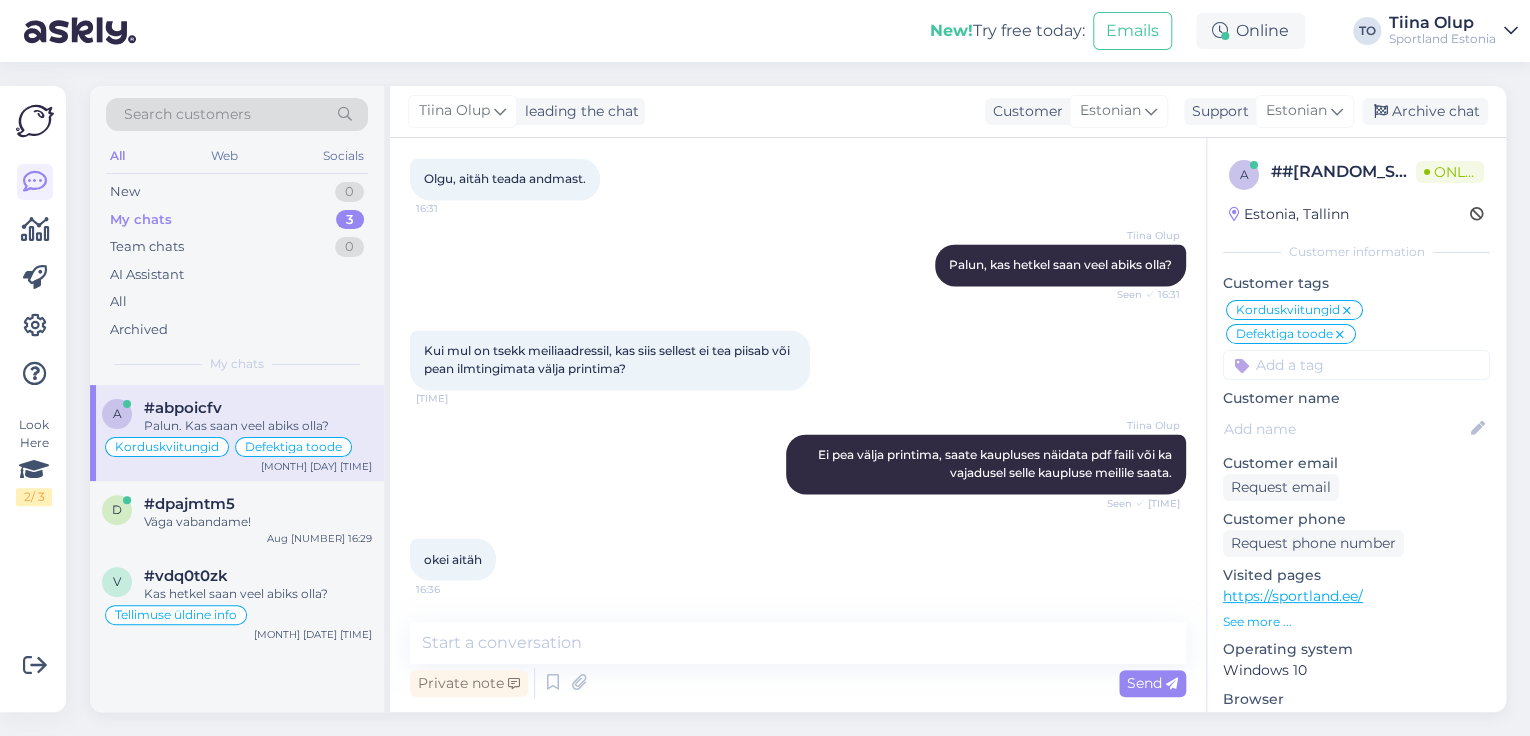 scroll, scrollTop: 1631, scrollLeft: 0, axis: vertical 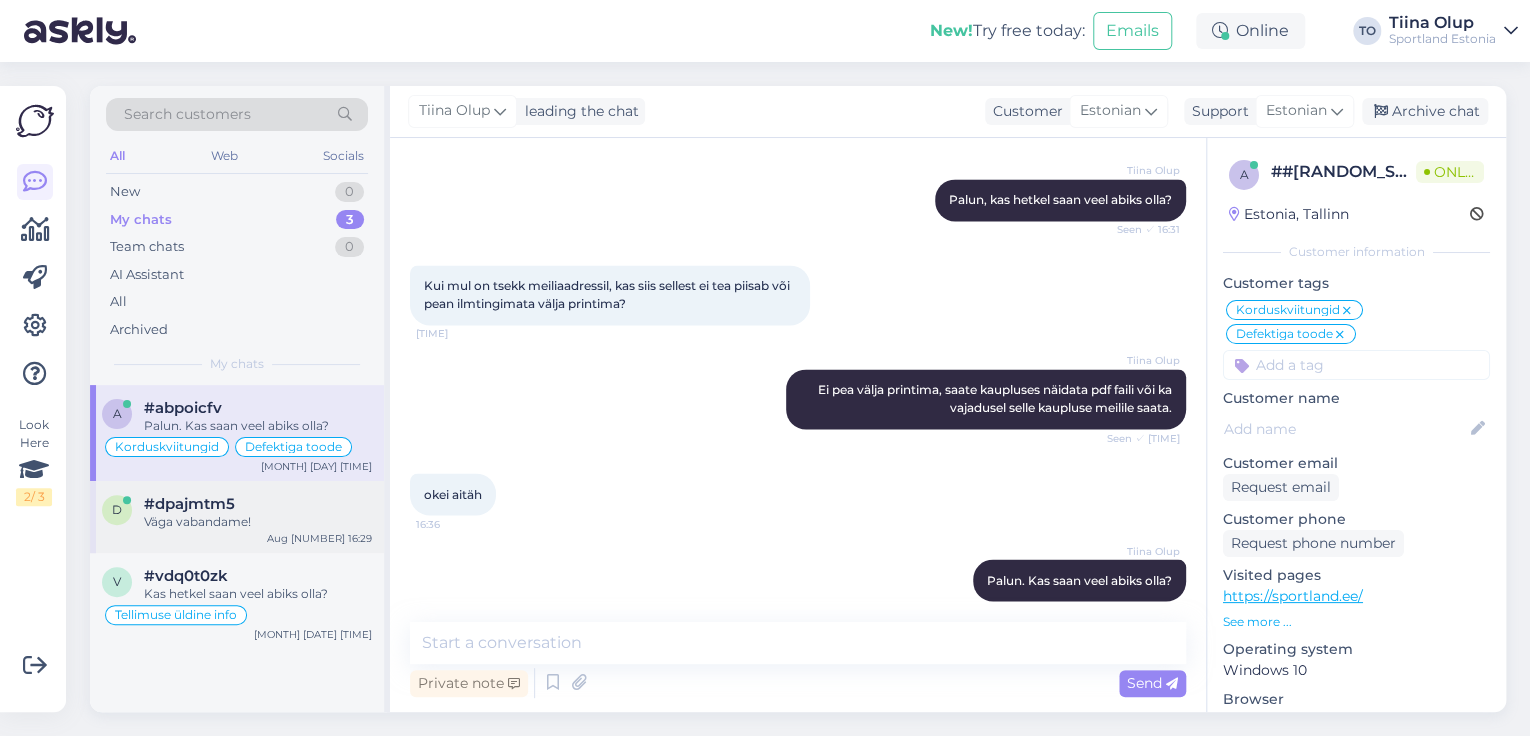 click on "d #[ID] Väga vabandame! [MONTH] [DAY] [TIME]" at bounding box center (237, 517) 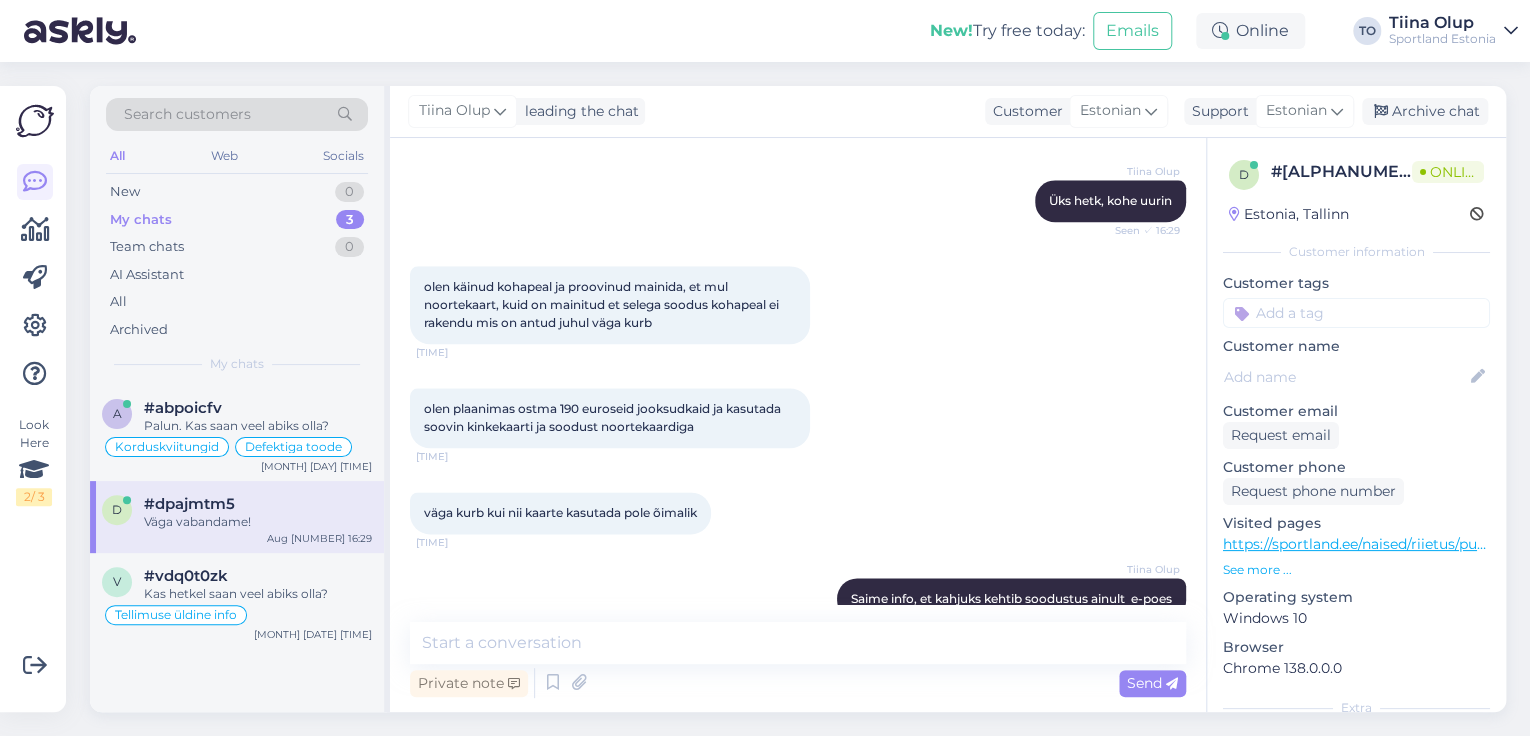 click at bounding box center [1356, 313] 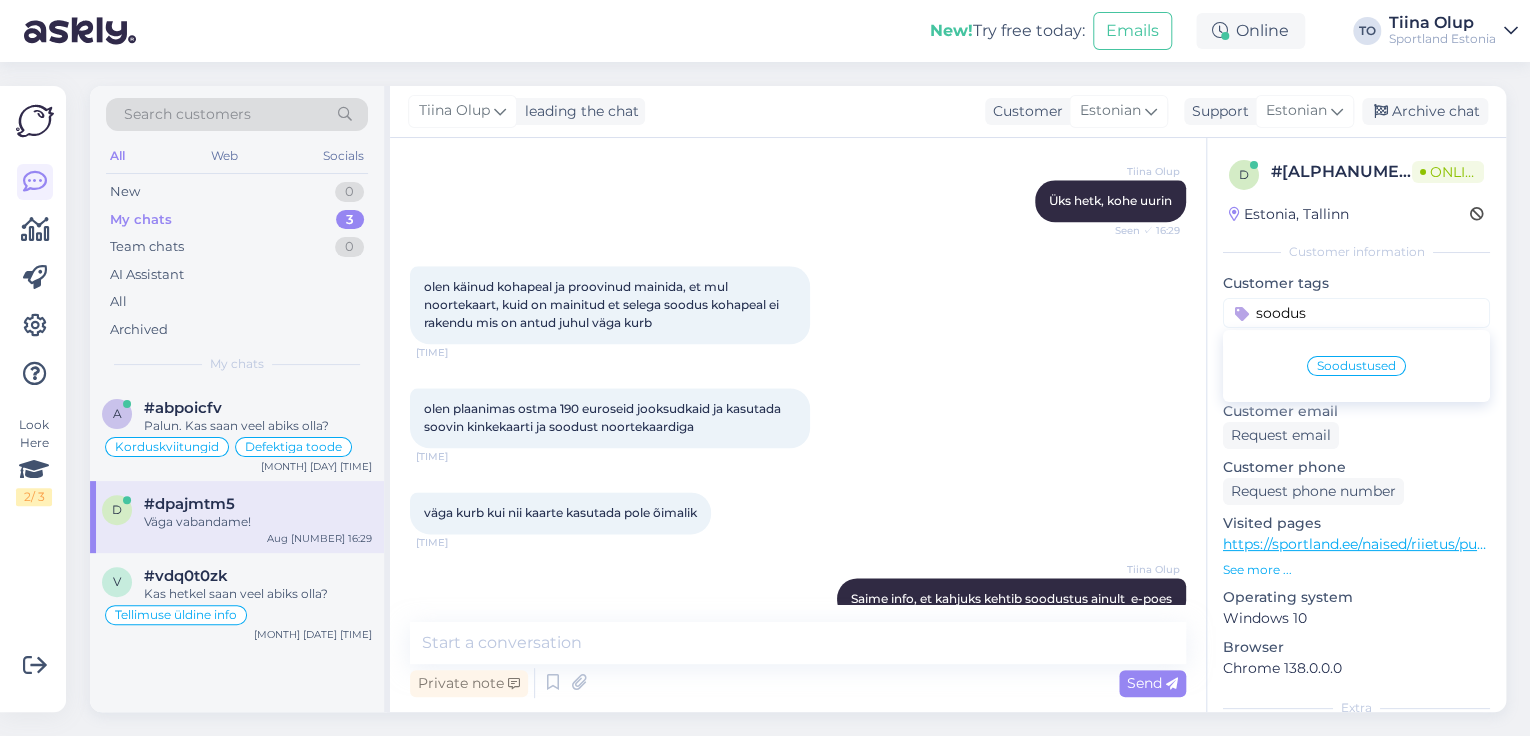 click on "Soodustused" at bounding box center (1356, 366) 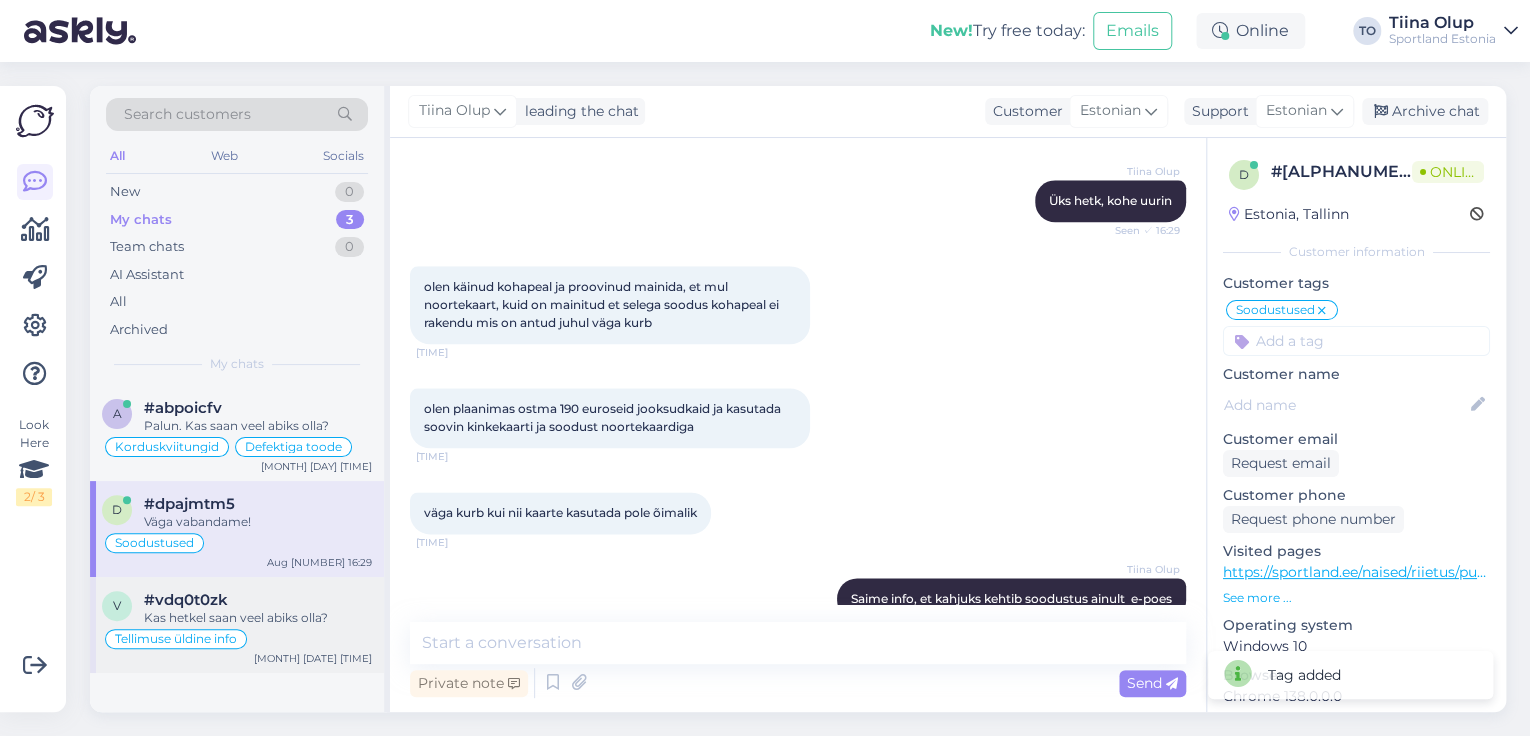 click on "Kas hetkel saan veel abiks olla?" at bounding box center [258, 618] 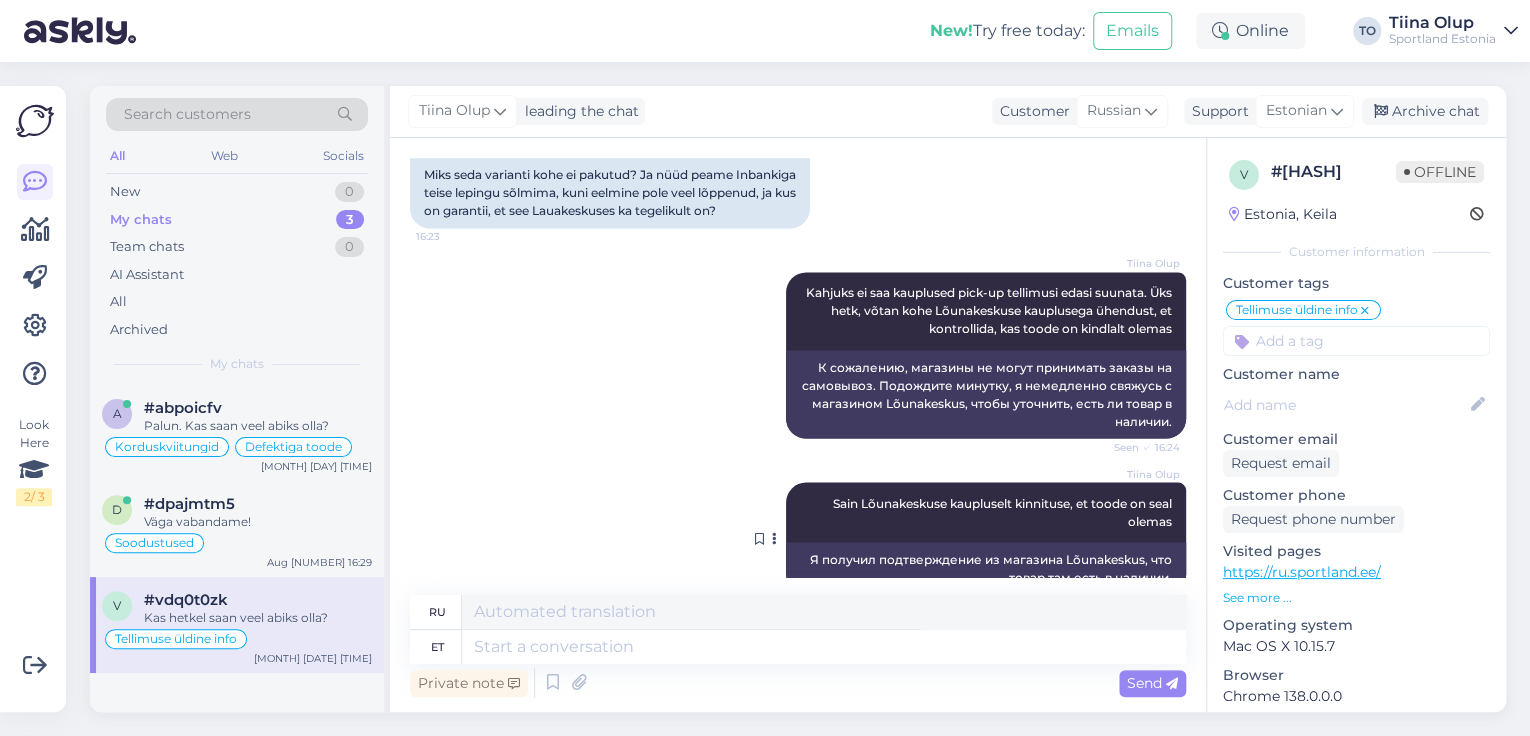 scroll, scrollTop: 1400, scrollLeft: 0, axis: vertical 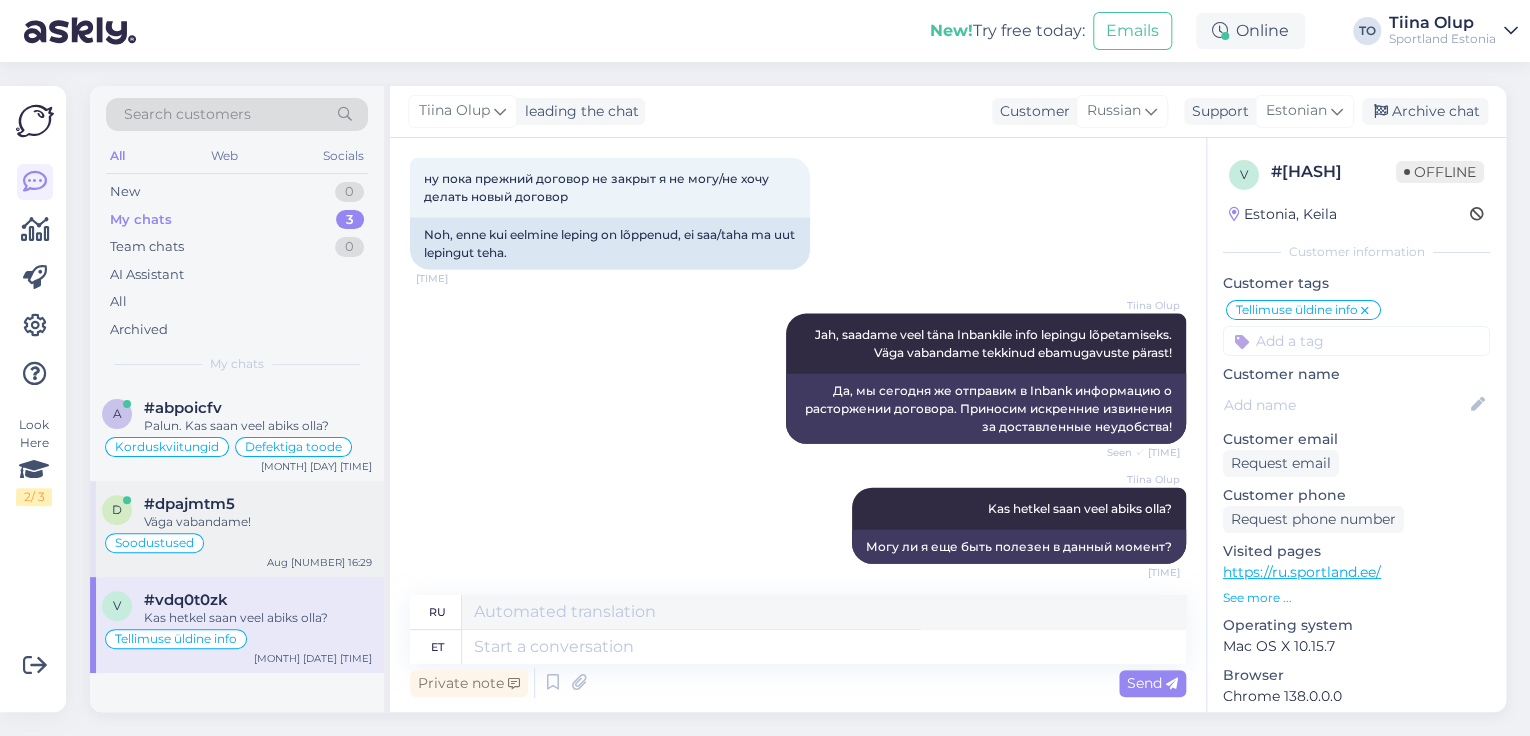 click on "#dpajmtm5" at bounding box center (258, 504) 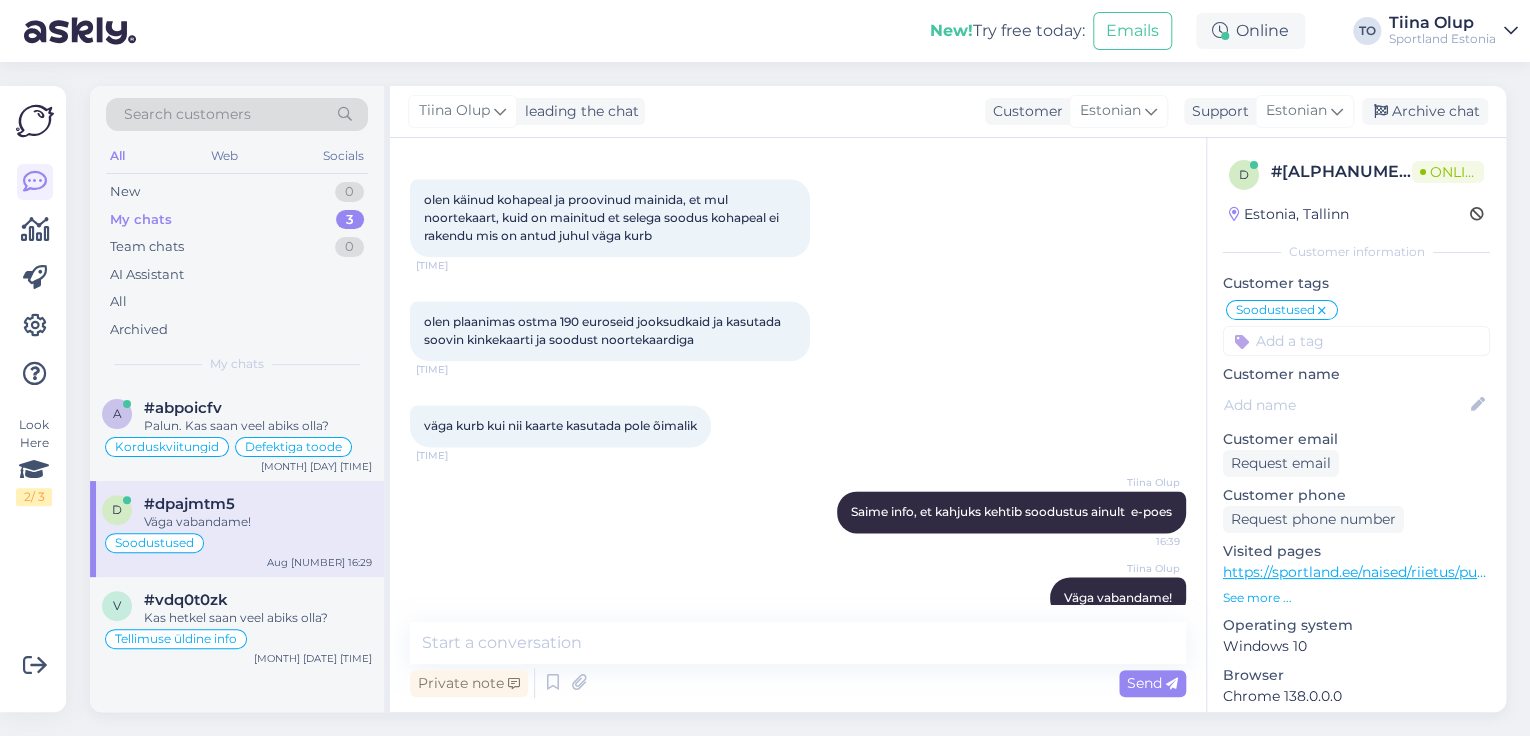 scroll, scrollTop: 1253, scrollLeft: 0, axis: vertical 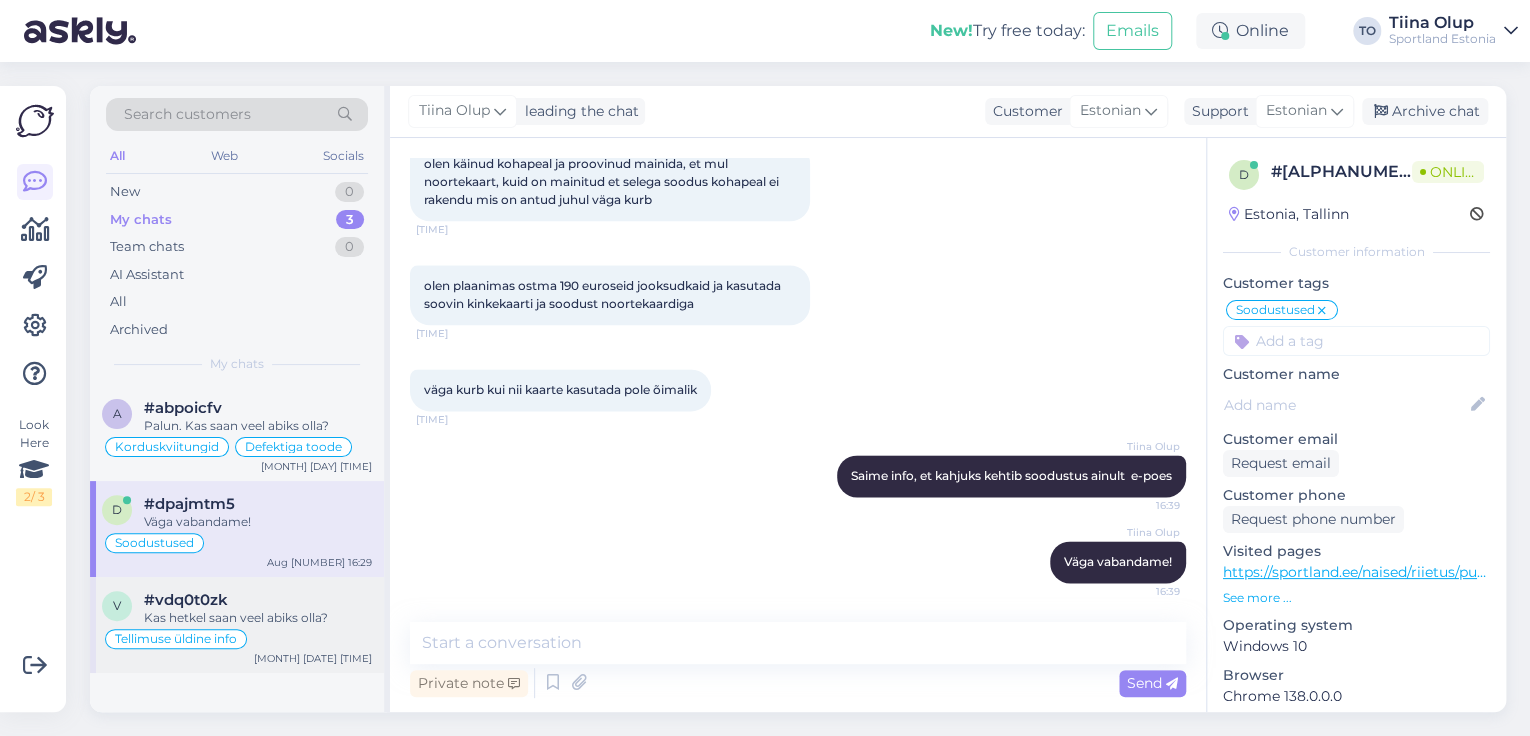 click on "Kas hetkel saan veel abiks olla?" at bounding box center [258, 618] 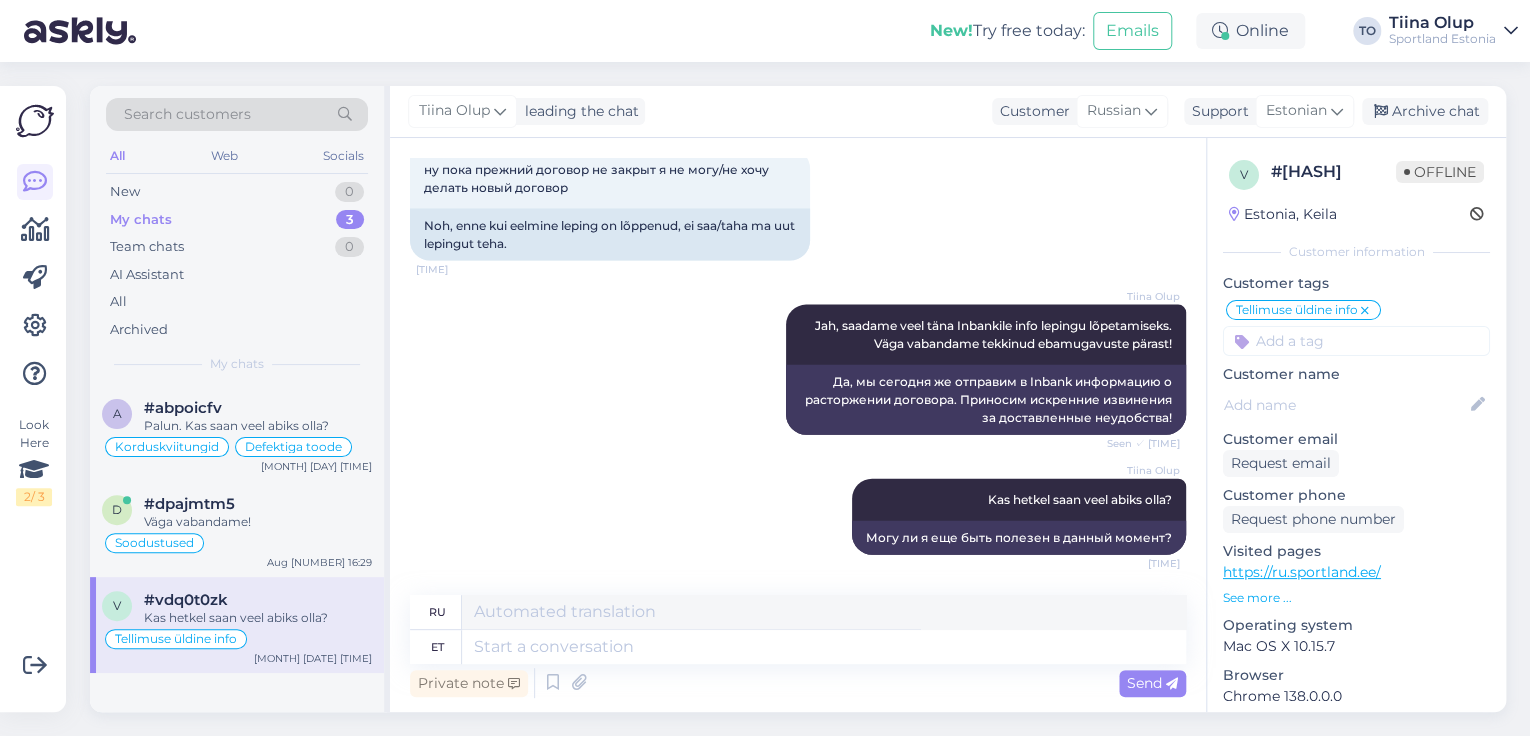 scroll, scrollTop: 2280, scrollLeft: 0, axis: vertical 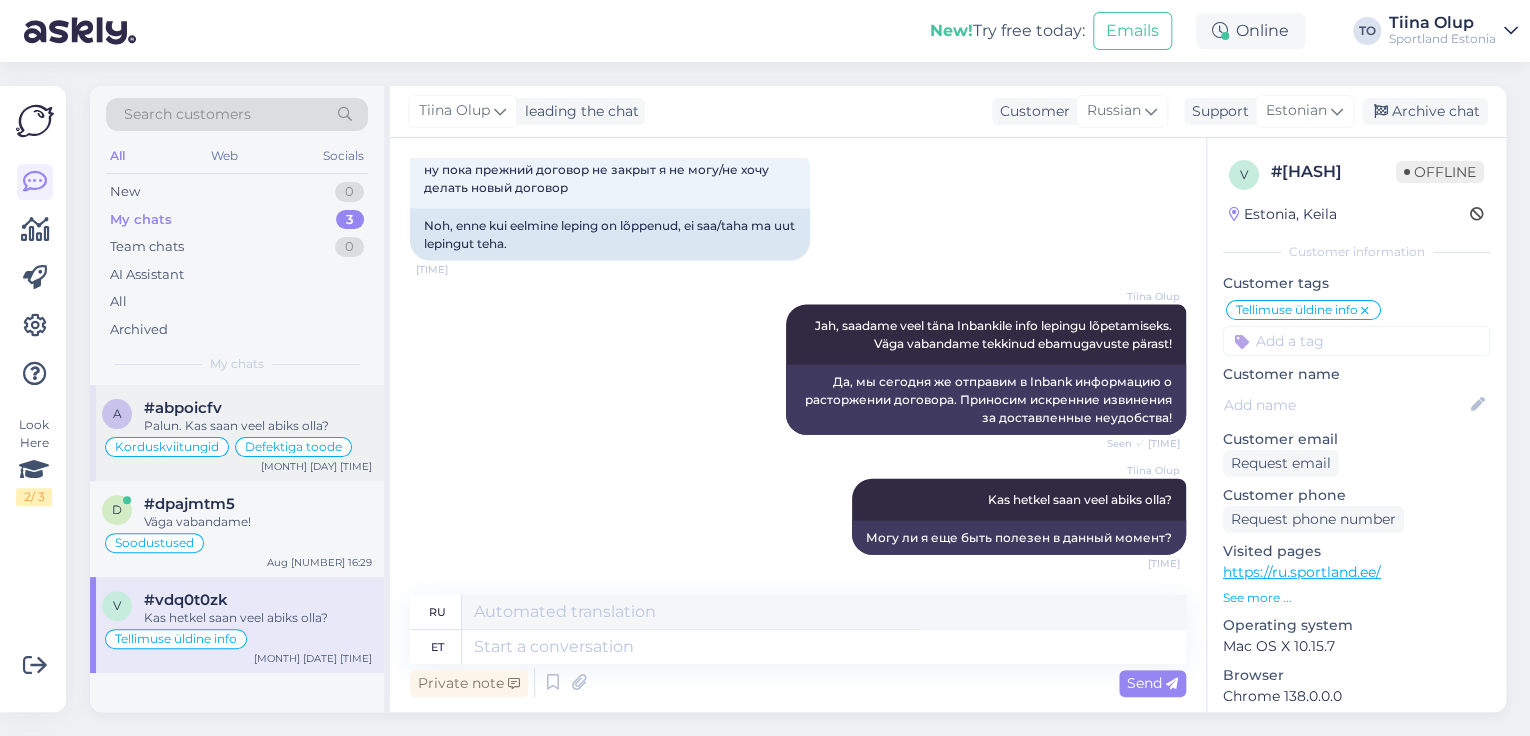 click on "Defektiga toode" at bounding box center [293, 447] 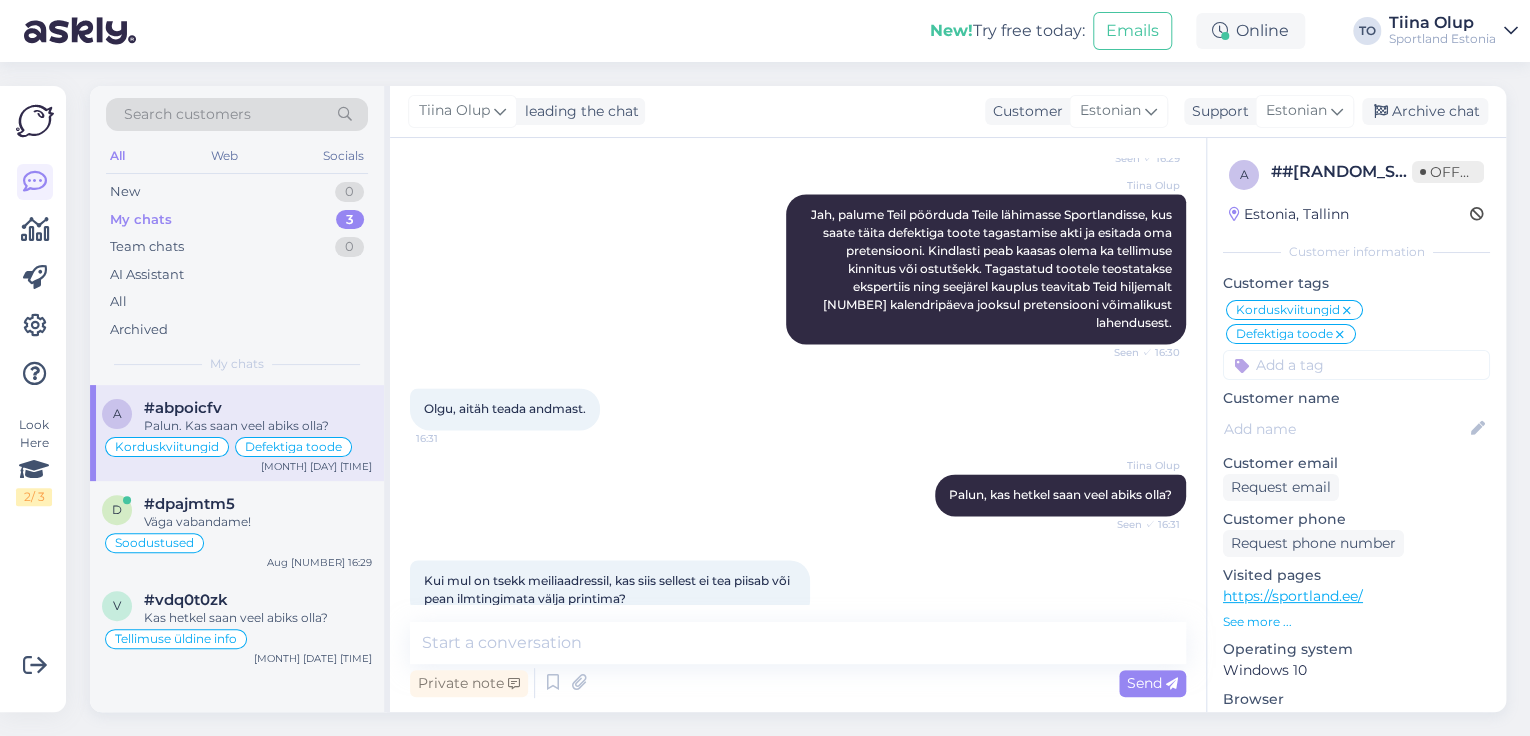 scroll, scrollTop: 1231, scrollLeft: 0, axis: vertical 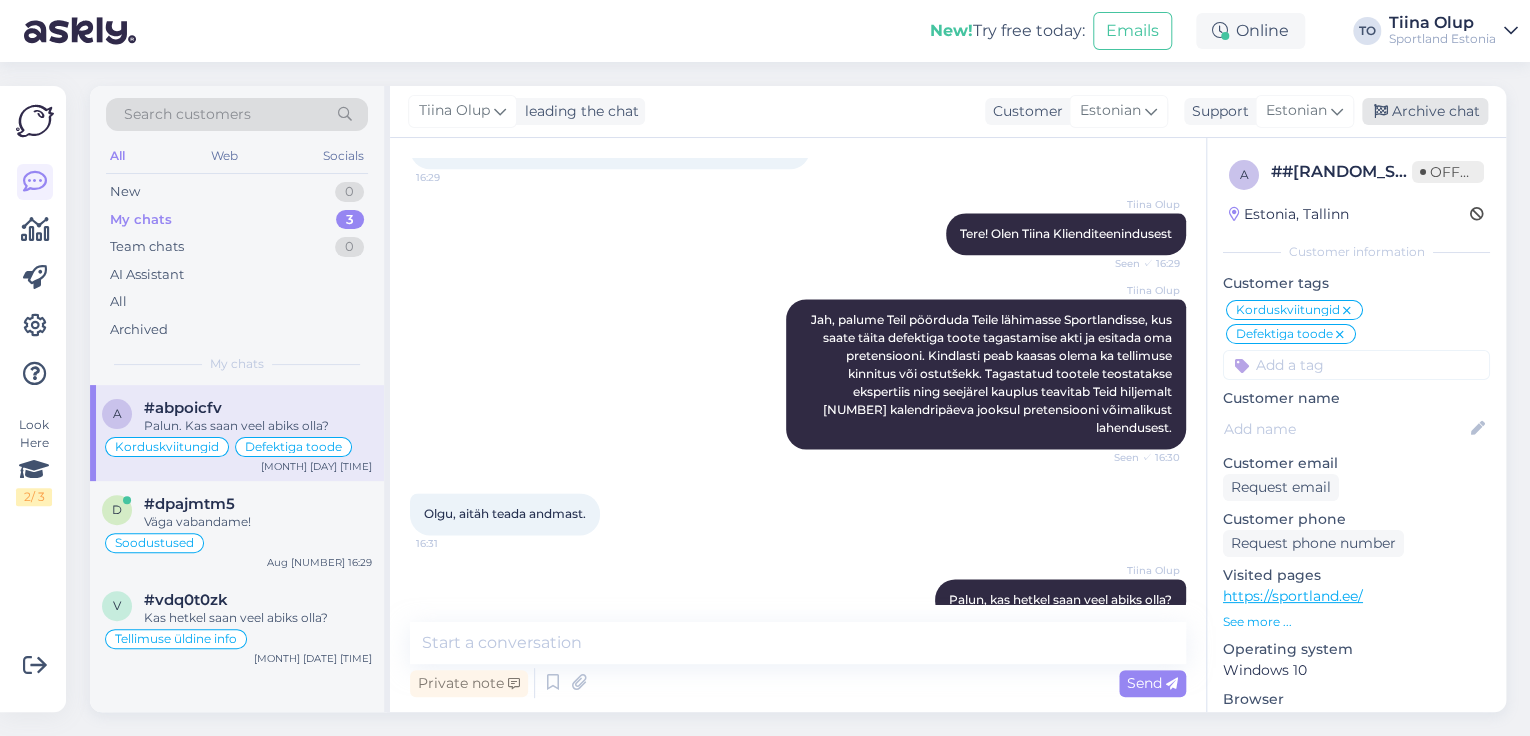 click on "Archive chat" at bounding box center (1425, 111) 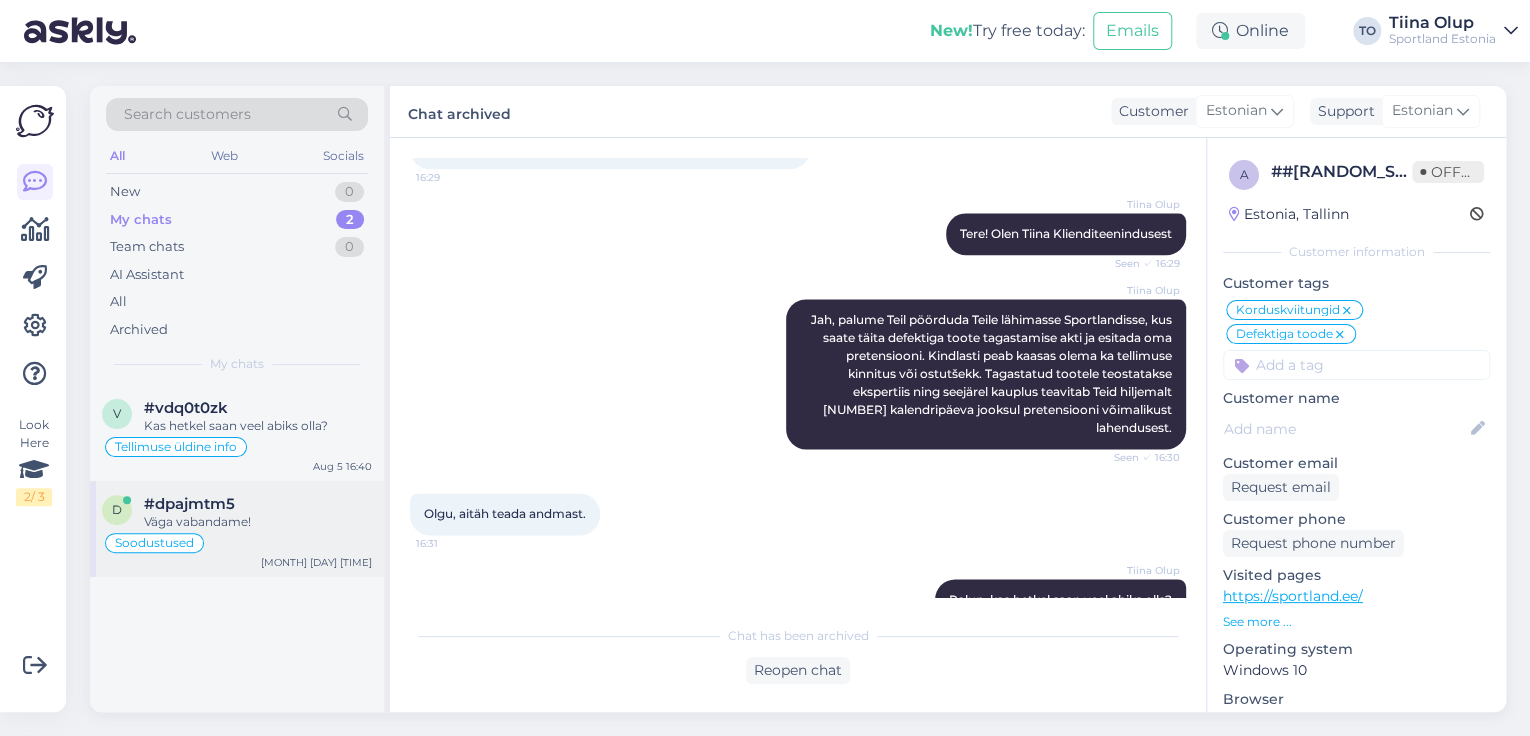 click on "Väga vabandame!" at bounding box center [258, 522] 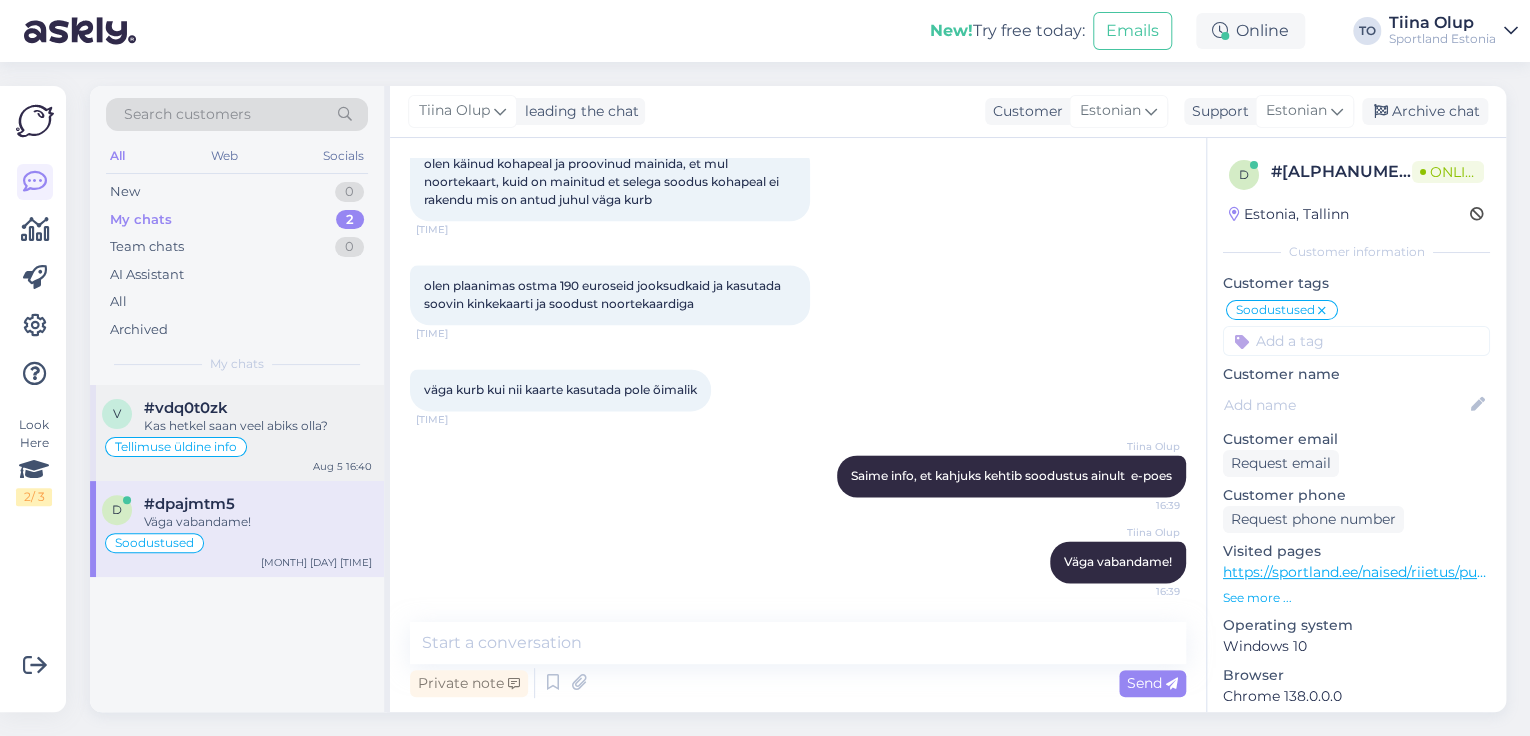 click on "Kas hetkel saan veel abiks olla?" at bounding box center [258, 426] 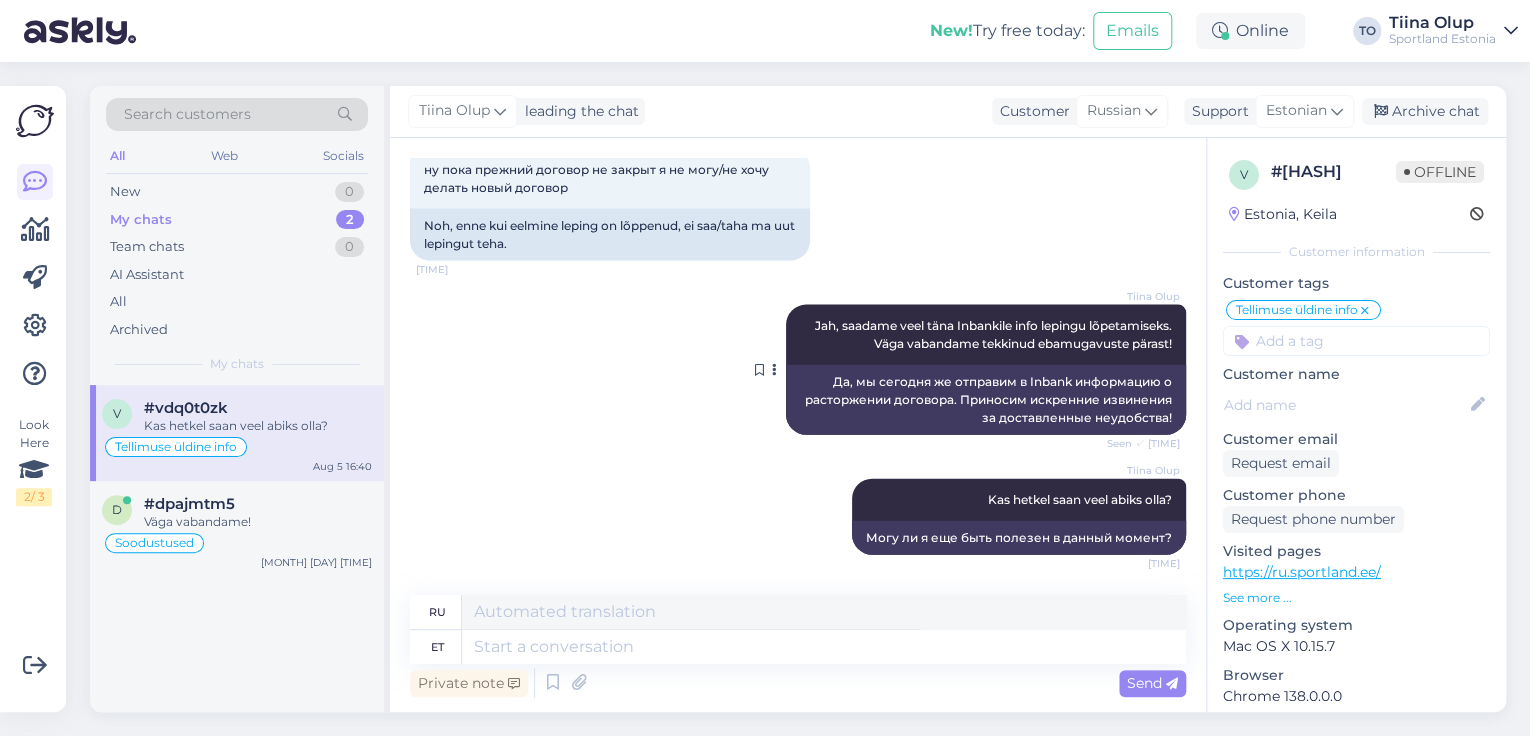 scroll, scrollTop: 2280, scrollLeft: 0, axis: vertical 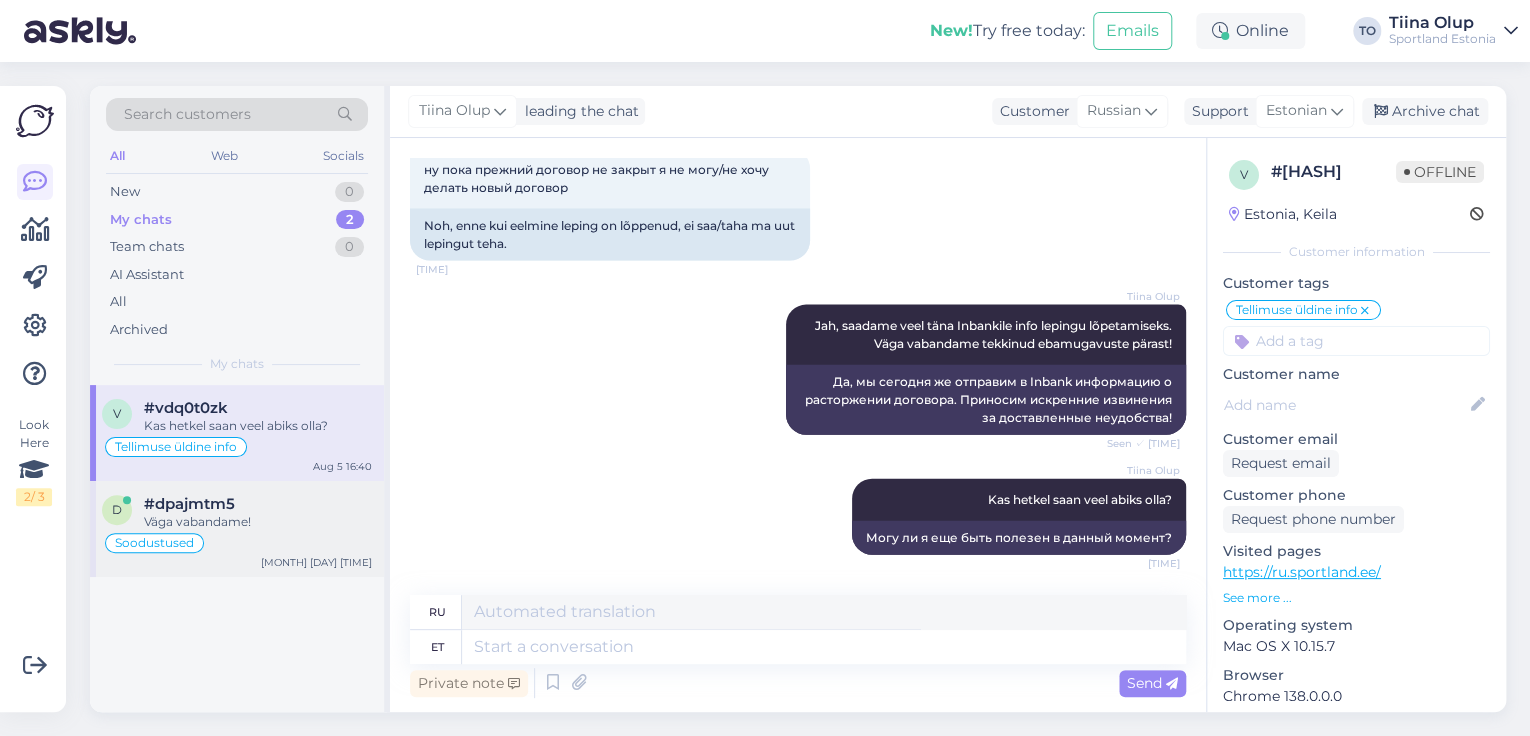 click on "Soodustused" at bounding box center (237, 543) 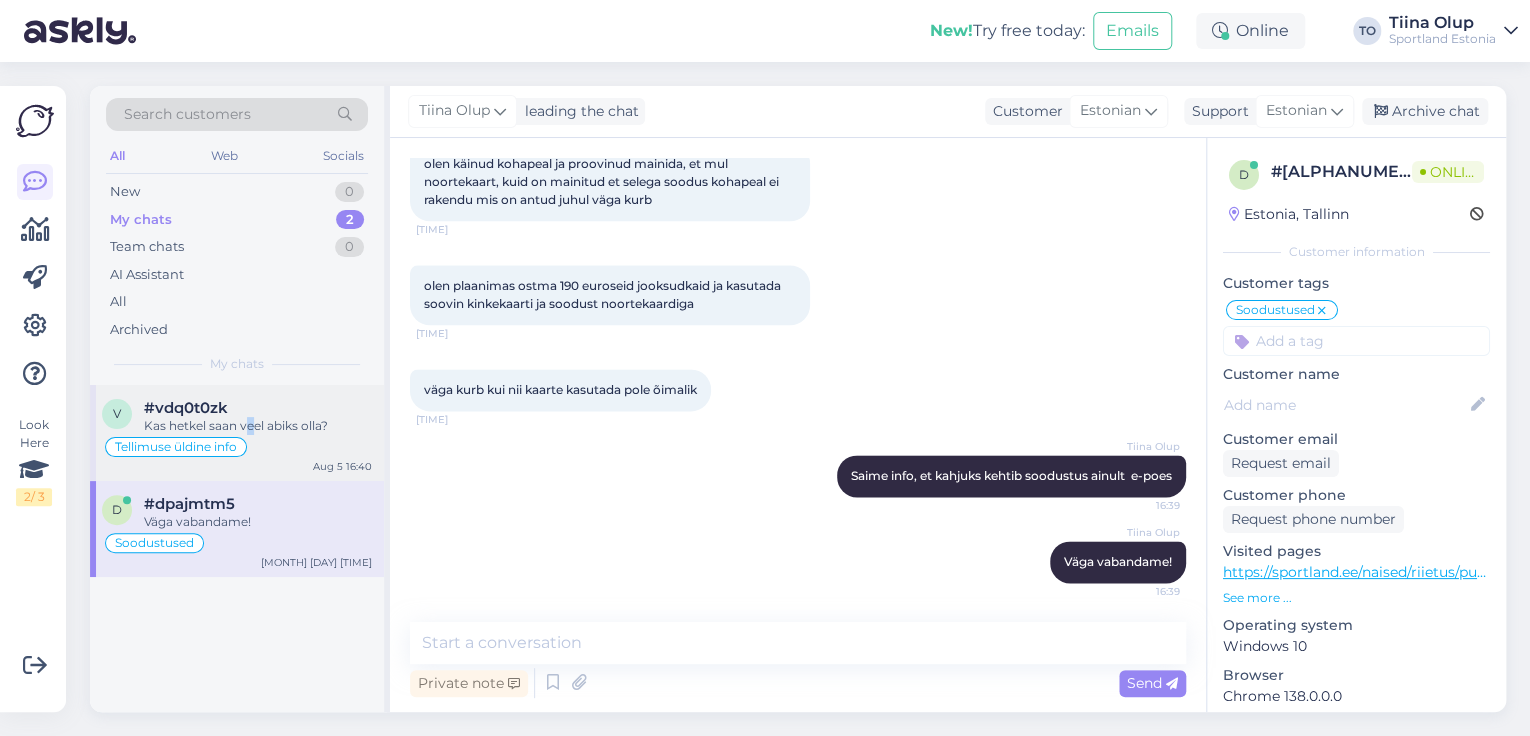 drag, startPoint x: 249, startPoint y: 420, endPoint x: 269, endPoint y: 420, distance: 20 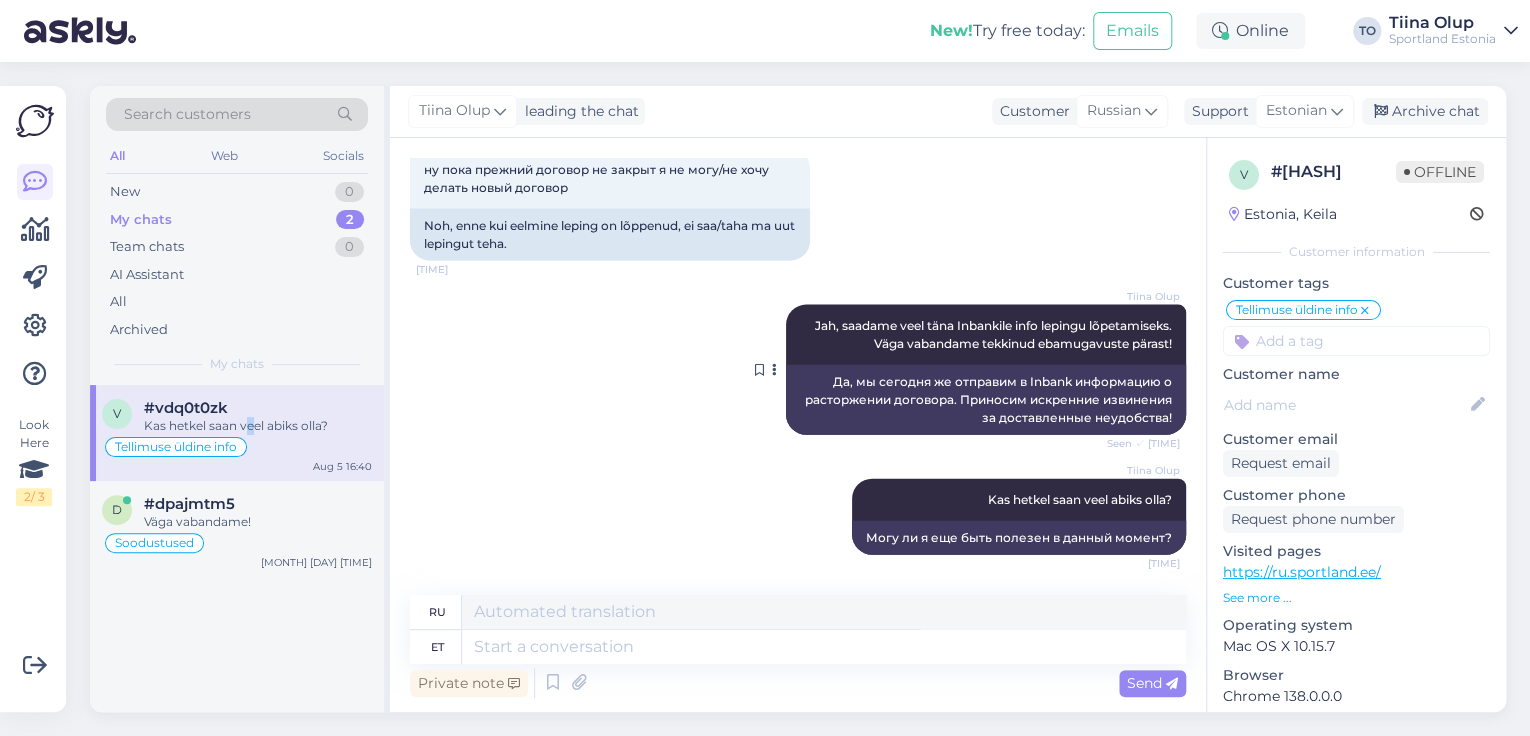 scroll, scrollTop: 2280, scrollLeft: 0, axis: vertical 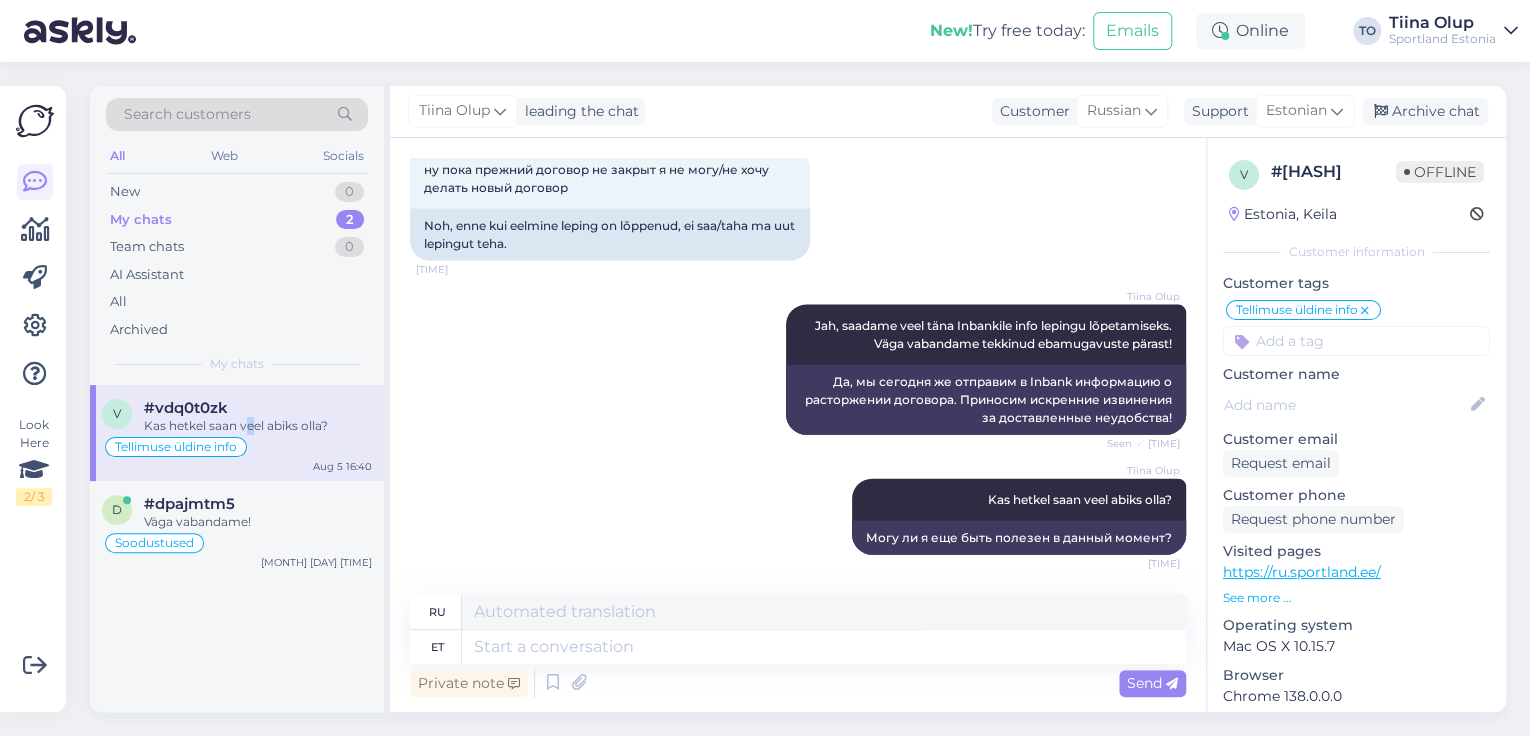 drag, startPoint x: 1411, startPoint y: 101, endPoint x: 1384, endPoint y: 166, distance: 70.38466 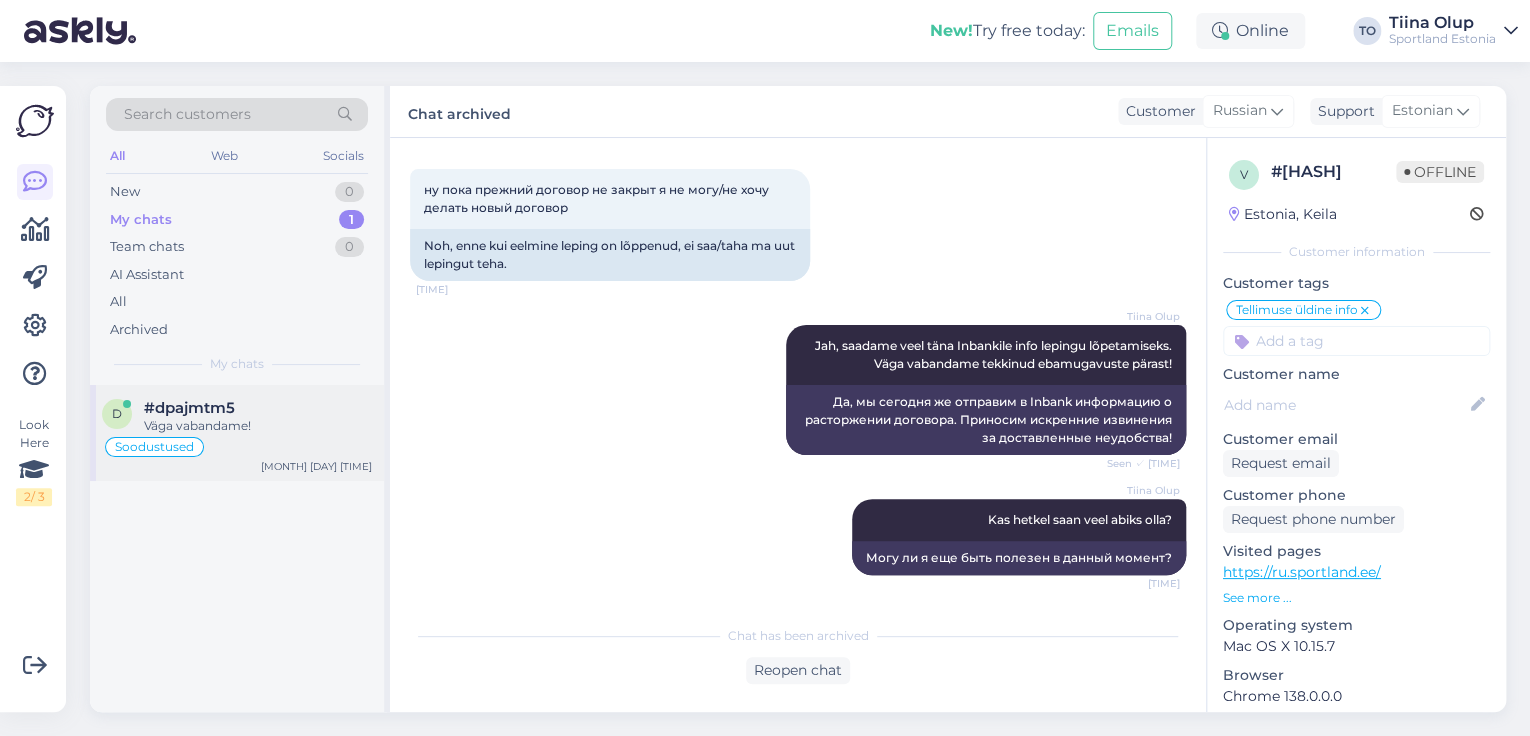 click on "Väga vabandame!" at bounding box center (258, 426) 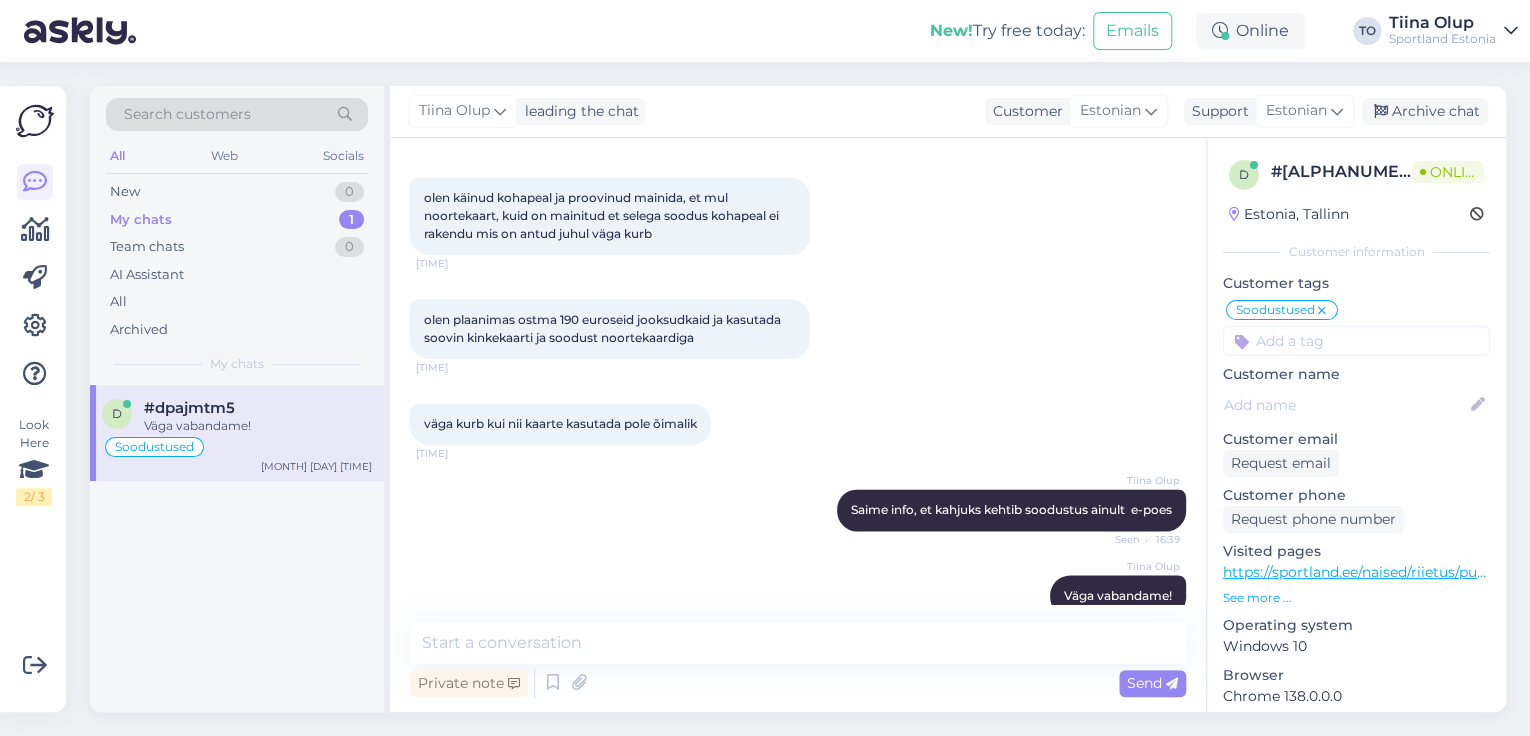 scroll, scrollTop: 1253, scrollLeft: 0, axis: vertical 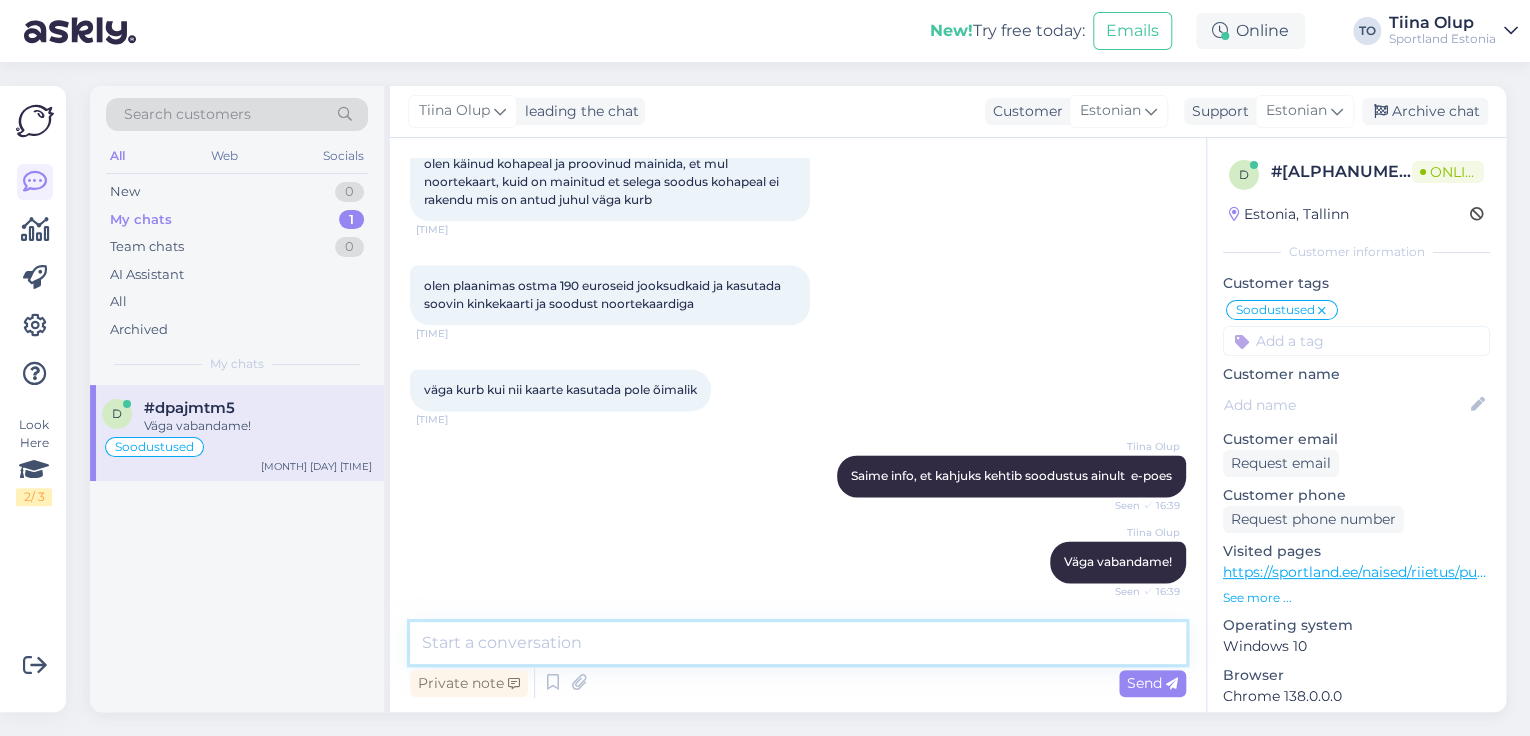 click at bounding box center [798, 643] 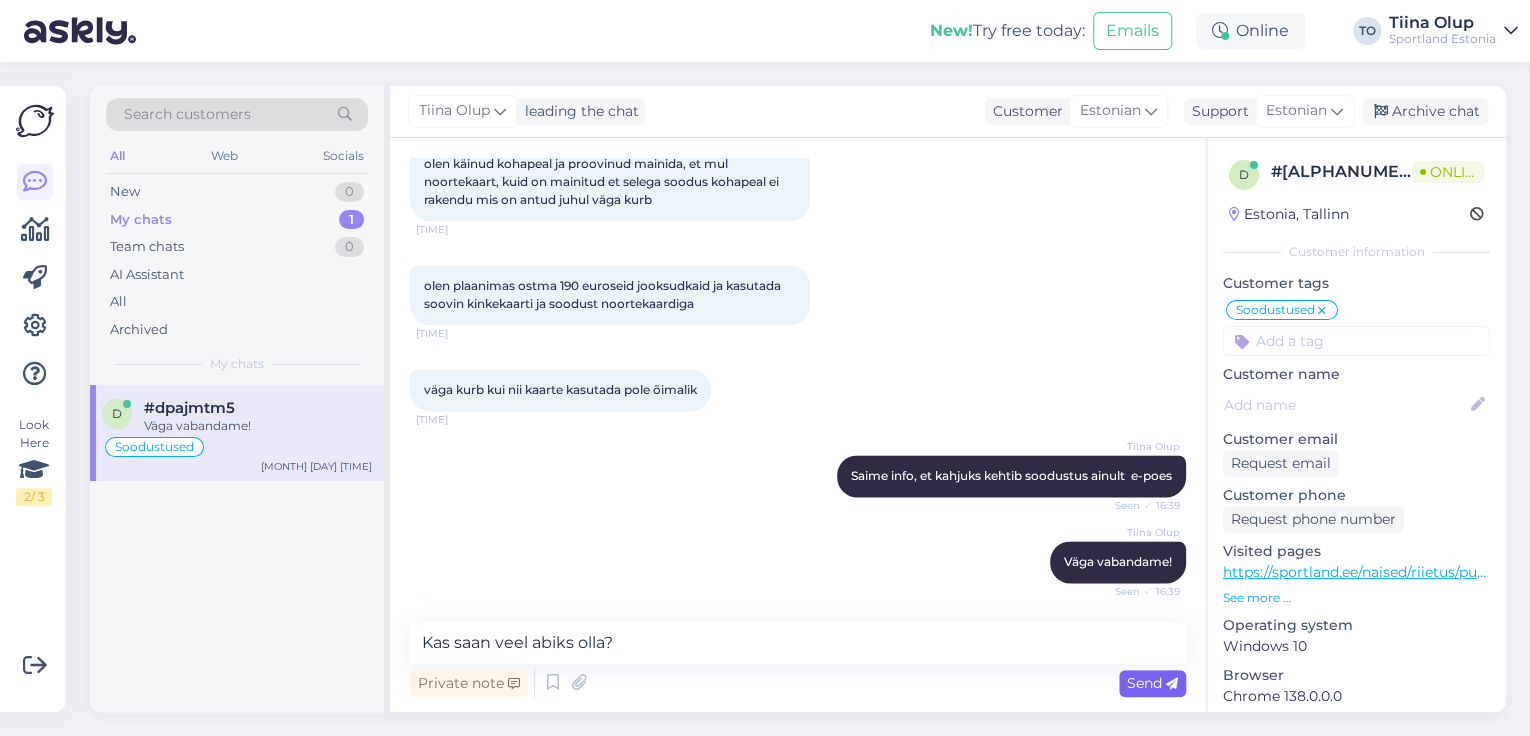 click on "Send" at bounding box center (1152, 683) 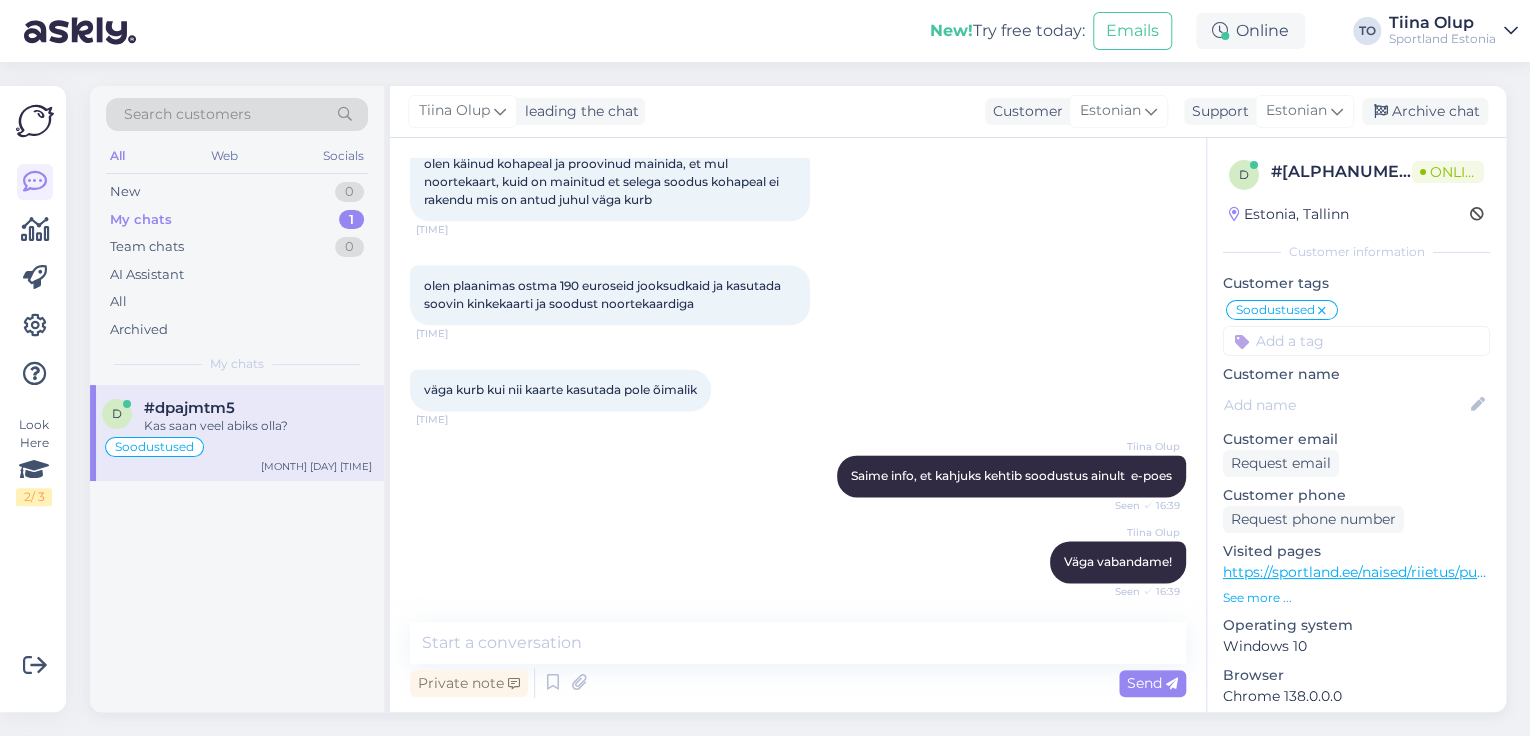 scroll, scrollTop: 1340, scrollLeft: 0, axis: vertical 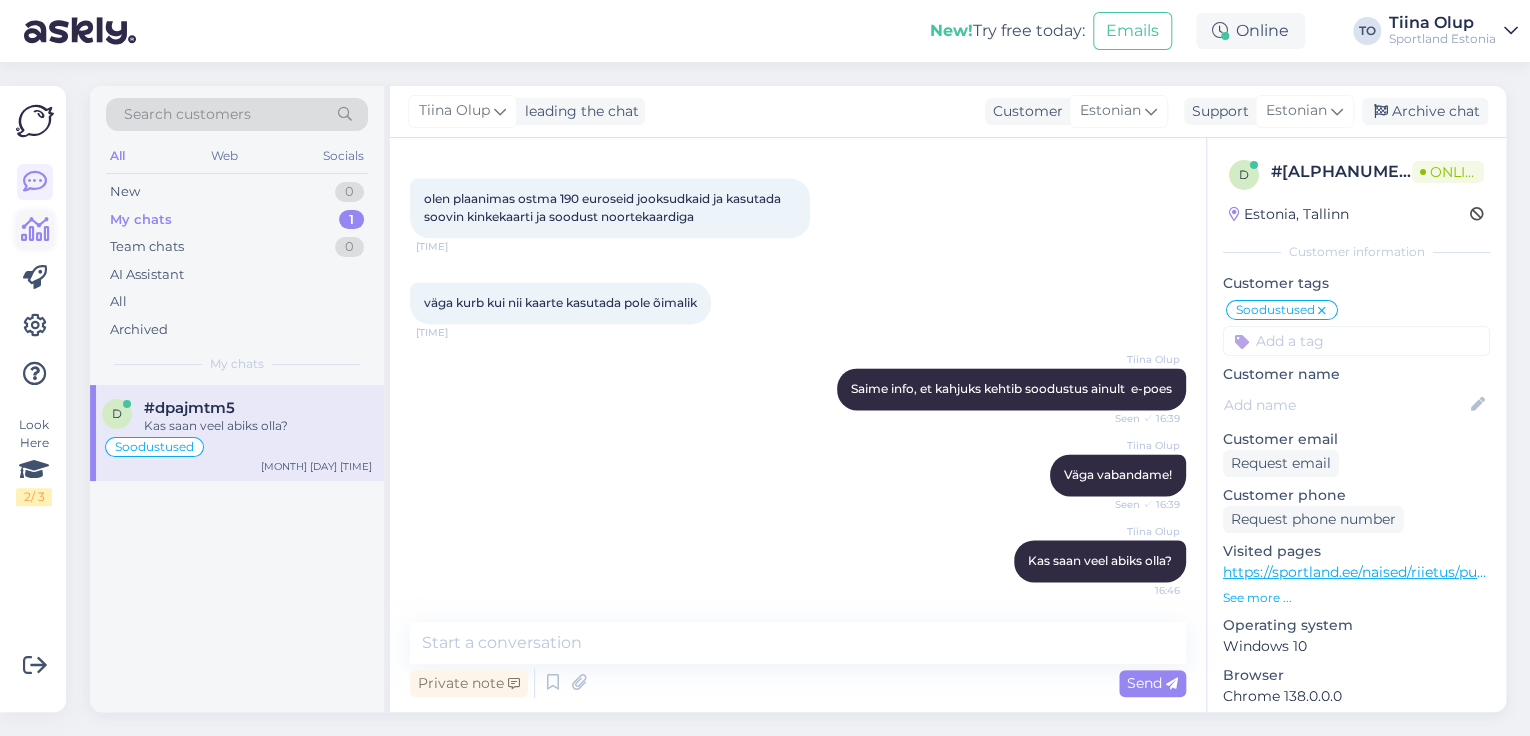 click at bounding box center (35, 230) 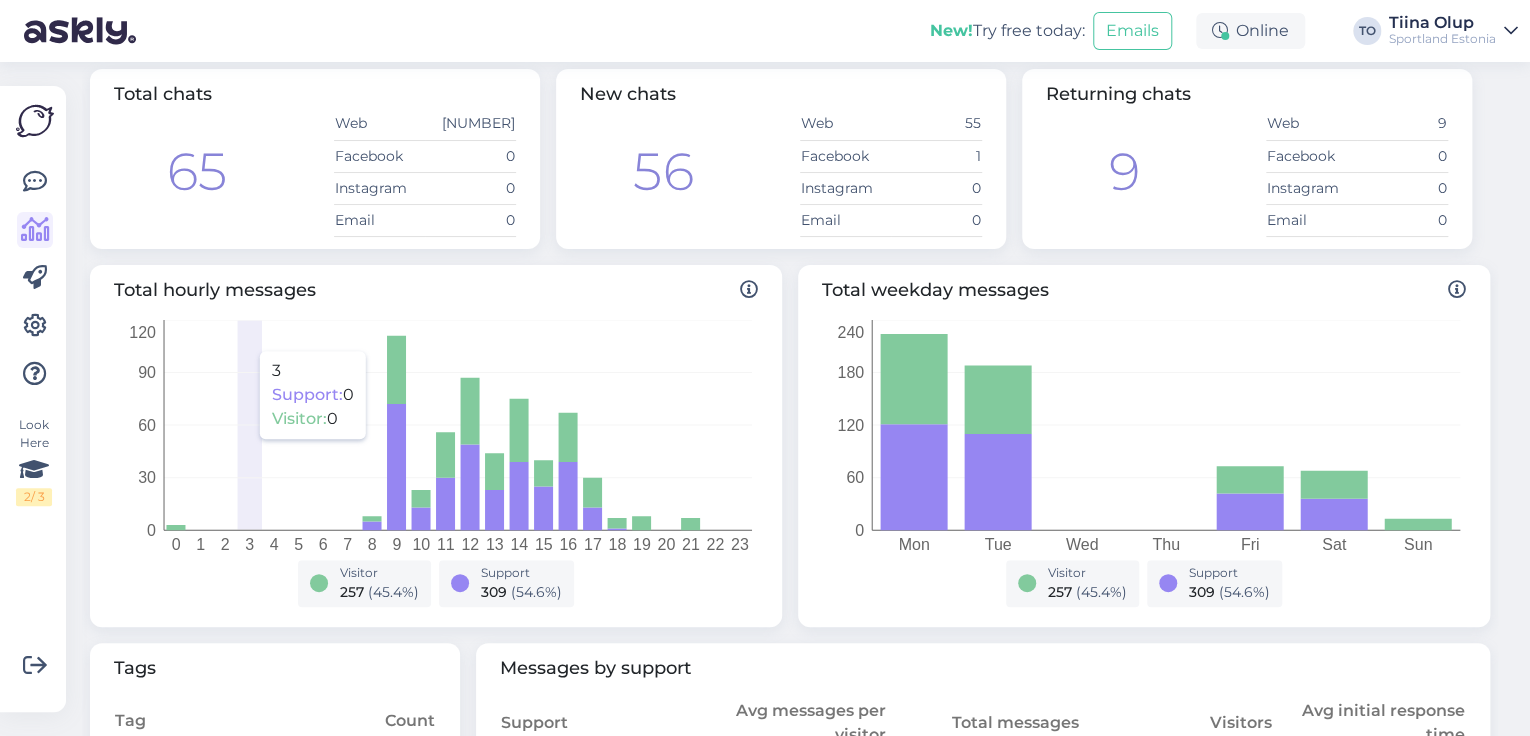 scroll, scrollTop: 0, scrollLeft: 0, axis: both 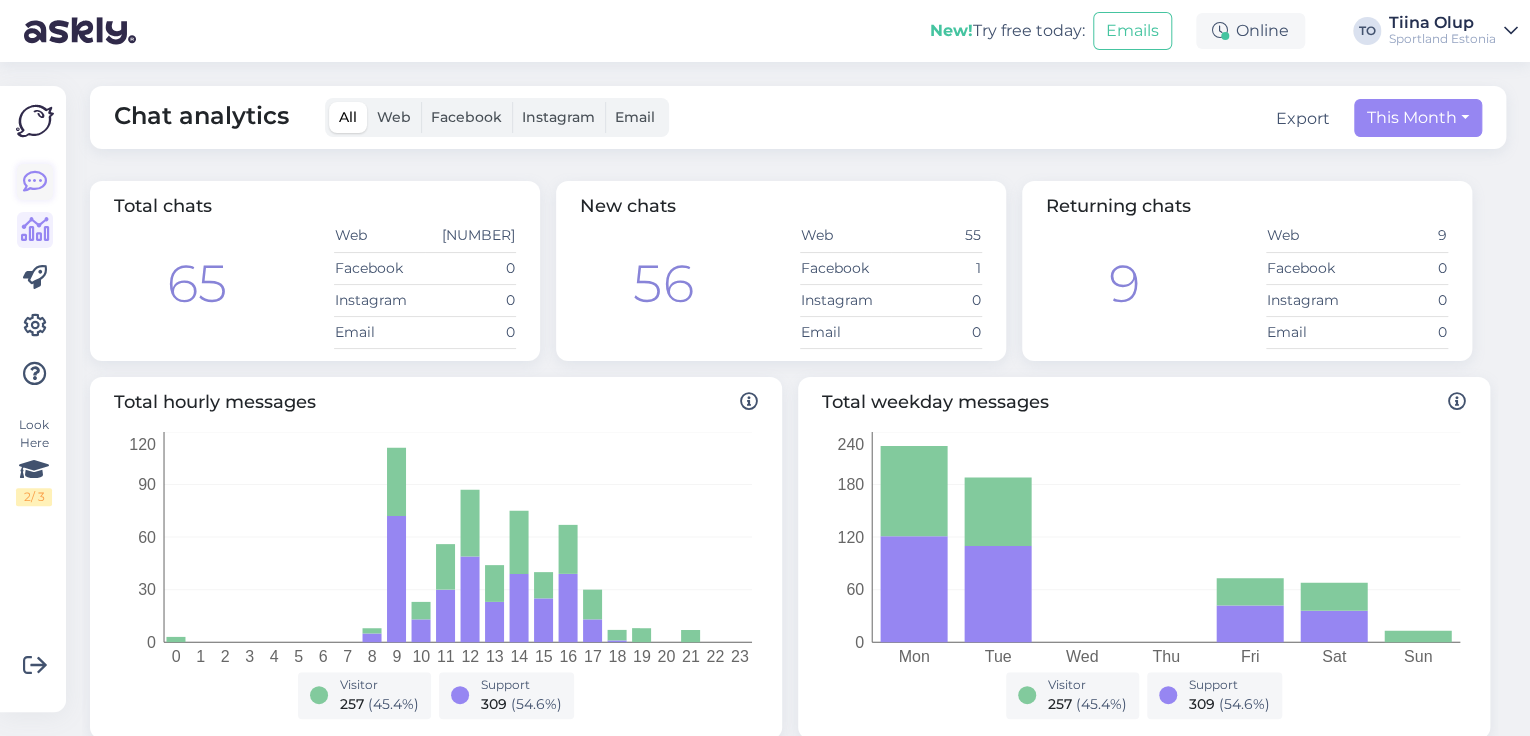 click at bounding box center [35, 182] 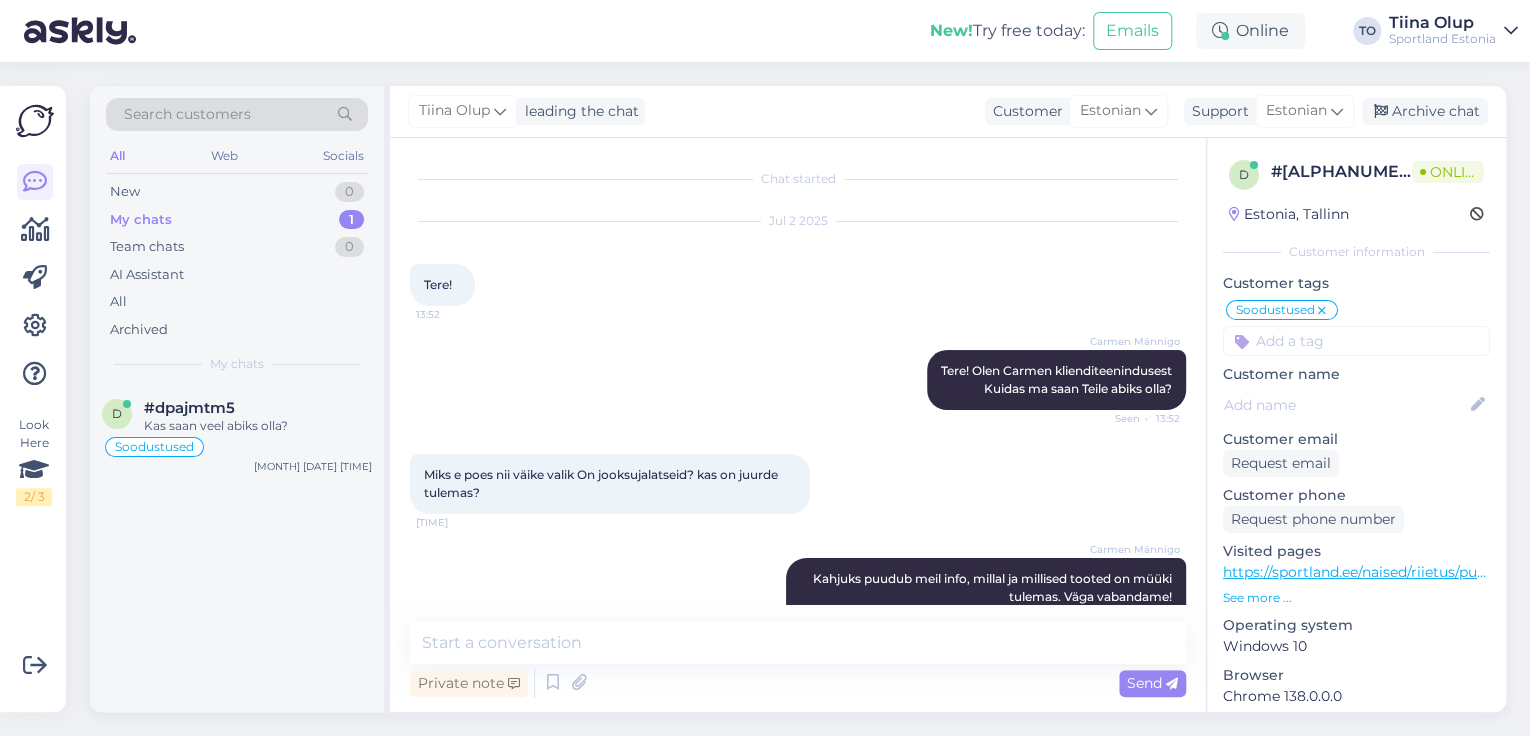 scroll, scrollTop: 1340, scrollLeft: 0, axis: vertical 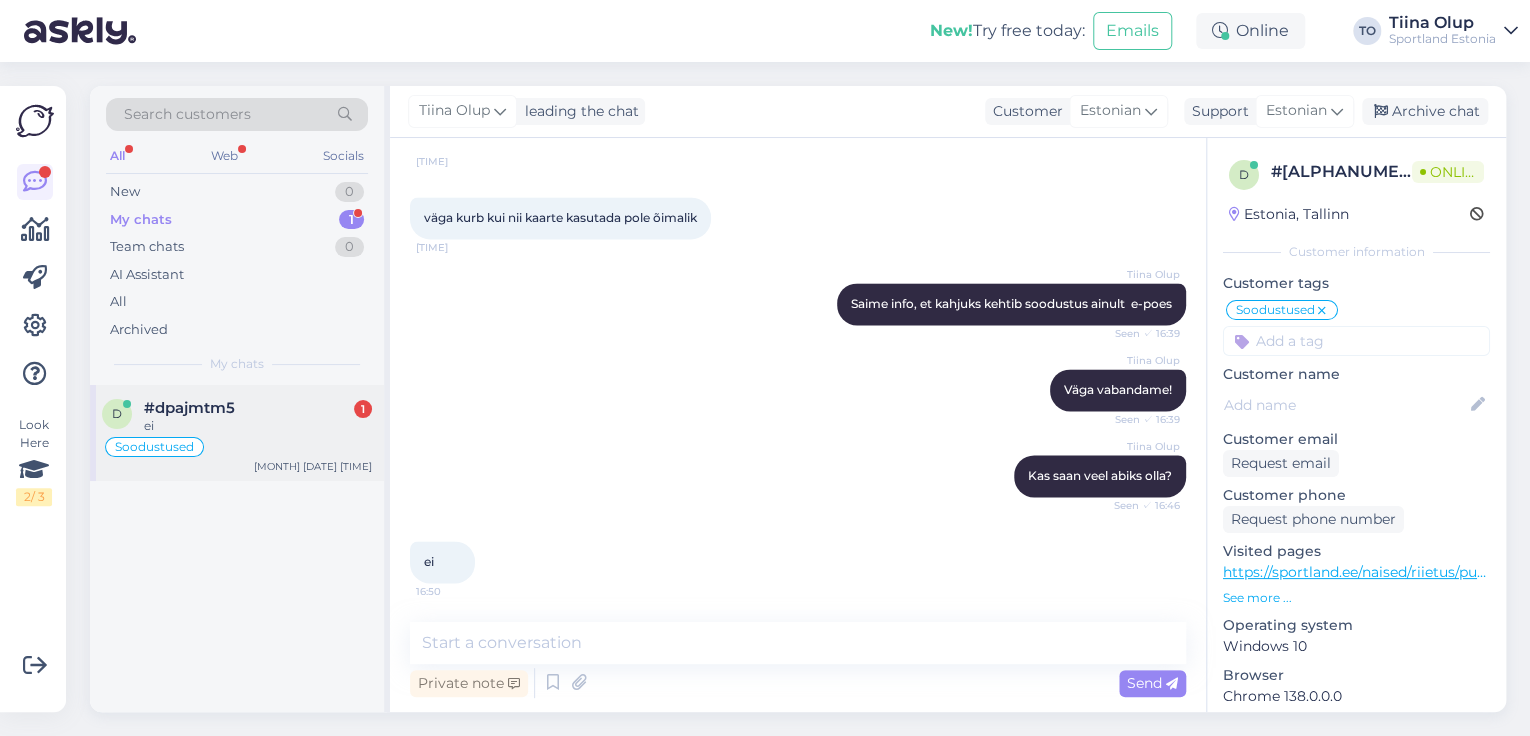 click on "ei" at bounding box center [258, 426] 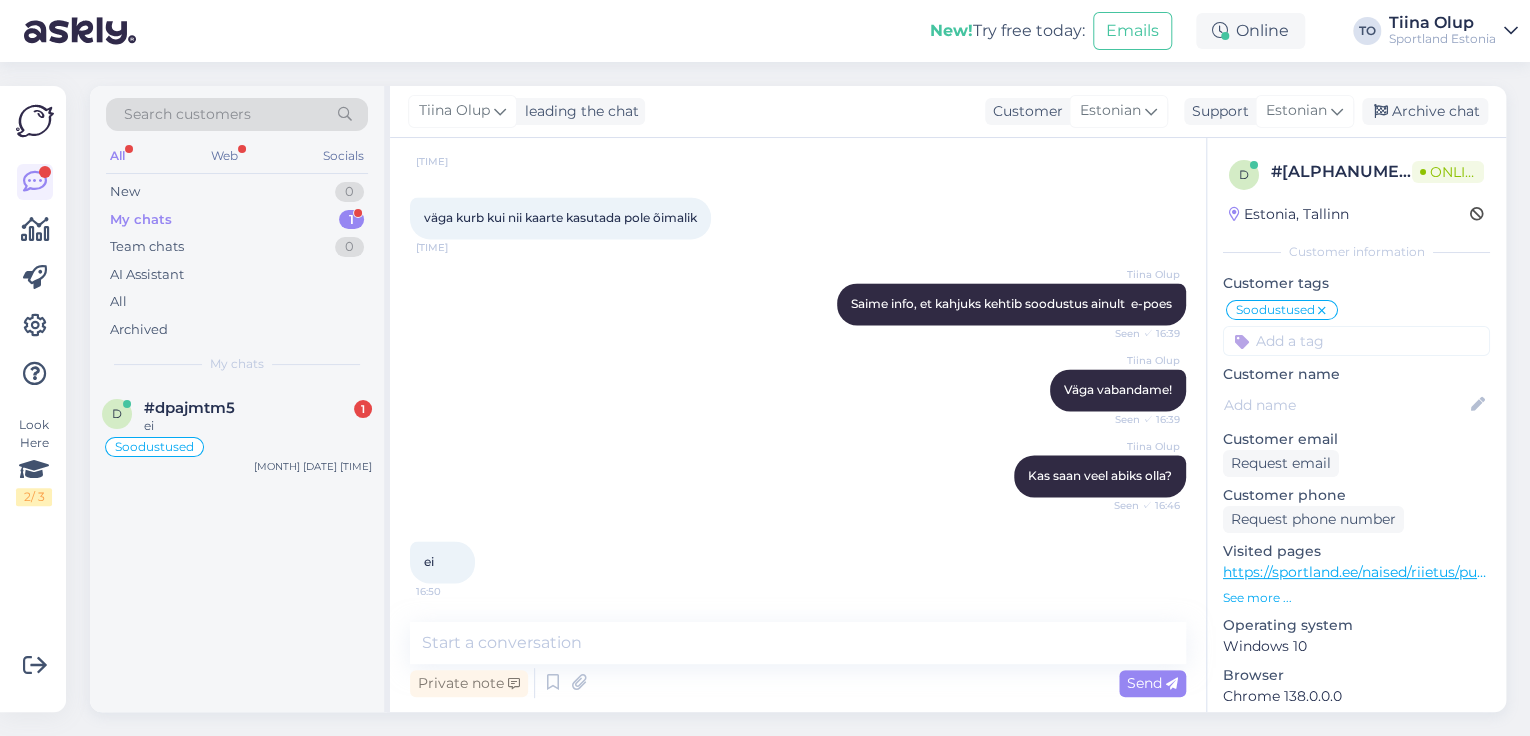 scroll, scrollTop: 1425, scrollLeft: 0, axis: vertical 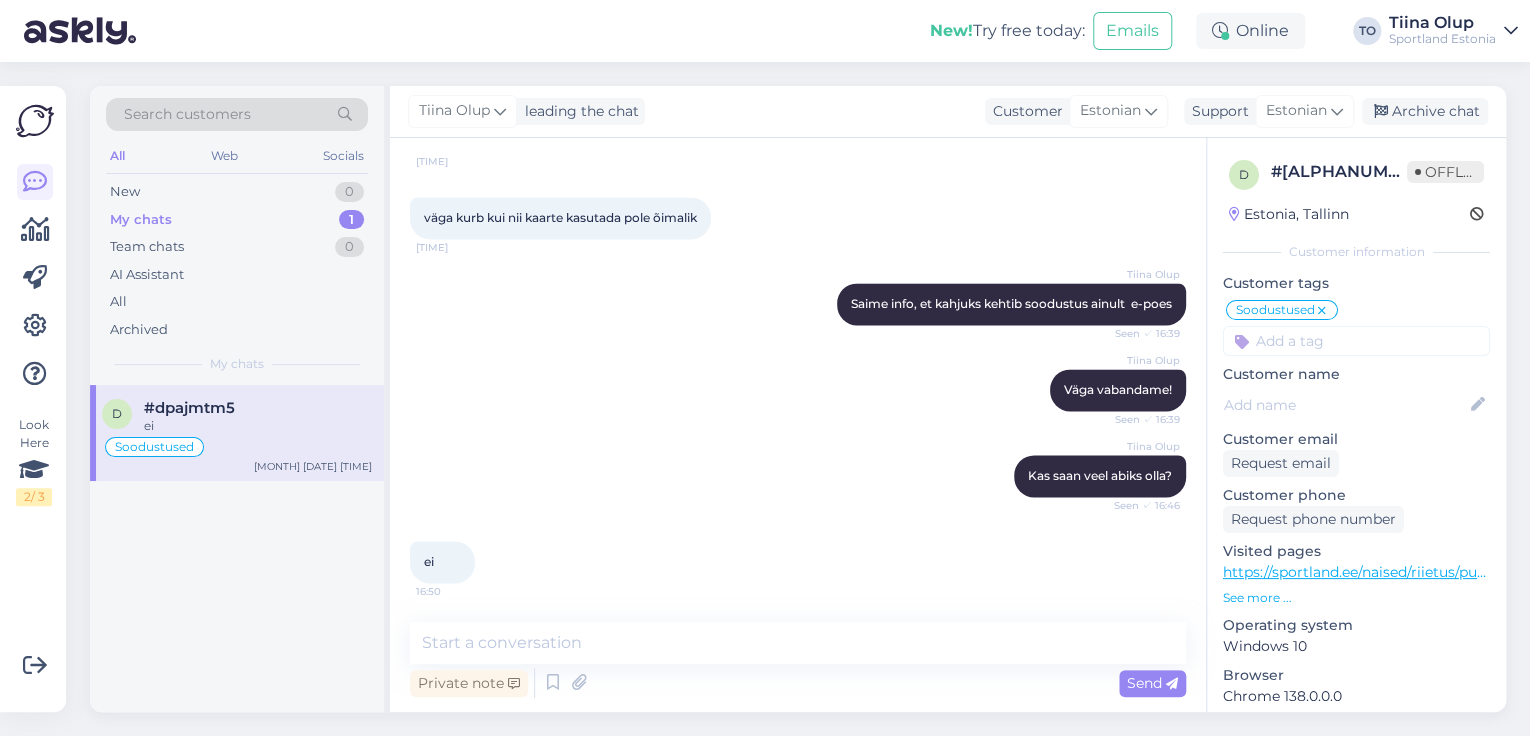 click on "Search customers" at bounding box center (187, 114) 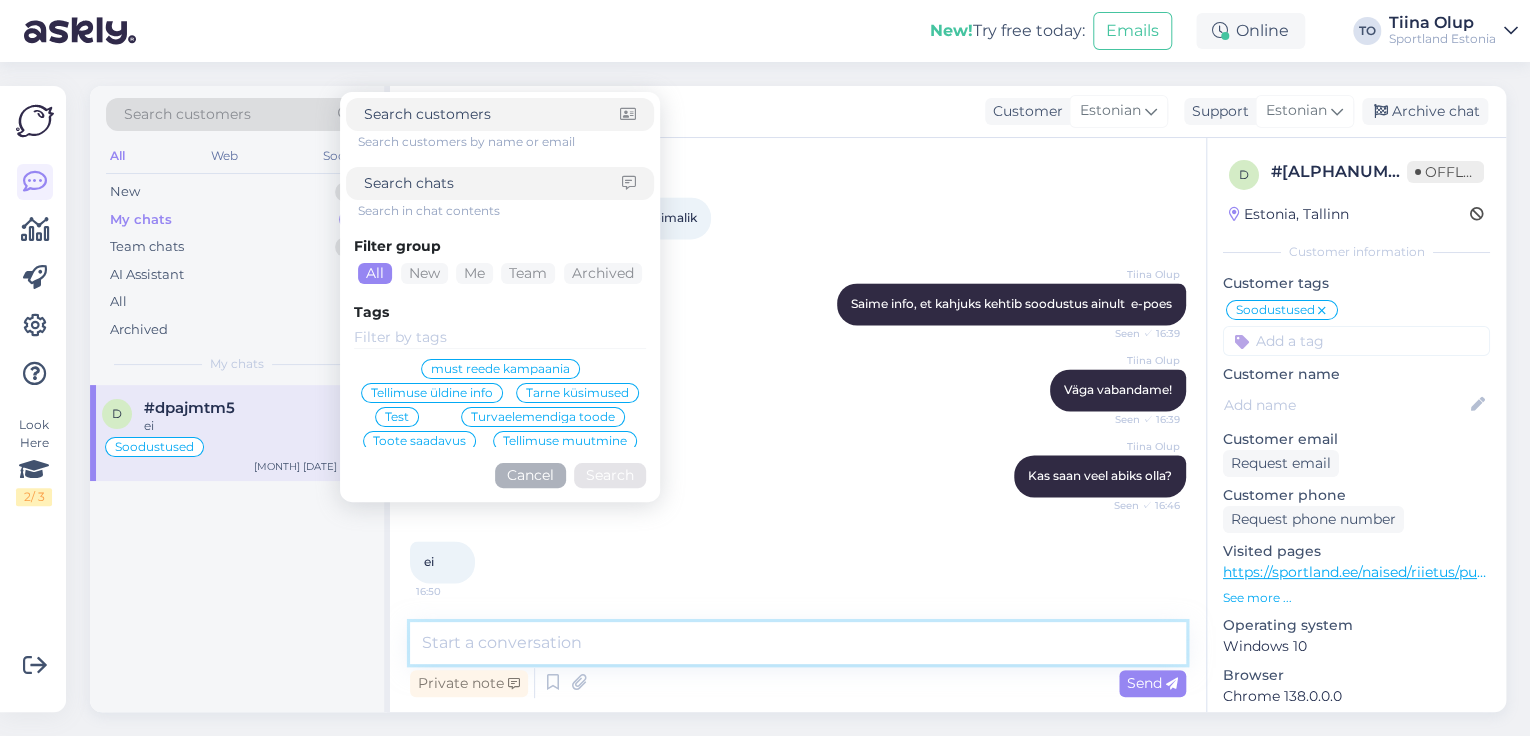 click at bounding box center [798, 643] 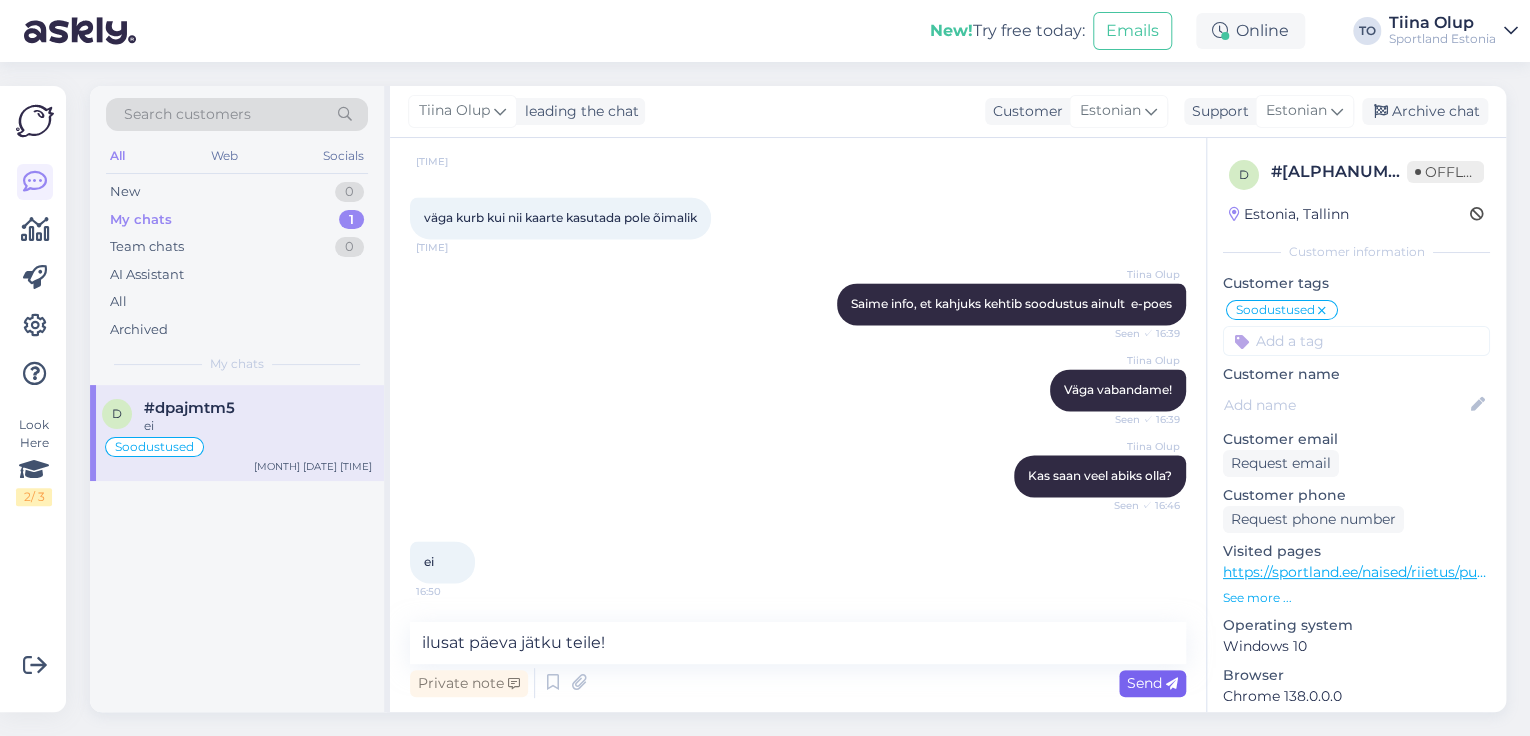 click at bounding box center [1172, 684] 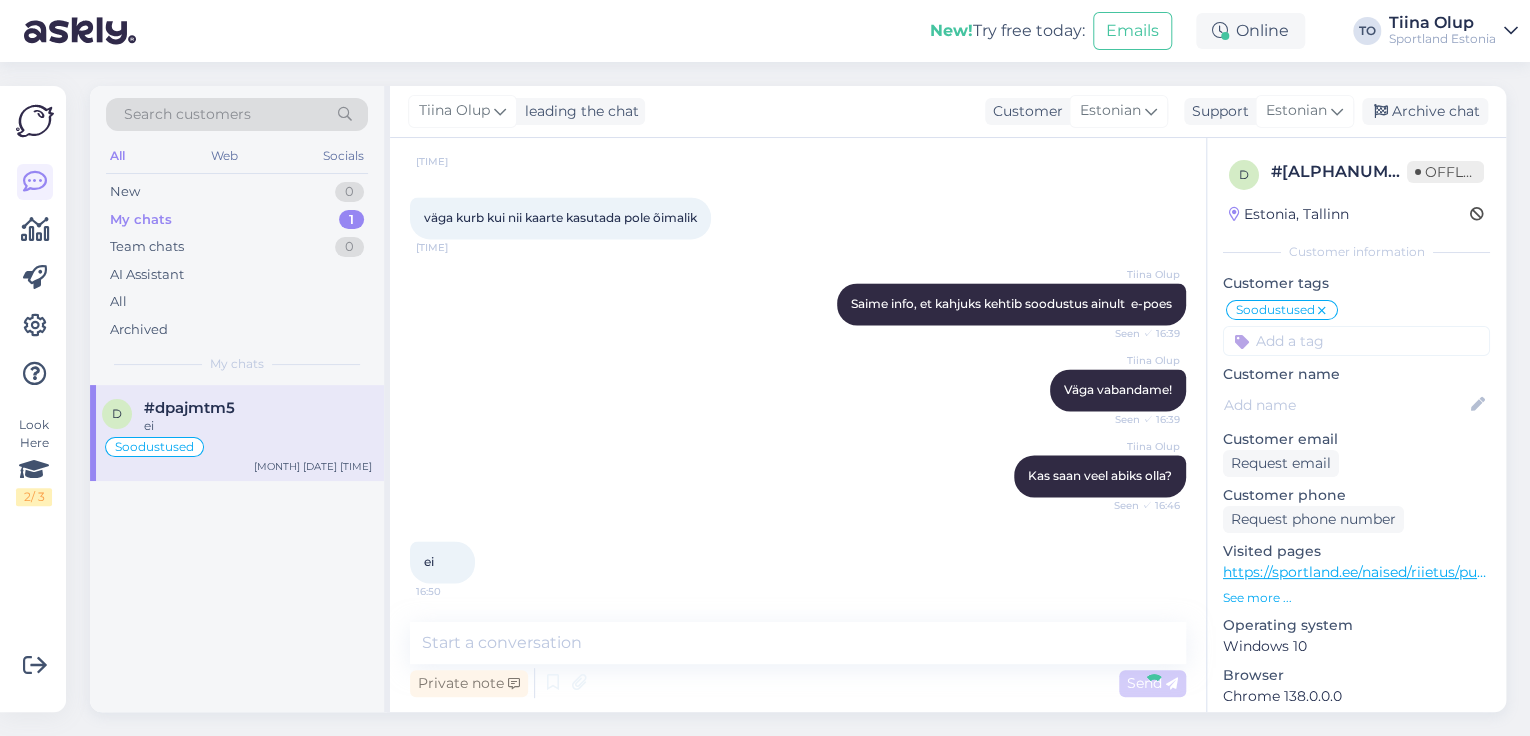 scroll, scrollTop: 1512, scrollLeft: 0, axis: vertical 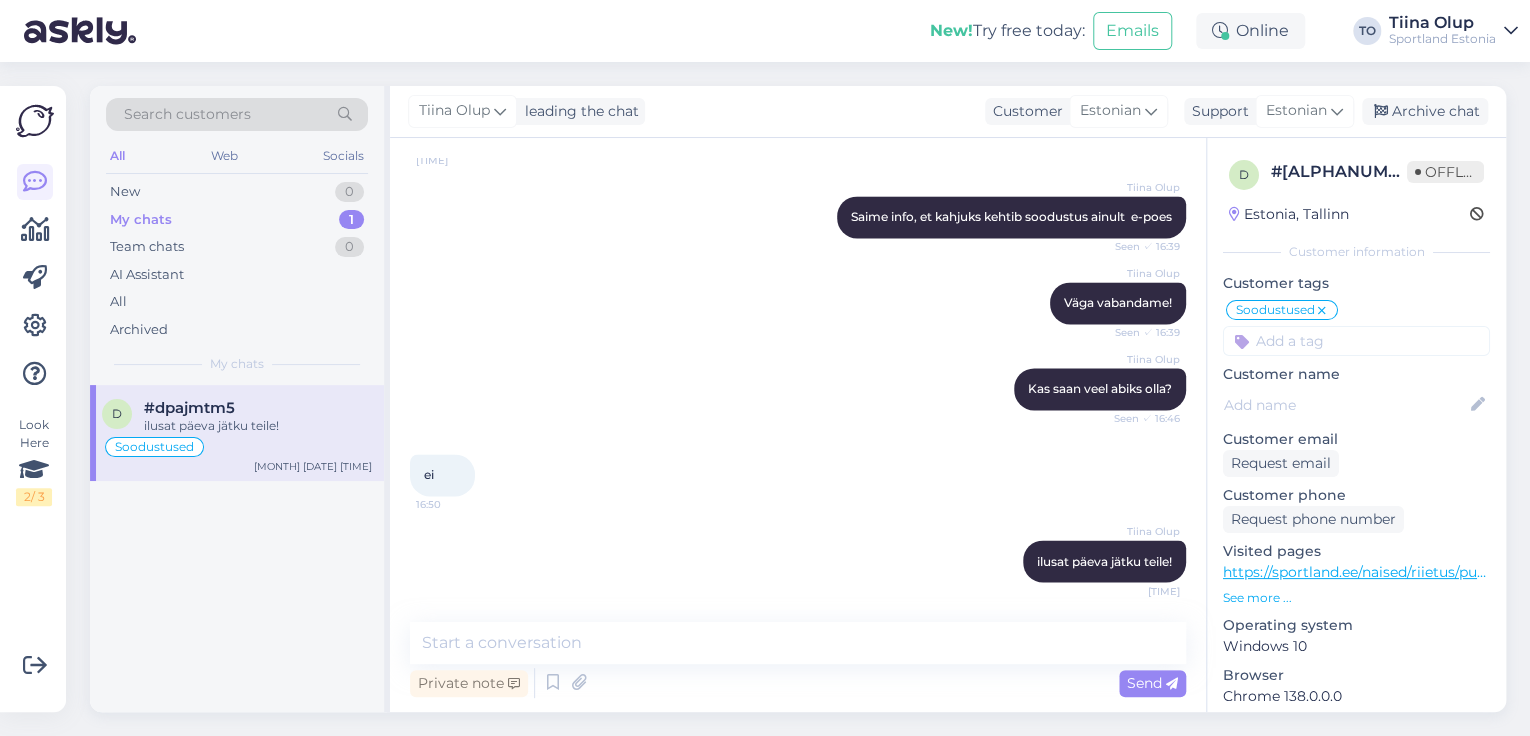 click on "Search customers" at bounding box center [237, 114] 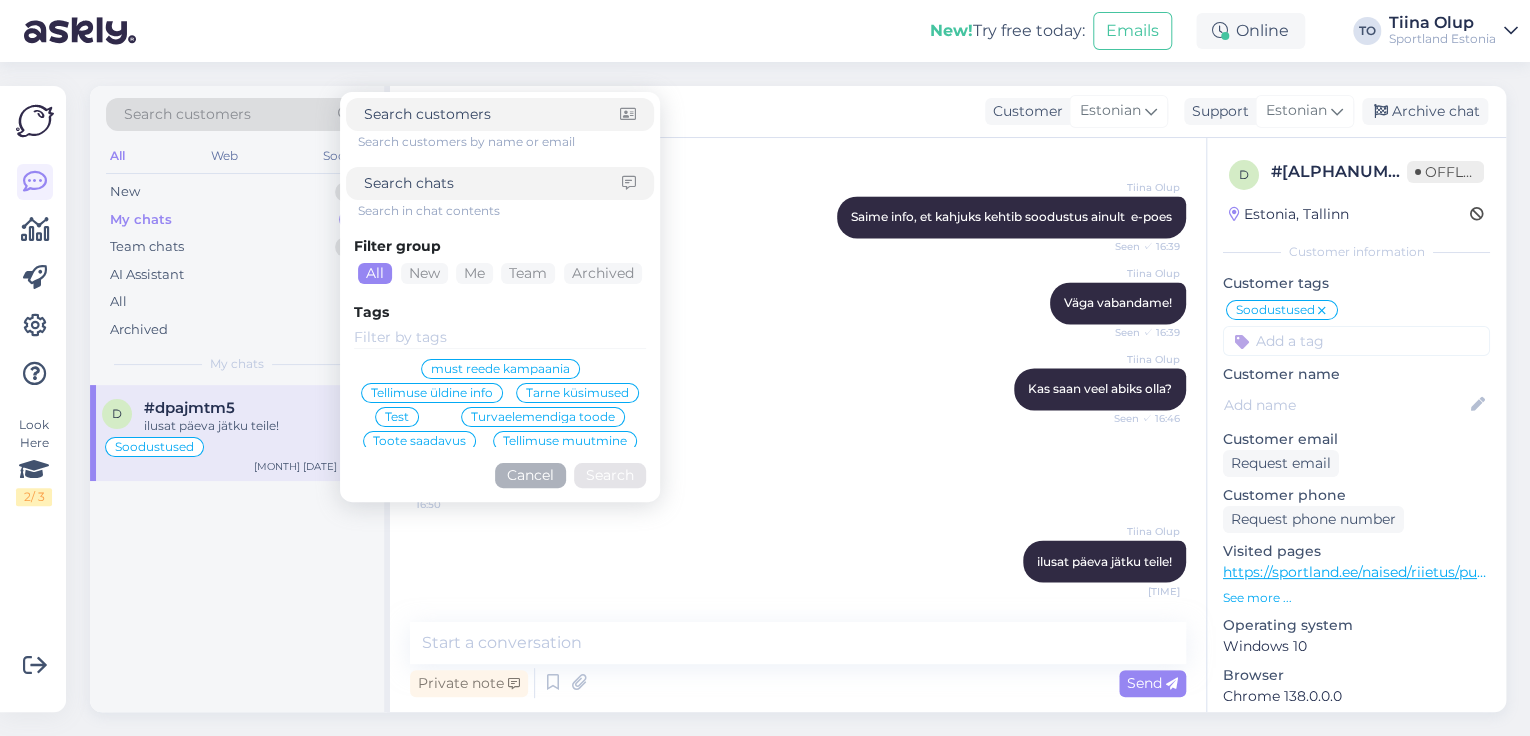 click at bounding box center (493, 183) 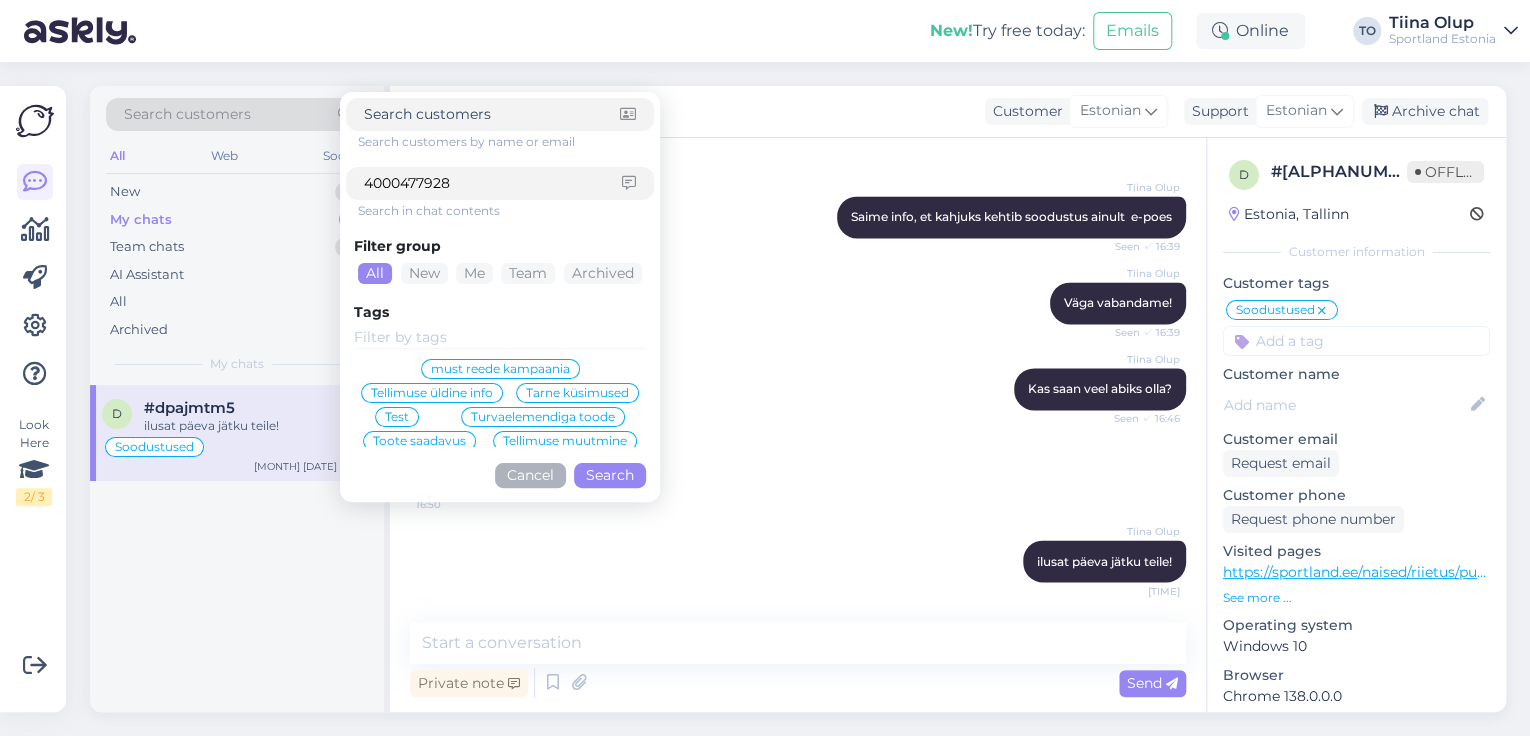 click on "Search" at bounding box center [610, 475] 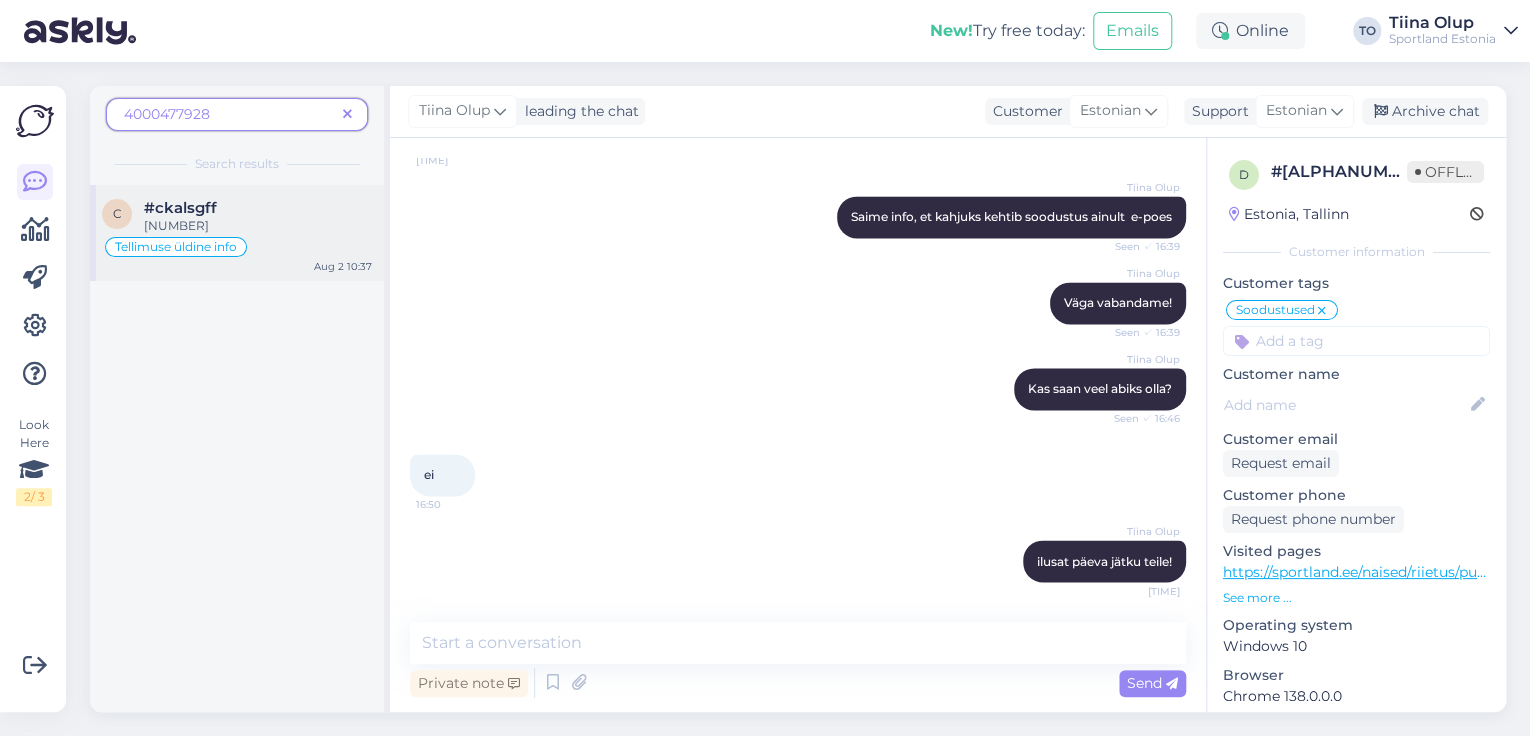 click on "[NUMBER]" at bounding box center (258, 226) 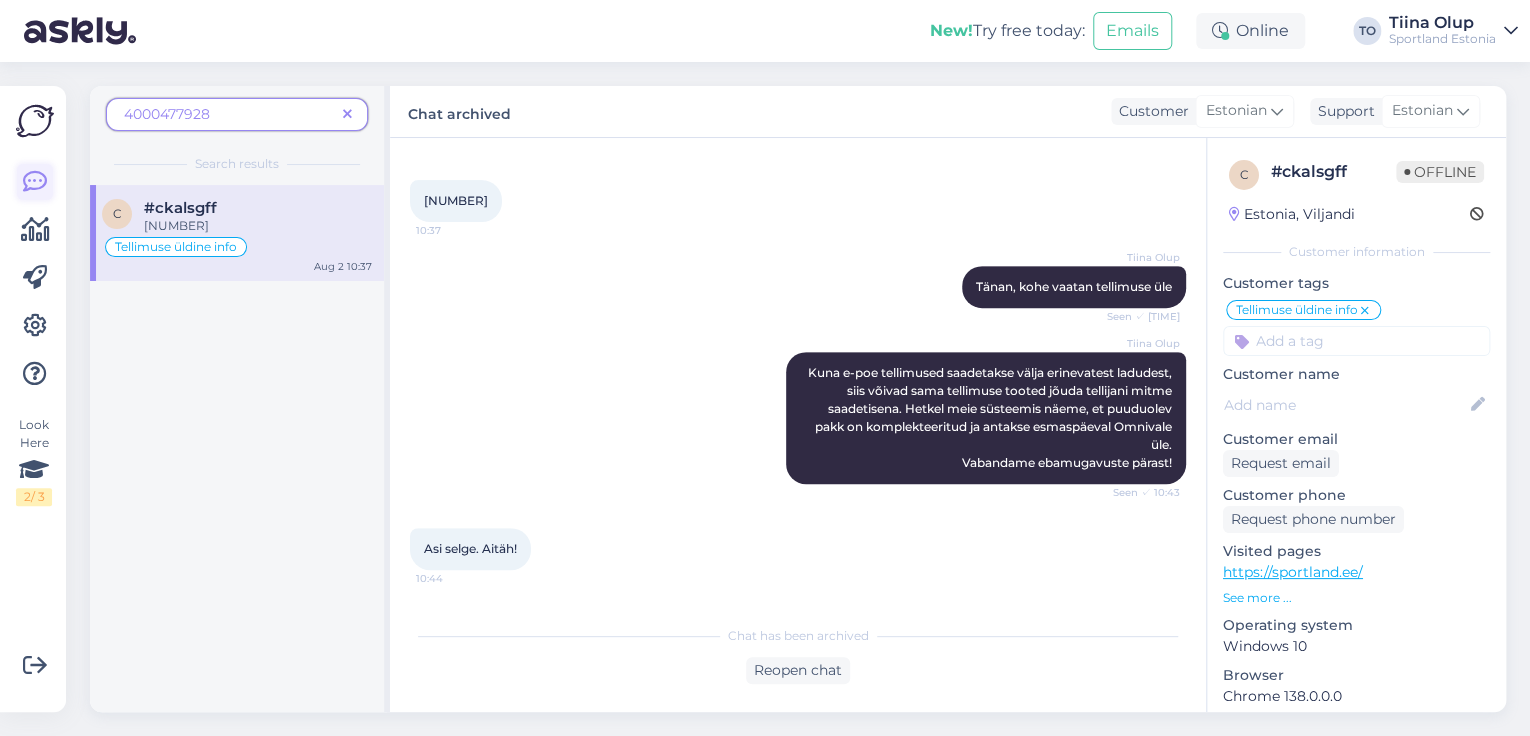 click at bounding box center [35, 182] 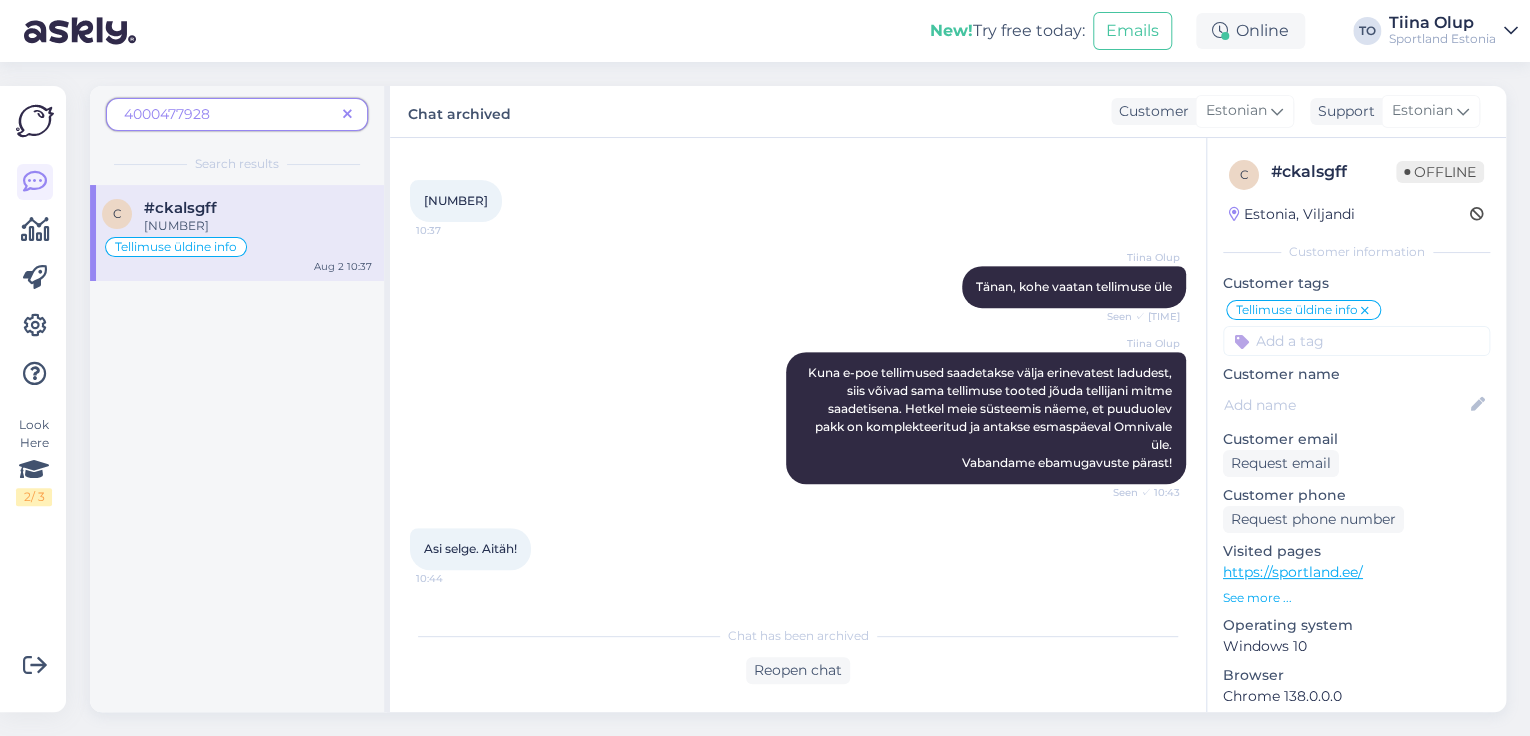 click at bounding box center [347, 115] 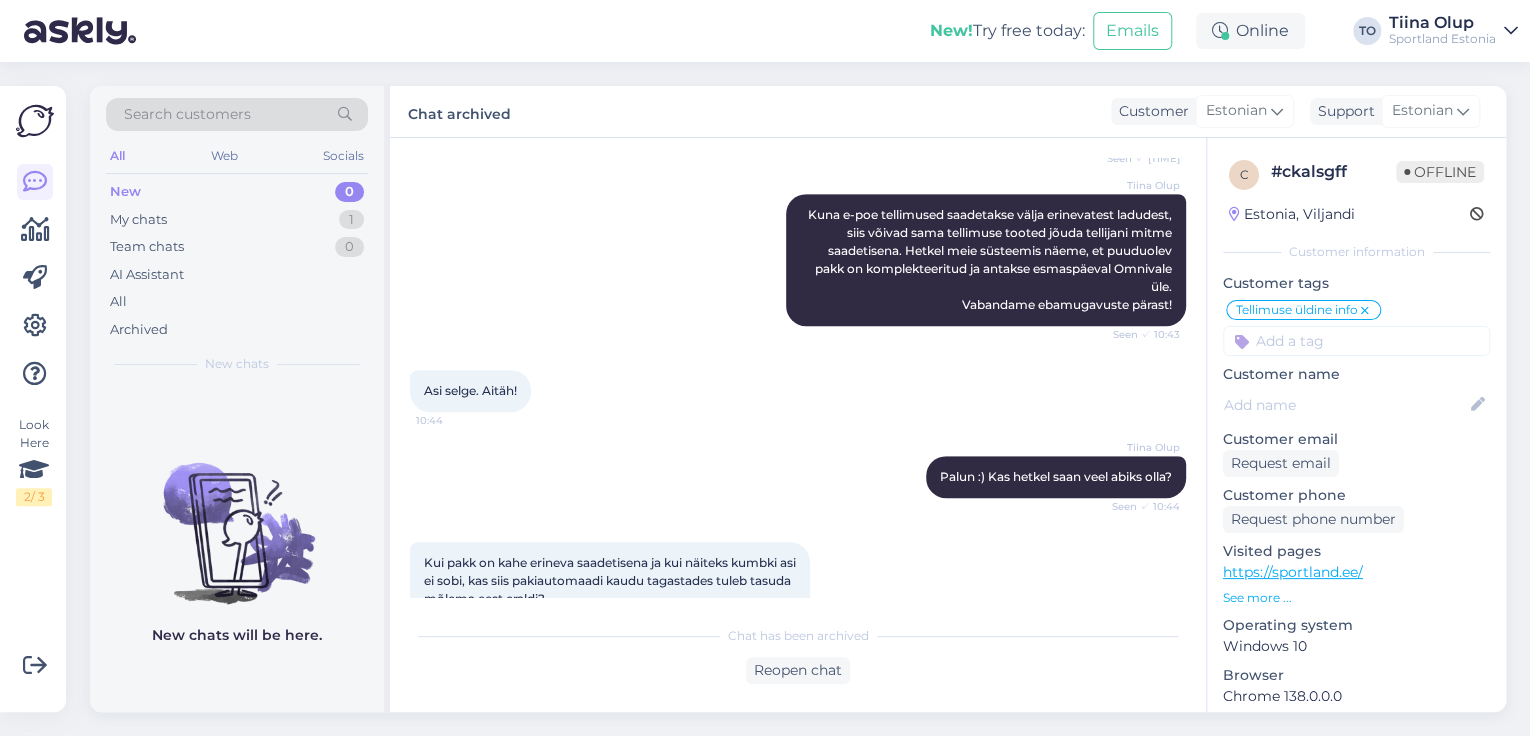 scroll, scrollTop: 538, scrollLeft: 0, axis: vertical 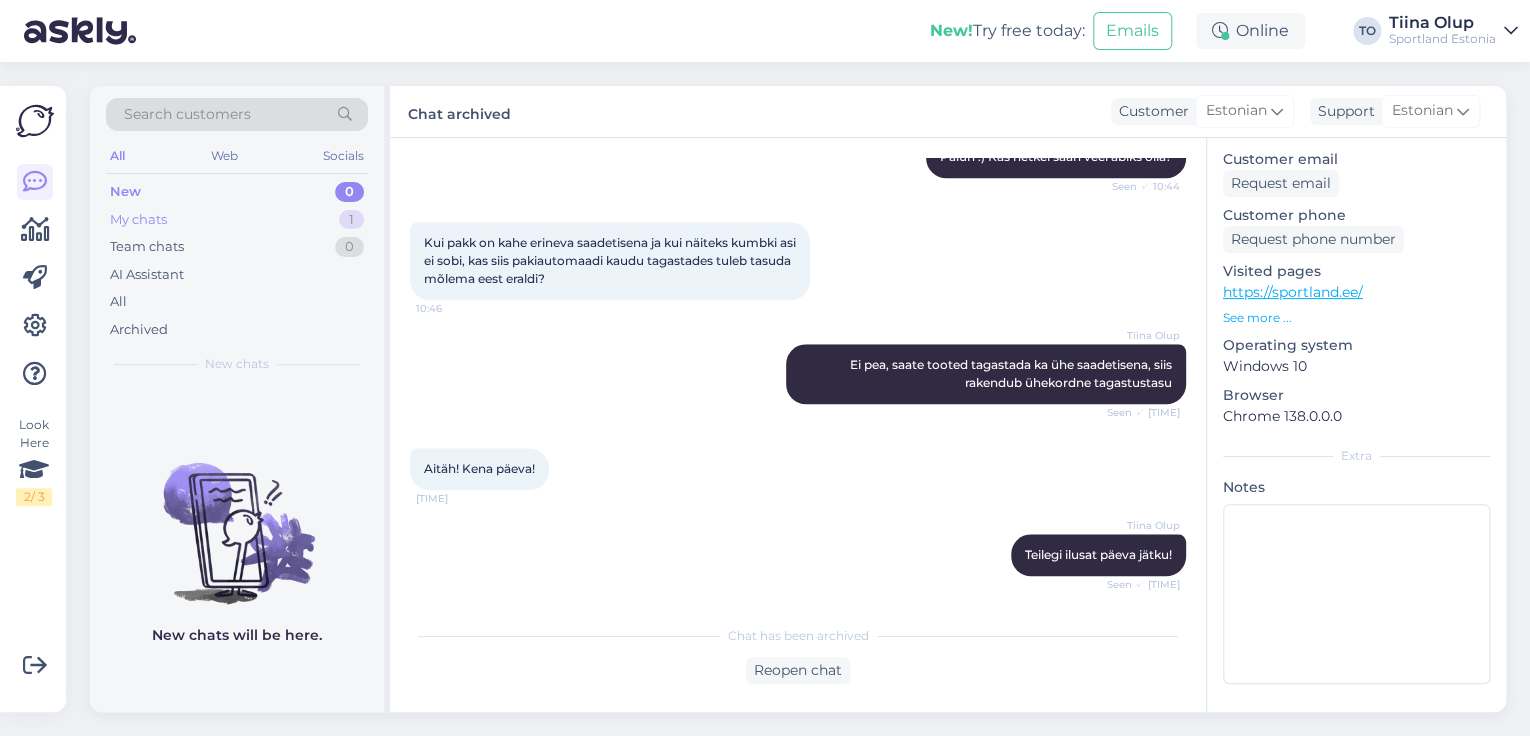 click on "My chats 1" at bounding box center (237, 220) 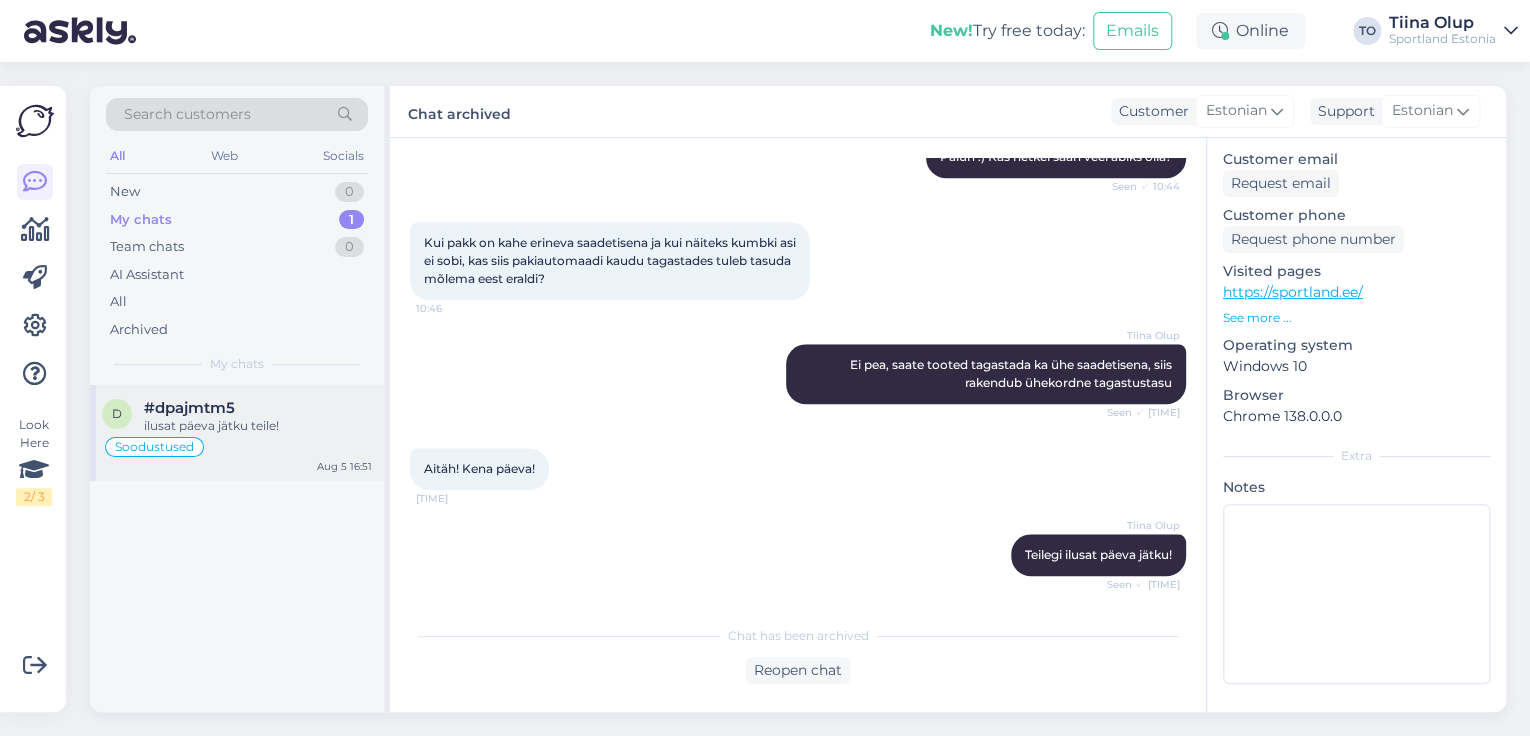 click on "d #dpajmtm5 ilusat päeva jätku teile! Soodustused Aug 5 16:51" at bounding box center [237, 433] 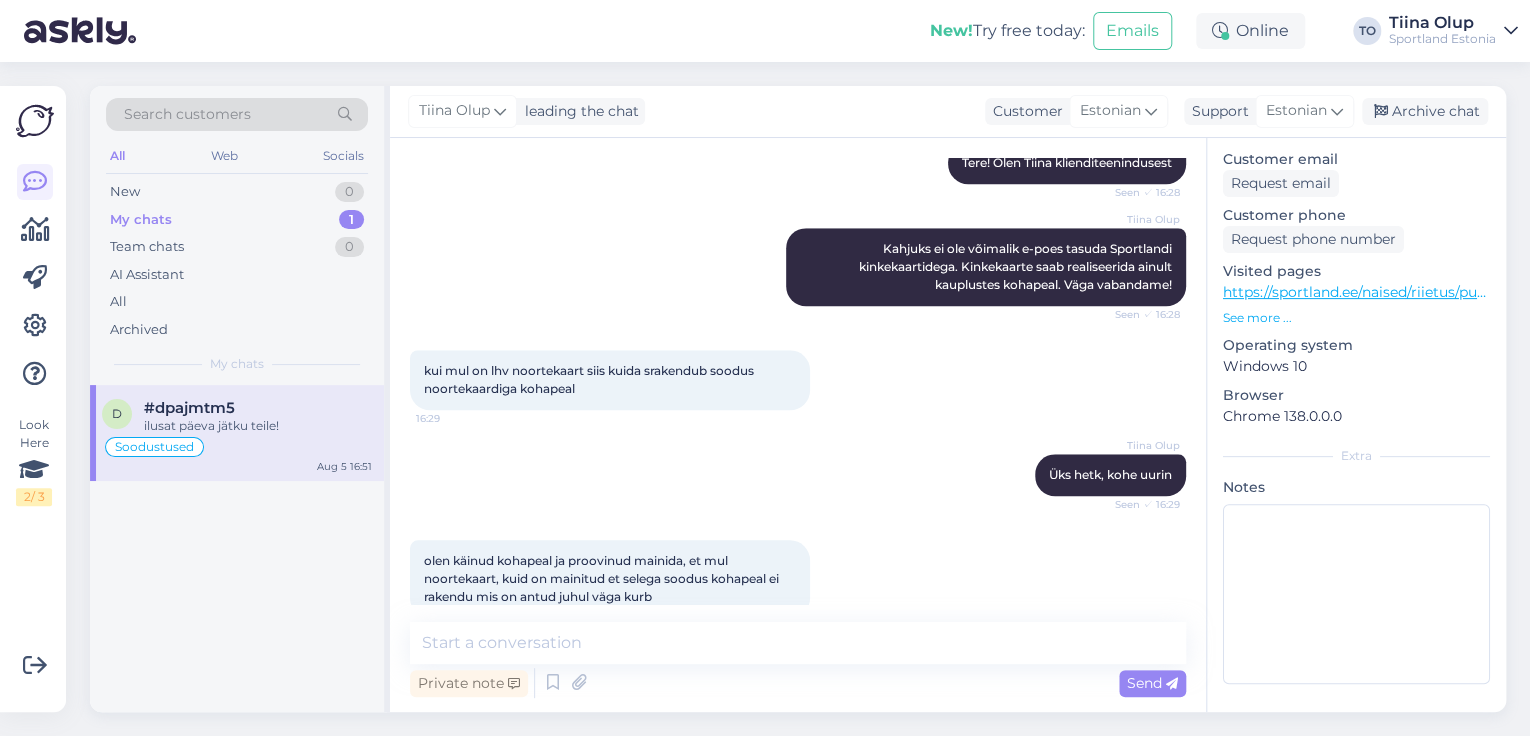 scroll, scrollTop: 1512, scrollLeft: 0, axis: vertical 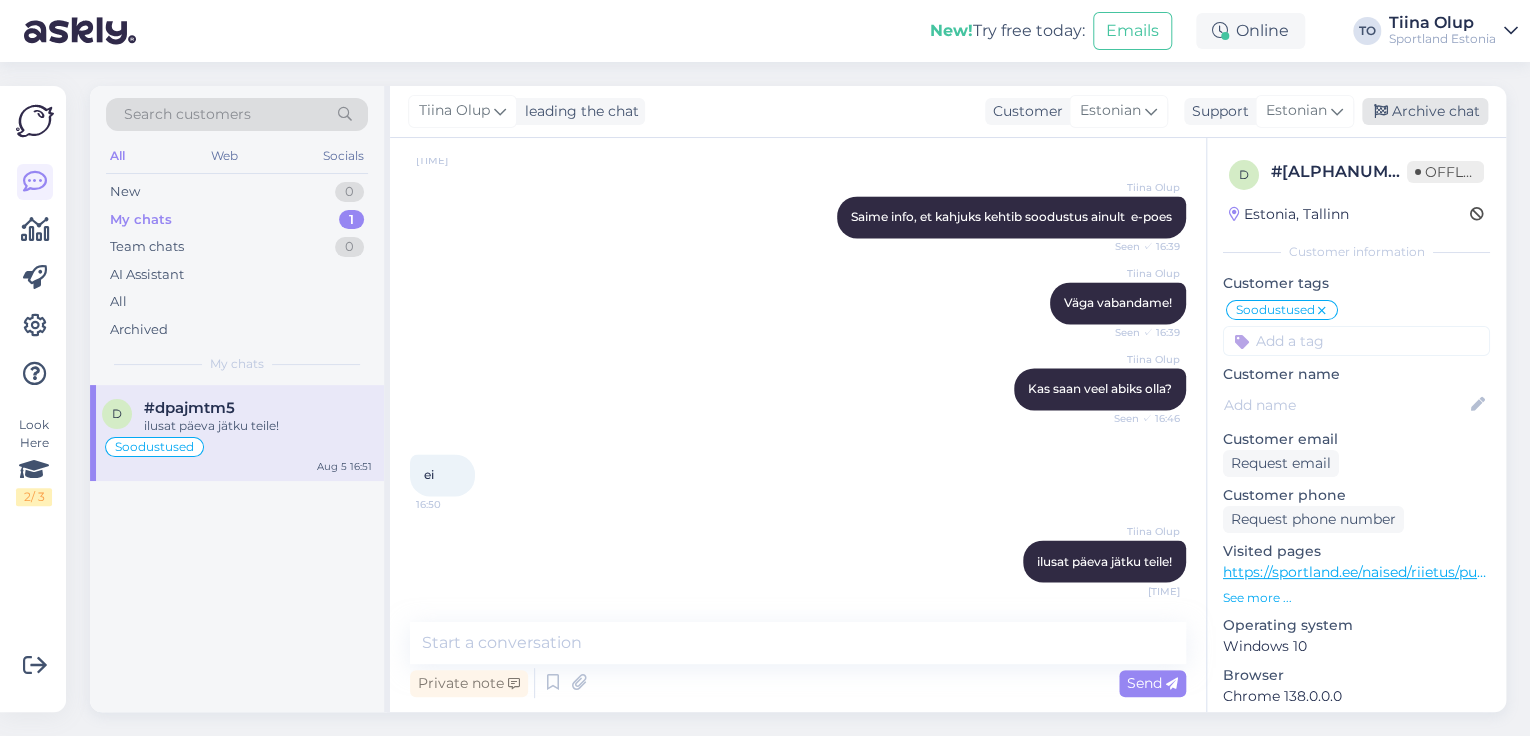 click on "Archive chat" at bounding box center (1425, 111) 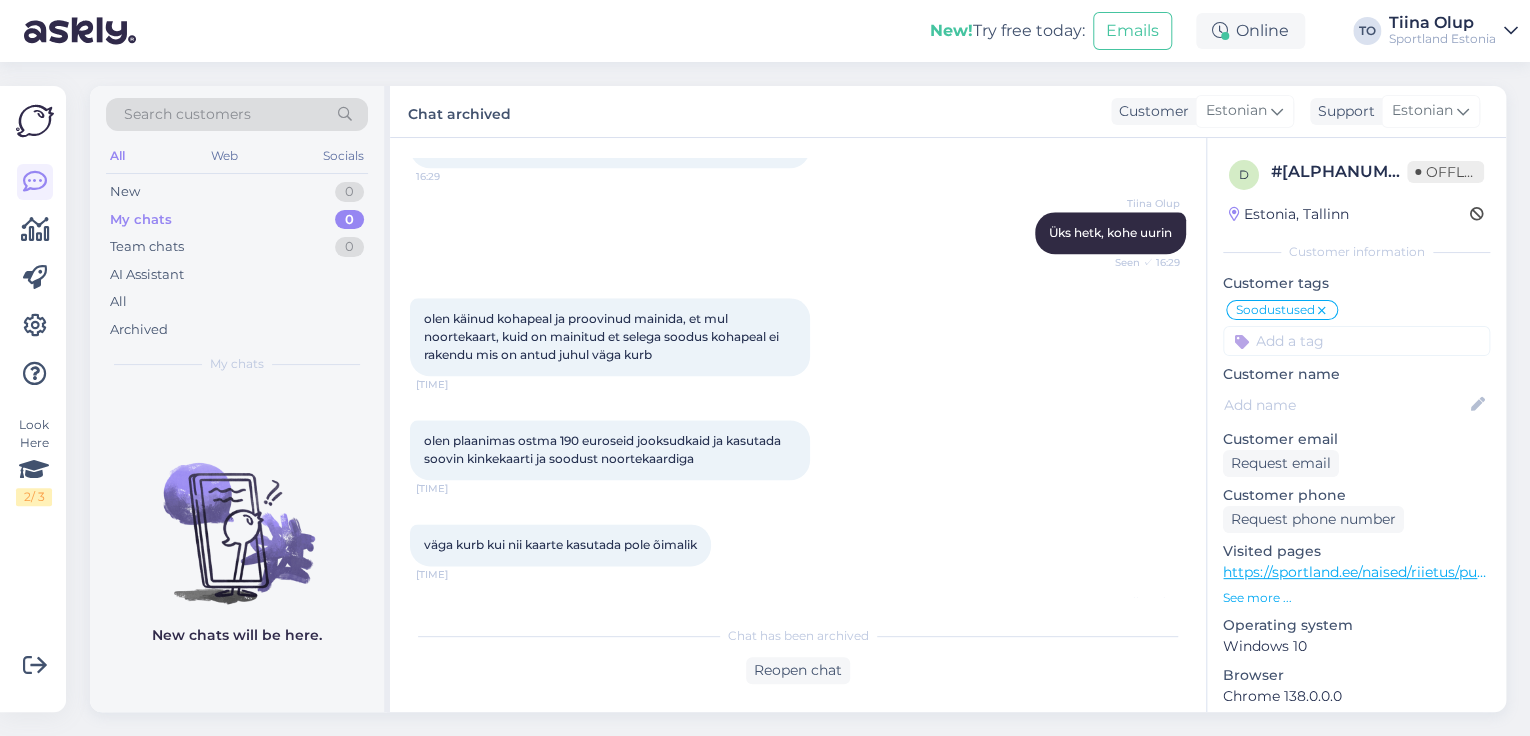 scroll, scrollTop: 1039, scrollLeft: 0, axis: vertical 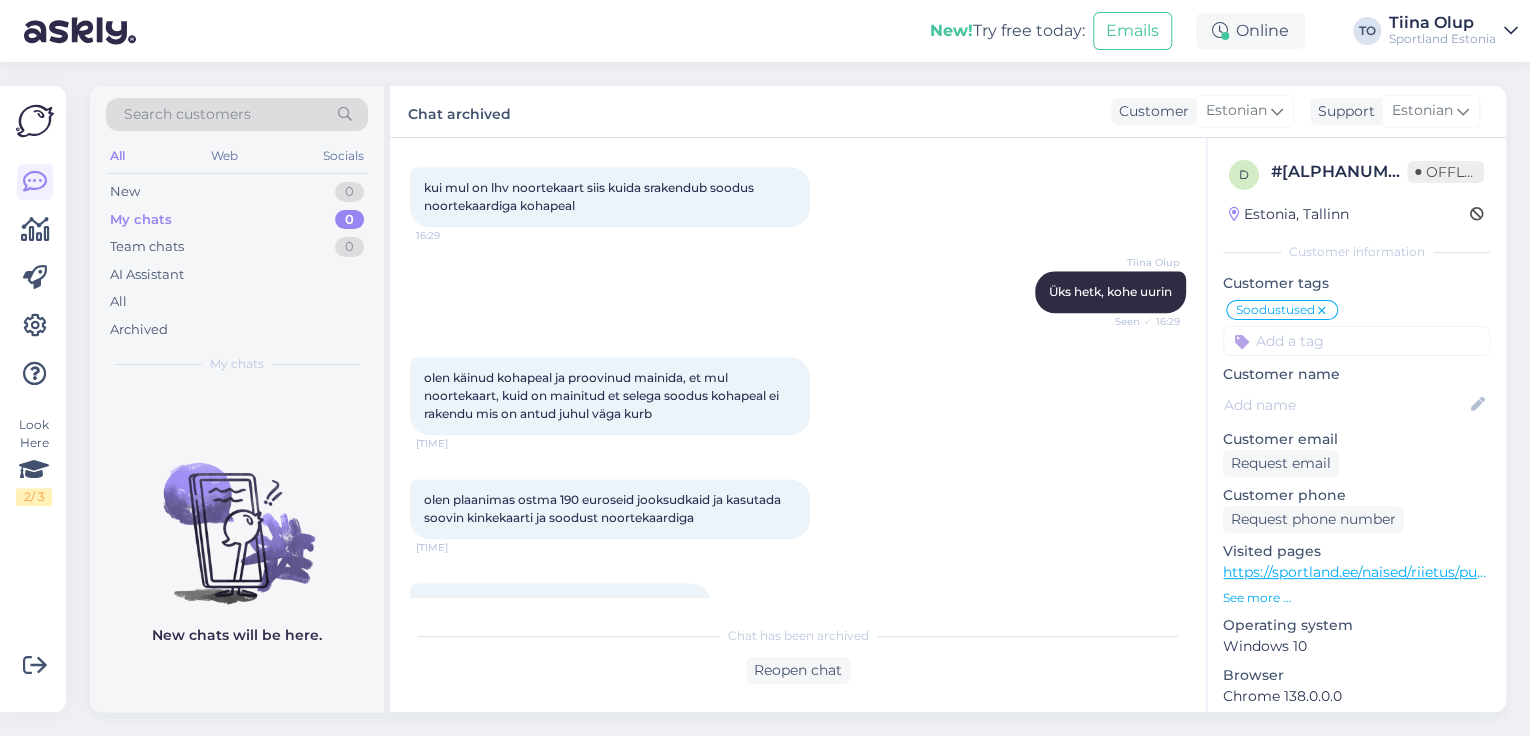 click on "Sportland Estonia" at bounding box center (1442, 39) 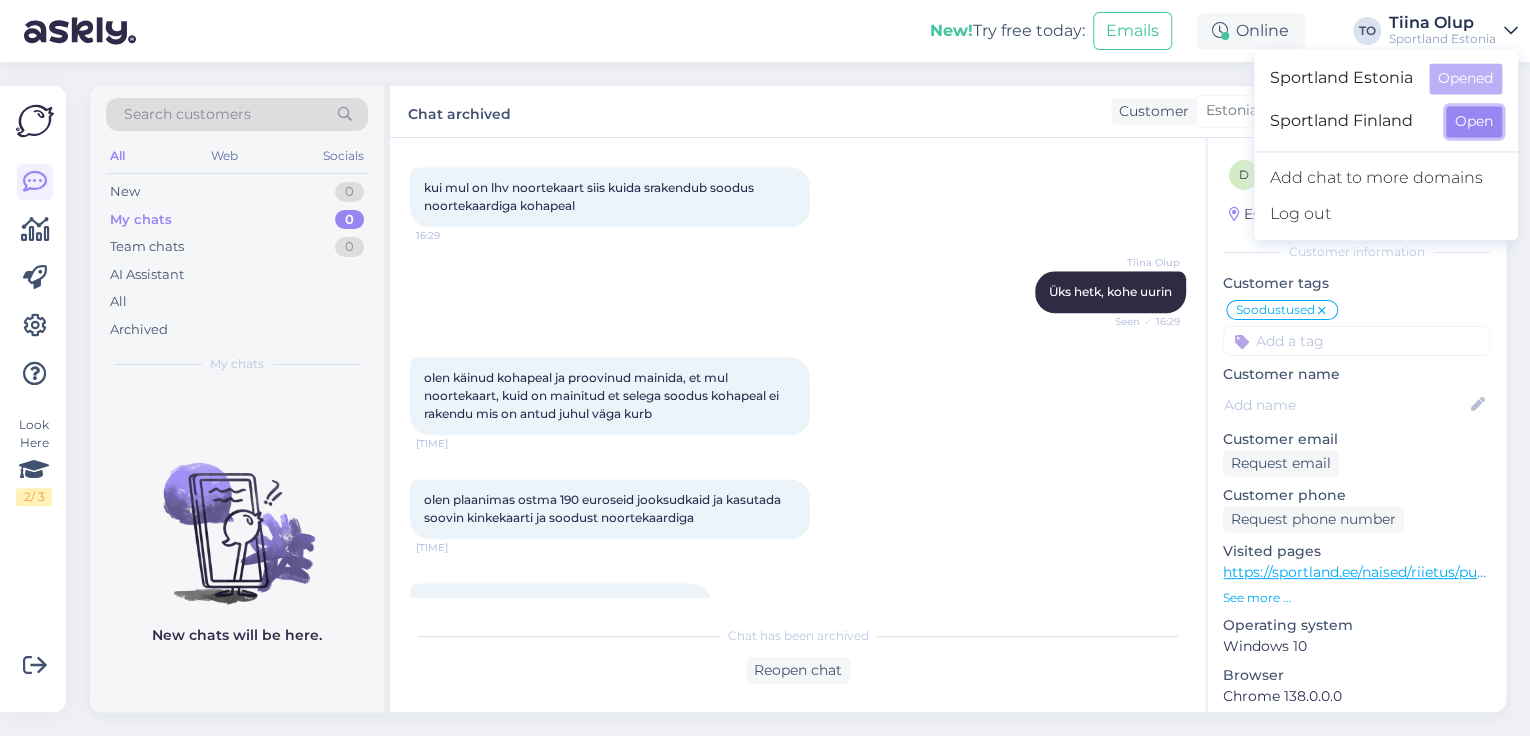 click on "Open" at bounding box center [1474, 121] 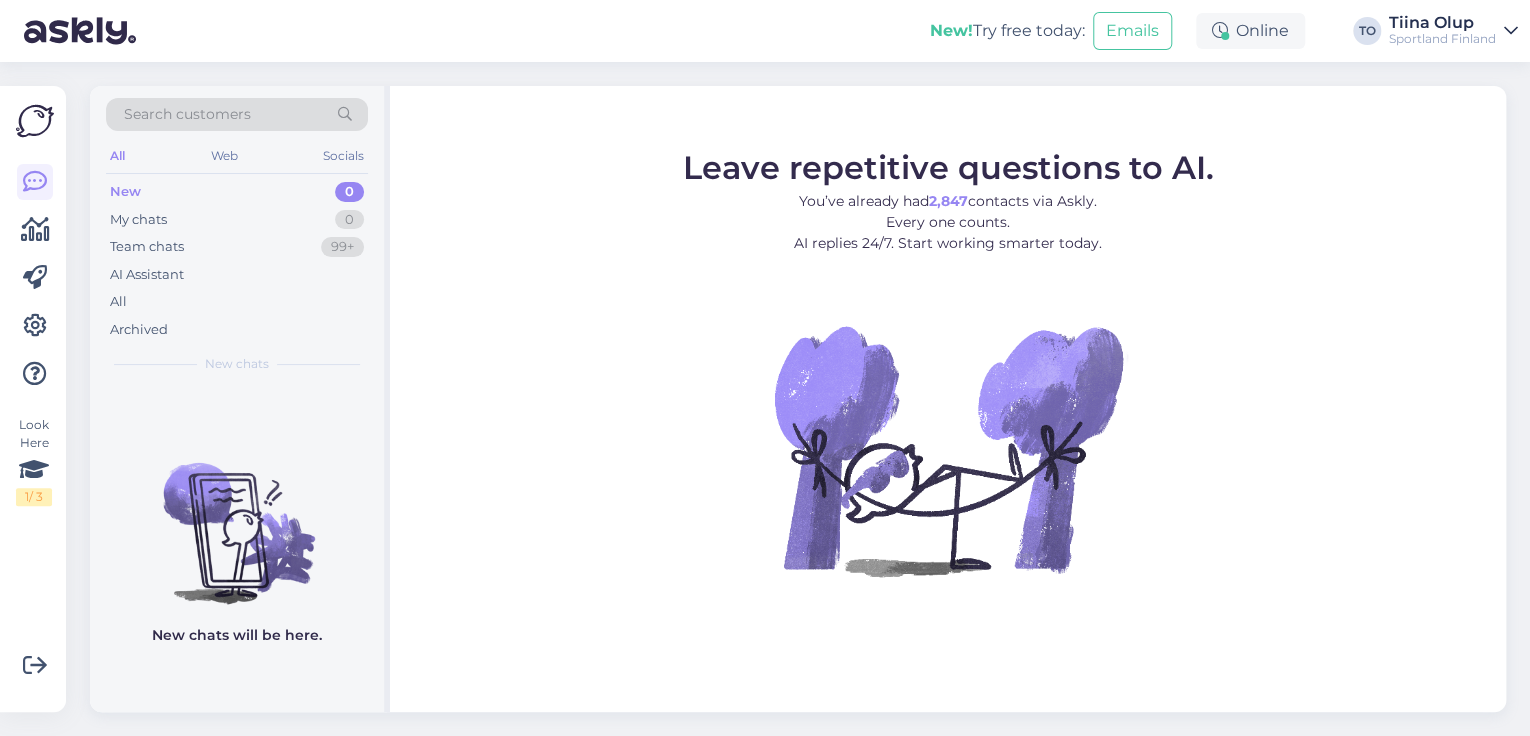click on "[FIRST] [LAST] Sportland Finland" at bounding box center (1453, 31) 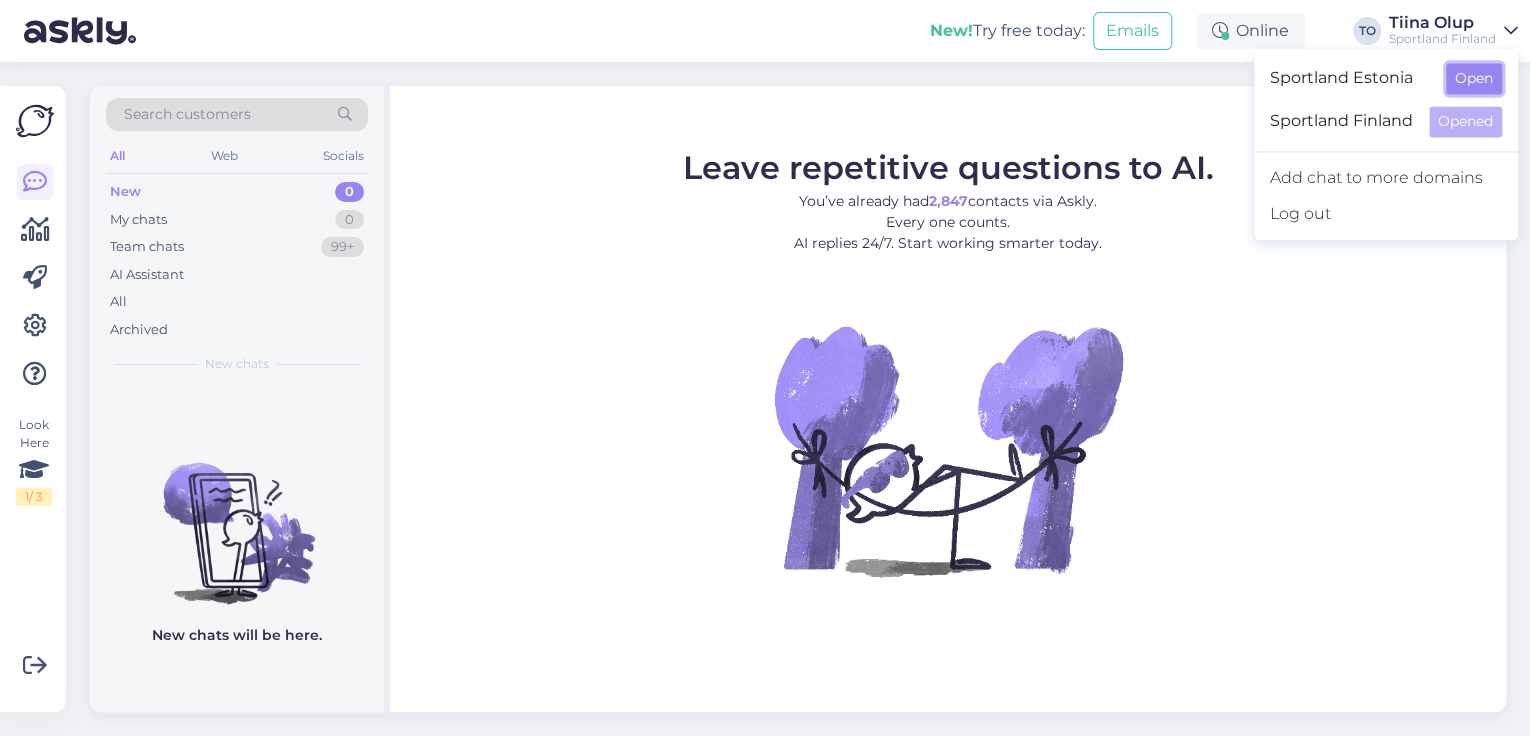 click on "Open" at bounding box center (1474, 78) 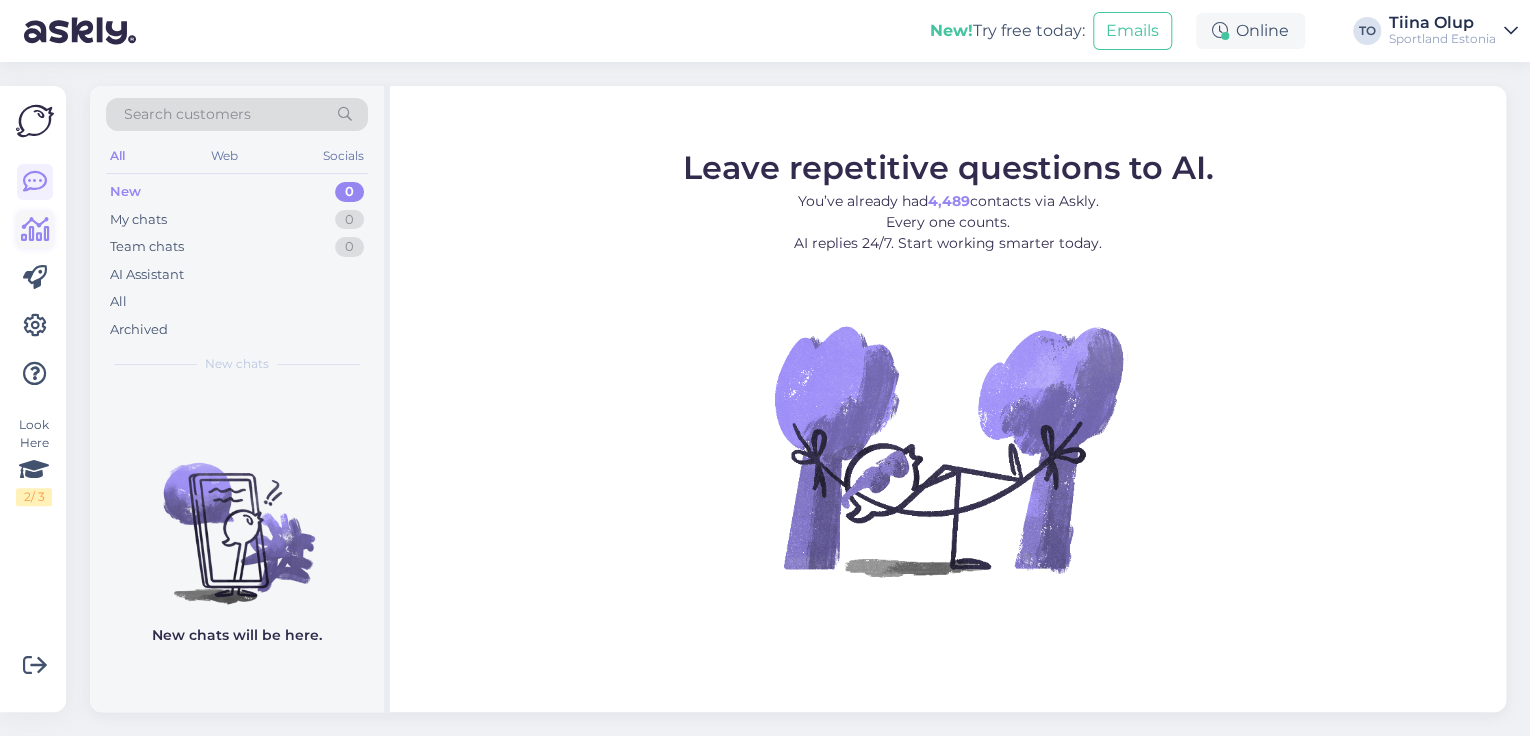click at bounding box center (35, 230) 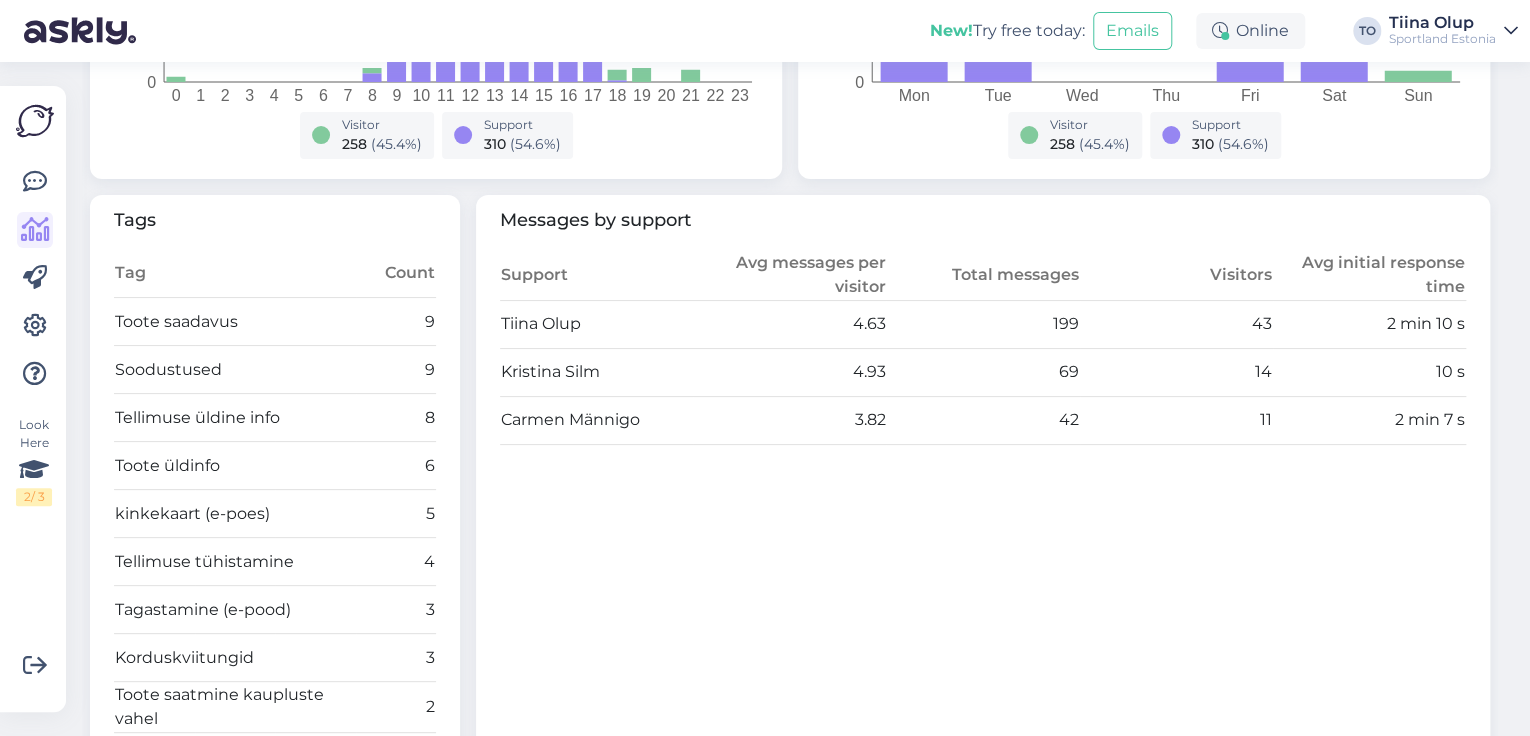 scroll, scrollTop: 240, scrollLeft: 0, axis: vertical 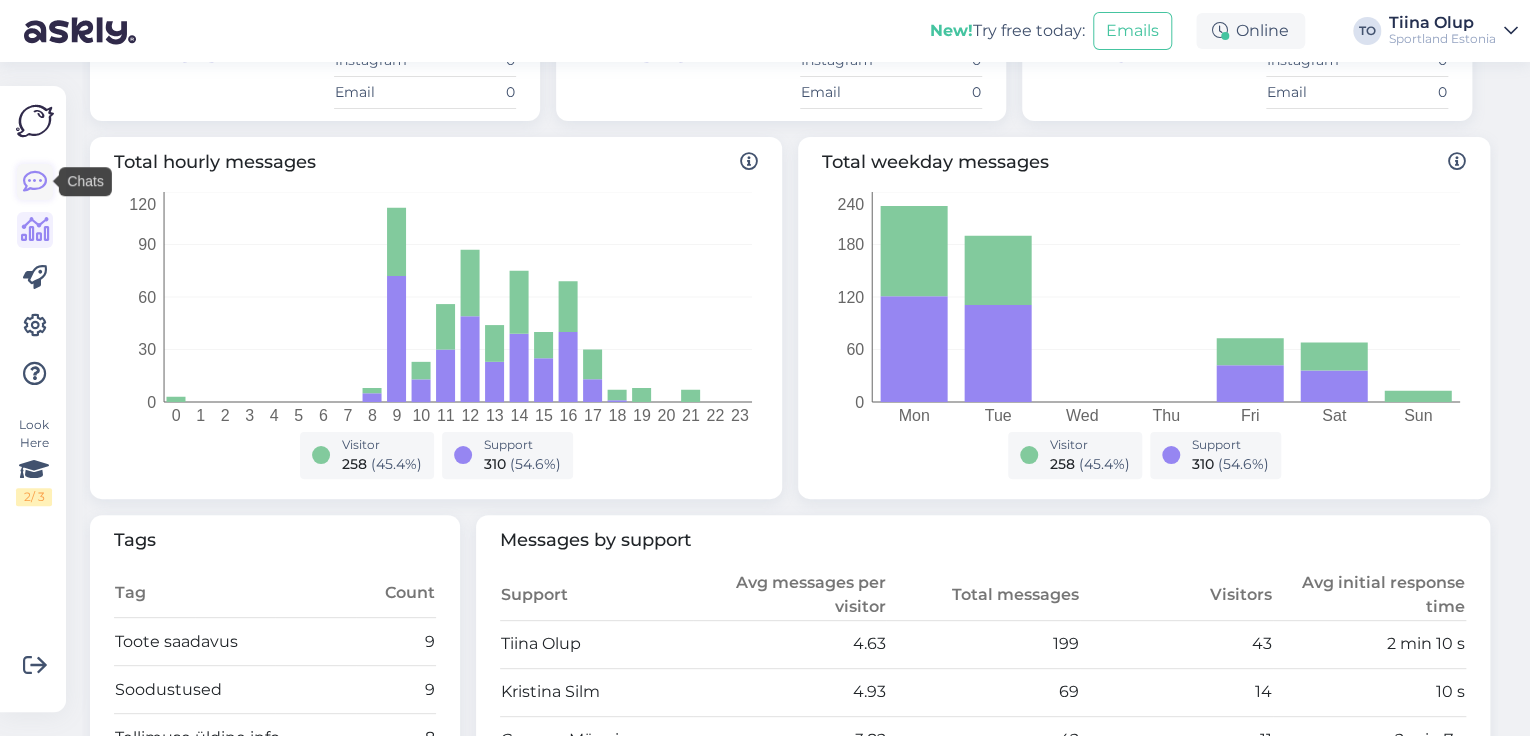 click at bounding box center [35, 182] 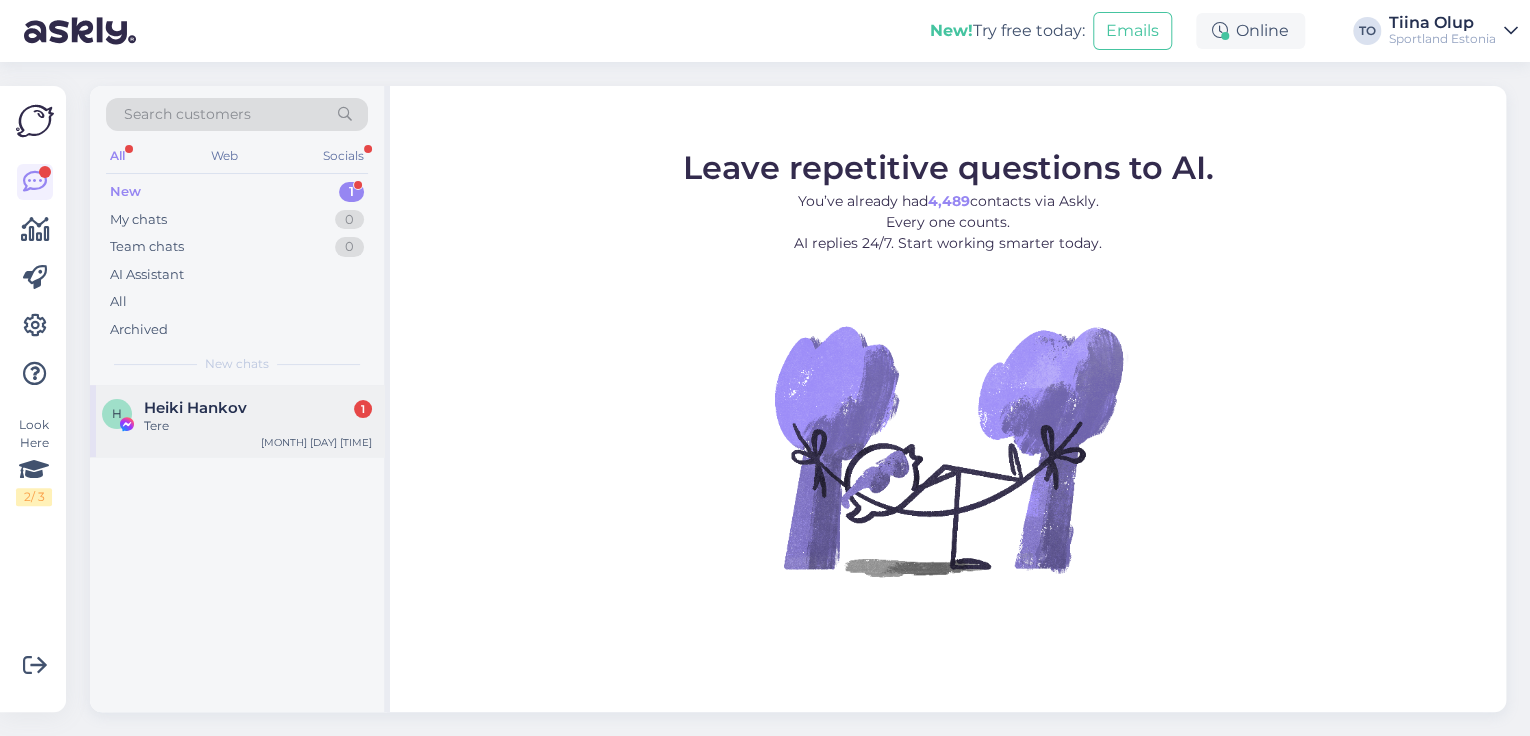 click on "Tere" at bounding box center (258, 426) 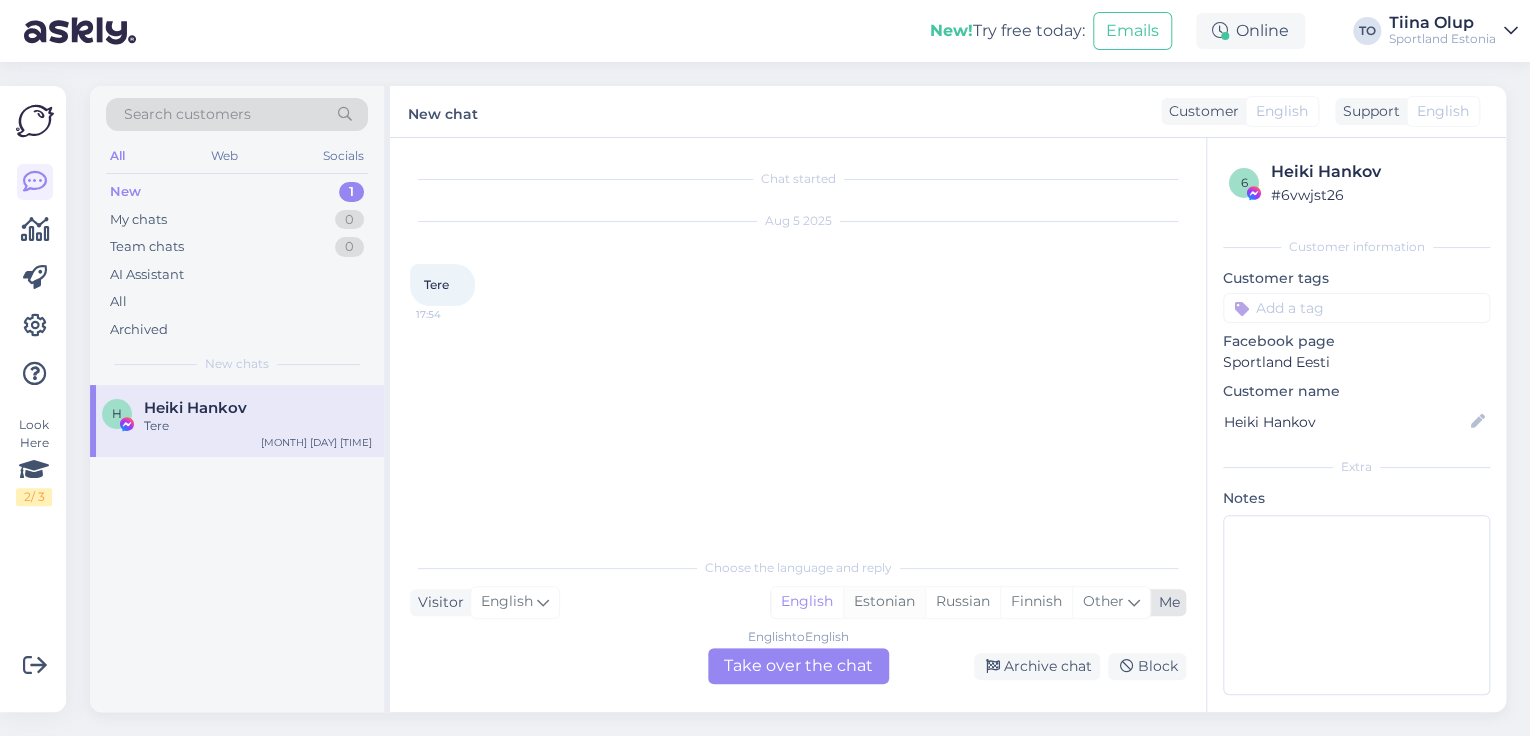 click on "Estonian" at bounding box center [884, 602] 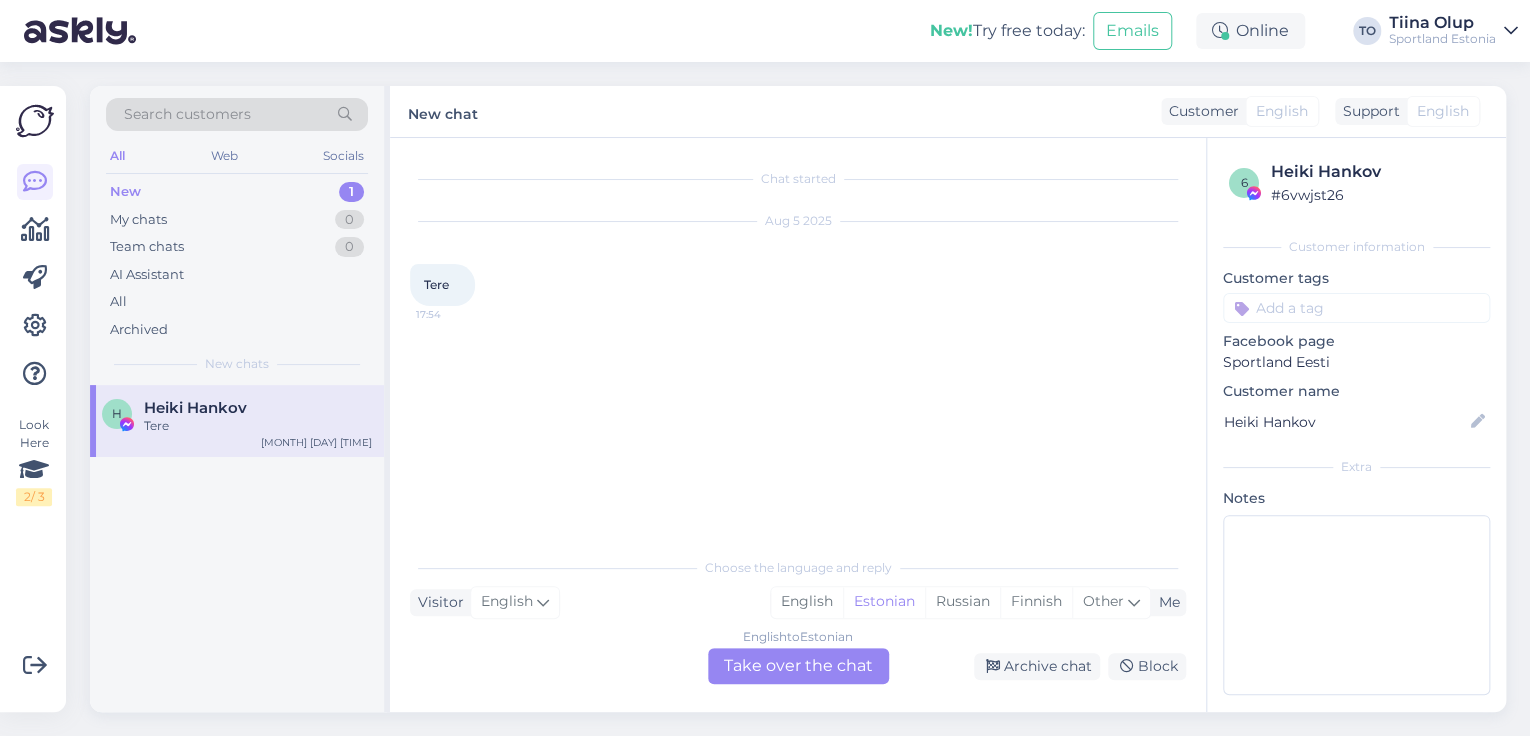 click on "English  to  Estonian Take over the chat" at bounding box center [798, 666] 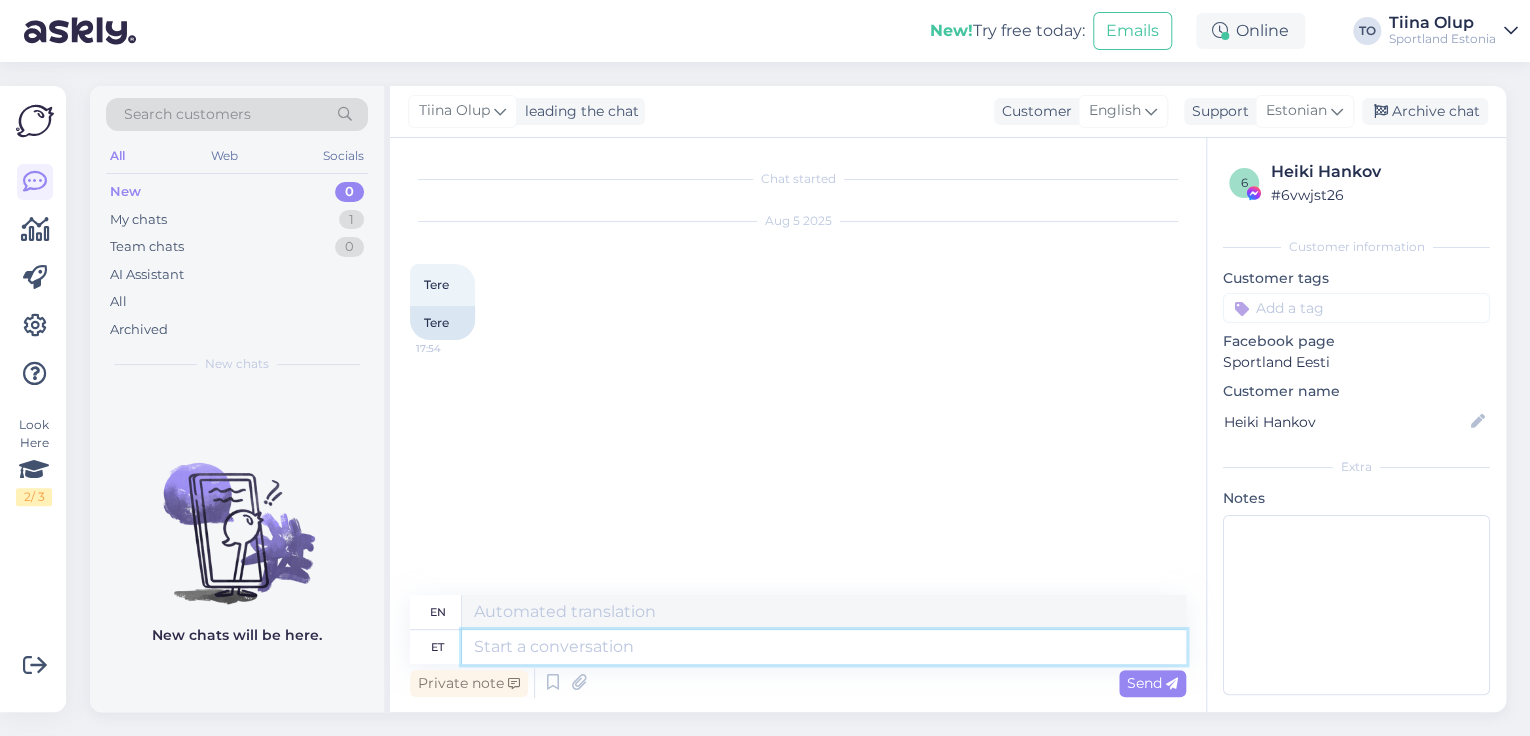 click at bounding box center (824, 647) 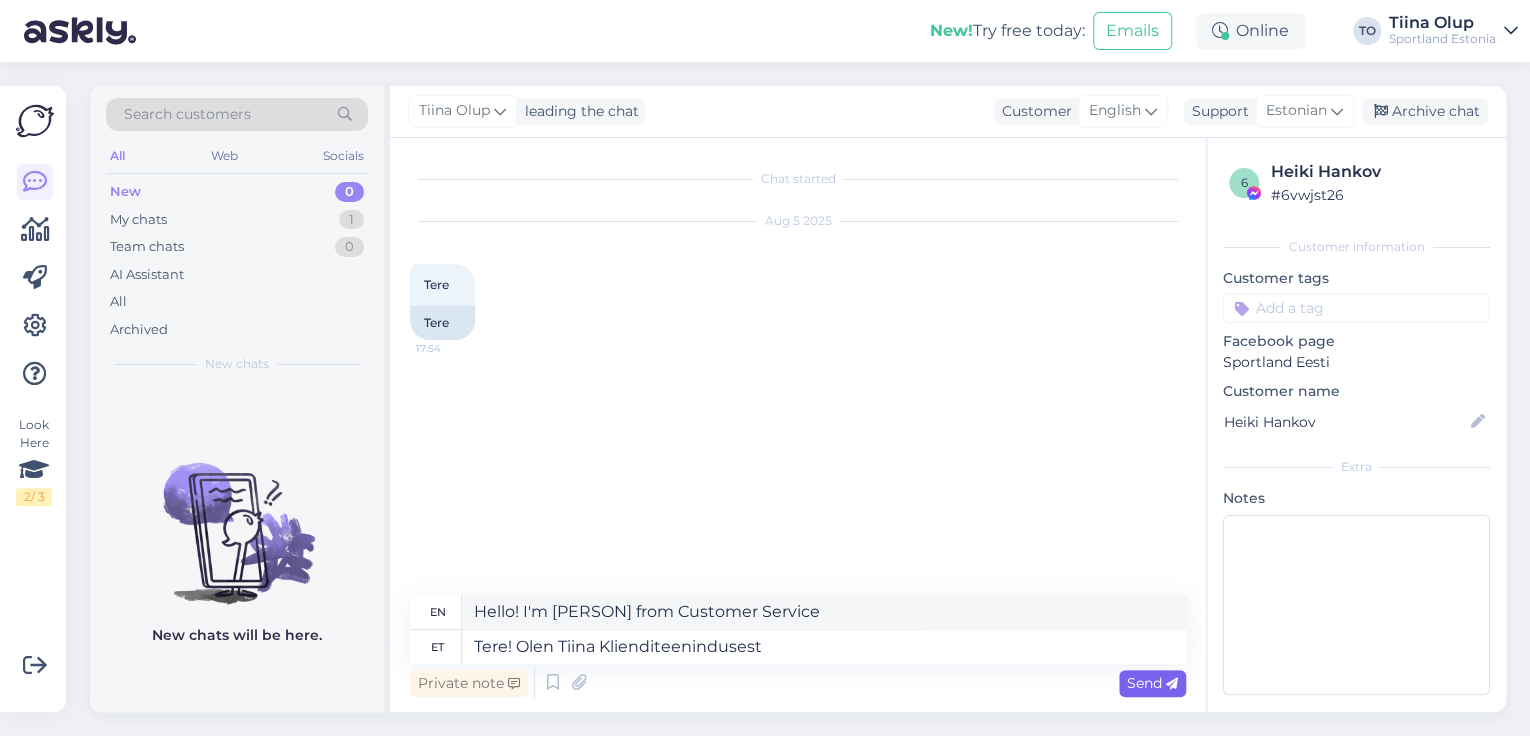 click on "Send" at bounding box center (1152, 683) 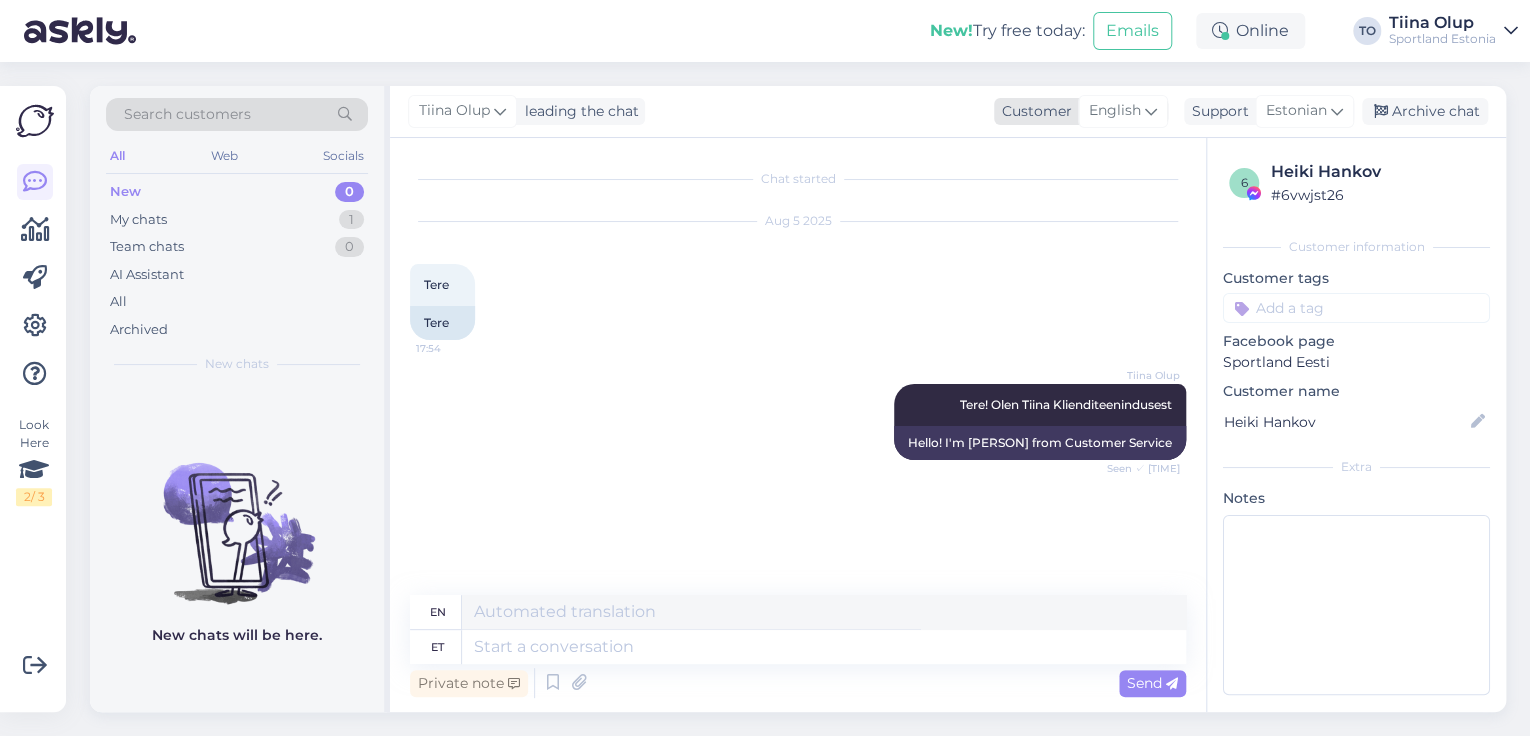 click at bounding box center (1151, 111) 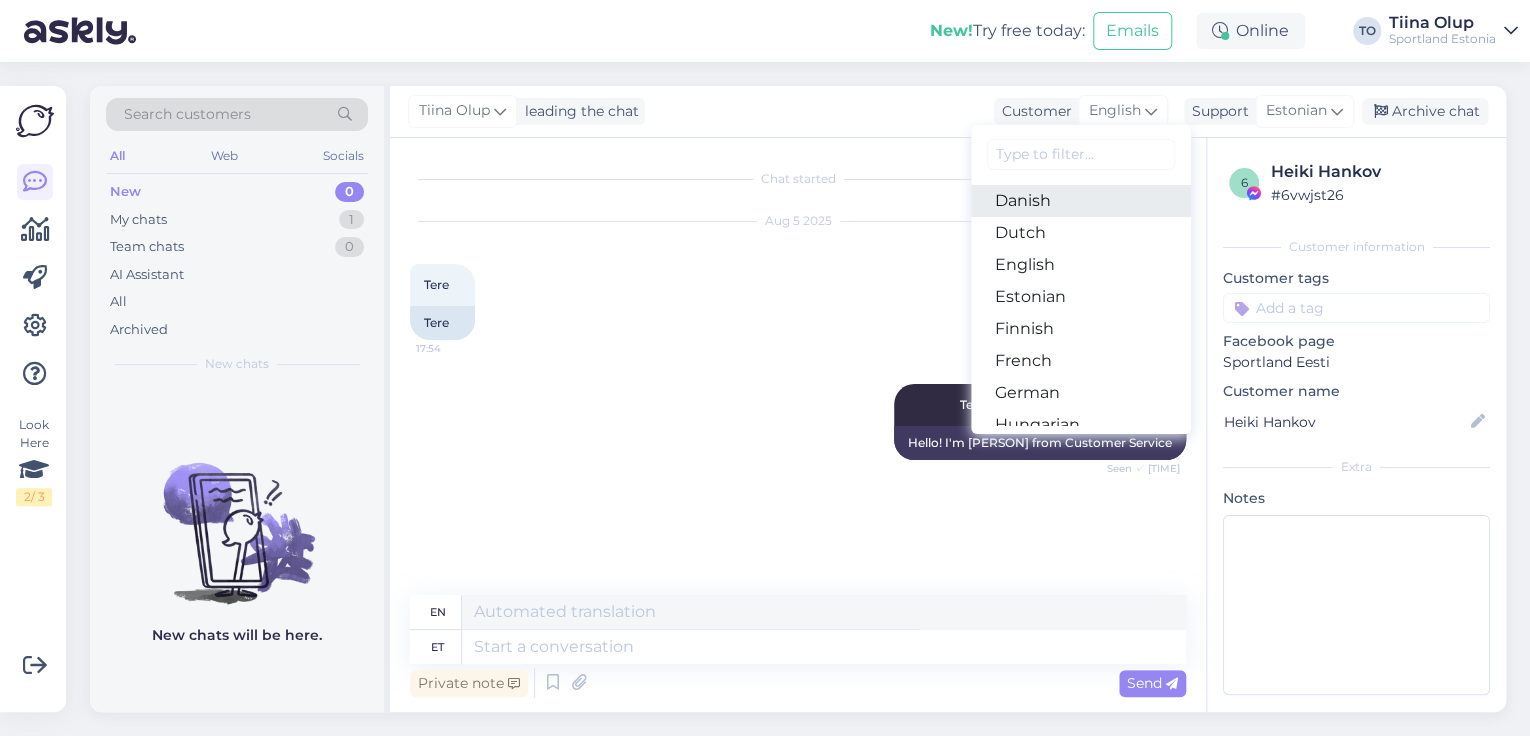 scroll, scrollTop: 160, scrollLeft: 0, axis: vertical 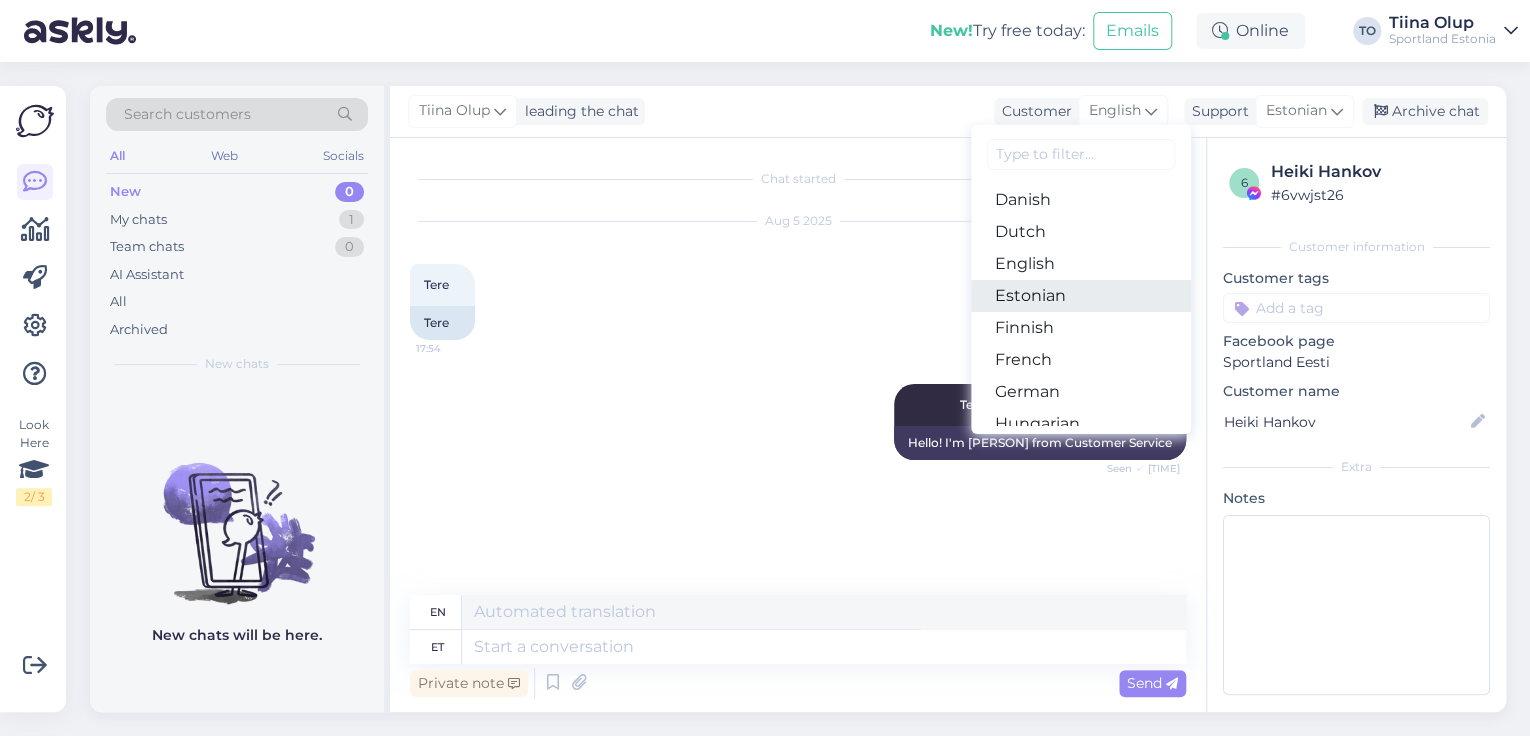 click on "Estonian" at bounding box center [1081, 296] 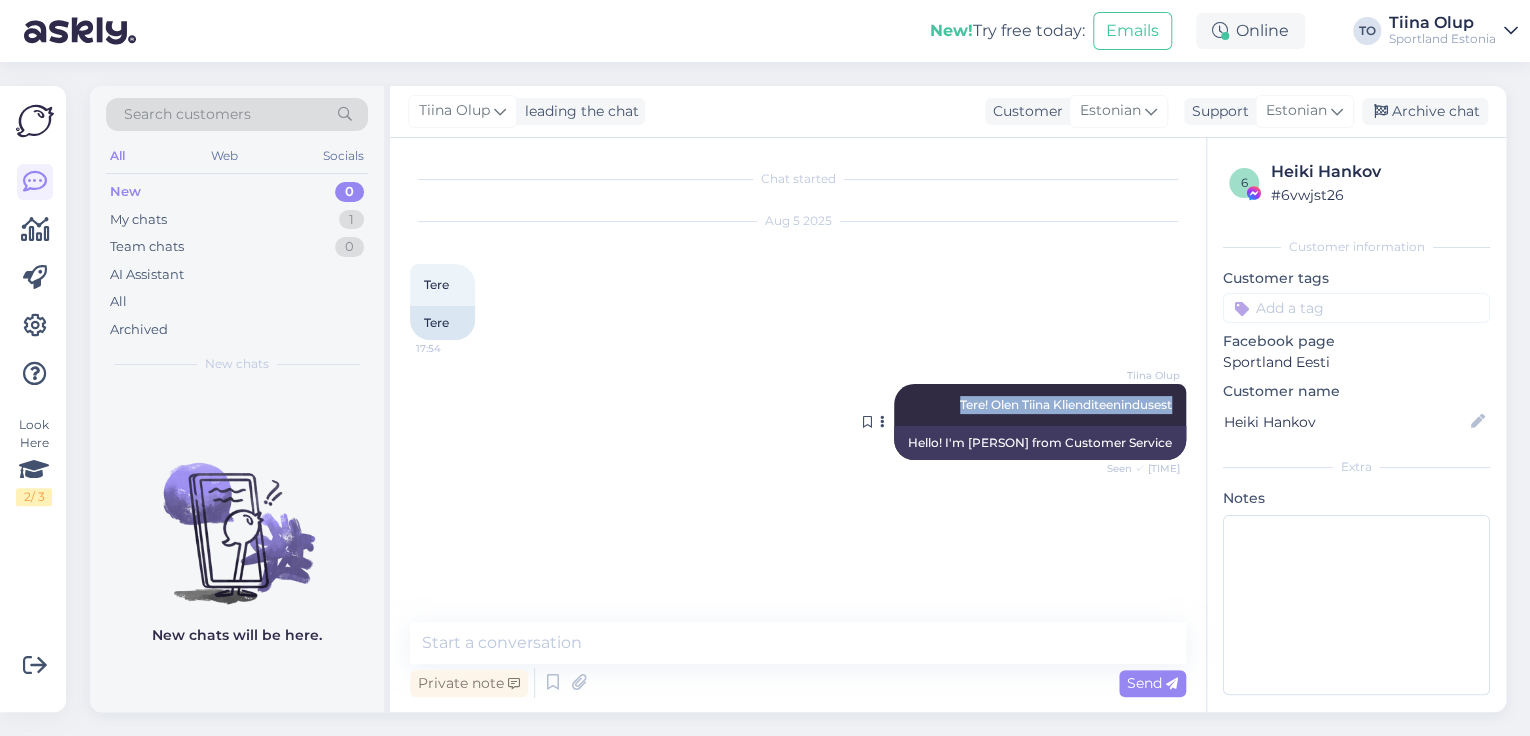 drag, startPoint x: 950, startPoint y: 404, endPoint x: 1174, endPoint y: 409, distance: 224.0558 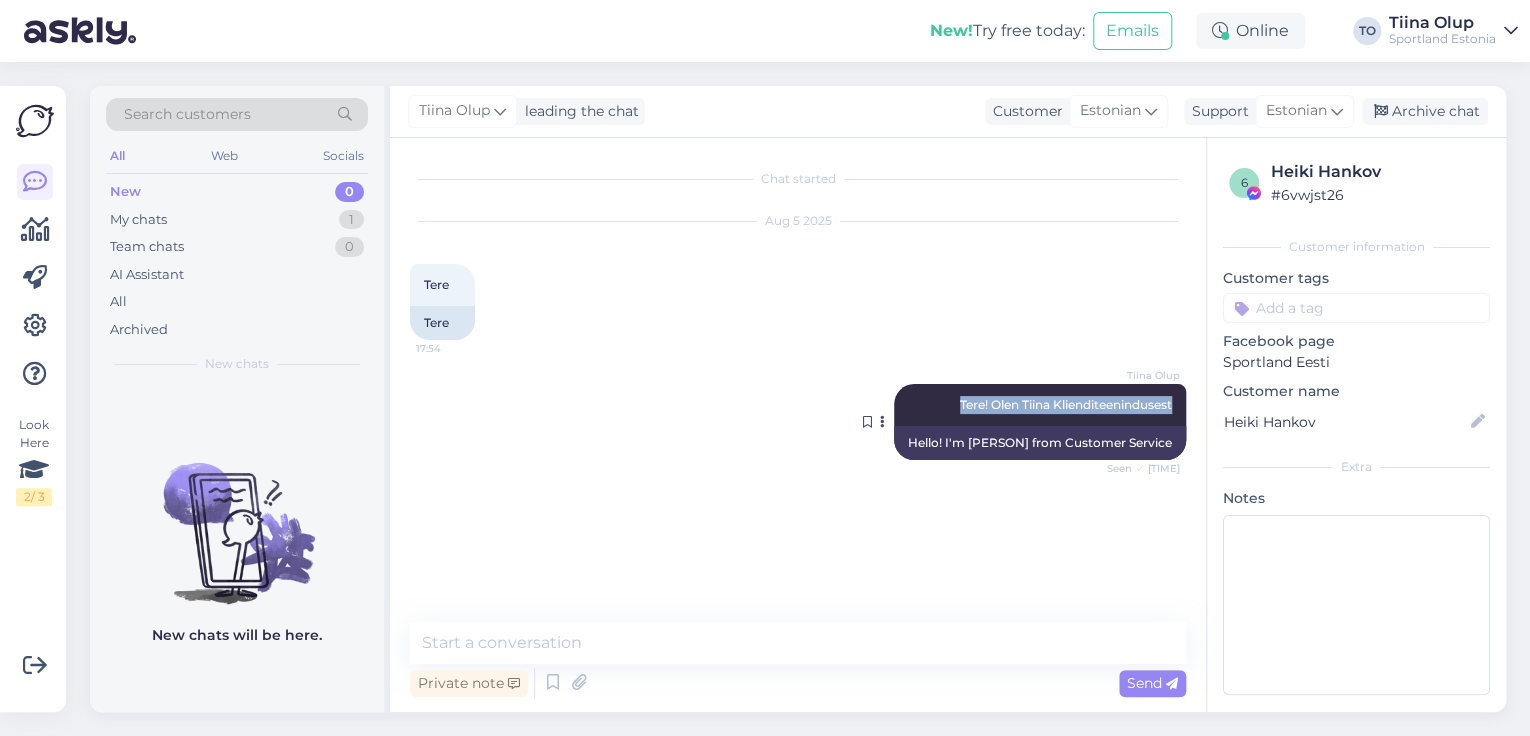 click on "Tiina Olup Tere! Olen Tiina Klienditeenindusest Seen ✓ 17:54" at bounding box center (1040, 405) 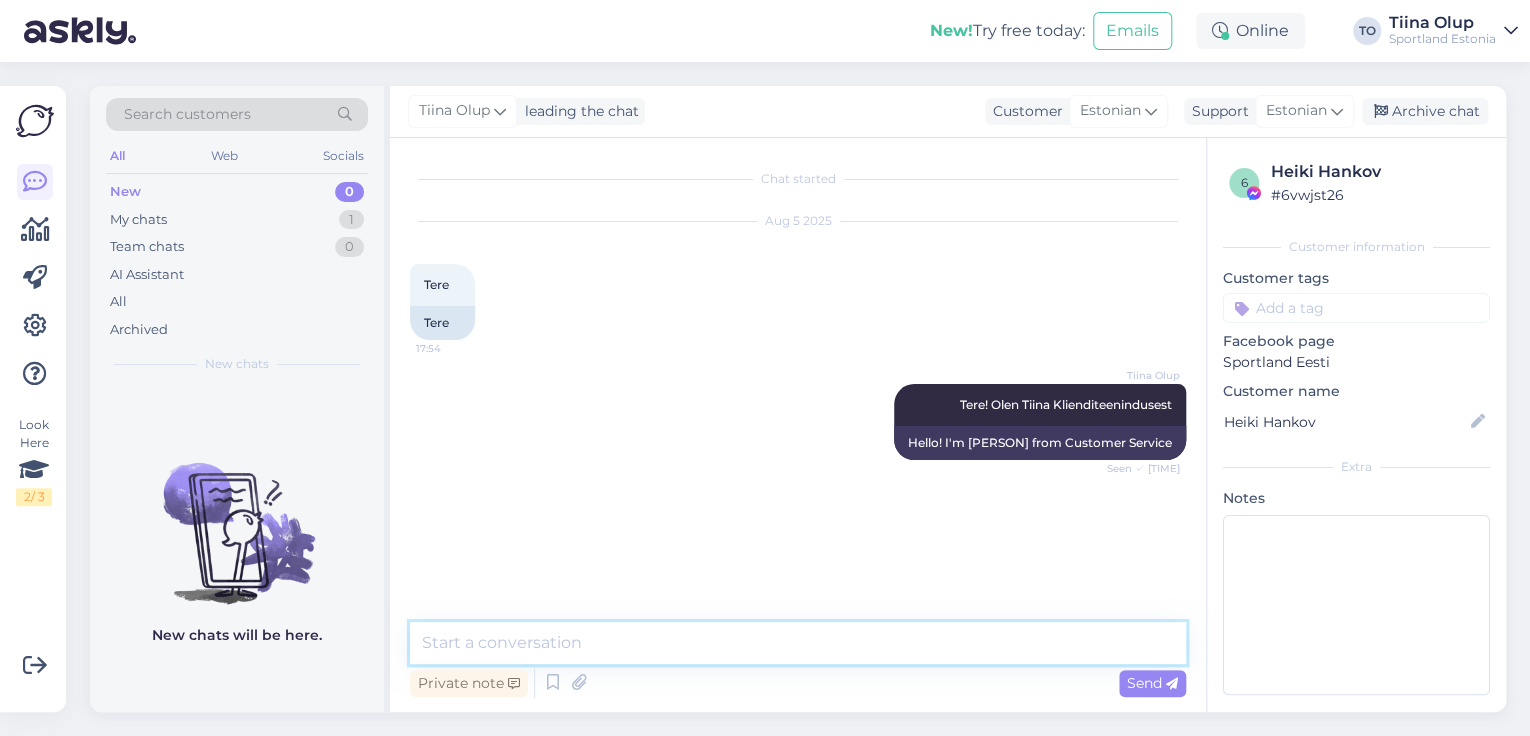 click at bounding box center [798, 643] 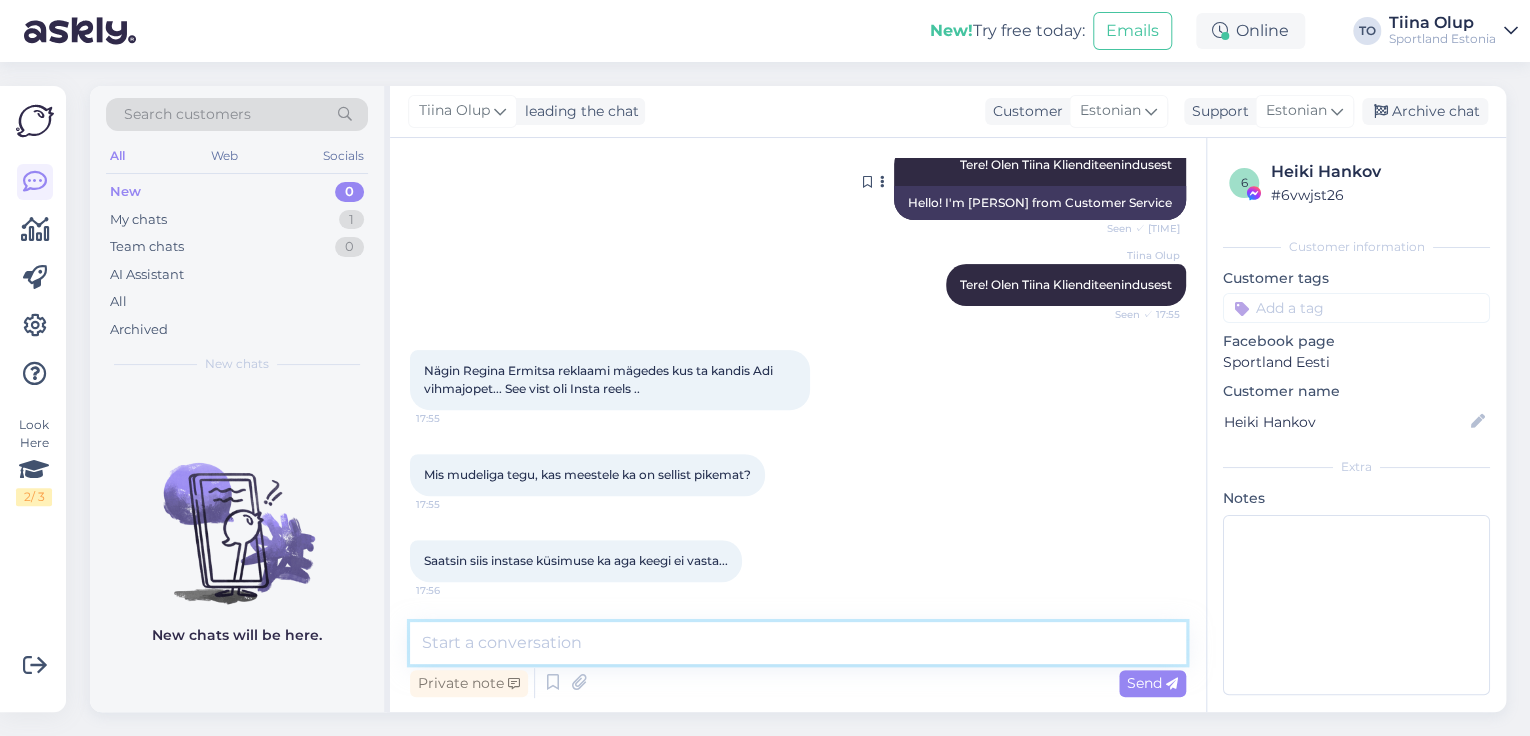 scroll, scrollTop: 325, scrollLeft: 0, axis: vertical 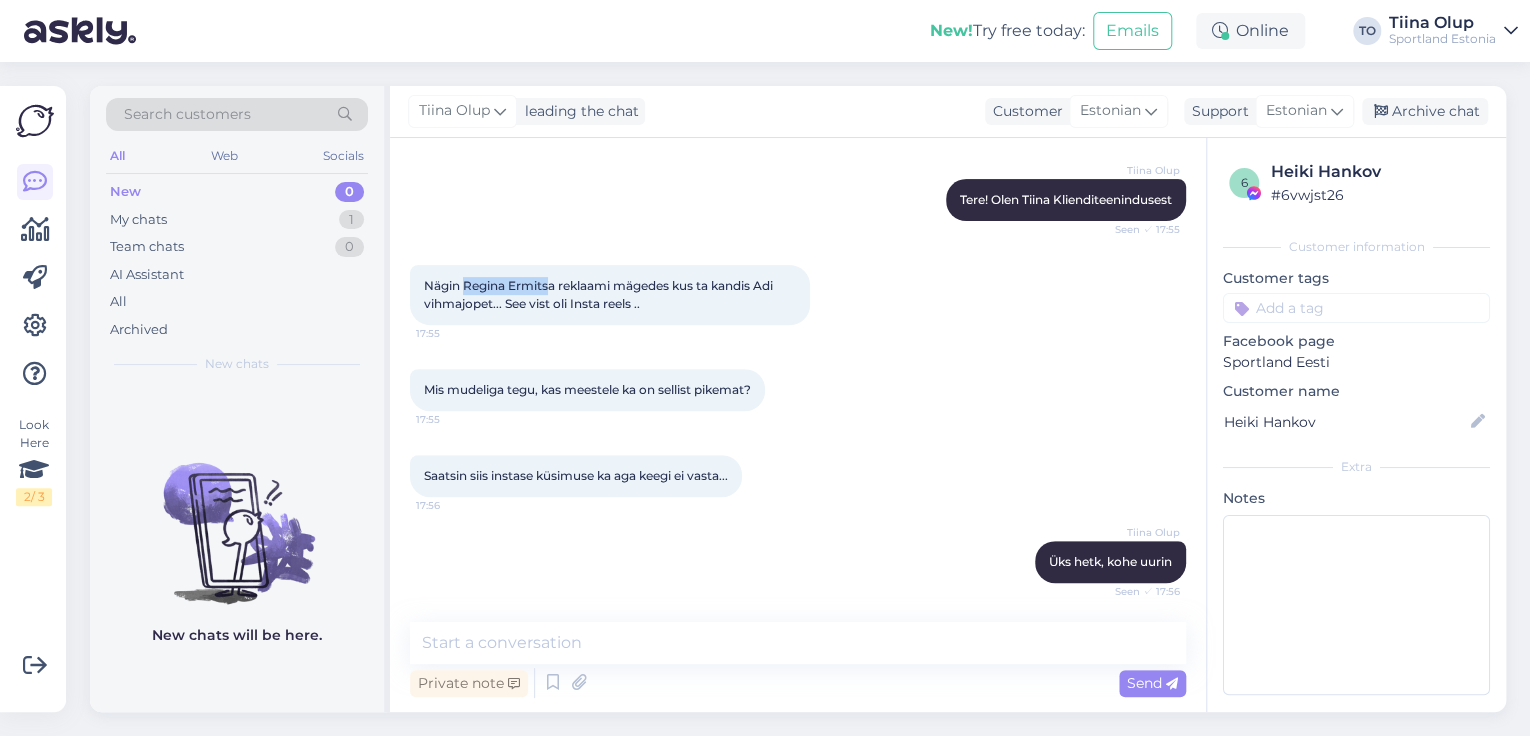 drag, startPoint x: 464, startPoint y: 285, endPoint x: 549, endPoint y: 284, distance: 85.00588 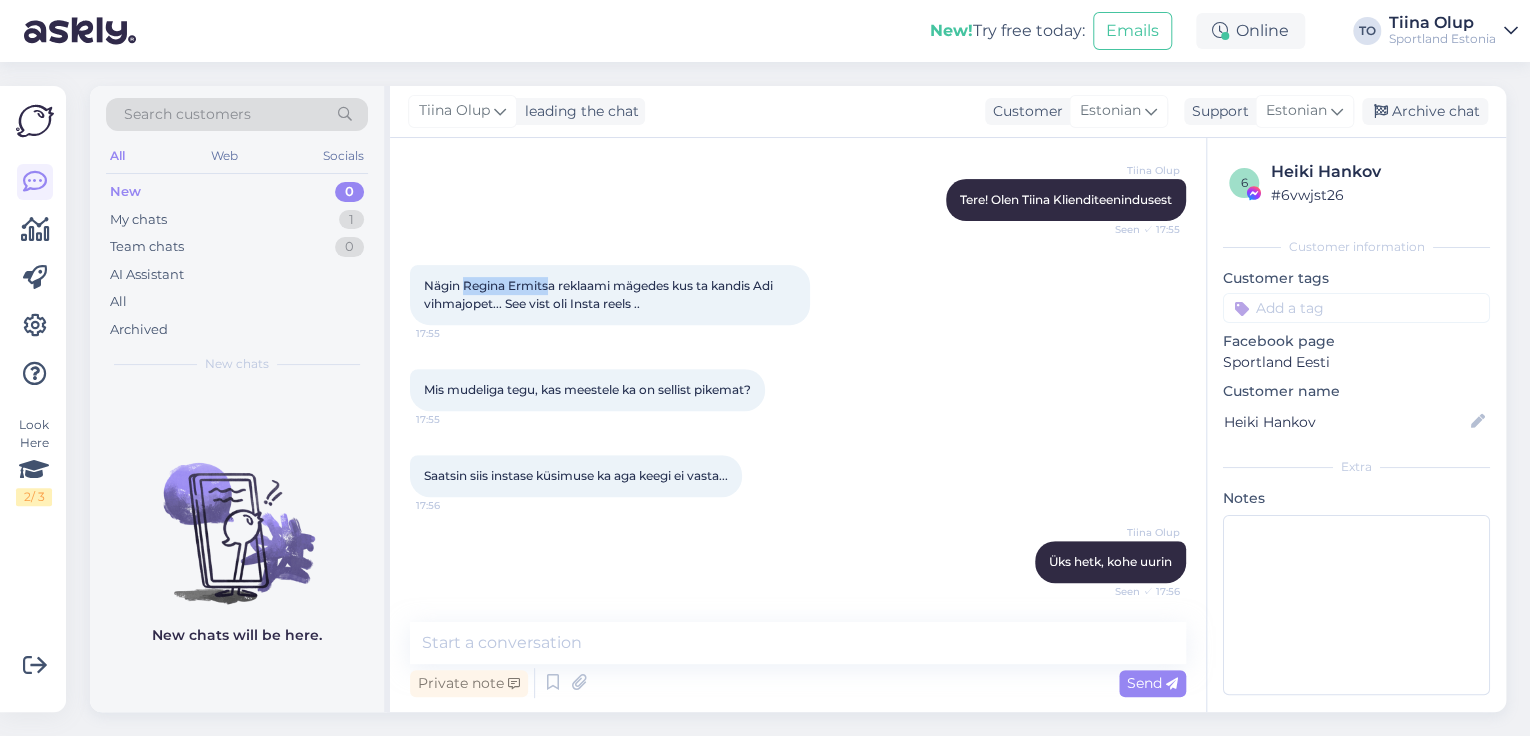 click on "Nägin Regina Ermitsa reklaami mägedes kus ta kandis Adi vihmajopet... See vist oli Insta reels .." at bounding box center [600, 294] 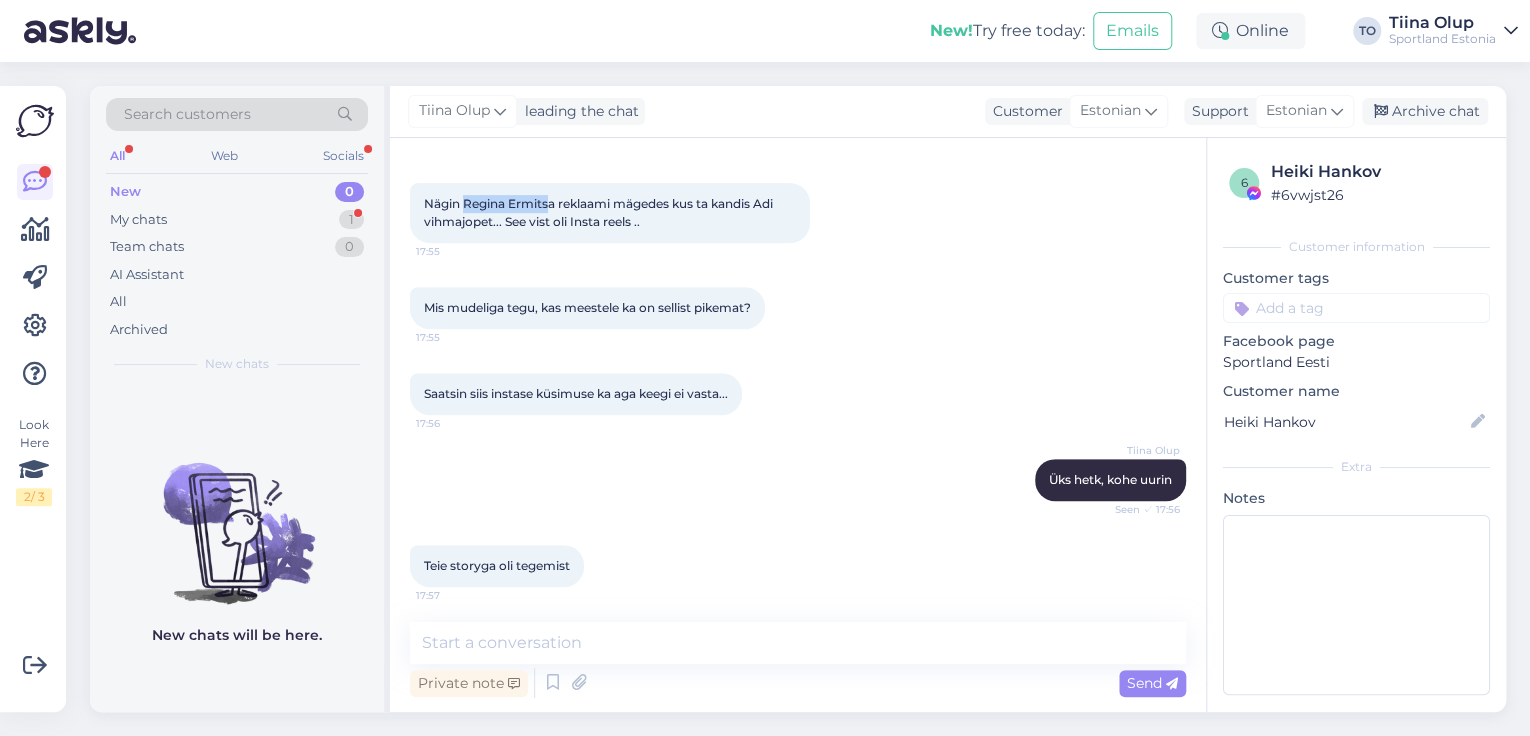 scroll, scrollTop: 412, scrollLeft: 0, axis: vertical 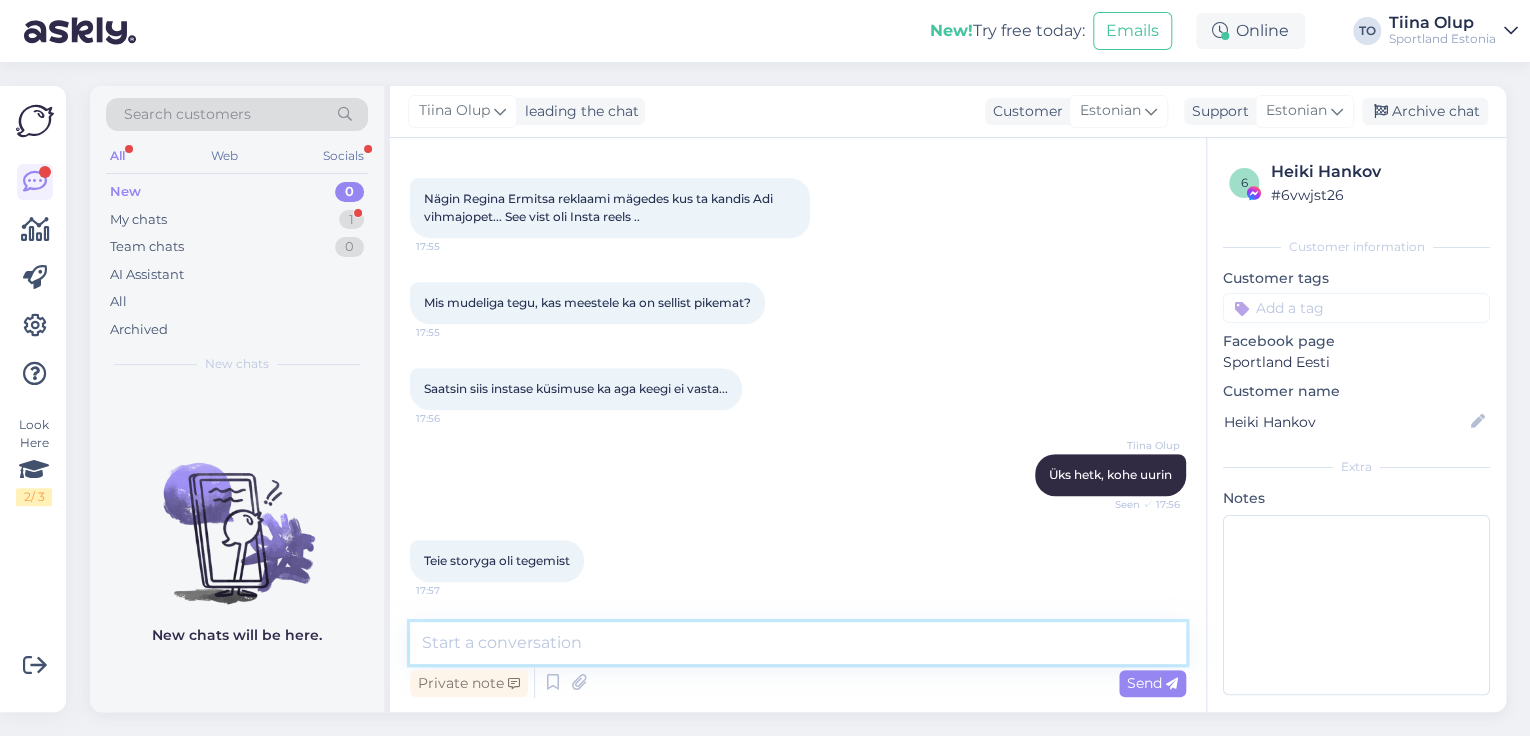 click at bounding box center [798, 643] 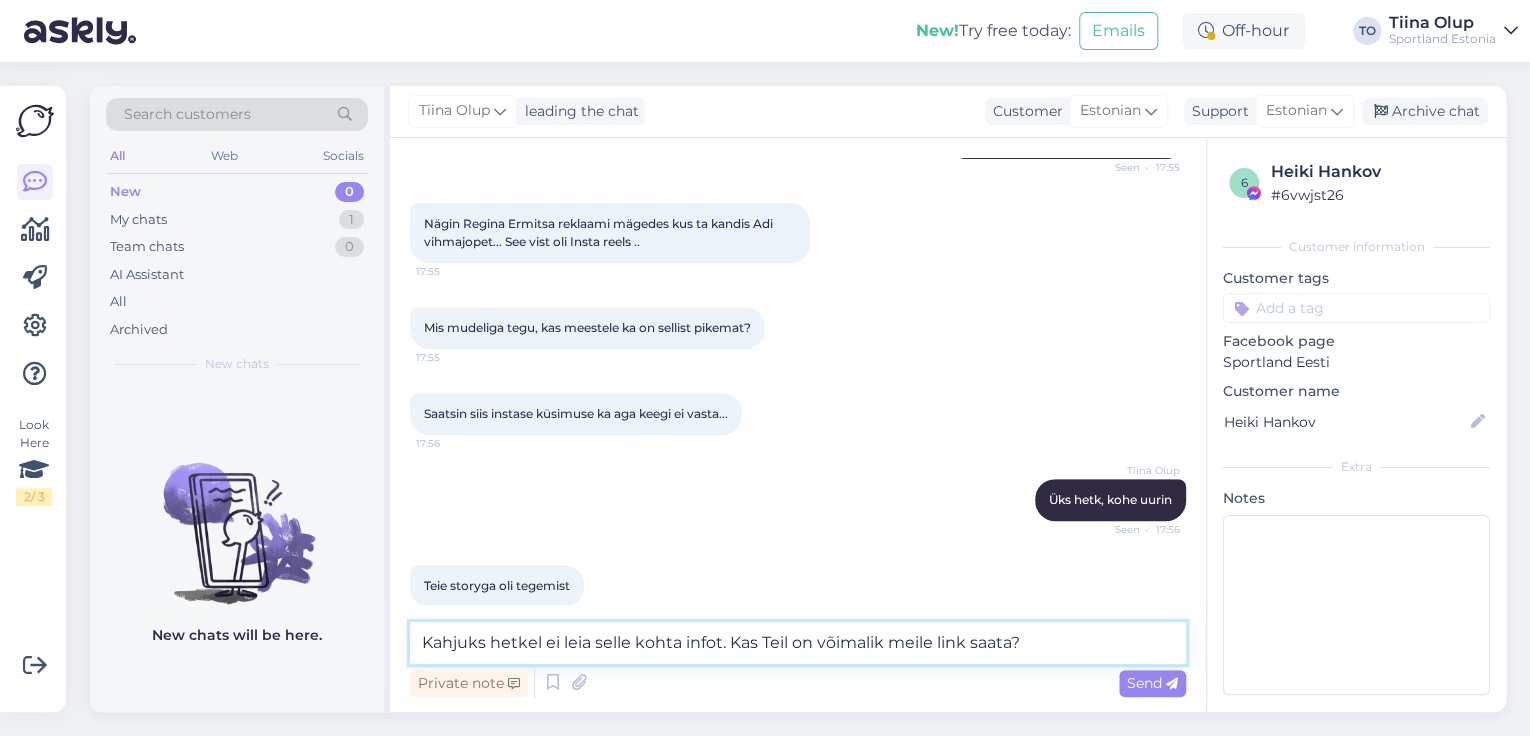 scroll, scrollTop: 412, scrollLeft: 0, axis: vertical 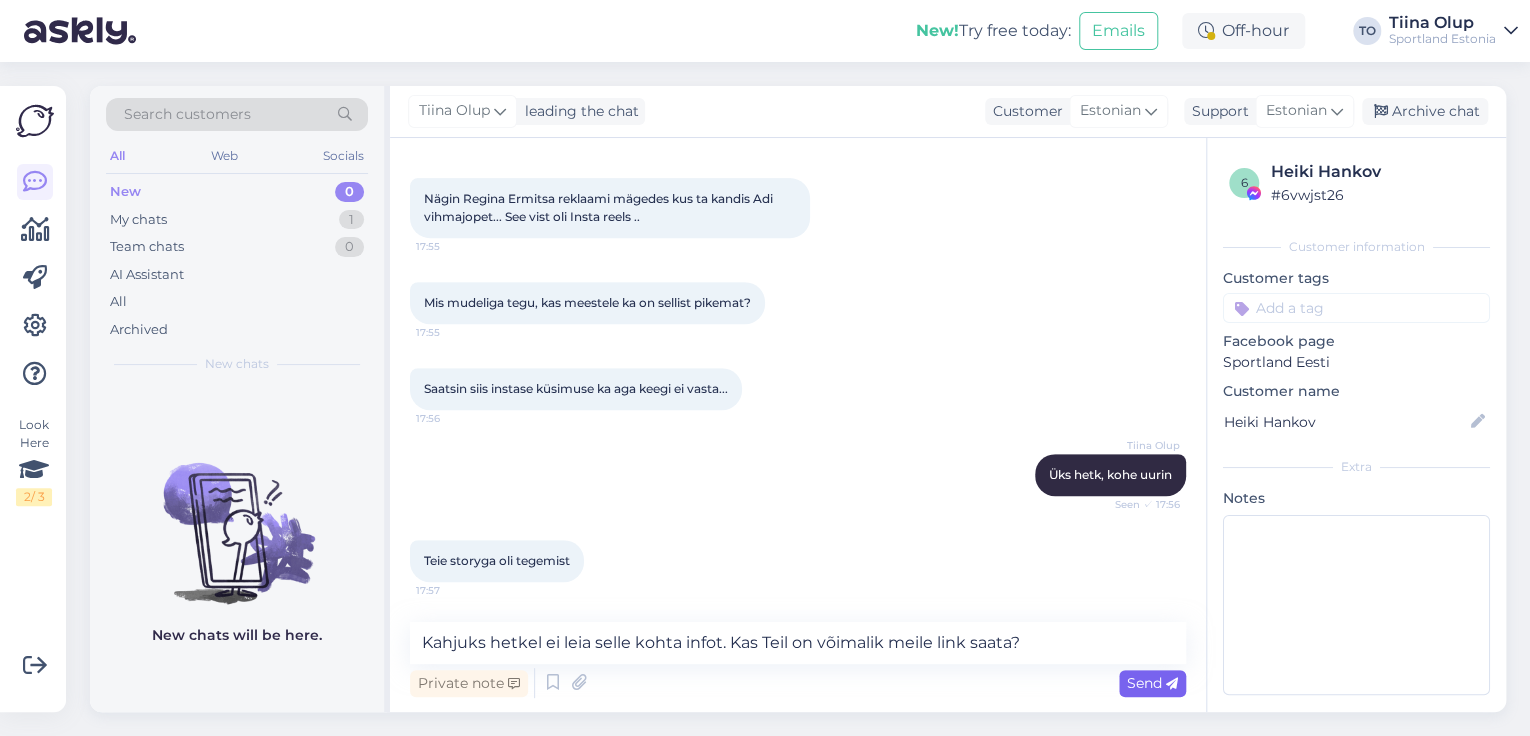 click on "Send" at bounding box center (1152, 683) 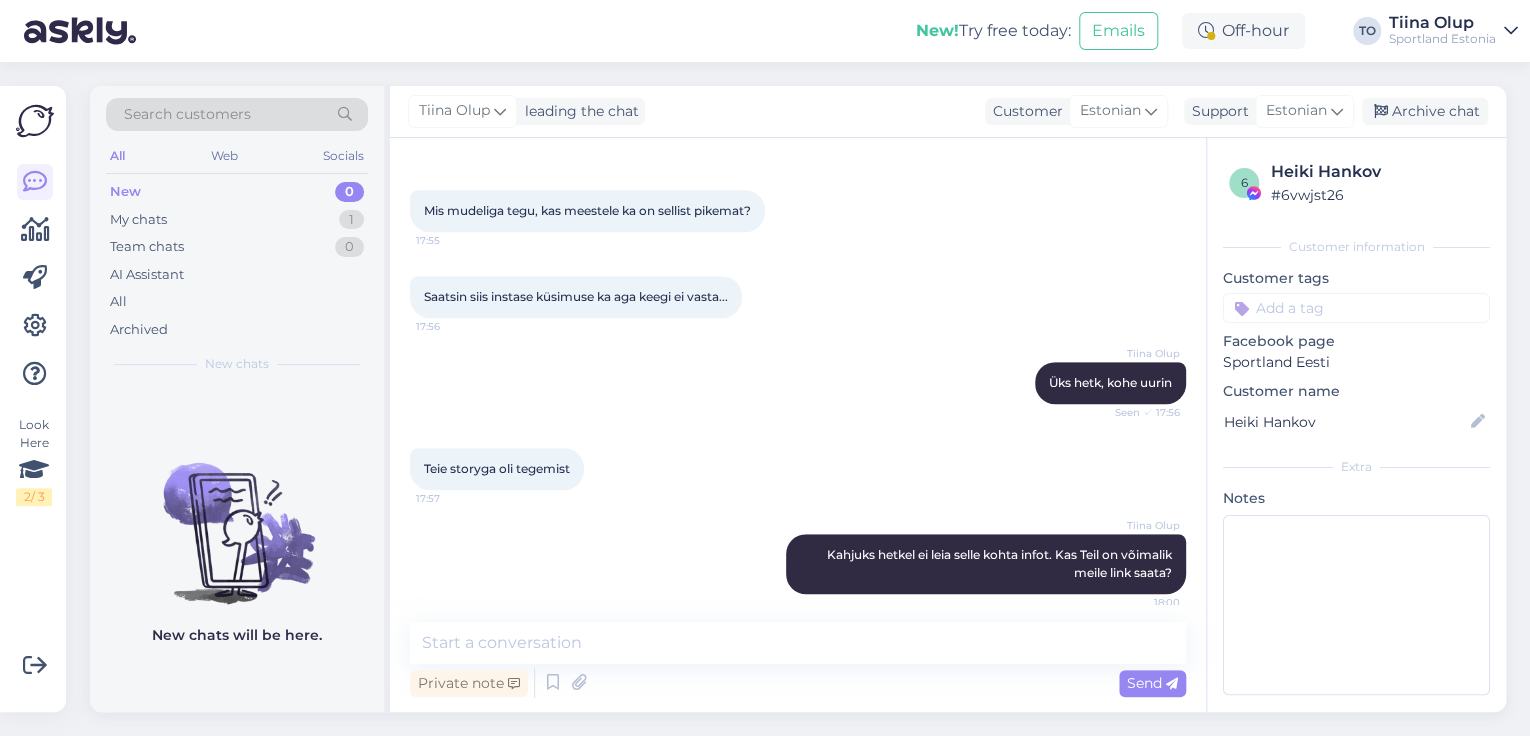 scroll, scrollTop: 516, scrollLeft: 0, axis: vertical 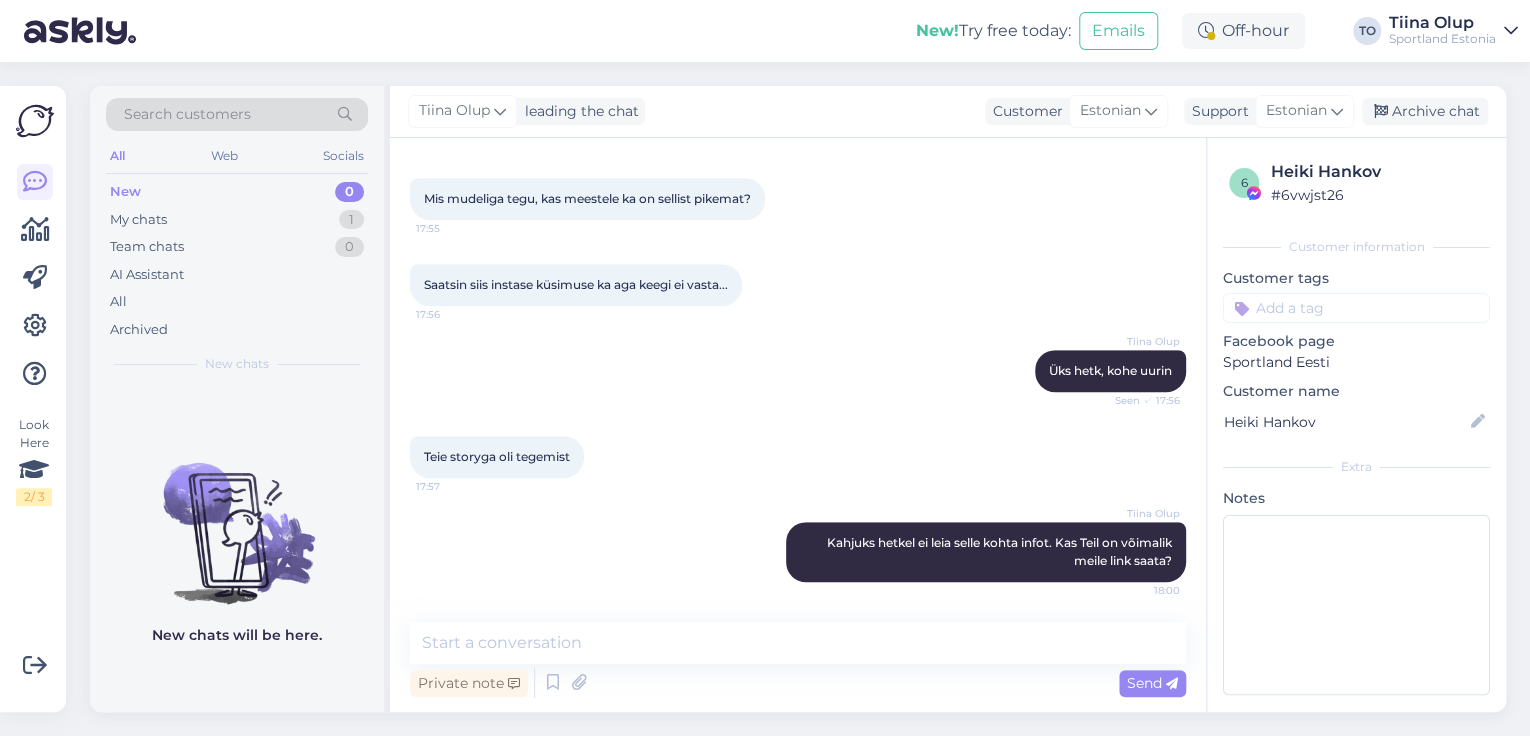 click at bounding box center (1356, 308) 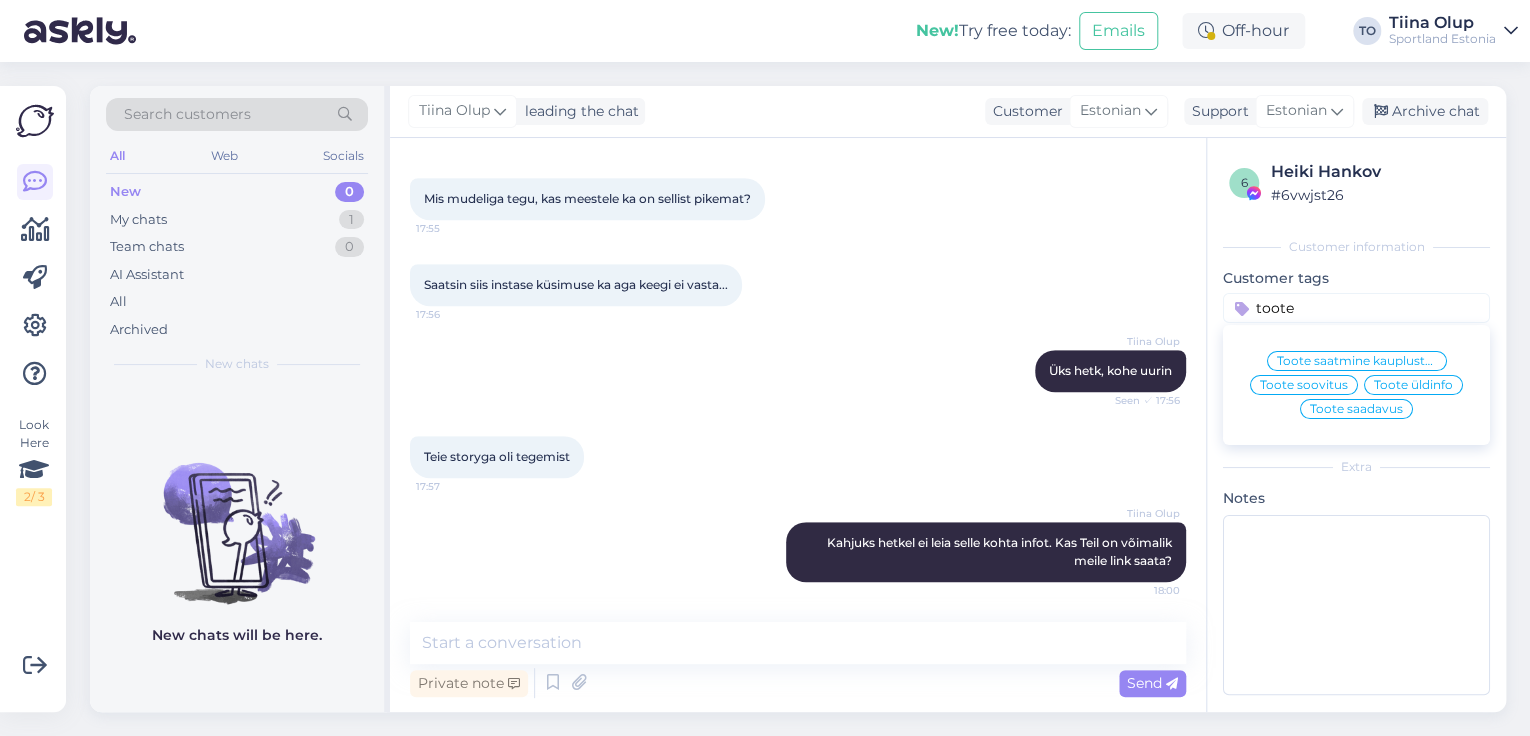 click on "Toote saadavus" at bounding box center (1356, 409) 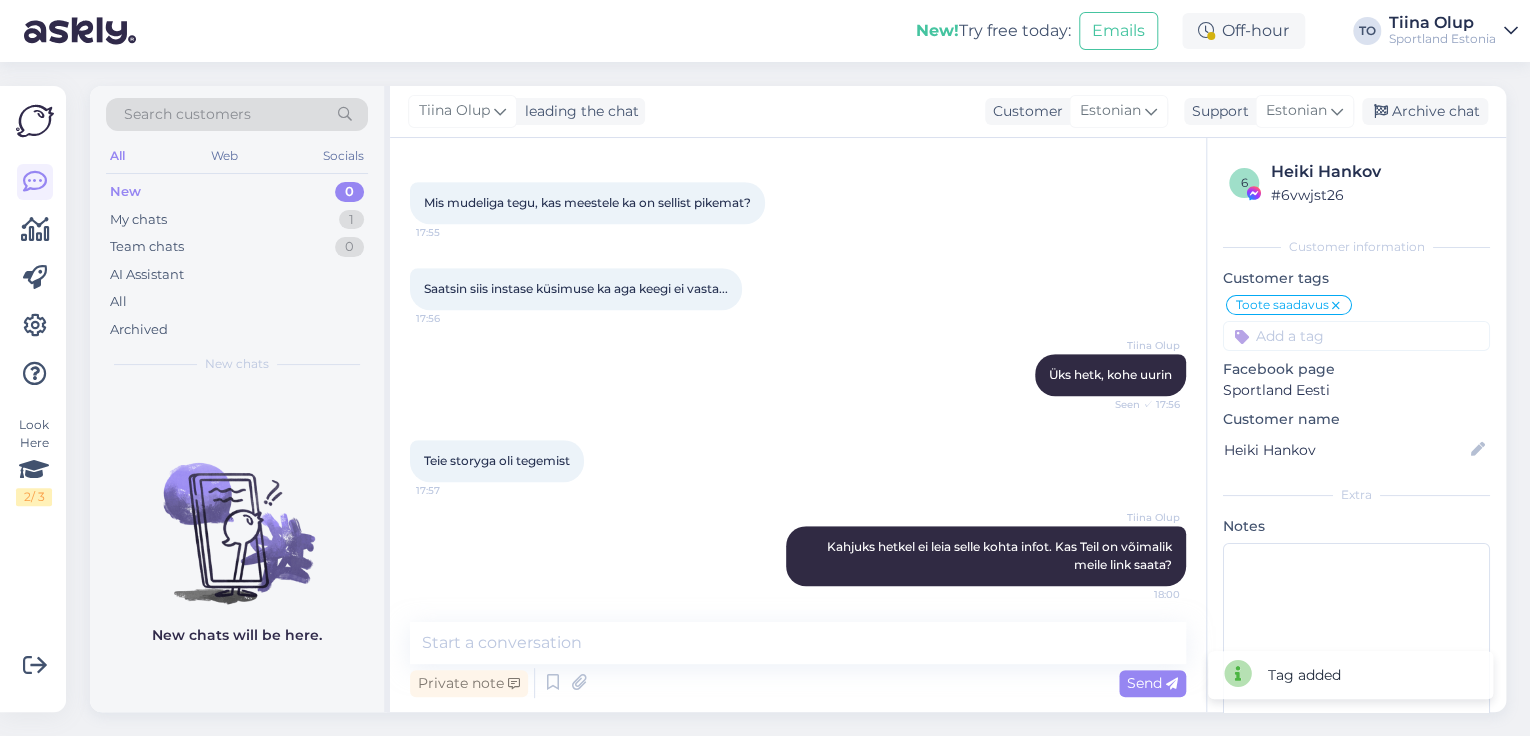 scroll, scrollTop: 516, scrollLeft: 0, axis: vertical 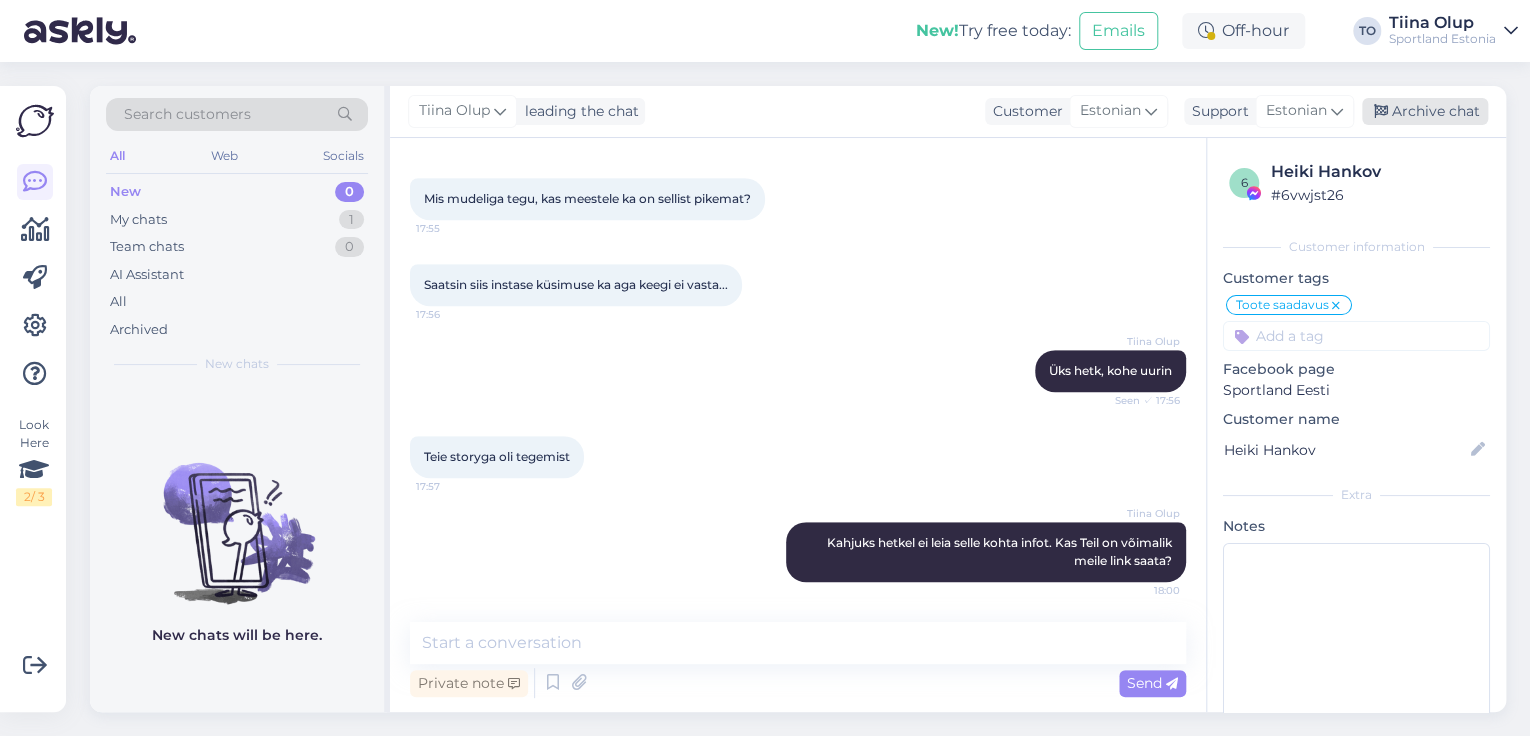 click on "Archive chat" at bounding box center (1425, 111) 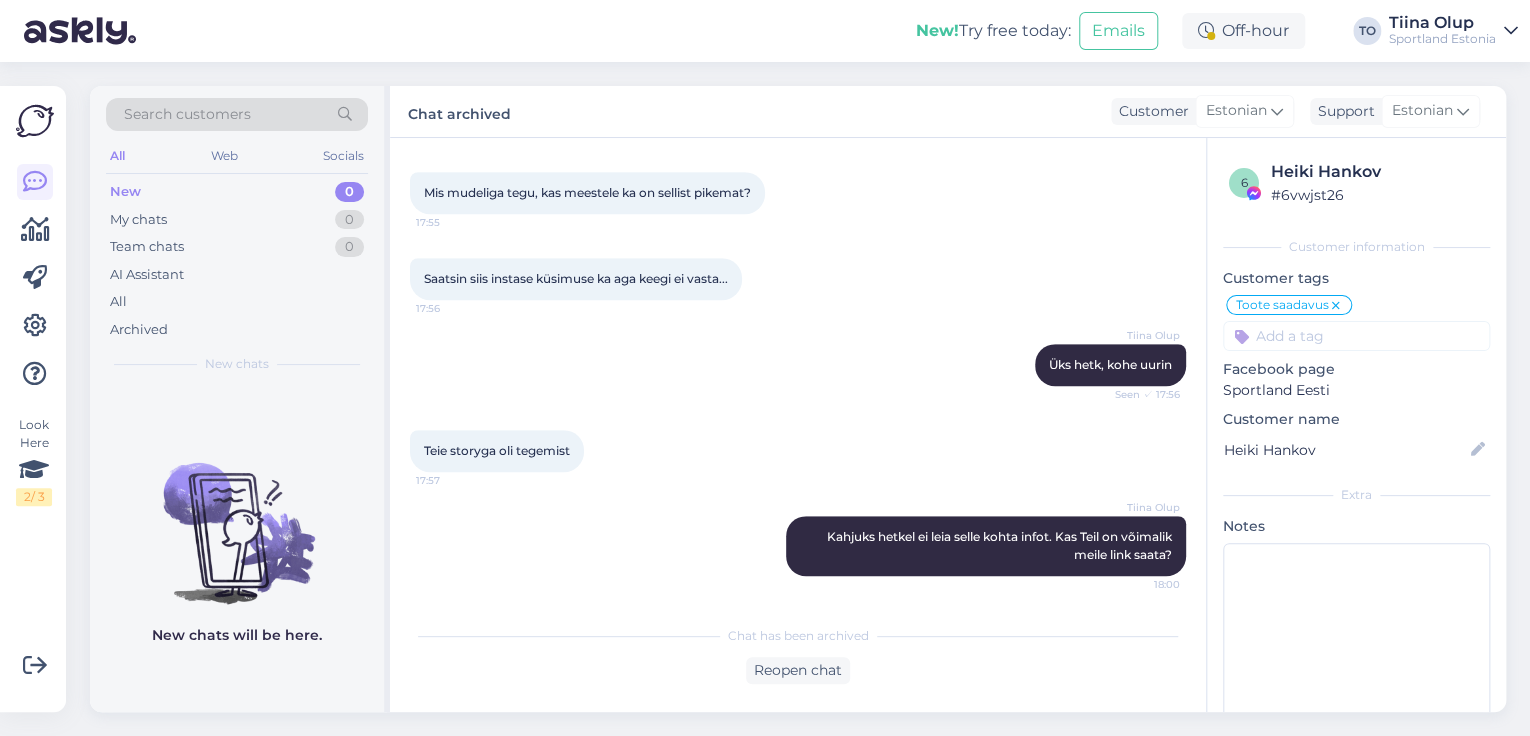 scroll, scrollTop: 523, scrollLeft: 0, axis: vertical 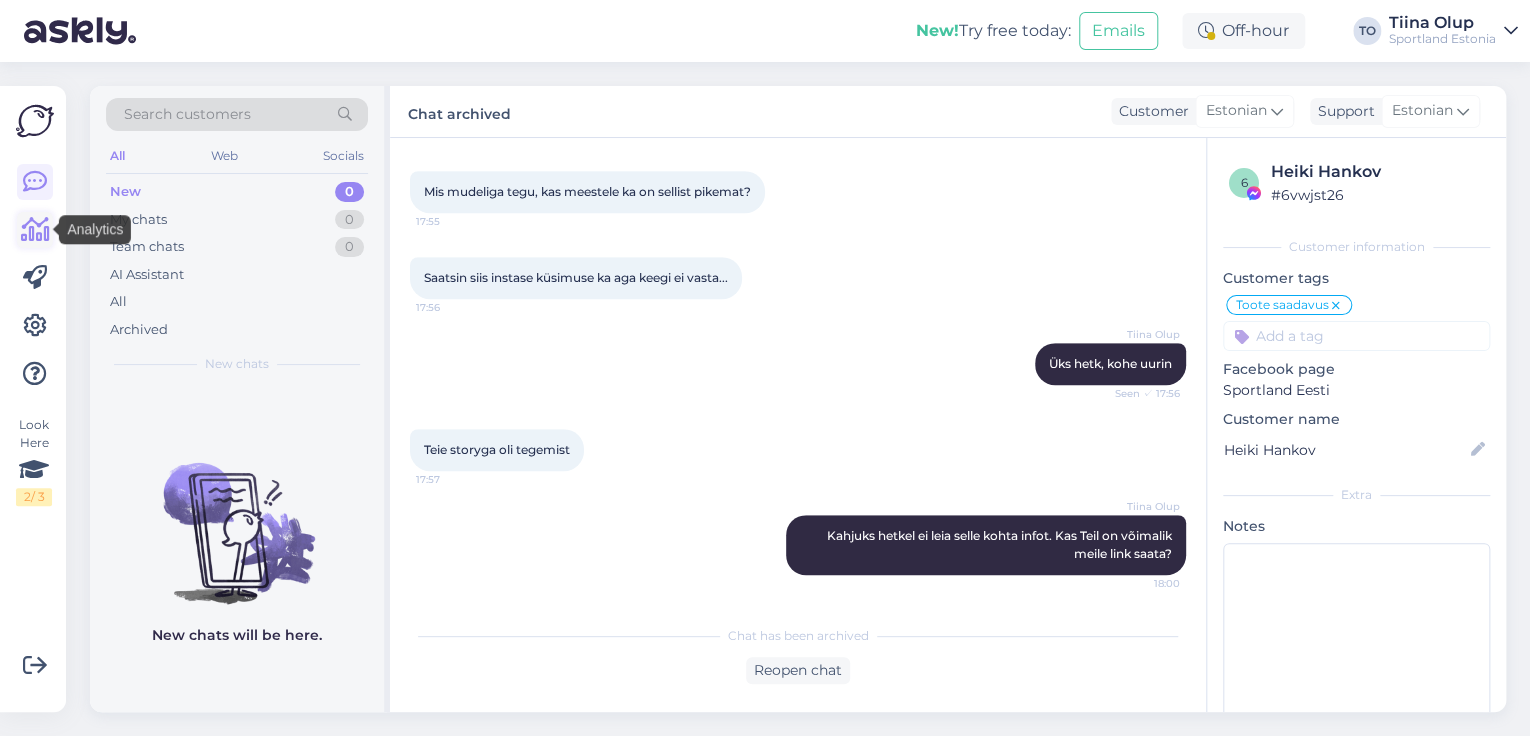 click at bounding box center (35, 230) 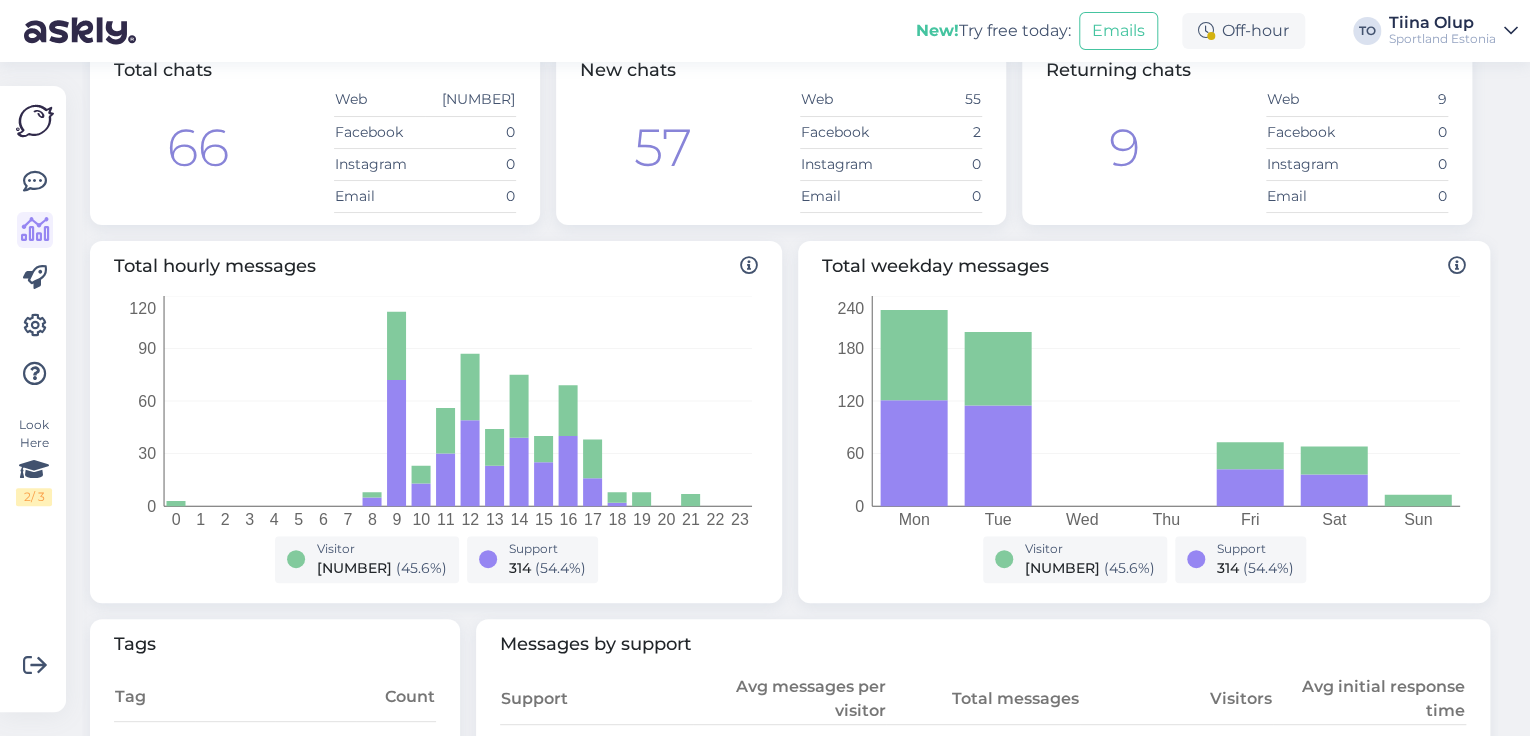 scroll, scrollTop: 0, scrollLeft: 0, axis: both 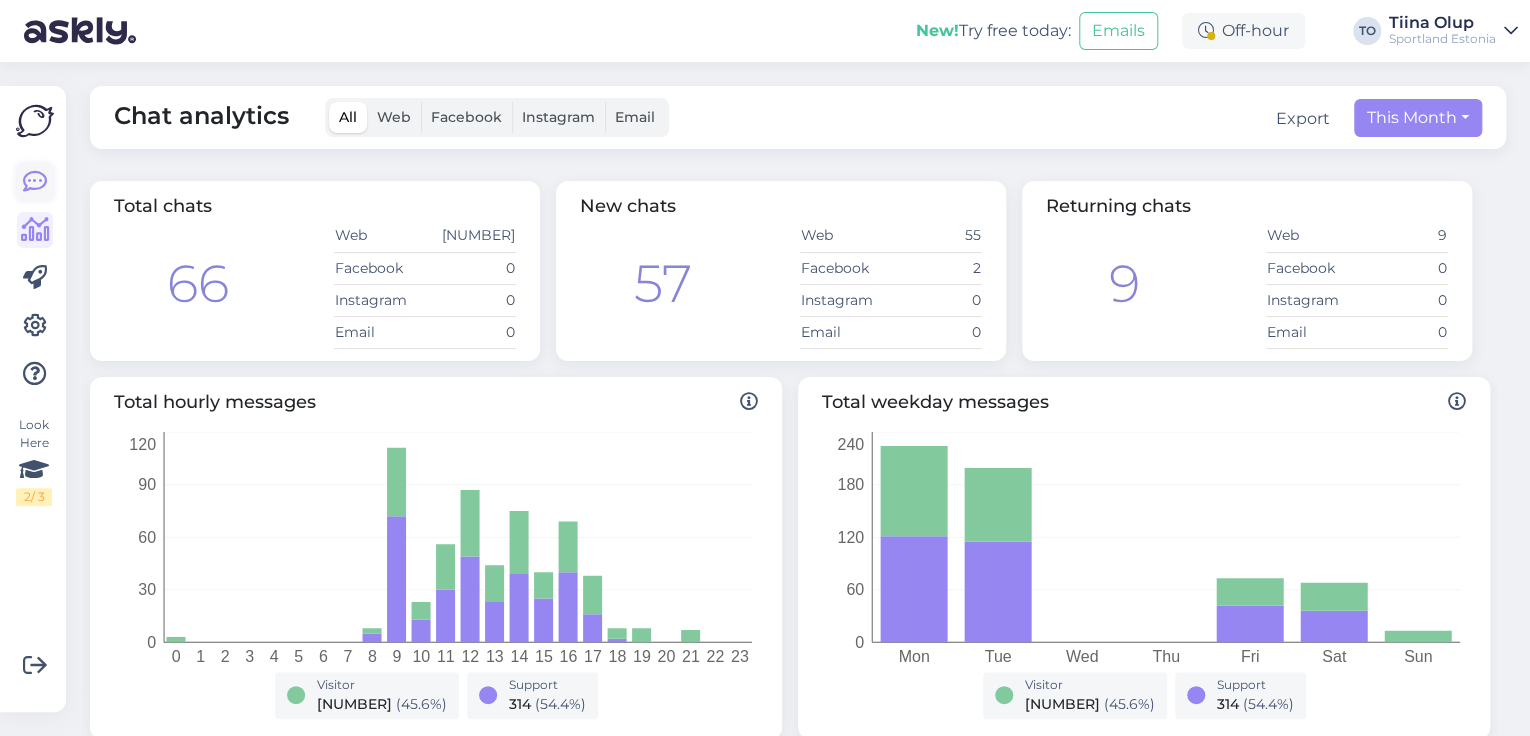 click at bounding box center [35, 182] 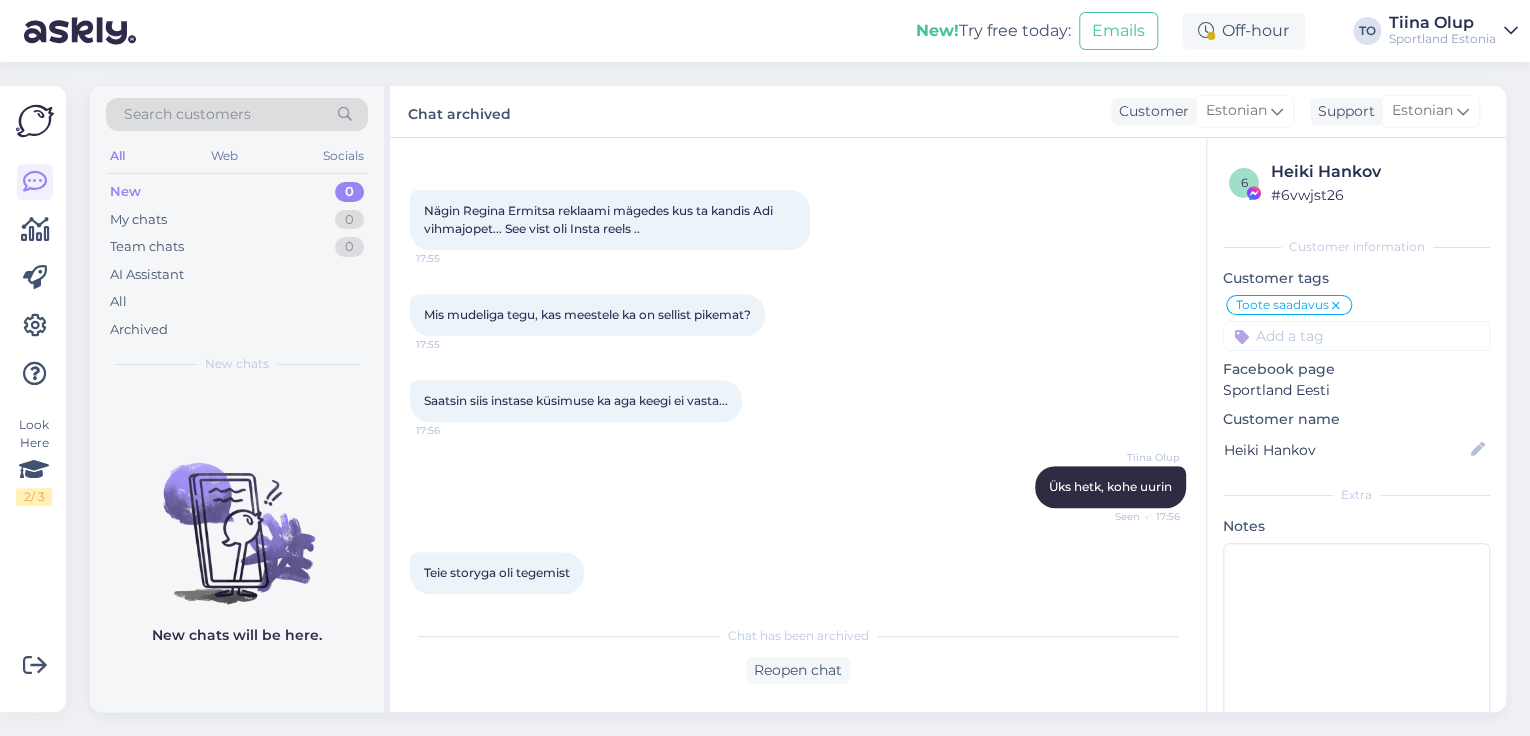 scroll, scrollTop: 283, scrollLeft: 0, axis: vertical 